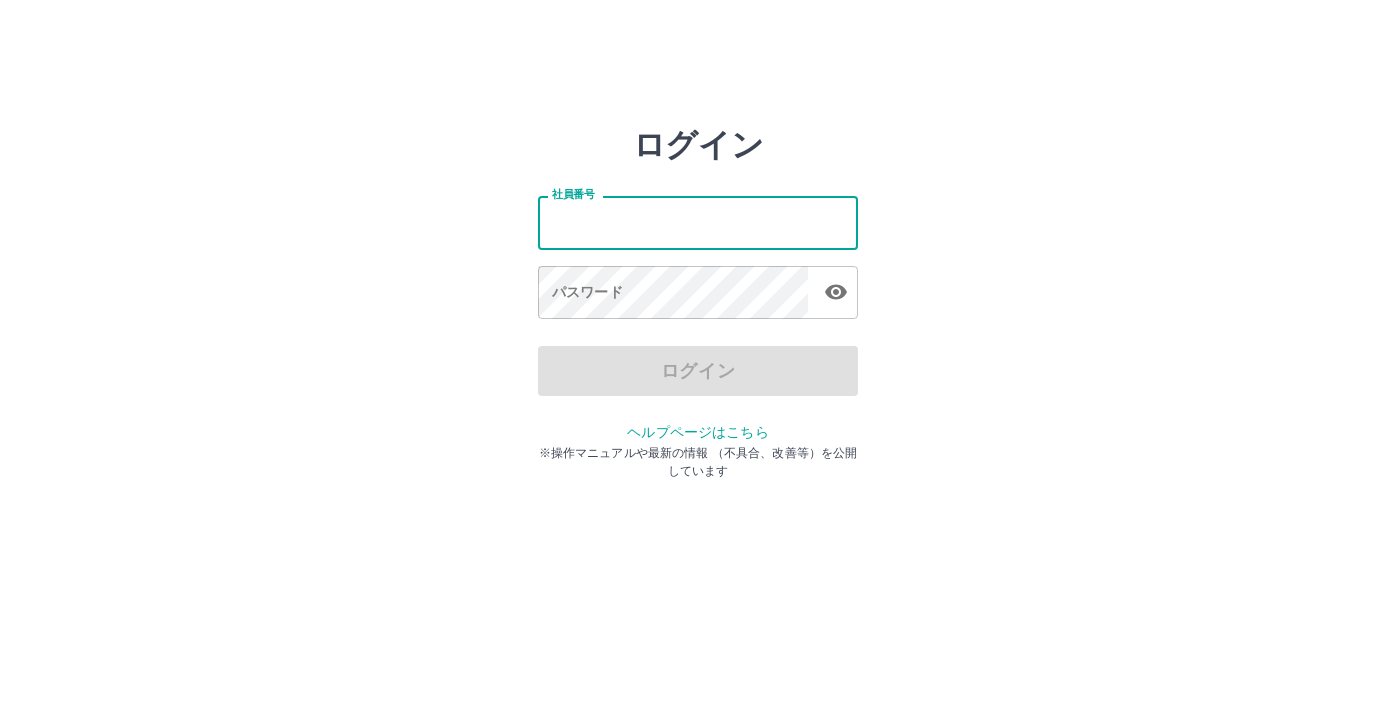 scroll, scrollTop: 0, scrollLeft: 0, axis: both 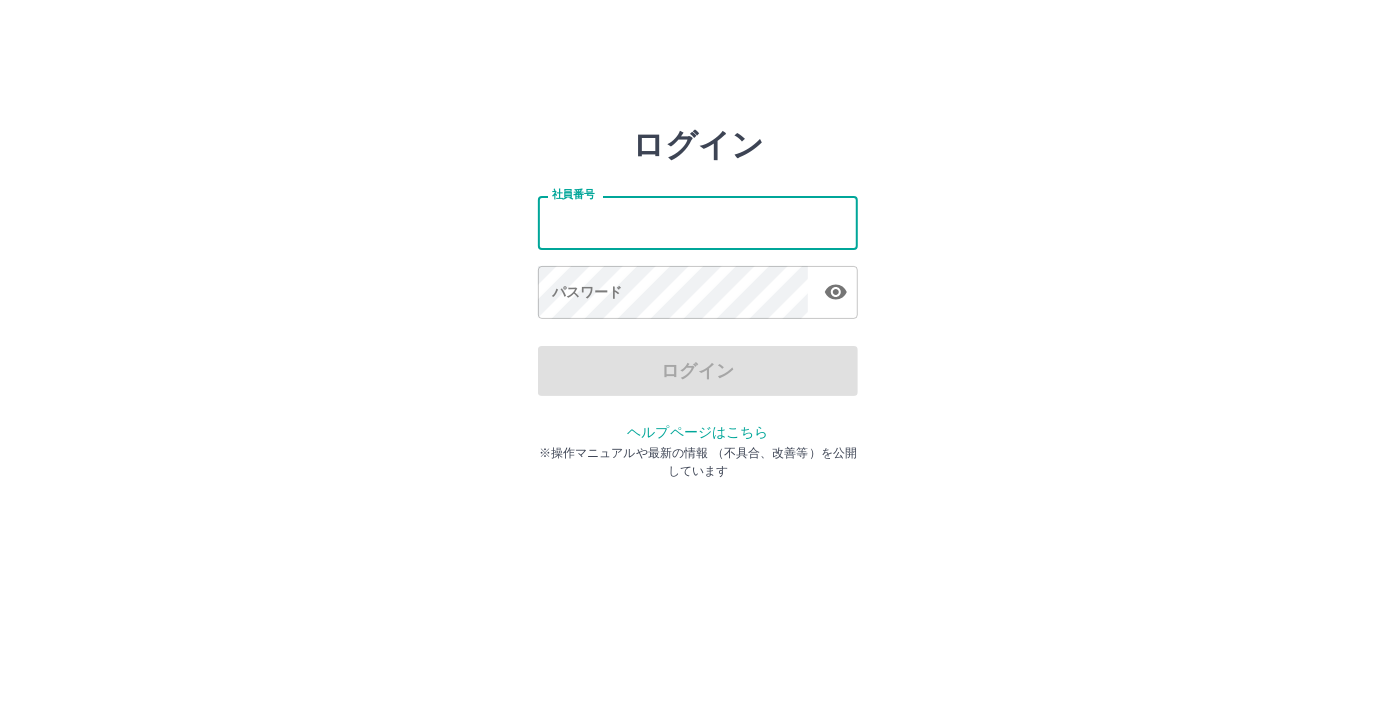 click on "社員番号" at bounding box center (698, 222) 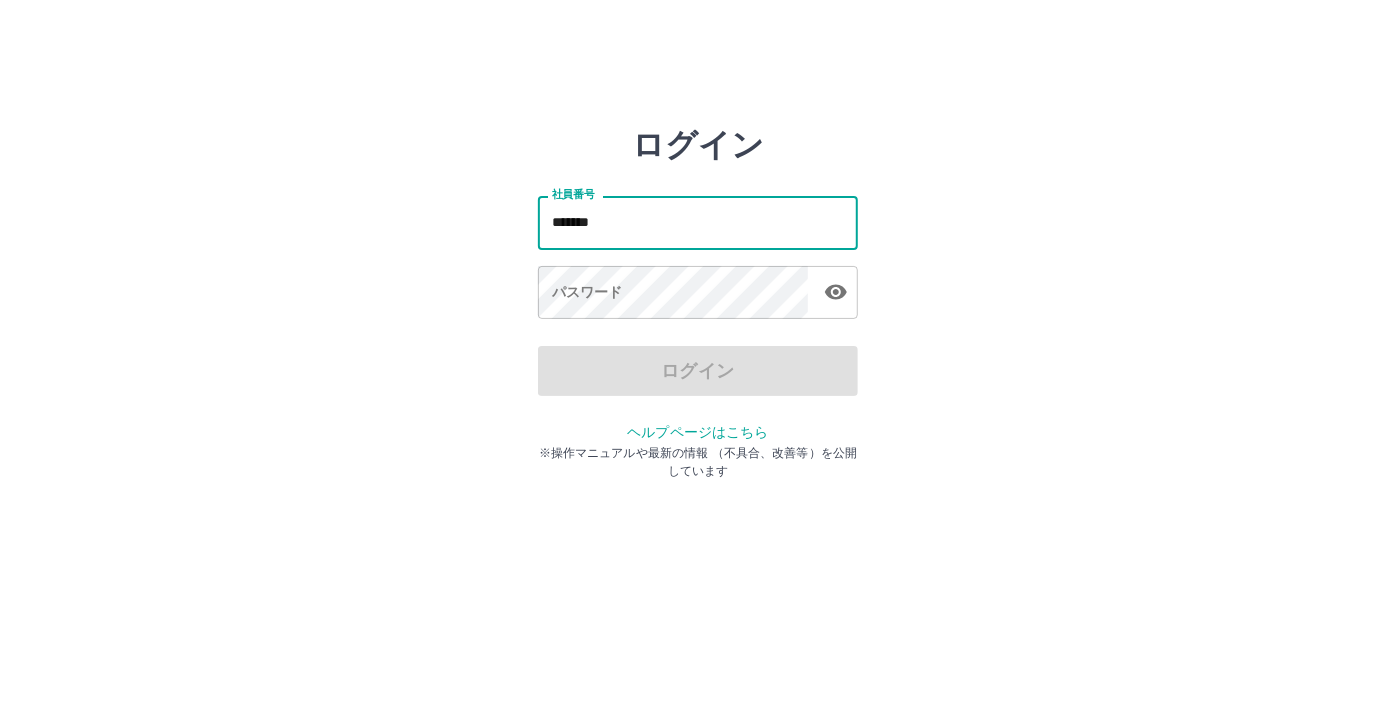 drag, startPoint x: 621, startPoint y: 238, endPoint x: 509, endPoint y: 220, distance: 113.43721 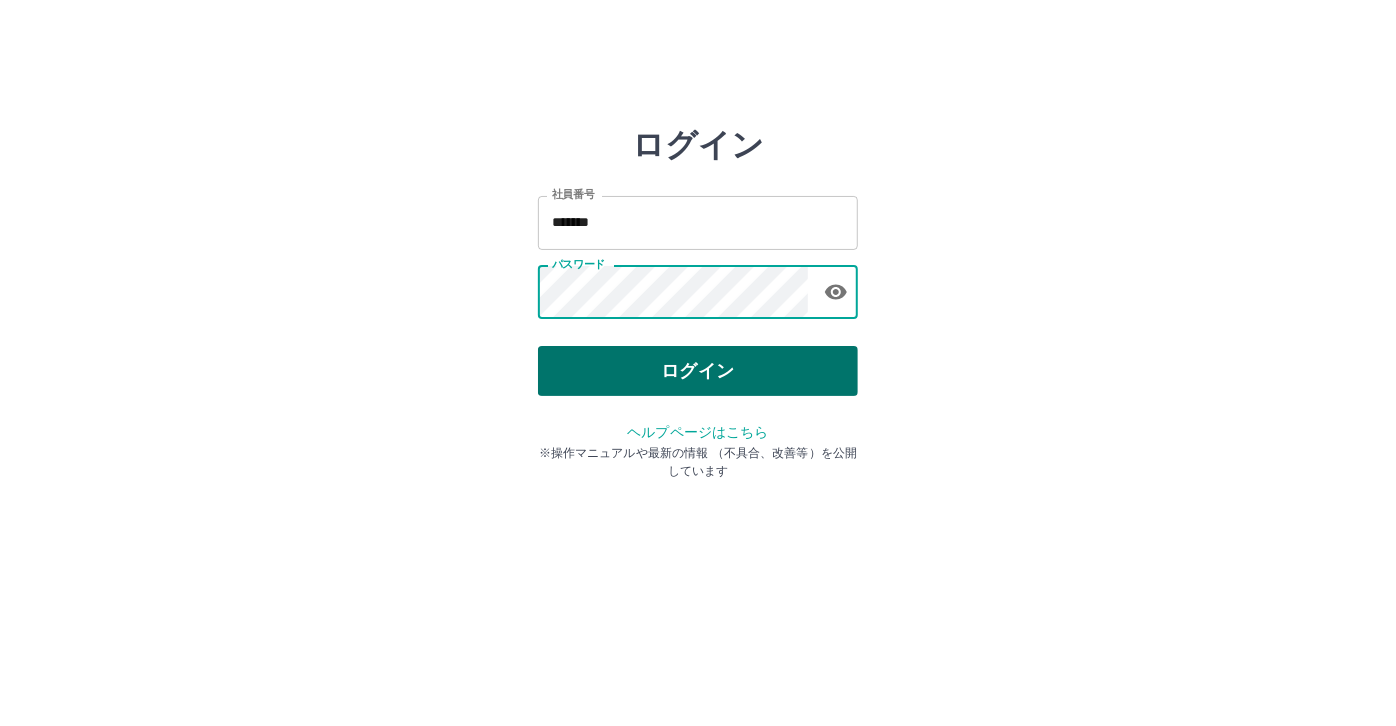 click on "ログイン" at bounding box center (698, 371) 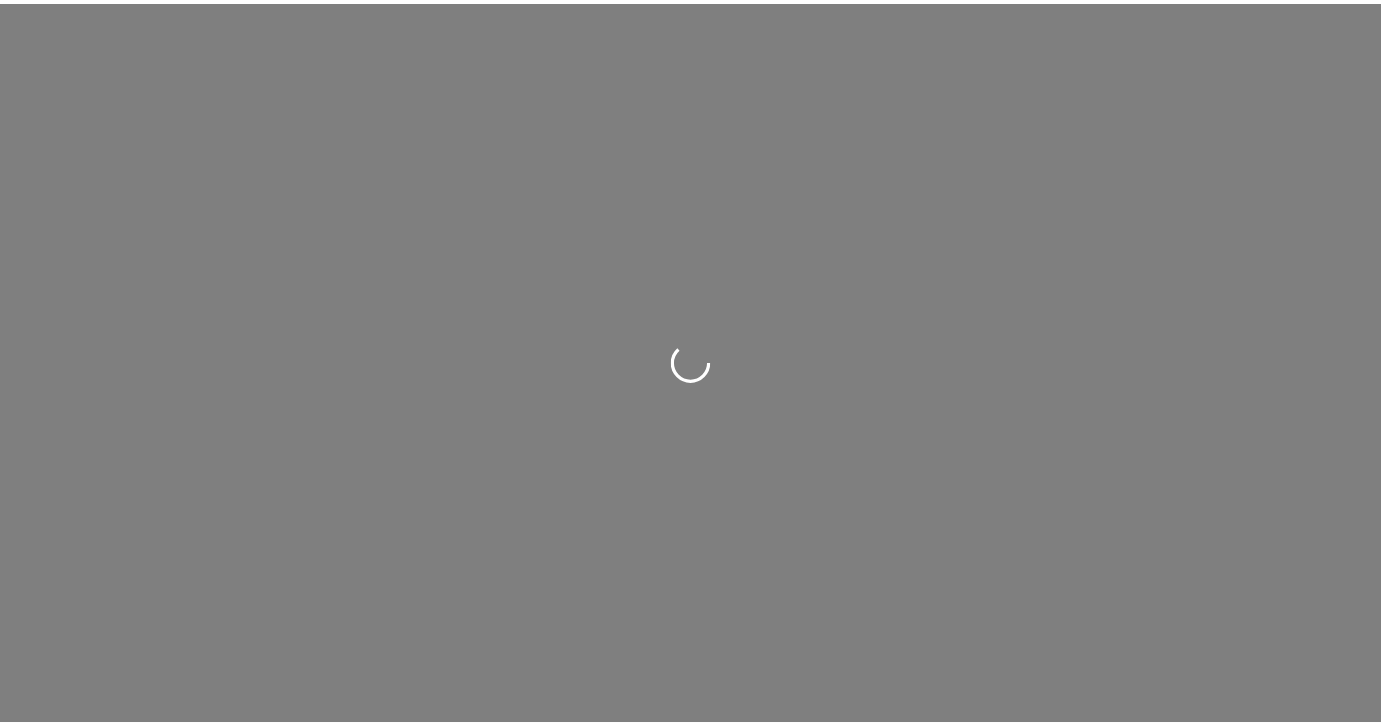 scroll, scrollTop: 0, scrollLeft: 0, axis: both 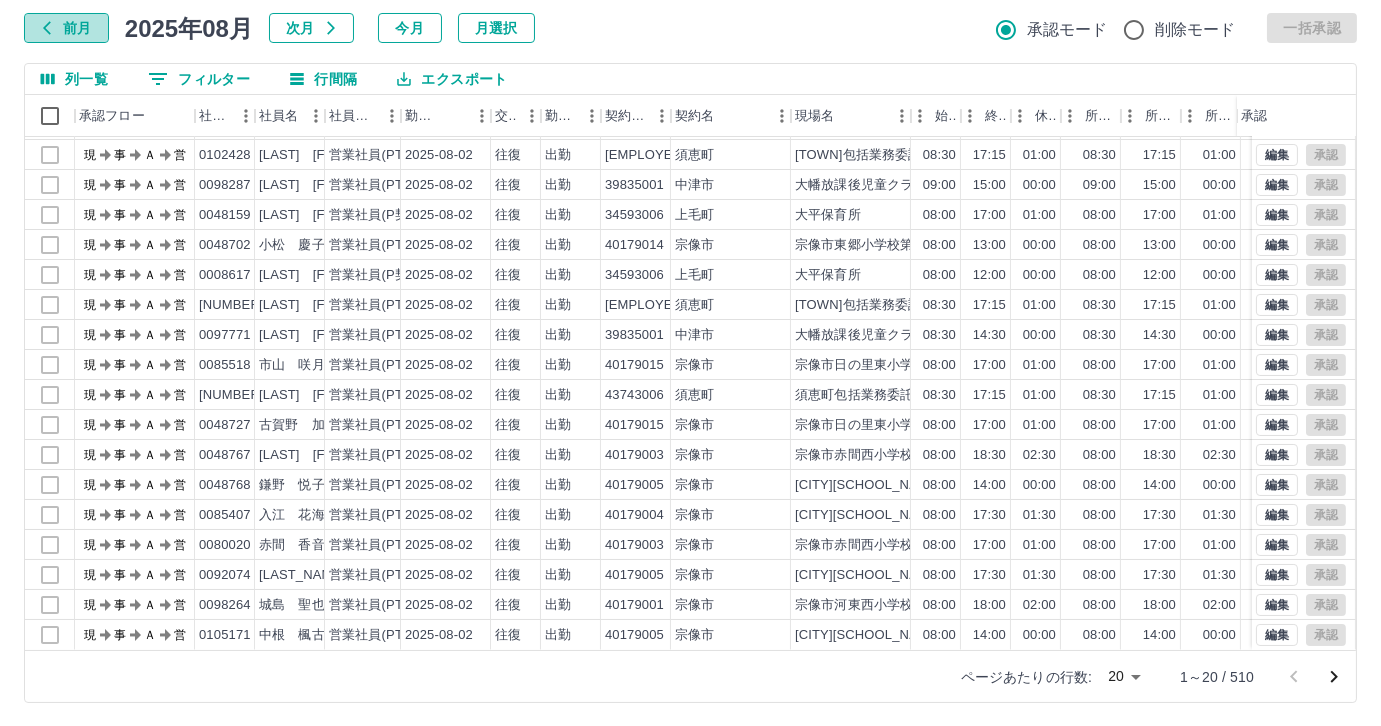 click on "前月" at bounding box center (66, 28) 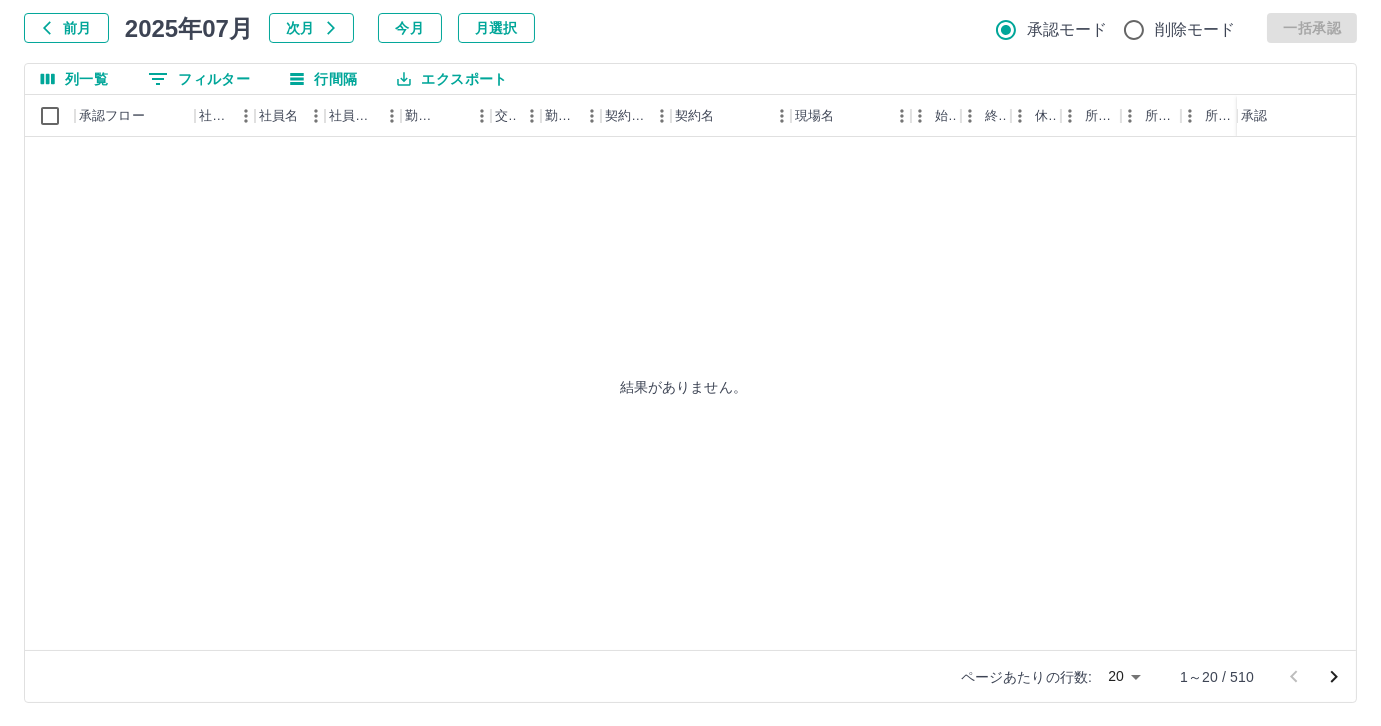 scroll, scrollTop: 0, scrollLeft: 0, axis: both 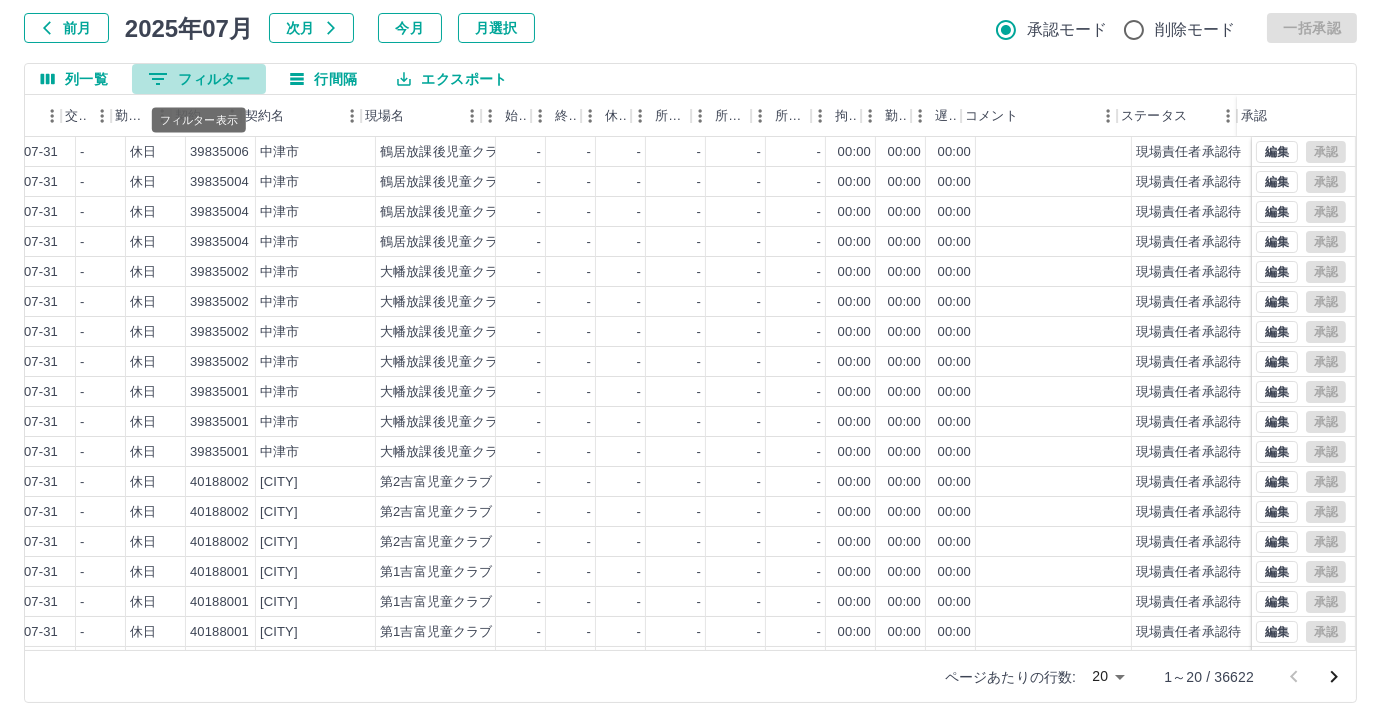 click on "0 フィルター" at bounding box center [199, 79] 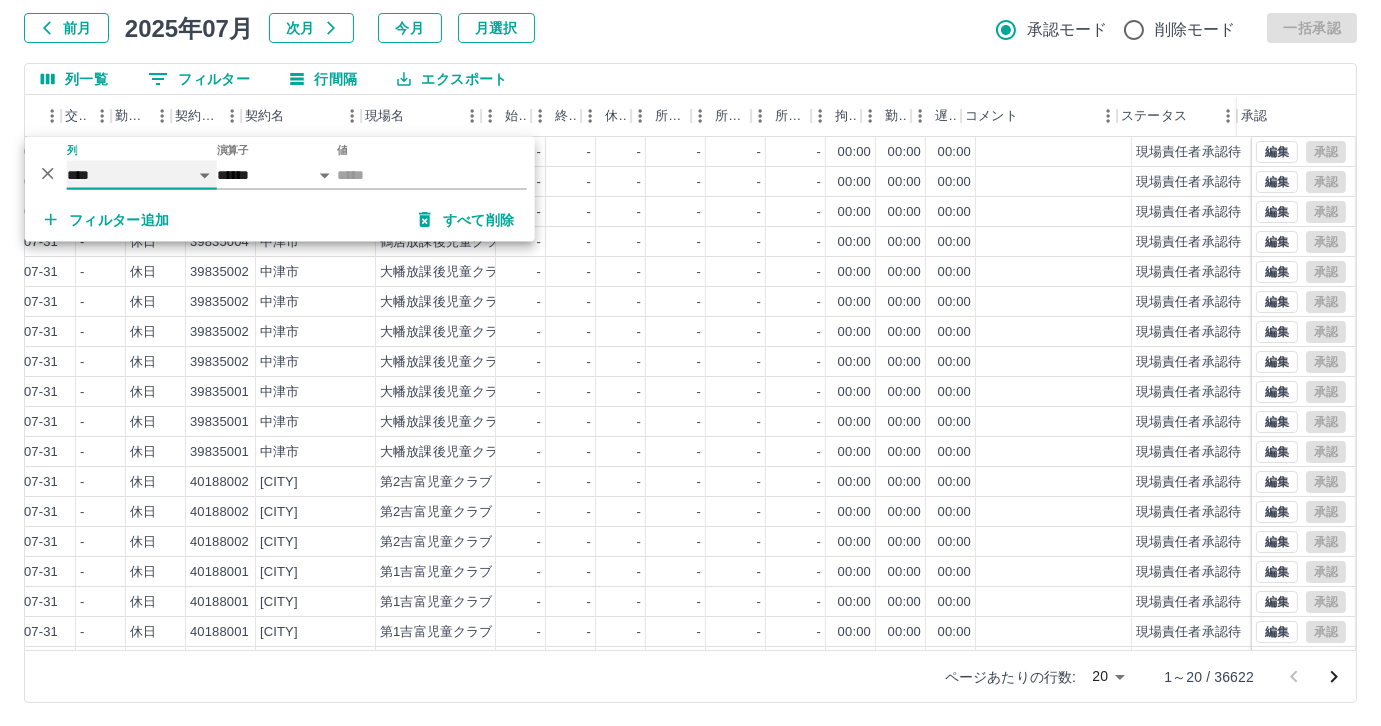 drag, startPoint x: 185, startPoint y: 171, endPoint x: 176, endPoint y: 180, distance: 12.727922 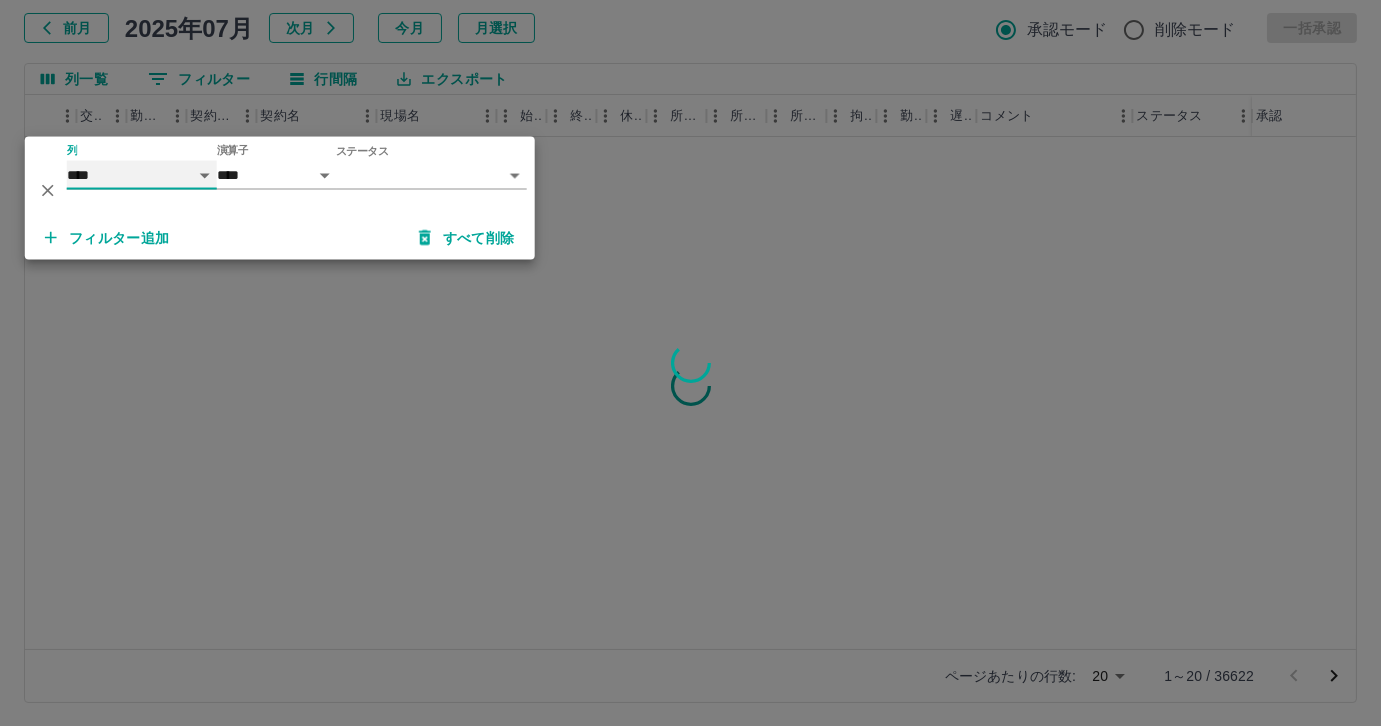 scroll, scrollTop: 0, scrollLeft: 414, axis: horizontal 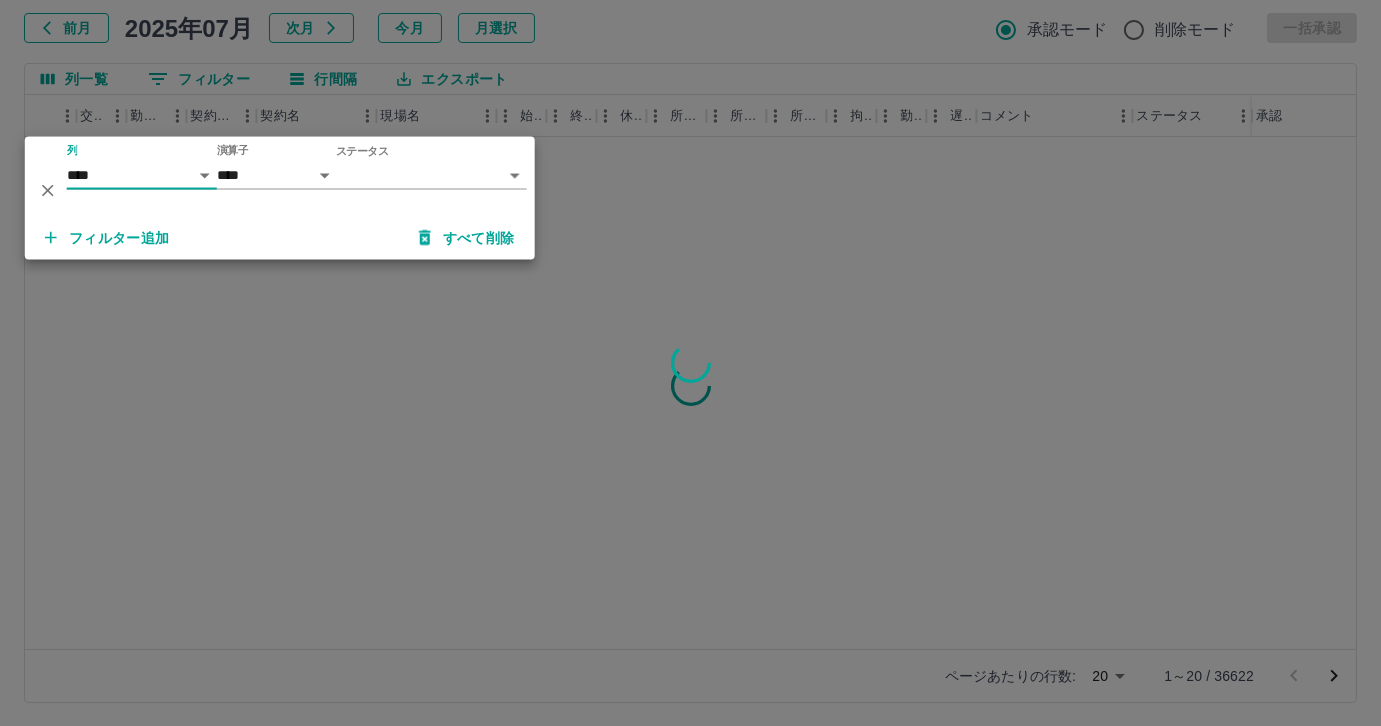 click on "SDH勤怠 [LAST]　[FIRST] 勤務実績承認 前月 2025年07月 次月 今月 月選択 承認モード 削除モード 一括承認 列一覧 0 フィルター 行間隔 エクスポート 社員名 社員区分 勤務日 交通費 勤務区分 契約コード 契約名 現場名 始業 終業 休憩 所定開始 所定終業 所定休憩 拘束 勤務 遅刻等 コメント ステータス 承認 ページあたりの行数: 20 ** 1～20 / 36622 SDH勤怠 *** ** 列 **** *** **** *** *** **** ***** *** *** ** ** ** **** **** **** ** ** *** **** ***** 演算子 **** ****** ステータス ​ ********* フィルター追加 すべて削除" at bounding box center [690, 304] 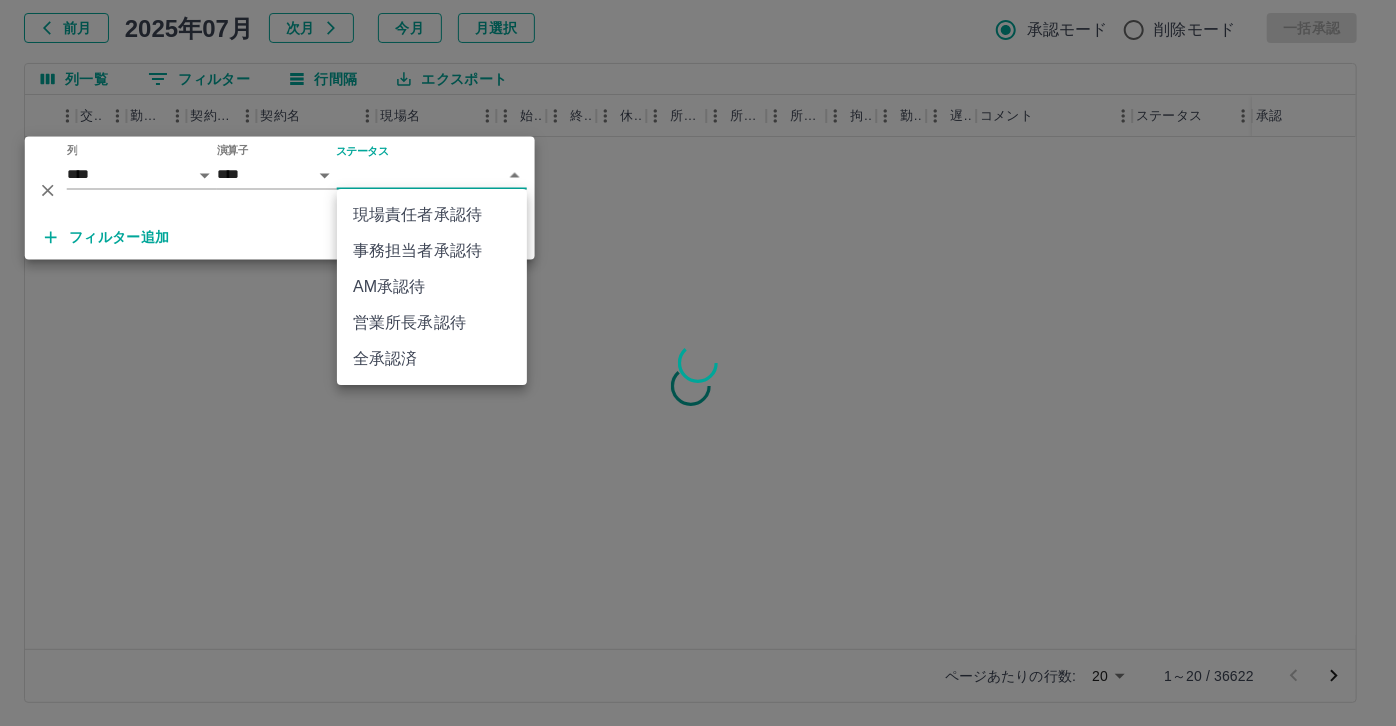 click on "事務担当者承認待" at bounding box center [432, 251] 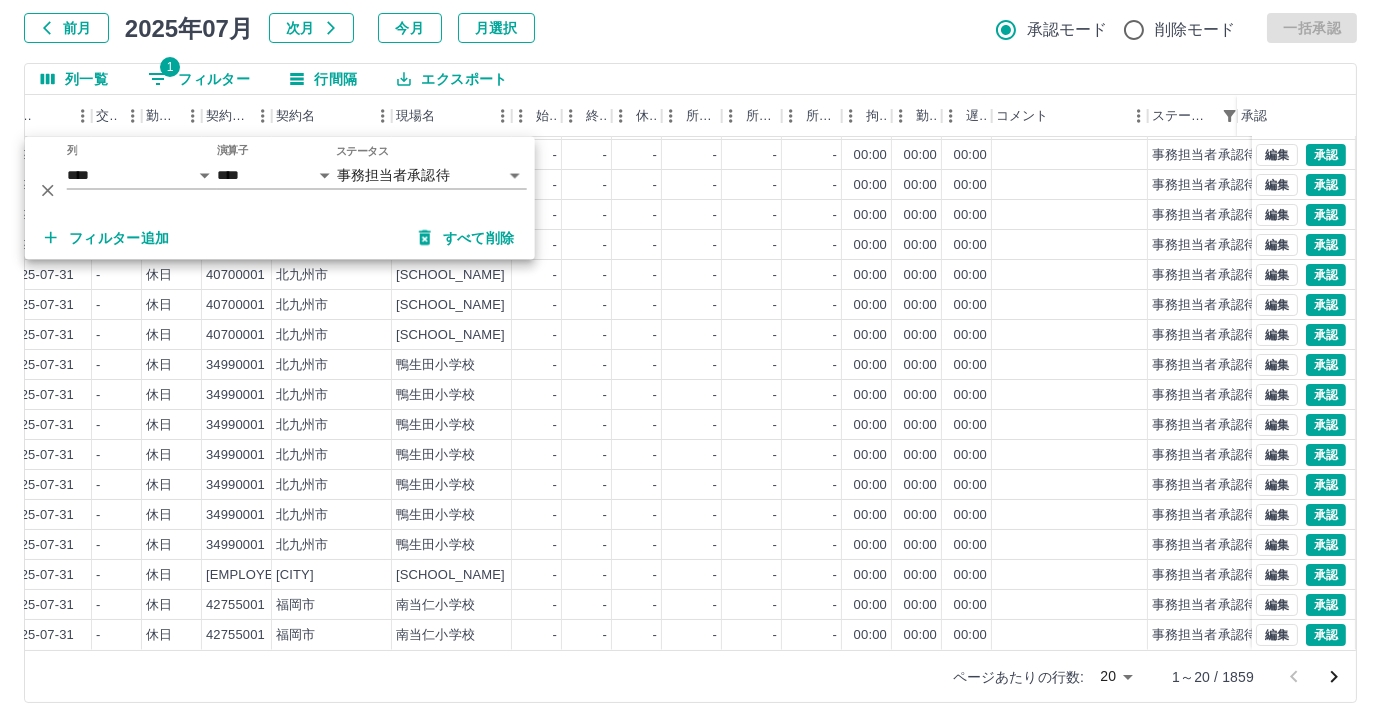 scroll, scrollTop: 0, scrollLeft: 399, axis: horizontal 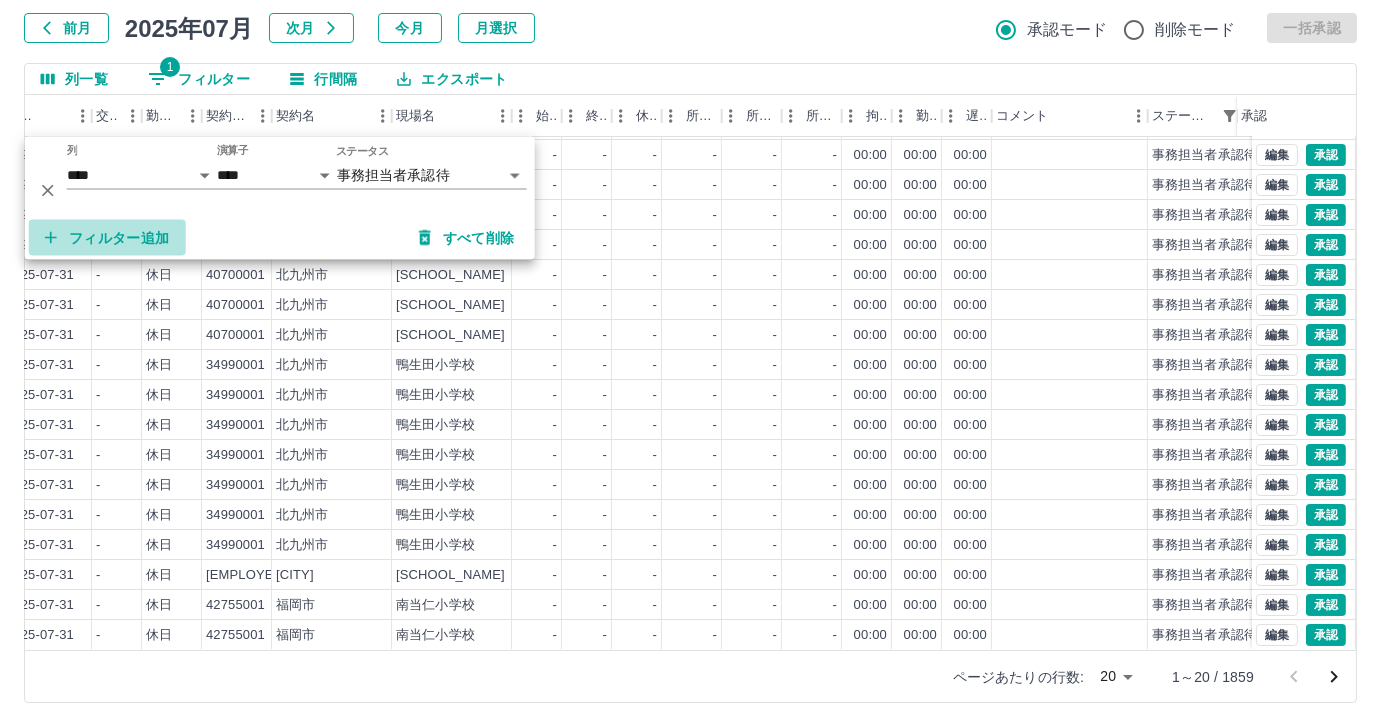 click on "フィルター追加" at bounding box center [107, 238] 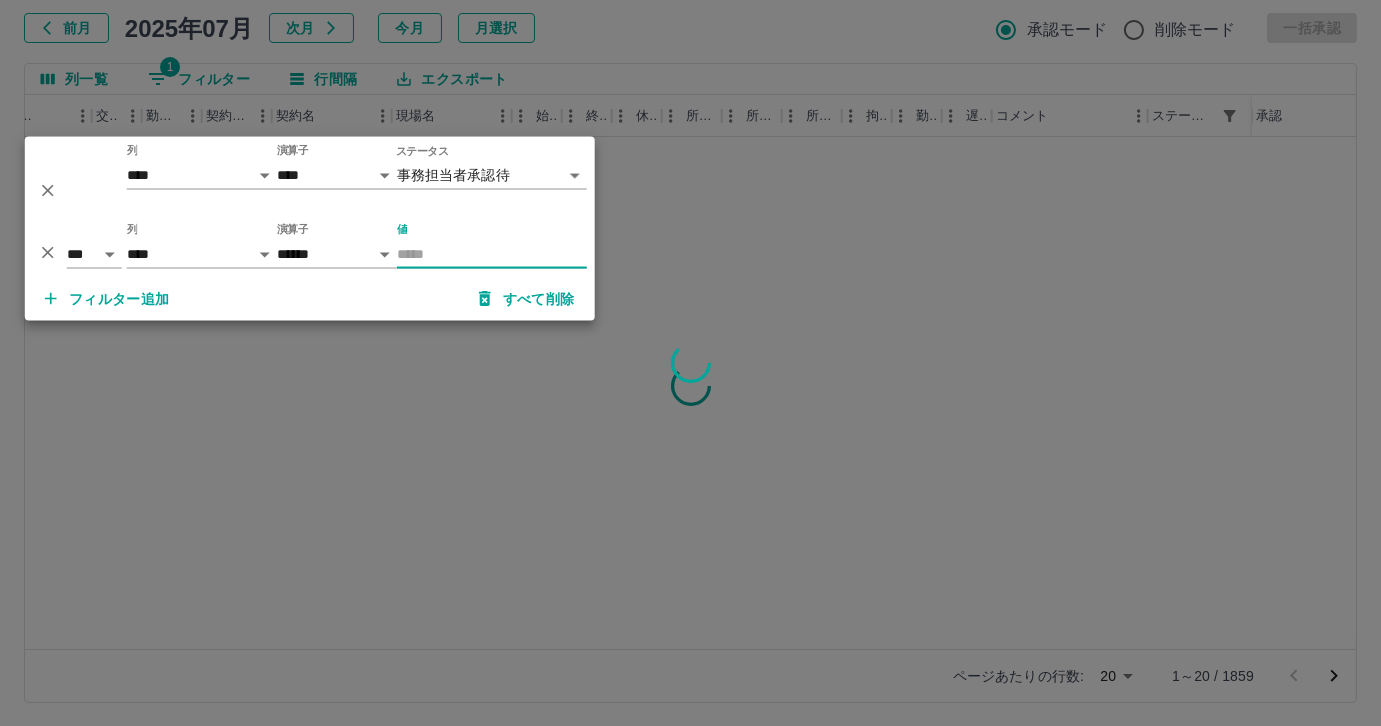 scroll, scrollTop: 0, scrollLeft: 399, axis: horizontal 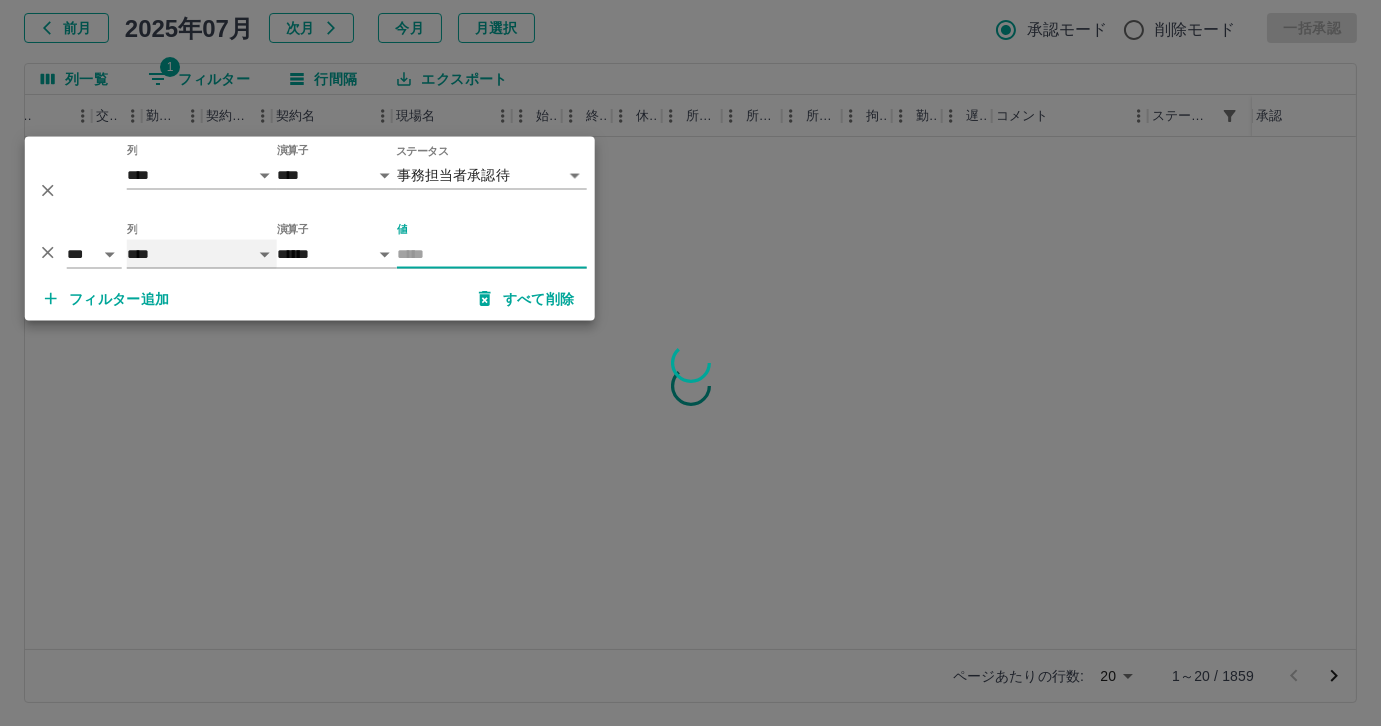 click on "**** *** **** *** *** **** ***** *** *** ** ** ** **** **** **** ** ** *** **** *****" at bounding box center (202, 254) 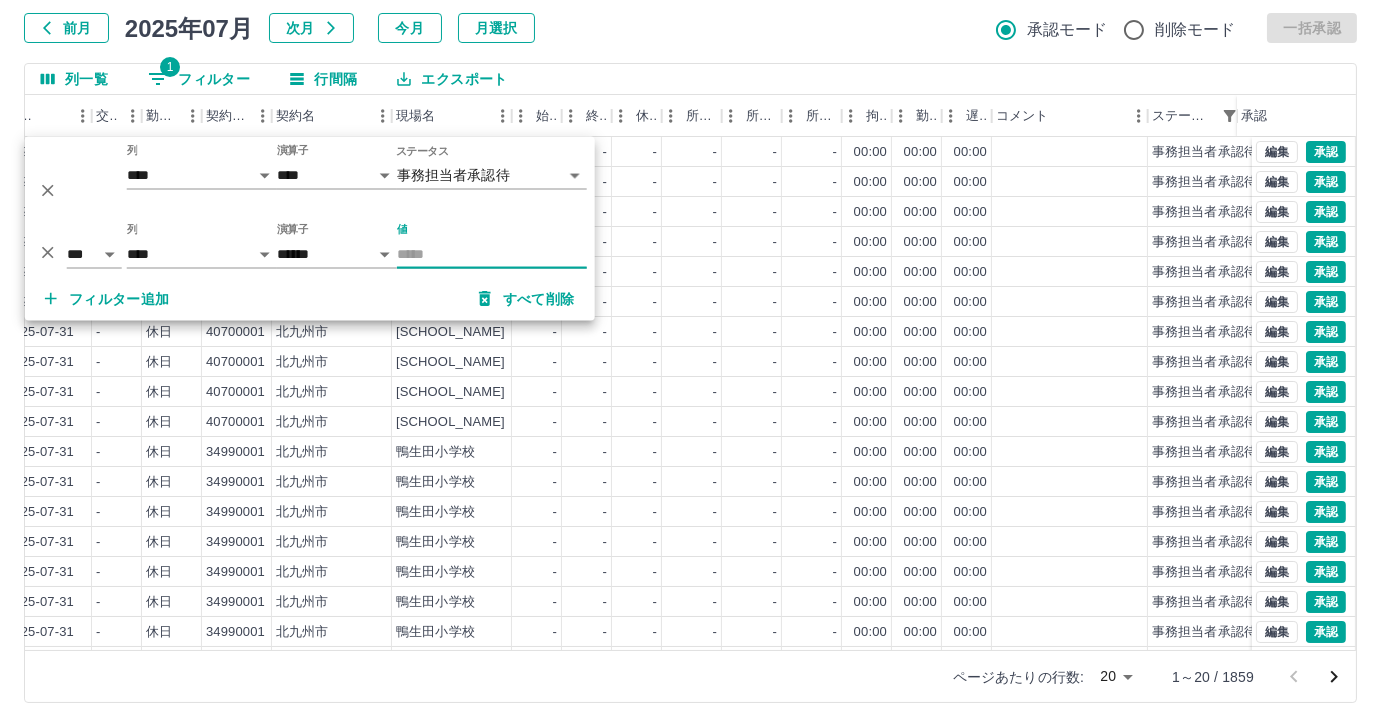 click on "値" at bounding box center [492, 254] 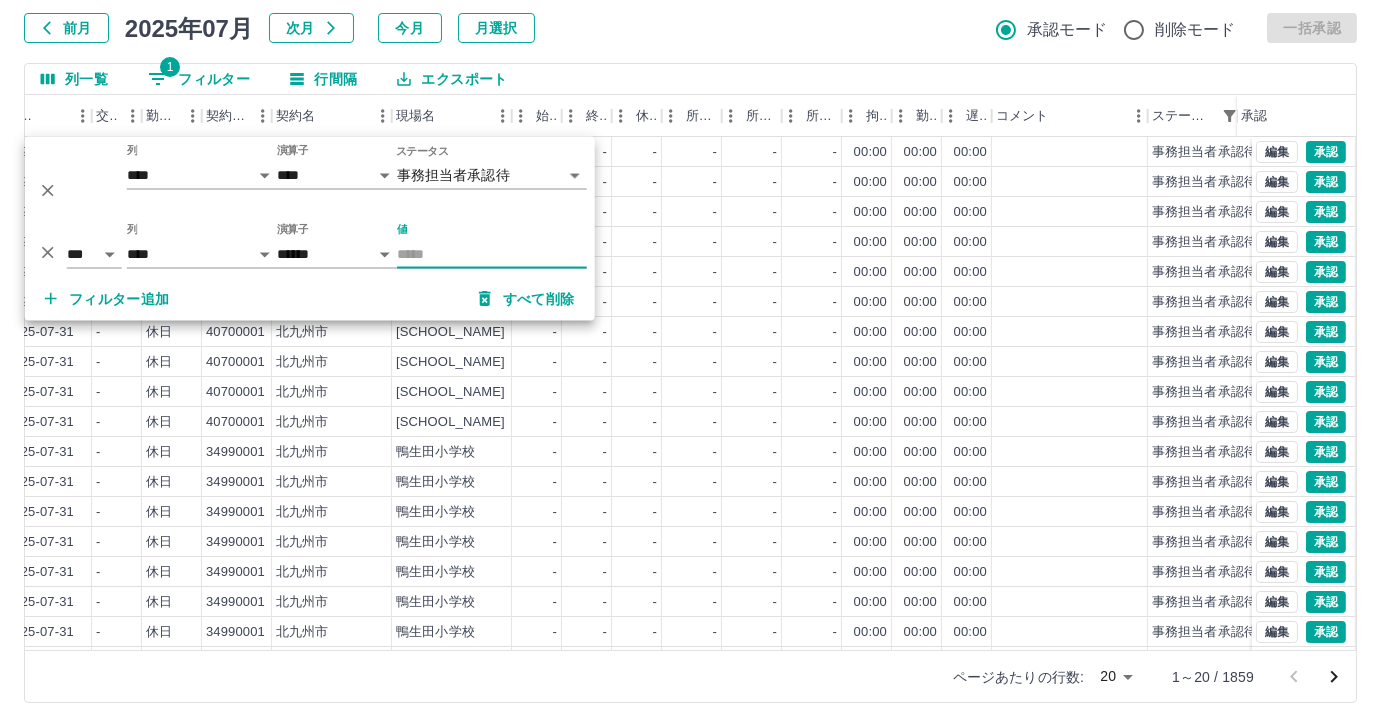 drag, startPoint x: 52, startPoint y: 249, endPoint x: 36, endPoint y: 213, distance: 39.39543 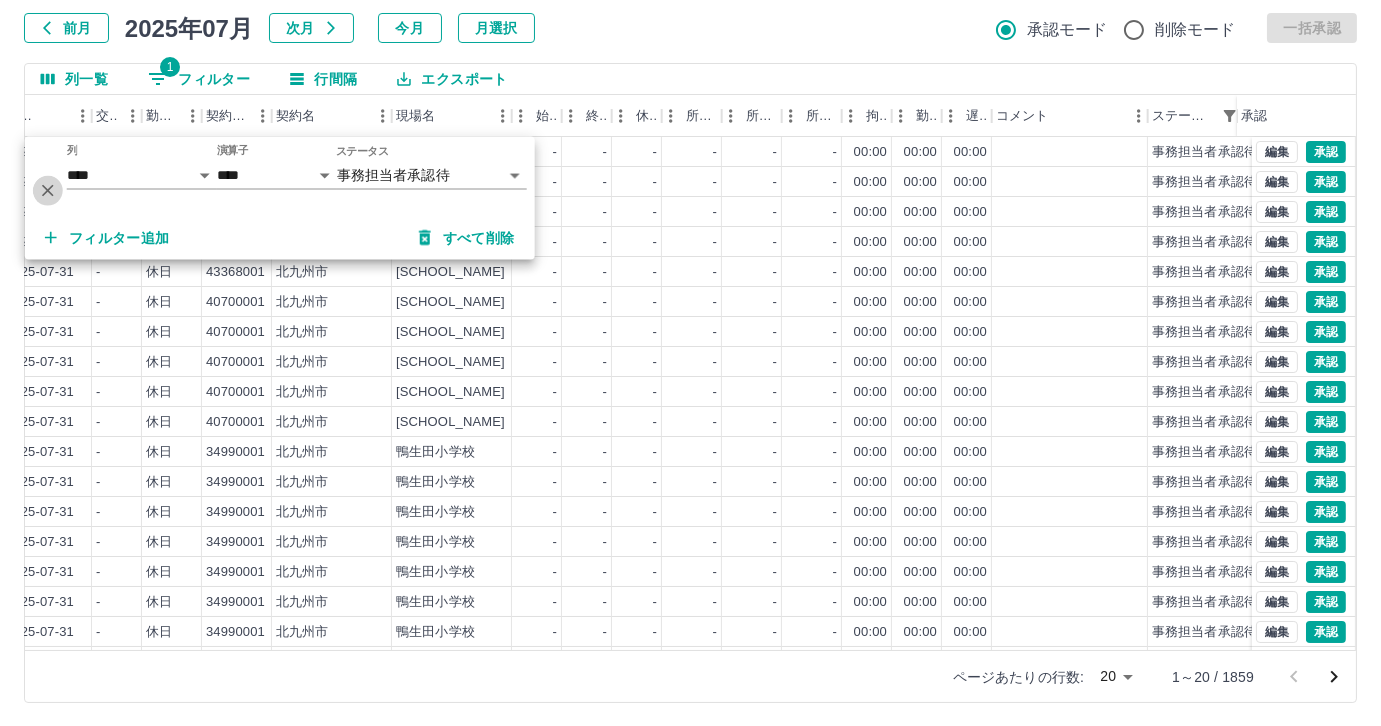 click 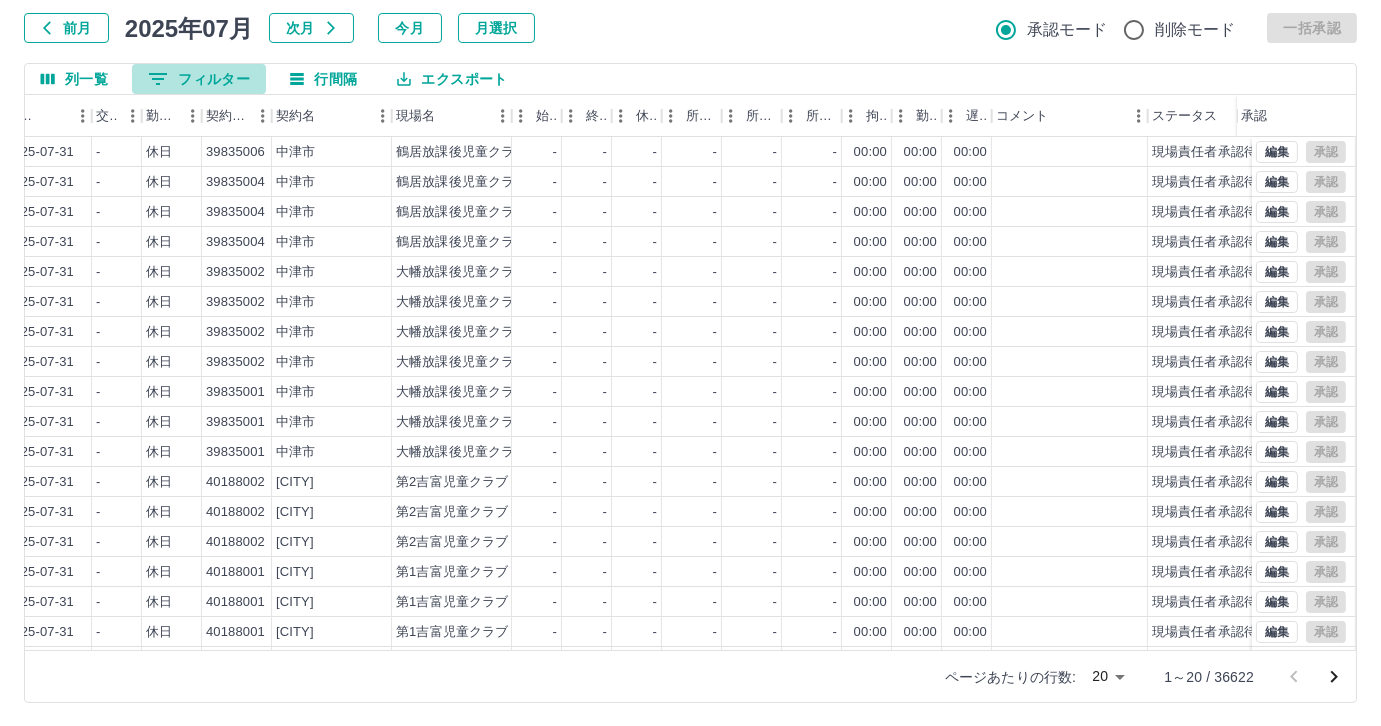 click on "0 フィルター" at bounding box center (199, 79) 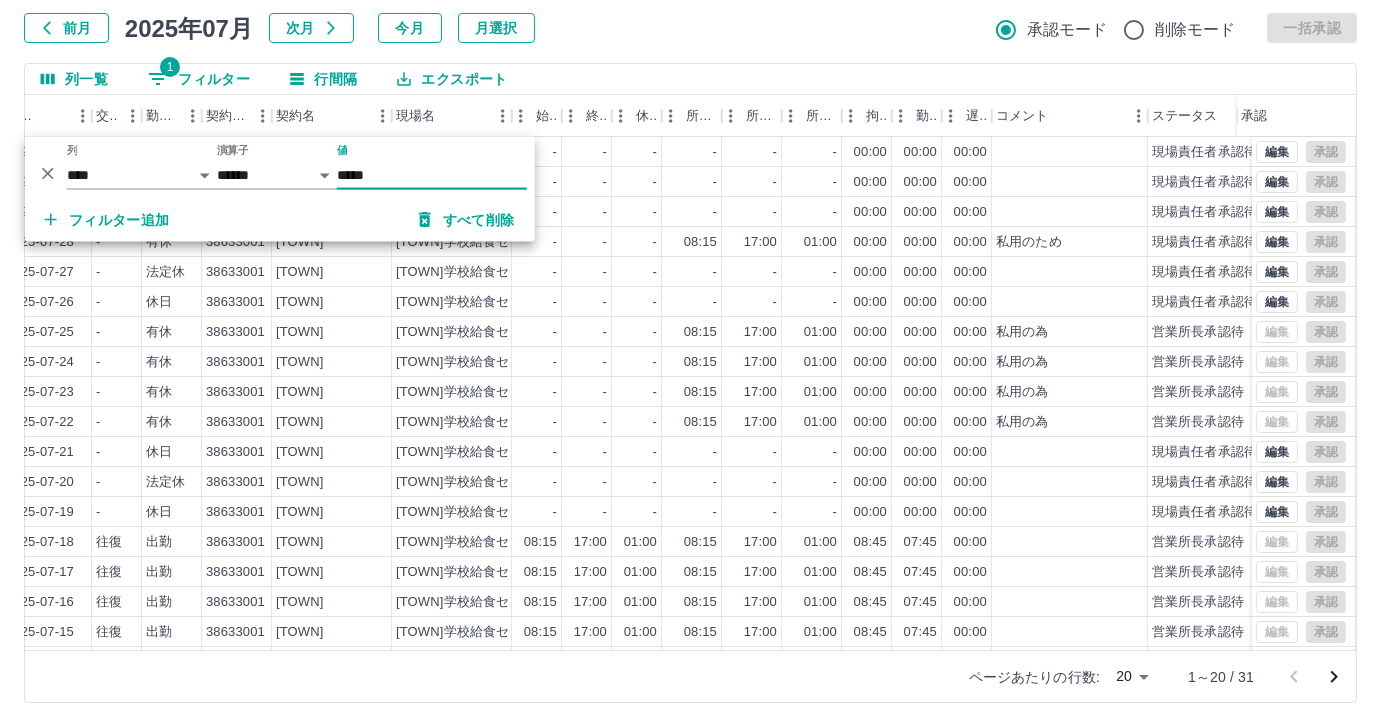 type on "*****" 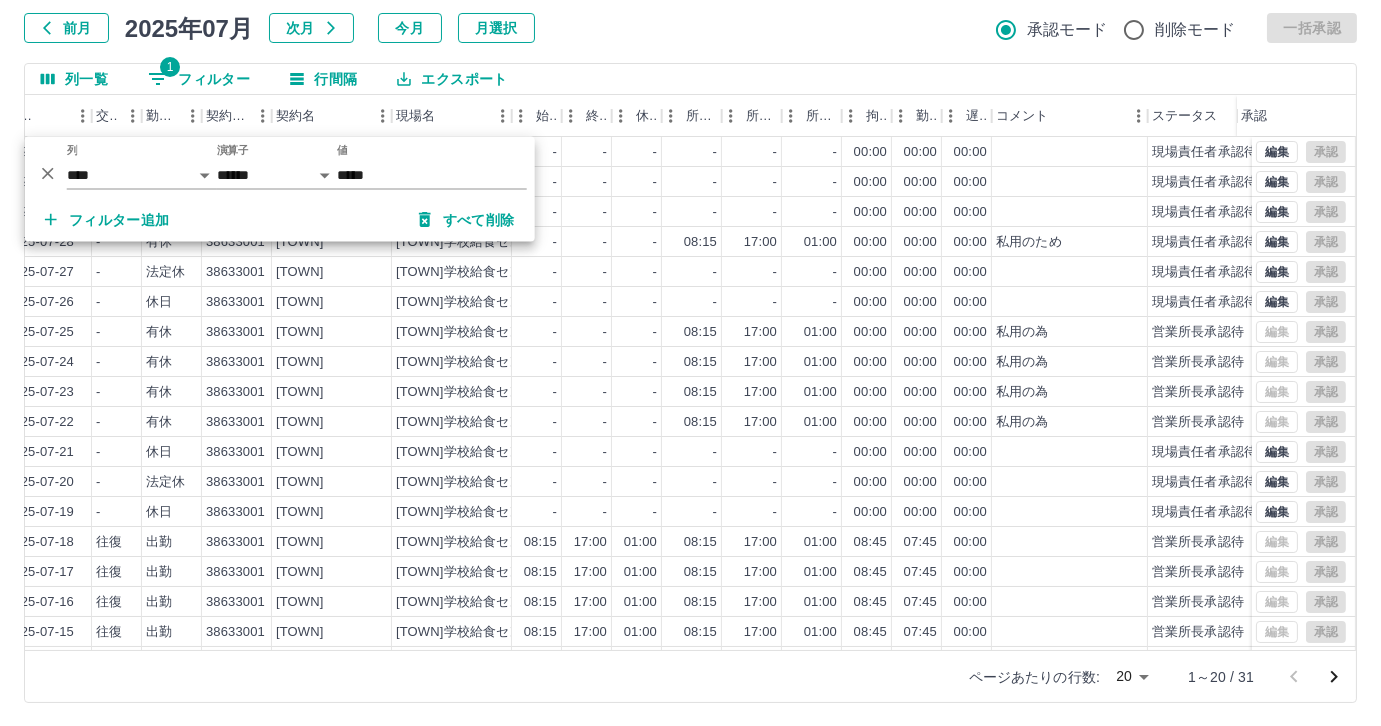 click on "勤務実績承認 前月 2025年07月 次月 今月 月選択 承認モード 削除モード 一括承認 列一覧 1 フィルター 行間隔 エクスポート 社員名 社員区分 勤務日 交通費 勤務区分 契約コード 契約名 現場名 始業 終業 休憩 所定開始 所定終業 所定休憩 拘束 勤務 遅刻等 コメント ステータス 承認 [LAST_NAME] [FIRST_NAME] 営業社員(PT契約) [DATE]  -  休日 [CONTRACT_CODE] [CITY] [SCHOOL_NAME] - - - - - - 00:00 00:00 00:00 現場責任者承認待 [LAST_NAME] [FIRST_NAME] 営業社員(PT契約) [DATE]  -  休日 [CONTRACT_CODE] [CITY] [SCHOOL_NAME] - - - - - - 00:00 00:00 00:00 現場責任者承認待 [LAST_NAME] [FIRST_NAME] 営業社員(PT契約) [DATE]  -  休日 [CONTRACT_CODE] [CITY] [SCHOOL_NAME] - - - - - - 00:00 00:00 00:00 現場責任者承認待 [LAST_NAME] [FIRST_NAME] 営業社員(PT契約) [DATE]  -  有休 [CONTRACT_CODE] [CITY] [SCHOOL_NAME] - - - 08:15 17:00 01:00 00:00 00:00 -" at bounding box center (690, 329) 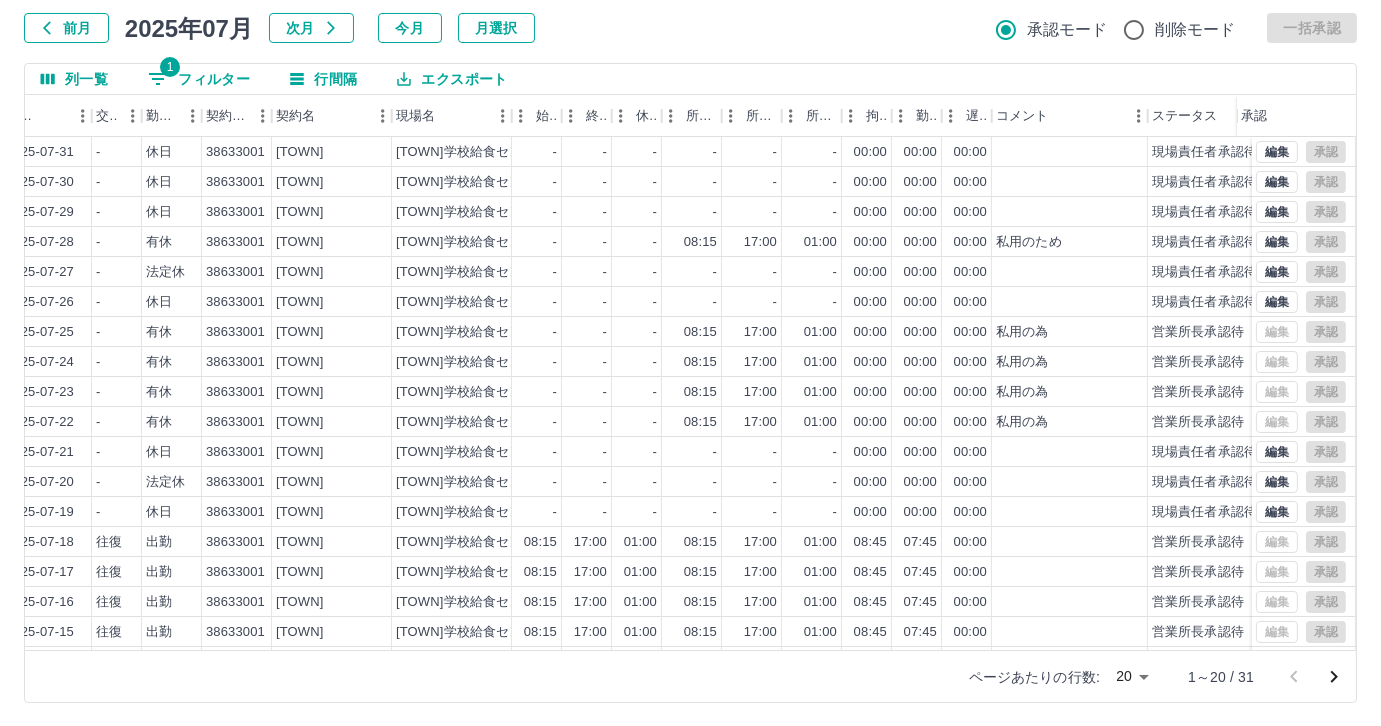 click on "1 フィルター" at bounding box center (199, 79) 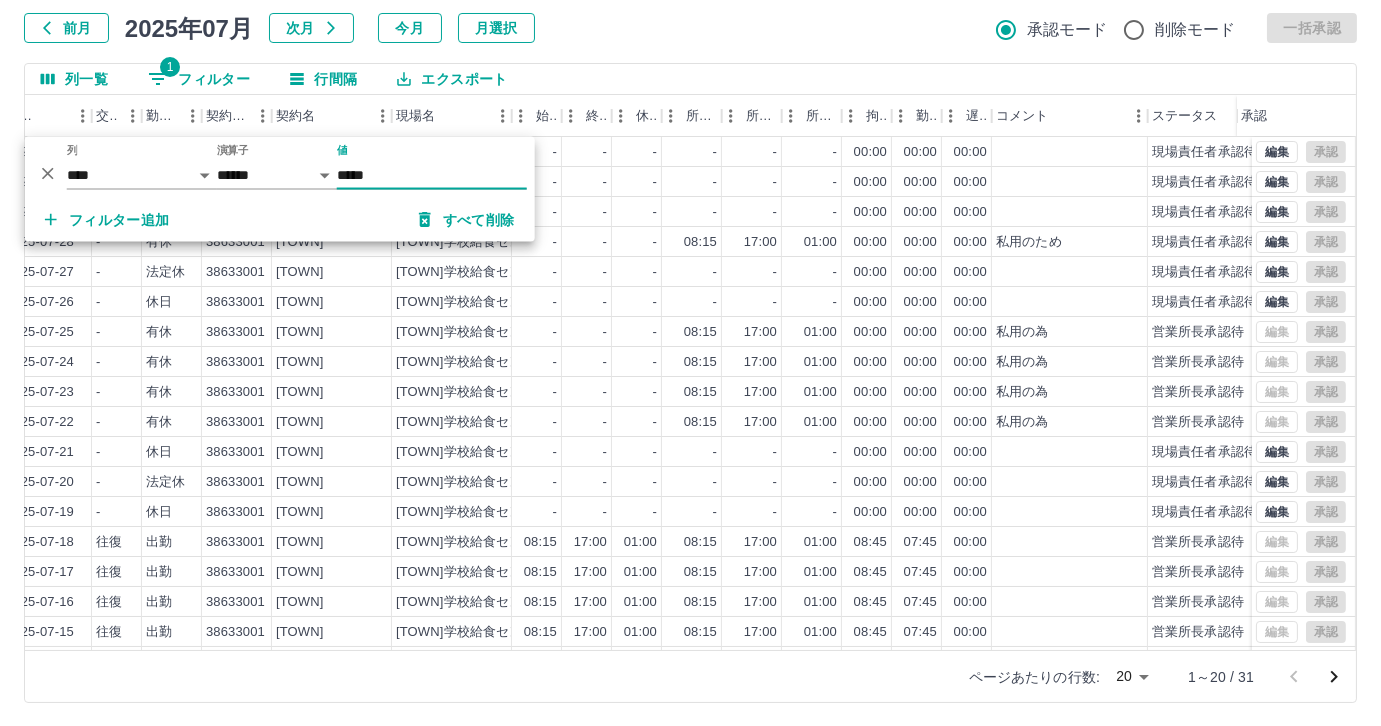 click on "SDH勤怠 [LAST]　[FIRST] 勤務実績承認 前月 2025年07月 次月 今月 月選択 承認モード 削除モード 一括承認 列一覧 1 フィルター 行間隔 エクスポート 社員名 社員区分 勤務日 交通費 勤務区分 契約コード 契約名 現場名 始業 終業 休憩 所定開始 所定終業 所定休憩 拘束 勤務 遅刻等 コメント ステータス 承認 [LAST]　[FIRST] 営業社員(PT契約) 2025-07-31  -  休日 38633001 [TOWN] [TOWN]学校給食センター - - - - - - 00:00 00:00 00:00 現場責任者承認待 [LAST]　[FIRST] 営業社員(PT契約) 2025-07-30  -  休日 38633001 [TOWN] [TOWN]学校給食センター - - - - - - 00:00 00:00 00:00 現場責任者承認待 [LAST]　[FIRST] 営業社員(PT契約) 2025-07-29  -  休日 38633001 [TOWN] [TOWN]学校給食センター - - - - - - 00:00 00:00 00:00 現場責任者承認待 [LAST]　[FIRST] 営業社員(PT契約) 2025-07-28  -  有休 38633001 [TOWN] [TOWN]学校給食センター - - - 08:15" at bounding box center (690, 304) 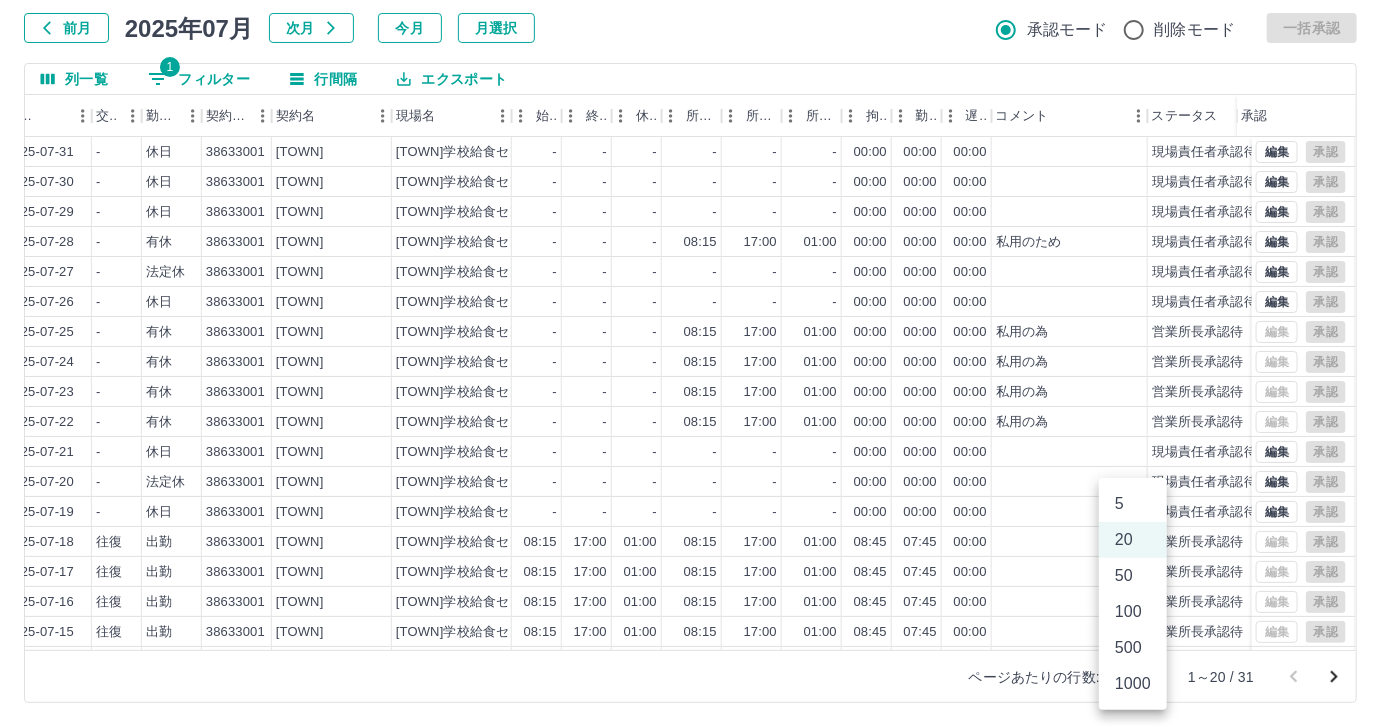 click on "50" at bounding box center (1133, 576) 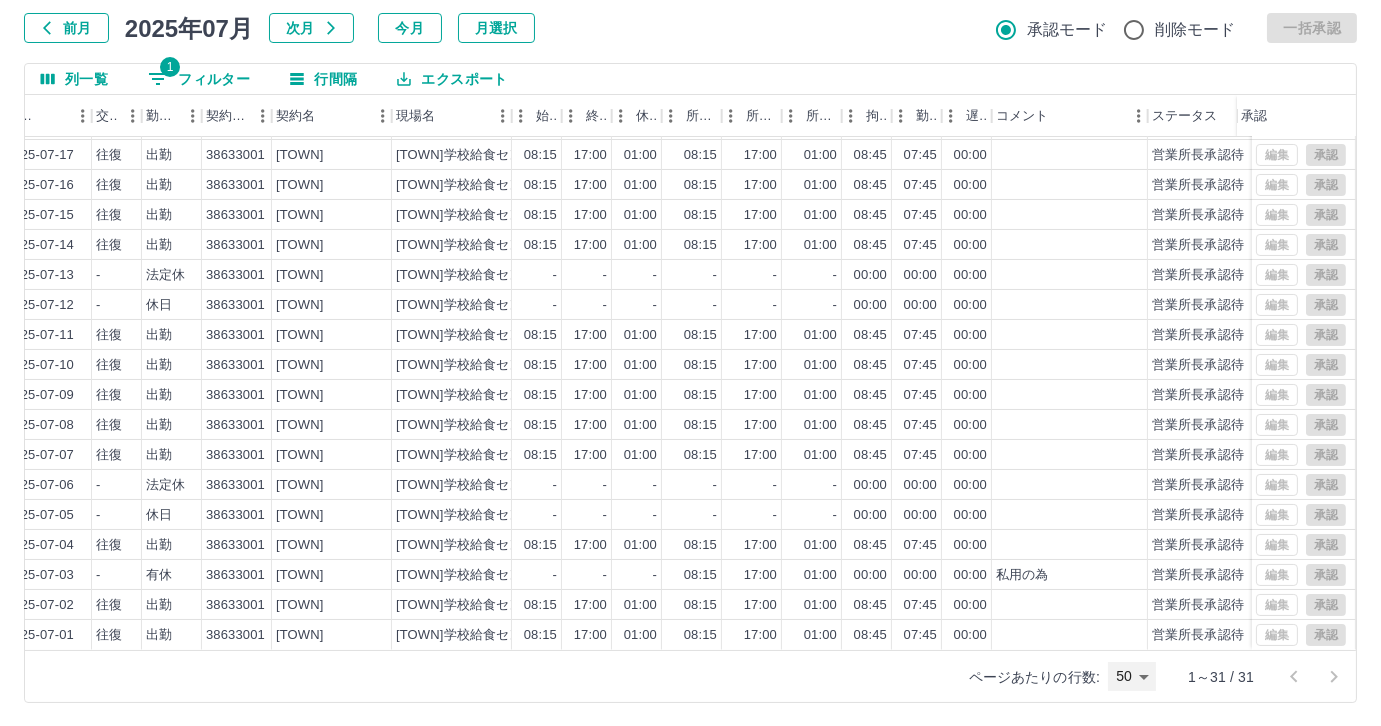 scroll, scrollTop: 0, scrollLeft: 399, axis: horizontal 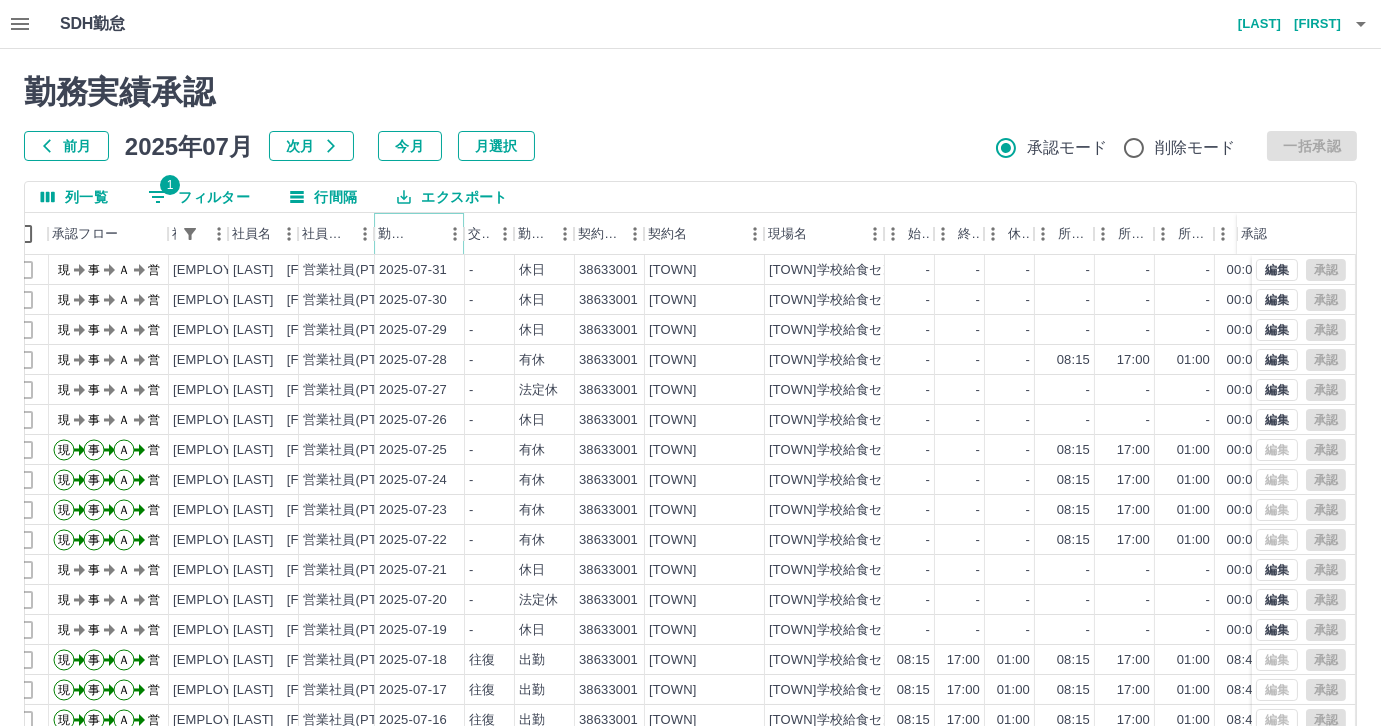 click at bounding box center [426, 234] 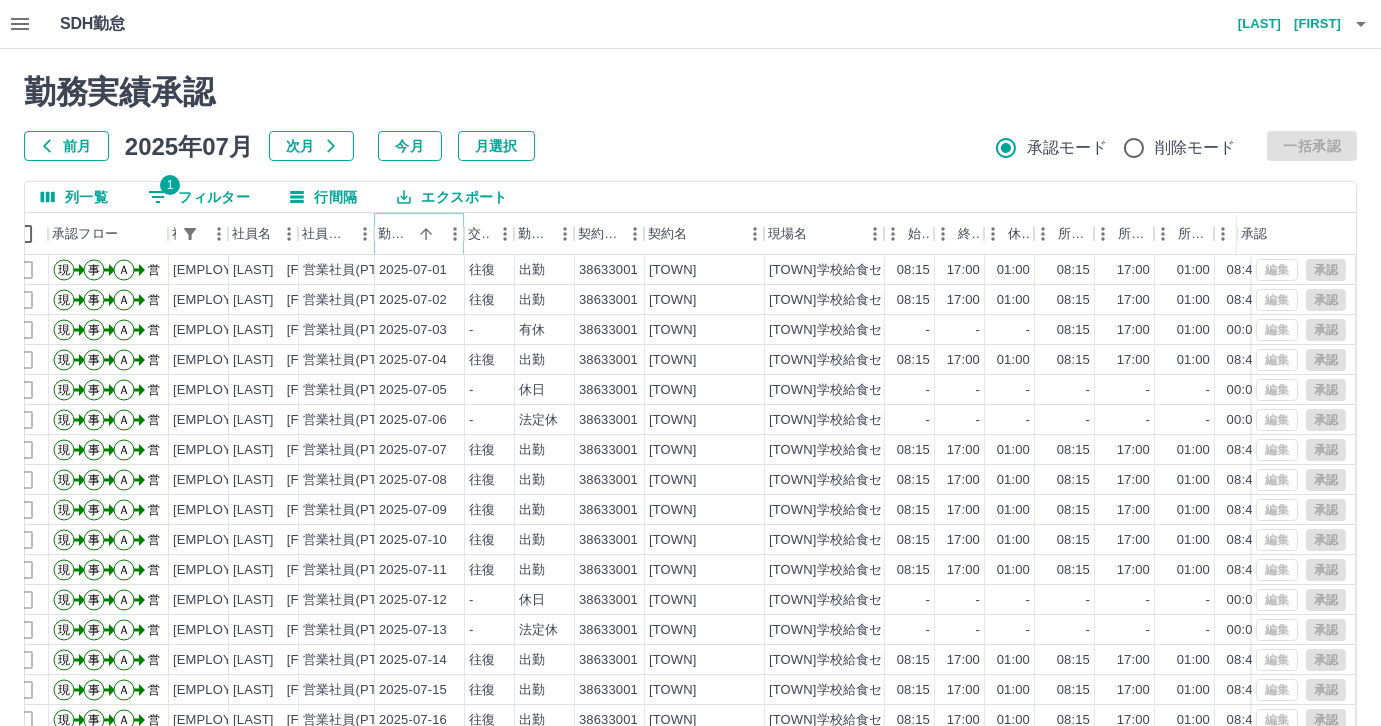 scroll, scrollTop: 431, scrollLeft: 26, axis: both 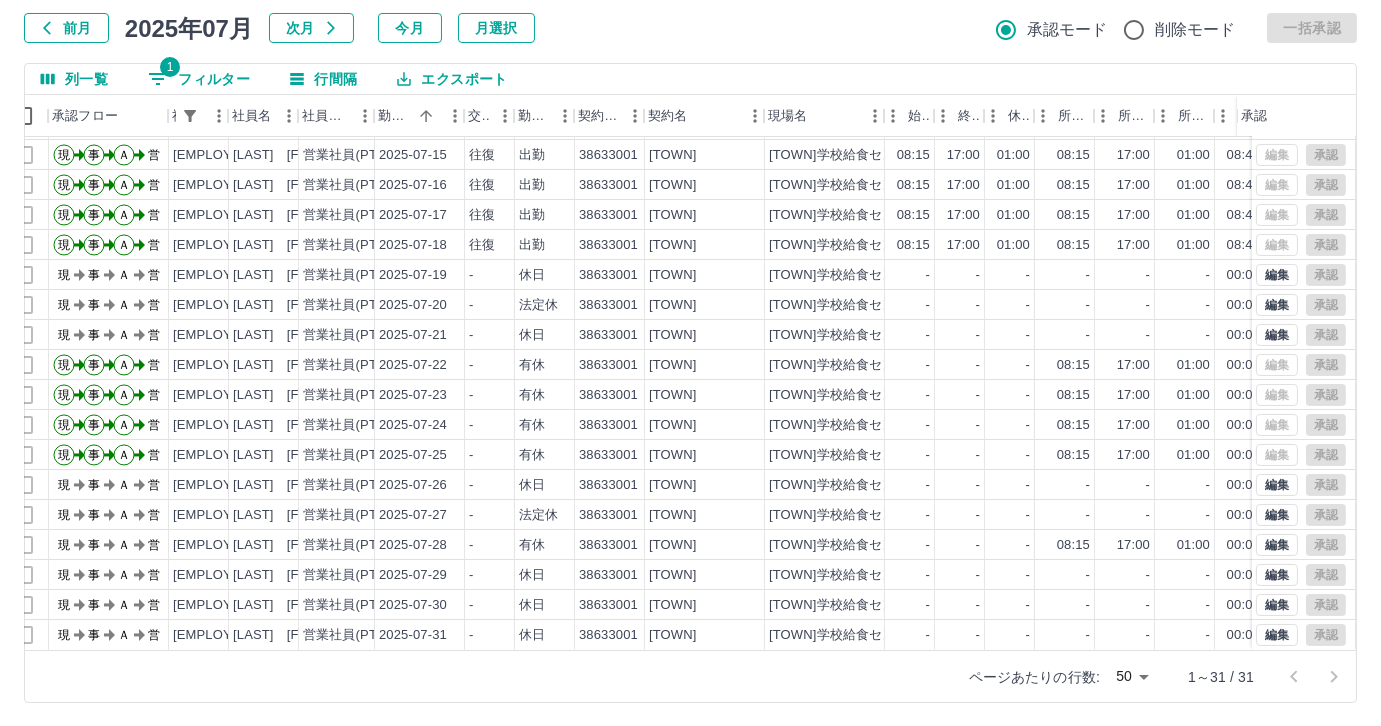 click on "1 フィルター" at bounding box center (199, 79) 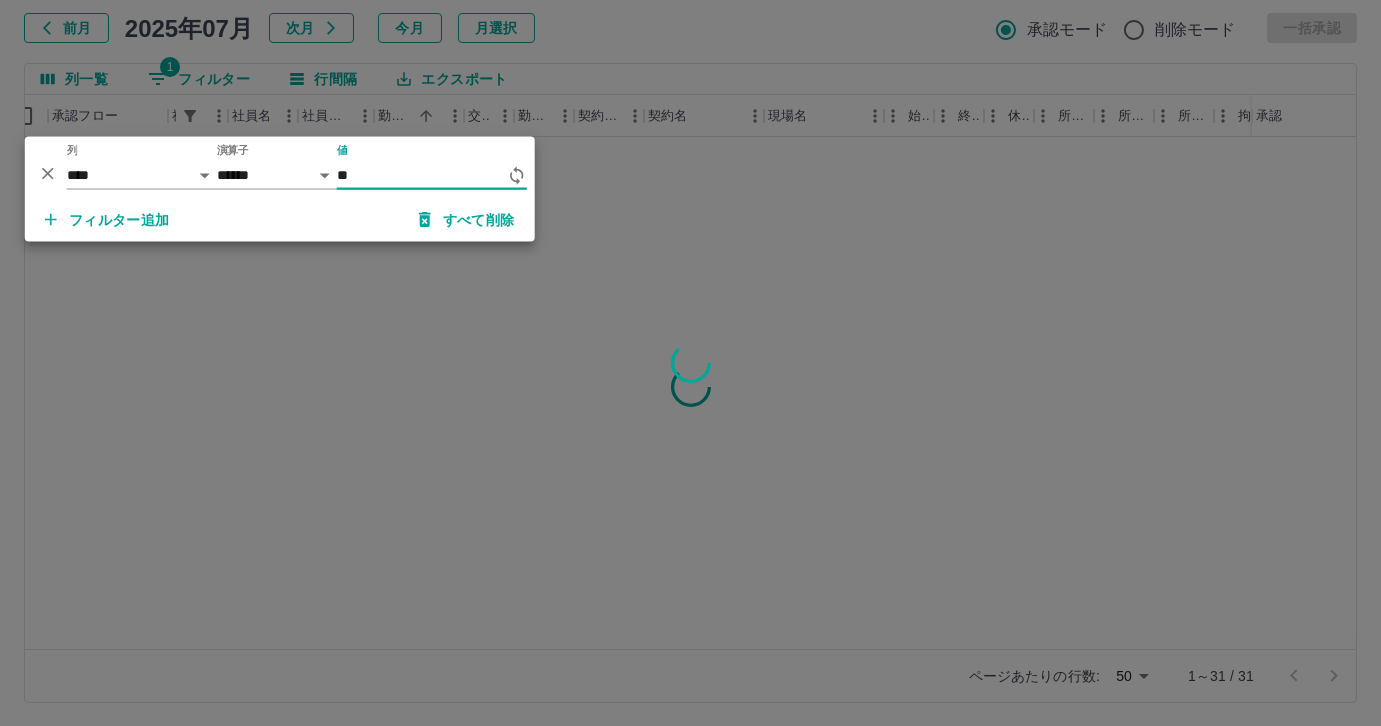 type on "*" 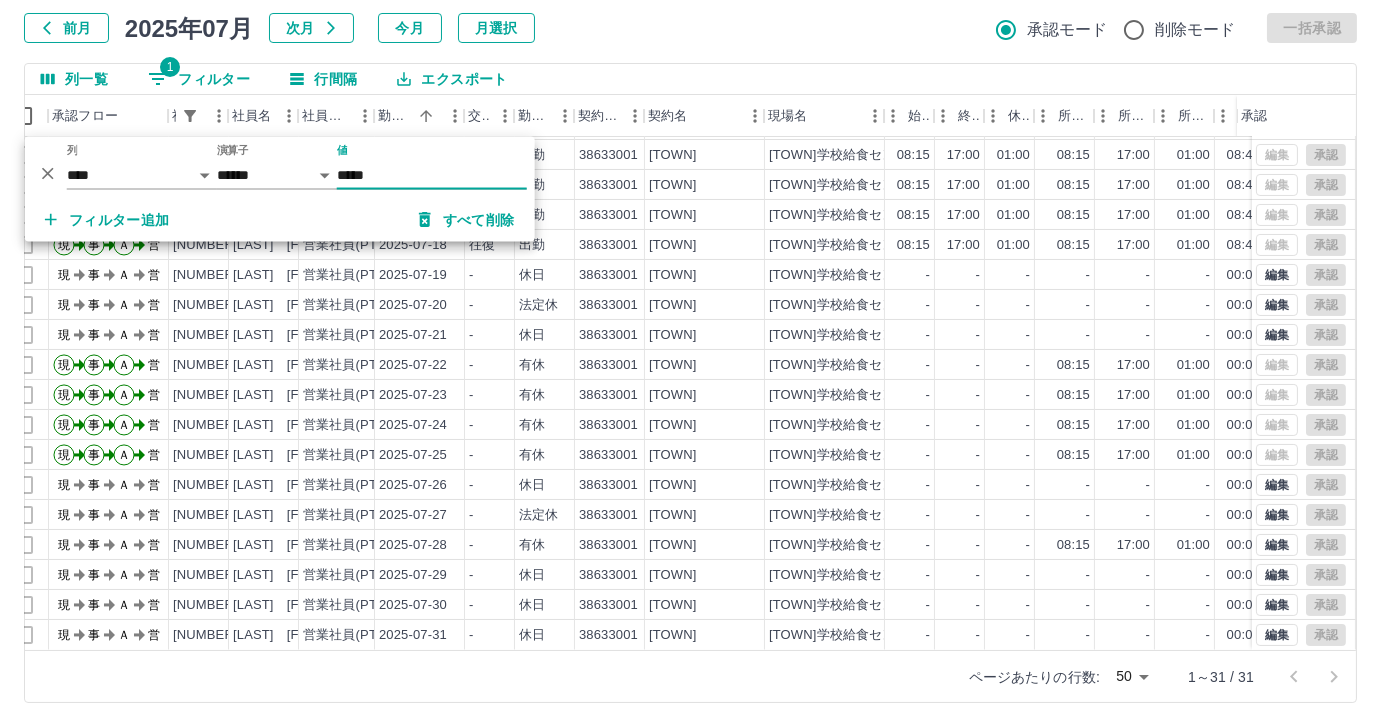scroll, scrollTop: 431, scrollLeft: 26, axis: both 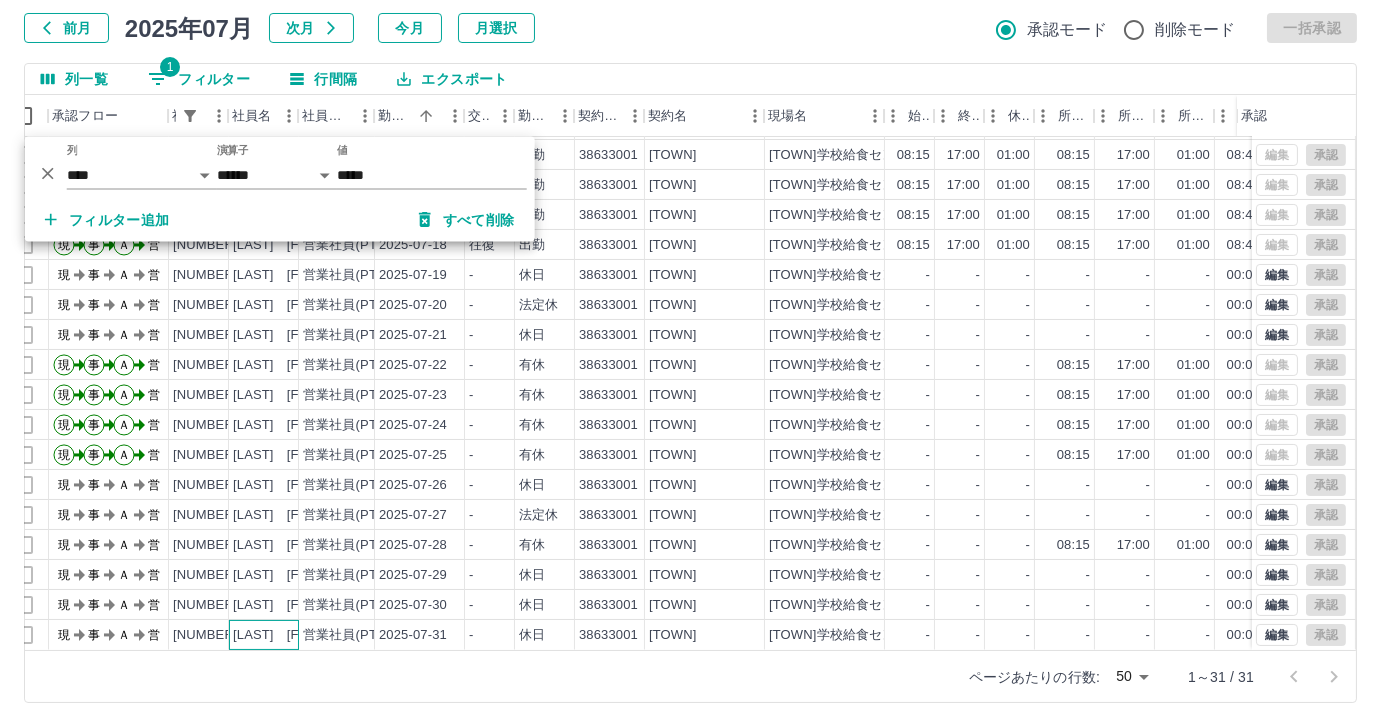 click on "[LAST]　[FIRST]" at bounding box center [264, 635] 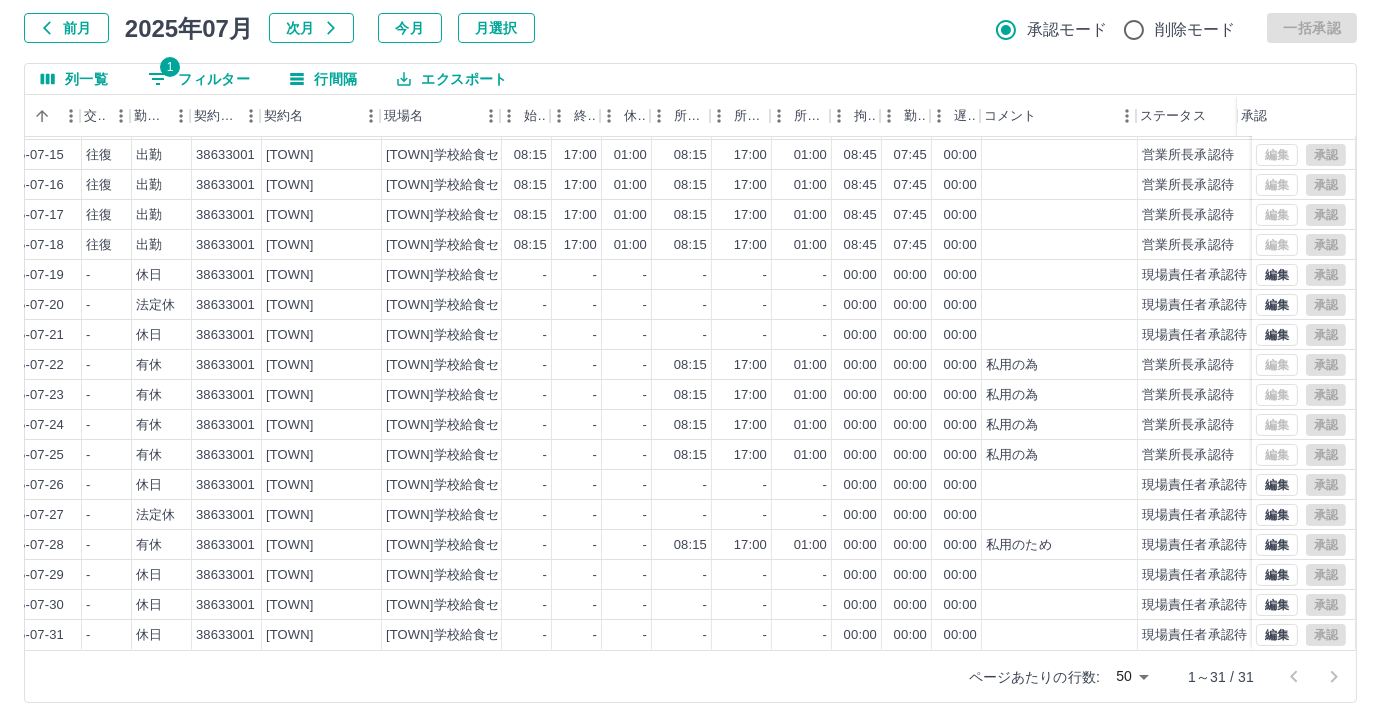 scroll, scrollTop: 431, scrollLeft: 410, axis: both 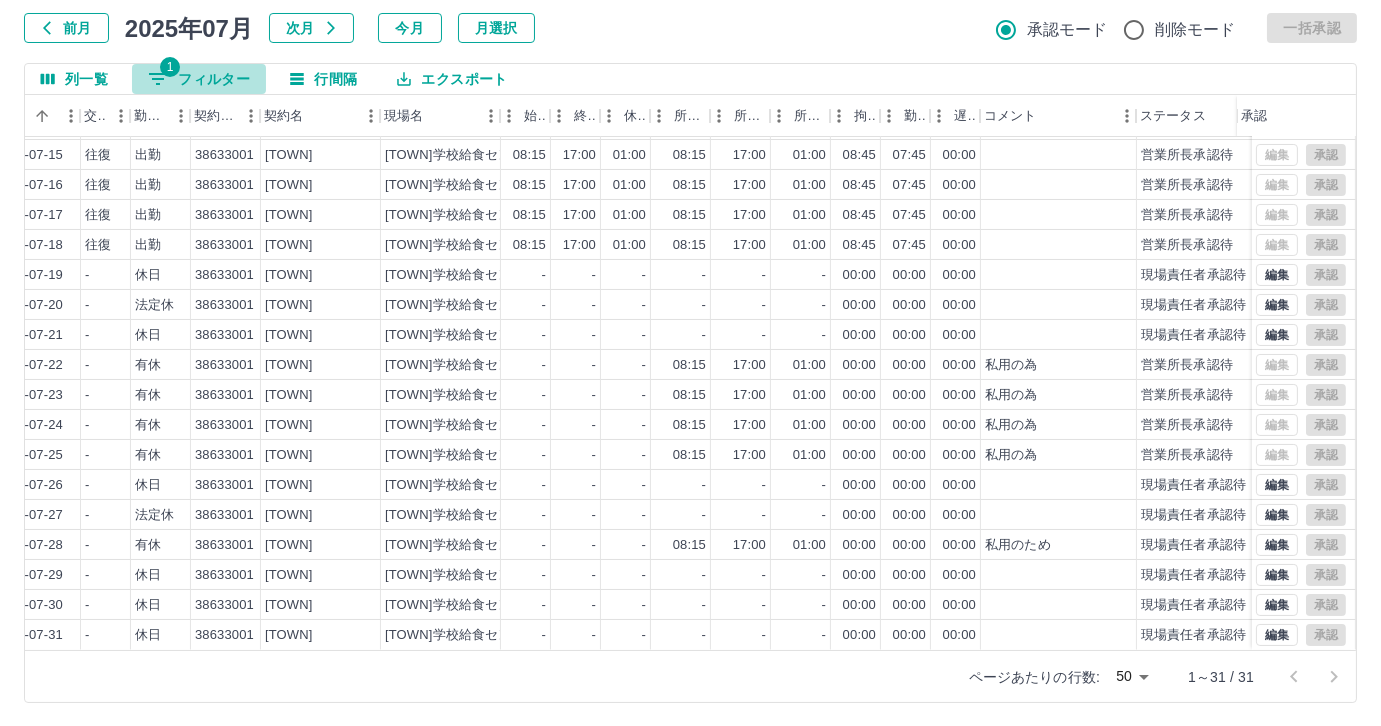 click on "1 フィルター" at bounding box center (199, 79) 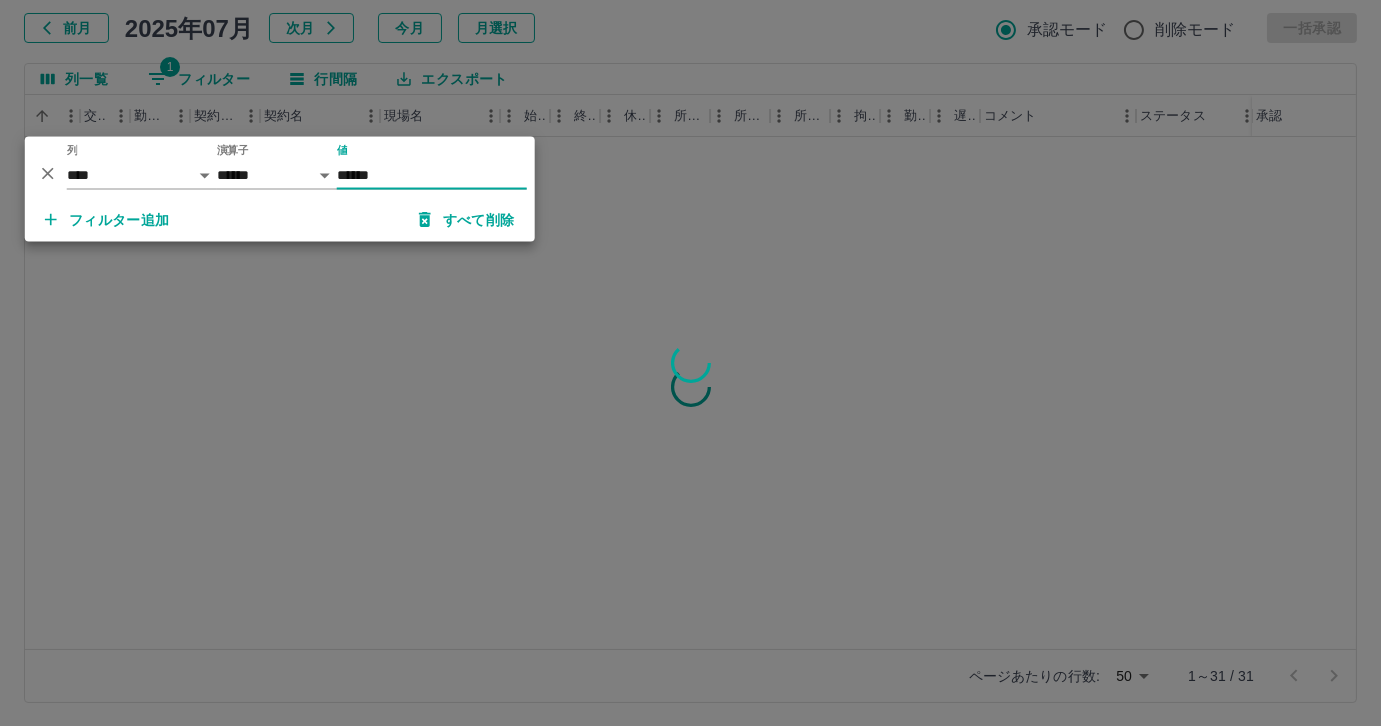 scroll, scrollTop: 0, scrollLeft: 410, axis: horizontal 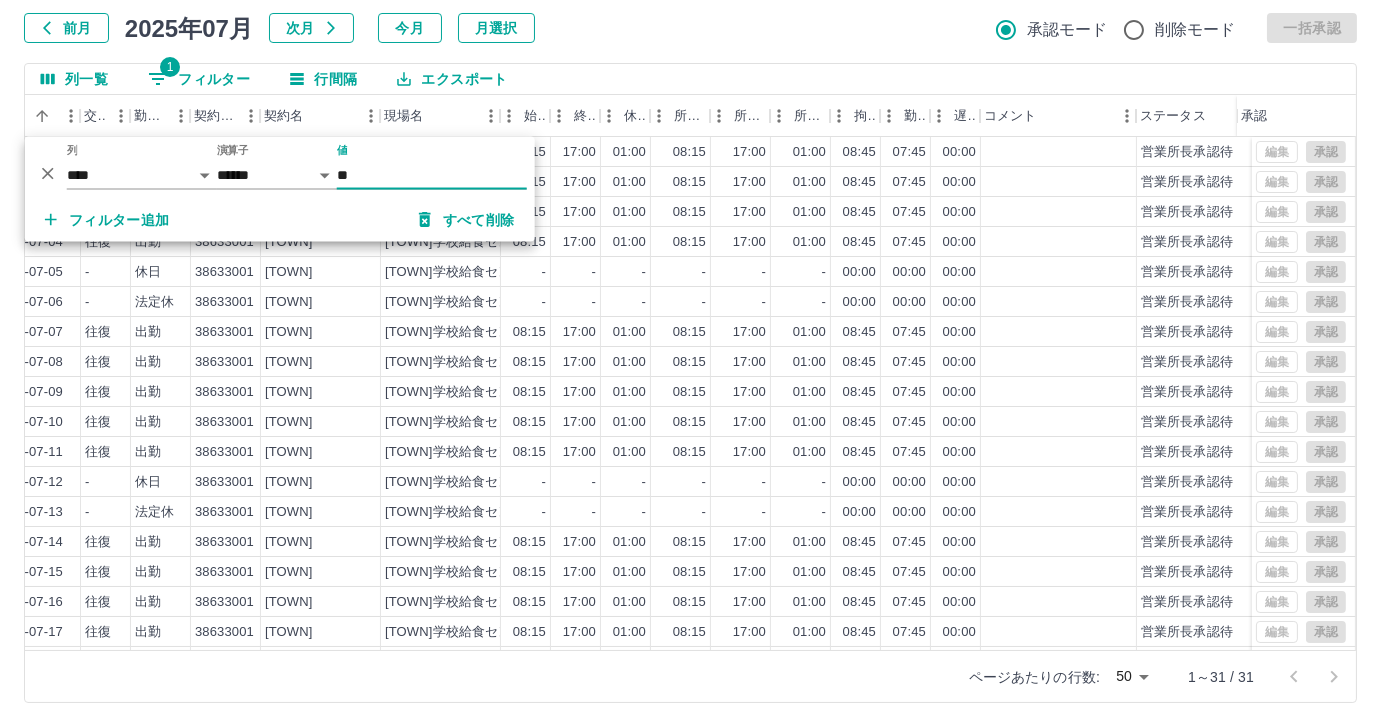 type on "*" 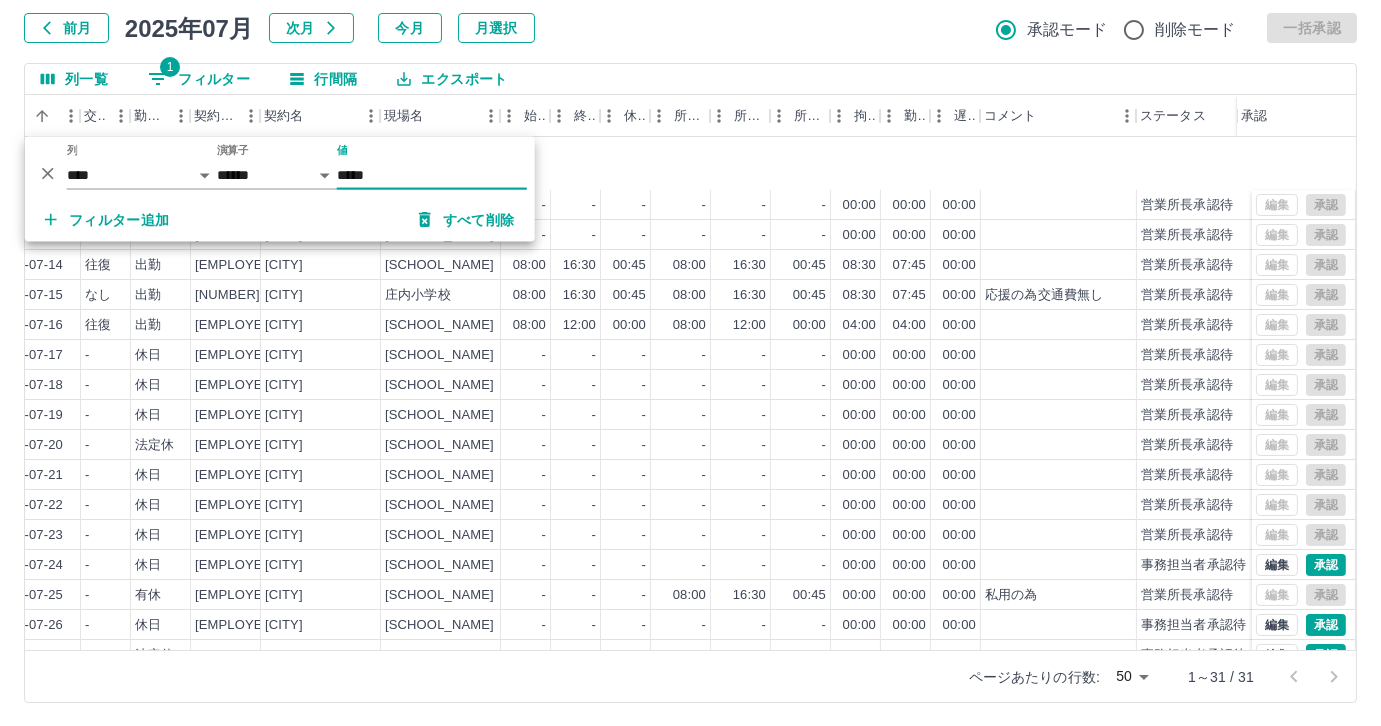 scroll, scrollTop: 431, scrollLeft: 410, axis: both 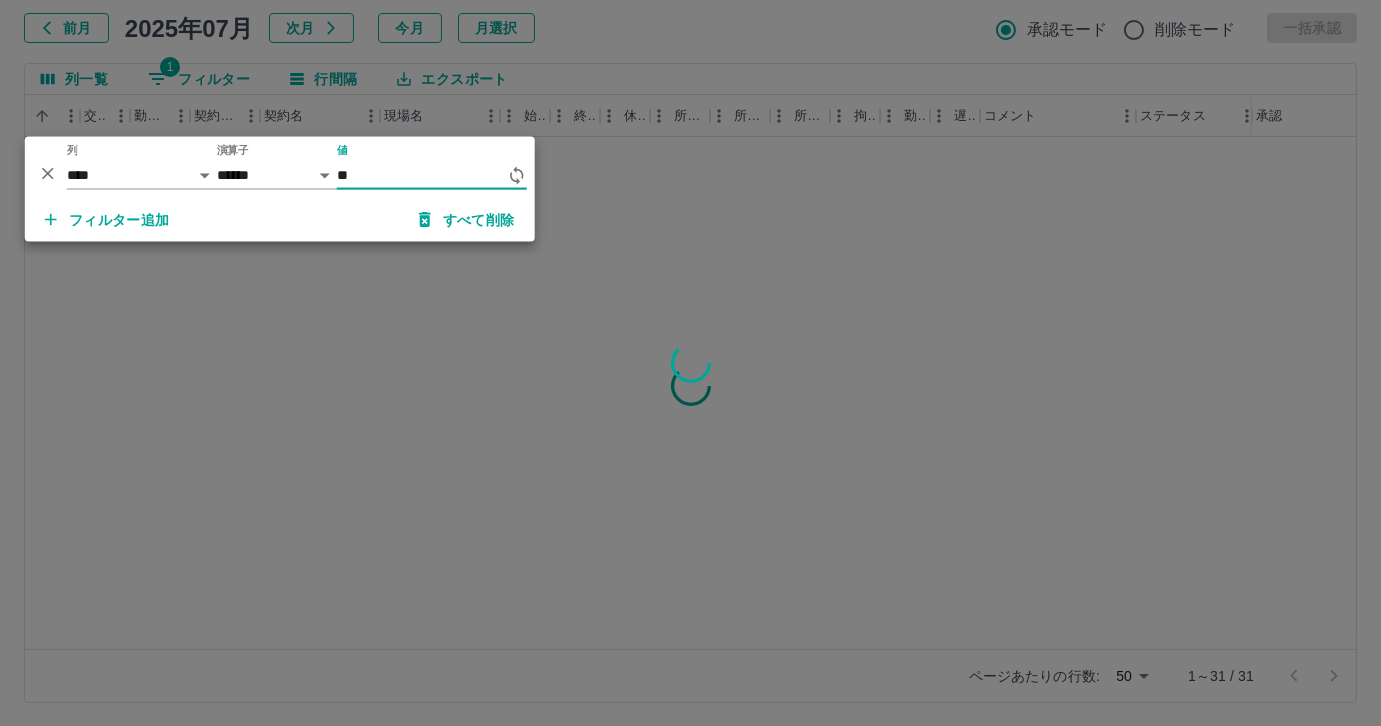 type on "*" 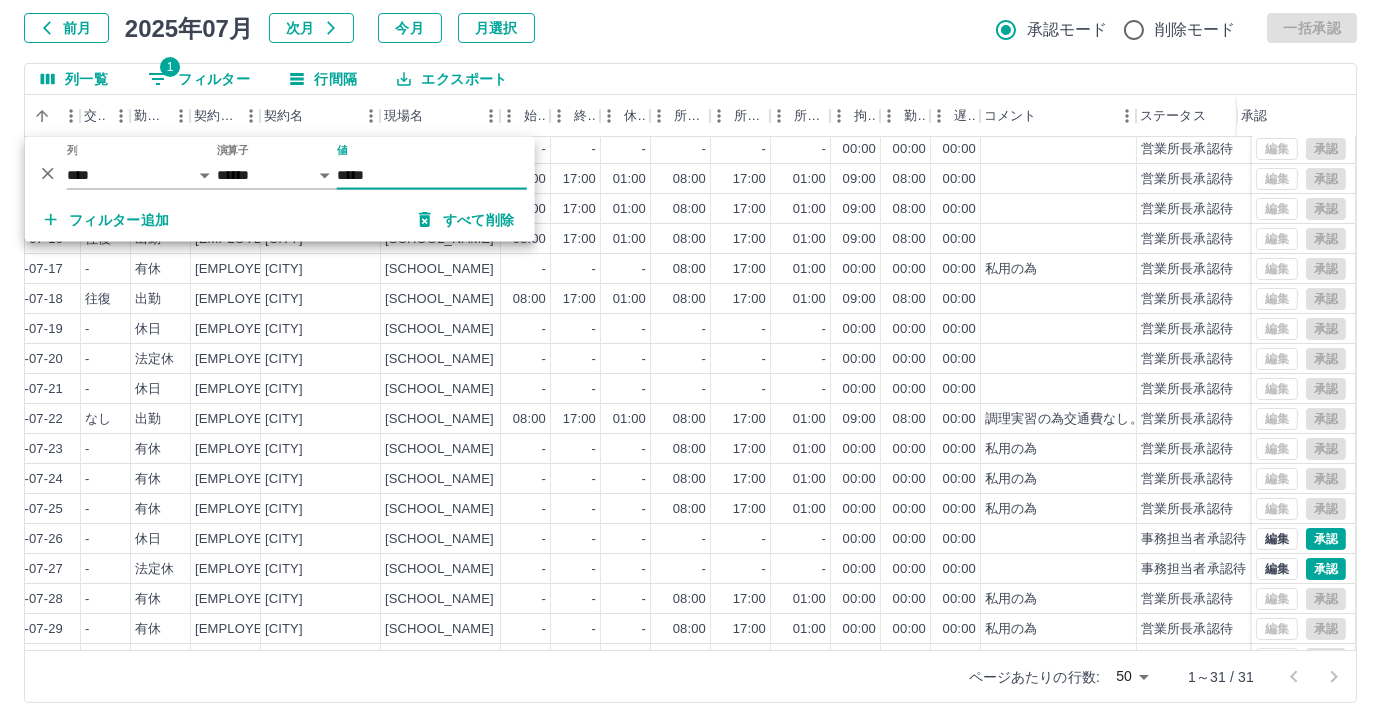 scroll, scrollTop: 431, scrollLeft: 410, axis: both 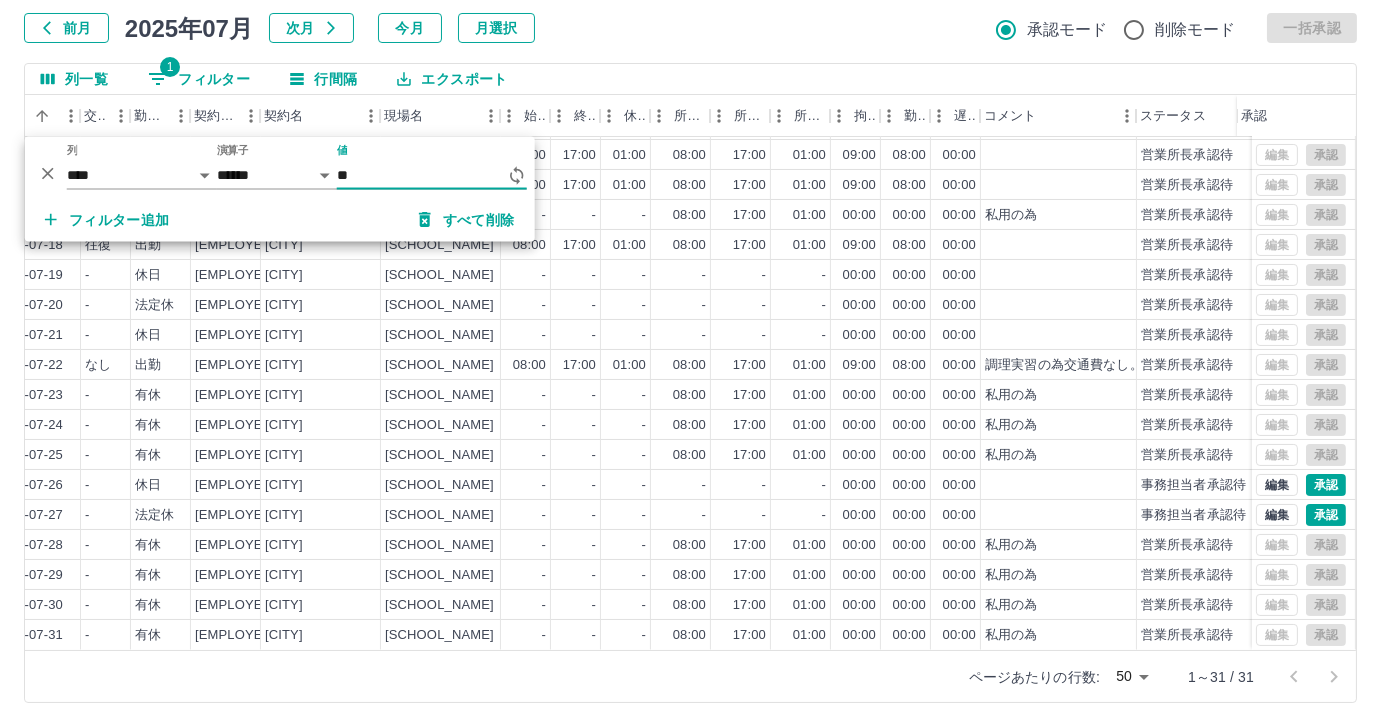 type on "*" 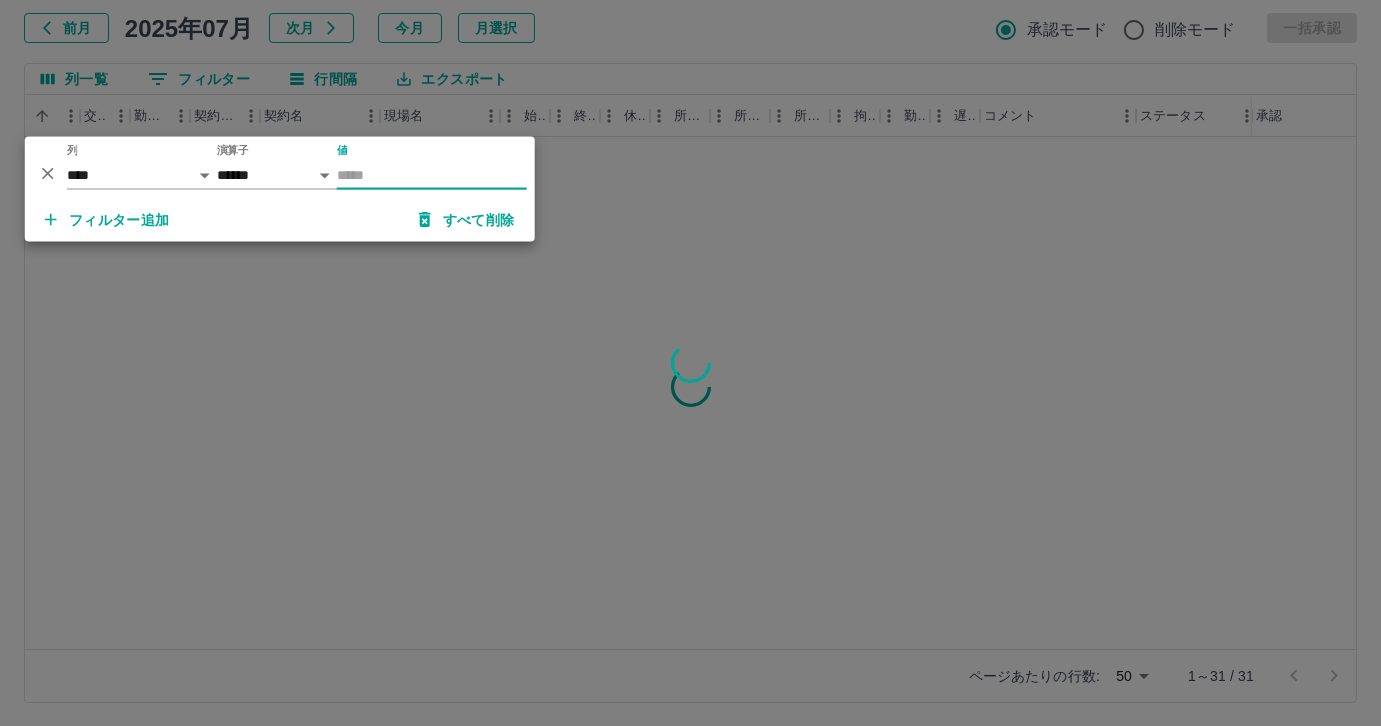 scroll, scrollTop: 0, scrollLeft: 410, axis: horizontal 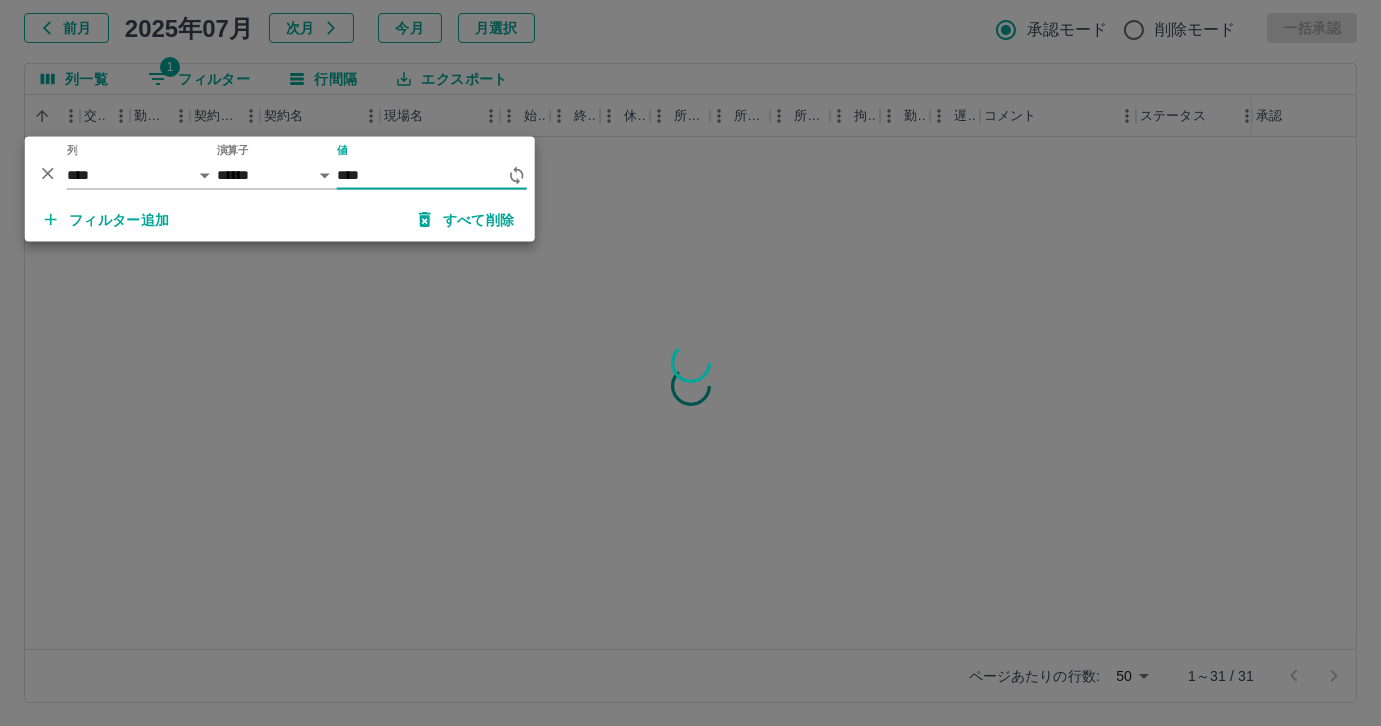 type on "*****" 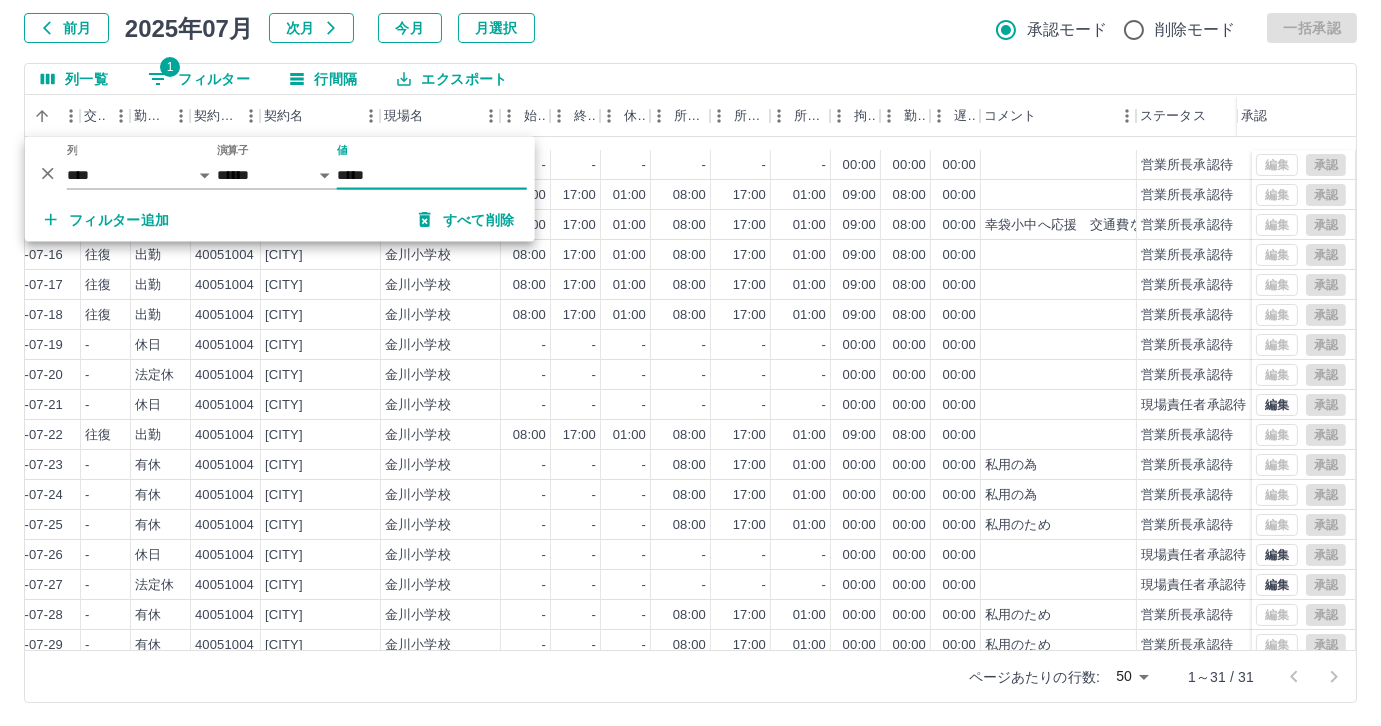 scroll, scrollTop: 431, scrollLeft: 410, axis: both 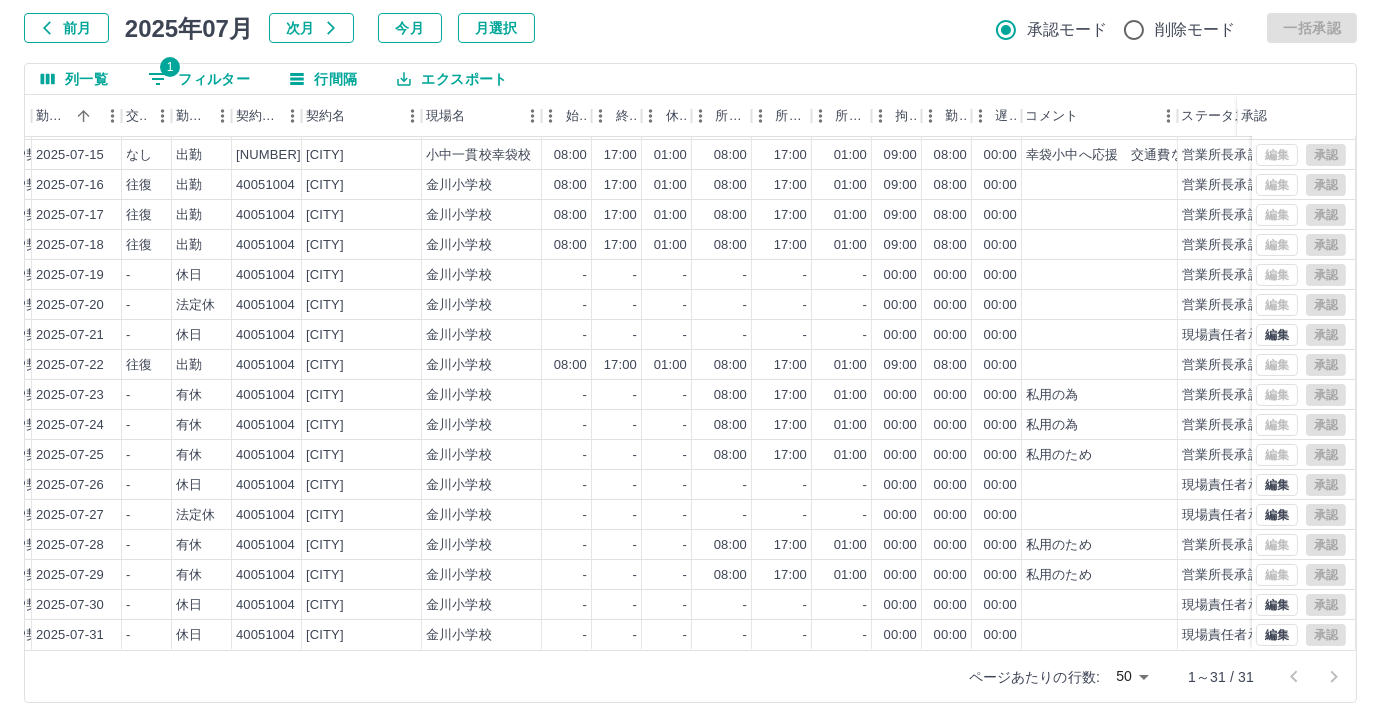 click on "1 フィルター" at bounding box center [199, 79] 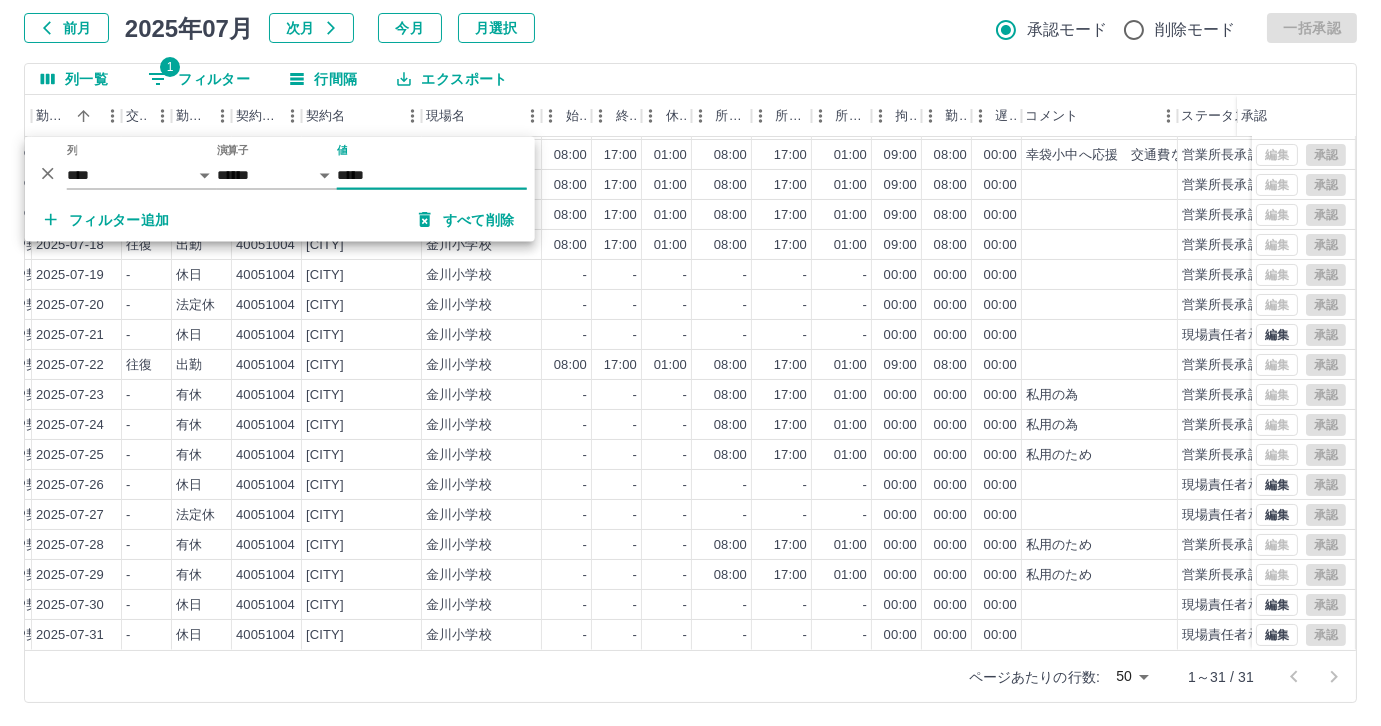 click on "*****" at bounding box center (432, 175) 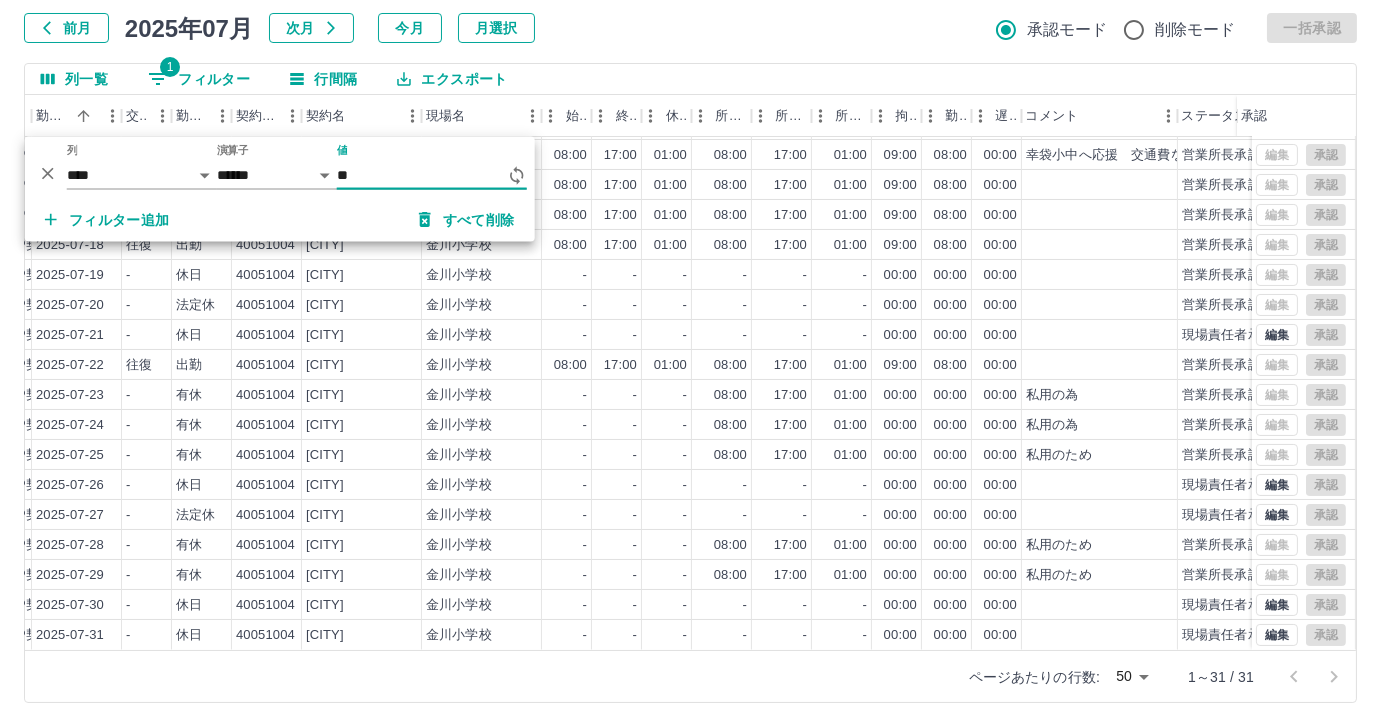 type on "*" 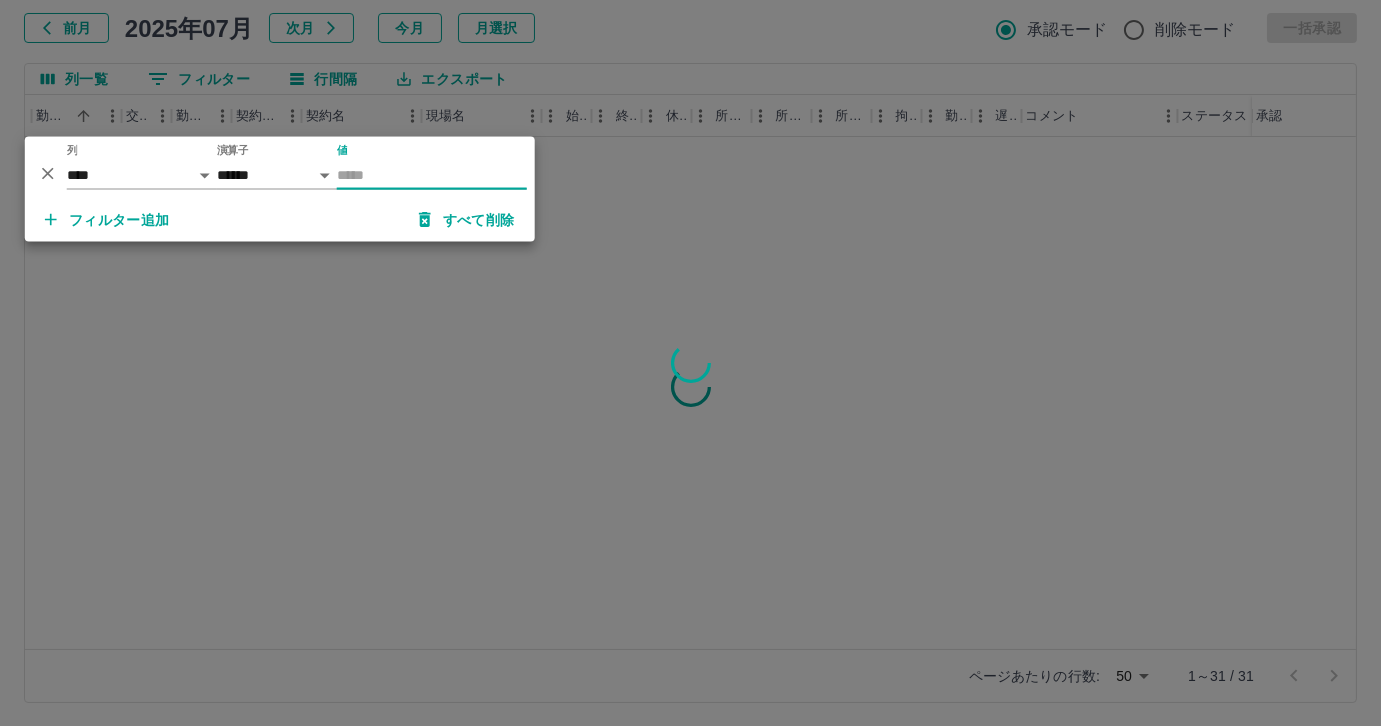 scroll, scrollTop: 0, scrollLeft: 369, axis: horizontal 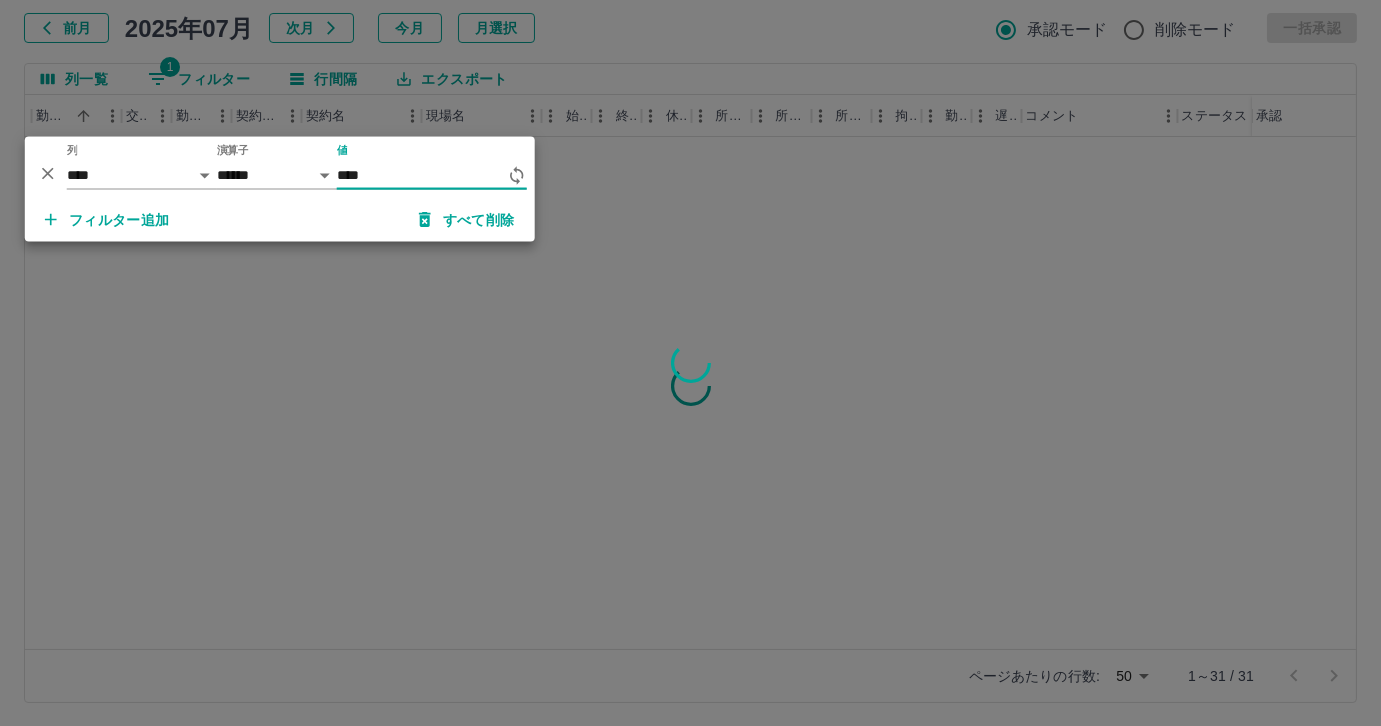 type on "*****" 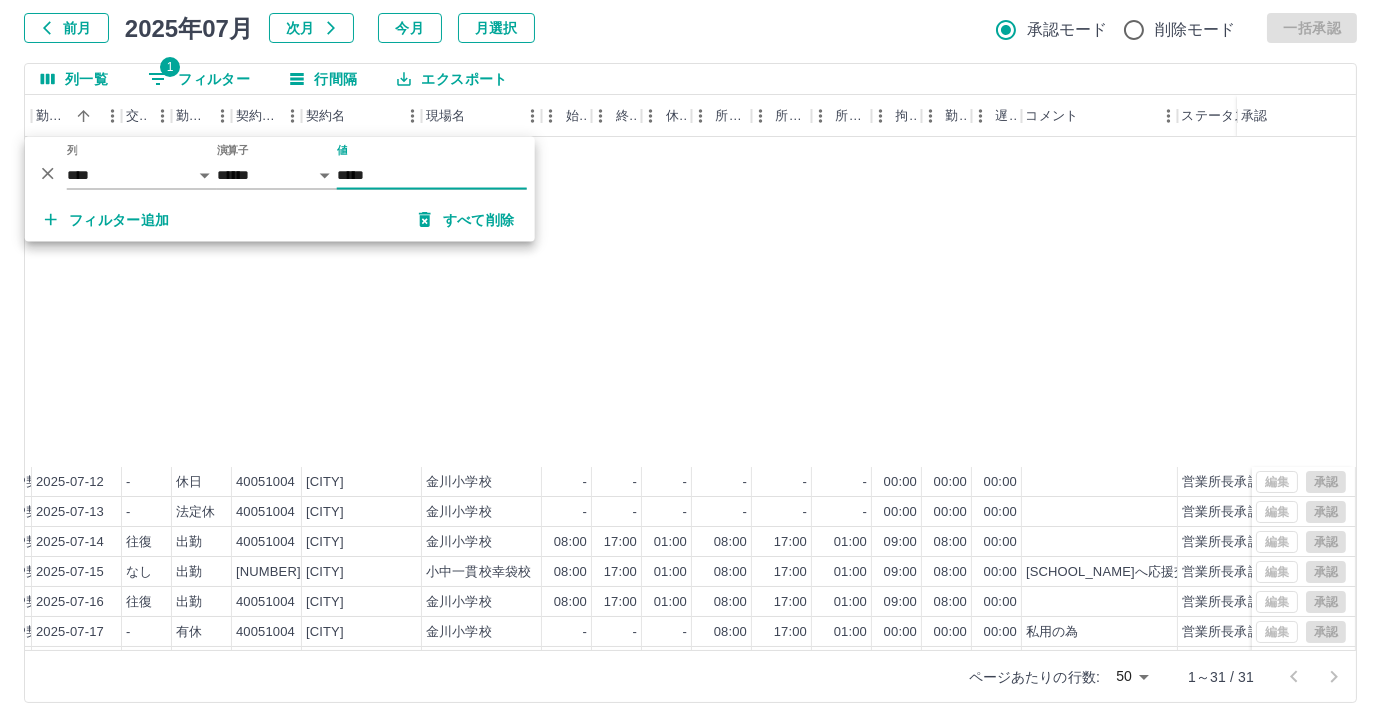 scroll, scrollTop: 431, scrollLeft: 369, axis: both 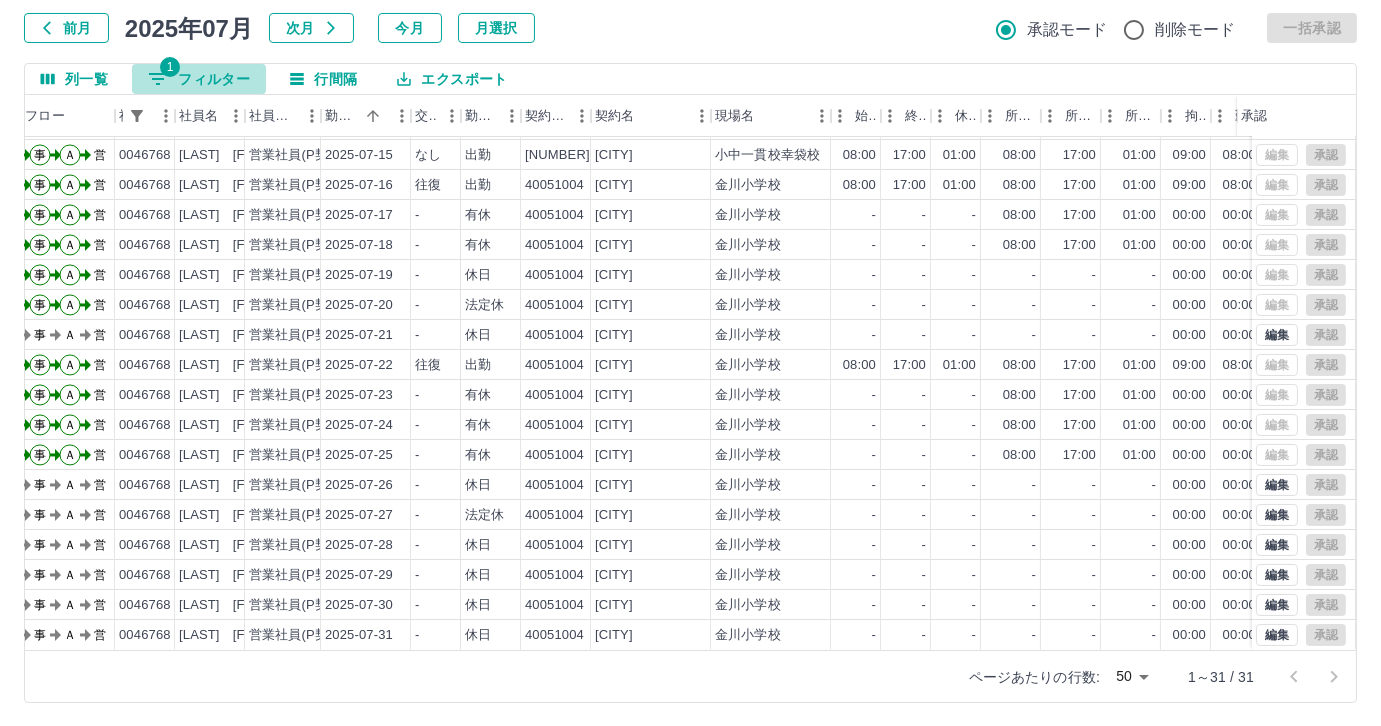 click on "1 フィルター" at bounding box center (199, 79) 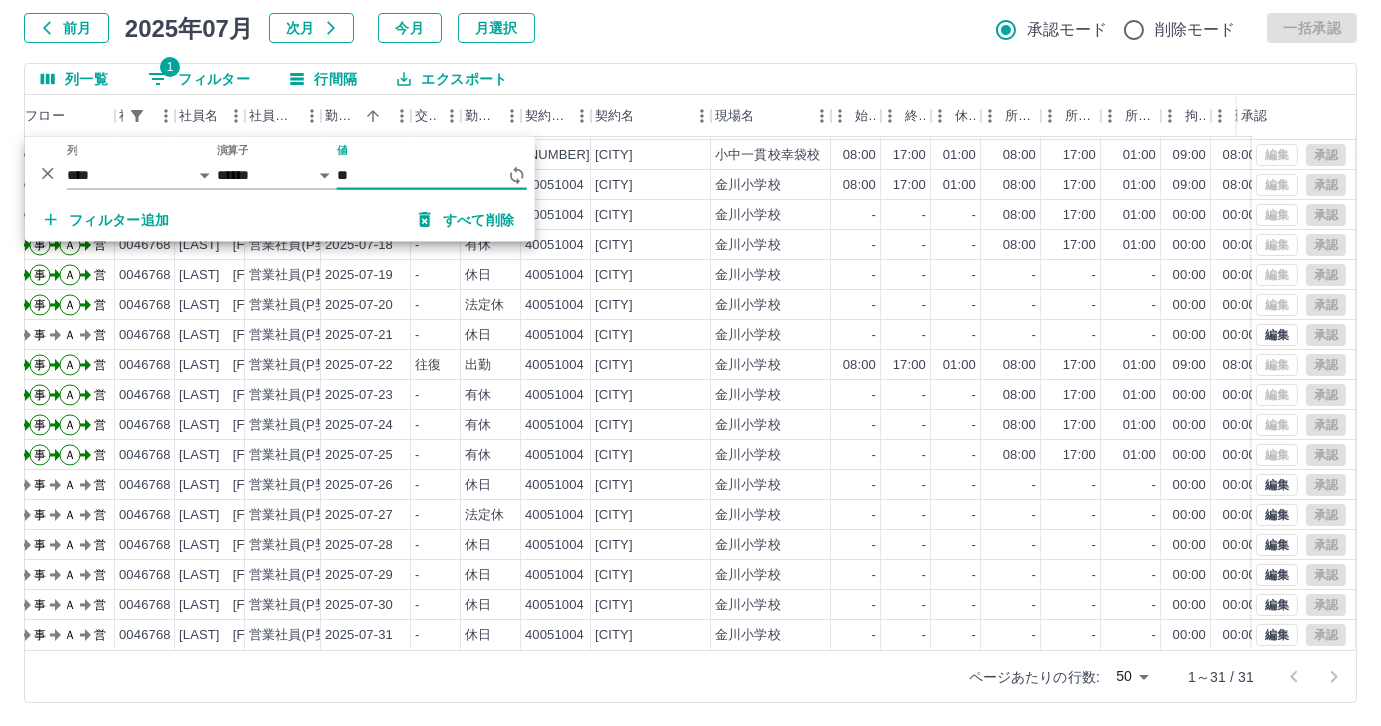 type on "*" 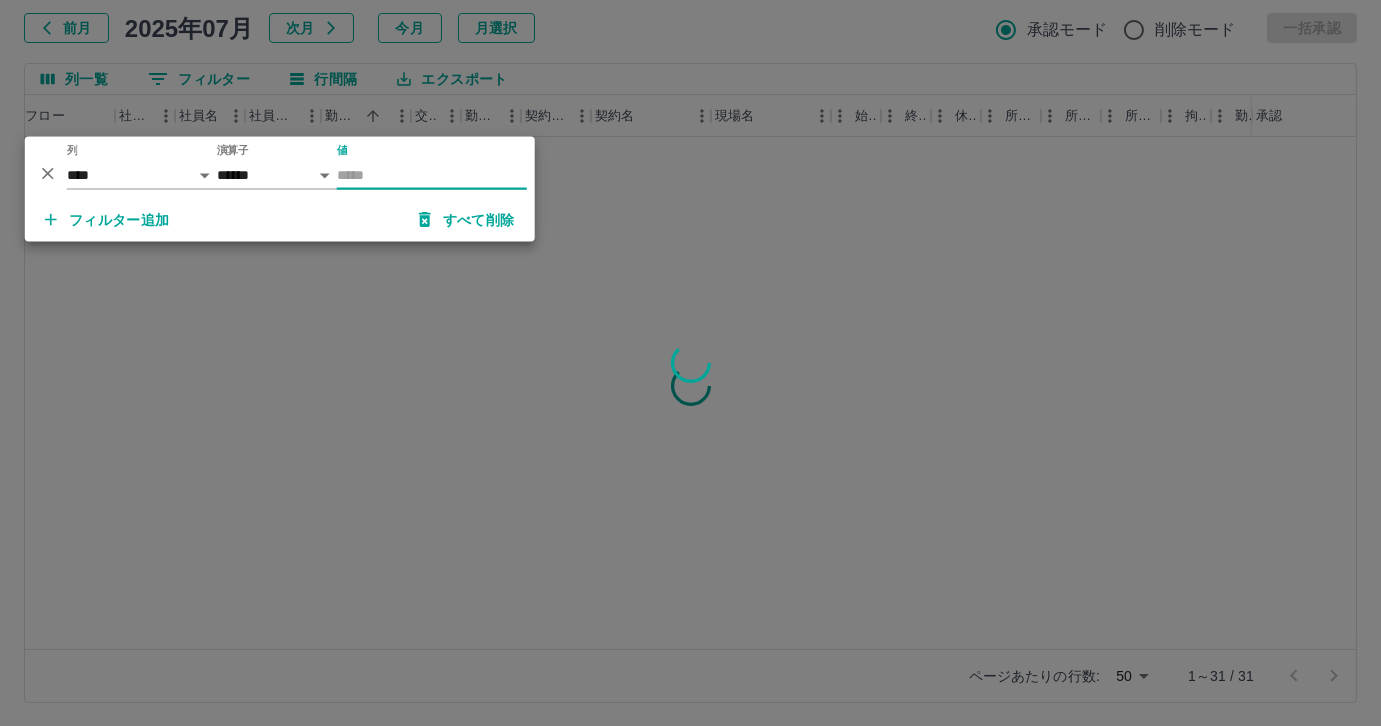scroll, scrollTop: 0, scrollLeft: 80, axis: horizontal 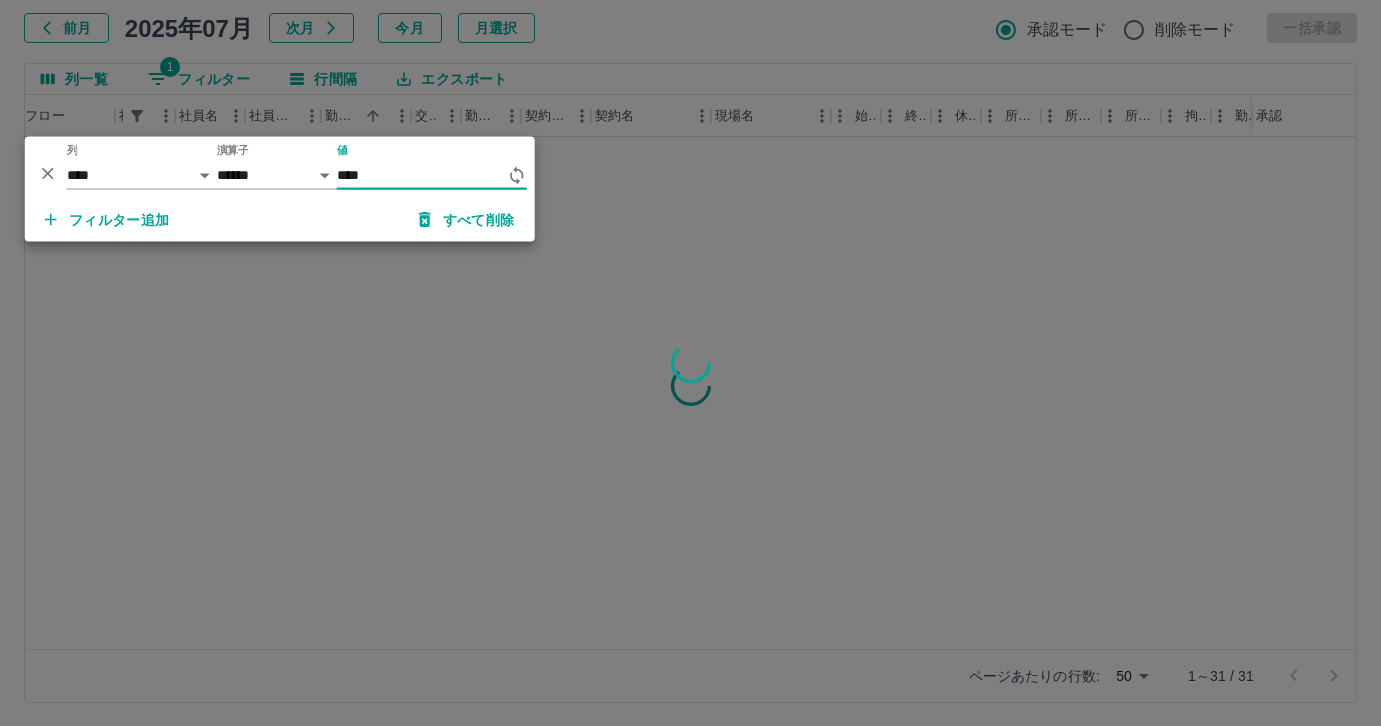 type on "*****" 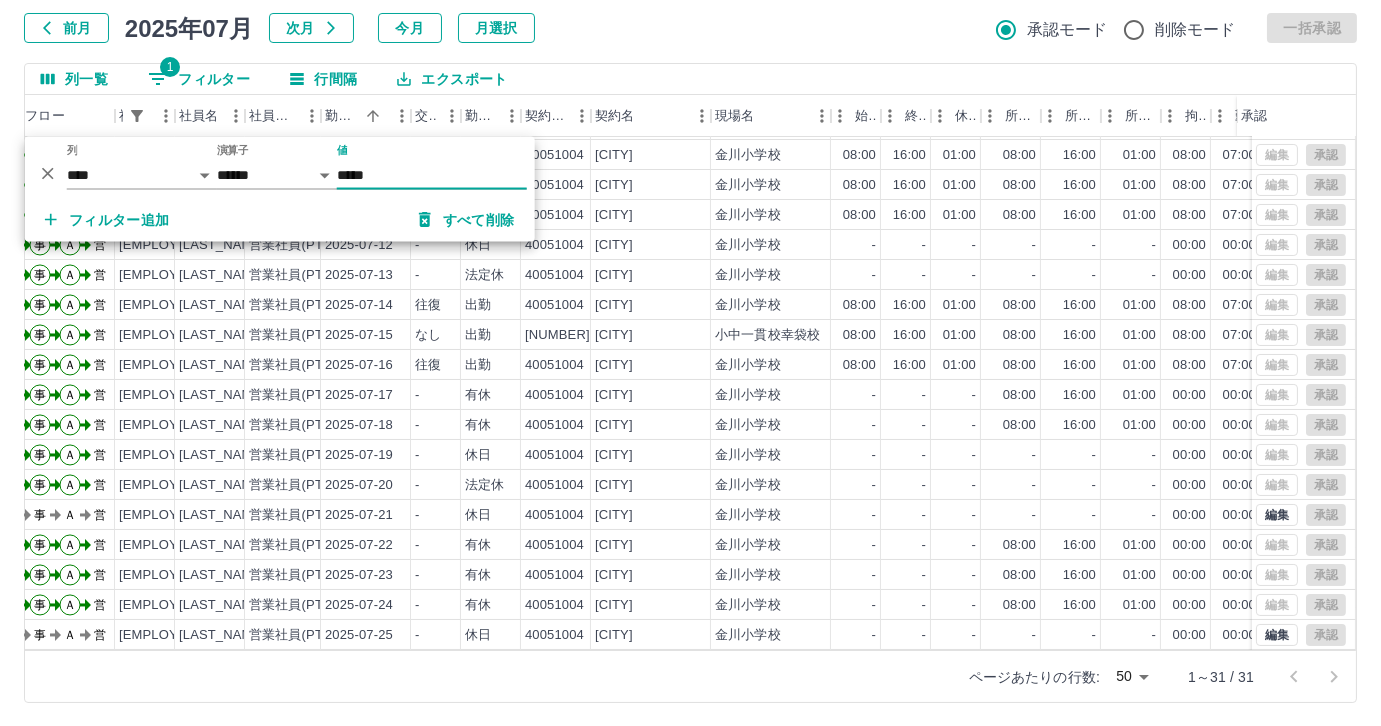 scroll, scrollTop: 272, scrollLeft: 80, axis: both 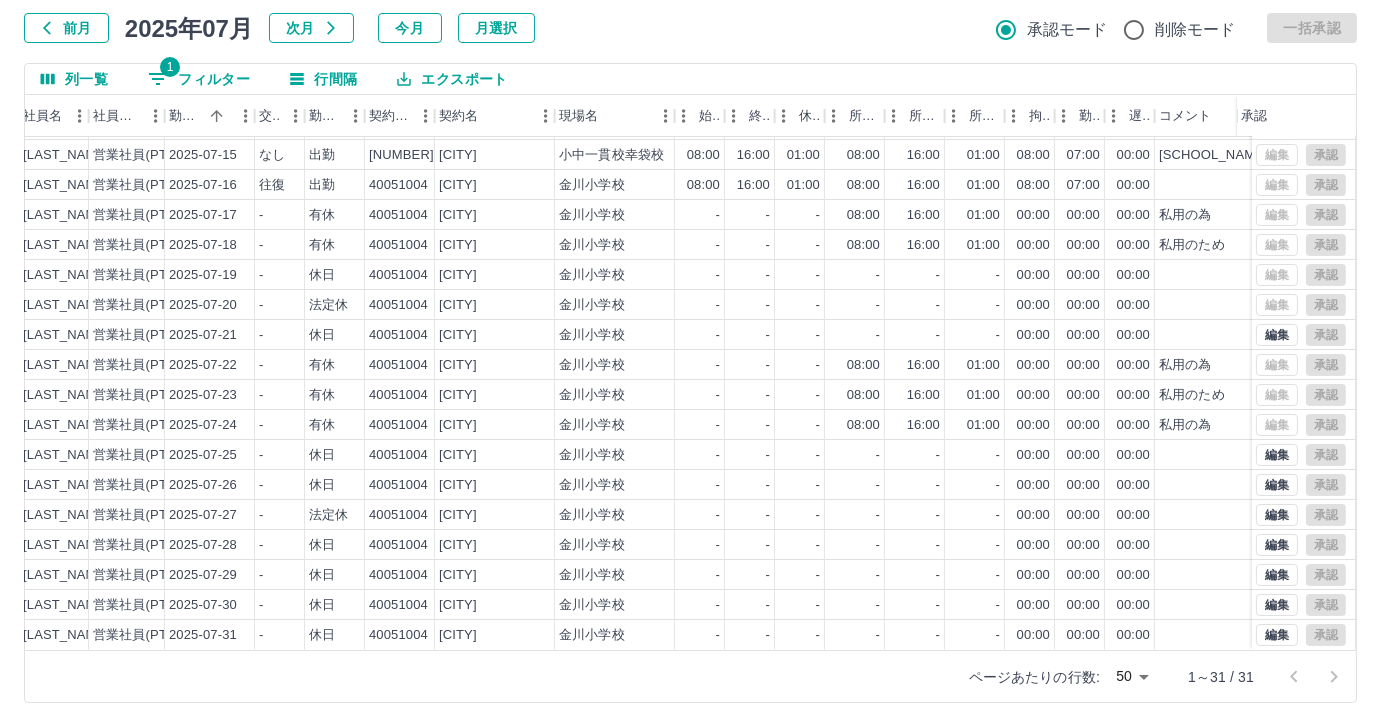 click on "1 フィルター" at bounding box center [199, 79] 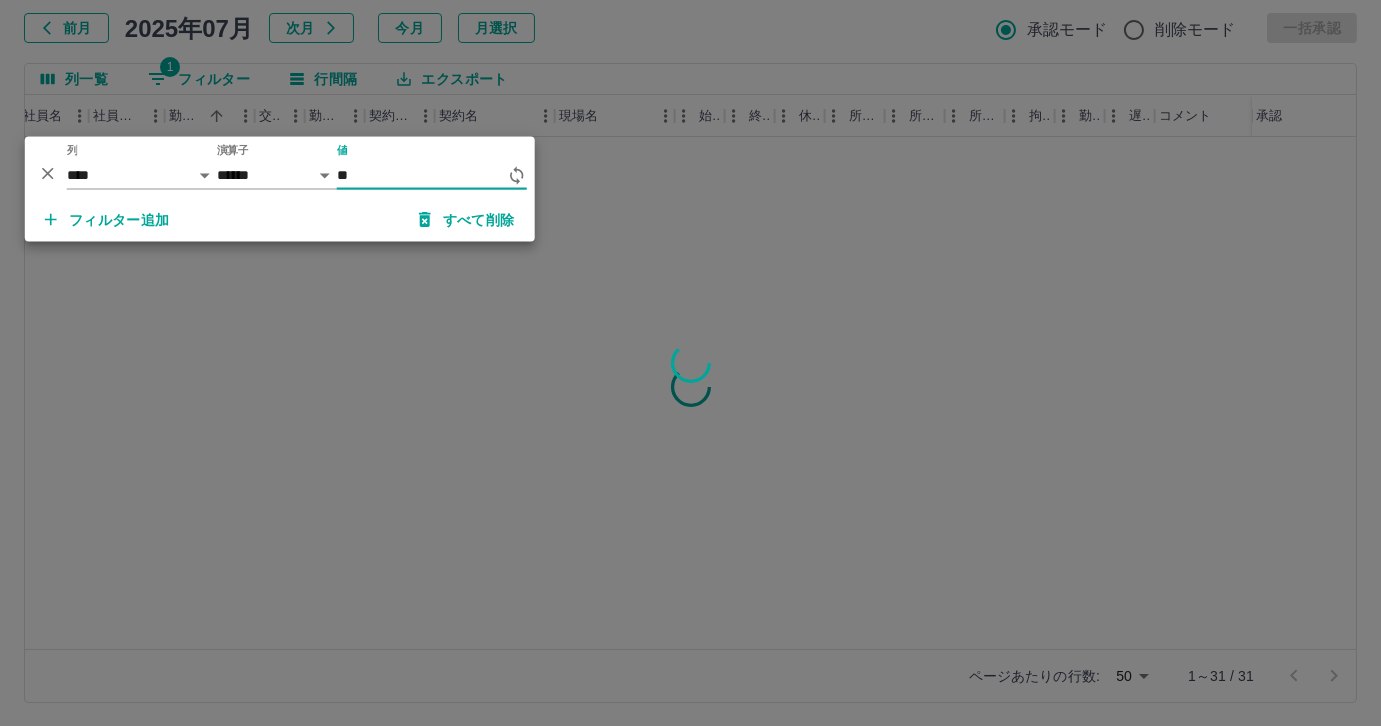 scroll, scrollTop: 0, scrollLeft: 236, axis: horizontal 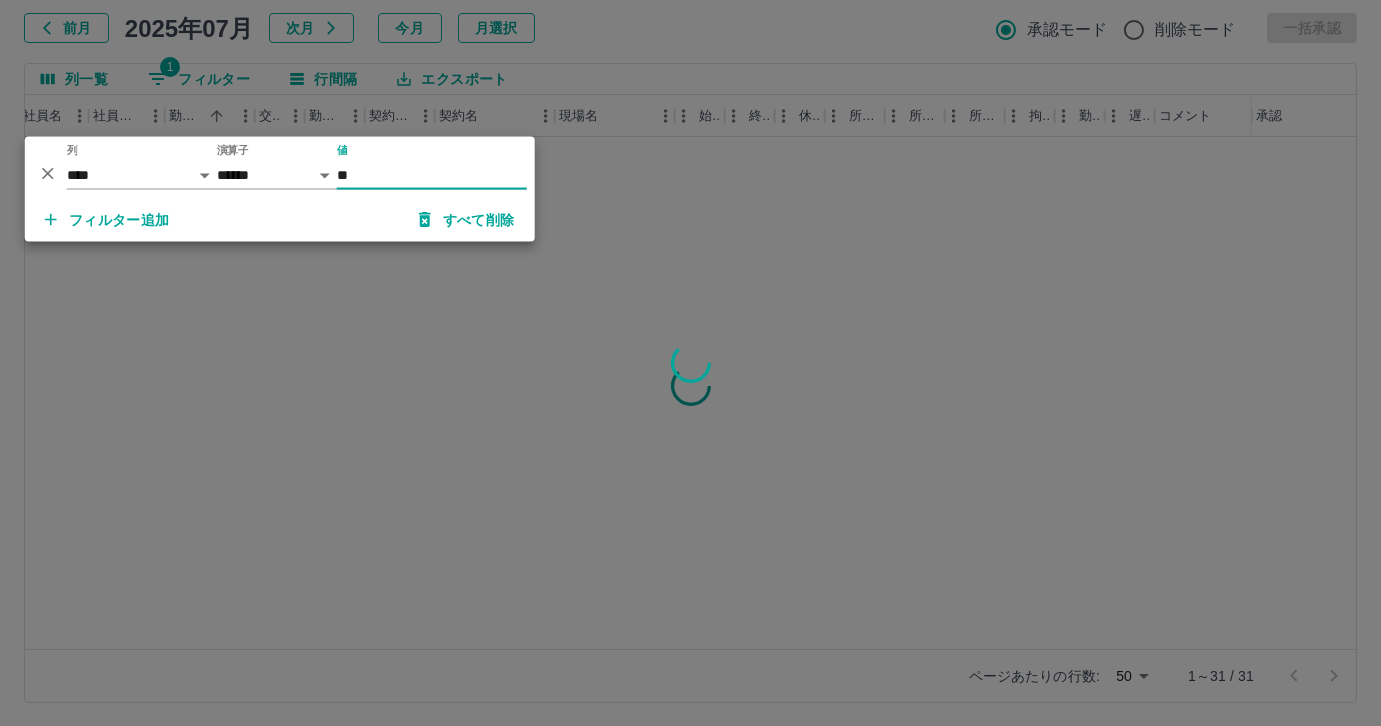 type on "*" 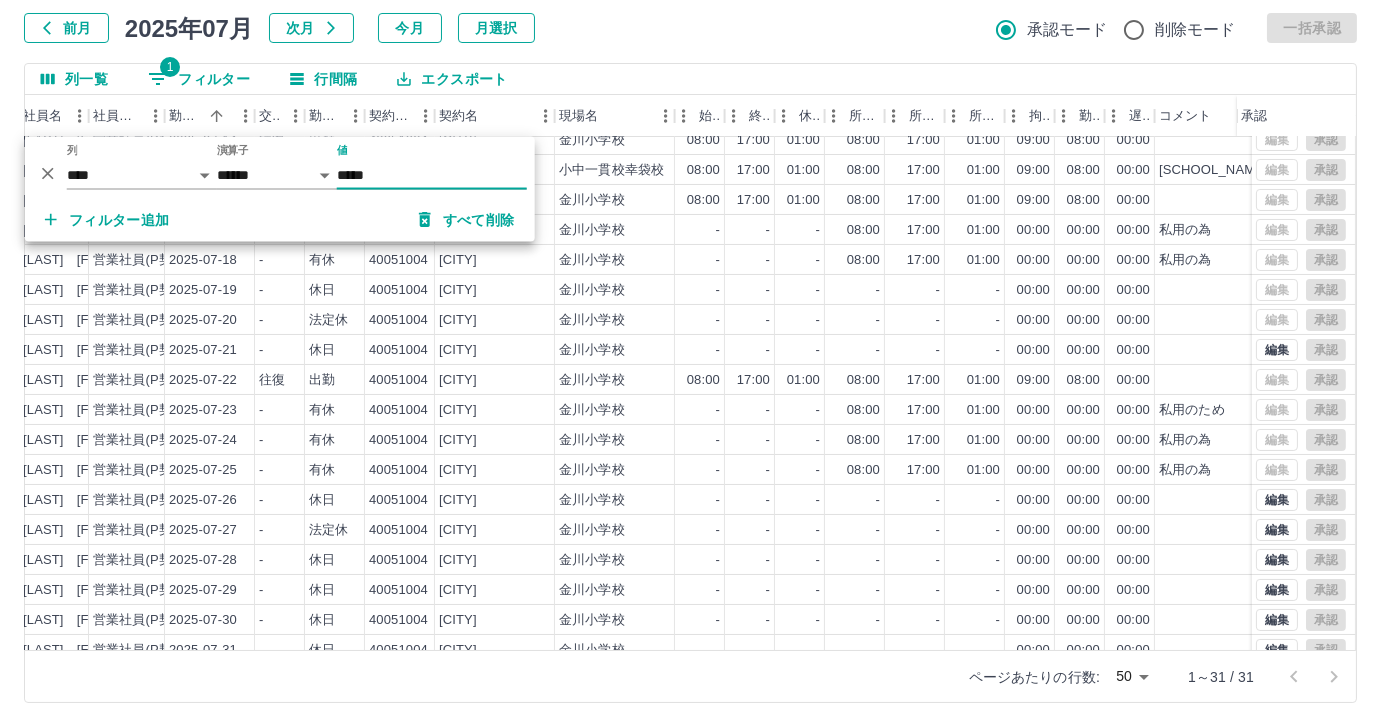 scroll, scrollTop: 431, scrollLeft: 236, axis: both 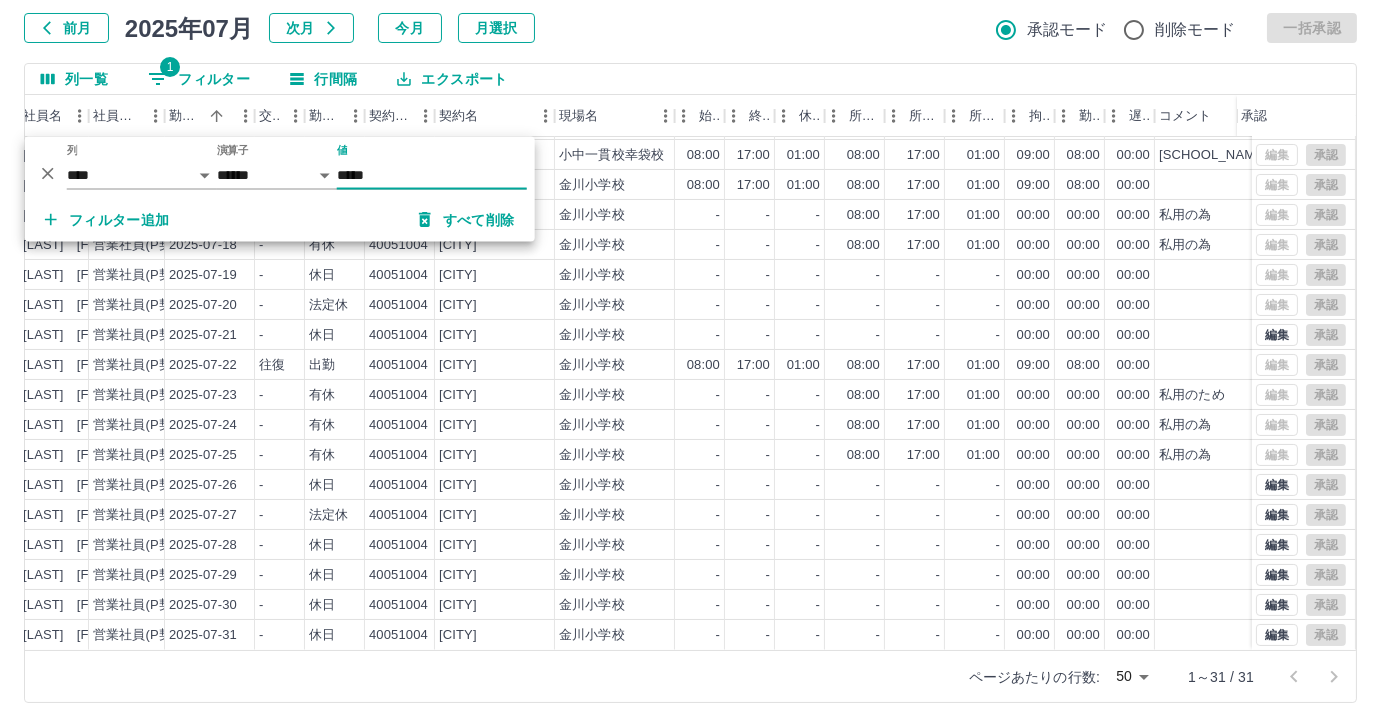 type on "*****" 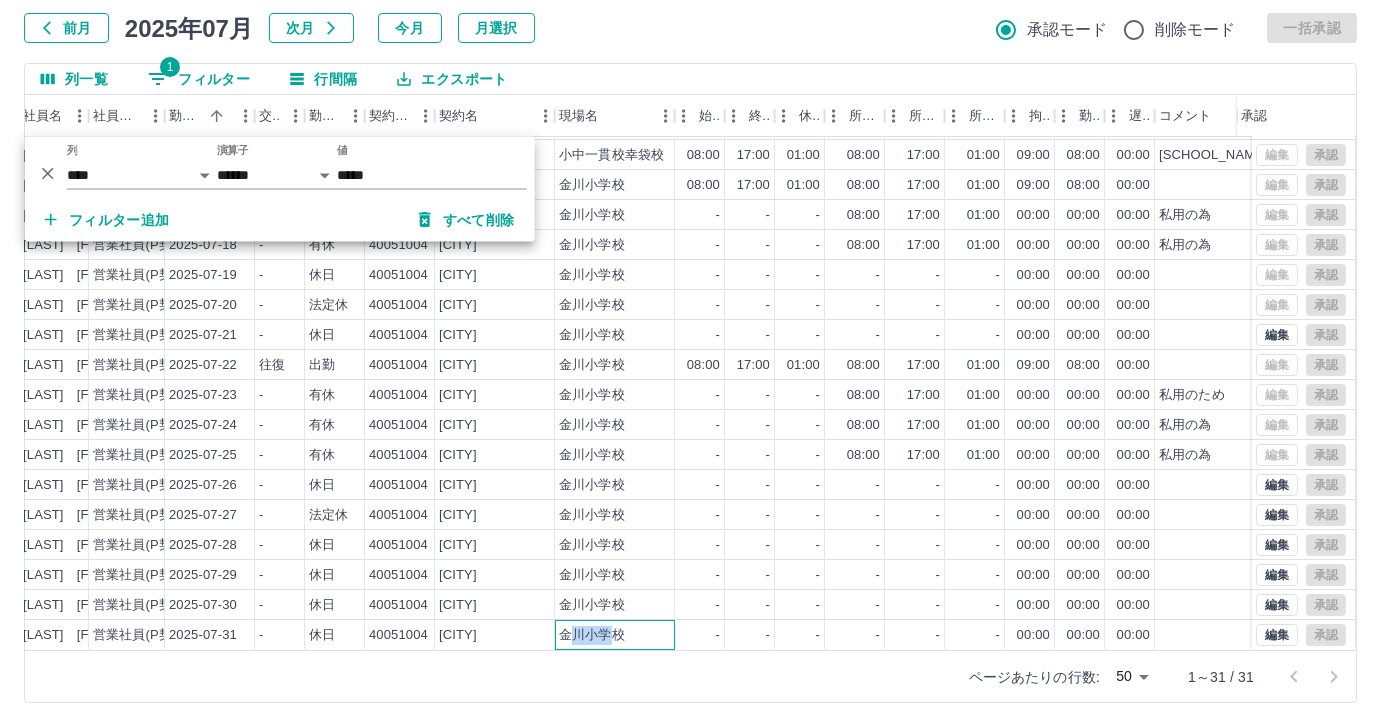 drag, startPoint x: 611, startPoint y: 632, endPoint x: 573, endPoint y: 630, distance: 38.052597 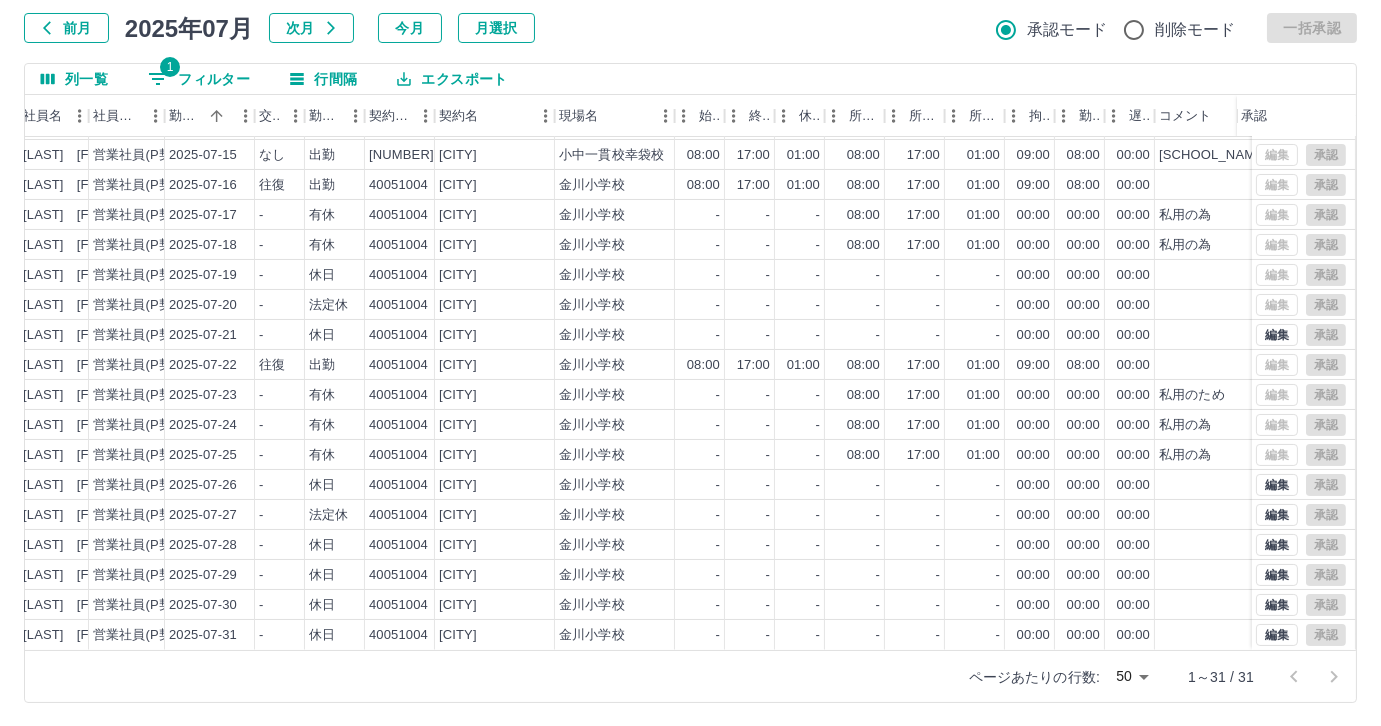 drag, startPoint x: 552, startPoint y: 650, endPoint x: 473, endPoint y: 646, distance: 79.101204 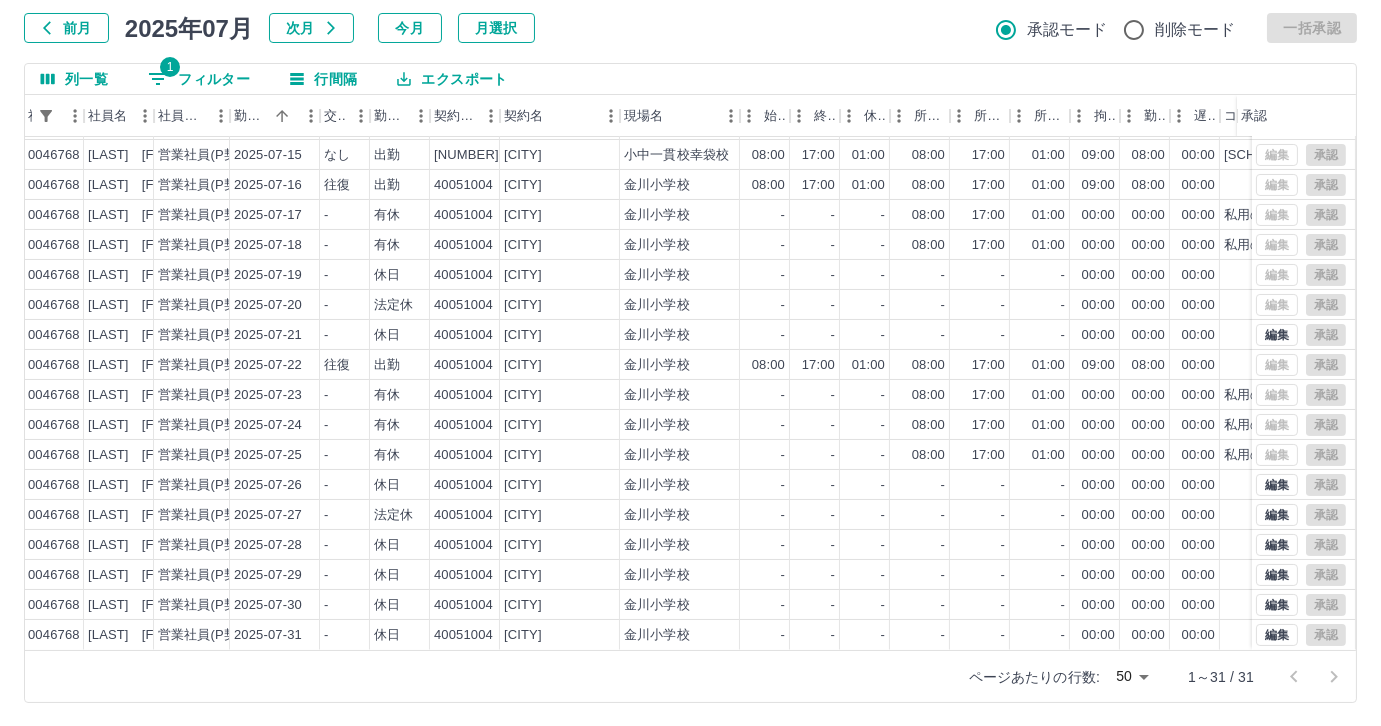 scroll, scrollTop: 117, scrollLeft: 0, axis: vertical 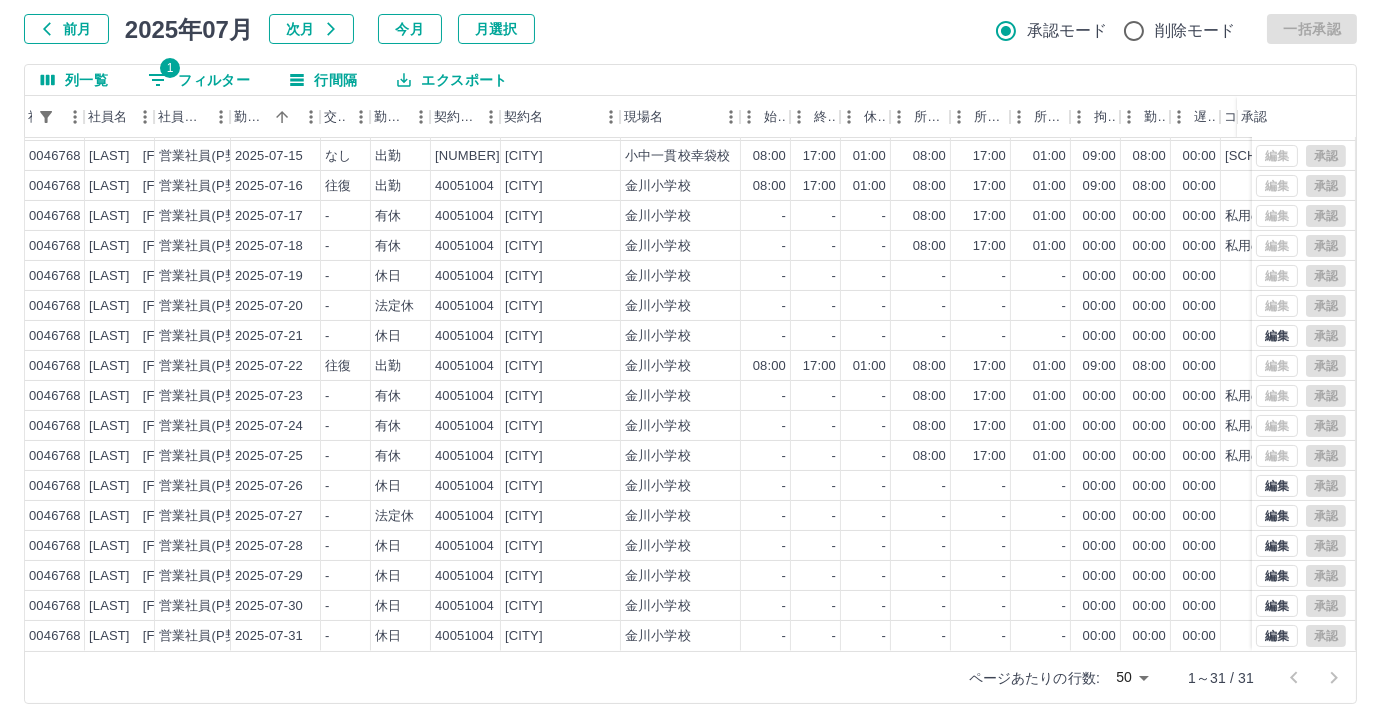 click on "1 フィルター" at bounding box center [199, 80] 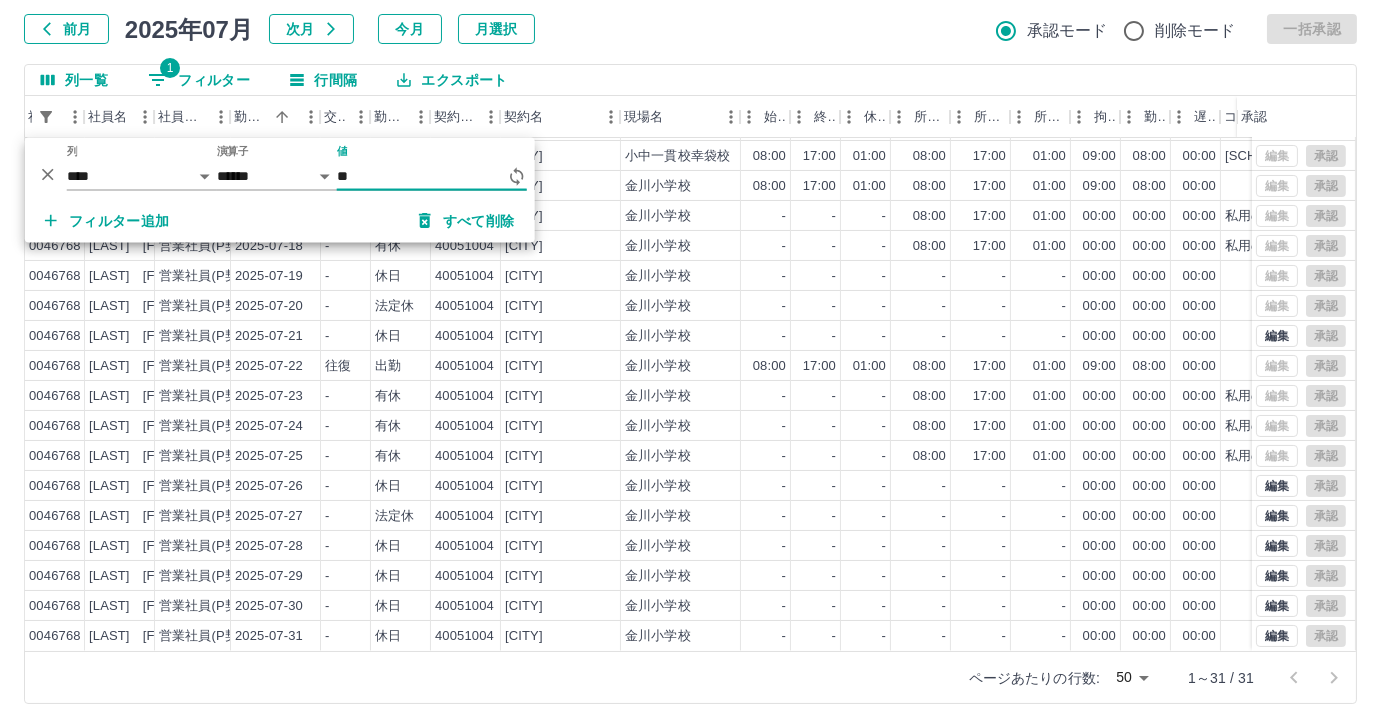 type on "*" 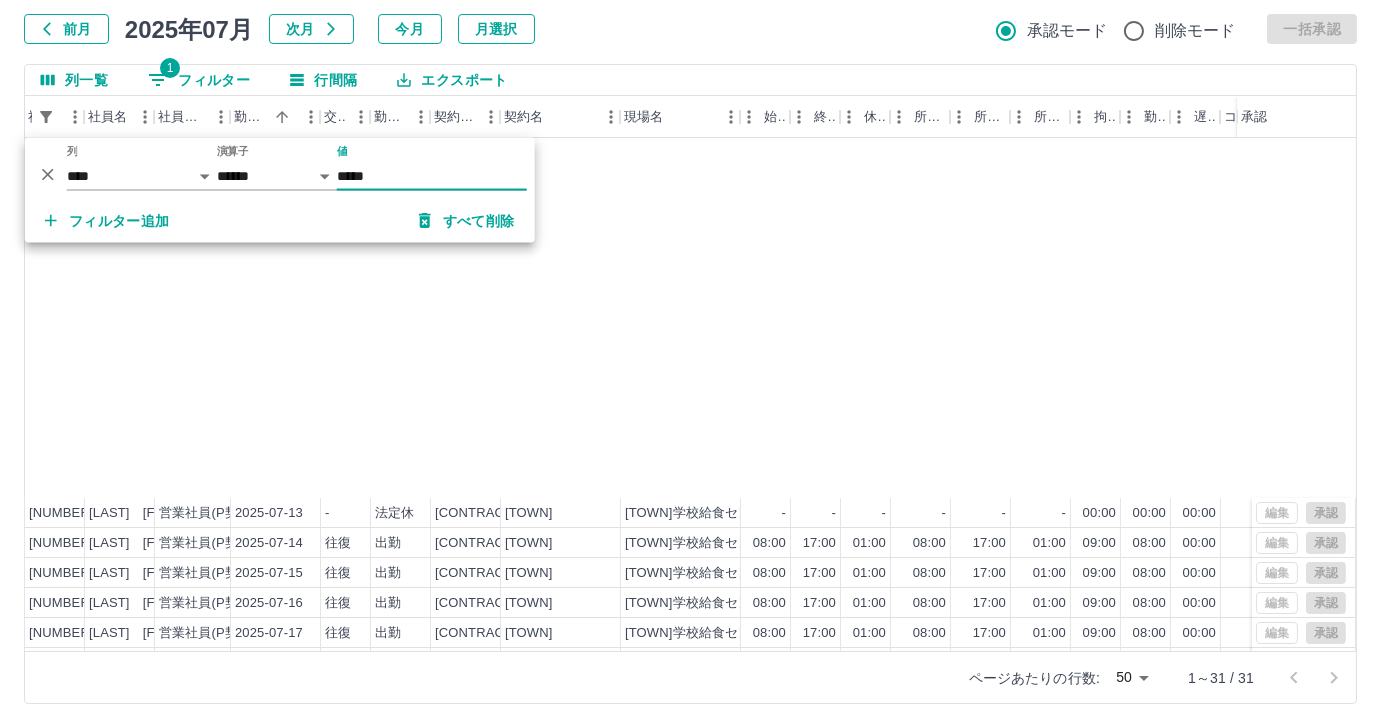scroll, scrollTop: 431, scrollLeft: 170, axis: both 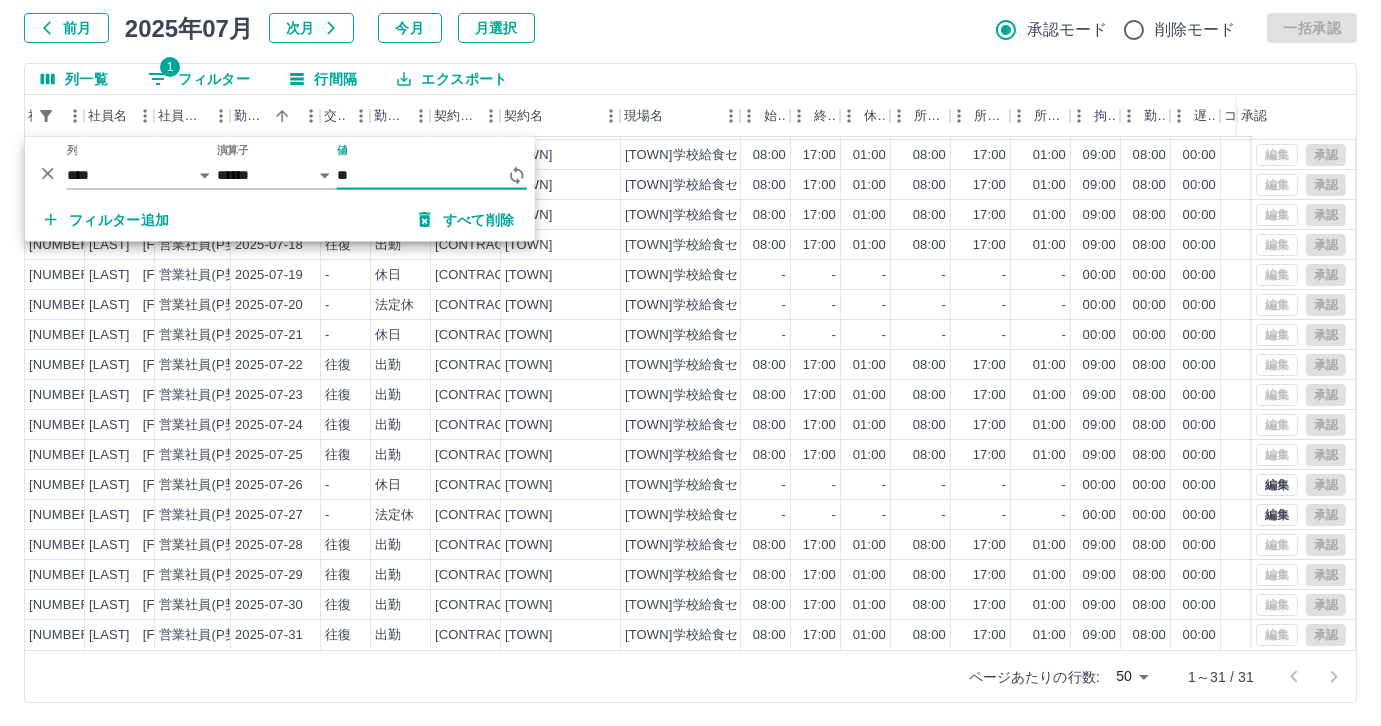 type on "*" 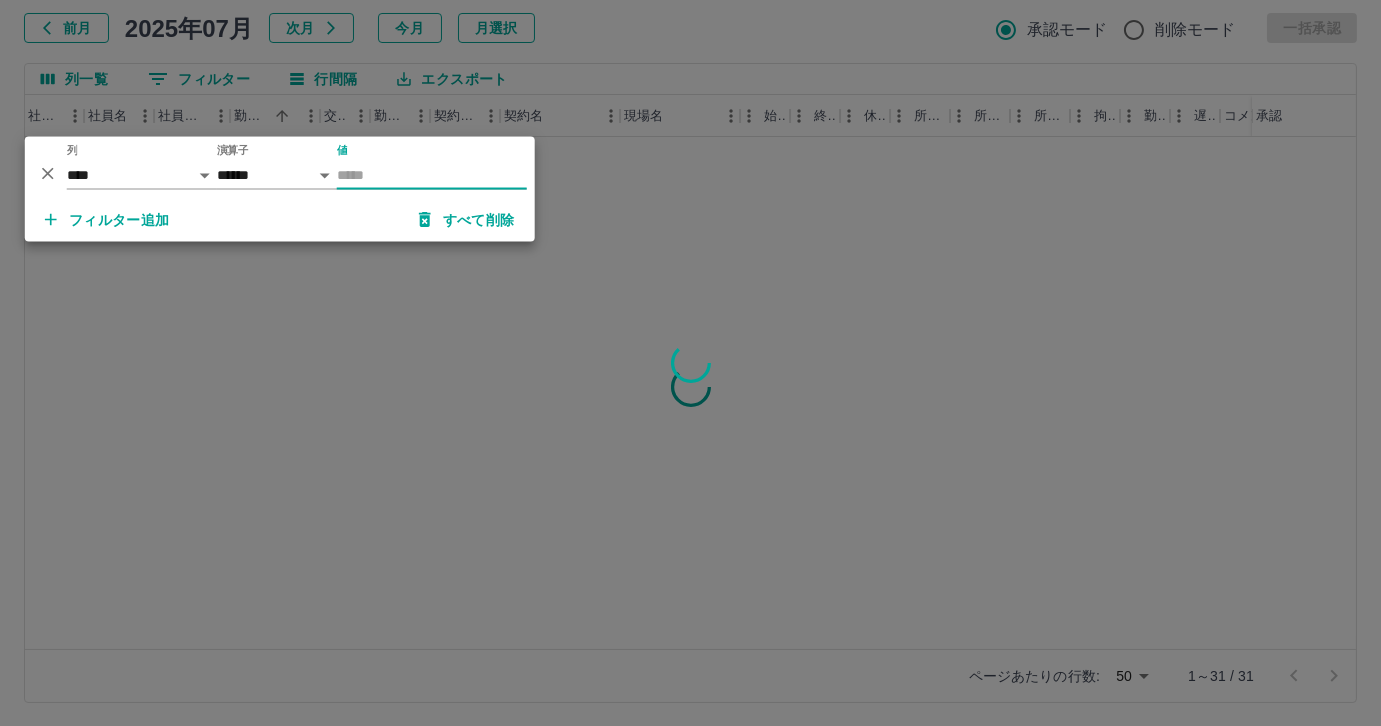 scroll, scrollTop: 0, scrollLeft: 170, axis: horizontal 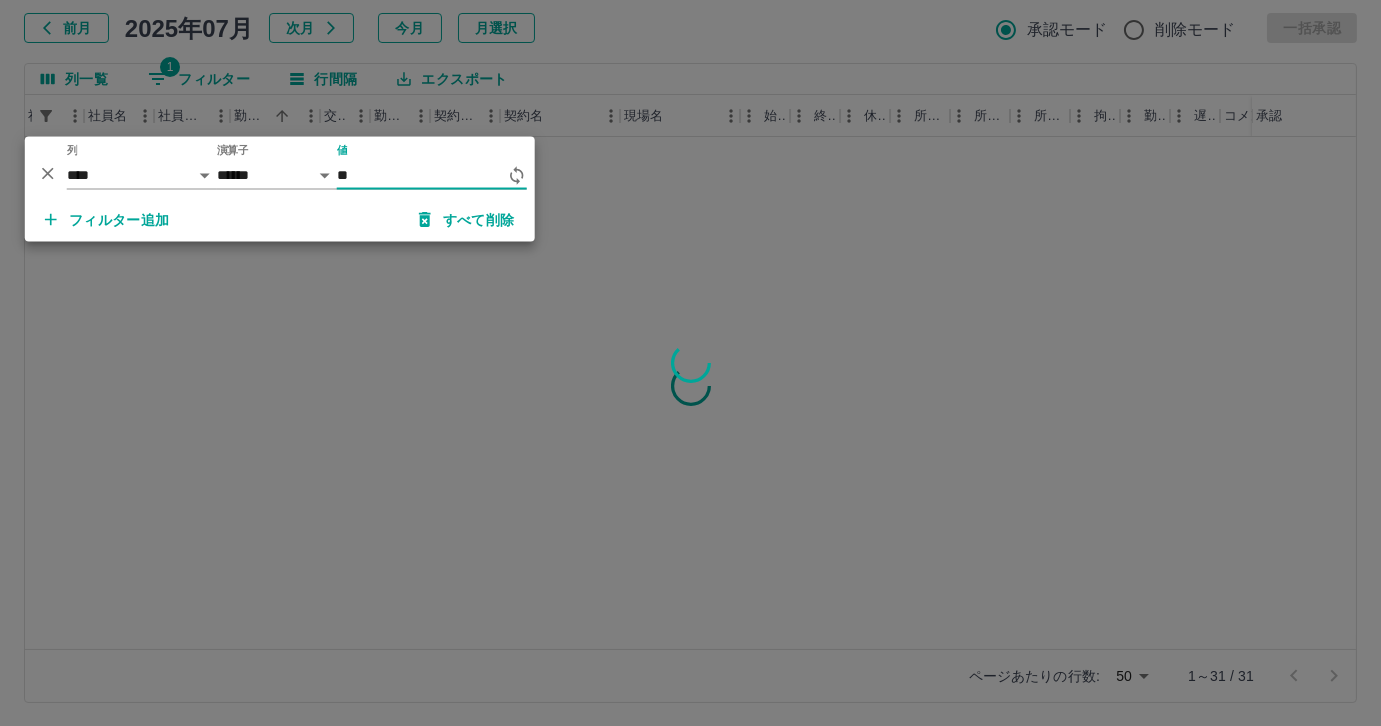 type on "*" 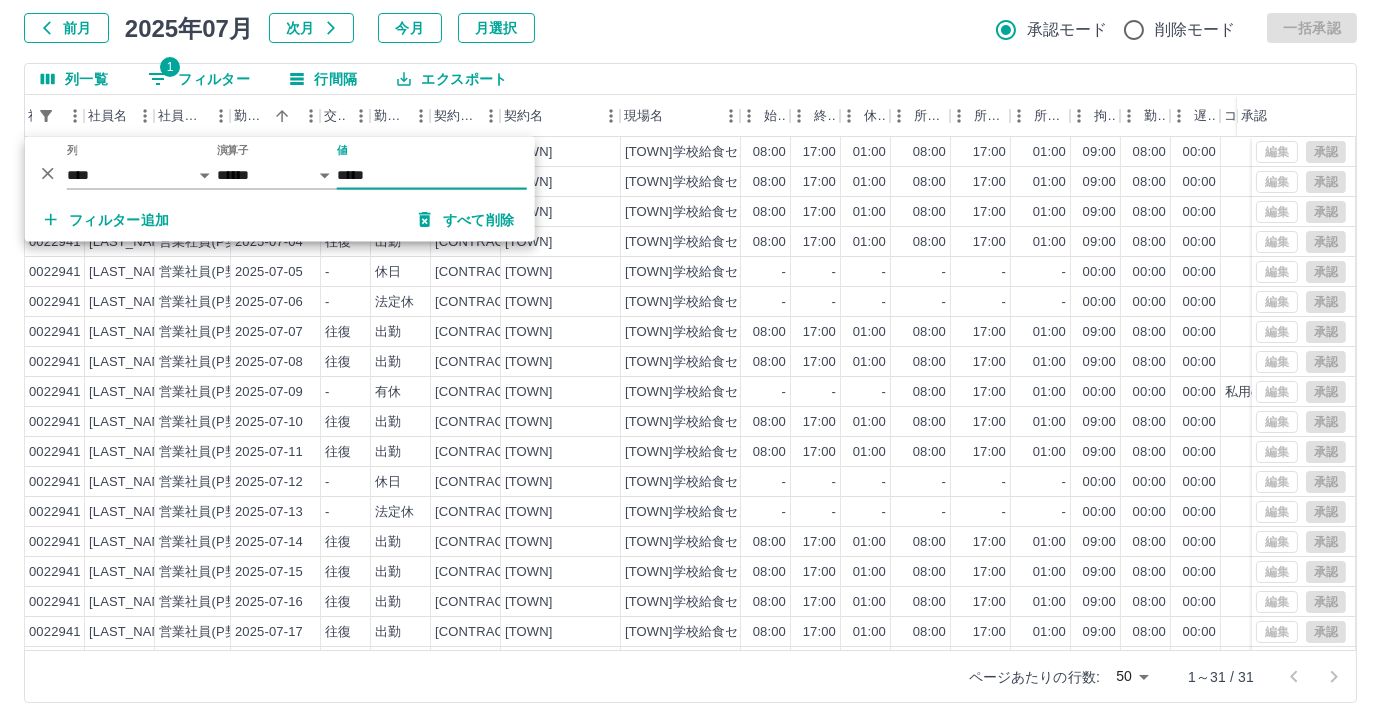 scroll, scrollTop: 431, scrollLeft: 170, axis: both 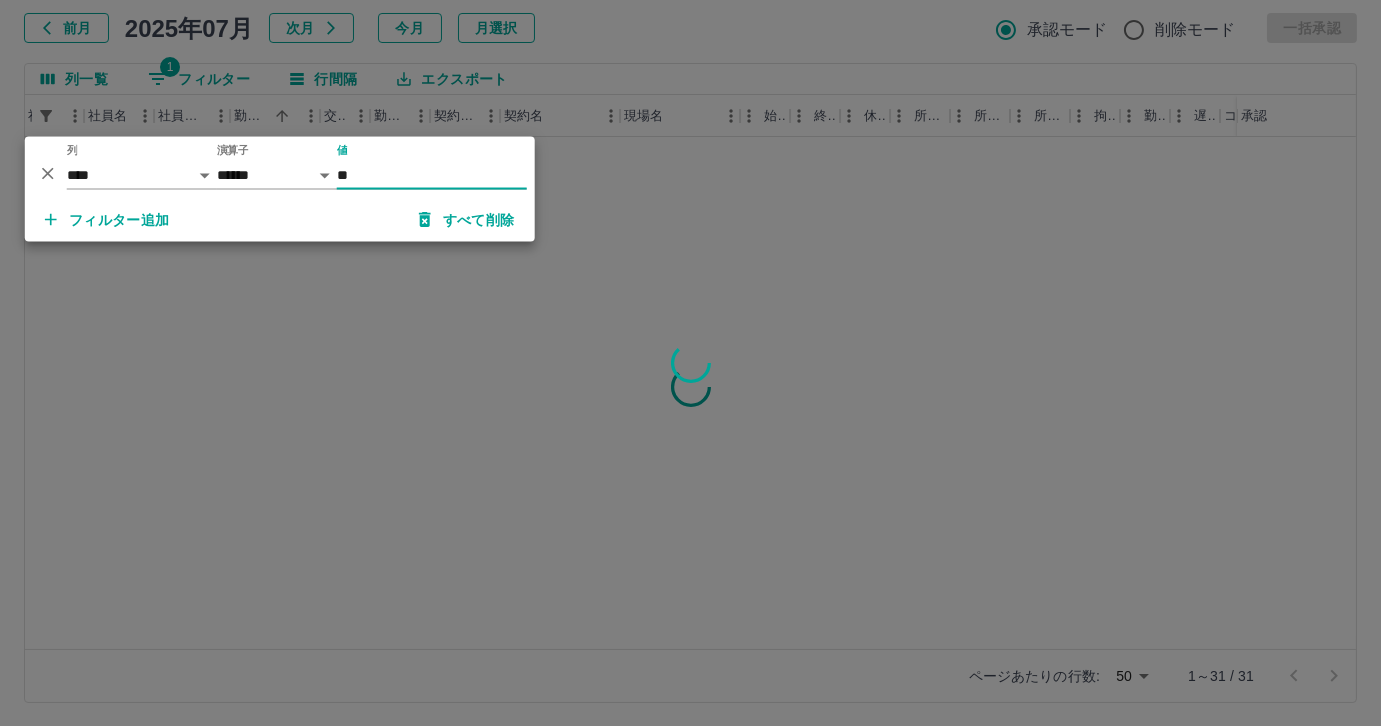 type on "*" 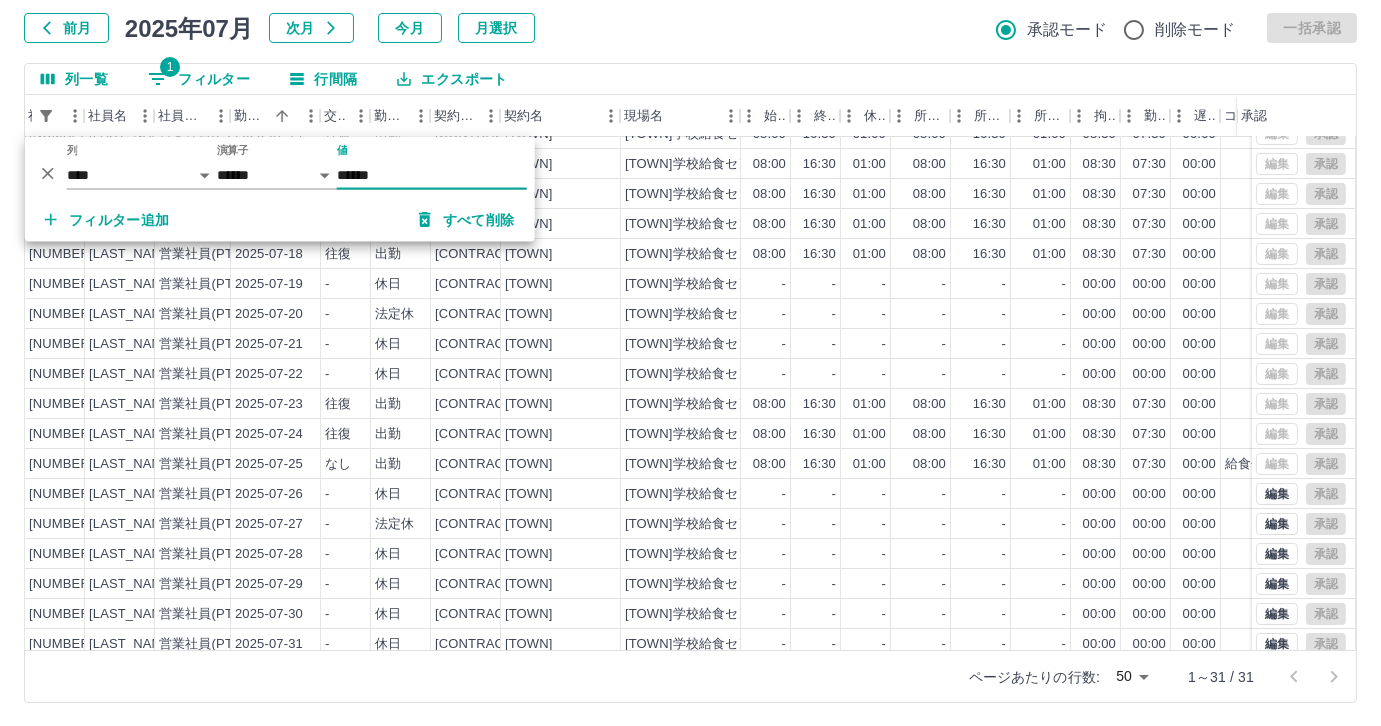 scroll, scrollTop: 431, scrollLeft: 170, axis: both 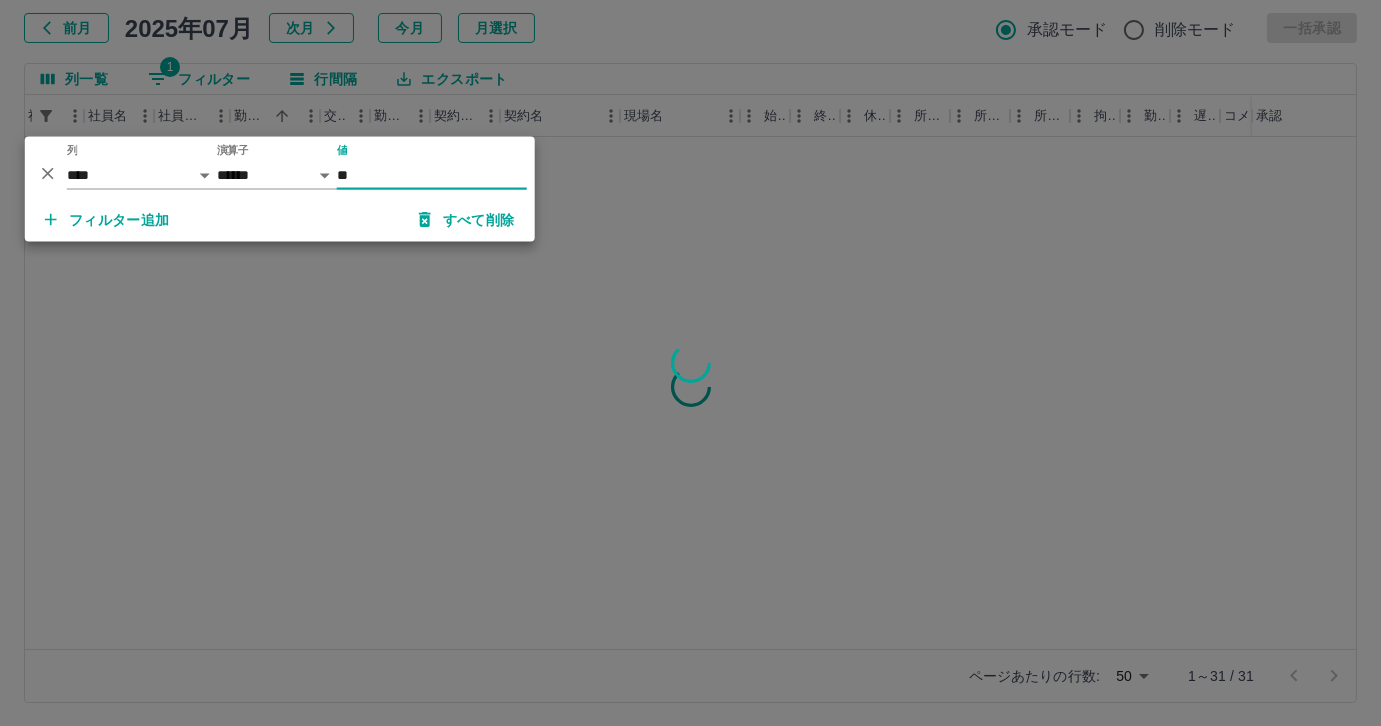 type on "*" 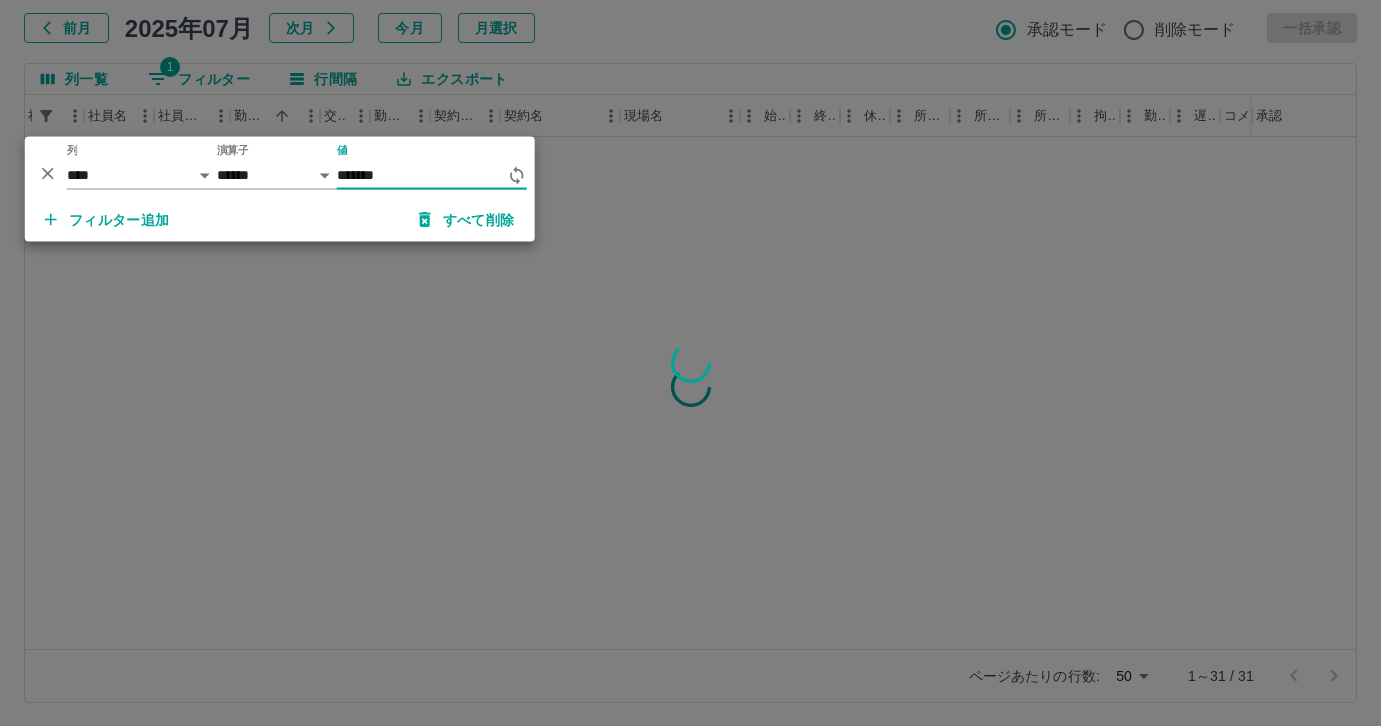 scroll, scrollTop: 0, scrollLeft: 170, axis: horizontal 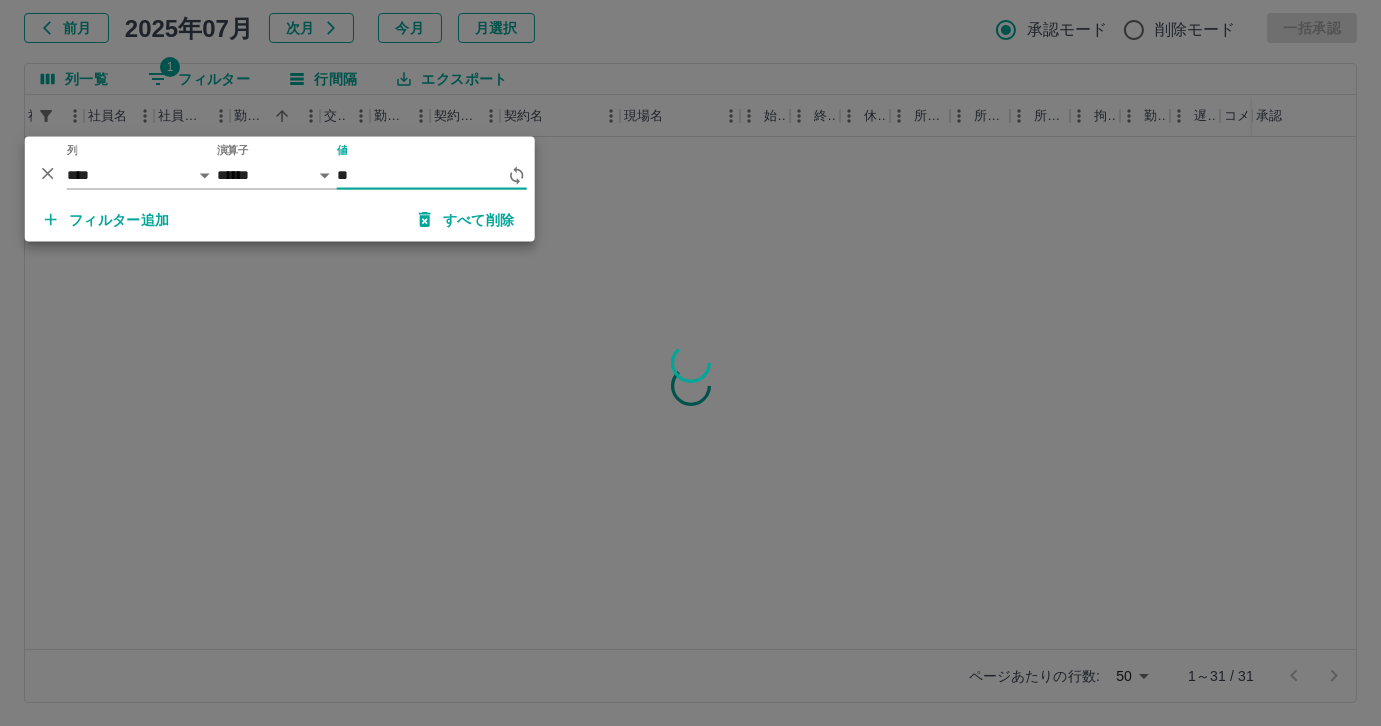 type on "*" 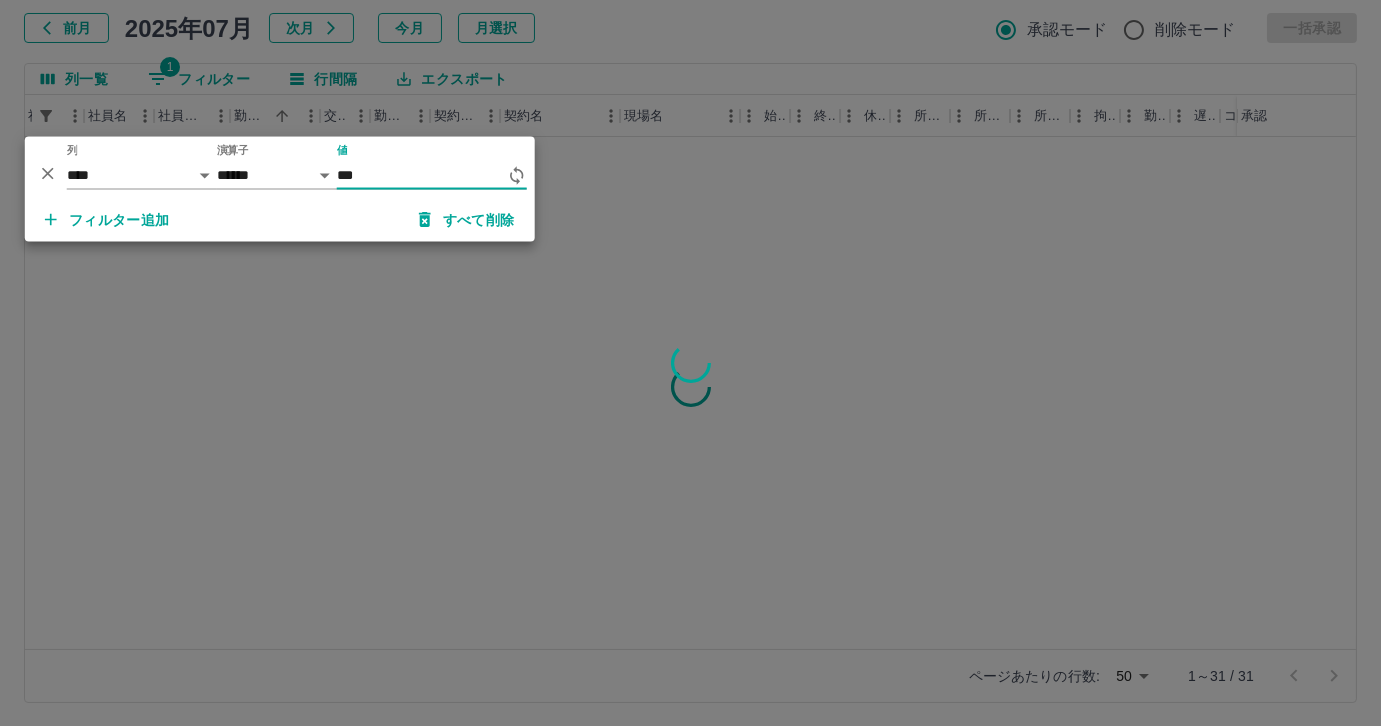 scroll, scrollTop: 0, scrollLeft: 170, axis: horizontal 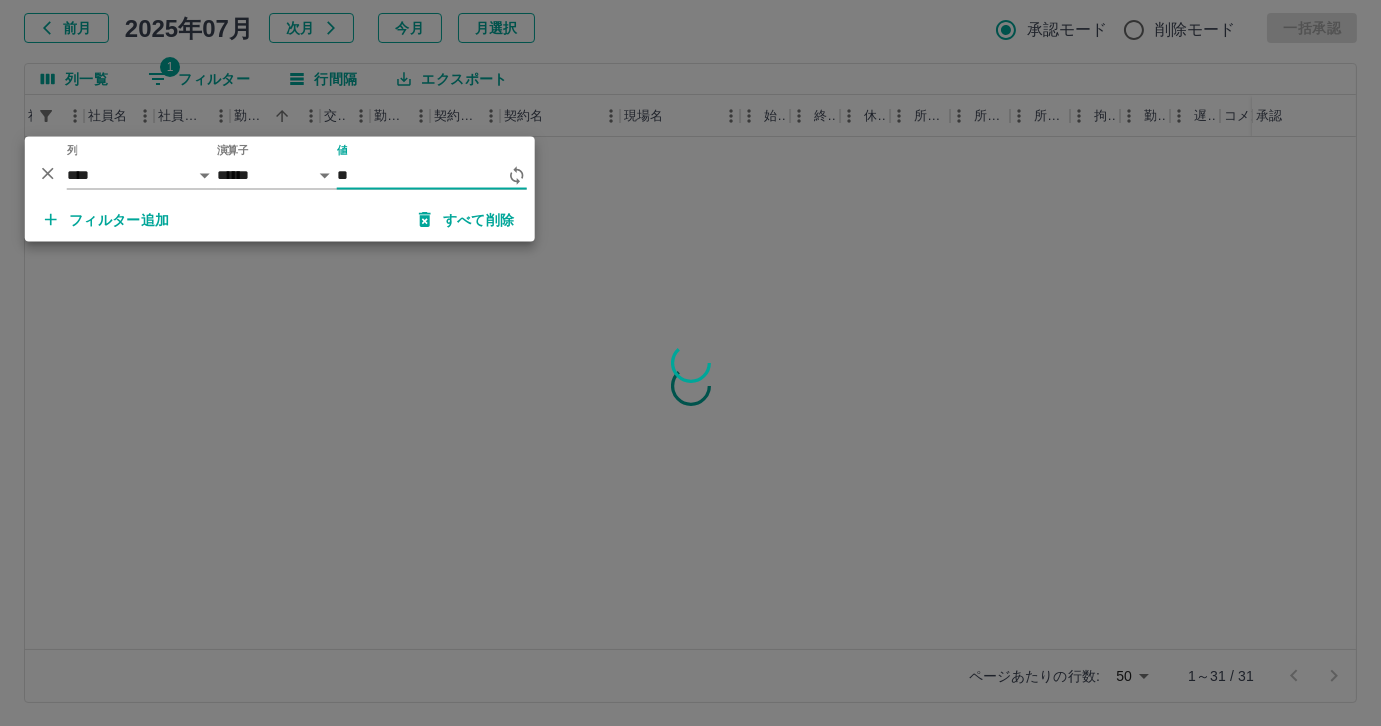 type on "*" 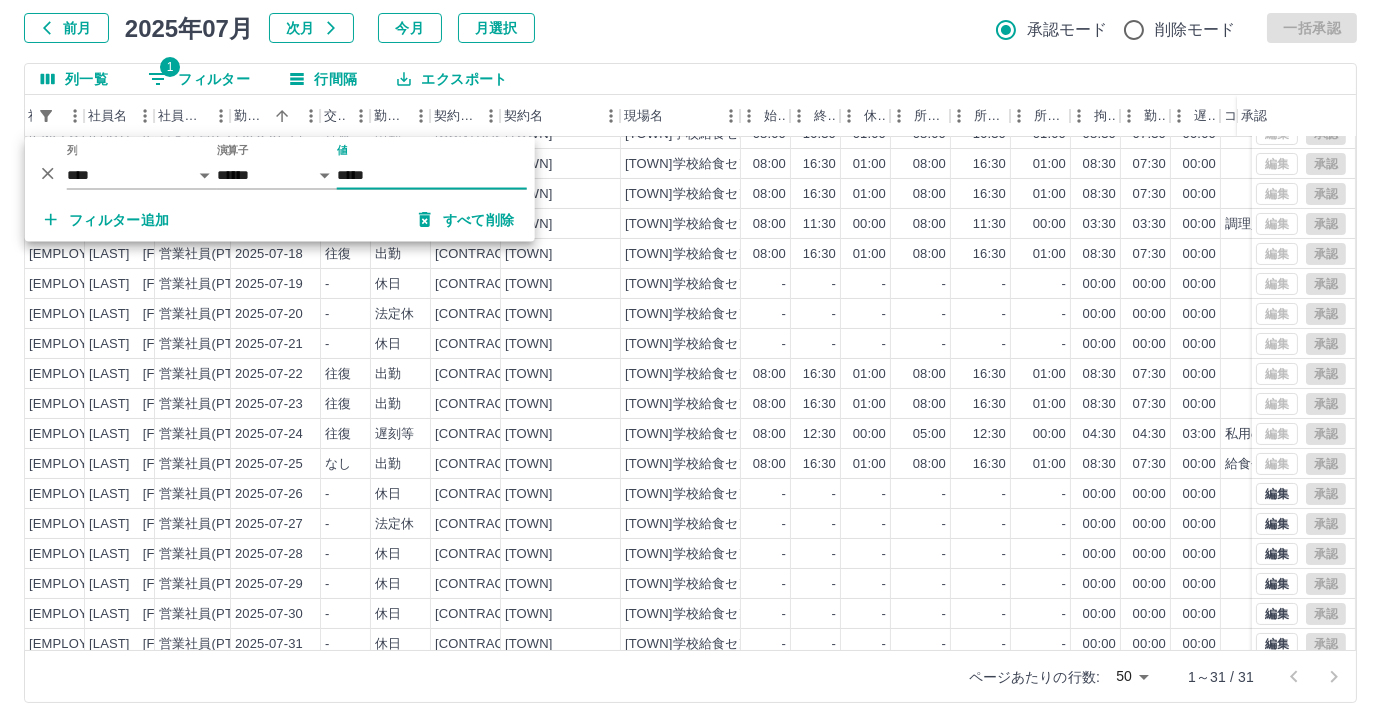scroll, scrollTop: 431, scrollLeft: 170, axis: both 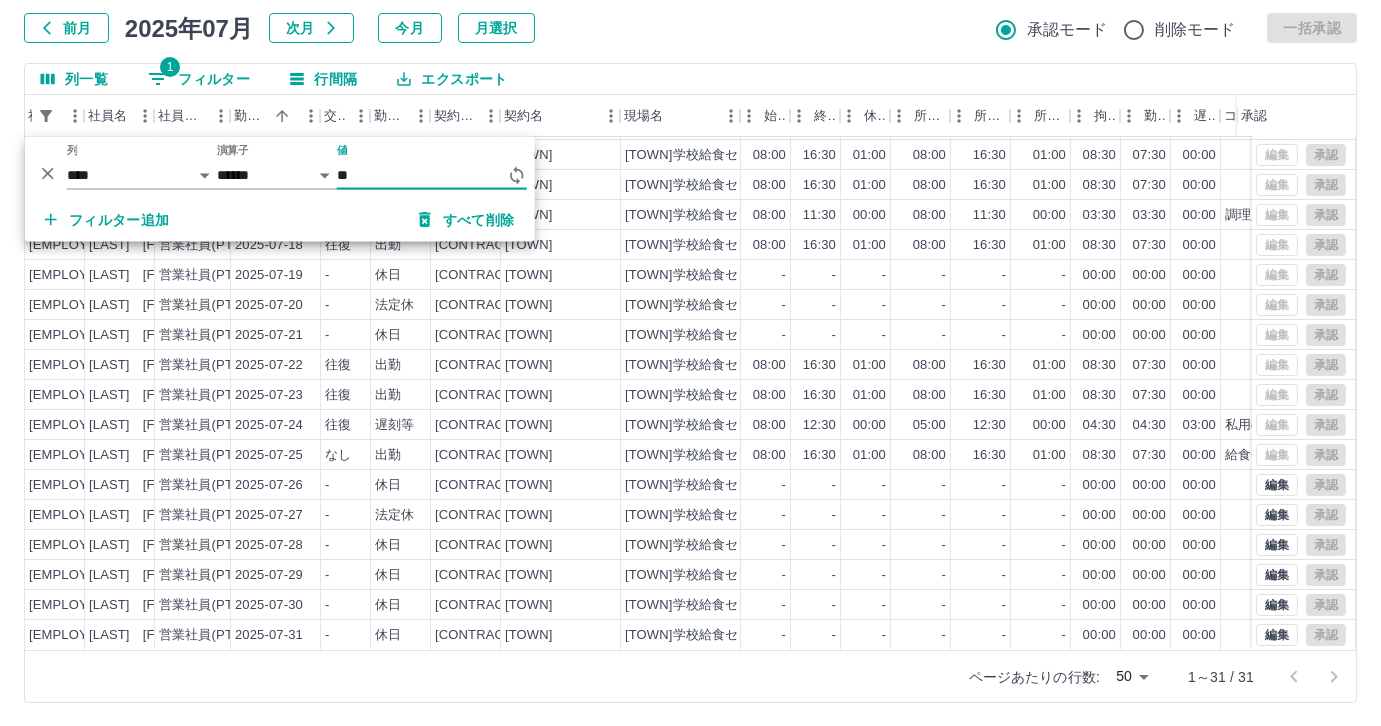 type on "*" 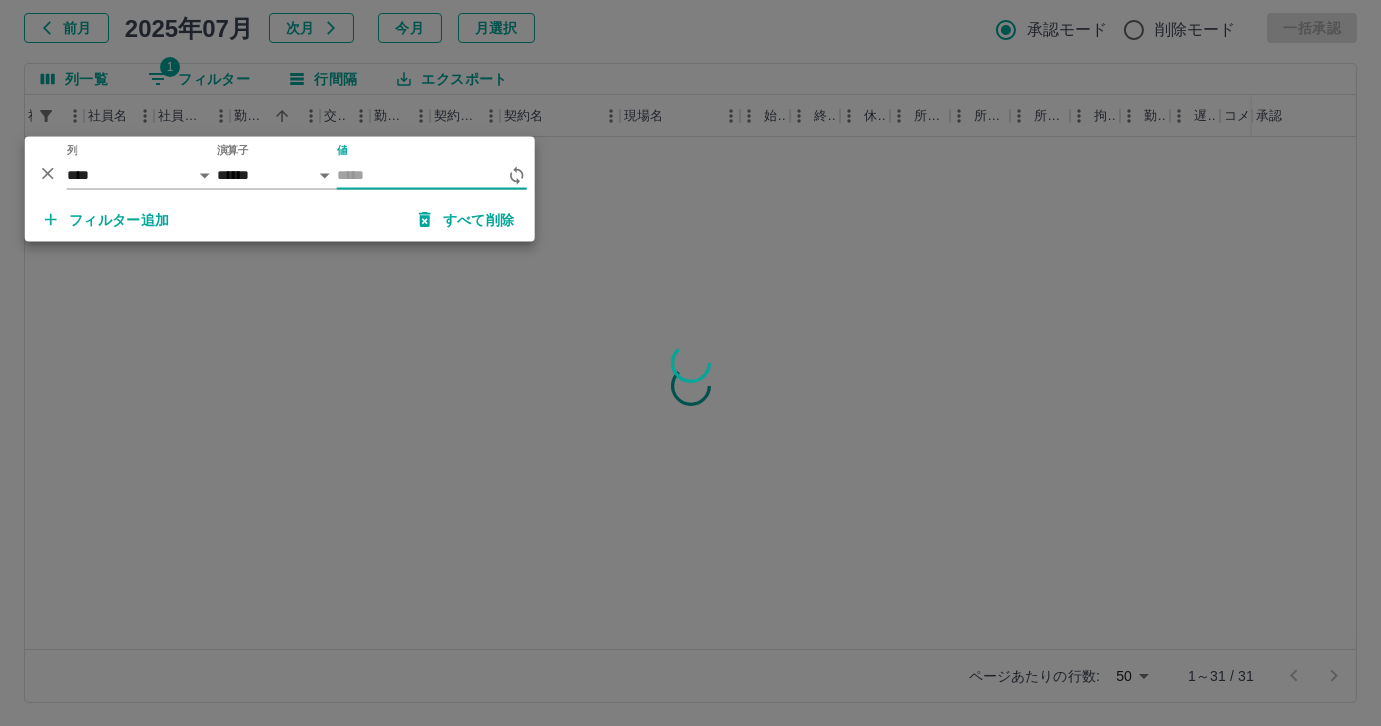 scroll, scrollTop: 0, scrollLeft: 170, axis: horizontal 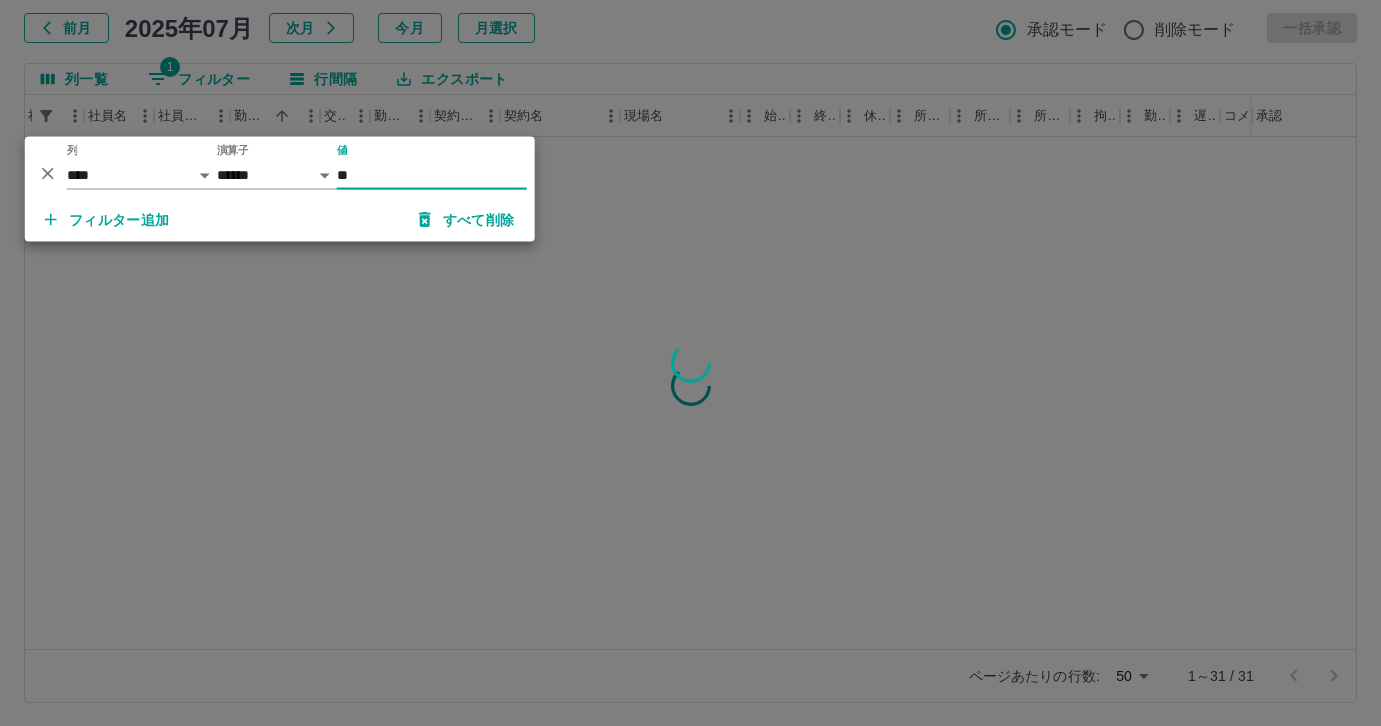 type on "*" 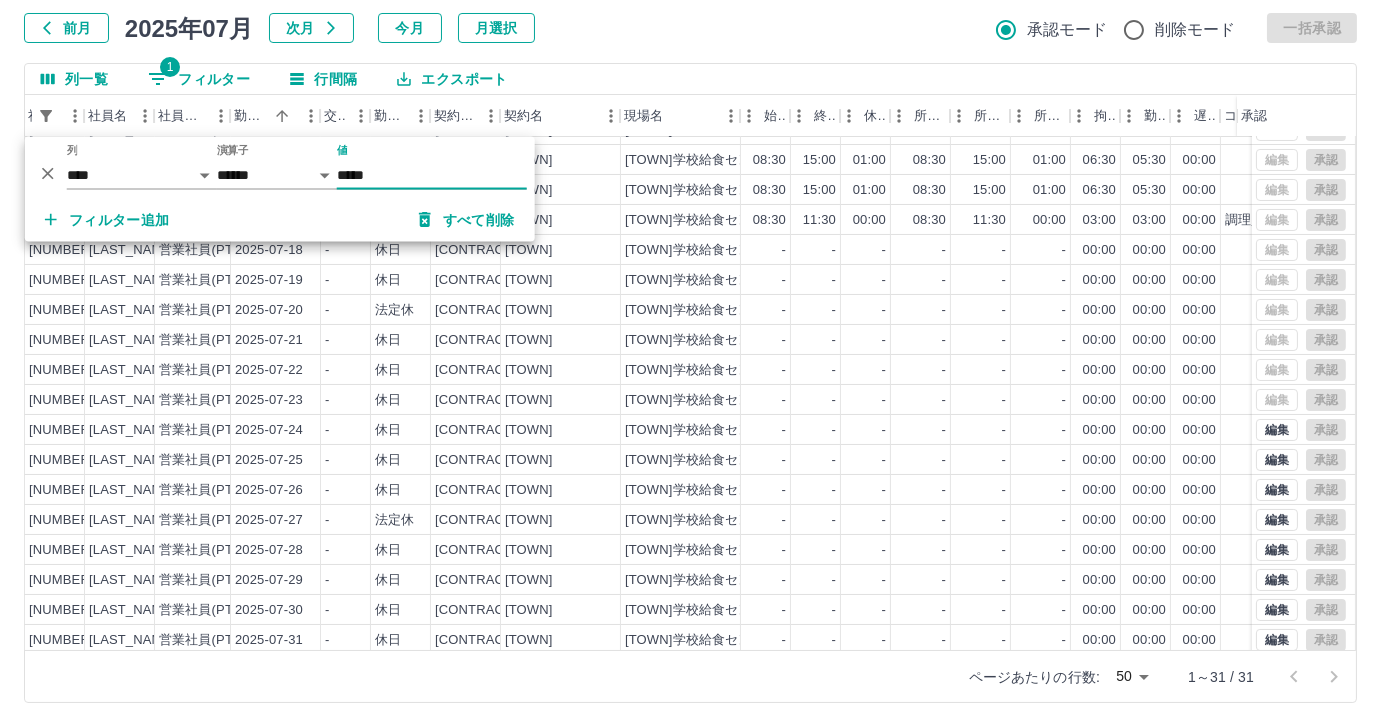 scroll, scrollTop: 431, scrollLeft: 170, axis: both 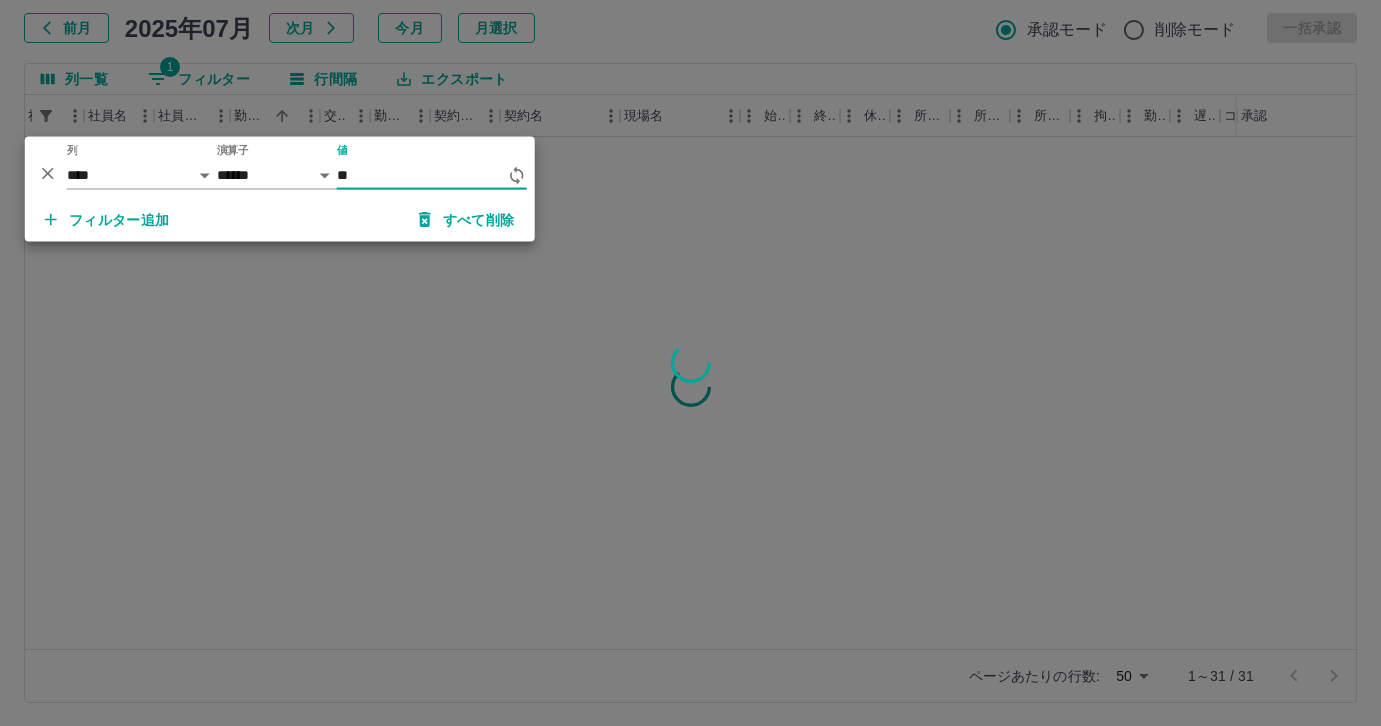type on "*" 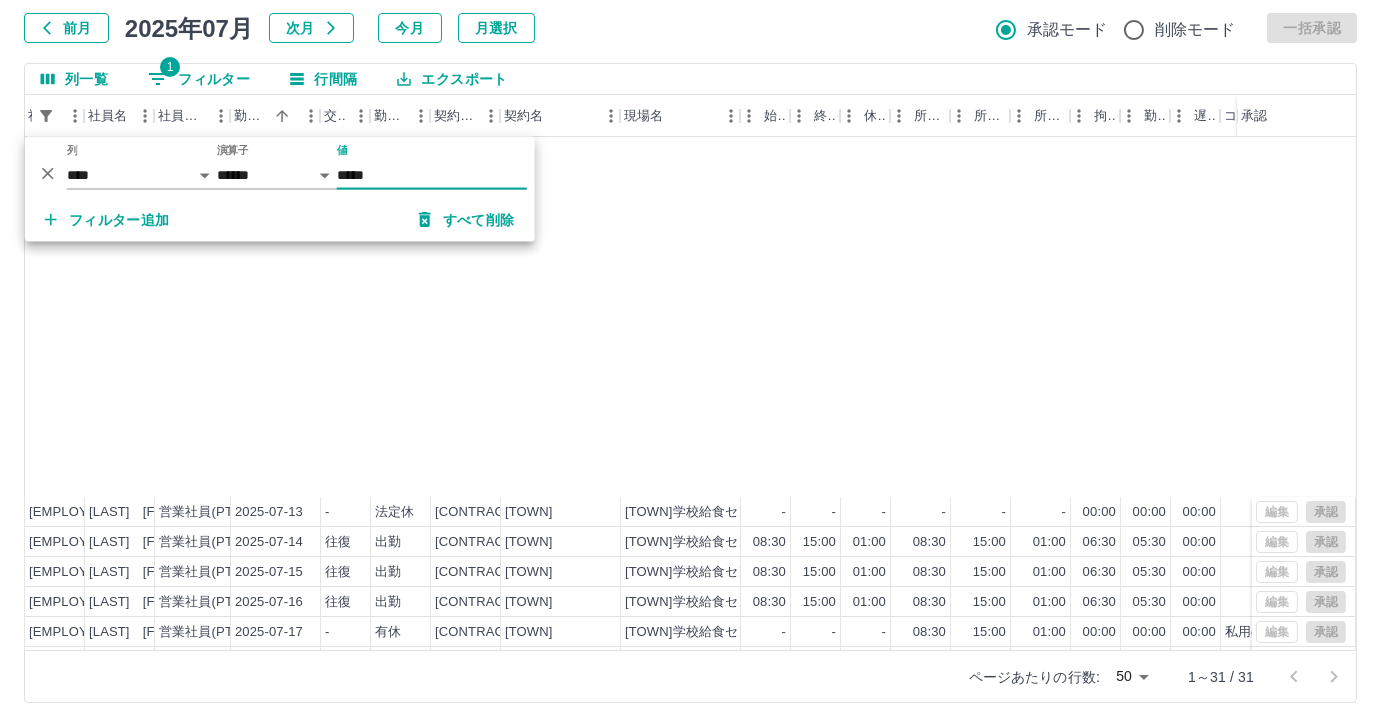 scroll, scrollTop: 431, scrollLeft: 170, axis: both 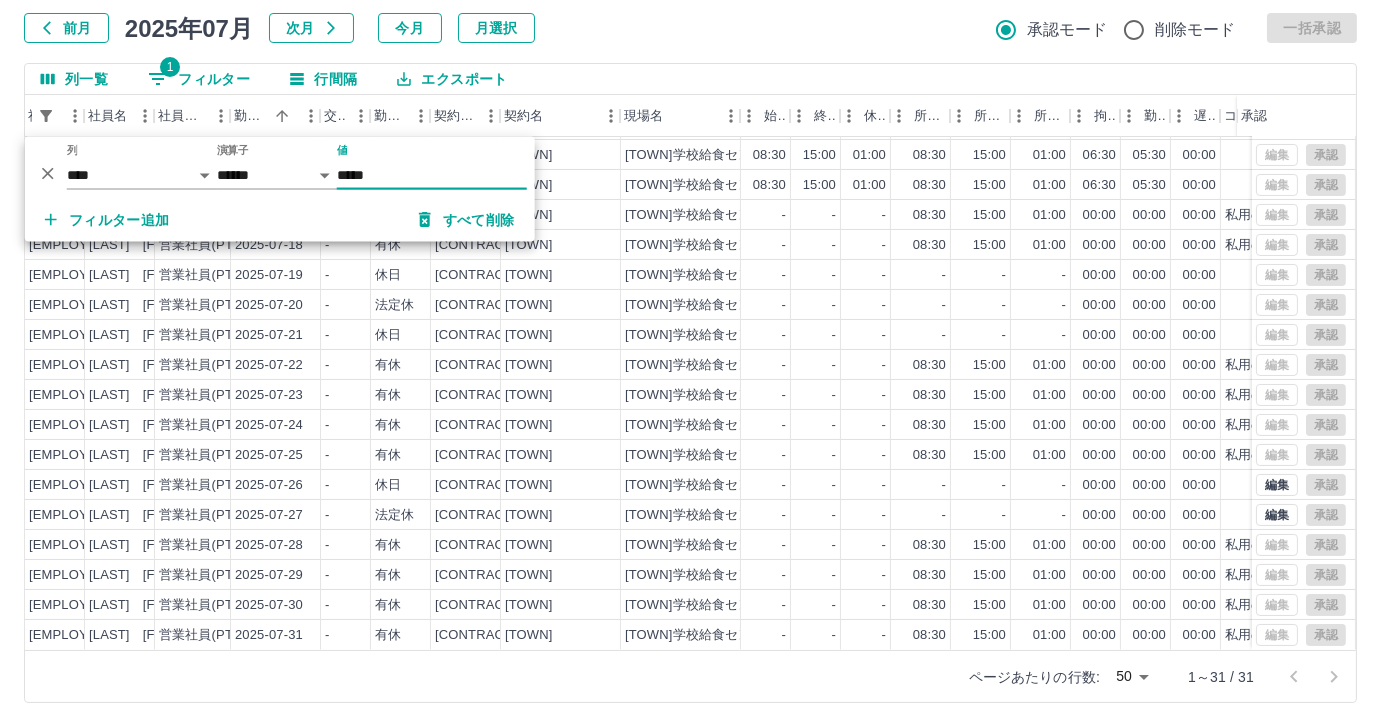 type on "*****" 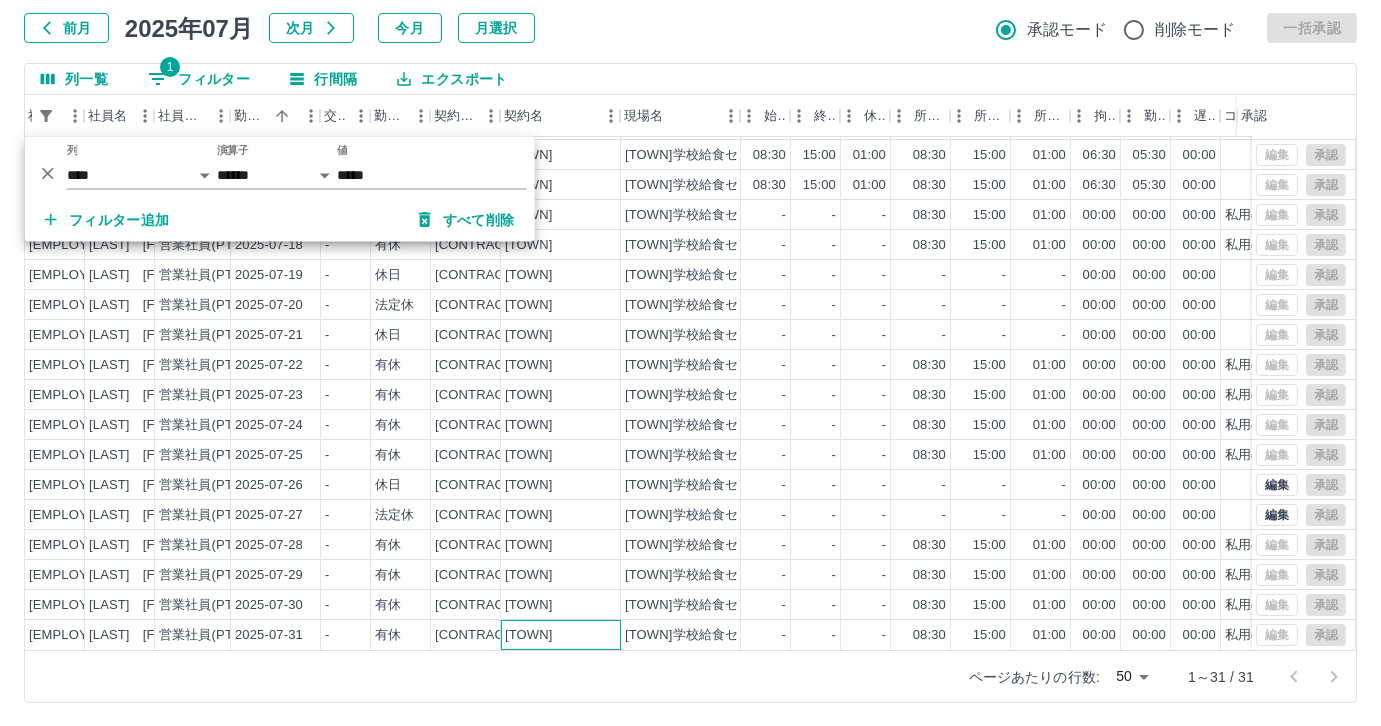 drag, startPoint x: 559, startPoint y: 632, endPoint x: 571, endPoint y: 629, distance: 12.369317 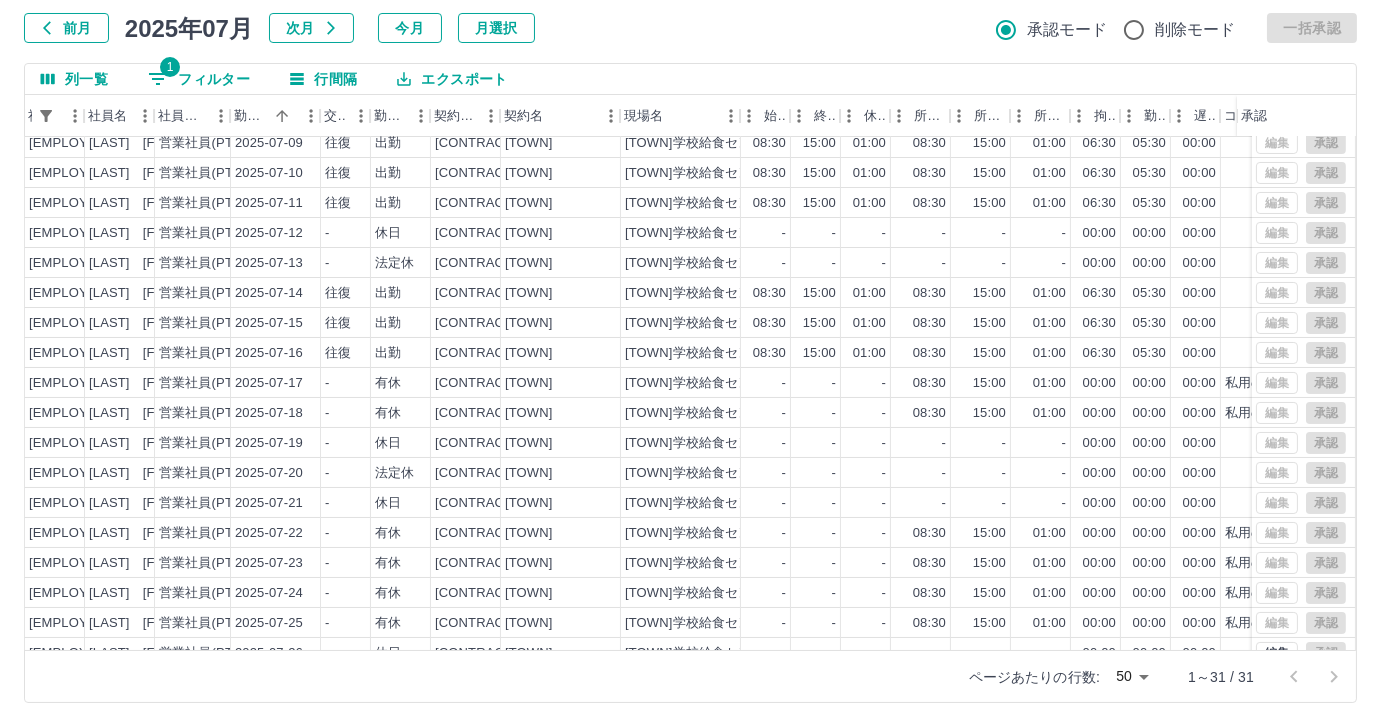 scroll, scrollTop: 431, scrollLeft: 170, axis: both 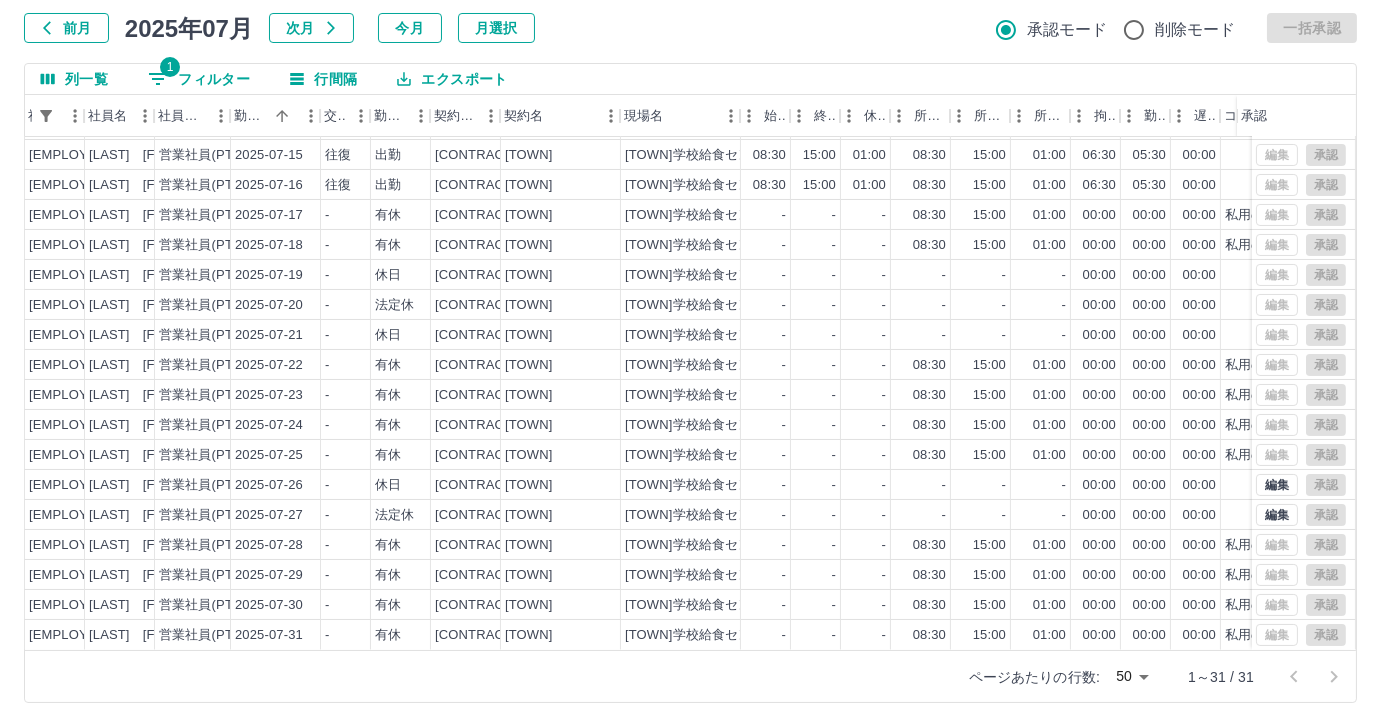 click on "勤務実績承認 前月 2025年07月 次月 今月 月選択 承認モード 削除モード 一括承認 列一覧 1 フィルター 行間隔 エクスポート 承認フロー 社員番号 社員名 社員区分 勤務日 交通費 勤務区分 契約コード 契約名 現場名 始業 終業 休憩 所定開始 所定終業 所定休憩 拘束 勤務 遅刻等 コメント ステータス 承認 現 事 Ａ 営 [EMPLOYEE_ID] [LAST_NAME] [FIRST_NAME] 営業社員(PT契約) [DATE]  -  法定休 [CONTRACT_CODE] [CITY] [SCHOOL_NAME] - - - - - - 00:00 00:00 00:00 営業所長承認待 現 事 Ａ 営 [EMPLOYEE_ID] [LAST_NAME] [FIRST_NAME] 営業社員(PT契約) [DATE] 往復 出勤 [CONTRACT_CODE] [CITY] [SCHOOL_NAME] 08:30 15:00 01:00 08:30 15:00 01:00 06:30 05:30 00:00 営業所長承認待 現 事 Ａ 営 [EMPLOYEE_ID] [LAST_NAME] [FIRST_NAME] 営業社員(PT契約) [DATE] 往復 出勤 [CONTRACT_CODE] [CITY] [SCHOOL_NAME] 08:30 15:00 01:00 08:30 15:00 01:00 06:30 05:30 00:00 現" at bounding box center (690, 329) 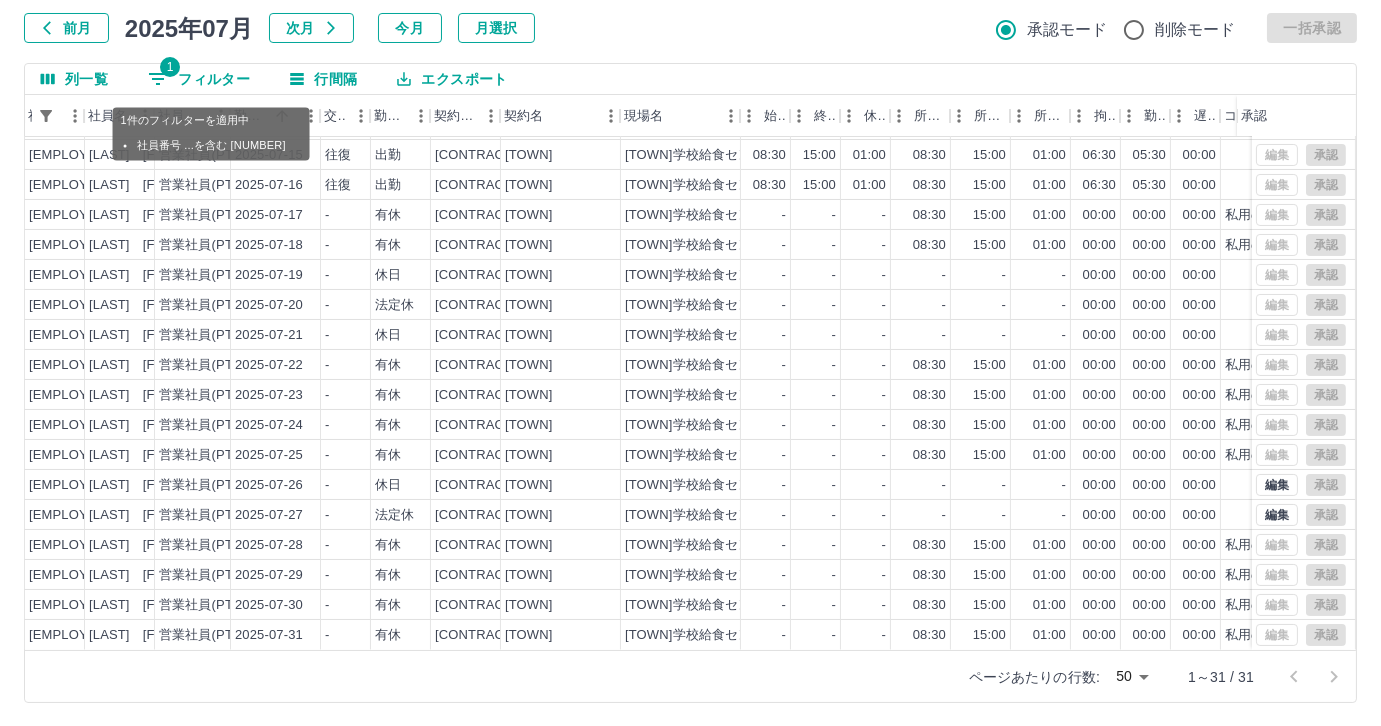click on "1 フィルター" at bounding box center [199, 79] 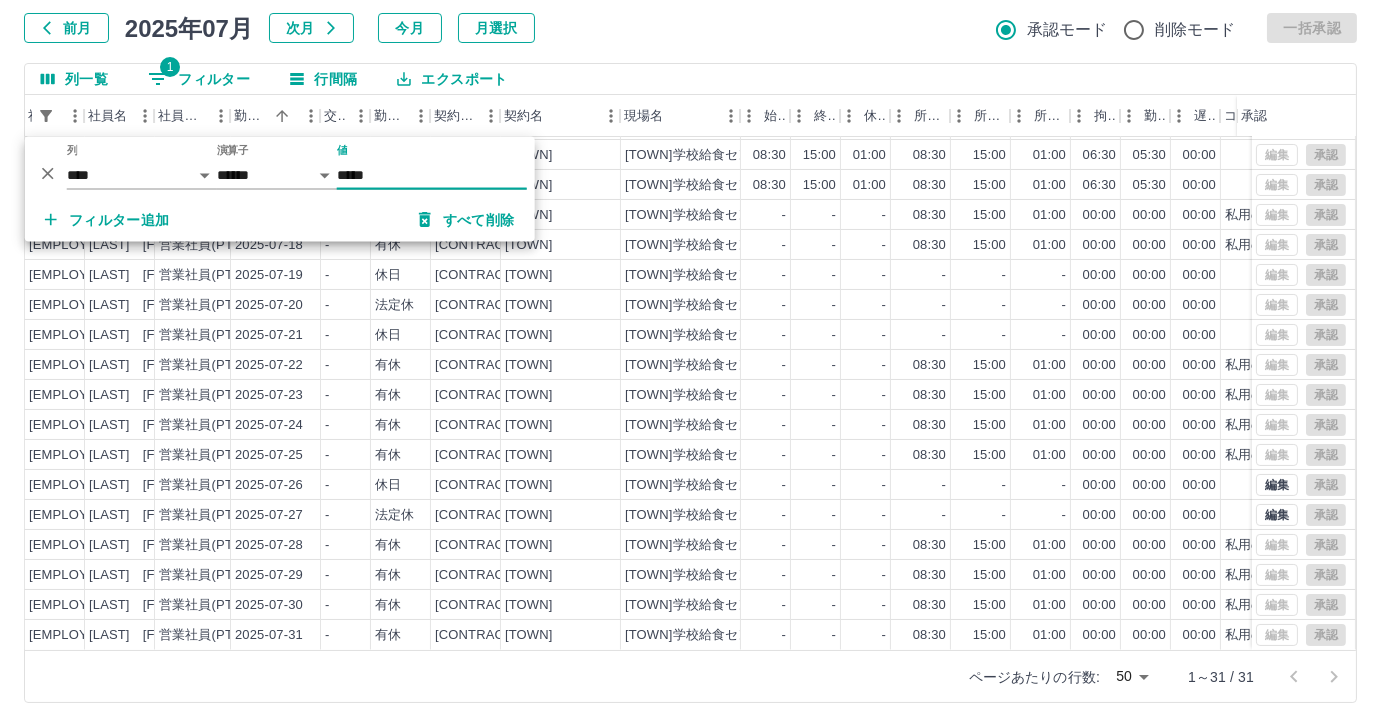 click on "*****" at bounding box center (432, 175) 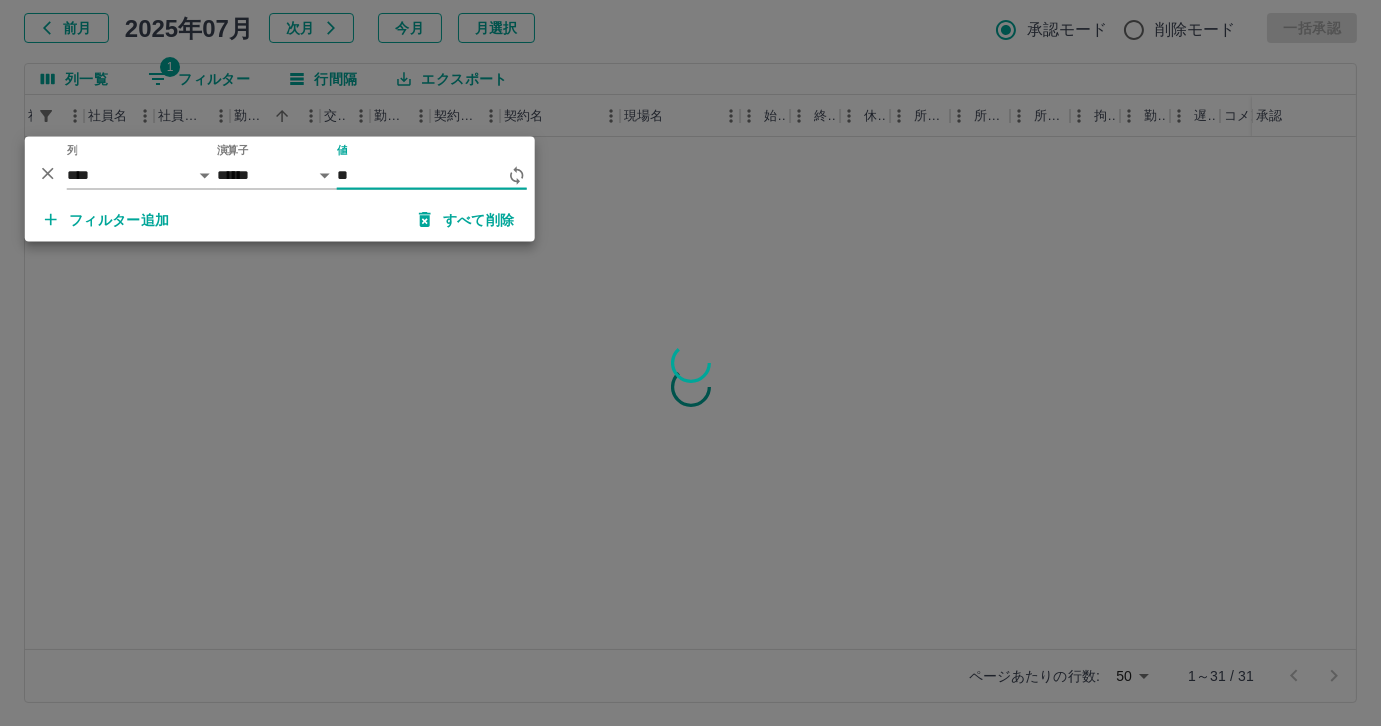 type on "*" 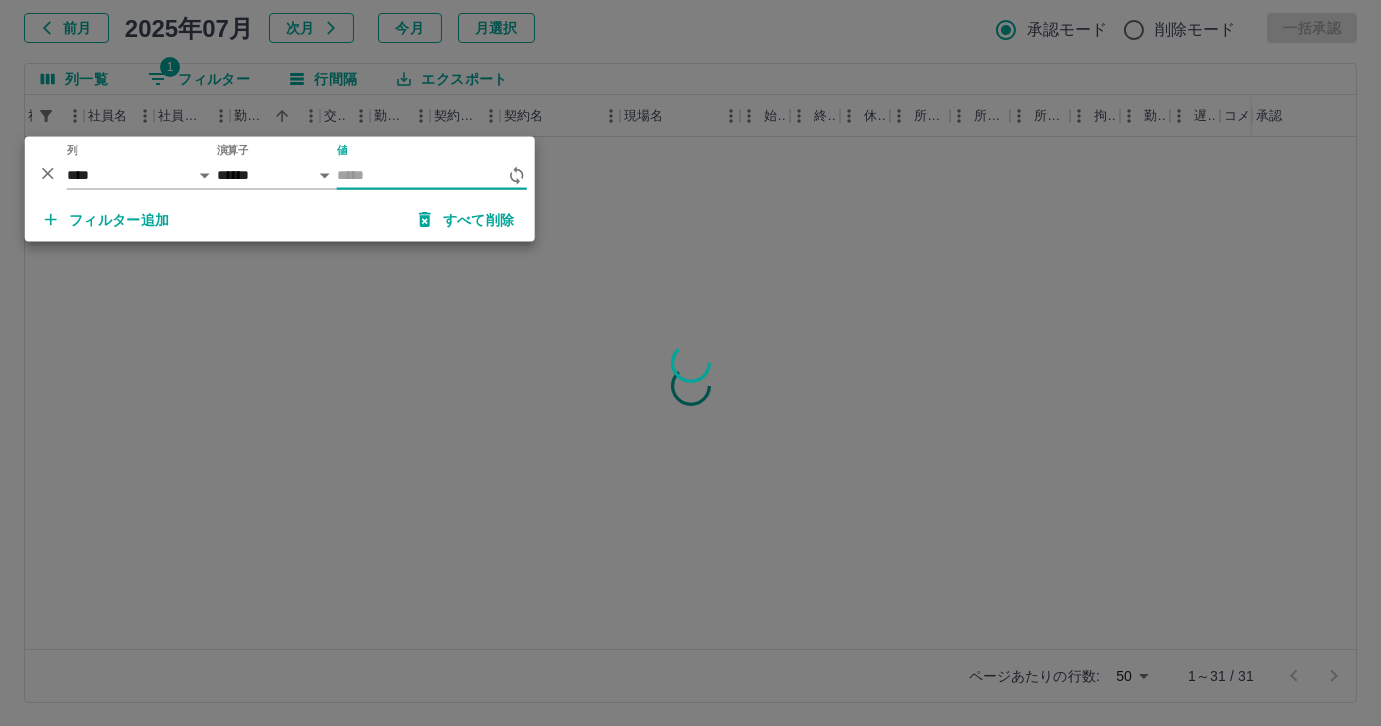 scroll, scrollTop: 0, scrollLeft: 170, axis: horizontal 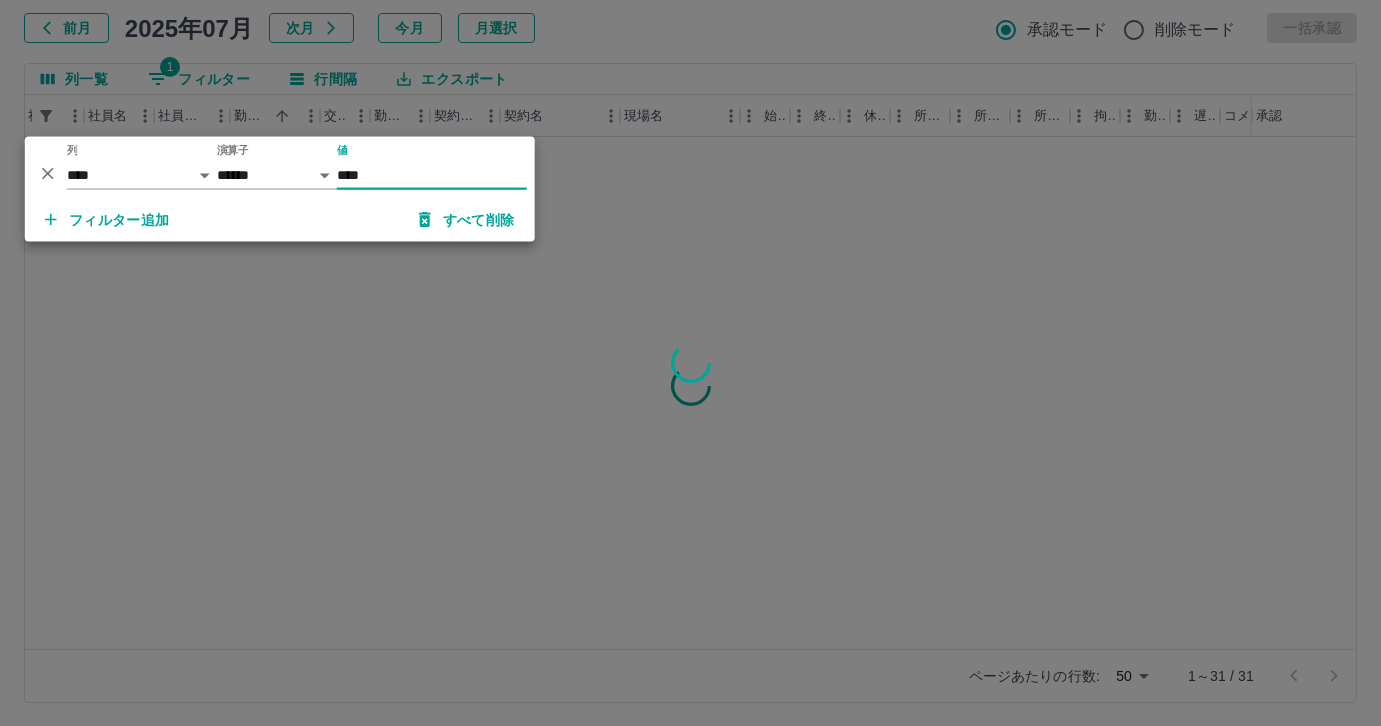 type on "*****" 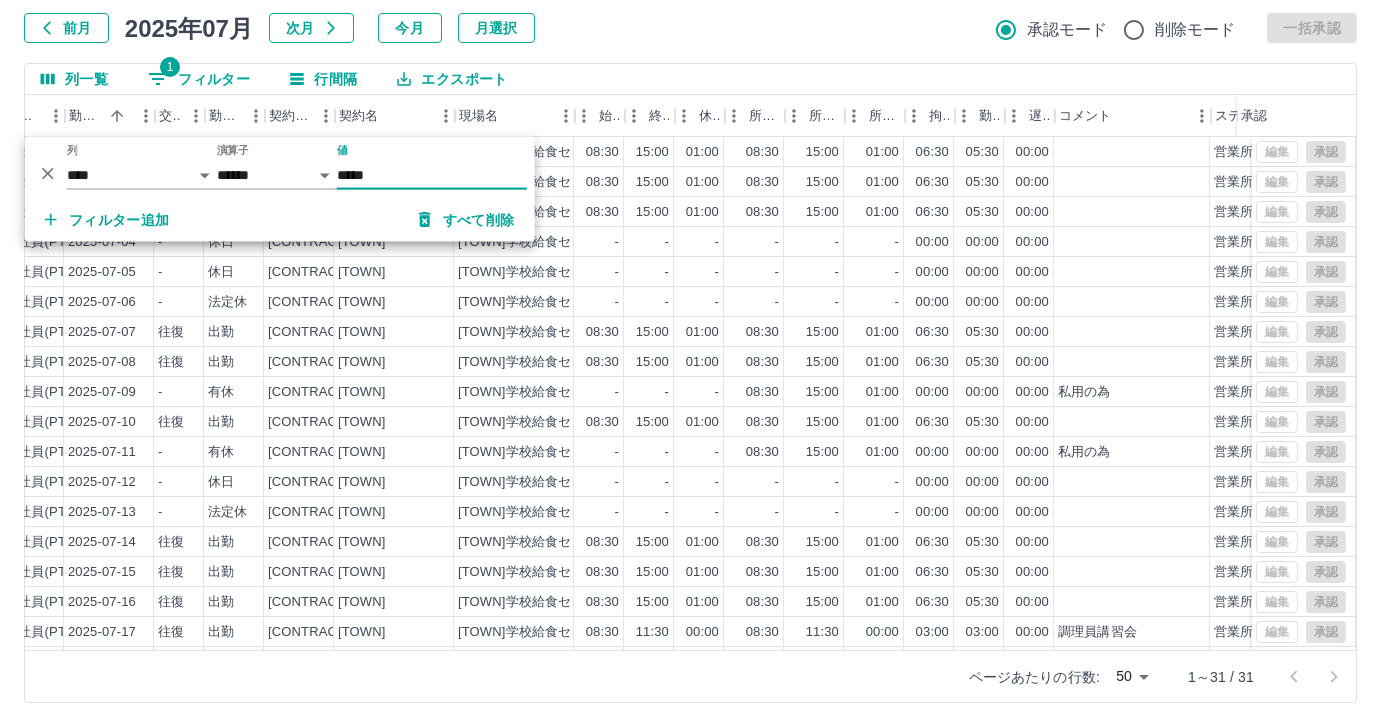 scroll, scrollTop: 0, scrollLeft: 339, axis: horizontal 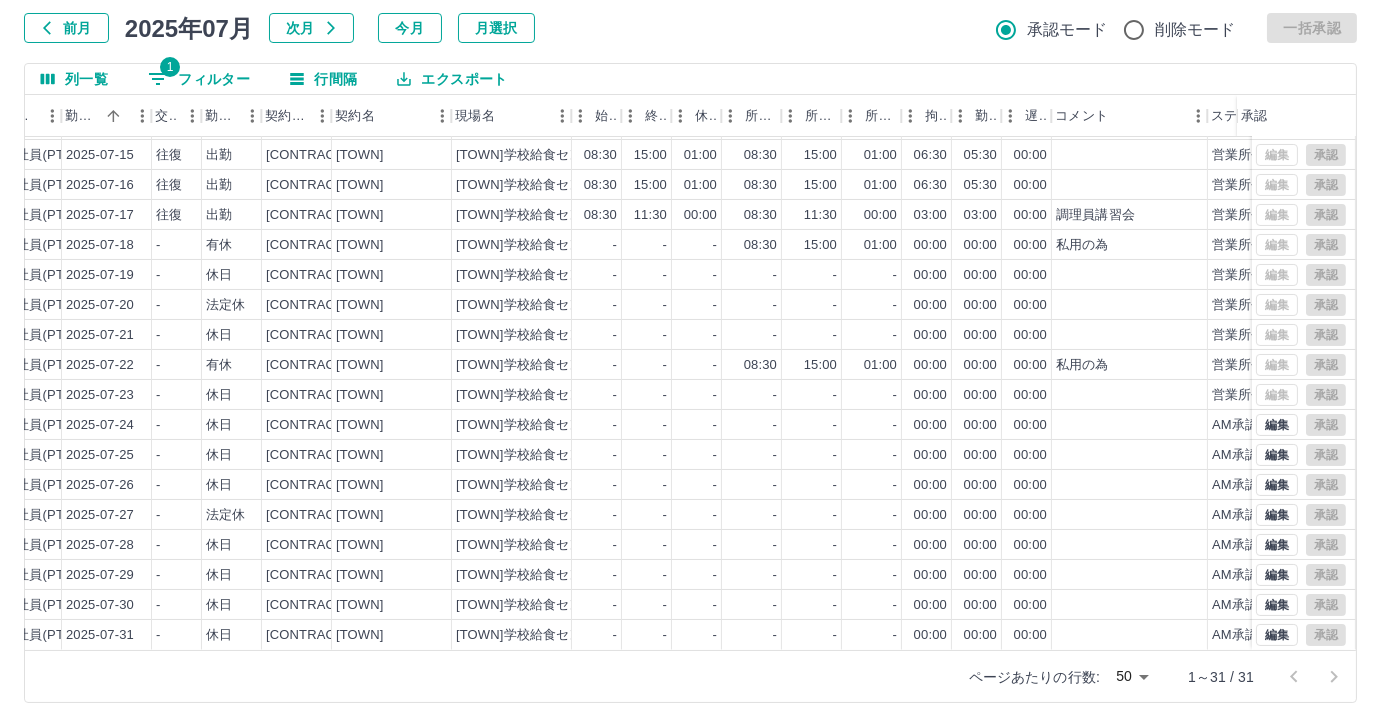 click on "1 フィルター" at bounding box center (199, 79) 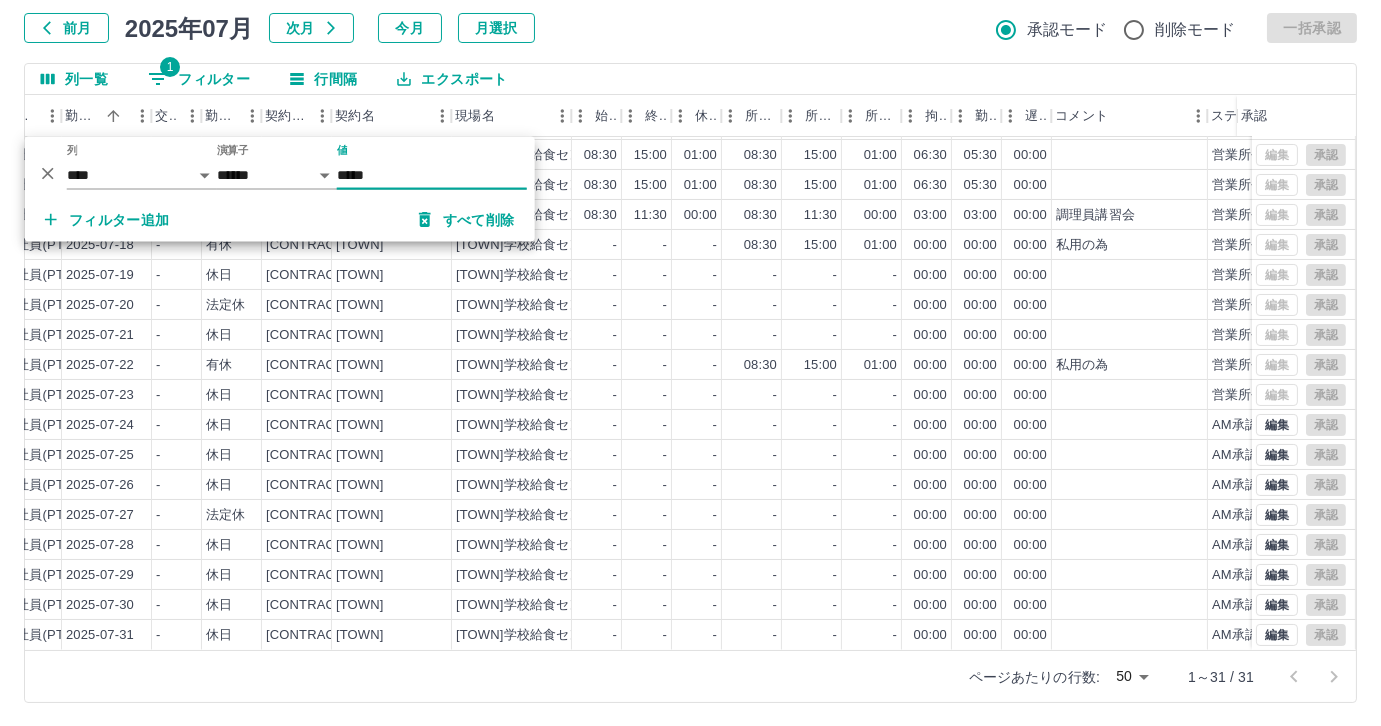 click on "*****" at bounding box center [432, 175] 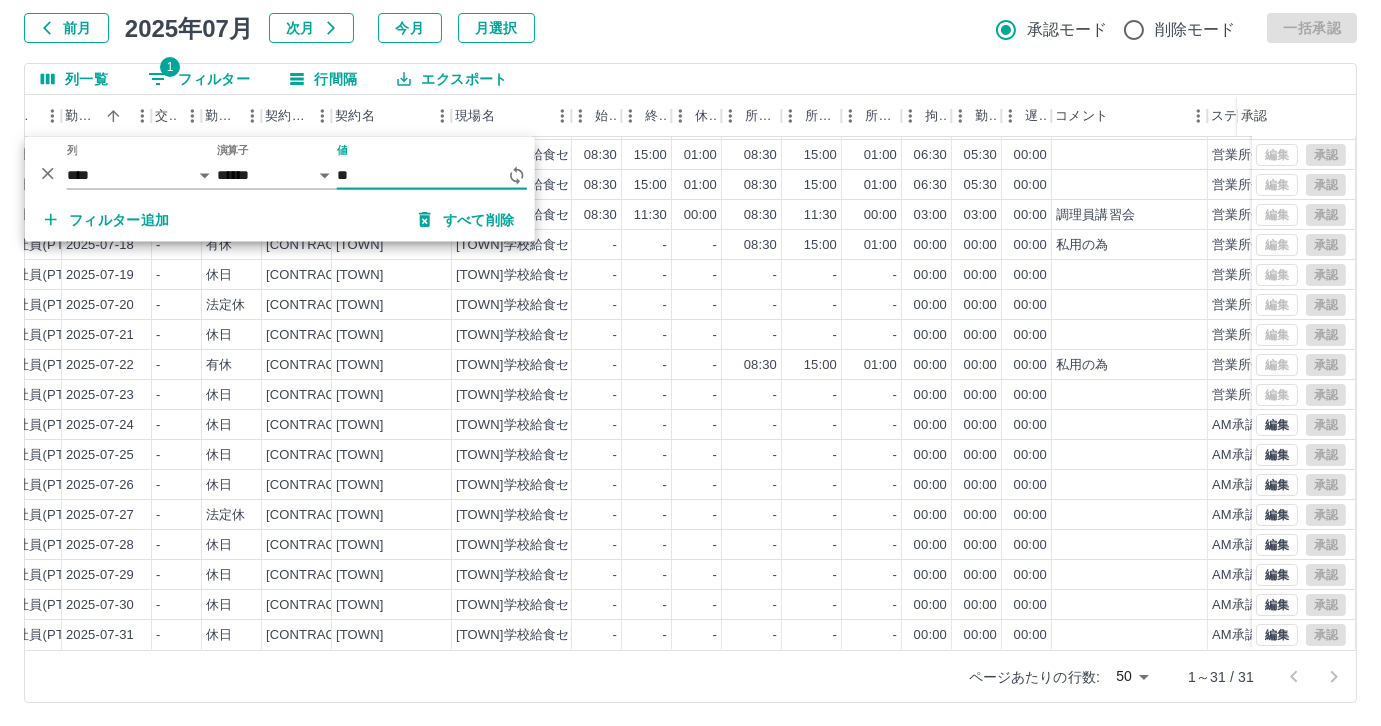 type on "*" 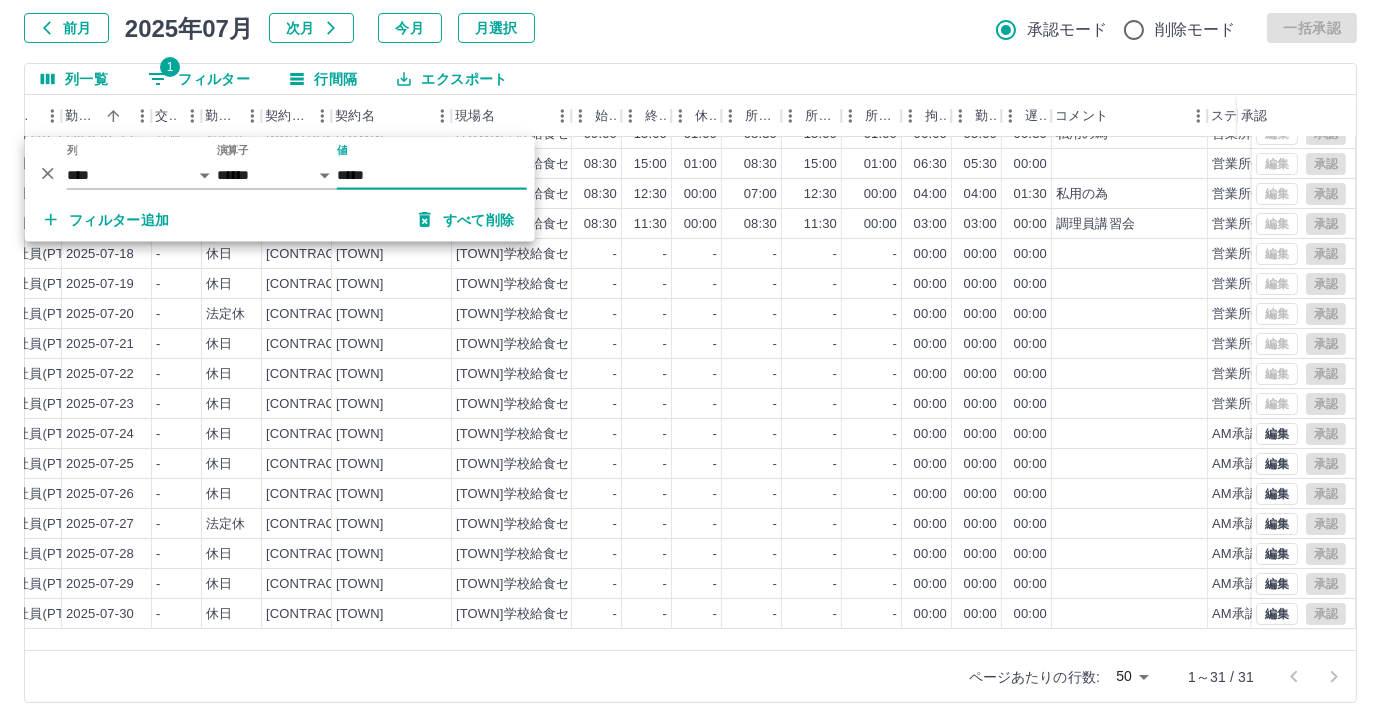 scroll, scrollTop: 431, scrollLeft: 339, axis: both 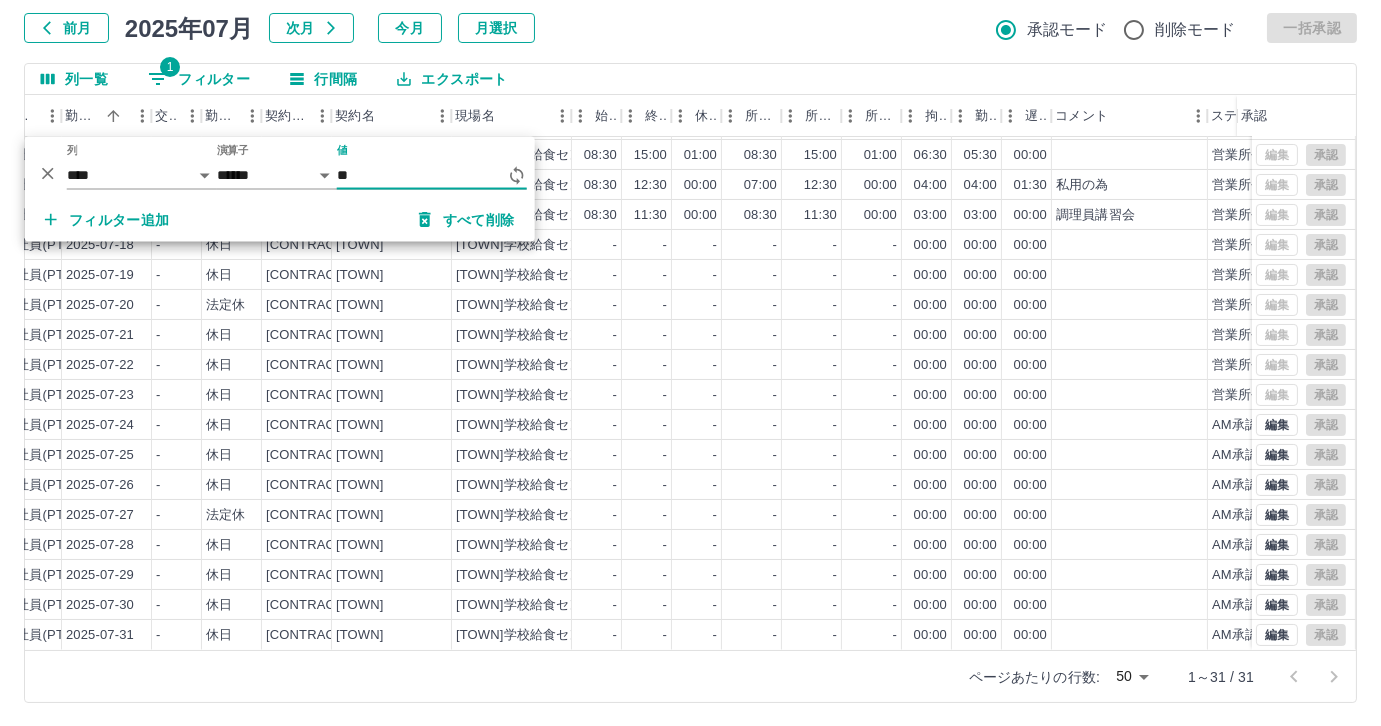 type on "*" 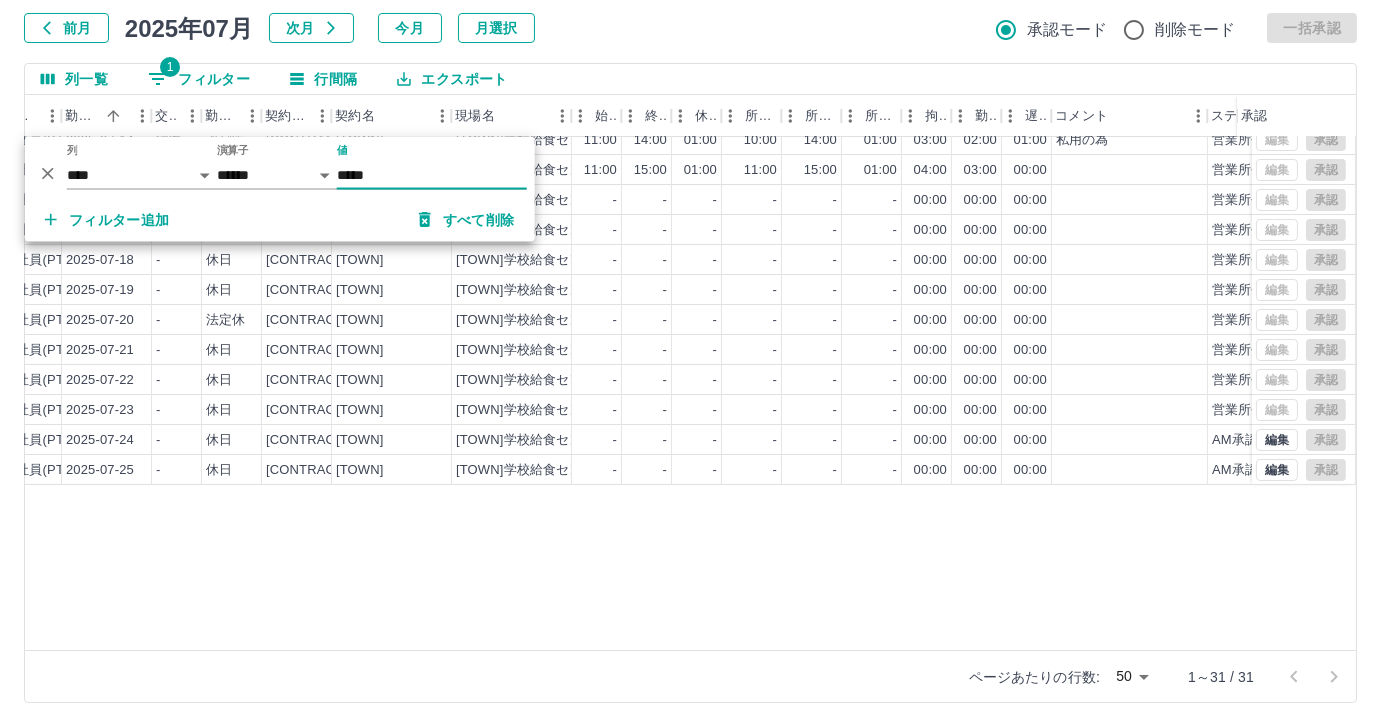 scroll, scrollTop: 431, scrollLeft: 339, axis: both 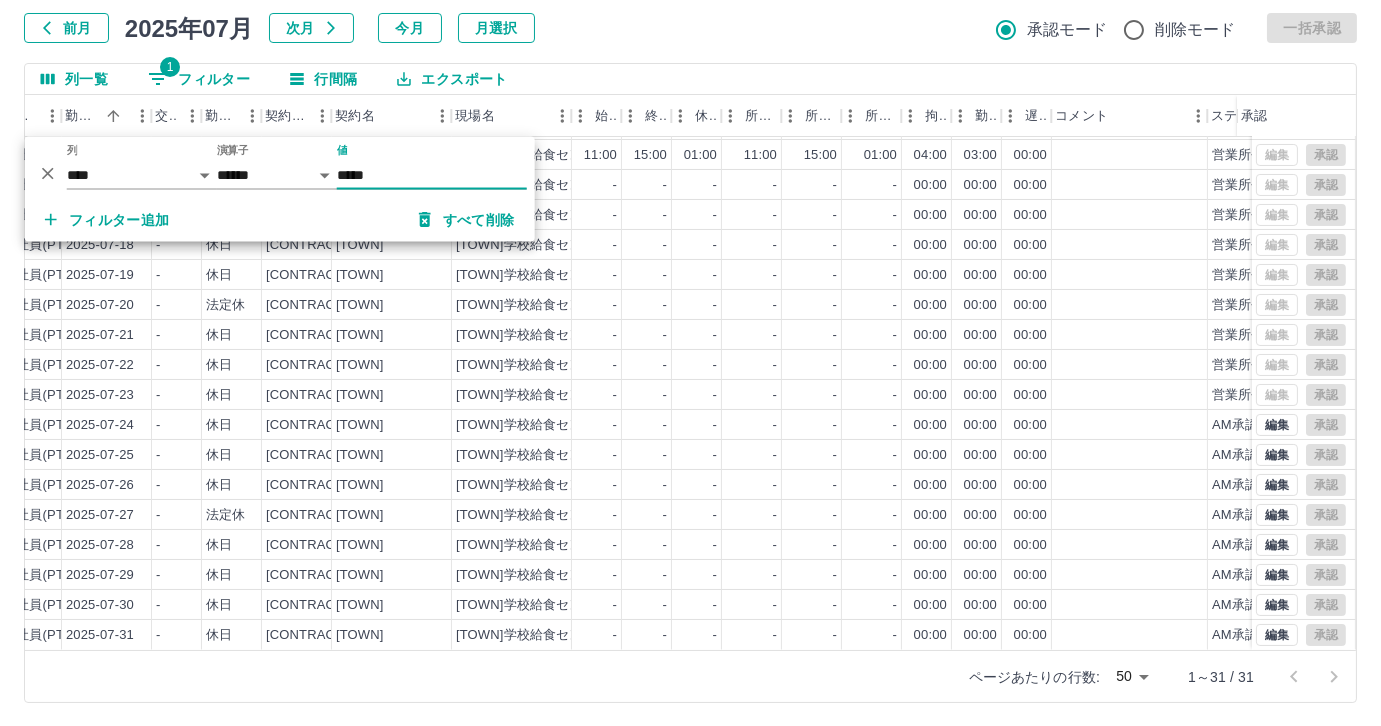 type on "*****" 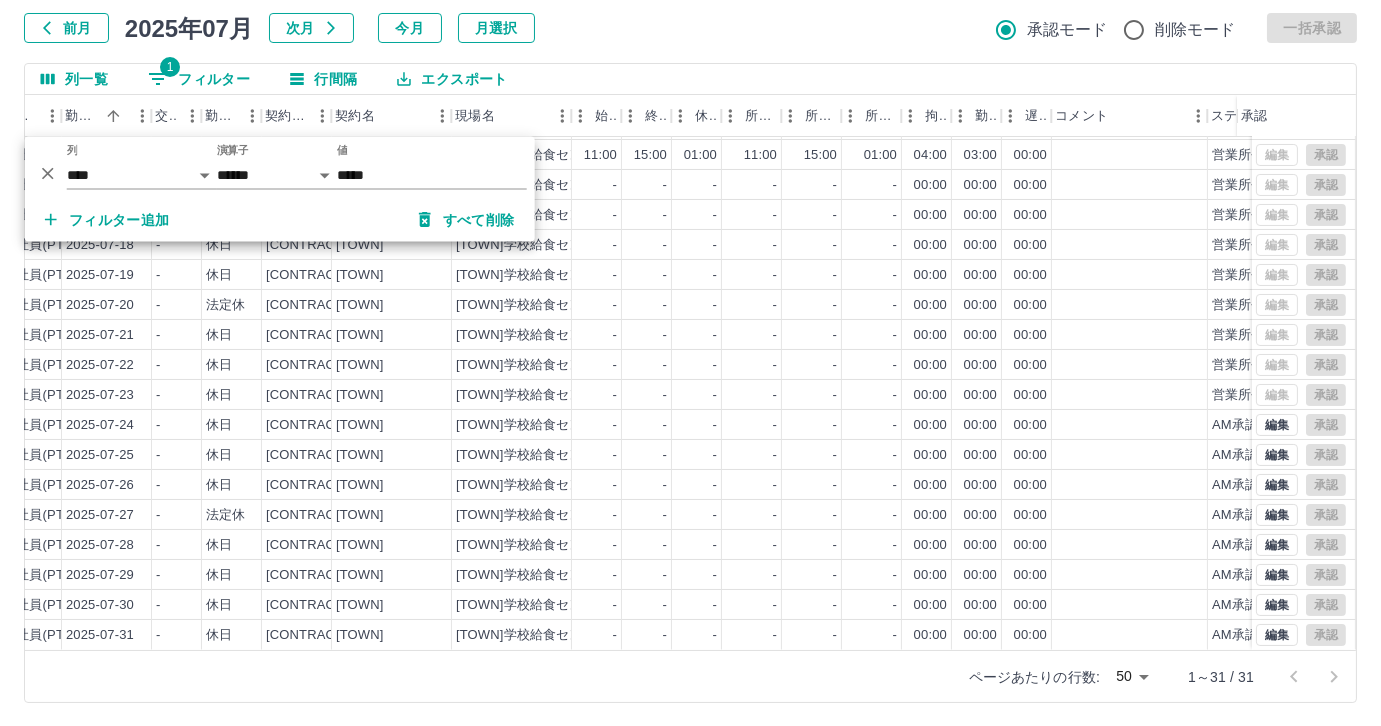 click on "勤務実績承認 前月 2025年07月 次月 今月 月選択 承認モード 削除モード 一括承認 列一覧 1 フィルター 行間隔 エクスポート 承認フロー 社員番号 社員名 社員区分 勤務日 交通費 勤務区分 契約コード 契約名 現場名 始業 終業 休憩 所定開始 所定終業 所定休憩 拘束 勤務 遅刻等 コメント ステータス 承認 0074706 [LAST]　[FIRST] 営業社員(PT契約) 2025-07-13  -  法定休 35850001 [TOWN] [TOWN]学校給食センター - - - - - - 00:00 00:00 00:00 営業所長承認待 0074706 [LAST]　[FIRST] 営業社員(PT契約) 2025-07-14 往復 遅刻等 35850001 [TOWN] [TOWN]学校給食センター 11:00 14:00 01:00 10:00 14:00 01:00 03:00 02:00 01:00 私用の為 営業所長承認待 0074706 [LAST]　[FIRST] 営業社員(PT契約) 2025-07-15 往復 出勤 35850001 [TOWN] [TOWN]学校給食センター 11:00 15:00 01:00 11:00 15:00 01:00 04:00 03:00 00:00 営業所長承認待 0074706 [LAST]　[FIRST]  -" at bounding box center (690, 329) 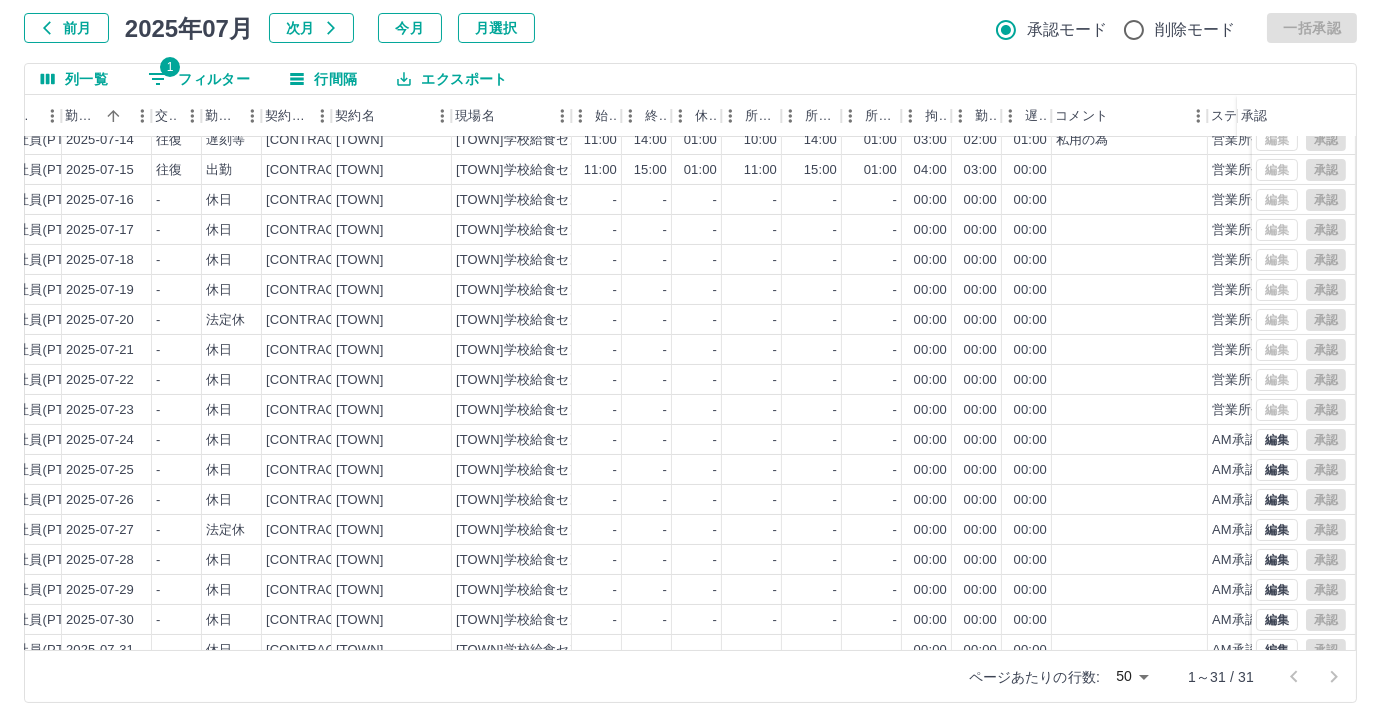 scroll, scrollTop: 431, scrollLeft: 339, axis: both 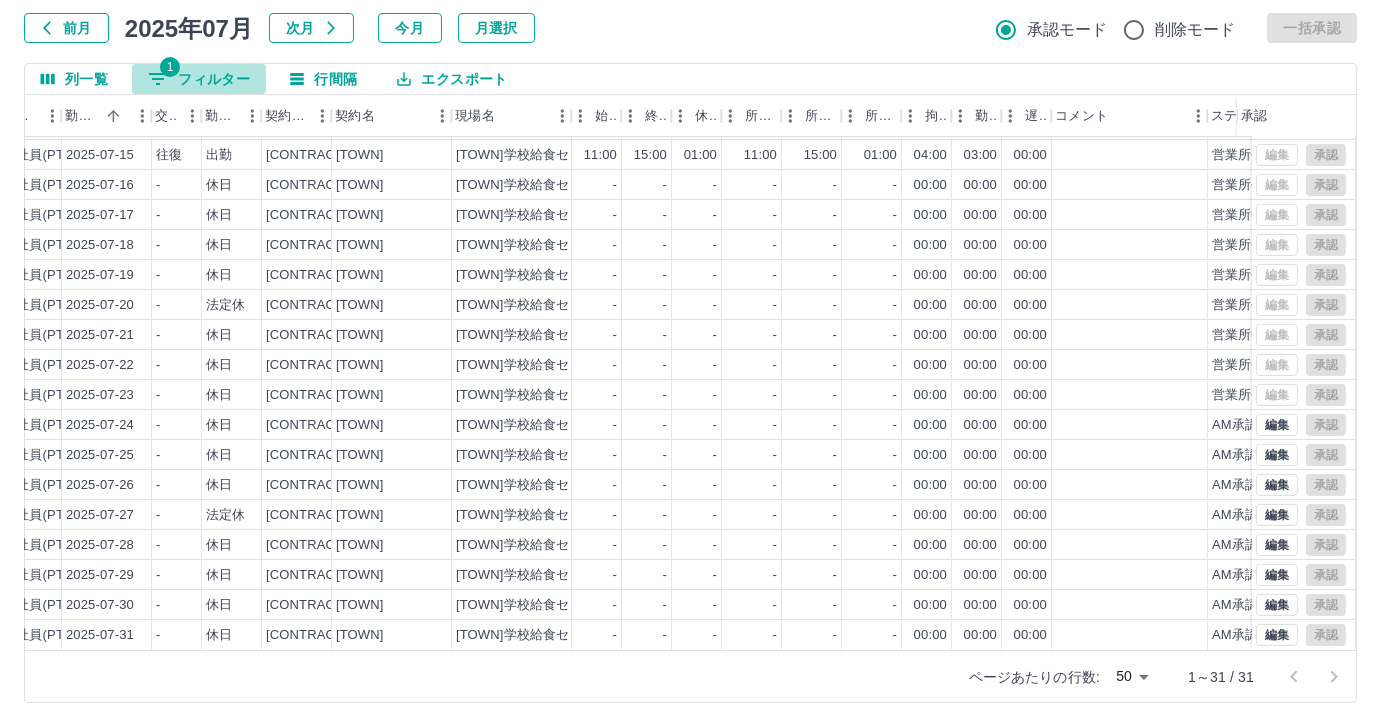 click on "1 フィルター" at bounding box center [199, 79] 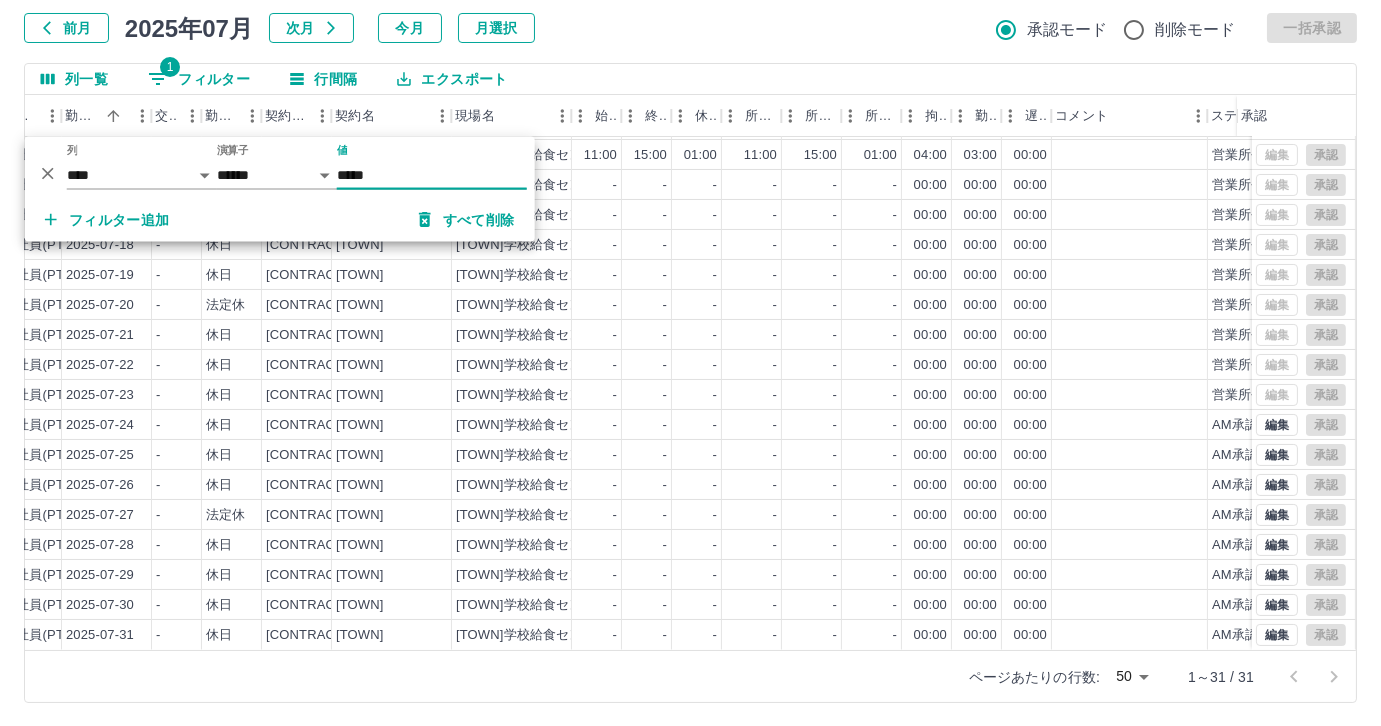 click on "*****" at bounding box center [432, 175] 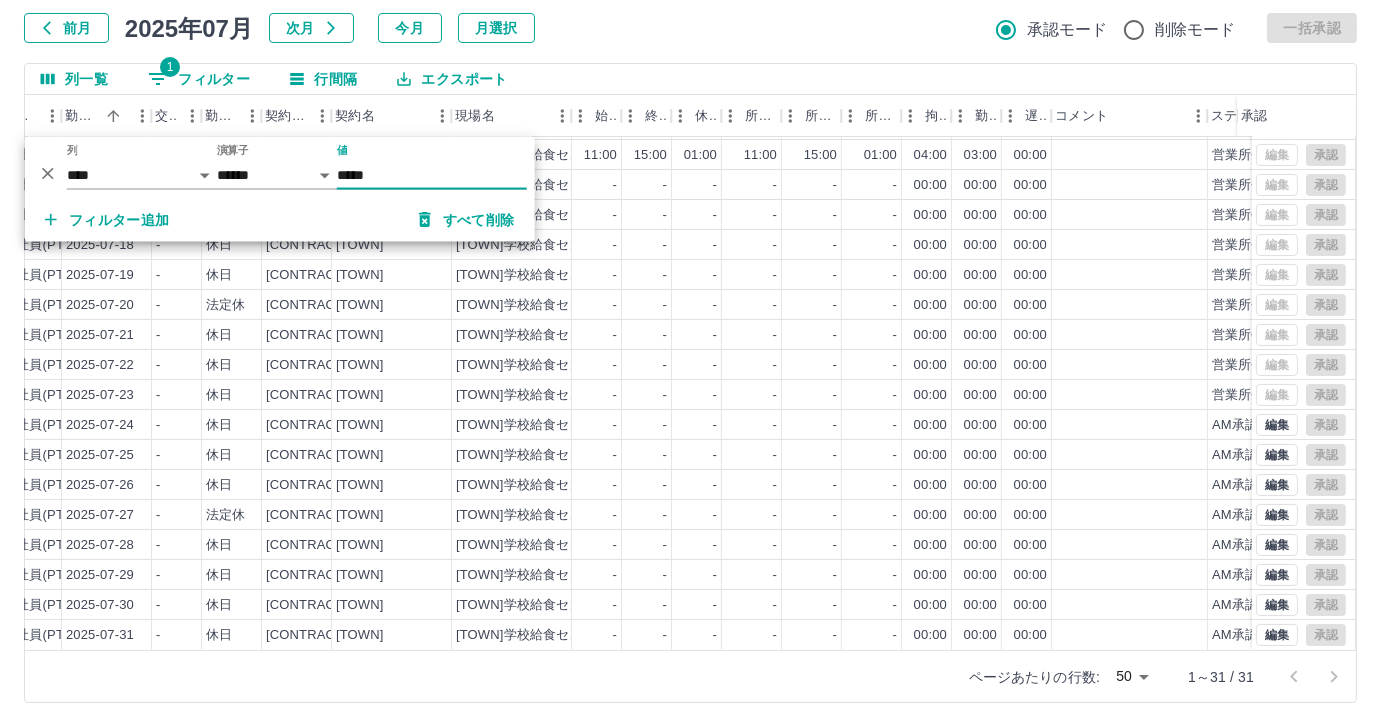 scroll, scrollTop: 431, scrollLeft: 339, axis: both 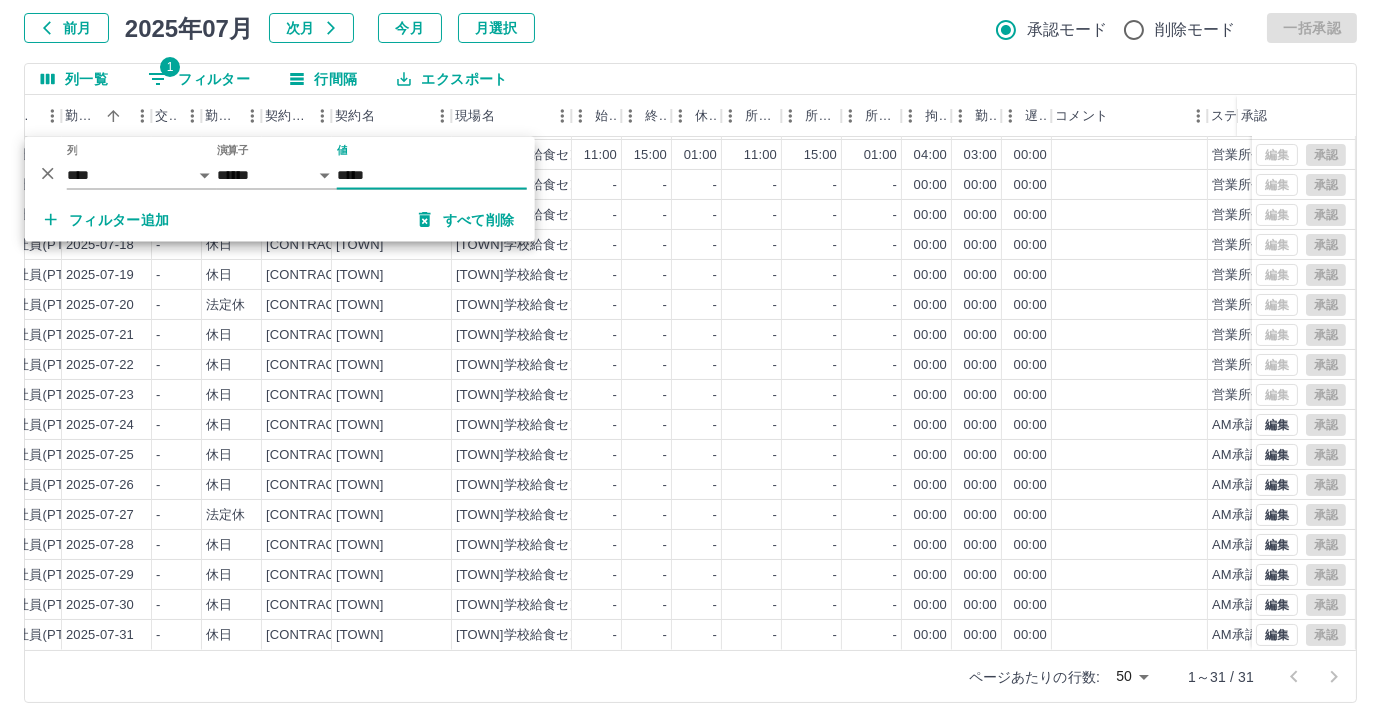 type on "*****" 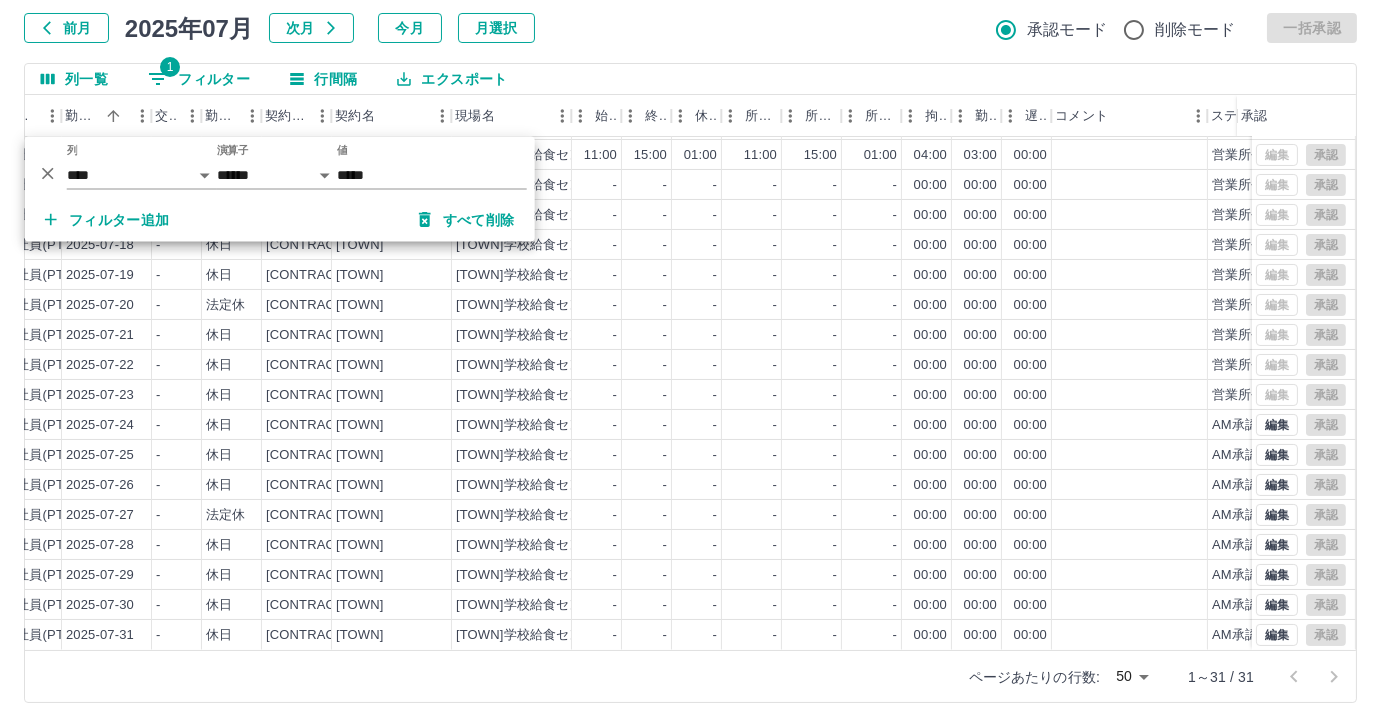 click on "前月 2025年07月 次月 今月 月選択 承認モード 削除モード 一括承認" at bounding box center (690, 28) 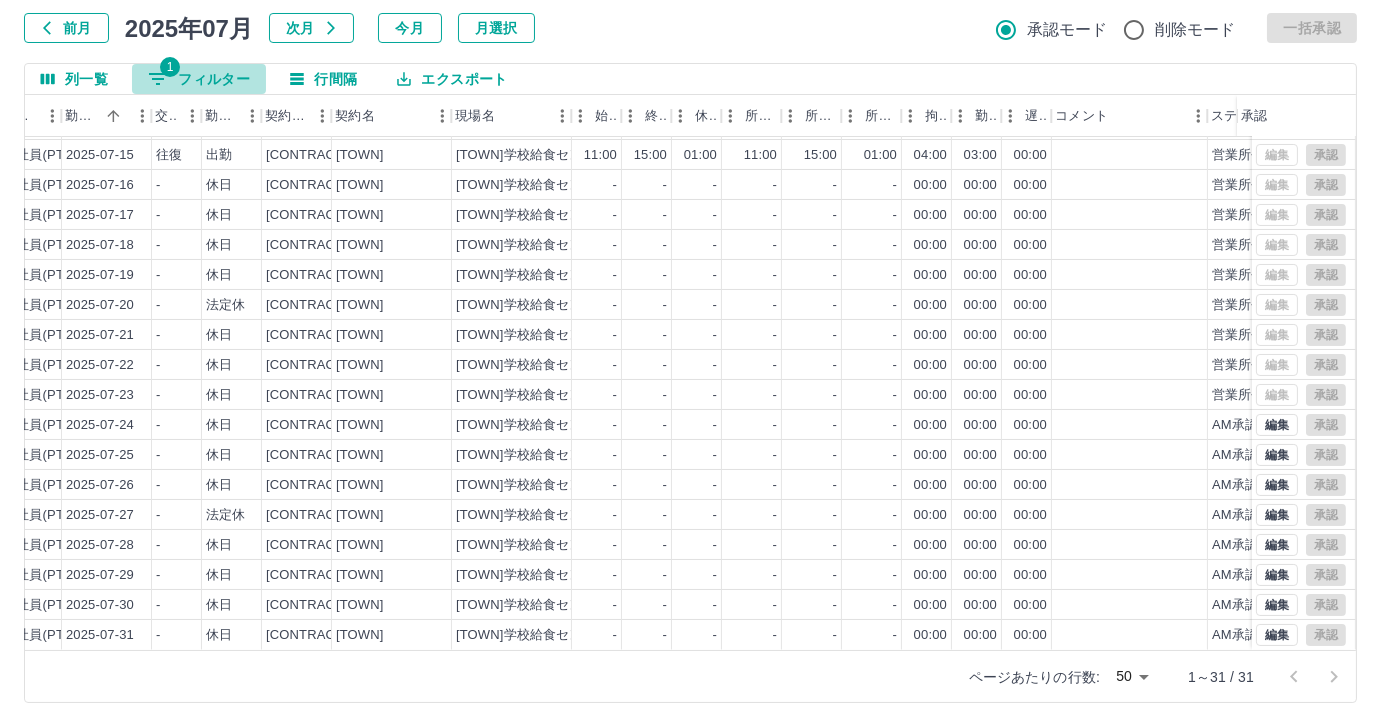 click on "1 フィルター" at bounding box center [199, 79] 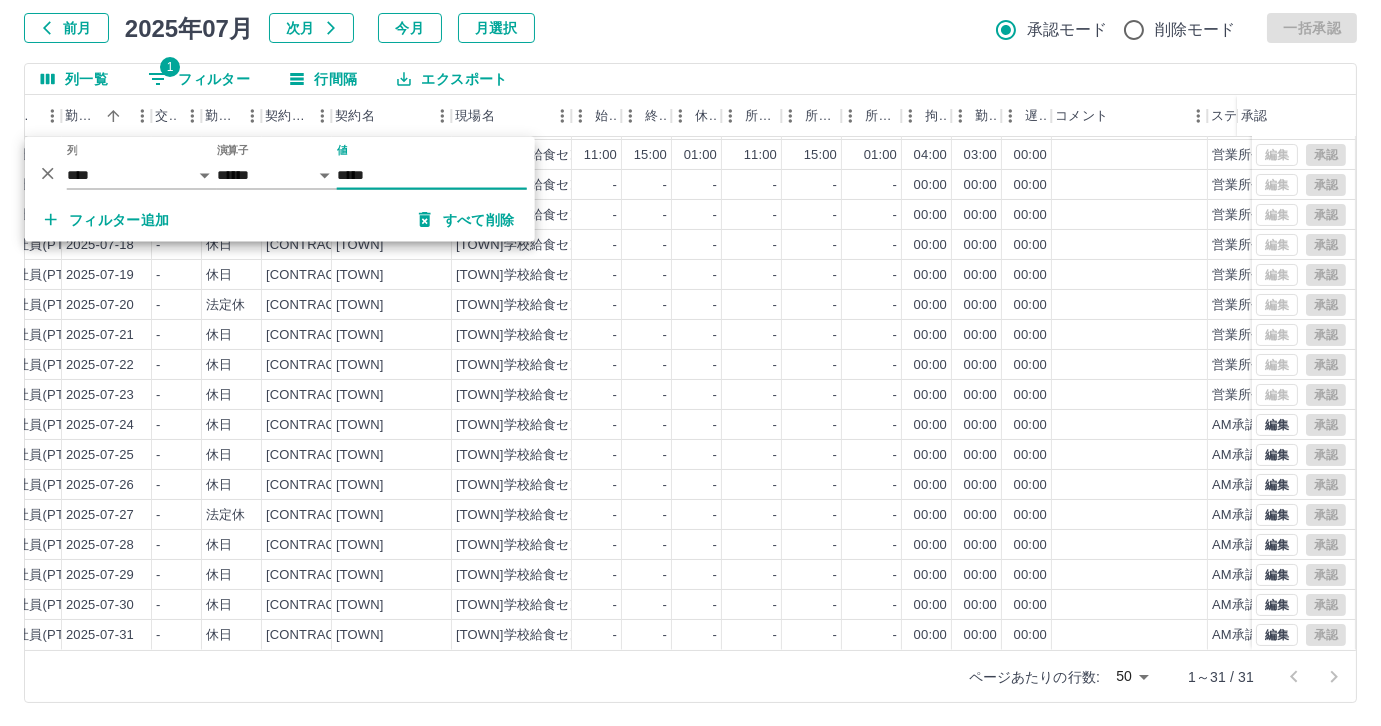 click on "*****" at bounding box center [432, 175] 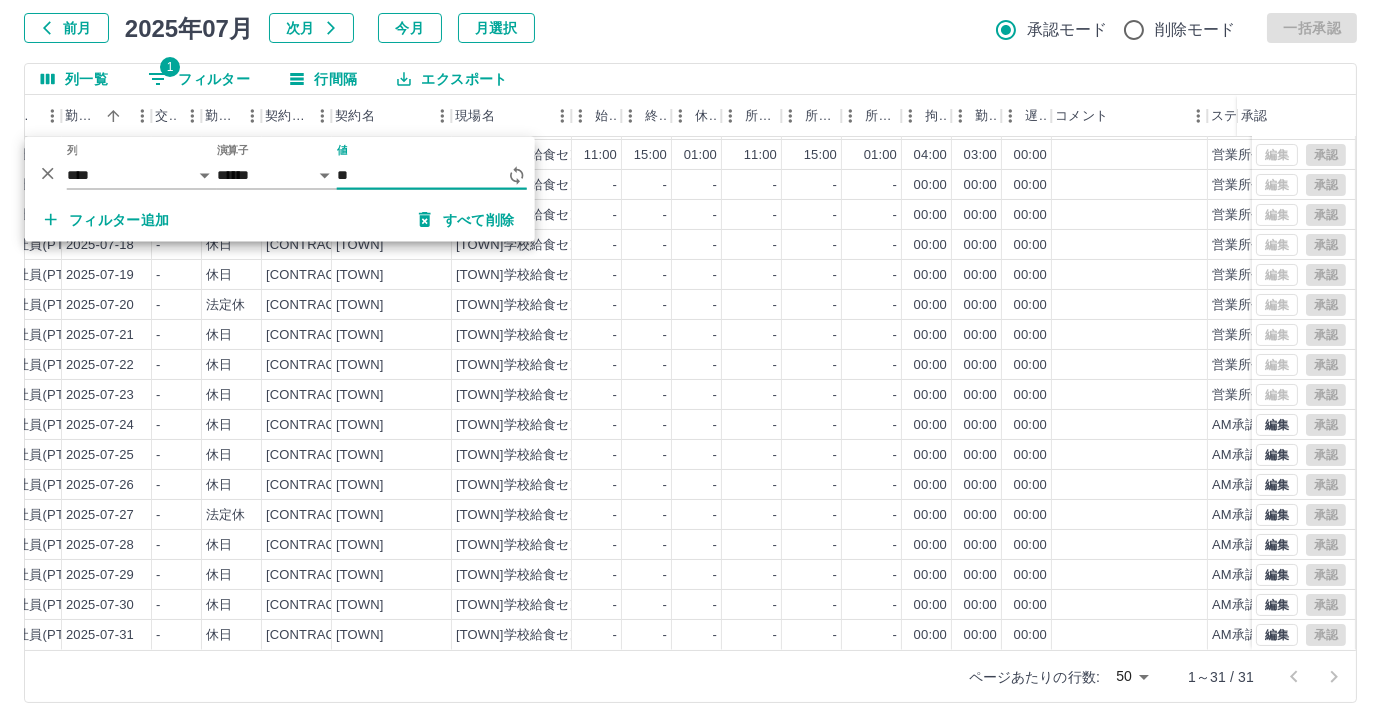 type on "*" 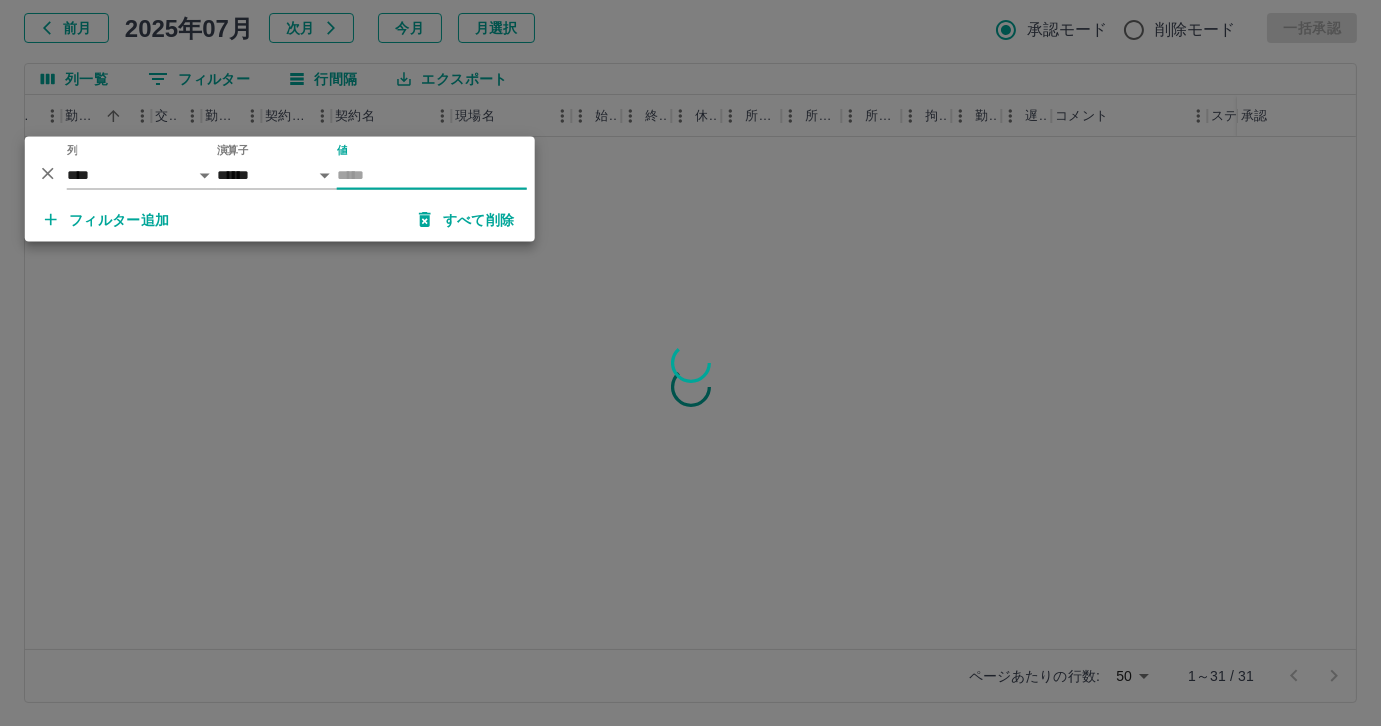scroll, scrollTop: 0, scrollLeft: 339, axis: horizontal 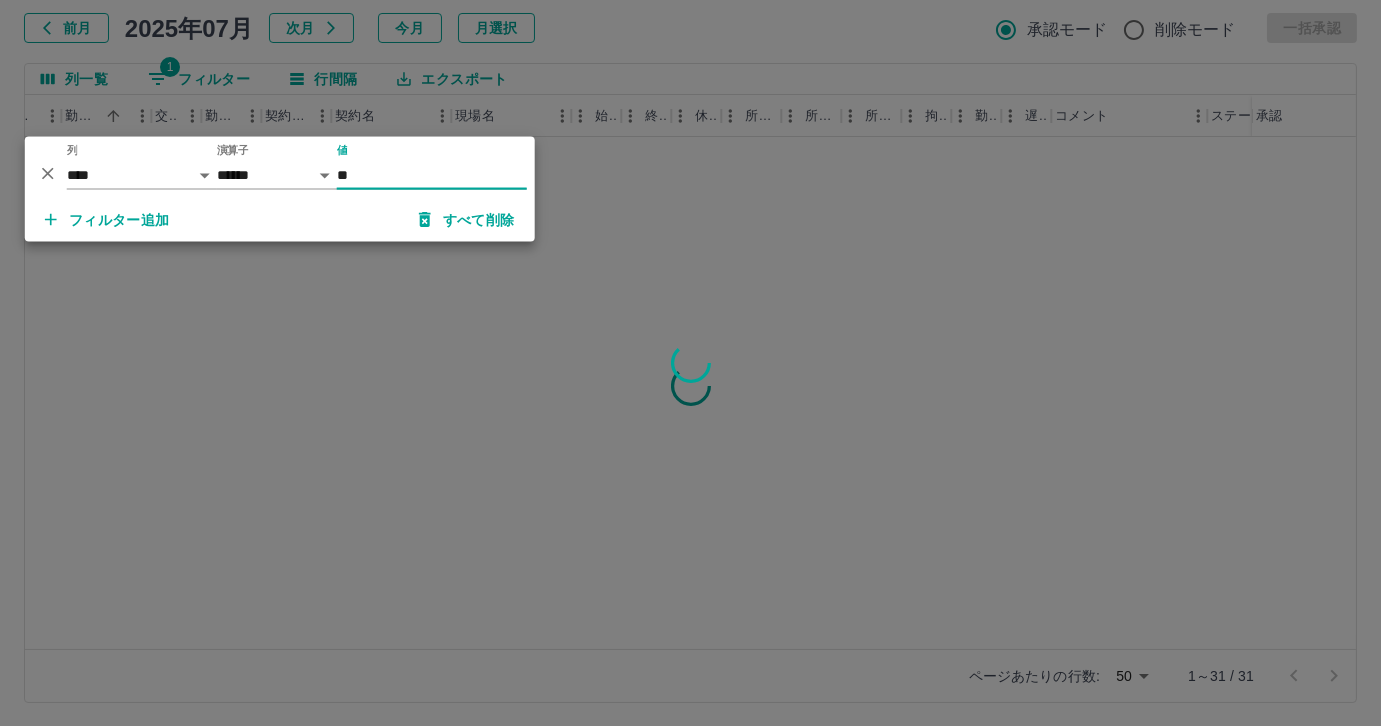type on "*" 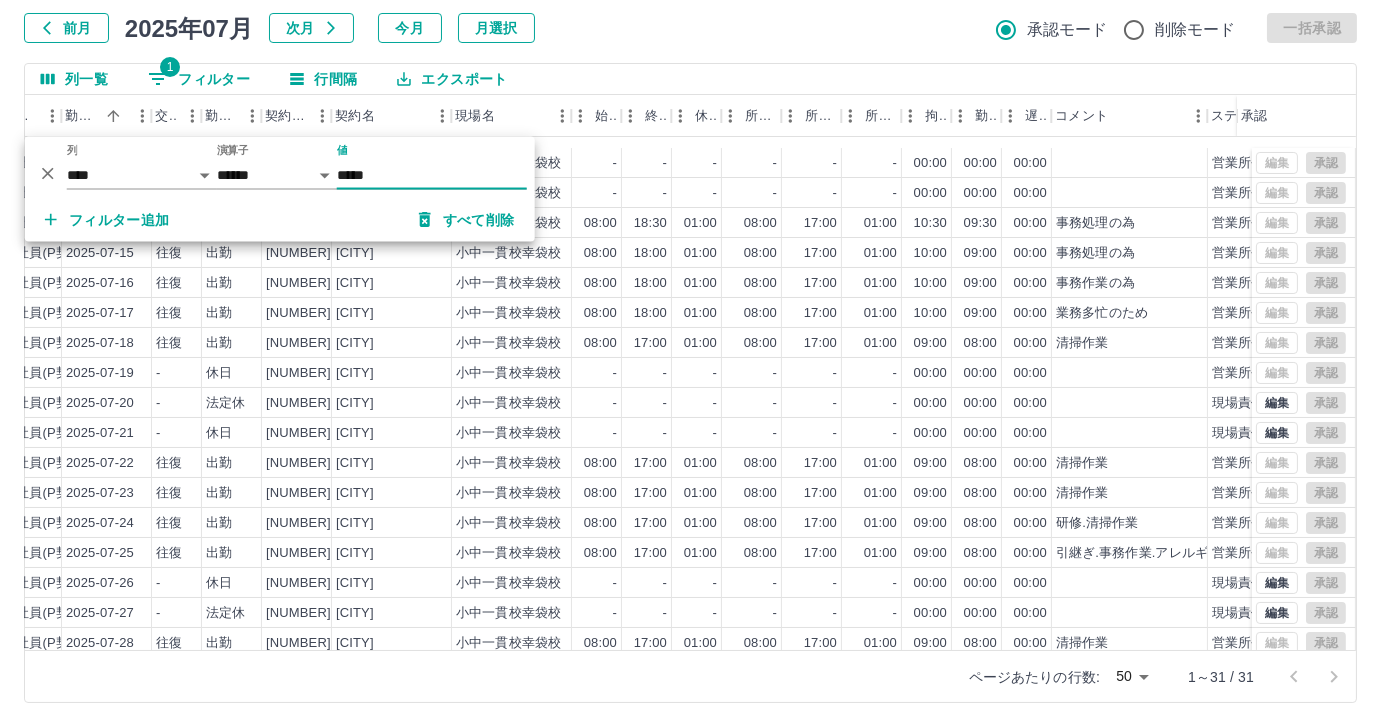 scroll, scrollTop: 431, scrollLeft: 339, axis: both 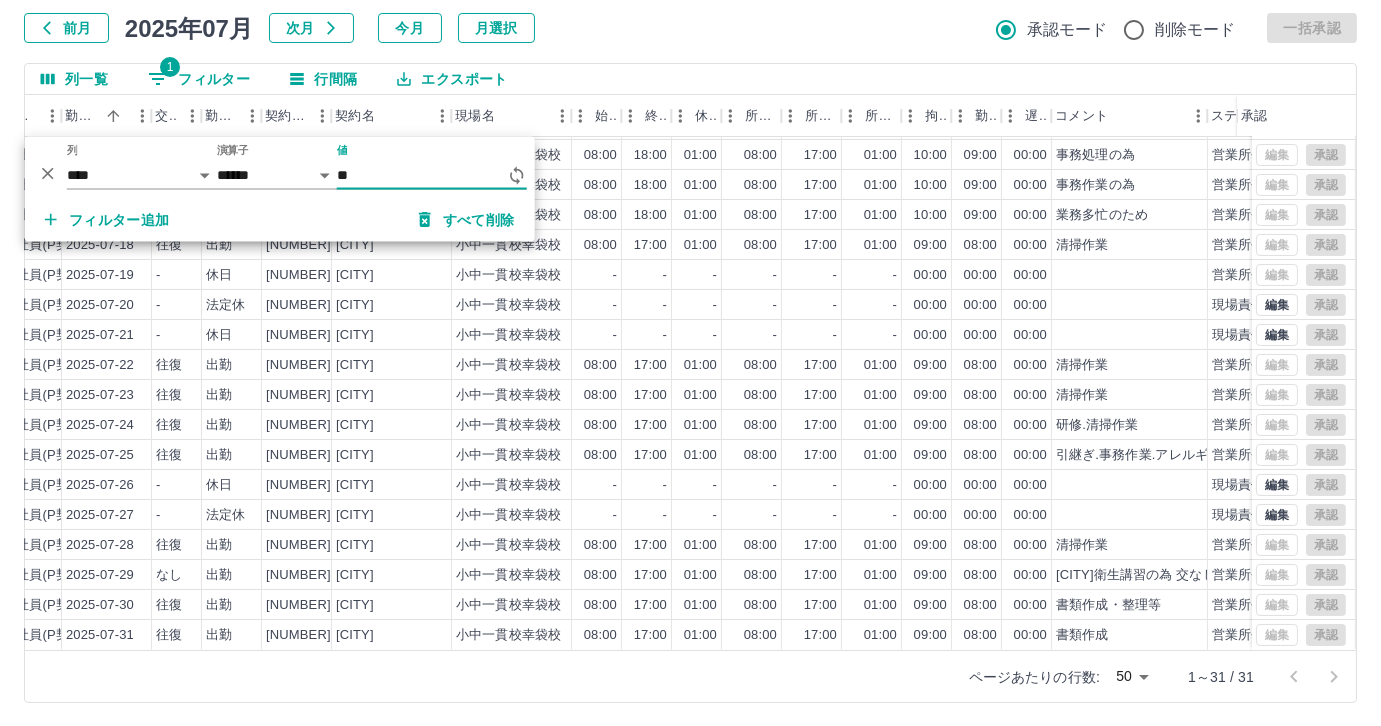 type on "*" 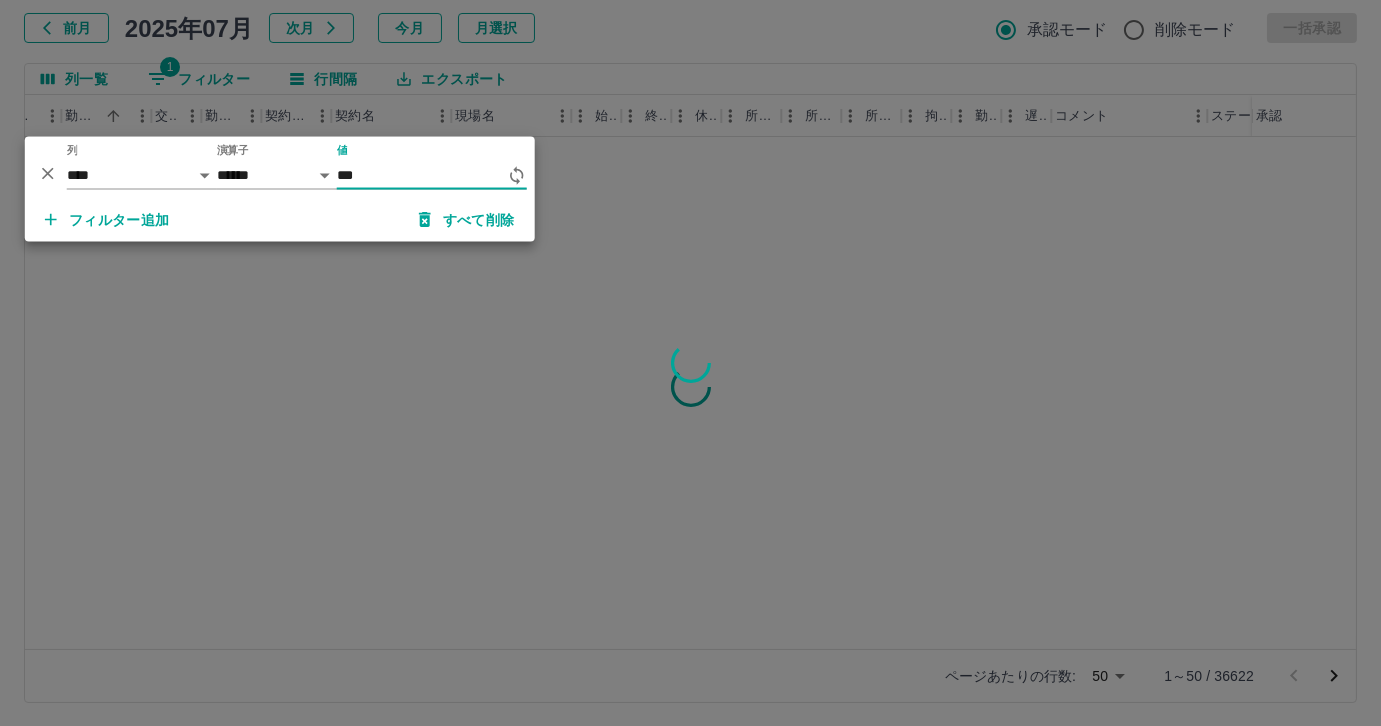 scroll, scrollTop: 0, scrollLeft: 339, axis: horizontal 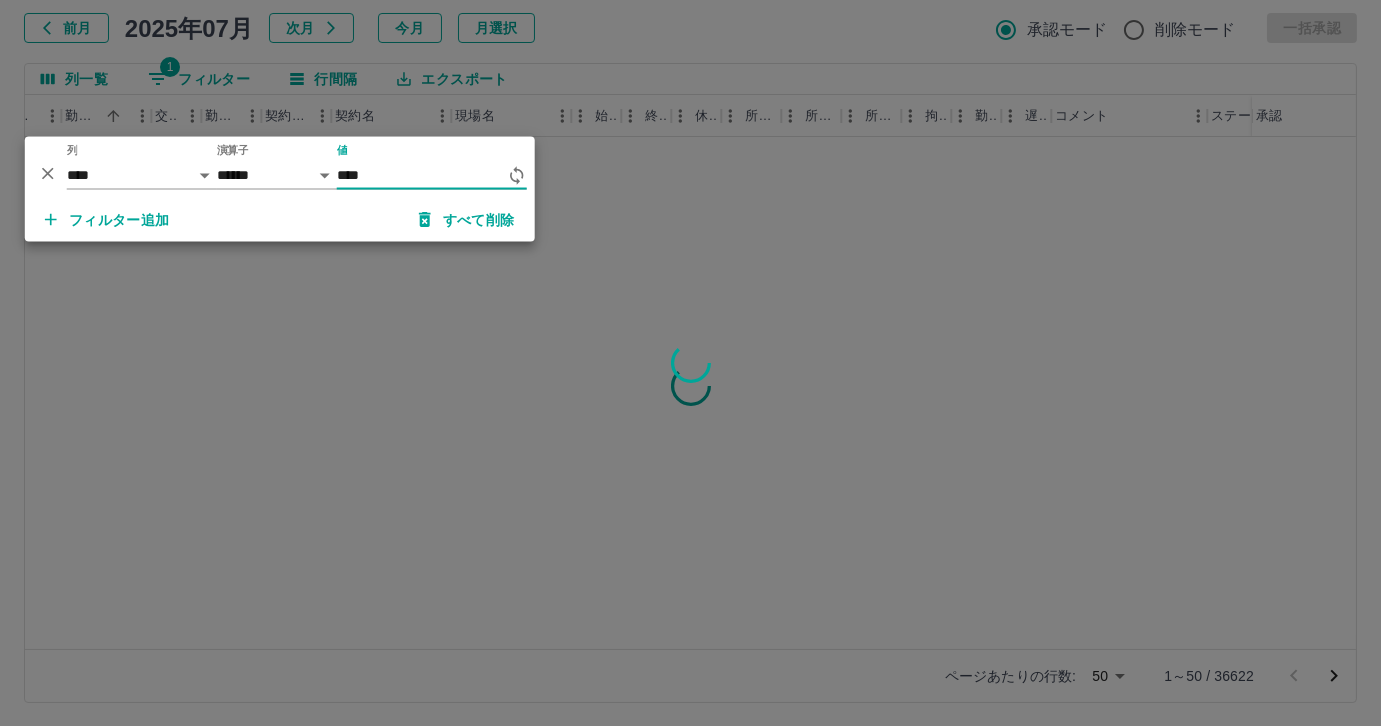 type on "*****" 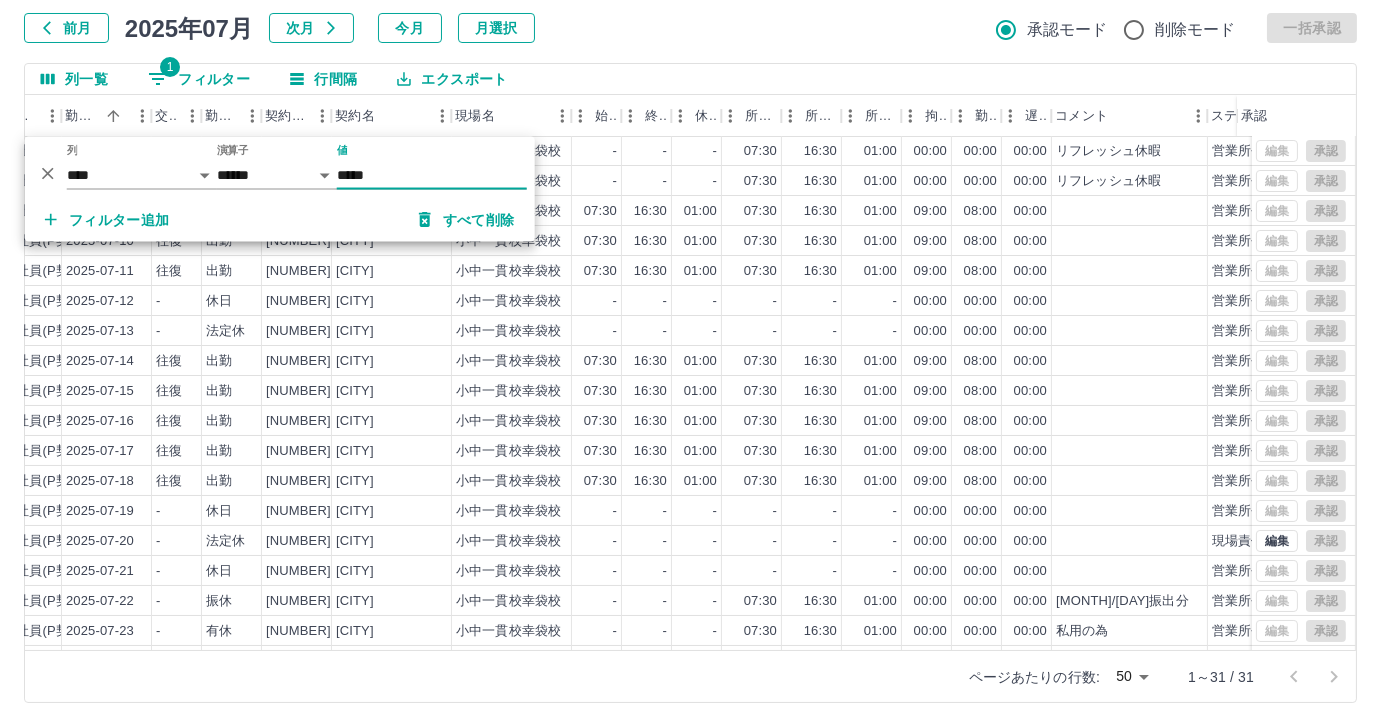 scroll, scrollTop: 431, scrollLeft: 339, axis: both 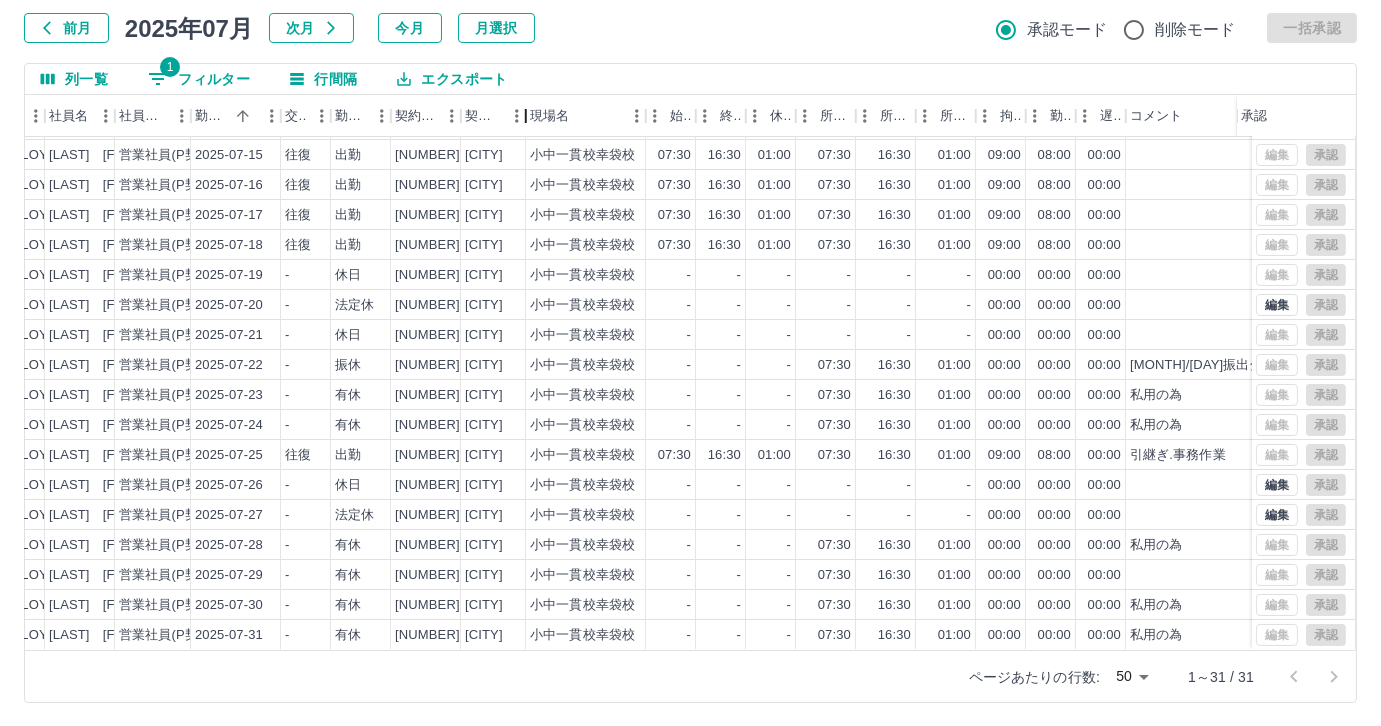 drag, startPoint x: 578, startPoint y: 130, endPoint x: 523, endPoint y: 135, distance: 55.226807 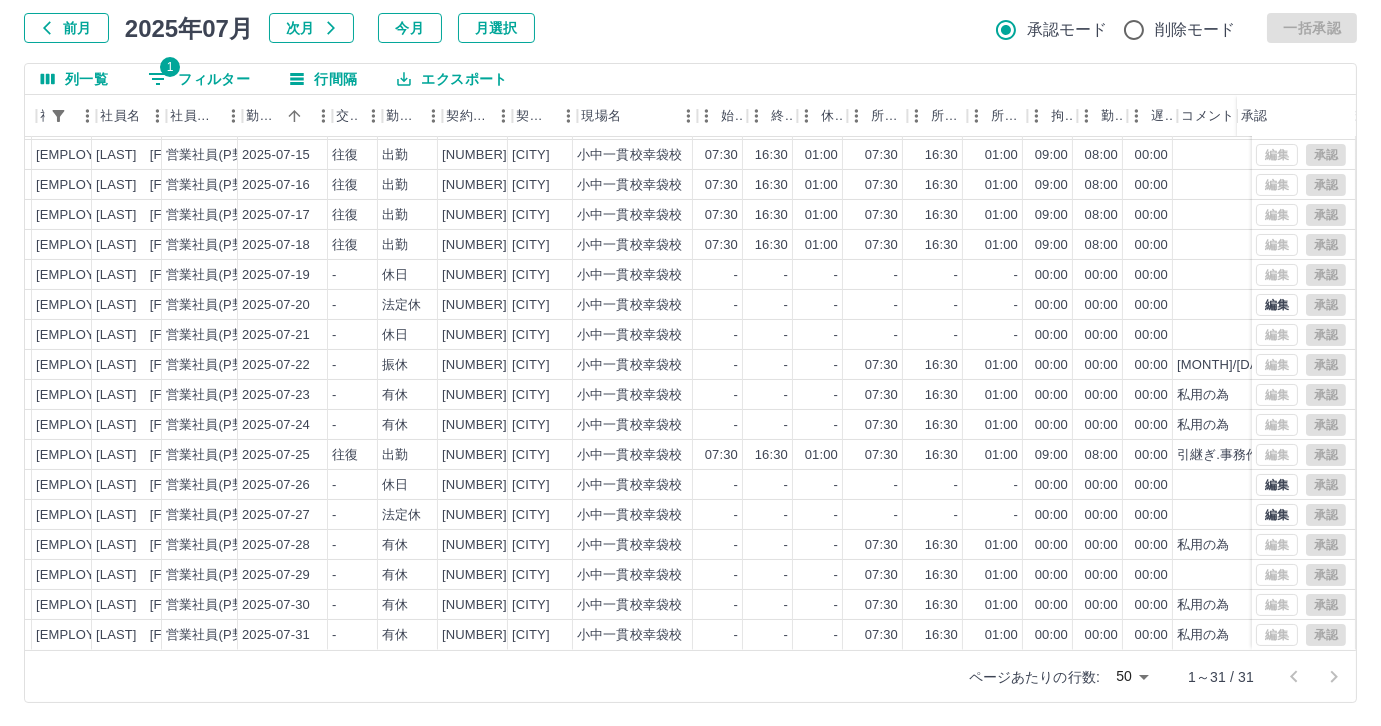 scroll, scrollTop: 431, scrollLeft: 166, axis: both 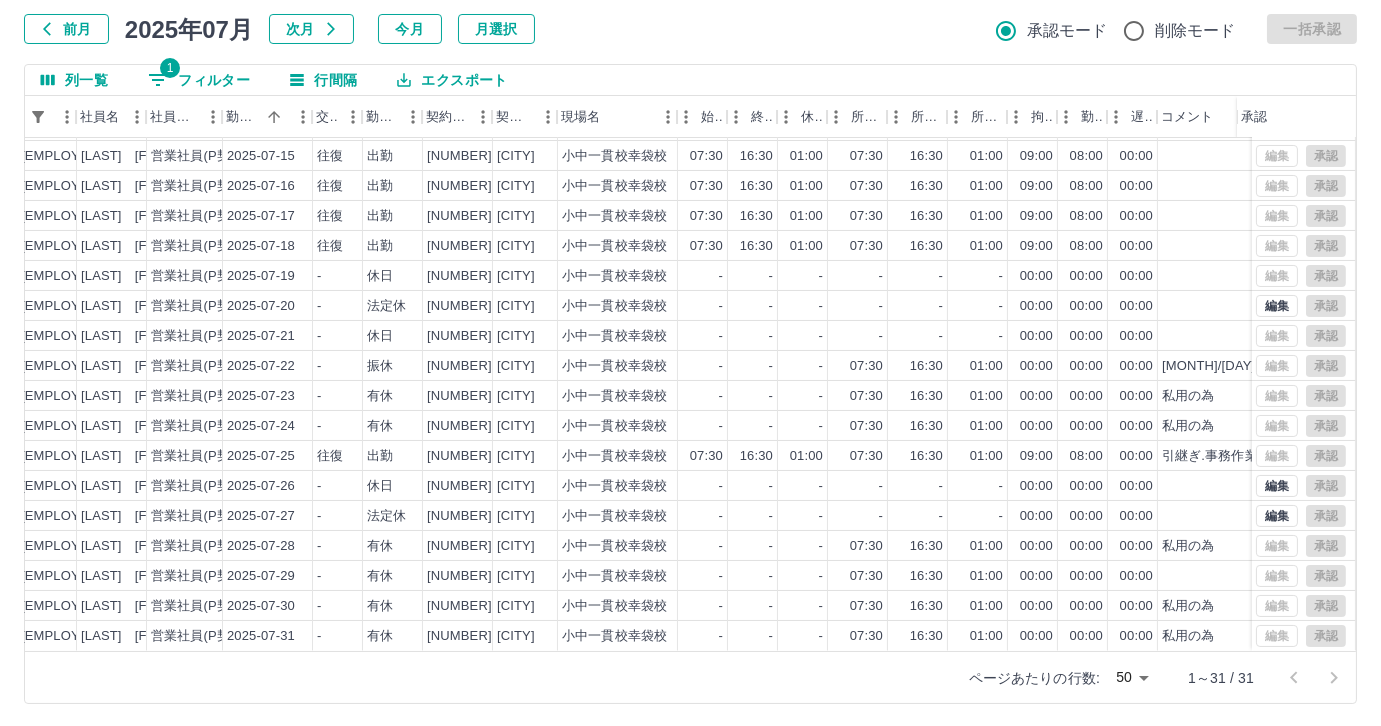 click on "勤務実績承認 前月 2025年07月 次月 今月 月選択 承認モード 削除モード 一括承認 列一覧 1 フィルター 行間隔 エクスポート 承認フロー 社員番号 社員名 社員区分 勤務日 交通費 勤務区分 契約コード 契約名 現場名 始業 終業 休憩 所定開始 所定終業 所定休憩 拘束 勤務 遅刻等 コメント ステータス 承認 現 事 Ａ 営 0054147 [LAST]　[FIRST] 営業社員(P契約) 2025-07-13  -  法定休 40702001 [CITY] [SCHOOL_NAME] - - - - - - 00:00 00:00 00:00 営業所長承認待 現 事 Ａ 営 0054147 [LAST]　[FIRST] 営業社員(P契約) 2025-07-14 往復 出勤 40702001 [CITY] [SCHOOL_NAME] 07:30 16:30 01:00 07:30 16:30 01:00 09:00 08:00 00:00 営業所長承認待 現 事 Ａ 営 0054147 [LAST]　[FIRST] 営業社員(P契約) 2025-07-15 往復 出勤 40702001 [CITY] [SCHOOL_NAME] 07:30 16:30 01:00 07:30 16:30 01:00 09:00 08:00 00:00 営業所長承認待 現 事 Ａ 営 07:30" at bounding box center (690, 330) 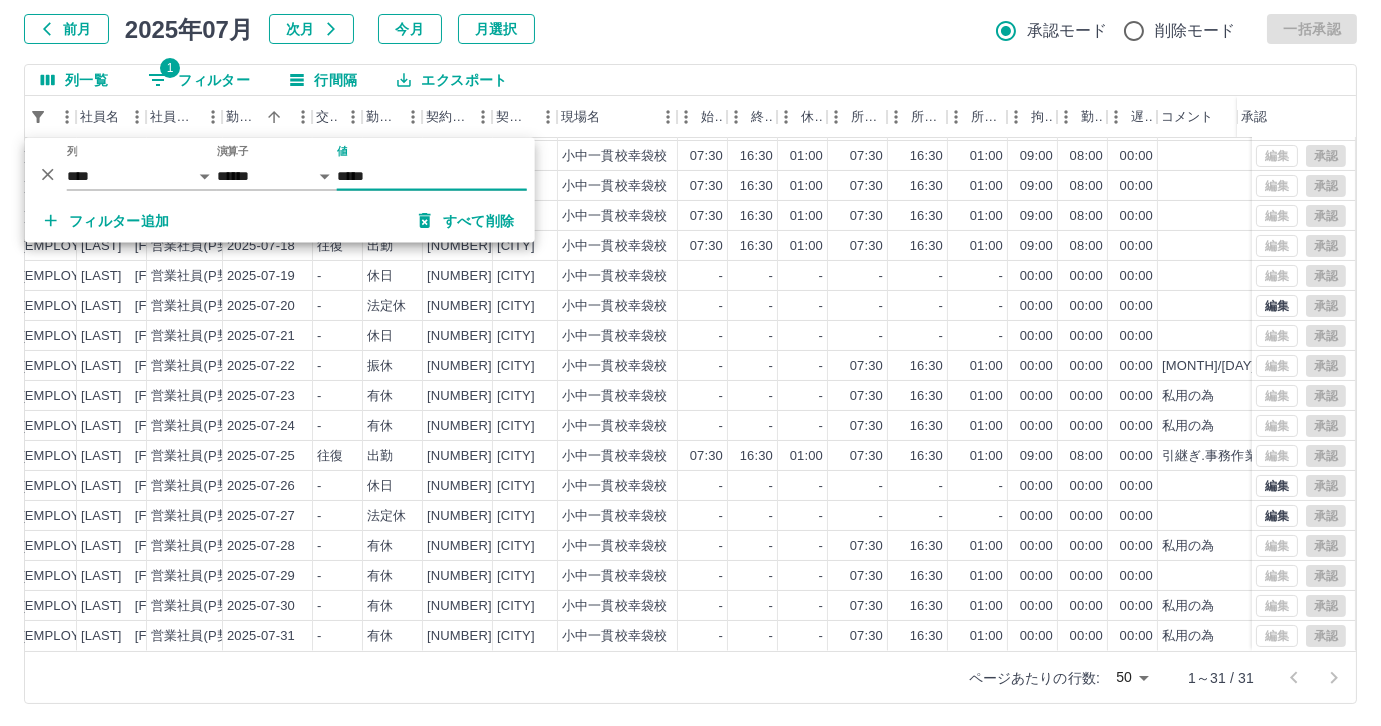 click on "*****" at bounding box center (432, 176) 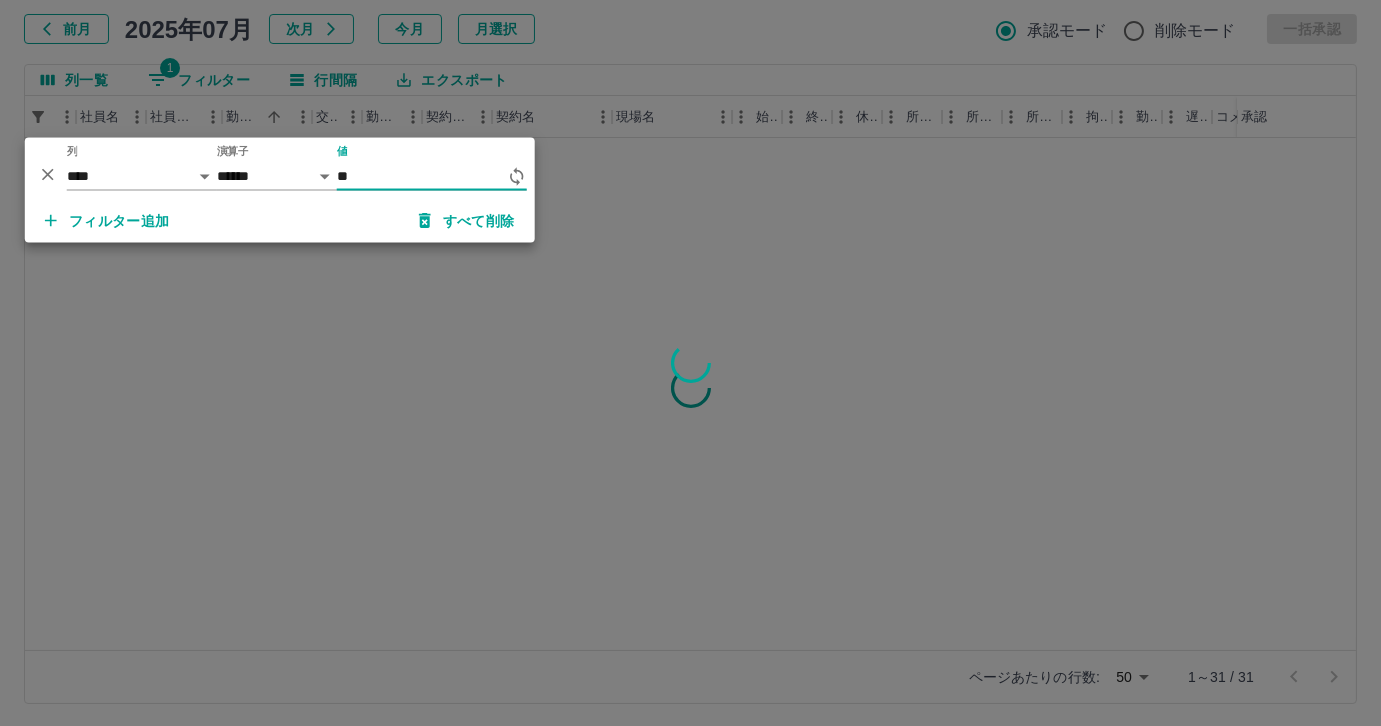type on "*" 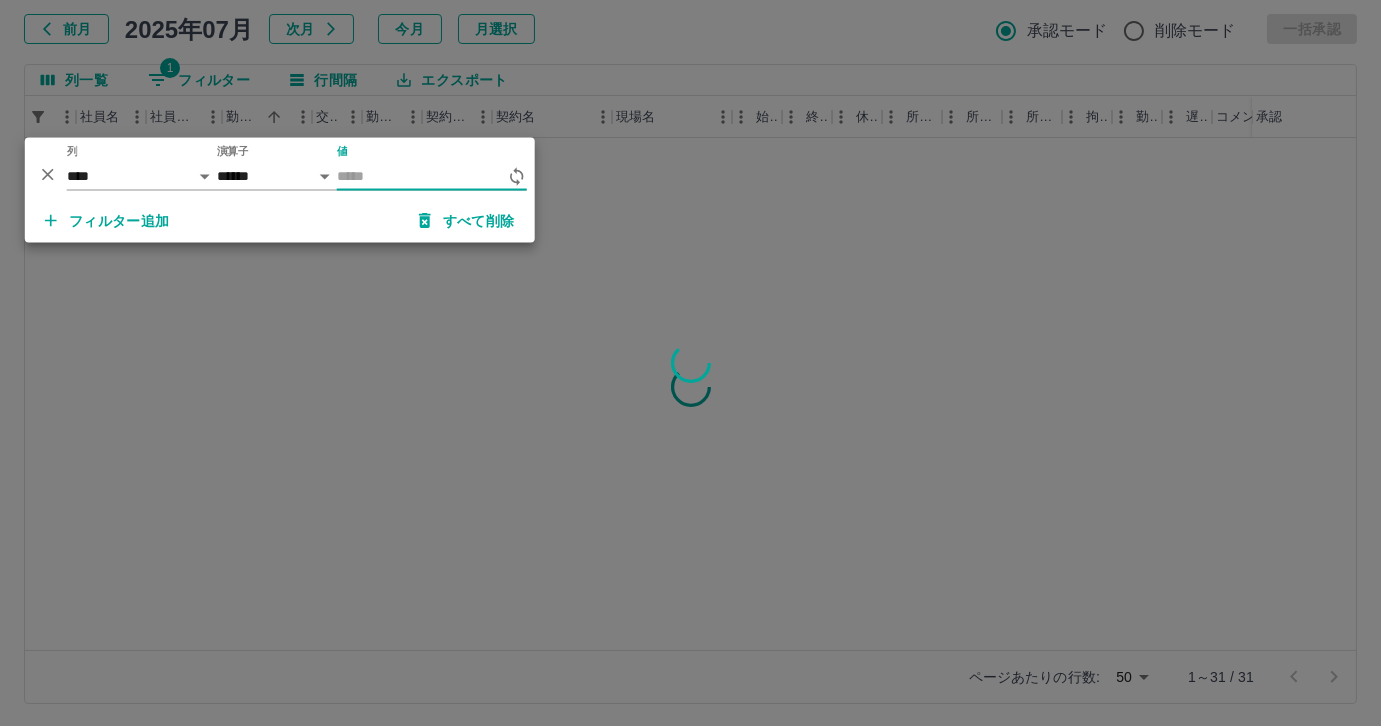 scroll, scrollTop: 0, scrollLeft: 178, axis: horizontal 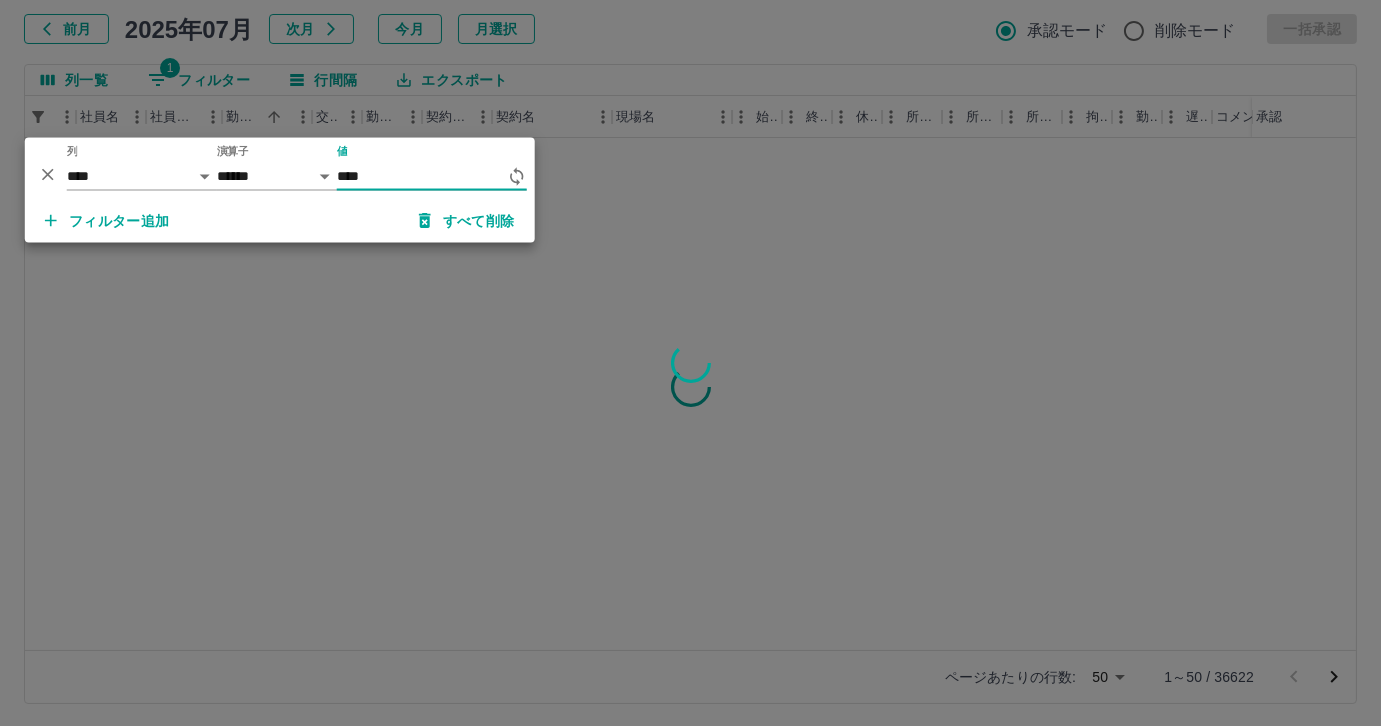 type on "*****" 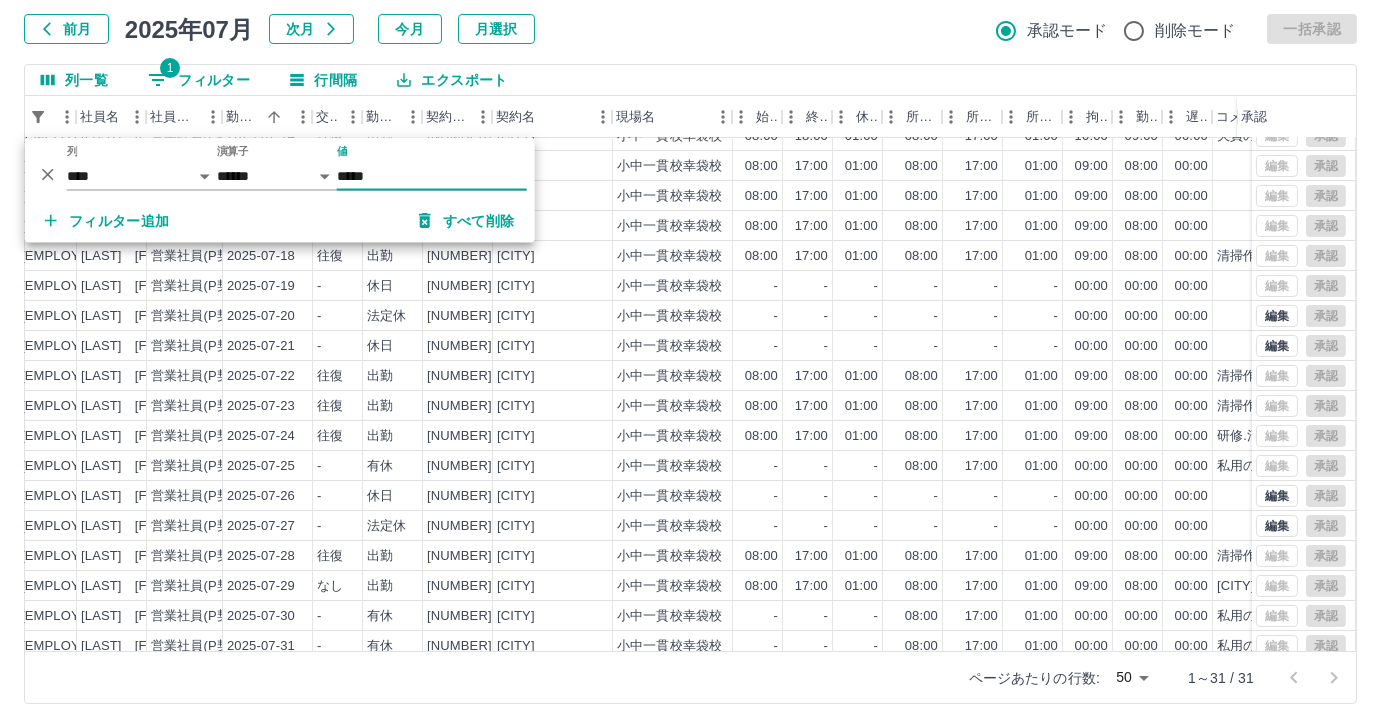 scroll, scrollTop: 431, scrollLeft: 178, axis: both 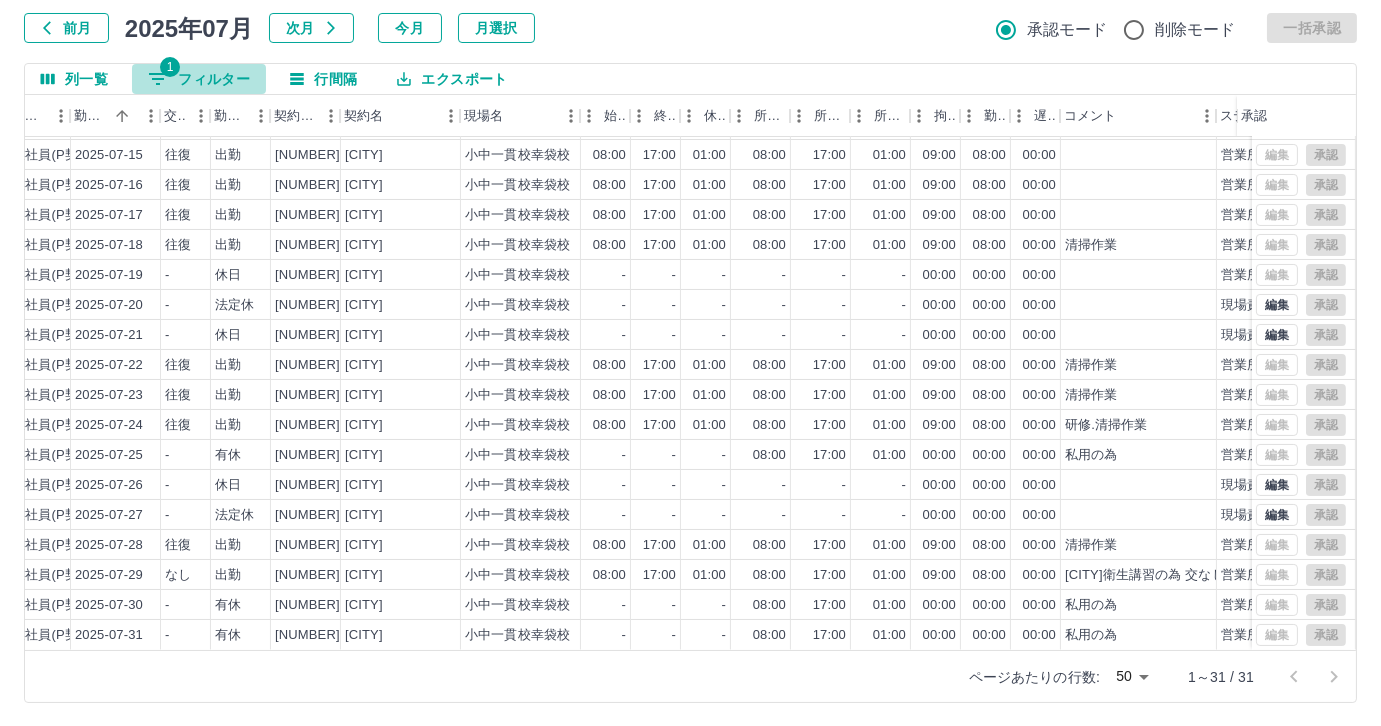 click on "1 フィルター" at bounding box center (199, 79) 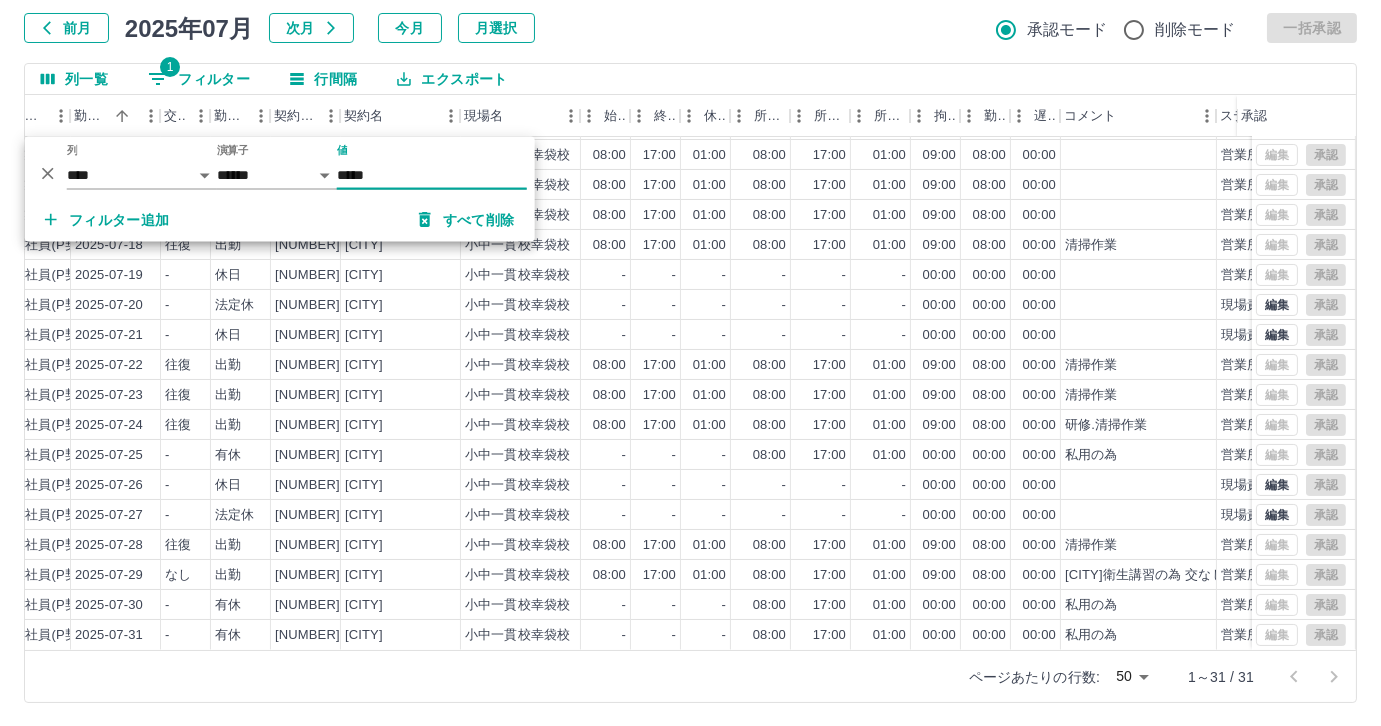 click on "*****" at bounding box center [432, 175] 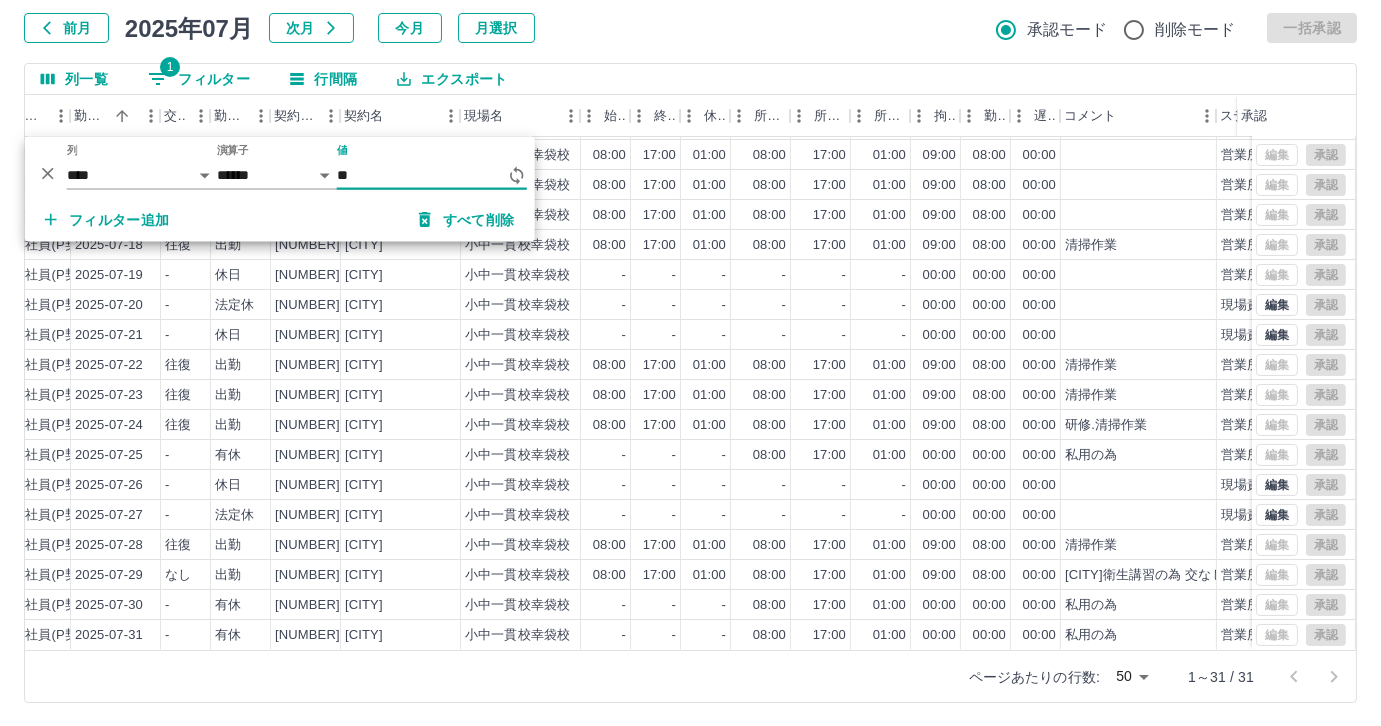 type on "*" 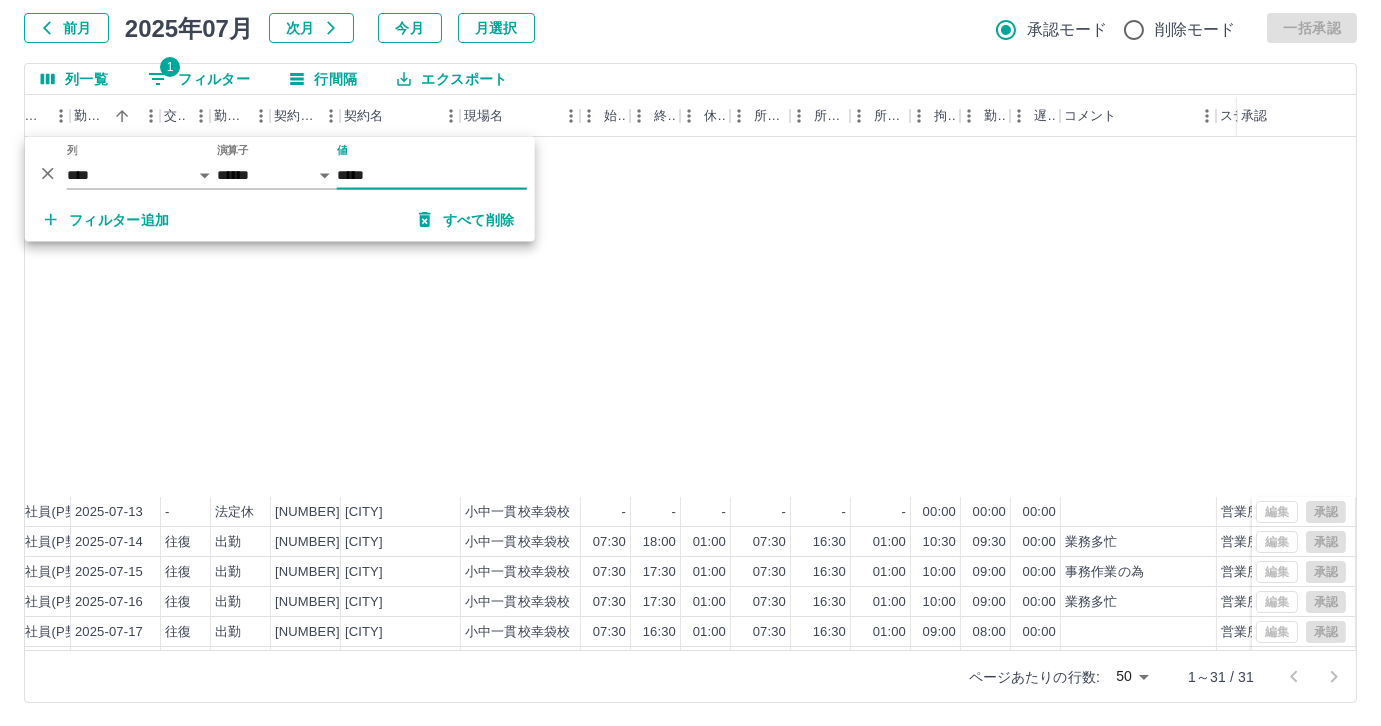 scroll, scrollTop: 431, scrollLeft: 330, axis: both 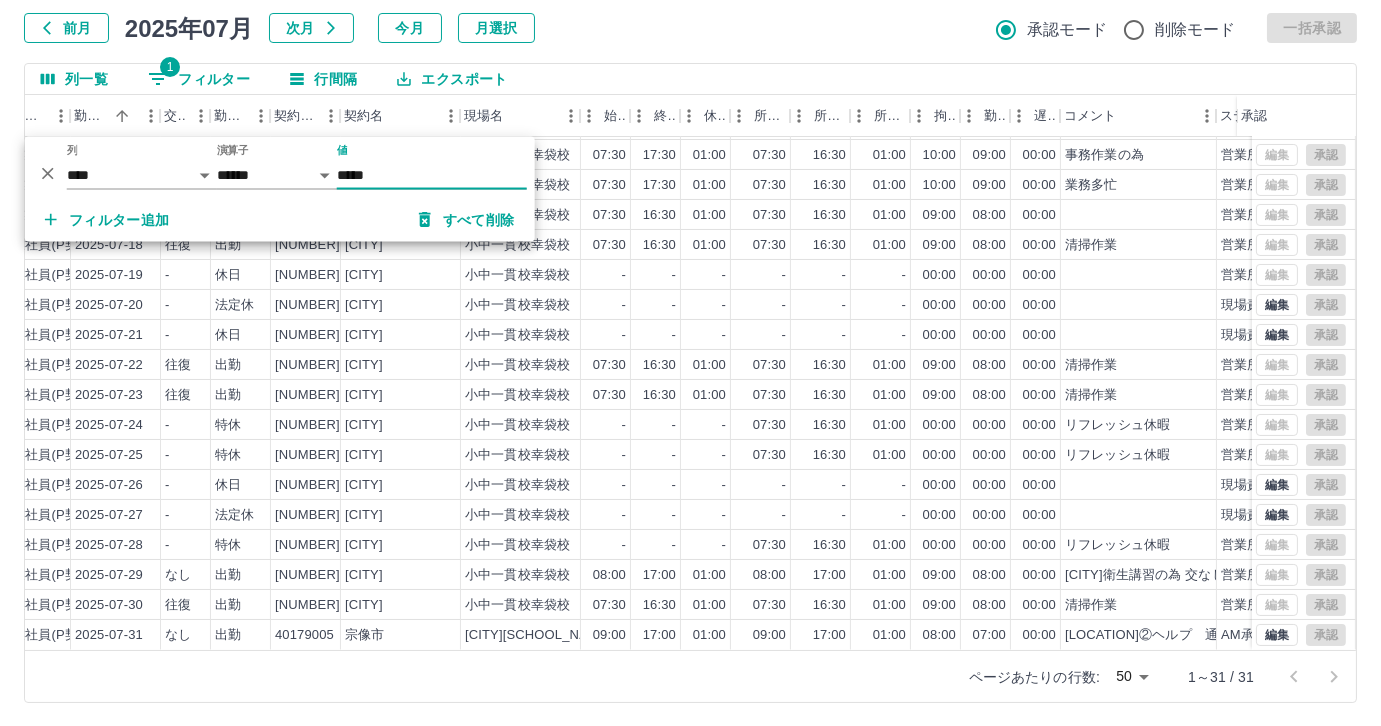 type on "*****" 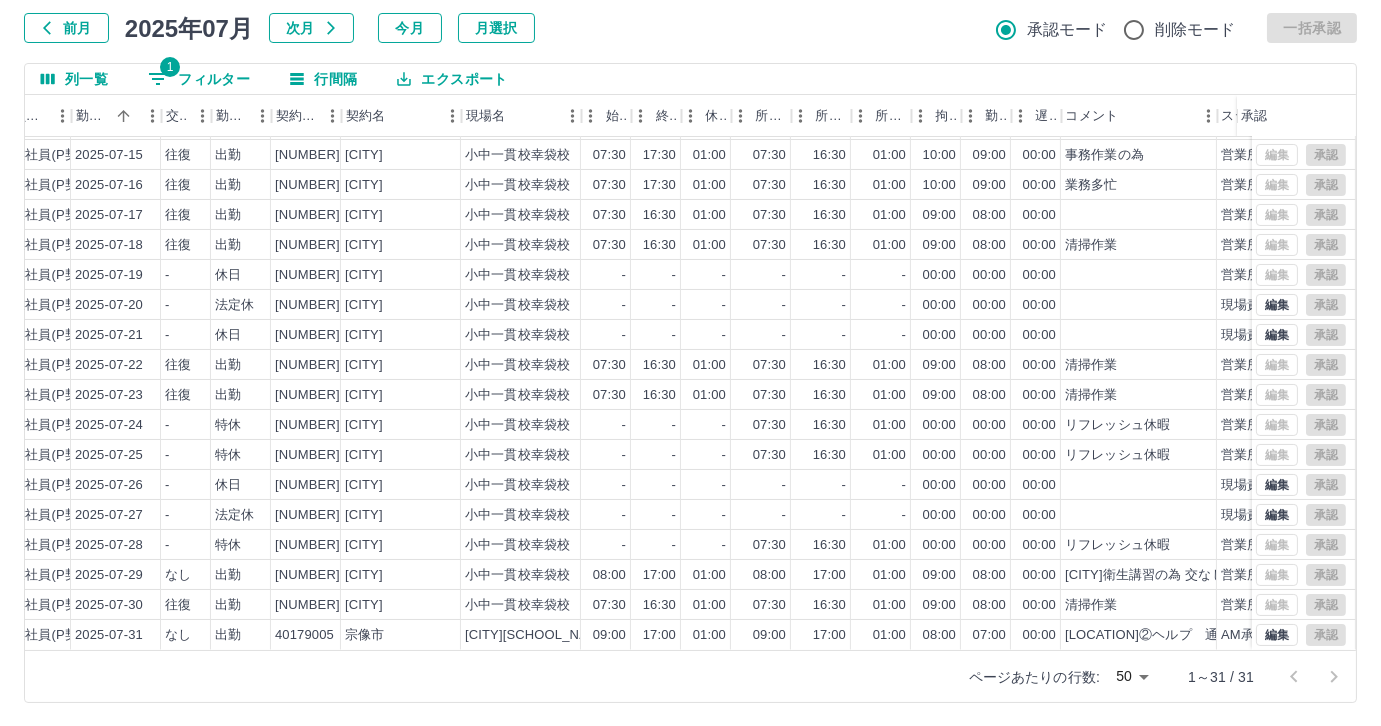 scroll, scrollTop: 117, scrollLeft: 0, axis: vertical 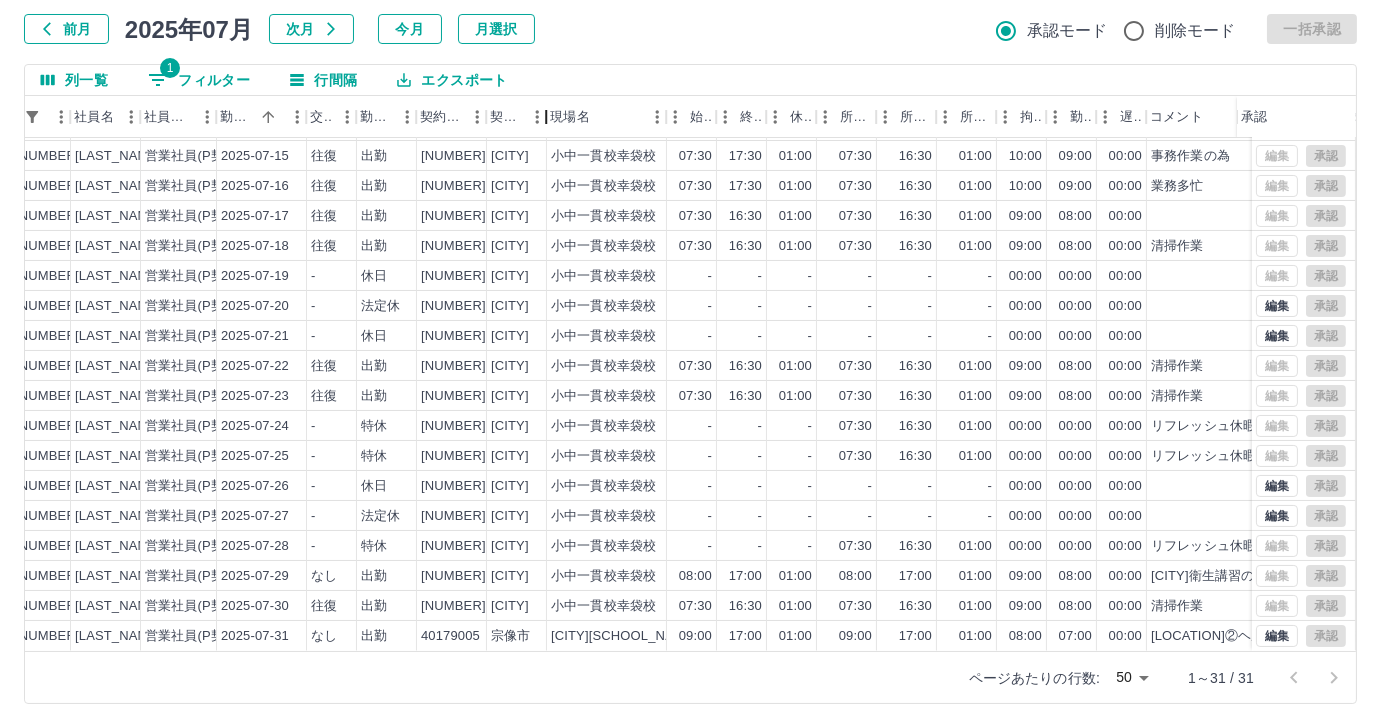 drag, startPoint x: 606, startPoint y: 132, endPoint x: 546, endPoint y: 134, distance: 60.033325 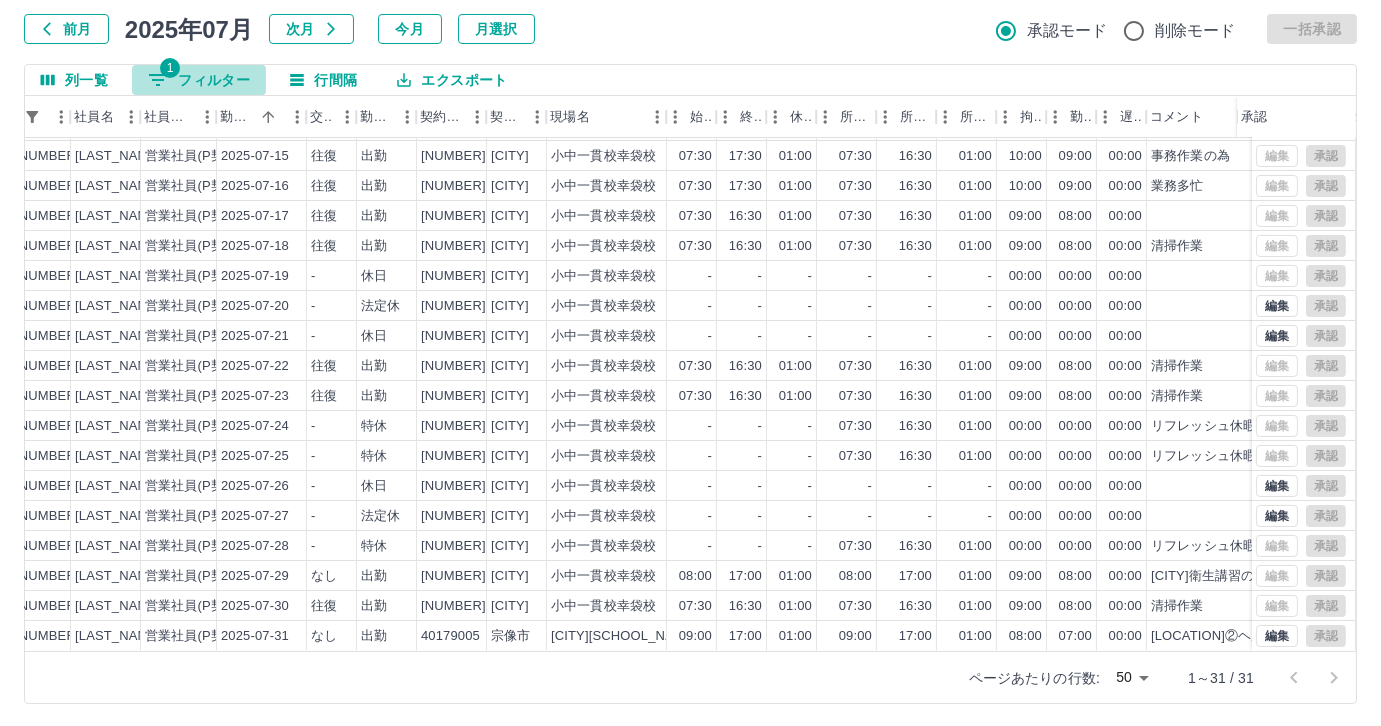 click on "1 フィルター" at bounding box center (199, 80) 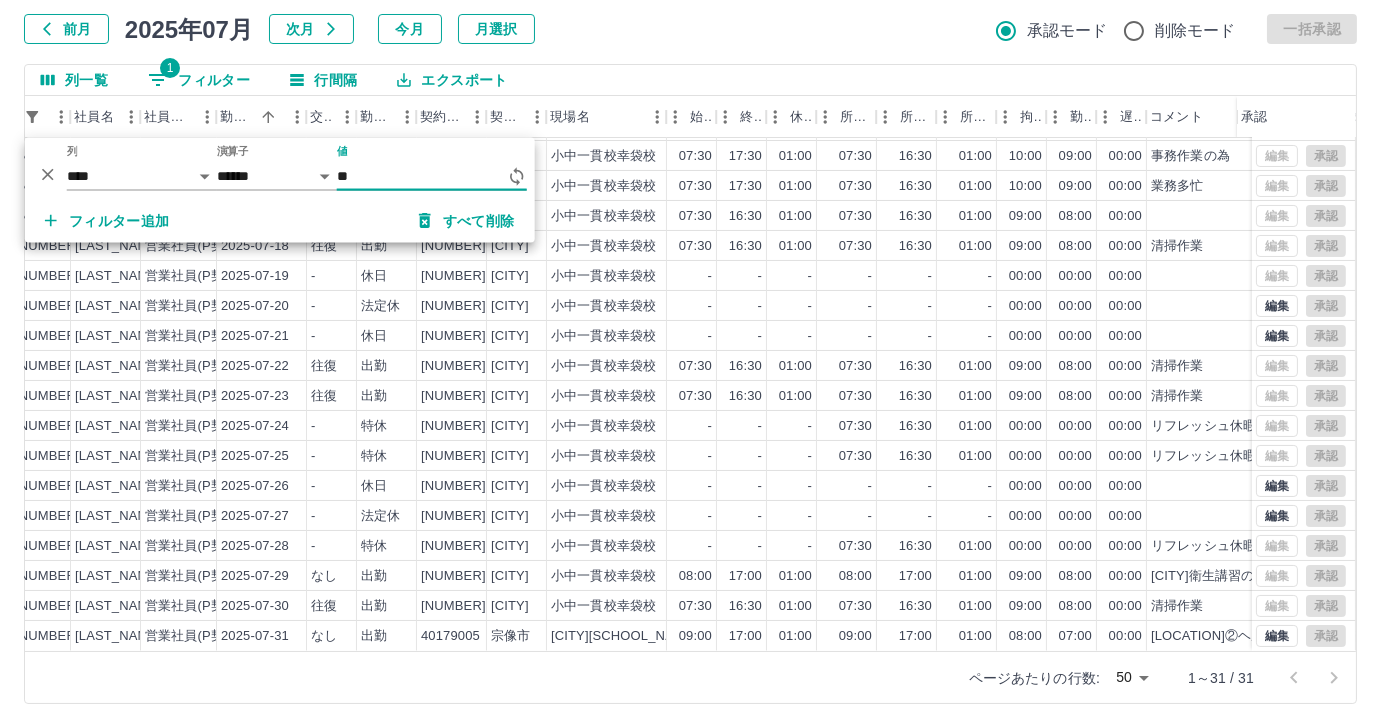 type on "*" 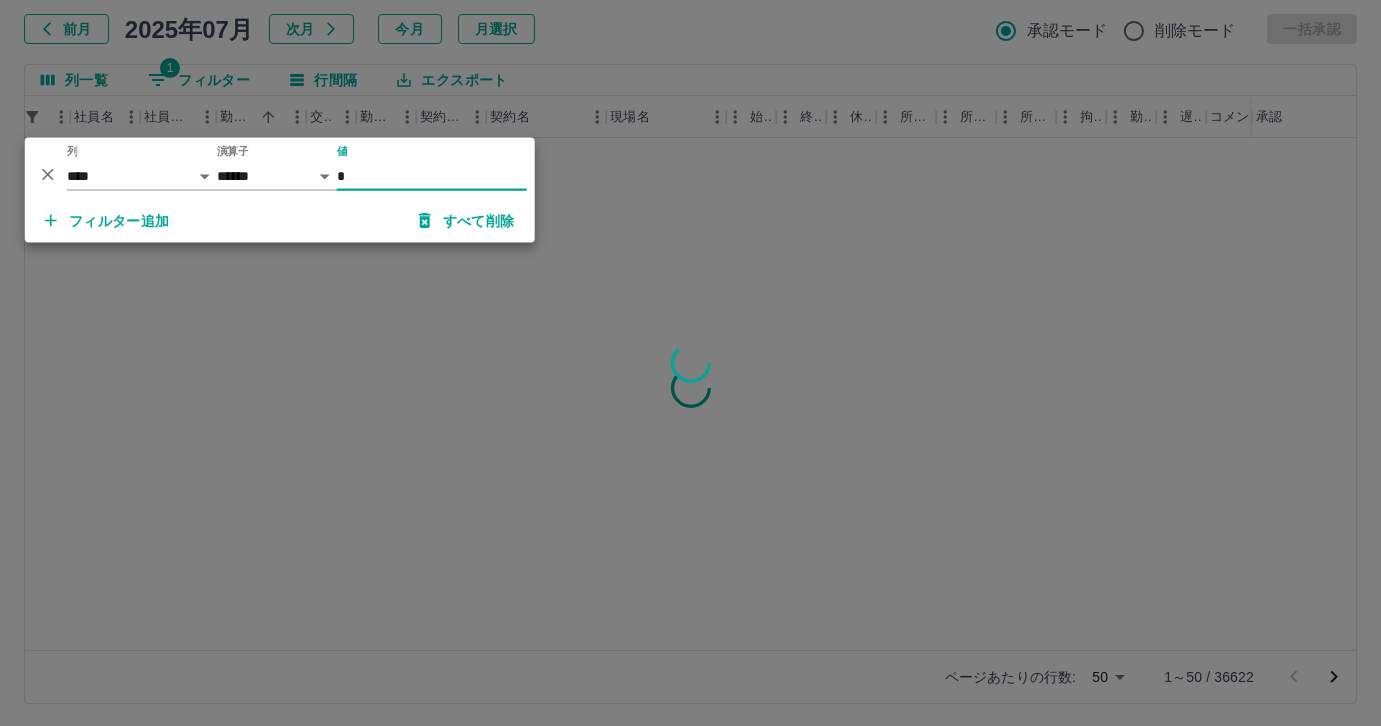 scroll, scrollTop: 0, scrollLeft: 184, axis: horizontal 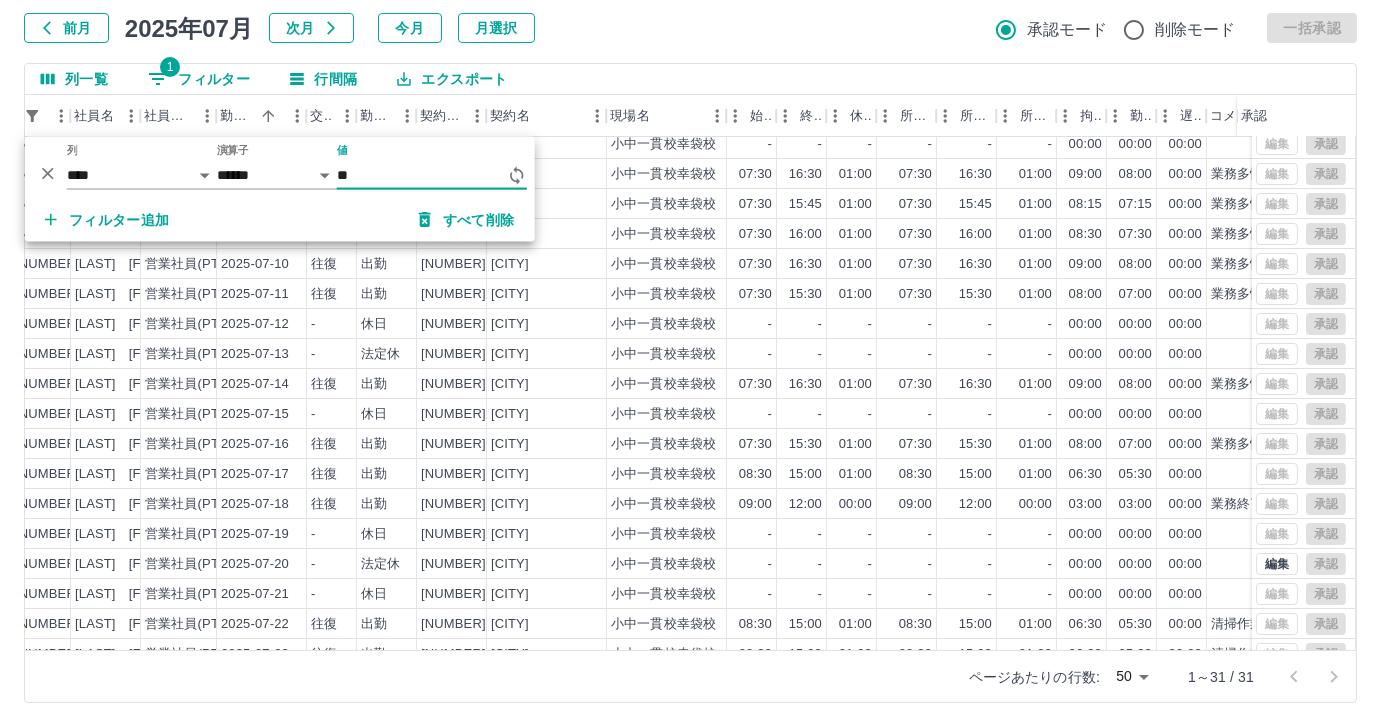 type on "*" 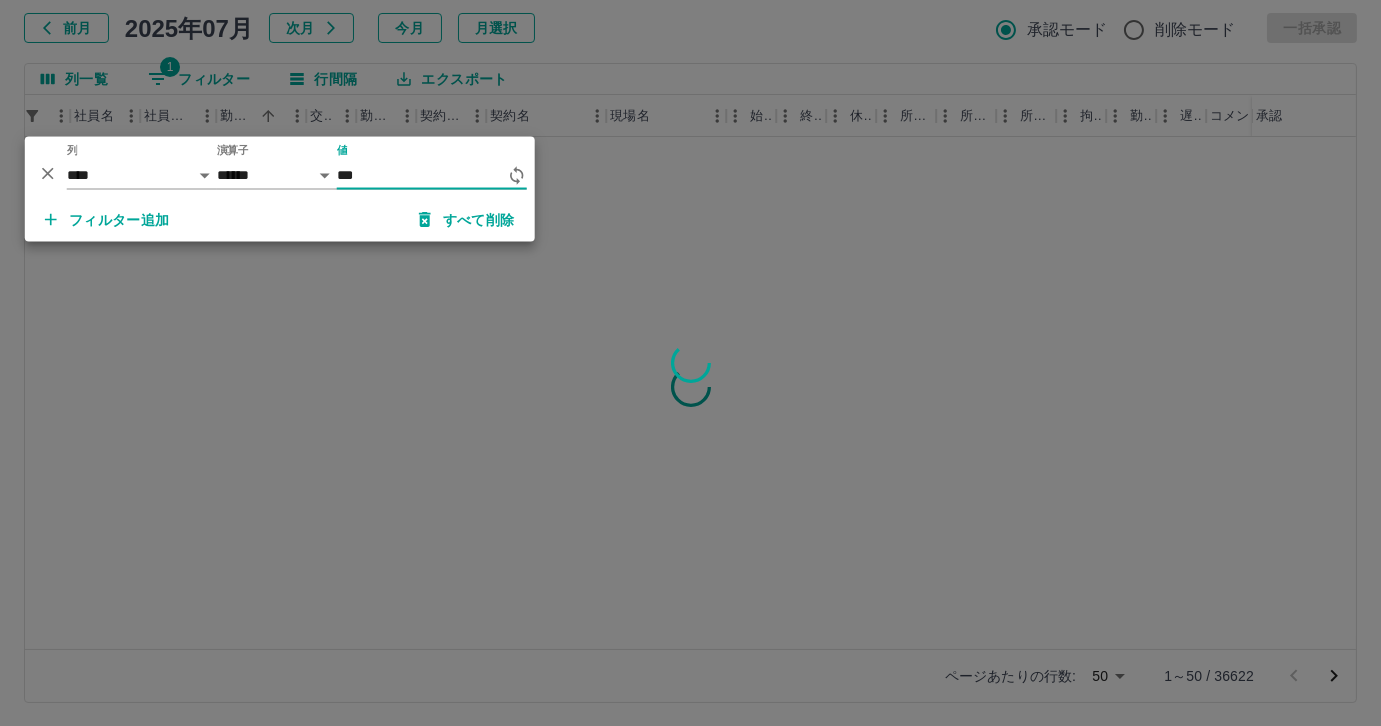scroll, scrollTop: 0, scrollLeft: 184, axis: horizontal 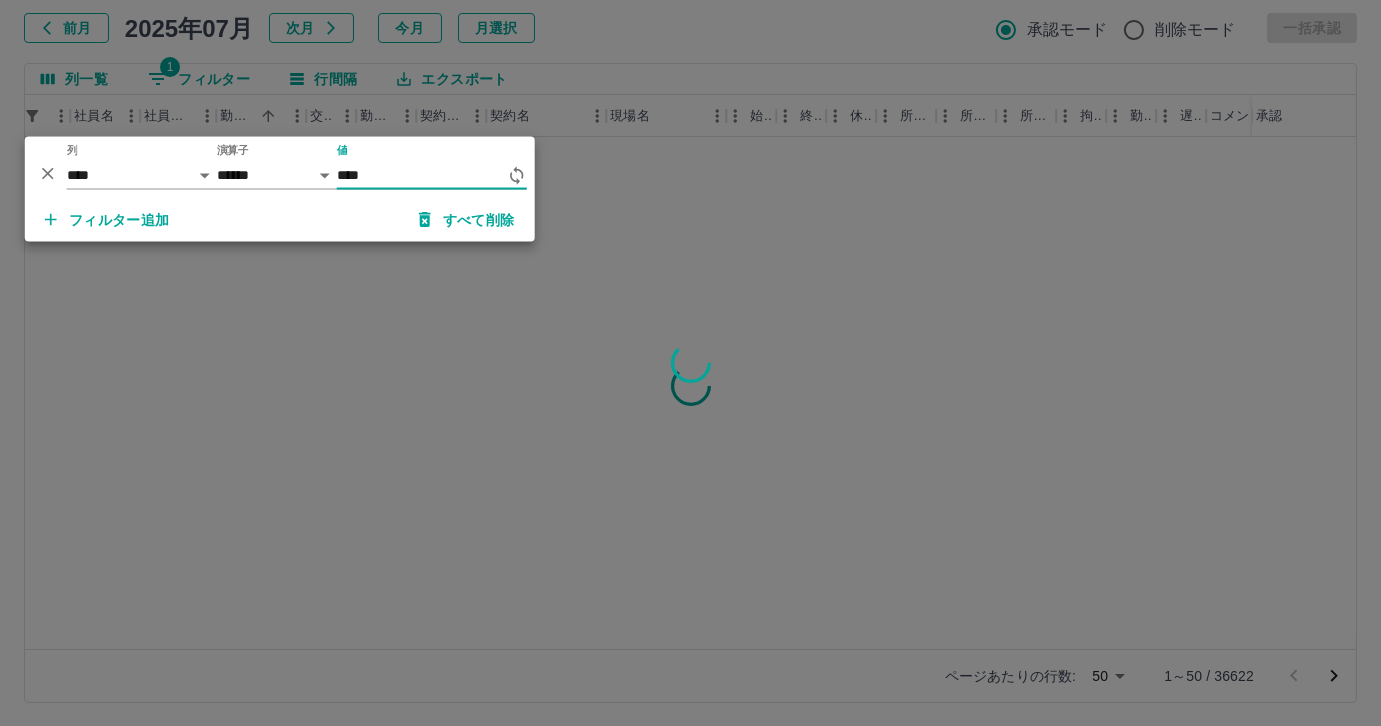 type on "*****" 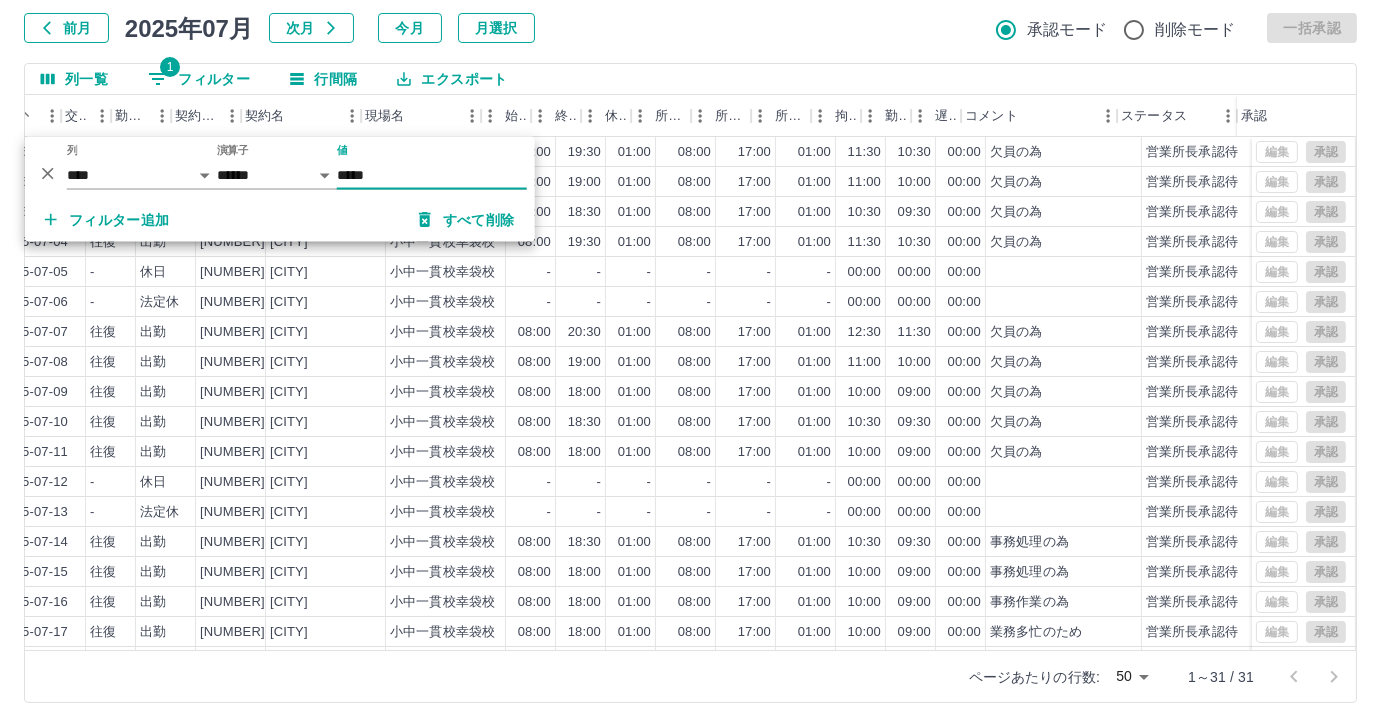 scroll, scrollTop: 0, scrollLeft: 429, axis: horizontal 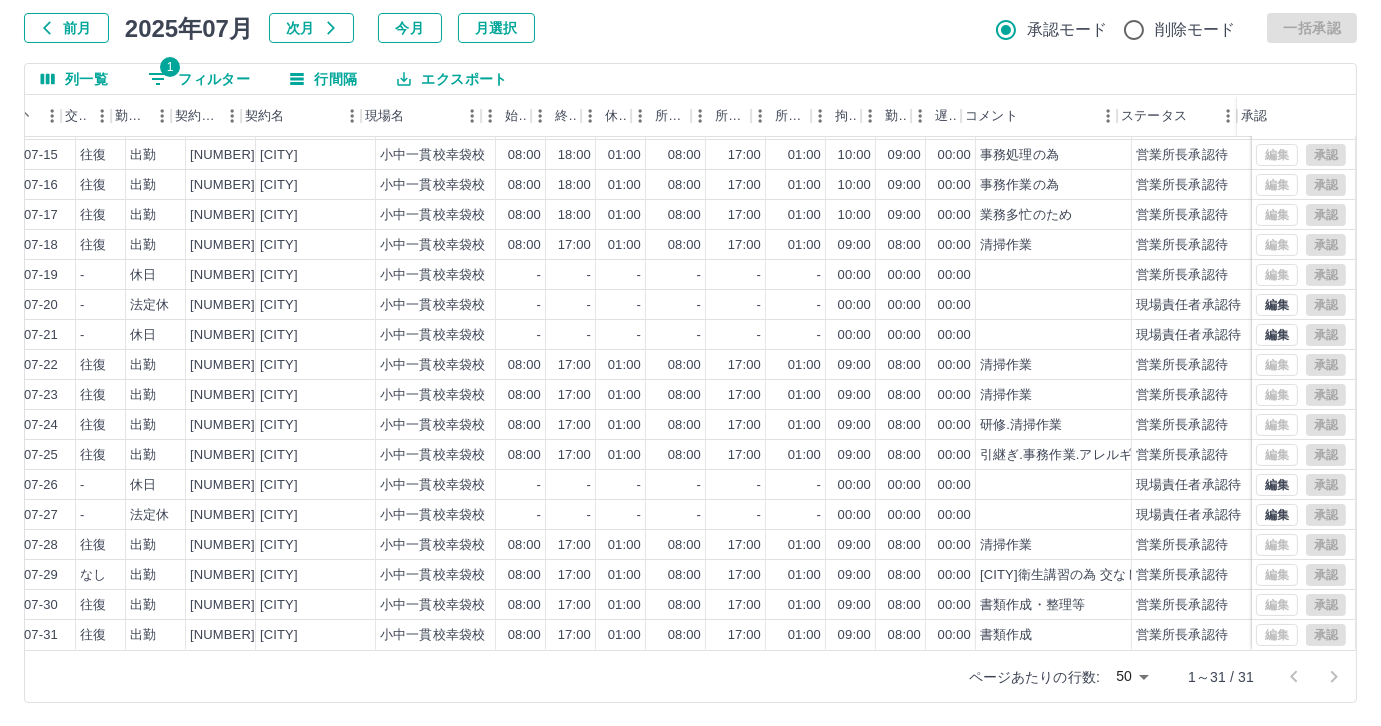 drag, startPoint x: 204, startPoint y: 52, endPoint x: 198, endPoint y: 73, distance: 21.84033 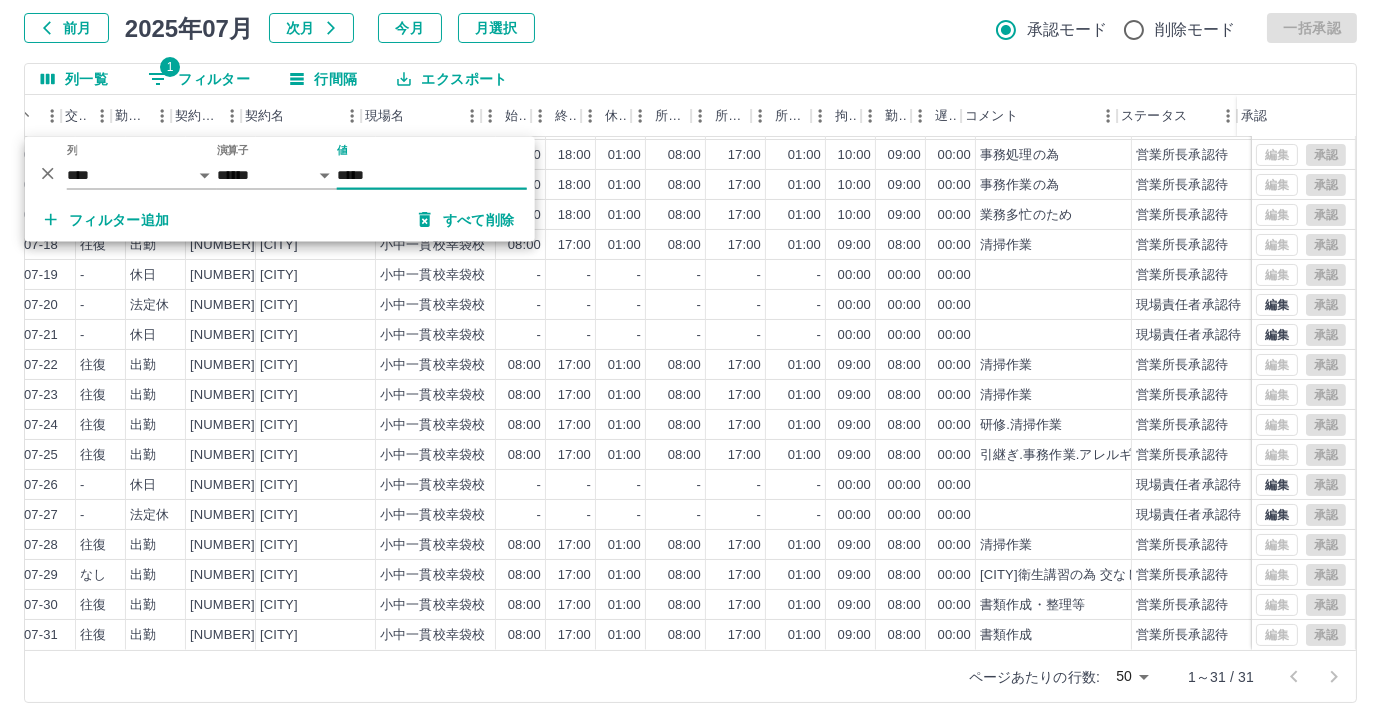 click on "*****" at bounding box center (432, 175) 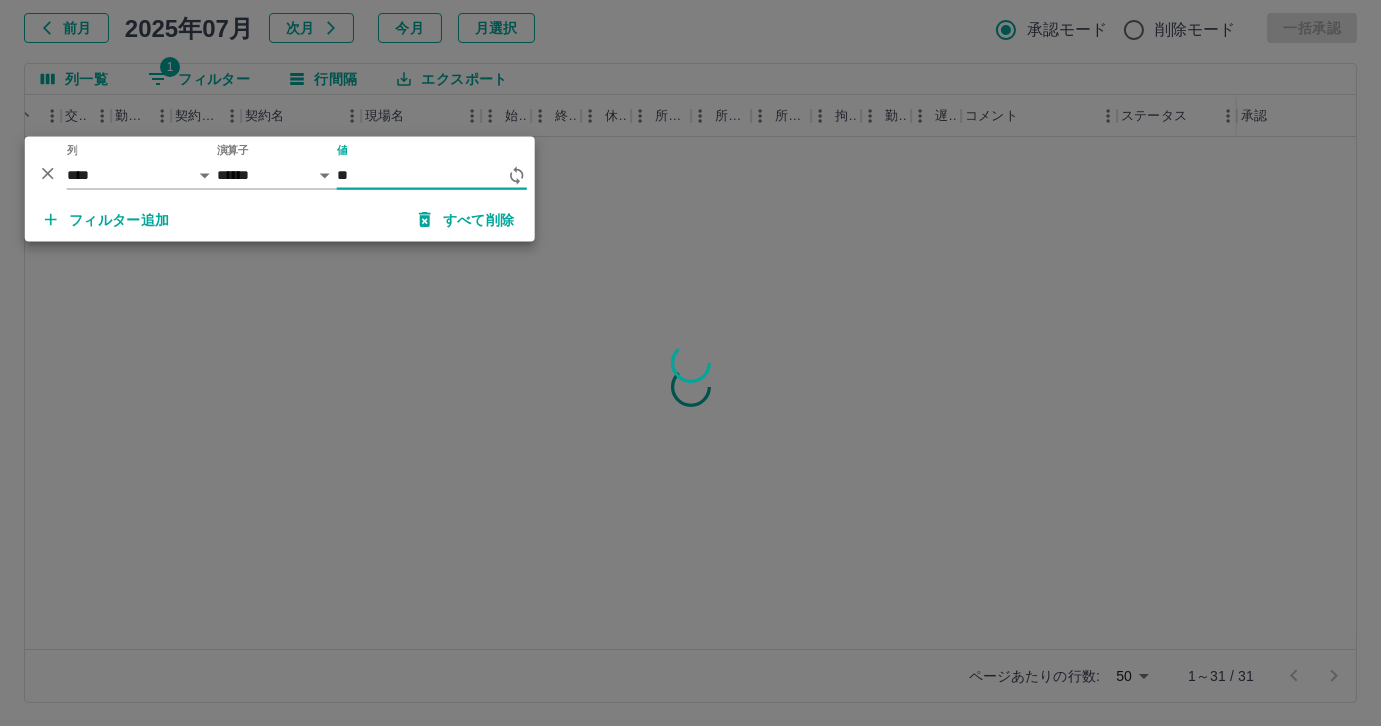 type on "*" 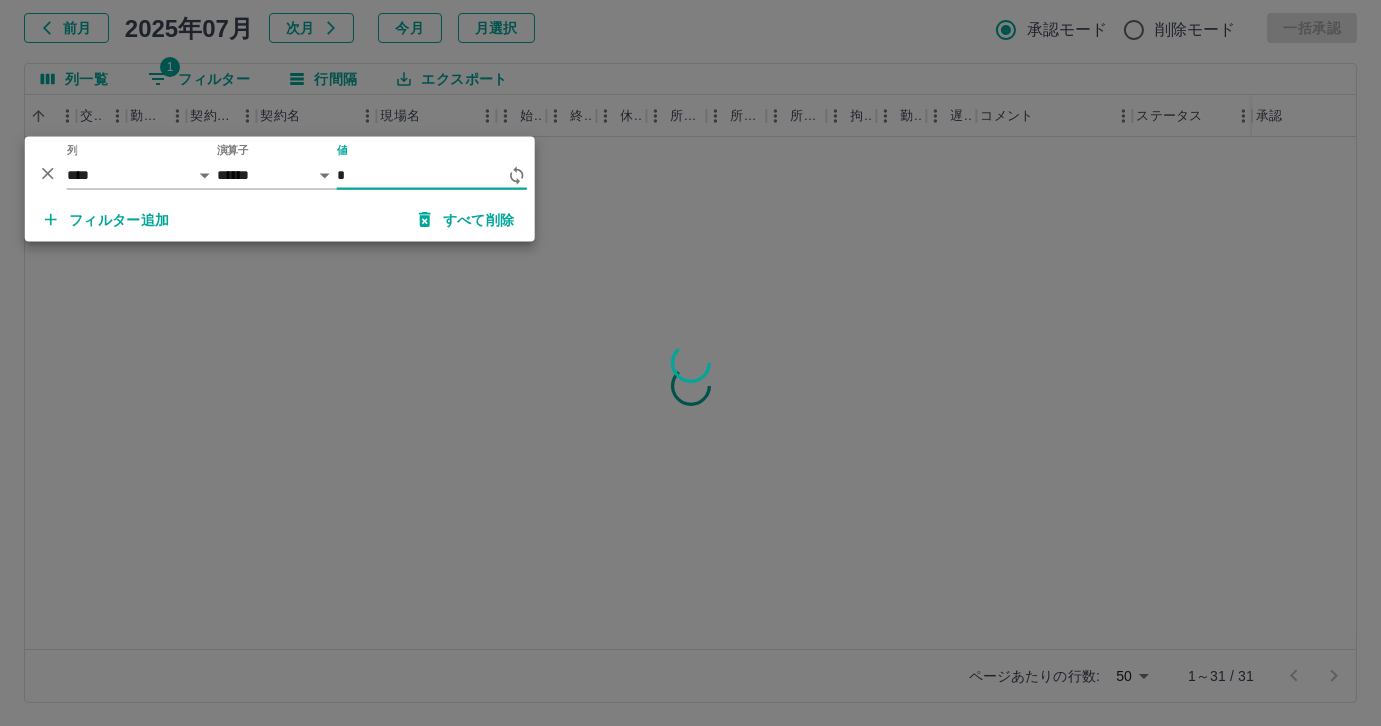 scroll, scrollTop: 0, scrollLeft: 414, axis: horizontal 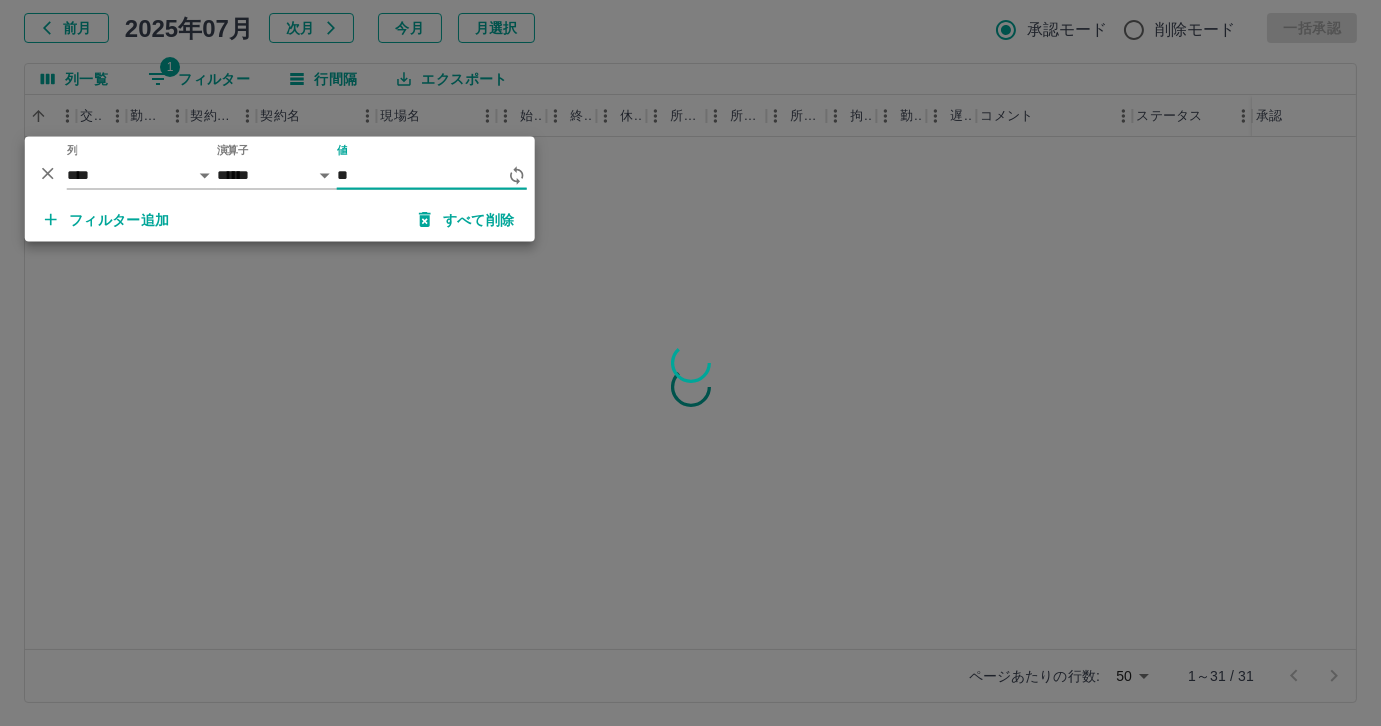 type on "*" 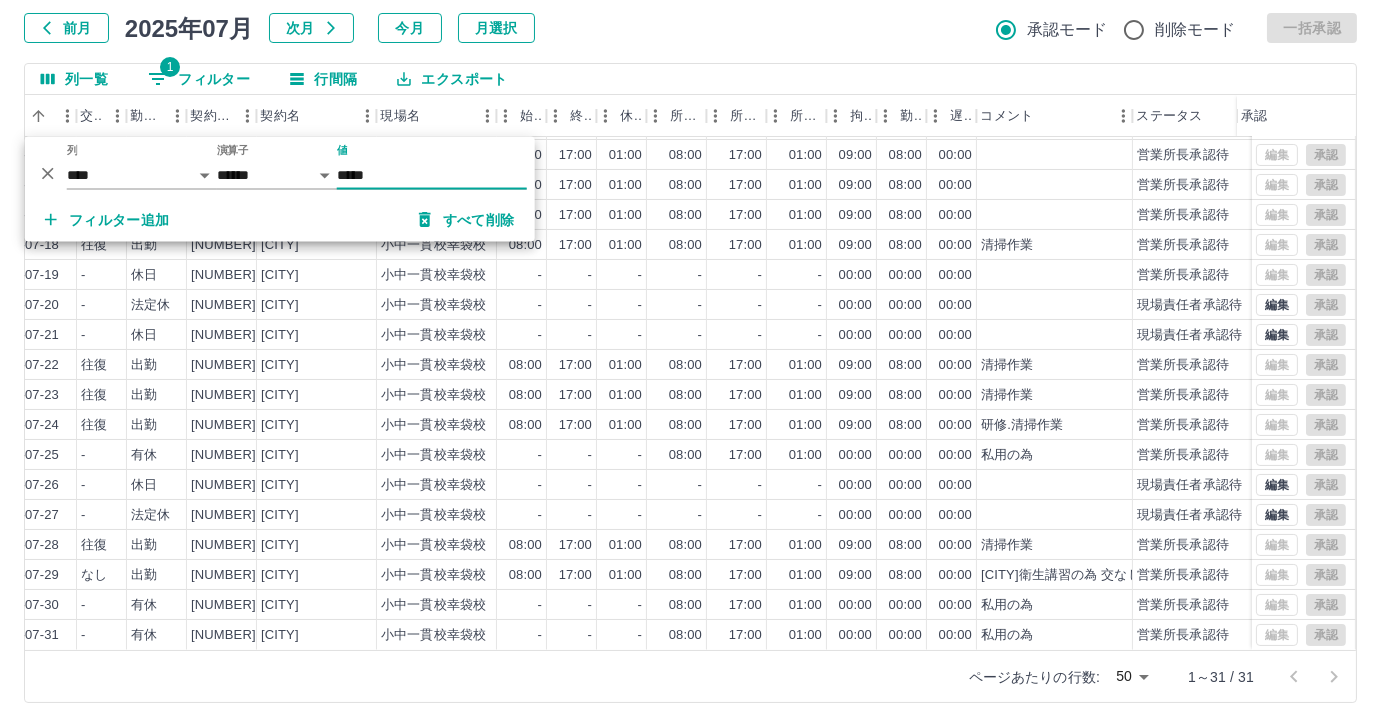 scroll, scrollTop: 431, scrollLeft: 414, axis: both 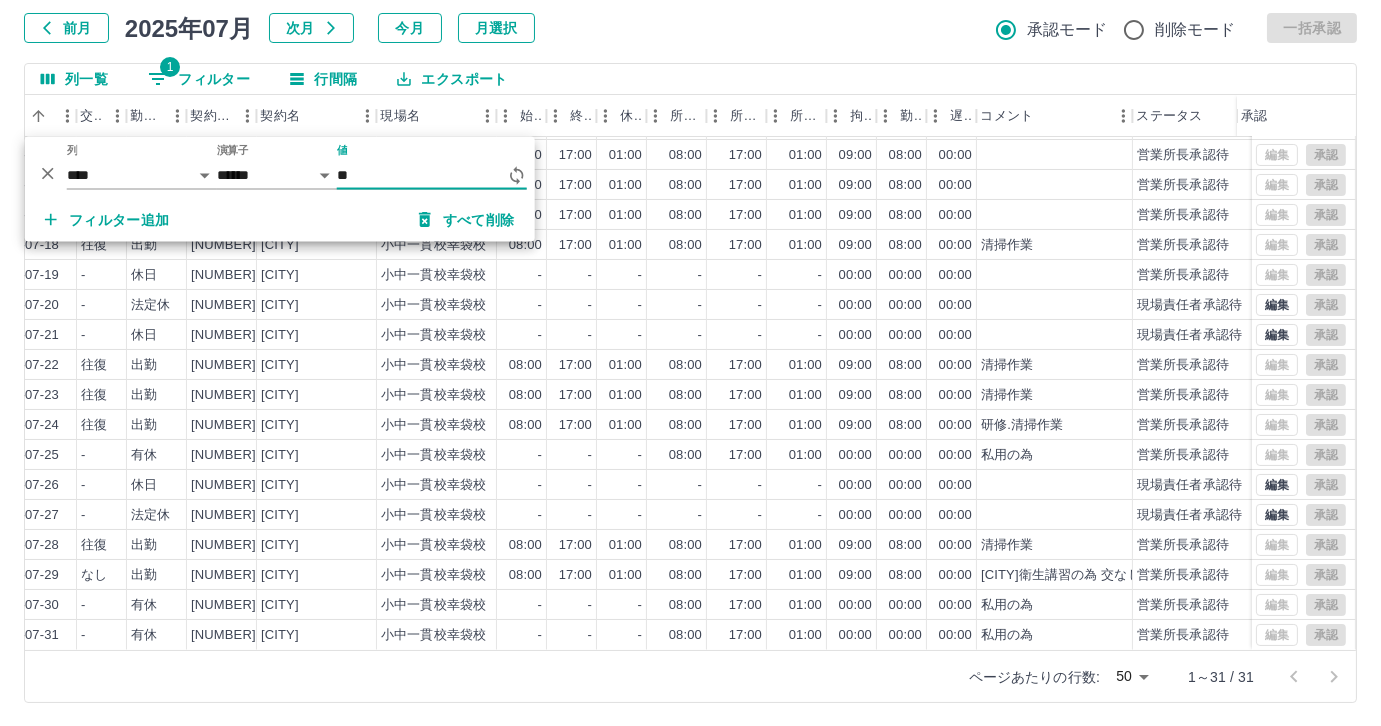type on "*" 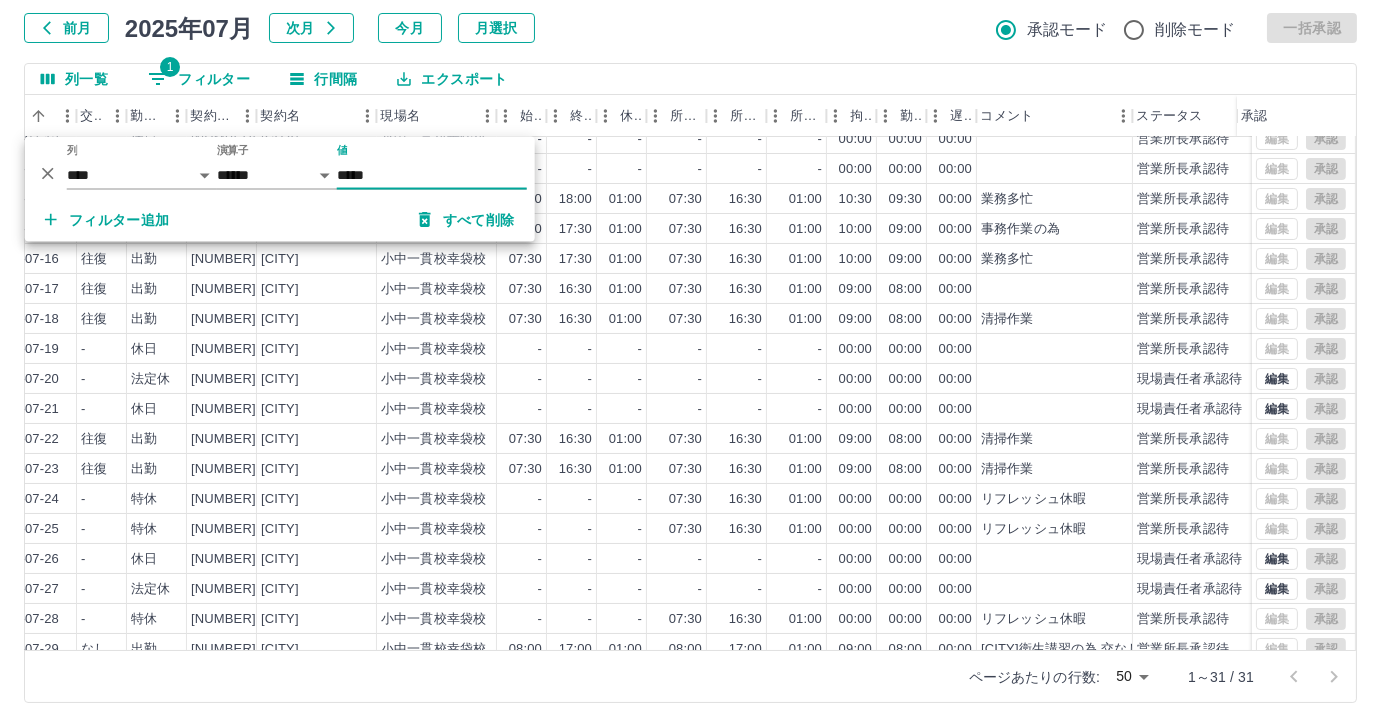 scroll, scrollTop: 363, scrollLeft: 414, axis: both 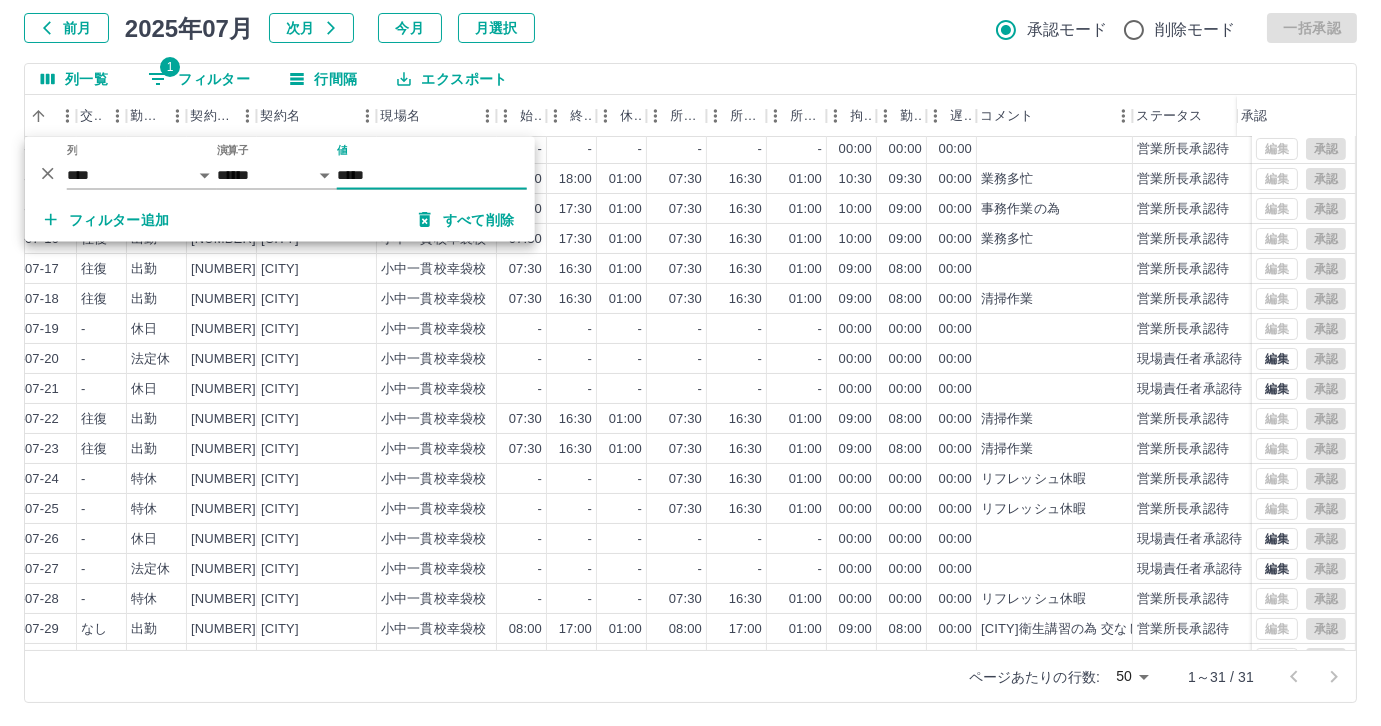 type on "*****" 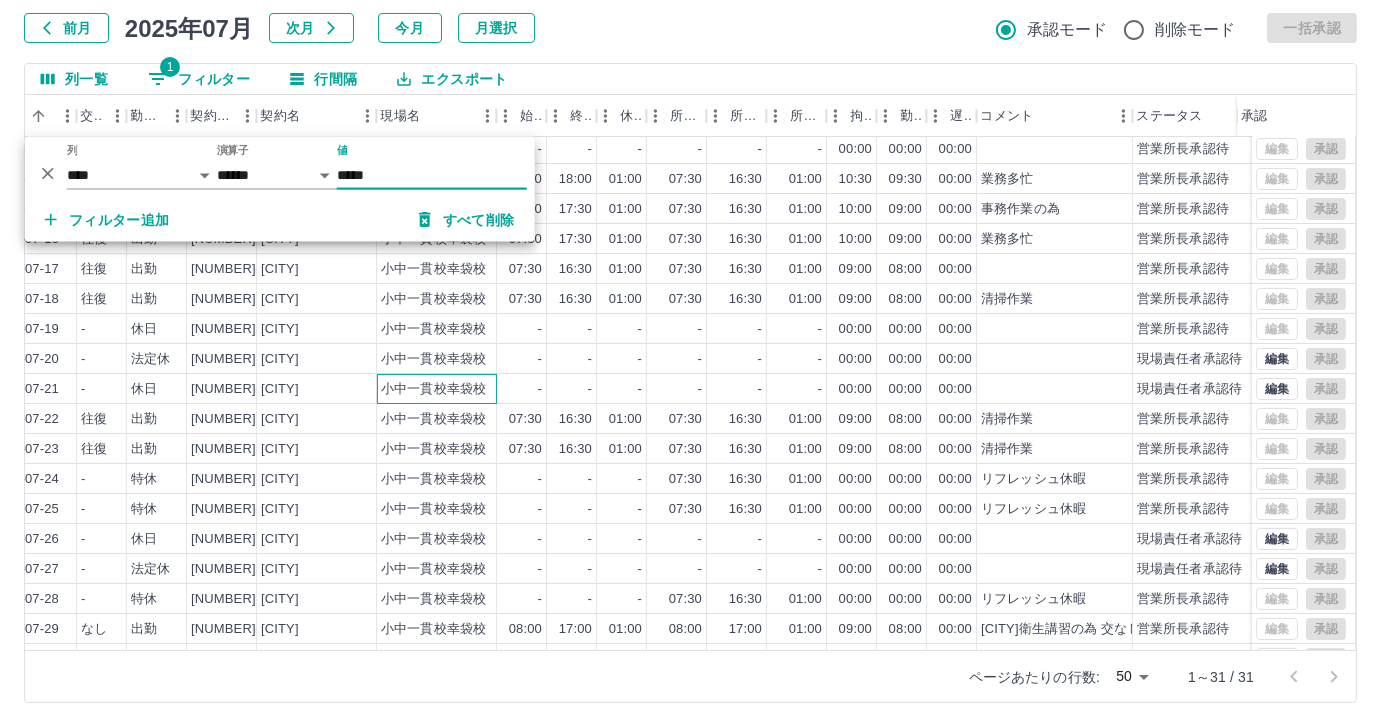 click on "小中一貫校幸袋校" at bounding box center [437, 389] 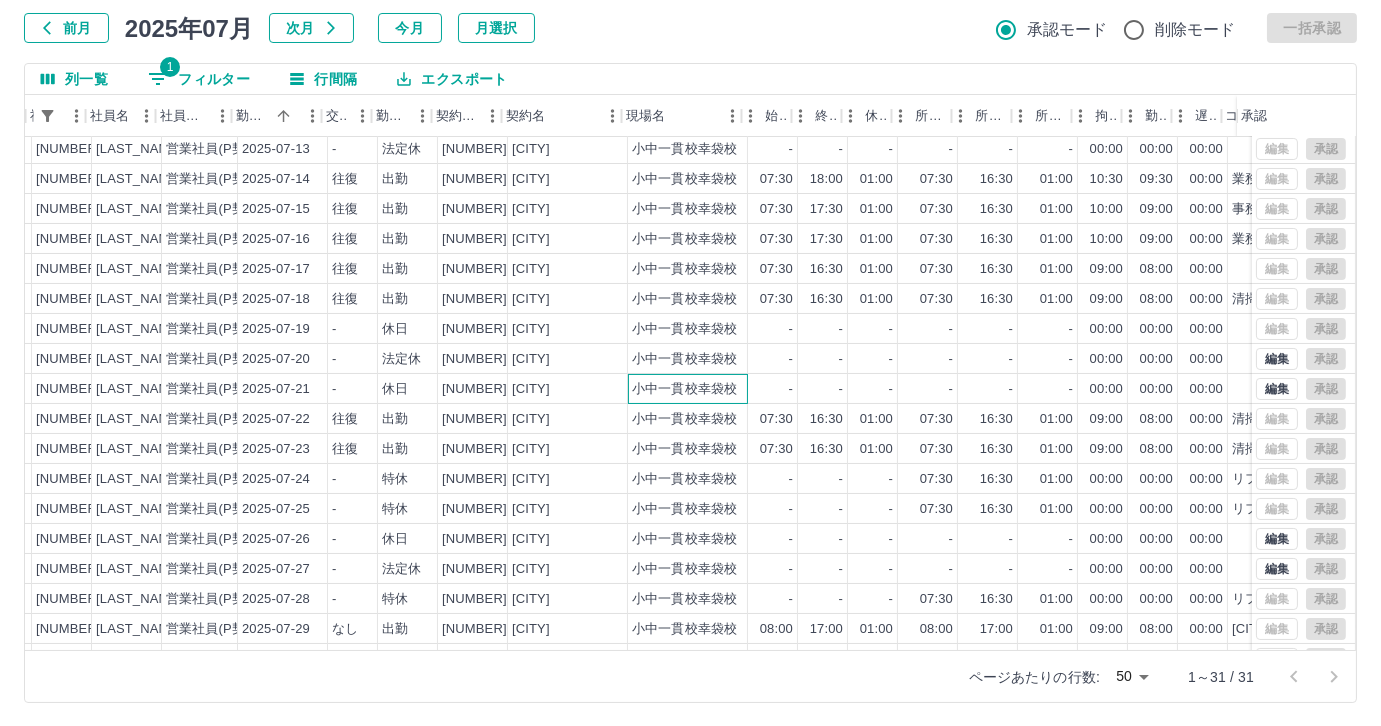 scroll, scrollTop: 363, scrollLeft: 160, axis: both 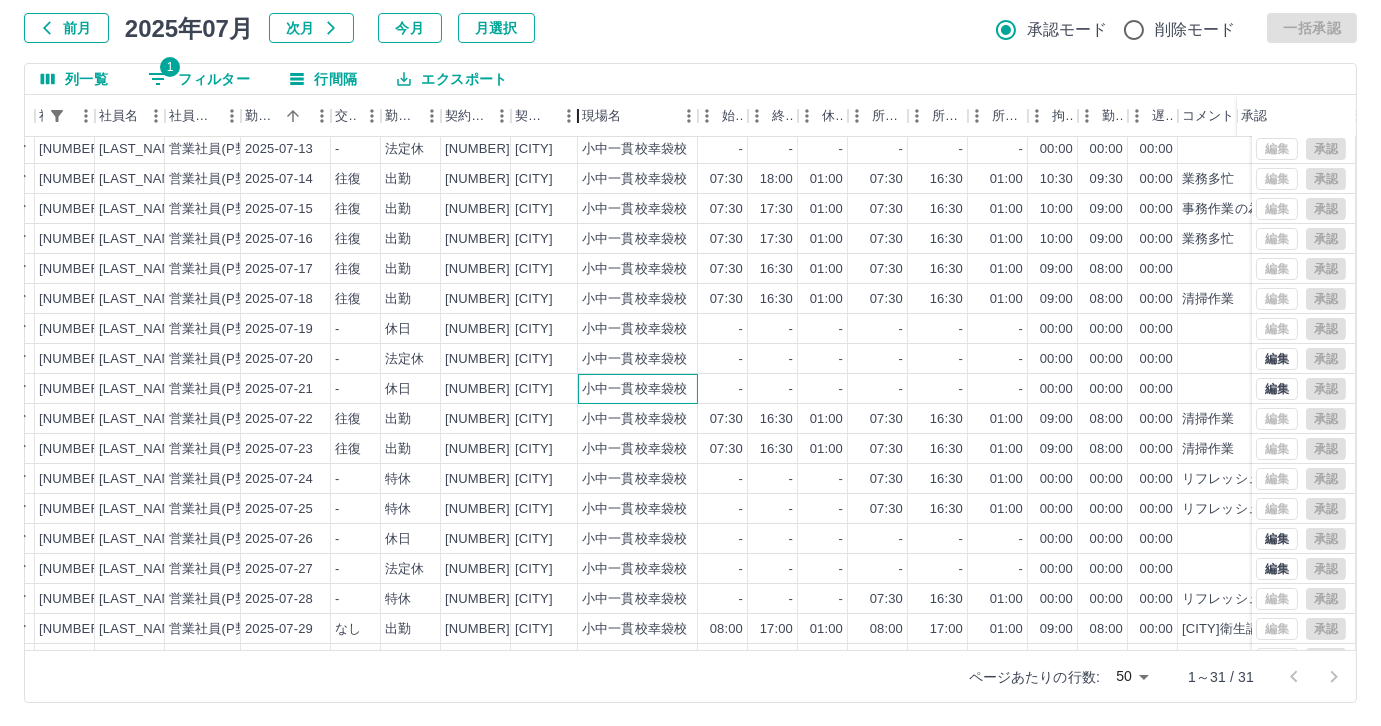 drag, startPoint x: 624, startPoint y: 132, endPoint x: 570, endPoint y: 151, distance: 57.245087 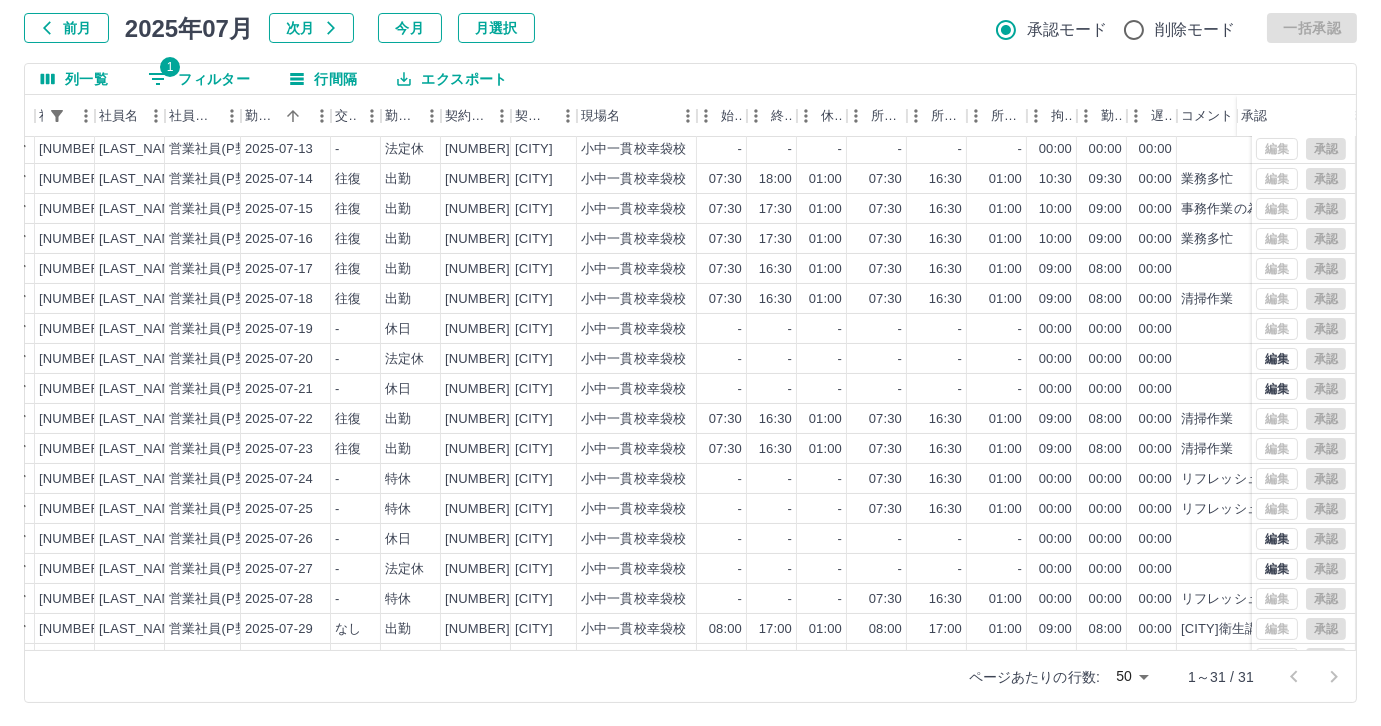scroll, scrollTop: 117, scrollLeft: 0, axis: vertical 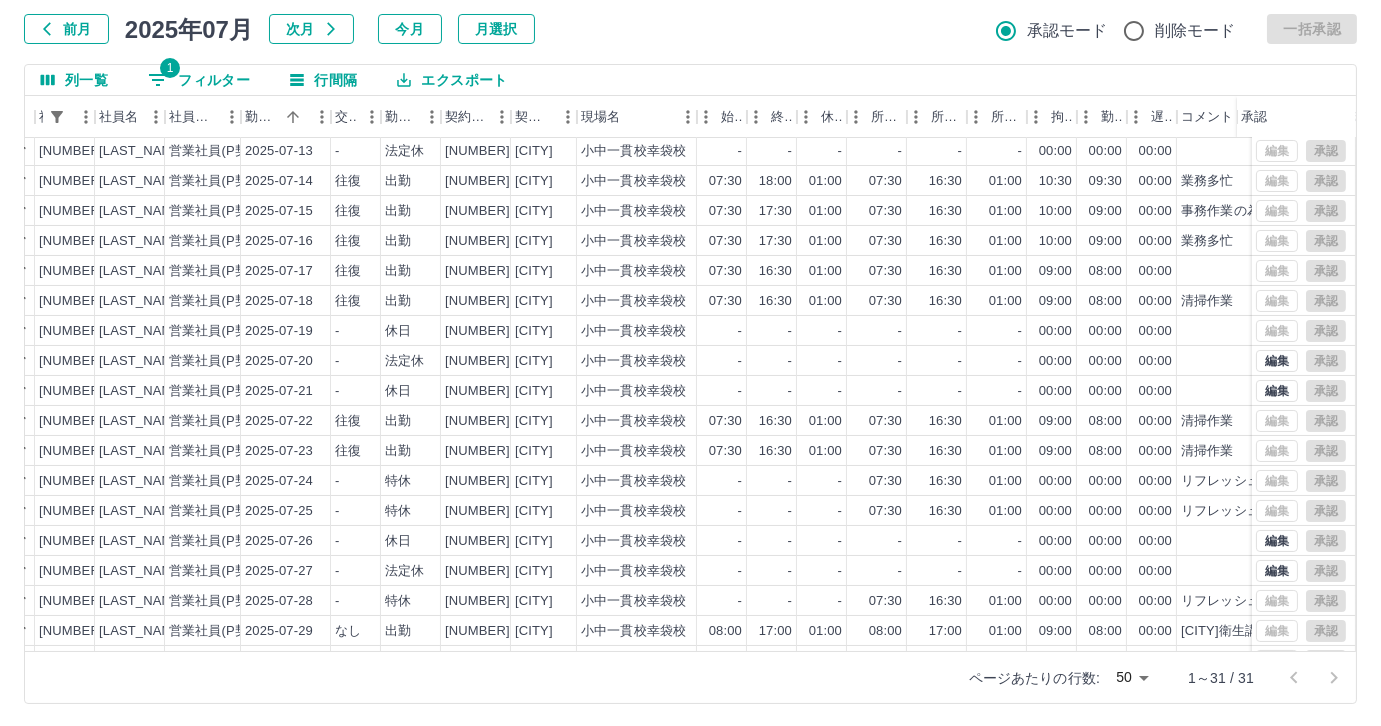 click on "1 フィルター" at bounding box center (199, 80) 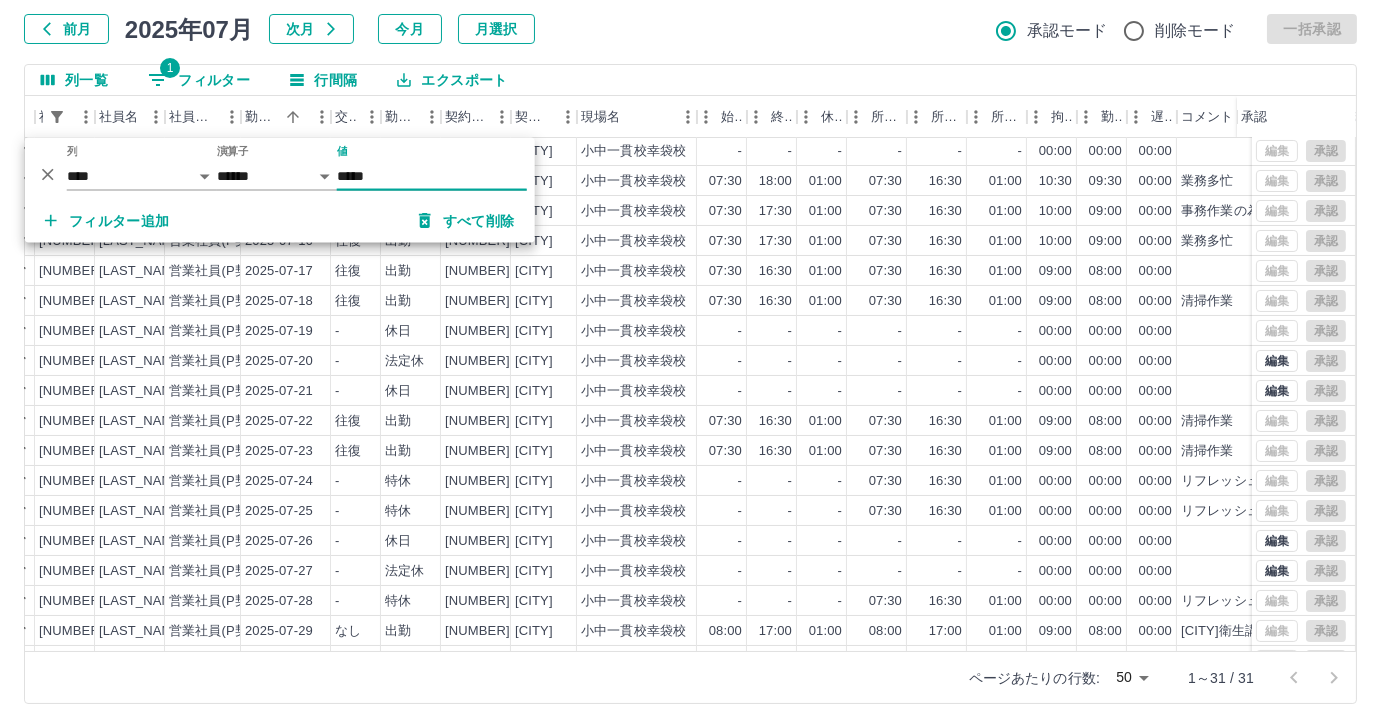 click on "*****" at bounding box center (432, 176) 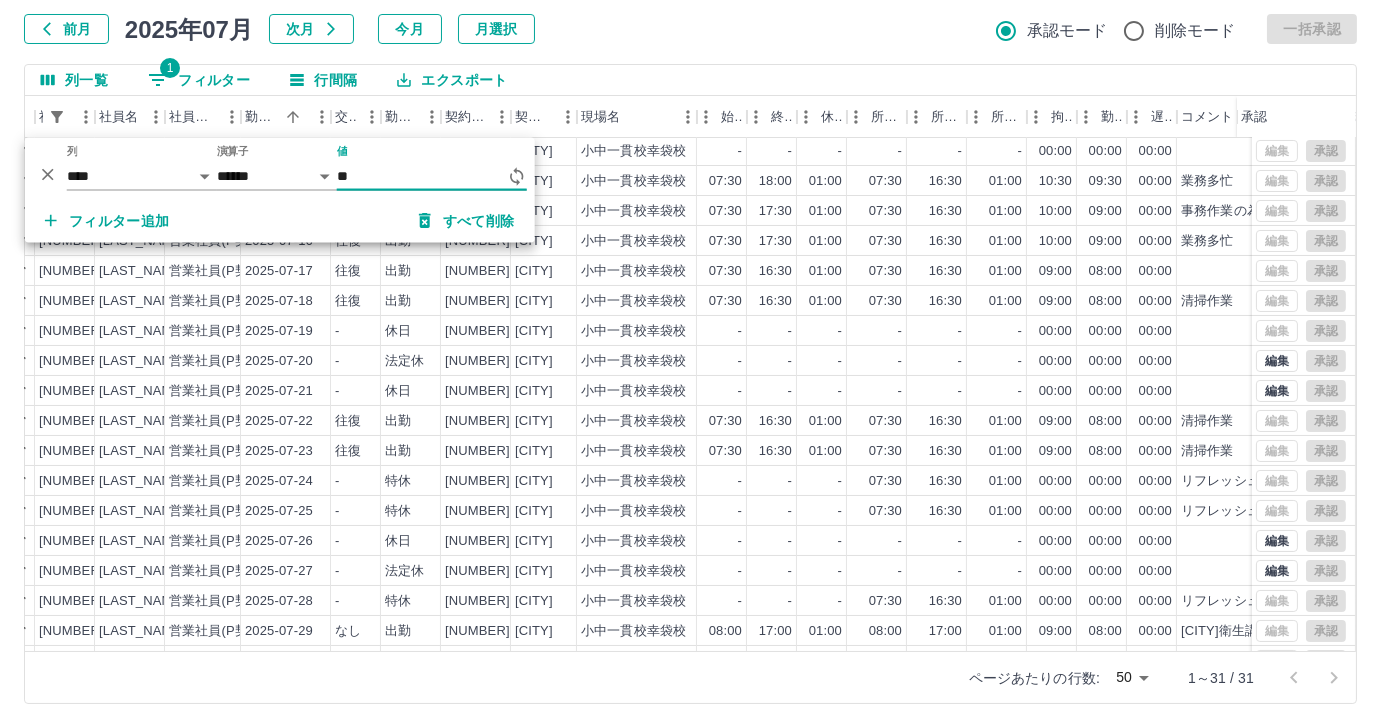 type on "*" 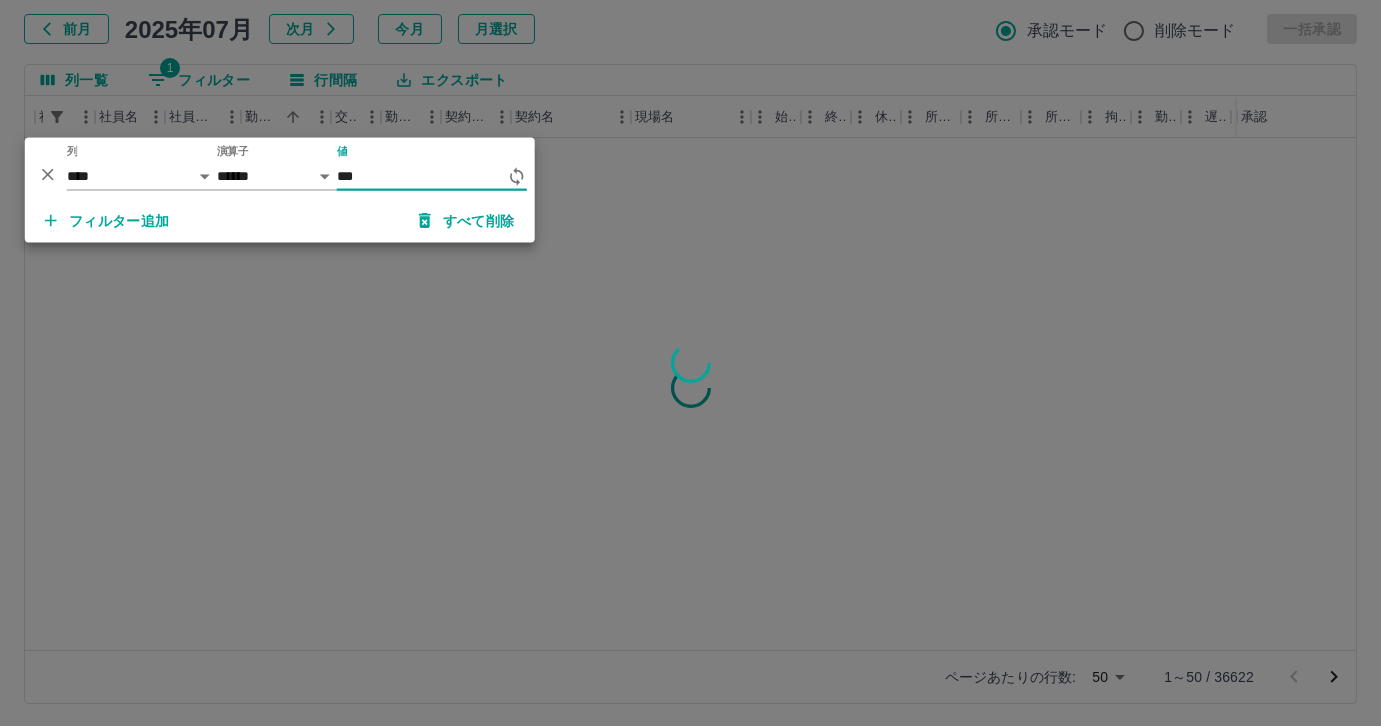 scroll, scrollTop: 0, scrollLeft: 160, axis: horizontal 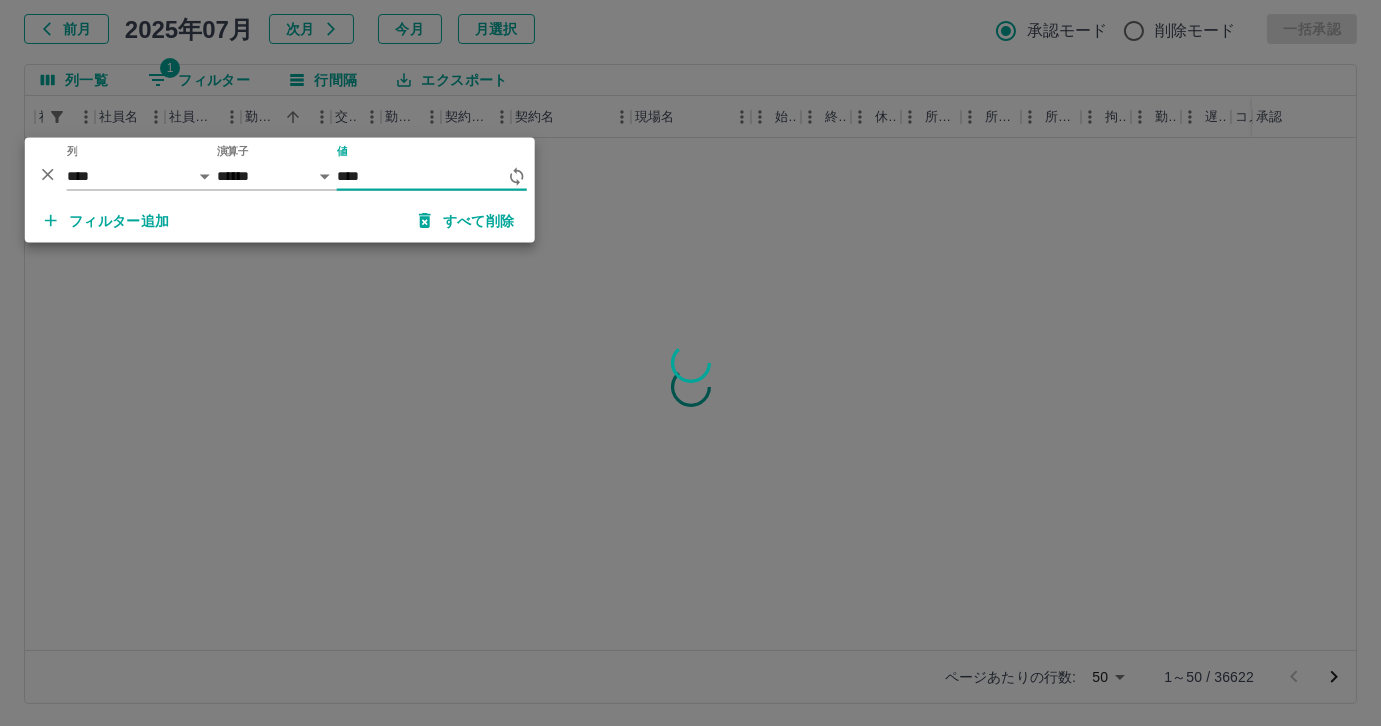 type on "*****" 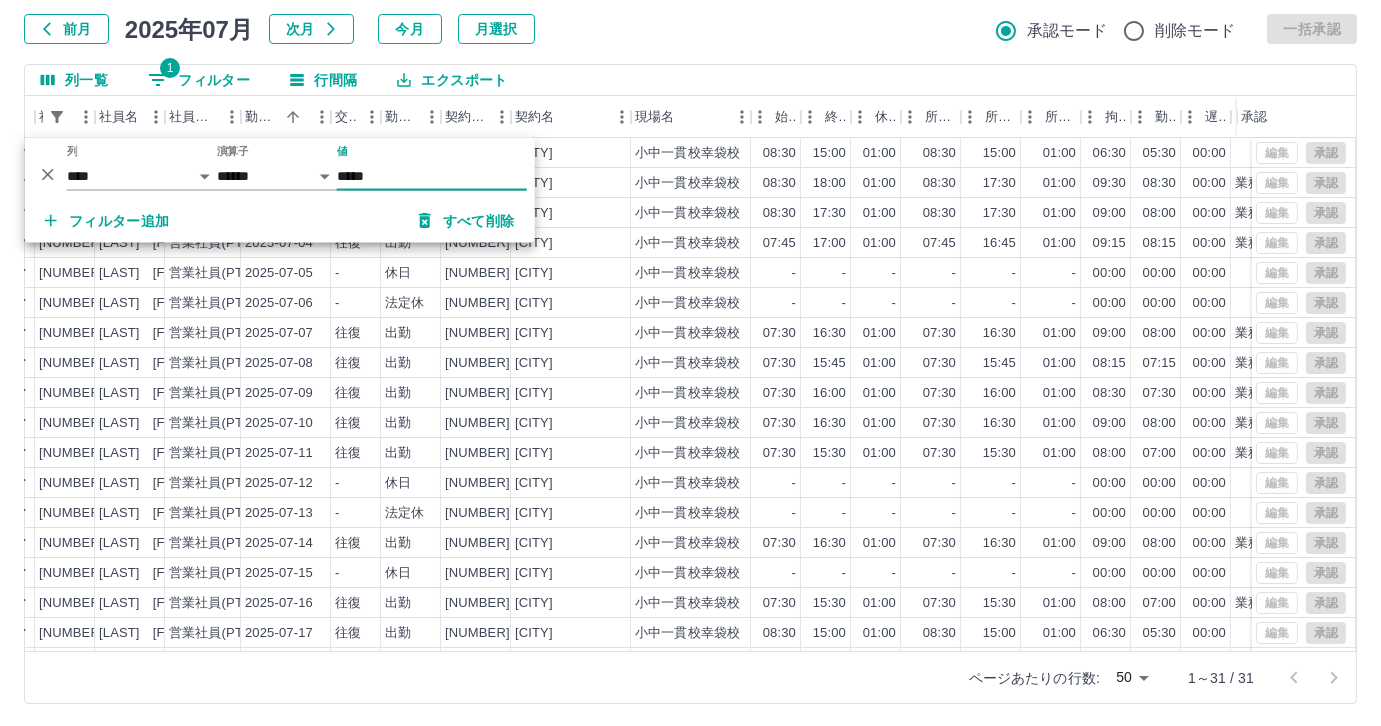 scroll, scrollTop: 431, scrollLeft: 160, axis: both 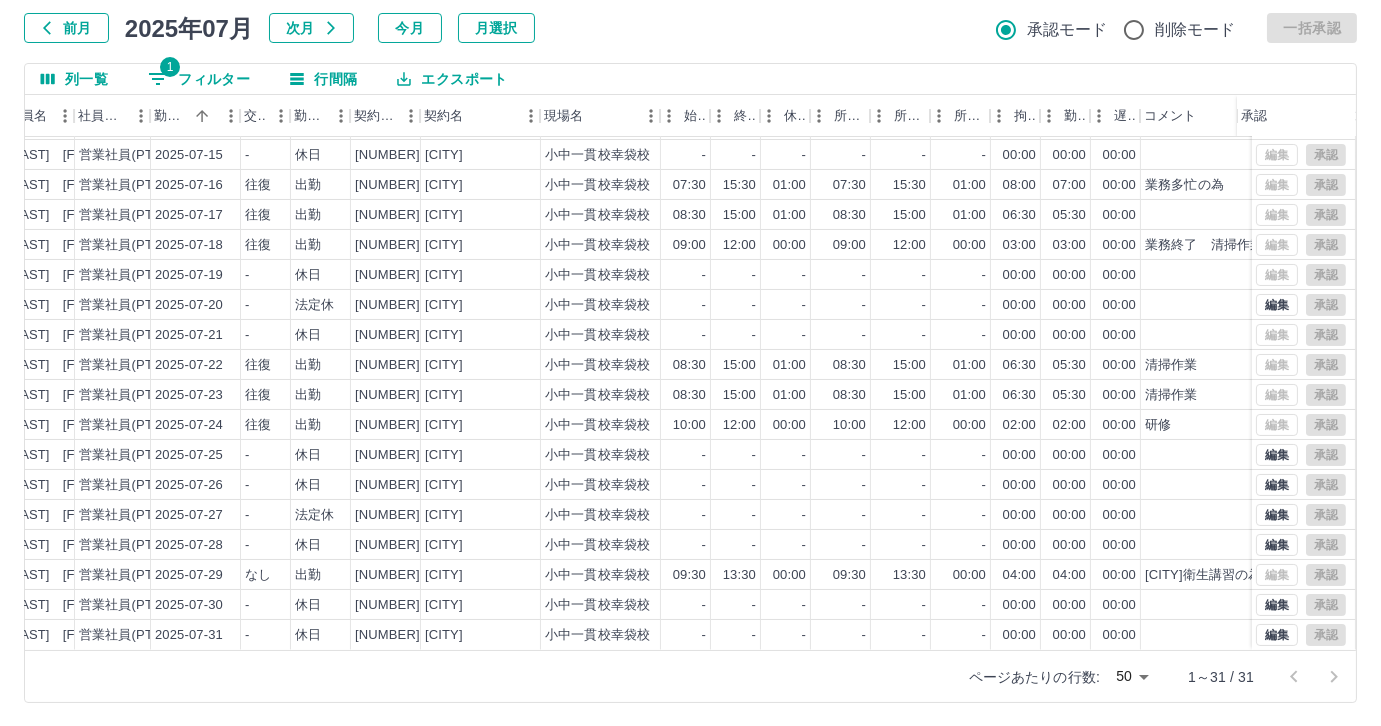 click on "勤務実績承認 前月 2025年07月 次月 今月 月選択 承認モード 削除モード 一括承認 列一覧 1 フィルター 行間隔 エクスポート 承認フロー 社員番号 社員名 社員区分 勤務日 交通費 勤務区分 契約コード 契約名 現場名 始業 終業 休憩 所定開始 所定終業 所定休憩 拘束 勤務 遅刻等 コメント ステータス 承認 現 事 Ａ 営 [EMPLOYEE_ID] [LAST_NAME] [FIRST_NAME] 営業社員(PT契約) [DATE]  -  法定休 [CONTRACT_CODE] [CITY] [SCHOOL_NAME] - - - - - - 00:00 00:00 00:00 営業所長承認待 現 事 Ａ 営 [EMPLOYEE_ID] [LAST_NAME] [FIRST_NAME] 営業社員(PT契約) [DATE] 往復 出勤 [CONTRACT_CODE] [CITY] [SCHOOL_NAME] 07:30 16:30 01:00 07:30 16:30 01:00 09:00 08:00 00:00 業務多忙の為 営業所長承認待 現 事 Ａ 営 [EMPLOYEE_ID] [LAST_NAME] [FIRST_NAME] 営業社員(PT契約) [DATE]  -  休日 [CONTRACT_CODE] [CITY] [SCHOOL_NAME] - - - - - - 00:00 00:00 00:00 営業所長承認待 現 事 Ａ 営 [EMPLOYEE_ID] -" at bounding box center [690, 329] 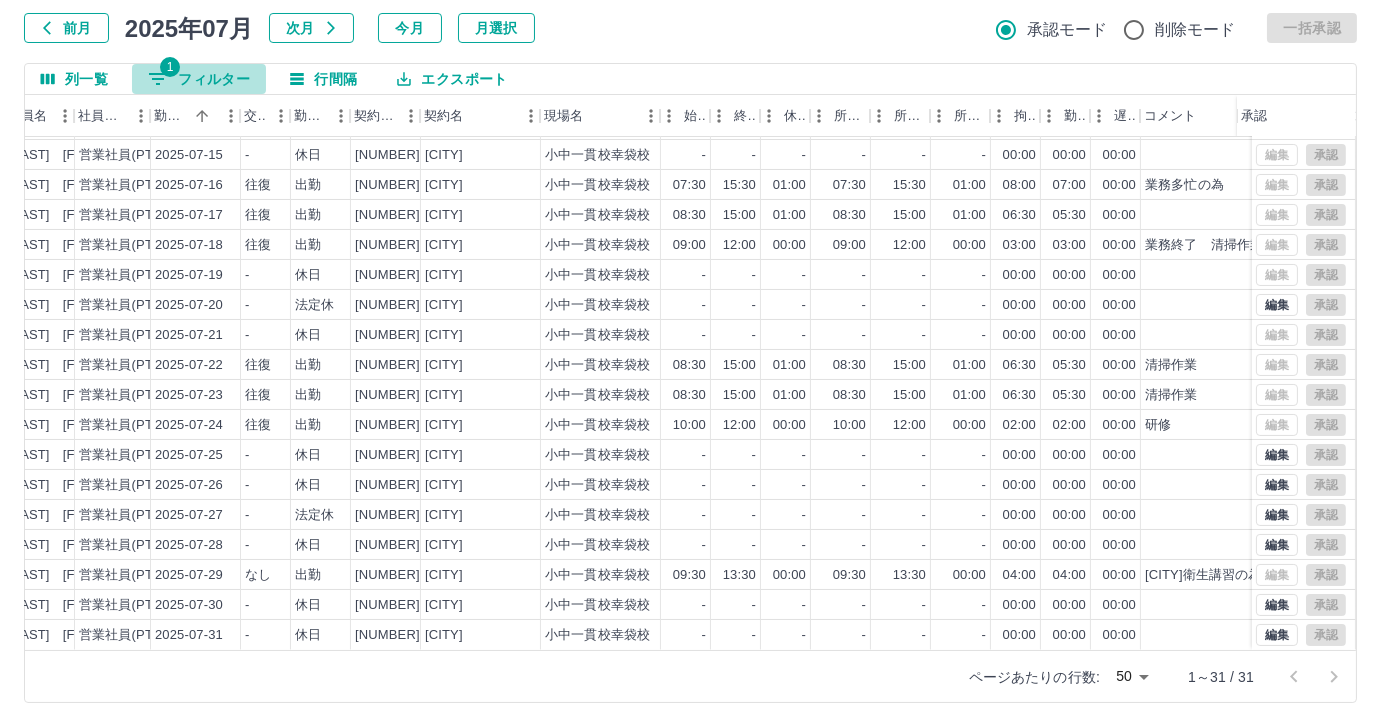 click on "1 フィルター" at bounding box center (199, 79) 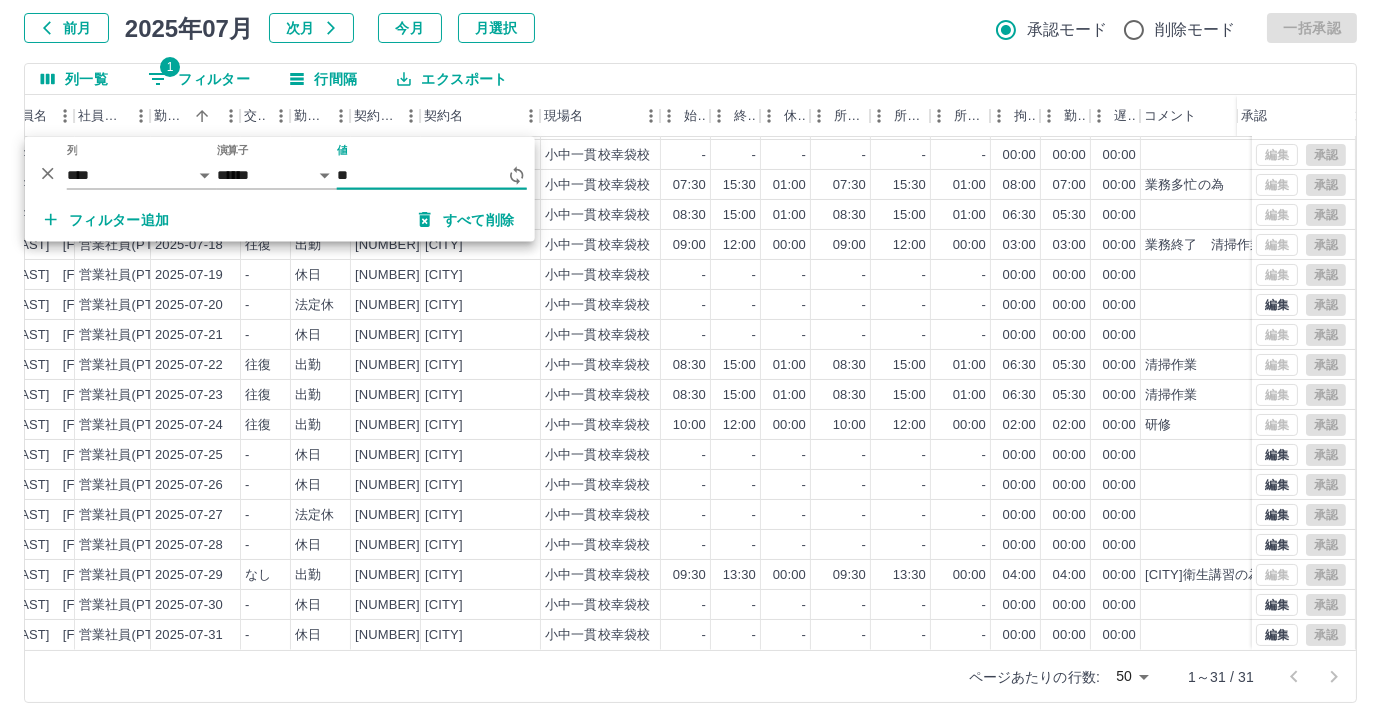 type on "*" 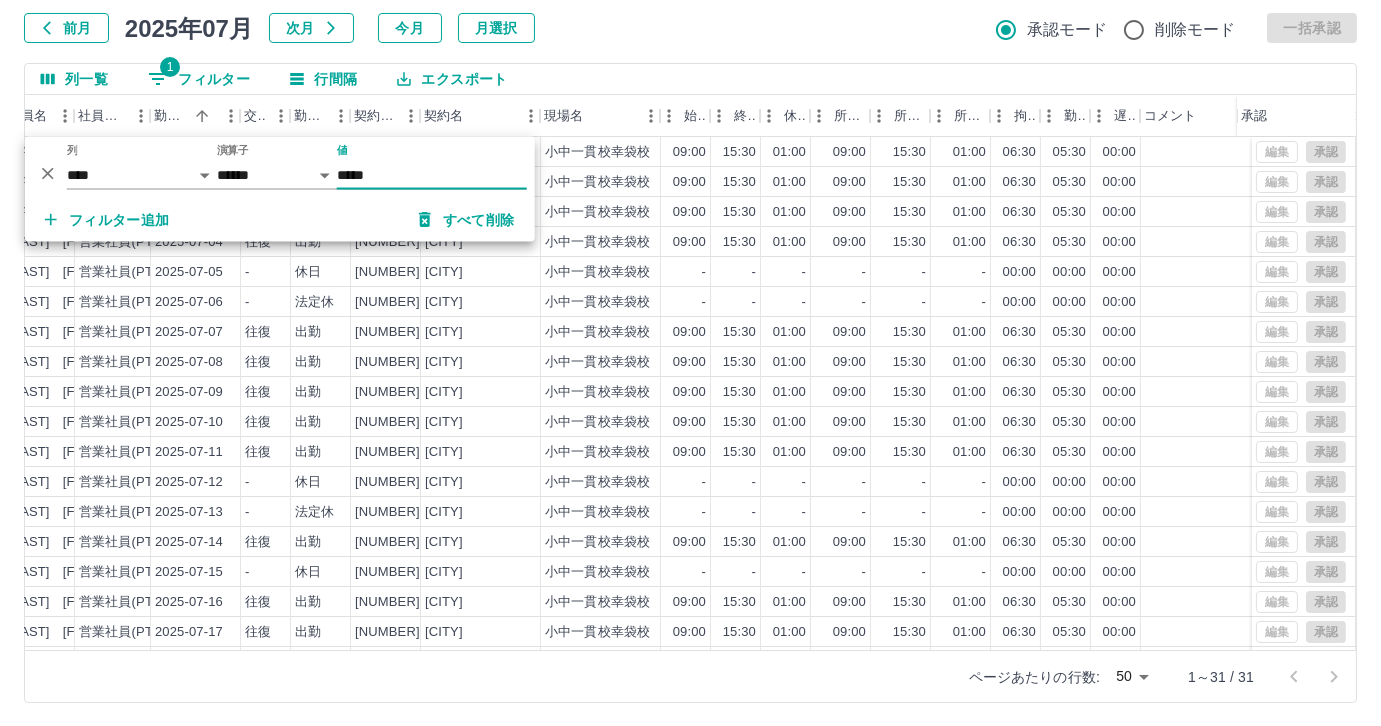 scroll, scrollTop: 431, scrollLeft: 250, axis: both 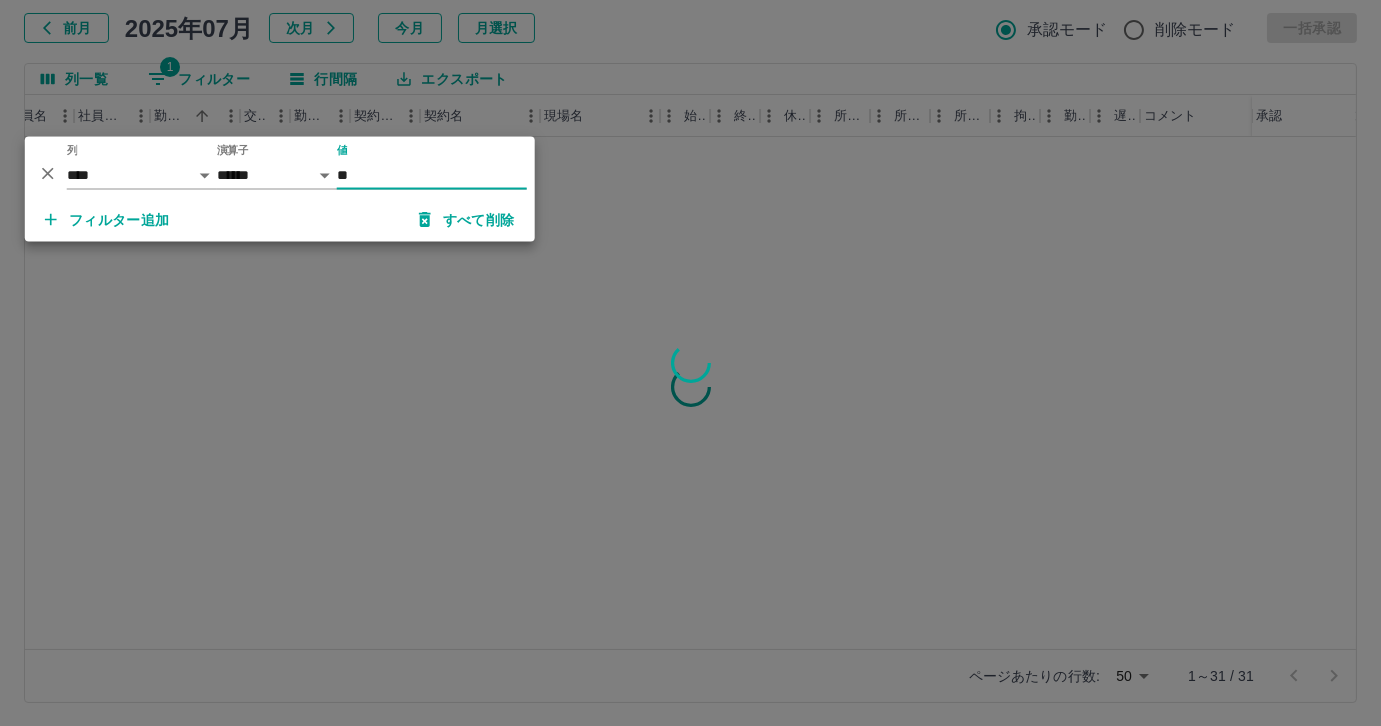 type on "*" 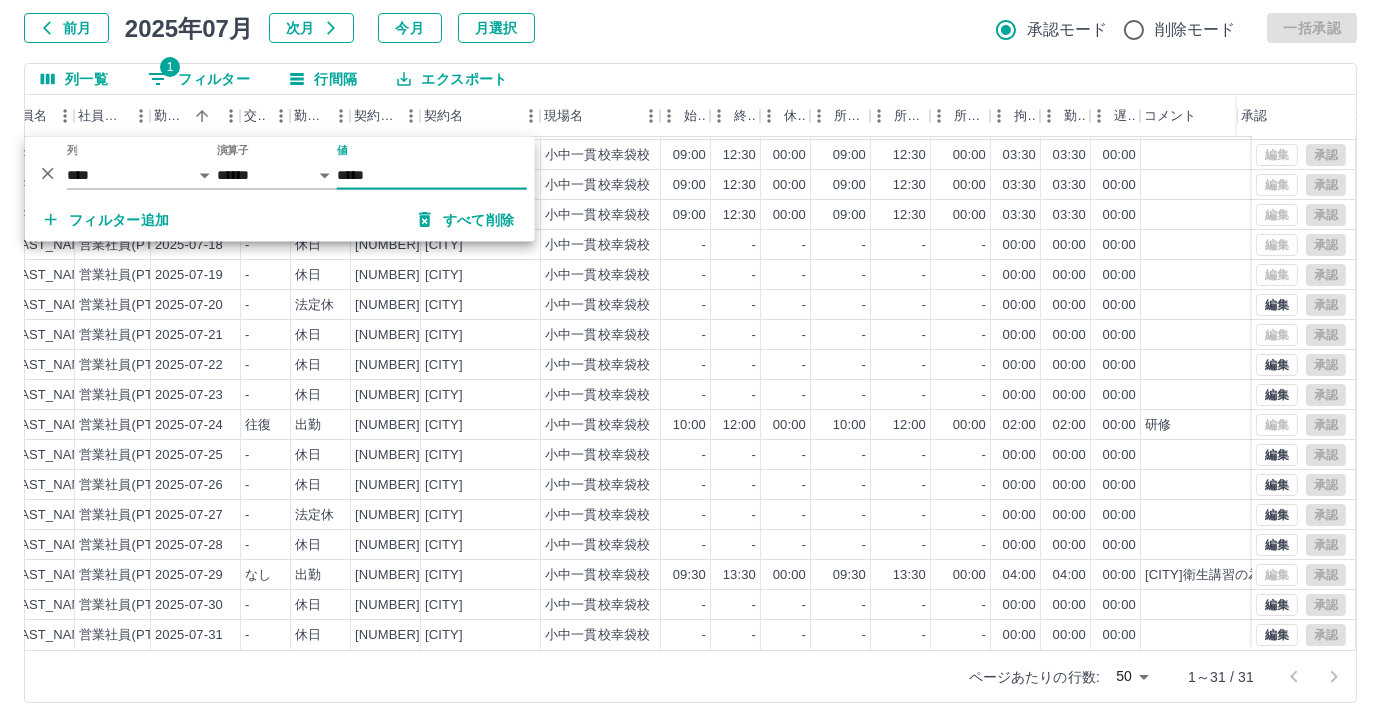 scroll, scrollTop: 431, scrollLeft: 250, axis: both 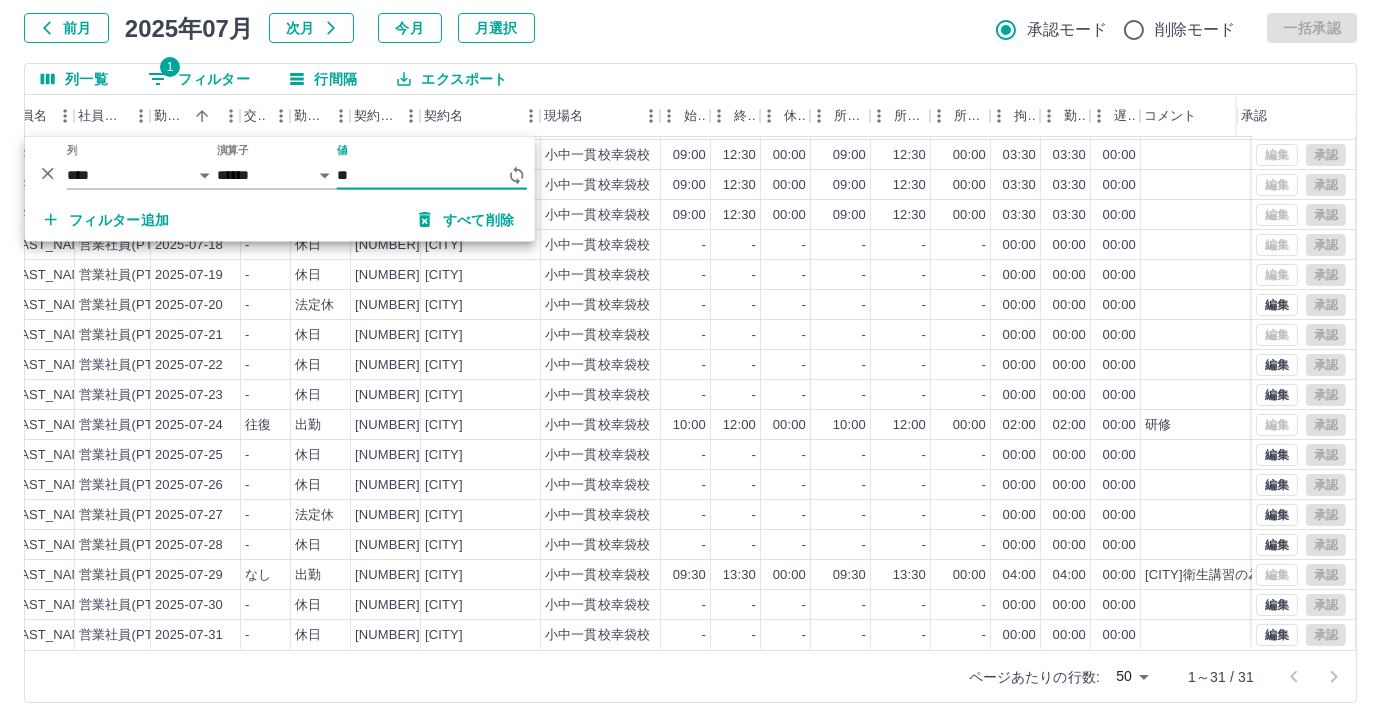 type on "*" 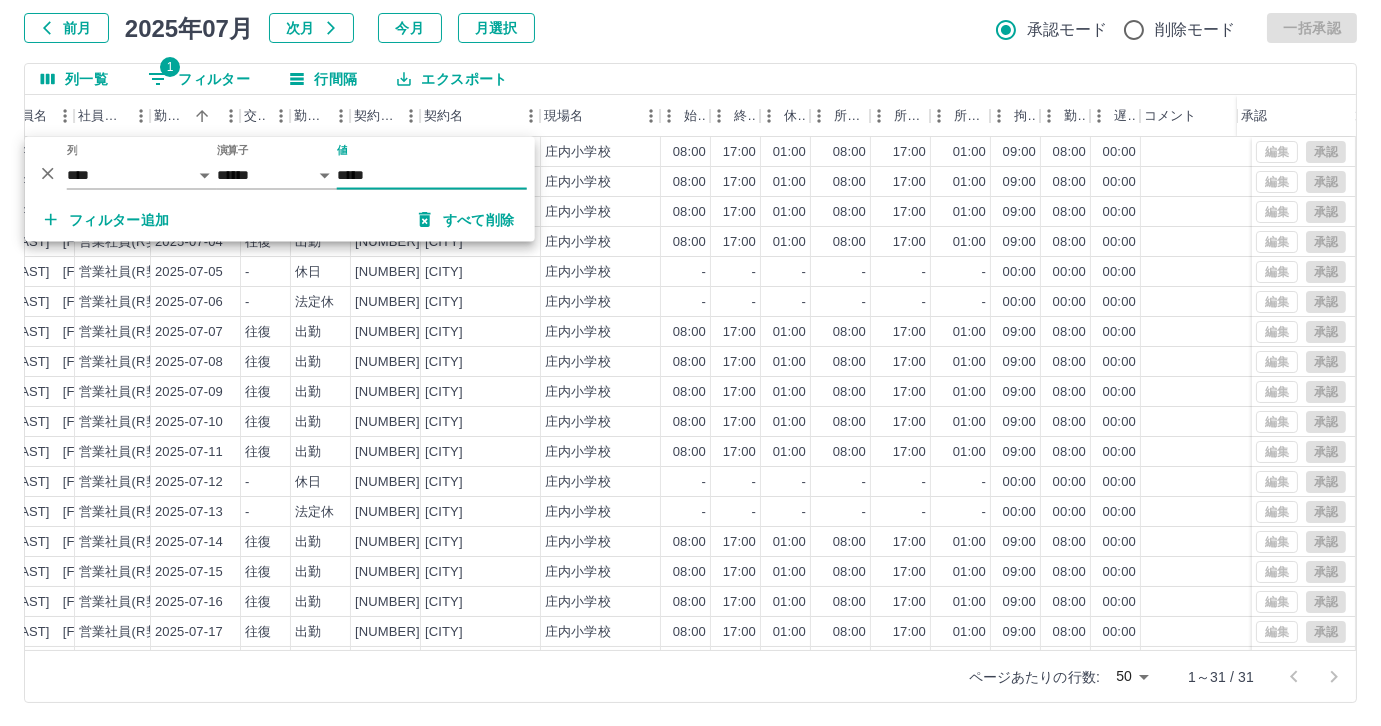 scroll, scrollTop: 431, scrollLeft: 250, axis: both 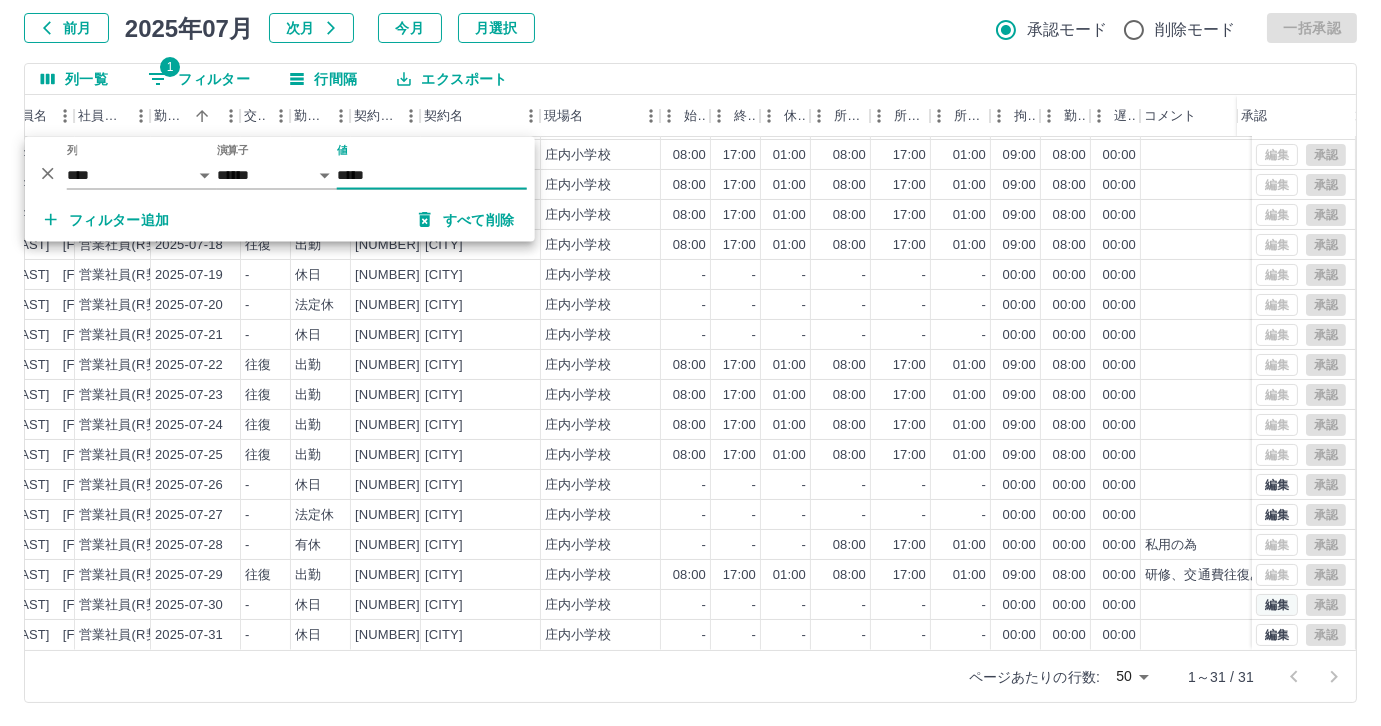 type on "*****" 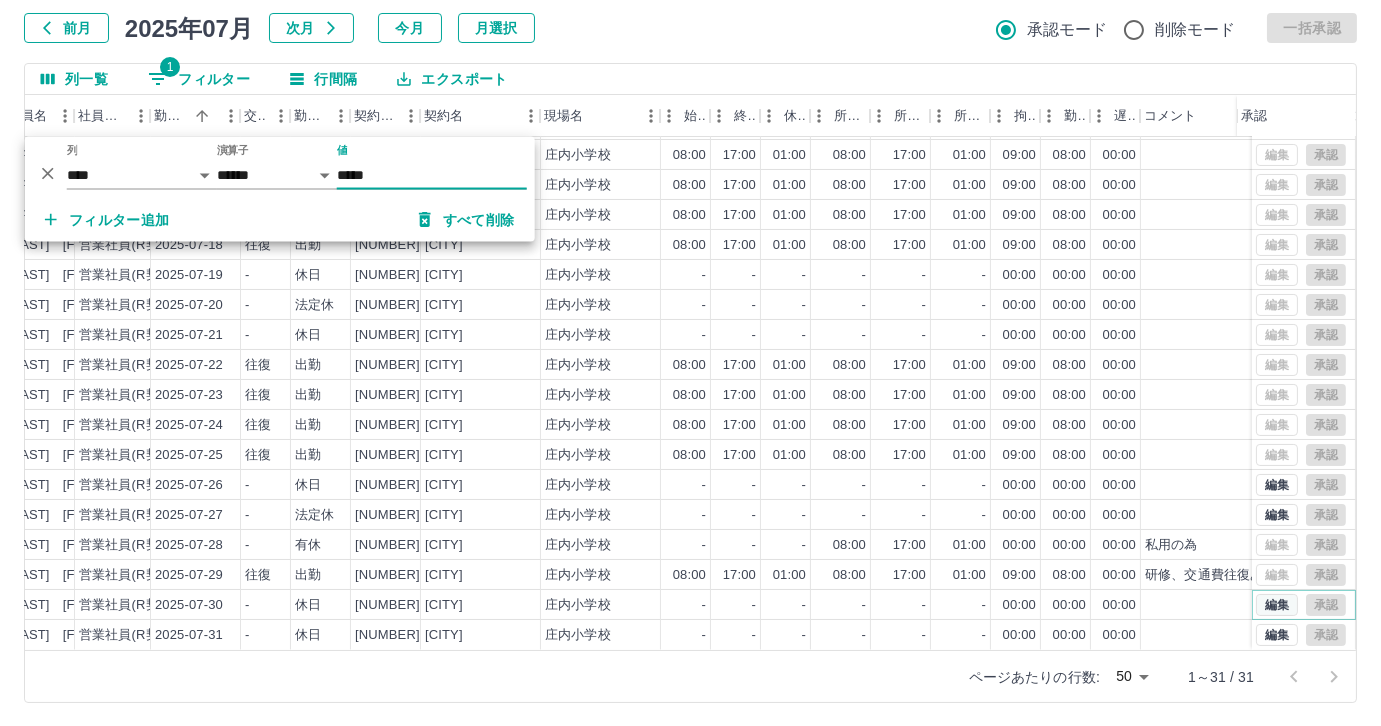 click on "編集" at bounding box center (1277, 605) 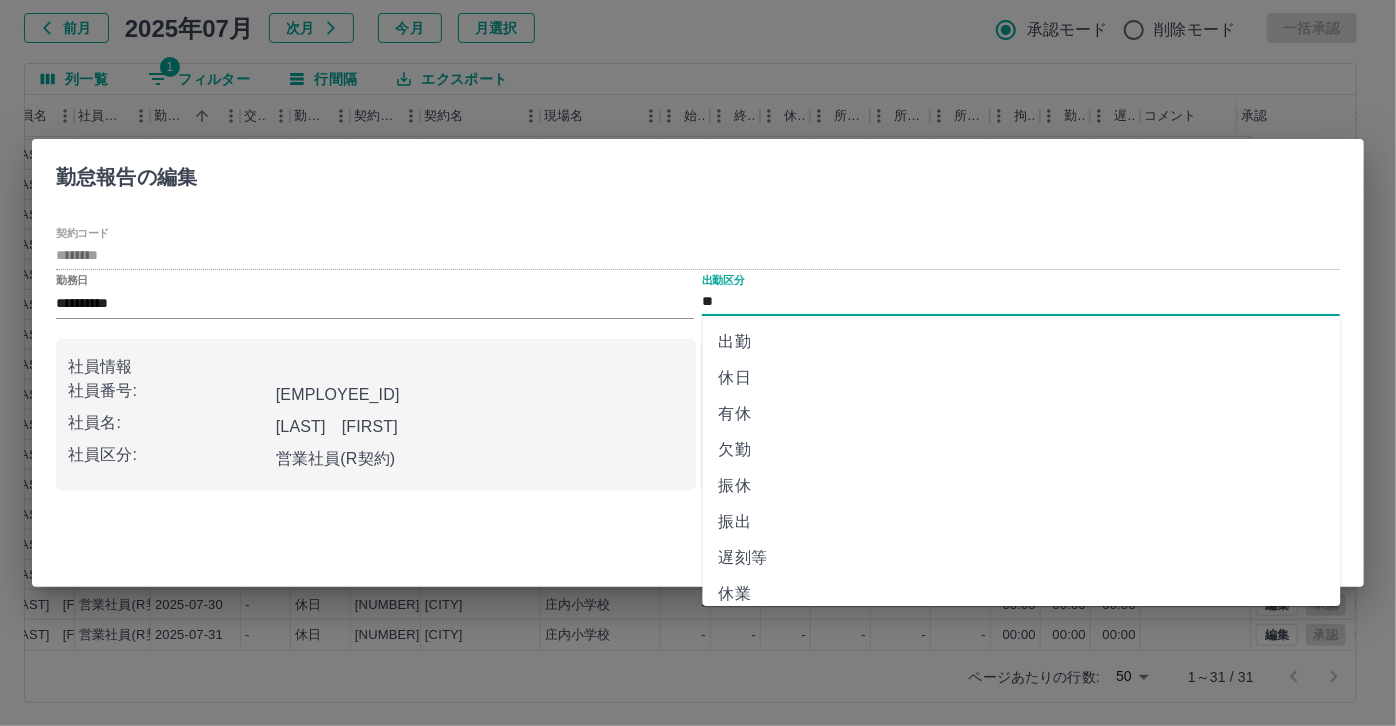 click on "**" at bounding box center [1021, 302] 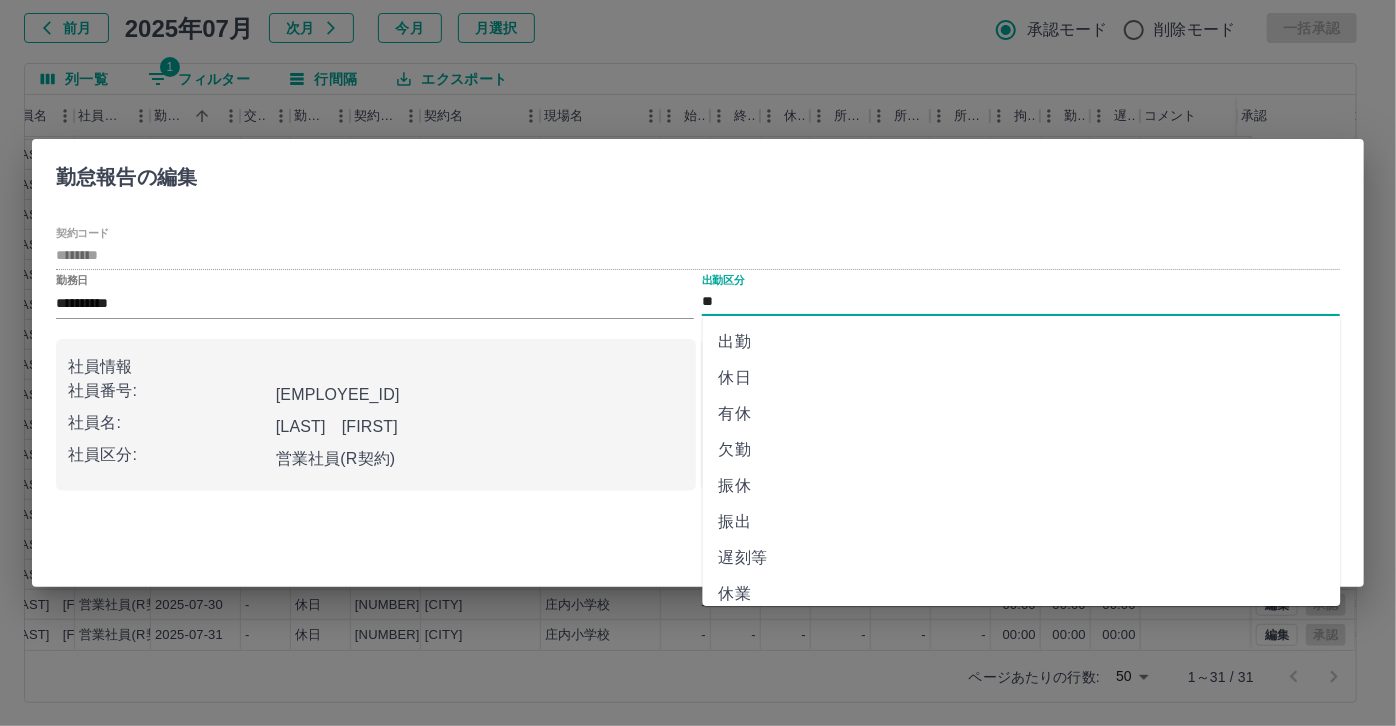 click on "有休" at bounding box center [1022, 414] 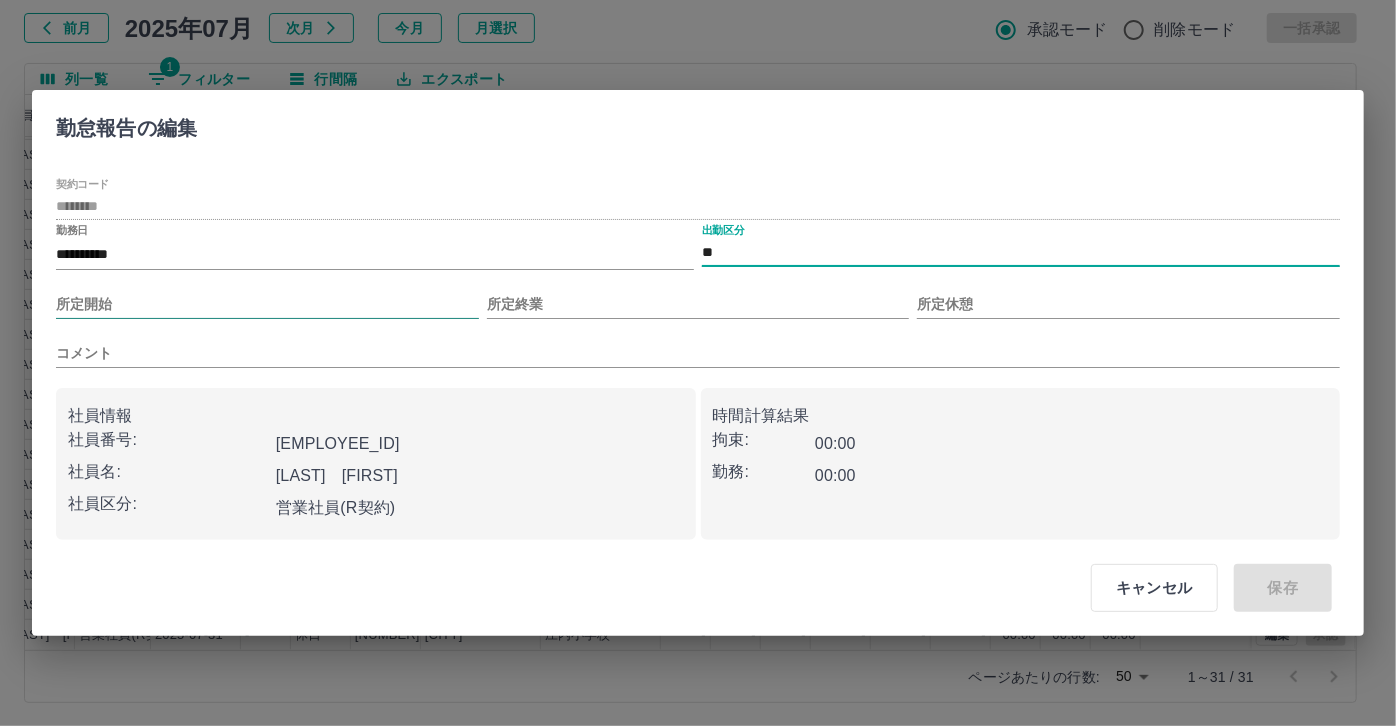 click on "所定開始" at bounding box center (267, 304) 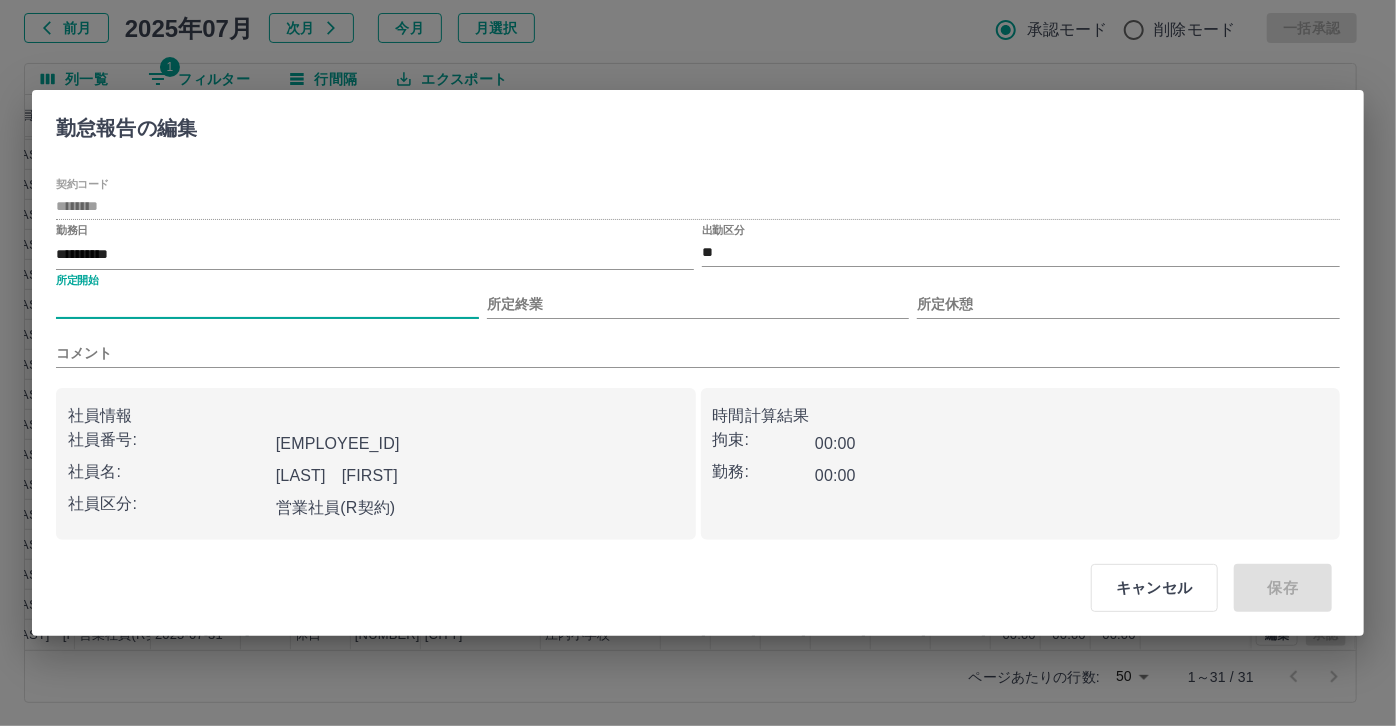 type on "***" 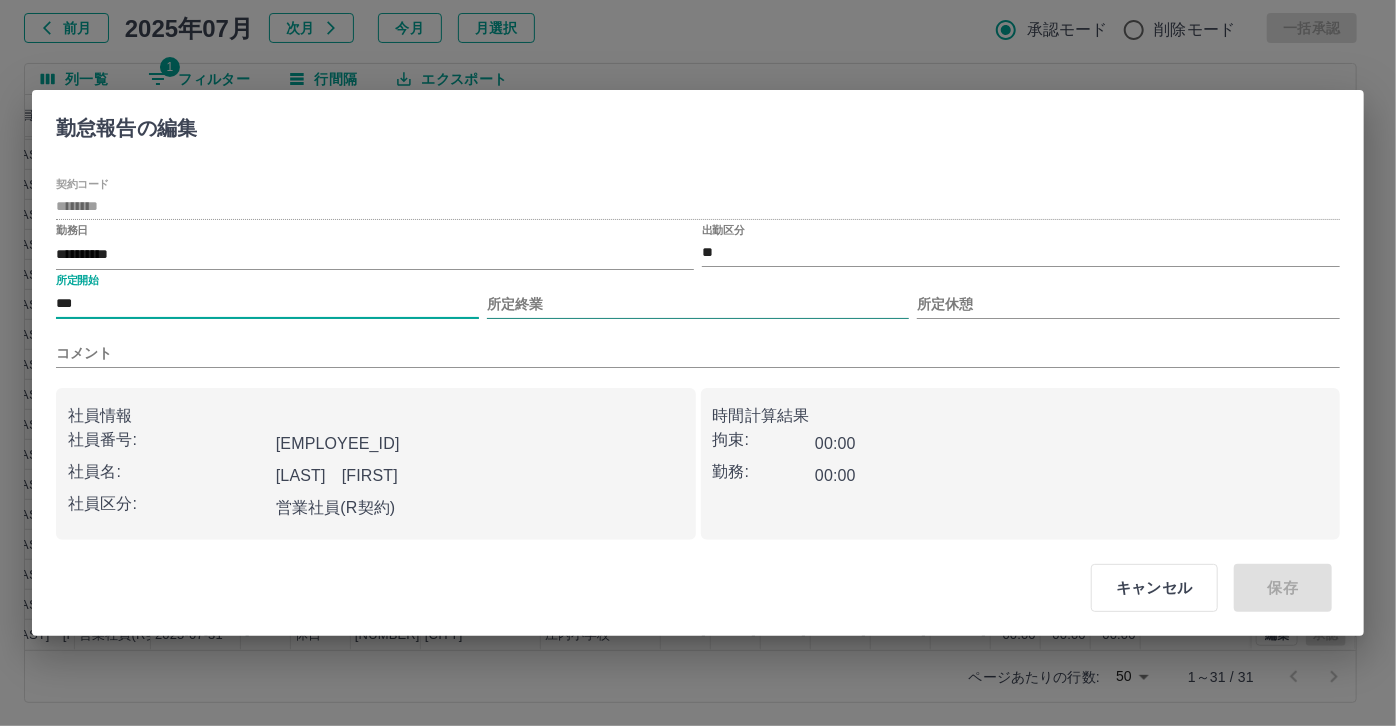 click on "所定終業" at bounding box center (698, 304) 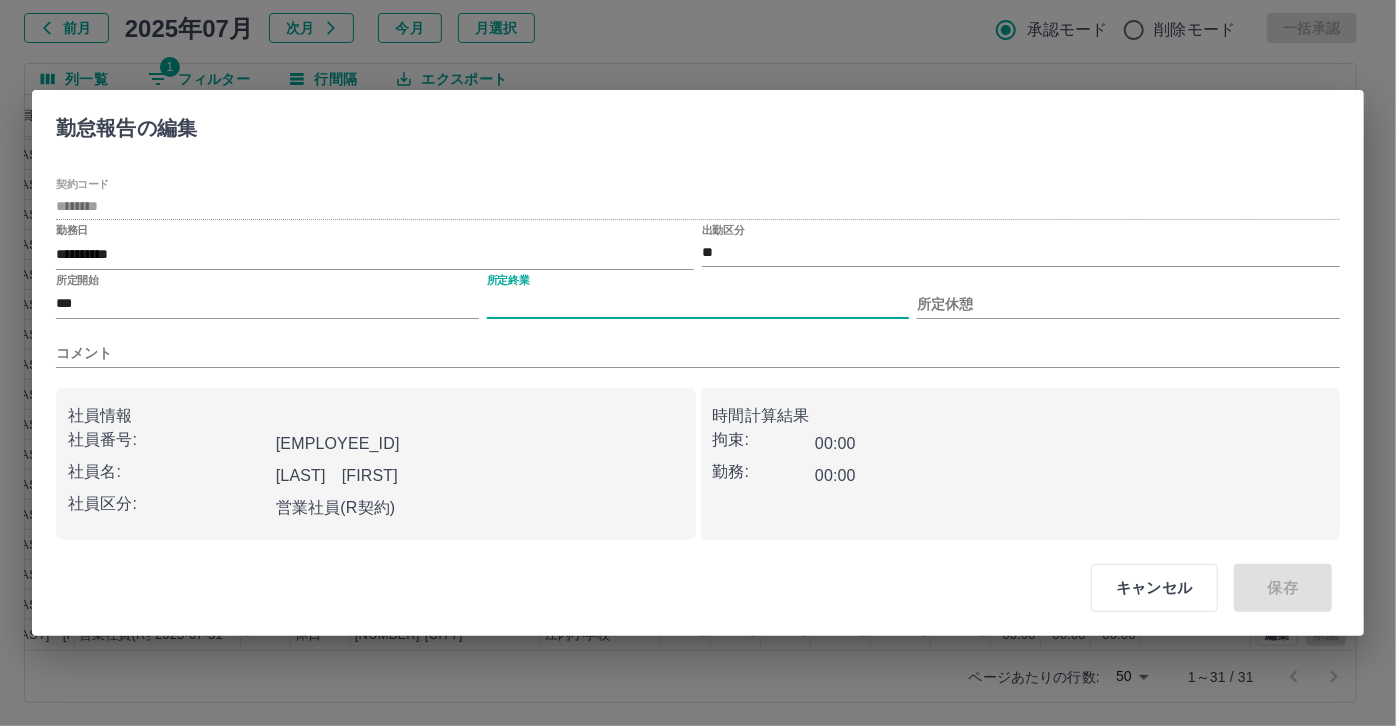 type on "****" 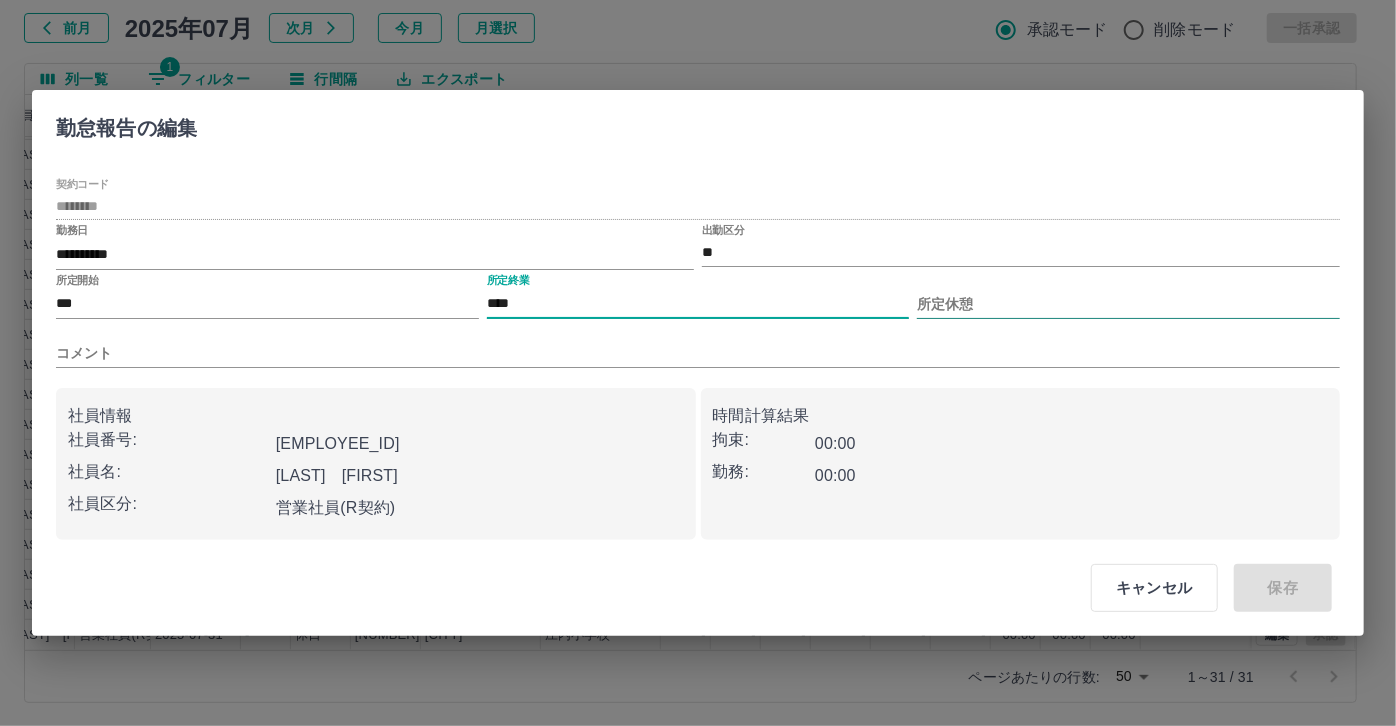 click on "所定休憩" at bounding box center (1128, 304) 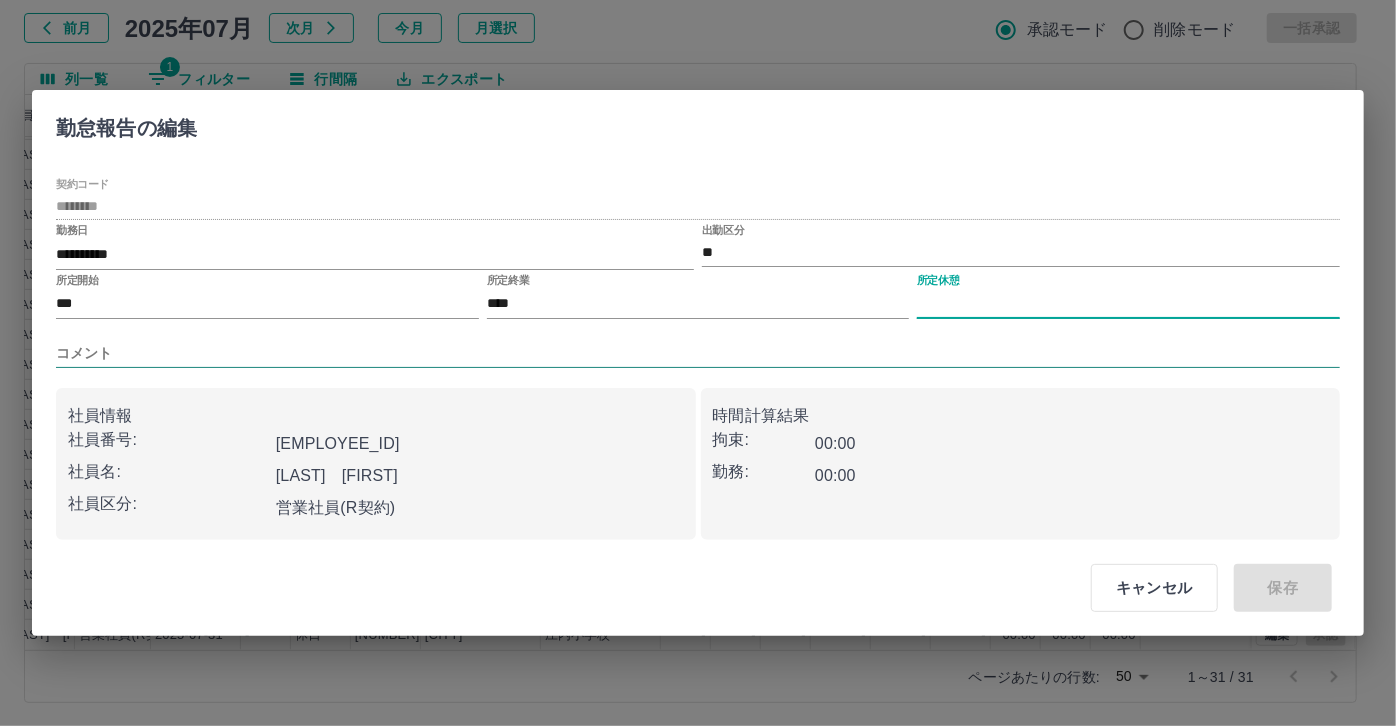 type on "****" 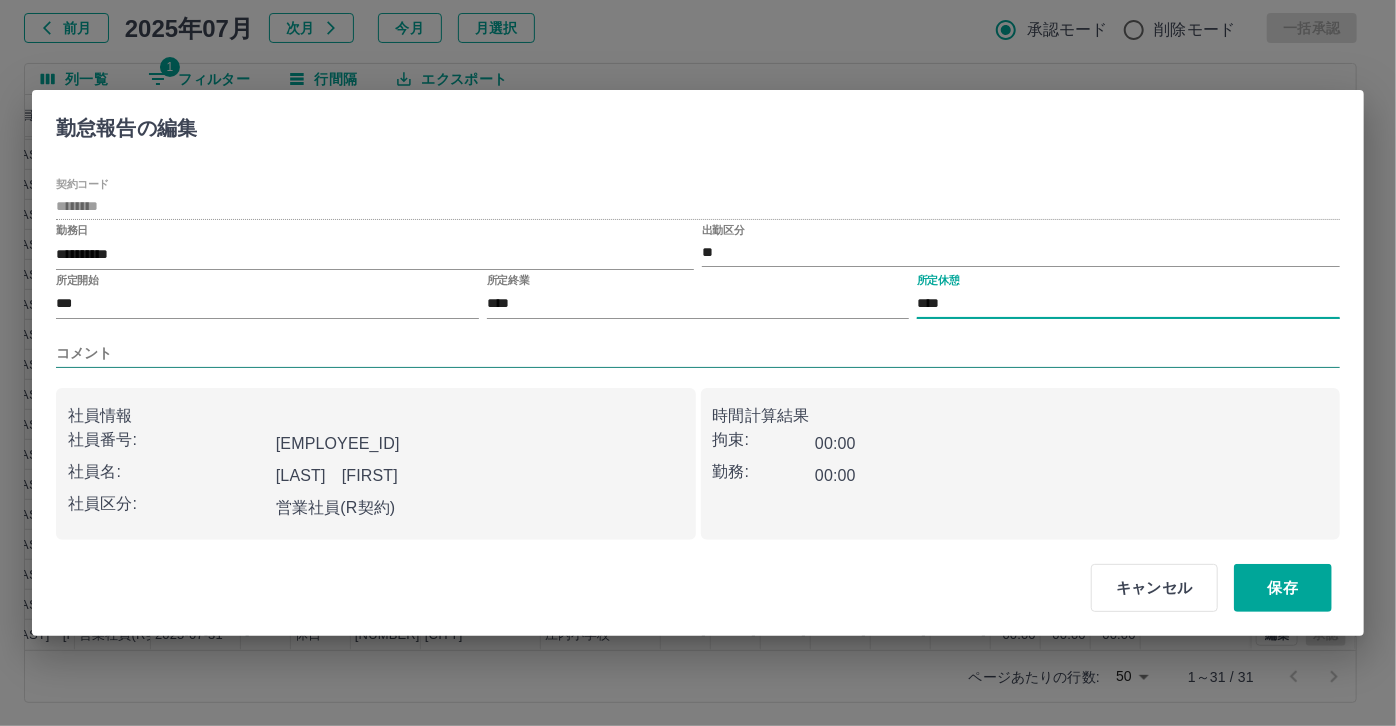 click on "コメント" at bounding box center (698, 353) 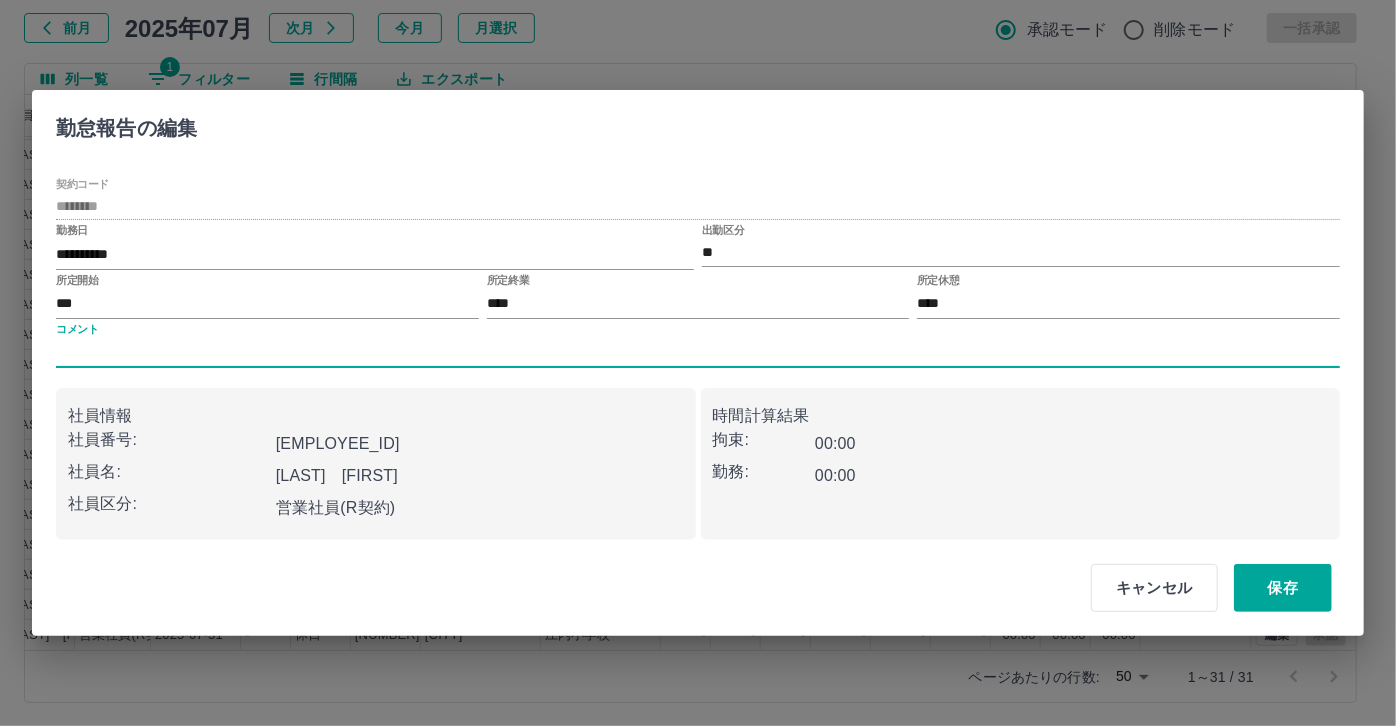 type on "*****" 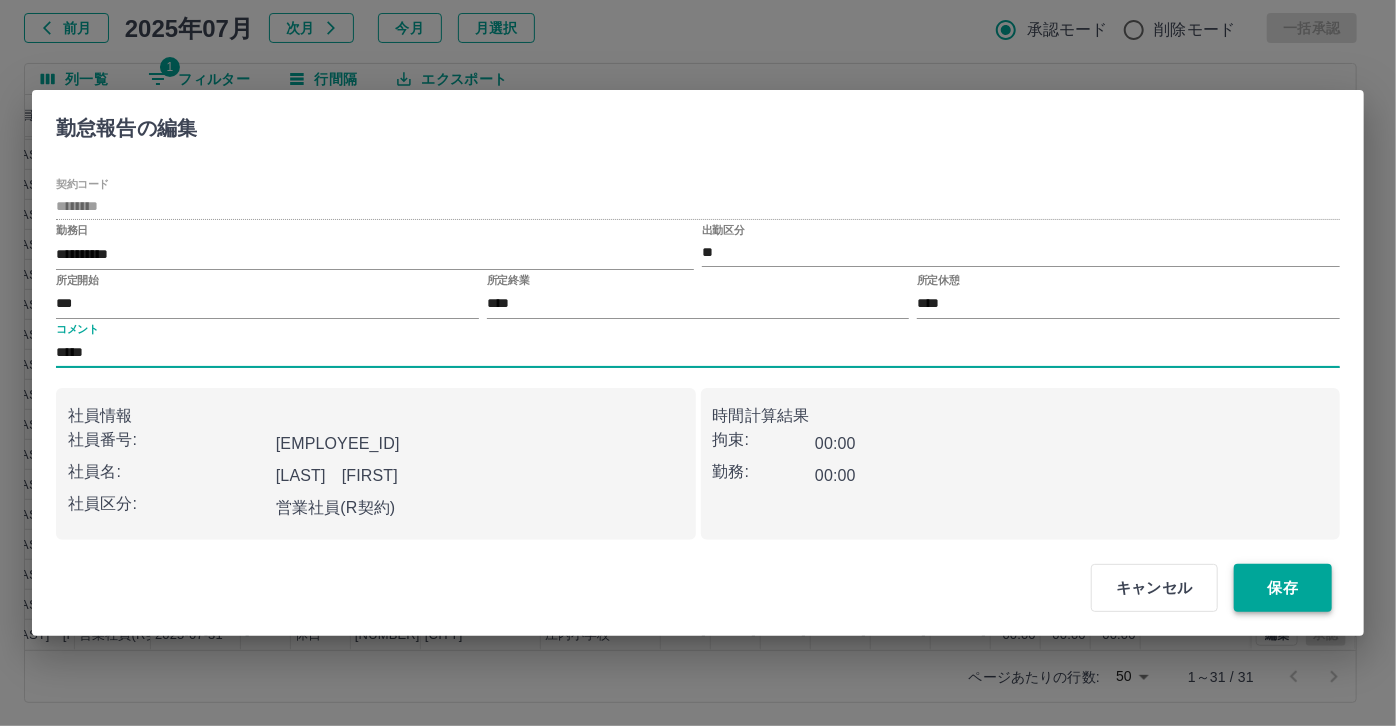 click on "保存" at bounding box center [1283, 588] 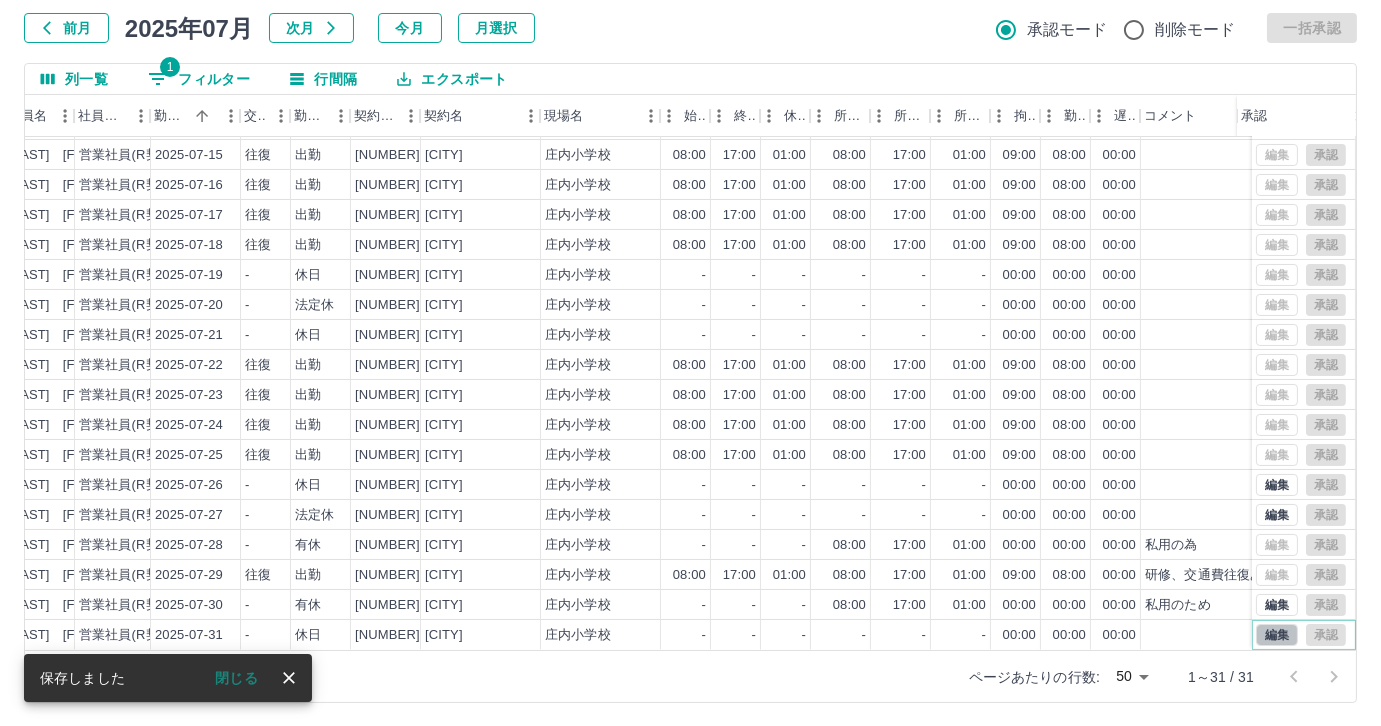 click on "編集" at bounding box center [1277, 635] 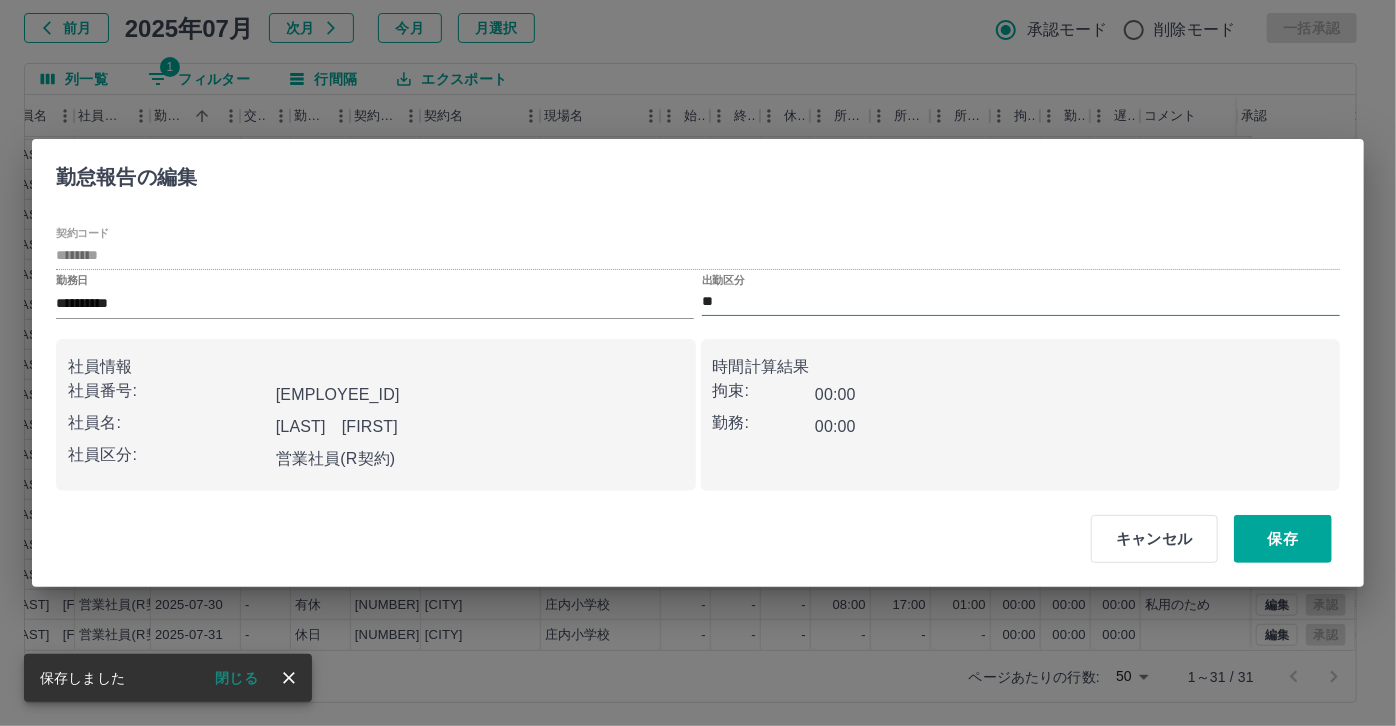 click on "**" at bounding box center [1021, 302] 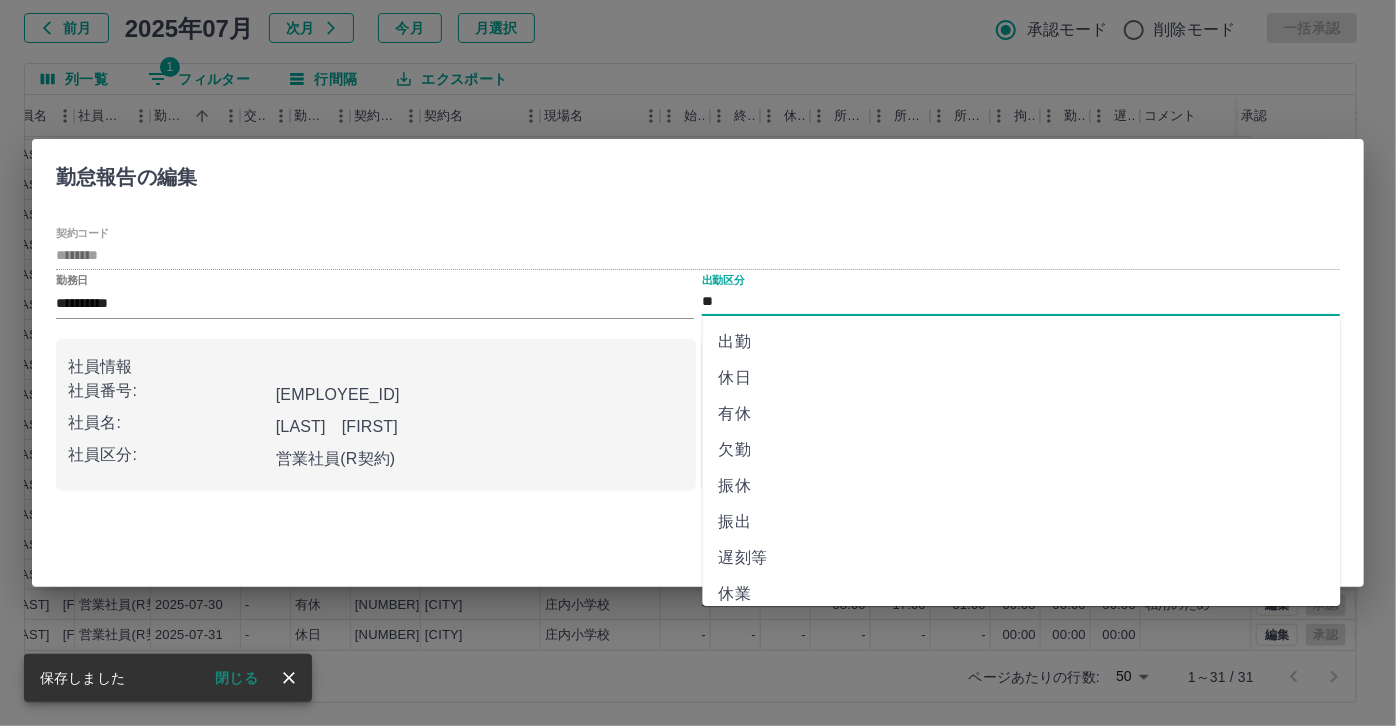 click on "有休" at bounding box center (1022, 414) 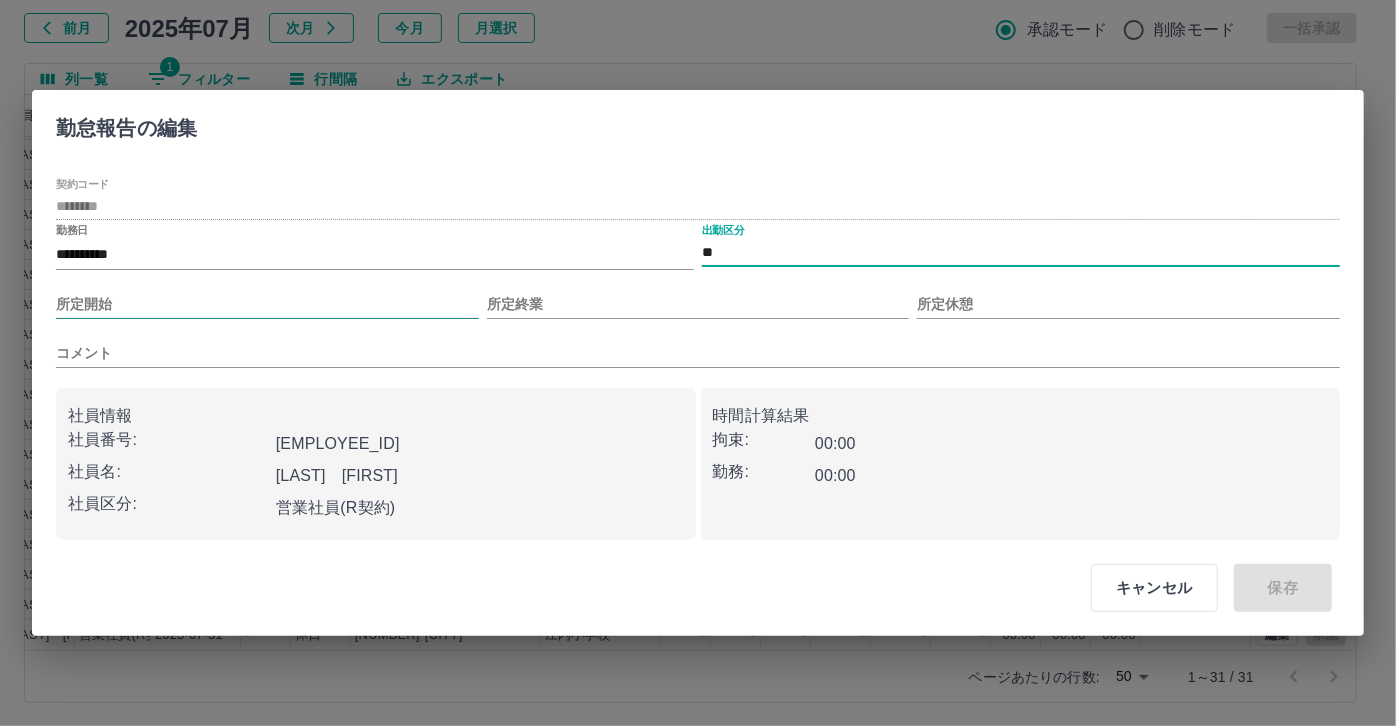 click on "所定開始" at bounding box center [267, 304] 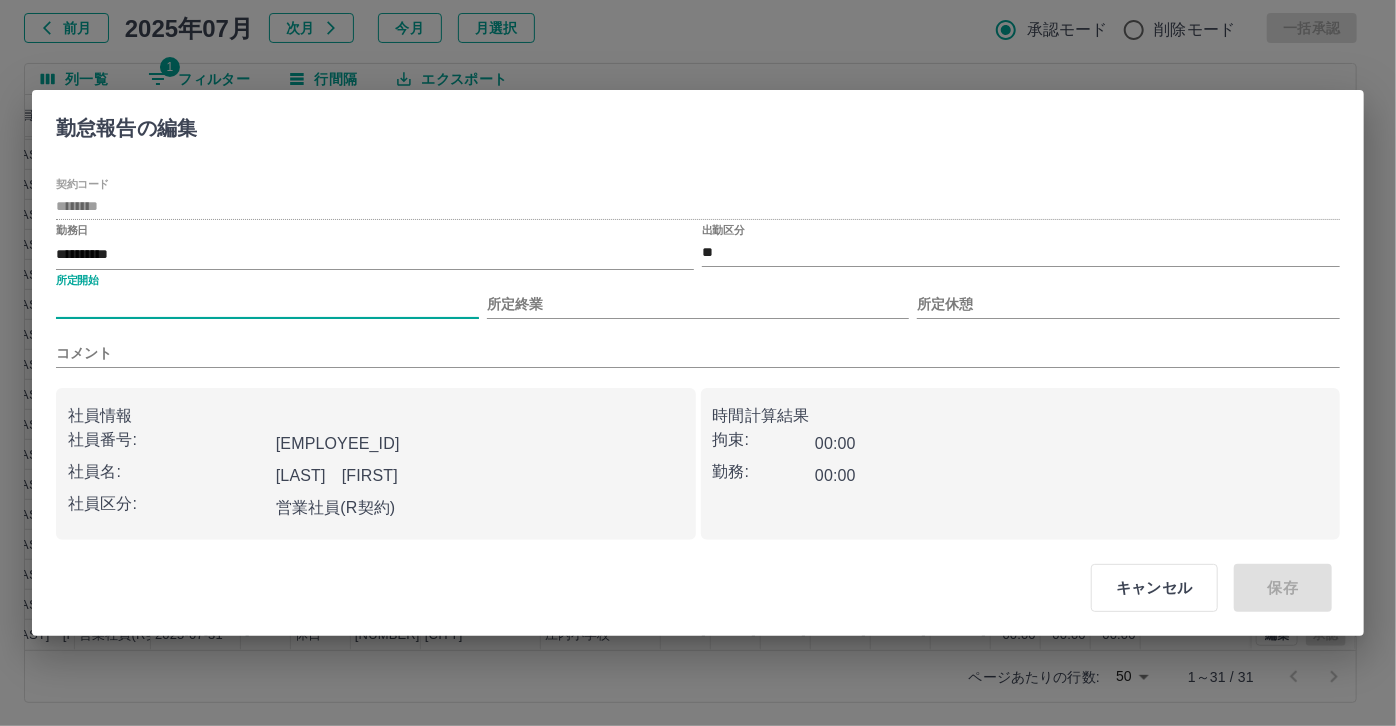 type on "***" 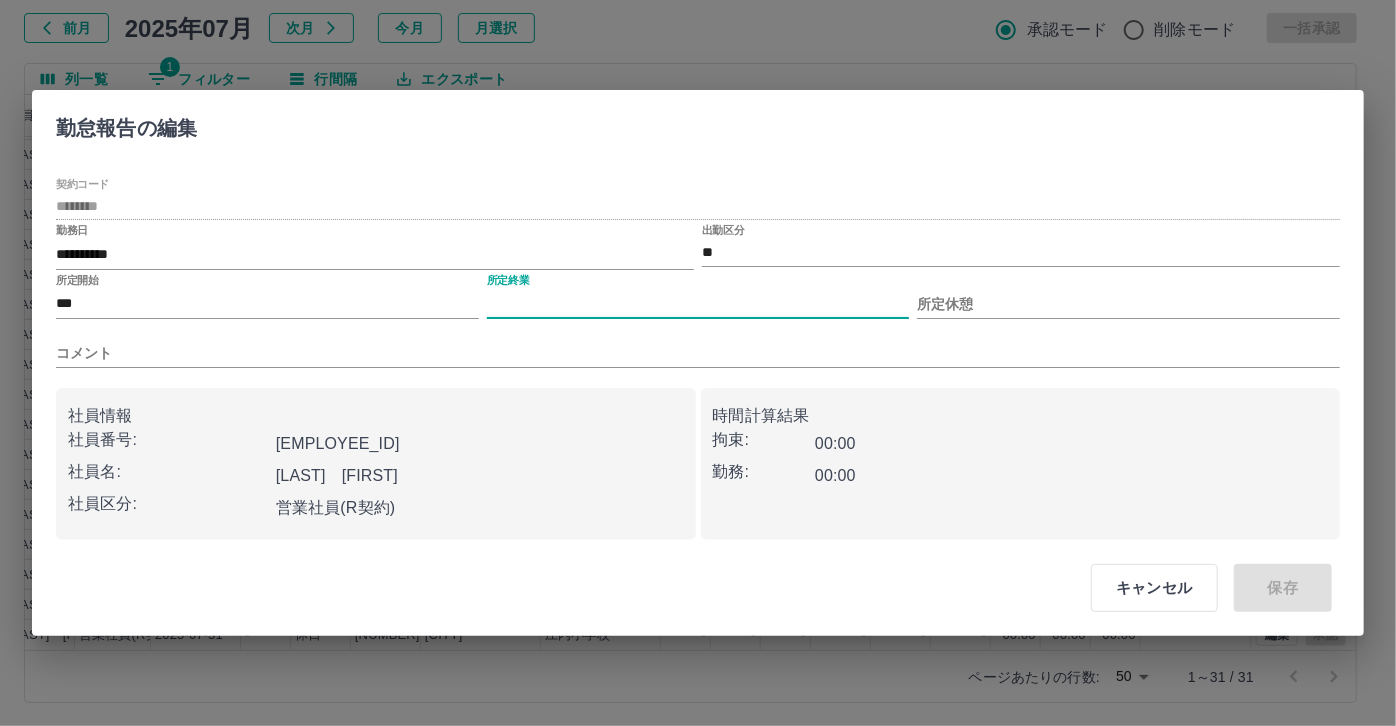 click on "所定終業" at bounding box center [698, 304] 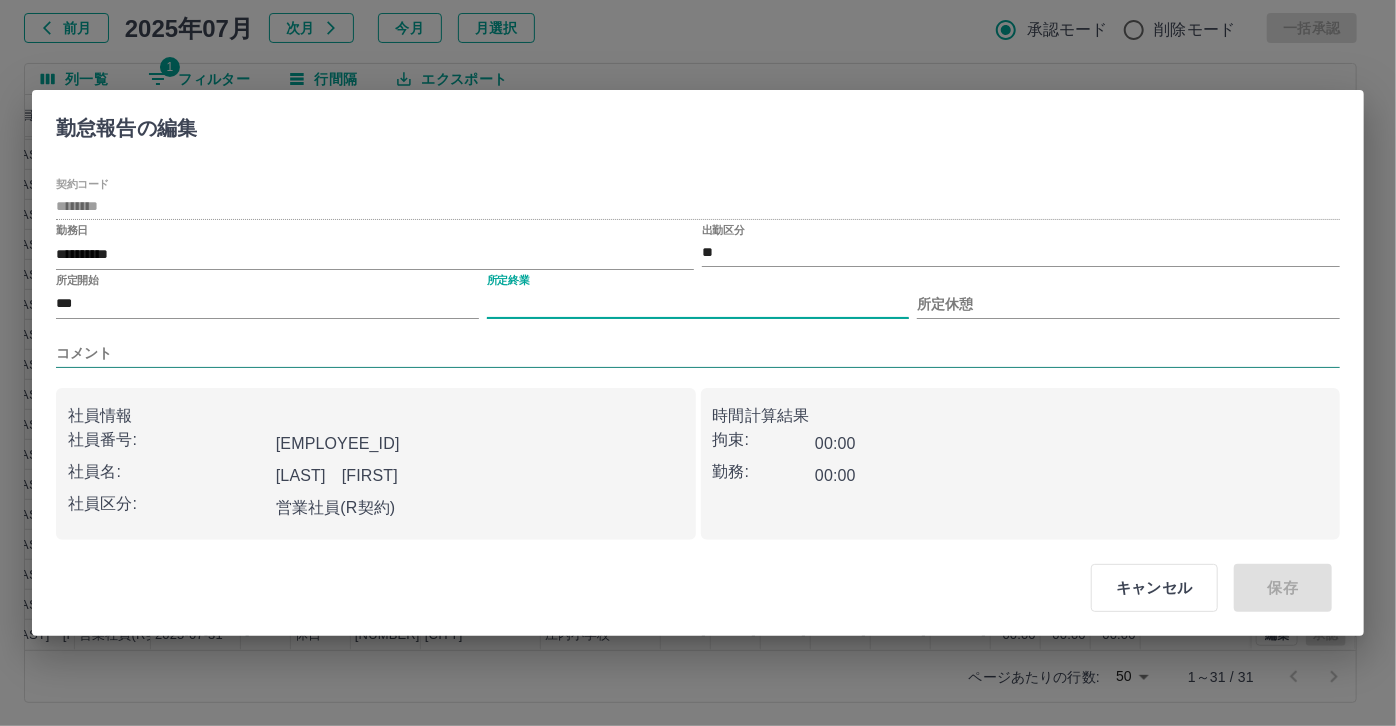 type on "****" 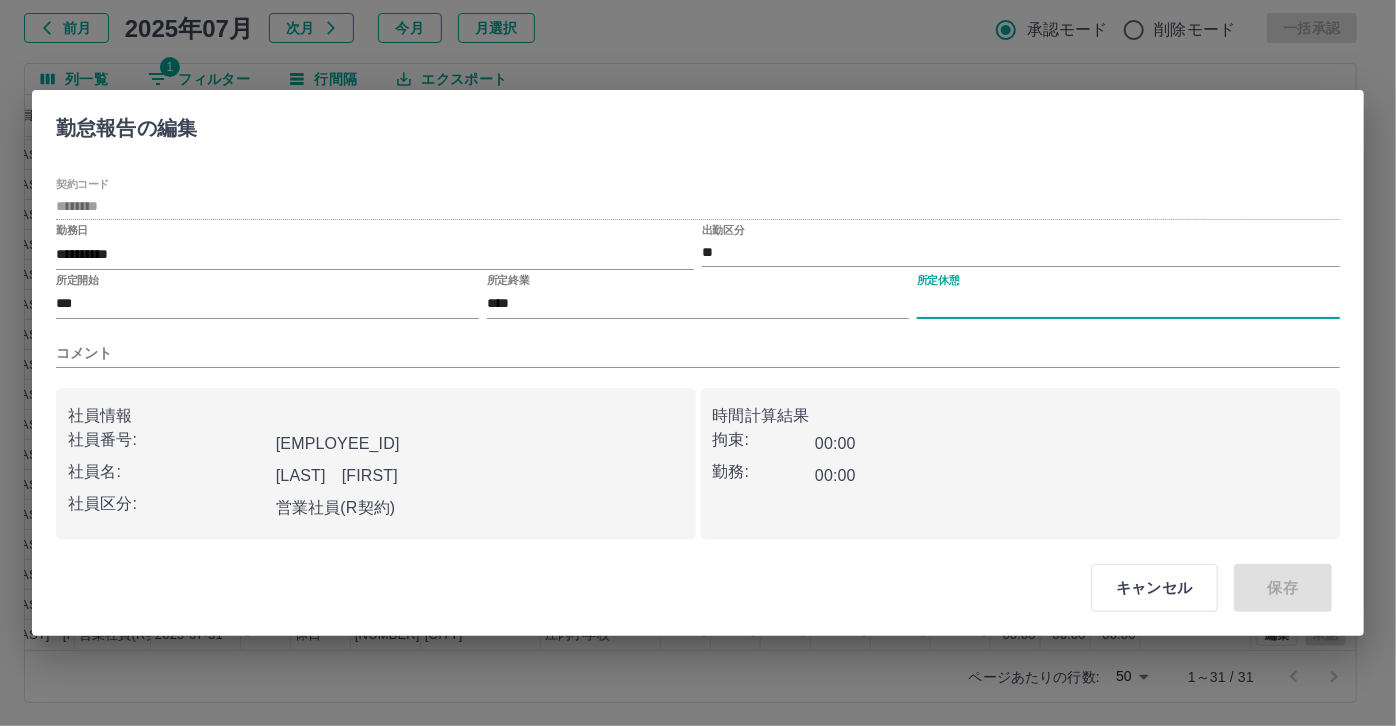 click on "所定休憩" at bounding box center (1128, 304) 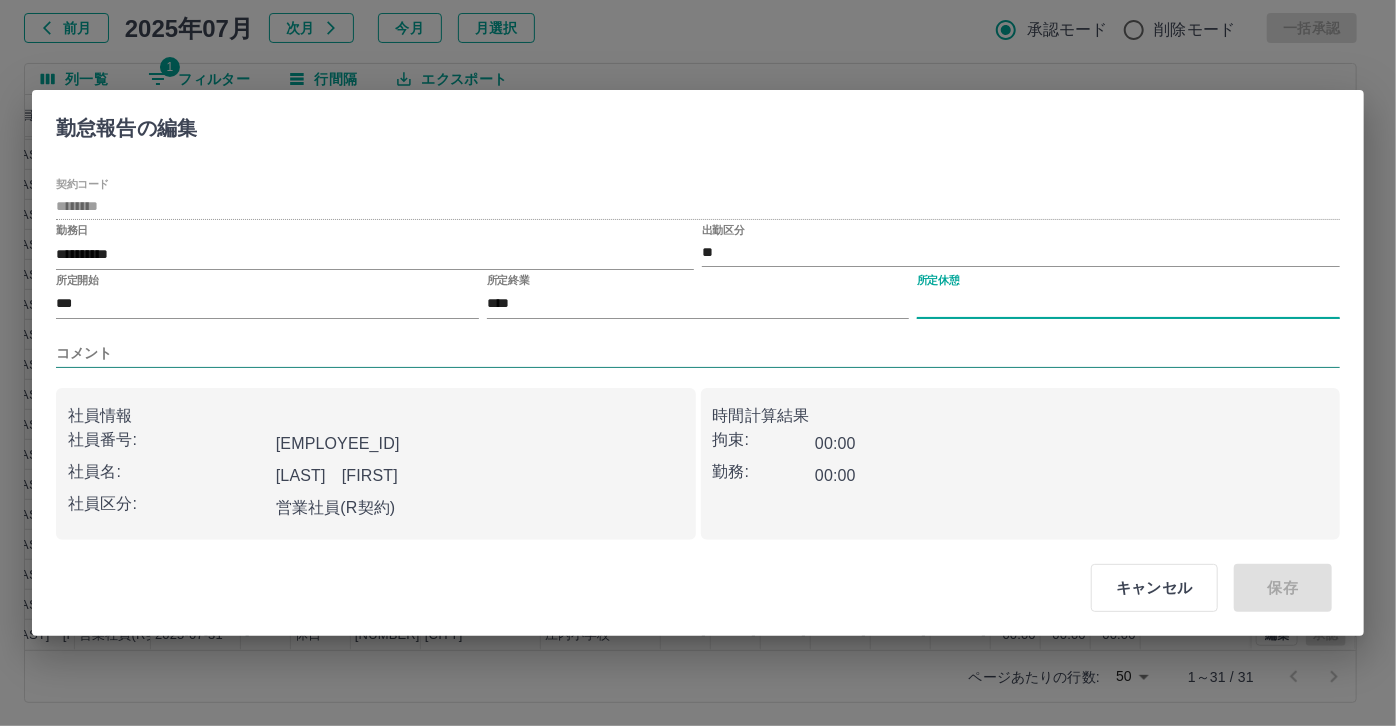 type on "****" 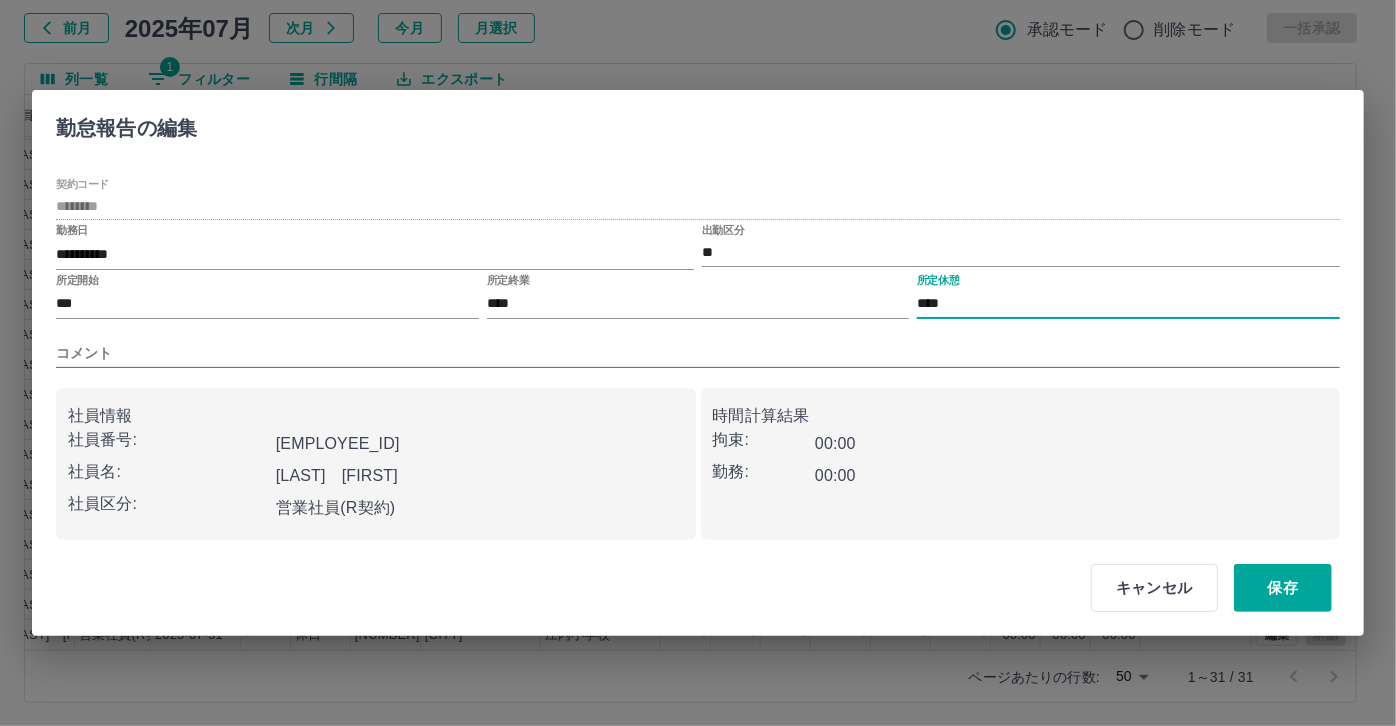 click on "コメント" at bounding box center (698, 353) 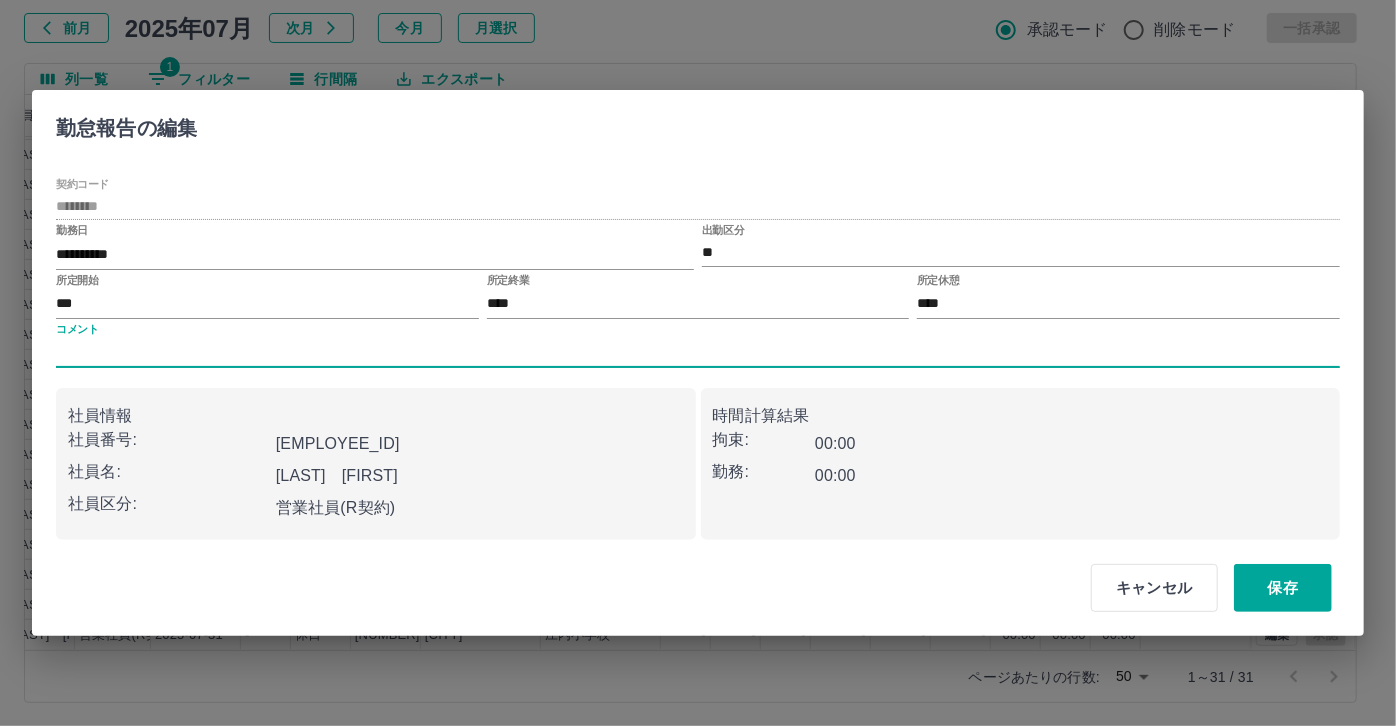 type on "*****" 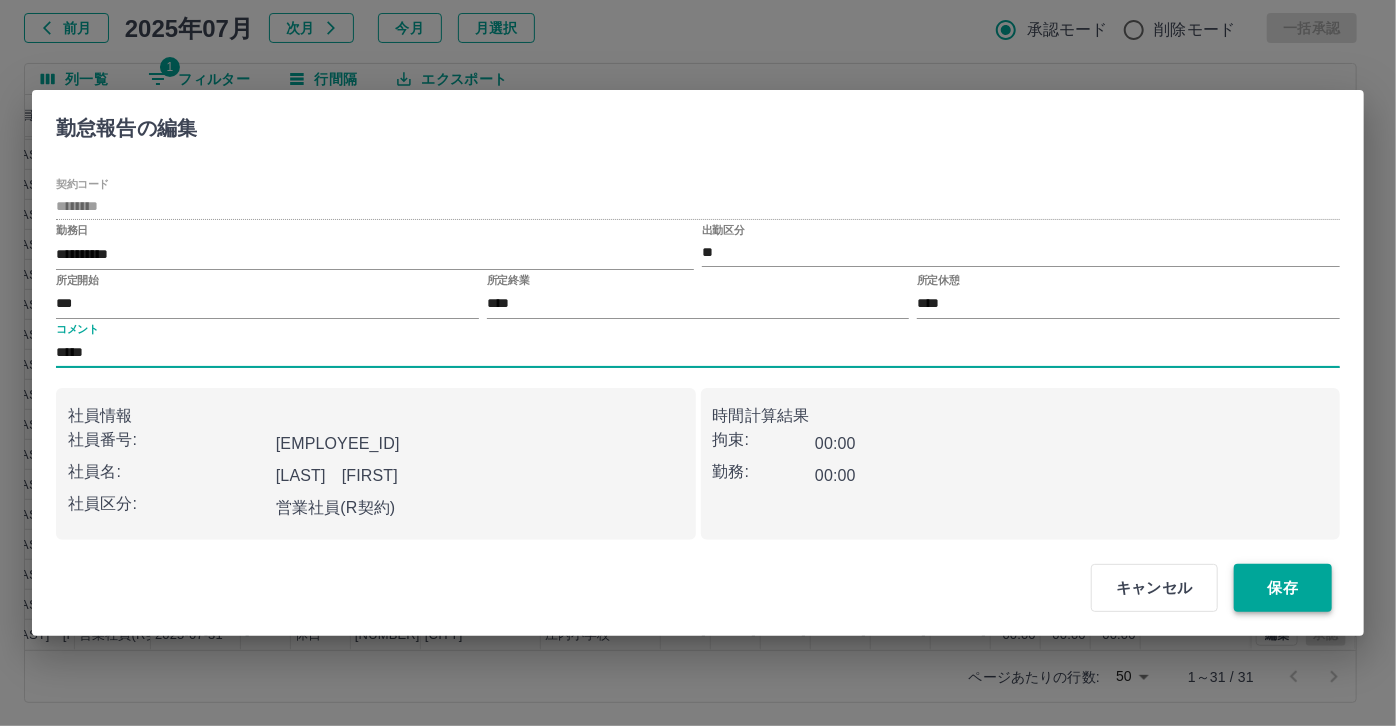 click on "保存" at bounding box center (1283, 588) 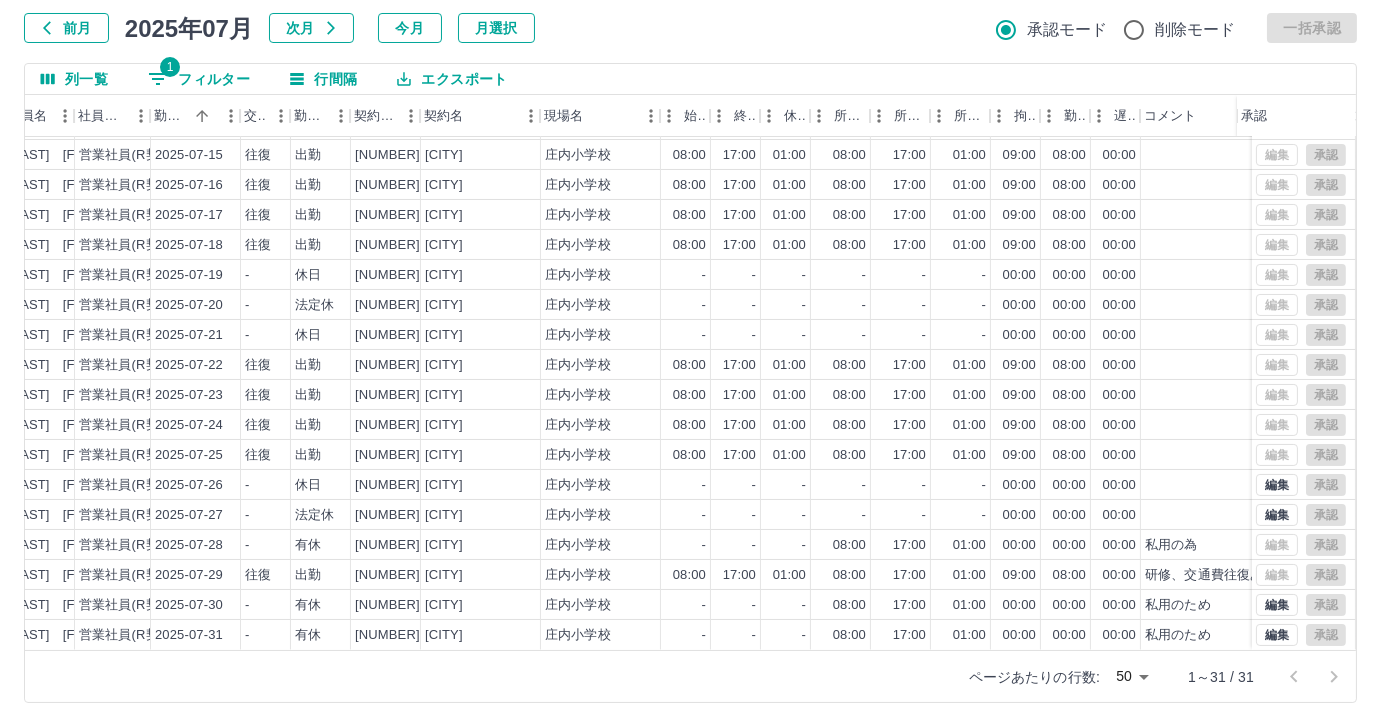 click on "1 フィルター" at bounding box center (199, 79) 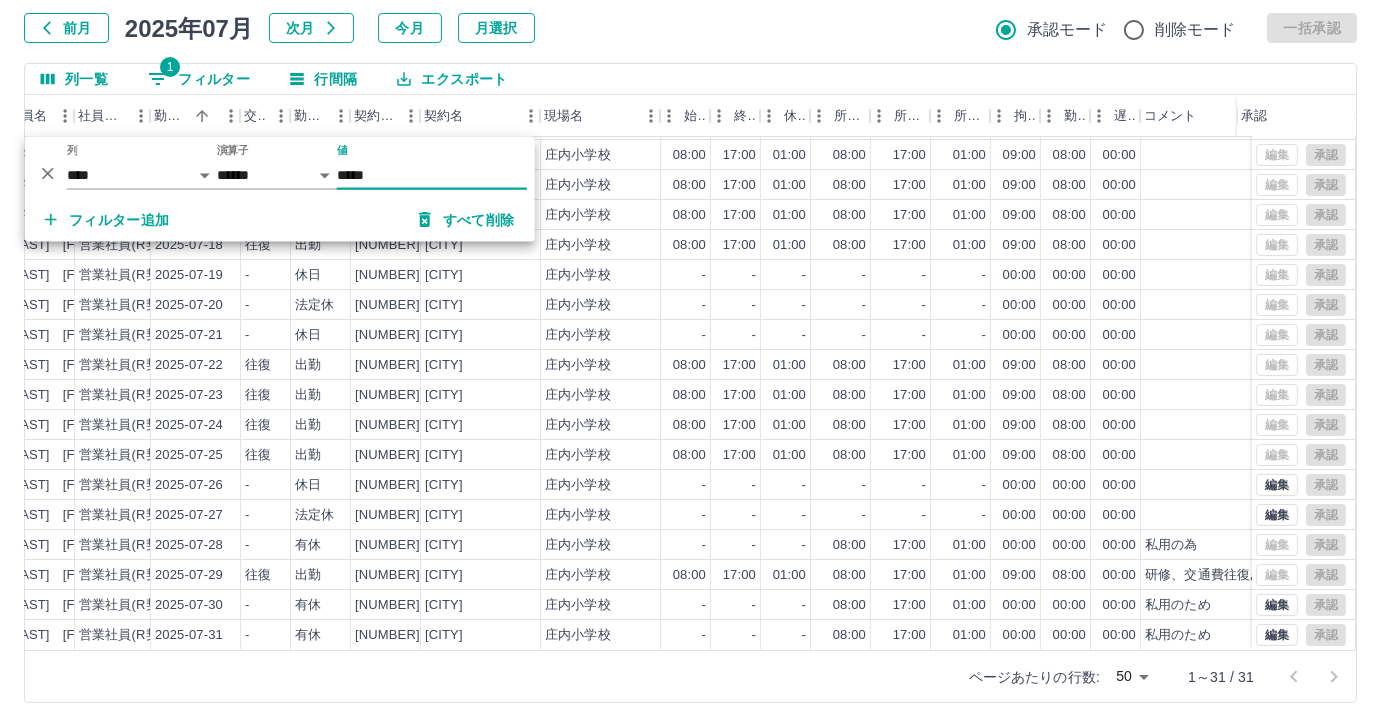 click on "*****" at bounding box center (432, 175) 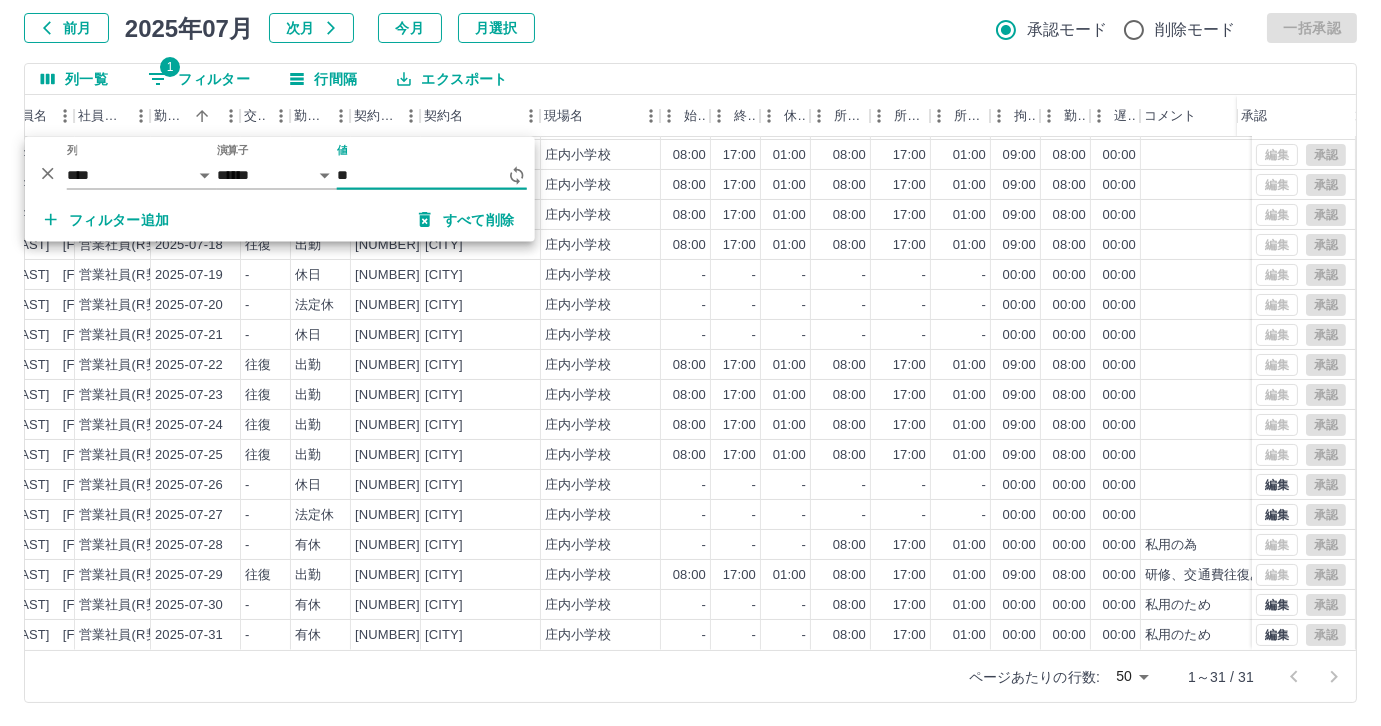 type on "*" 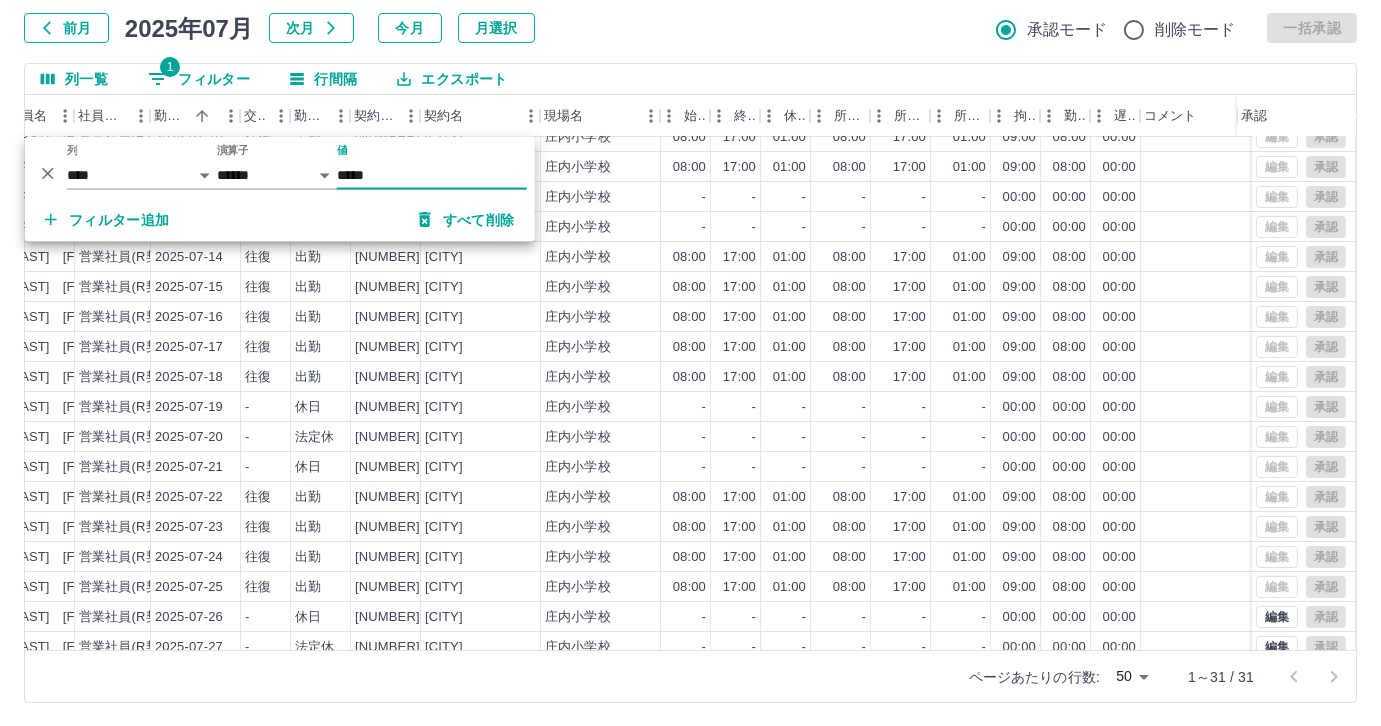 scroll, scrollTop: 431, scrollLeft: 250, axis: both 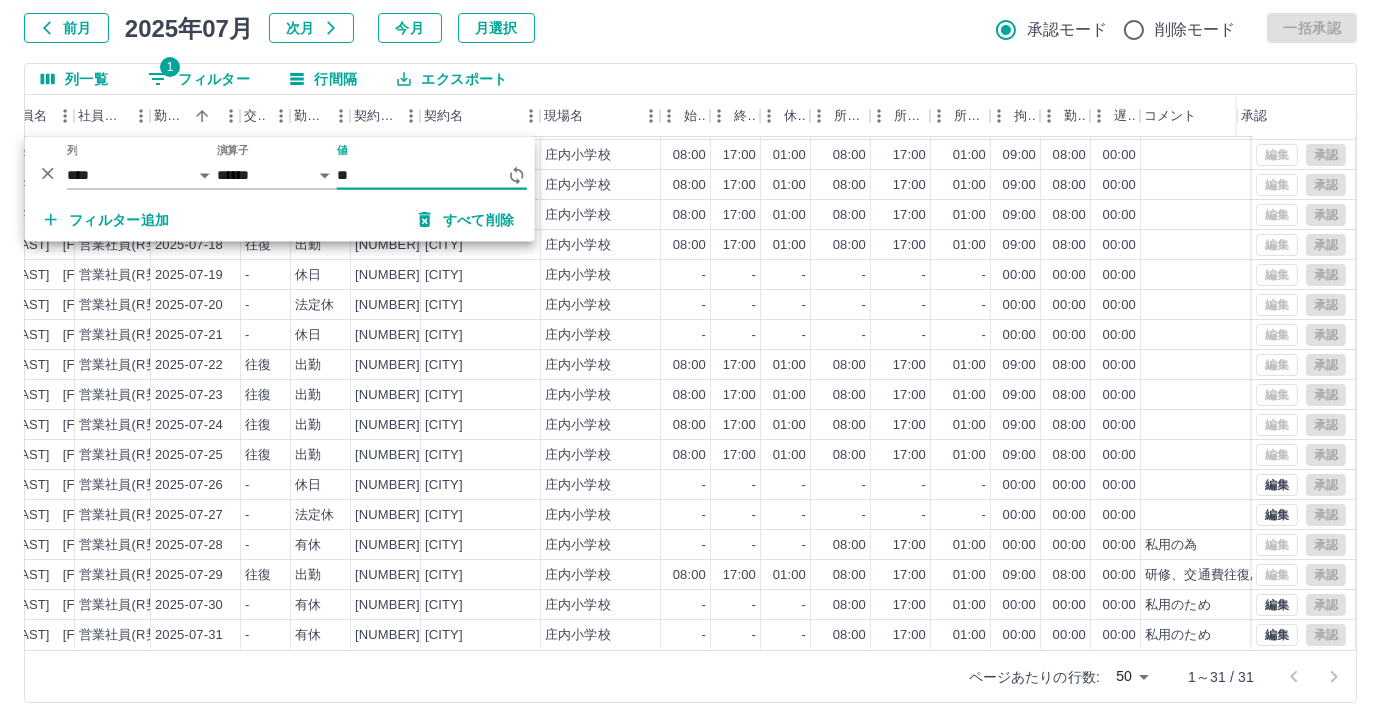 type on "*" 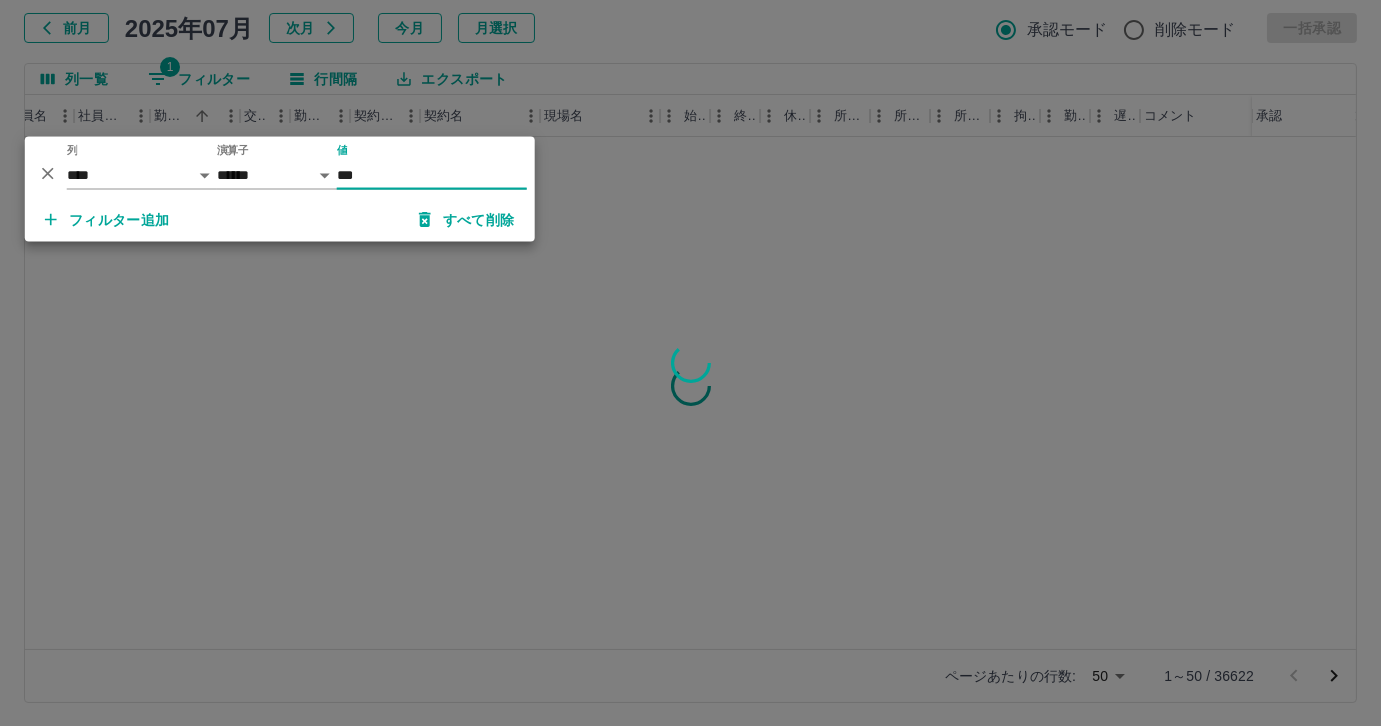 scroll, scrollTop: 0, scrollLeft: 250, axis: horizontal 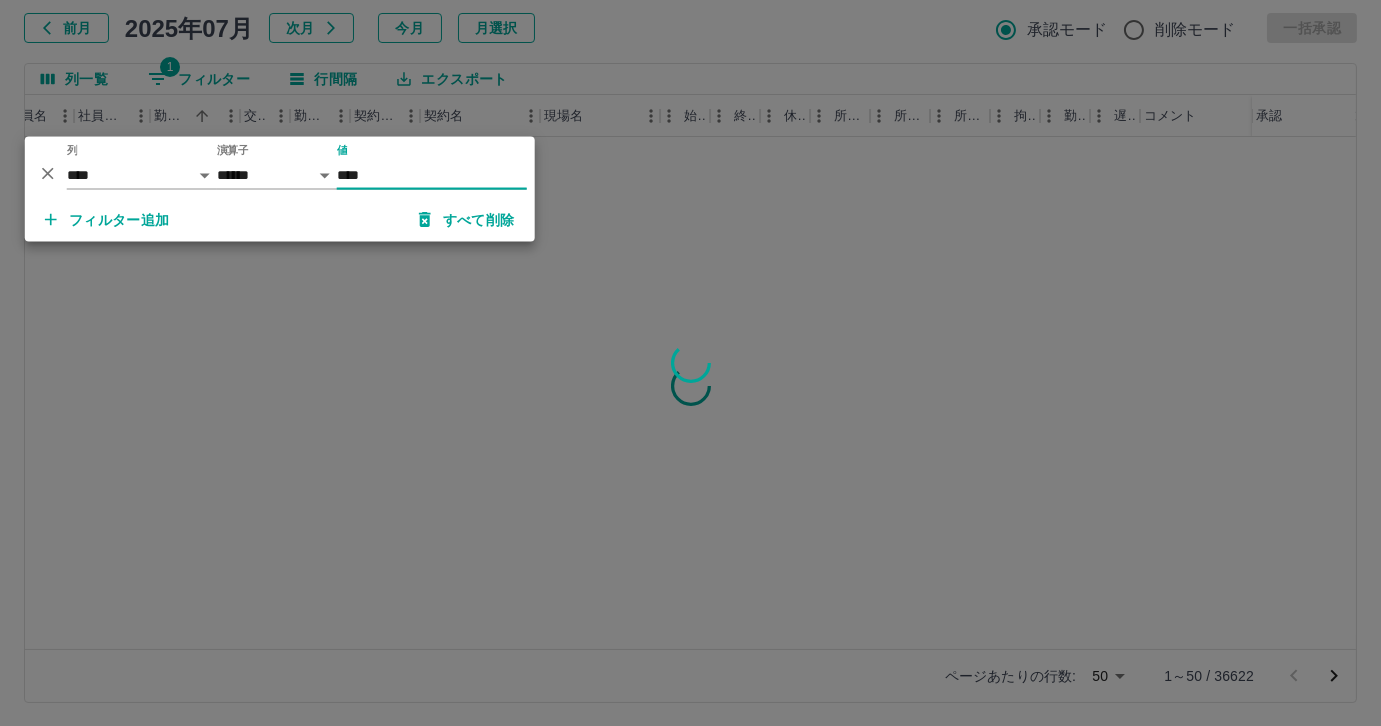 type on "*****" 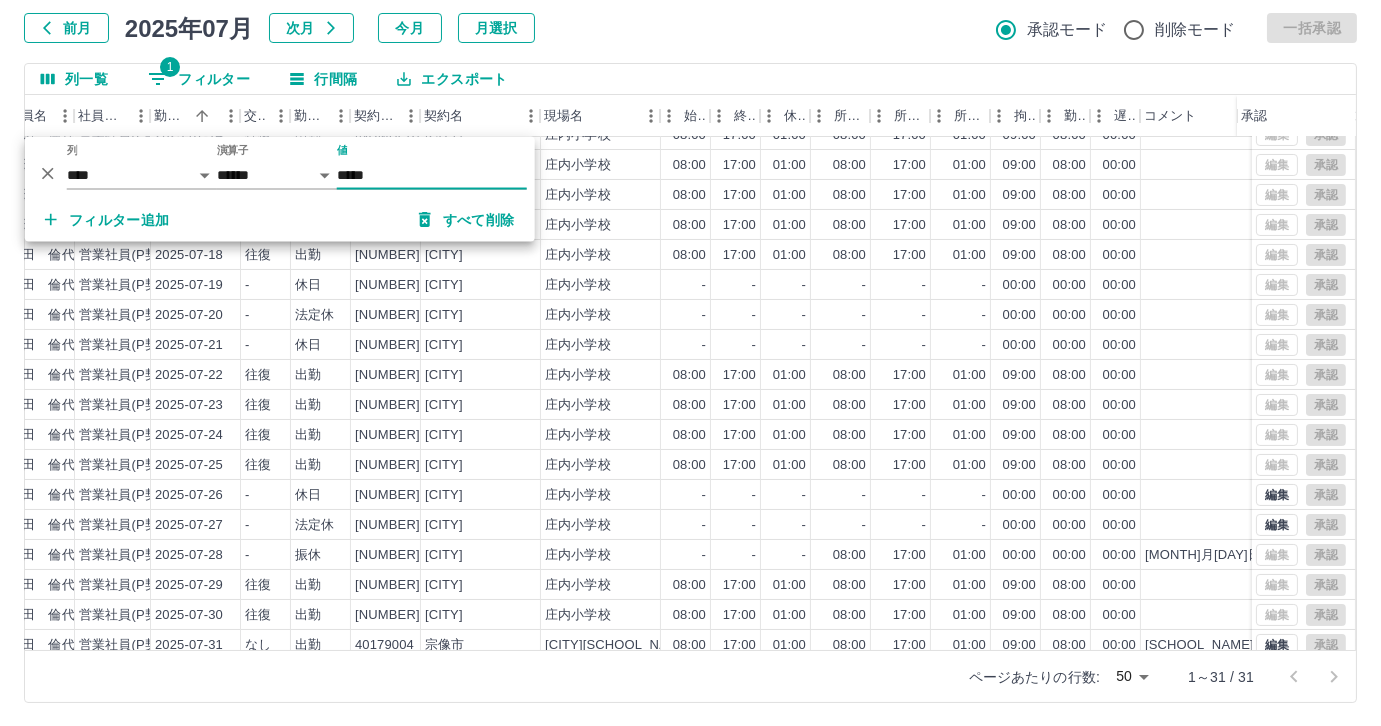 scroll, scrollTop: 431, scrollLeft: 250, axis: both 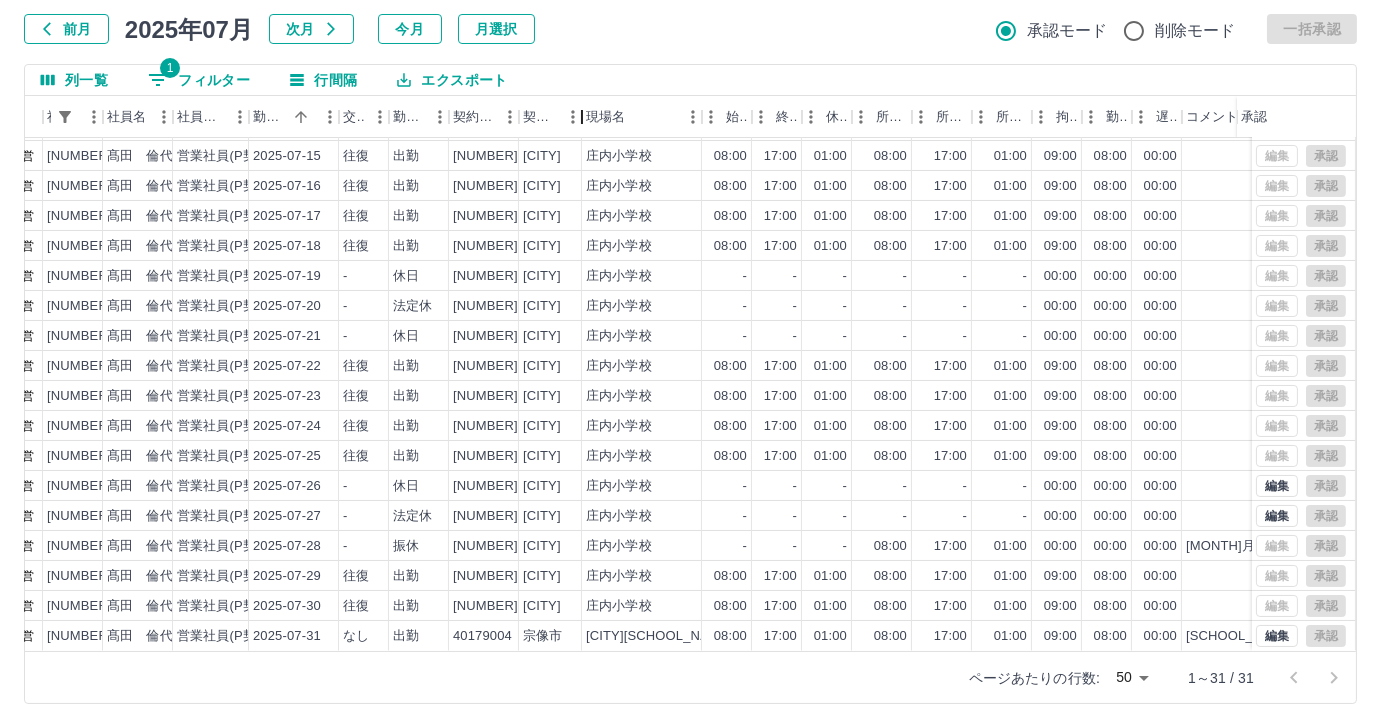 drag, startPoint x: 635, startPoint y: 130, endPoint x: 578, endPoint y: 135, distance: 57.21888 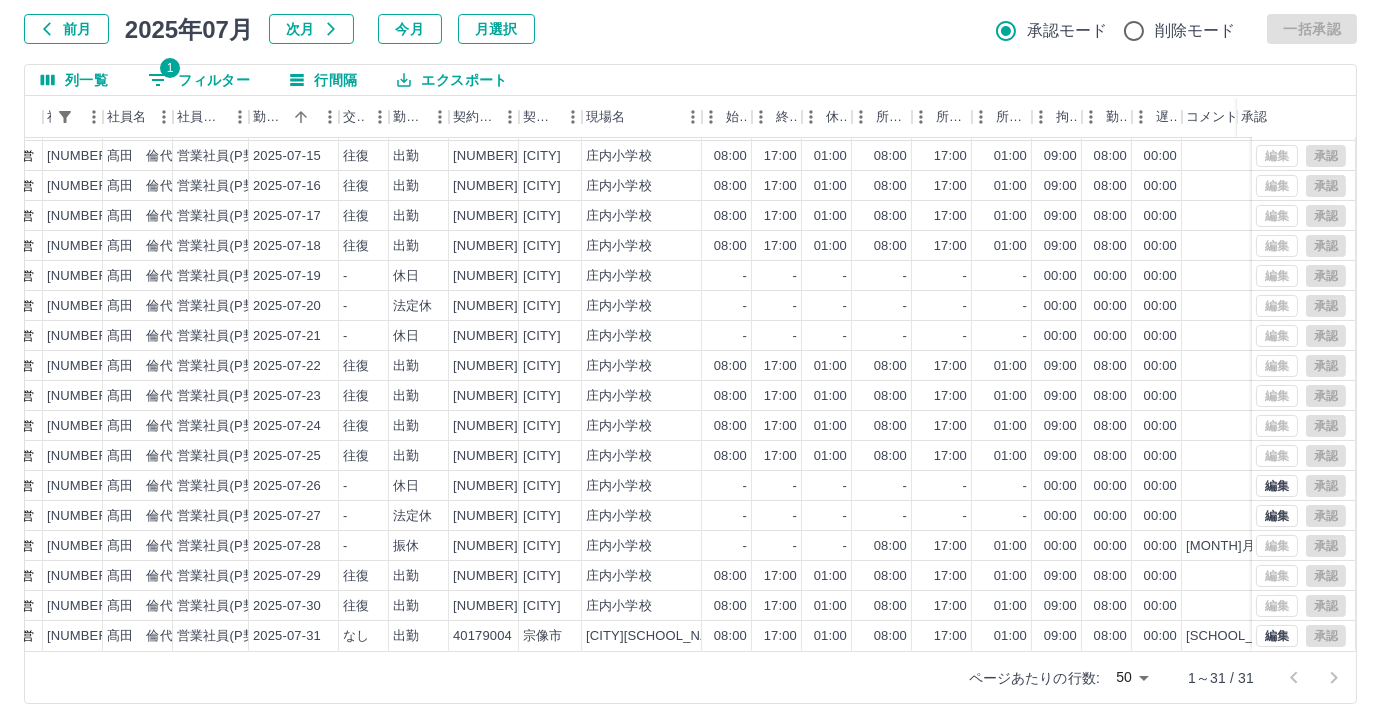 scroll, scrollTop: 116, scrollLeft: 0, axis: vertical 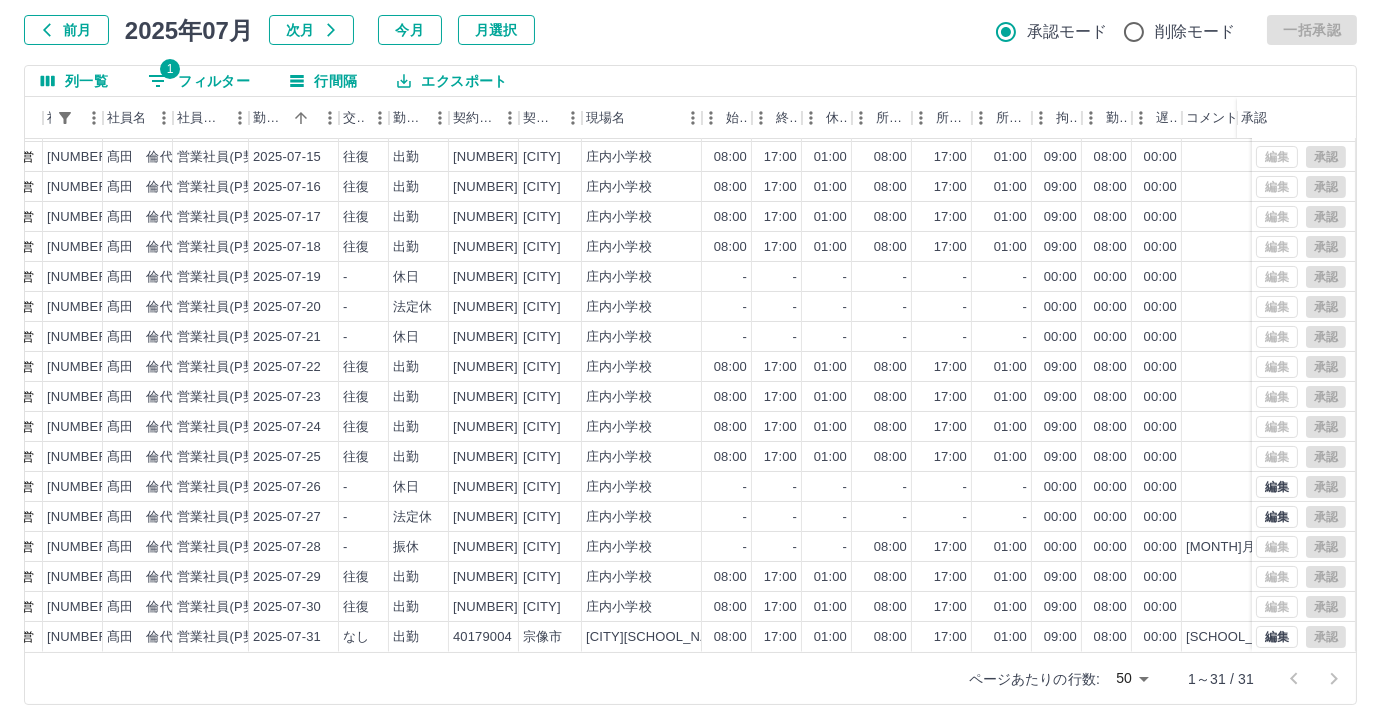 click on "勤務実績承認 前月 2025年07月 次月 今月 月選択 承認モード 削除モード 一括承認 列一覧 1 フィルター 行間隔 エクスポート 承認フロー 社員番号 社員名 社員区分 勤務日 交通費 勤務区分 契約コード 契約名 現場名 始業 終業 休憩 所定開始 所定終業 所定休憩 拘束 勤務 遅刻等 コメント ステータス 承認 現 事 Ａ 営 0025875 [LAST]　[FIRST] 営業社員(P契約) 2025-07-13  -  法定休 37314001 [CITY] [SCHOOL_NAME] - - - - - - 00:00 00:00 00:00 営業所長承認待 現 事 Ａ 営 0025875 [LAST]　[FIRST] 営業社員(P契約) 2025-07-14 往復 出勤 37314001 [CITY] [SCHOOL_NAME] 08:00 17:00 01:00 08:00 17:00 01:00 09:00 08:00 00:00 営業所長承認待 現 事 Ａ 営 0025875 [LAST]　[FIRST] 営業社員(P契約) 2025-07-15 往復 出勤 37314001 [CITY] [SCHOOL_NAME] 08:00 17:00 01:00 08:00 17:00 01:00 09:00 08:00 00:00 営業所長承認待 現 事 Ａ 営 0025875 往復 -" at bounding box center (690, 331) 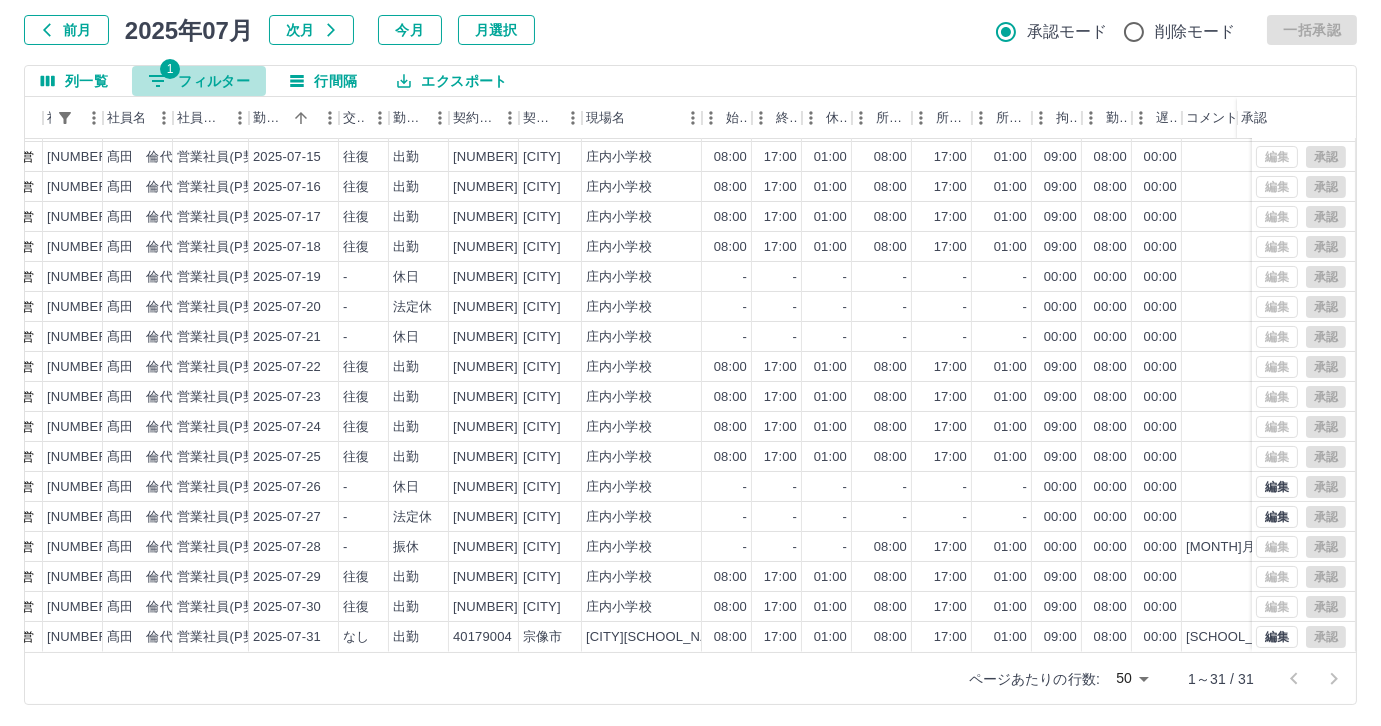 click on "1 フィルター" at bounding box center (199, 81) 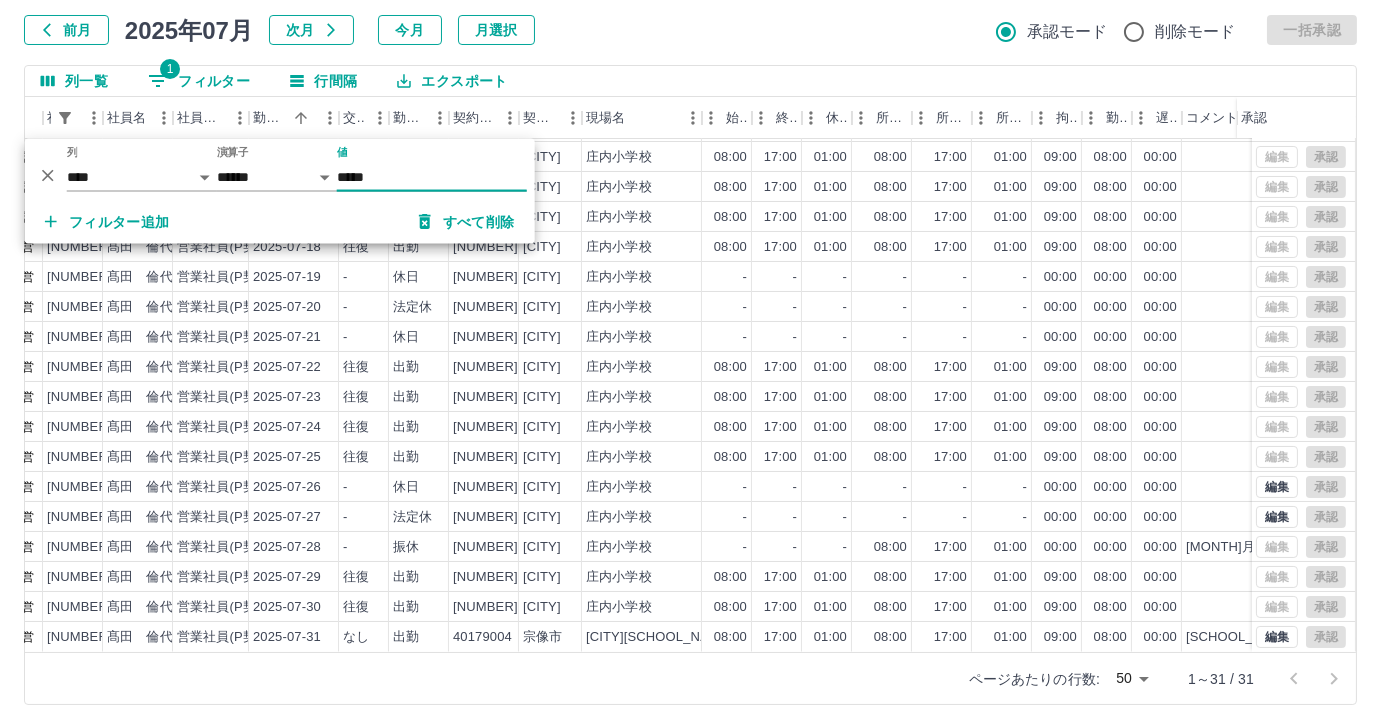 click on "*****" at bounding box center [432, 177] 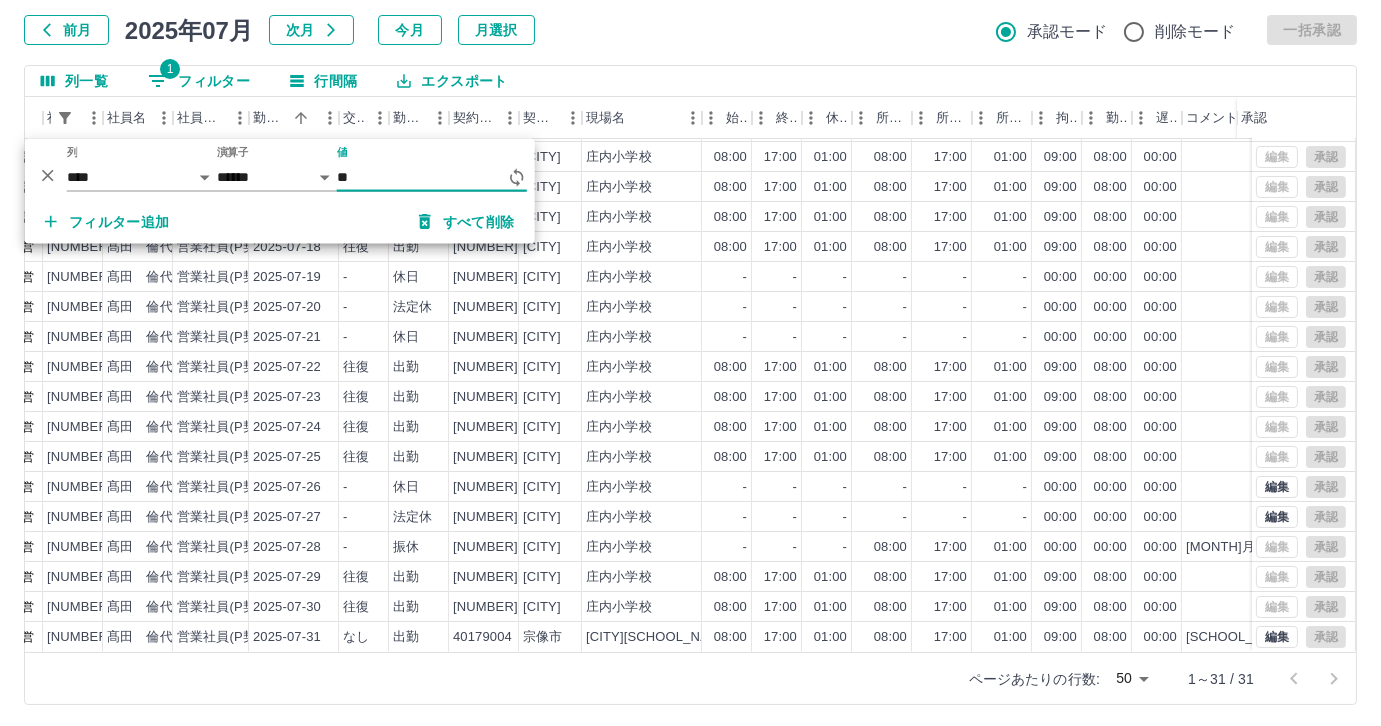 type on "*" 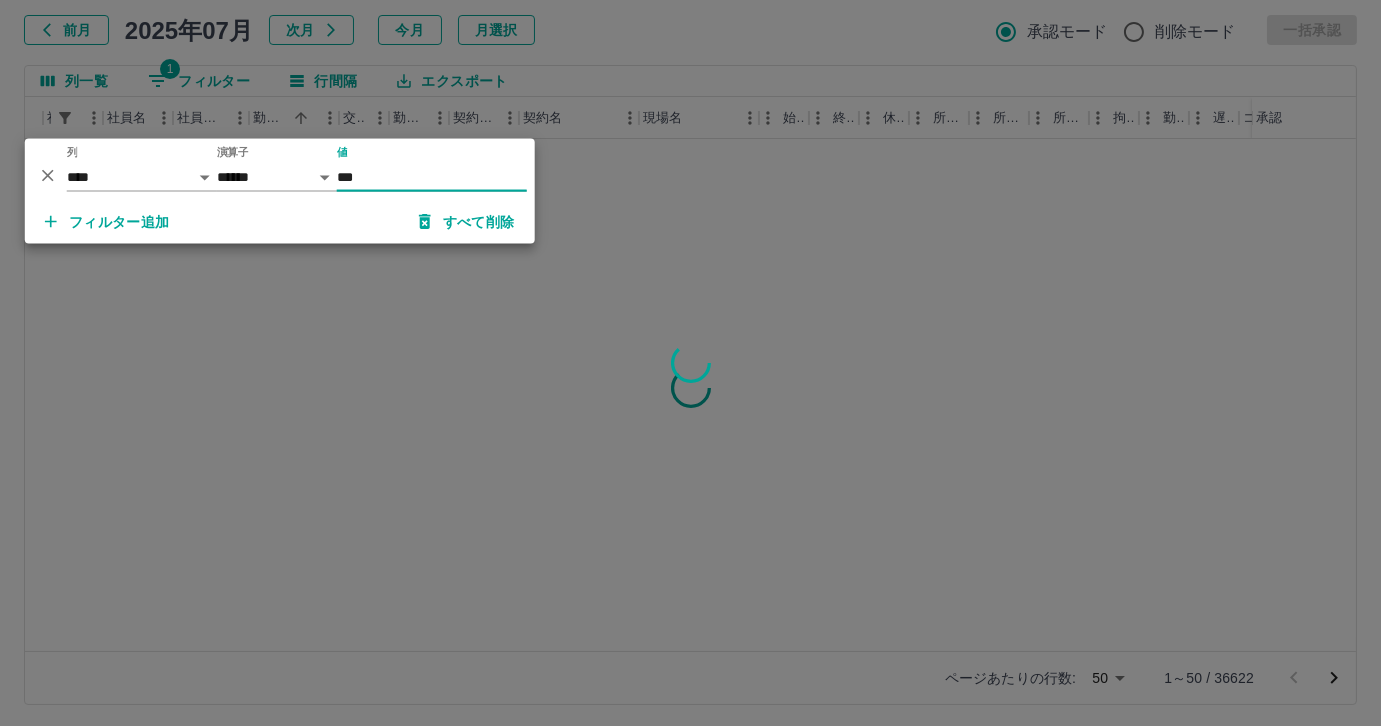 scroll, scrollTop: 0, scrollLeft: 152, axis: horizontal 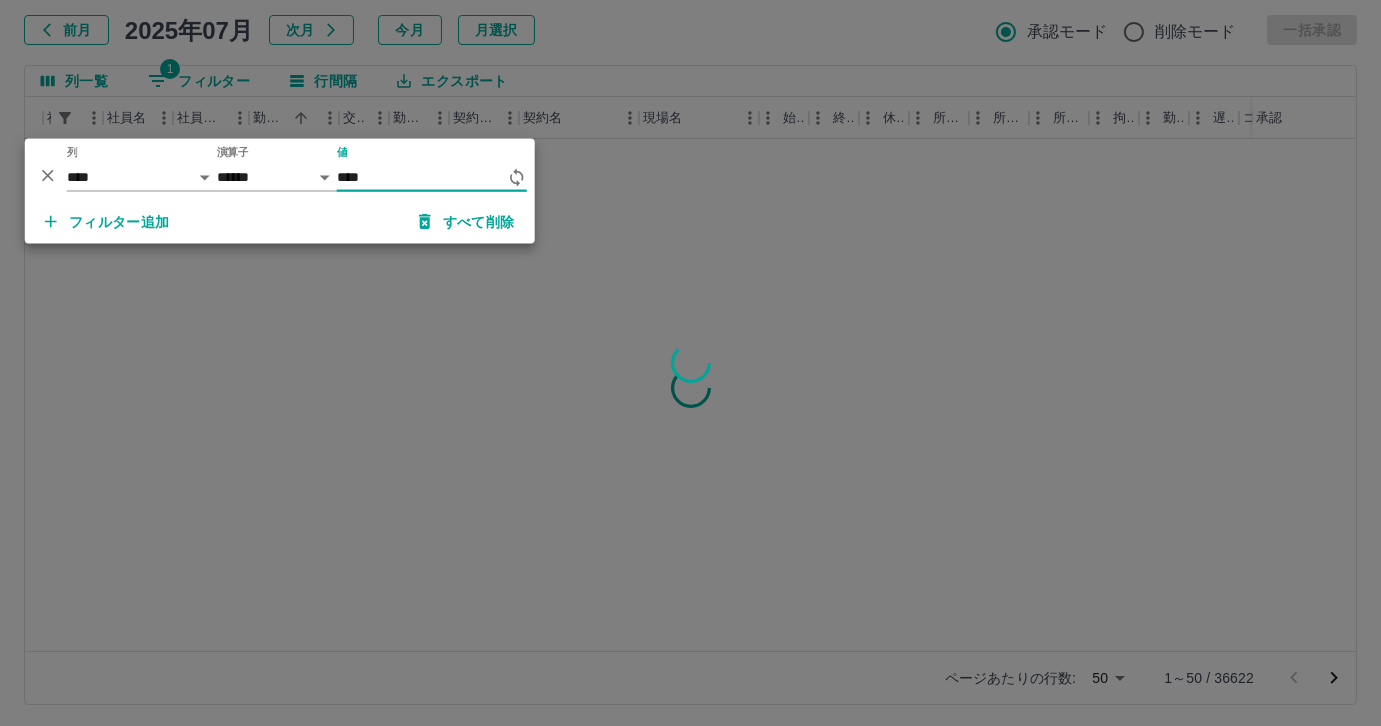 type on "*****" 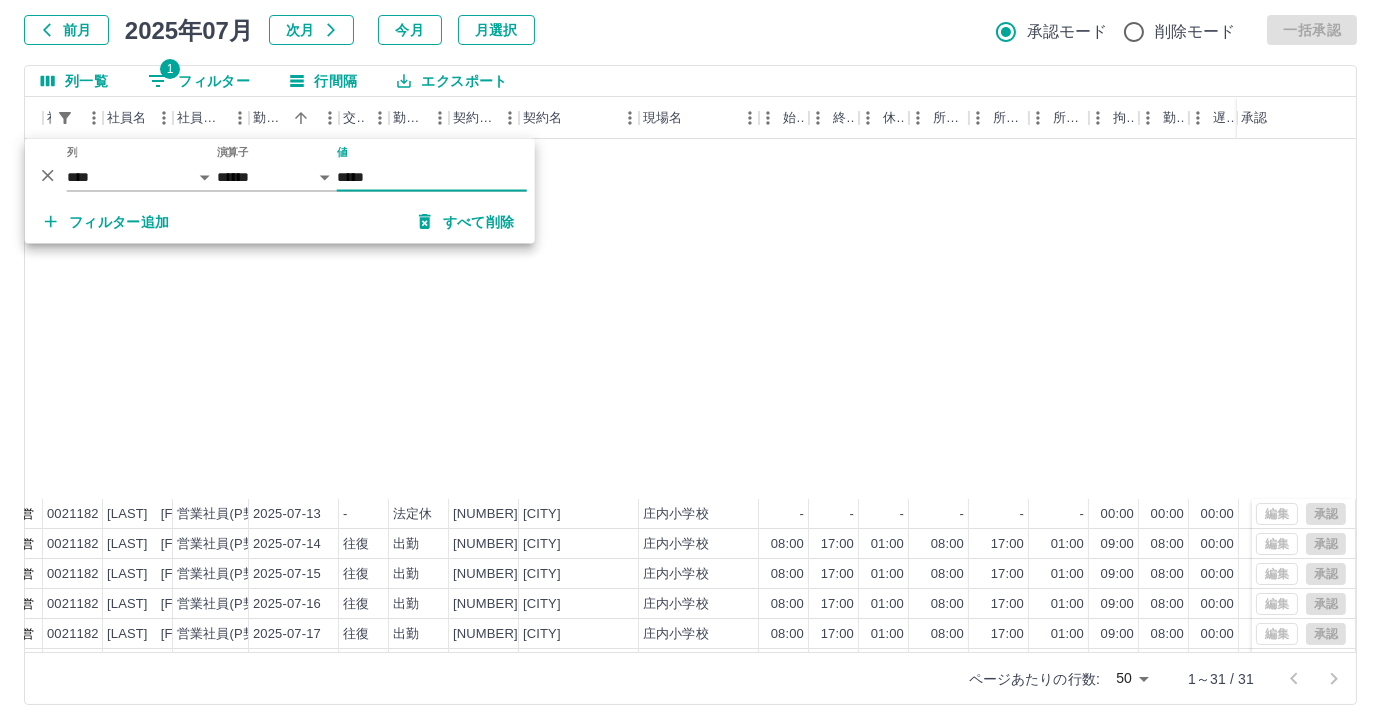 scroll, scrollTop: 431, scrollLeft: 152, axis: both 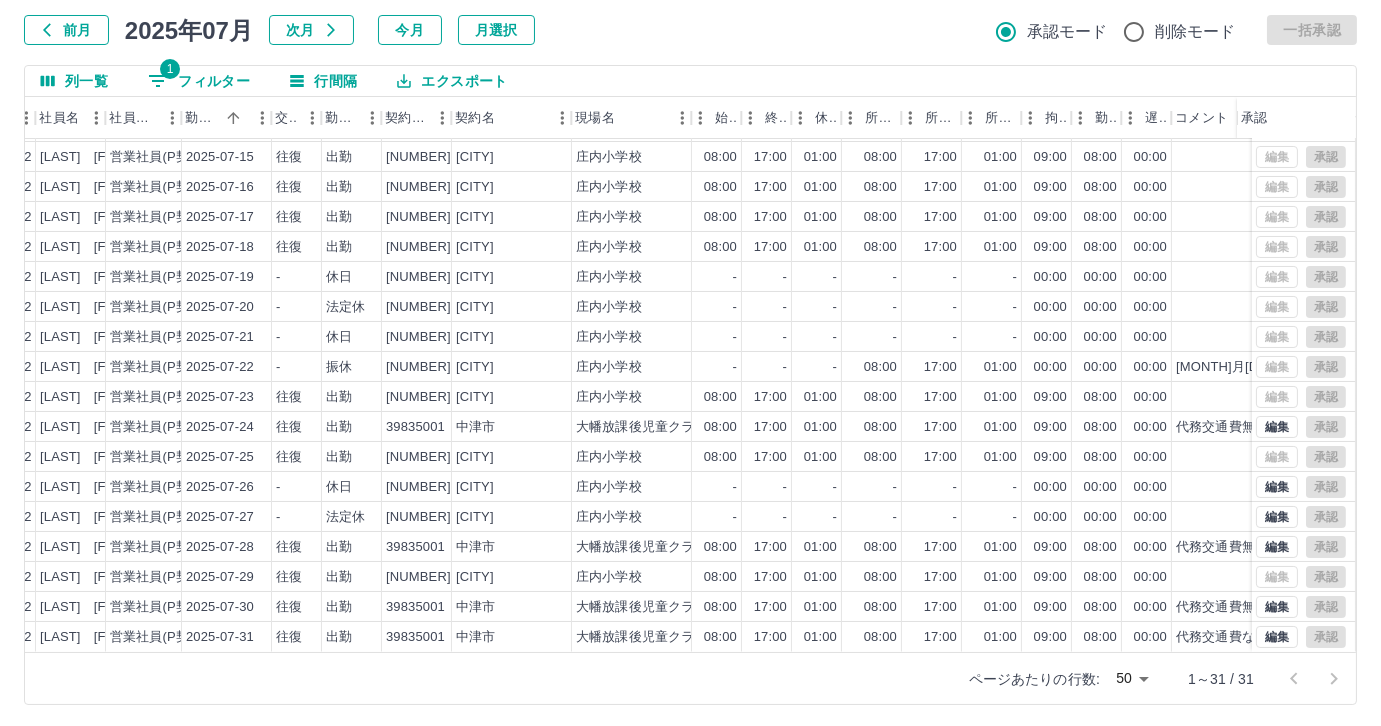 click on "1 フィルター" at bounding box center [199, 81] 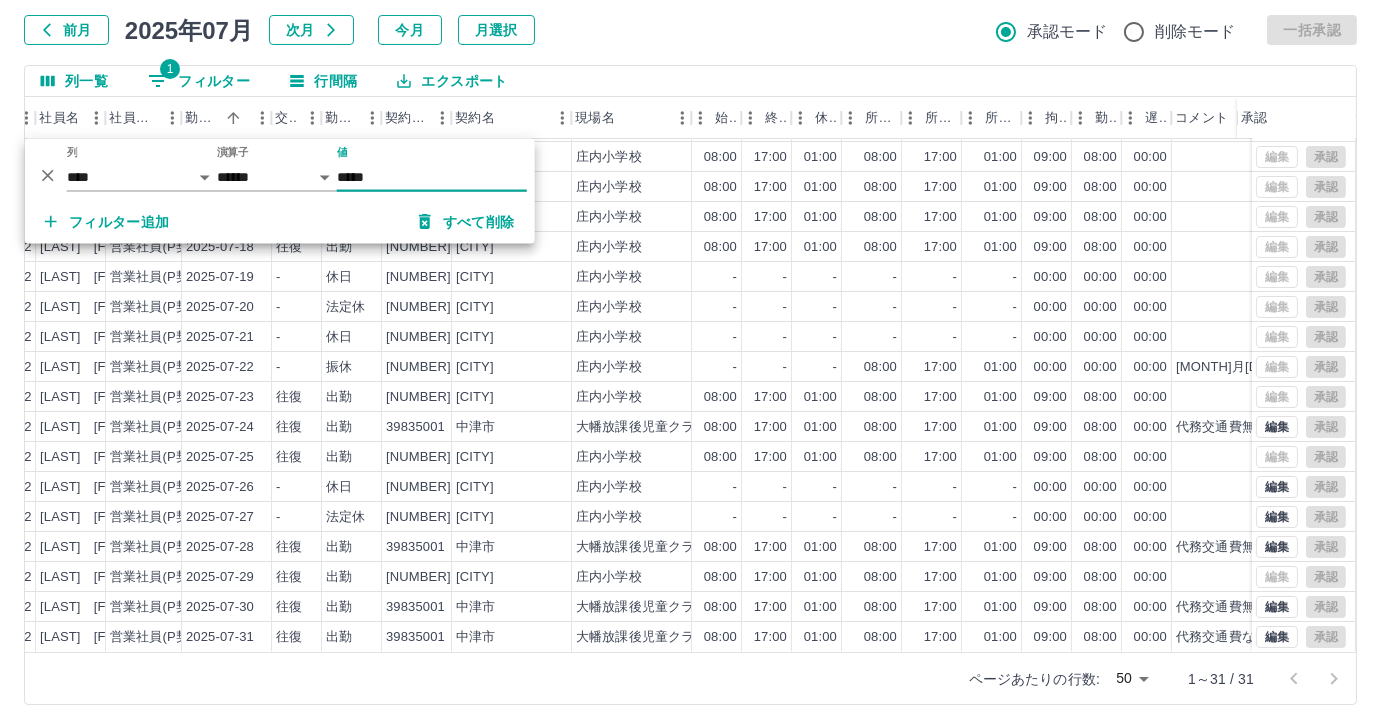 click on "*****" at bounding box center (432, 177) 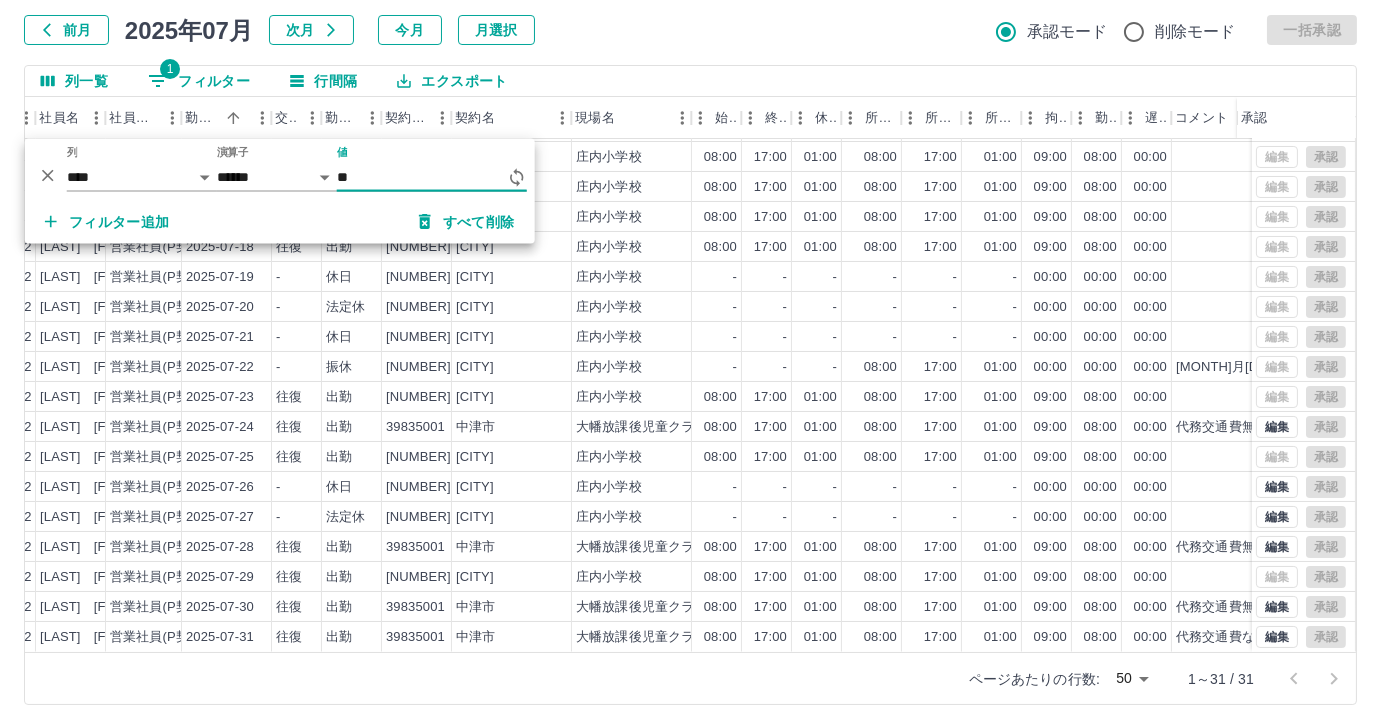 type on "*" 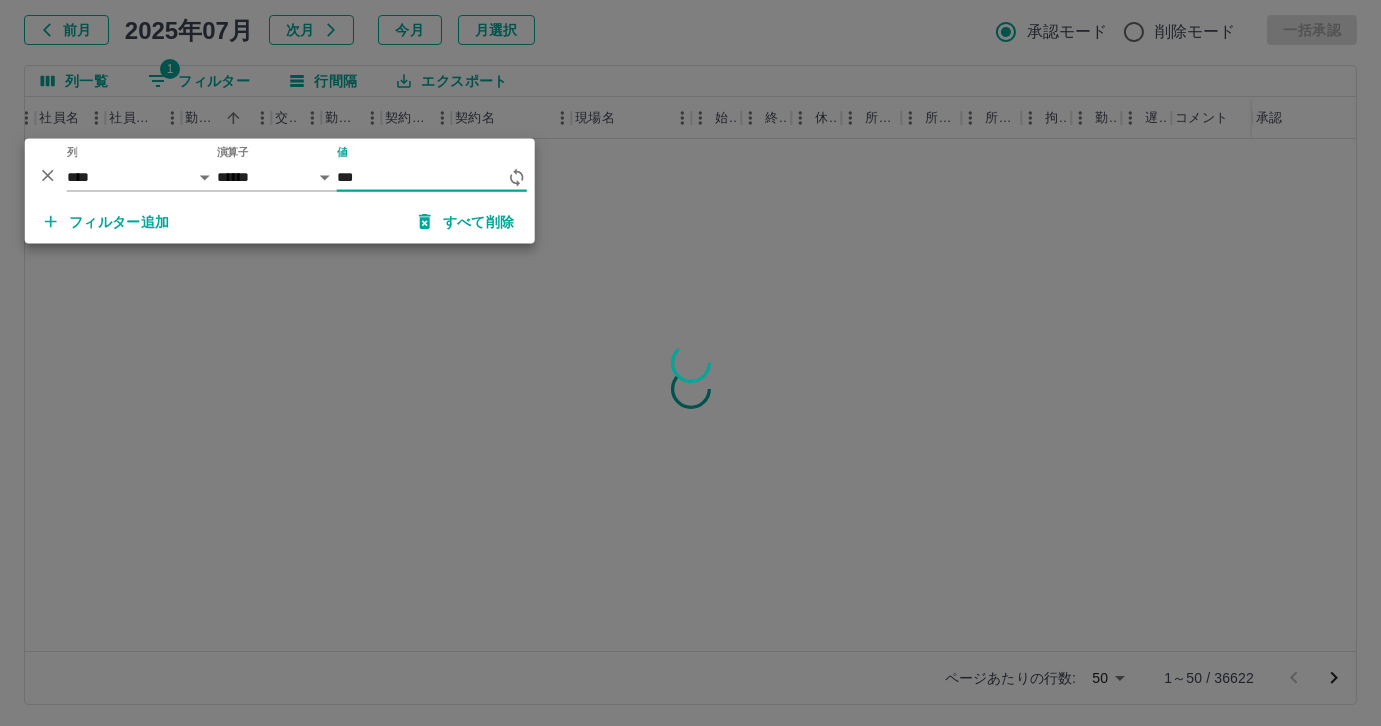scroll, scrollTop: 0, scrollLeft: 219, axis: horizontal 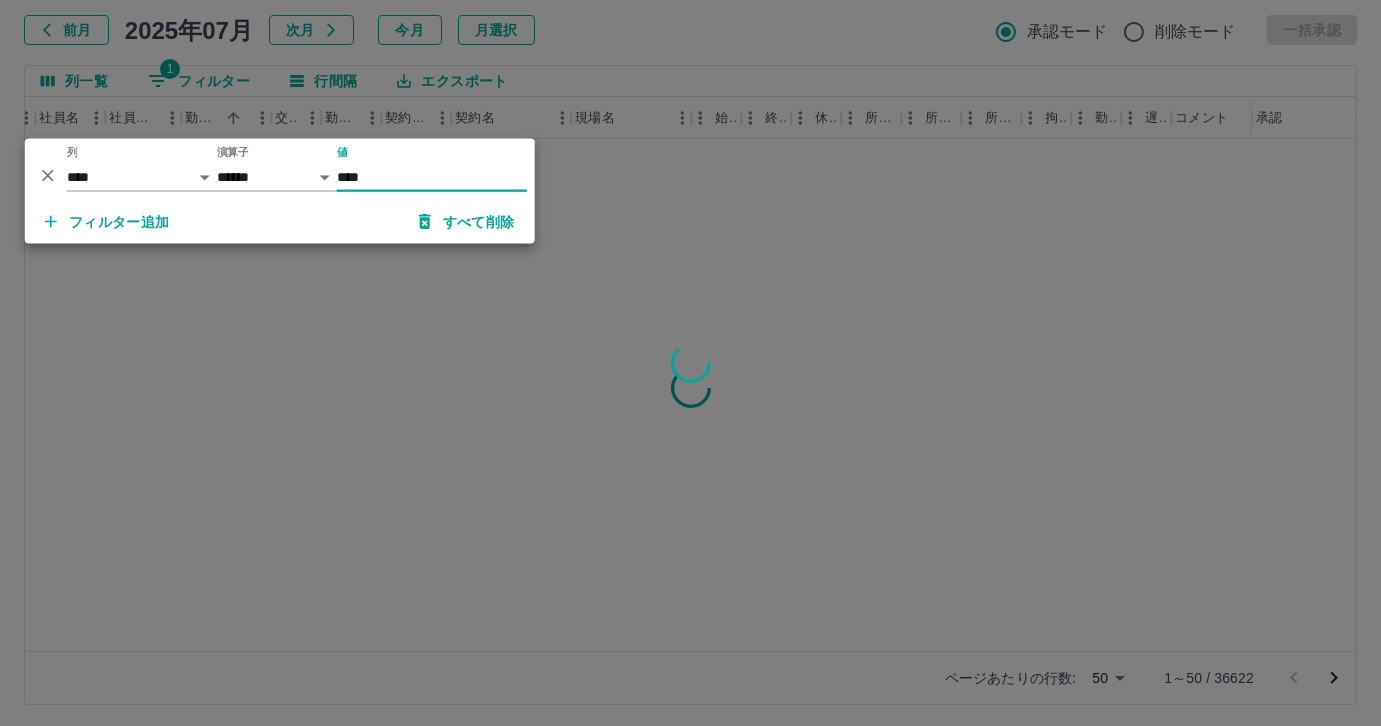 type on "*****" 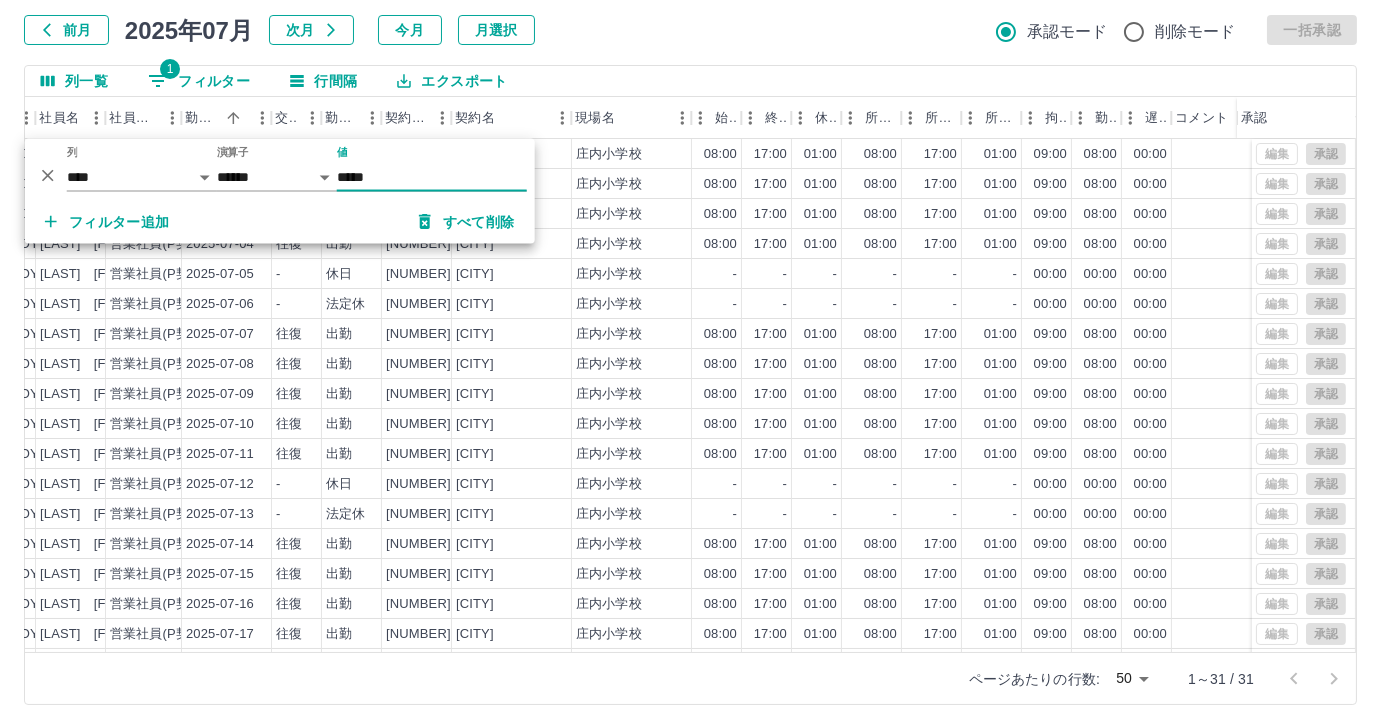 scroll, scrollTop: 431, scrollLeft: 219, axis: both 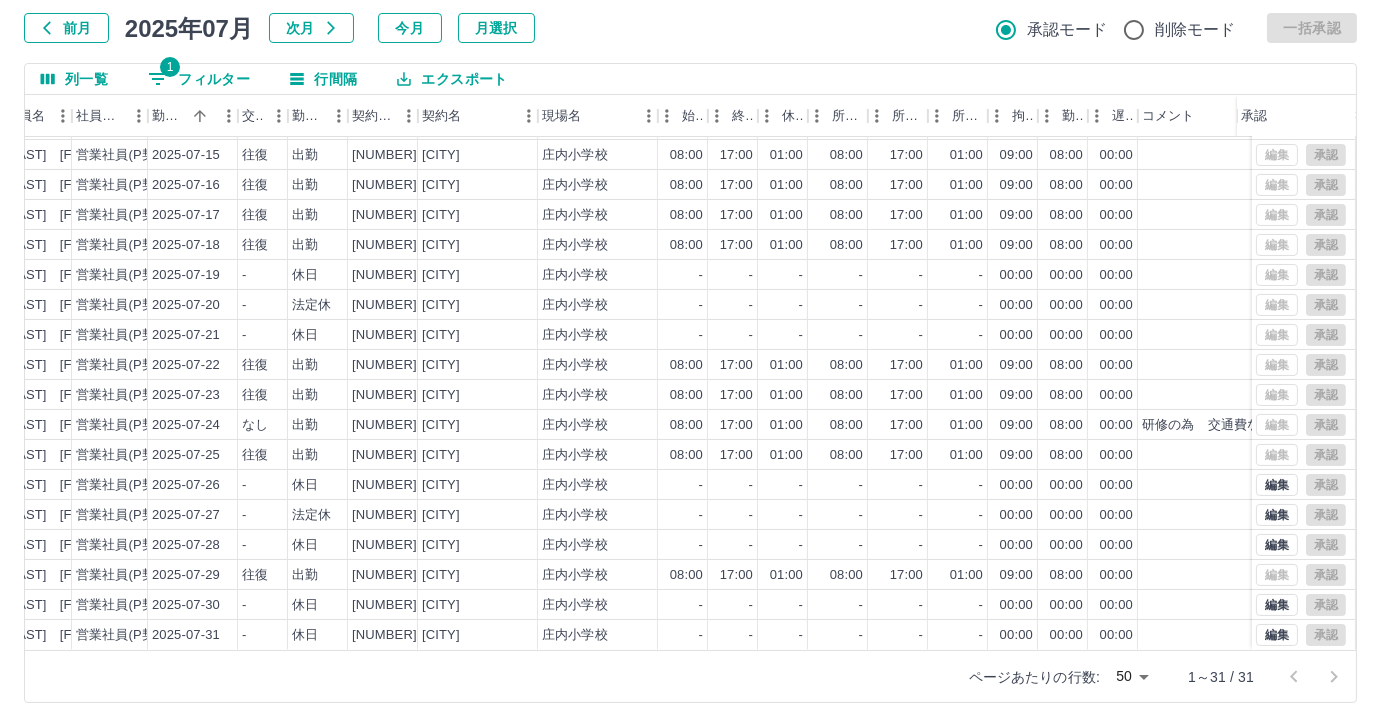 click on "1 フィルター" at bounding box center [199, 79] 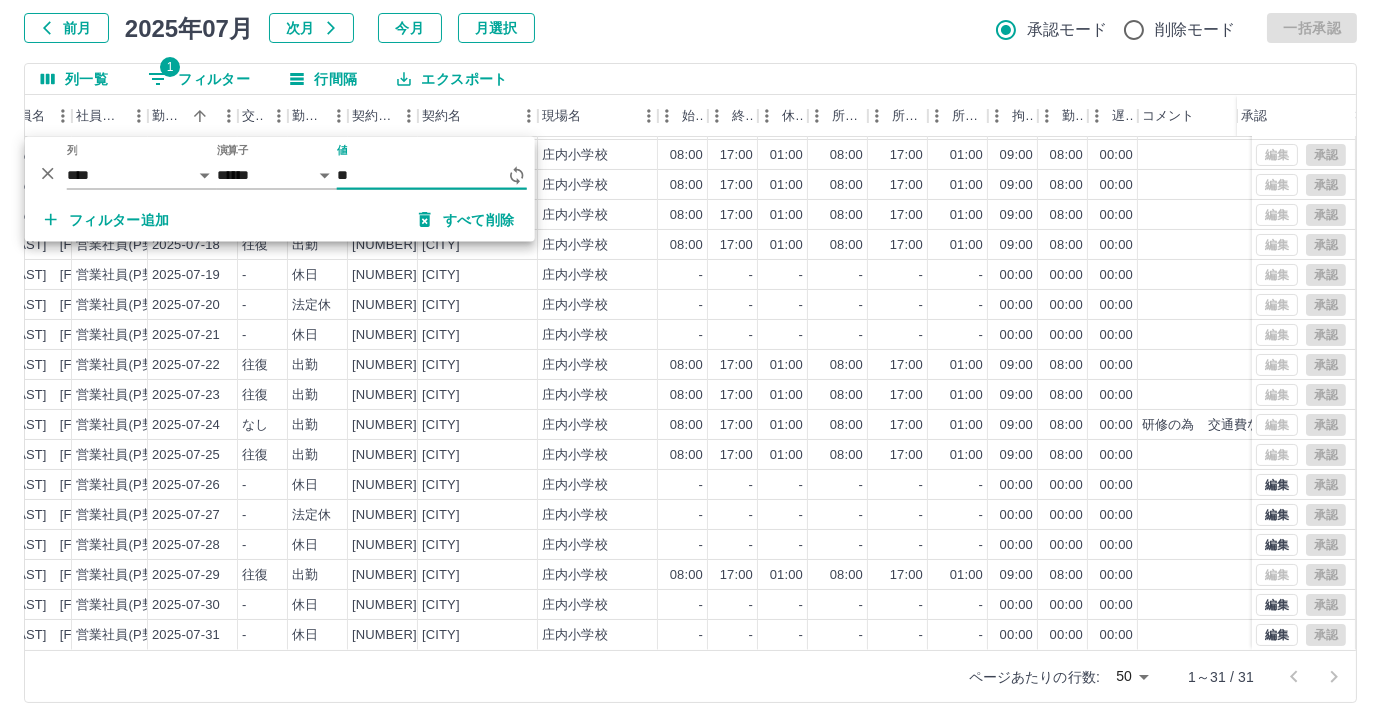 type on "*" 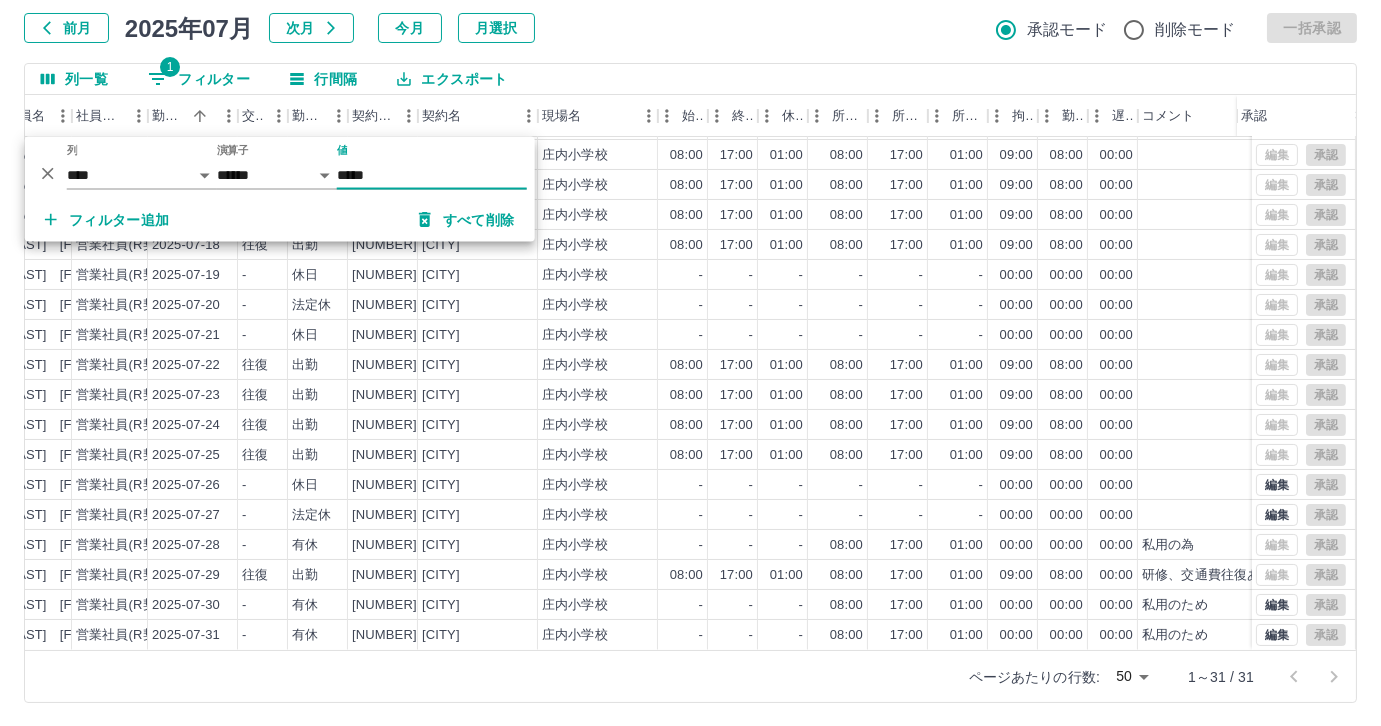 scroll, scrollTop: 431, scrollLeft: 253, axis: both 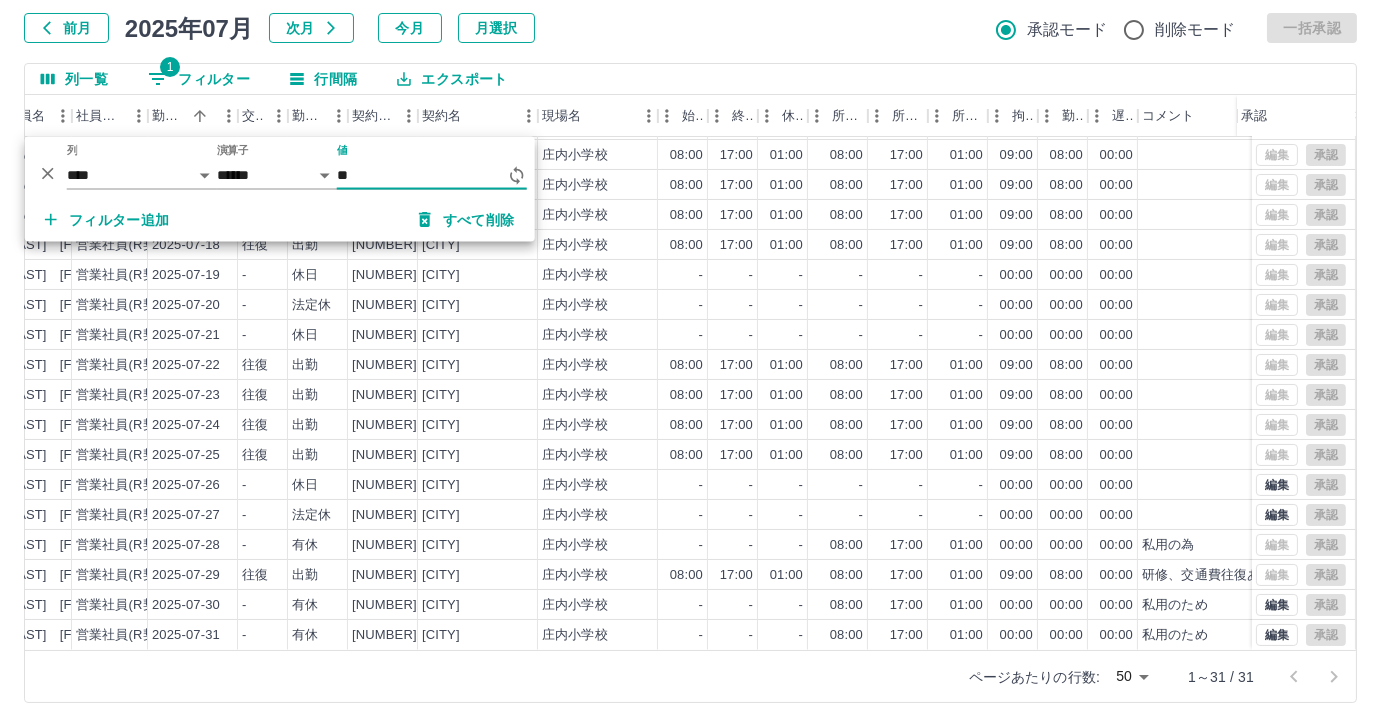 type on "*" 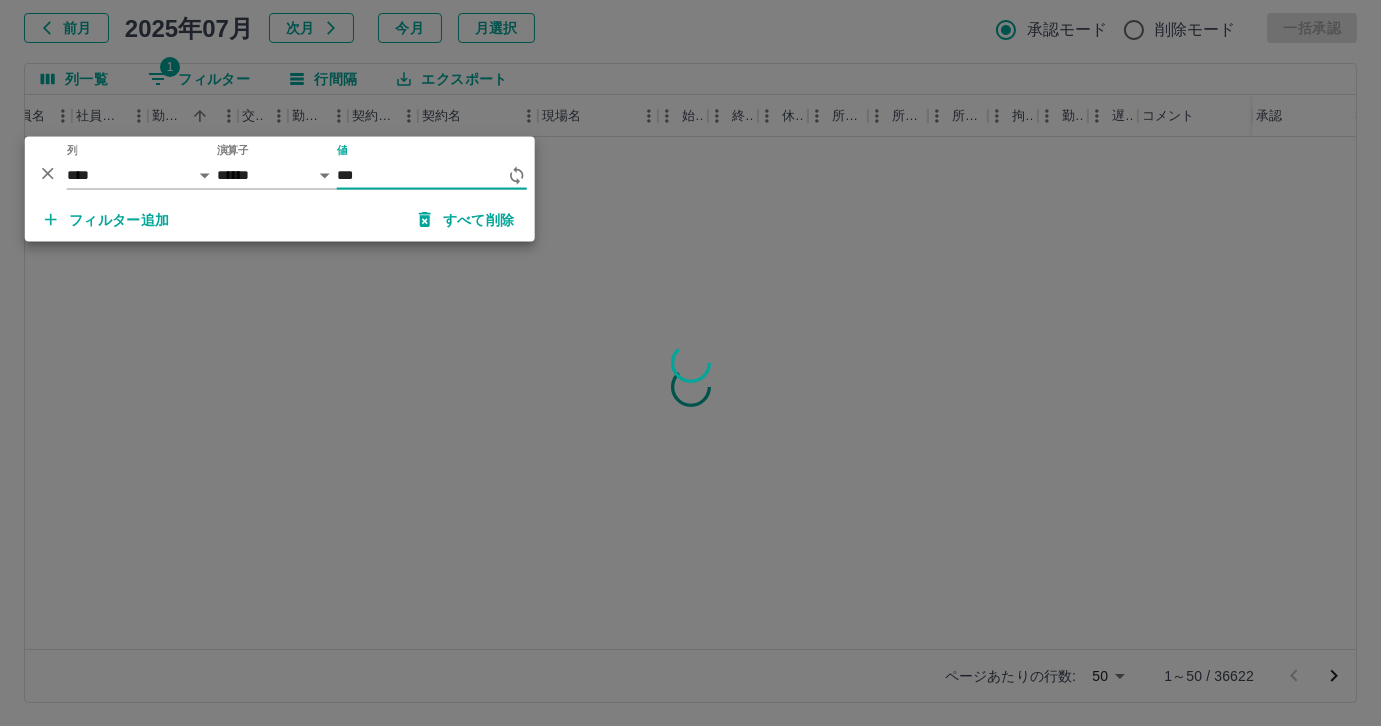 scroll, scrollTop: 0, scrollLeft: 253, axis: horizontal 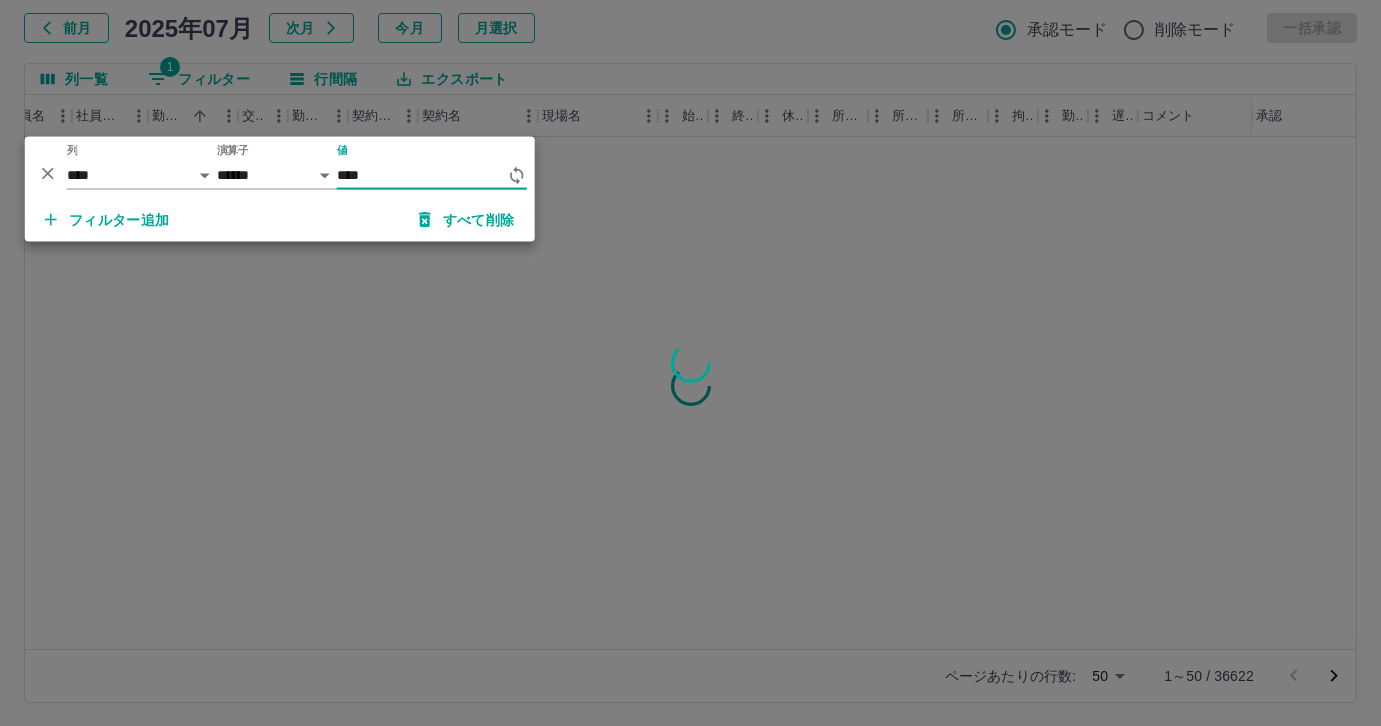 type on "*****" 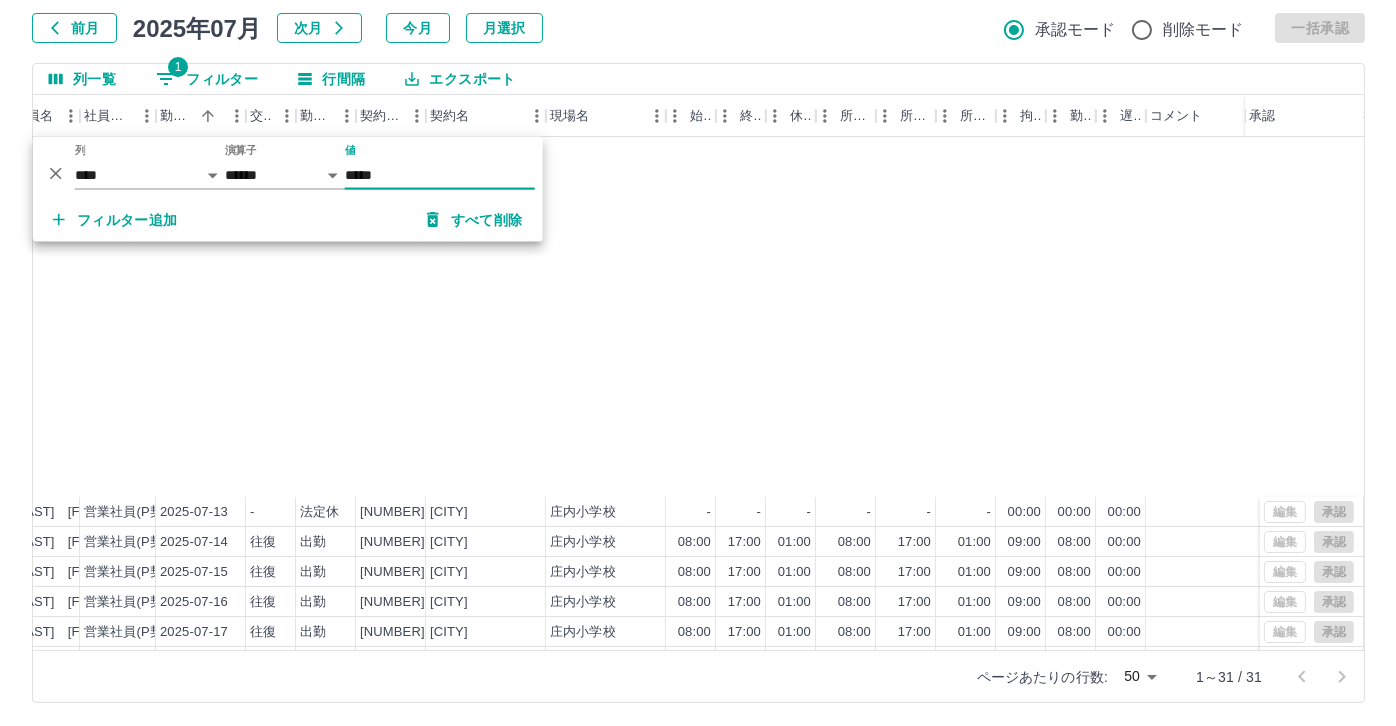 scroll, scrollTop: 431, scrollLeft: 253, axis: both 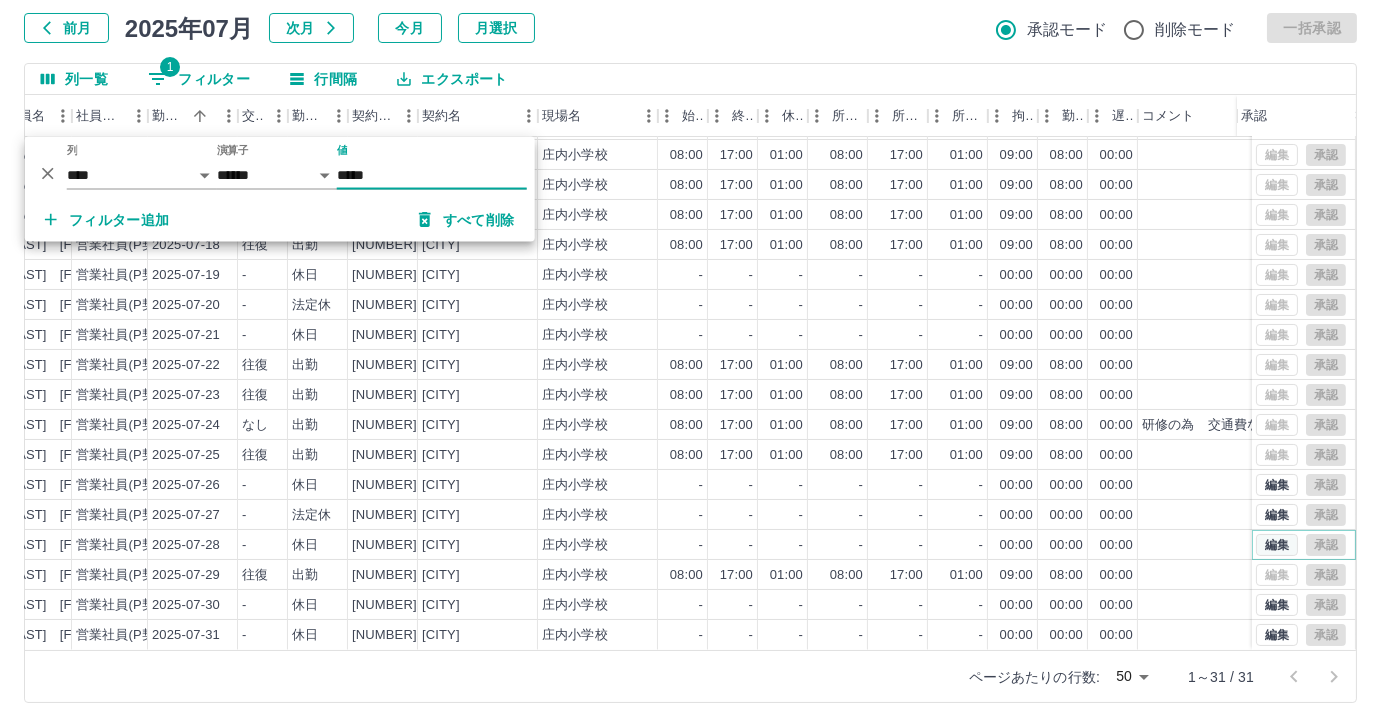 click on "編集" at bounding box center (1277, 545) 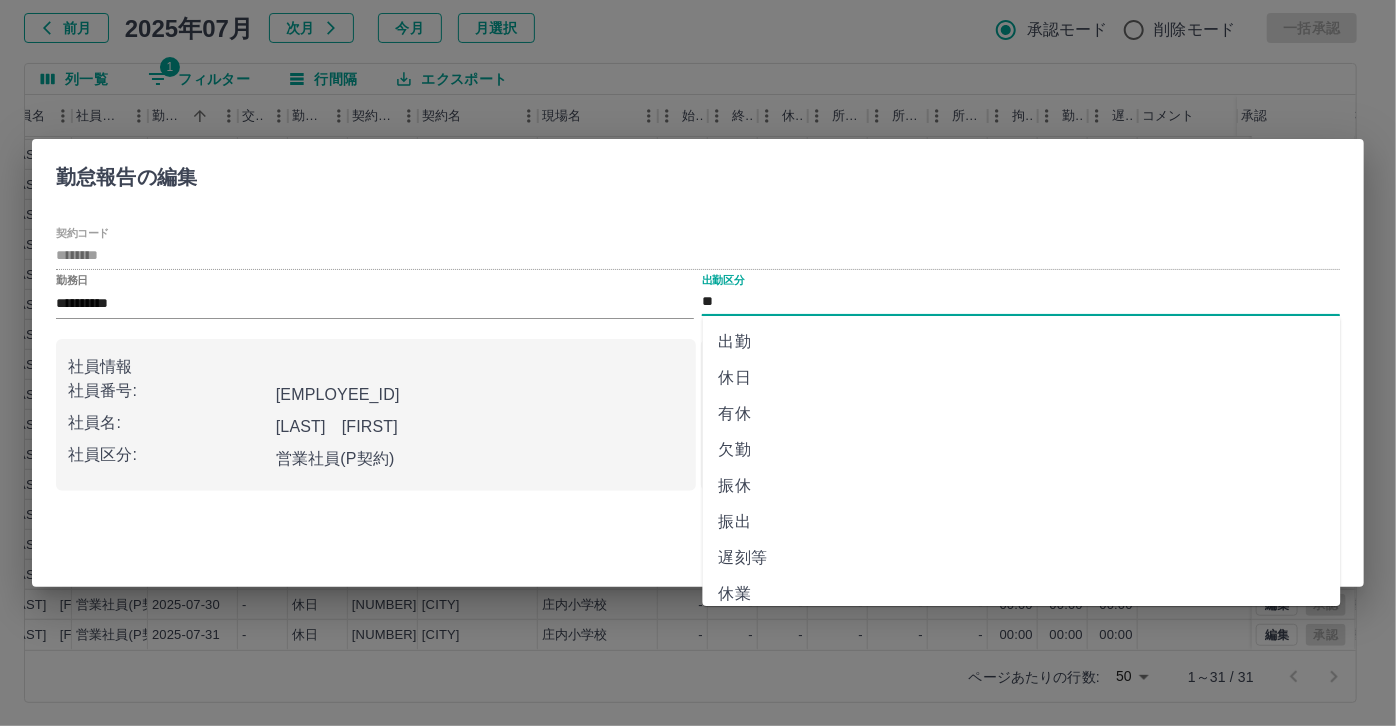 click on "**" at bounding box center (1021, 302) 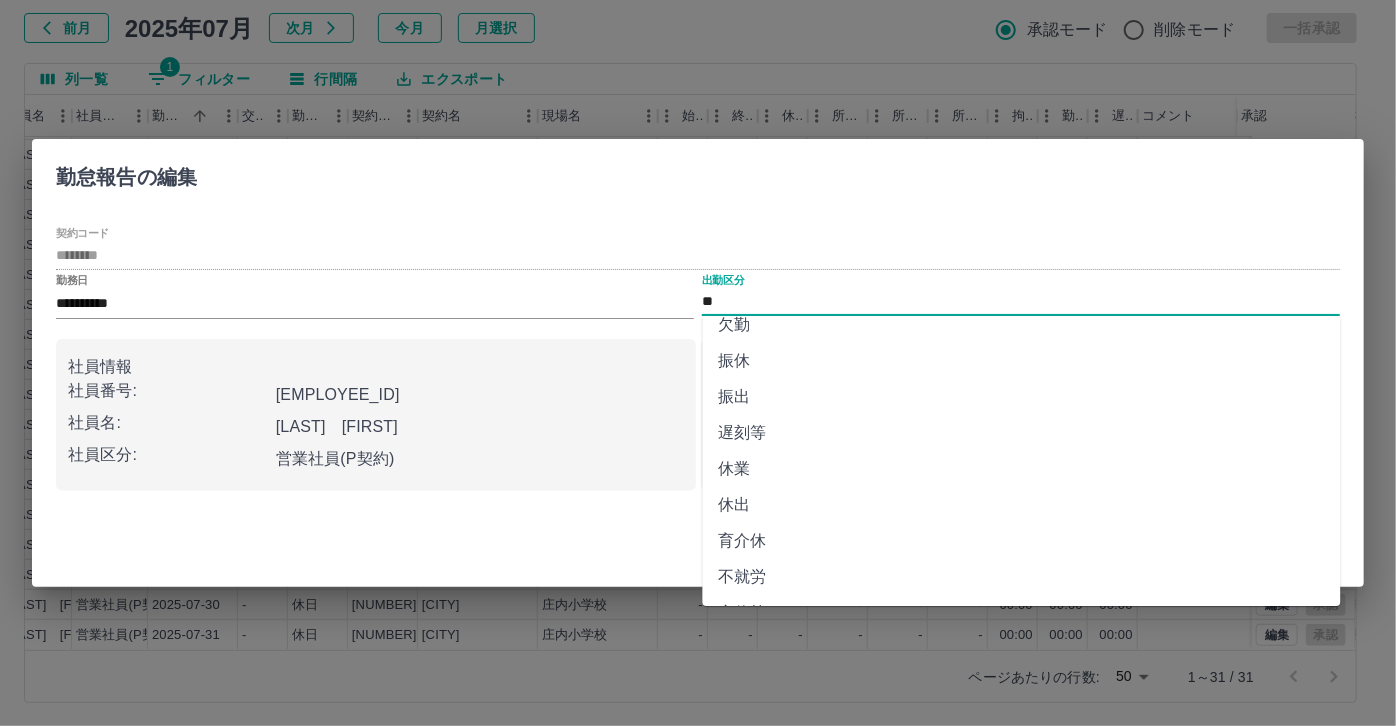 scroll, scrollTop: 181, scrollLeft: 0, axis: vertical 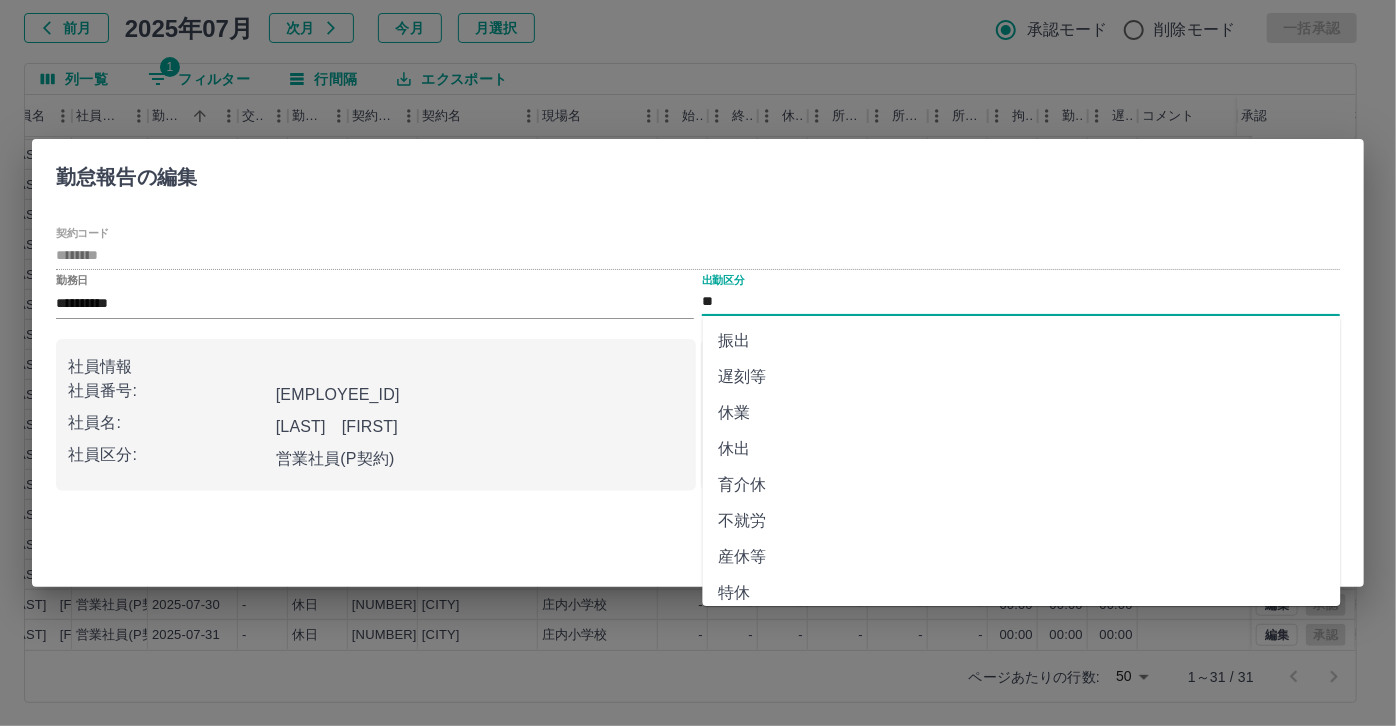 click on "休業" at bounding box center (1022, 413) 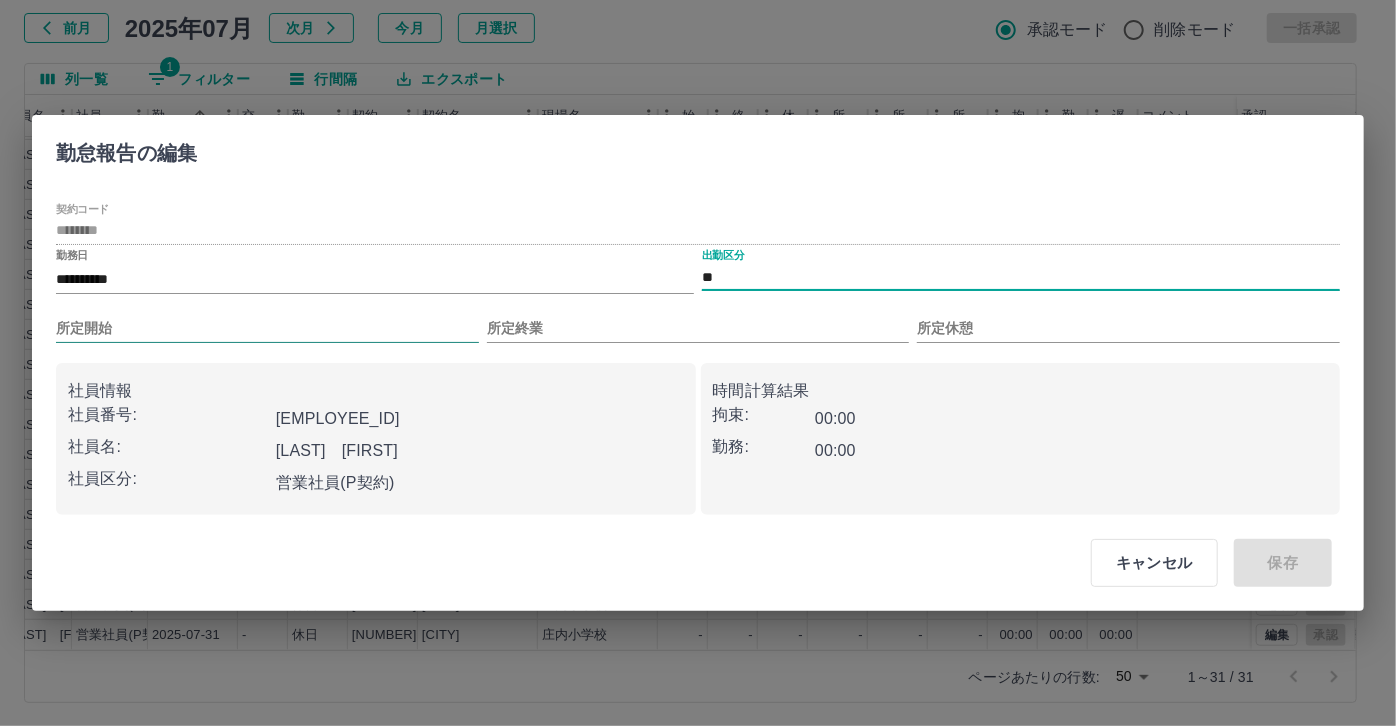 click on "所定開始" at bounding box center (267, 328) 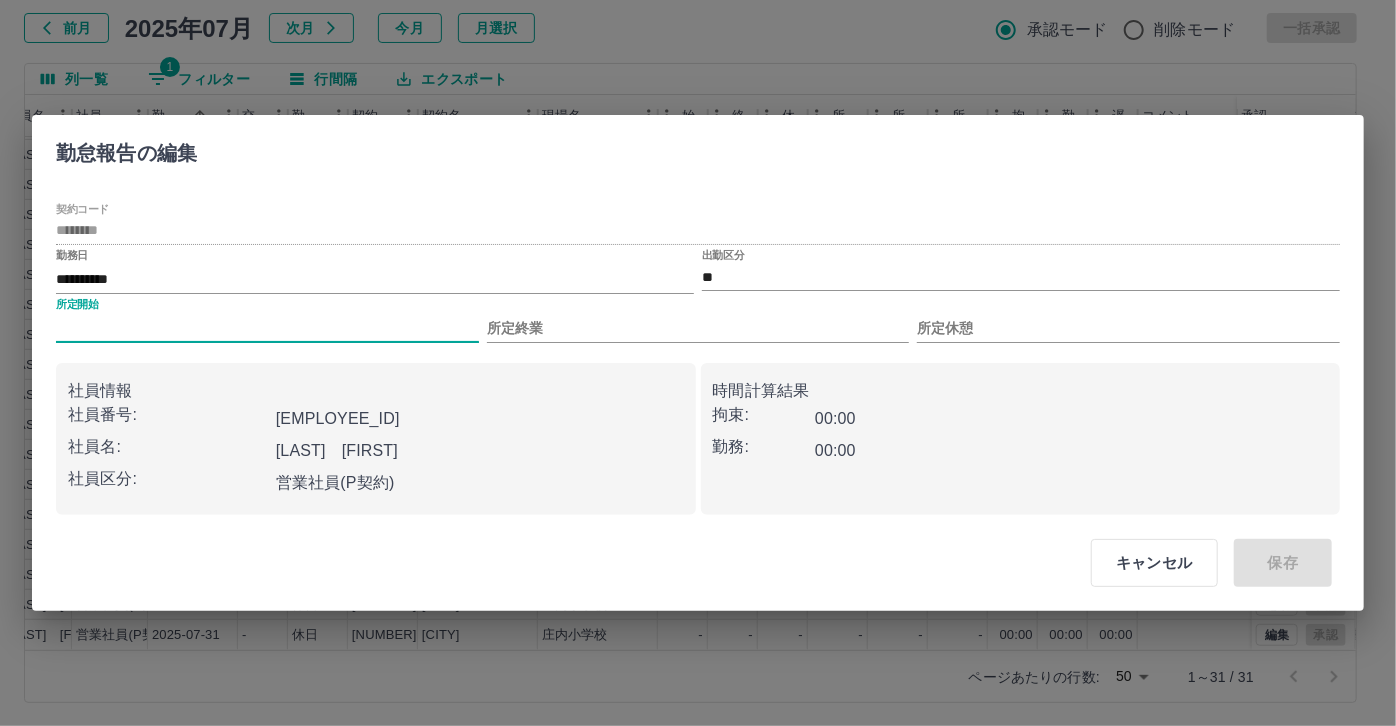 type on "***" 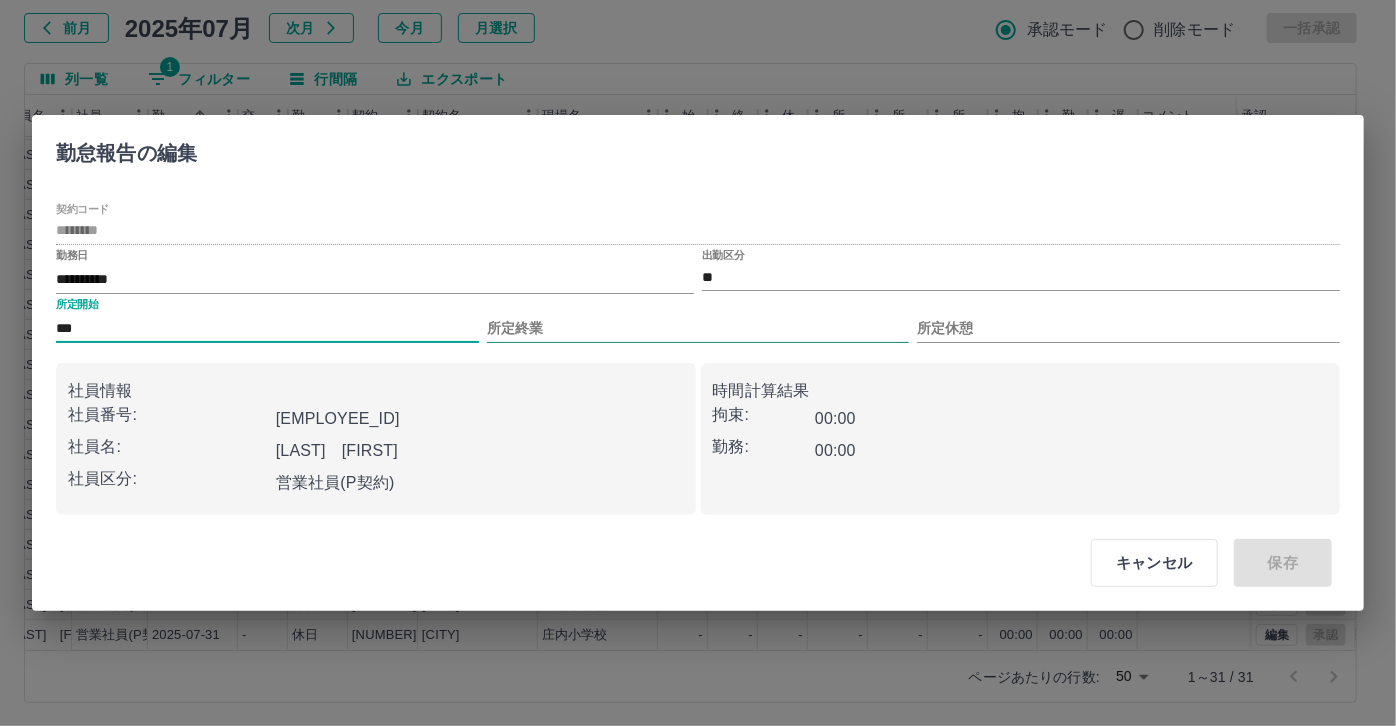 click on "所定終業" at bounding box center [698, 328] 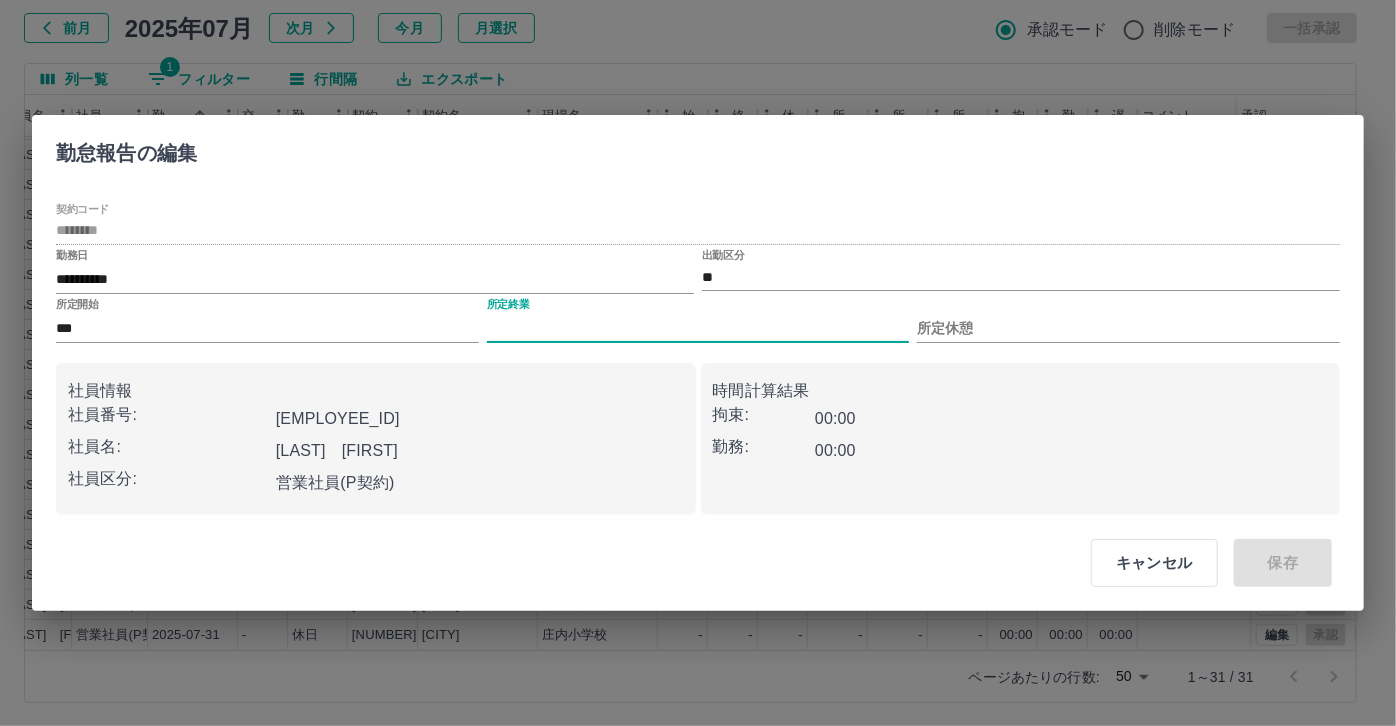 type on "****" 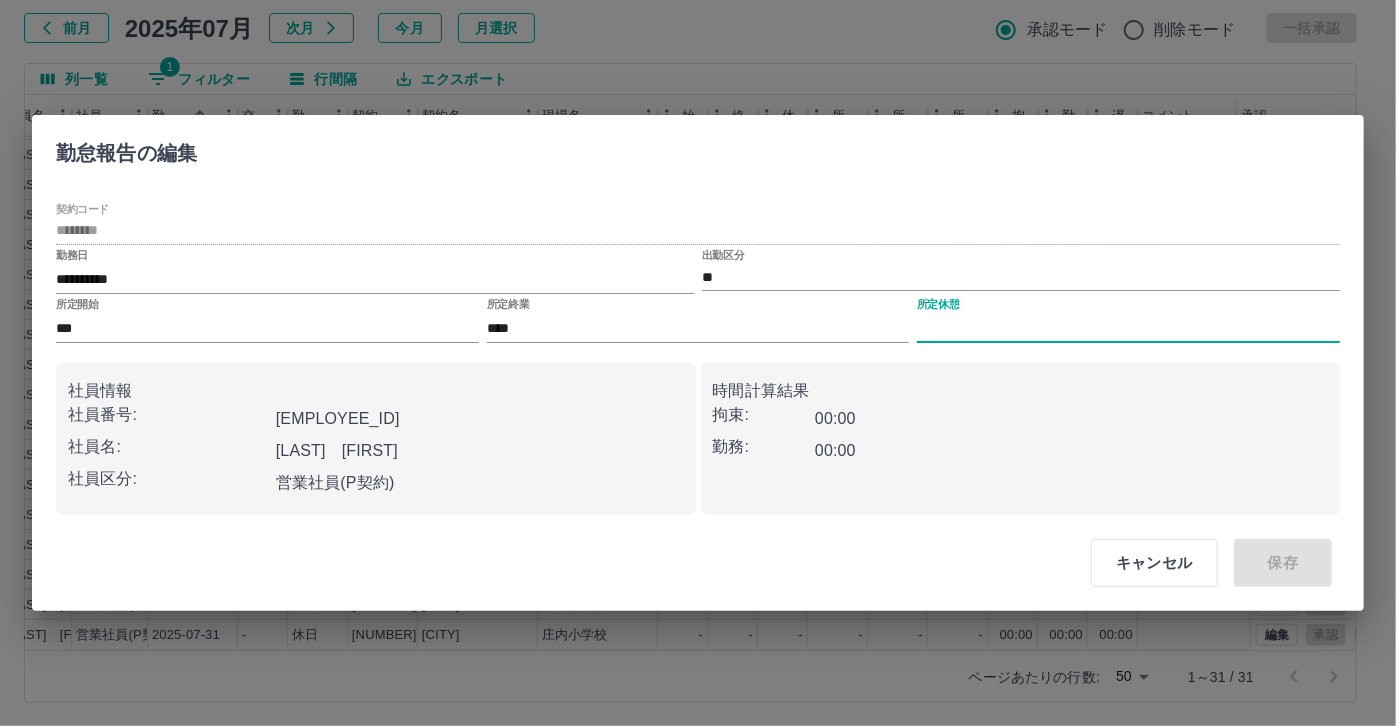 click on "所定休憩" at bounding box center (1128, 328) 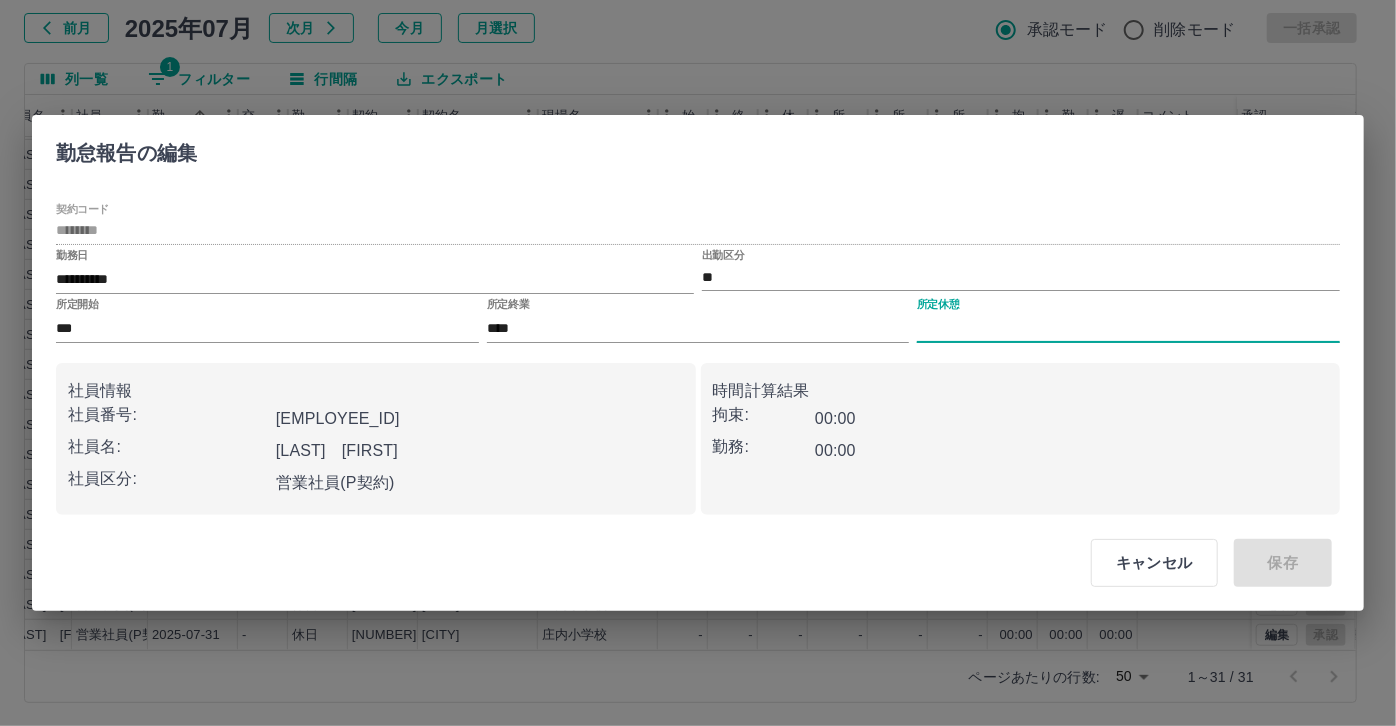 type on "****" 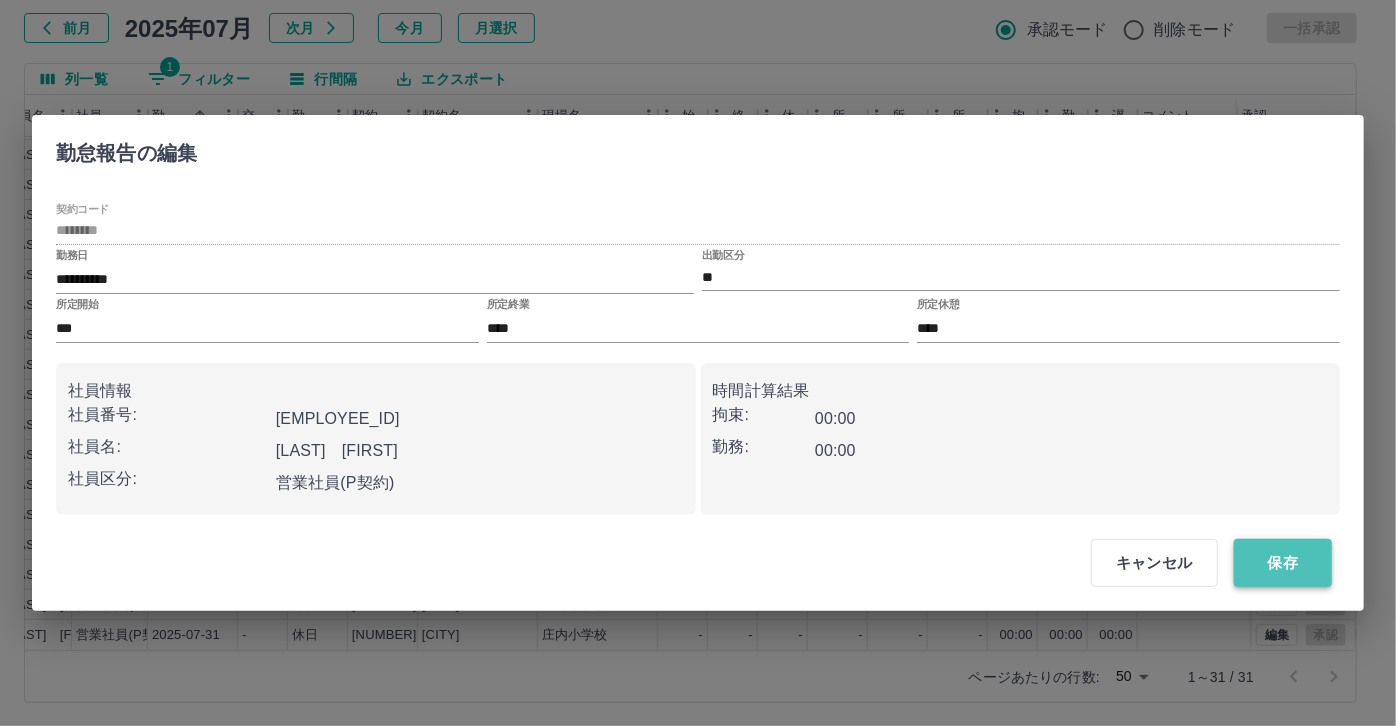 click on "保存" at bounding box center [1283, 563] 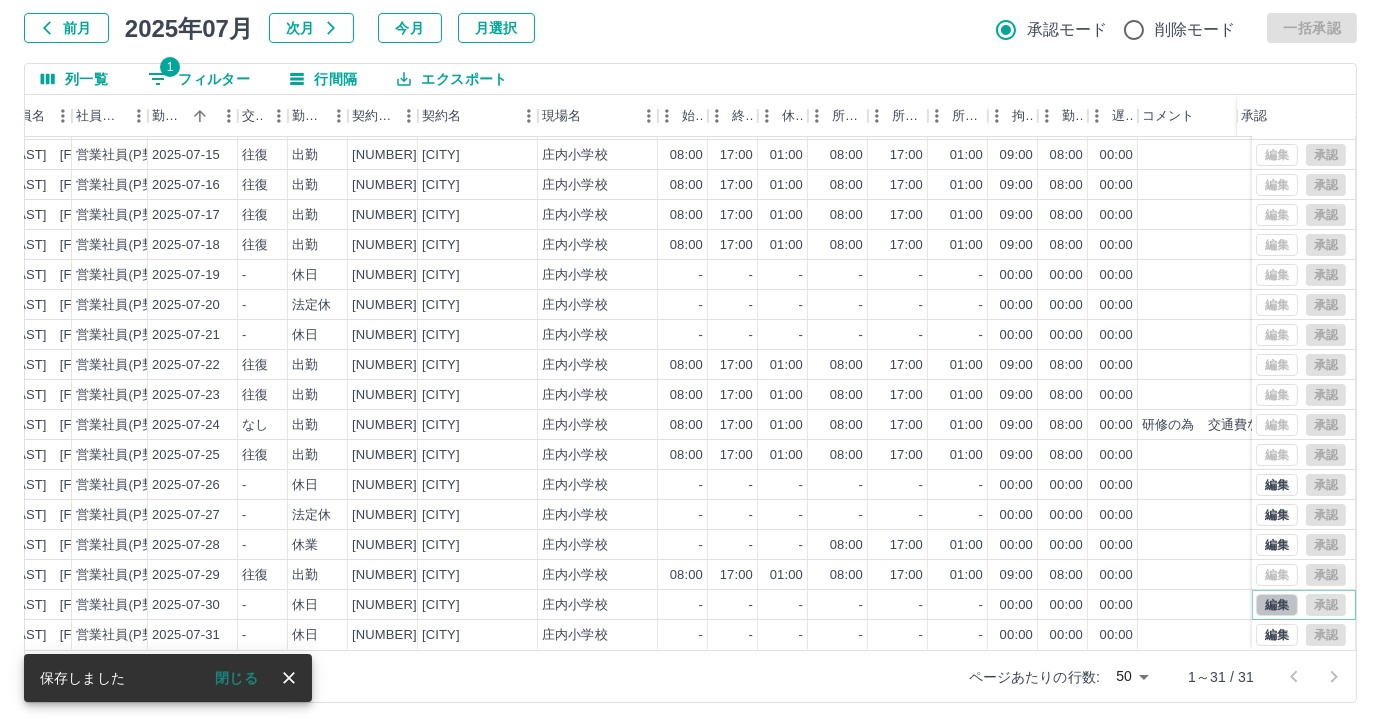 click on "編集" at bounding box center (1277, 605) 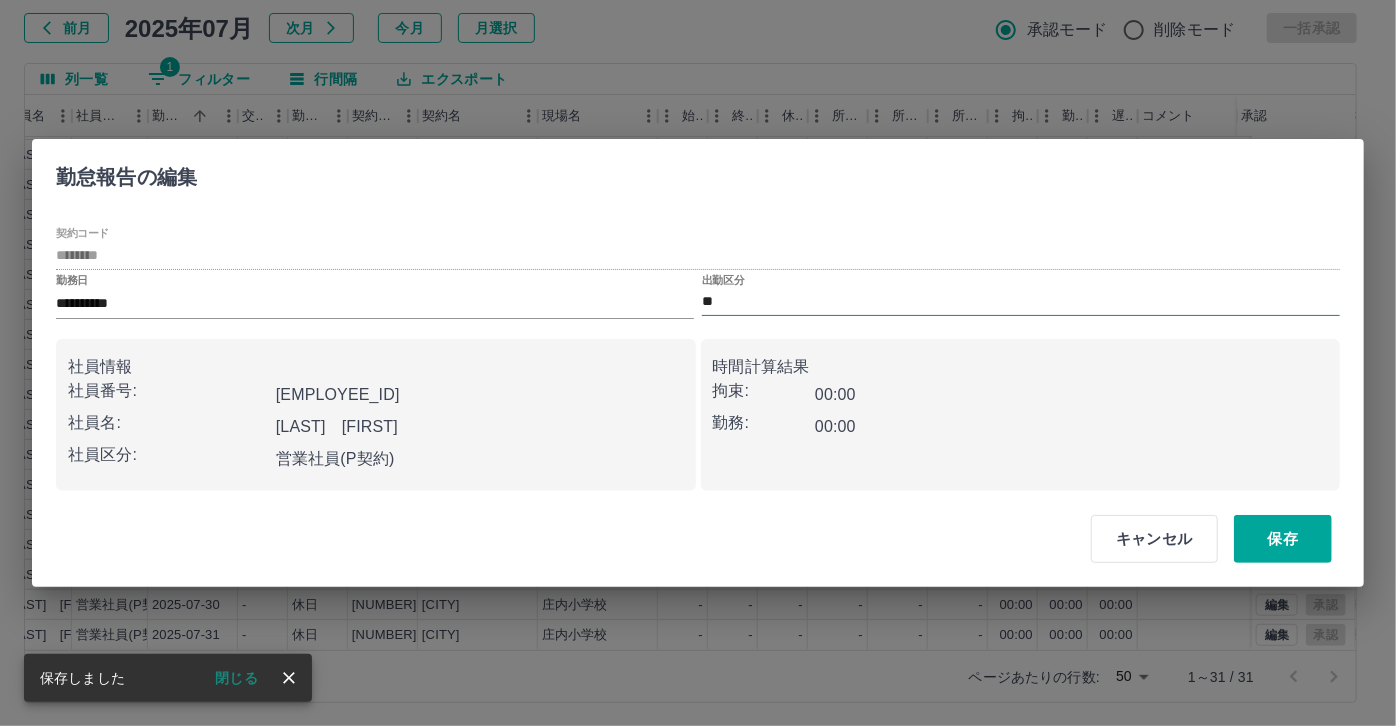 click on "**" at bounding box center (1021, 302) 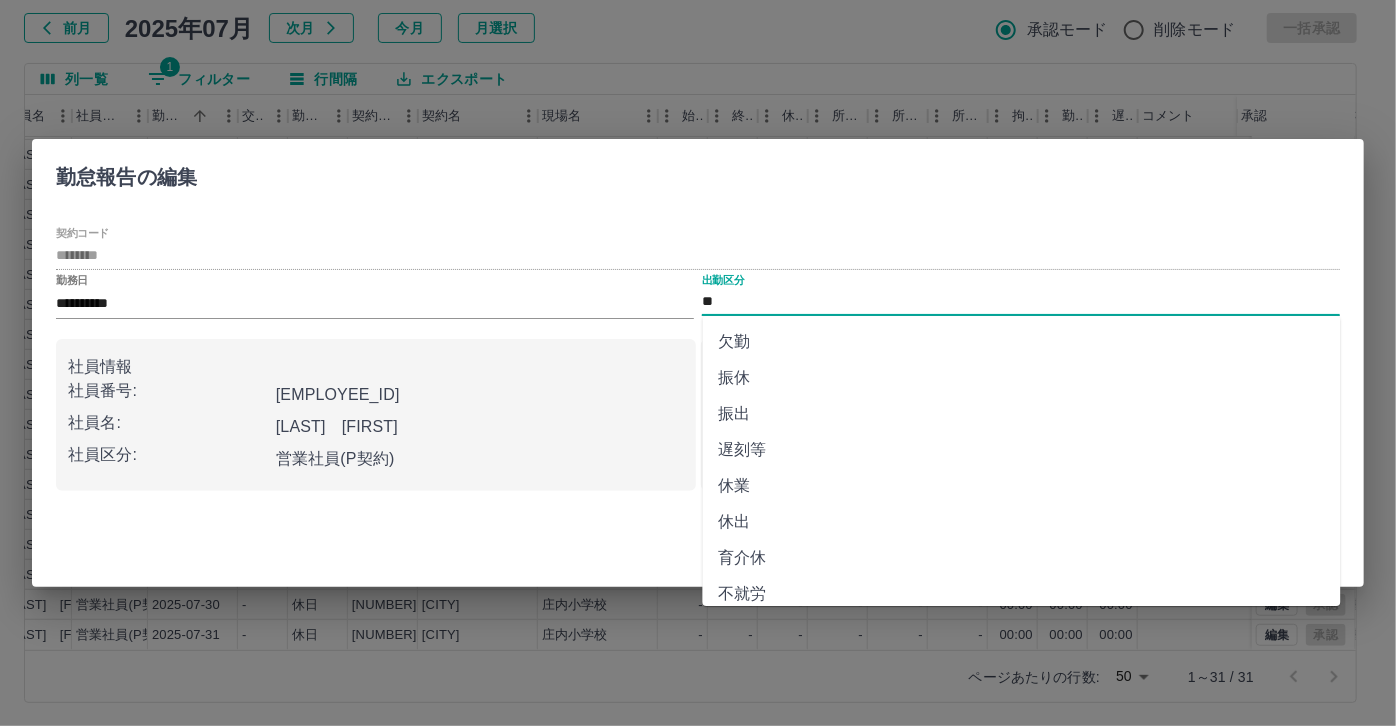 scroll, scrollTop: 181, scrollLeft: 0, axis: vertical 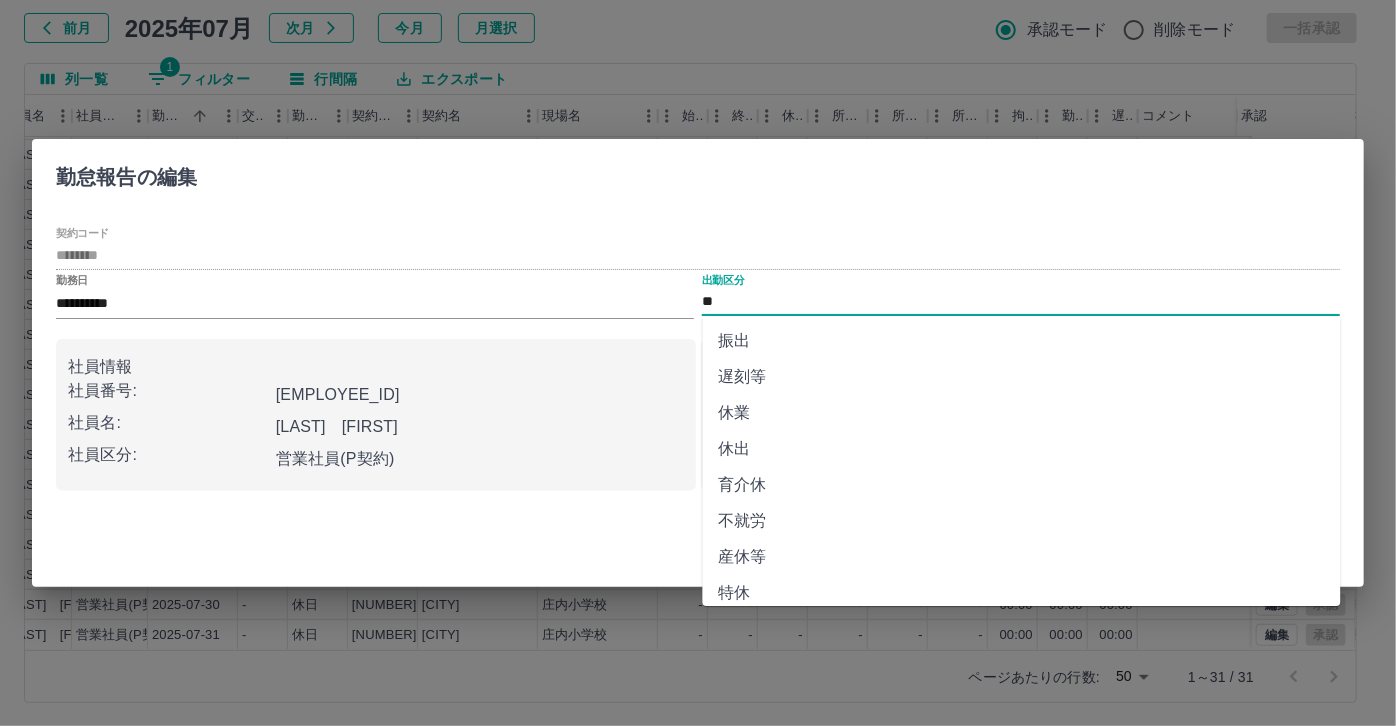 click on "休業" at bounding box center (1022, 413) 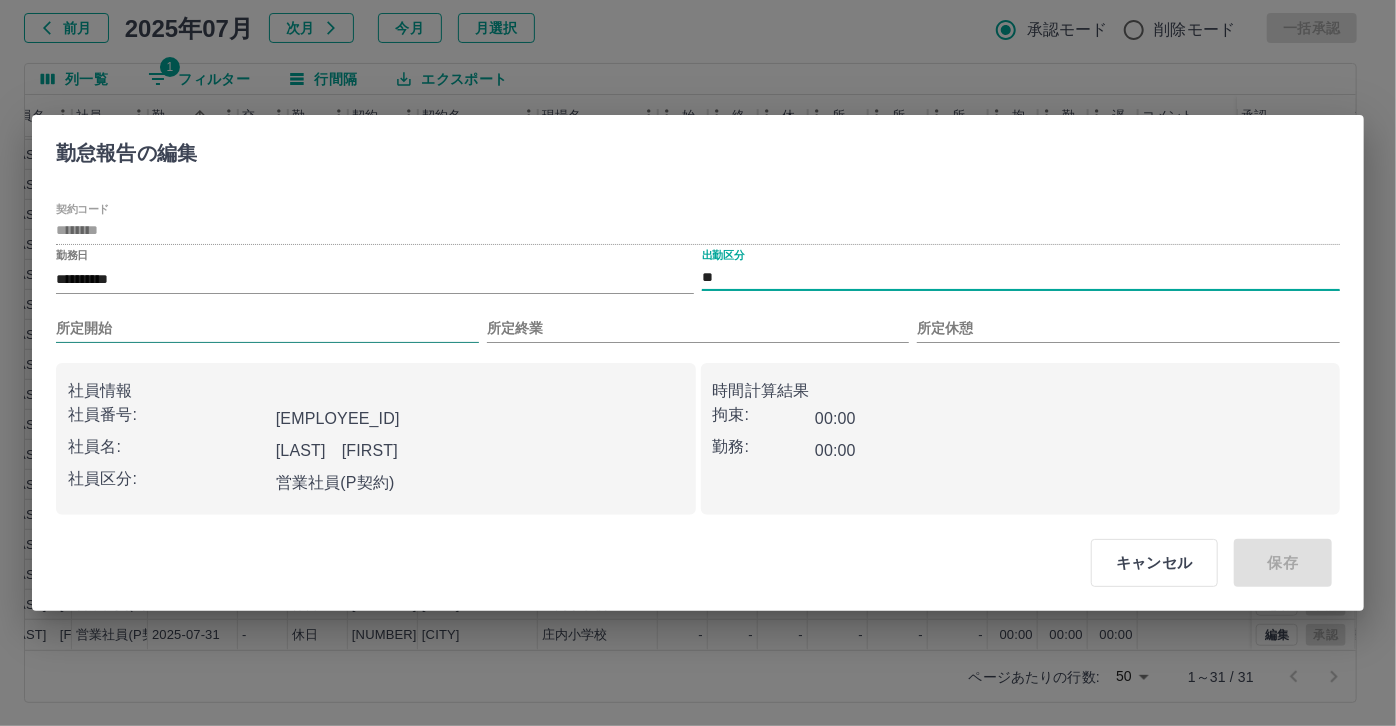 click on "所定開始" at bounding box center (267, 328) 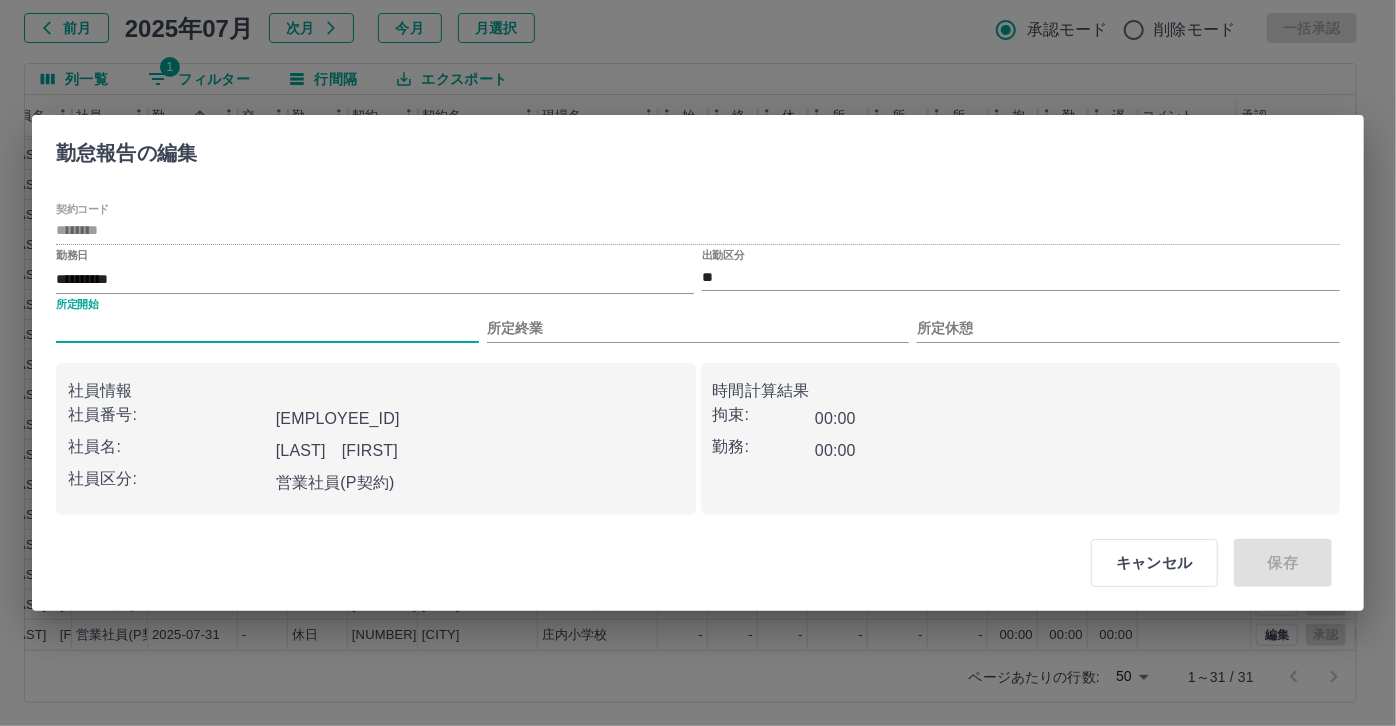 type on "***" 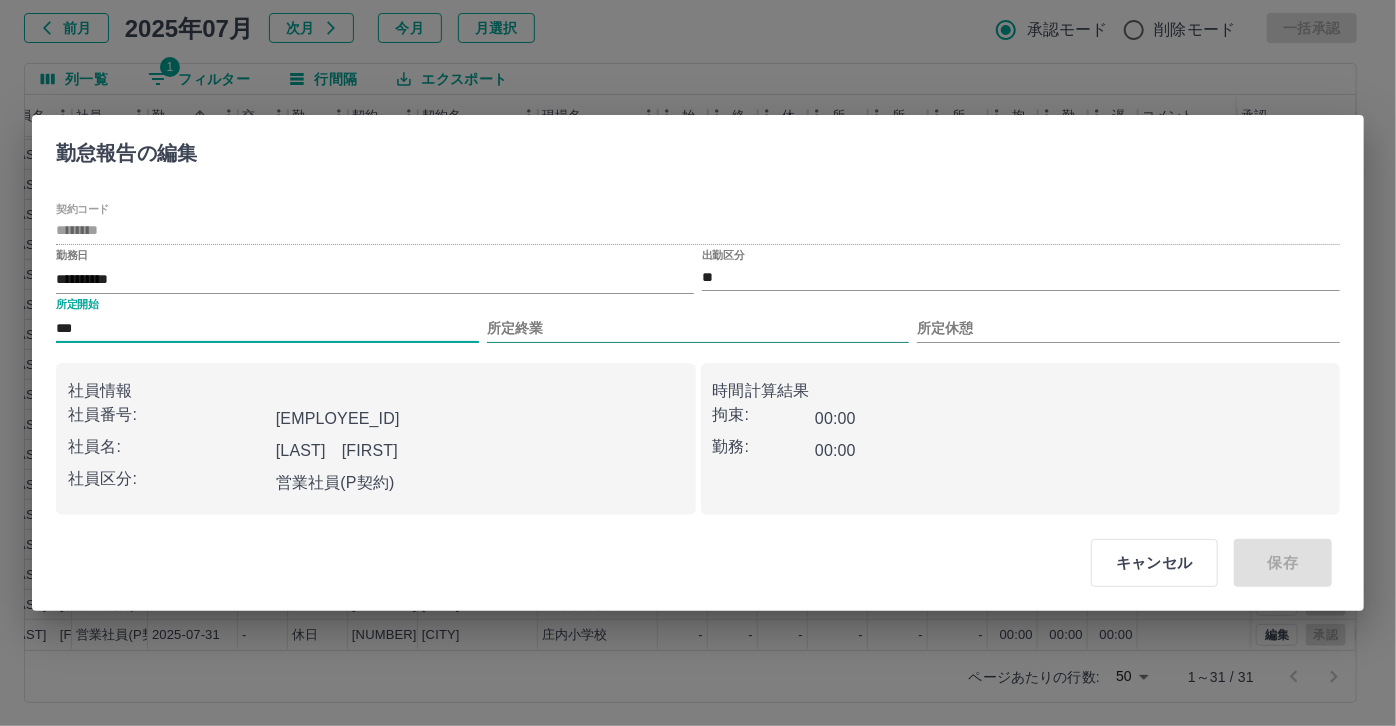 click on "所定終業" at bounding box center [698, 328] 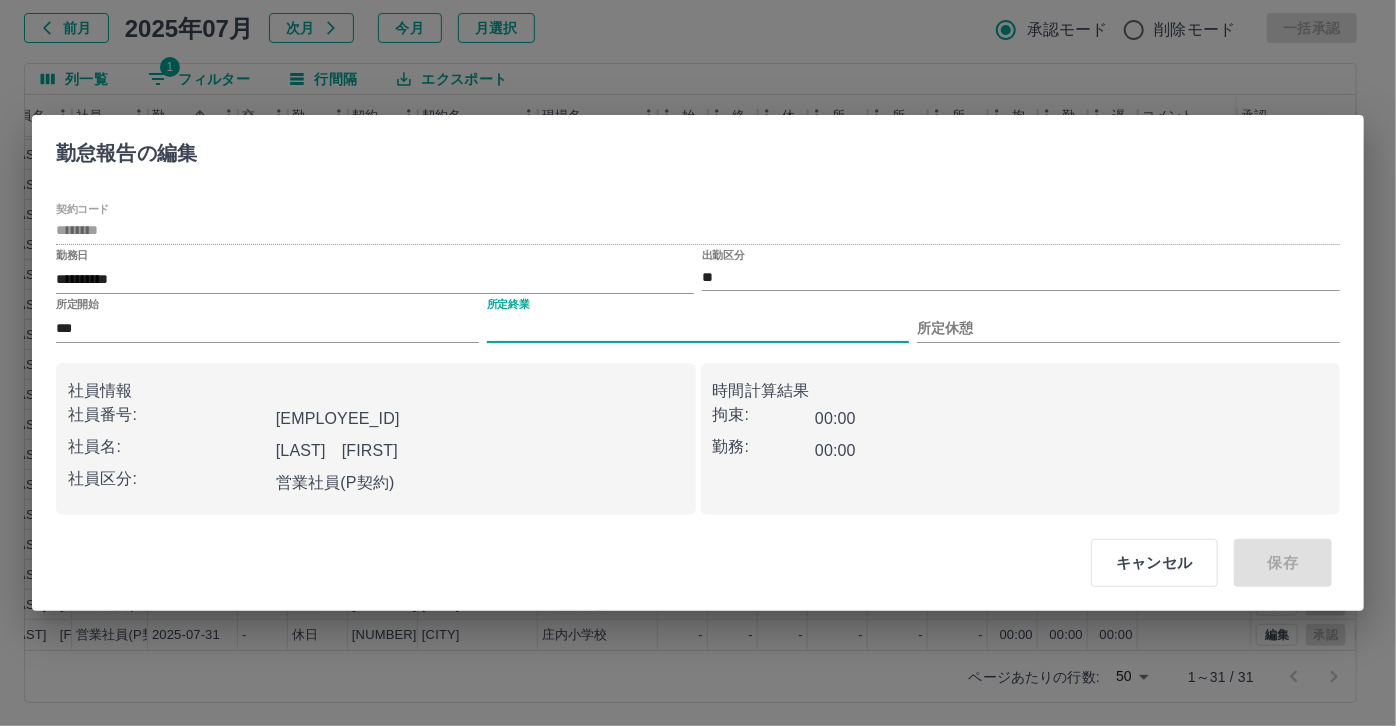 type on "****" 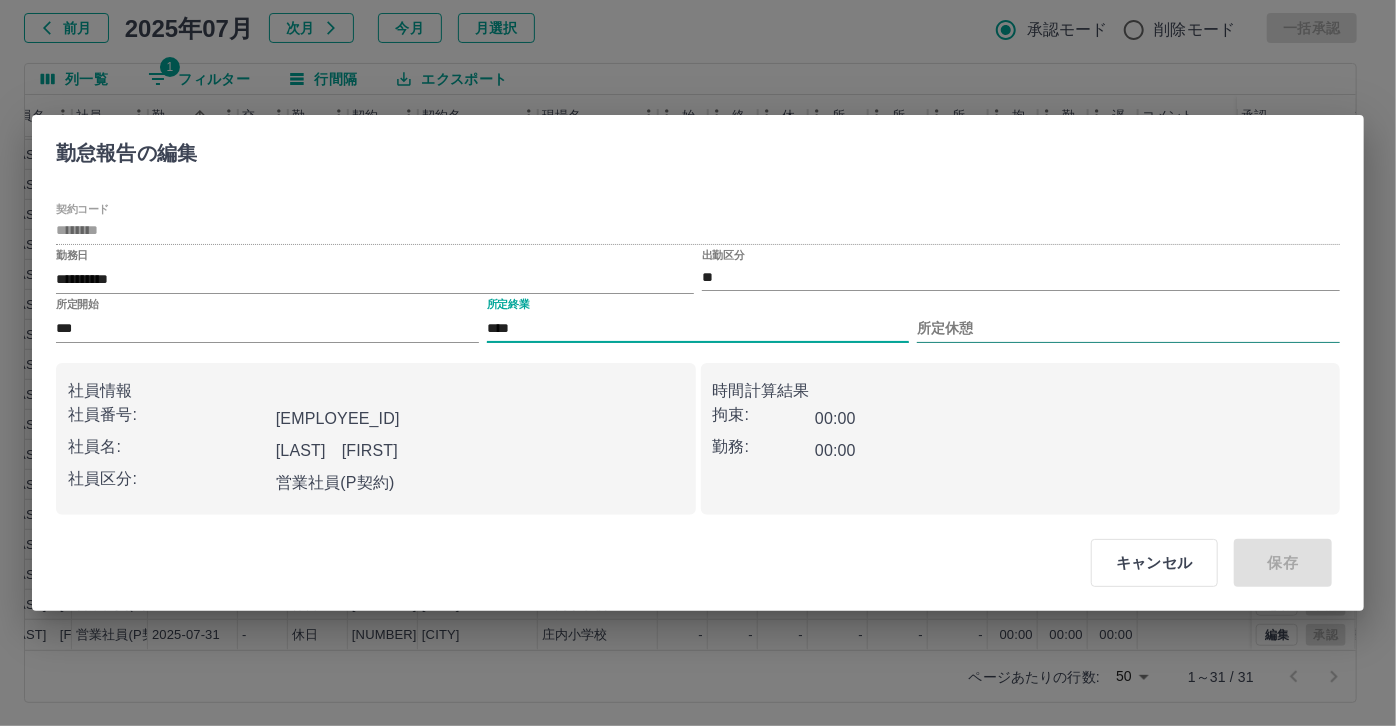 click on "所定休憩" at bounding box center [1128, 328] 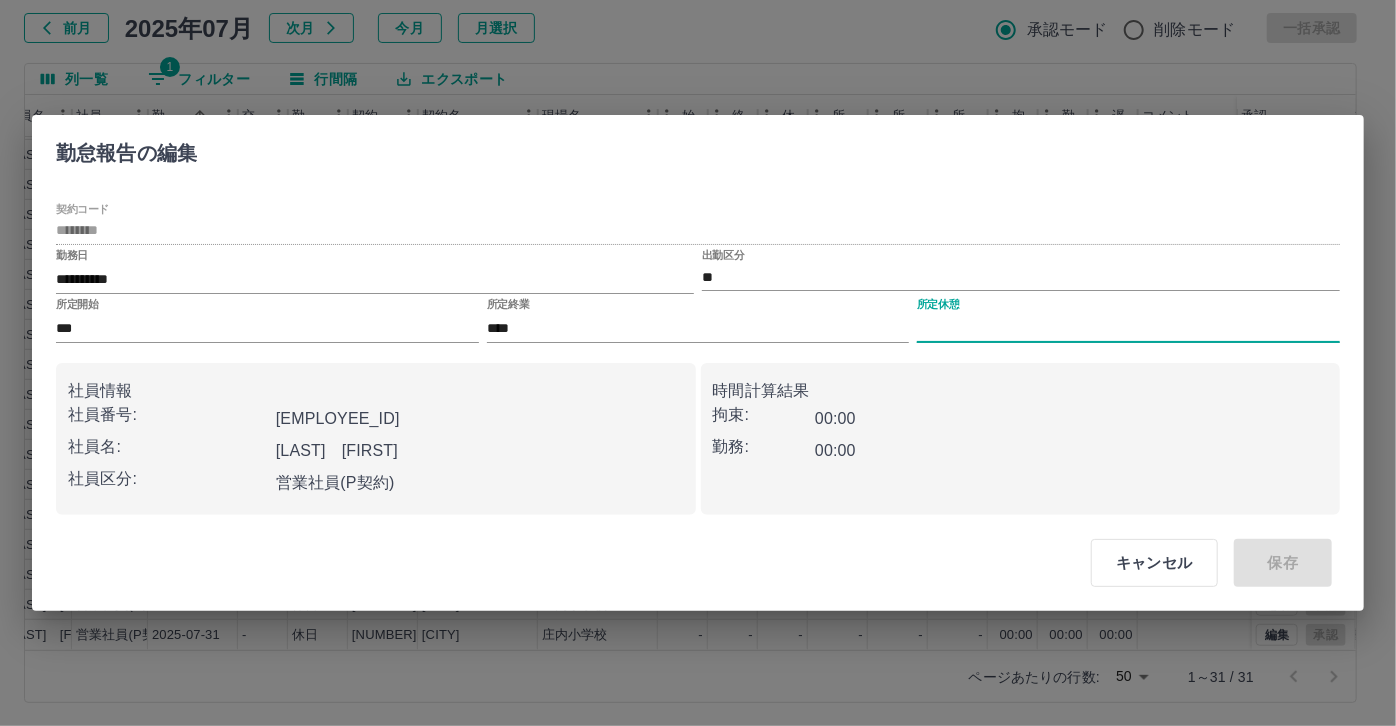 type on "****" 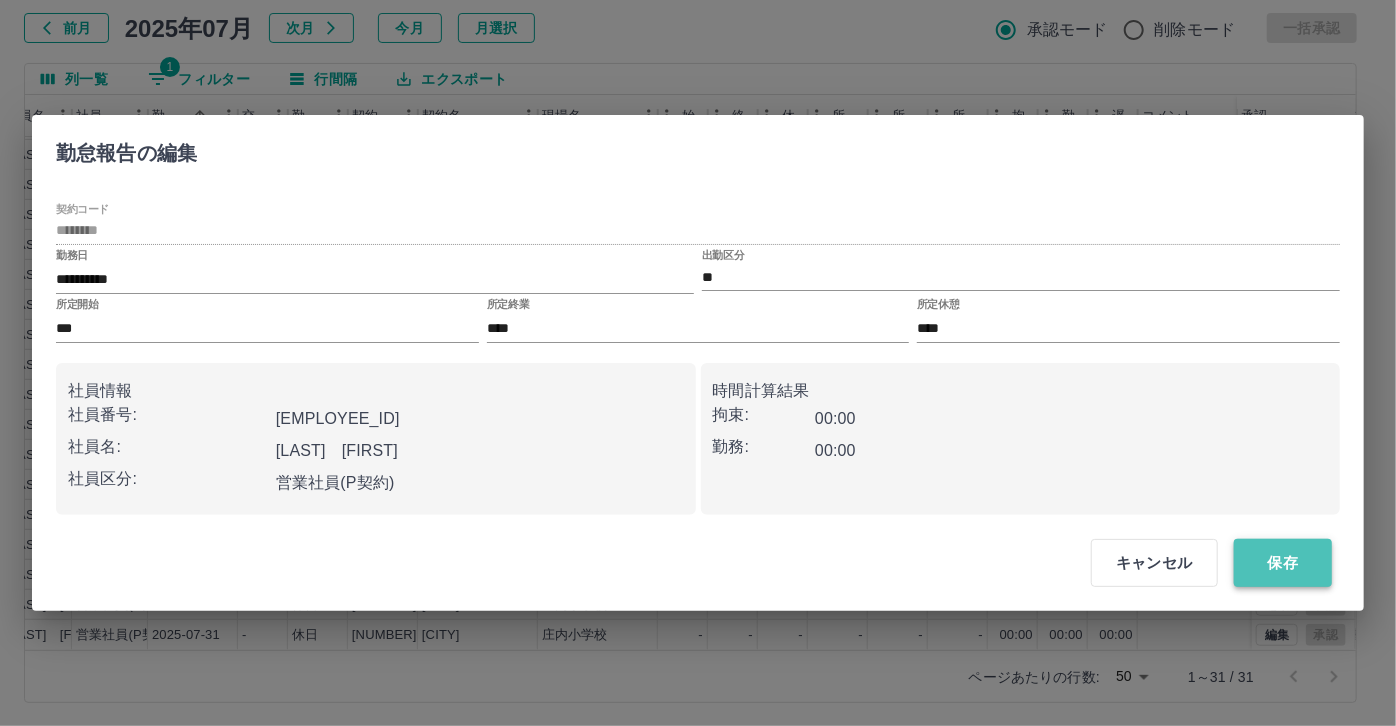 click on "保存" at bounding box center [1283, 563] 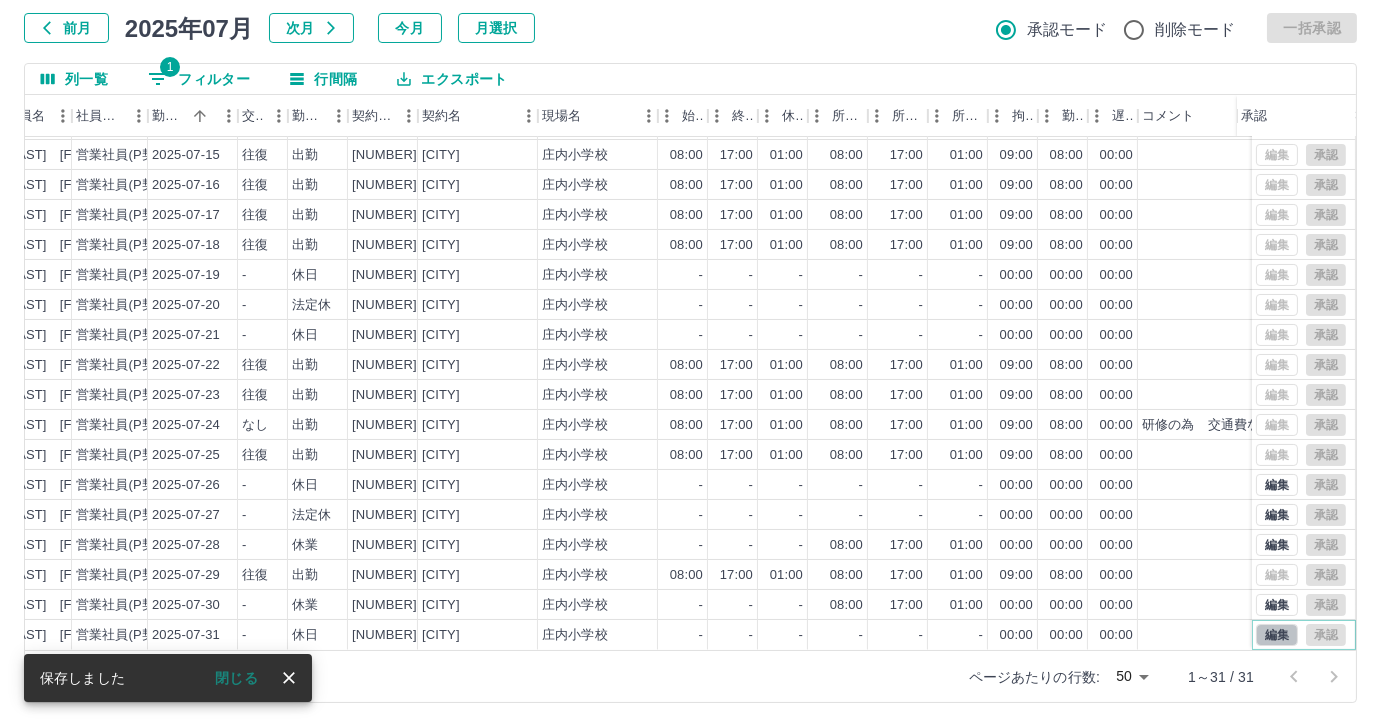 click on "編集" at bounding box center [1277, 635] 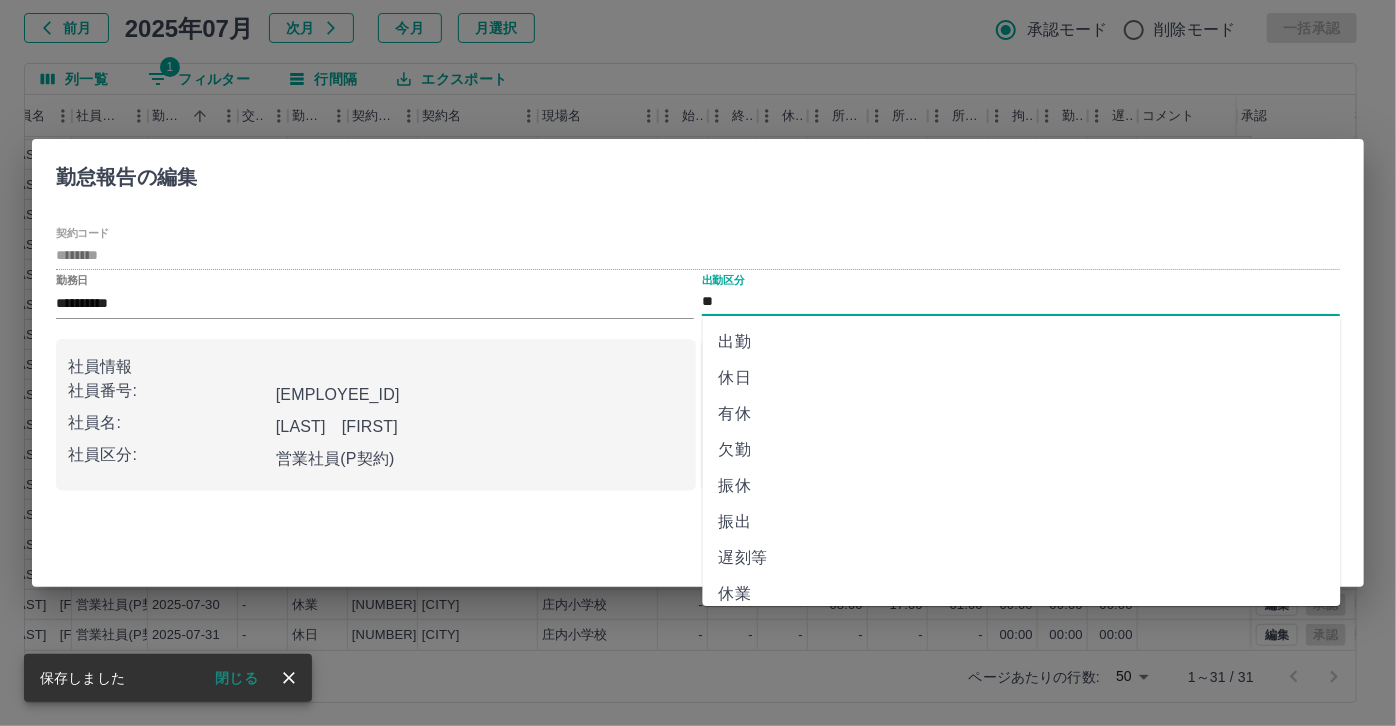 click on "**" at bounding box center (1021, 302) 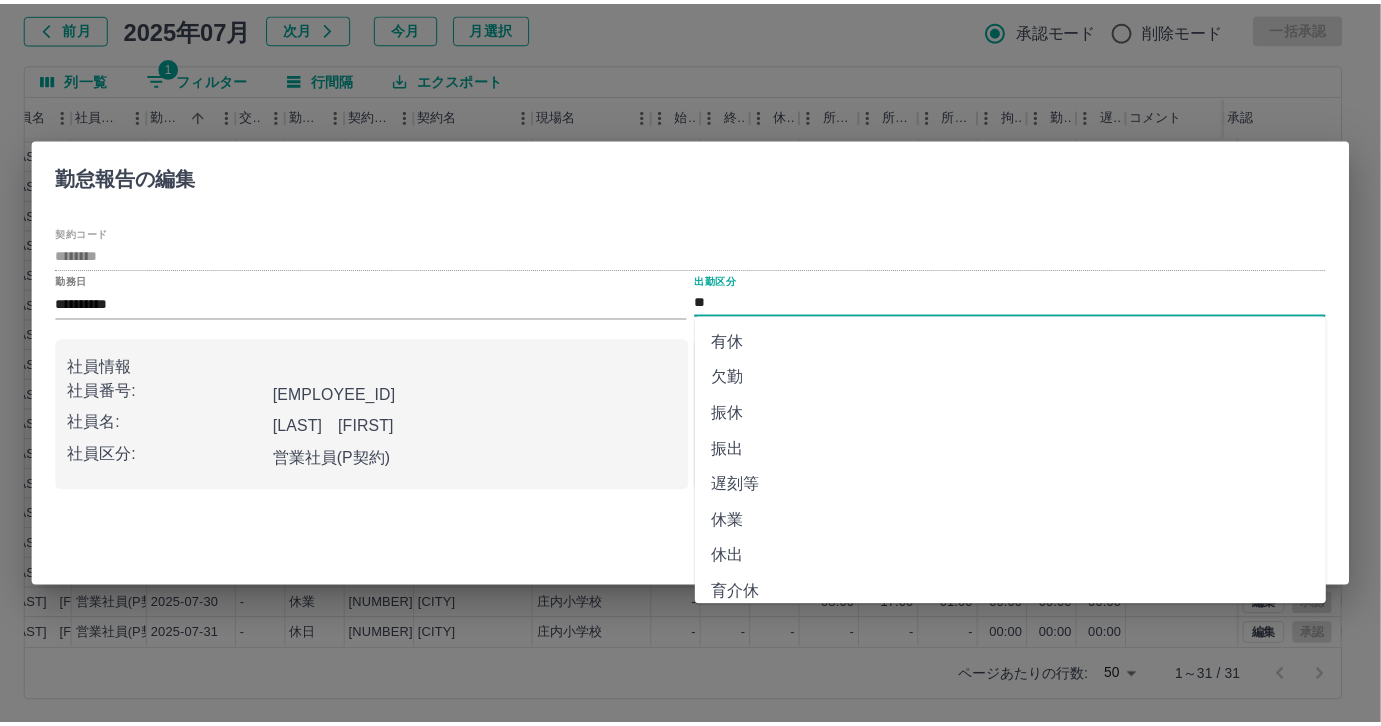 scroll, scrollTop: 181, scrollLeft: 0, axis: vertical 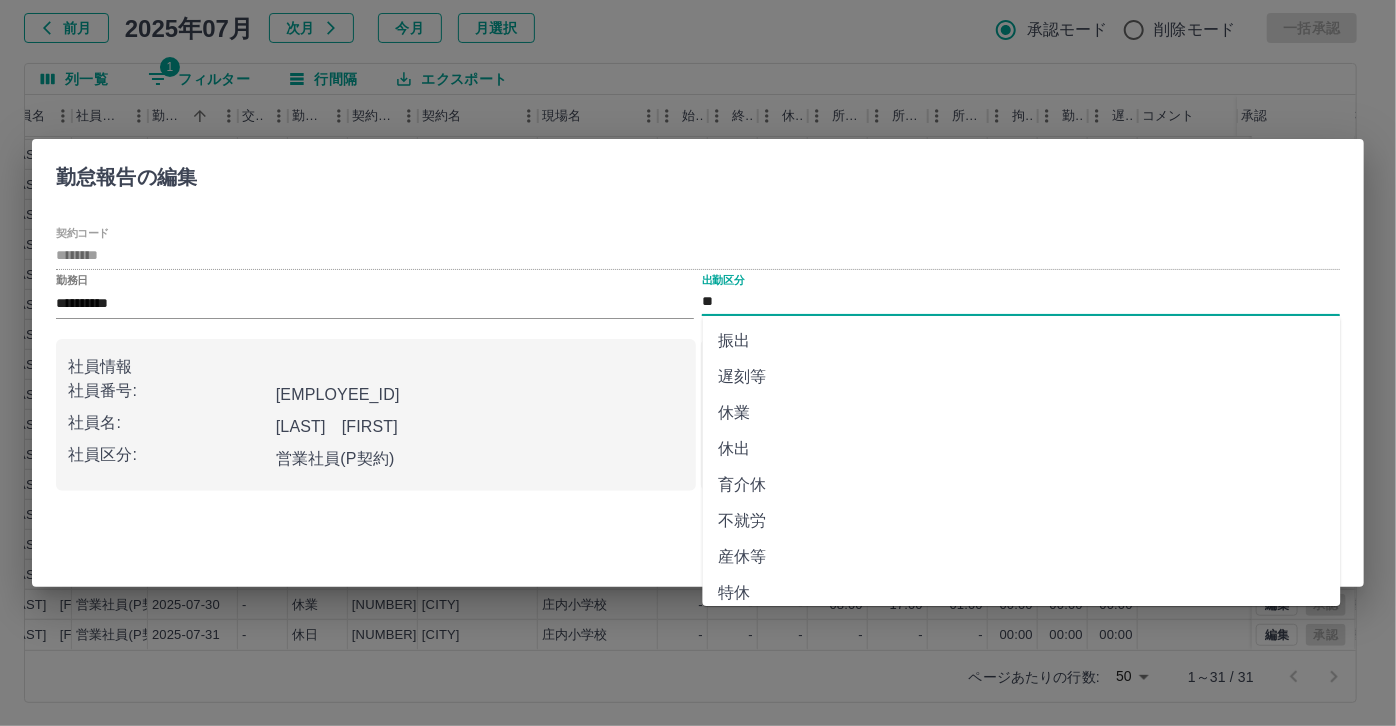 click on "休業" at bounding box center [1022, 413] 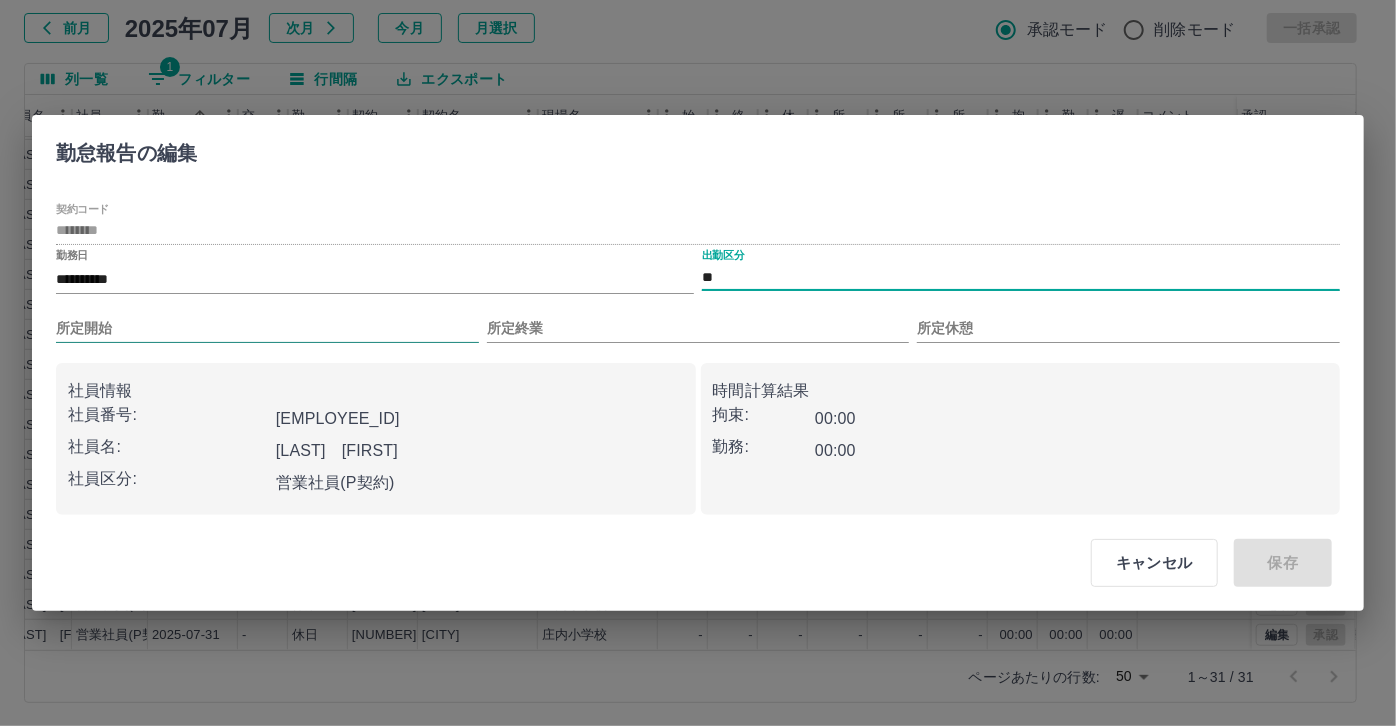 click on "所定開始" at bounding box center [267, 328] 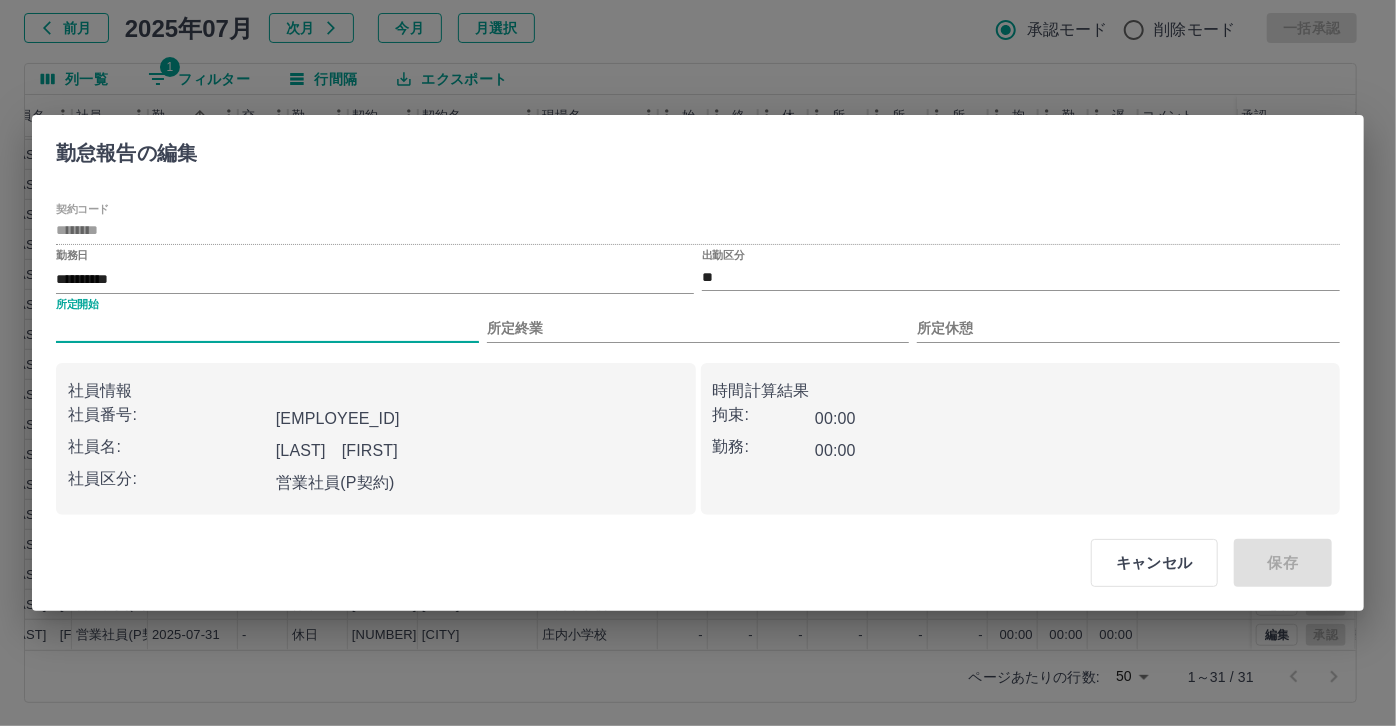 type on "***" 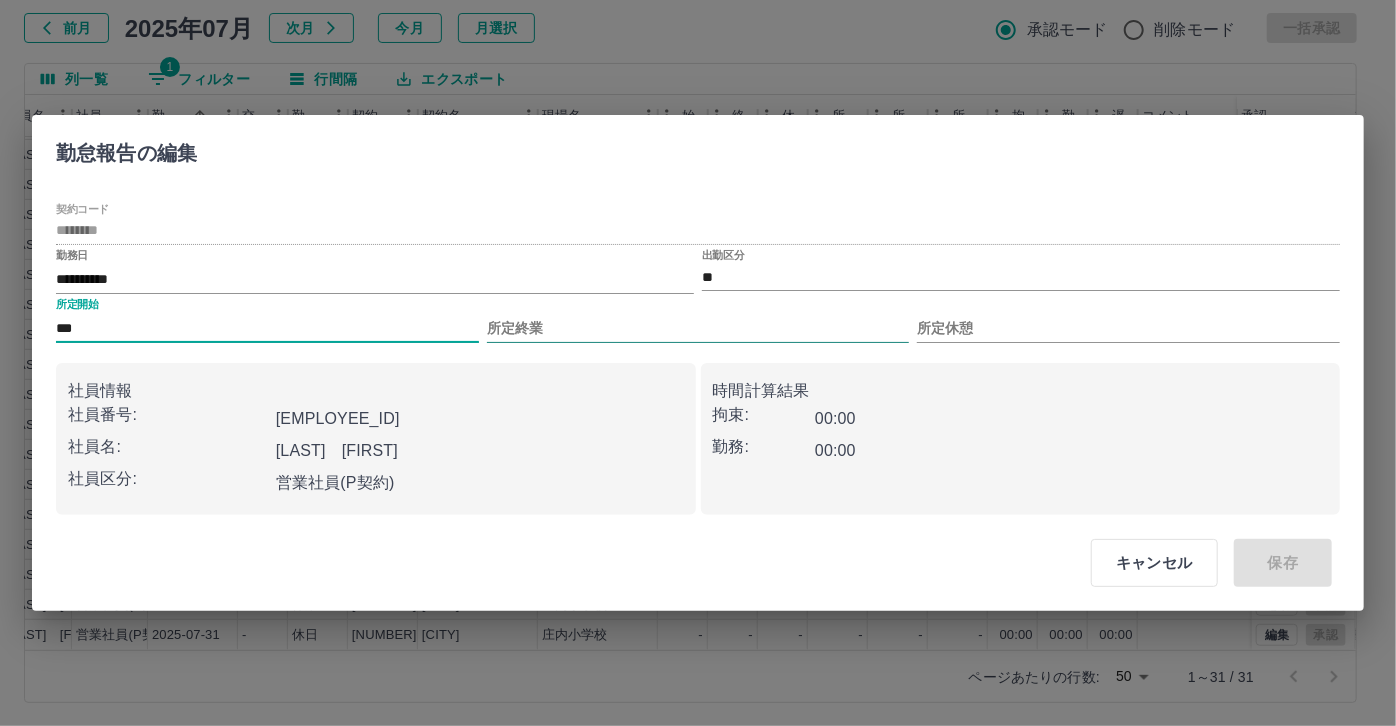 click on "所定終業" at bounding box center (698, 328) 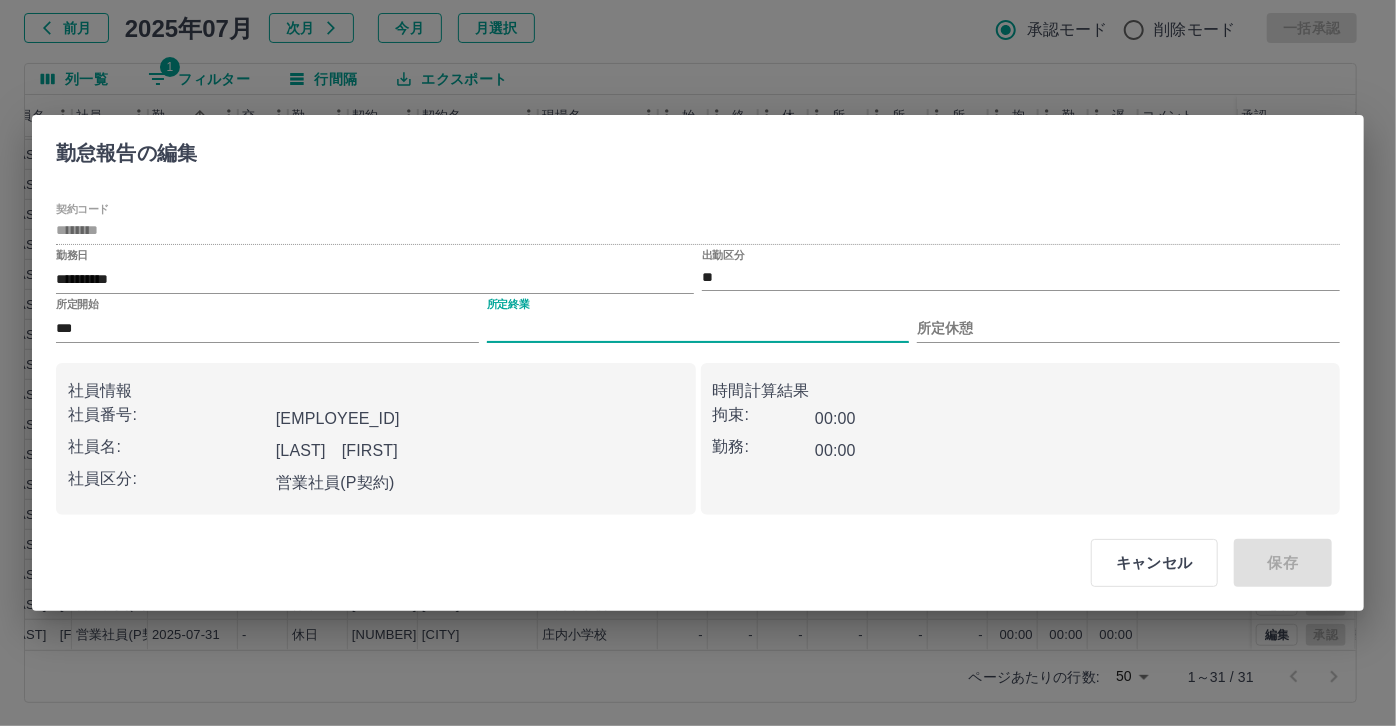 type on "****" 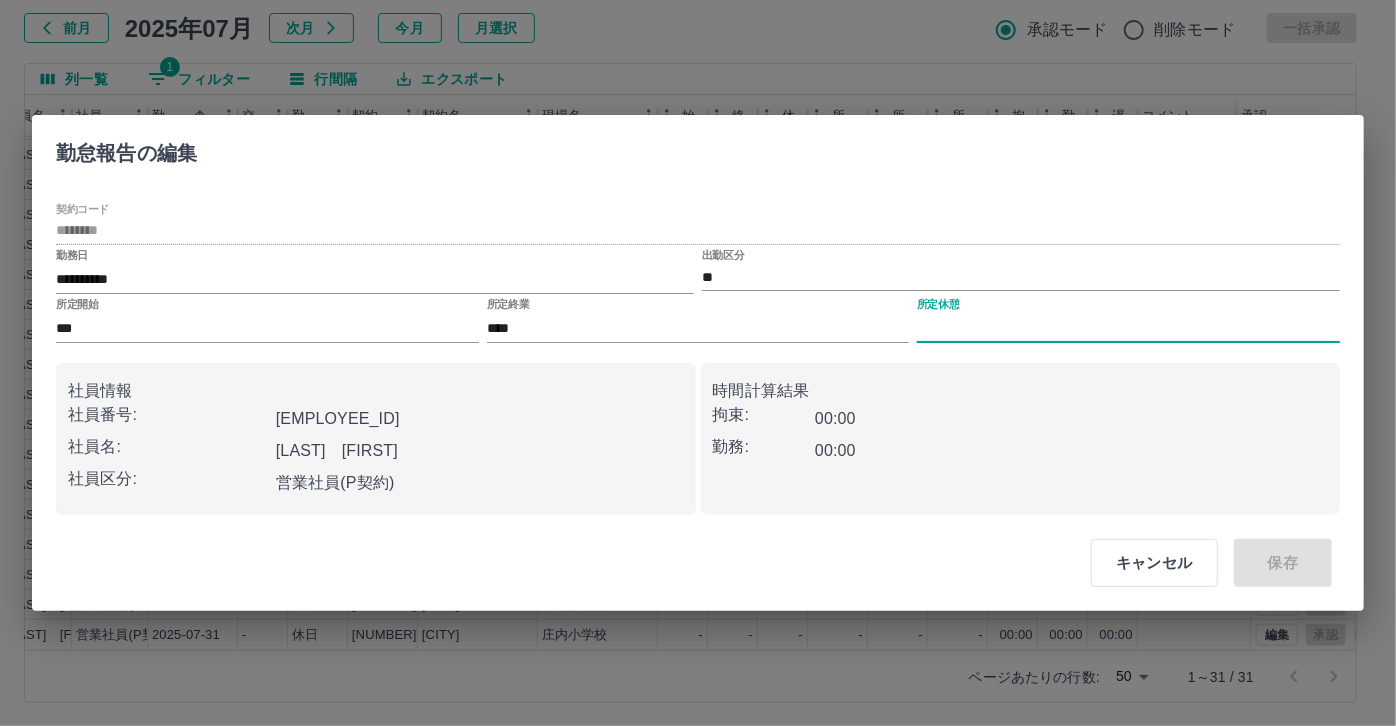 click on "所定休憩" at bounding box center (1128, 328) 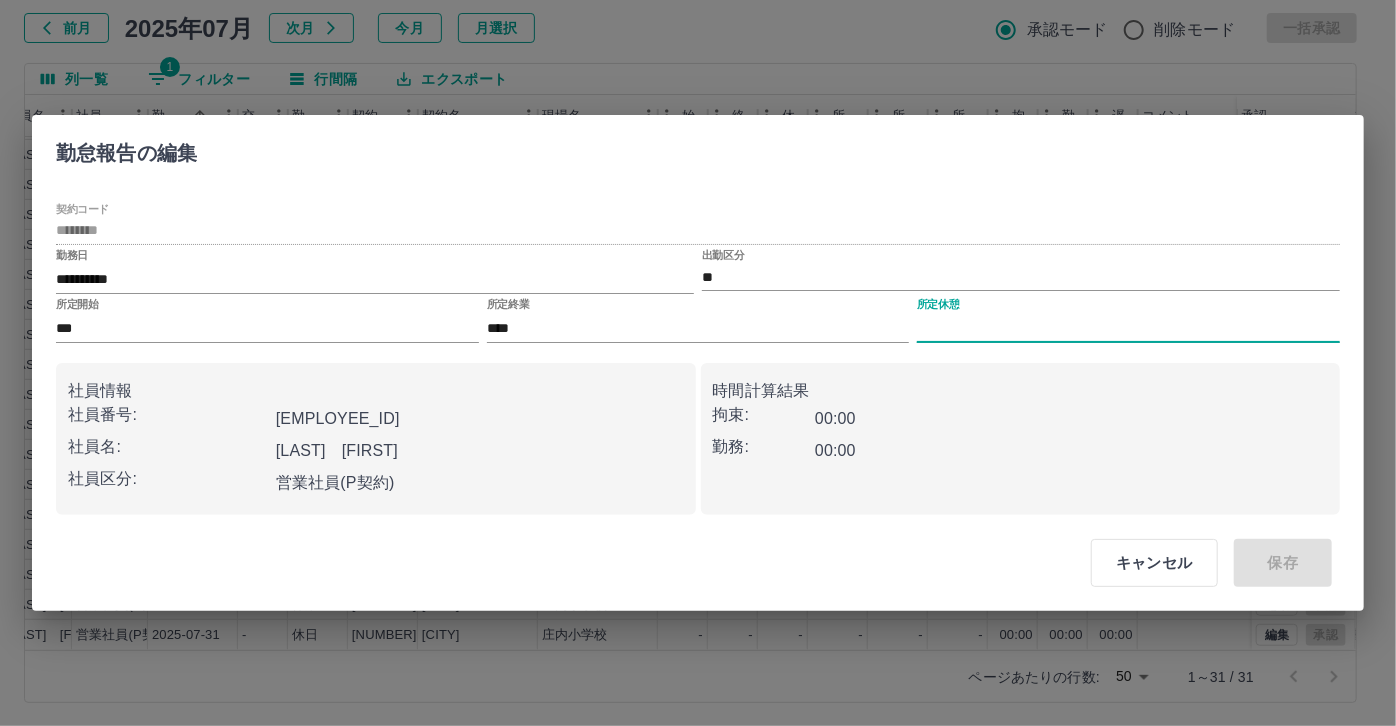 type on "****" 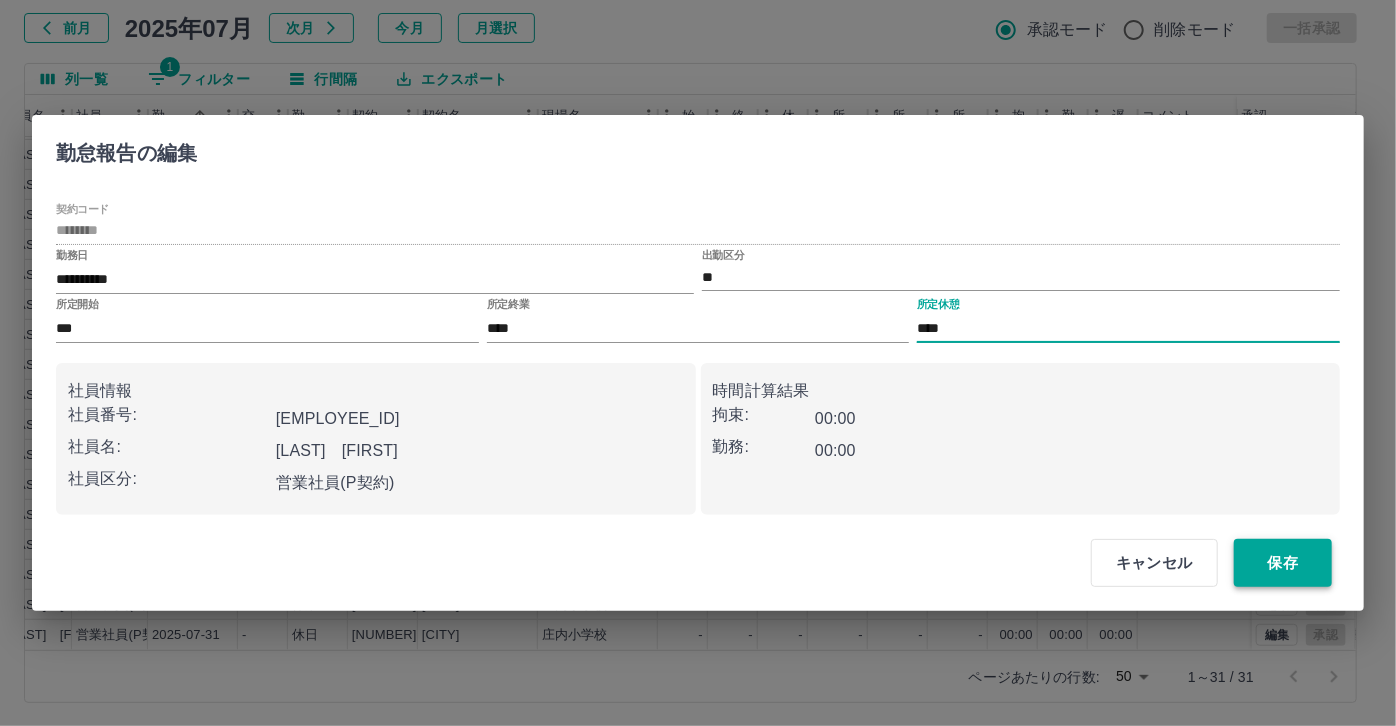 click on "保存" at bounding box center (1283, 563) 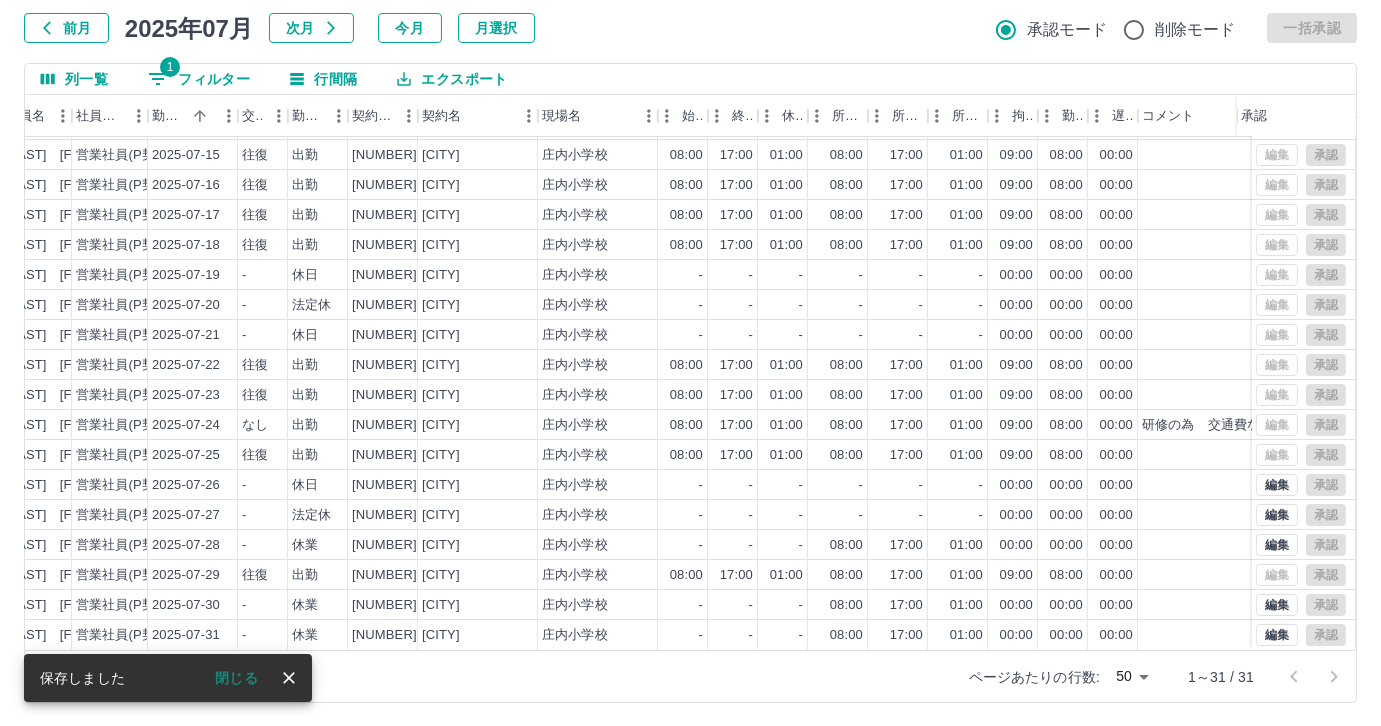 click on "1 フィルター" at bounding box center (199, 79) 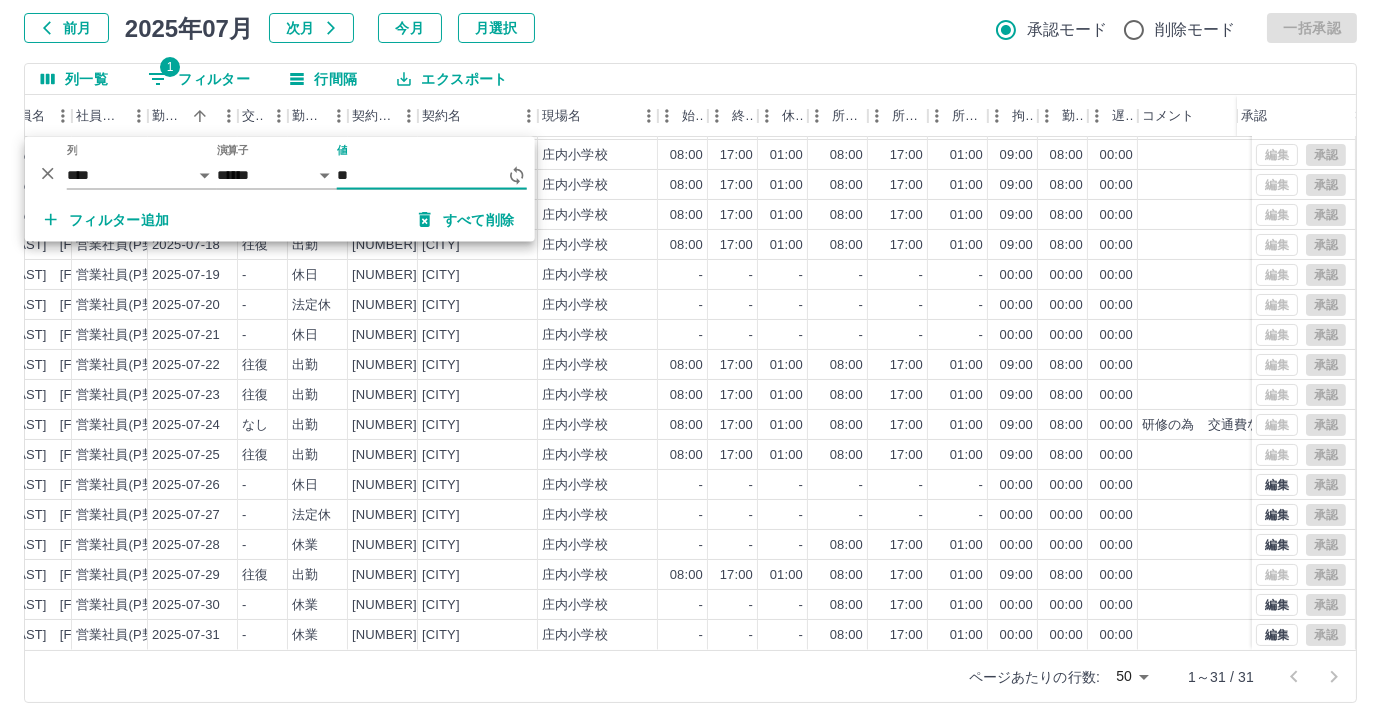 type on "*" 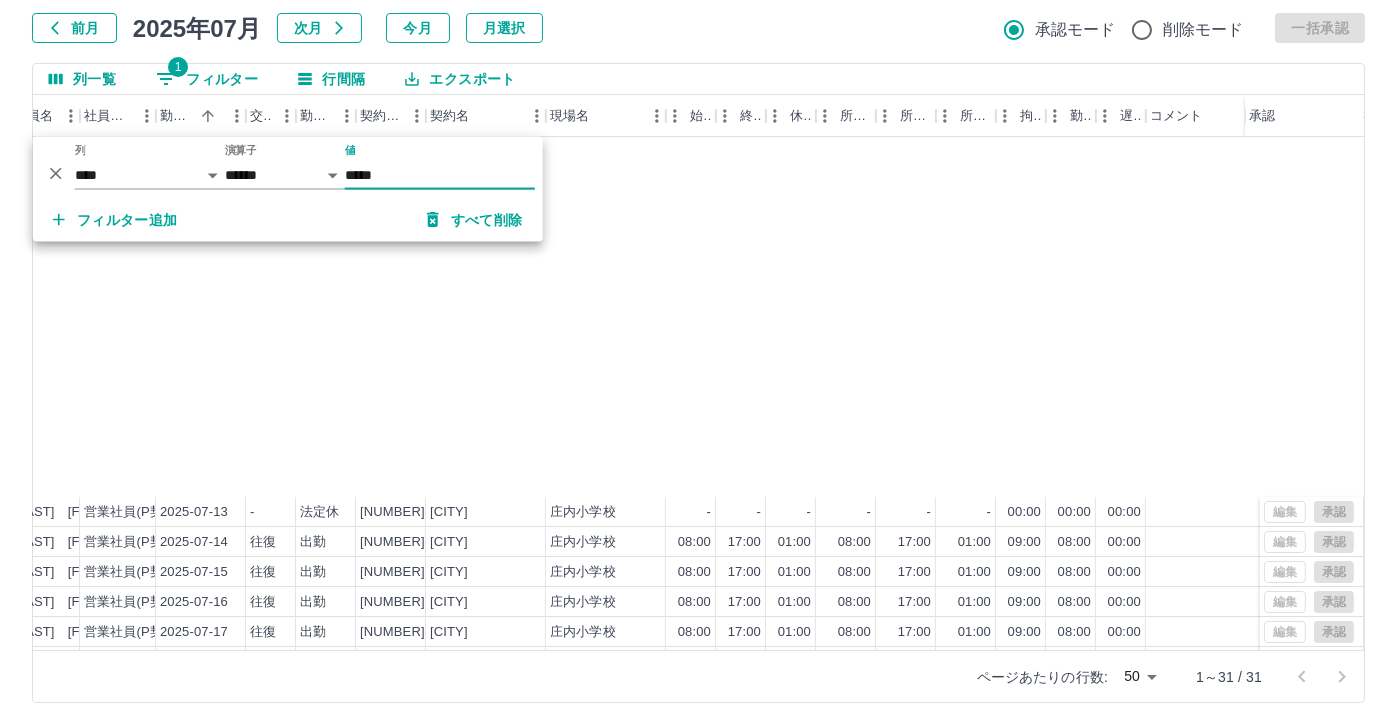 scroll, scrollTop: 431, scrollLeft: 253, axis: both 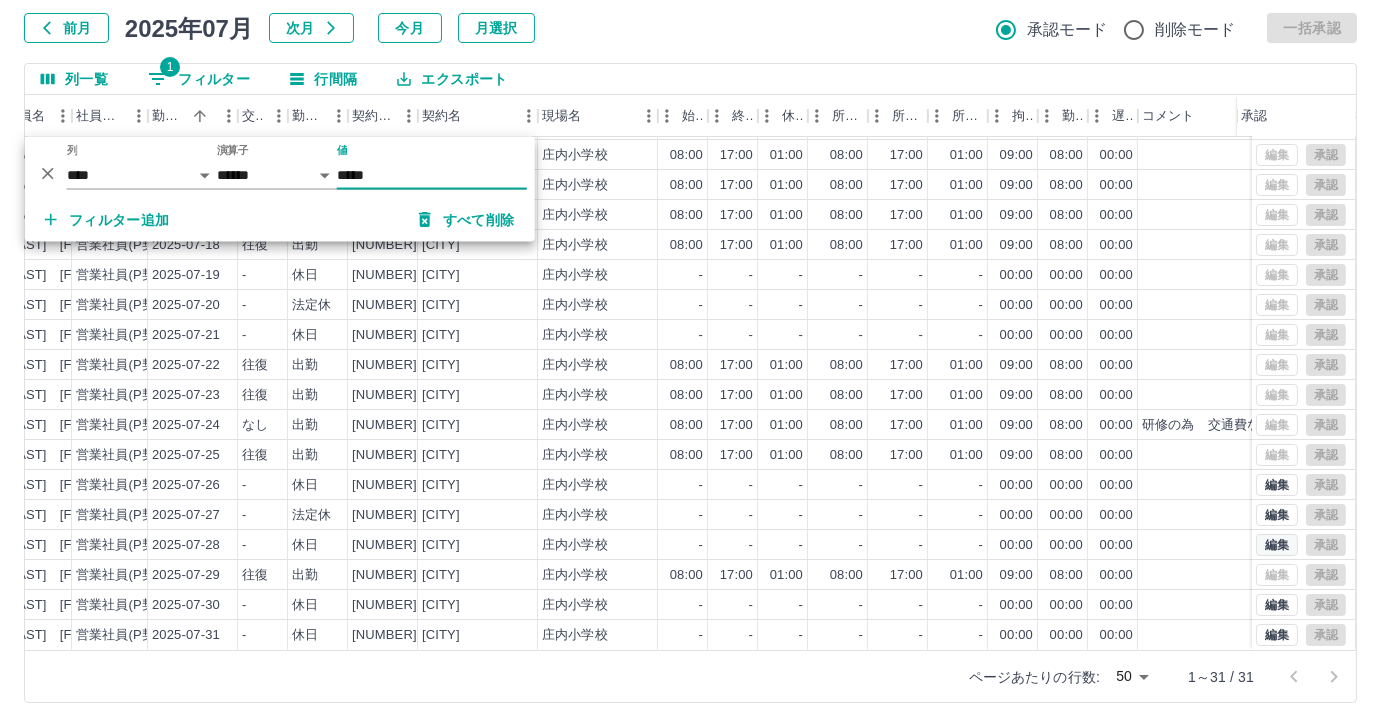type on "*****" 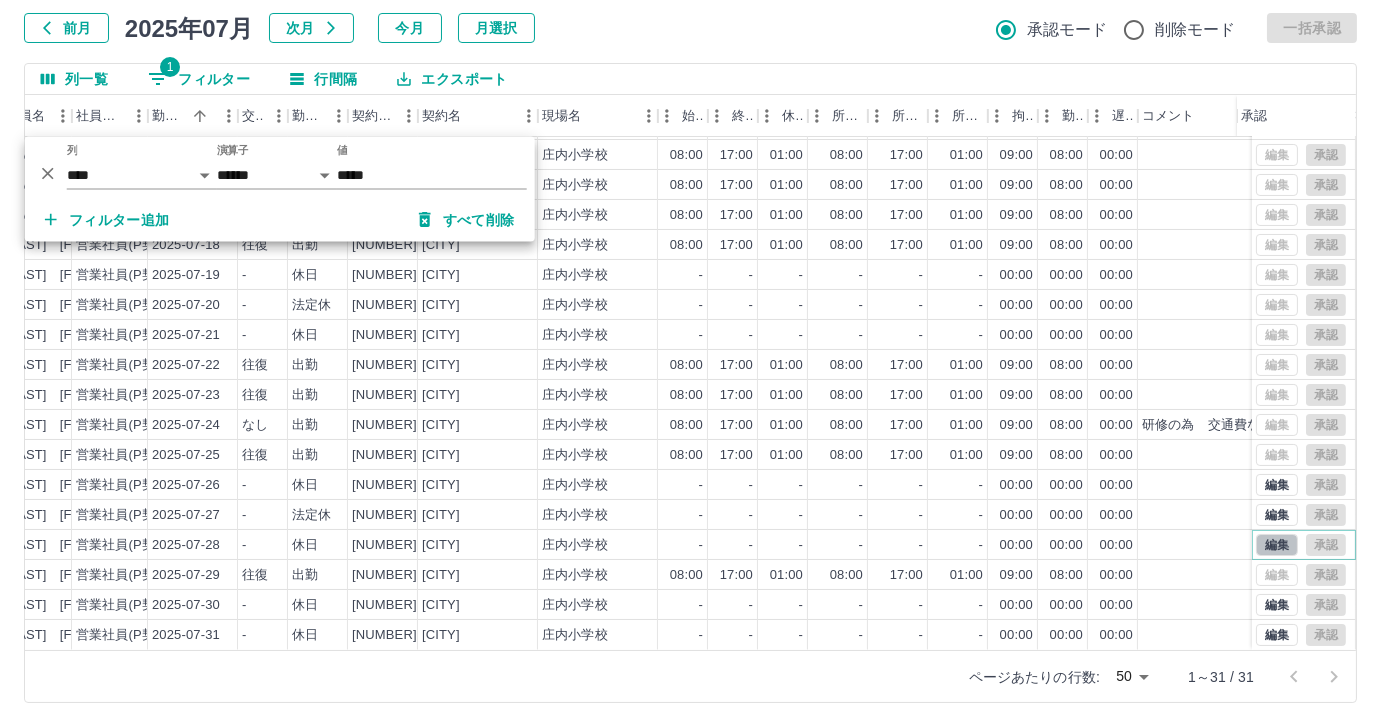 click on "編集" at bounding box center [1277, 545] 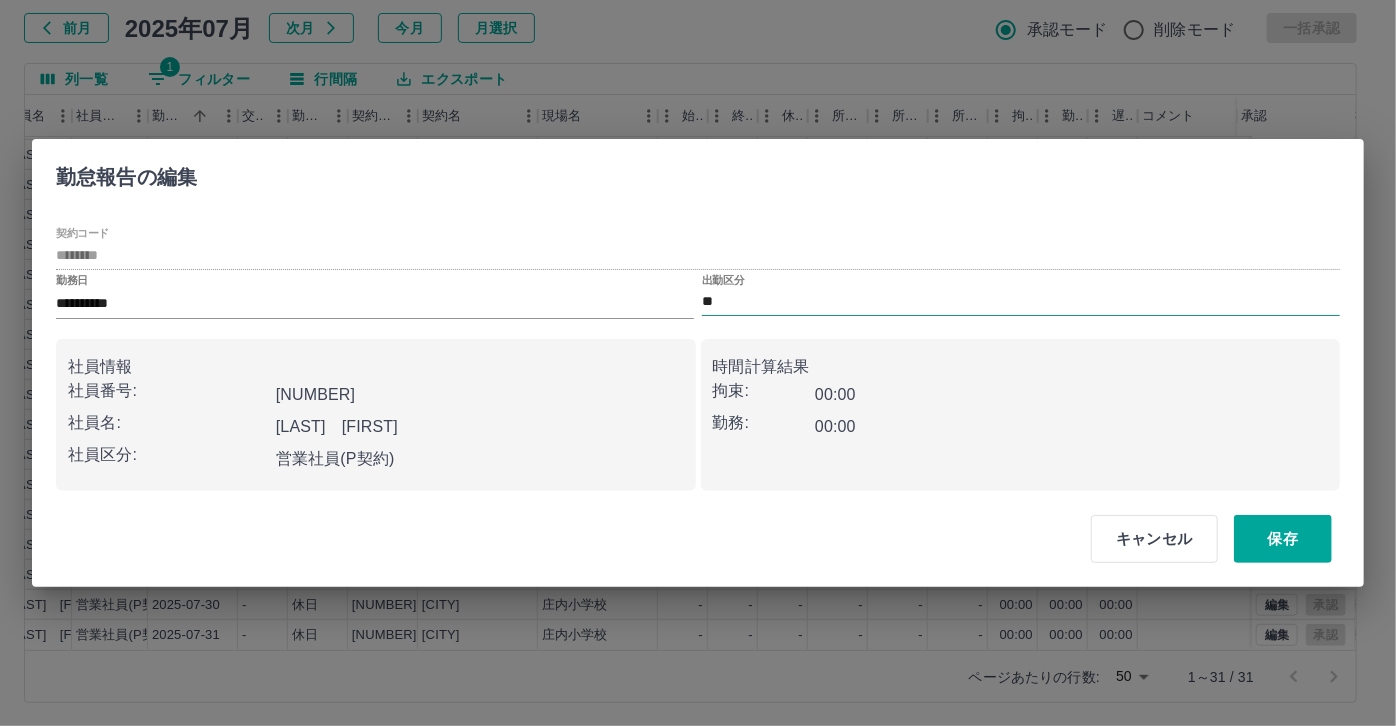 click on "**" at bounding box center [1021, 302] 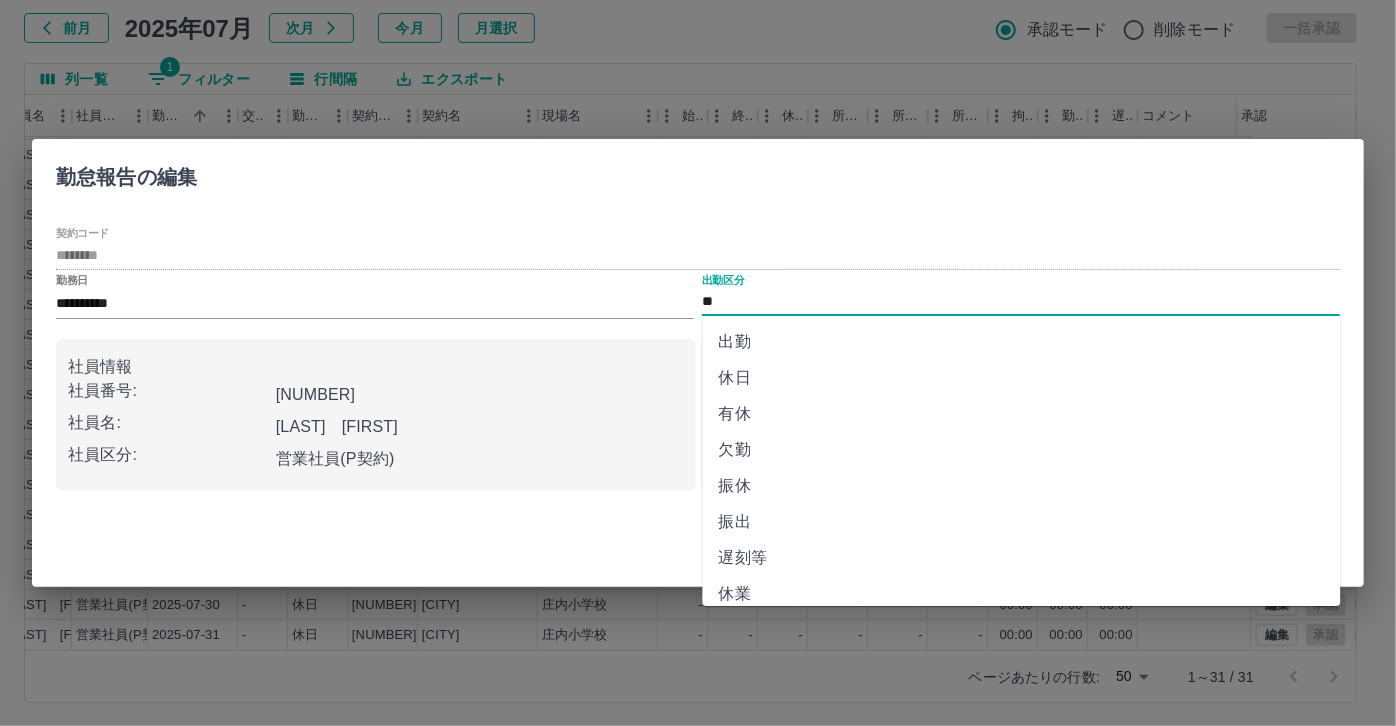 click on "休業" at bounding box center [1022, 594] 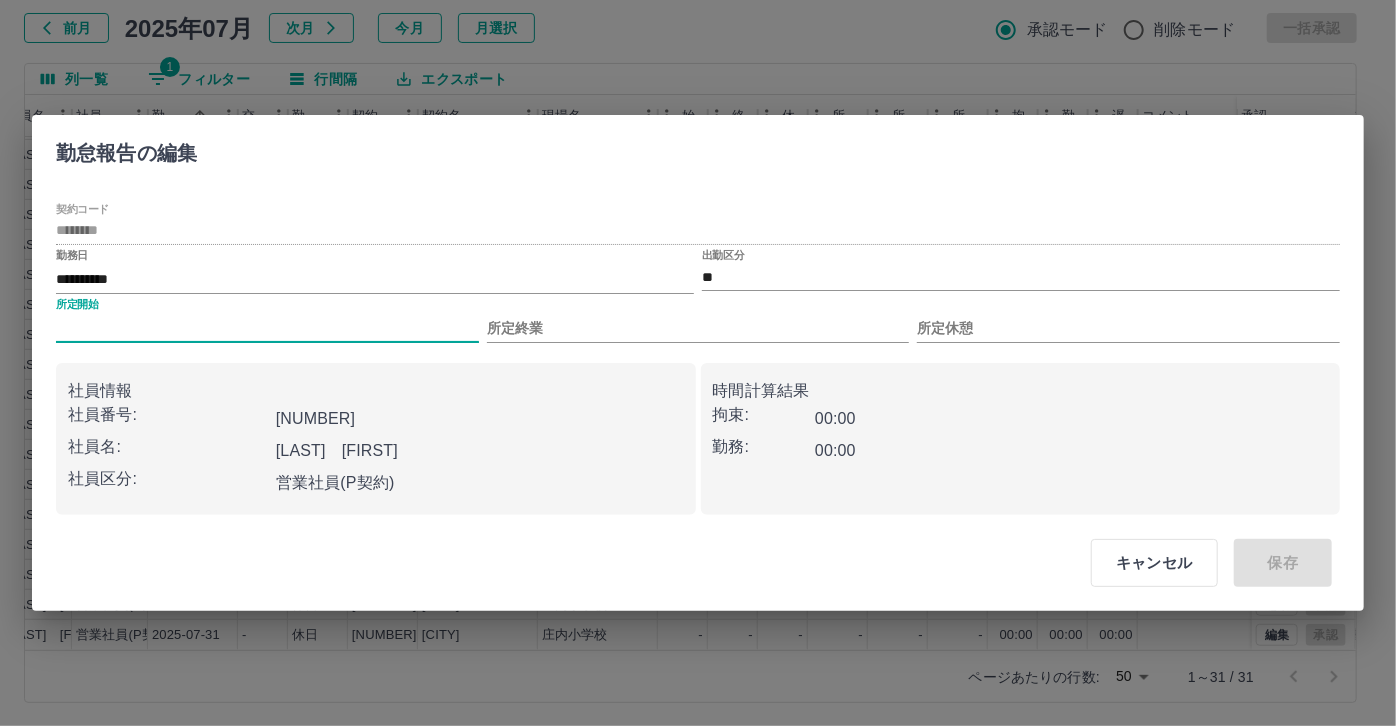 drag, startPoint x: 285, startPoint y: 322, endPoint x: 265, endPoint y: 340, distance: 26.907248 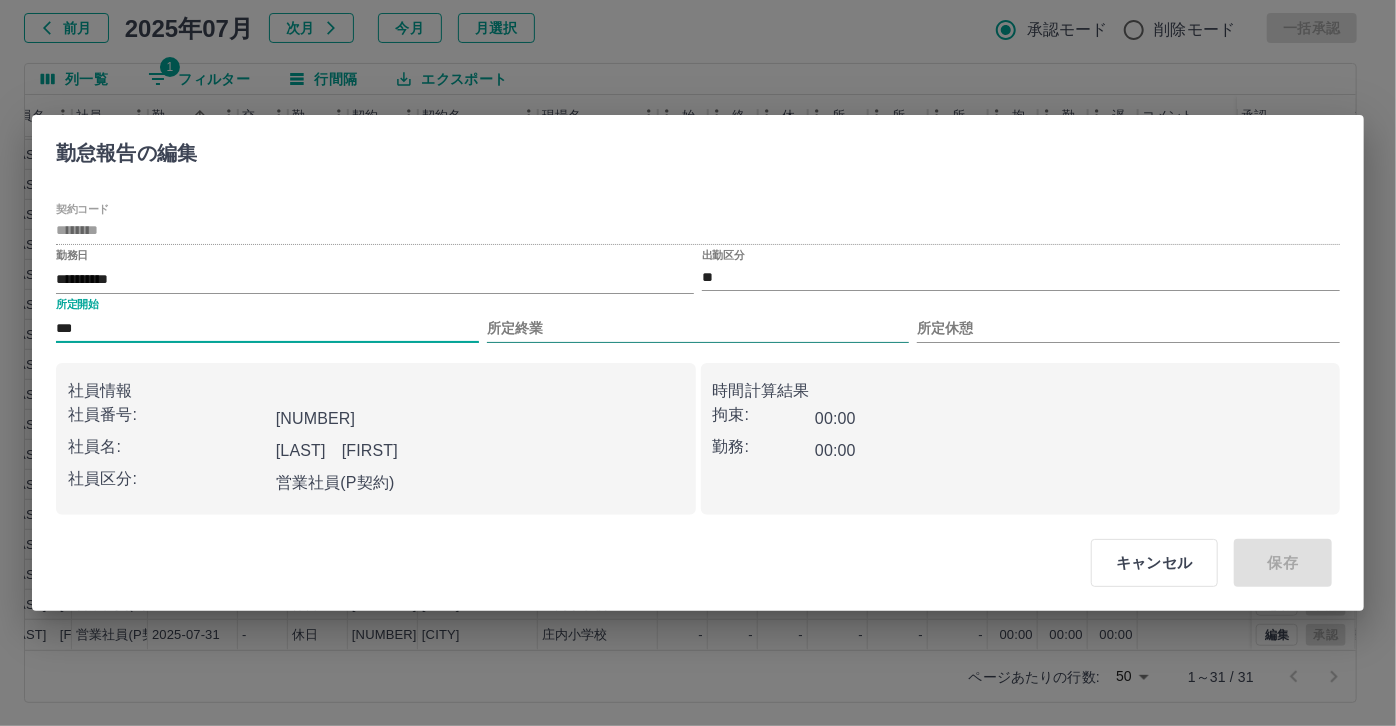 click on "所定終業" at bounding box center (698, 328) 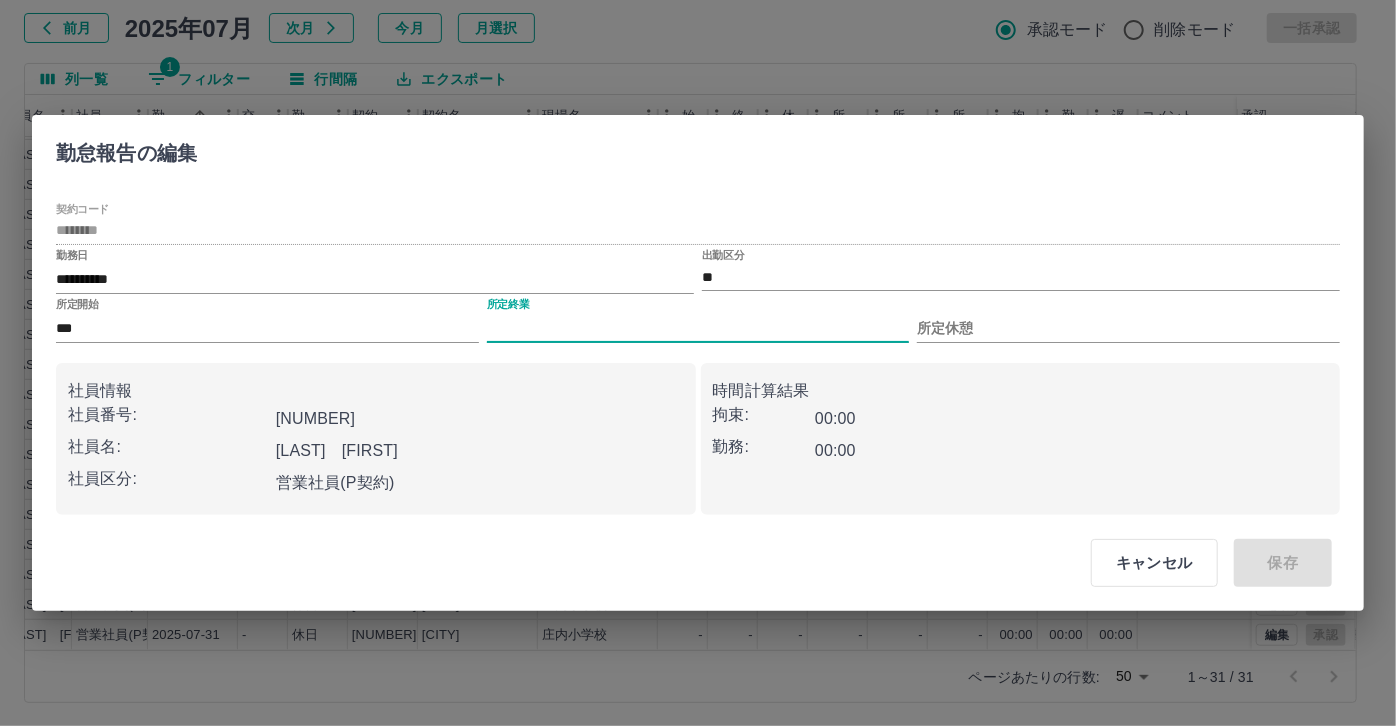 type on "****" 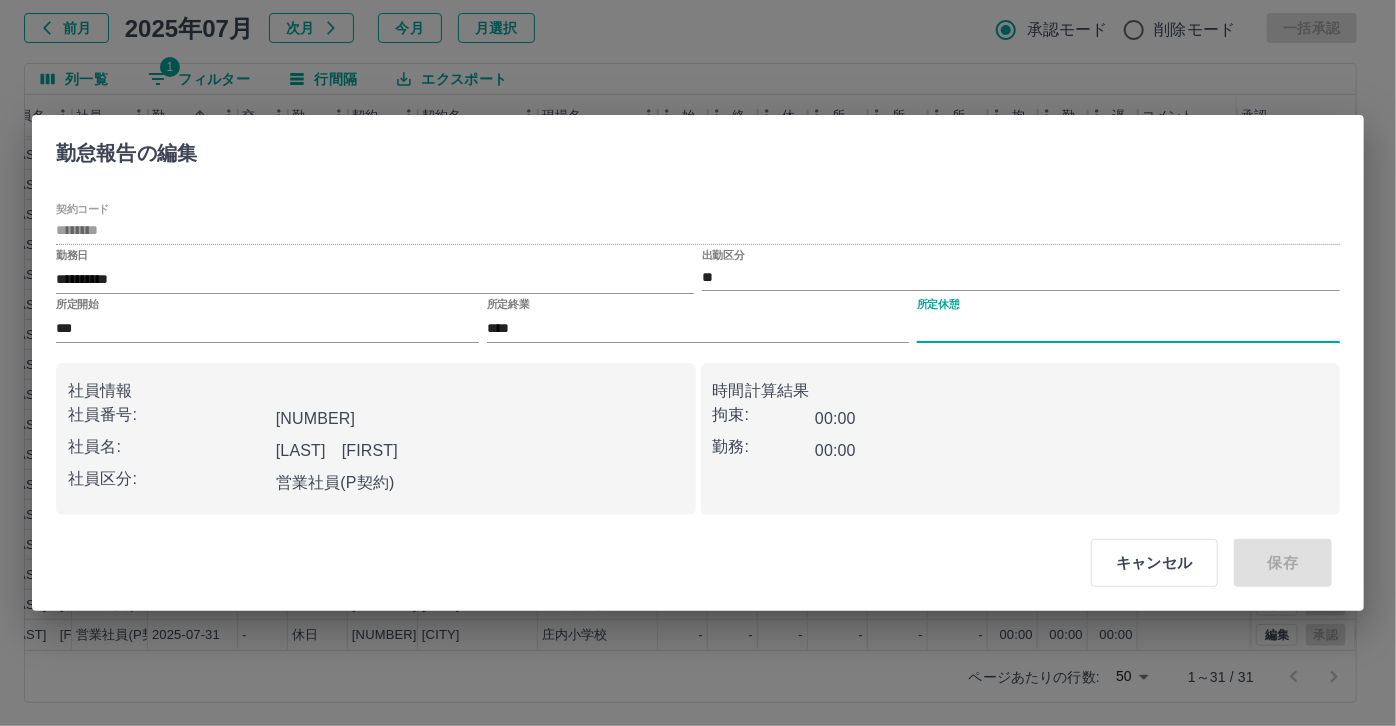click on "所定休憩" at bounding box center [1128, 328] 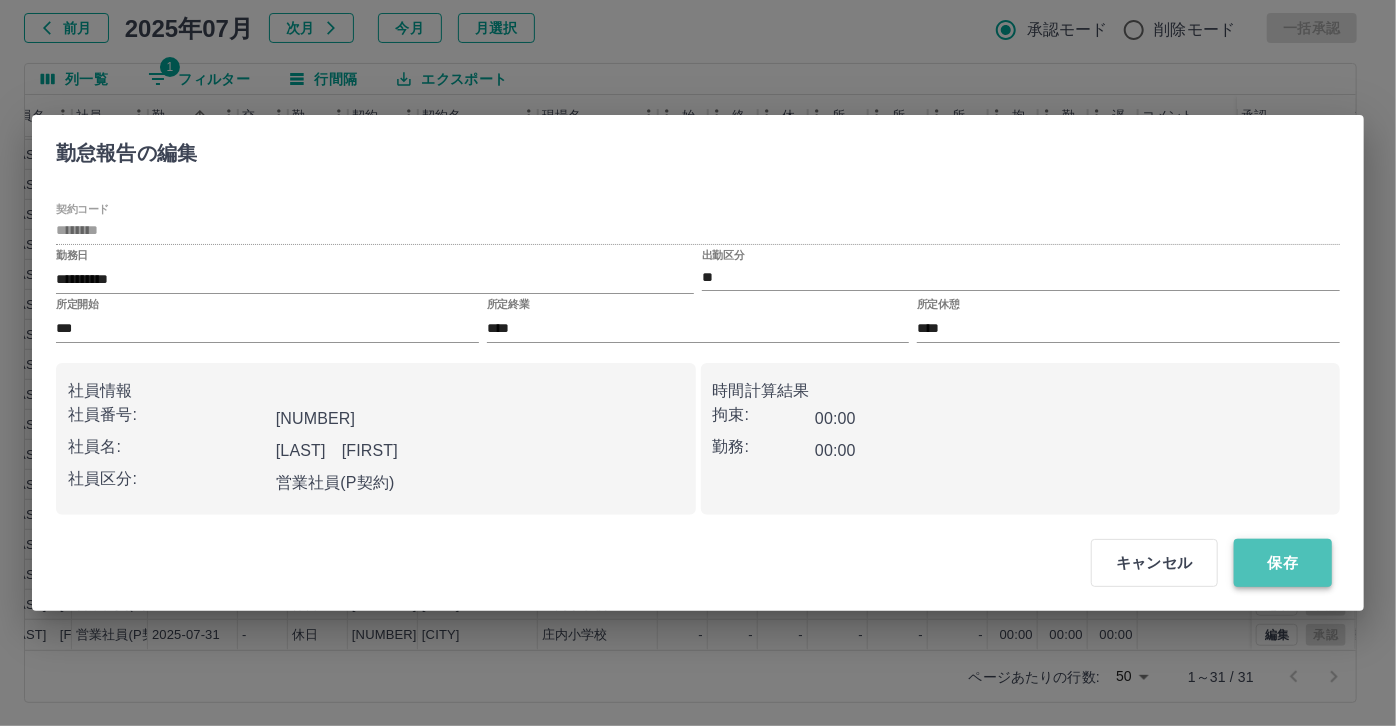click on "保存" at bounding box center (1283, 563) 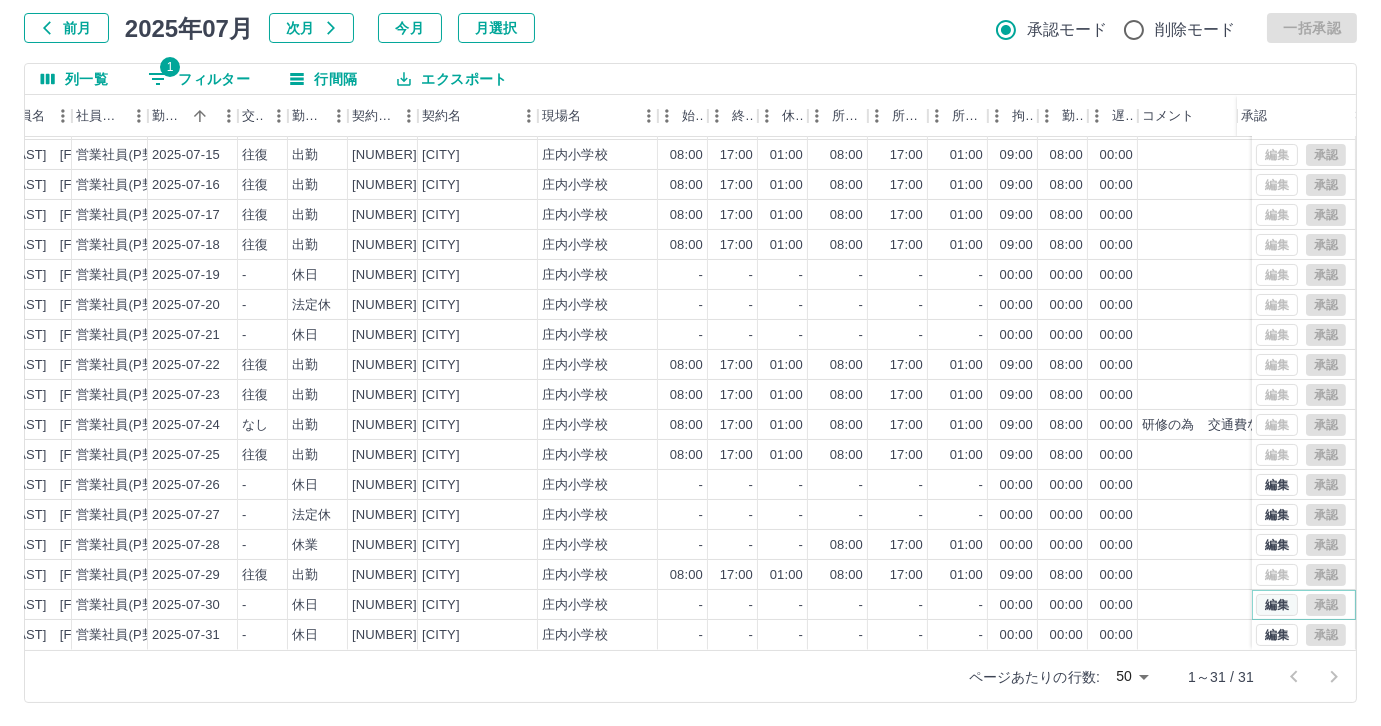 click on "編集" at bounding box center (1277, 605) 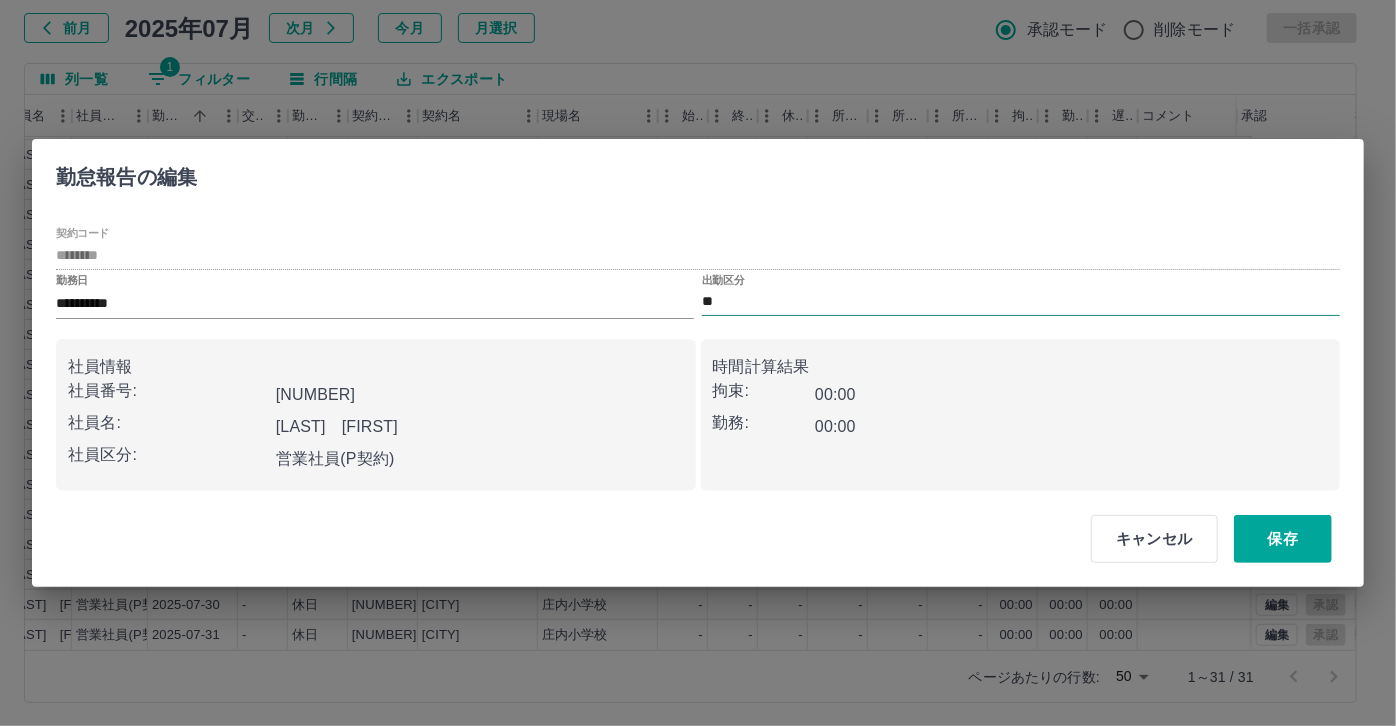 click on "**" at bounding box center (1021, 302) 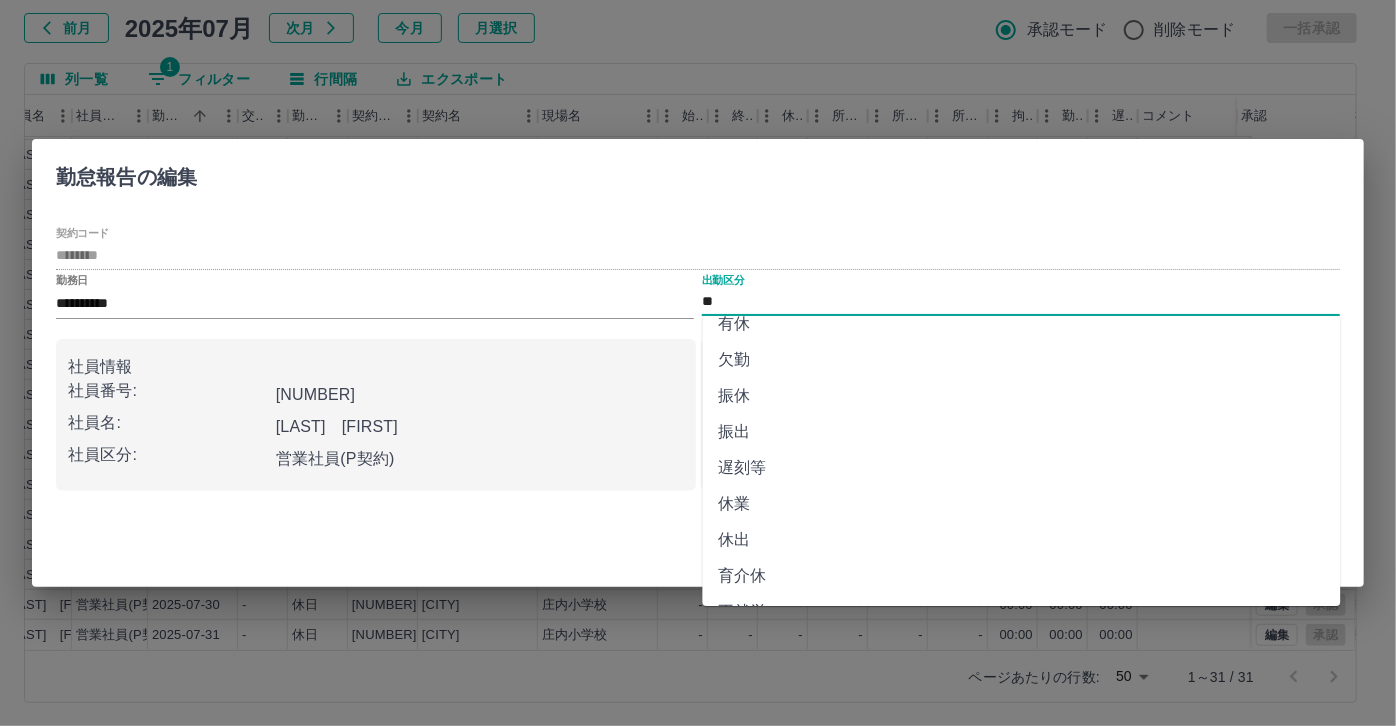 scroll, scrollTop: 181, scrollLeft: 0, axis: vertical 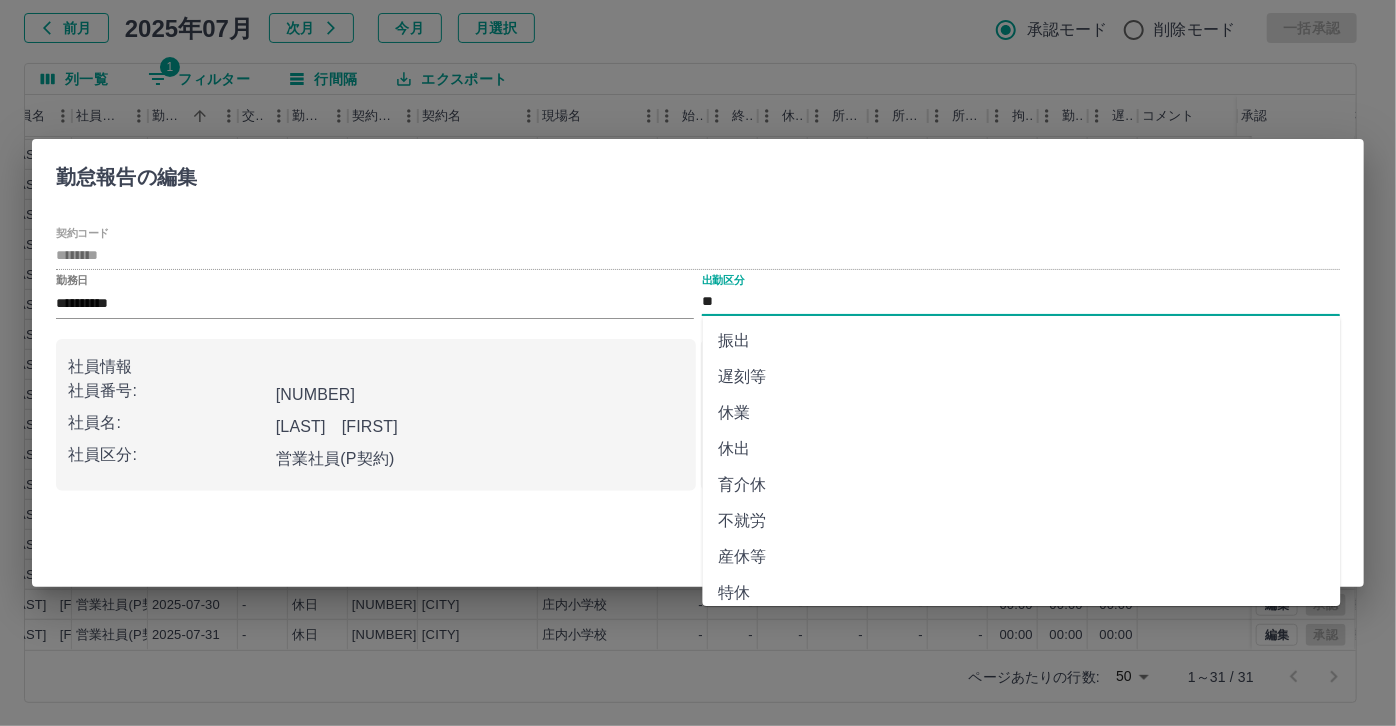click on "休業" at bounding box center [1022, 413] 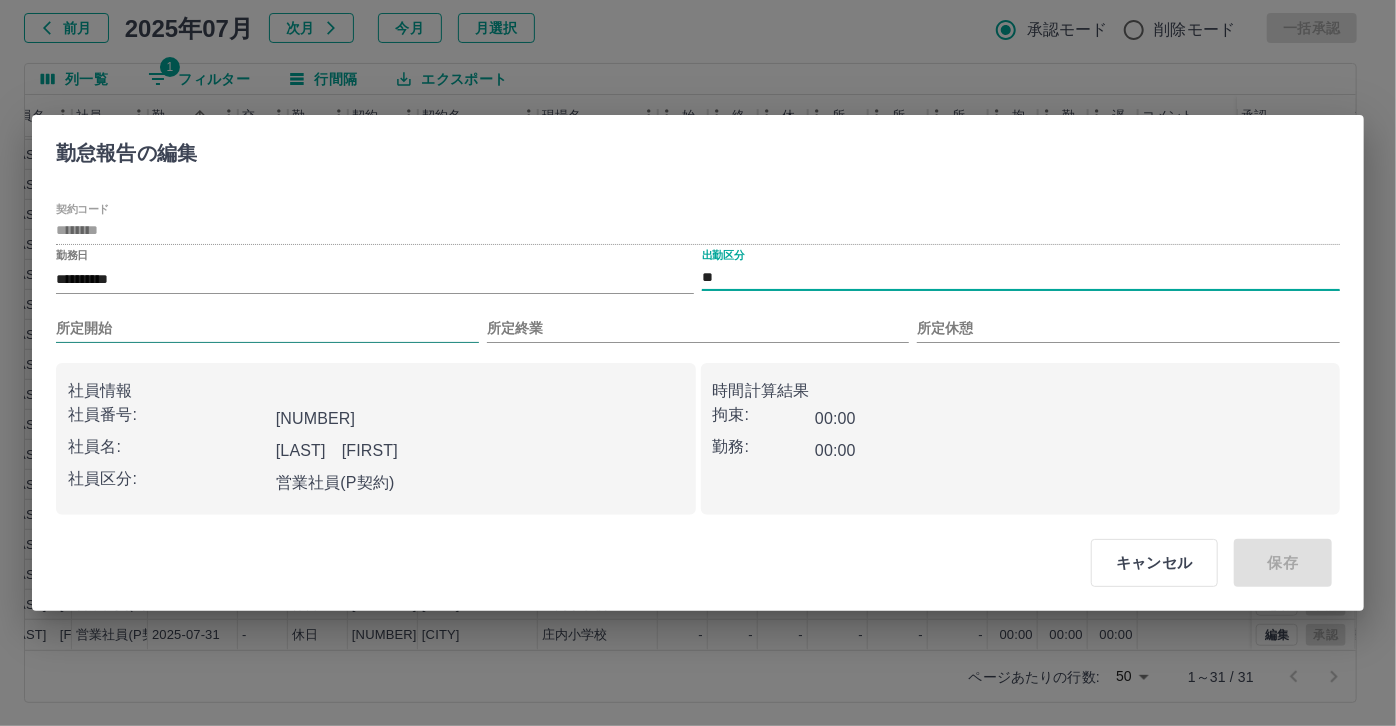 click on "所定開始" at bounding box center (267, 328) 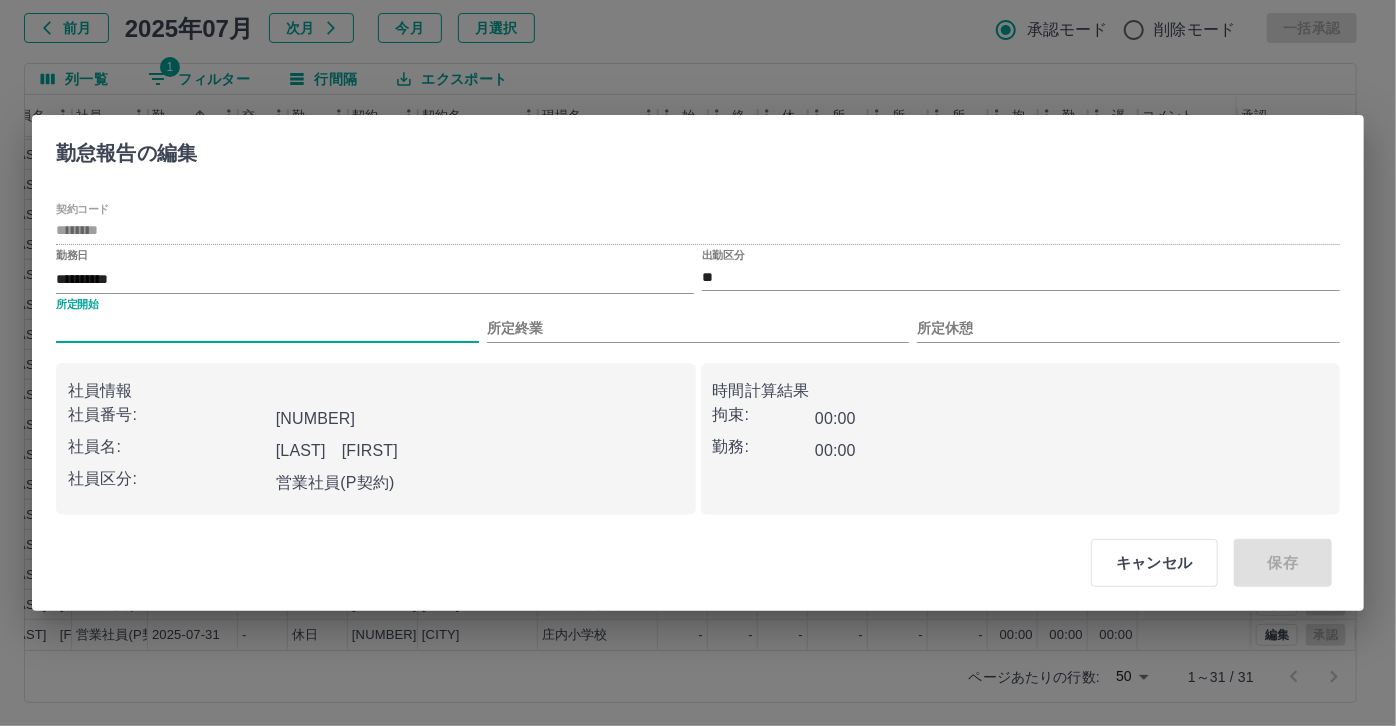 type on "***" 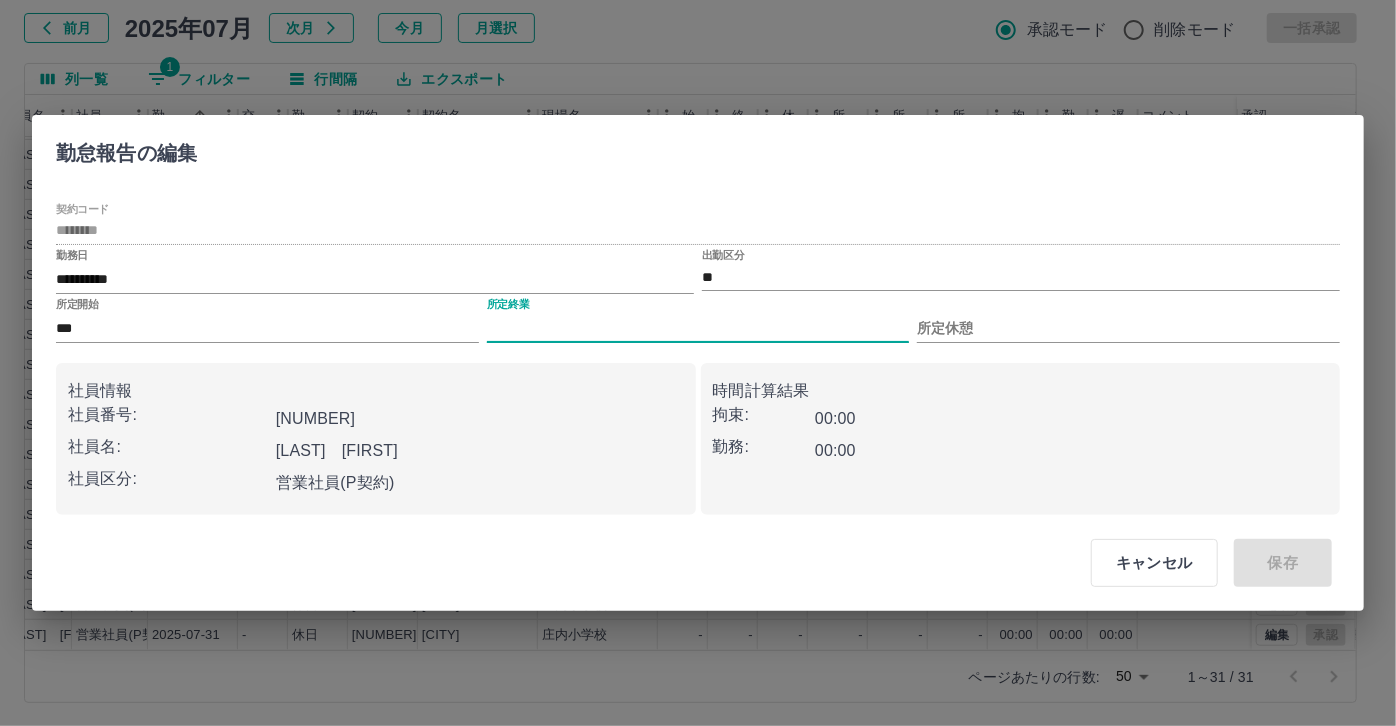 click on "所定終業" at bounding box center [698, 328] 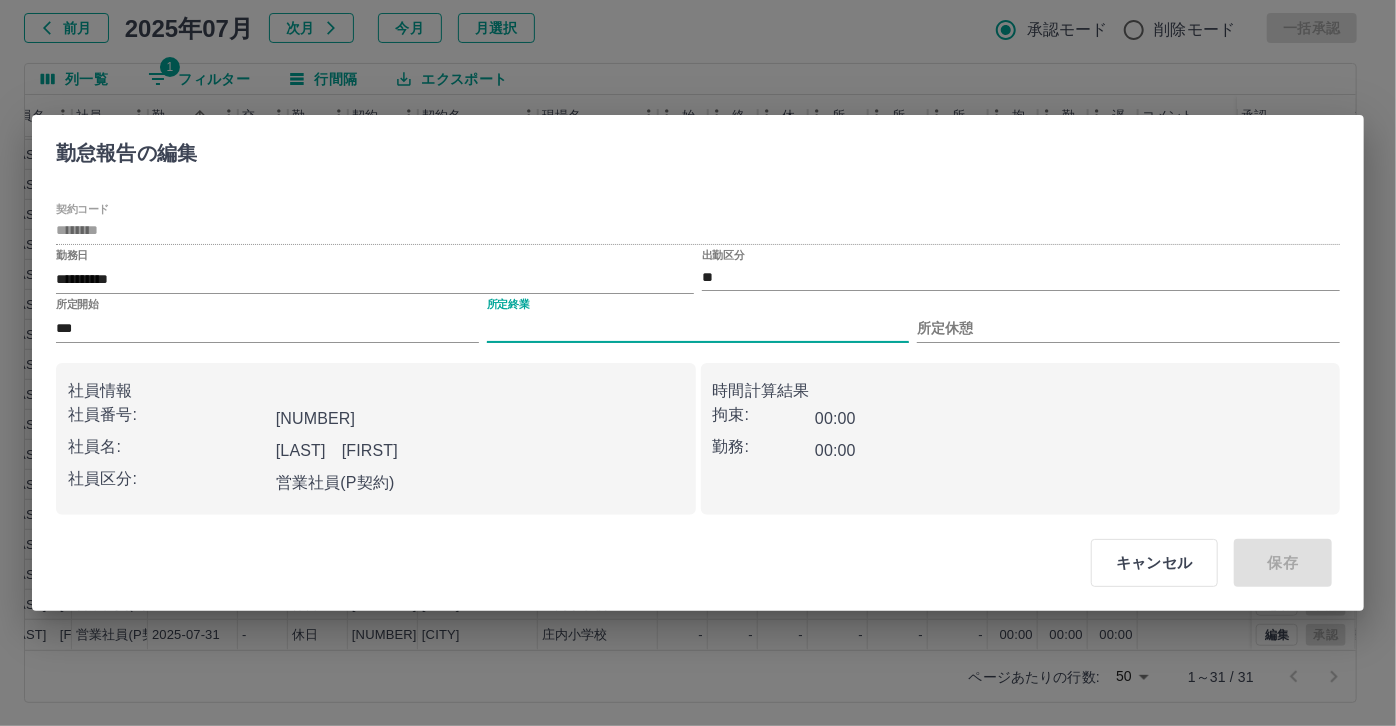 type on "****" 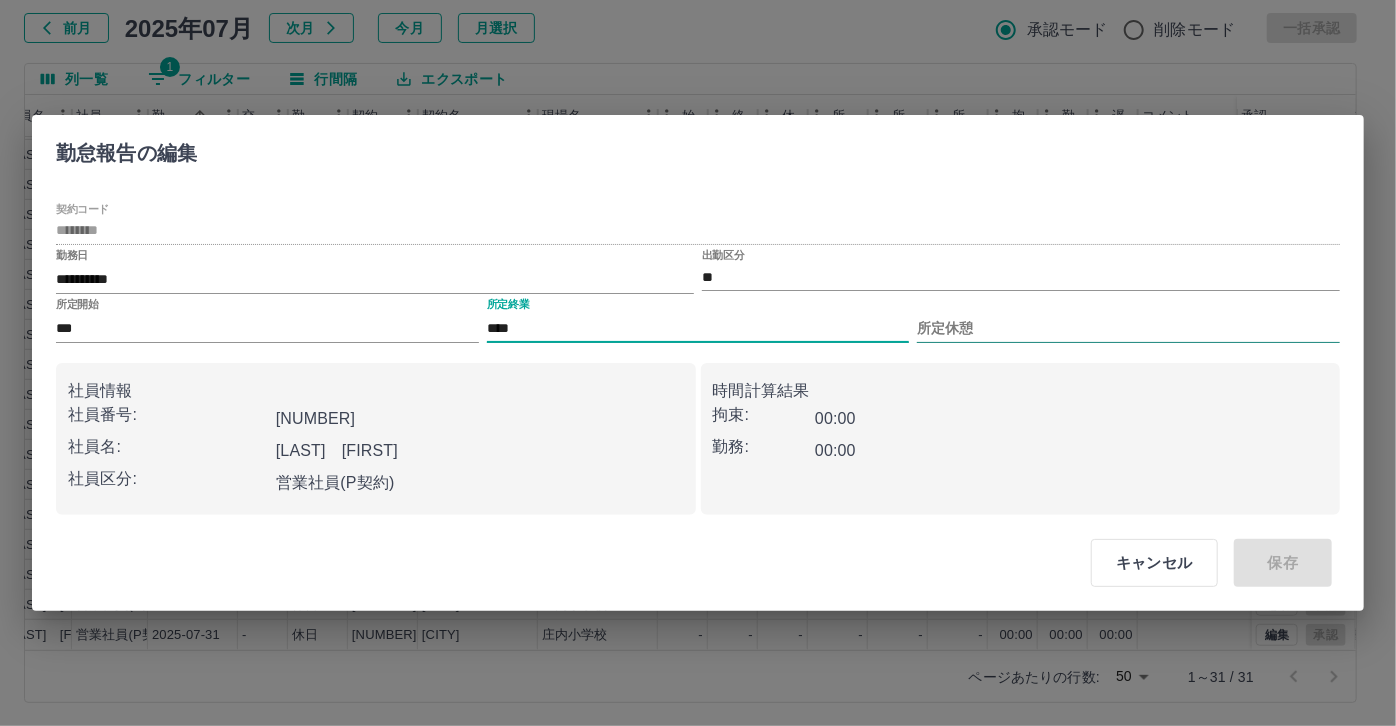 click on "所定休憩" at bounding box center (1128, 328) 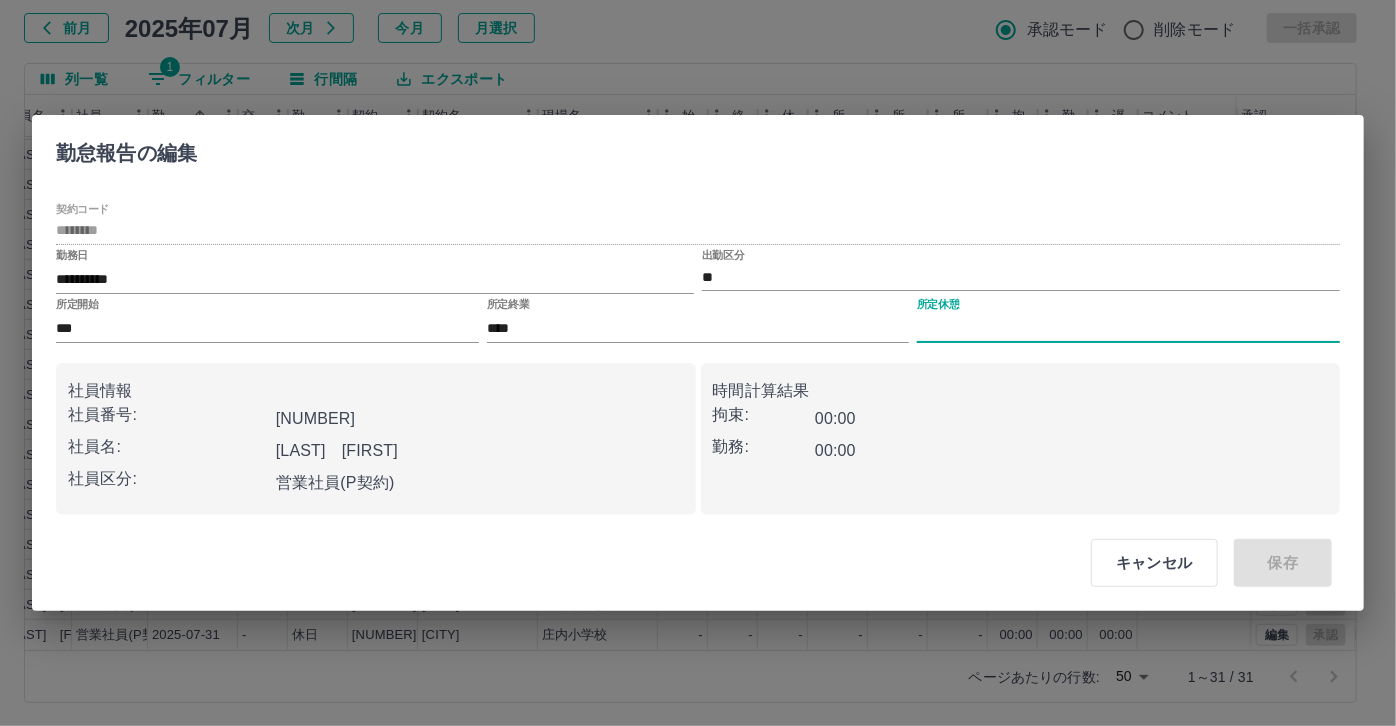 type on "****" 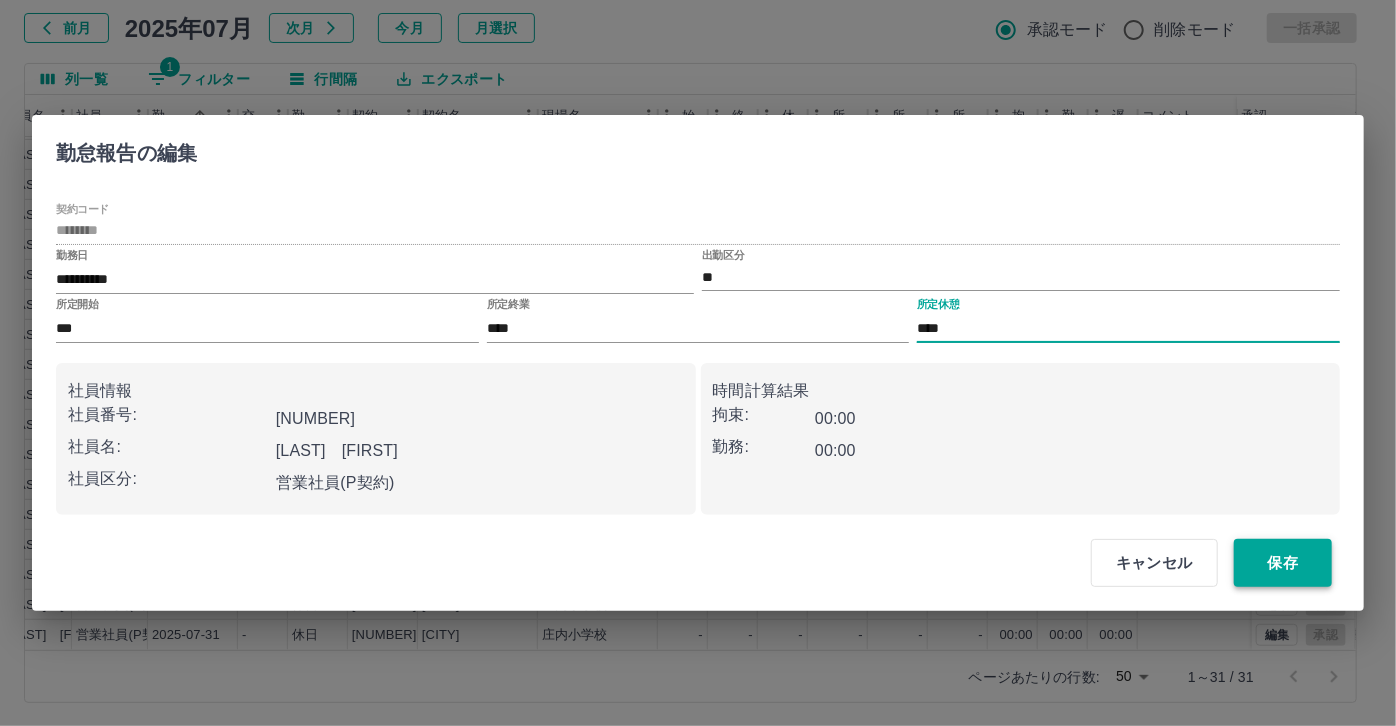 click on "保存" at bounding box center [1283, 563] 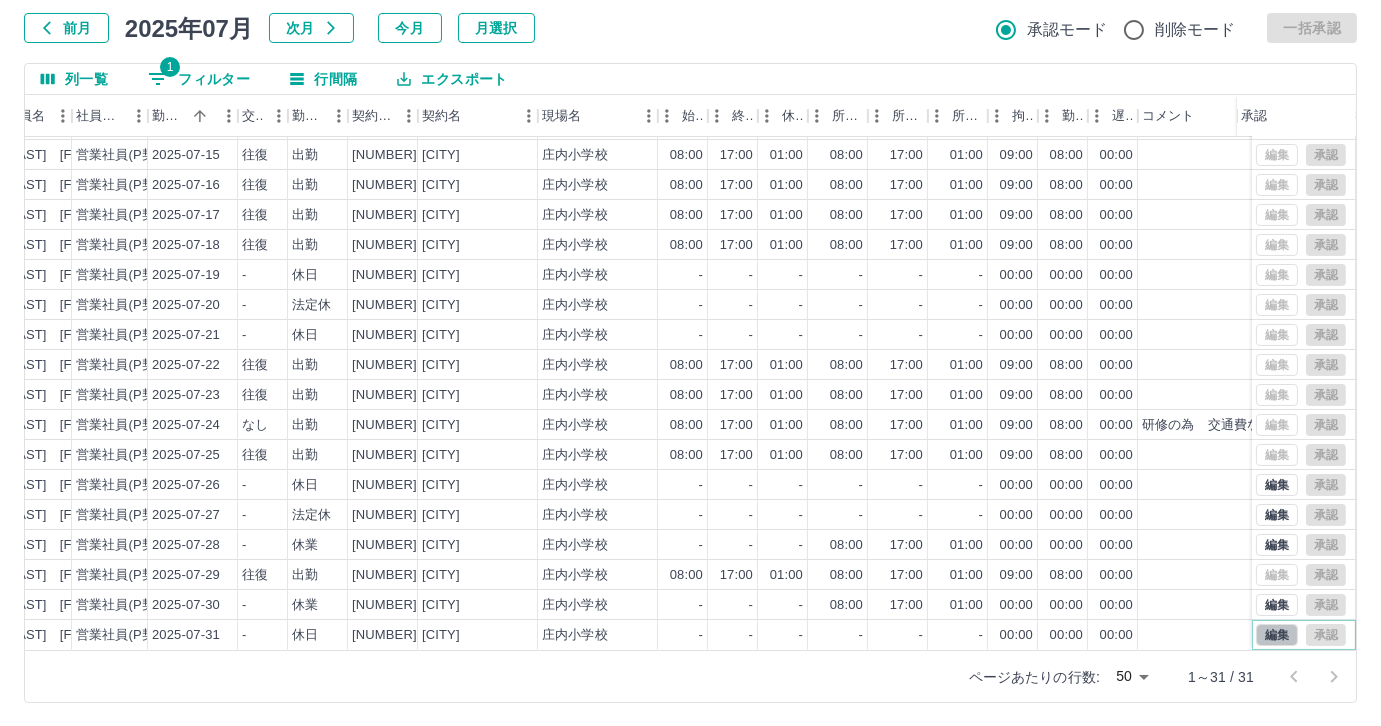 click on "編集" at bounding box center (1277, 635) 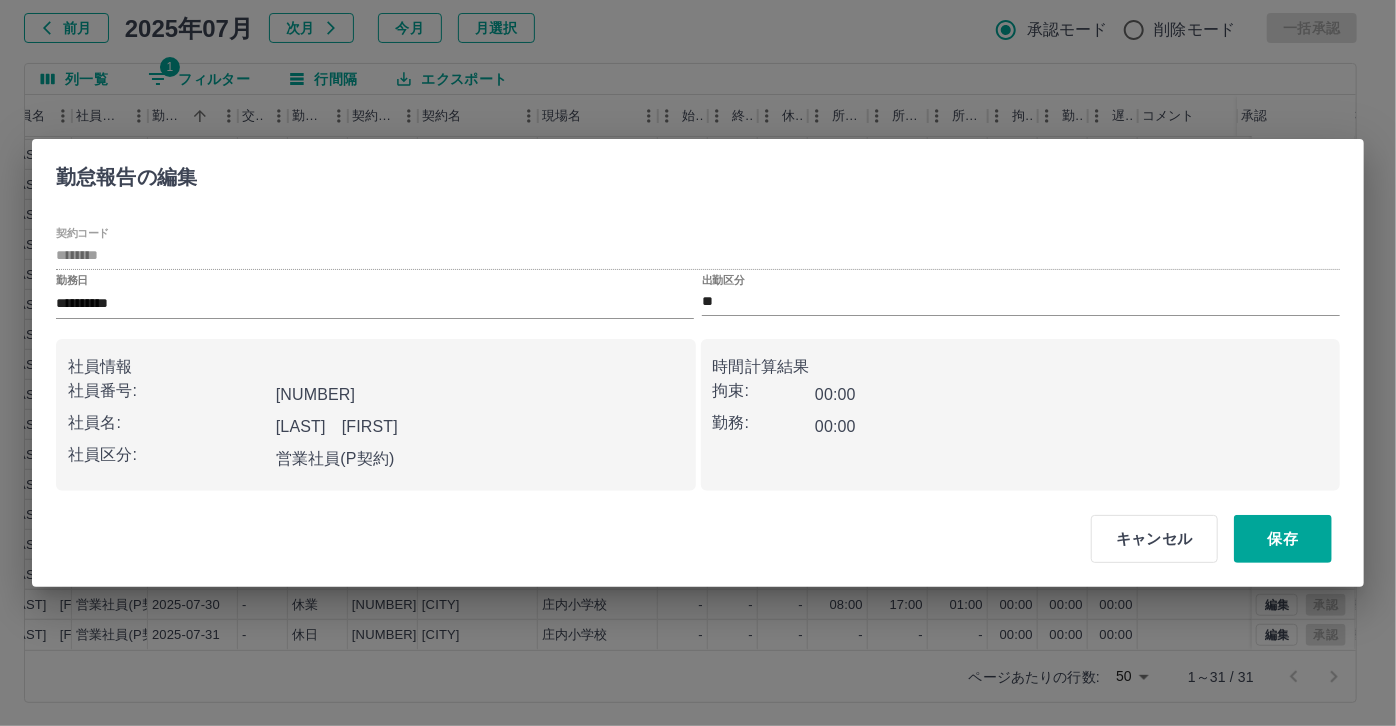click on "出勤区分 **" at bounding box center (1021, 296) 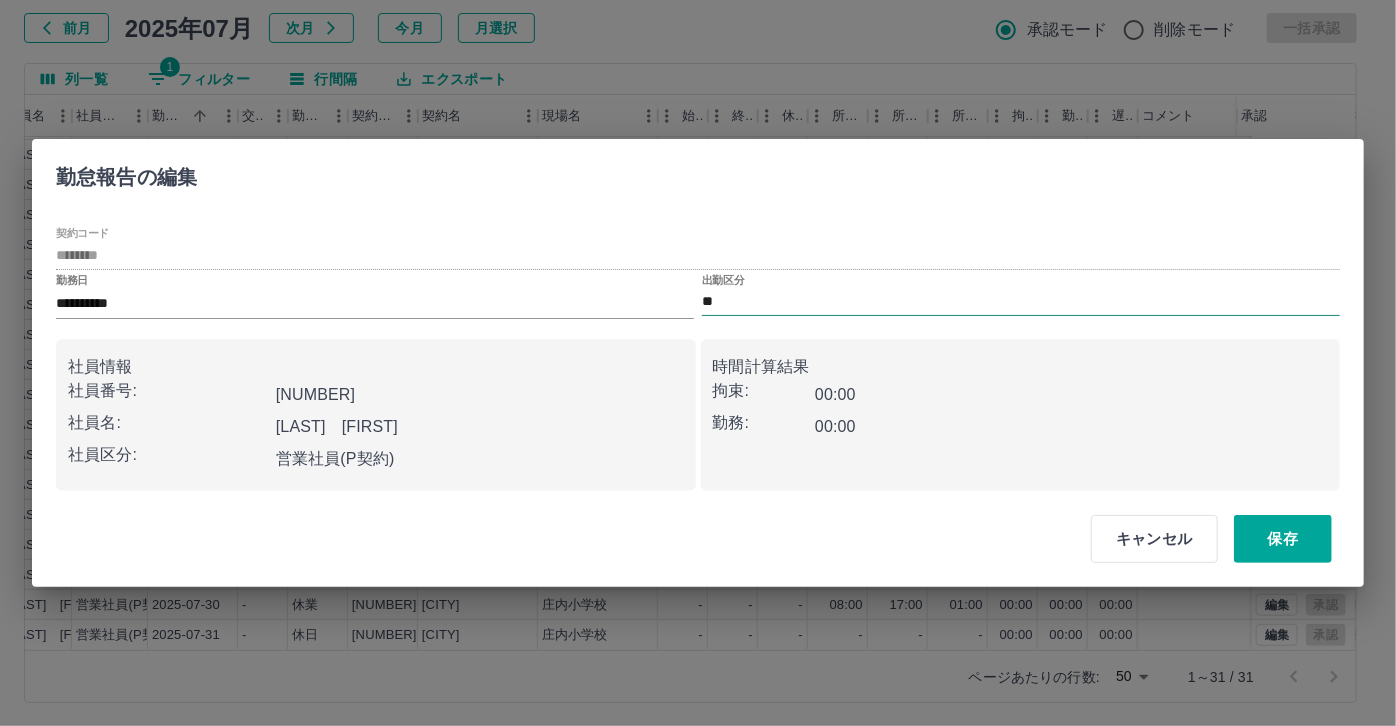 click on "**" at bounding box center (1021, 302) 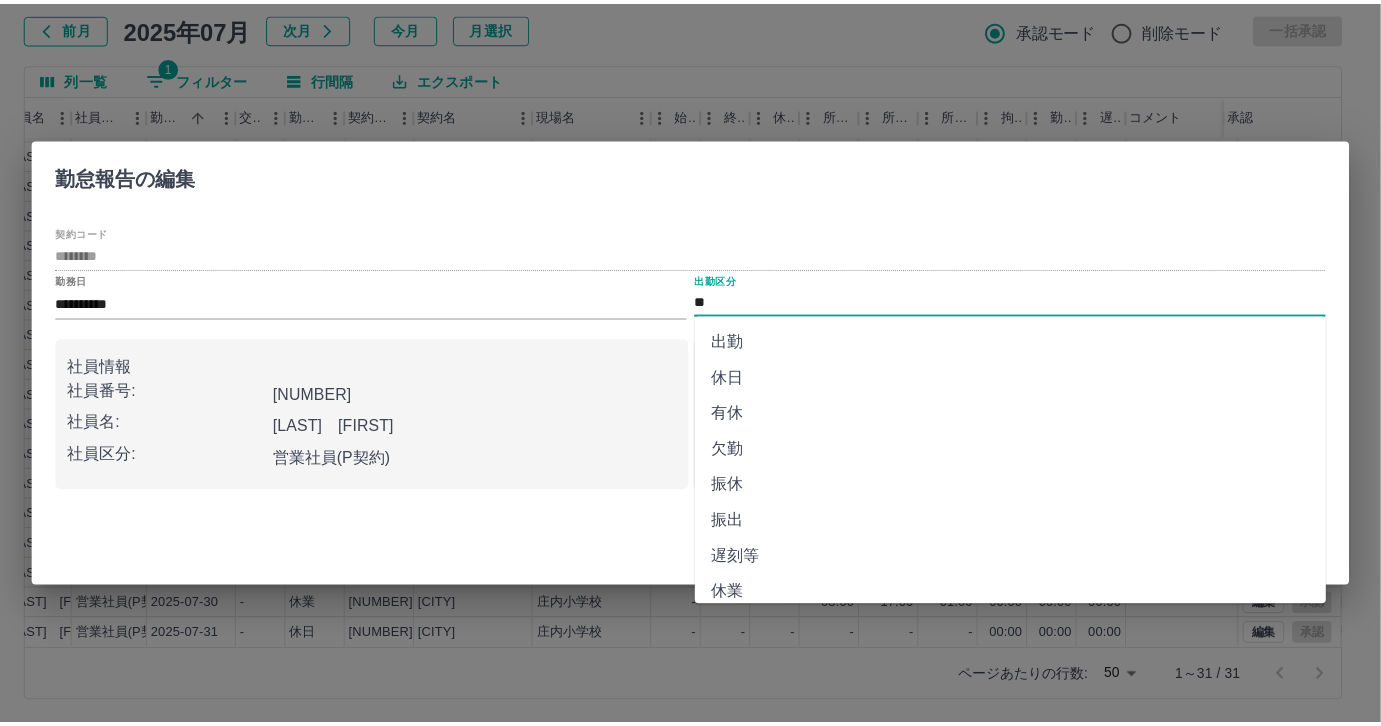 scroll, scrollTop: 90, scrollLeft: 0, axis: vertical 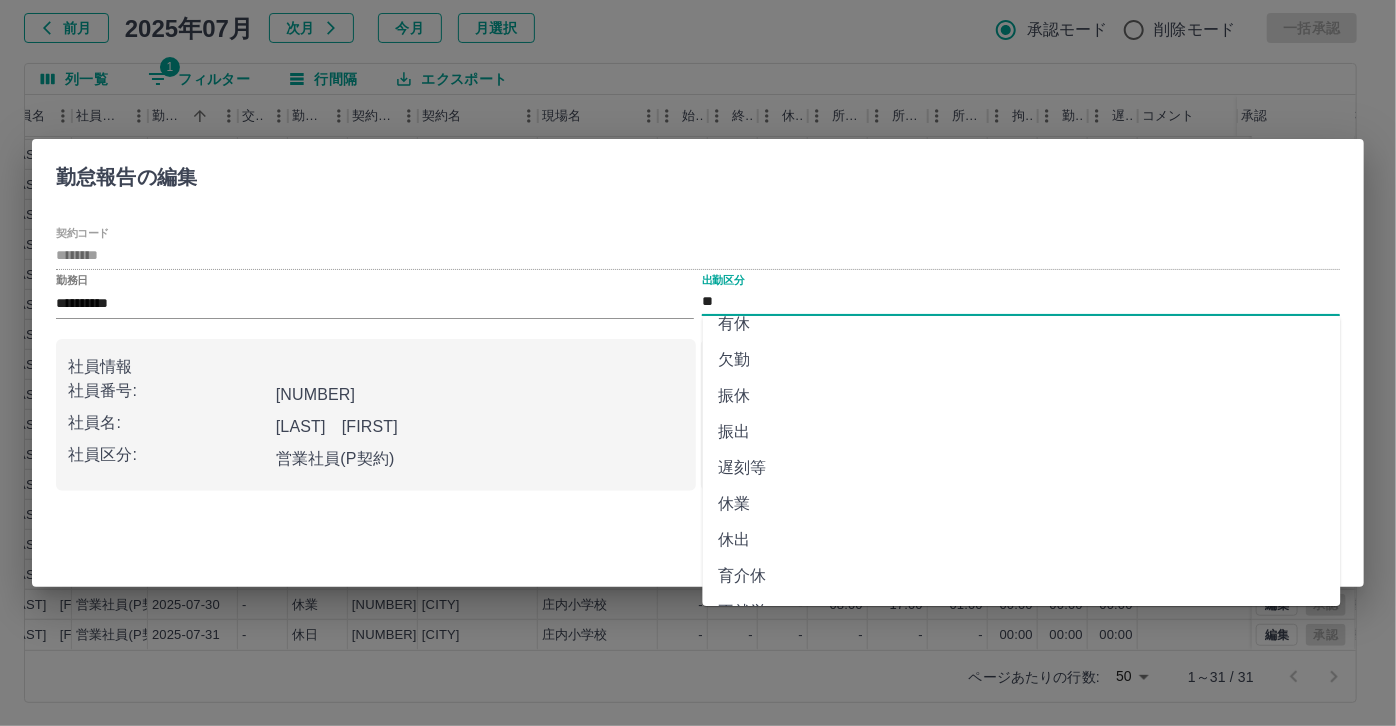 click on "休業" at bounding box center (1022, 504) 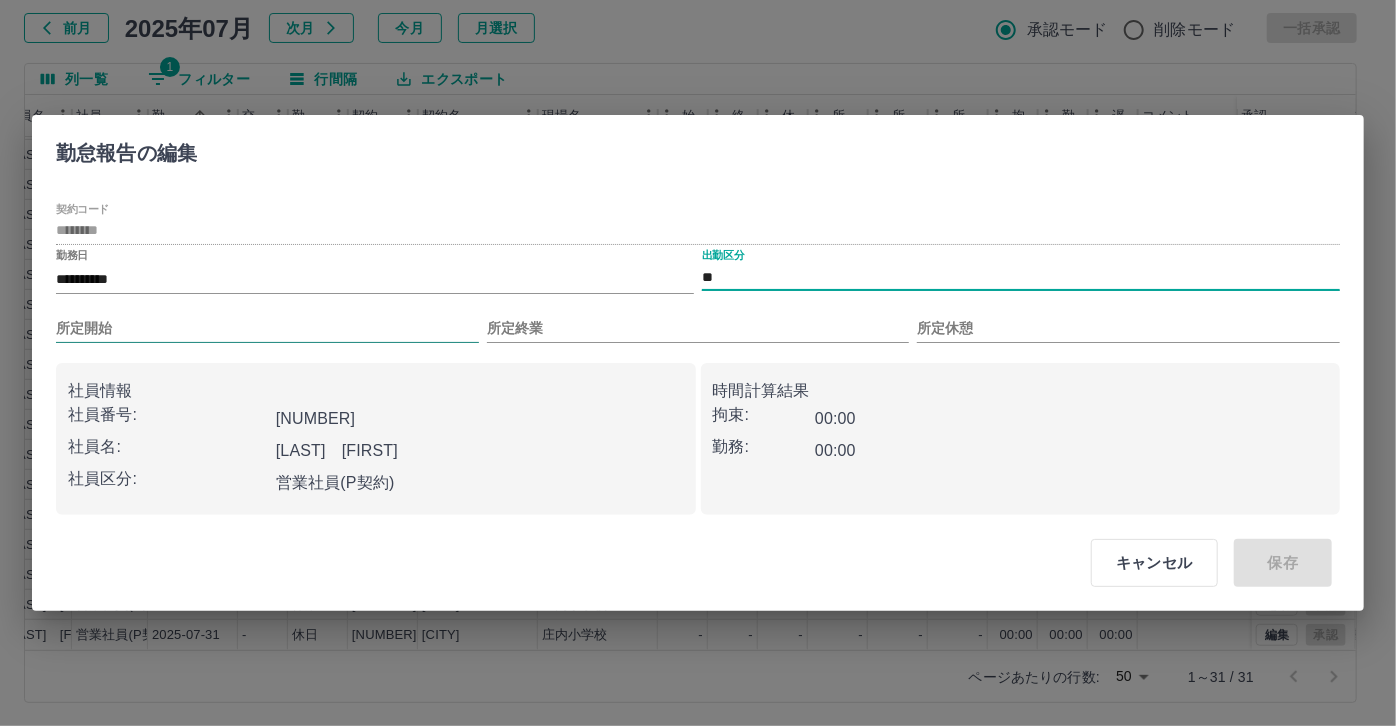 click on "所定開始" at bounding box center [267, 328] 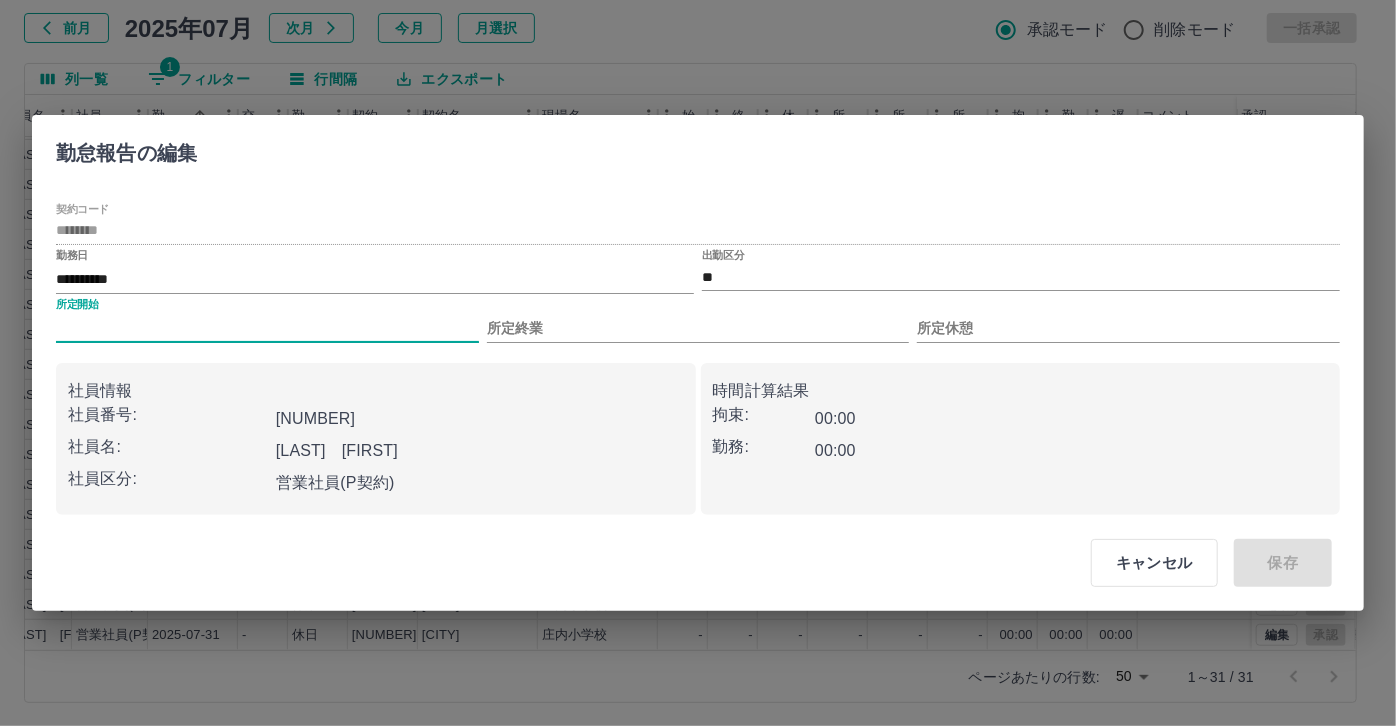 type on "***" 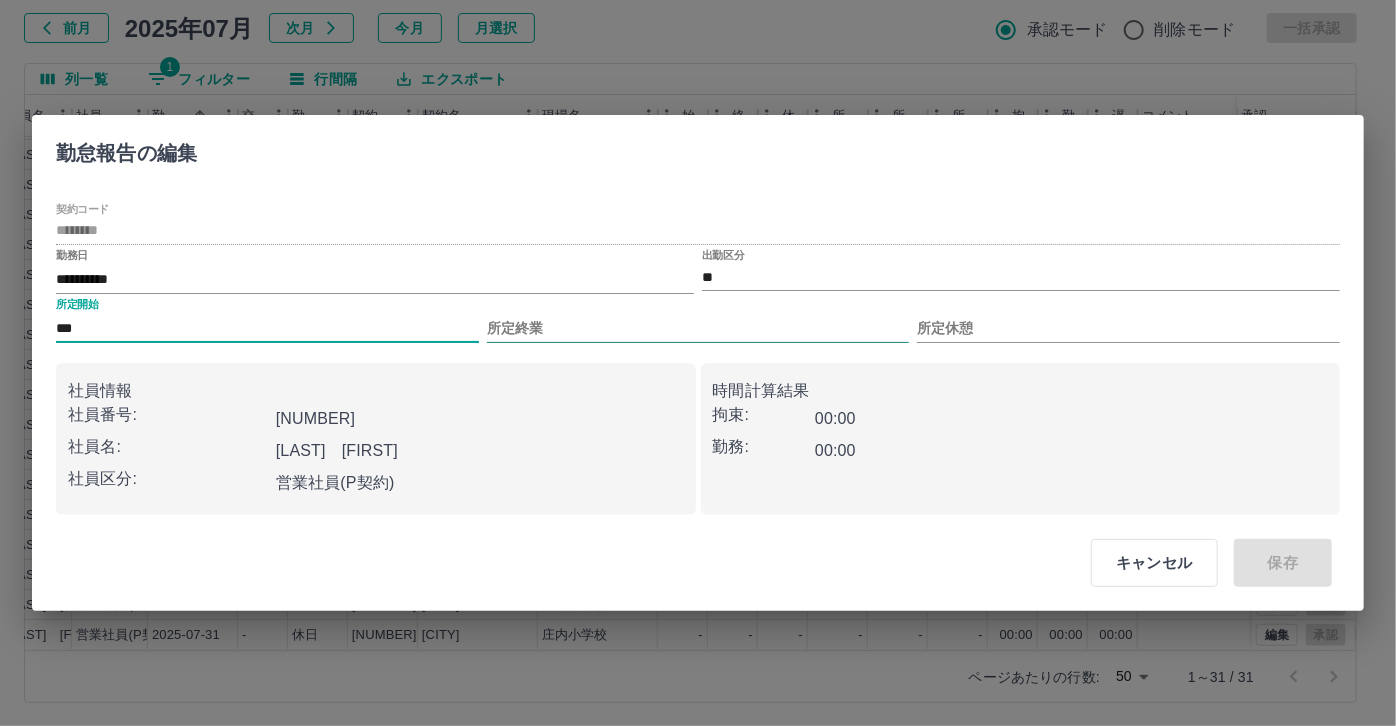 click on "所定終業" at bounding box center [698, 328] 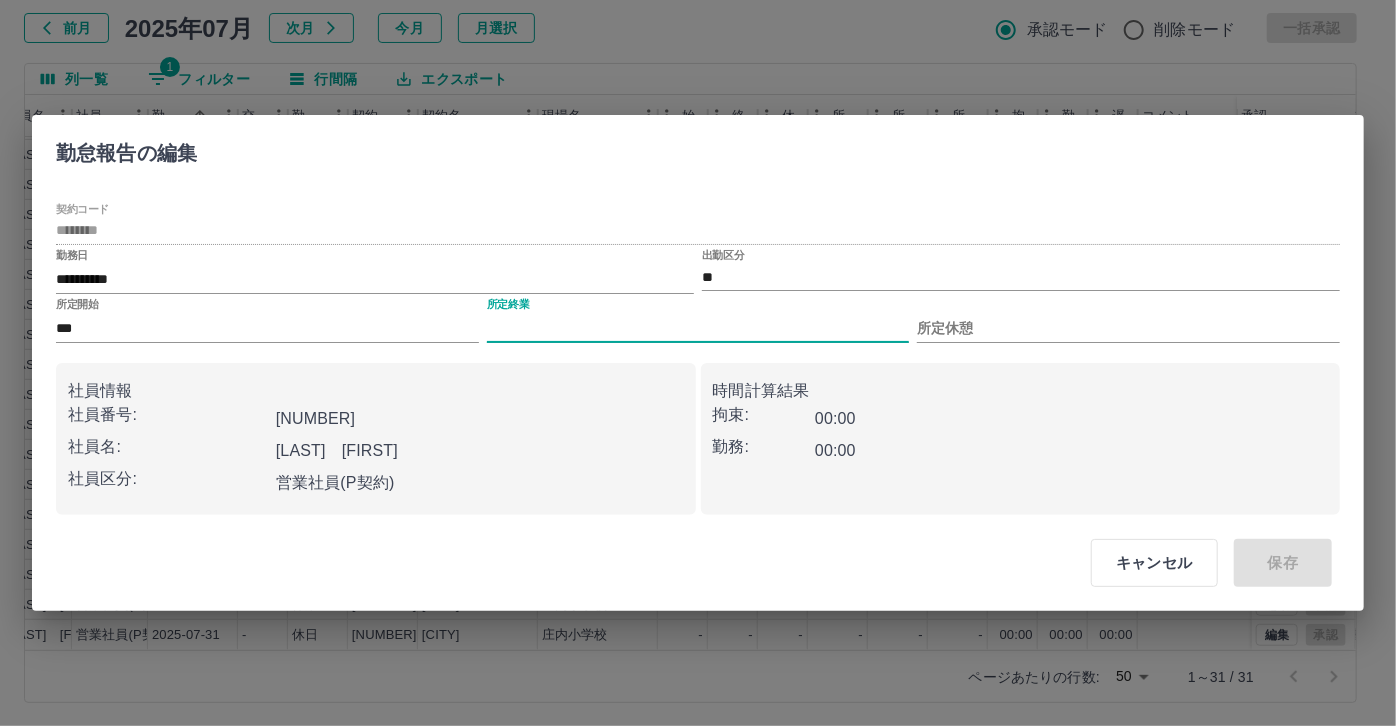type on "****" 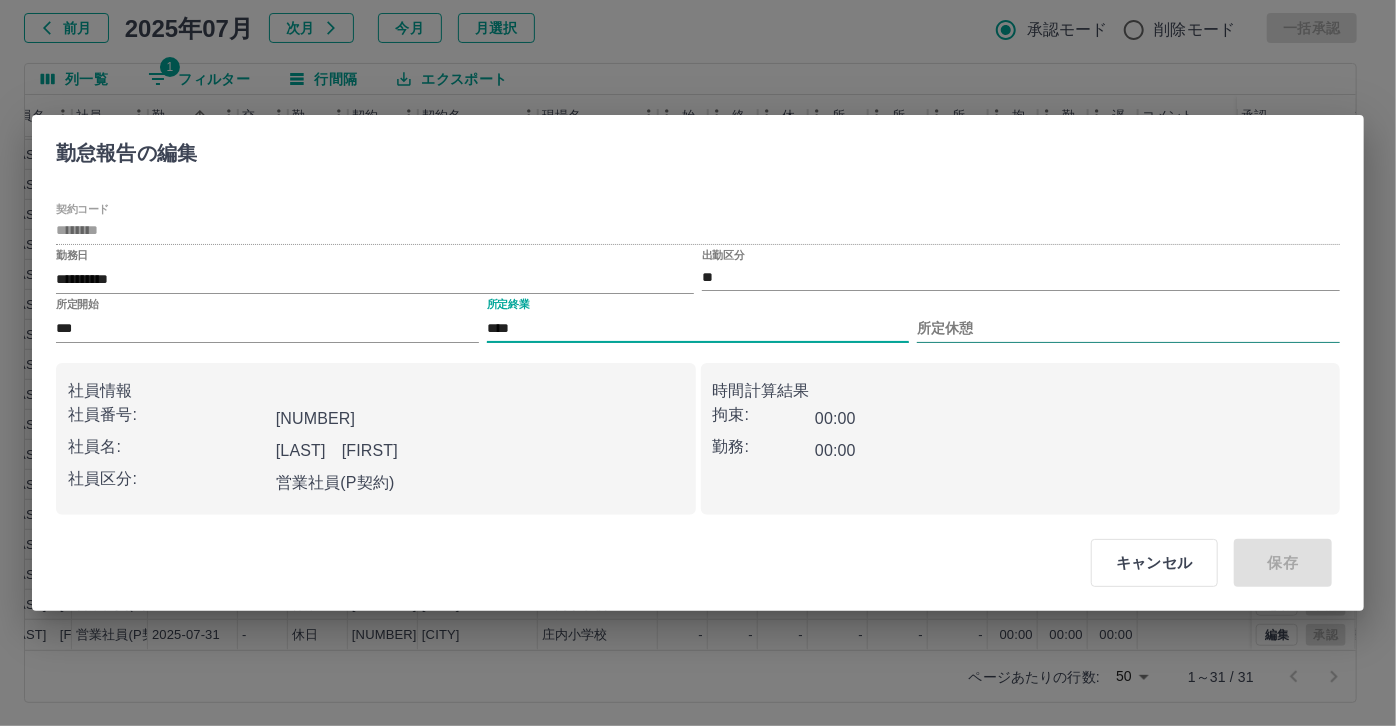 click on "所定休憩" at bounding box center [1128, 328] 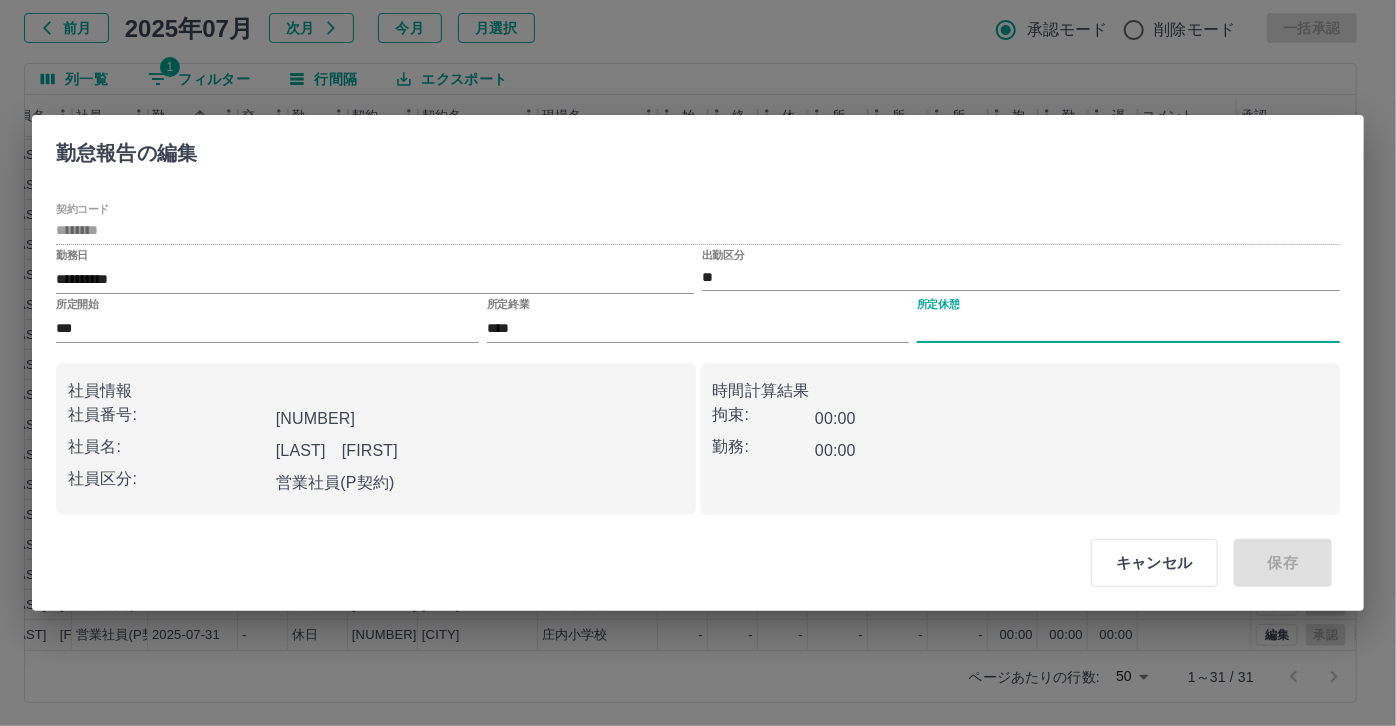 type on "****" 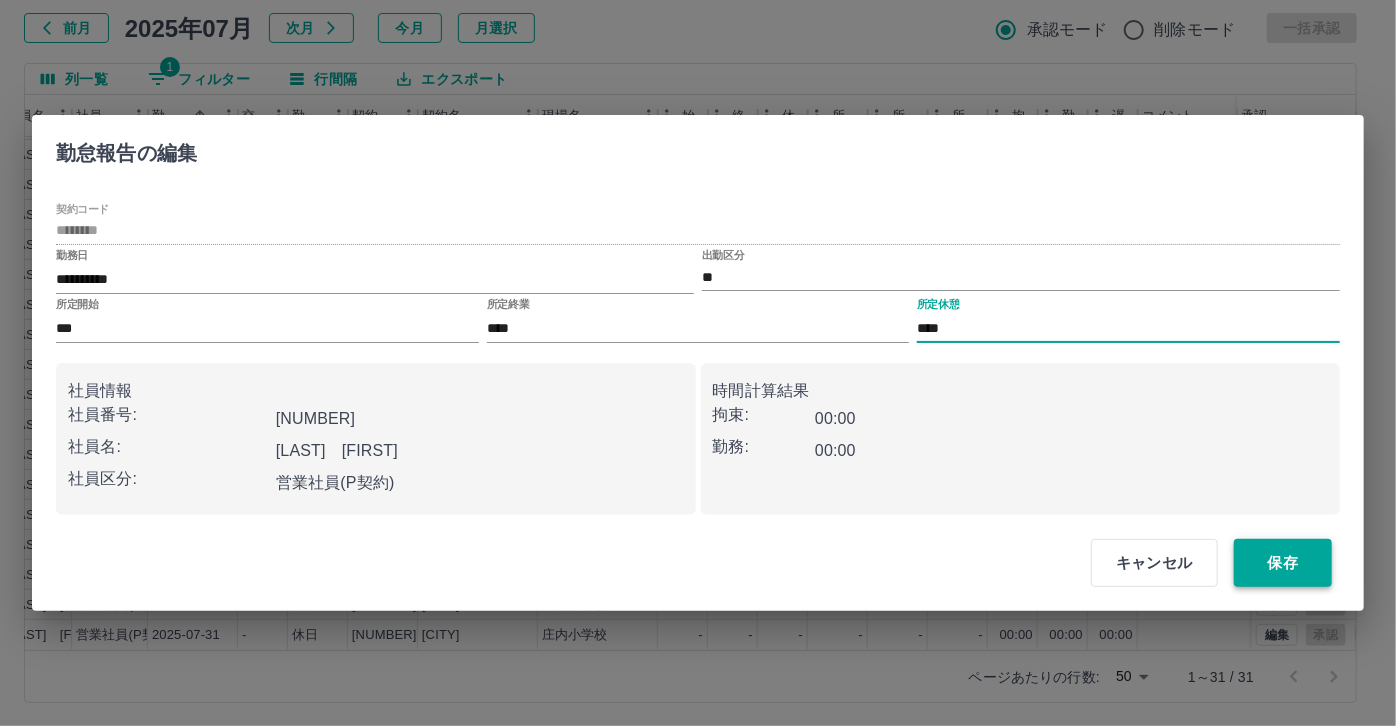 click on "保存" at bounding box center (1283, 563) 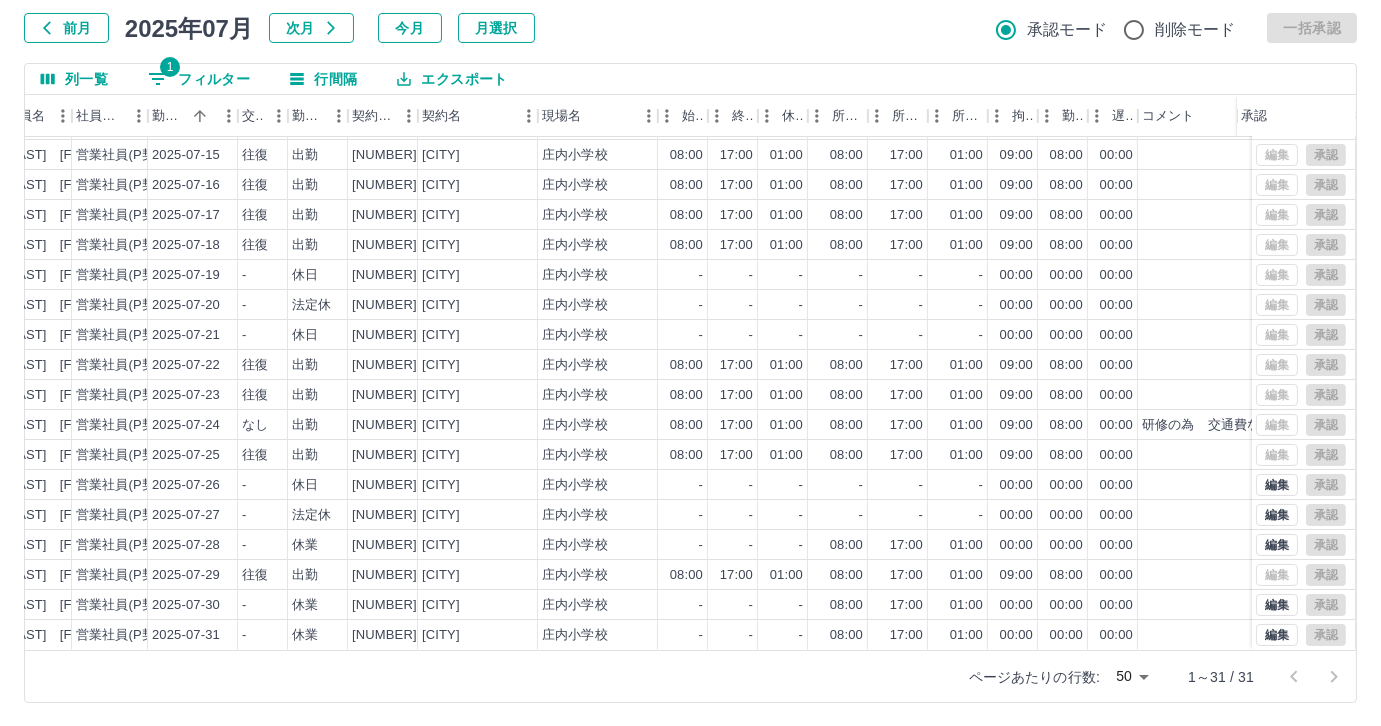 click on "1 フィルター" at bounding box center [199, 79] 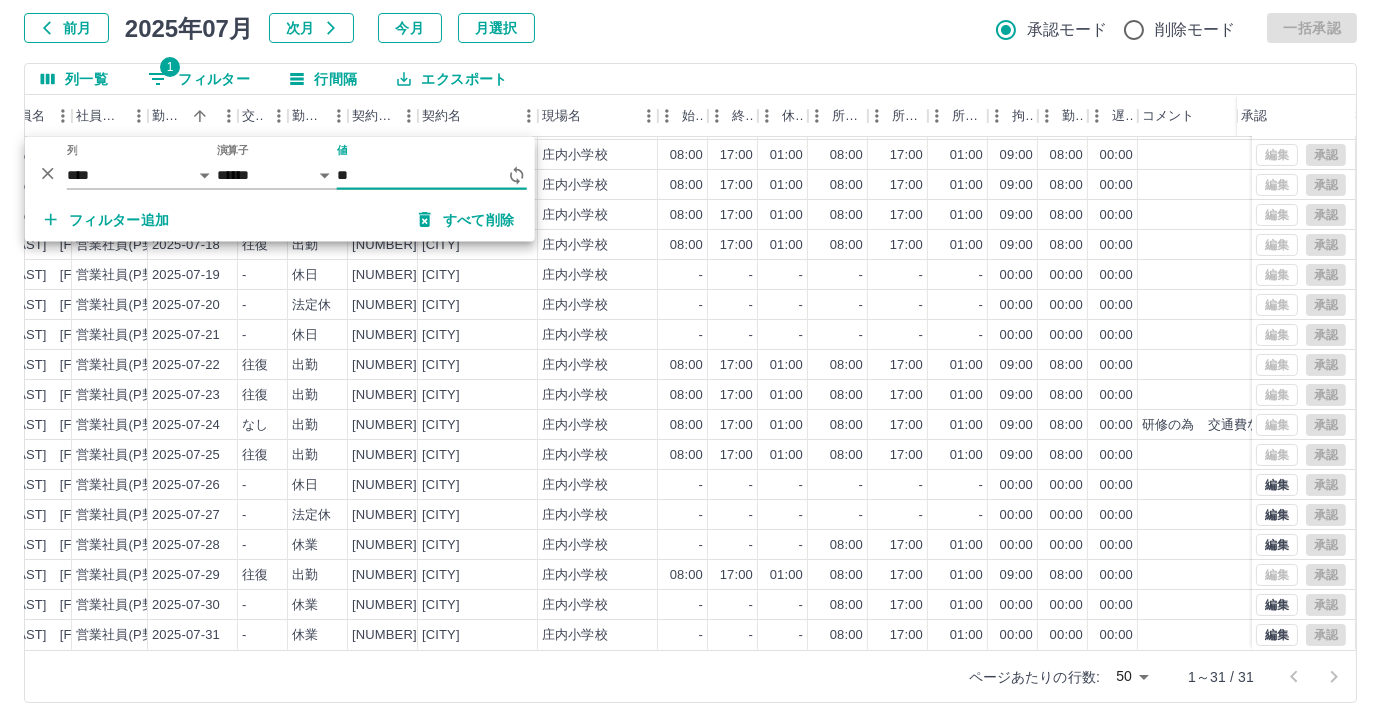 type on "*" 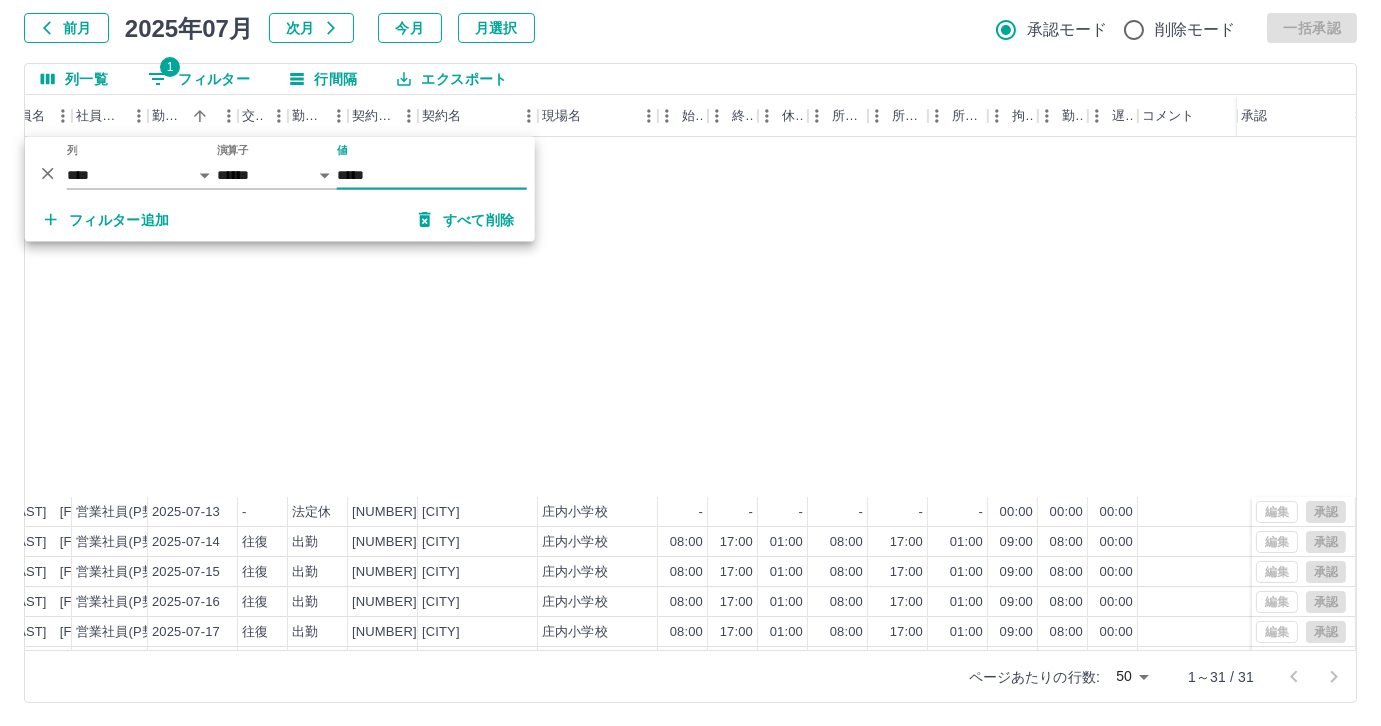 scroll, scrollTop: 431, scrollLeft: 253, axis: both 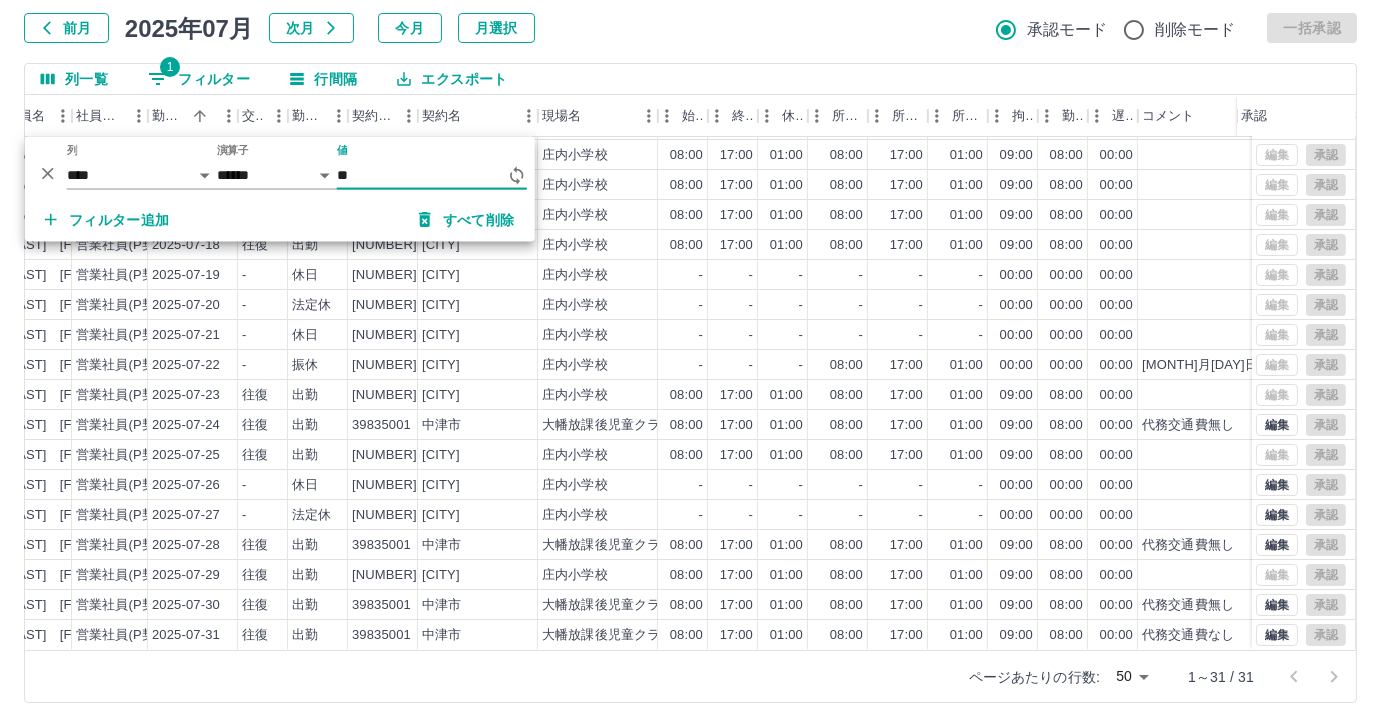 type on "*" 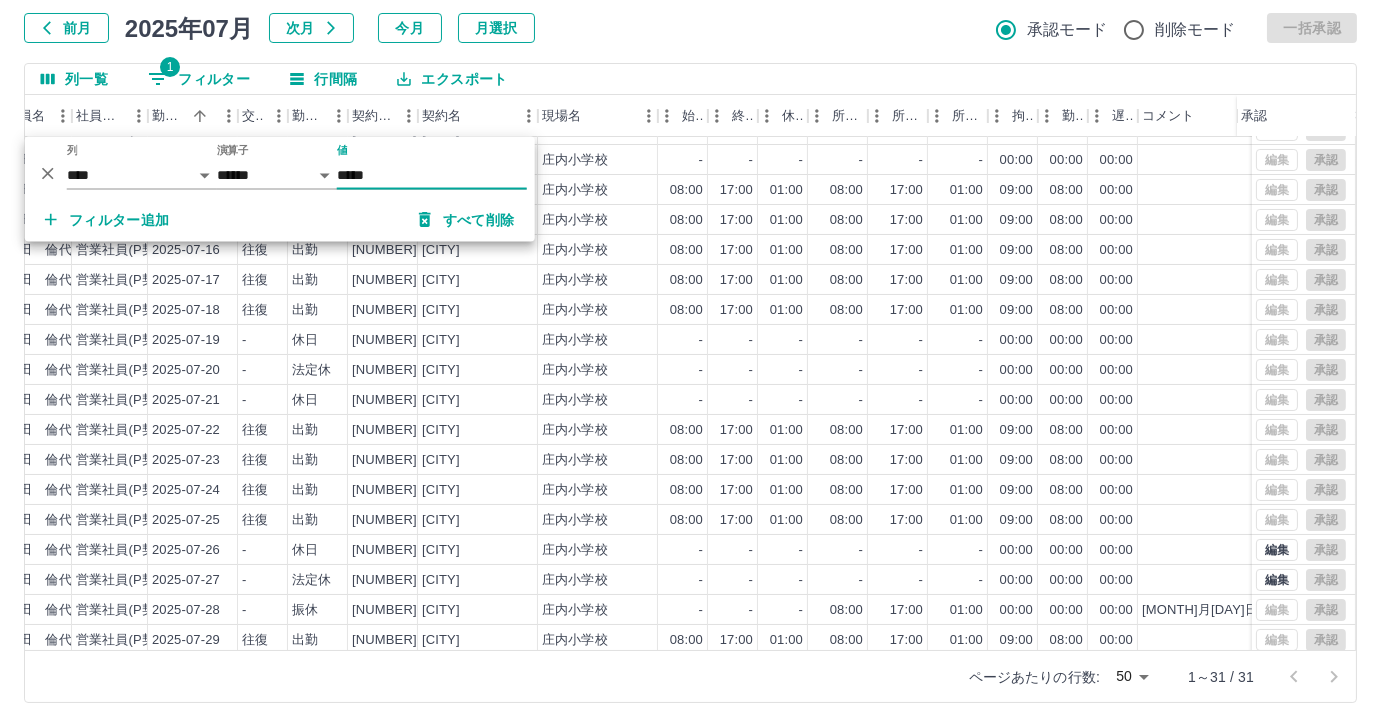 scroll, scrollTop: 431, scrollLeft: 253, axis: both 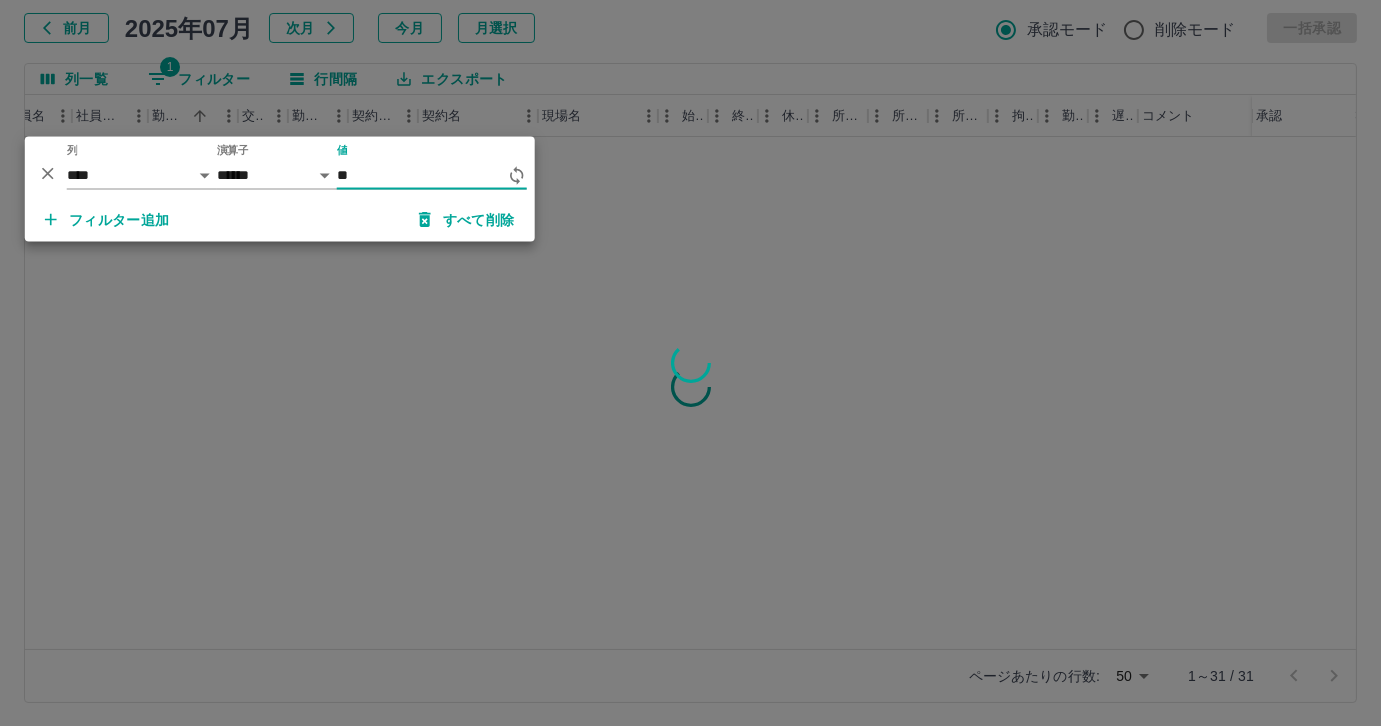 type on "*" 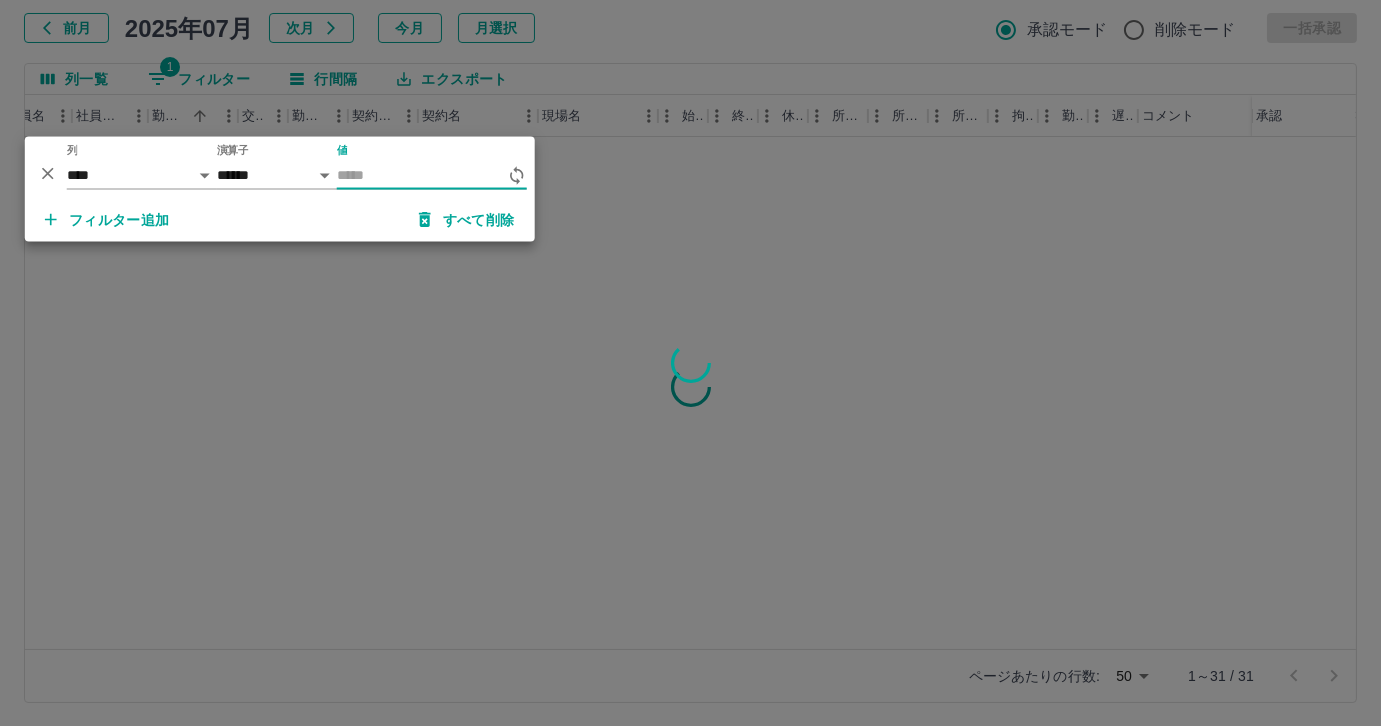 scroll, scrollTop: 0, scrollLeft: 253, axis: horizontal 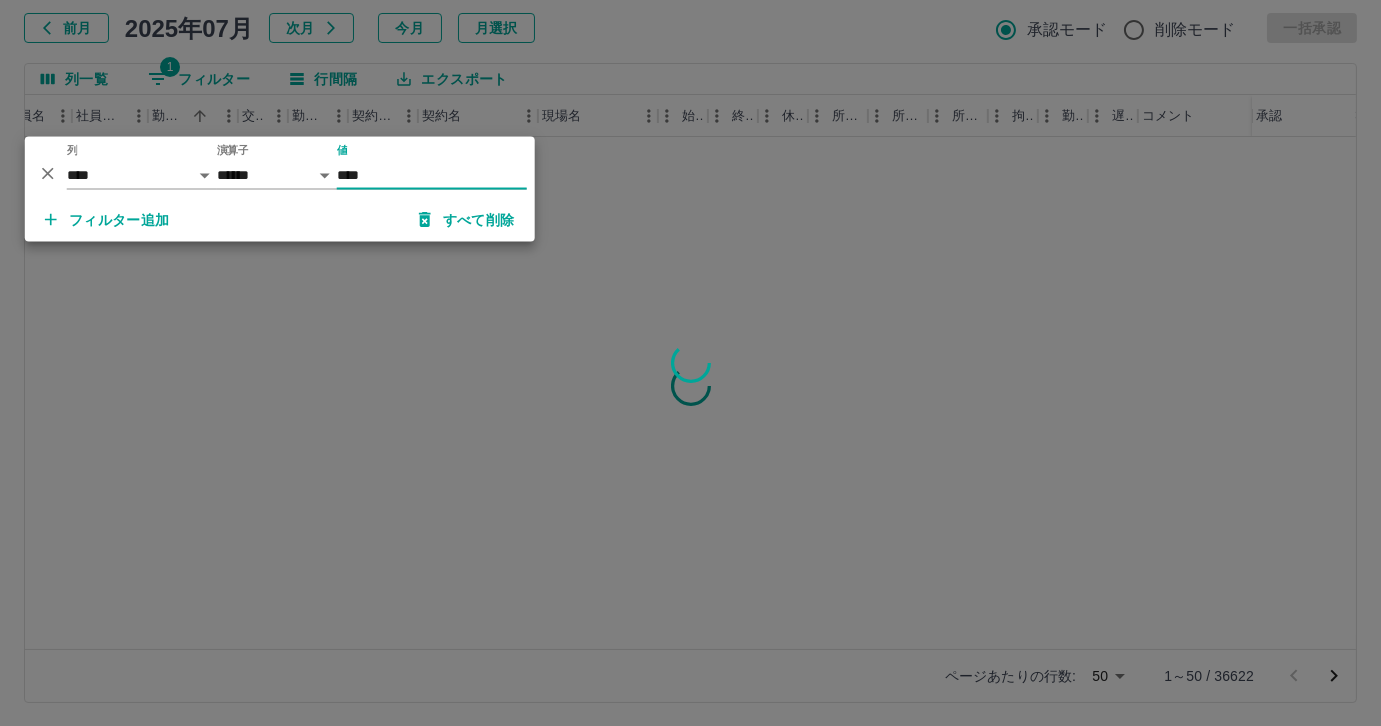type on "*****" 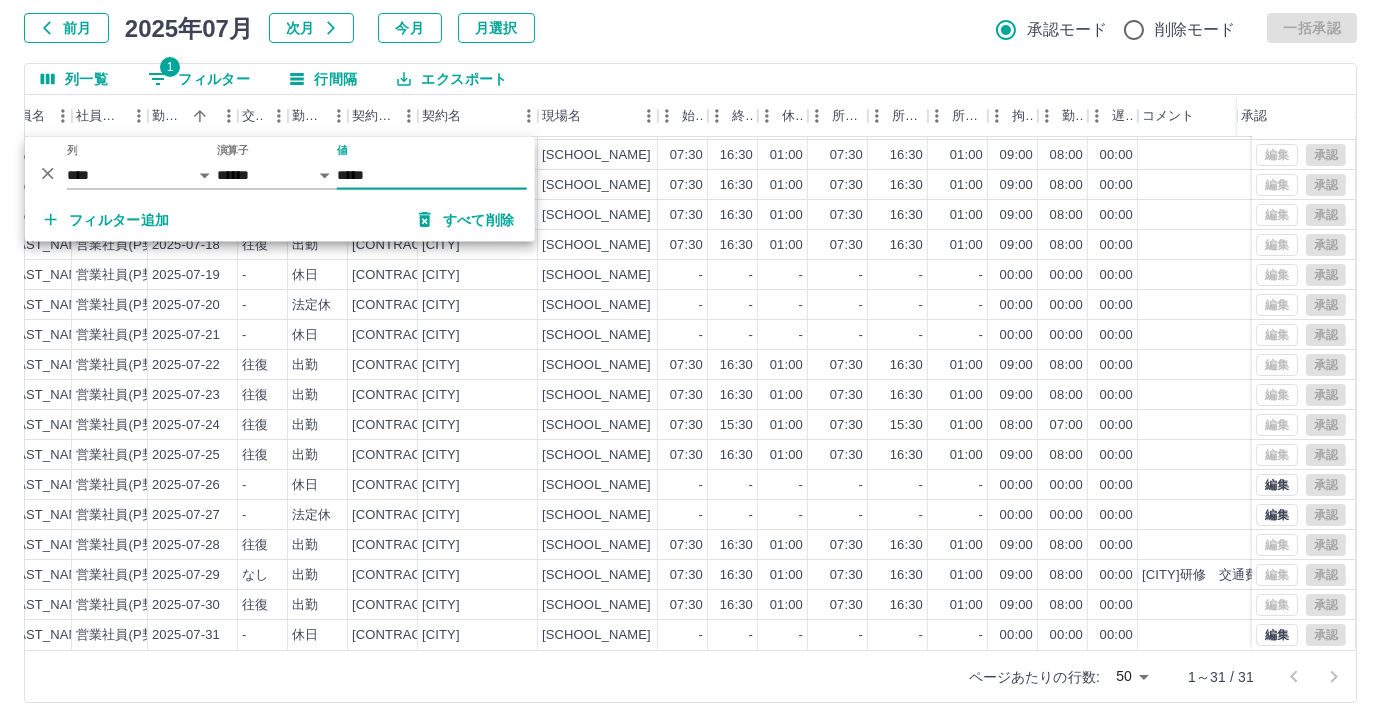 scroll, scrollTop: 431, scrollLeft: 253, axis: both 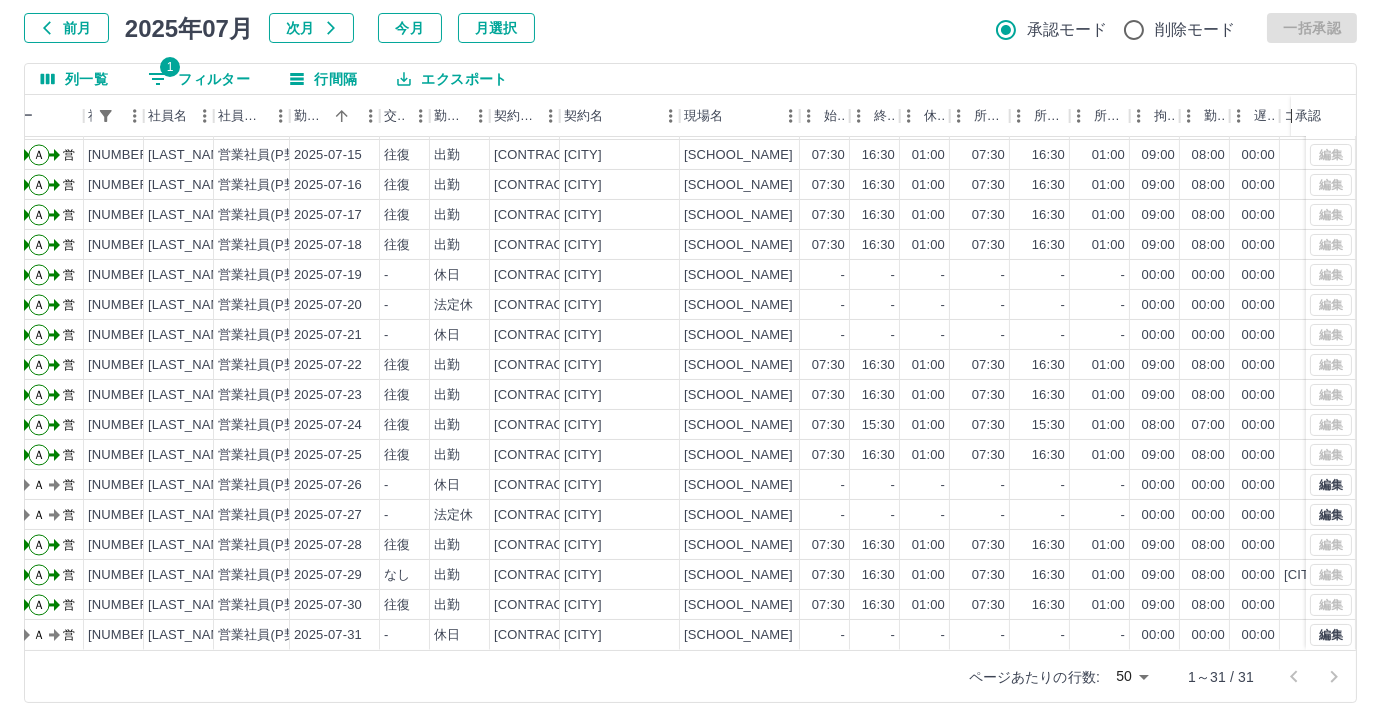 drag, startPoint x: 1241, startPoint y: 106, endPoint x: 1284, endPoint y: 122, distance: 45.88028 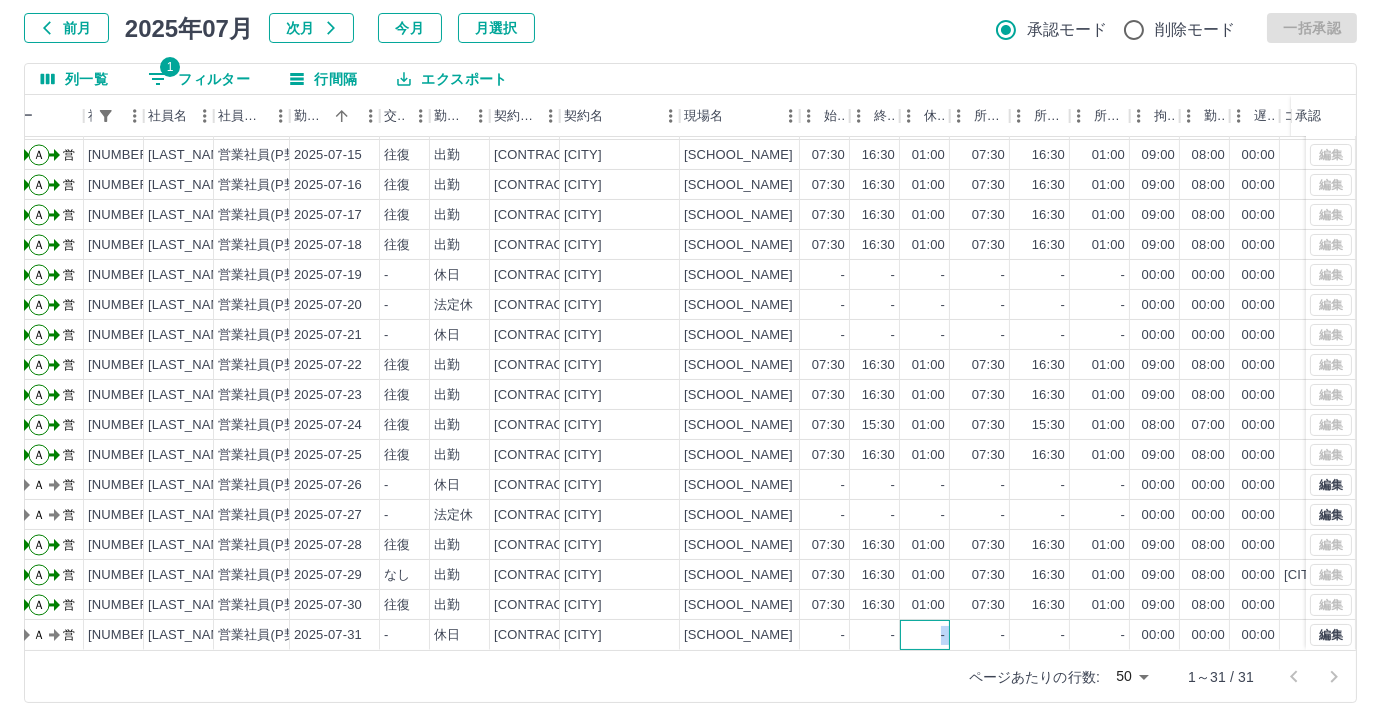 drag, startPoint x: 900, startPoint y: 634, endPoint x: 959, endPoint y: 622, distance: 60.207973 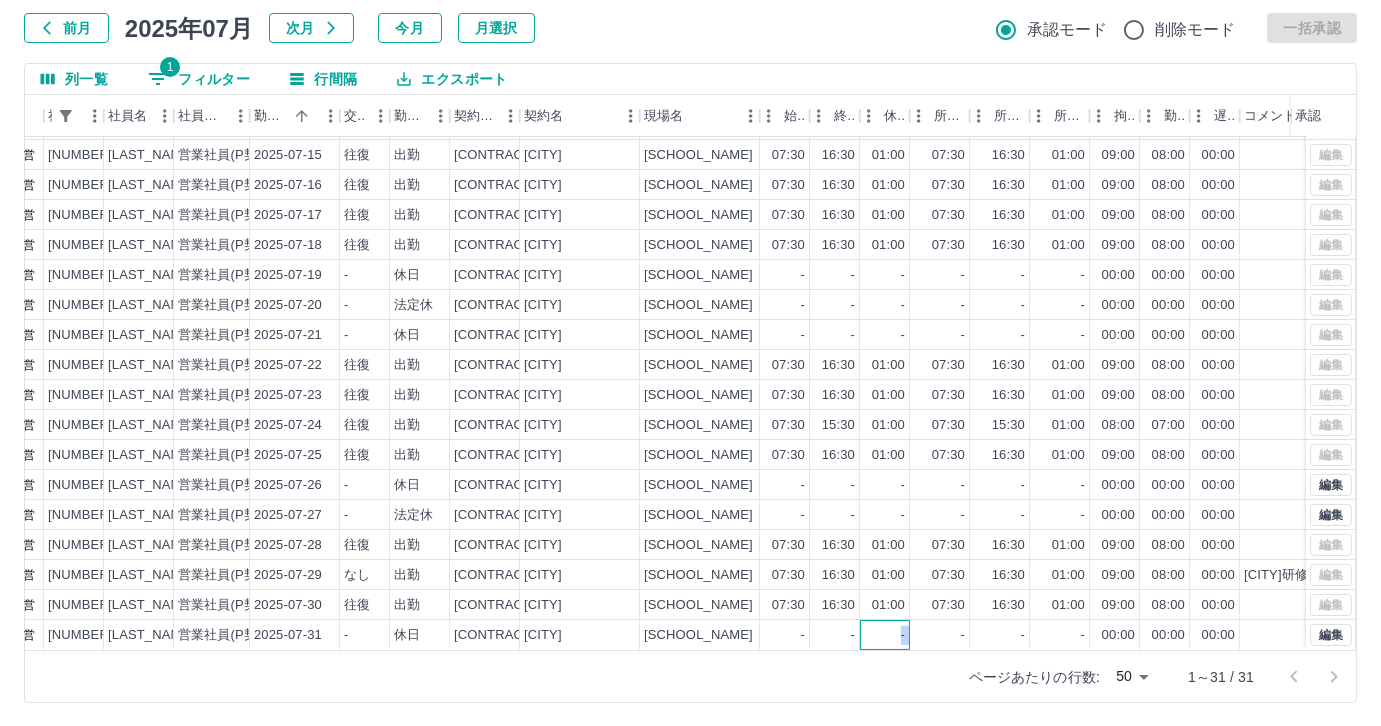 scroll, scrollTop: 431, scrollLeft: 156, axis: both 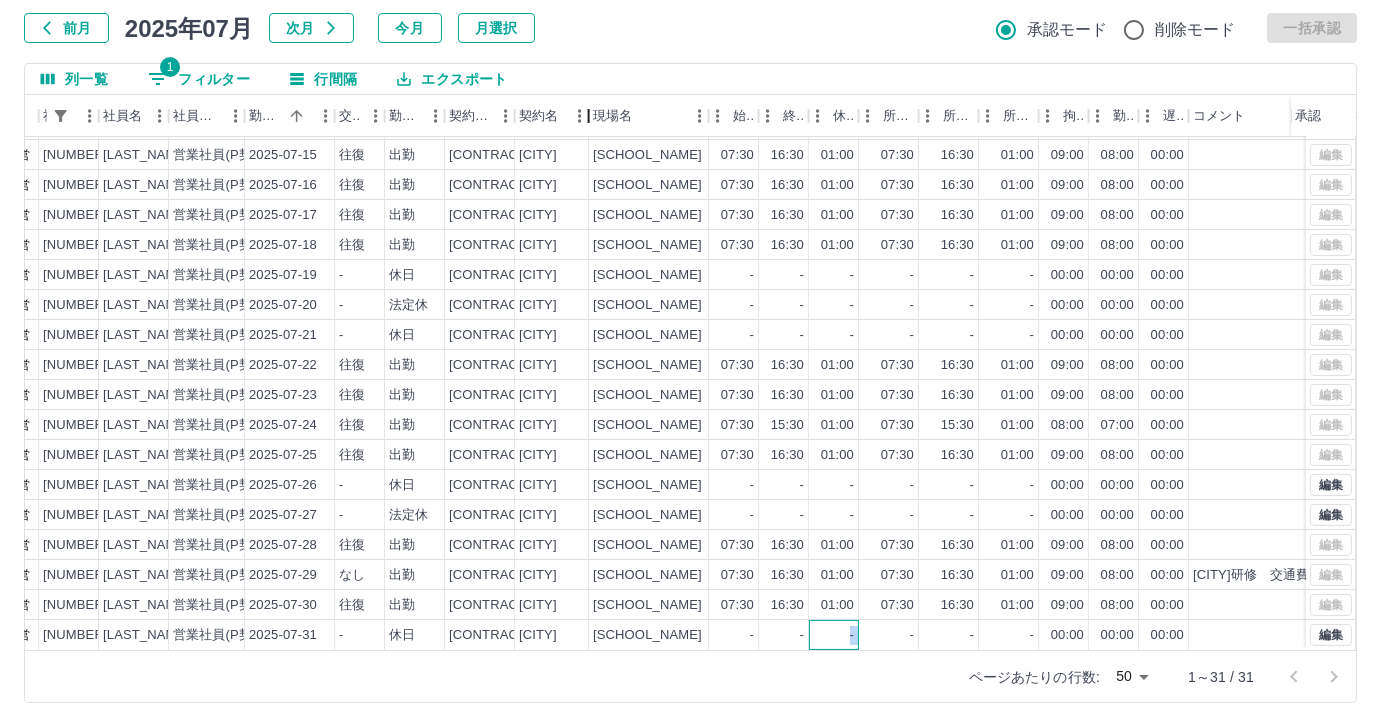 drag, startPoint x: 630, startPoint y: 128, endPoint x: 584, endPoint y: 138, distance: 47.07441 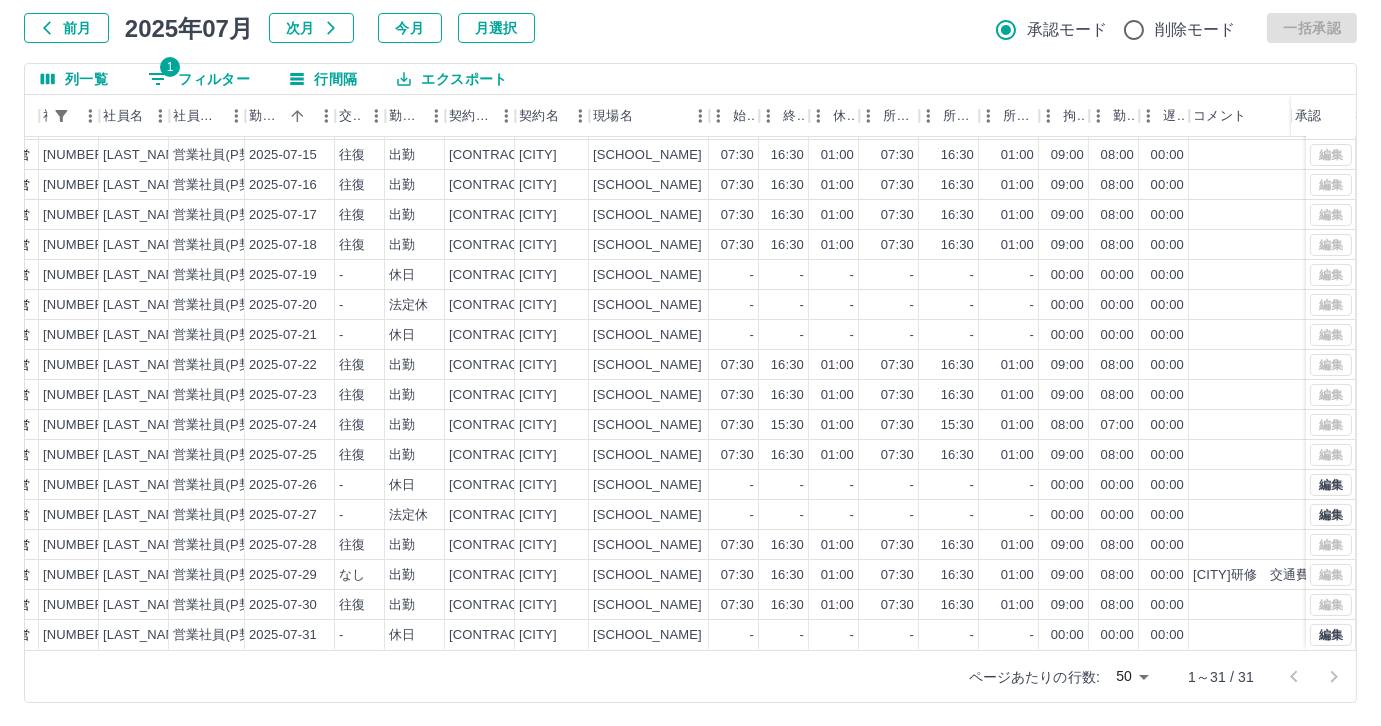 scroll, scrollTop: 117, scrollLeft: 0, axis: vertical 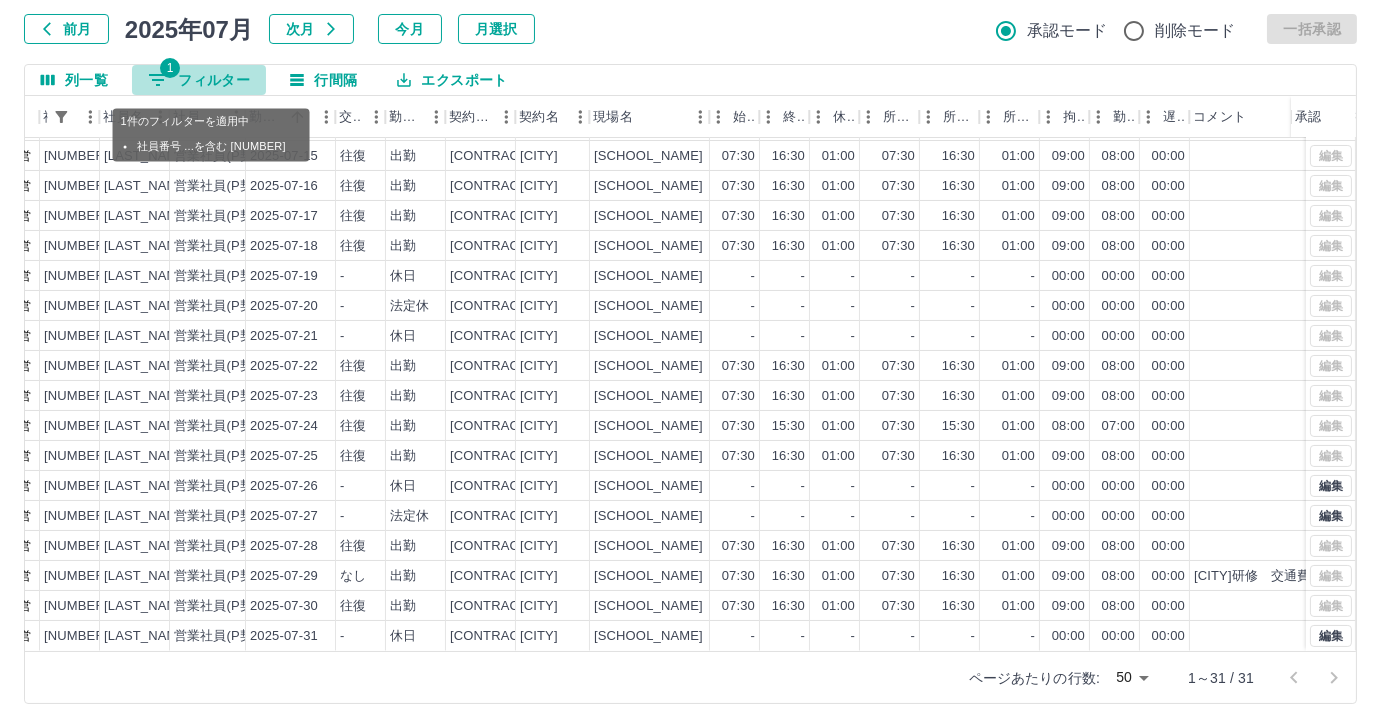 click on "1 フィルター" at bounding box center [199, 80] 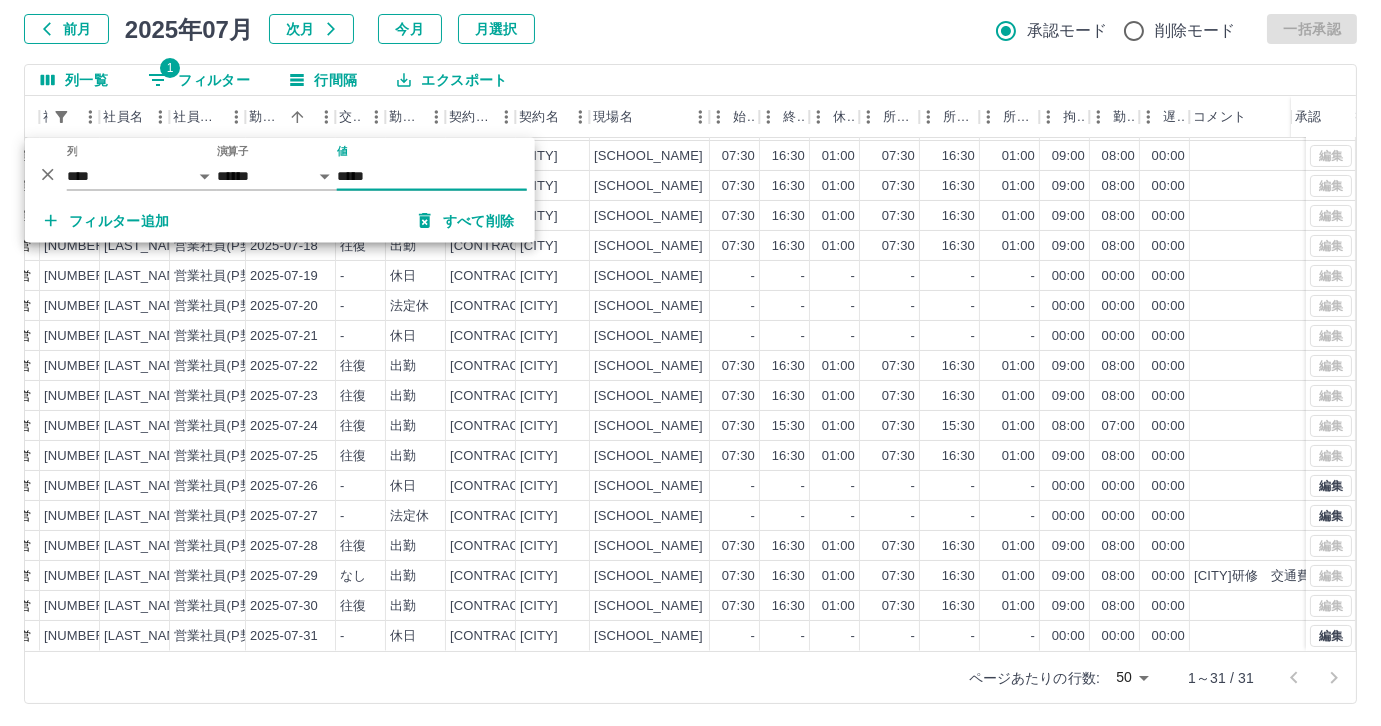 click on "*****" at bounding box center [432, 176] 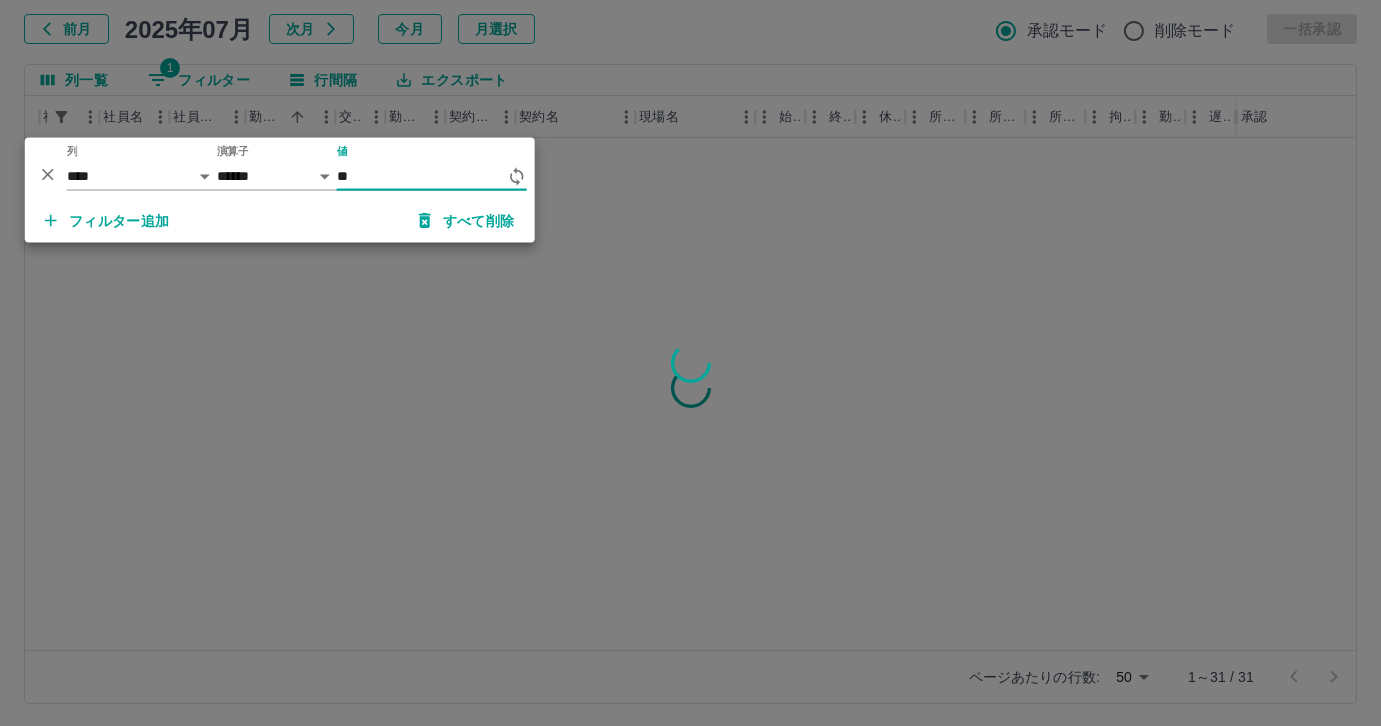 type on "*" 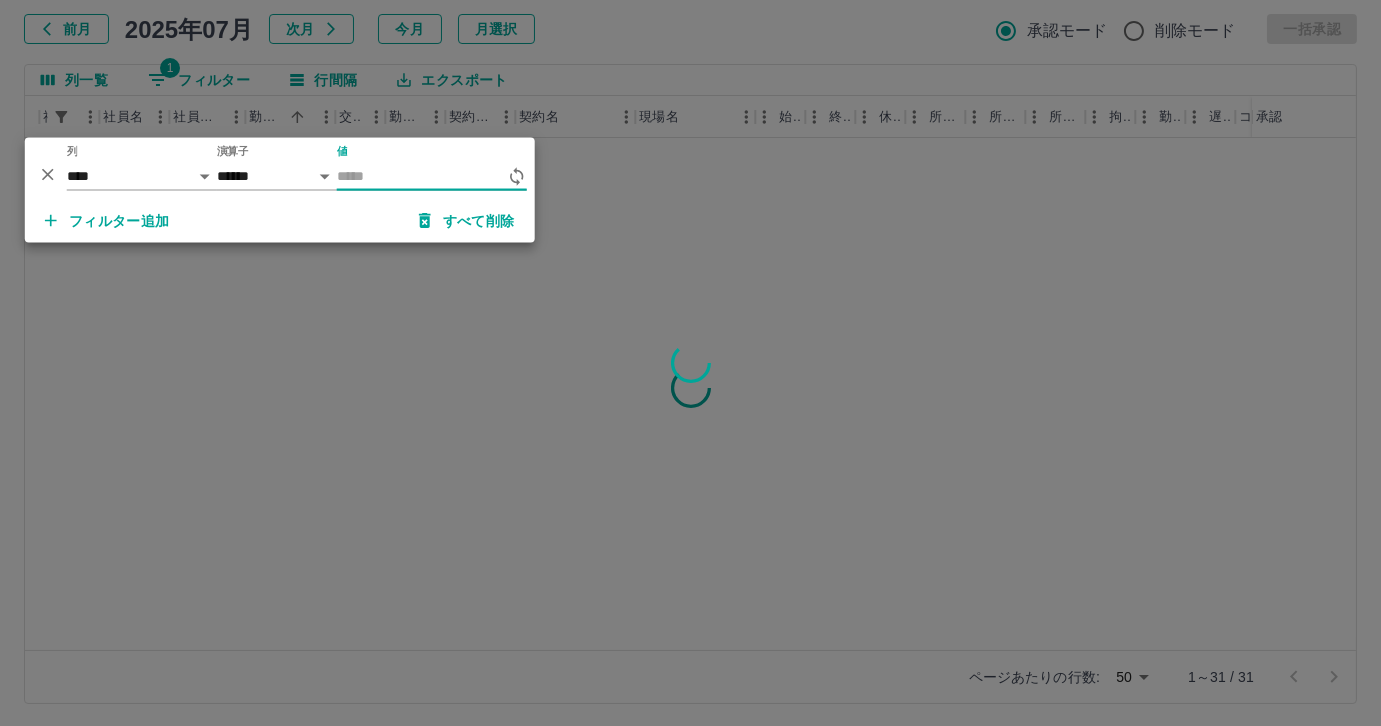 scroll, scrollTop: 0, scrollLeft: 155, axis: horizontal 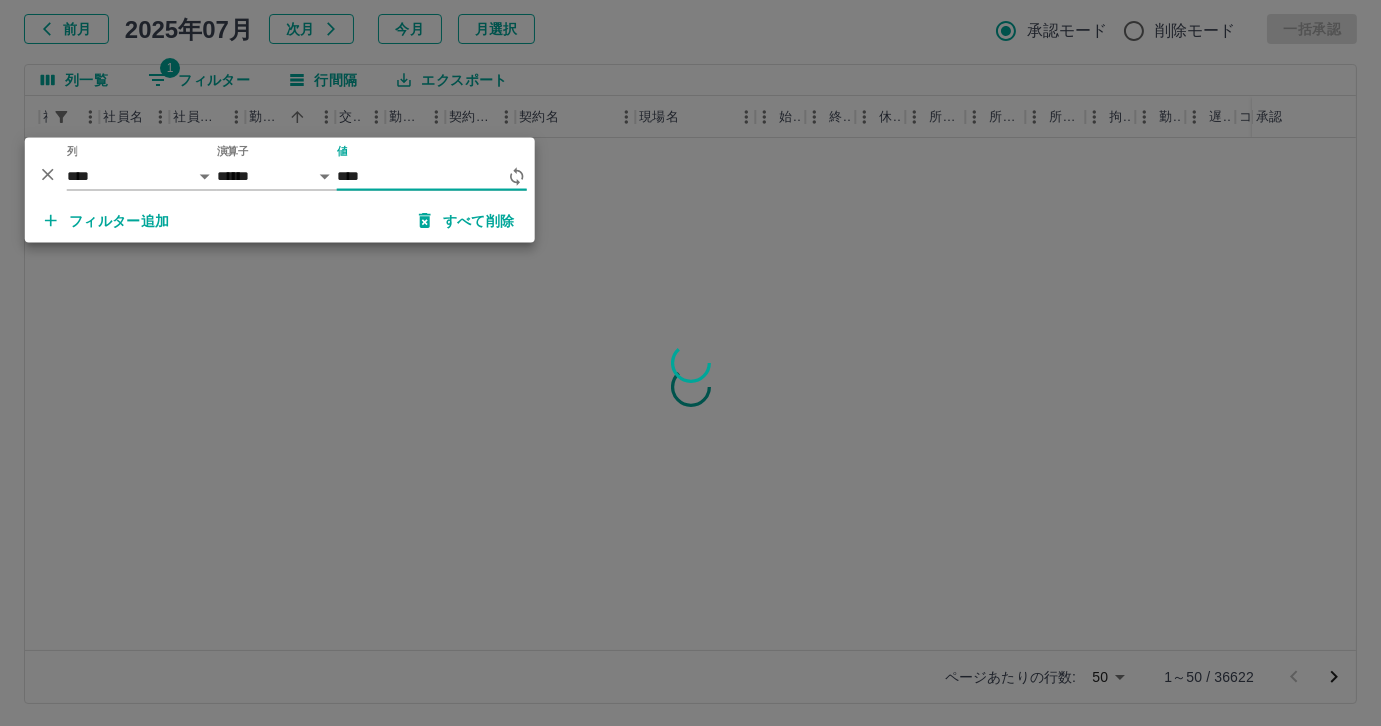 type on "*****" 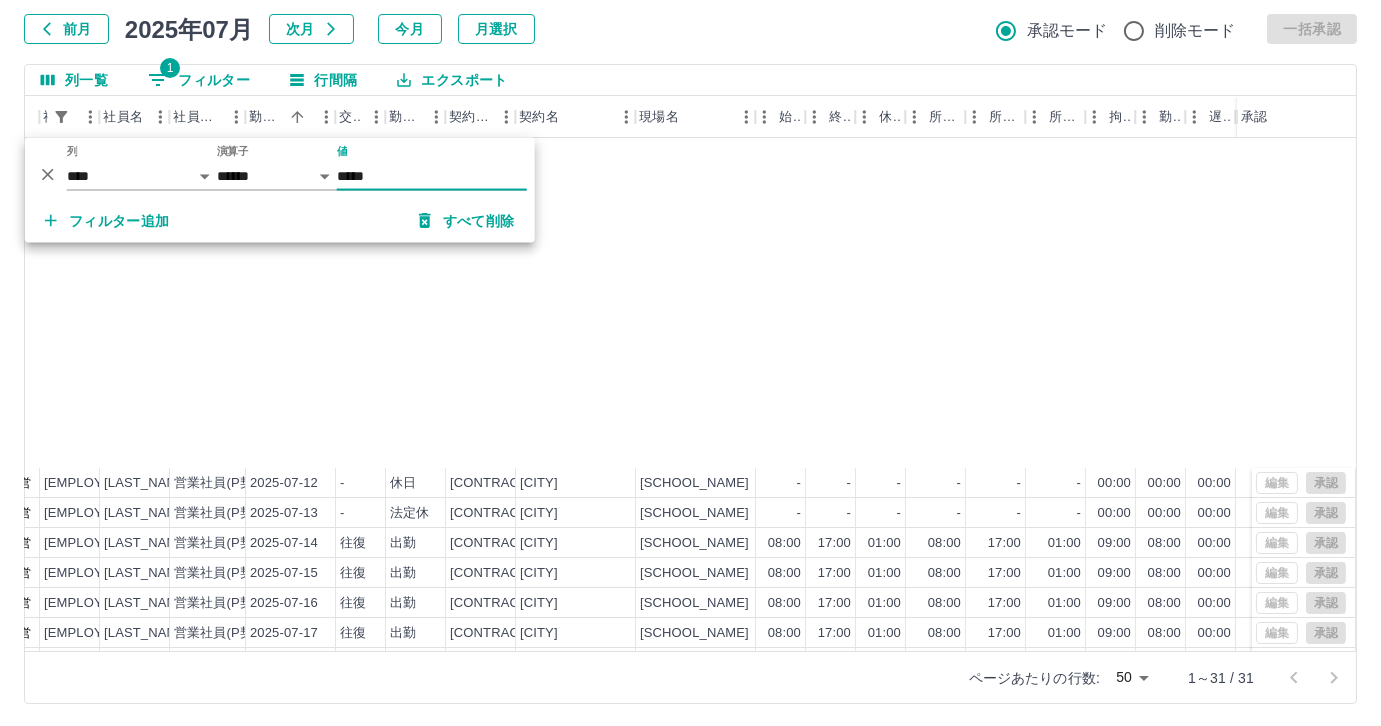 scroll, scrollTop: 431, scrollLeft: 155, axis: both 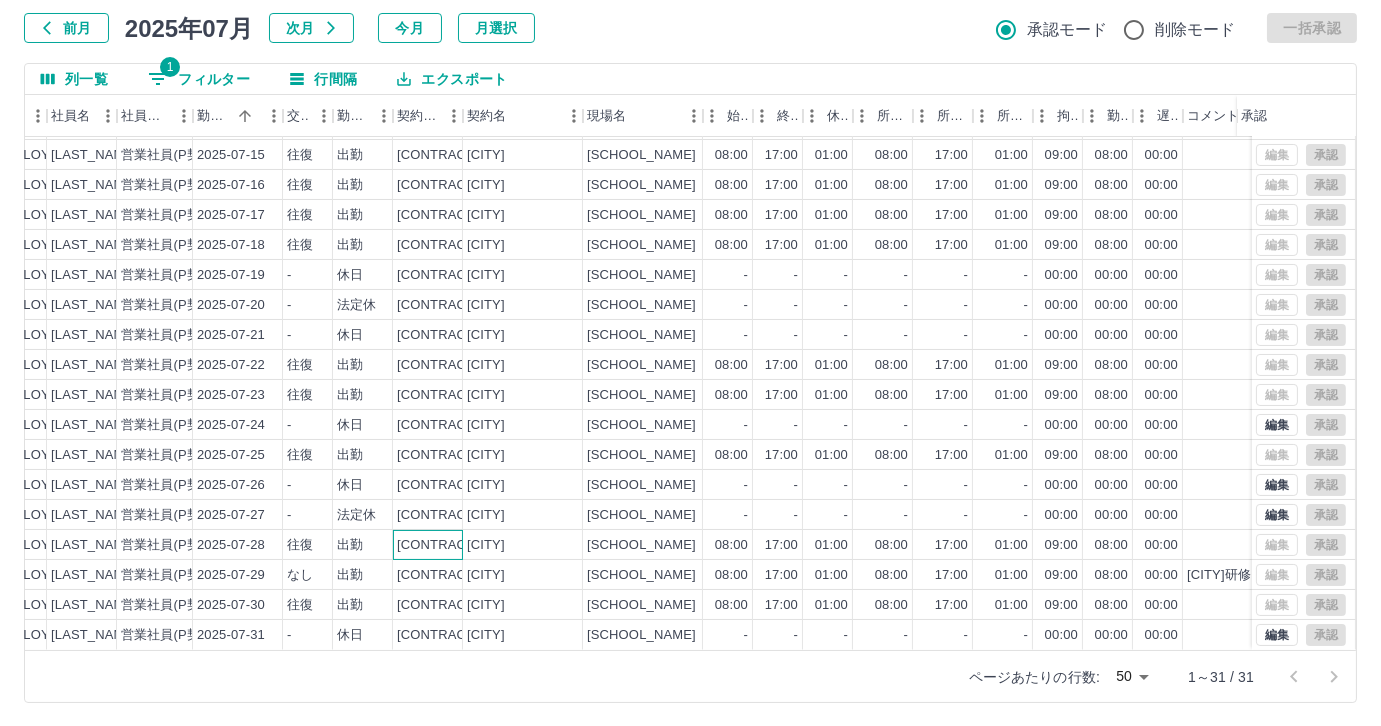 drag, startPoint x: 698, startPoint y: 42, endPoint x: 442, endPoint y: 542, distance: 561.7259 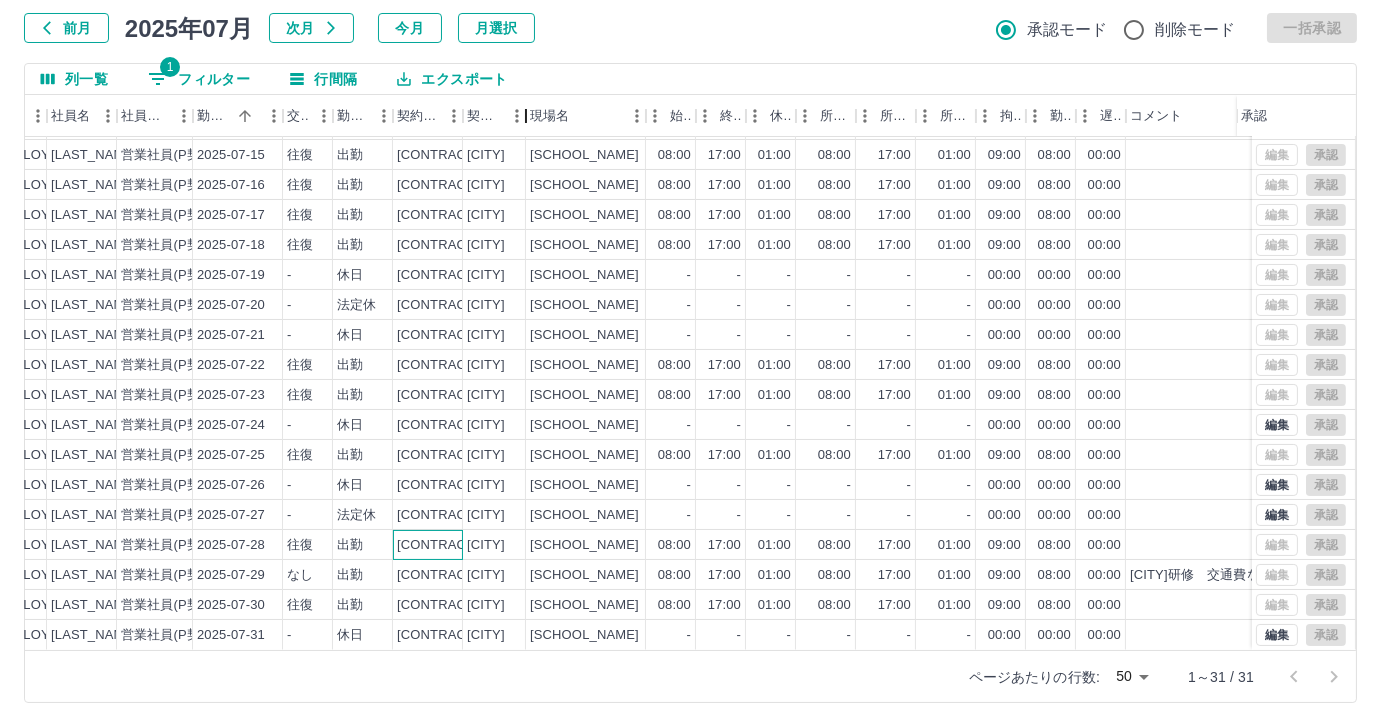 drag, startPoint x: 574, startPoint y: 123, endPoint x: 517, endPoint y: 133, distance: 57.870544 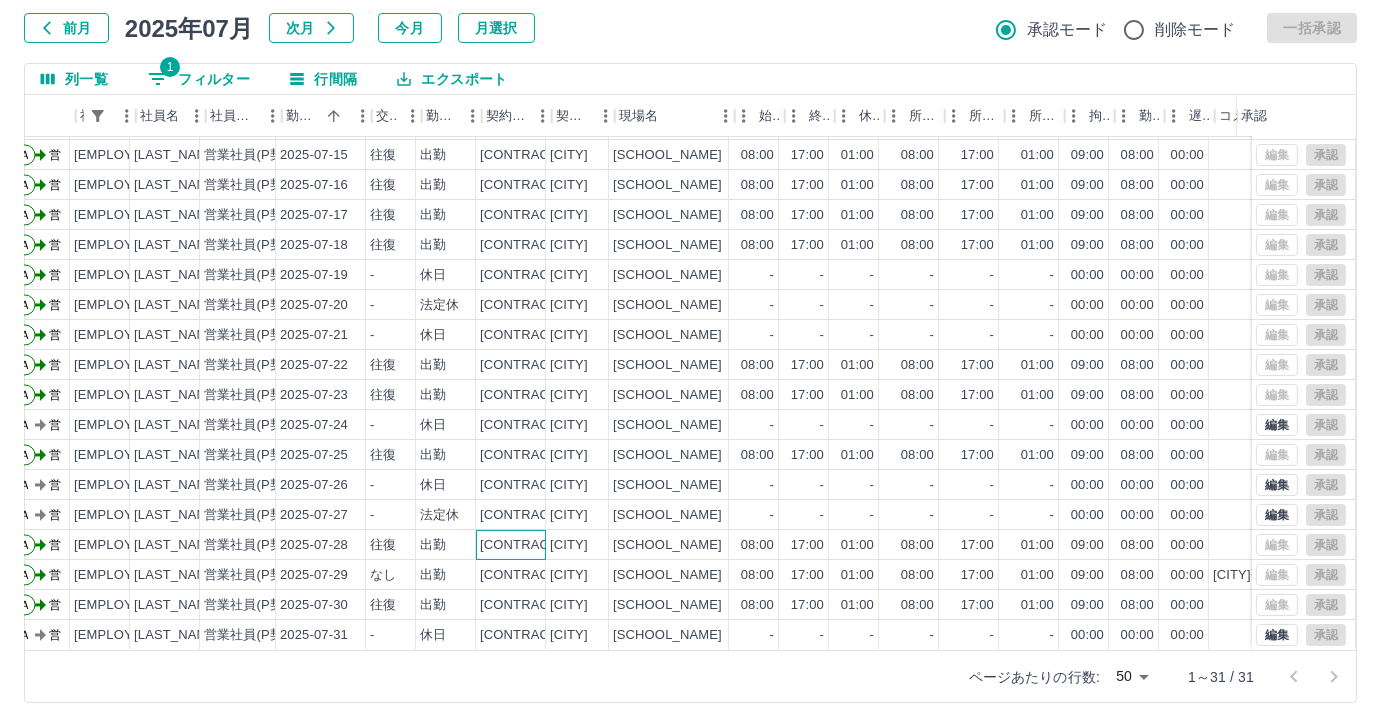 scroll, scrollTop: 431, scrollLeft: 128, axis: both 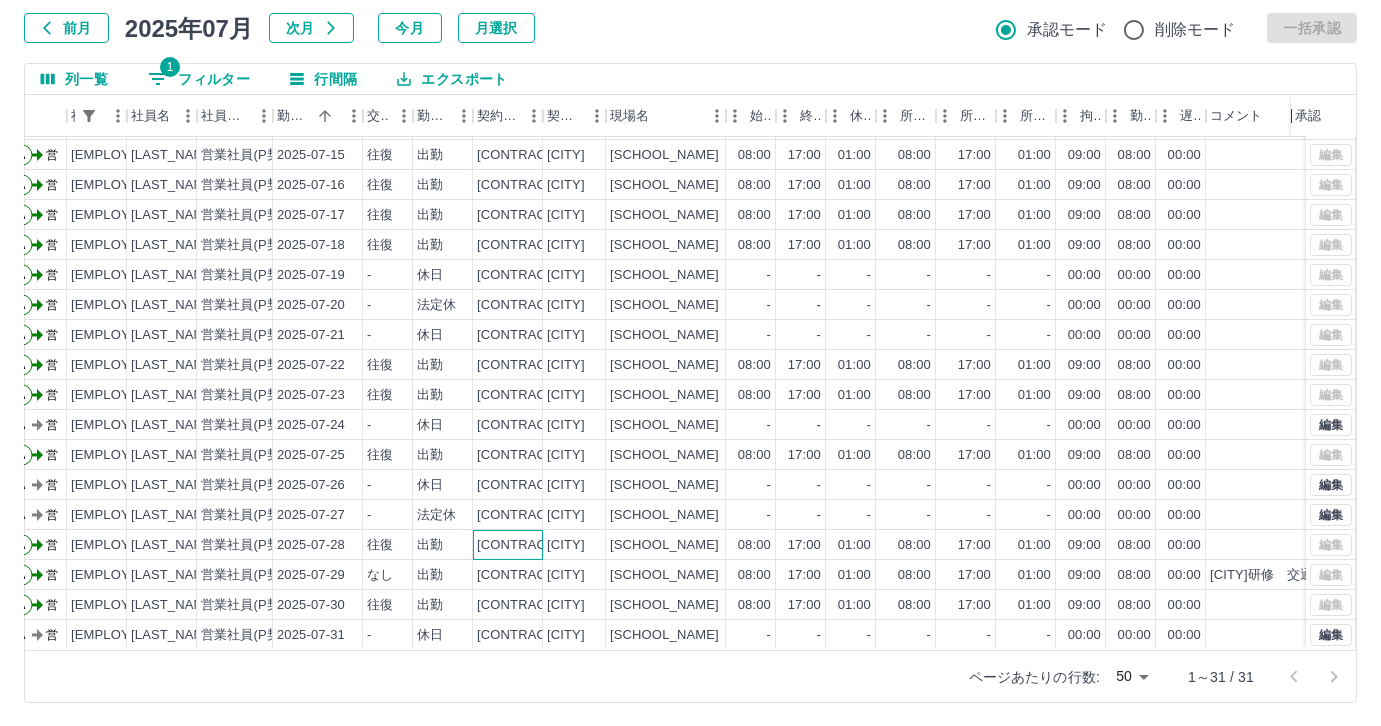 drag, startPoint x: 1238, startPoint y: 122, endPoint x: 1295, endPoint y: 138, distance: 59.20304 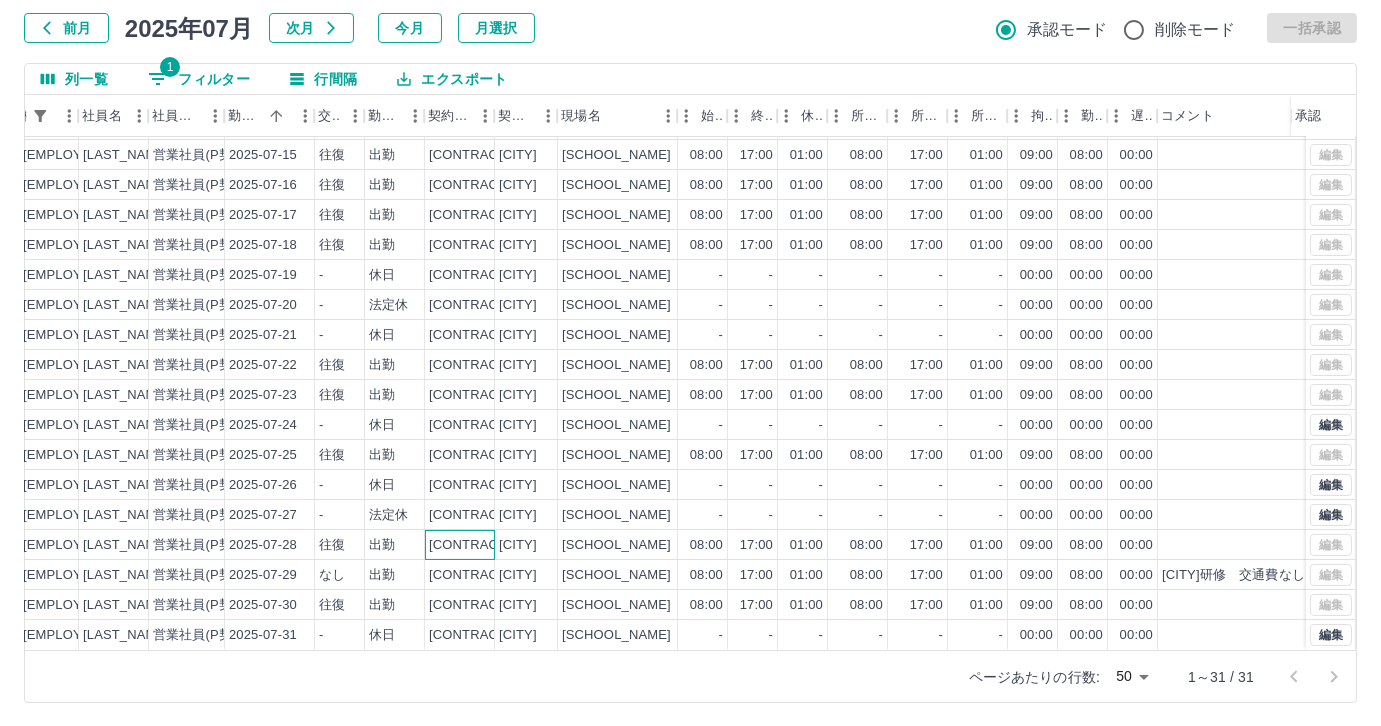 scroll, scrollTop: 431, scrollLeft: 164, axis: both 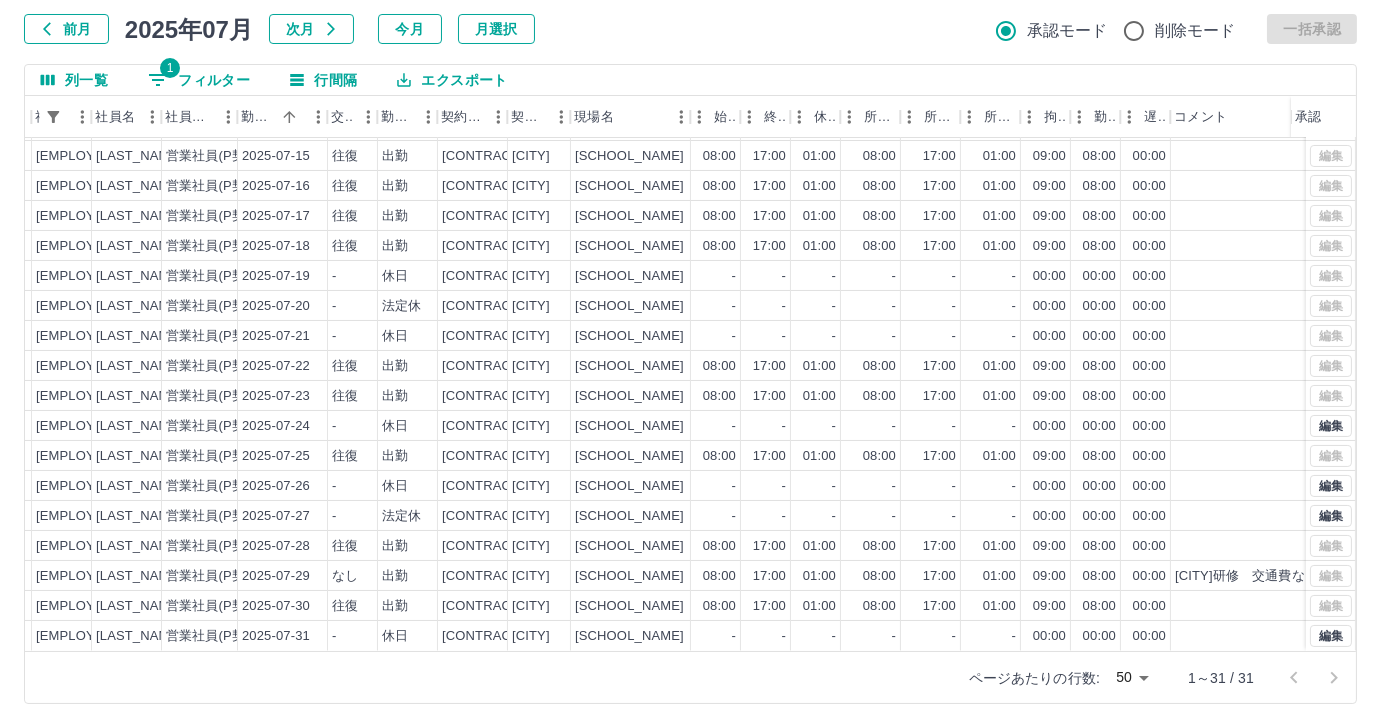 click on "1 フィルター" at bounding box center (199, 80) 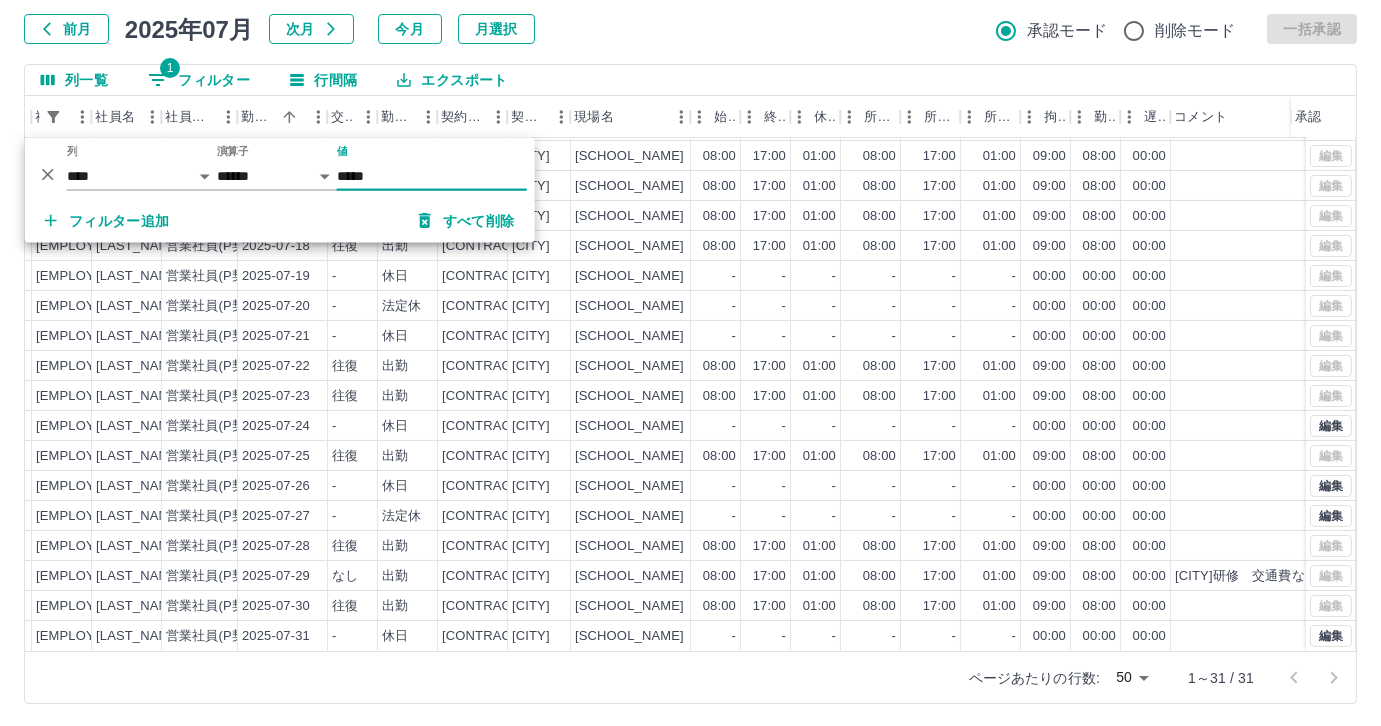 click on "*****" at bounding box center (432, 176) 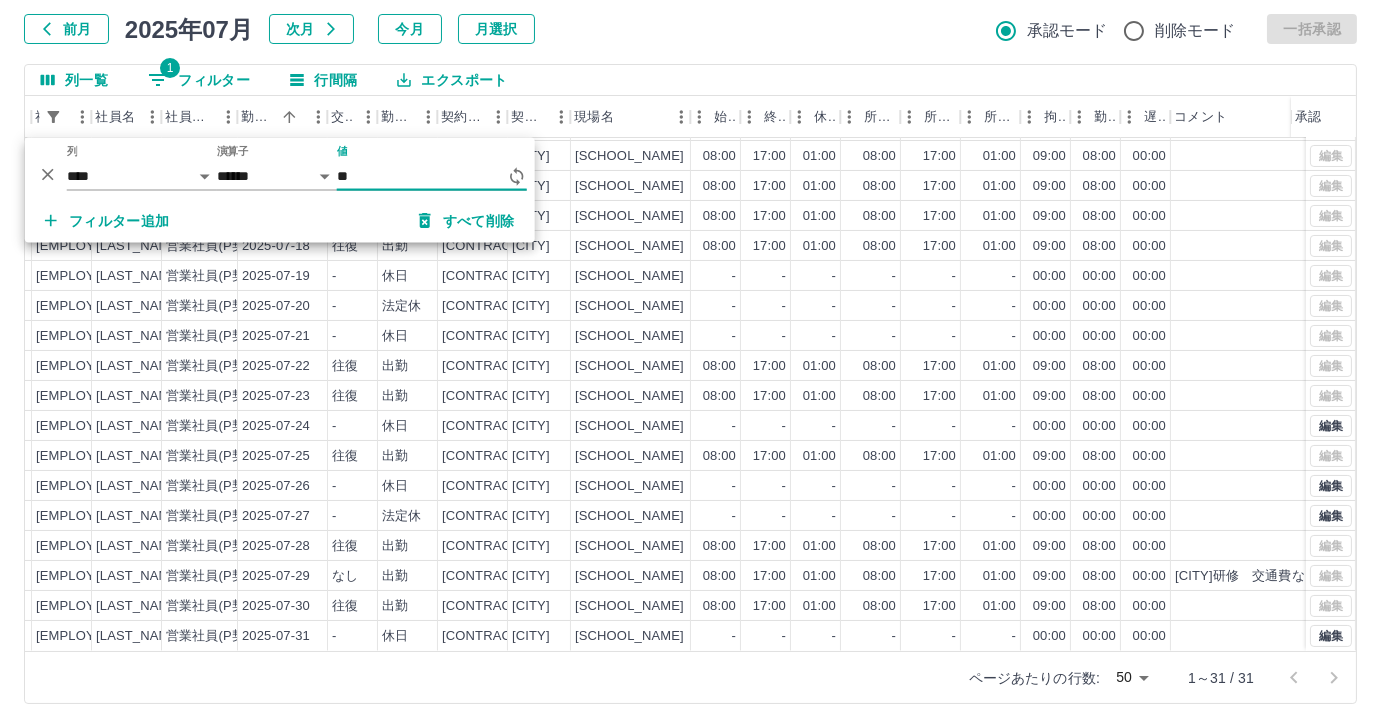 type on "*" 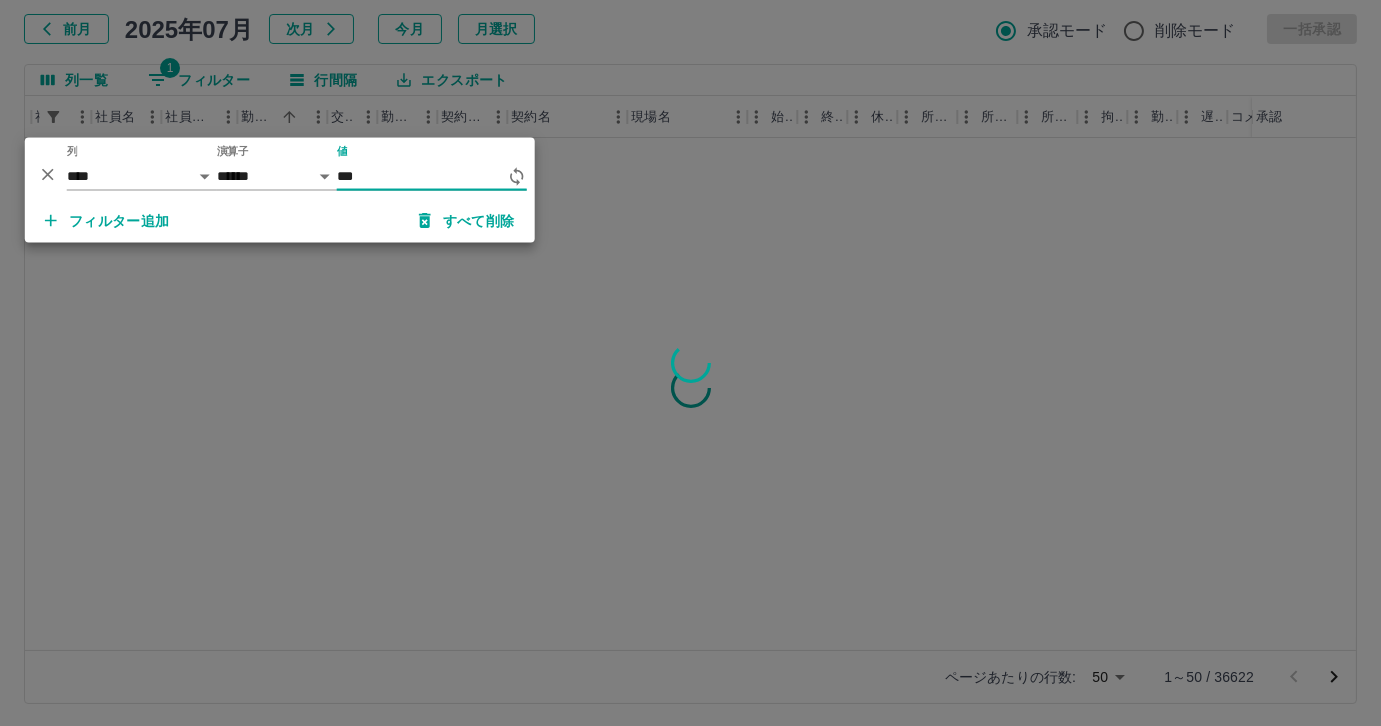 scroll, scrollTop: 0, scrollLeft: 163, axis: horizontal 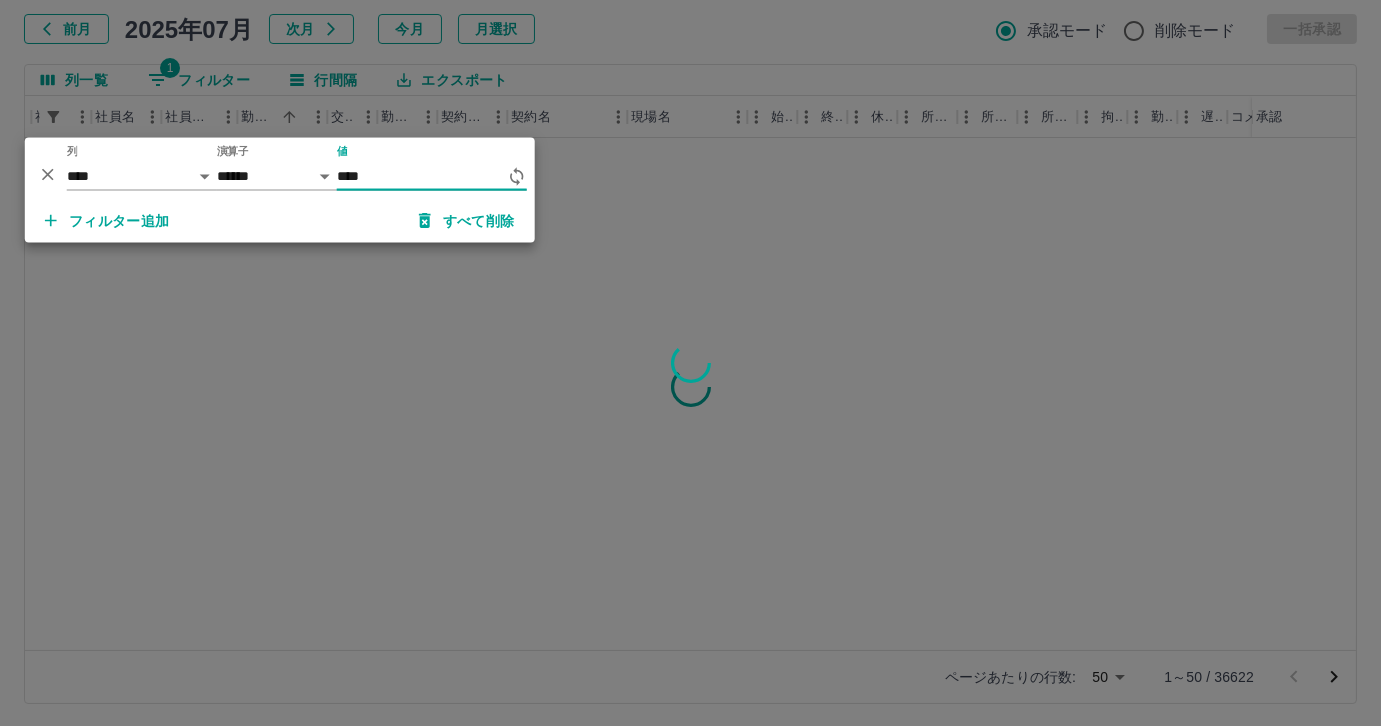 type on "*****" 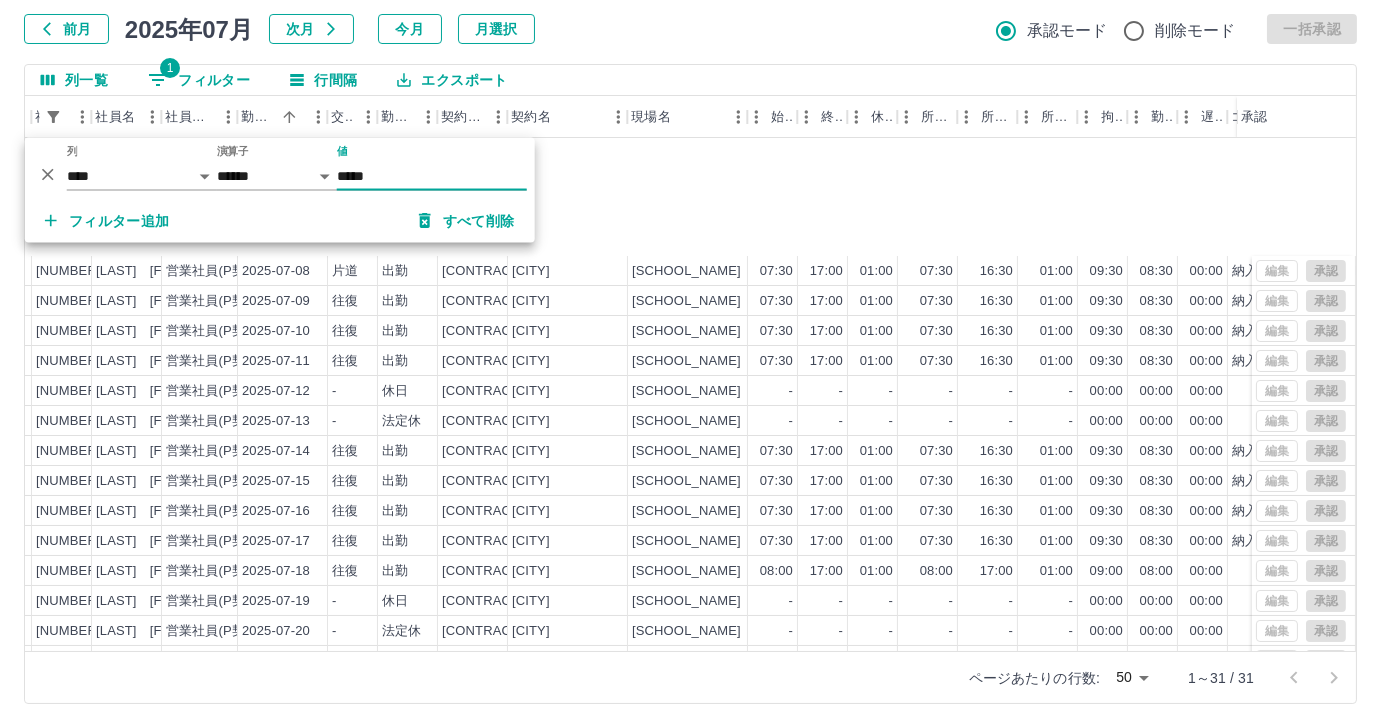 scroll, scrollTop: 431, scrollLeft: 163, axis: both 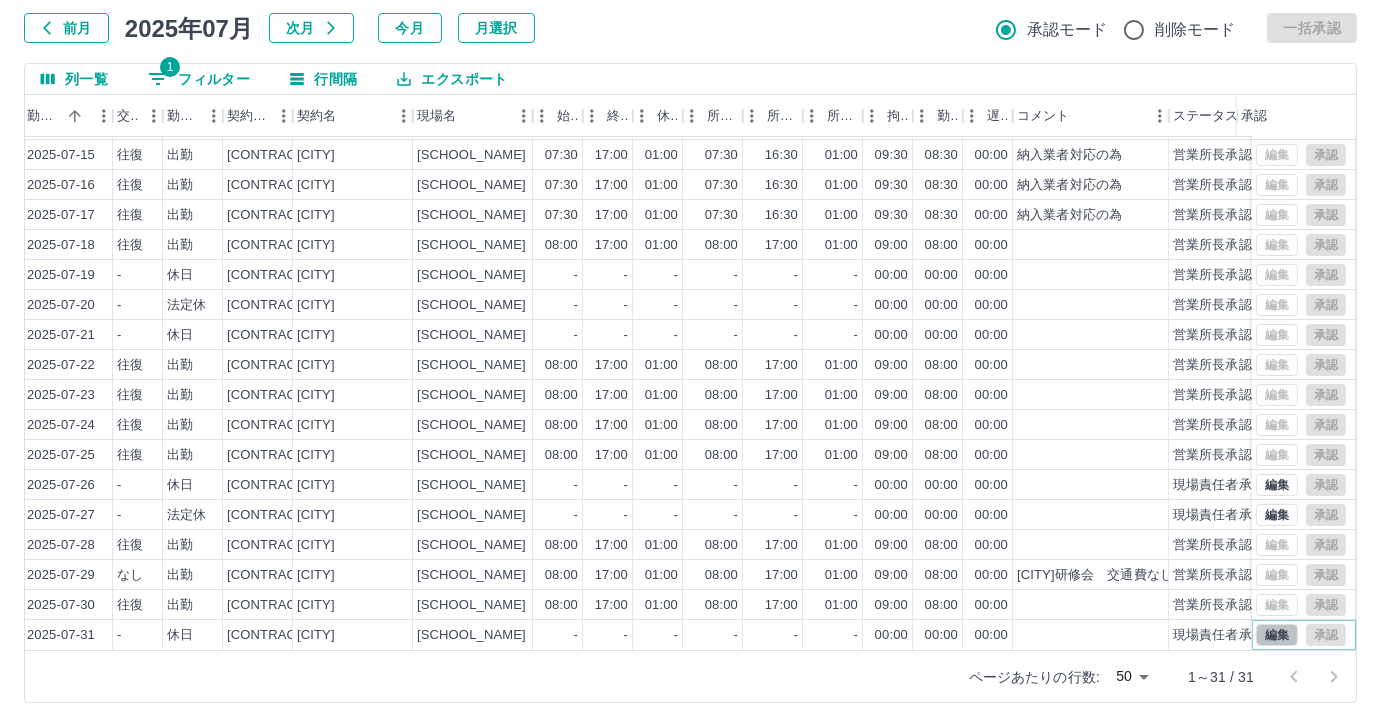 click on "編集" at bounding box center (1277, 635) 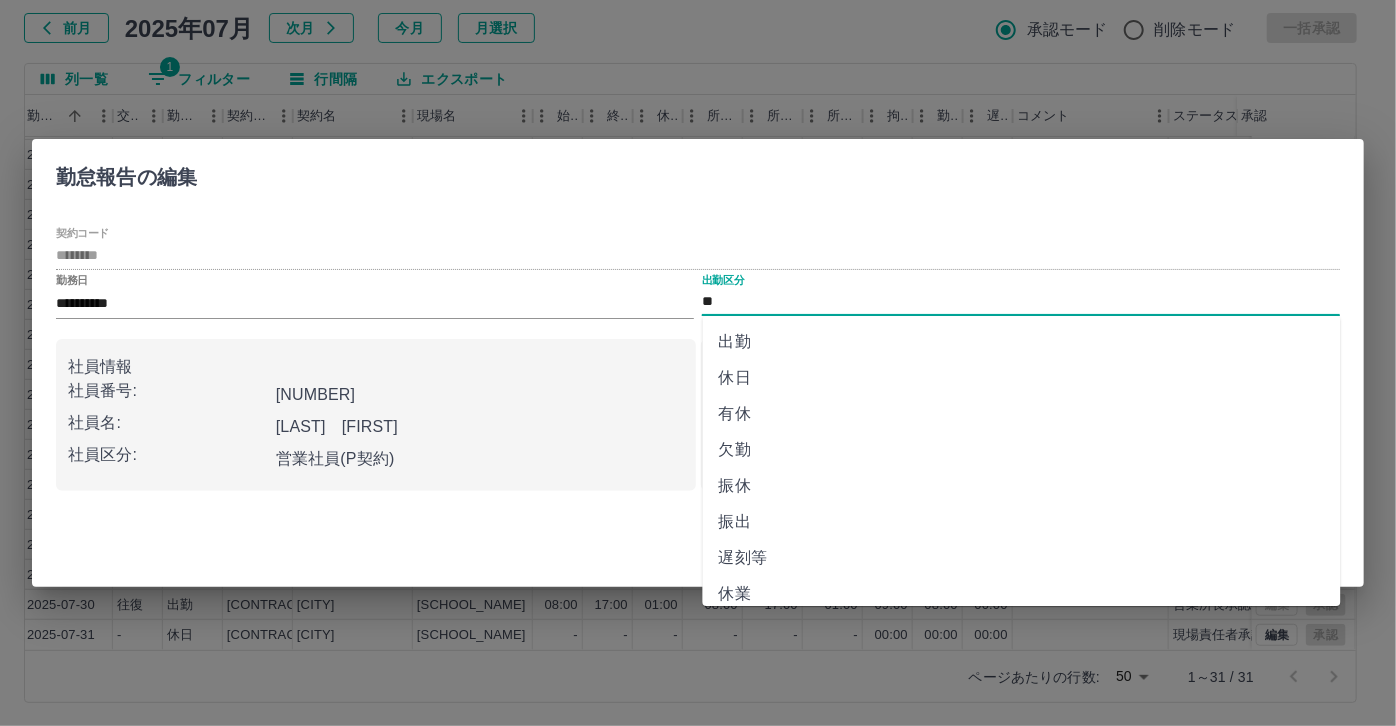 click on "**" at bounding box center [1021, 302] 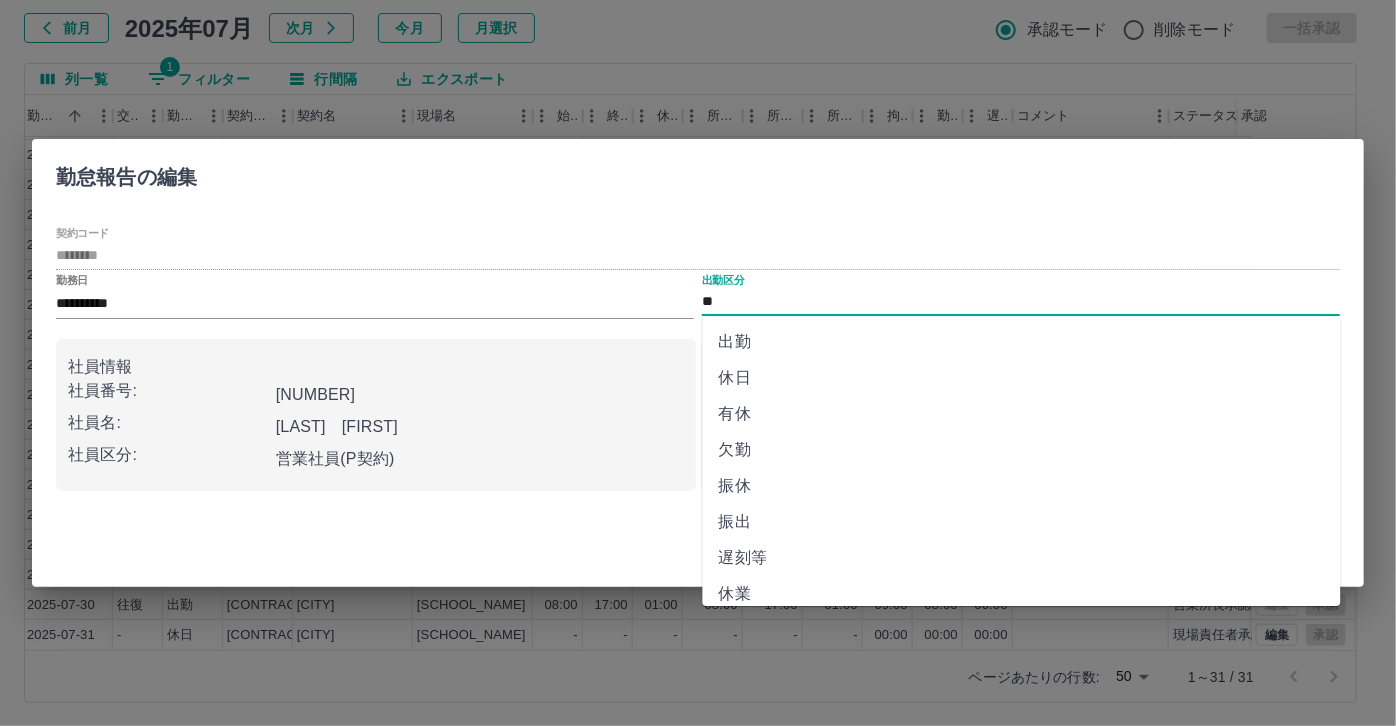 click on "有休" at bounding box center (1022, 414) 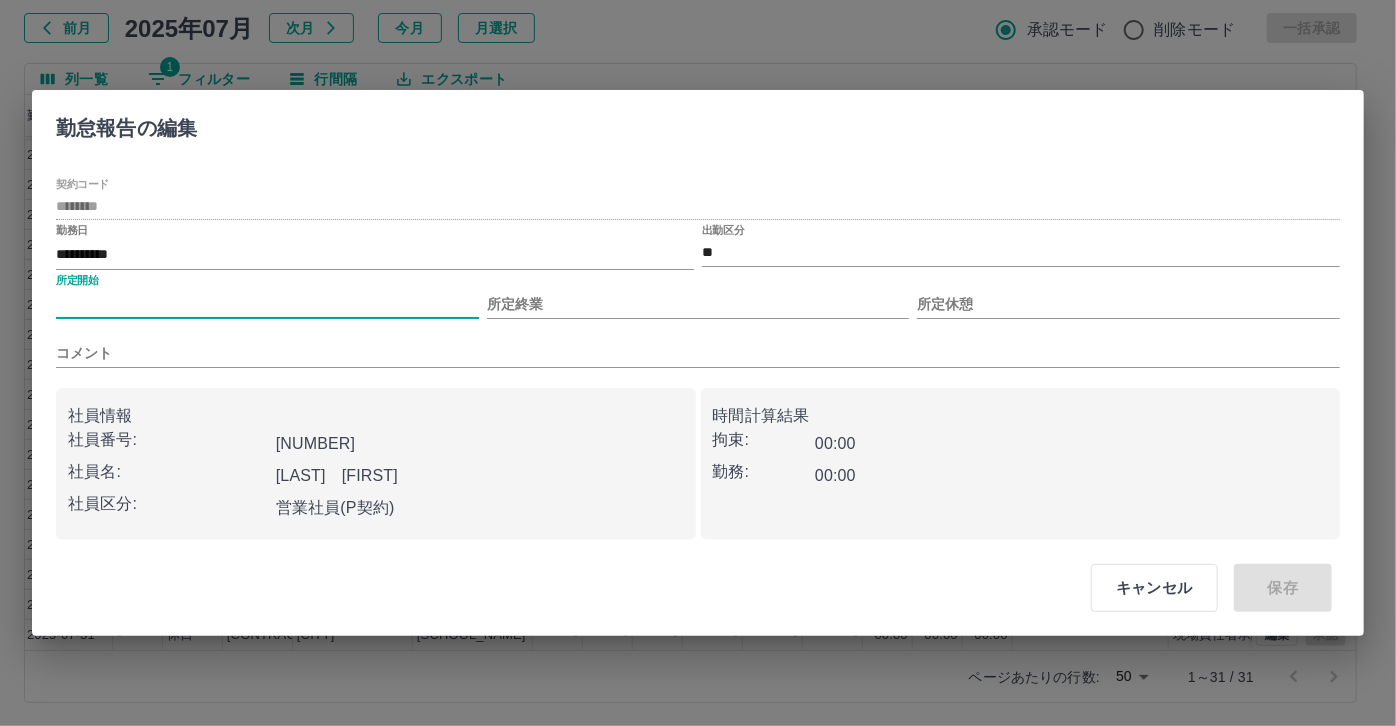 drag, startPoint x: 250, startPoint y: 308, endPoint x: 232, endPoint y: 318, distance: 20.59126 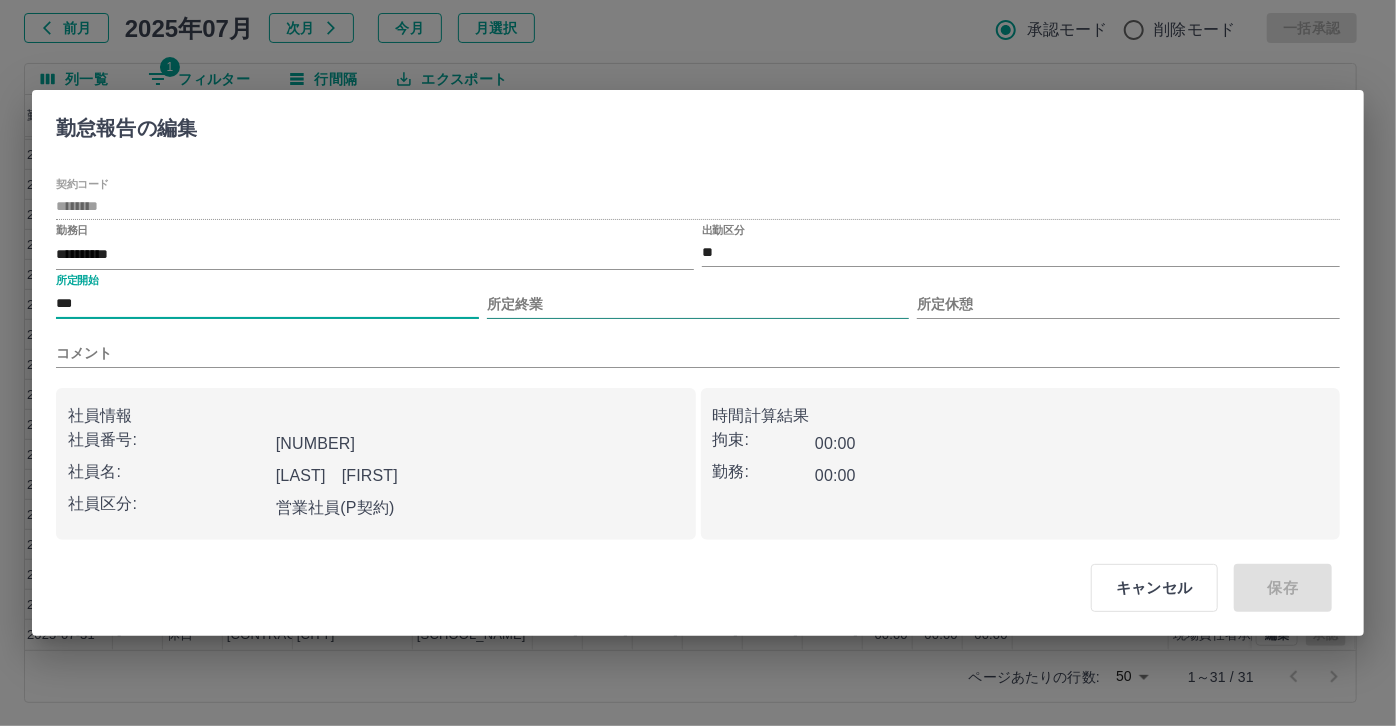 click on "所定終業" at bounding box center (698, 304) 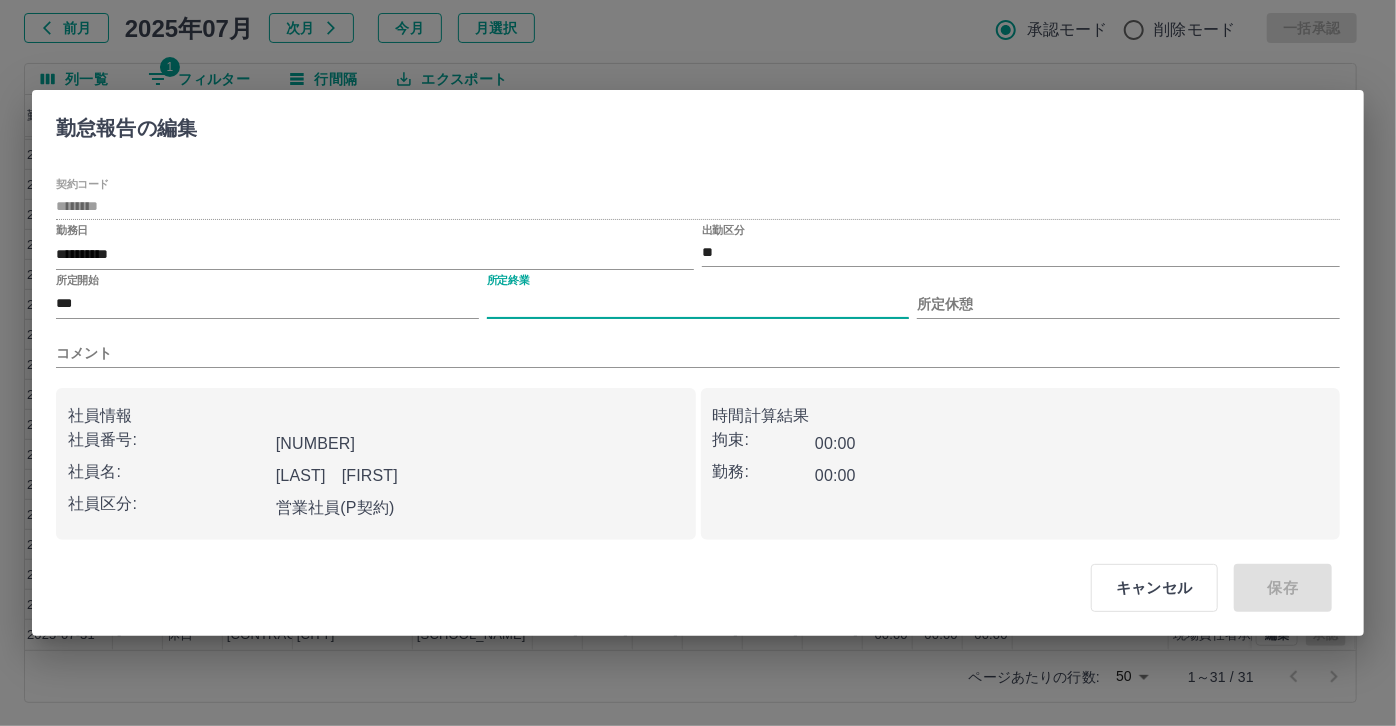 type on "****" 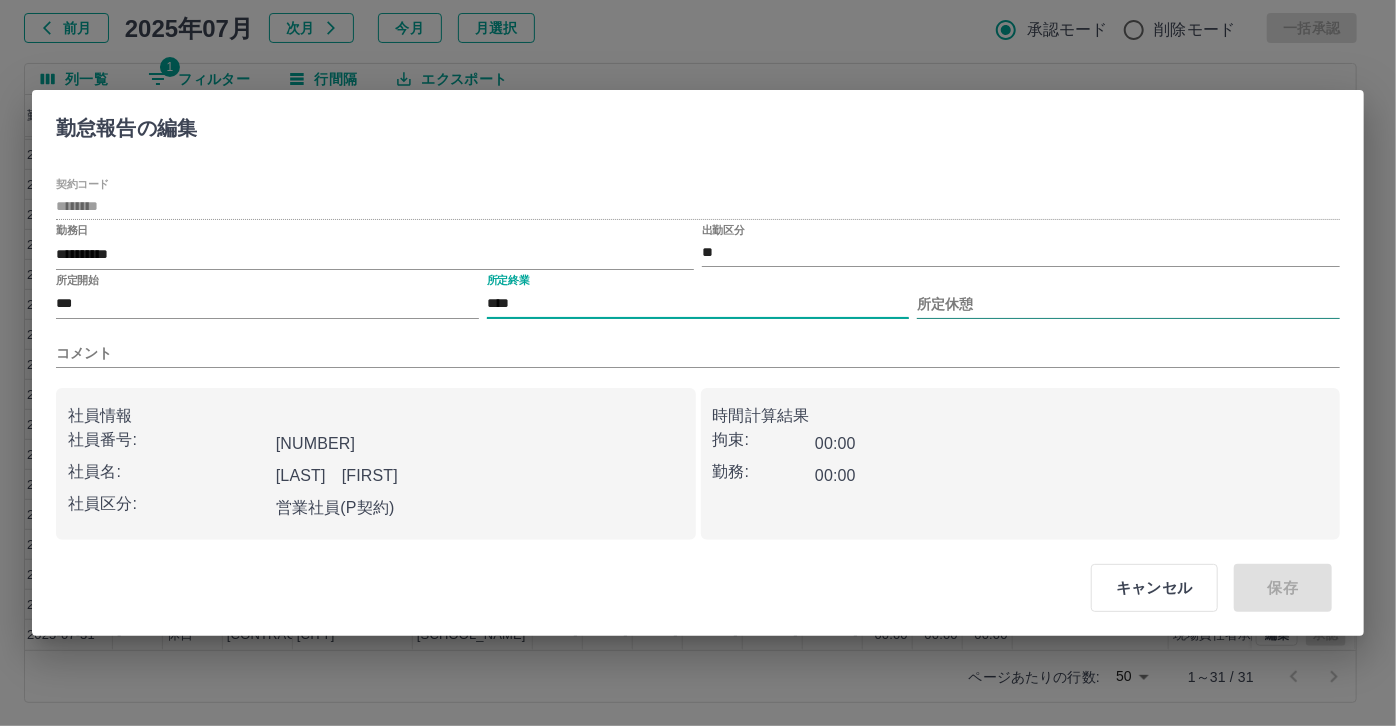 click on "所定休憩" at bounding box center (1128, 304) 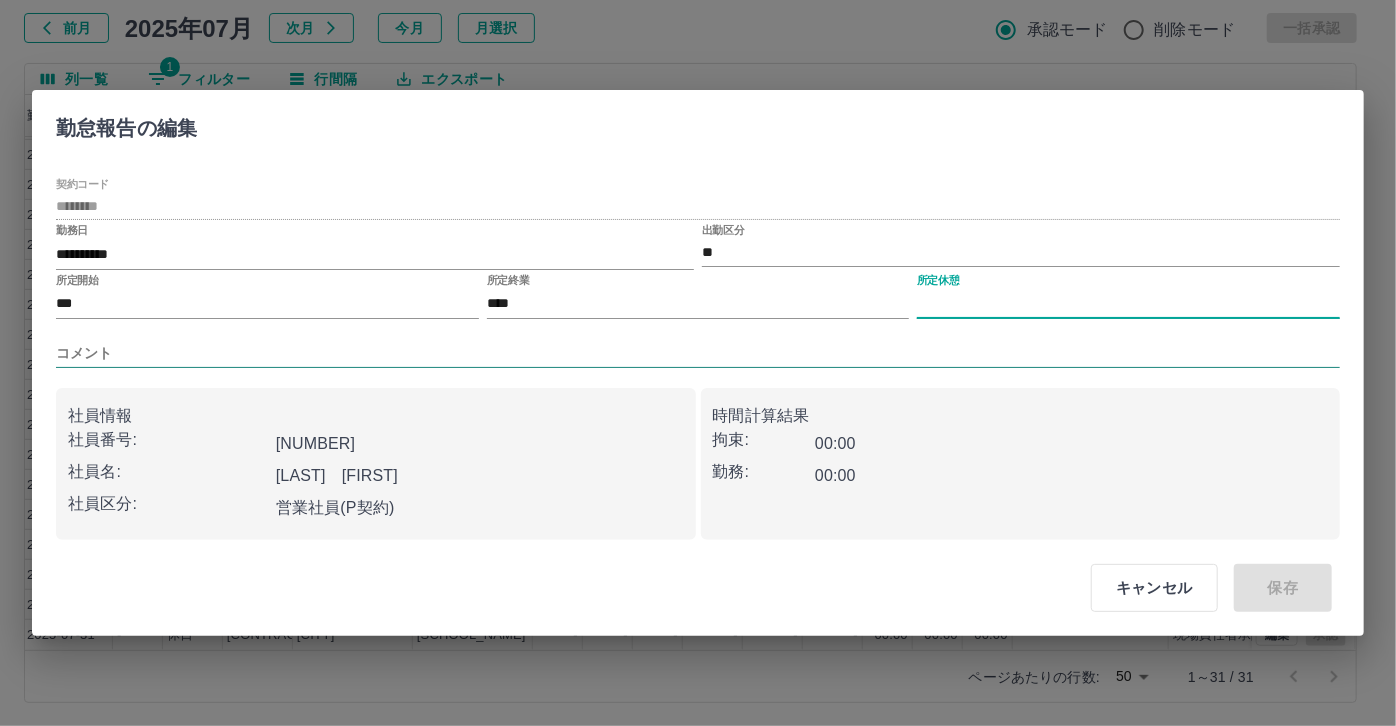 type on "****" 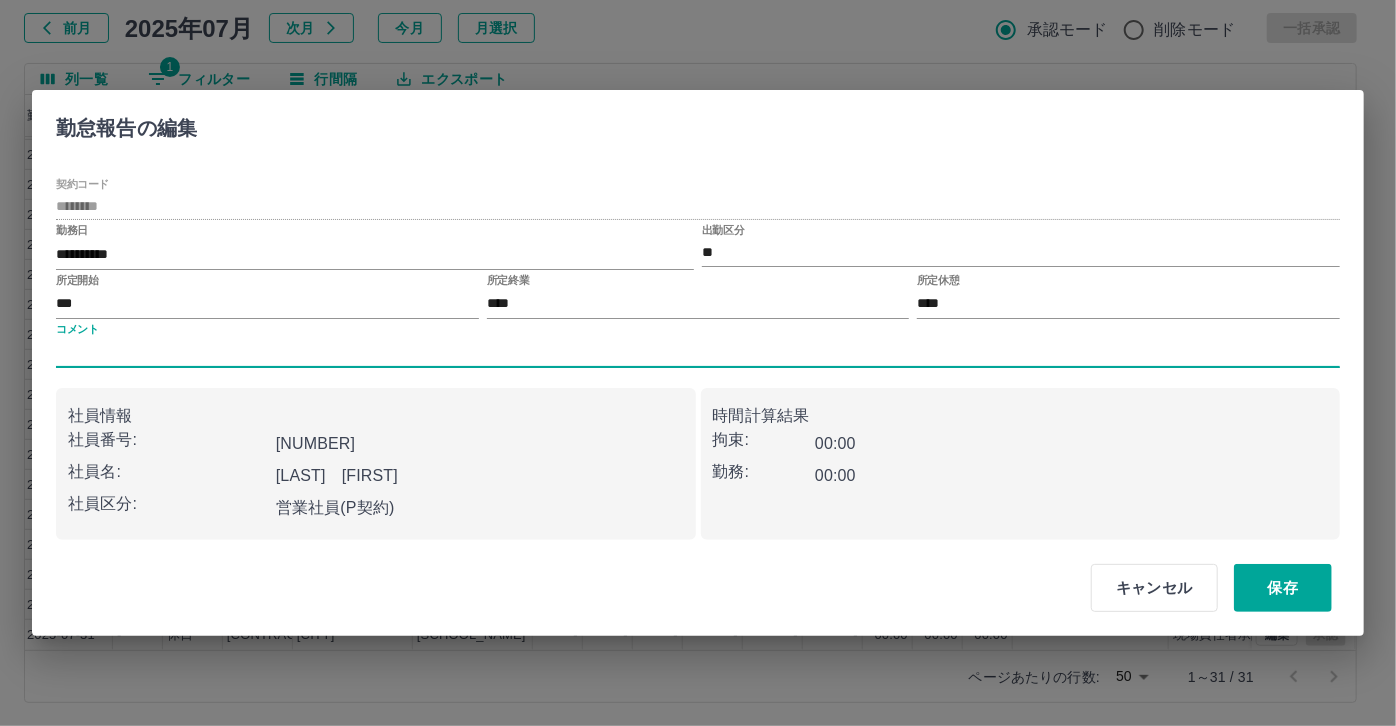 click on "コメント" at bounding box center (698, 353) 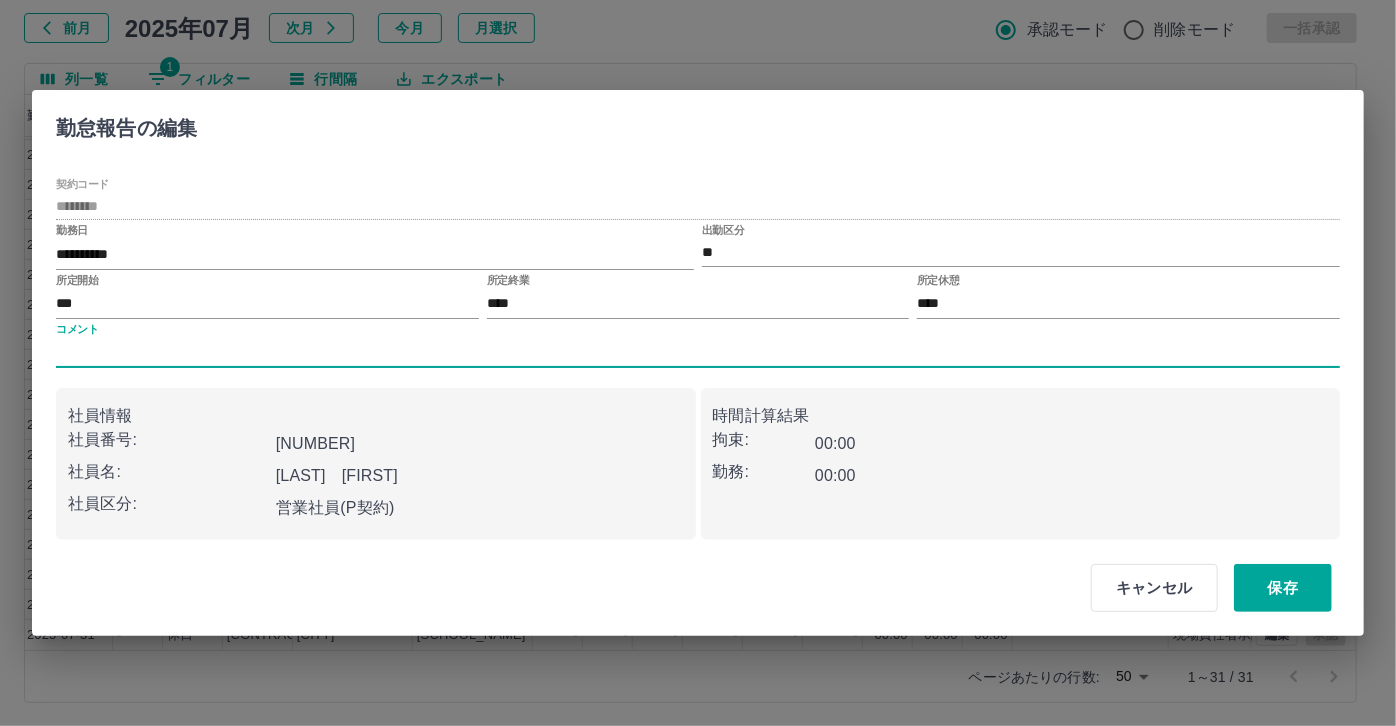 type on "*****" 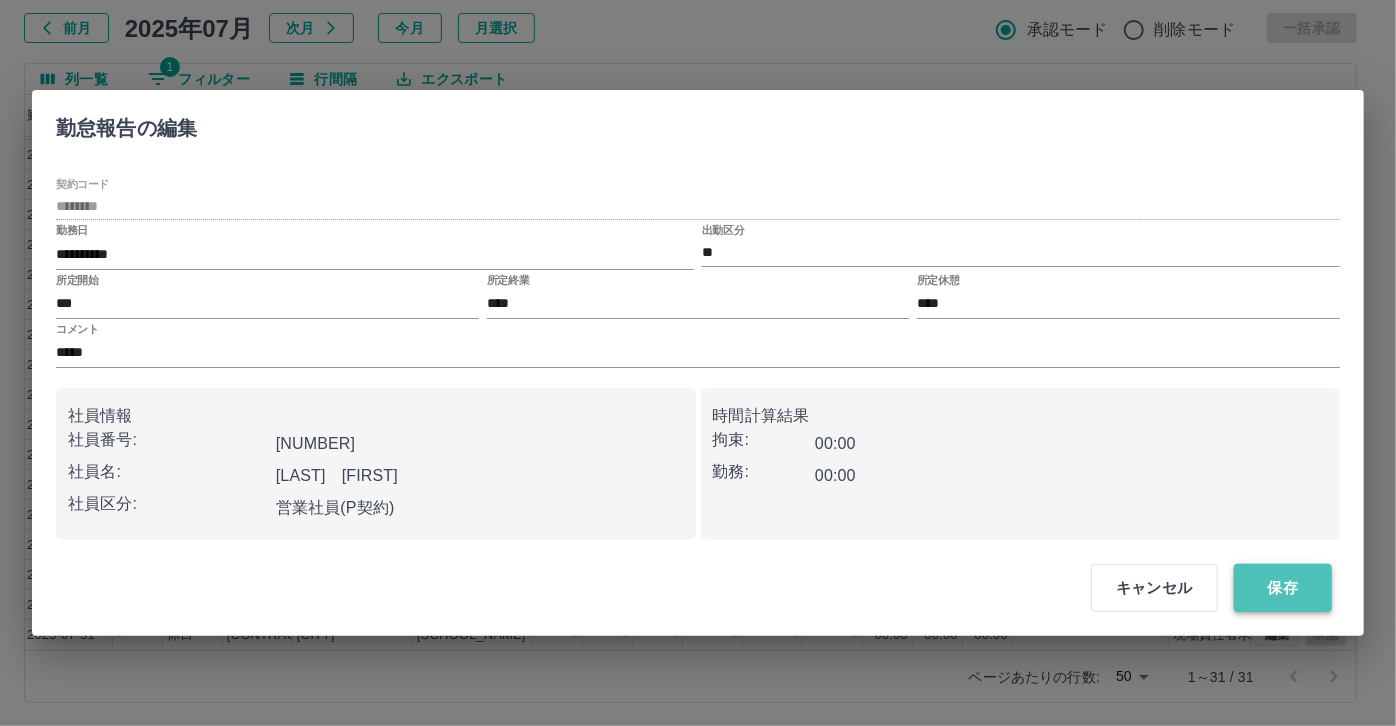 click on "保存" at bounding box center (1283, 588) 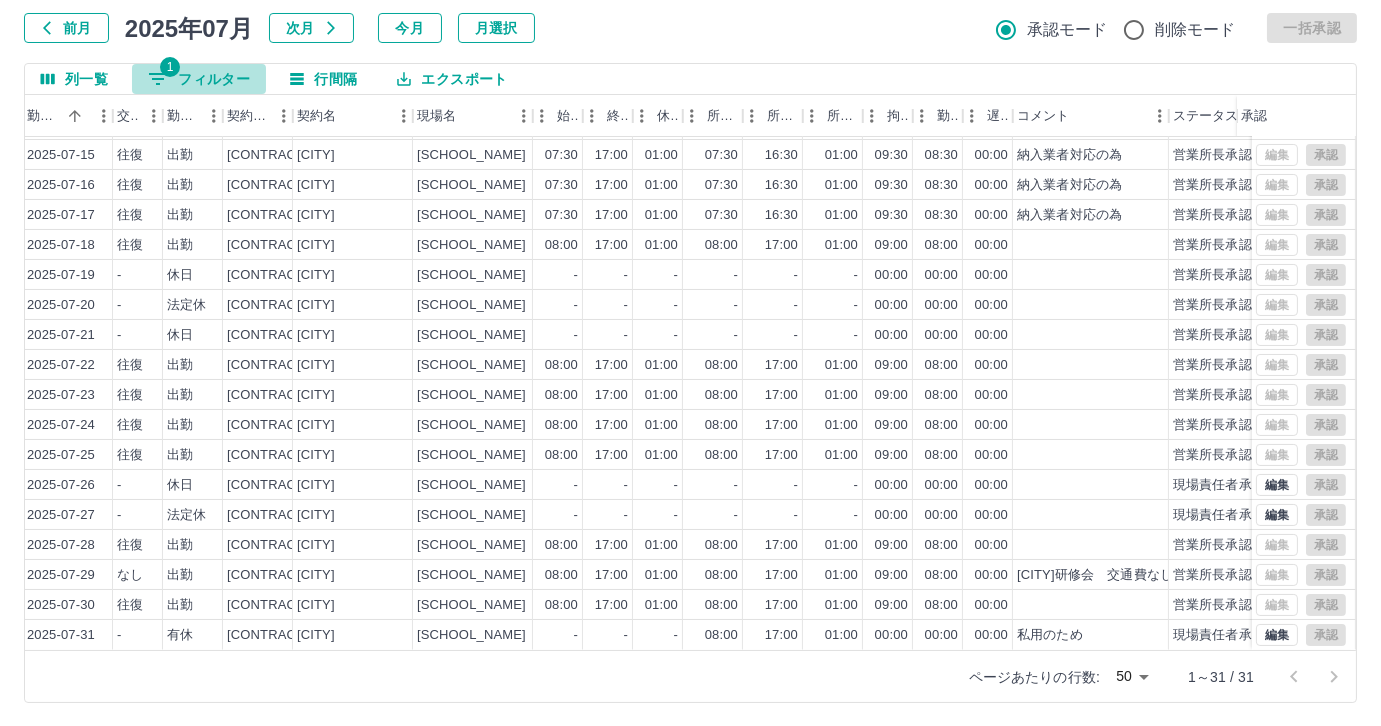 click on "1 フィルター" at bounding box center [199, 79] 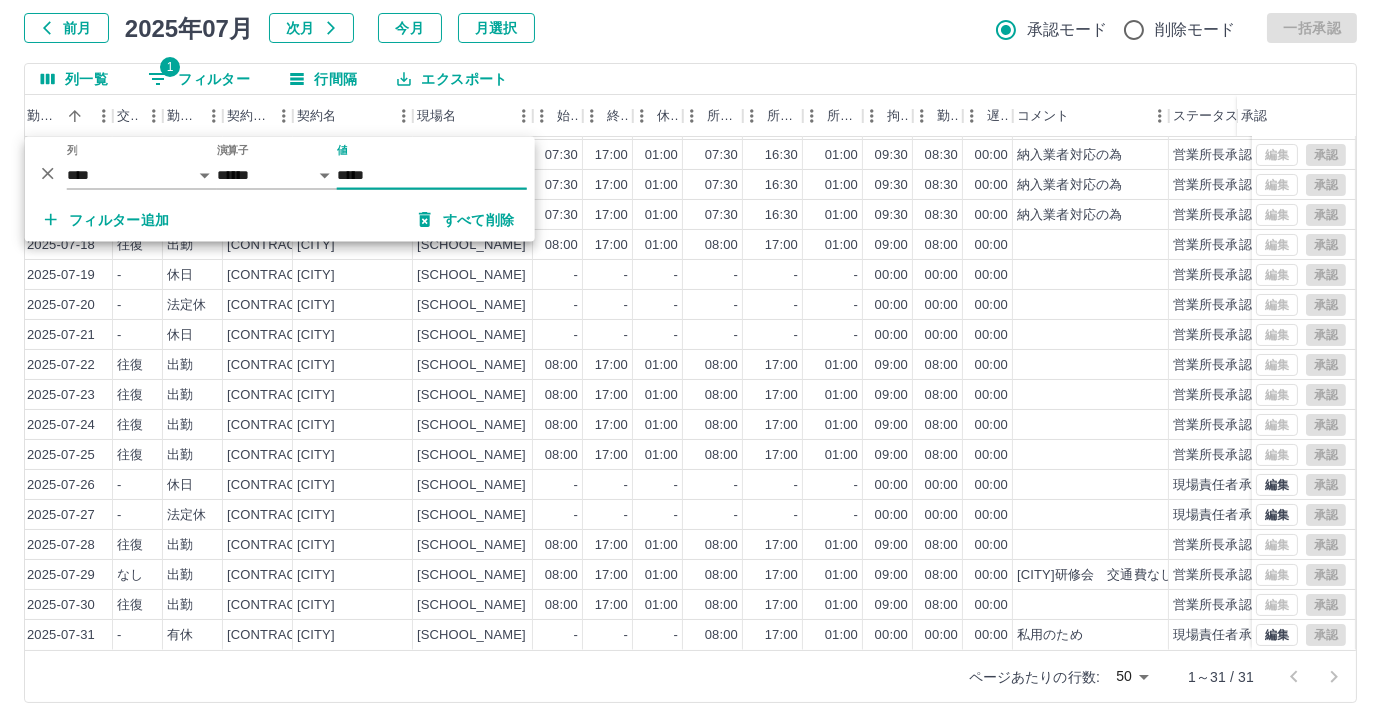 click on "*****" at bounding box center (432, 175) 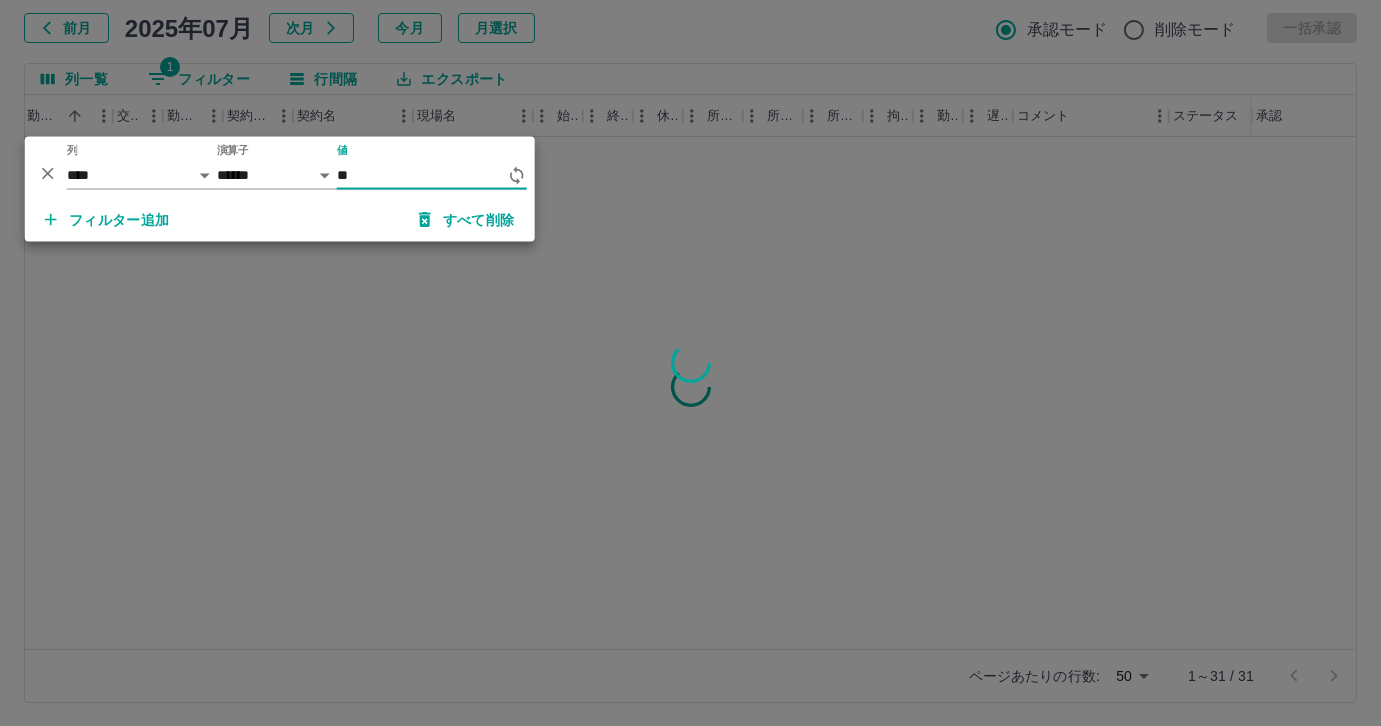 scroll, scrollTop: 0, scrollLeft: 378, axis: horizontal 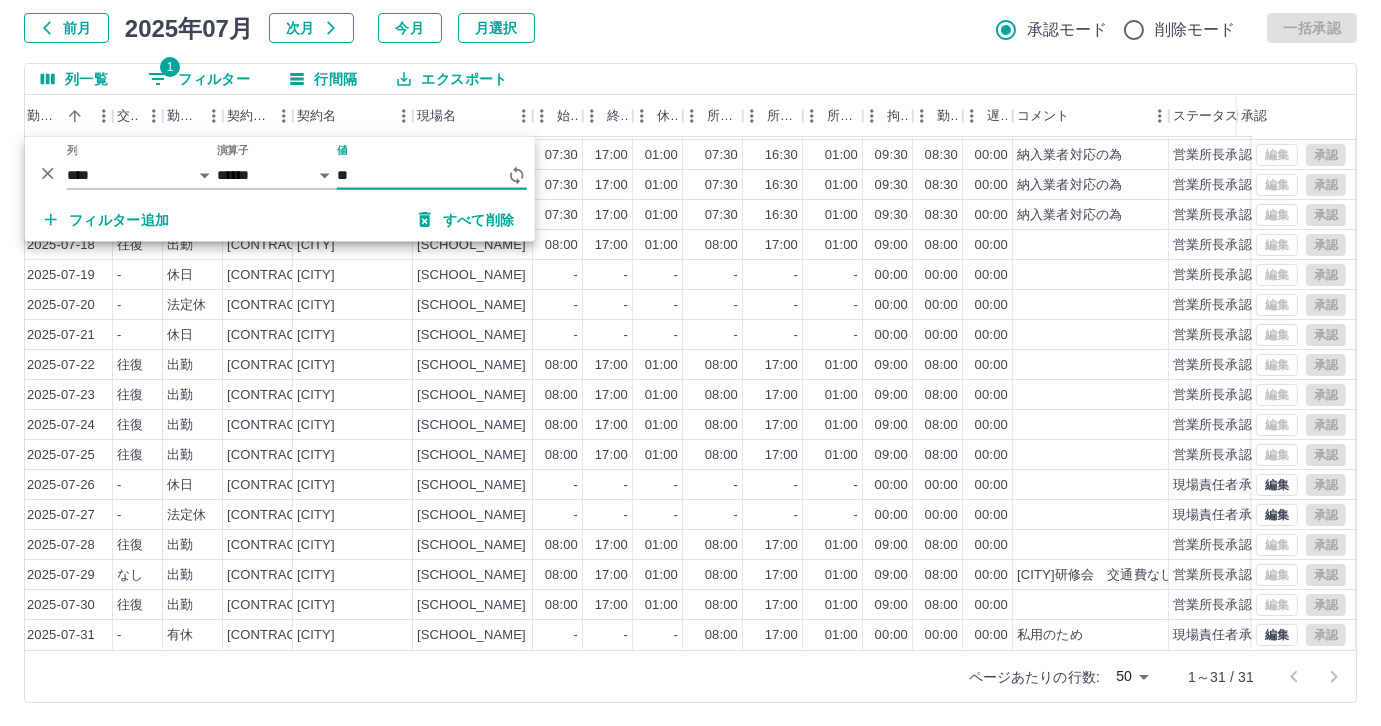 type on "*" 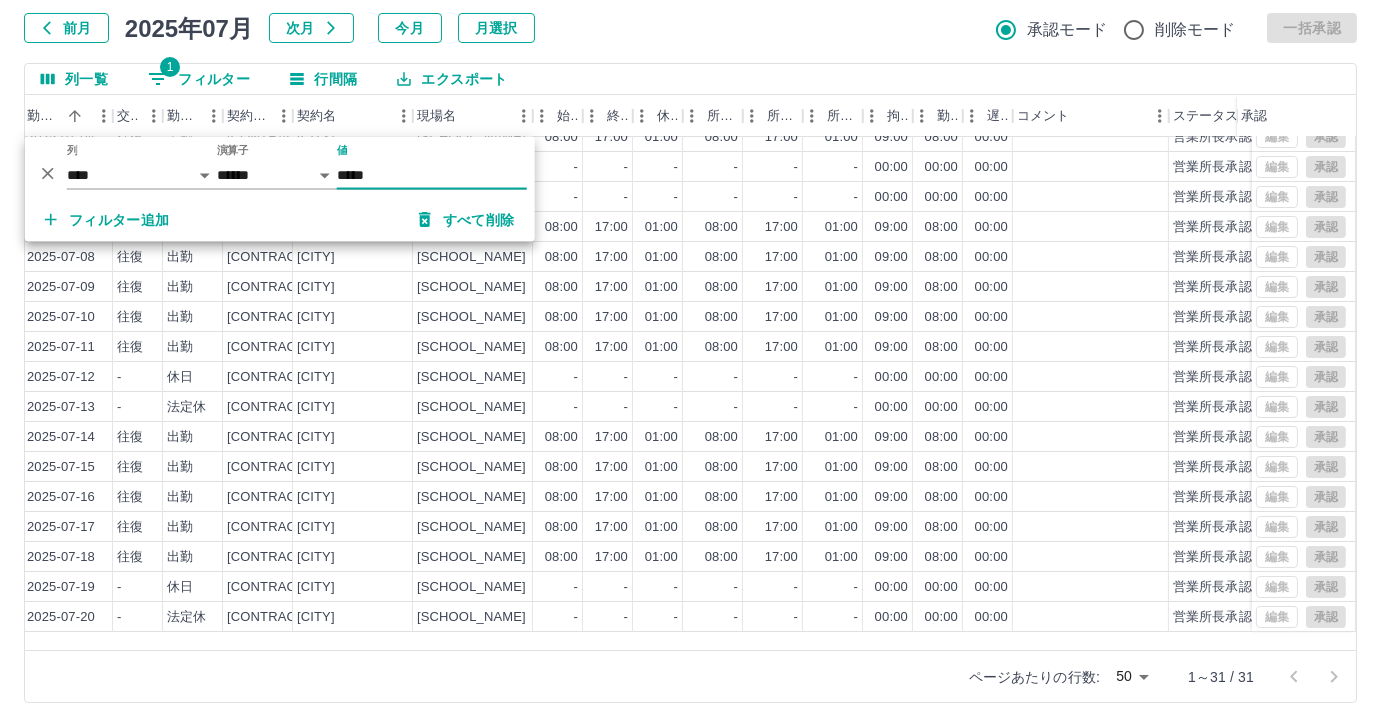 scroll, scrollTop: 431, scrollLeft: 378, axis: both 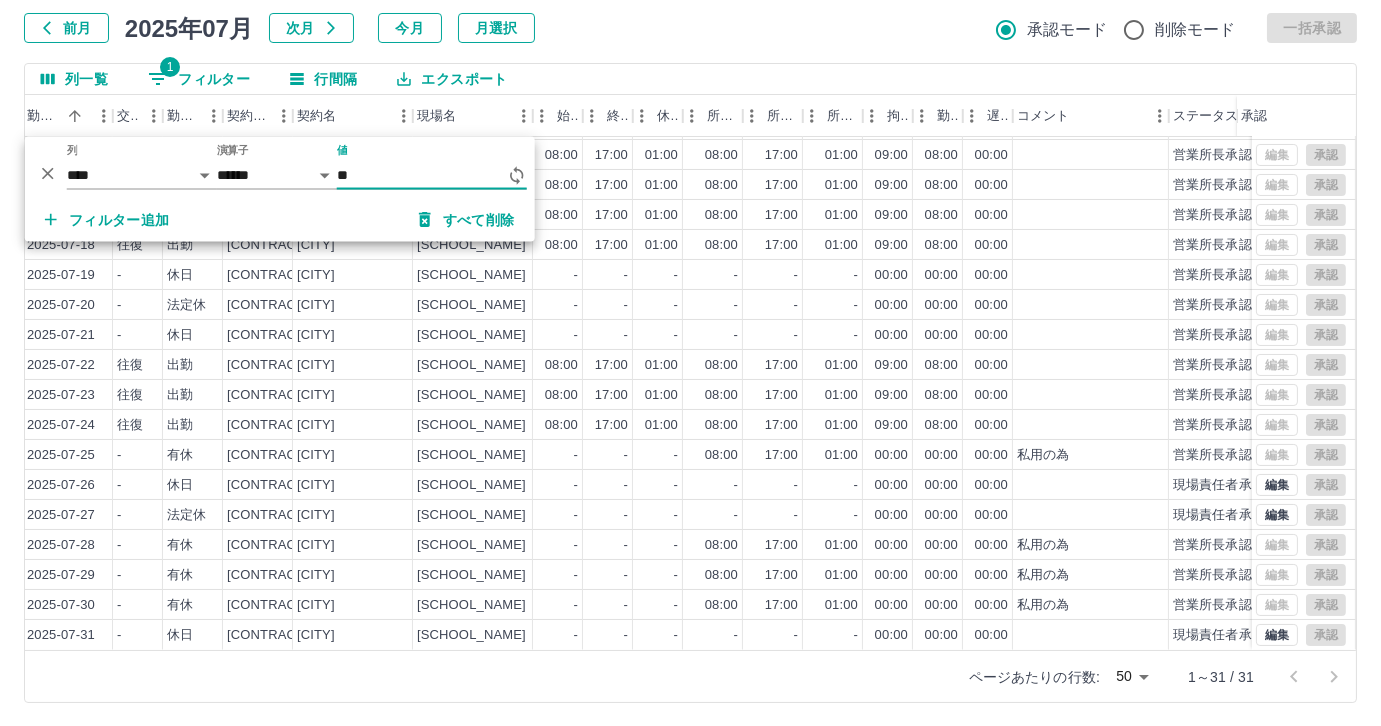 type on "*" 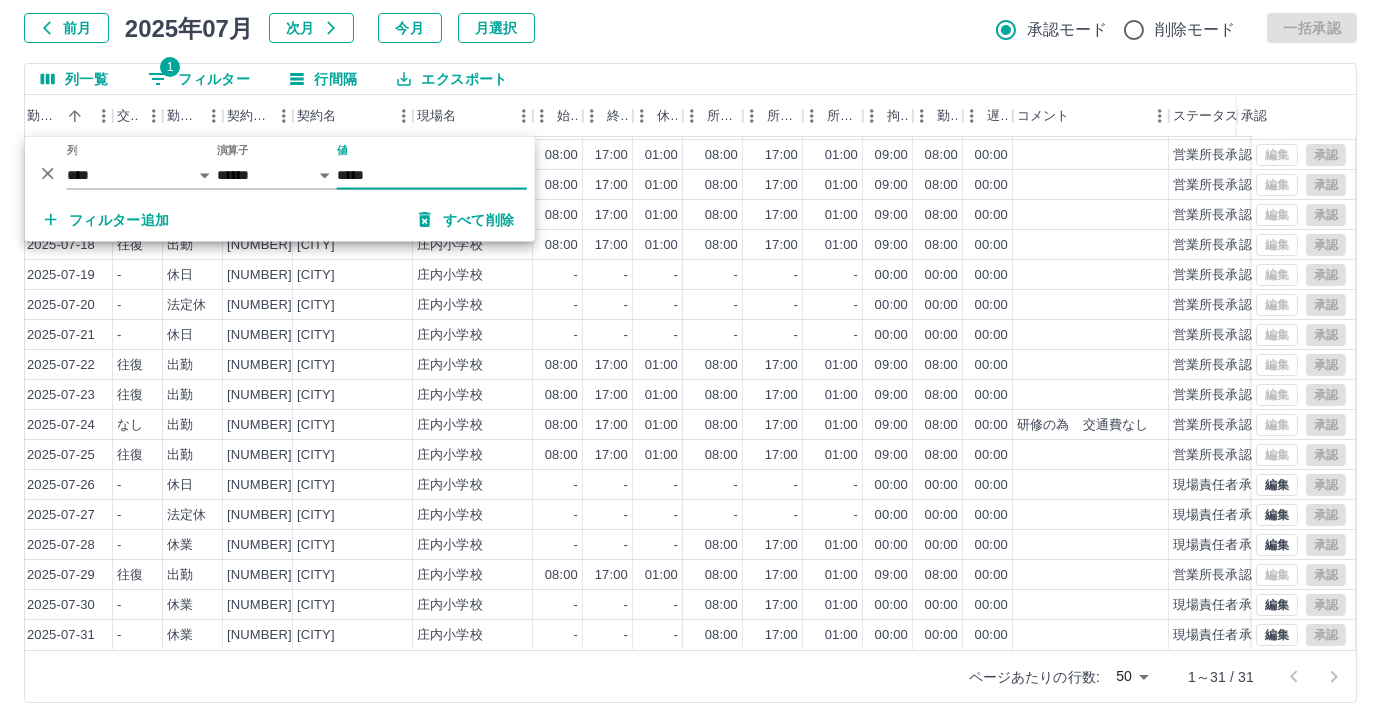 scroll, scrollTop: 431, scrollLeft: 378, axis: both 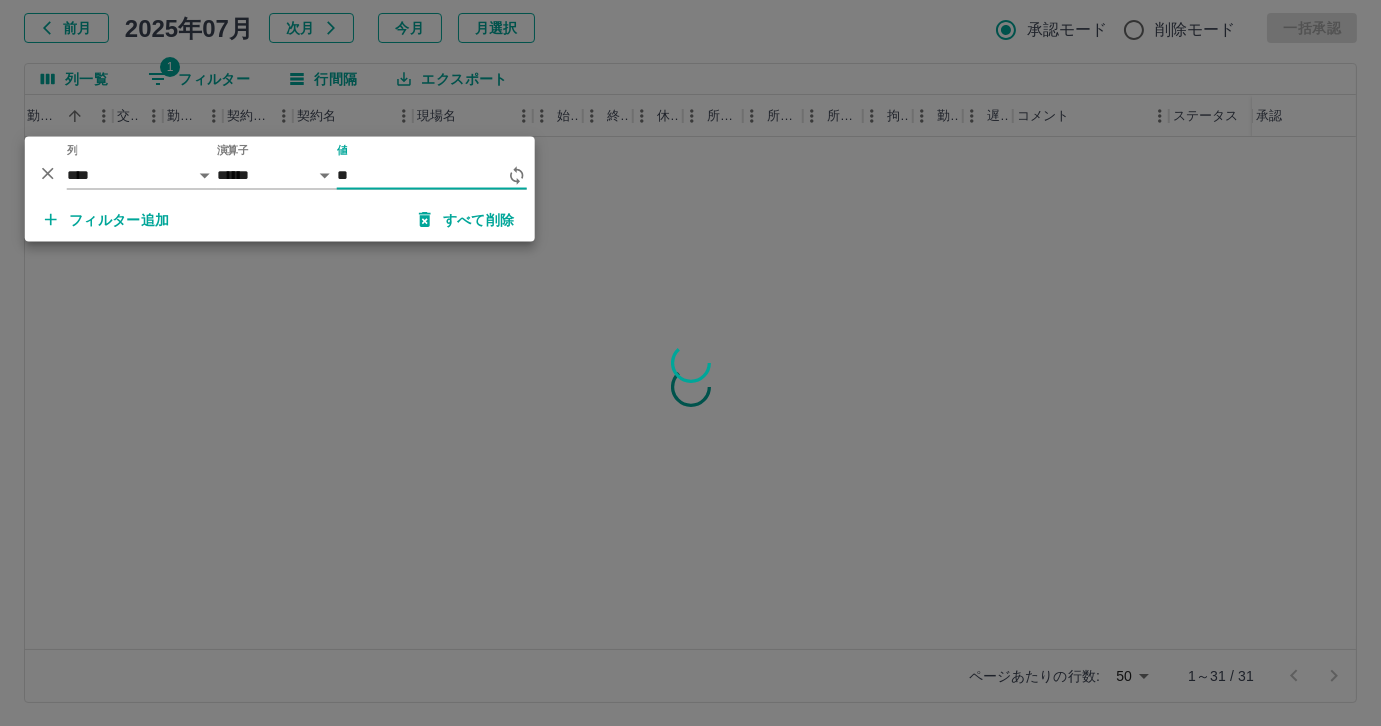 type on "*" 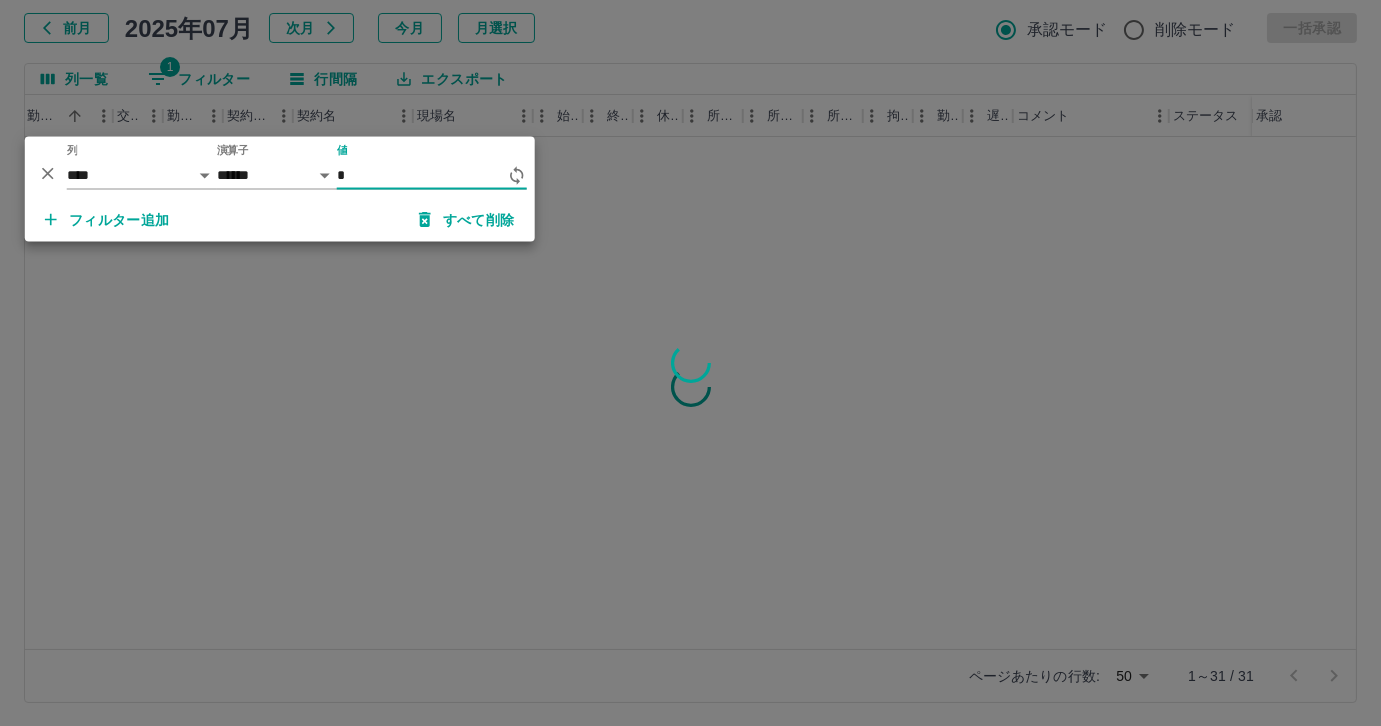 scroll, scrollTop: 0, scrollLeft: 378, axis: horizontal 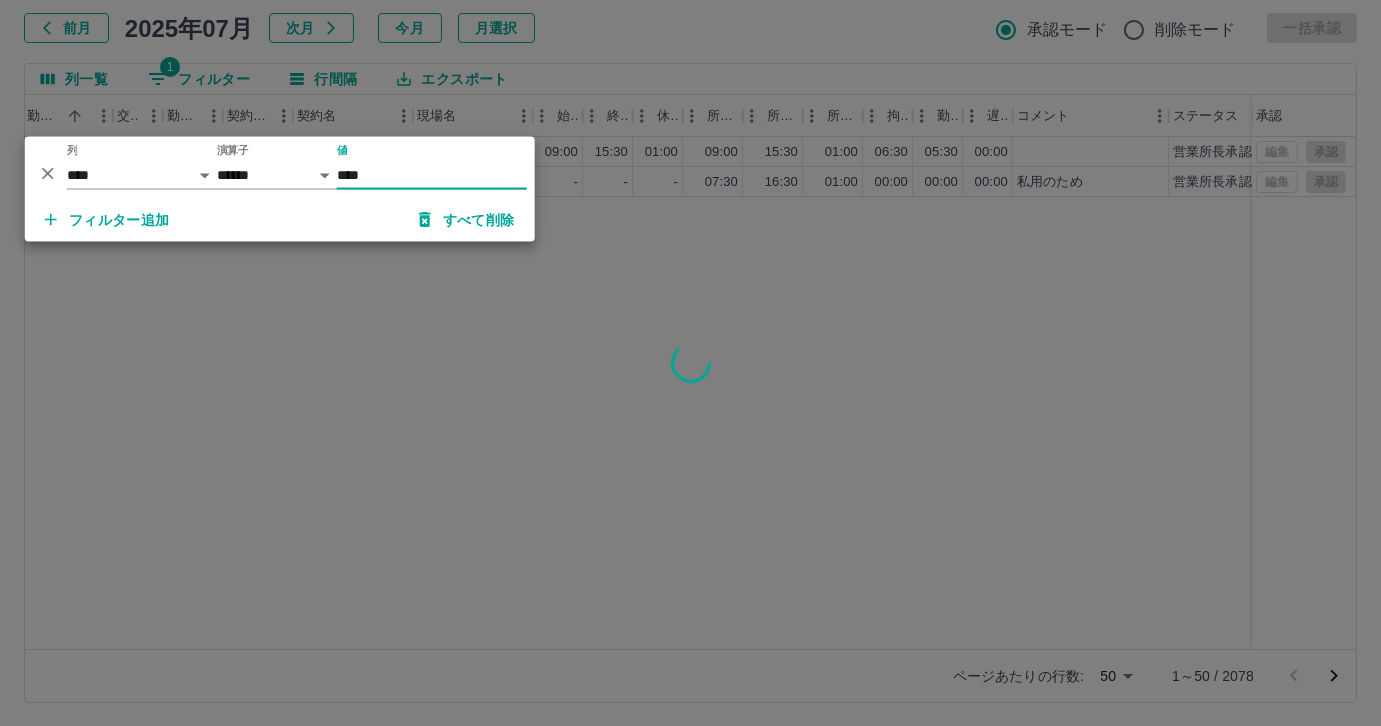 type on "*****" 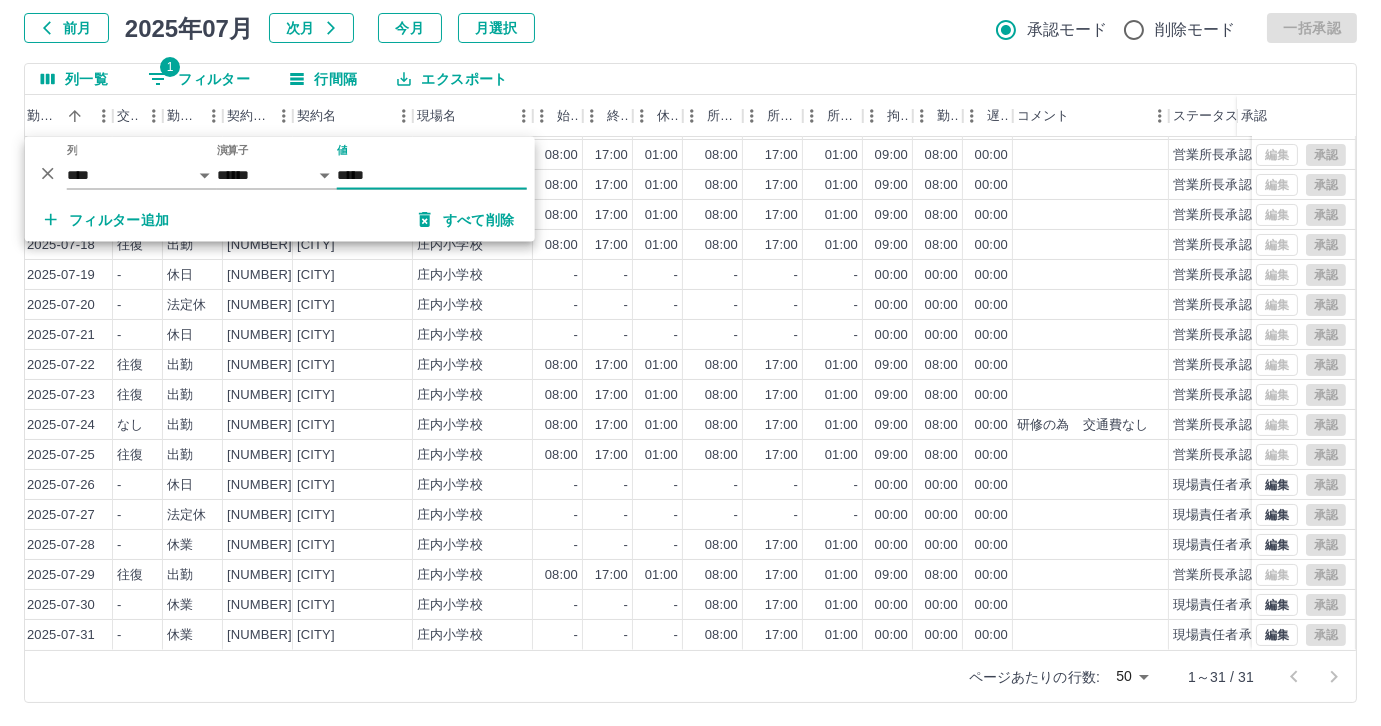scroll, scrollTop: 431, scrollLeft: 378, axis: both 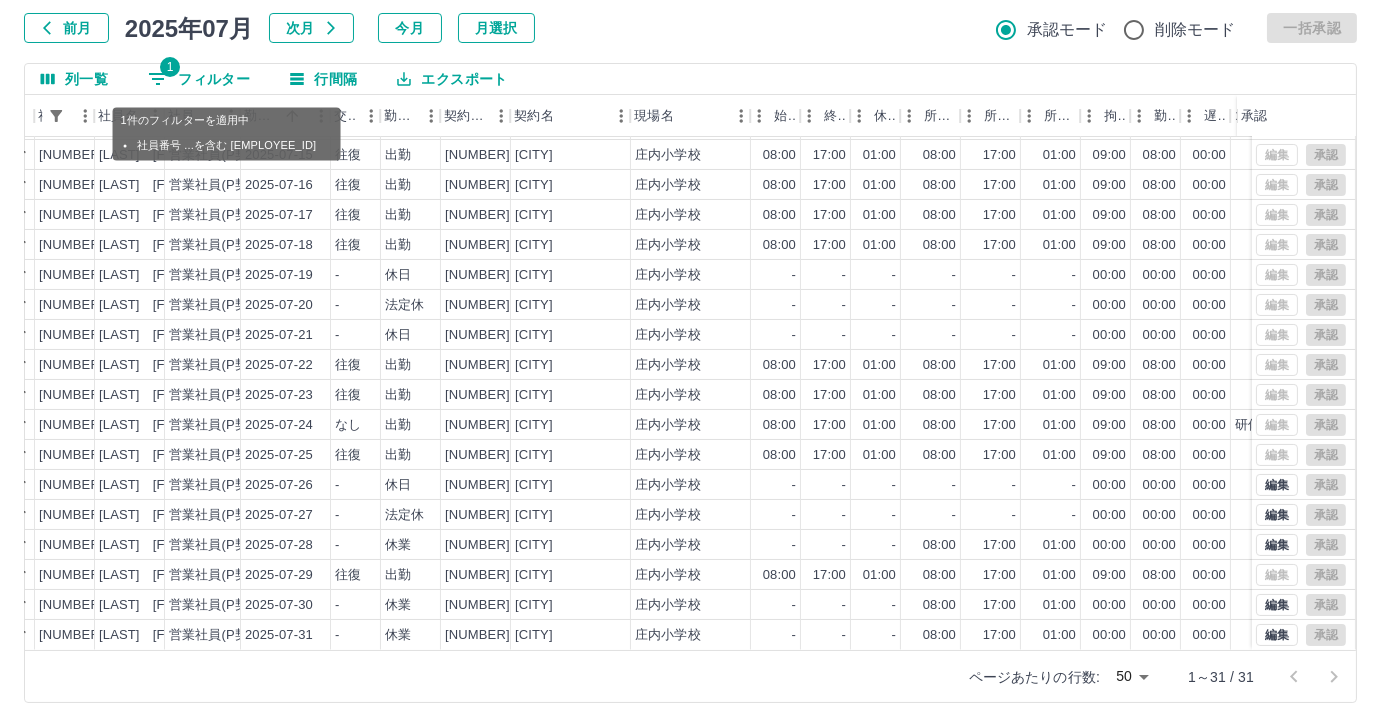 click on "1 フィルター" at bounding box center (199, 79) 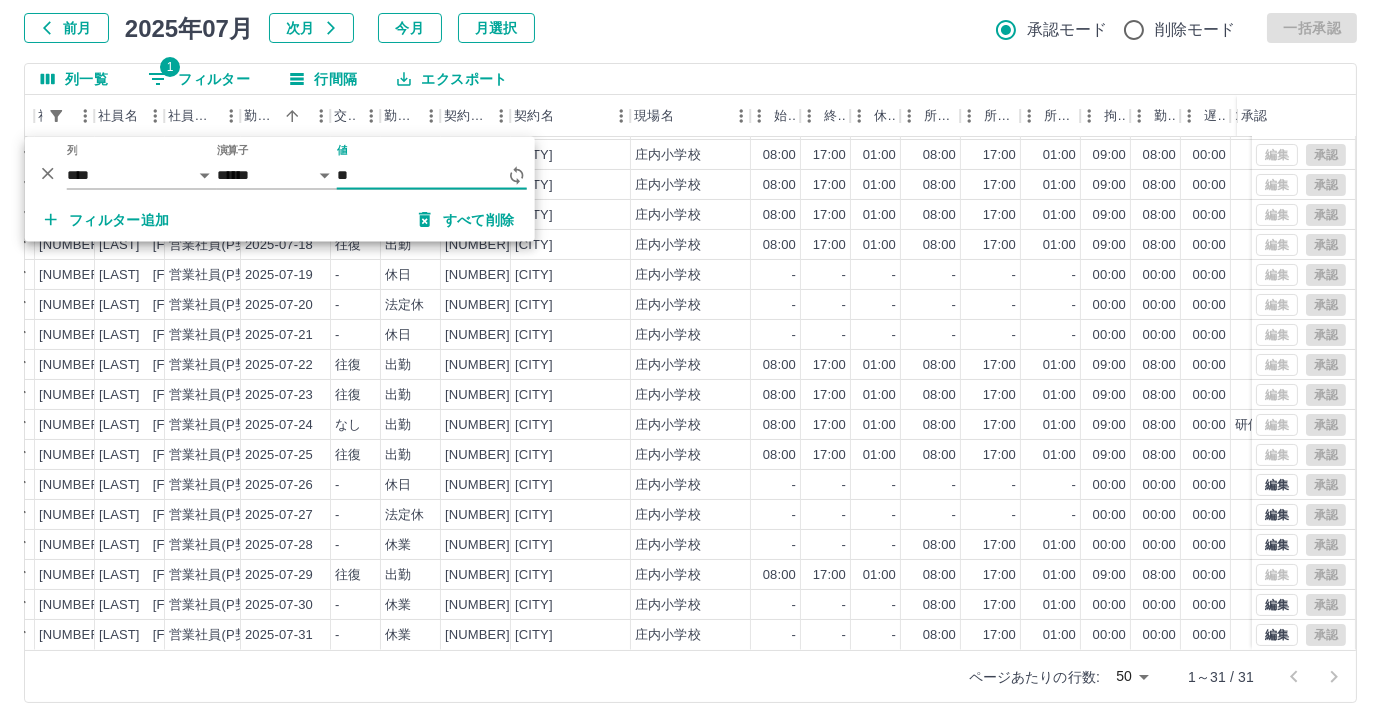 type on "*" 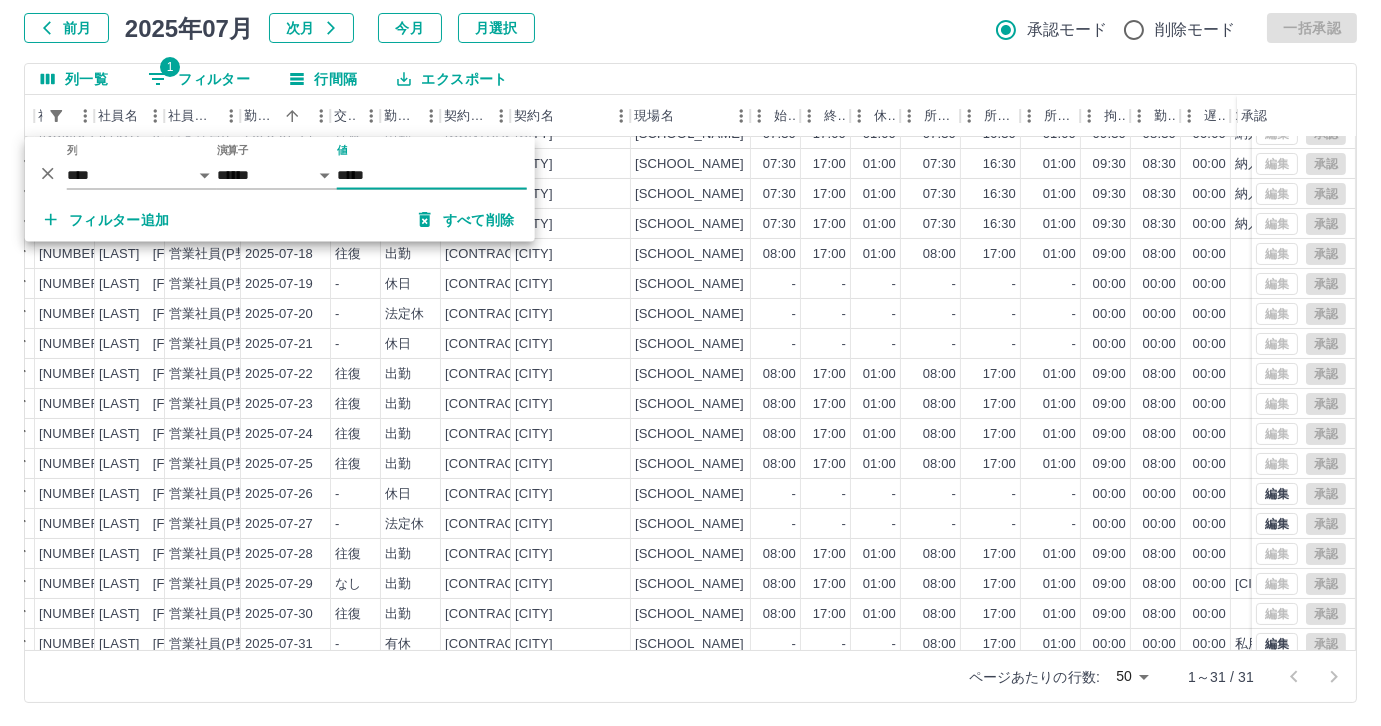 scroll, scrollTop: 431, scrollLeft: 160, axis: both 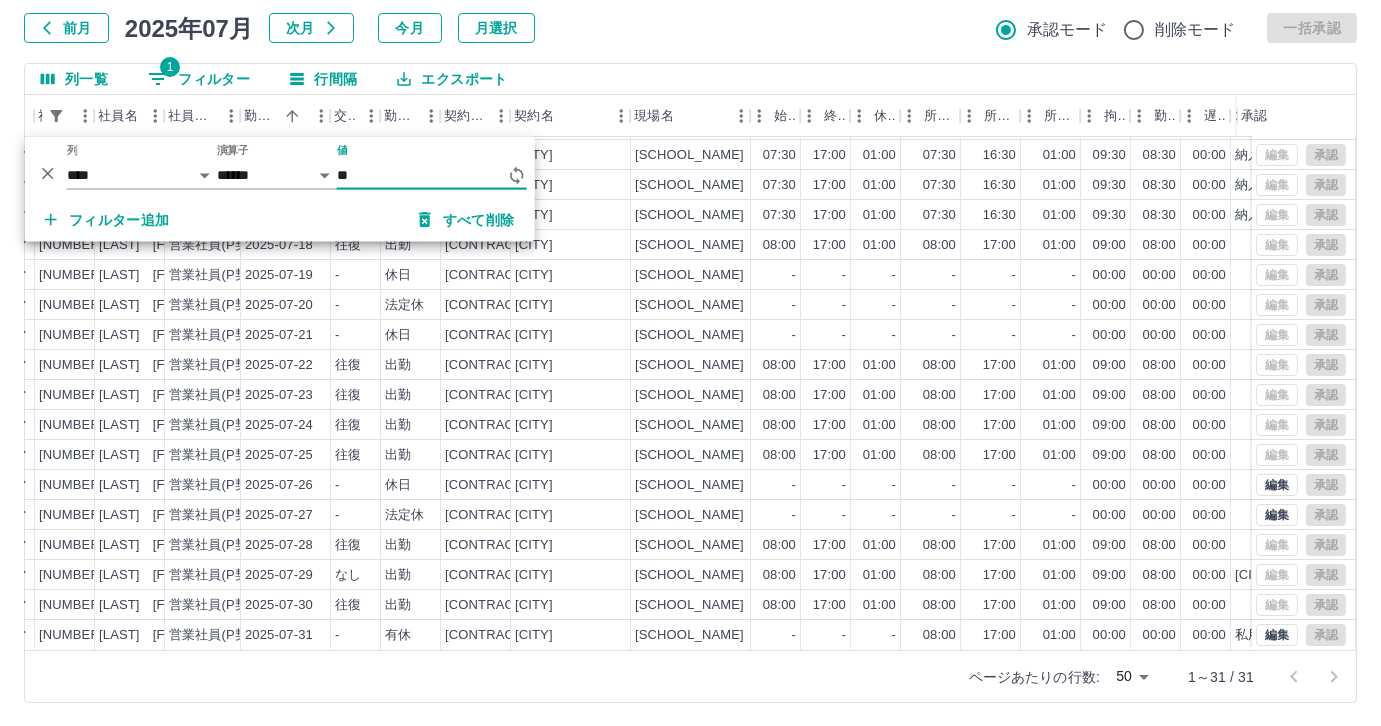 type on "*" 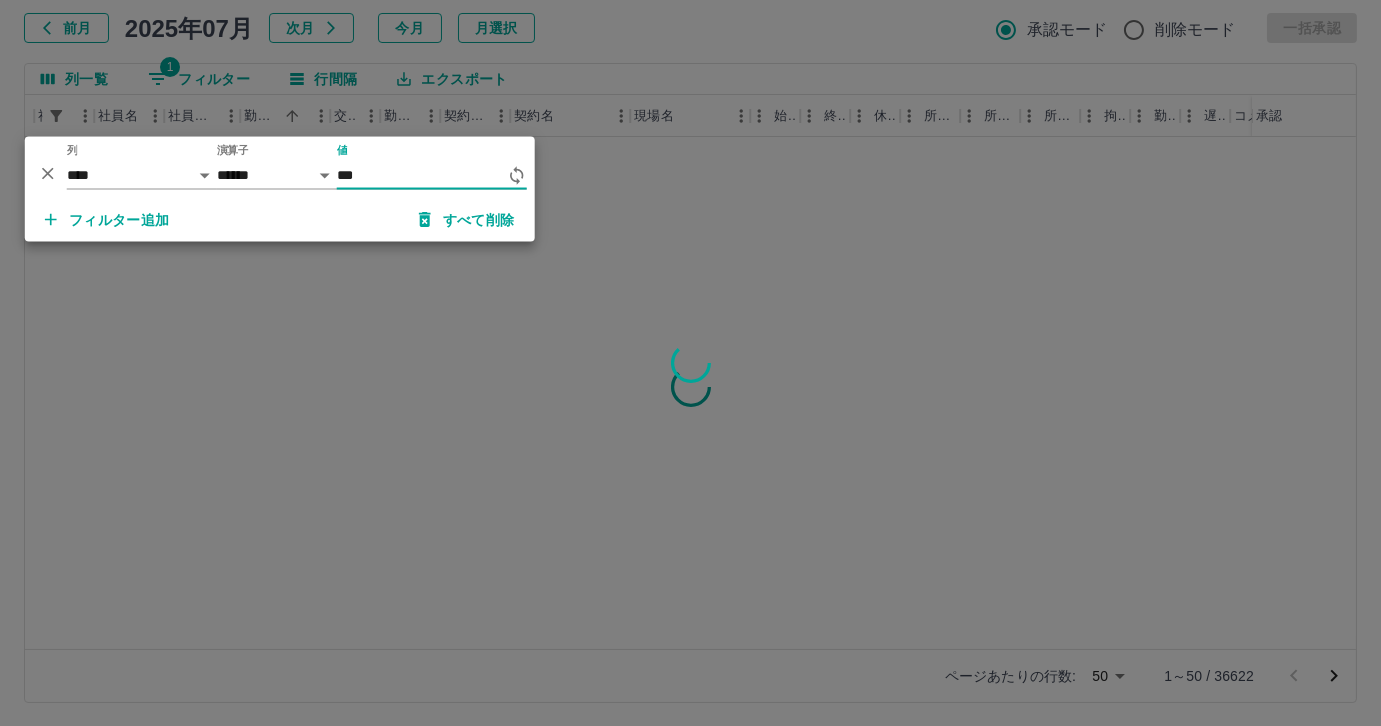 scroll, scrollTop: 0, scrollLeft: 160, axis: horizontal 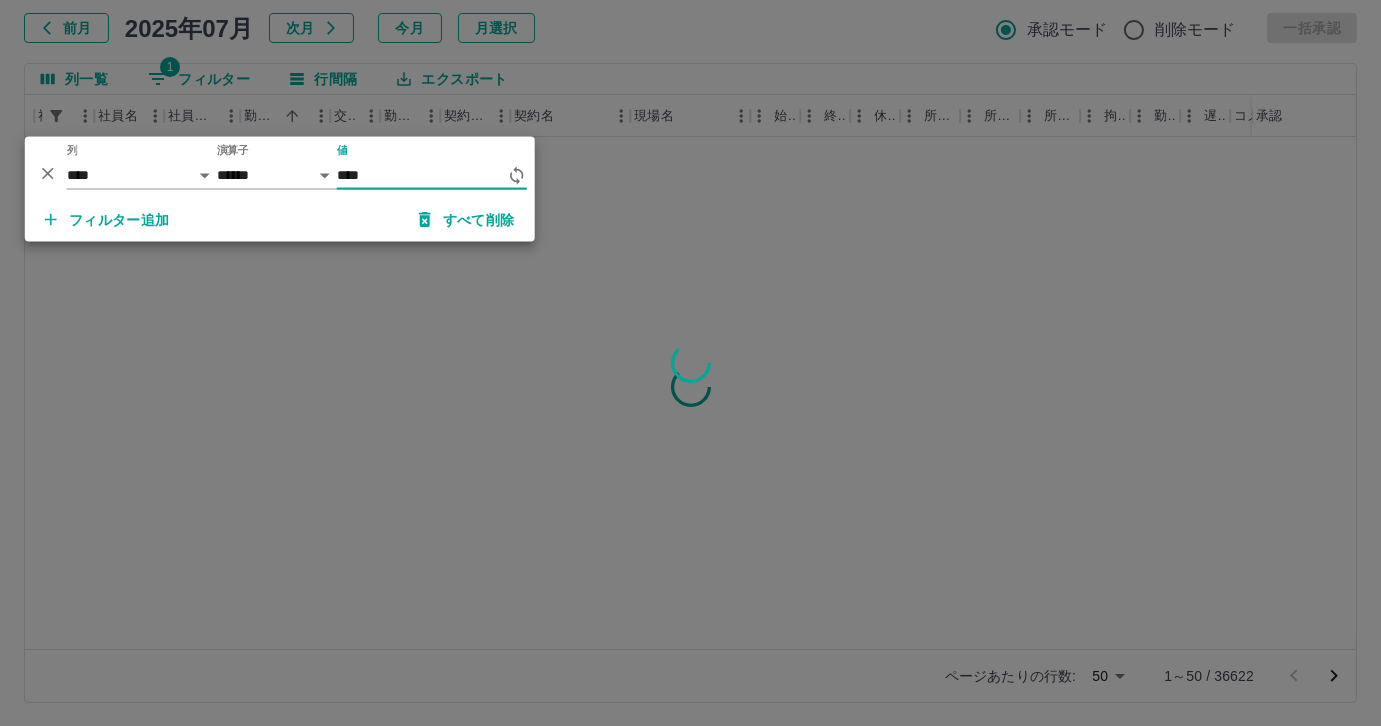 type on "*****" 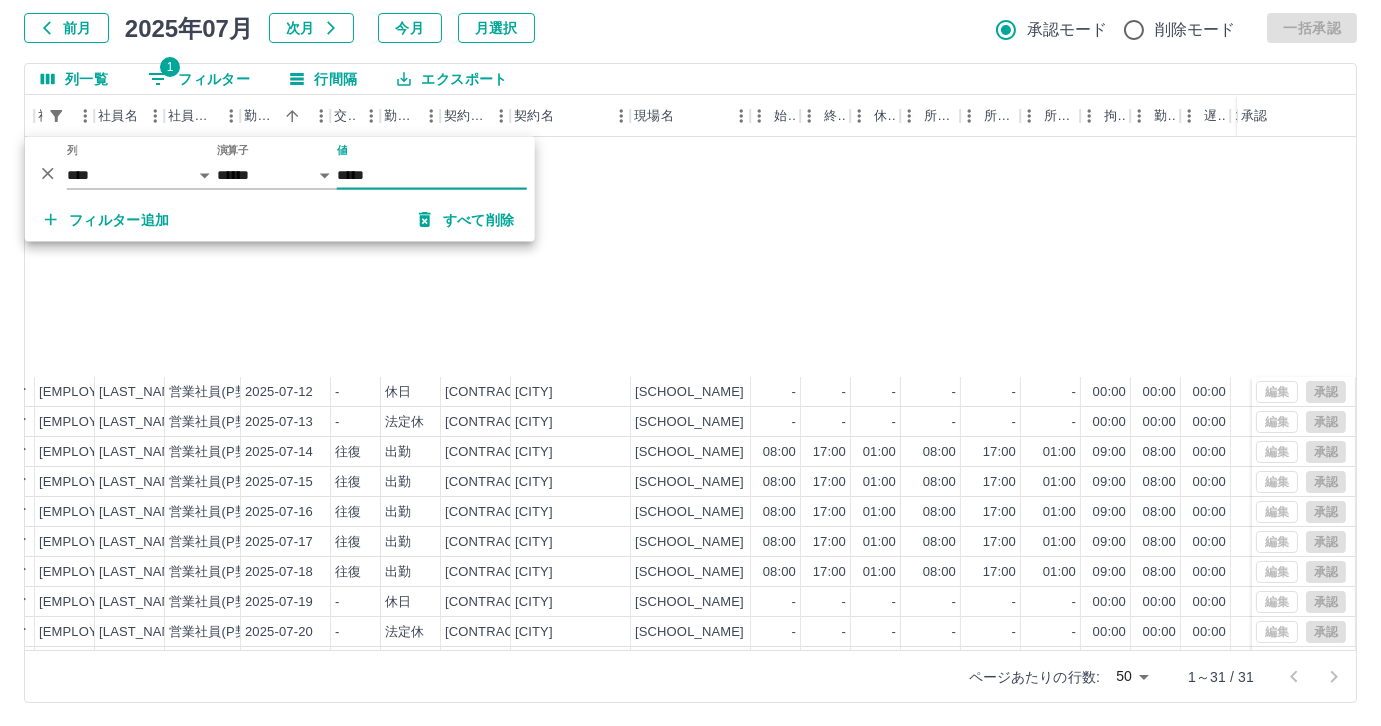scroll, scrollTop: 431, scrollLeft: 160, axis: both 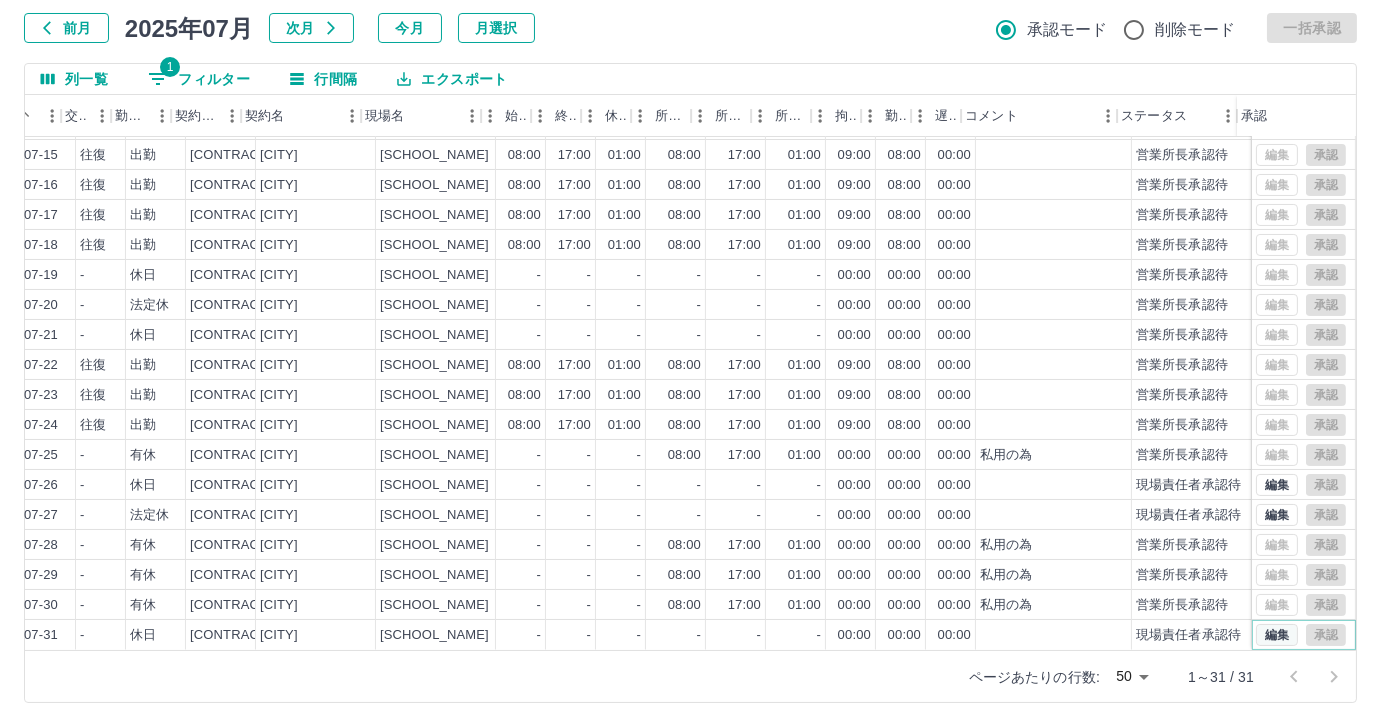 click on "編集" at bounding box center (1277, 635) 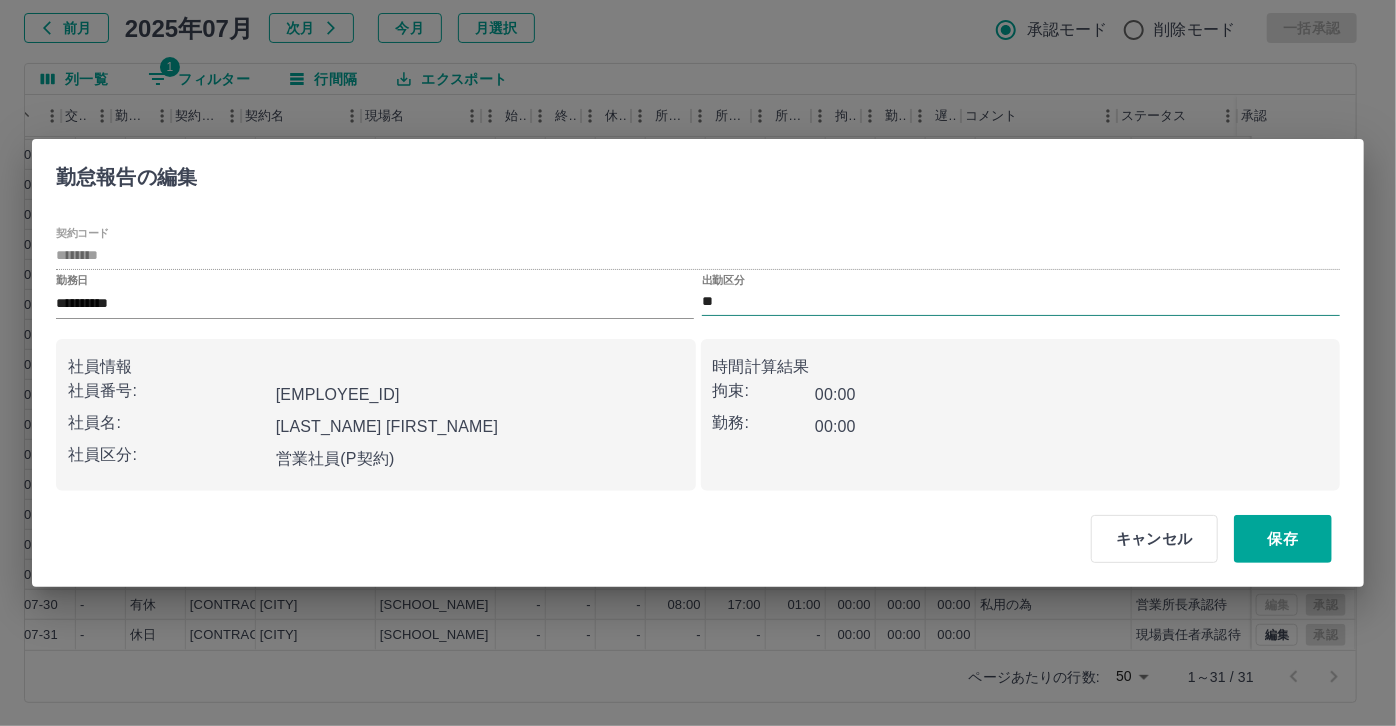 click on "**" at bounding box center [1021, 302] 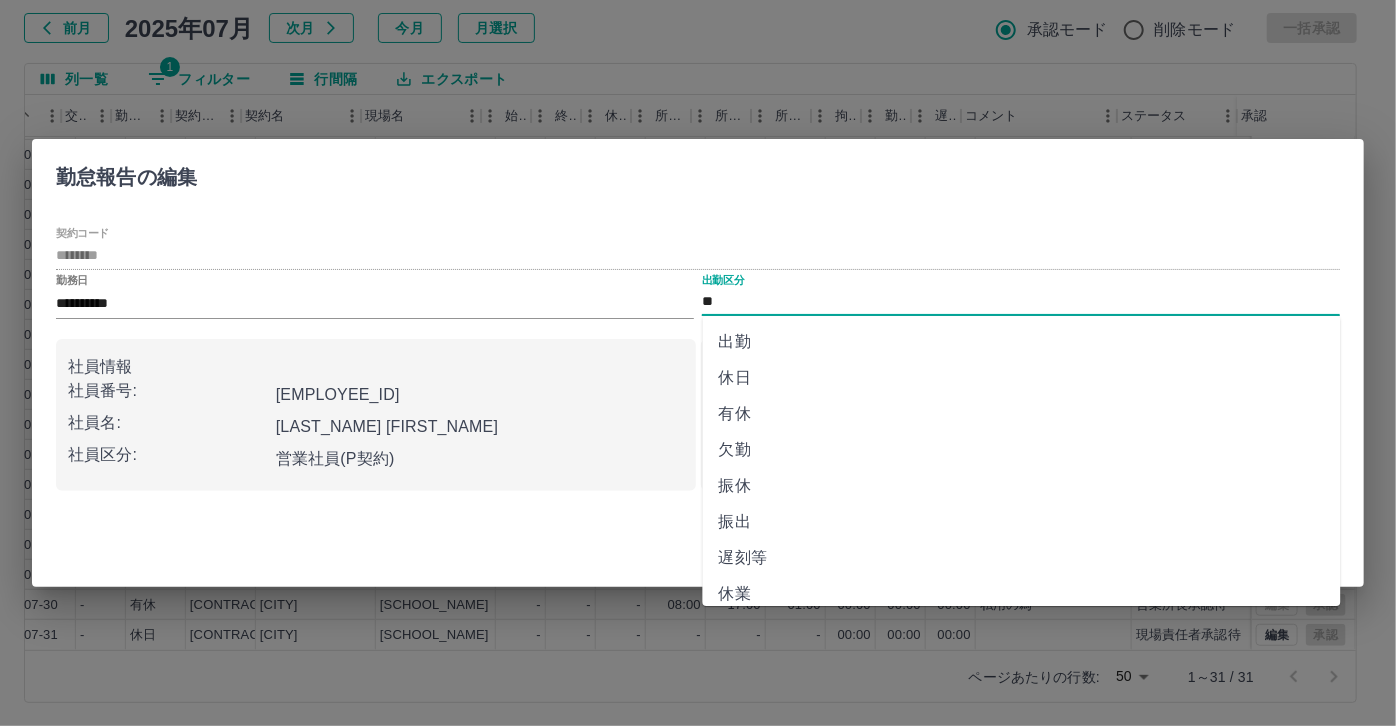 click on "有休" at bounding box center [1022, 414] 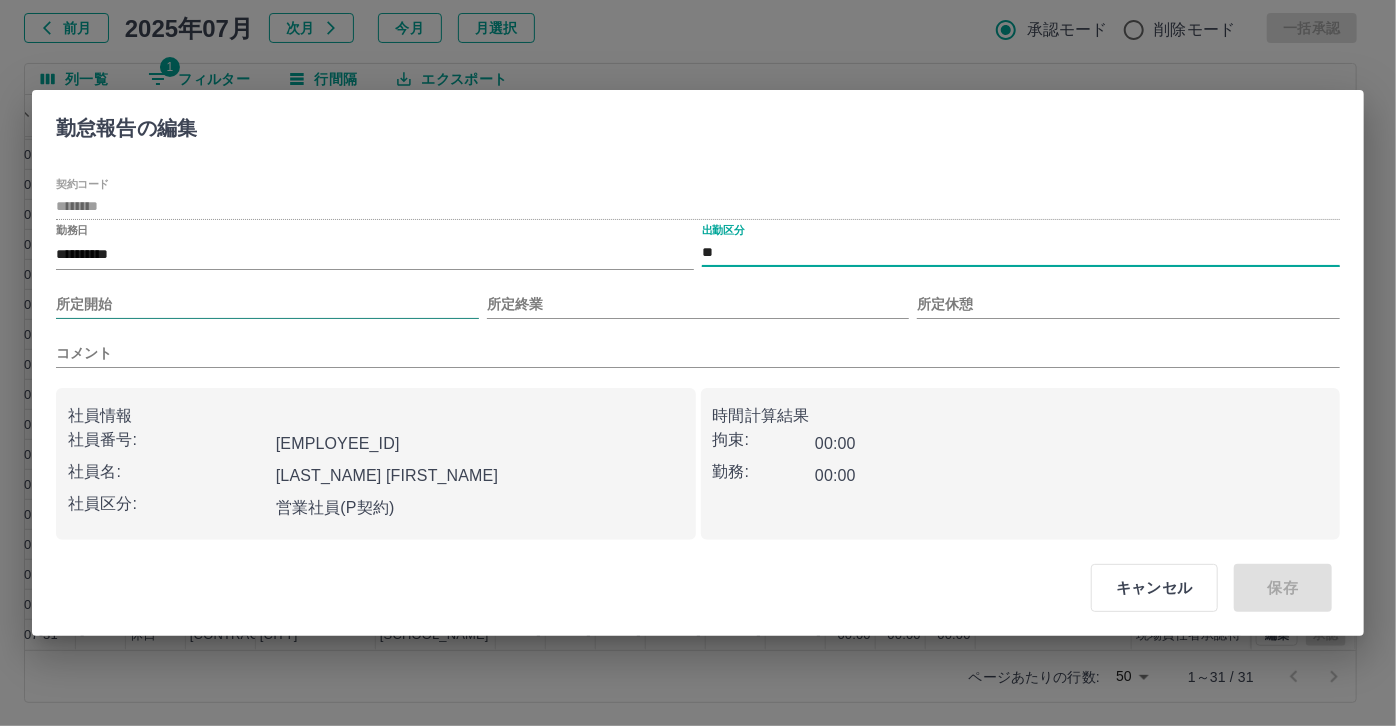 click on "所定開始" at bounding box center [267, 304] 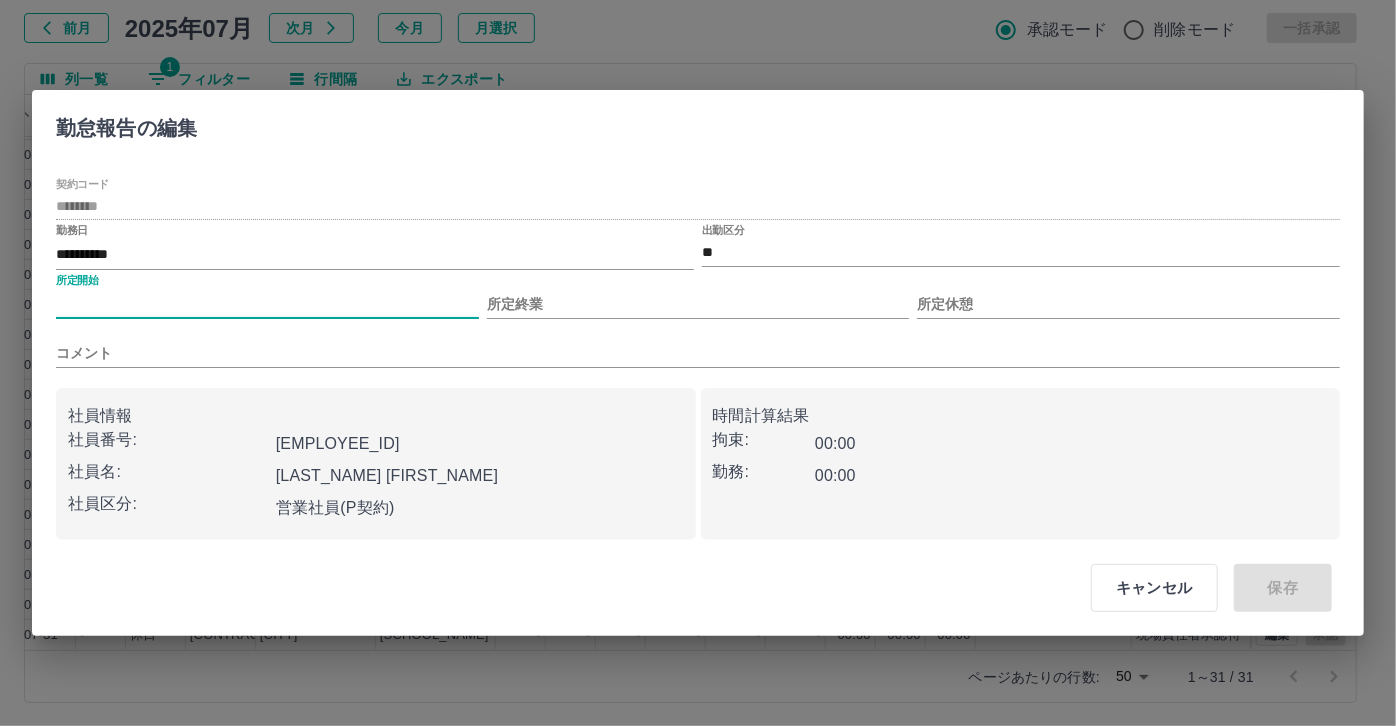 type on "***" 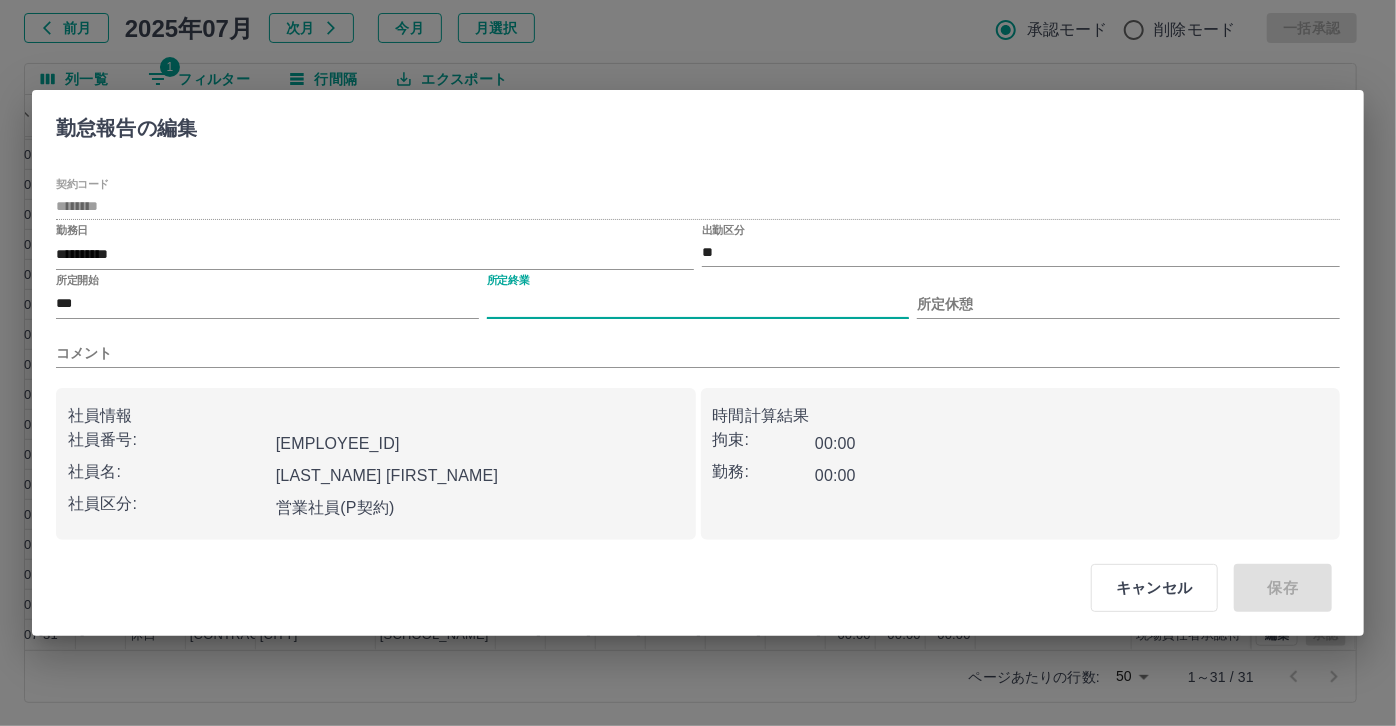 click on "所定終業" at bounding box center (698, 304) 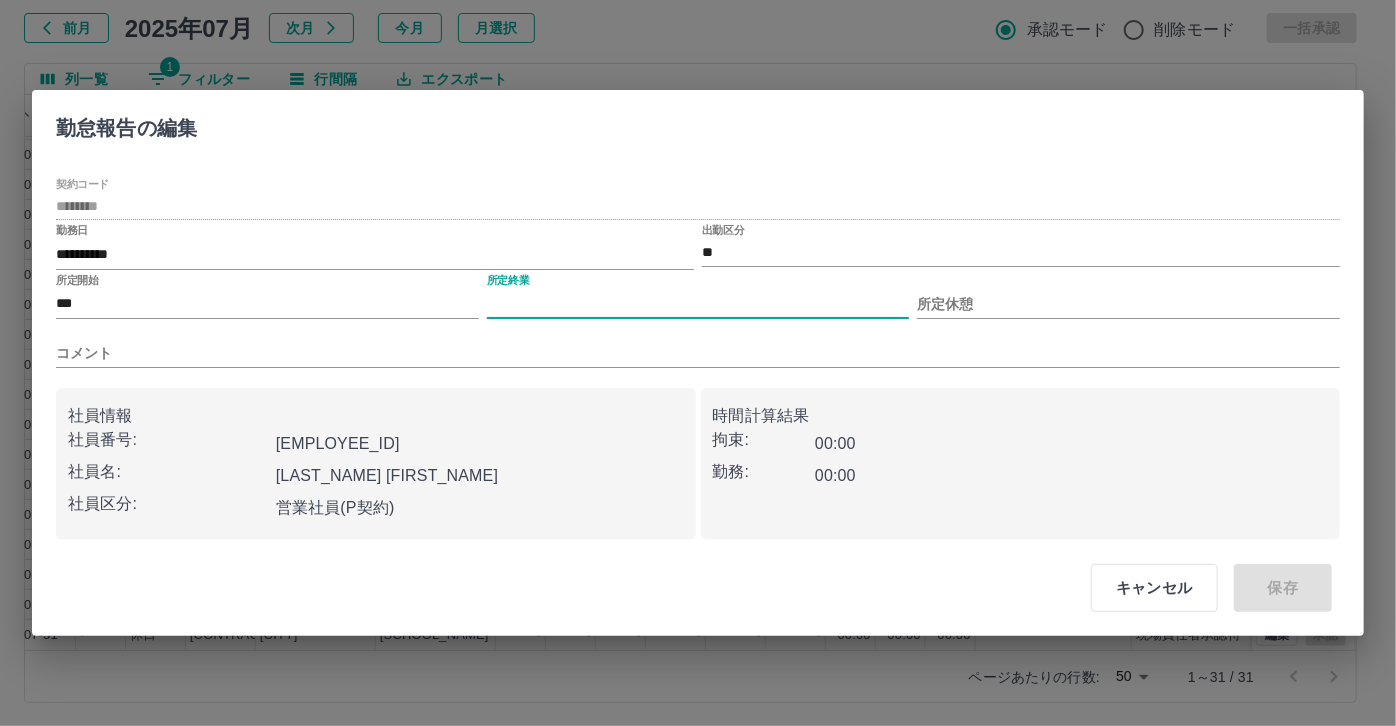 type on "****" 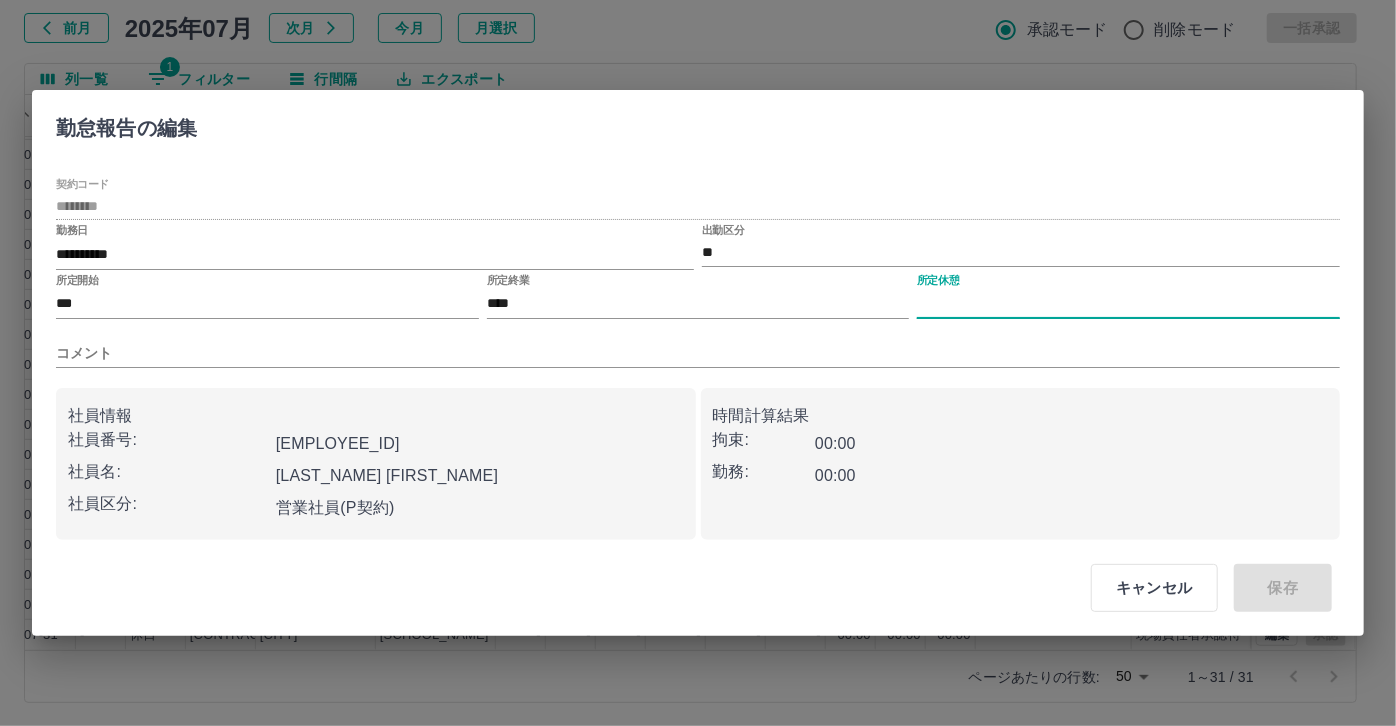 click on "所定休憩" at bounding box center [1128, 304] 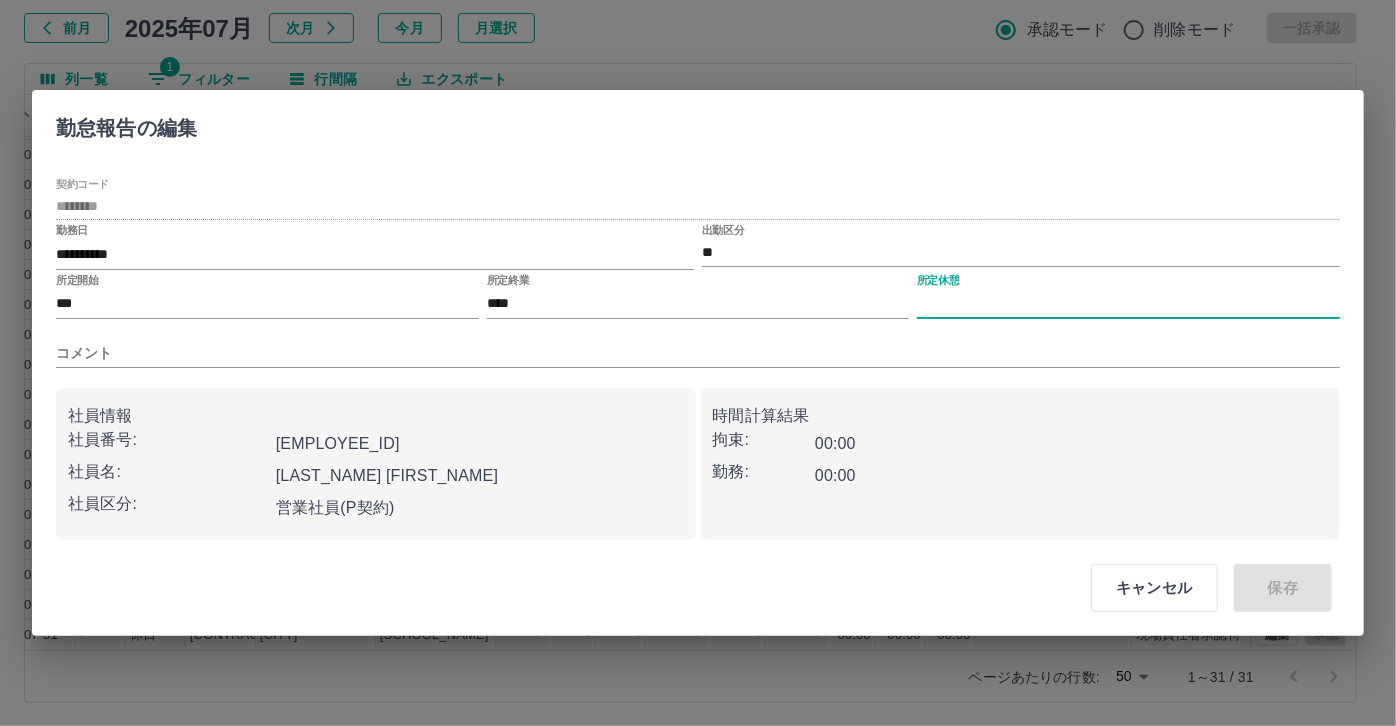 type on "****" 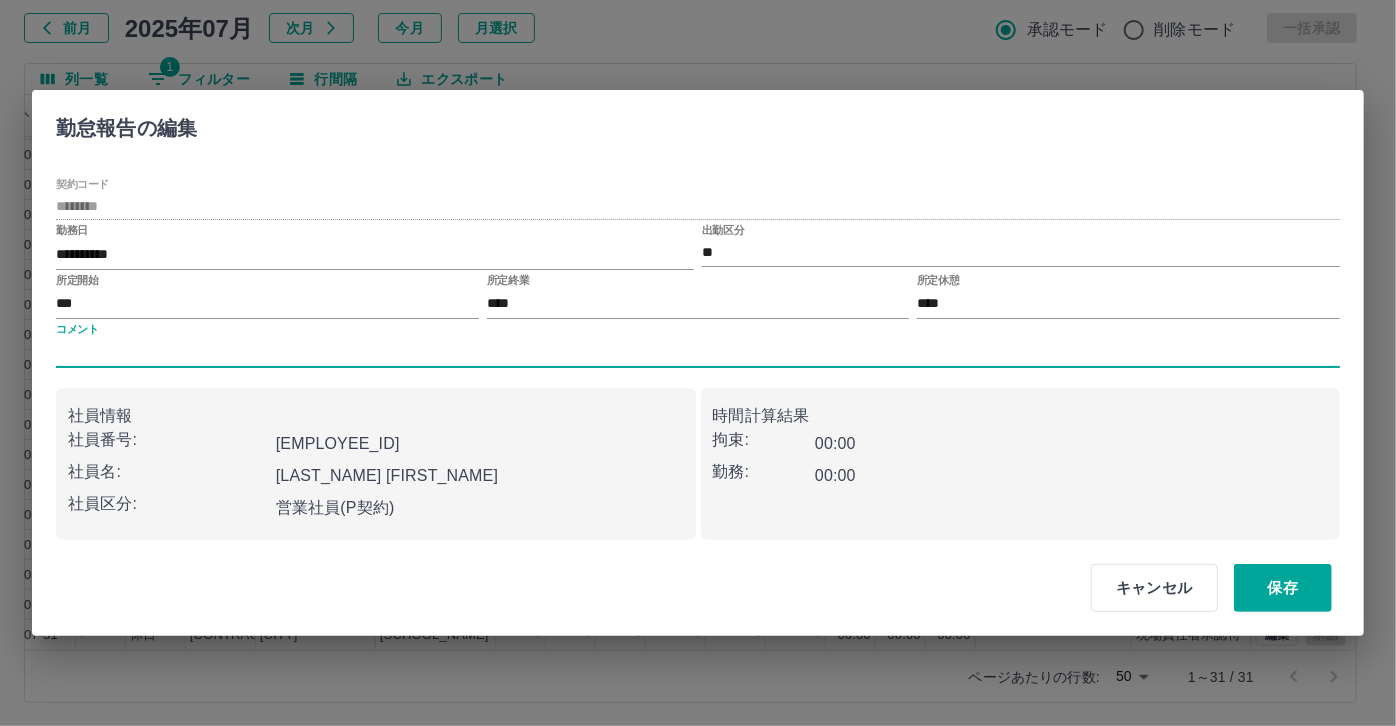 click on "コメント" at bounding box center [698, 353] 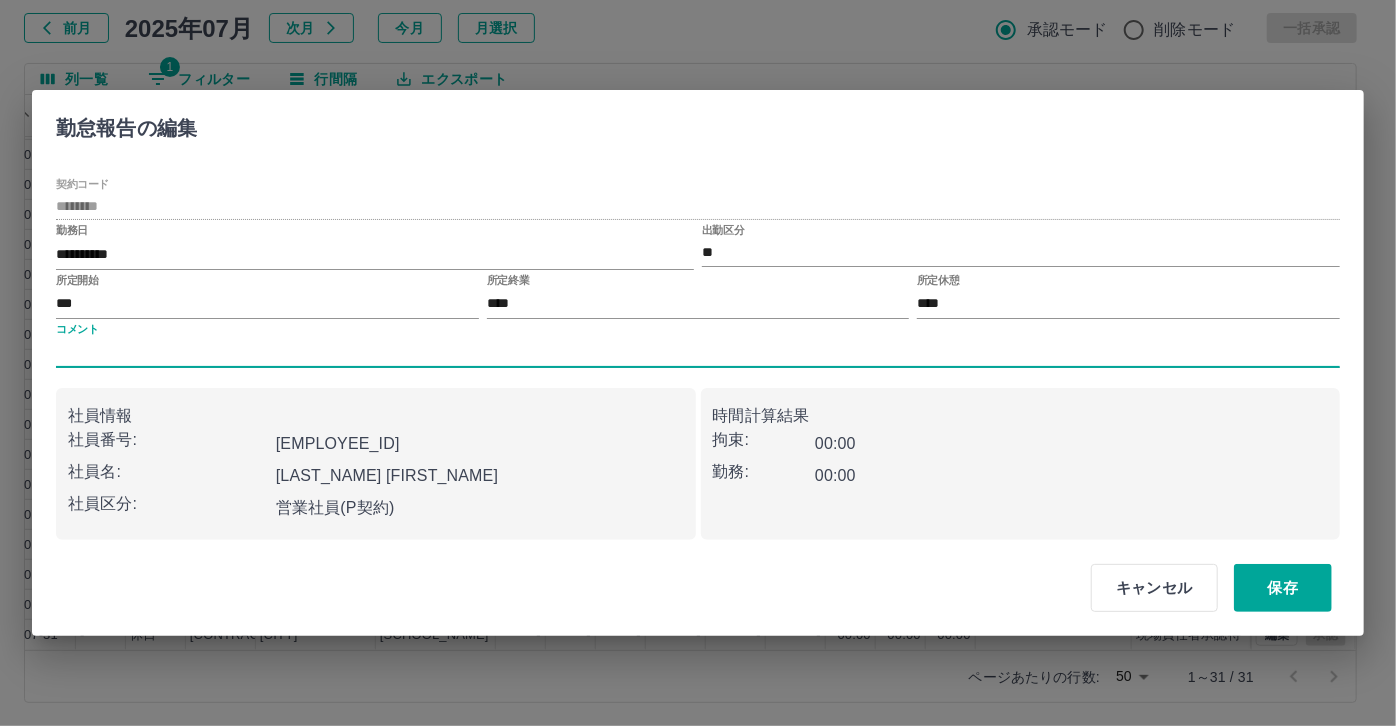 type on "*****" 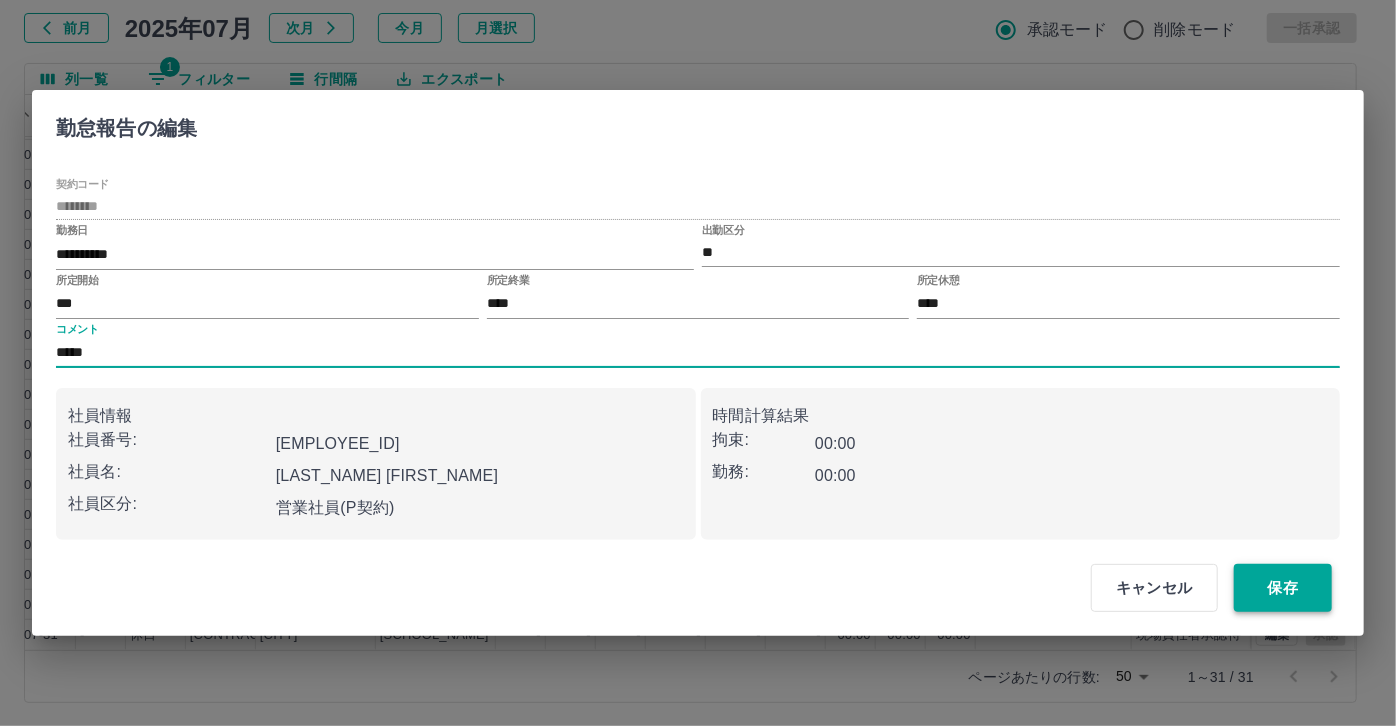 click on "保存" at bounding box center (1283, 588) 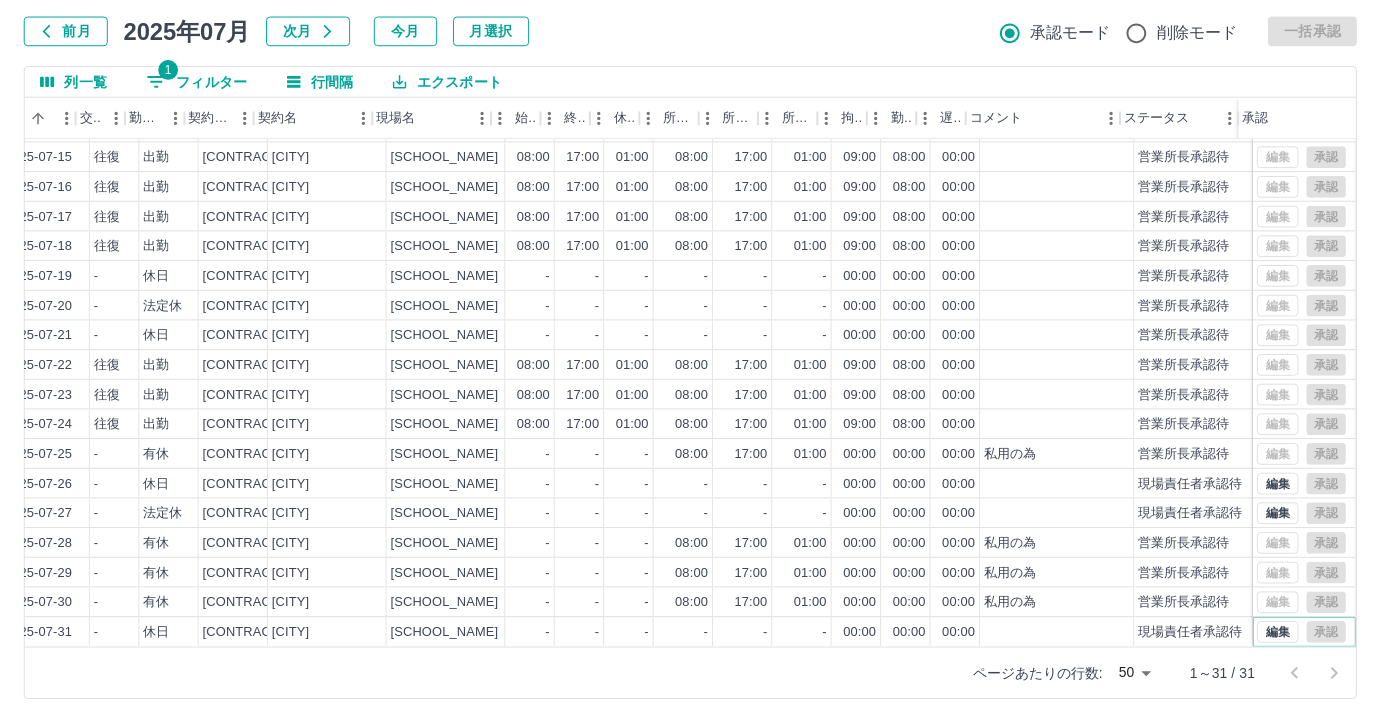 scroll, scrollTop: 431, scrollLeft: 414, axis: both 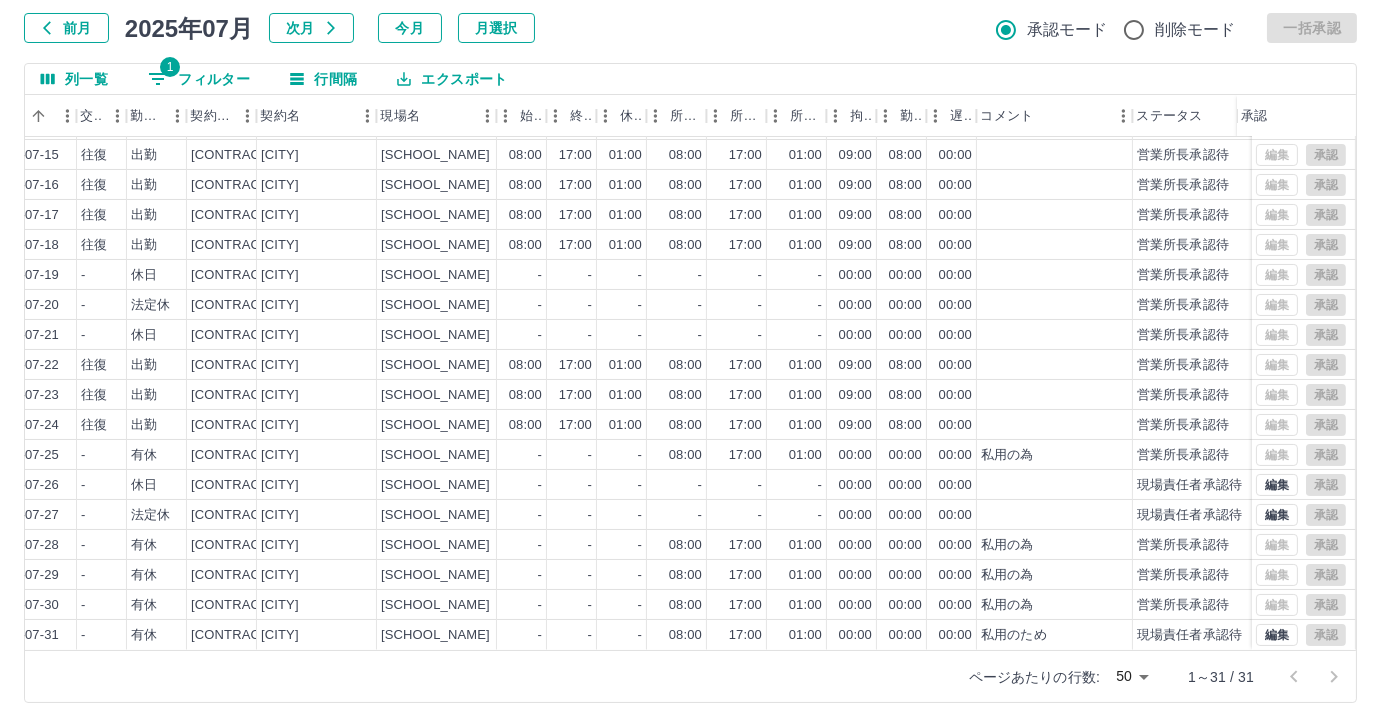 click on "1 フィルター" at bounding box center [199, 79] 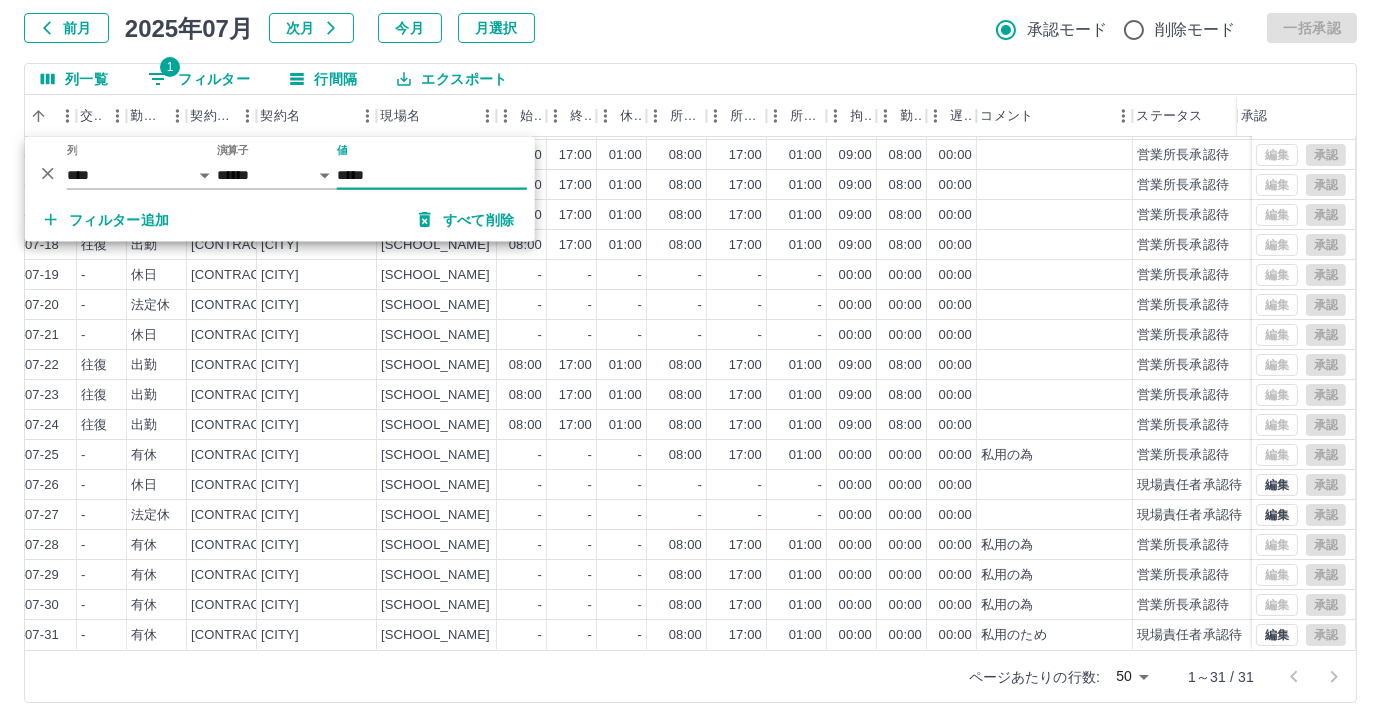 click on "*****" at bounding box center [432, 175] 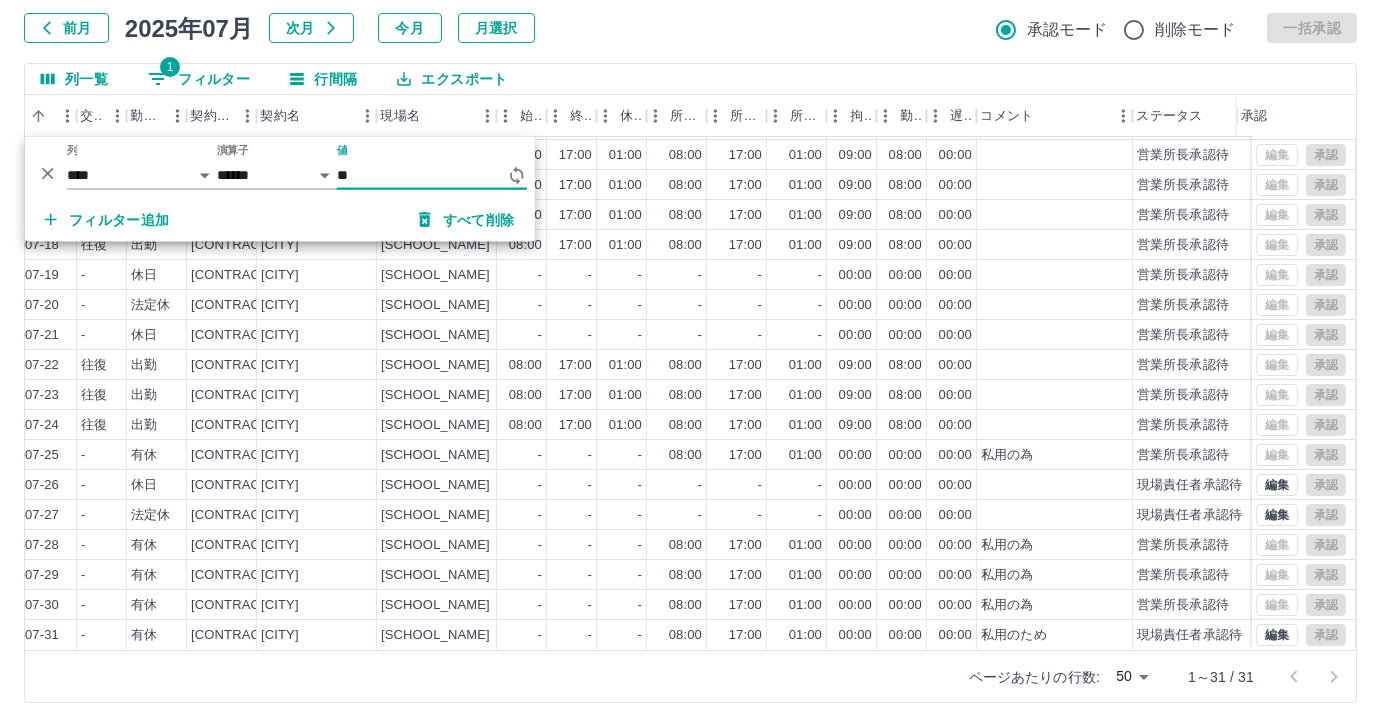 type on "*" 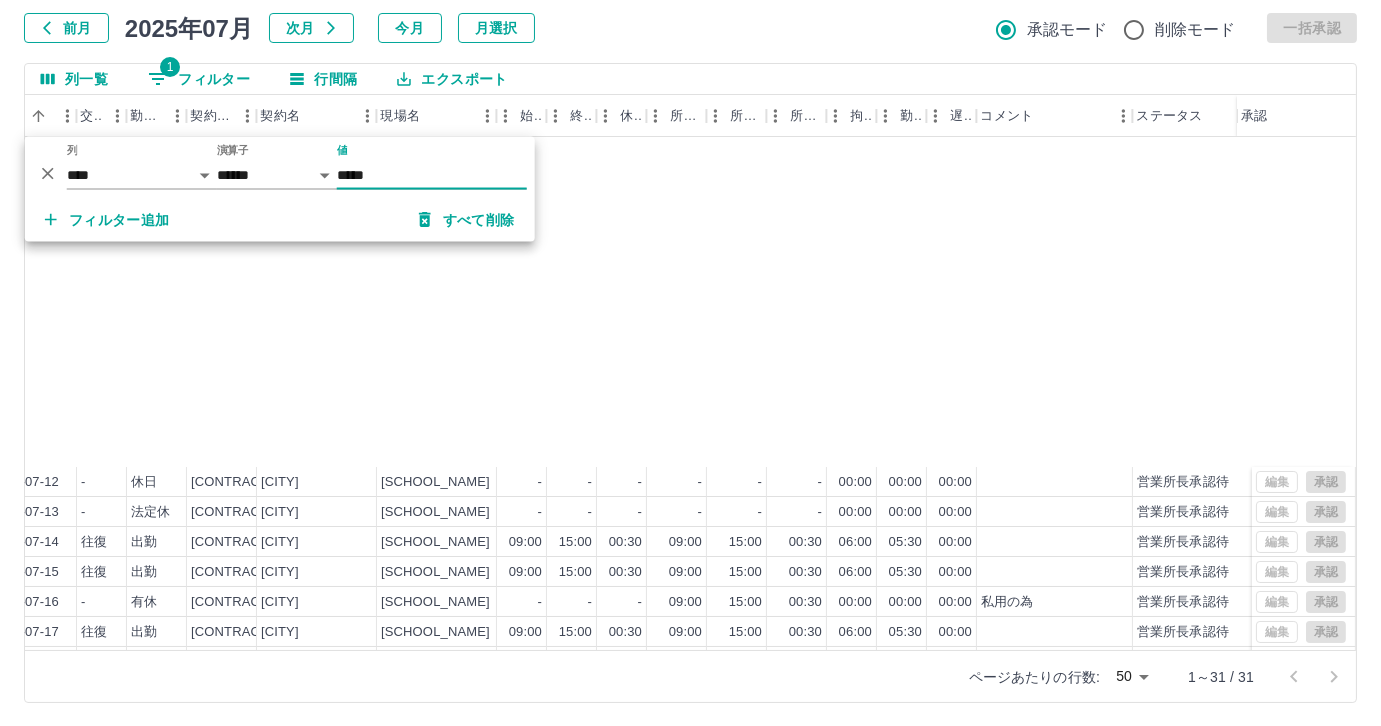 scroll, scrollTop: 431, scrollLeft: 414, axis: both 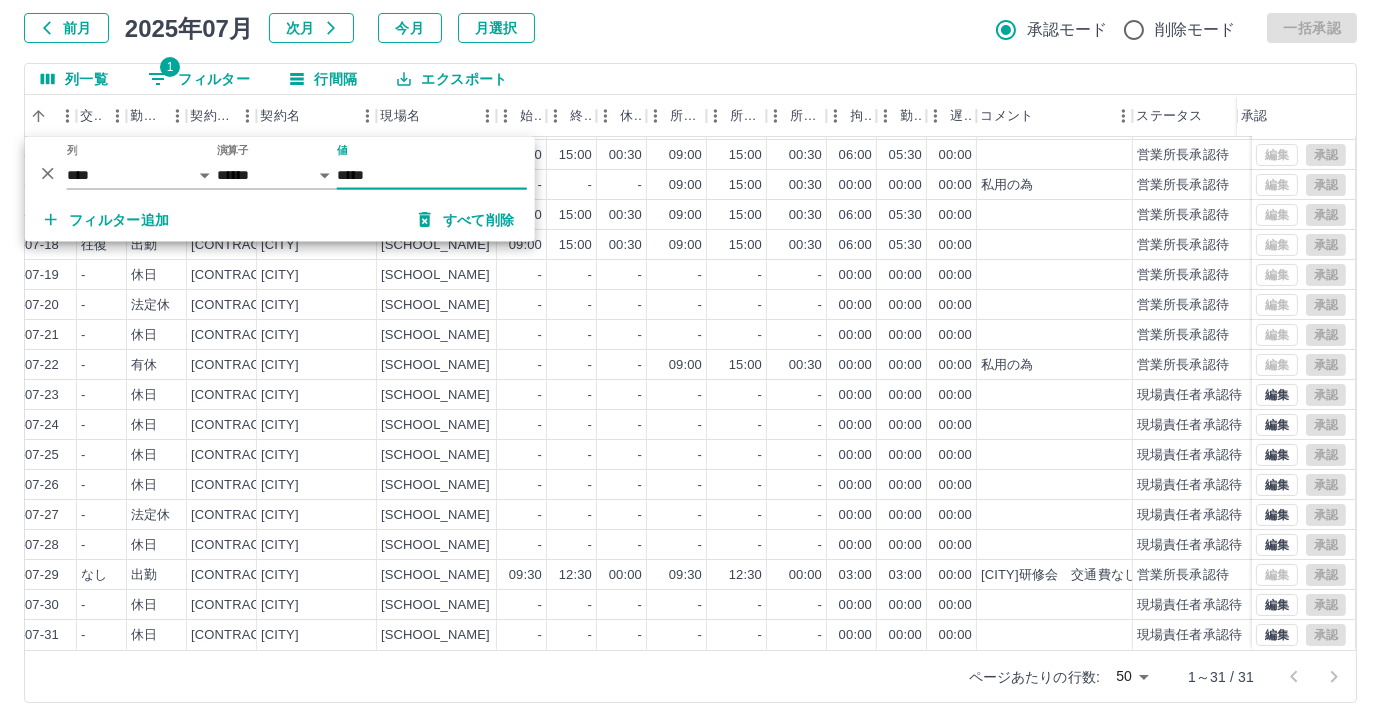 type on "*****" 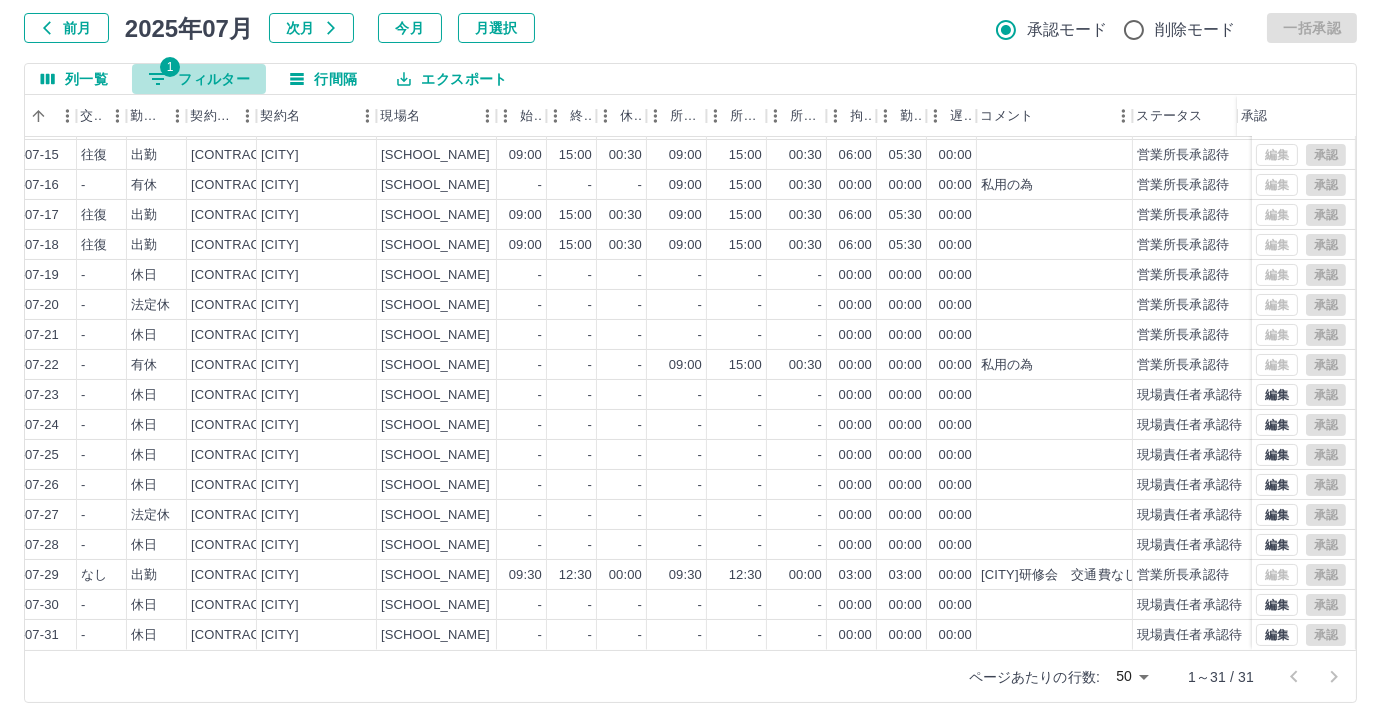 click on "1 フィルター" at bounding box center (199, 79) 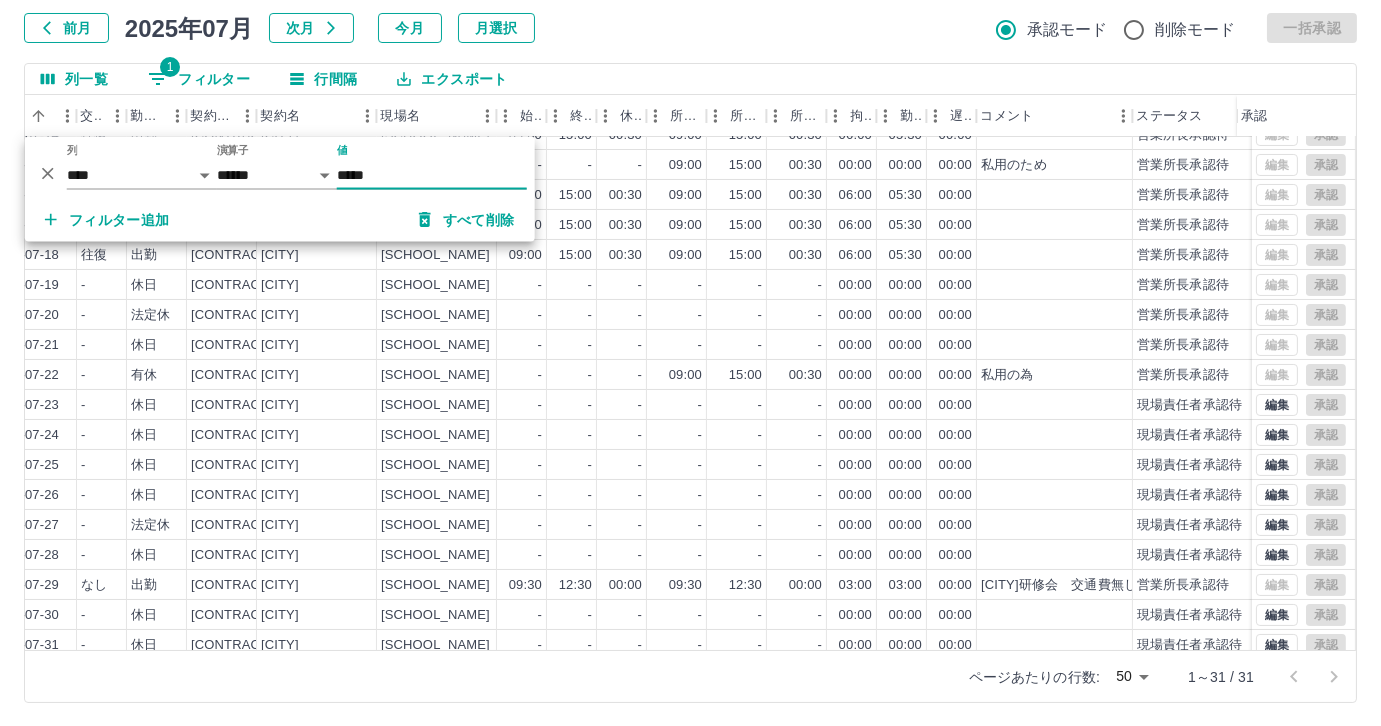 scroll, scrollTop: 431, scrollLeft: 414, axis: both 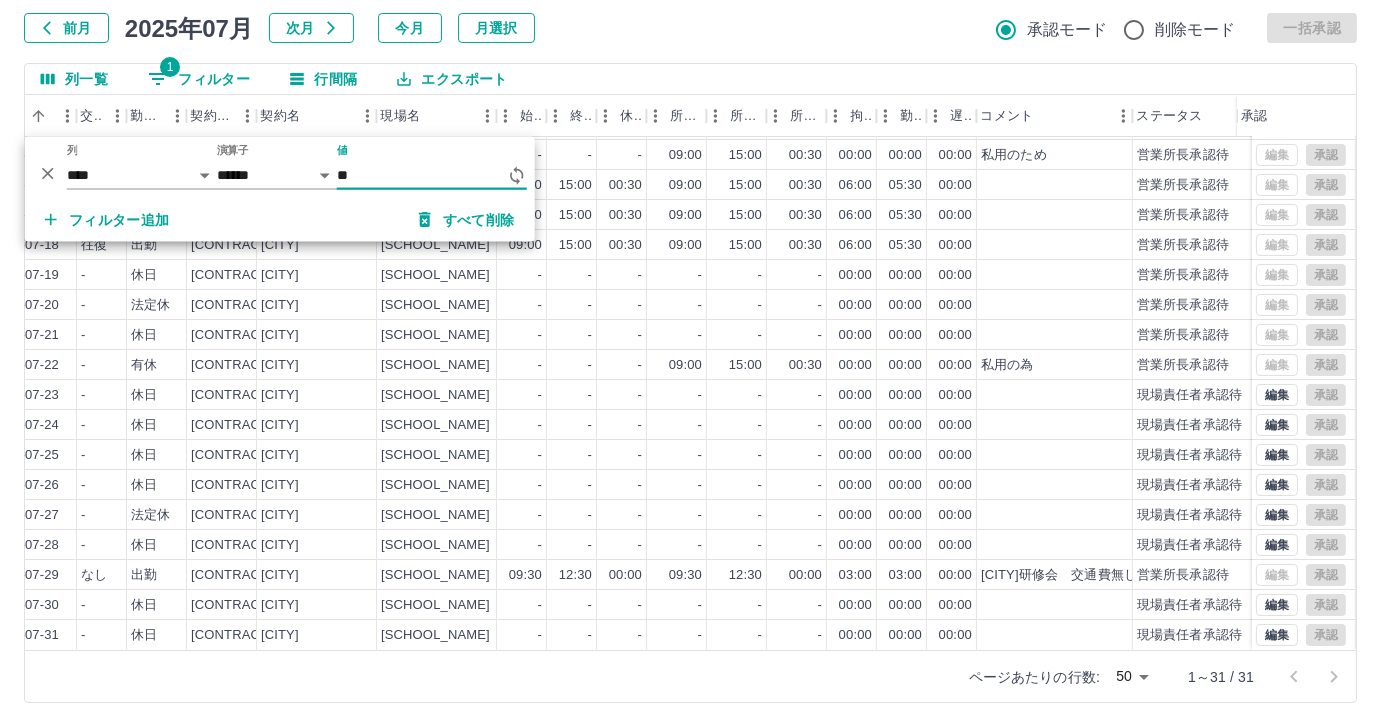type on "*" 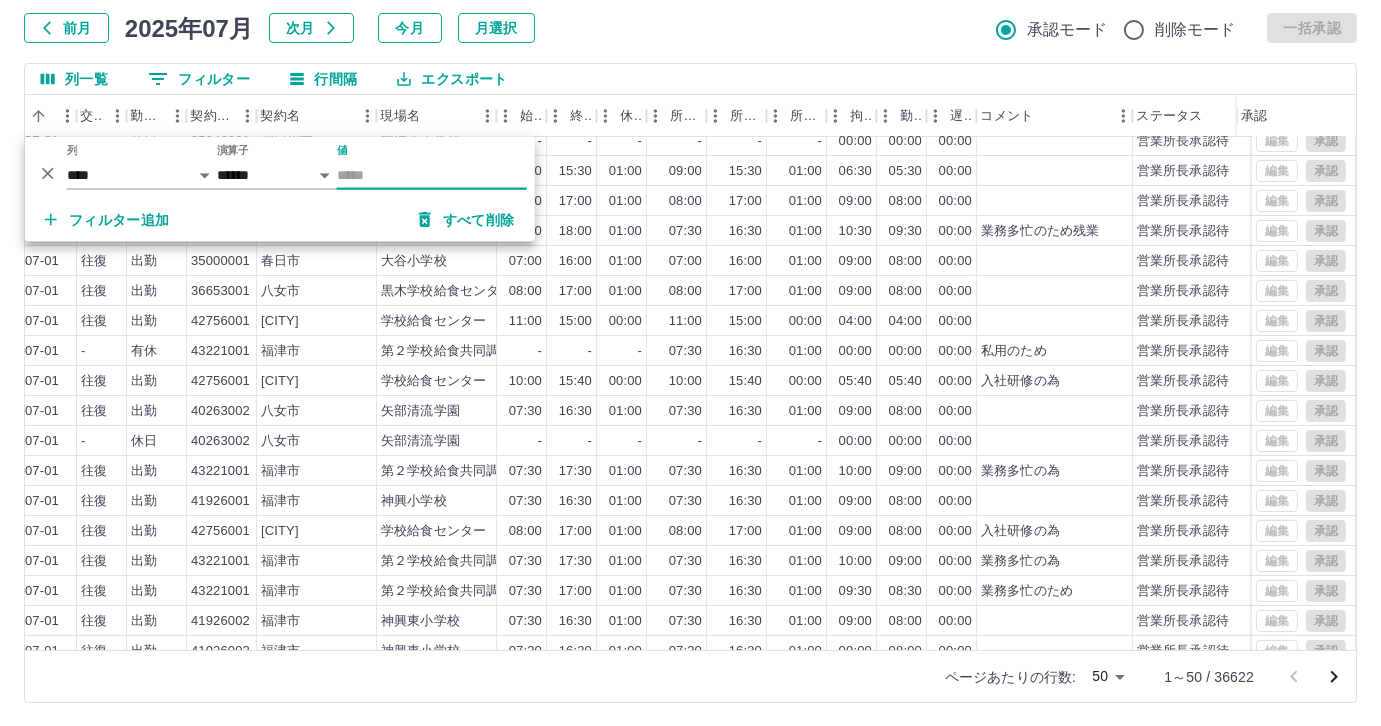 type on "*" 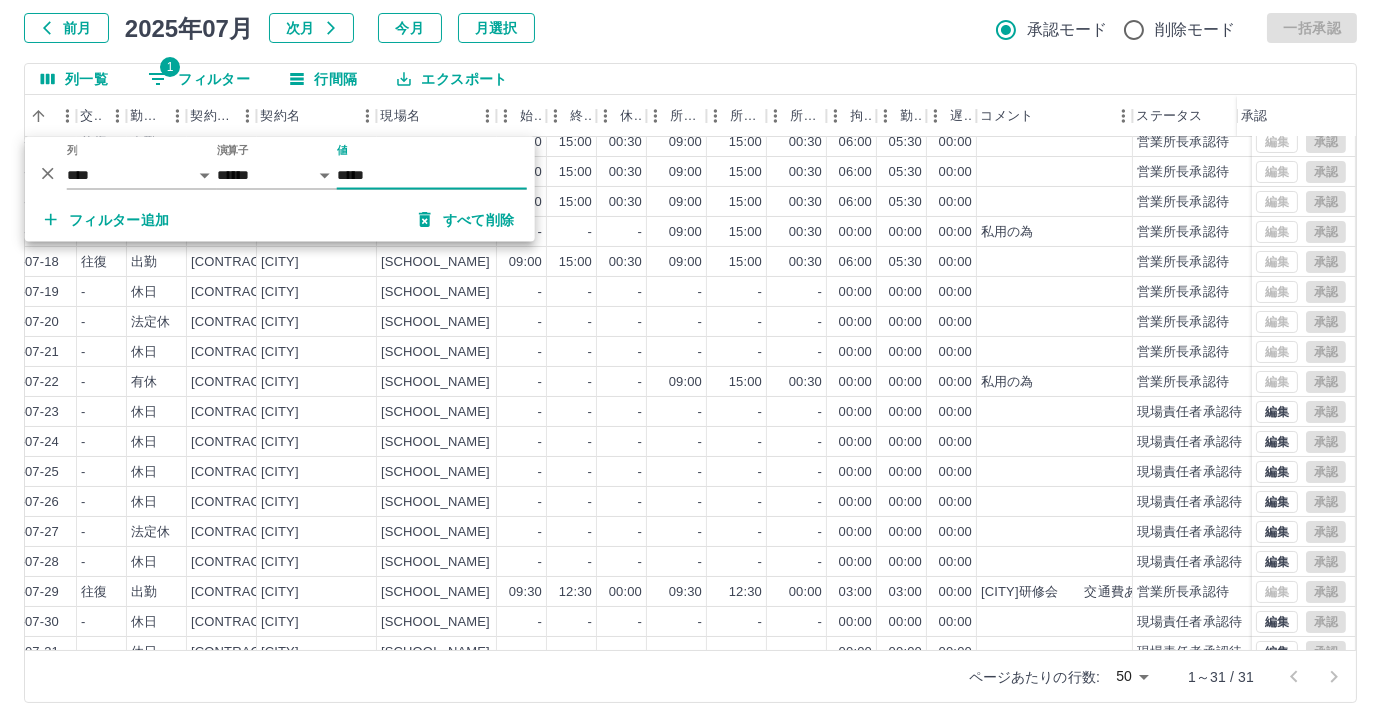 scroll, scrollTop: 431, scrollLeft: 414, axis: both 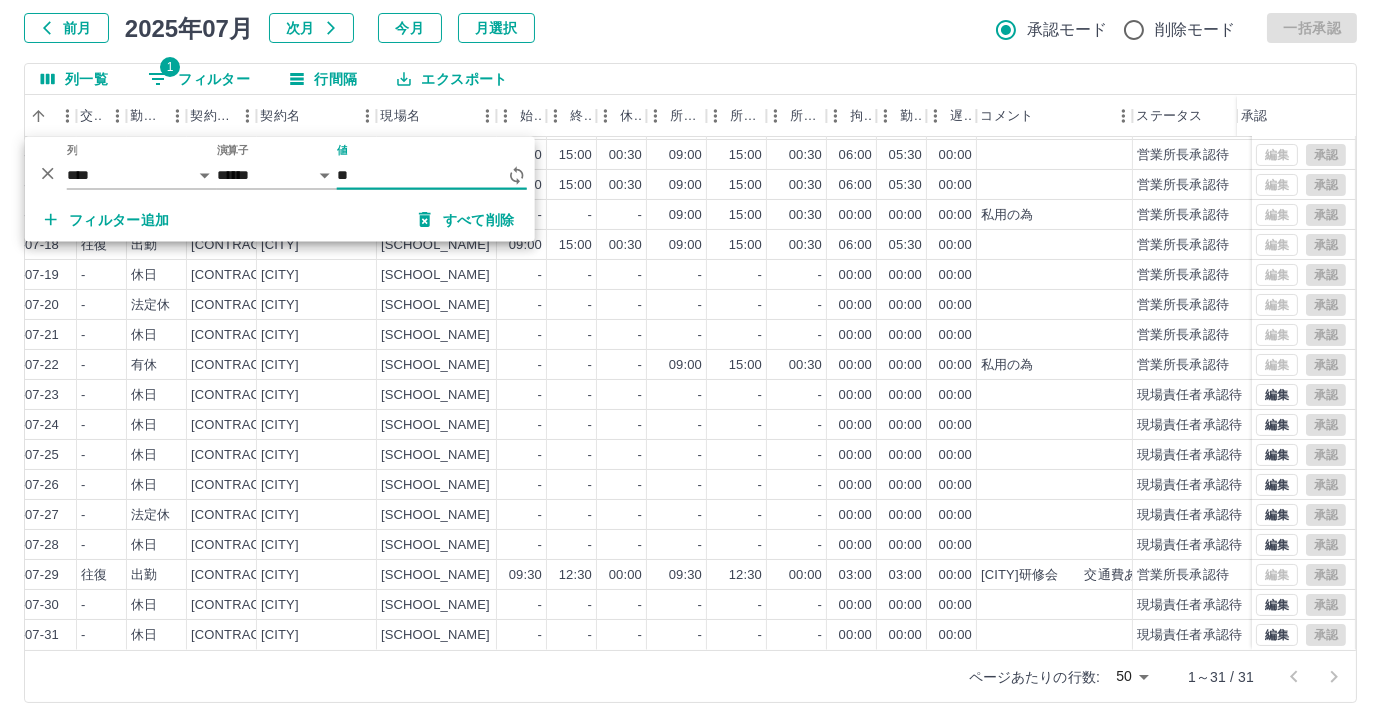 type on "*" 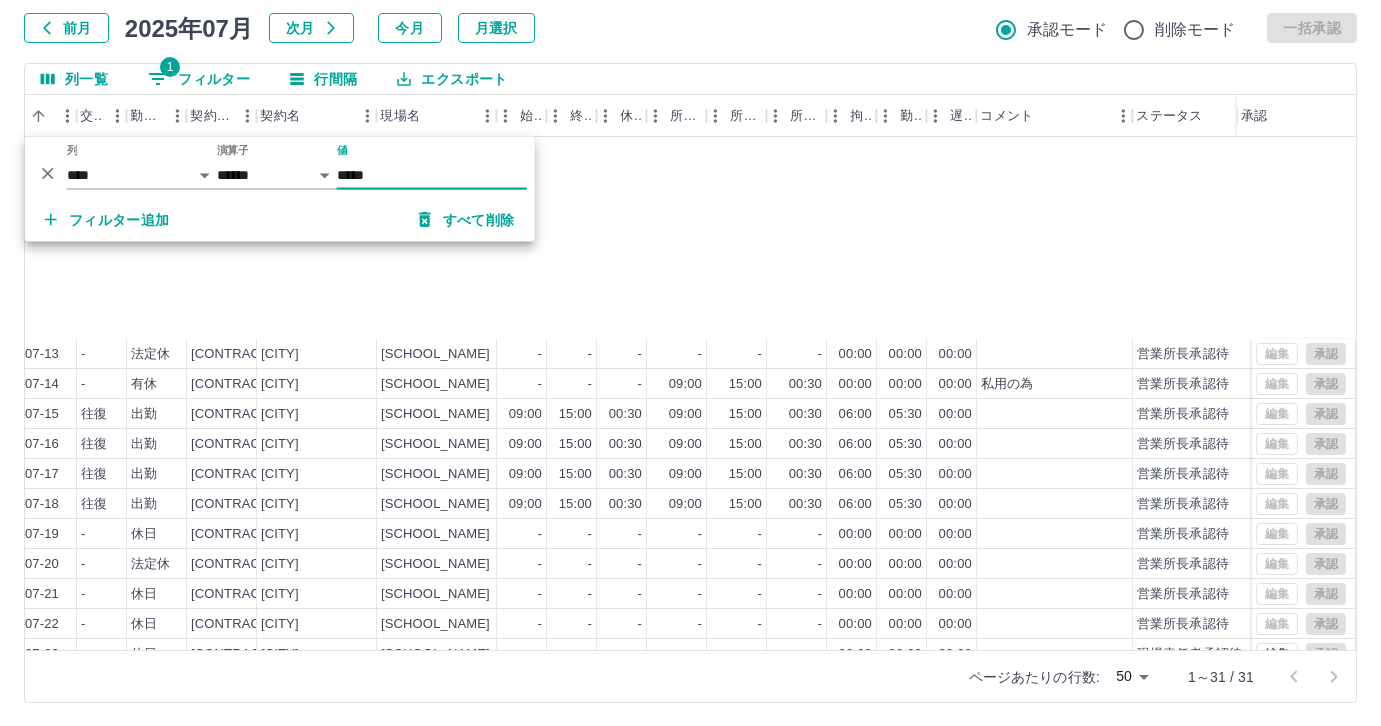 scroll, scrollTop: 431, scrollLeft: 414, axis: both 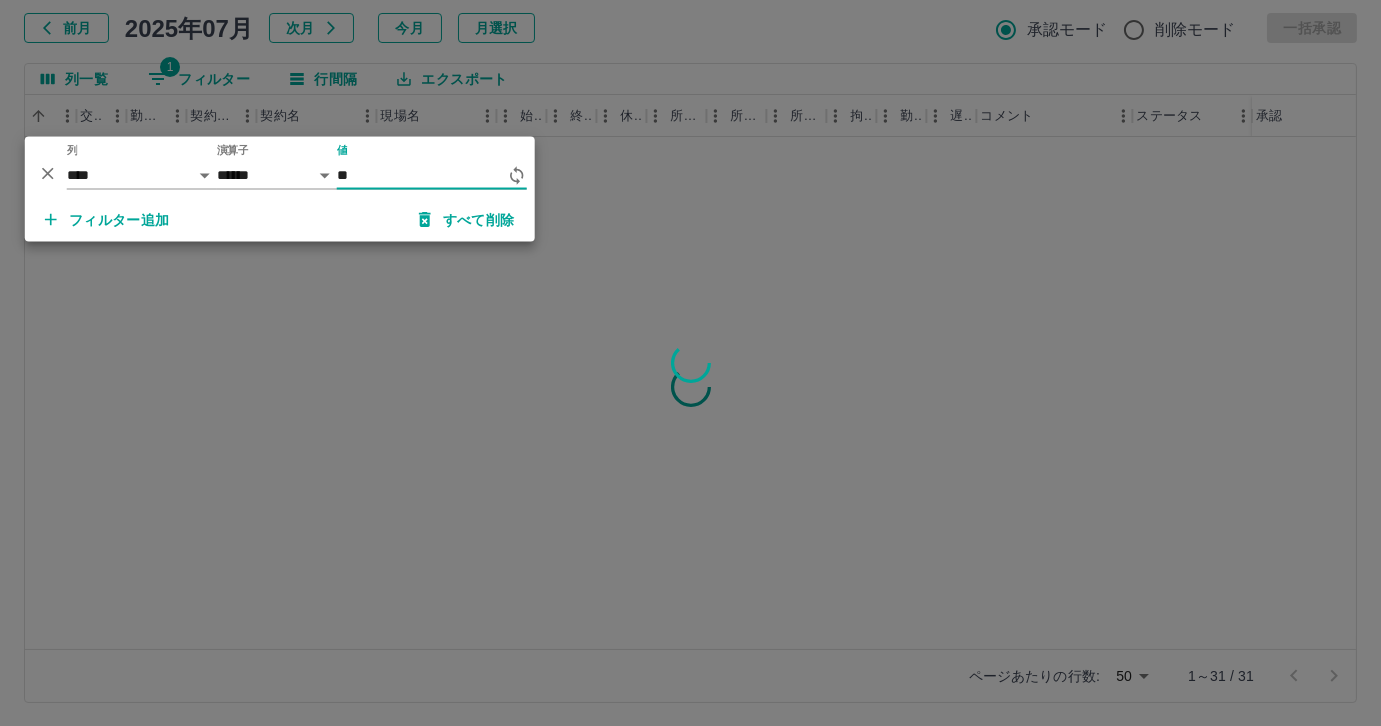 type on "*" 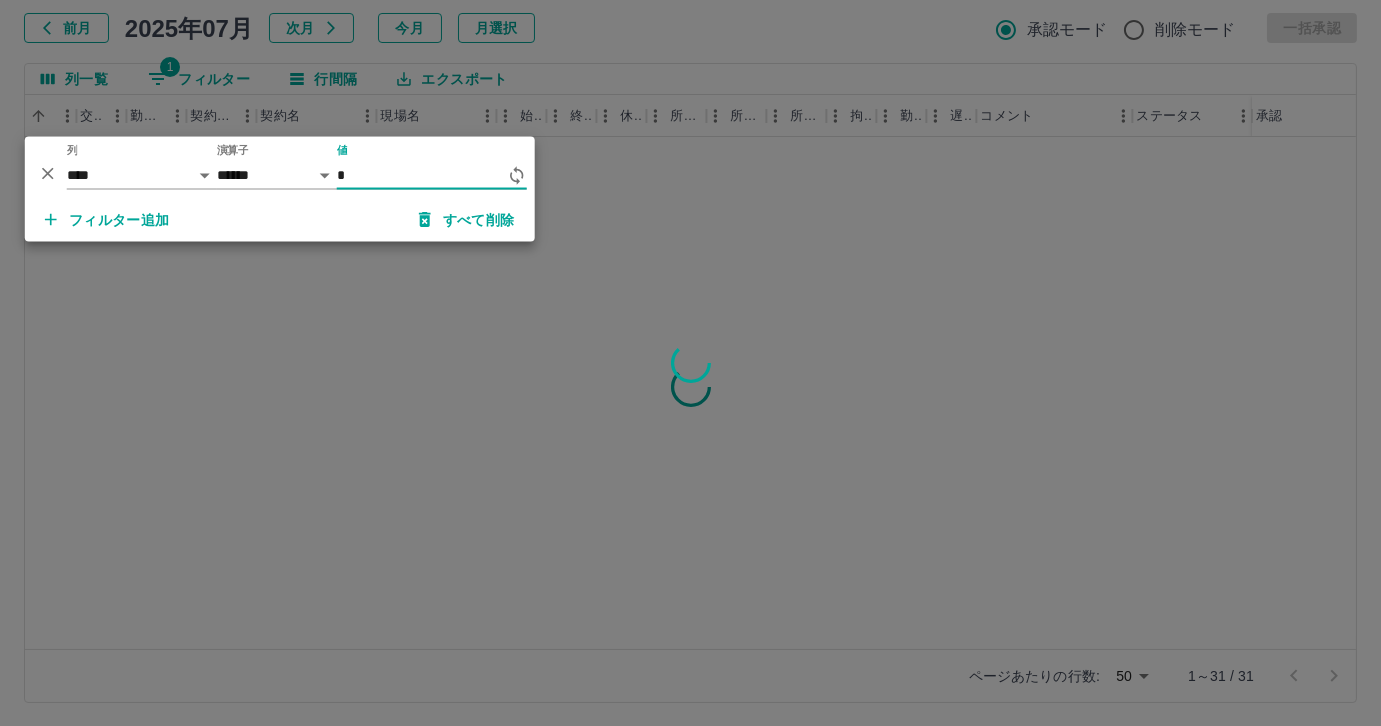 scroll, scrollTop: 0, scrollLeft: 414, axis: horizontal 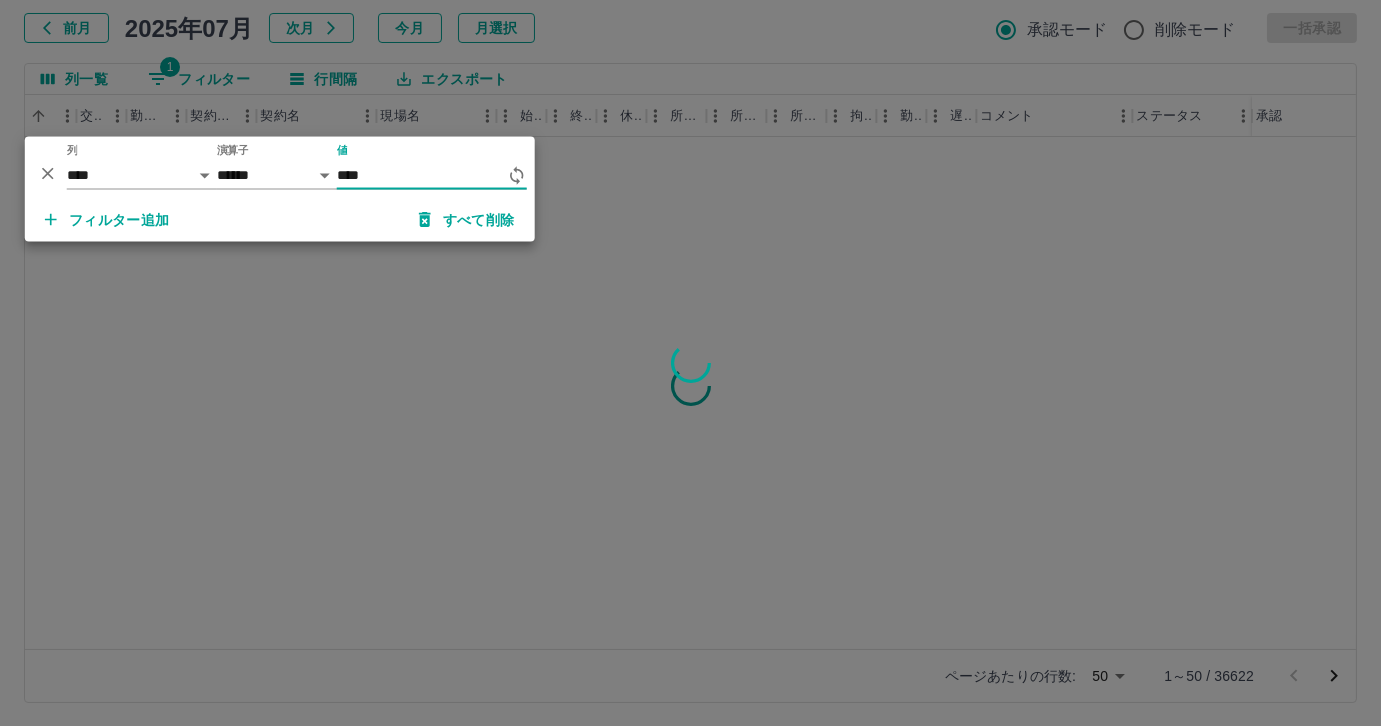 type on "*****" 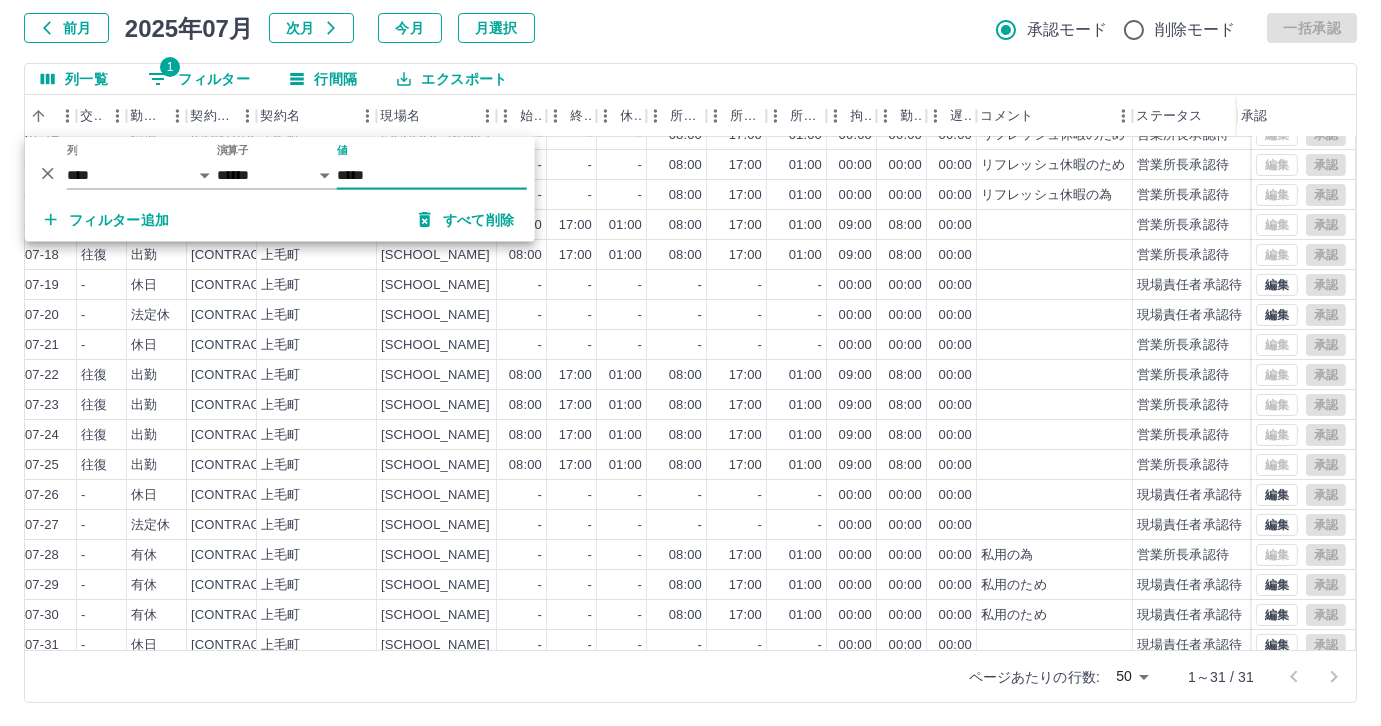 scroll, scrollTop: 431, scrollLeft: 414, axis: both 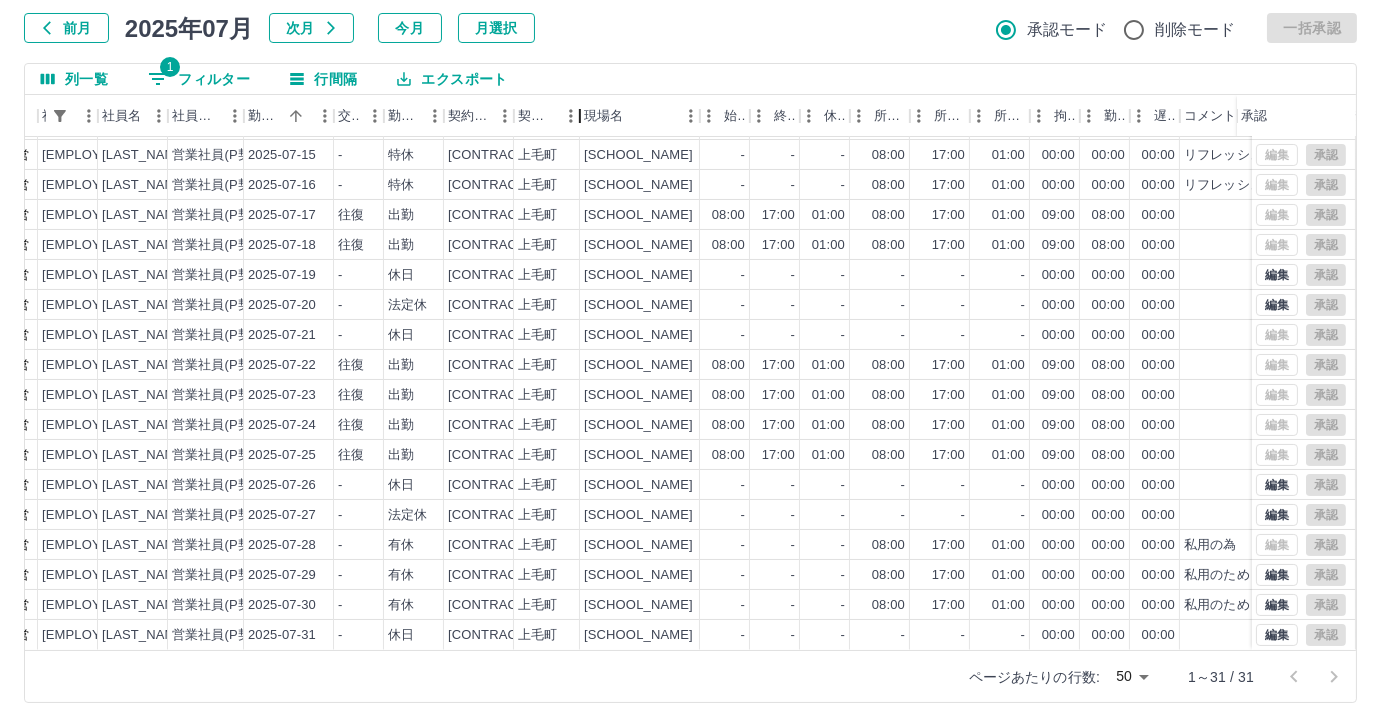 drag, startPoint x: 632, startPoint y: 127, endPoint x: 570, endPoint y: 132, distance: 62.201286 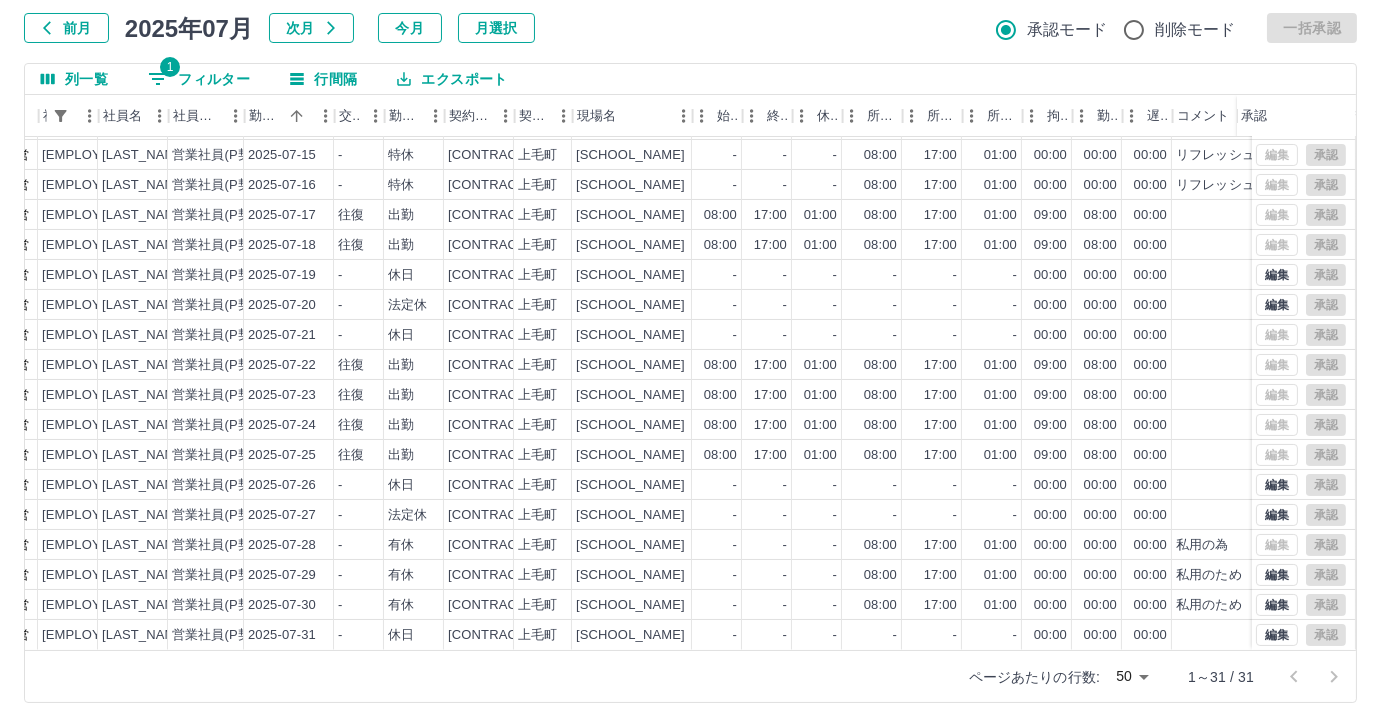 scroll, scrollTop: 117, scrollLeft: 0, axis: vertical 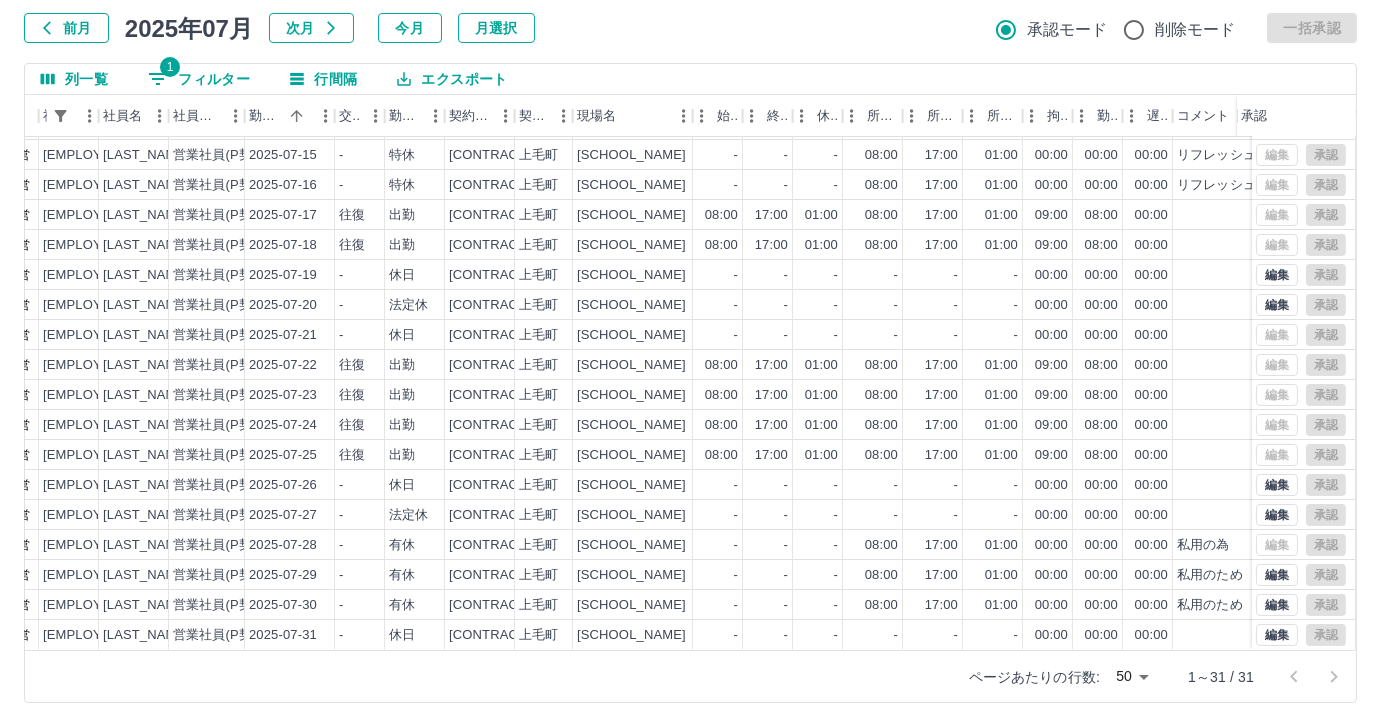 click on "列一覧 1 フィルター 行間隔 エクスポート" at bounding box center [690, 79] 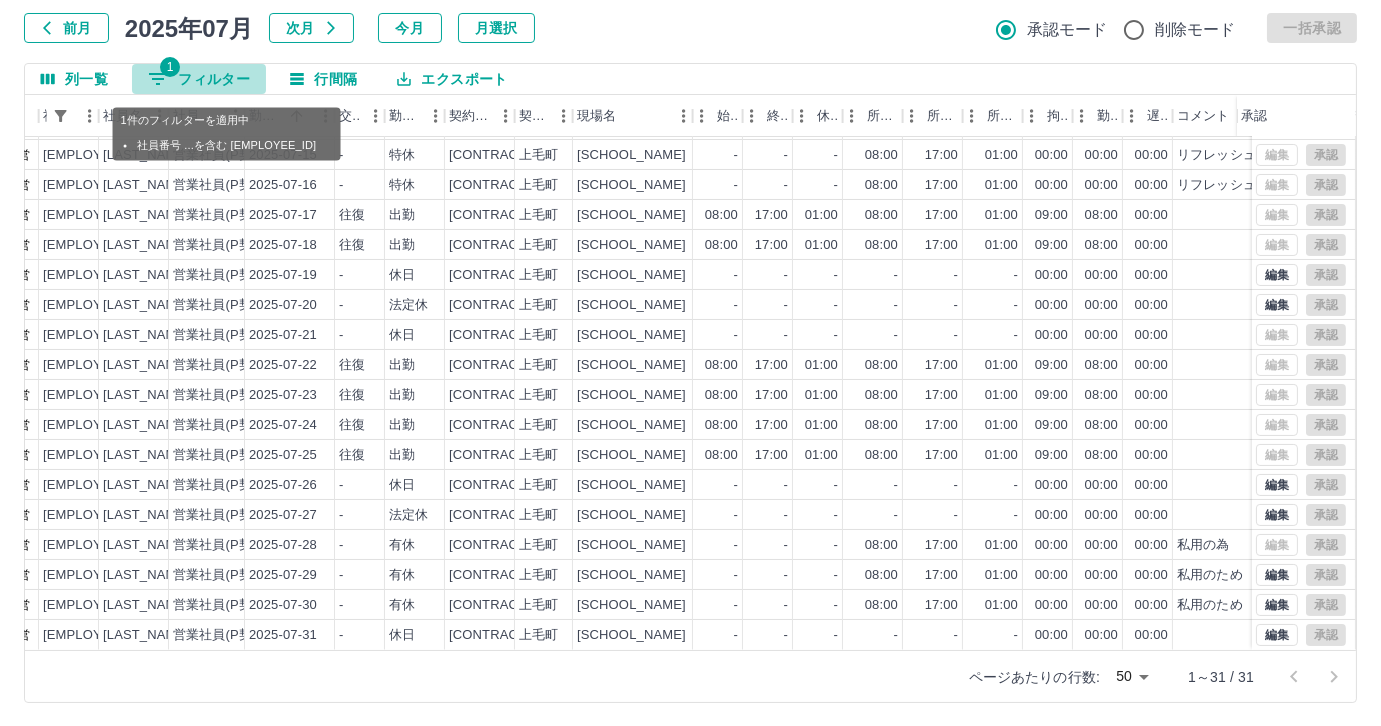 click on "1 フィルター" at bounding box center [199, 79] 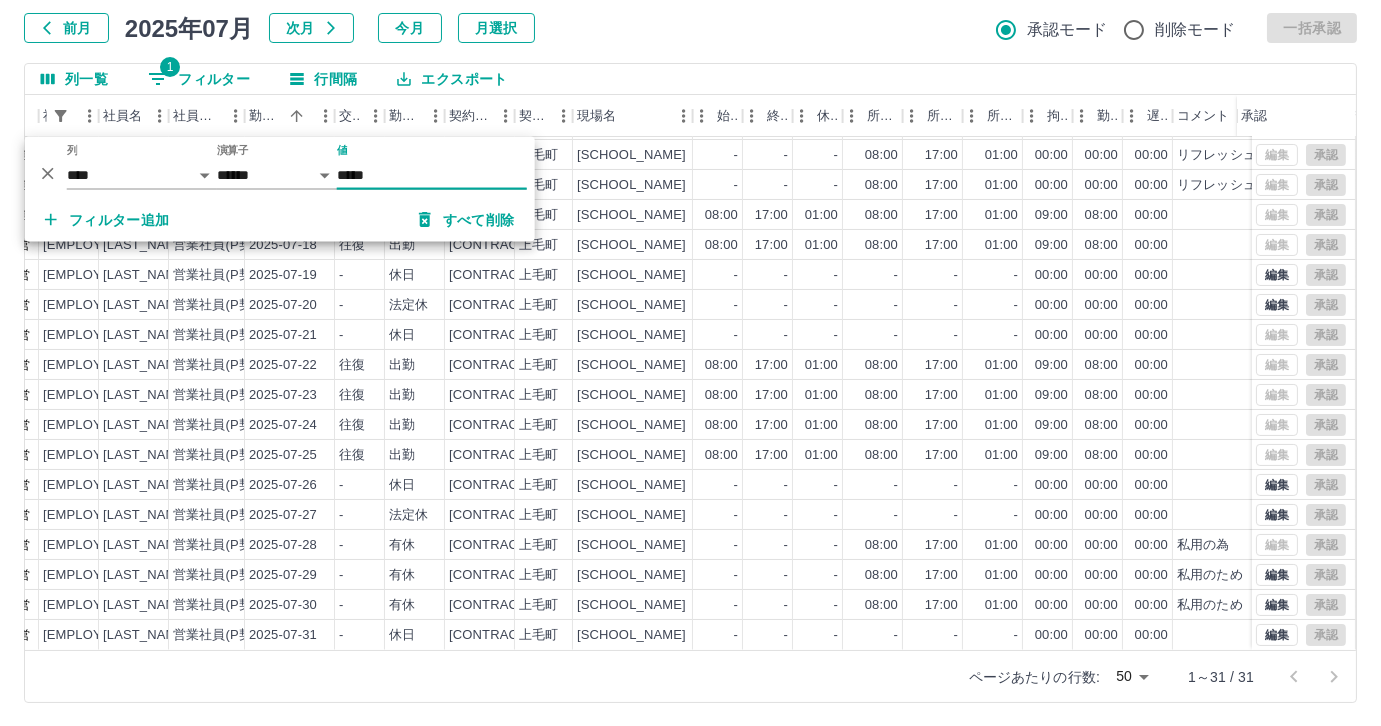 click on "*****" at bounding box center [432, 175] 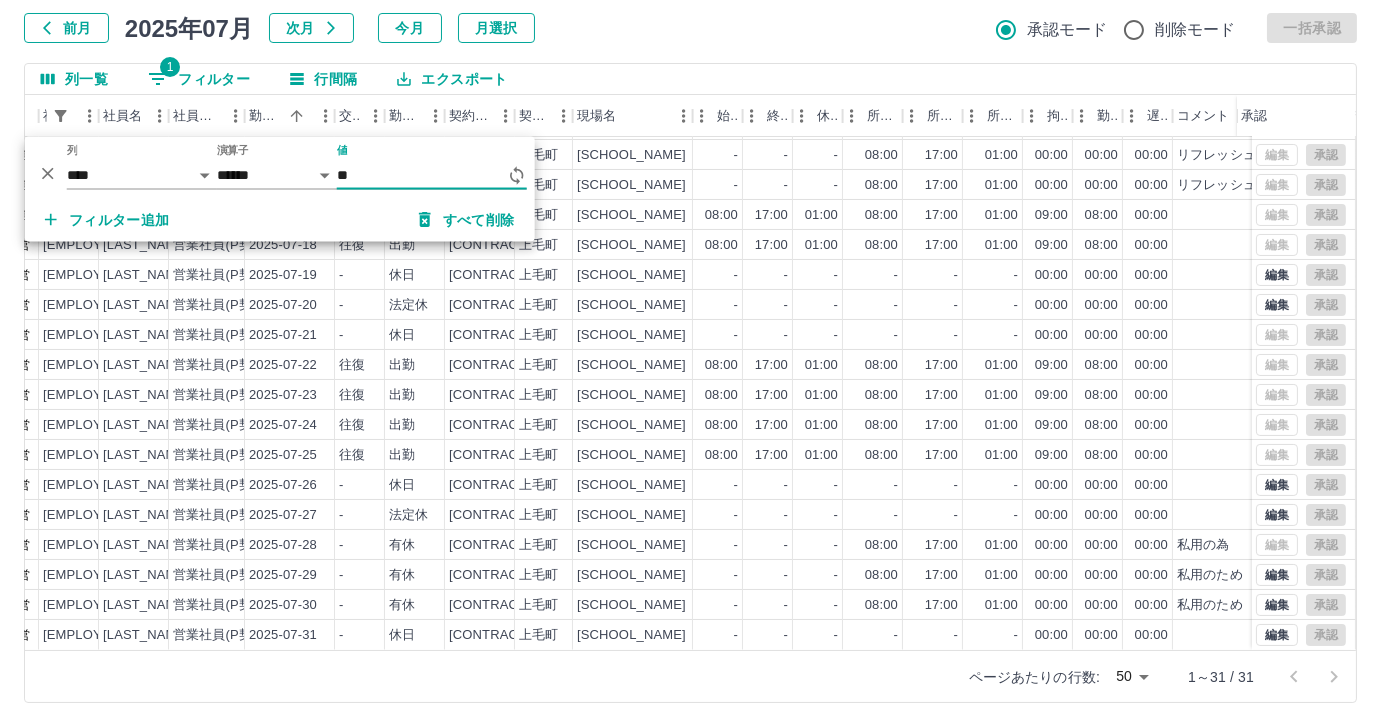 type on "*" 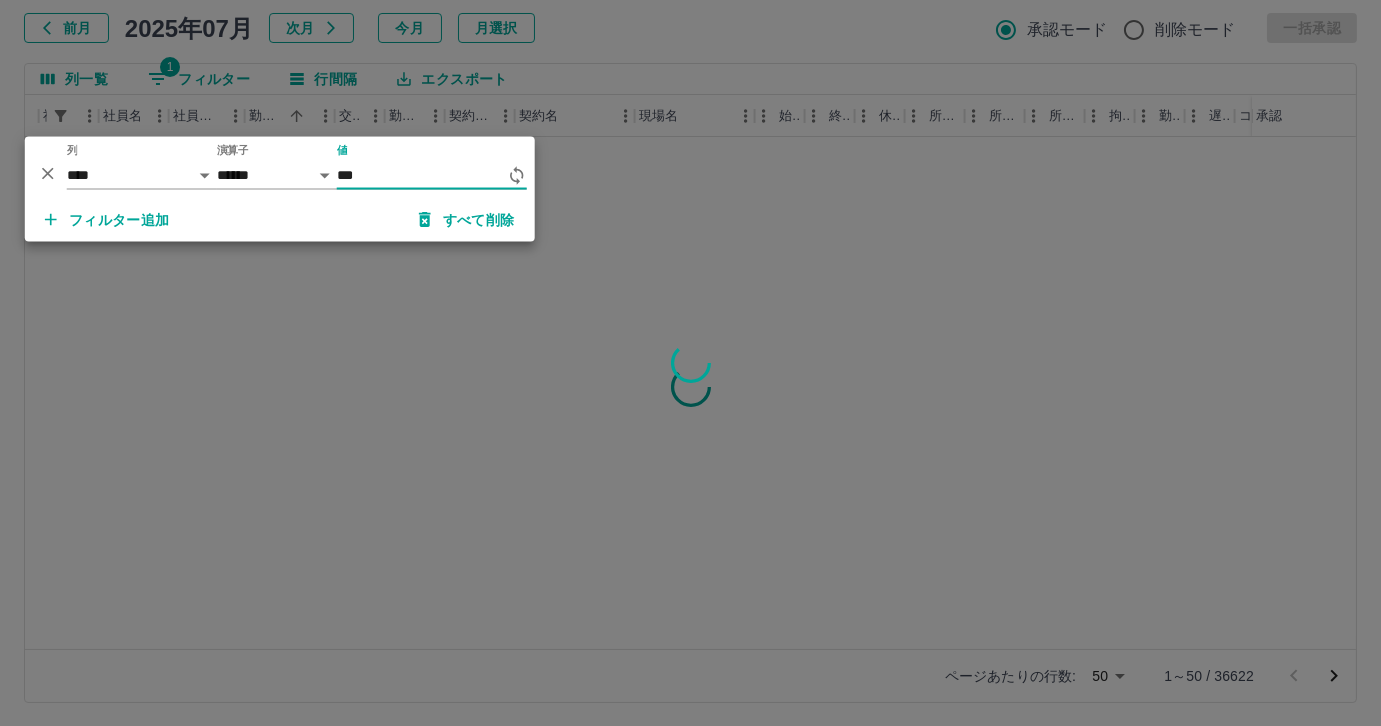 scroll, scrollTop: 0, scrollLeft: 156, axis: horizontal 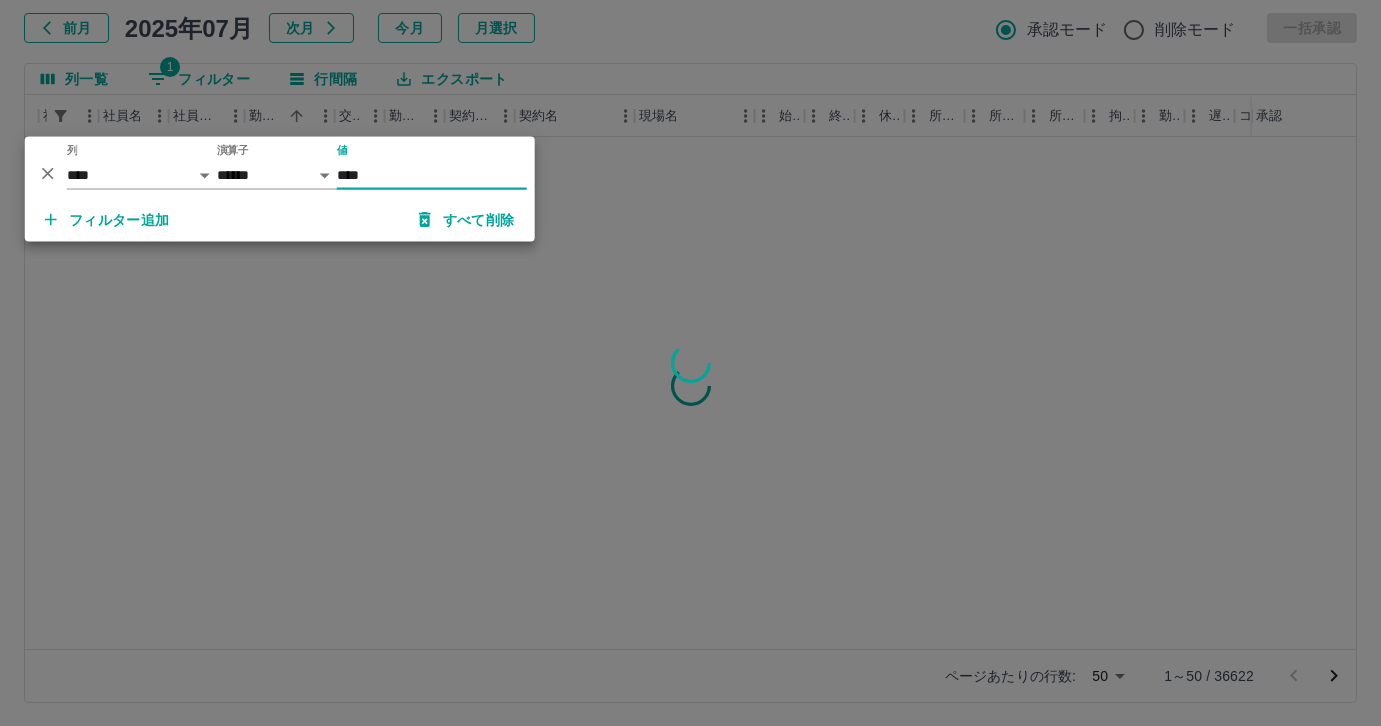 type on "*****" 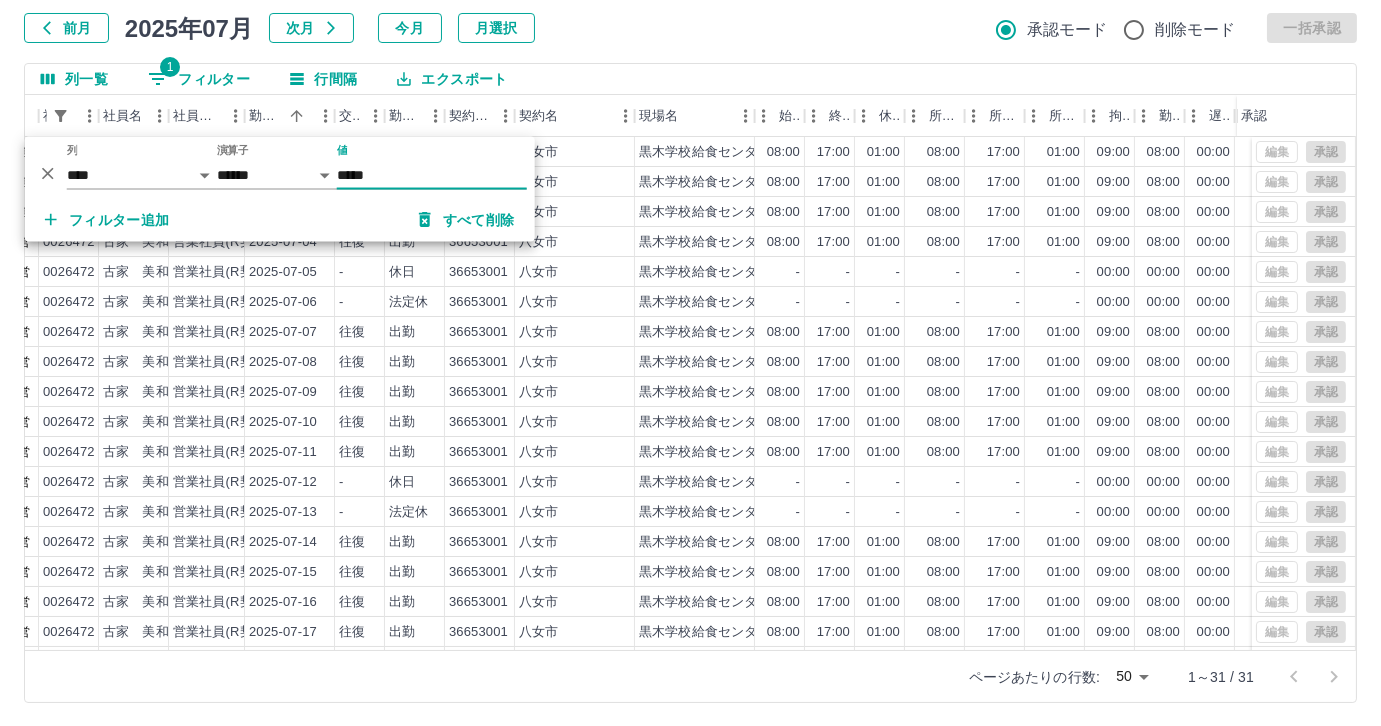 scroll, scrollTop: 431, scrollLeft: 156, axis: both 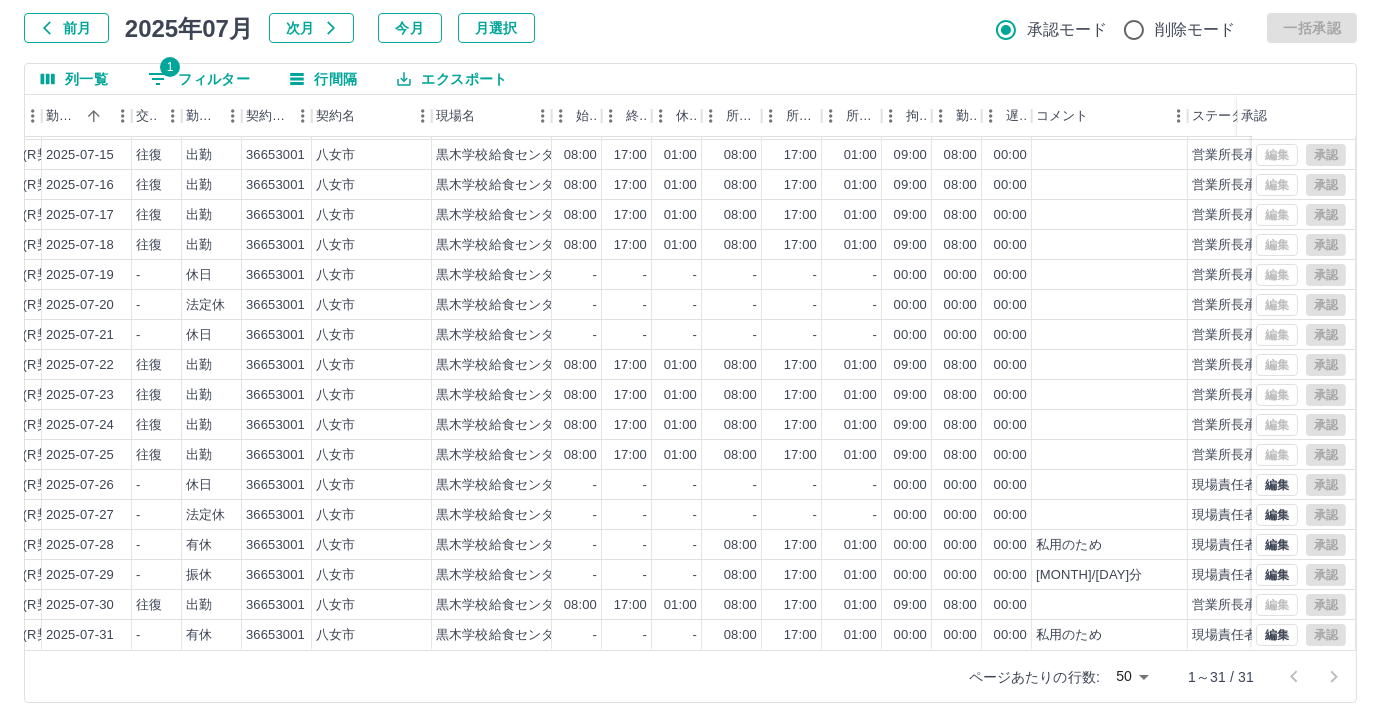 click on "1 フィルター" at bounding box center [199, 79] 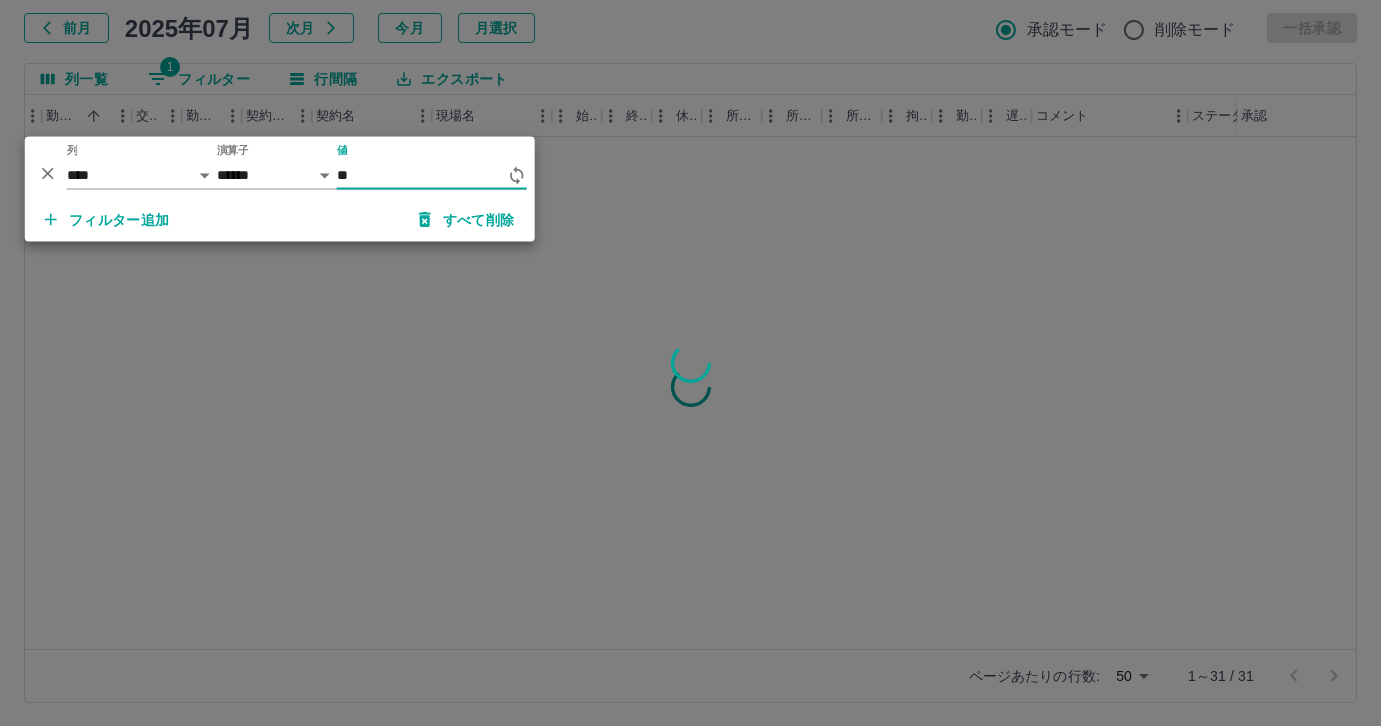 type on "*" 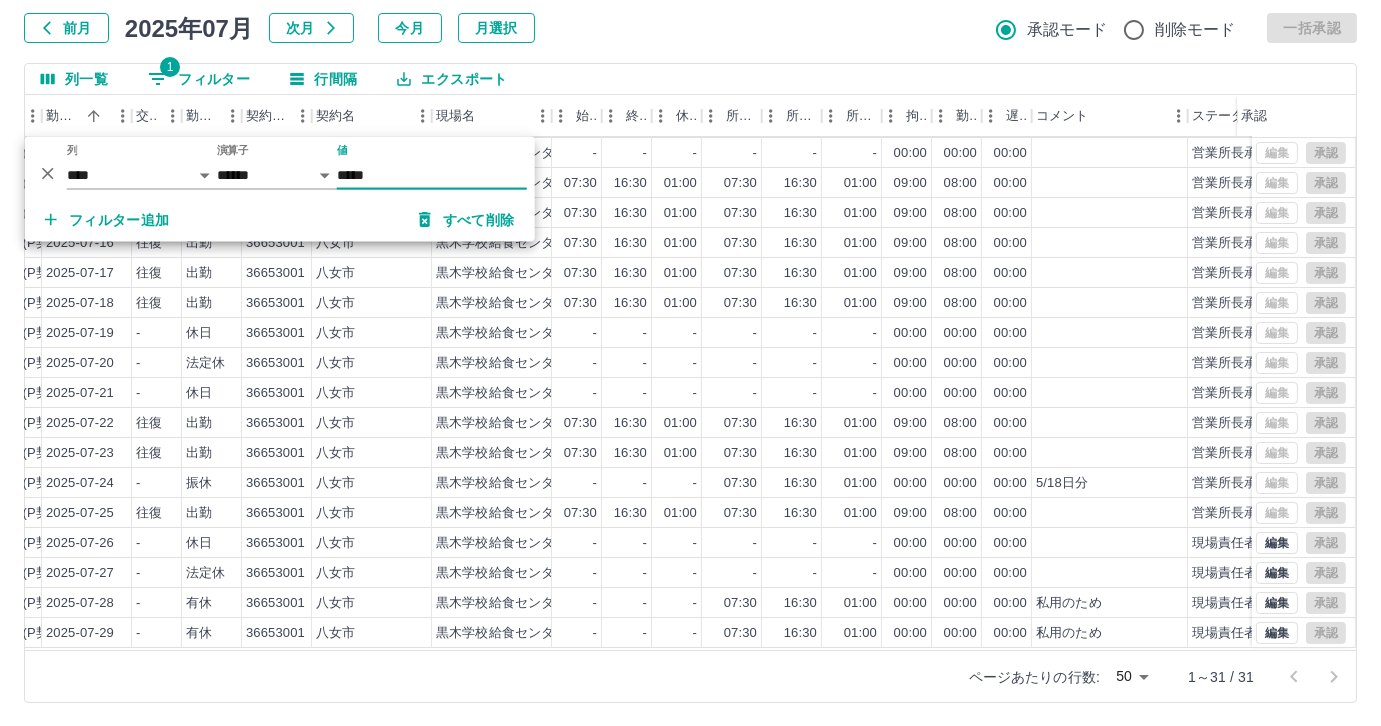 scroll, scrollTop: 431, scrollLeft: 359, axis: both 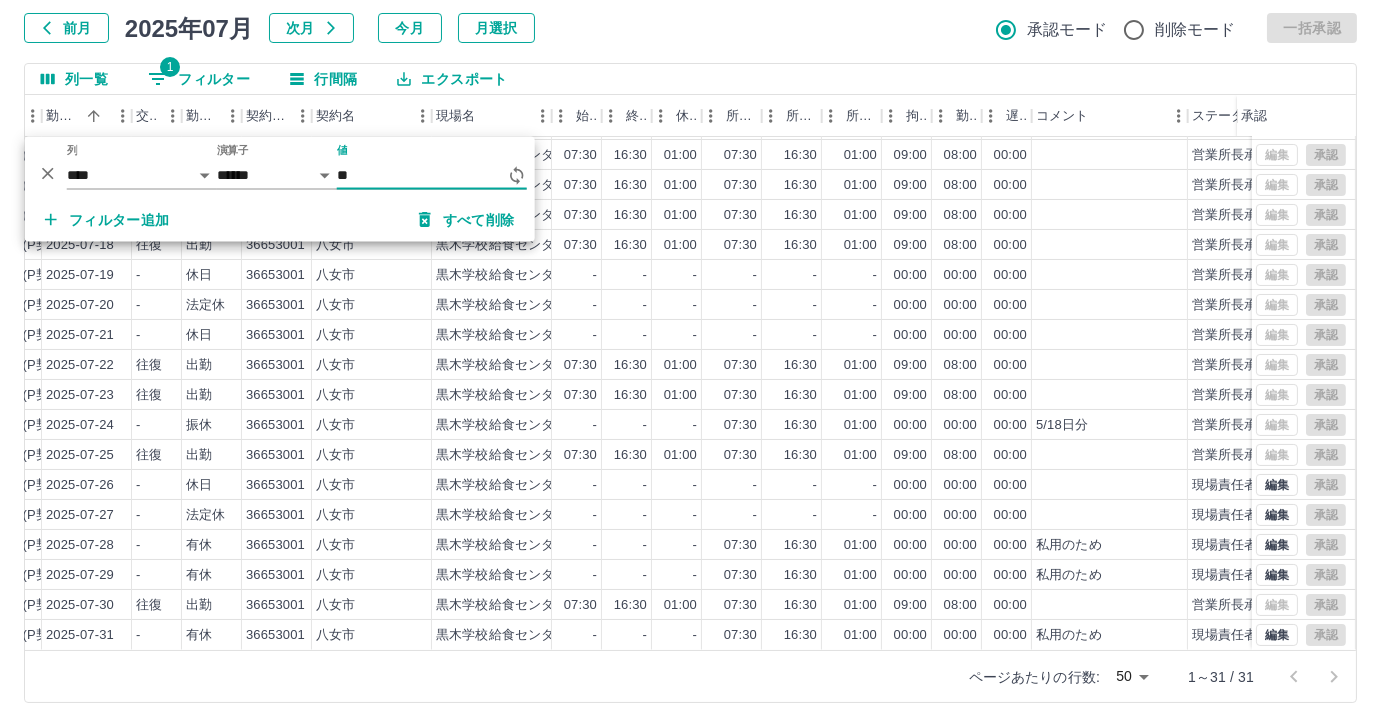 type on "*" 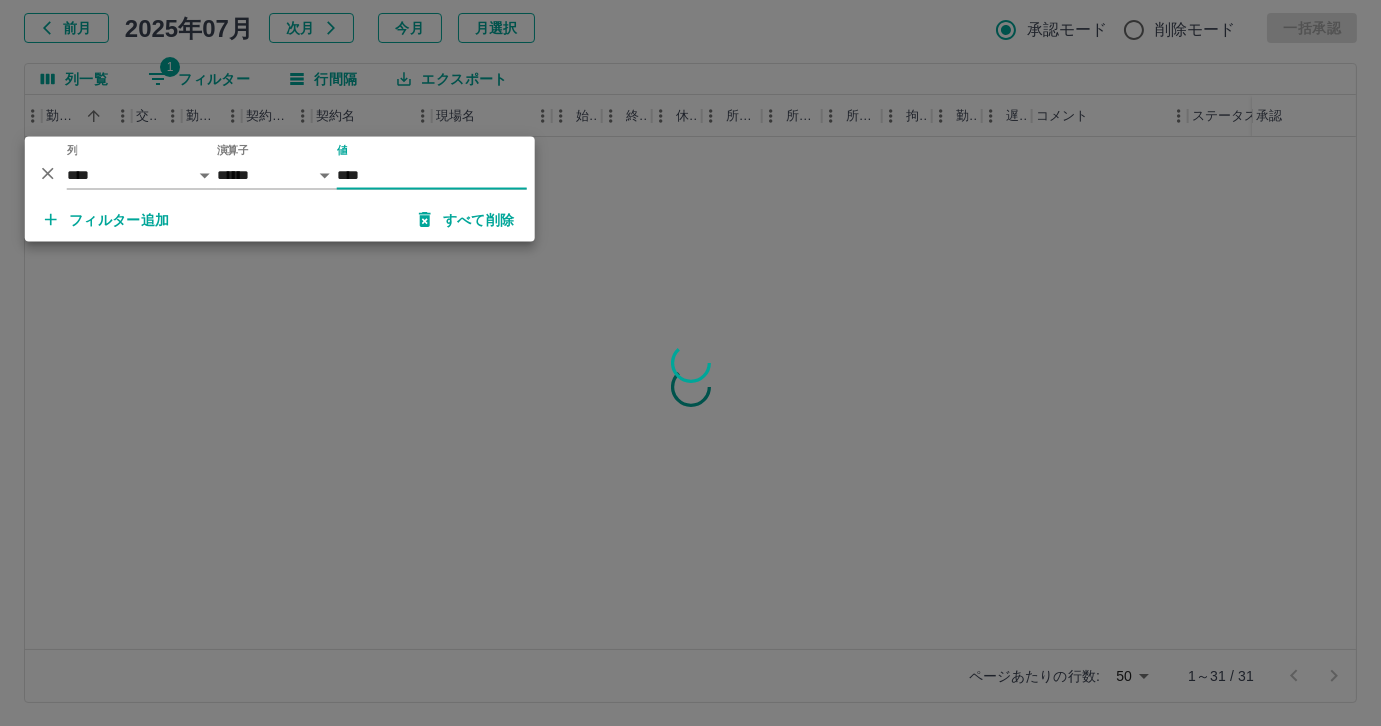 scroll, scrollTop: 0, scrollLeft: 359, axis: horizontal 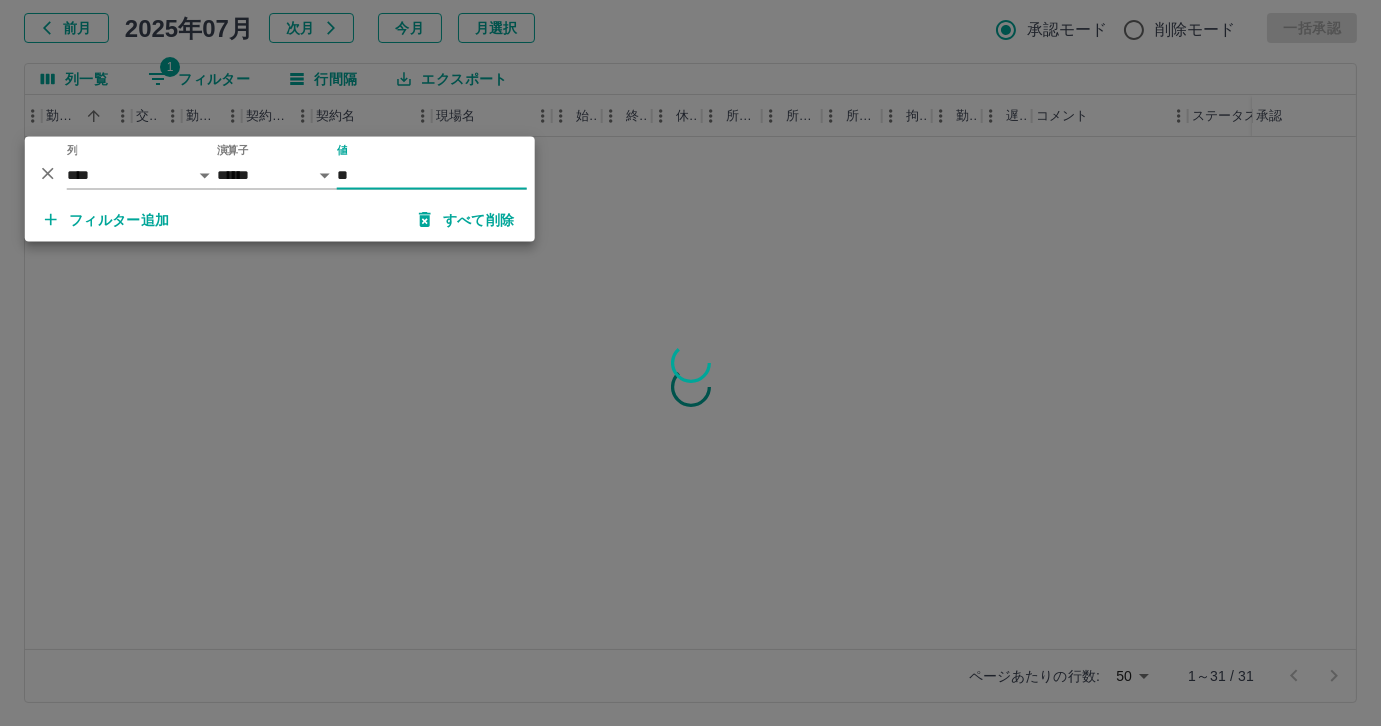 type on "*" 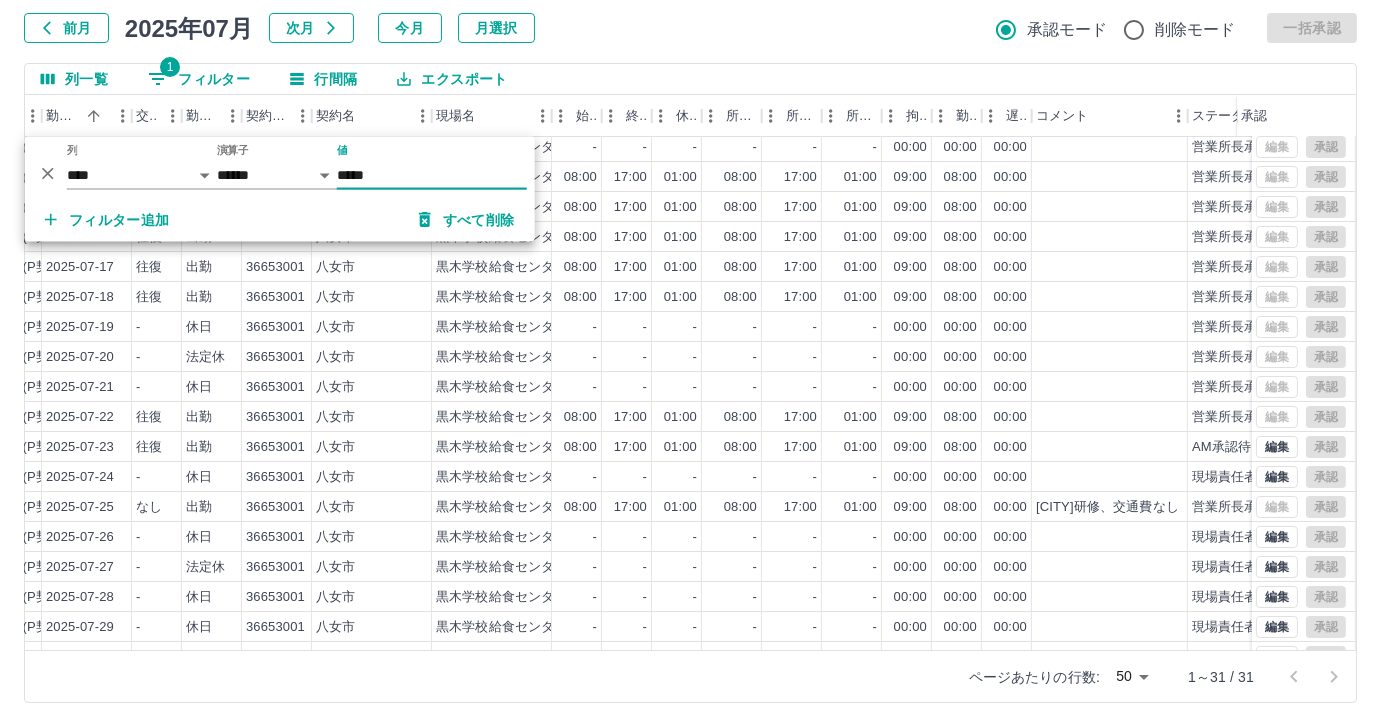 scroll, scrollTop: 431, scrollLeft: 359, axis: both 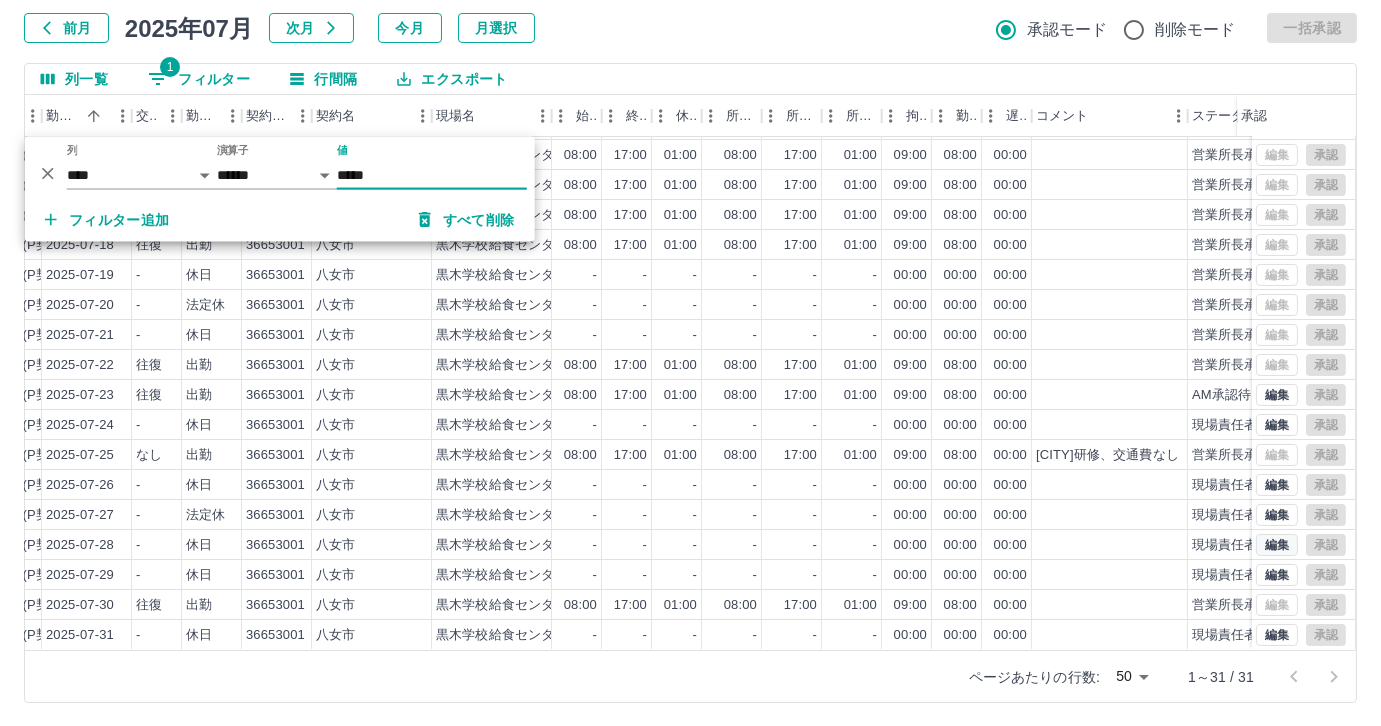 type on "*****" 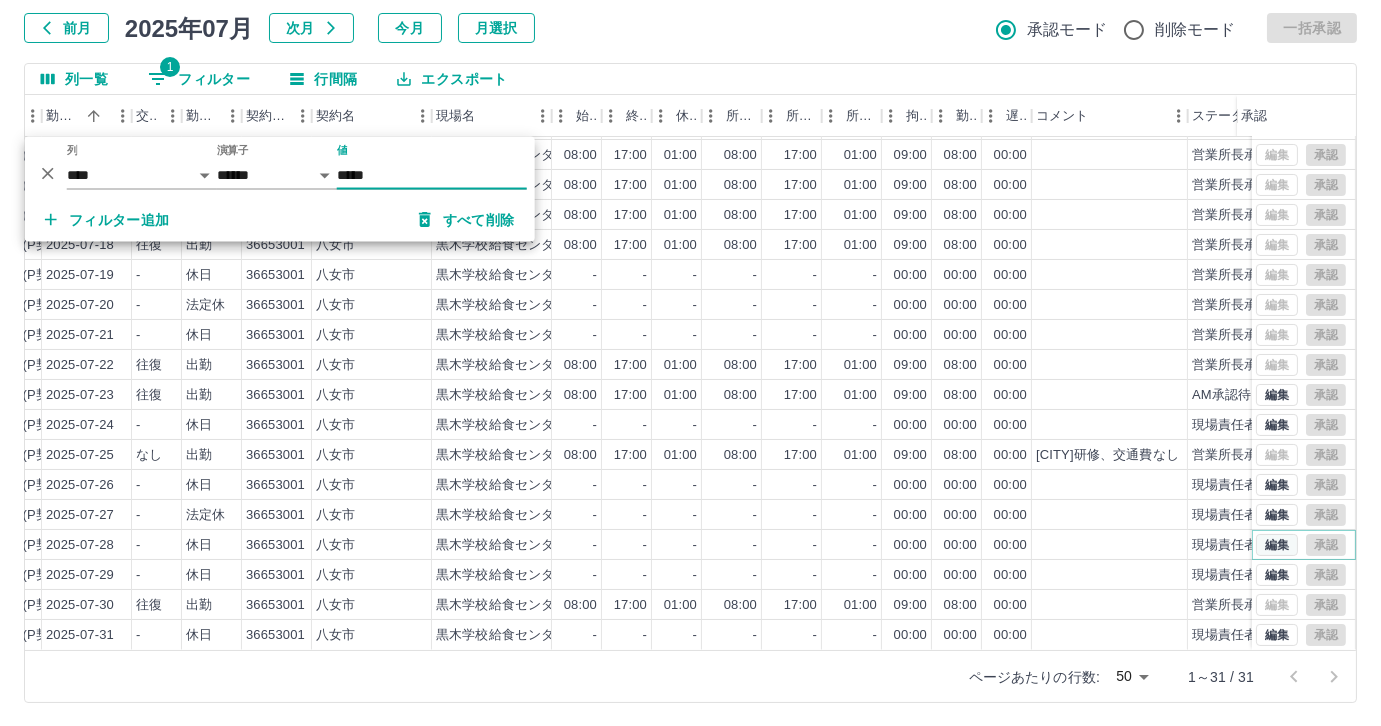 click on "編集" at bounding box center (1277, 545) 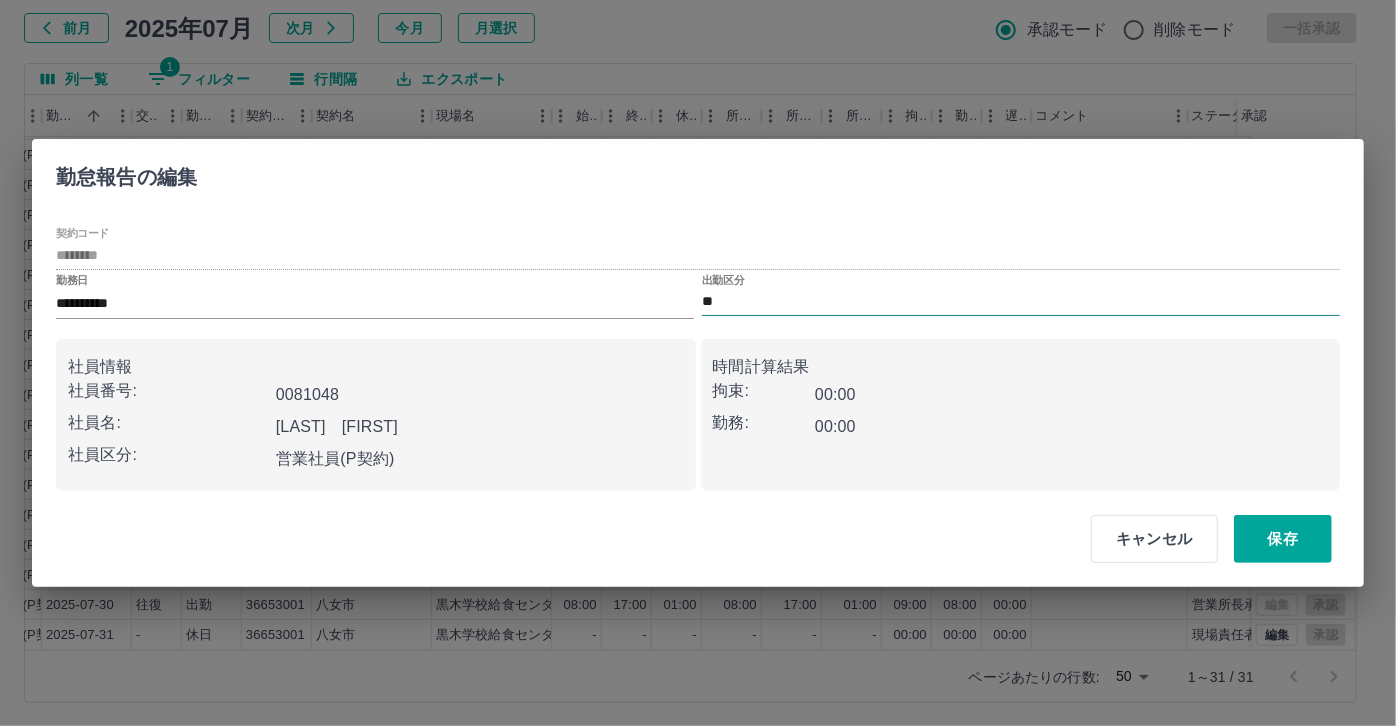 click on "**" at bounding box center [1021, 302] 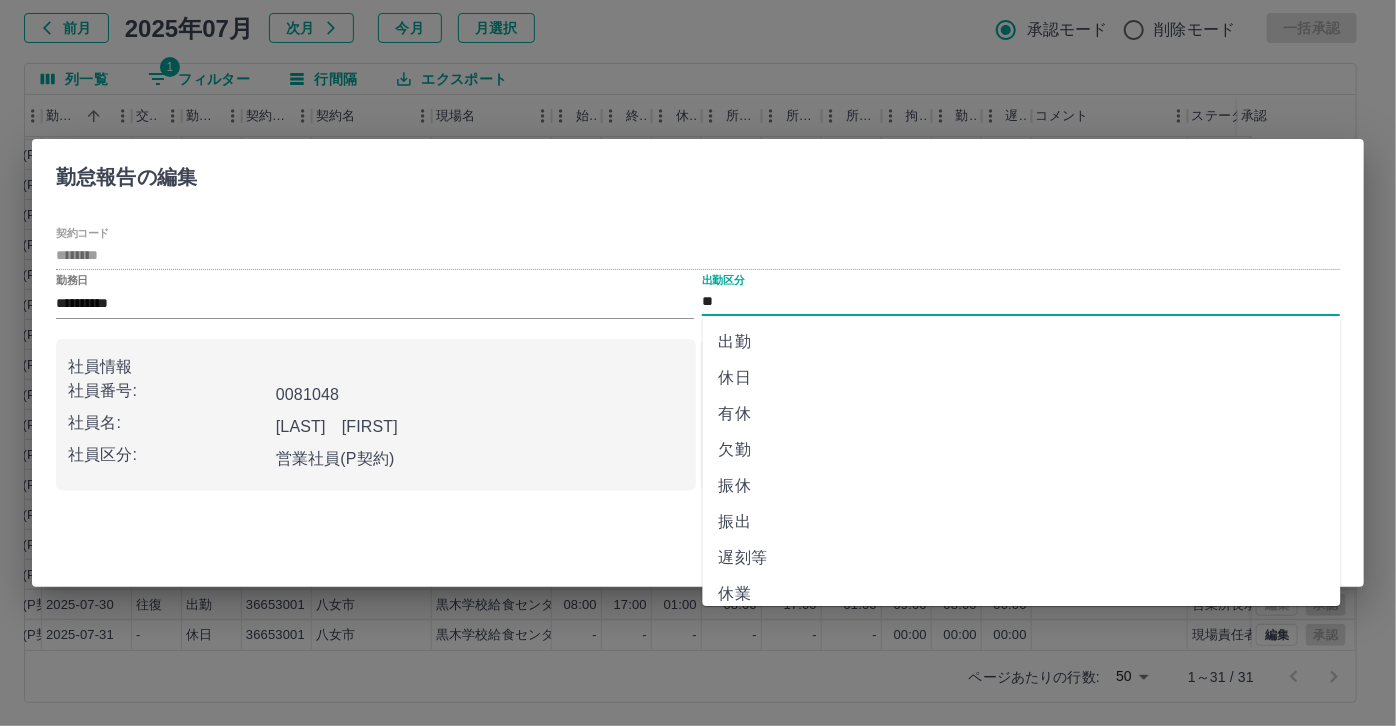 click on "有休" at bounding box center (1022, 414) 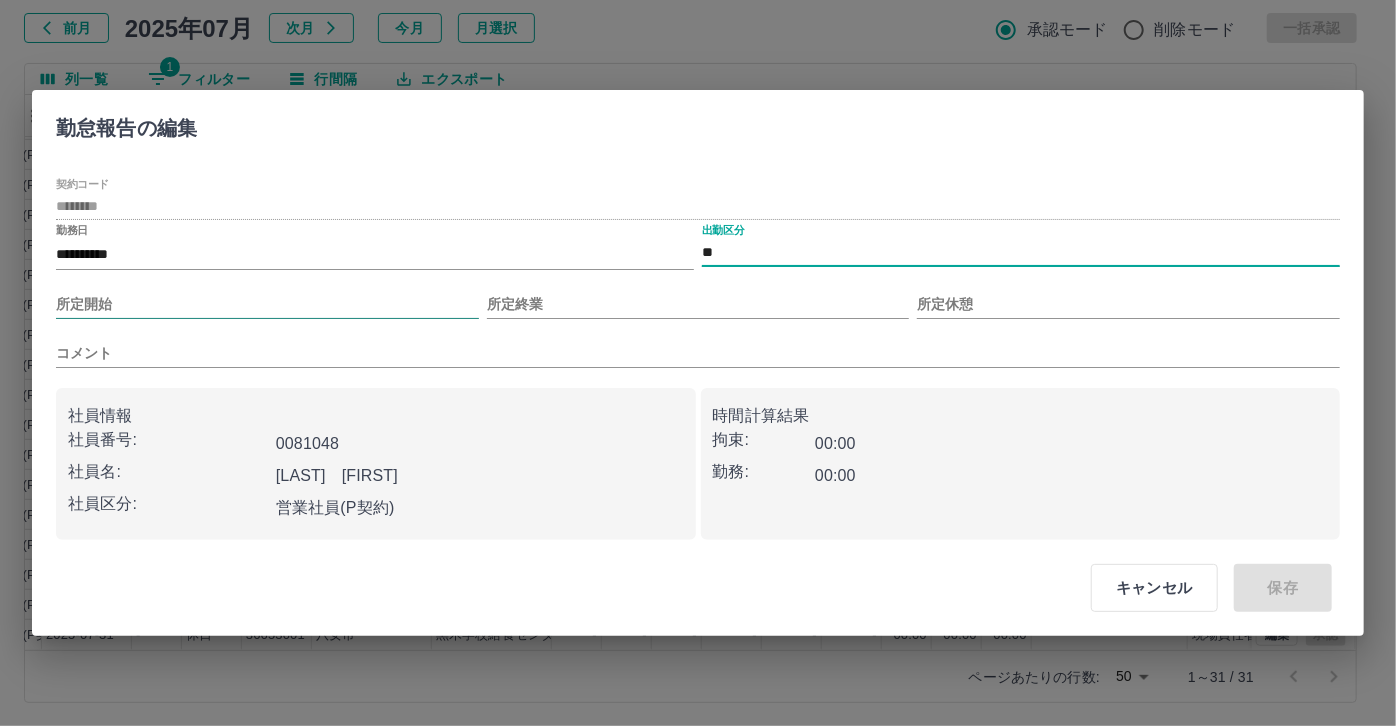 click on "所定開始" at bounding box center [267, 304] 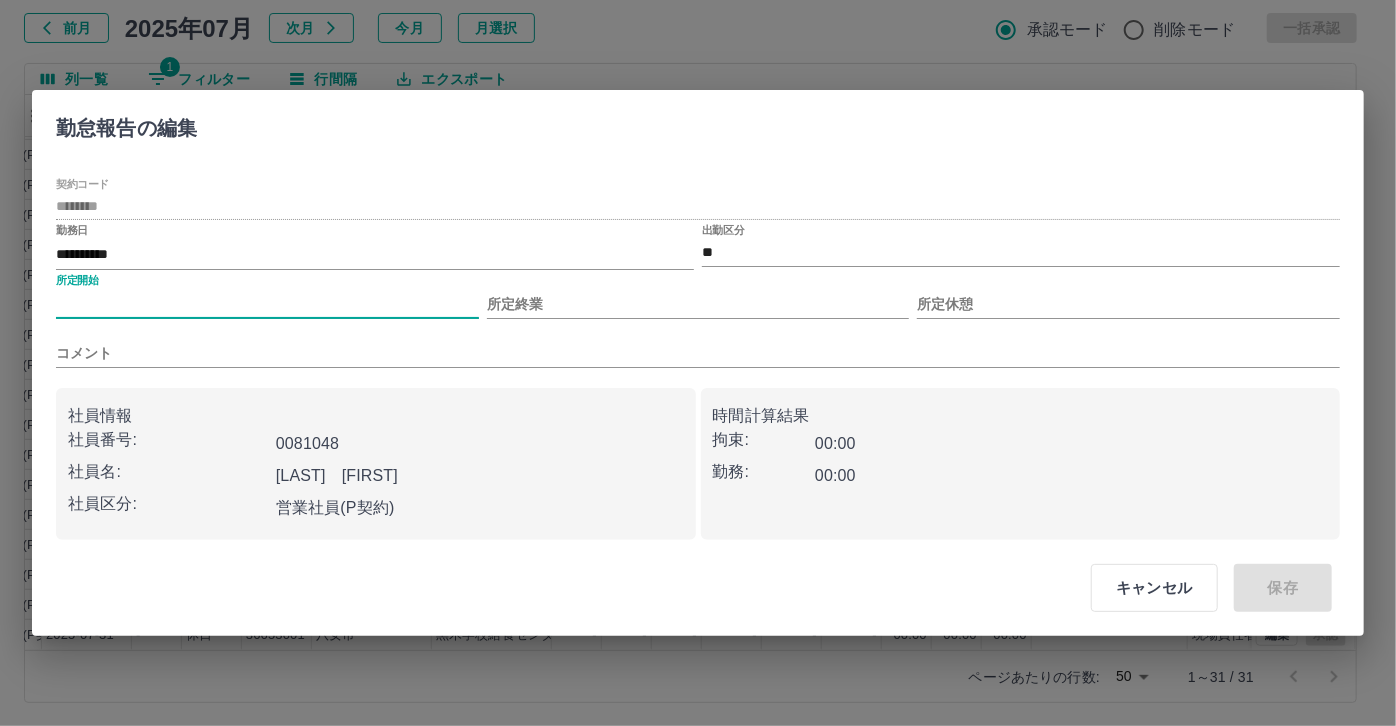 type on "***" 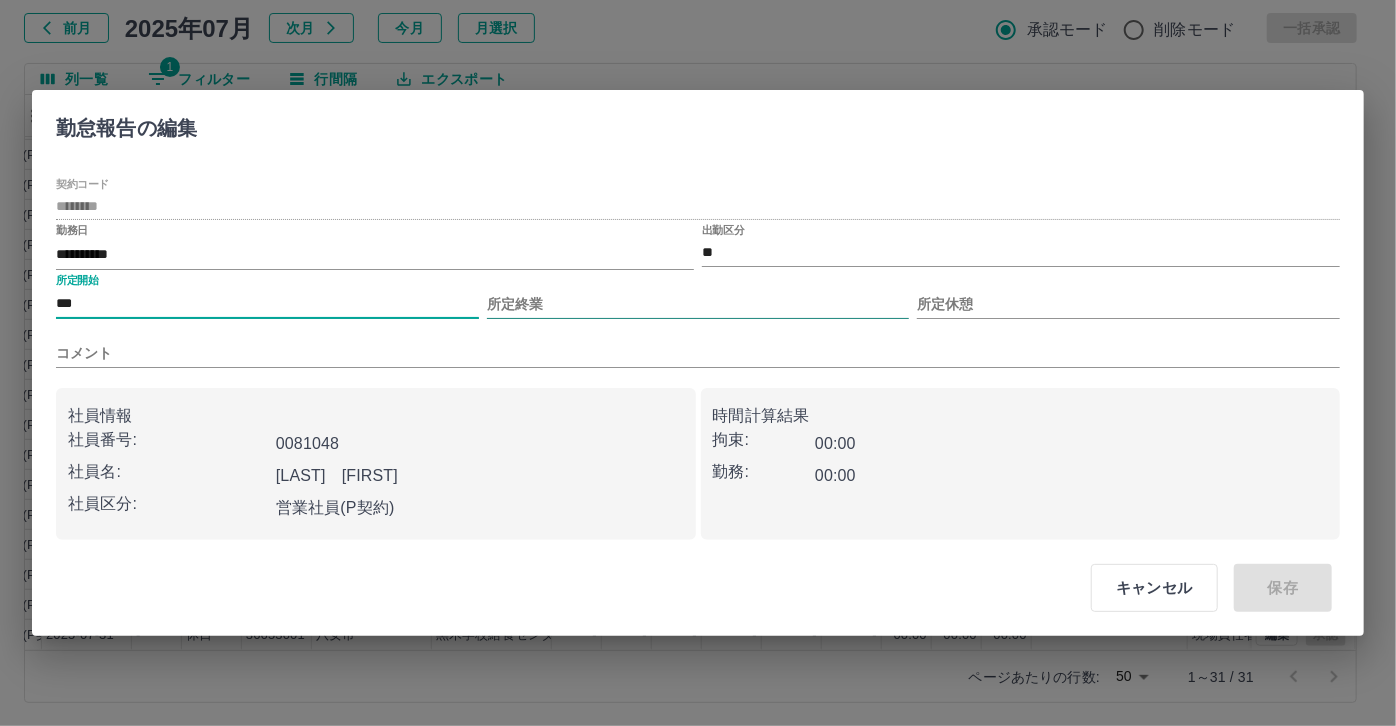 click on "所定終業" at bounding box center (698, 304) 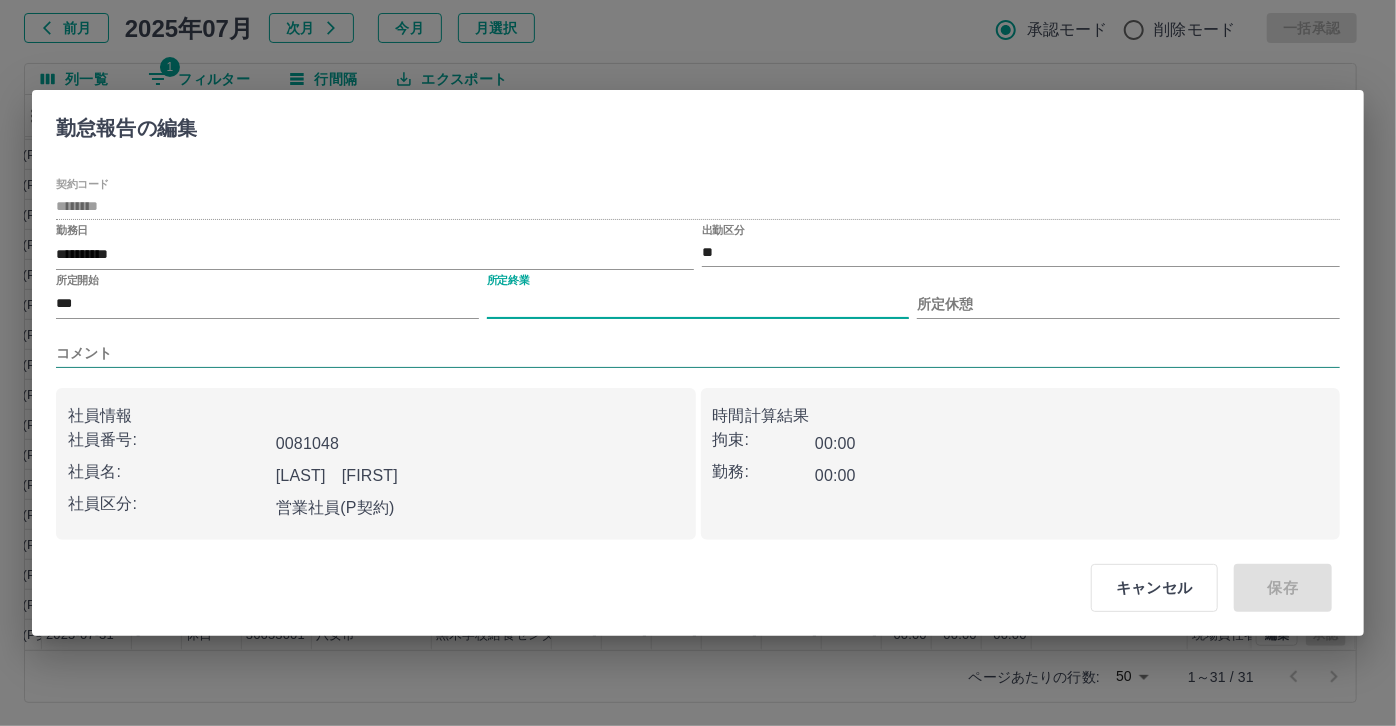 type on "****" 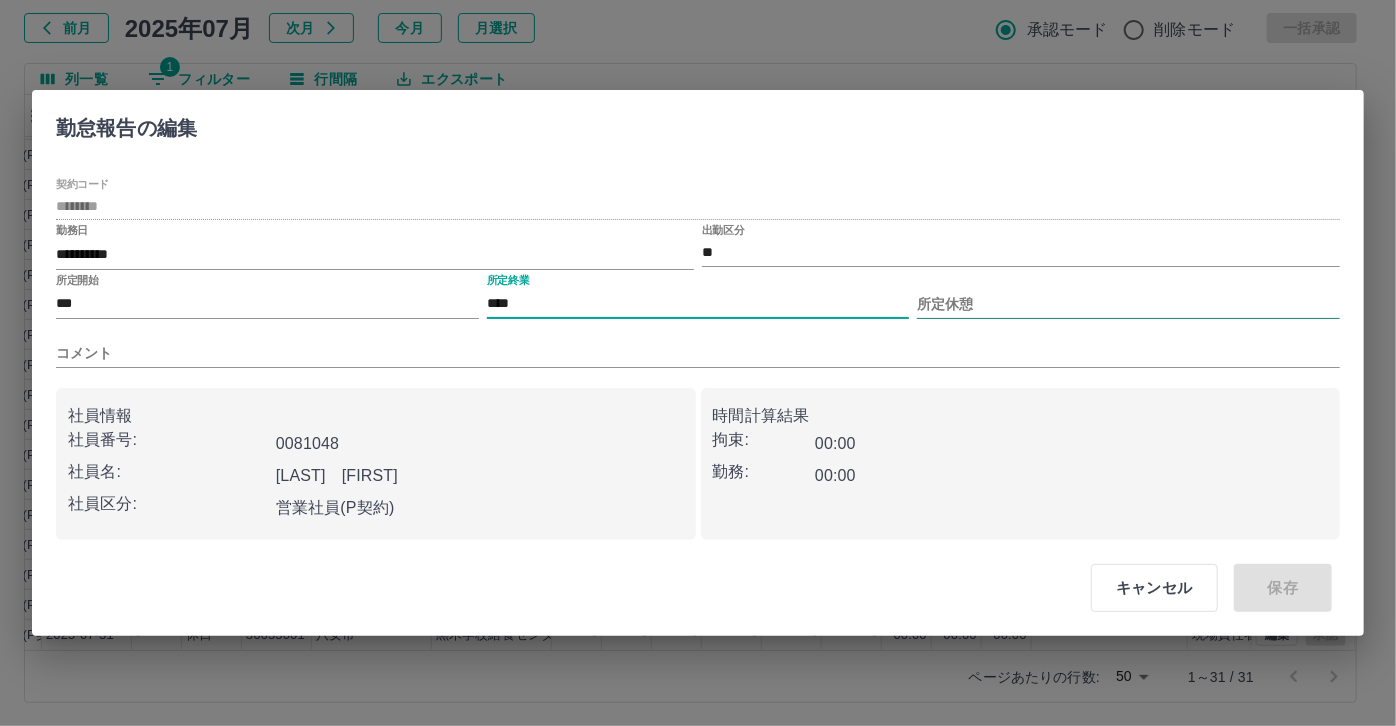 click on "所定休憩" at bounding box center [1128, 304] 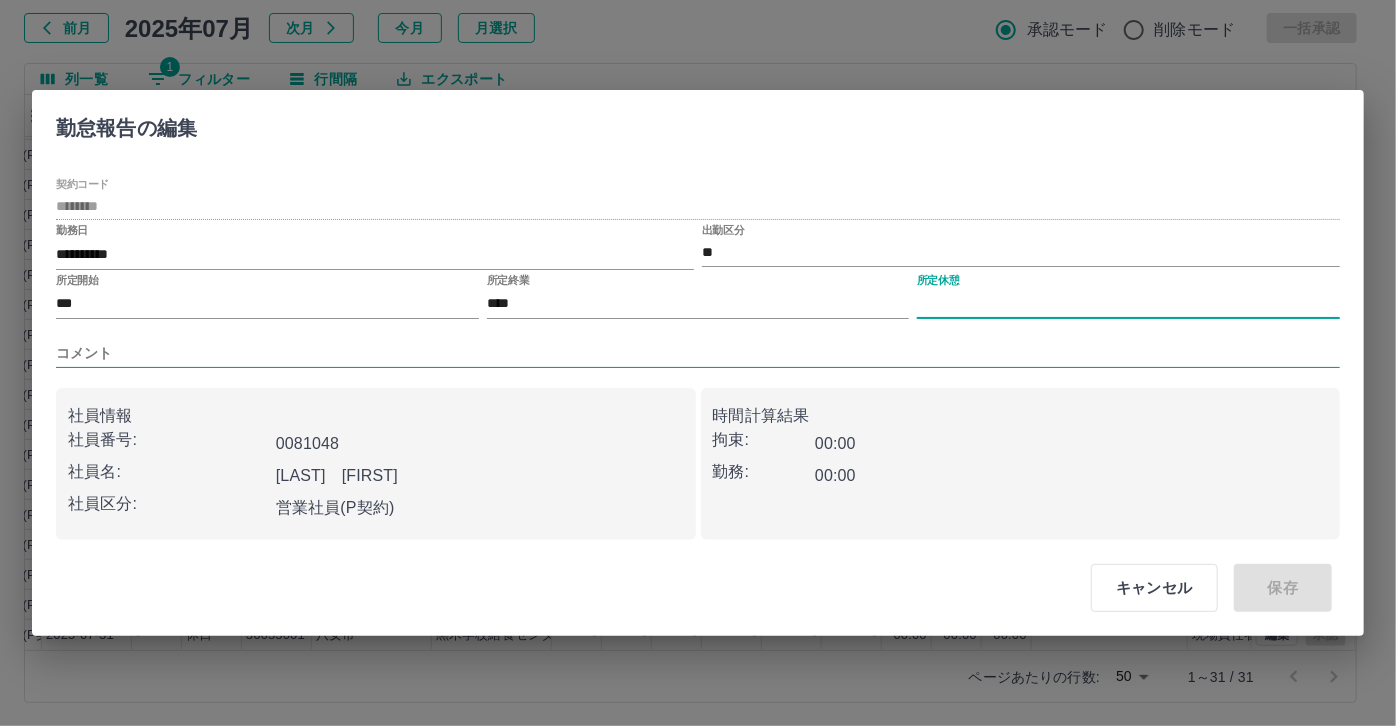 type on "****" 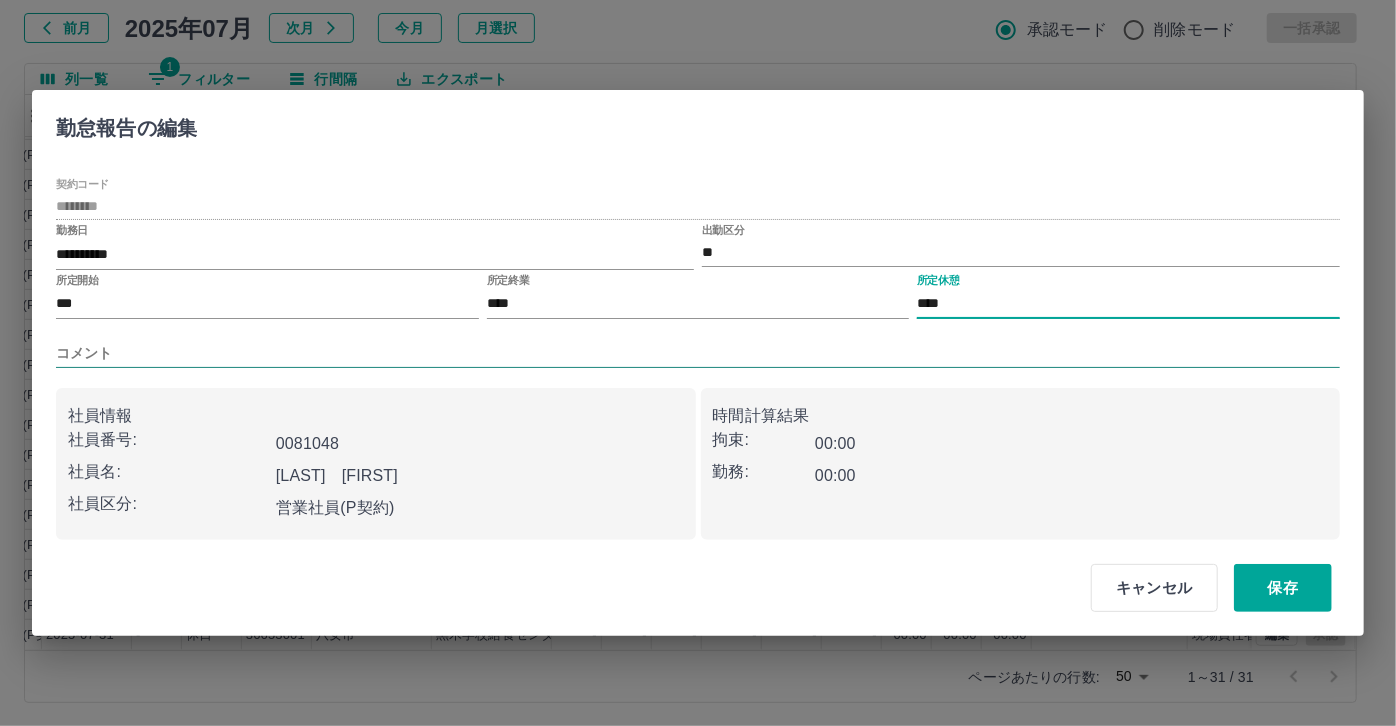 click on "コメント" at bounding box center (698, 353) 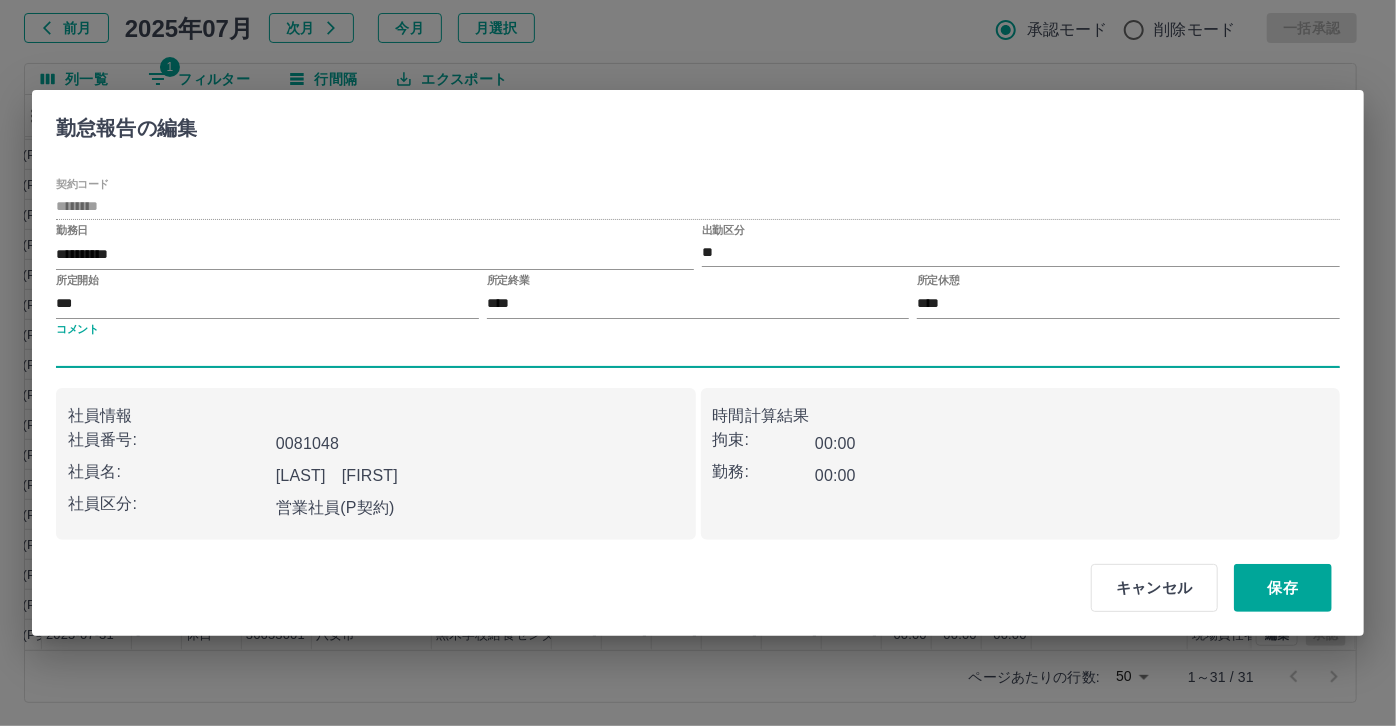 type on "*****" 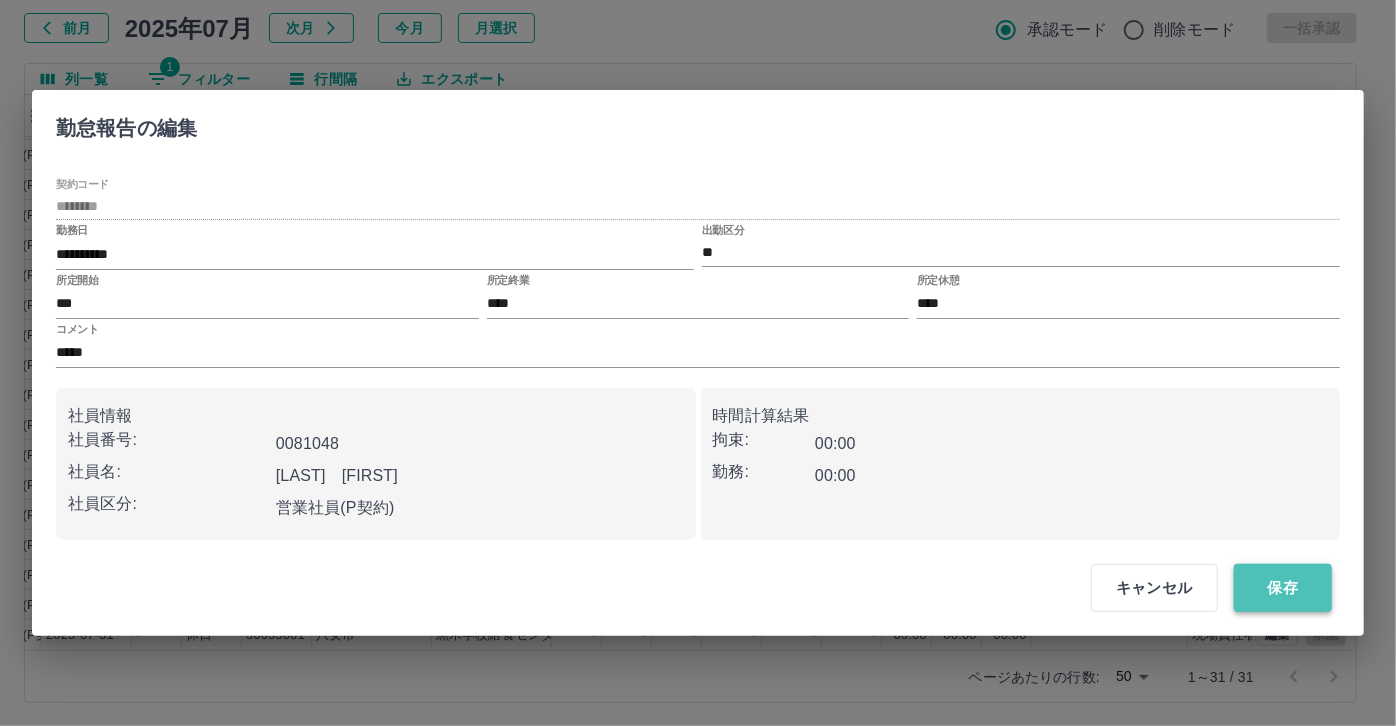 click on "保存" at bounding box center [1283, 588] 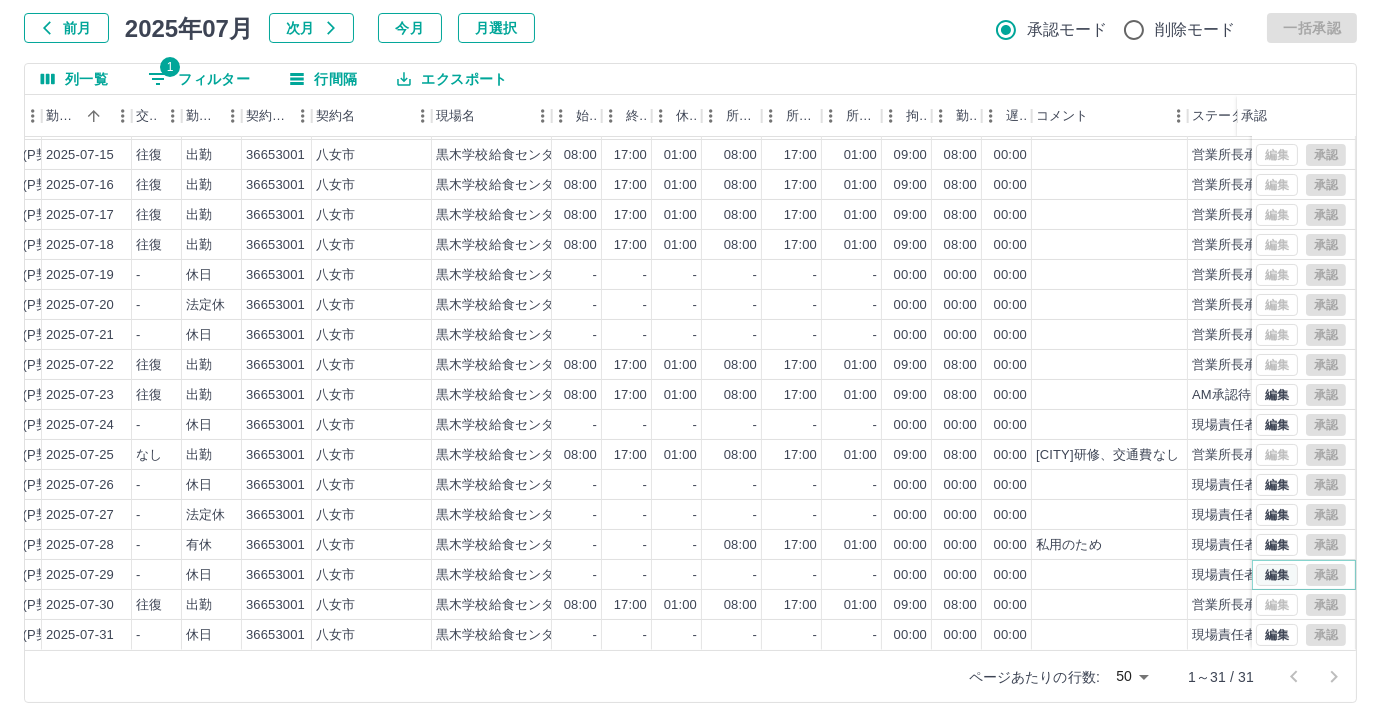 click on "編集" at bounding box center (1277, 575) 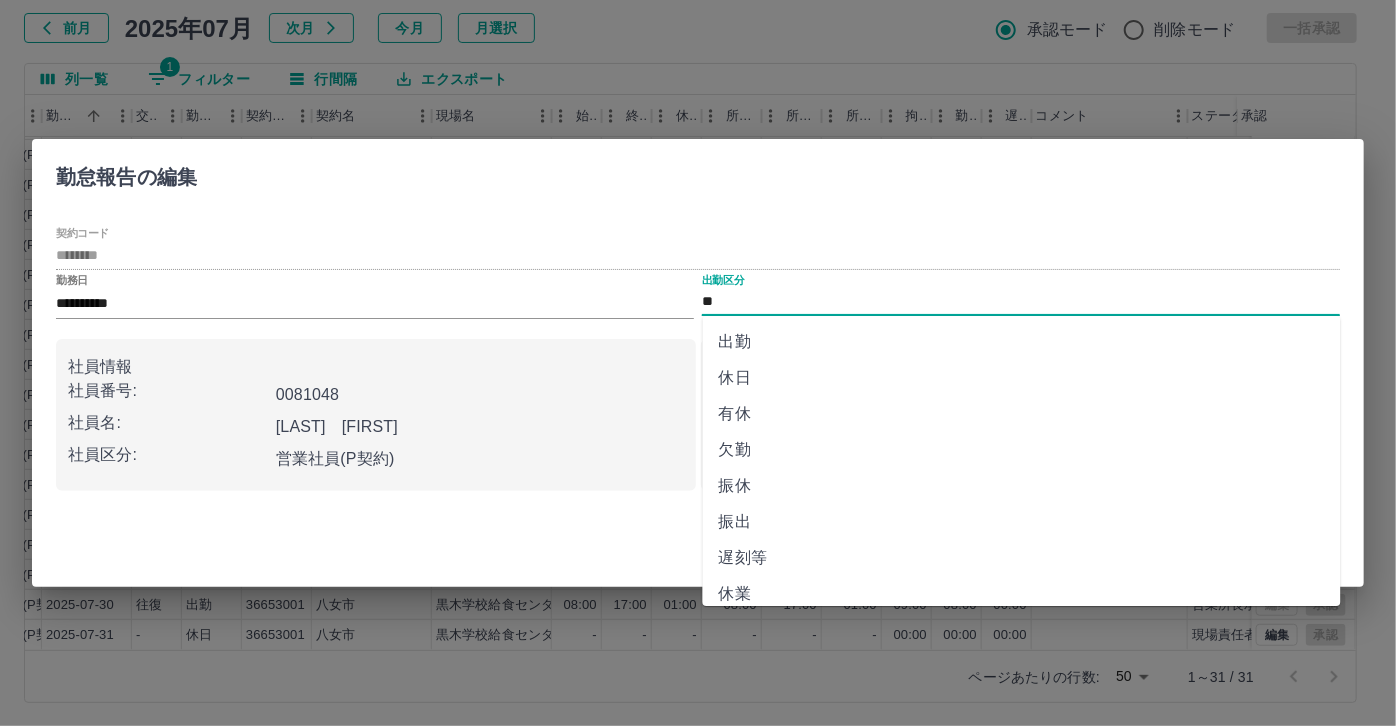 click on "**" at bounding box center (1021, 302) 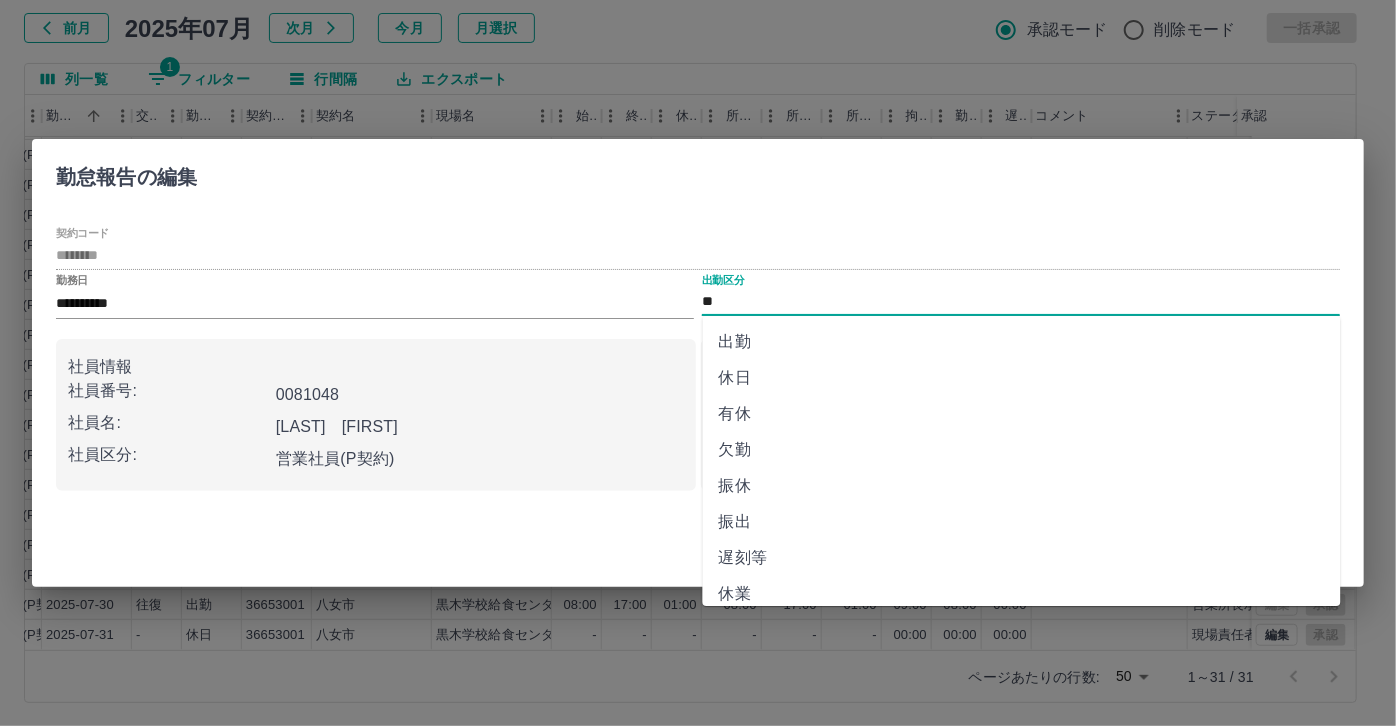 click on "有休" at bounding box center [1022, 414] 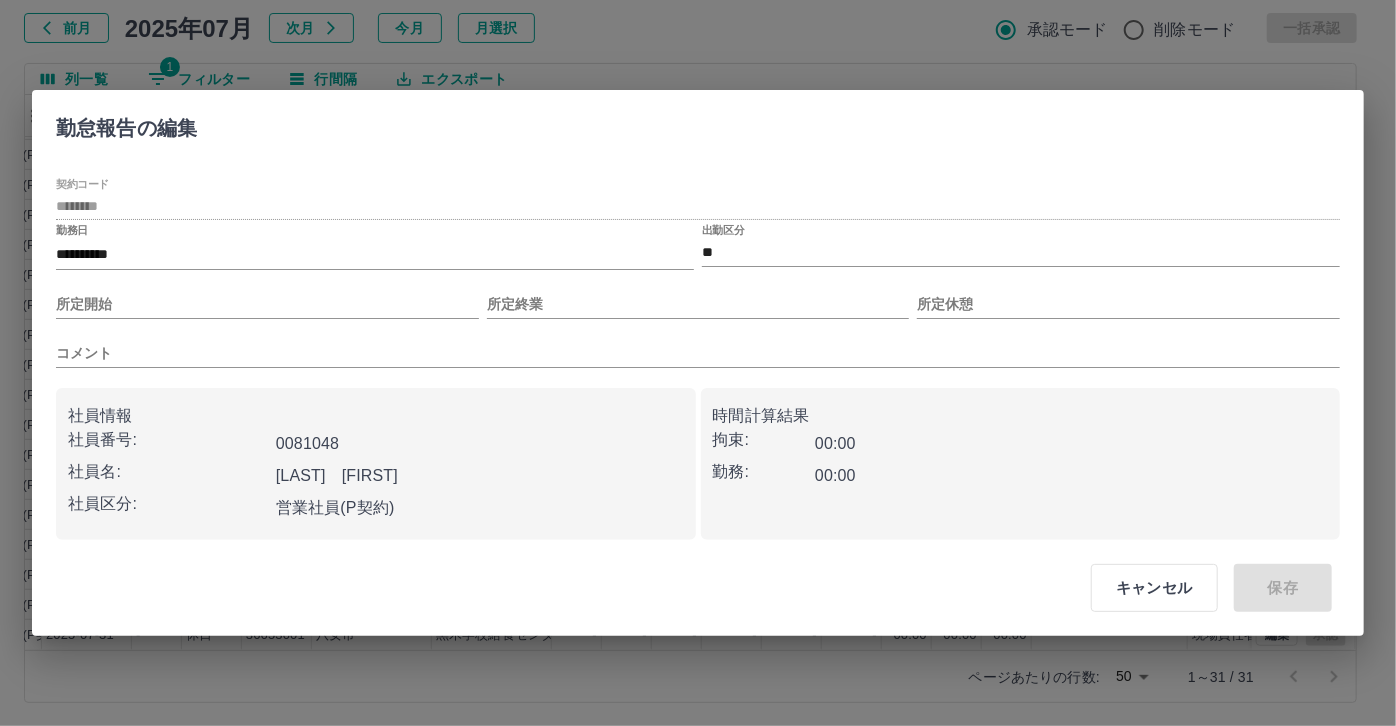 click on "所定開始" at bounding box center (267, 296) 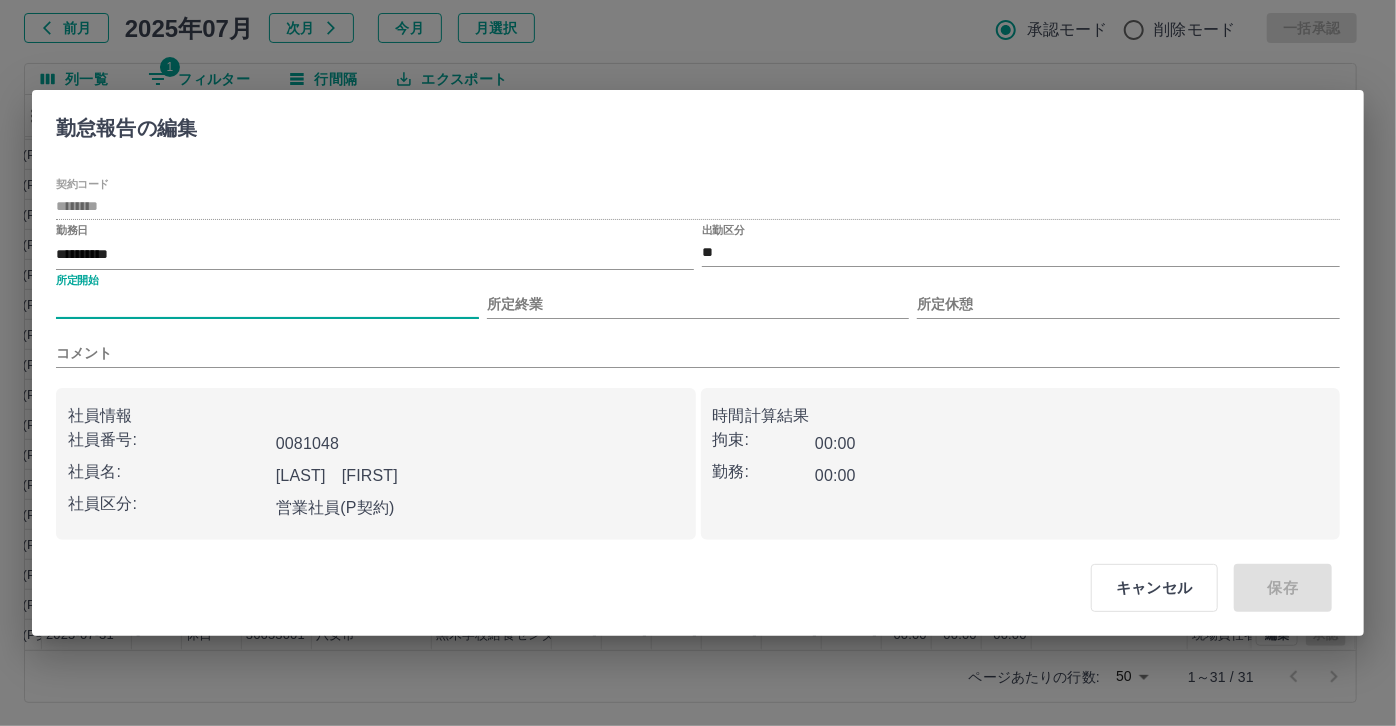 click on "所定開始" at bounding box center [267, 304] 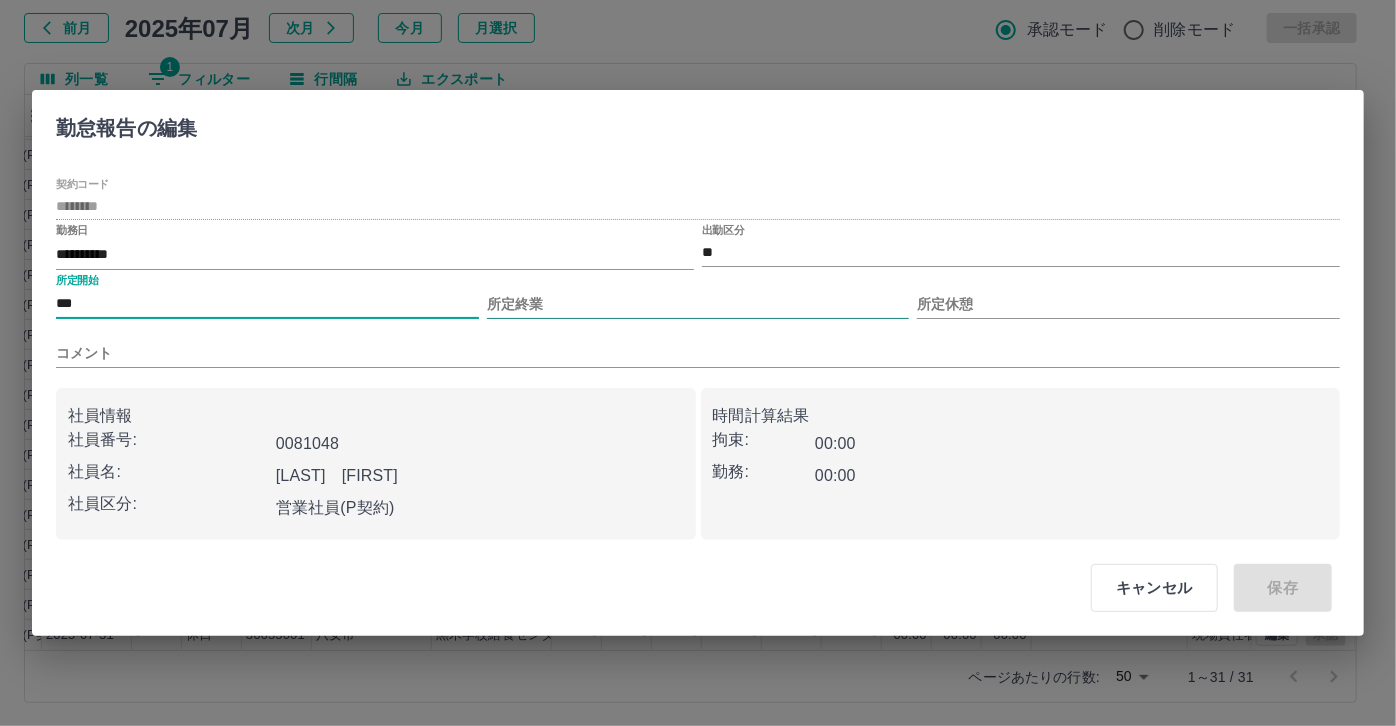 click on "所定終業" at bounding box center (698, 304) 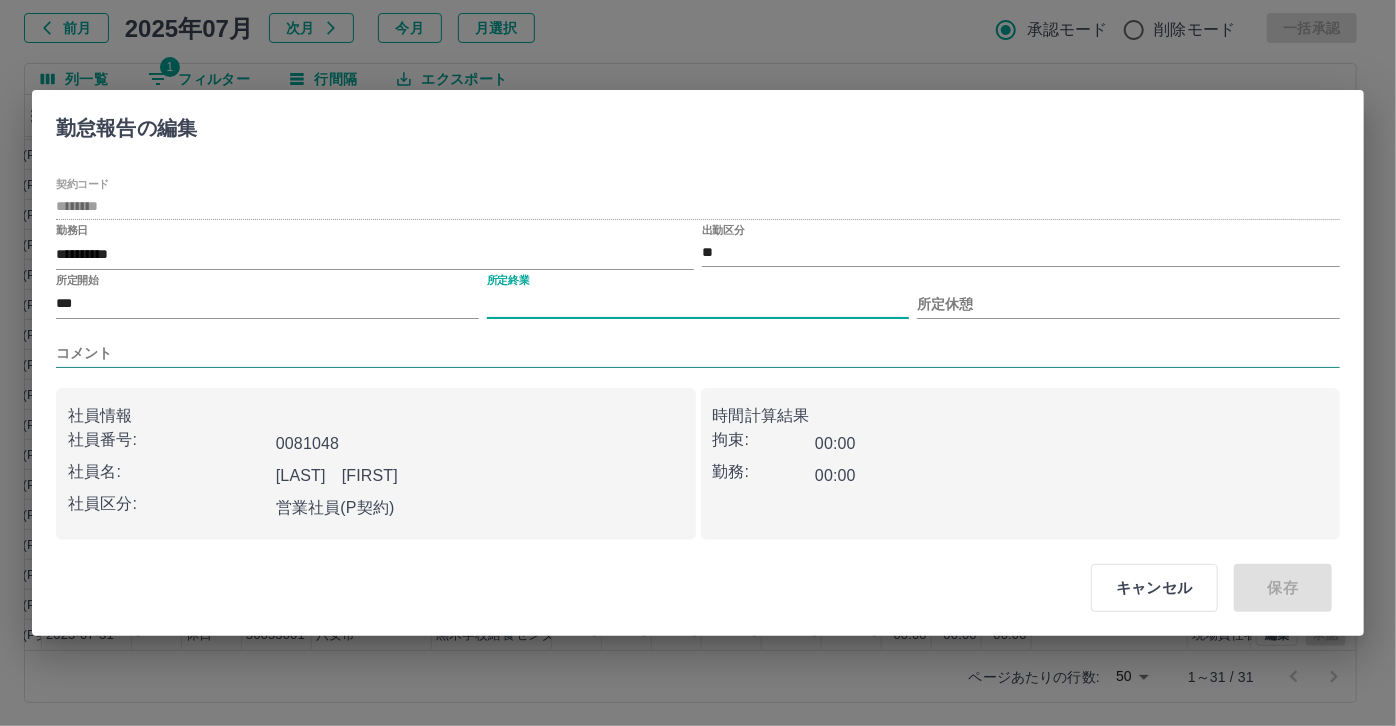 type on "****" 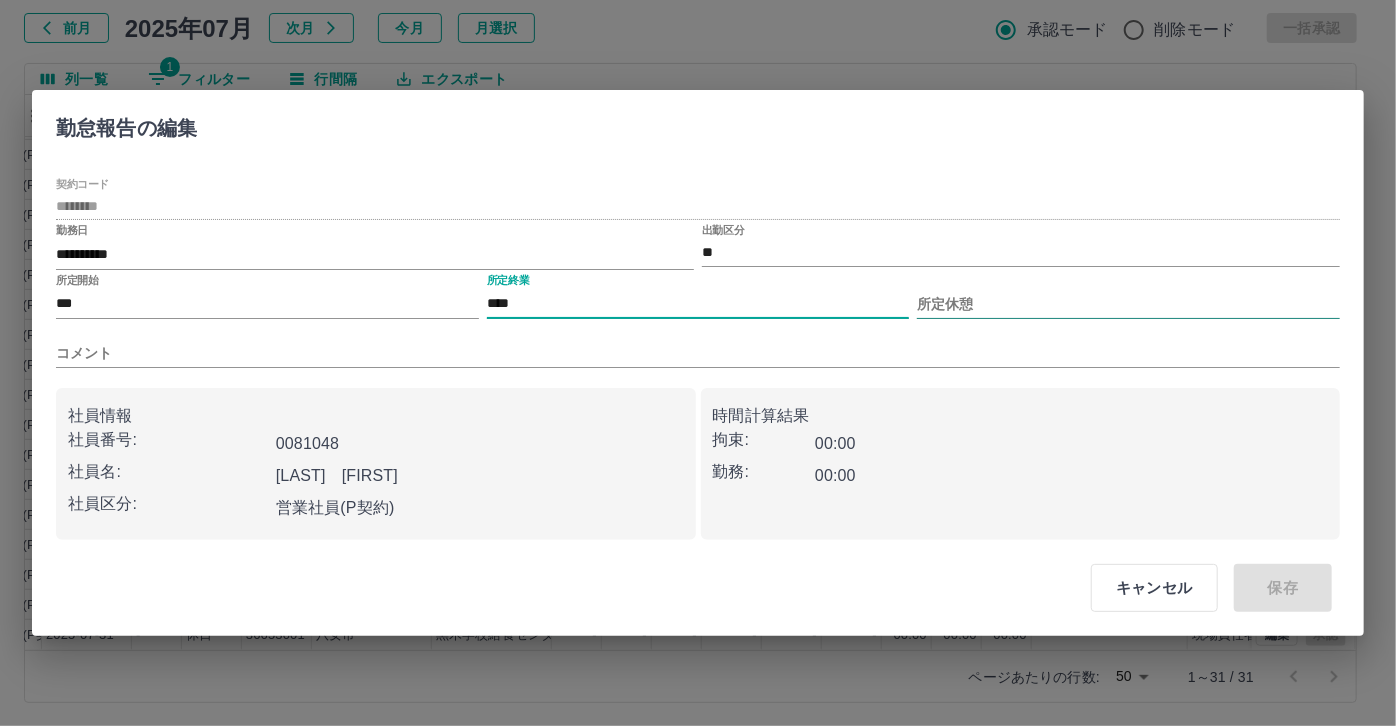 click on "所定休憩" at bounding box center [1128, 304] 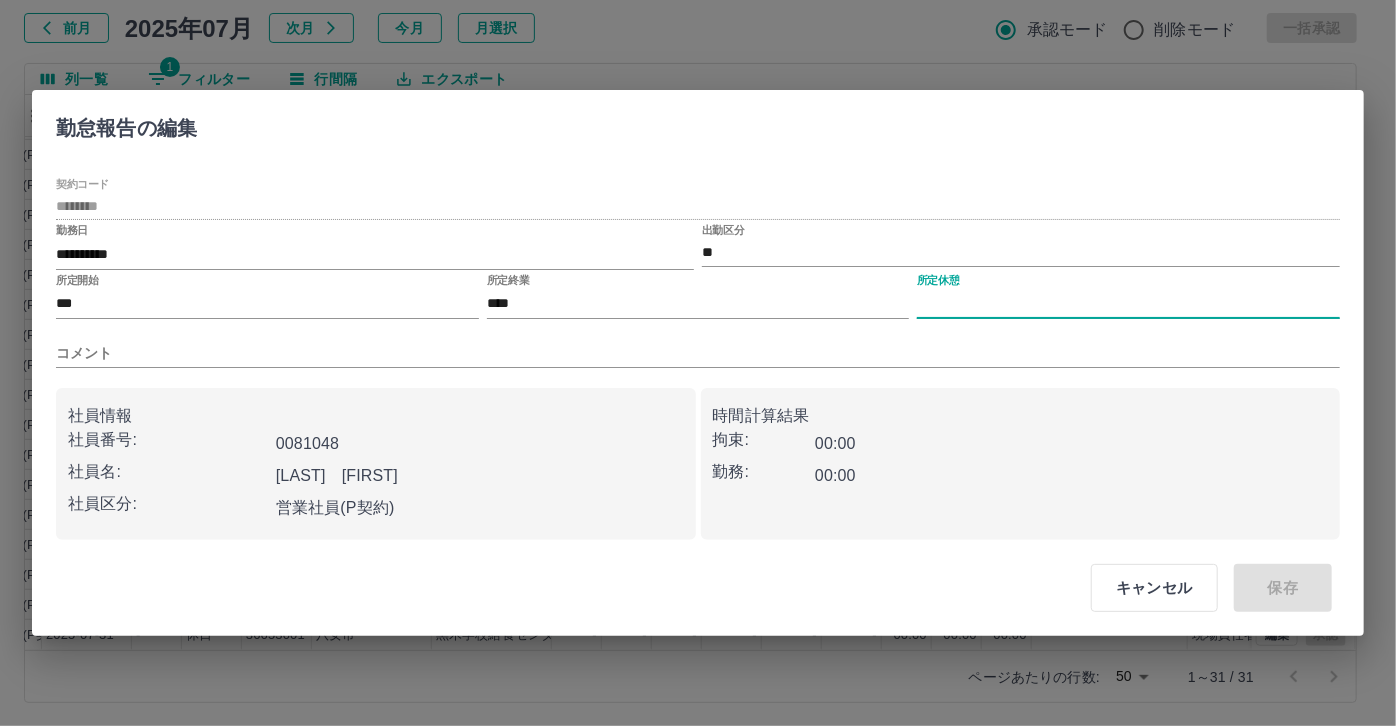 type on "****" 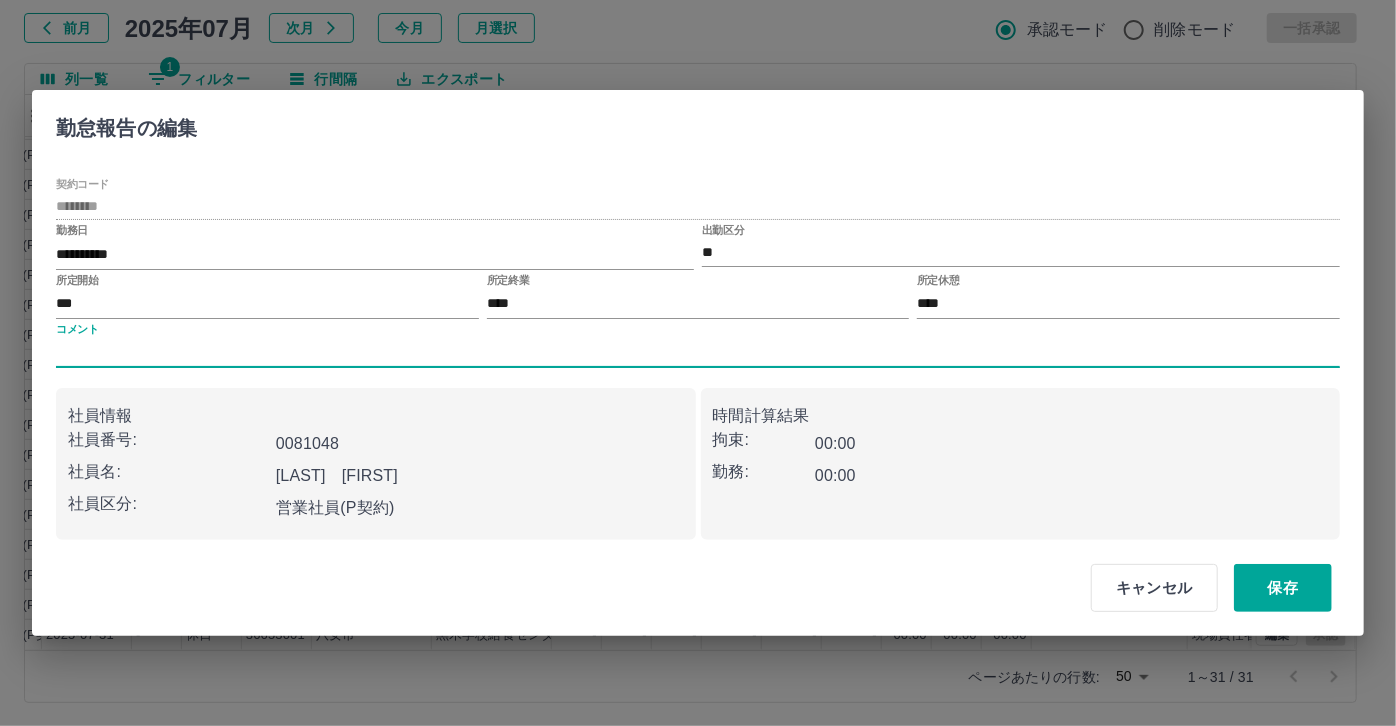 click on "コメント" at bounding box center [698, 353] 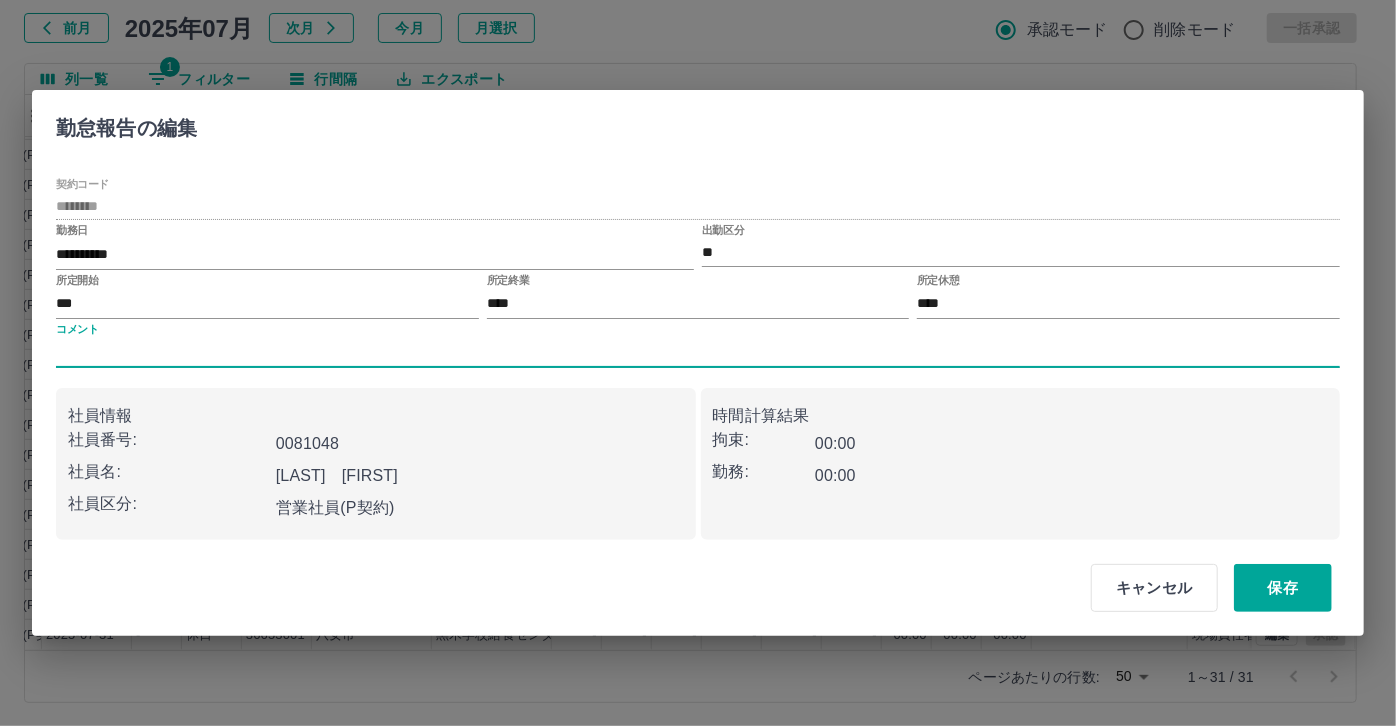type on "*****" 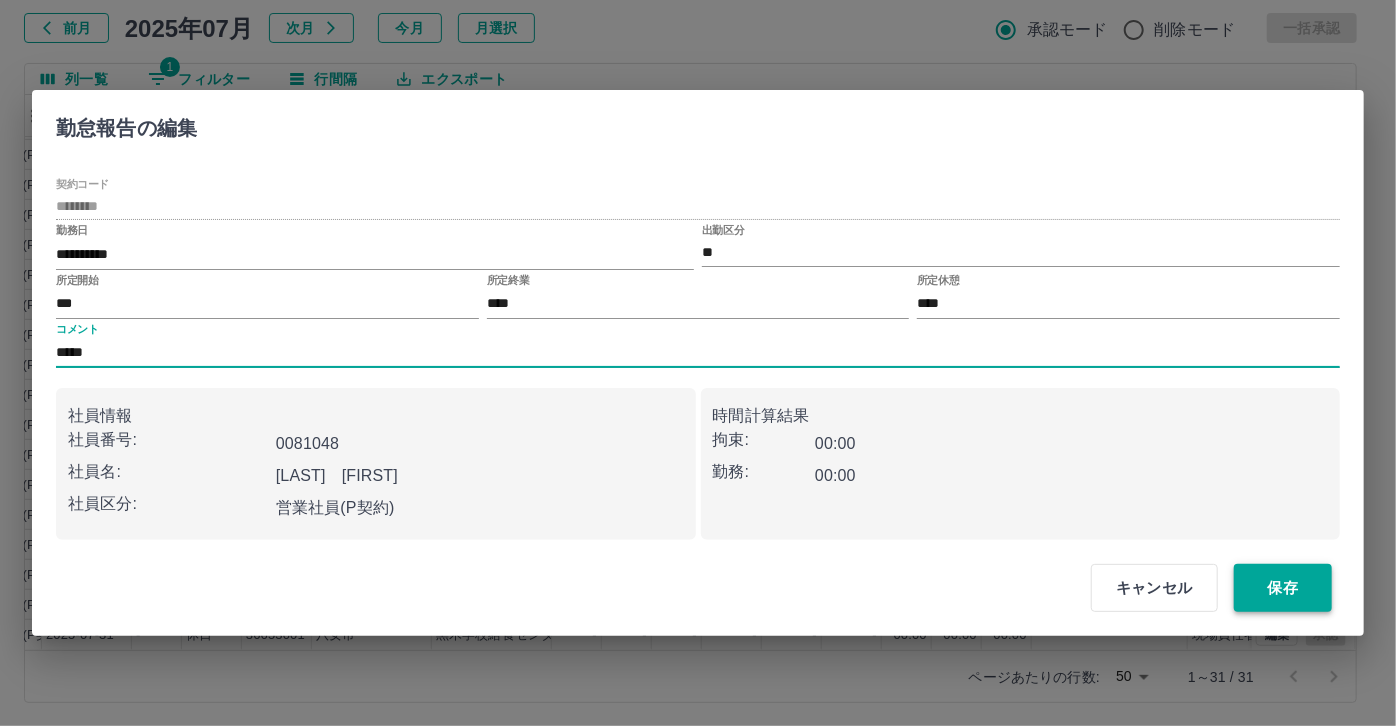 click on "保存" at bounding box center [1283, 588] 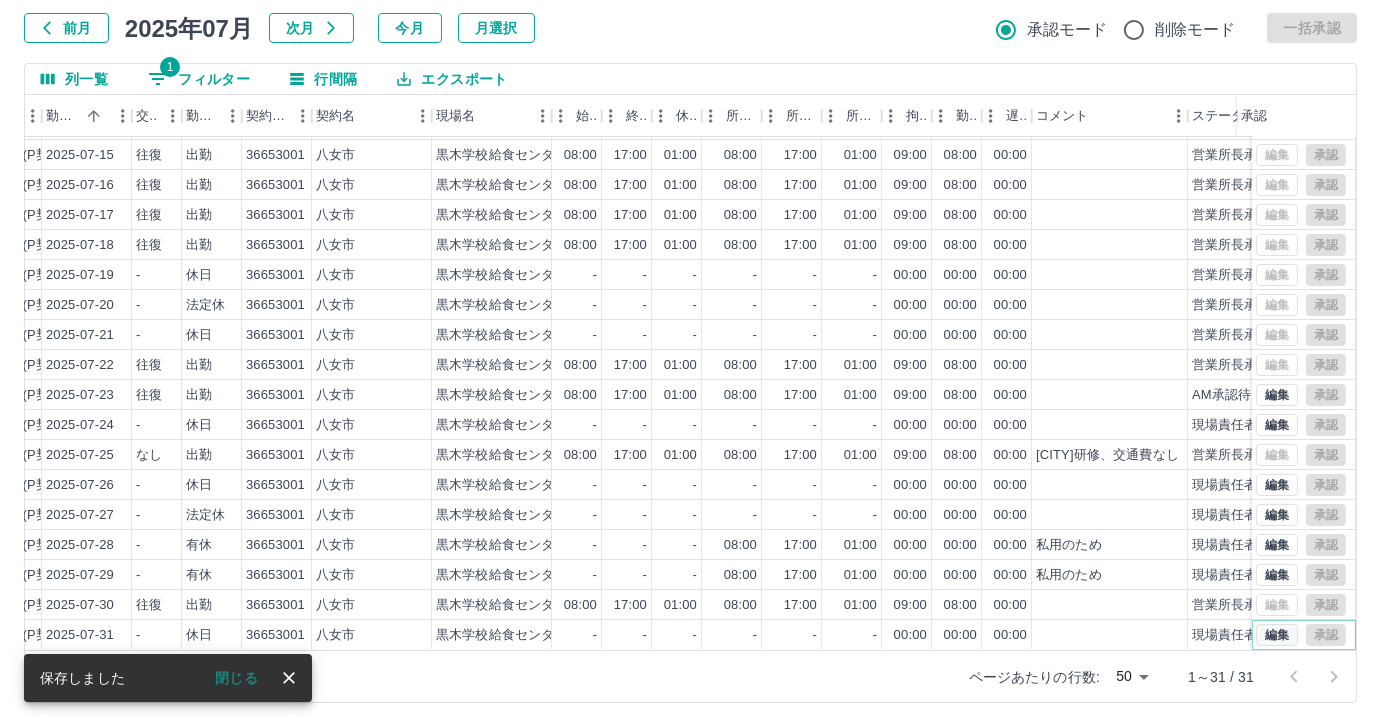 click on "編集" at bounding box center [1277, 635] 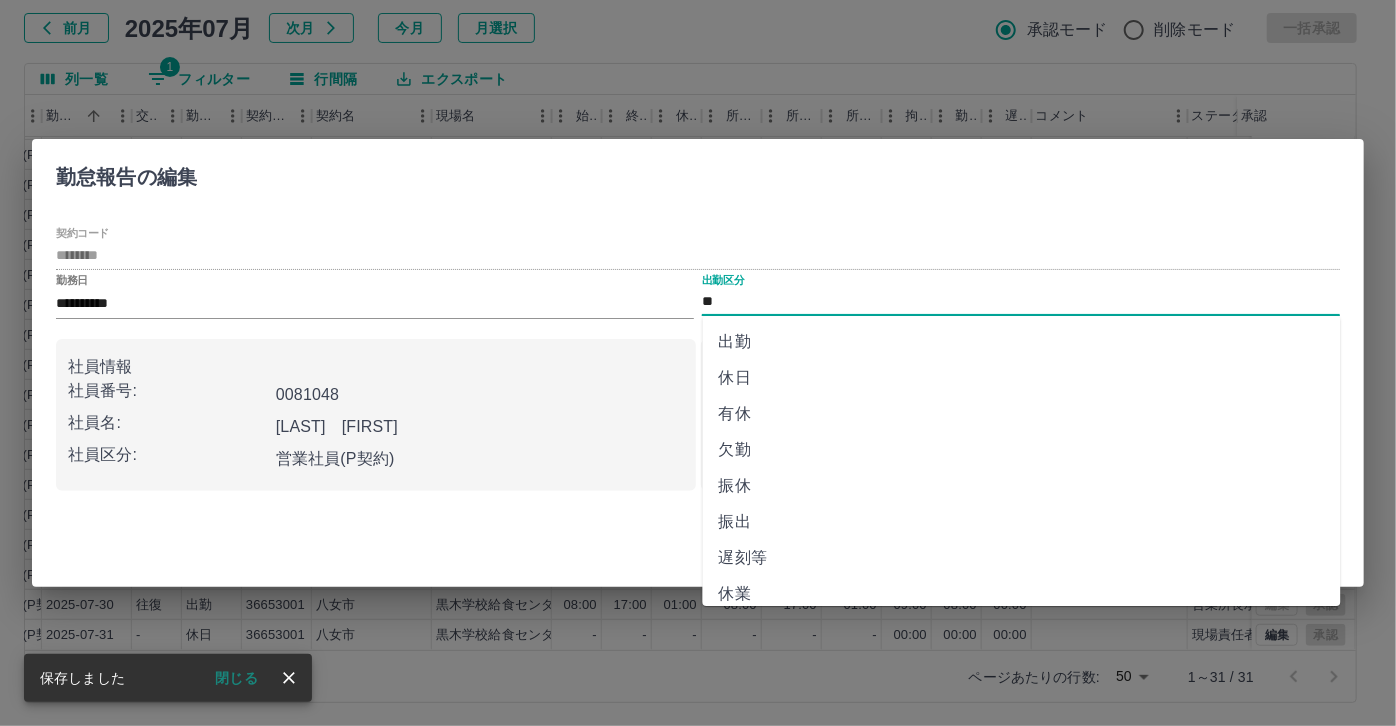 click on "**" at bounding box center (1021, 302) 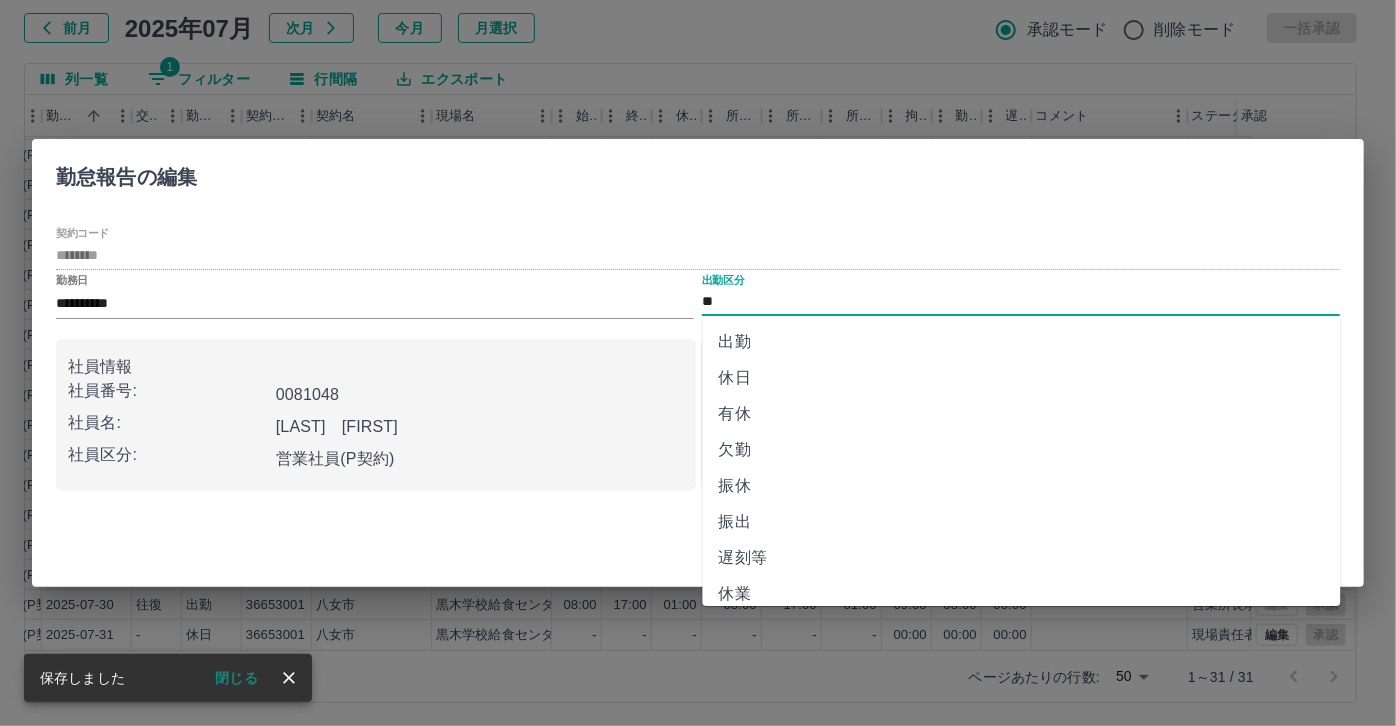 click on "有休" at bounding box center (1022, 414) 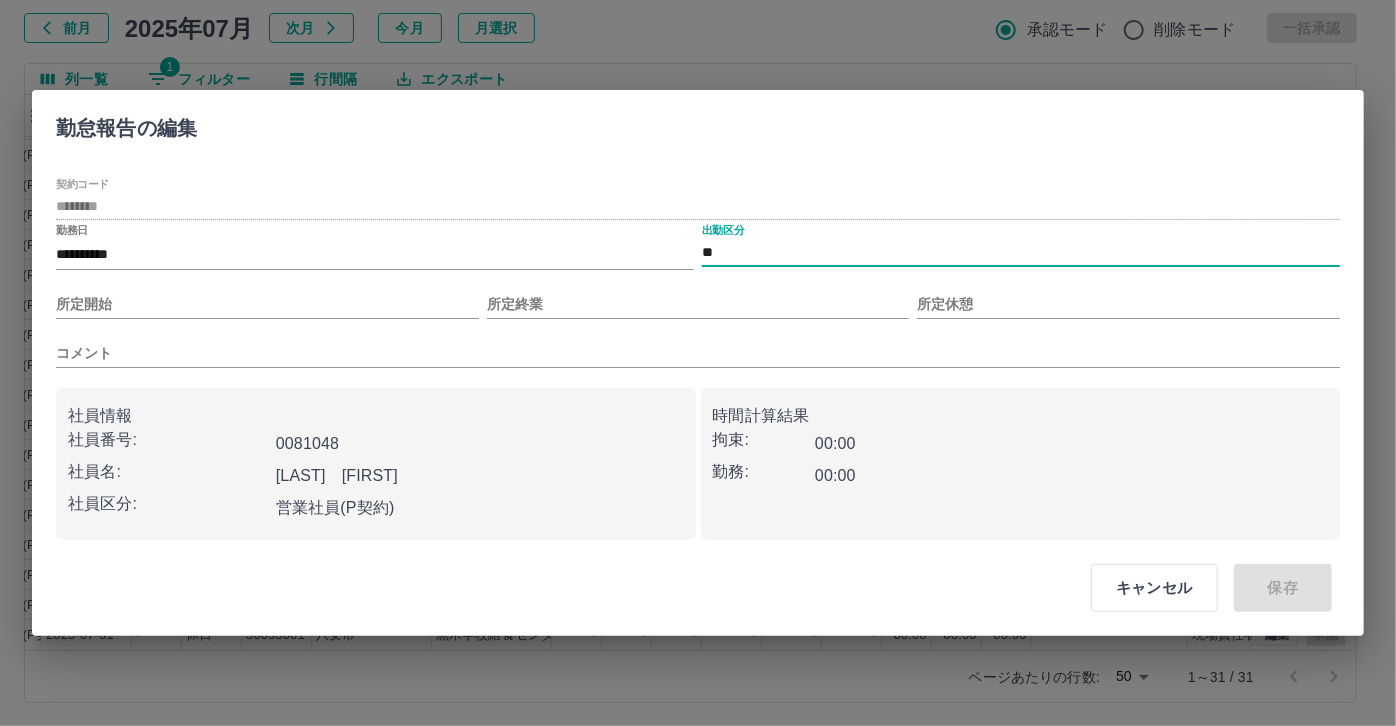 type on "**" 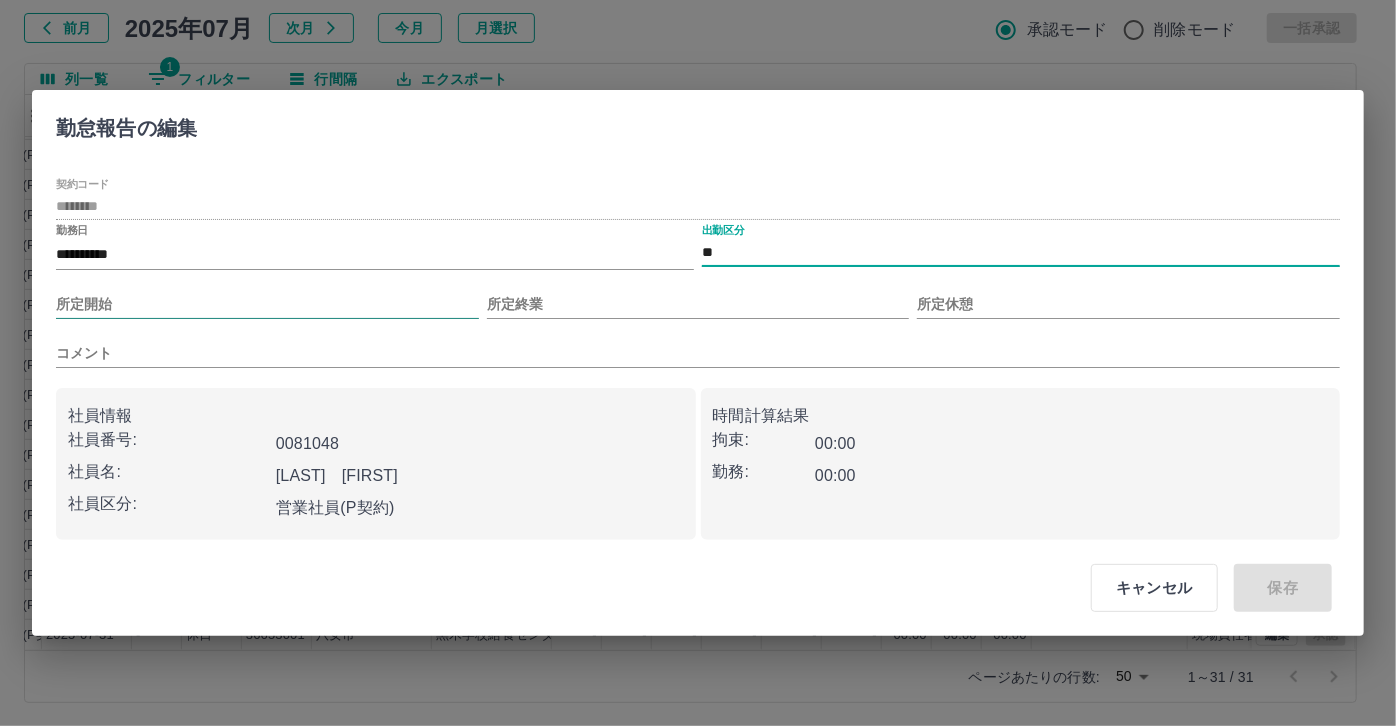 click on "所定開始" at bounding box center (267, 304) 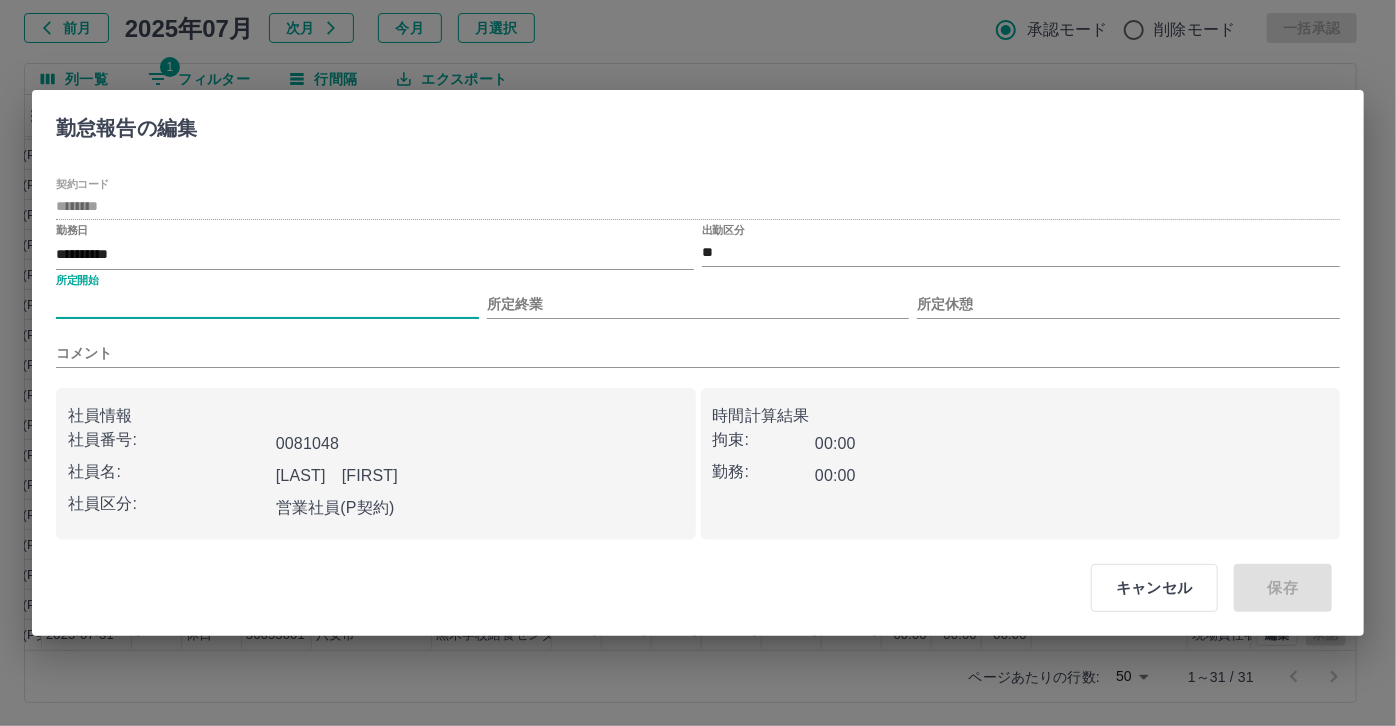 type on "***" 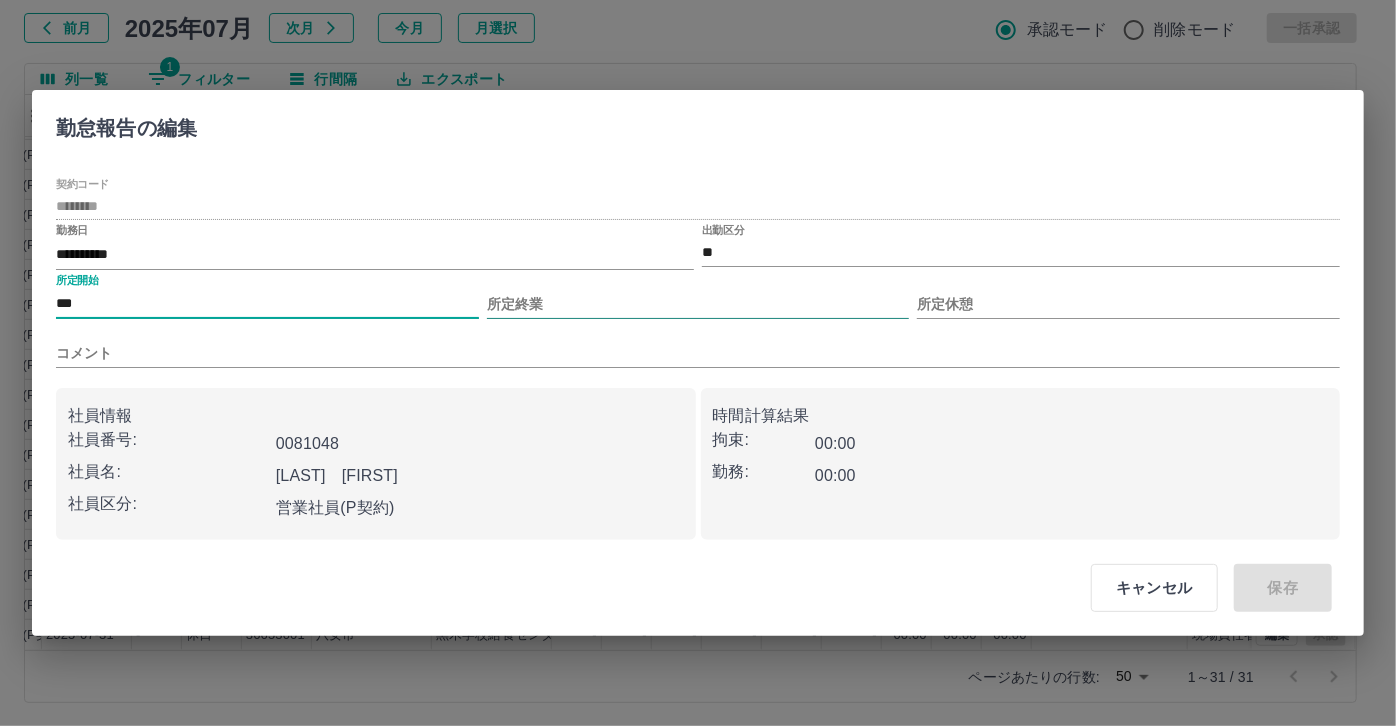 click on "所定終業" at bounding box center (698, 304) 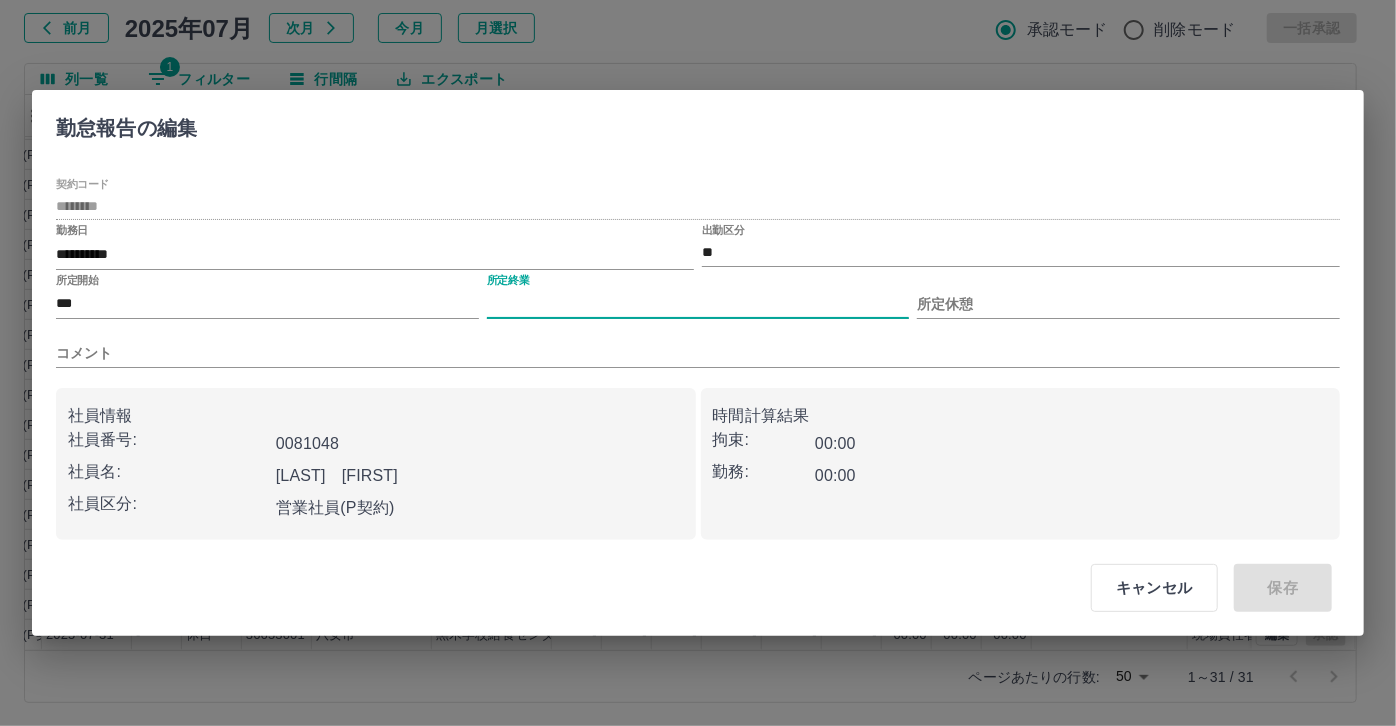 type on "****" 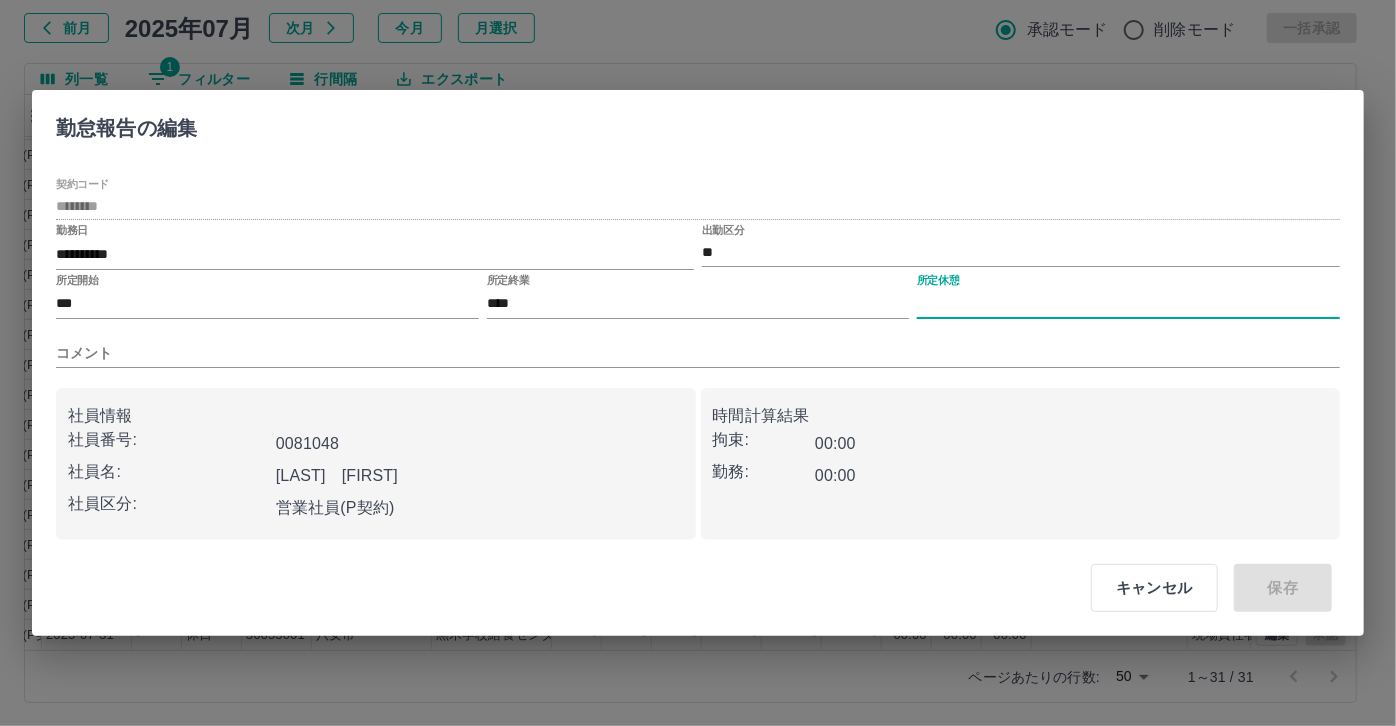 click on "所定休憩" at bounding box center (1128, 304) 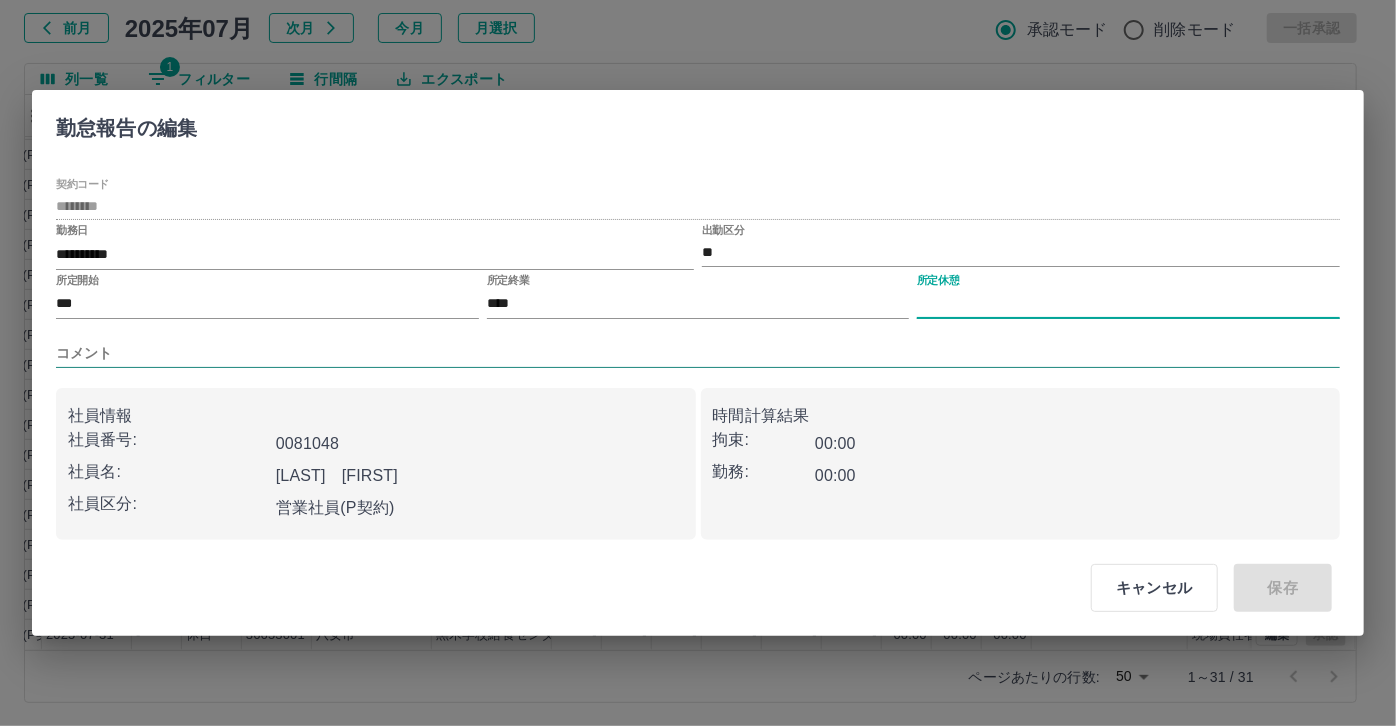 type on "****" 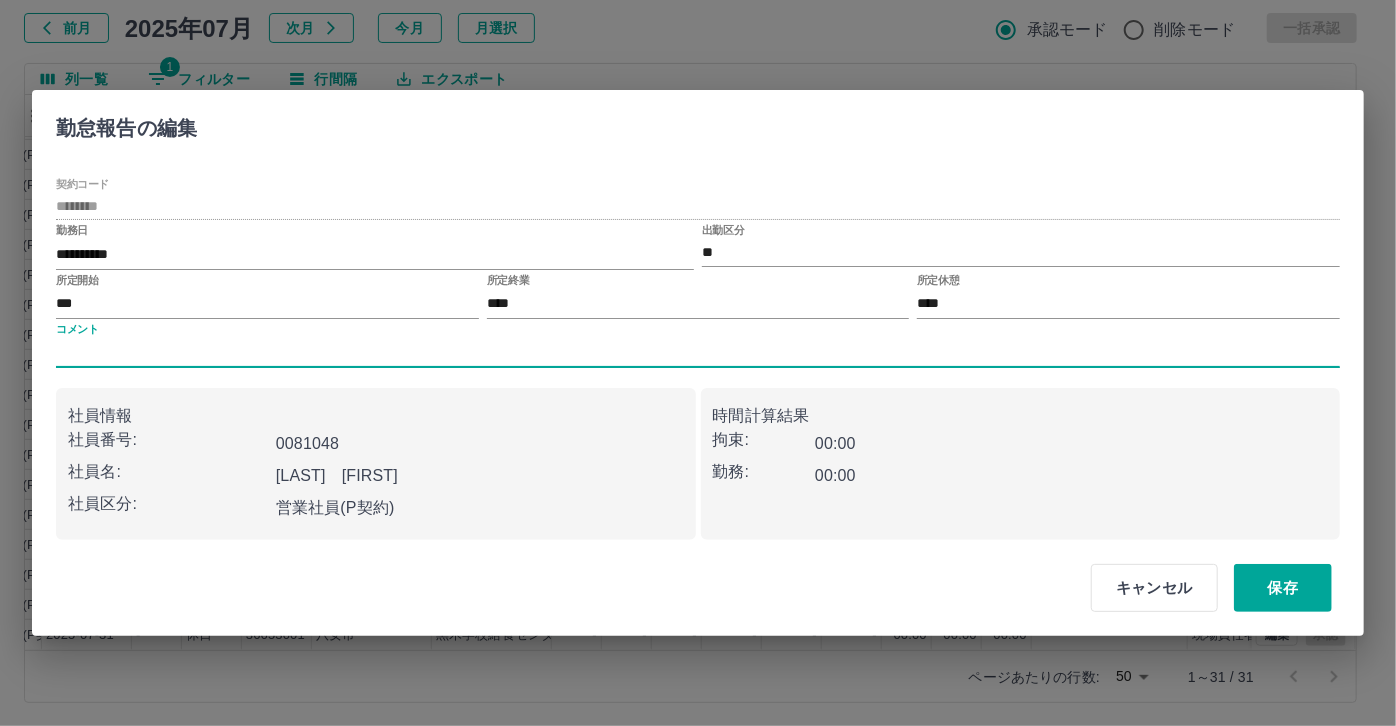click on "コメント" at bounding box center [698, 353] 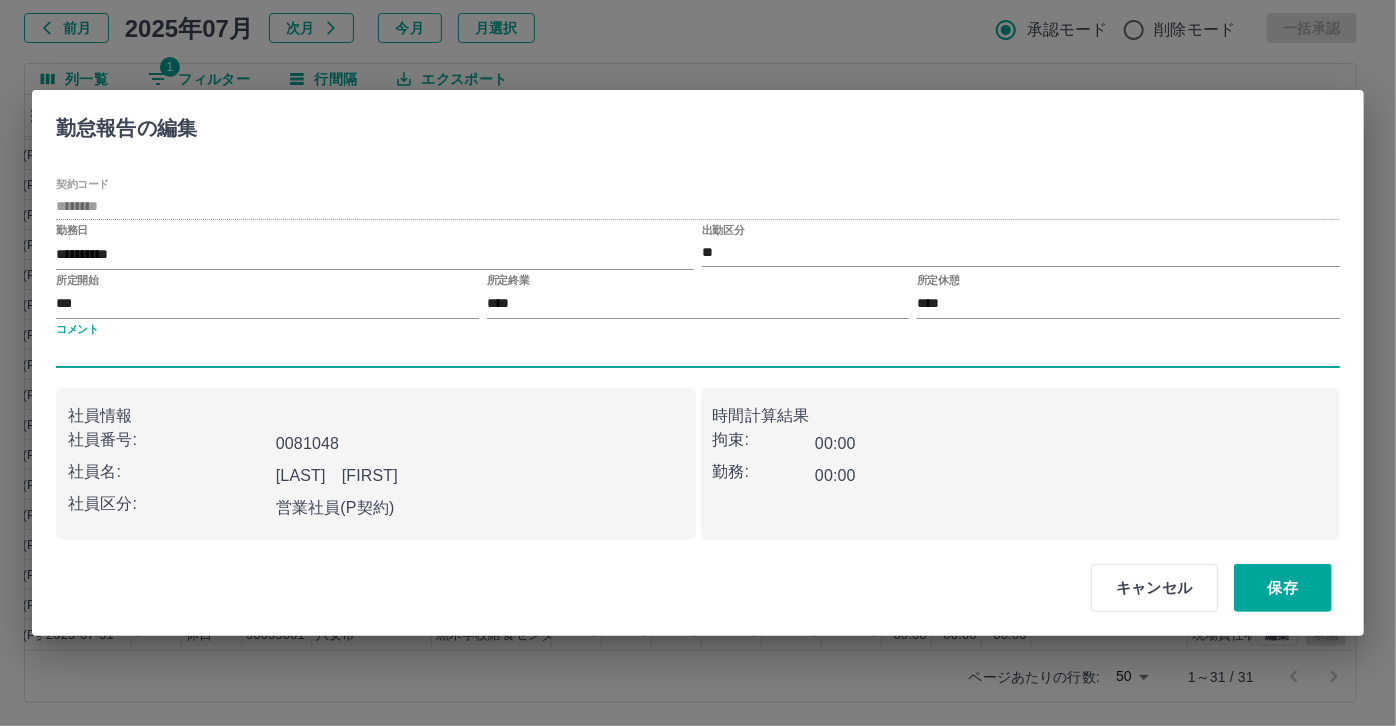 type on "*****" 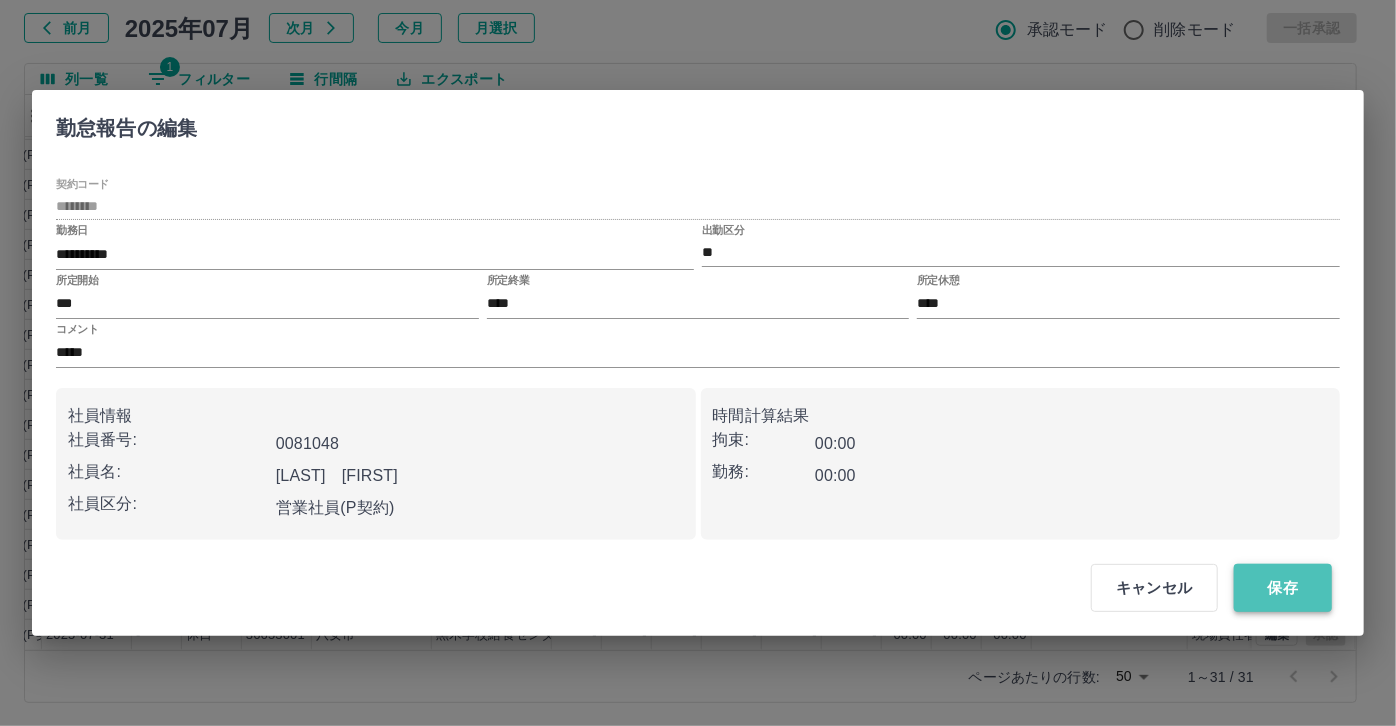 click on "保存" at bounding box center [1283, 588] 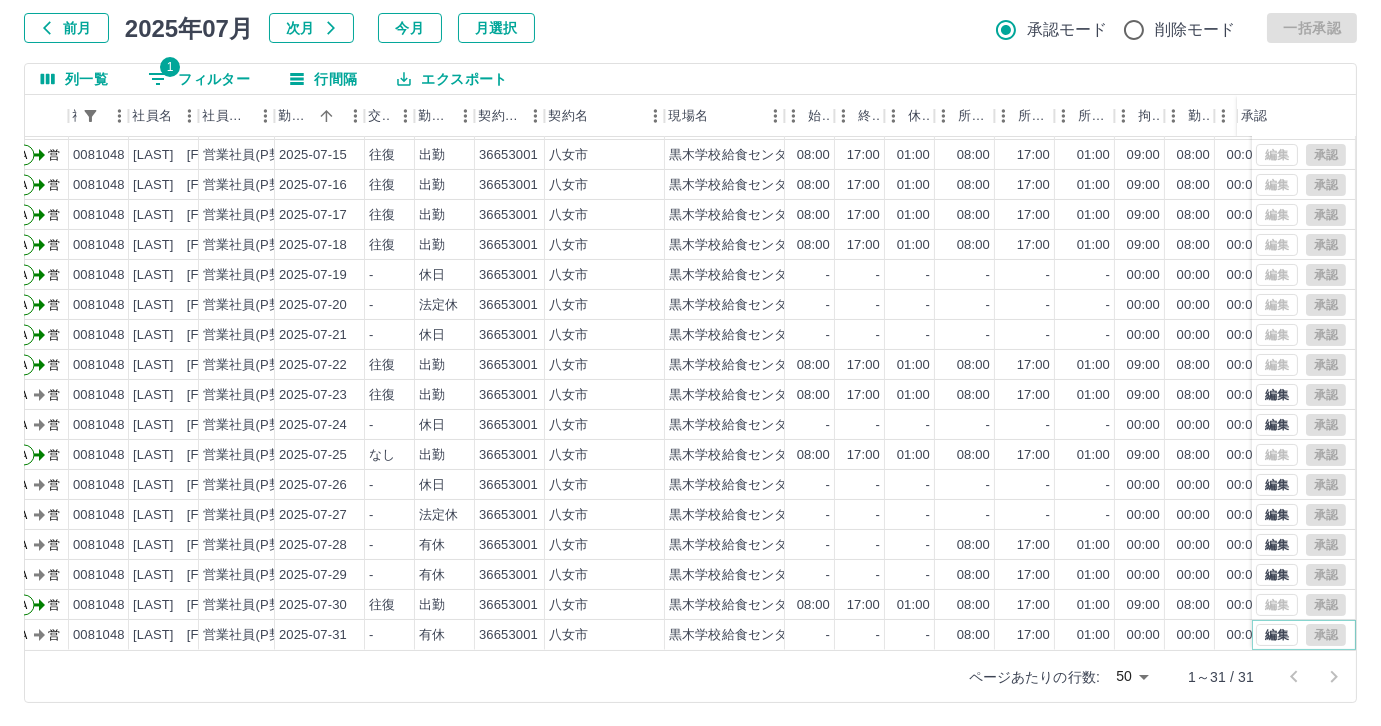 scroll, scrollTop: 431, scrollLeft: 130, axis: both 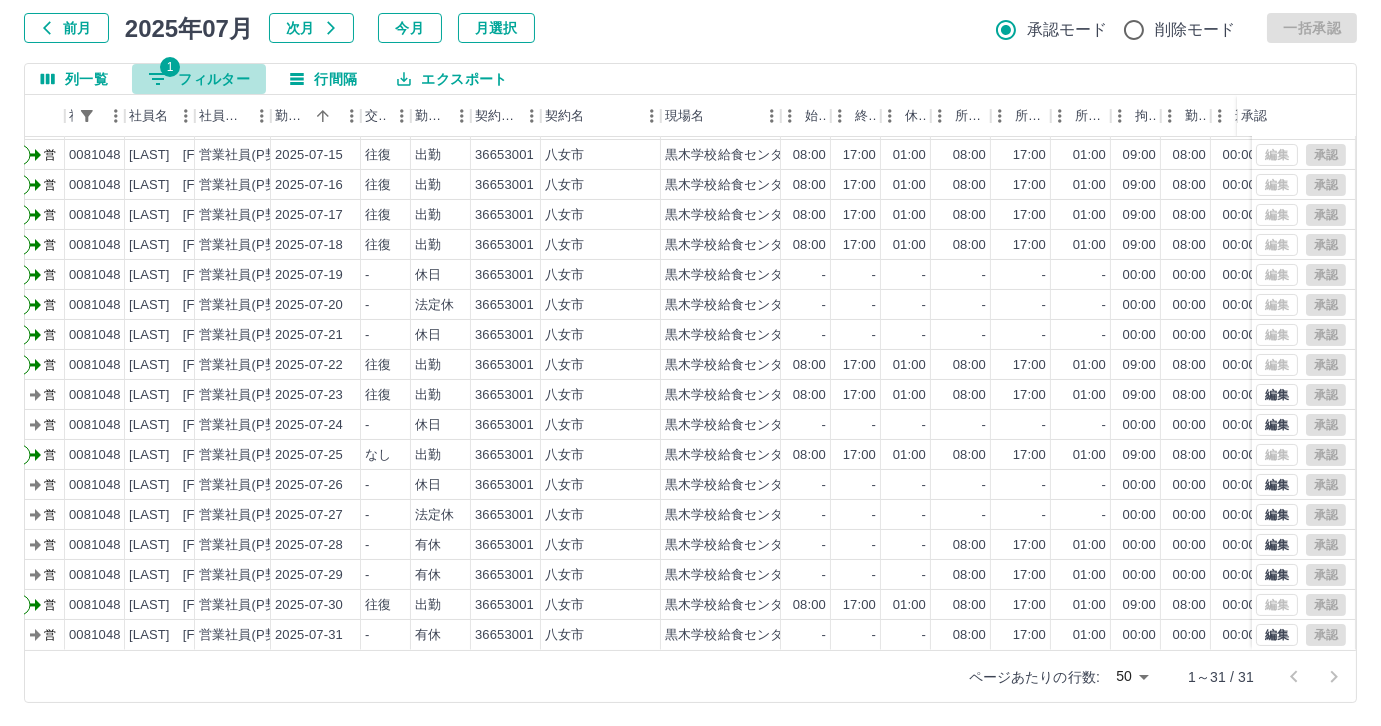 click on "1 フィルター" at bounding box center [199, 79] 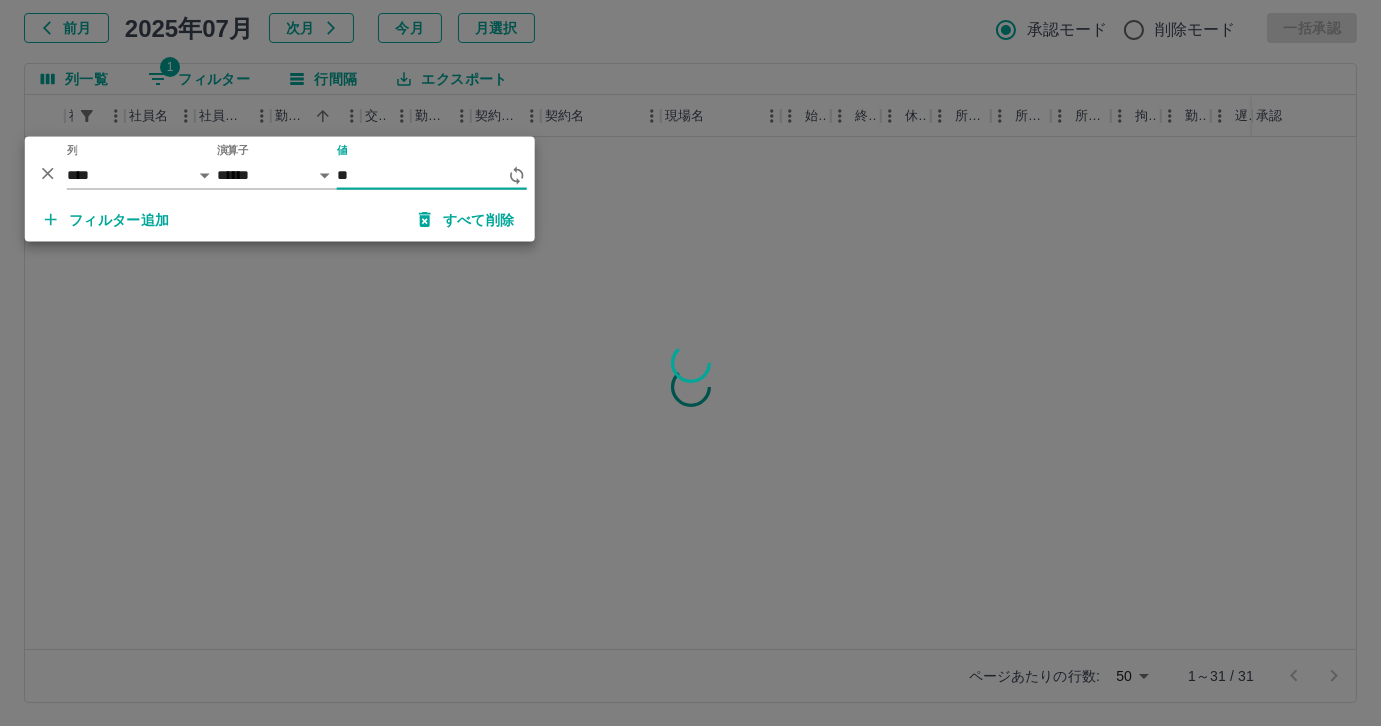 type on "*" 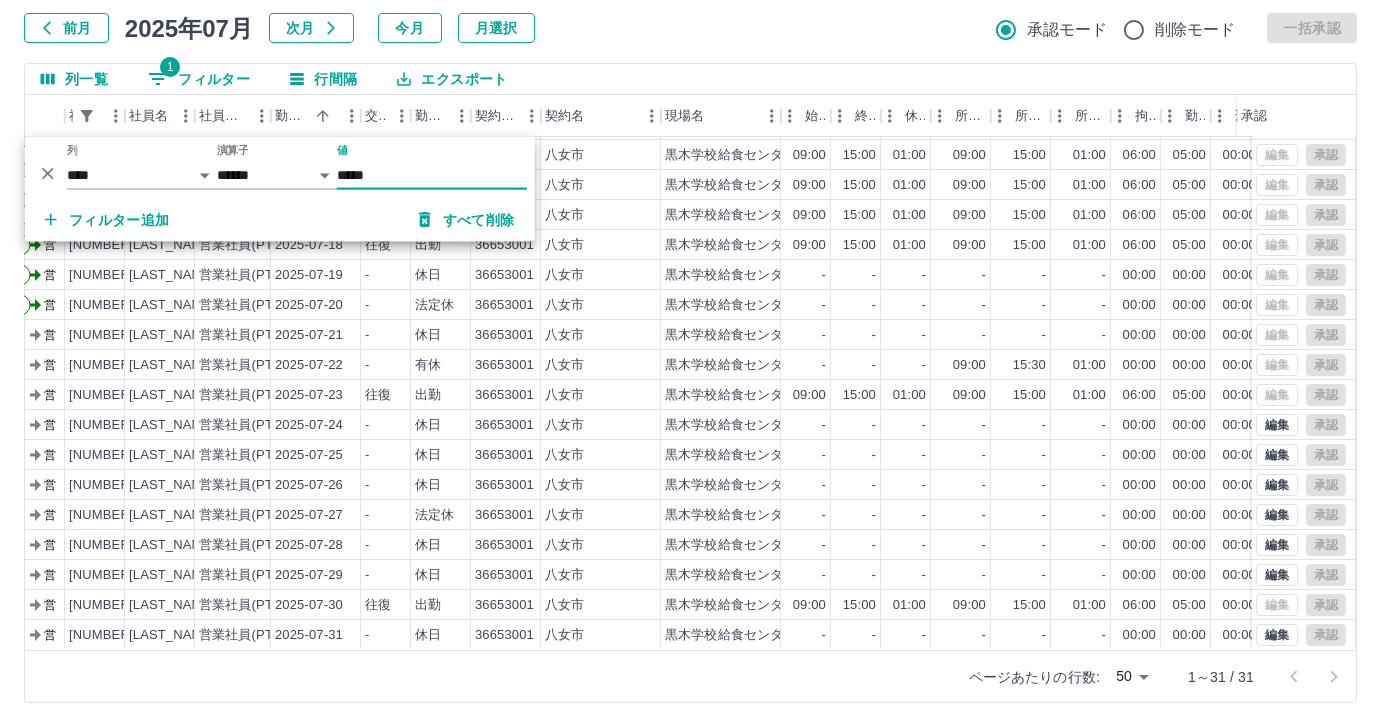 scroll, scrollTop: 431, scrollLeft: 130, axis: both 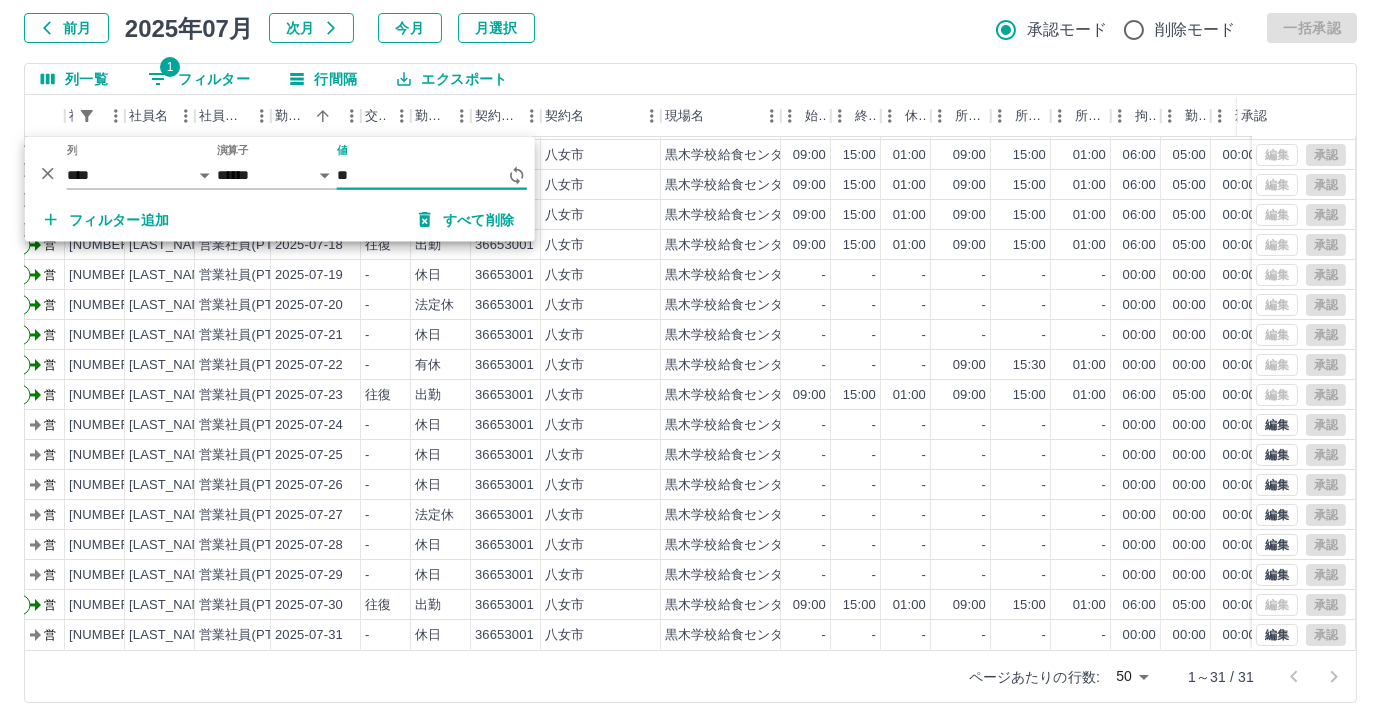 type on "*" 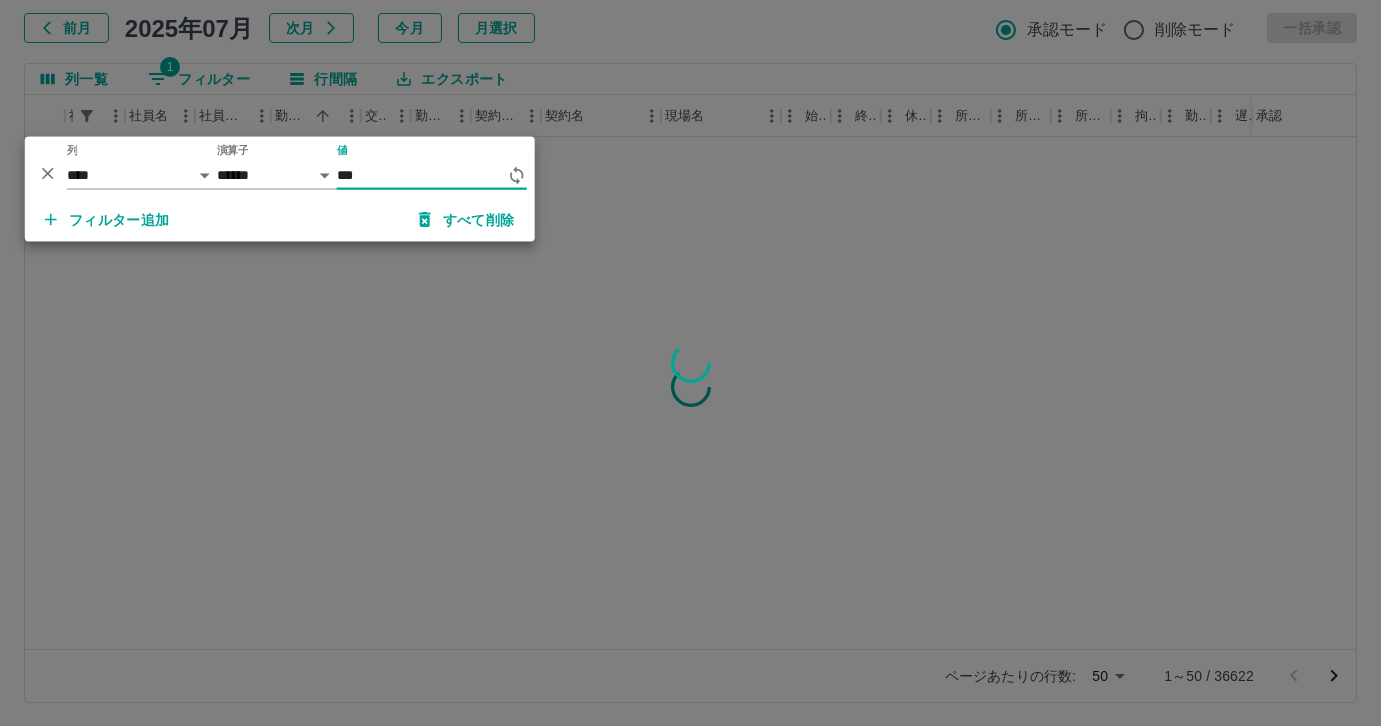 scroll, scrollTop: 0, scrollLeft: 130, axis: horizontal 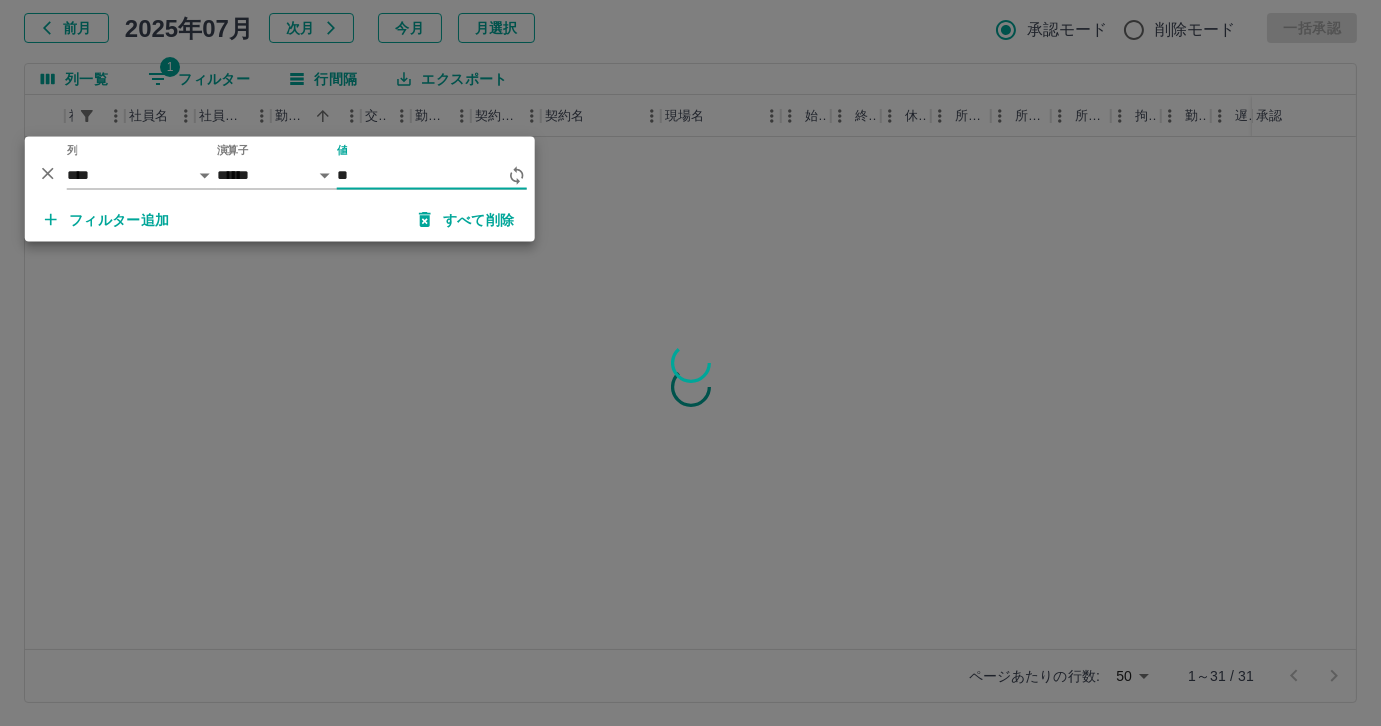 type on "*" 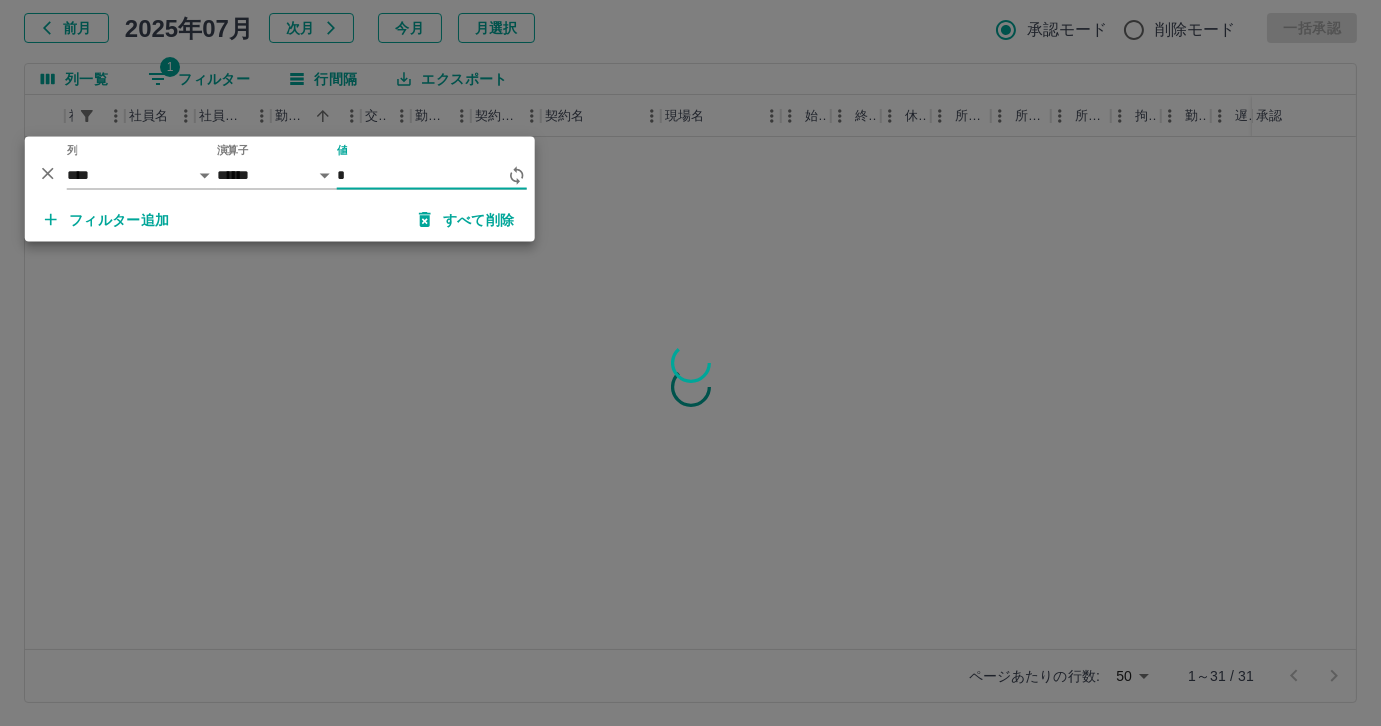 scroll, scrollTop: 0, scrollLeft: 130, axis: horizontal 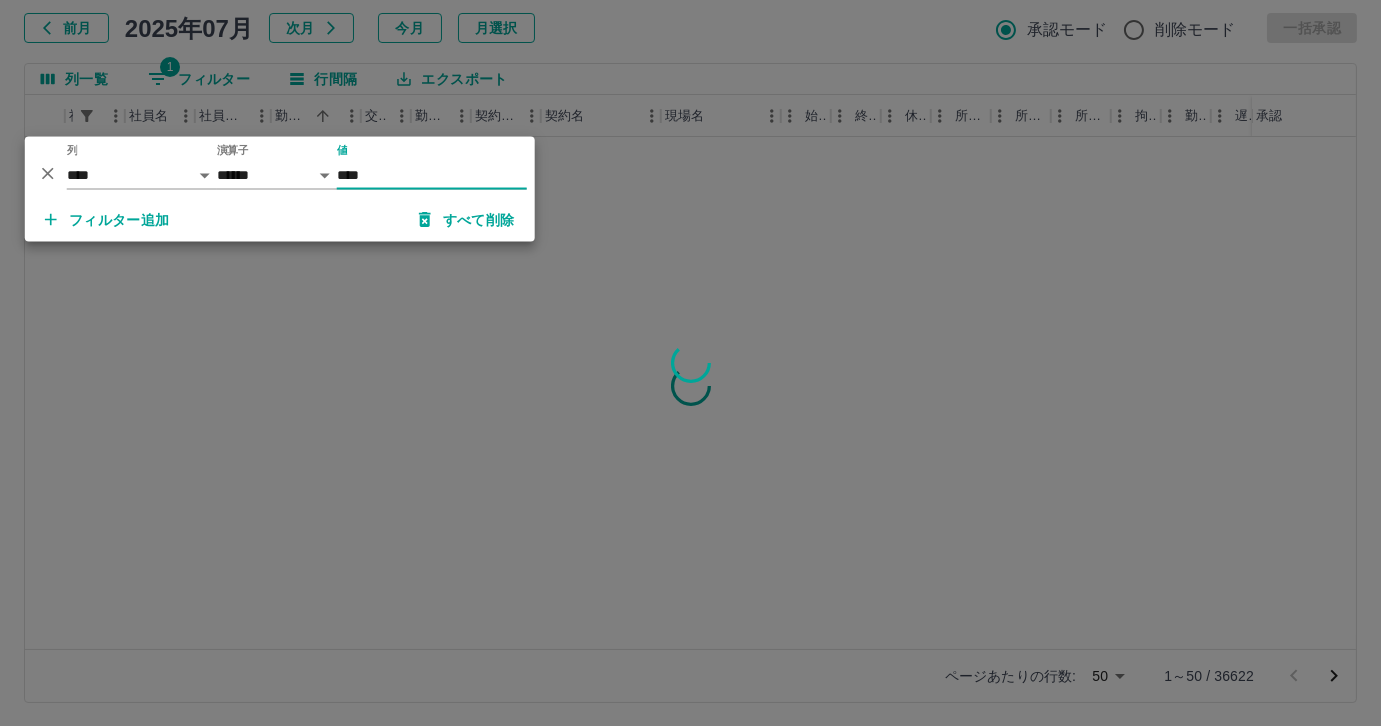 type on "*****" 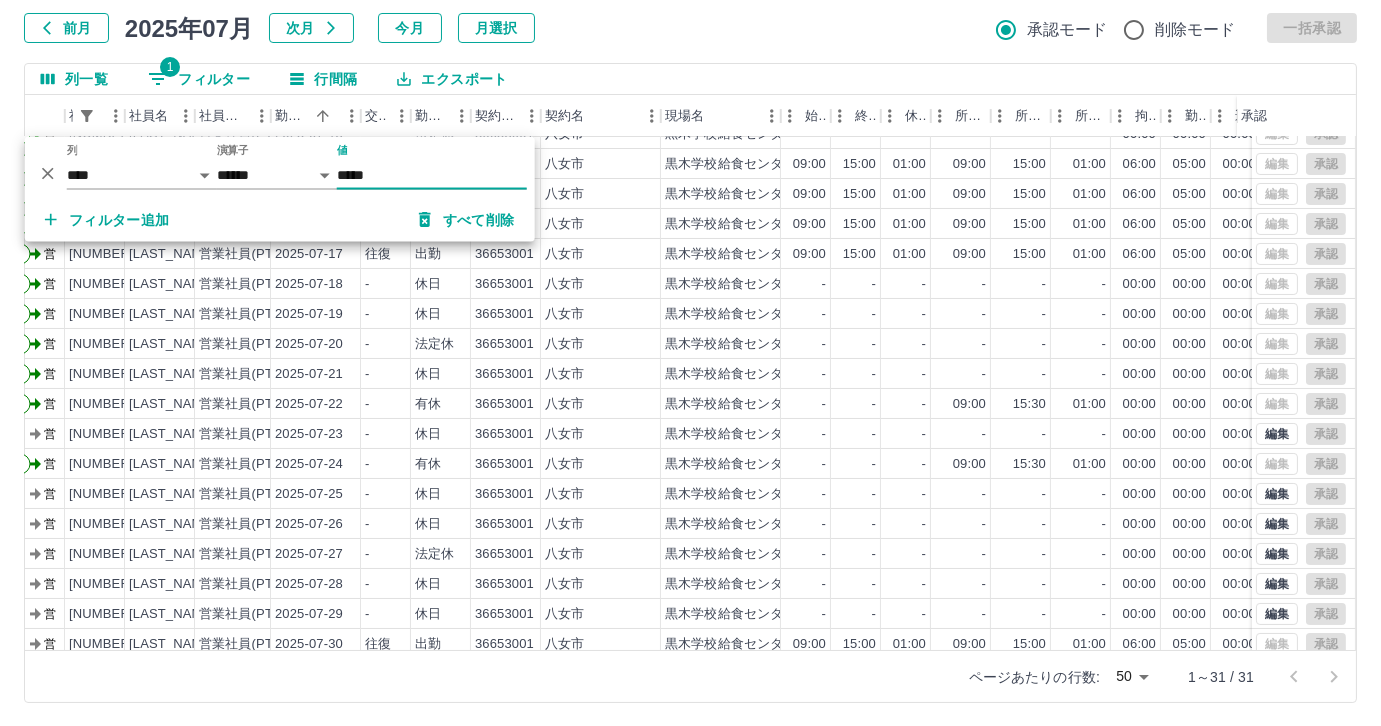 scroll, scrollTop: 431, scrollLeft: 130, axis: both 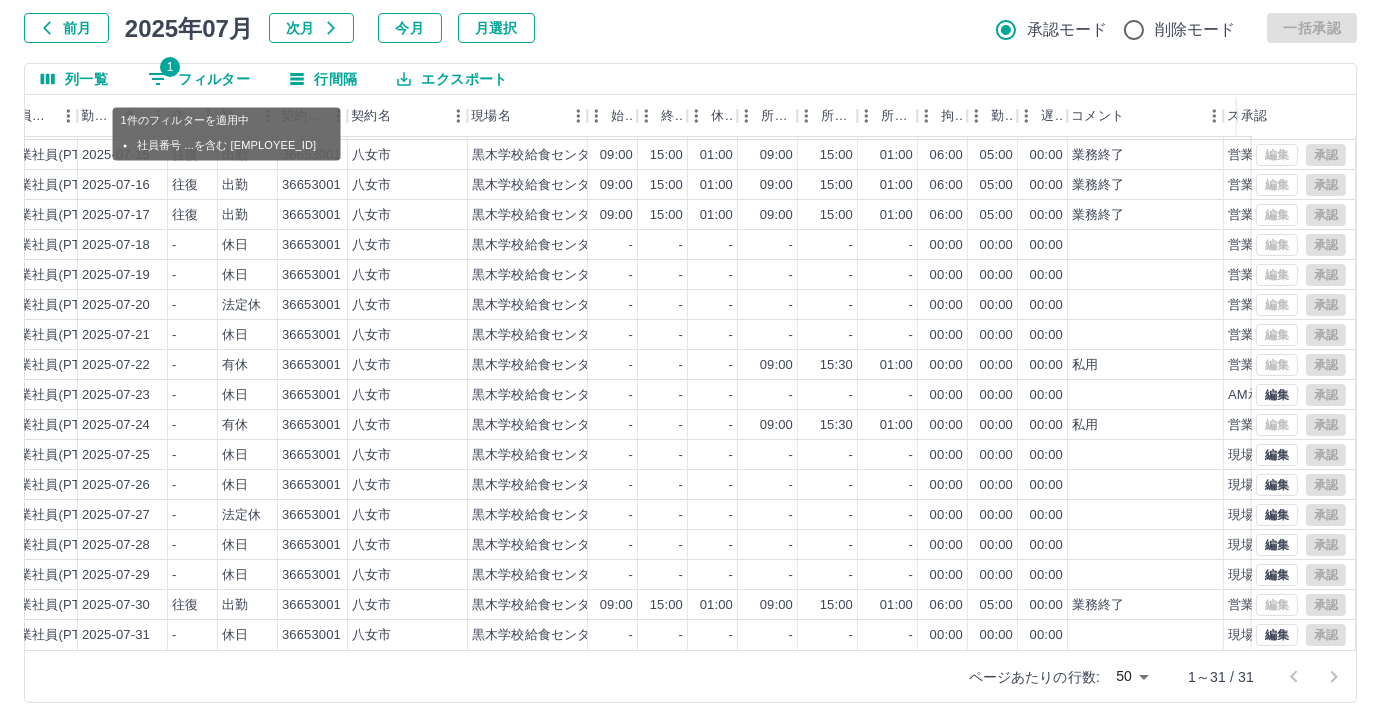 click on "1 フィルター" at bounding box center [199, 79] 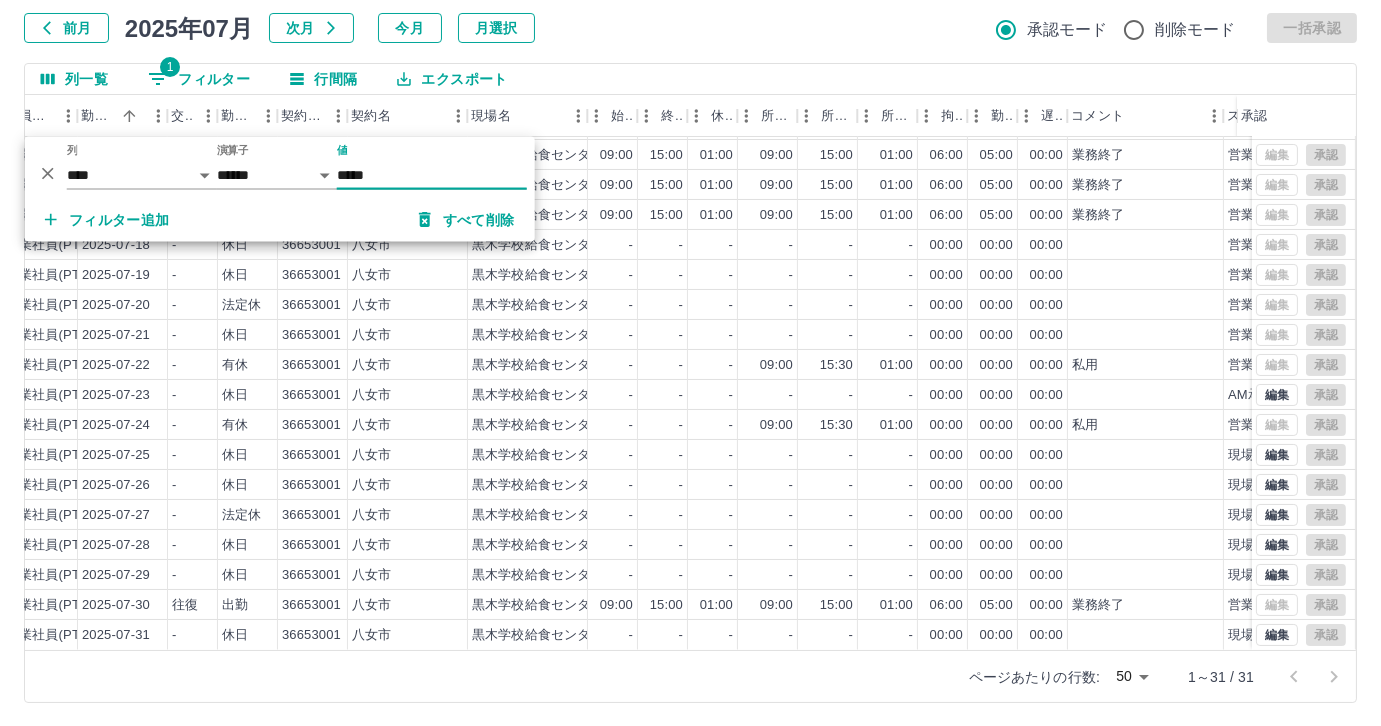 click on "*****" at bounding box center [432, 175] 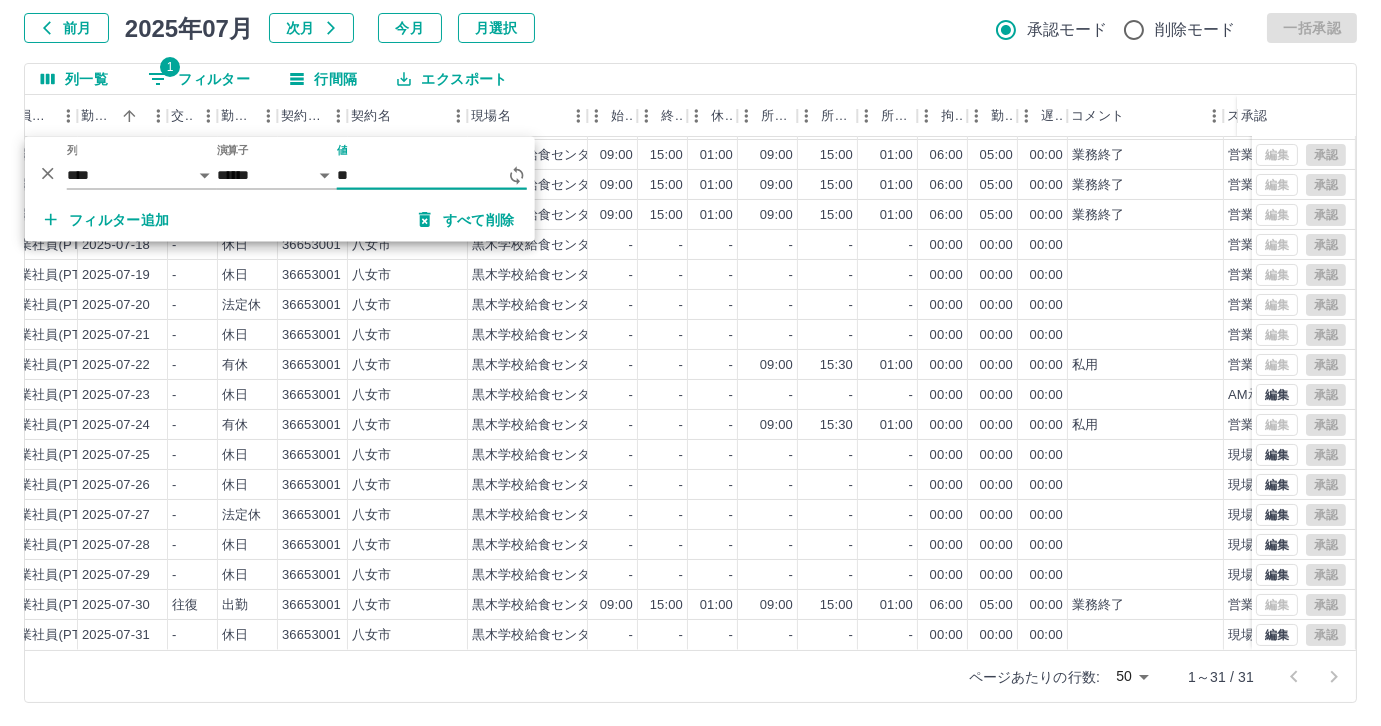 type on "*" 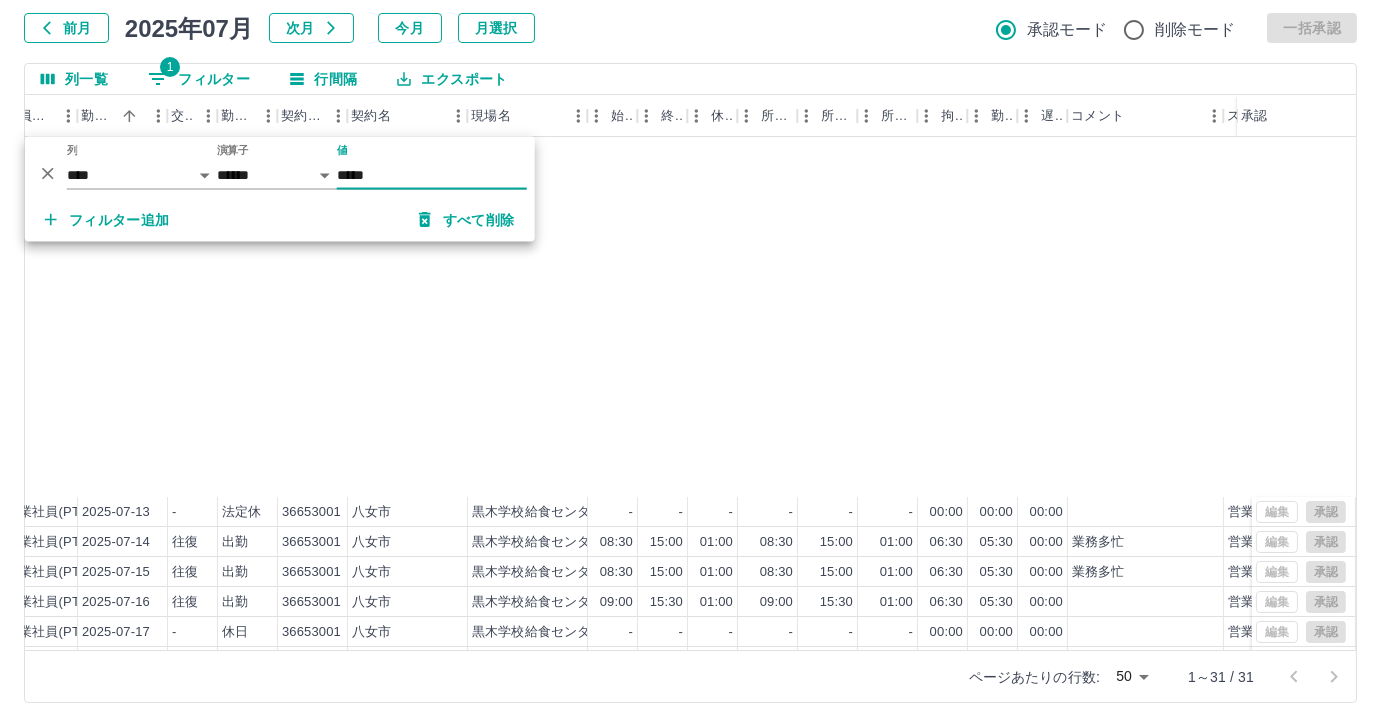scroll, scrollTop: 431, scrollLeft: 323, axis: both 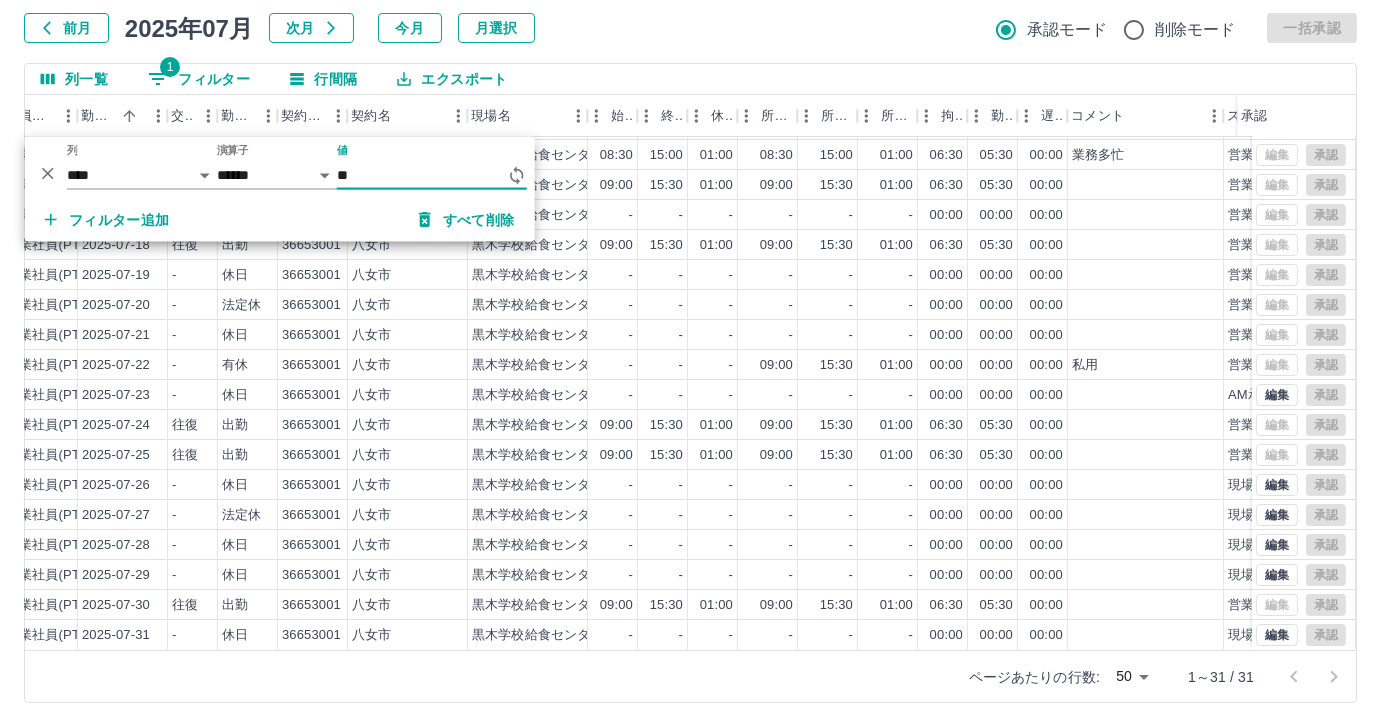 type on "*" 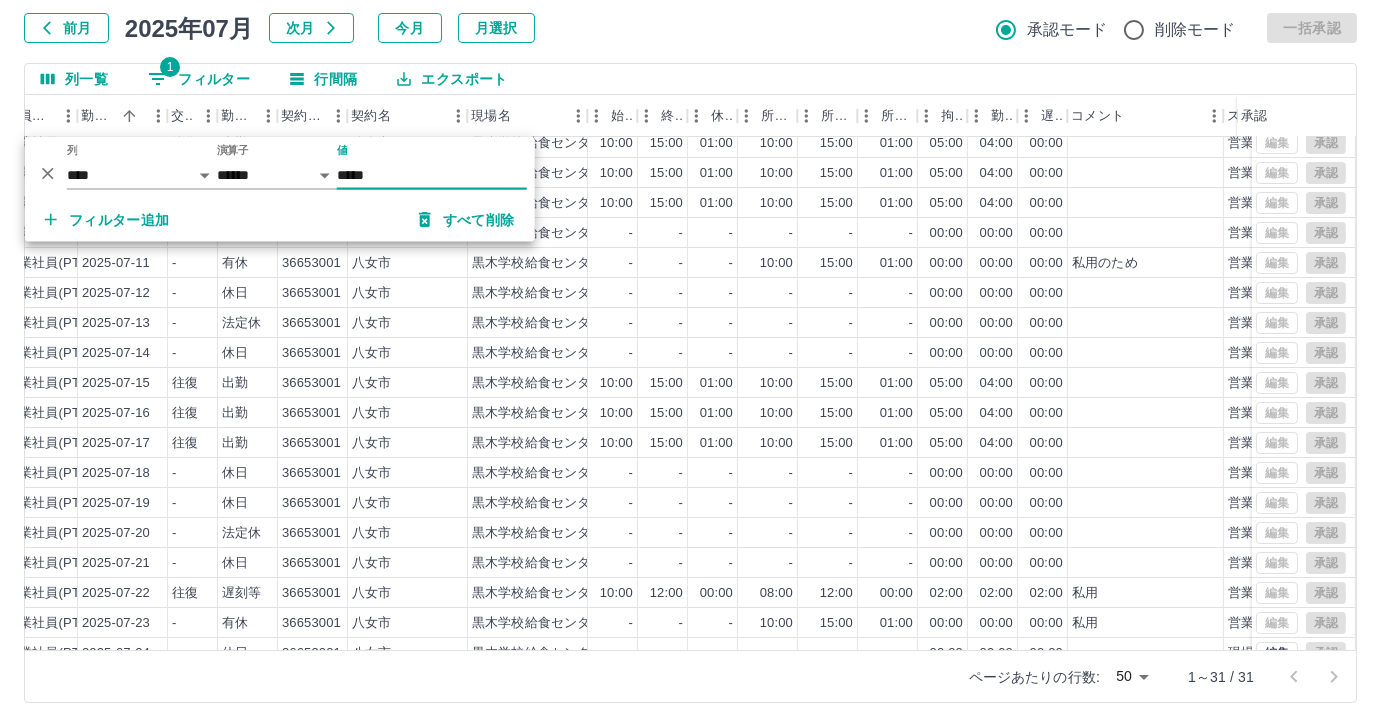 scroll, scrollTop: 158, scrollLeft: 323, axis: both 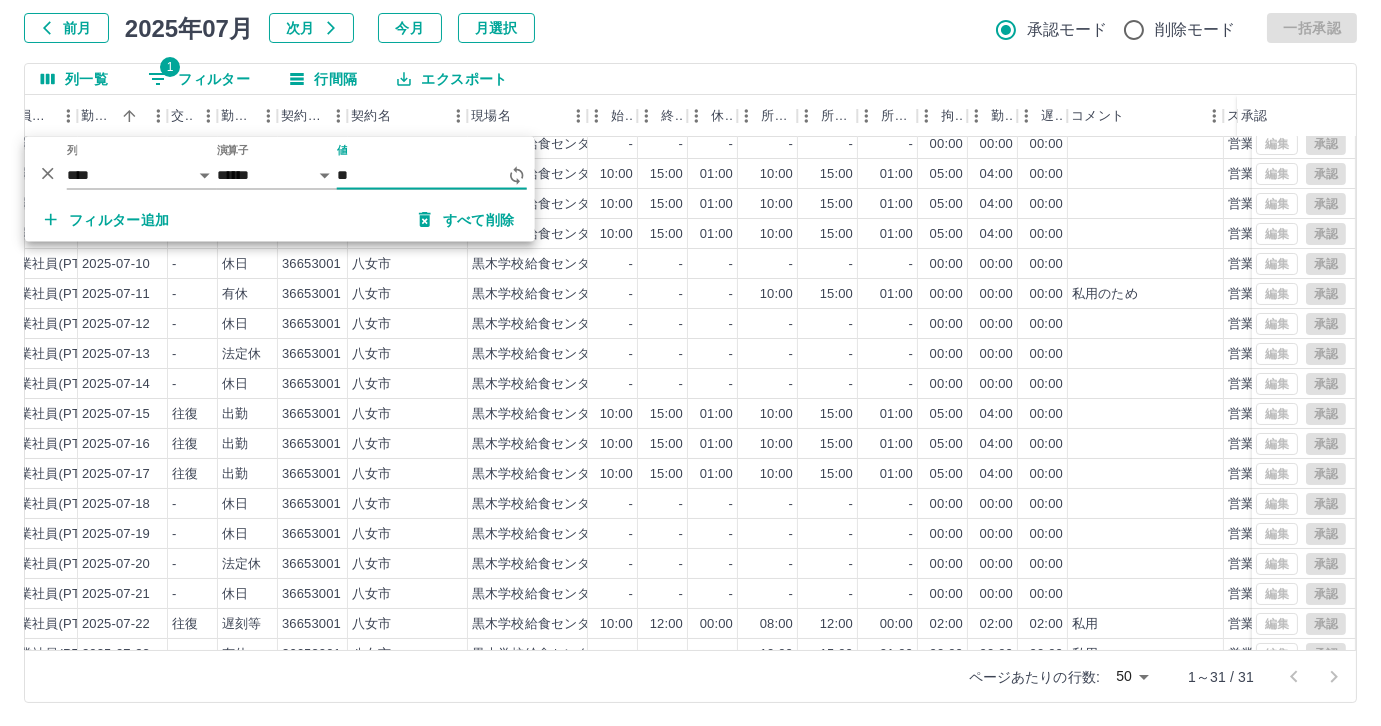 type on "*" 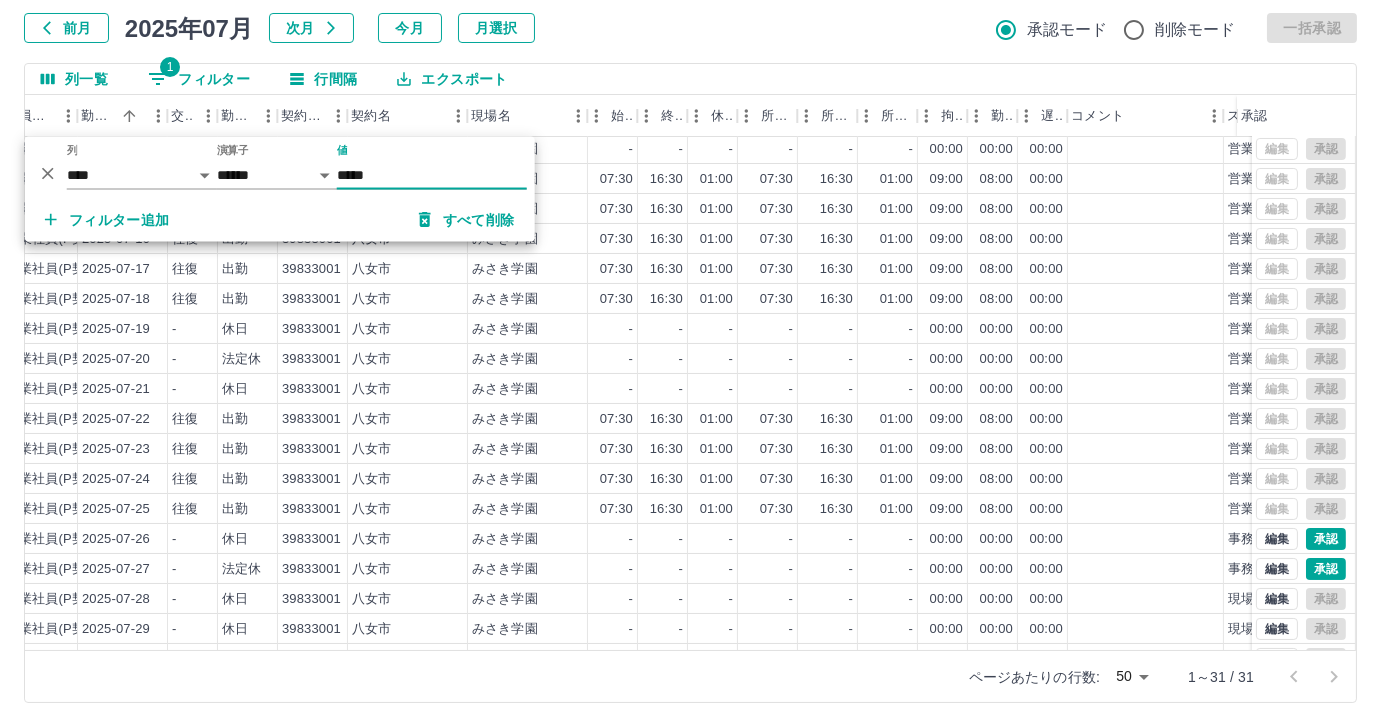 scroll, scrollTop: 431, scrollLeft: 323, axis: both 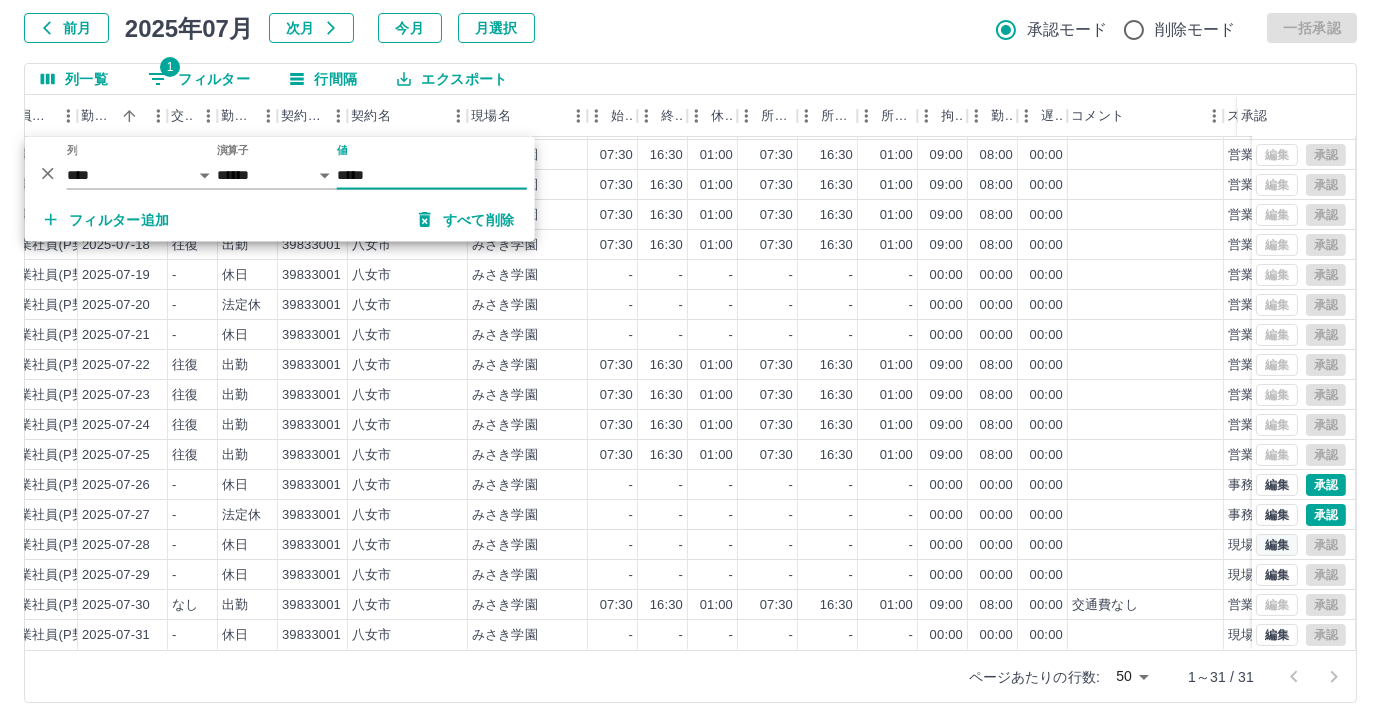 type on "*****" 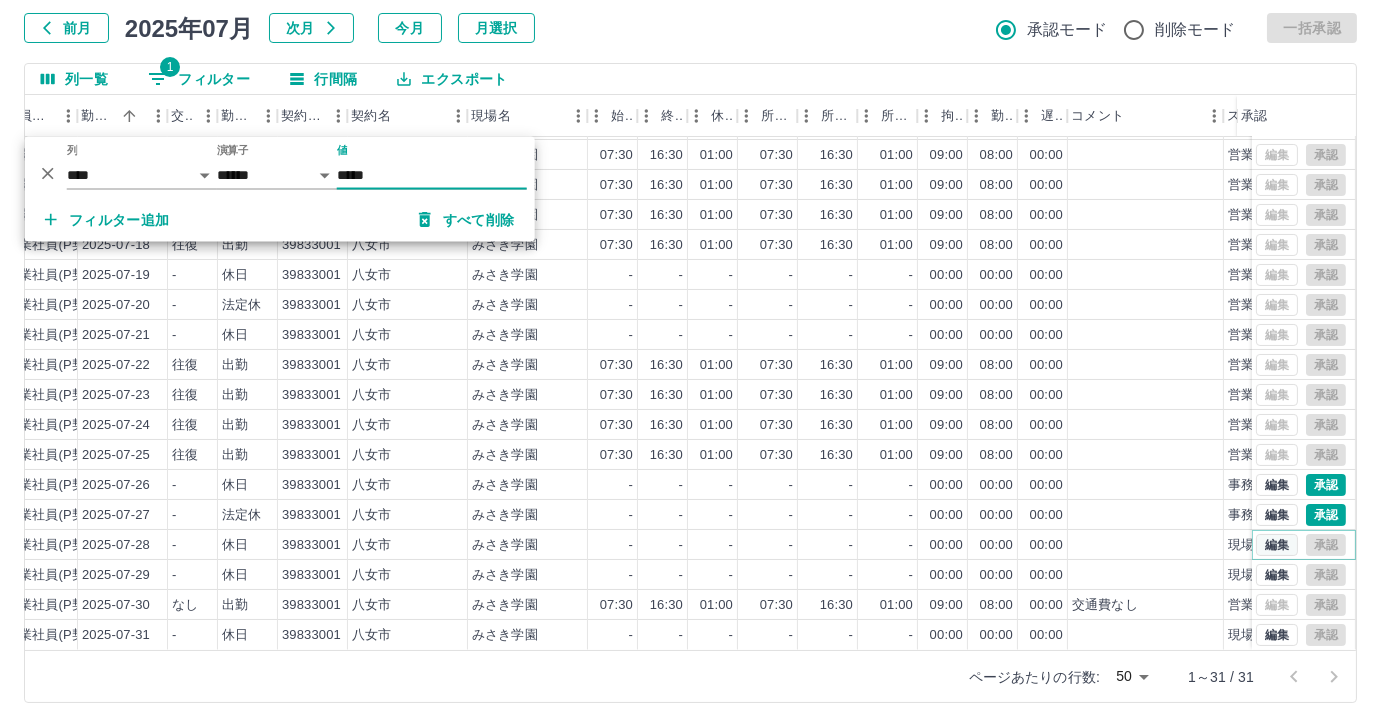 click on "編集" at bounding box center [1277, 545] 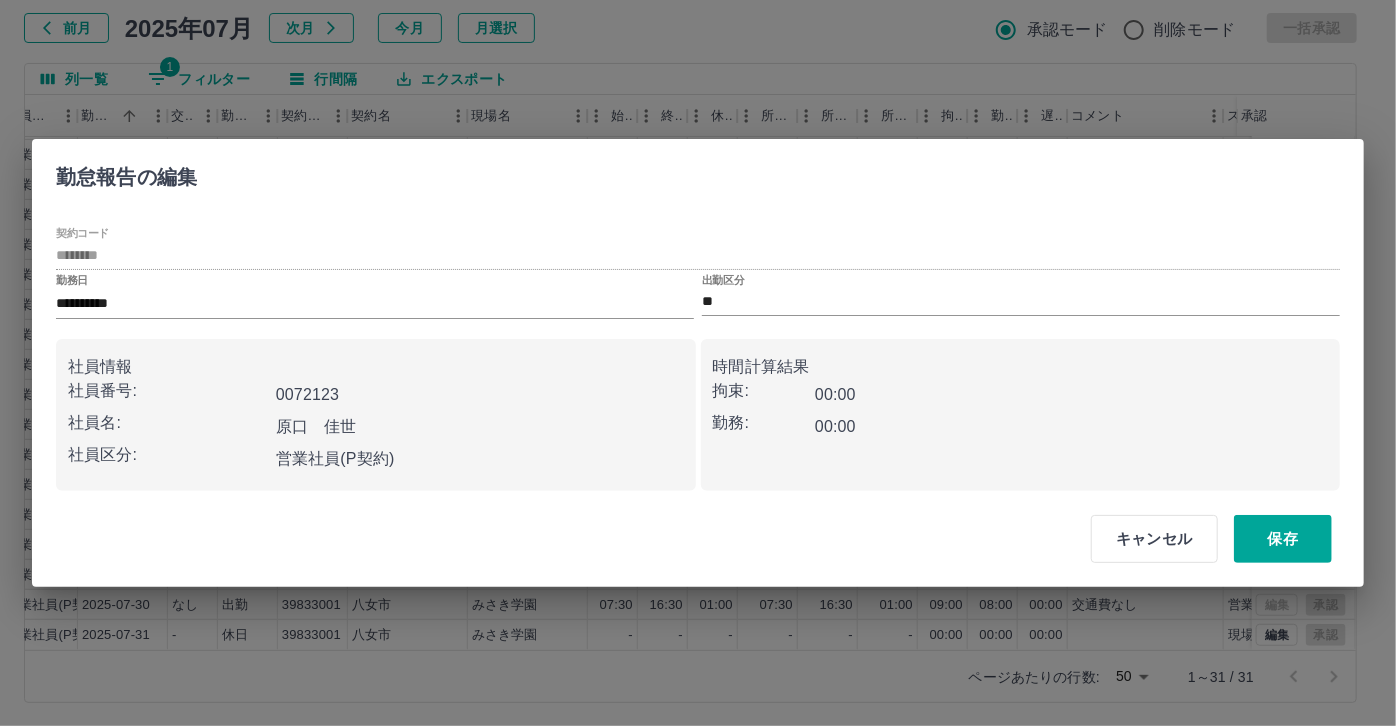 click on "出勤区分 **" at bounding box center [1021, 296] 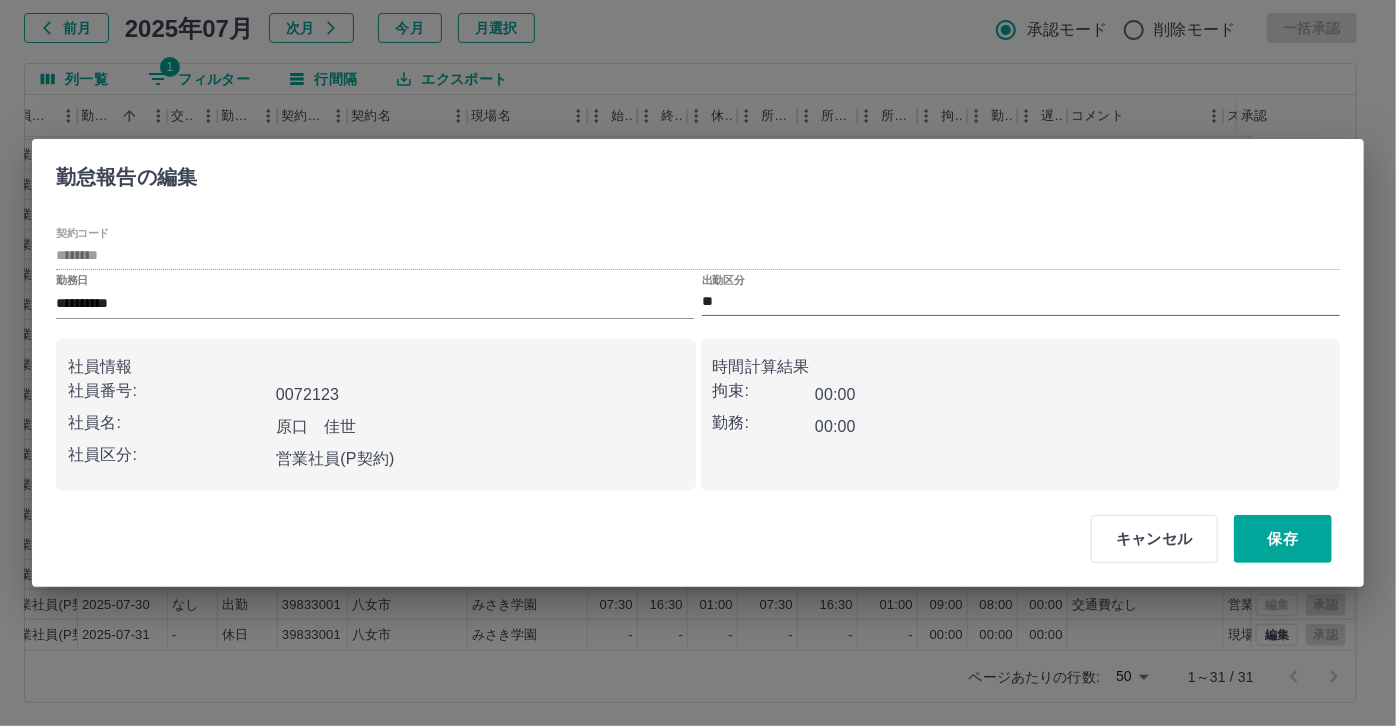click on "**" at bounding box center (1021, 302) 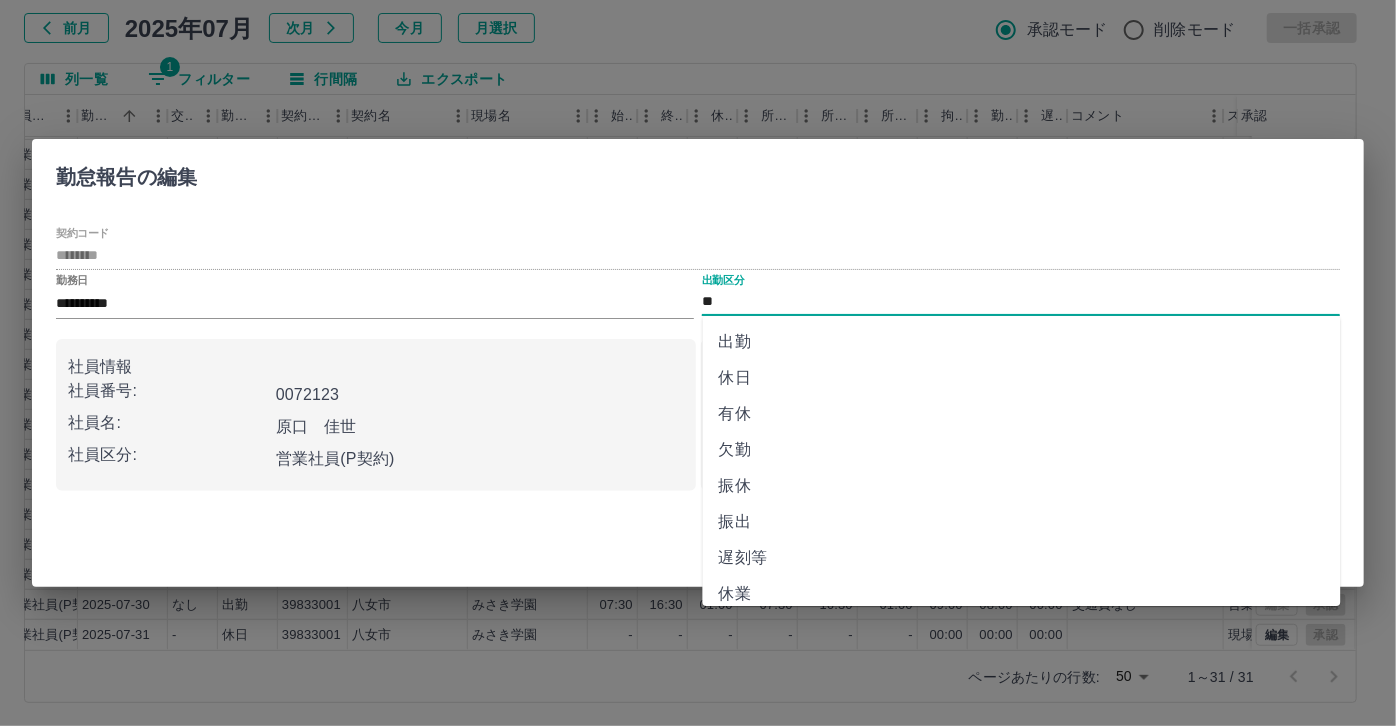 click on "有休" at bounding box center [1022, 414] 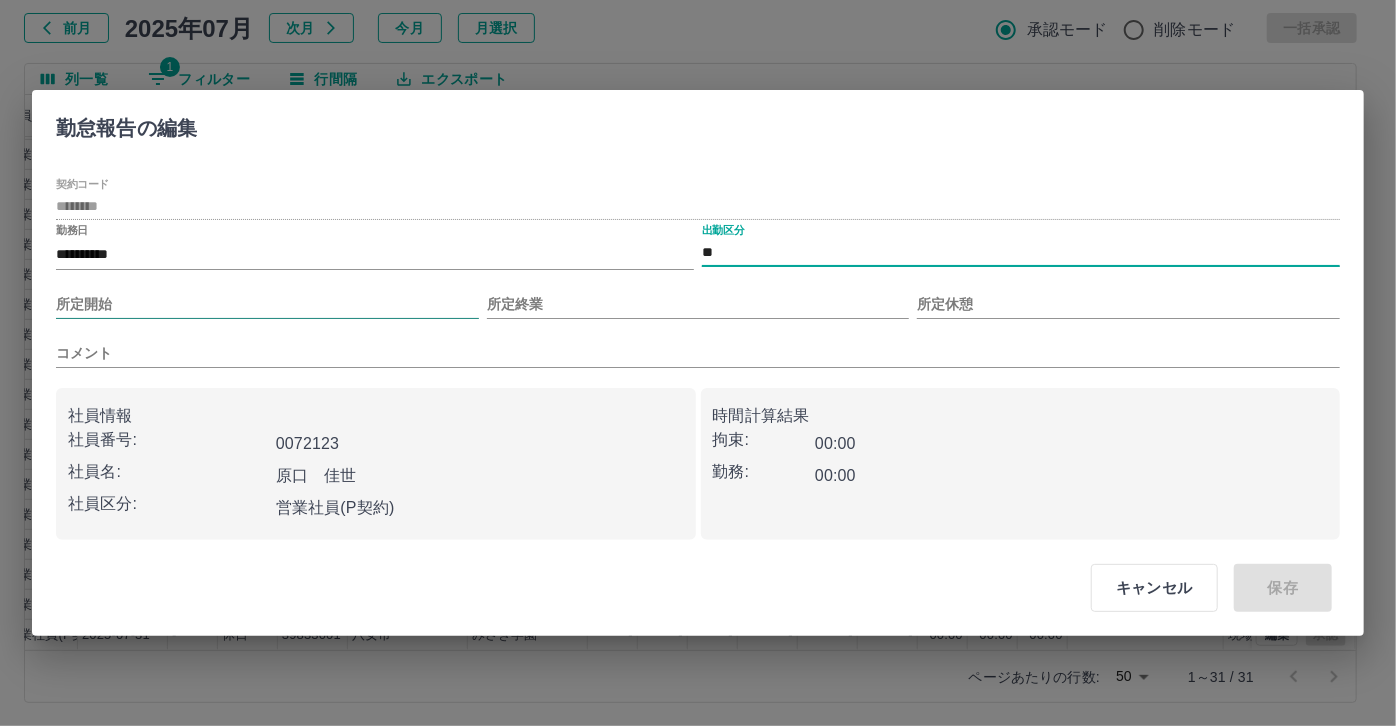 click on "所定開始" at bounding box center [267, 304] 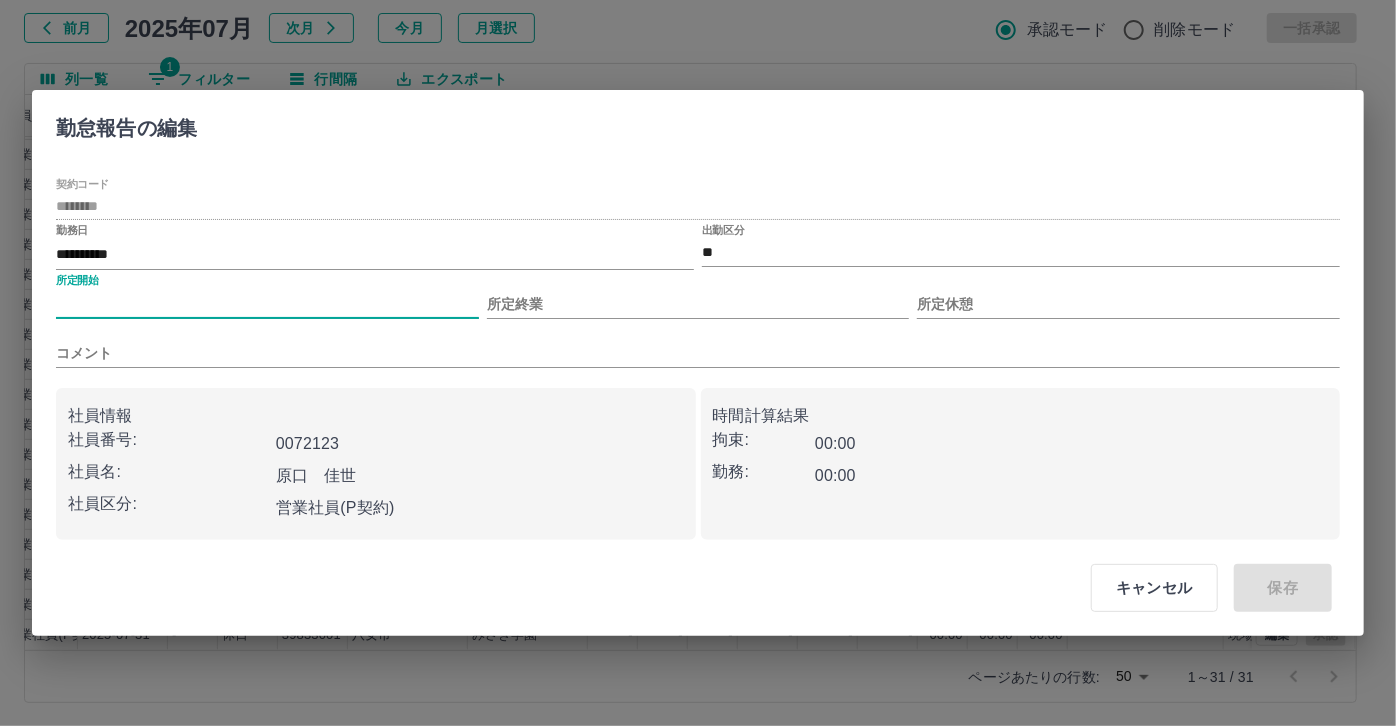 type on "***" 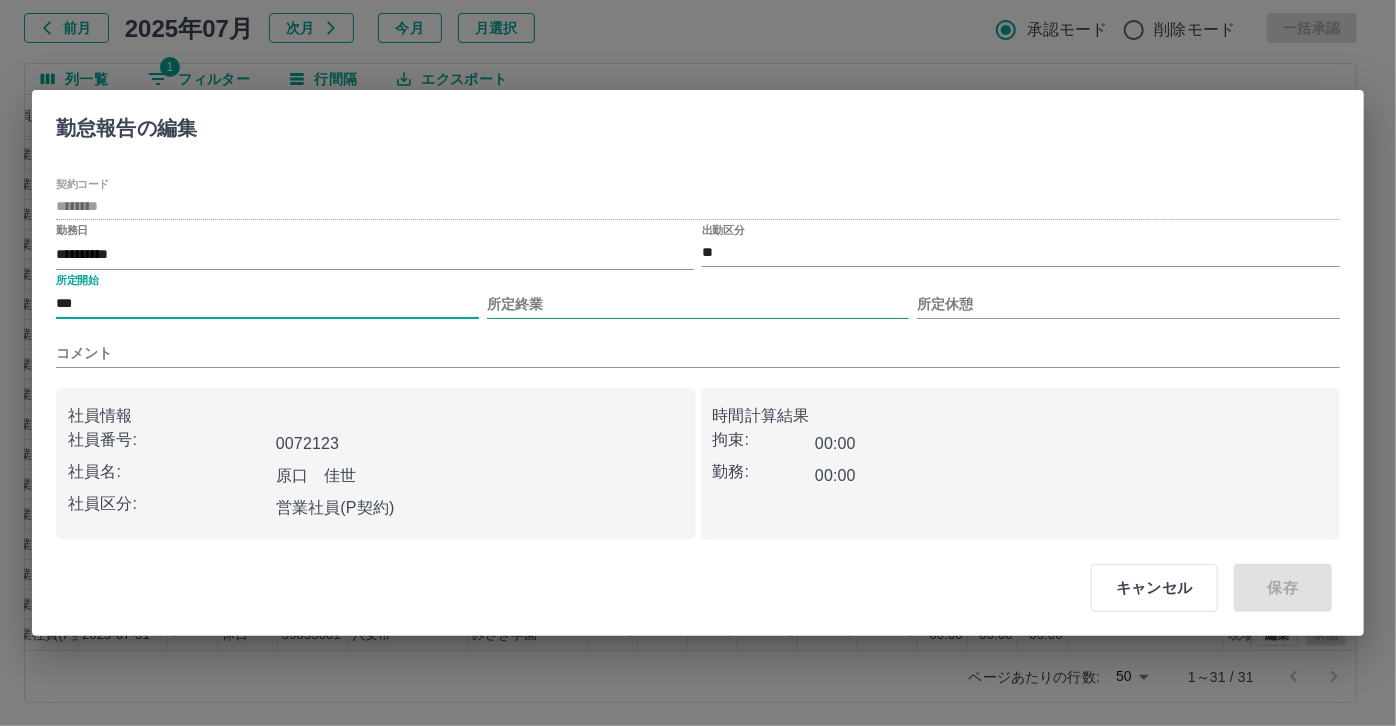 click on "所定終業" at bounding box center (698, 304) 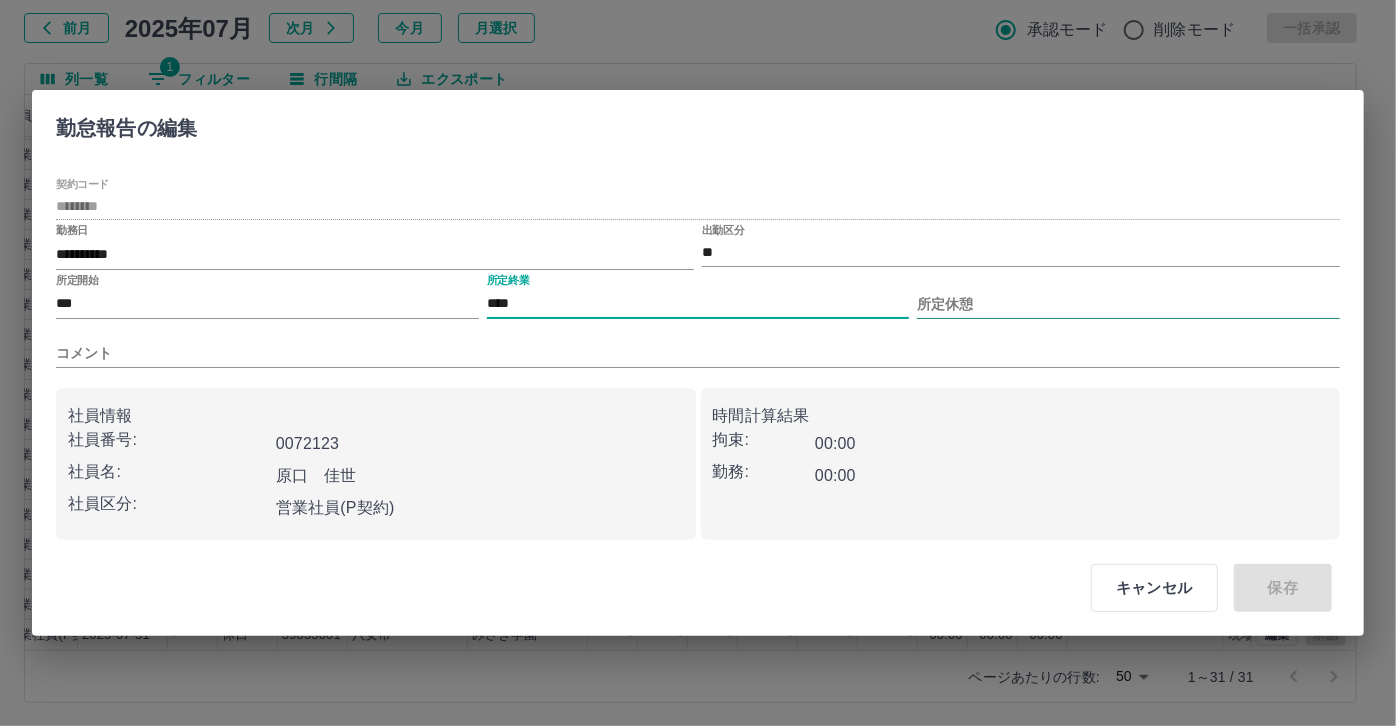type on "****" 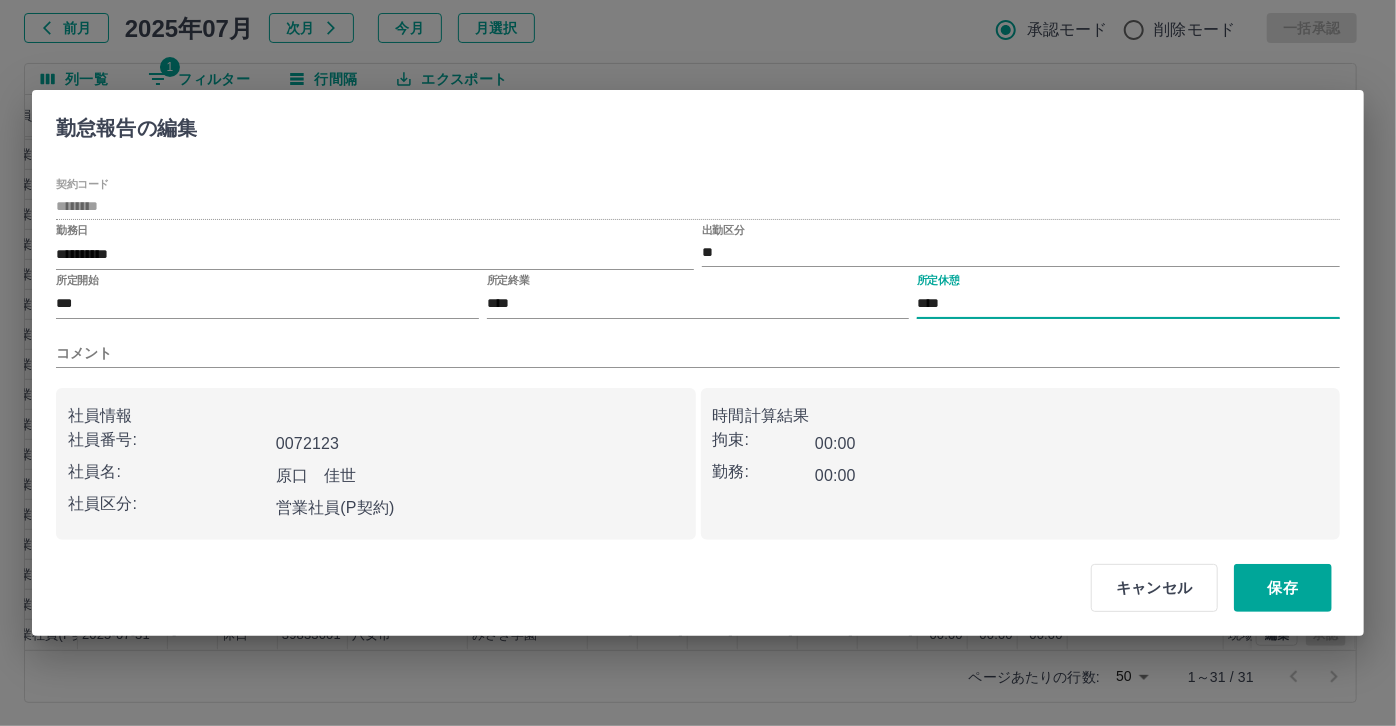type on "****" 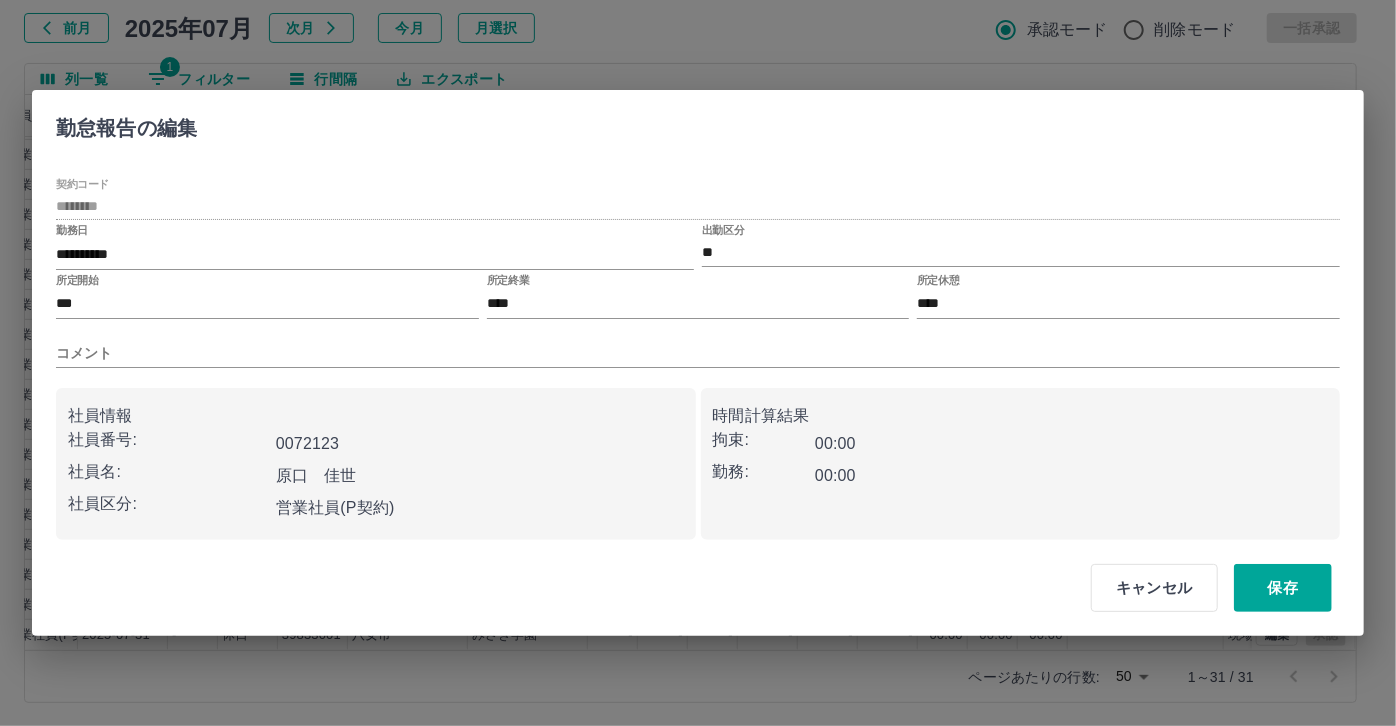 click on "コメント" at bounding box center (698, 345) 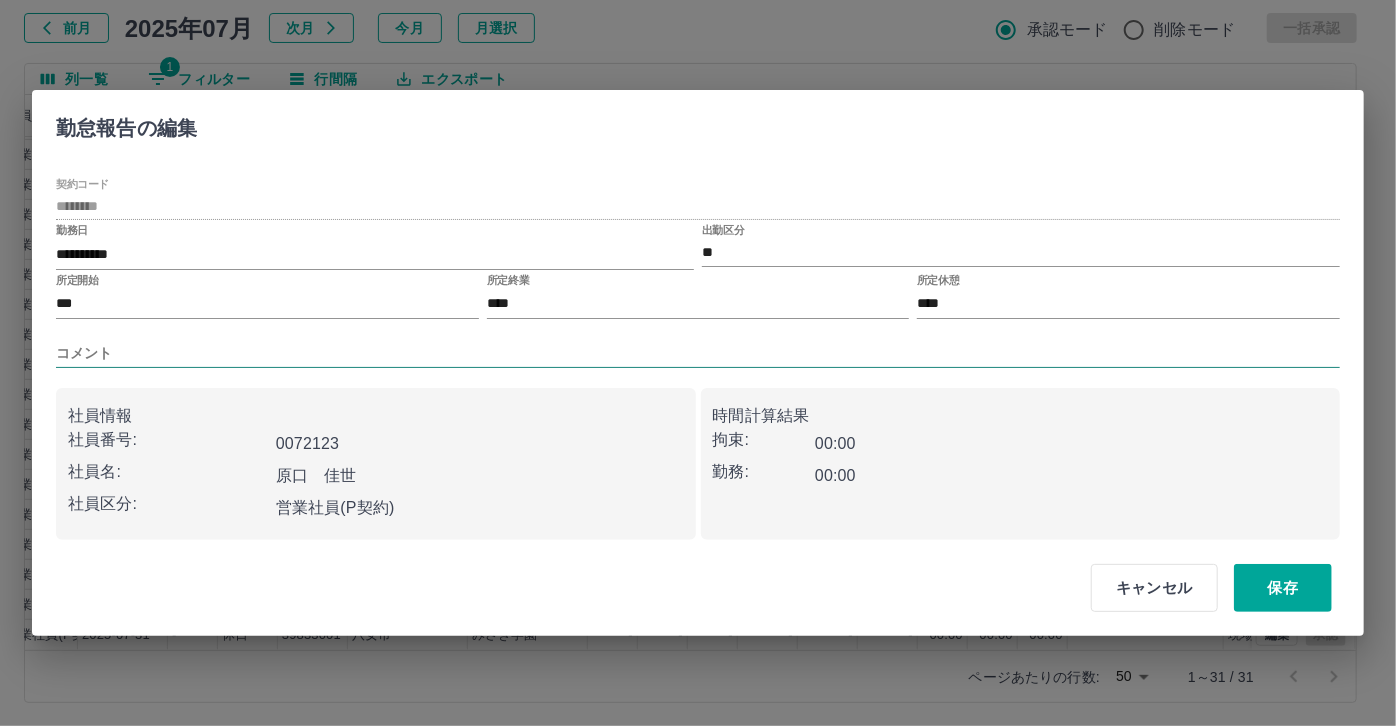 drag, startPoint x: 157, startPoint y: 348, endPoint x: 146, endPoint y: 358, distance: 14.866069 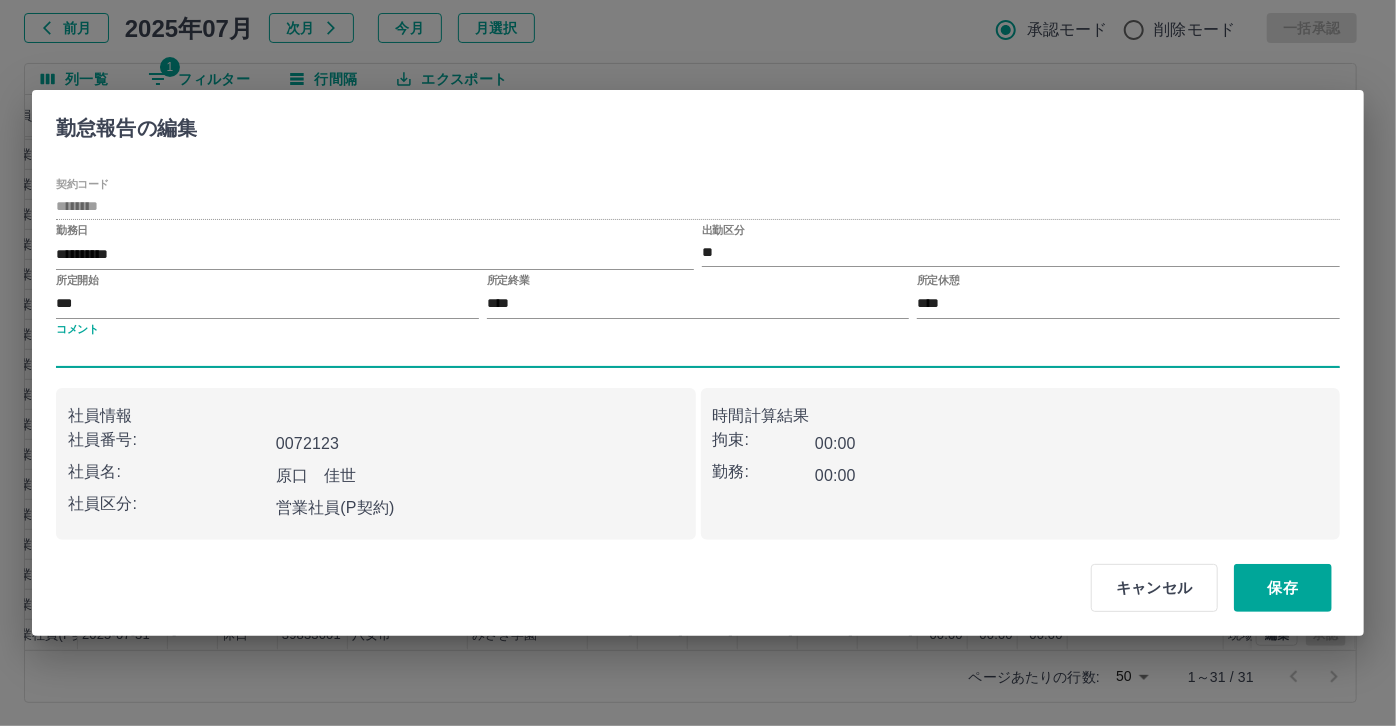 type on "*****" 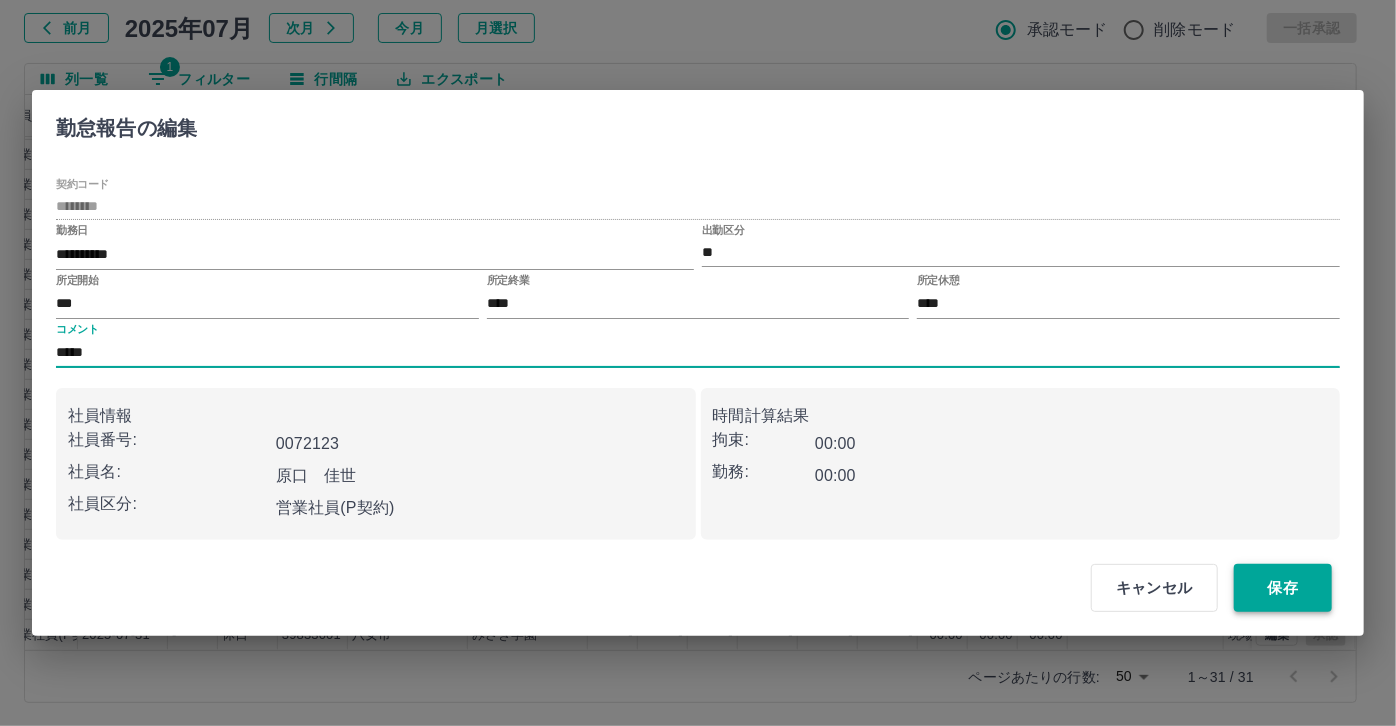 click on "保存" at bounding box center [1283, 588] 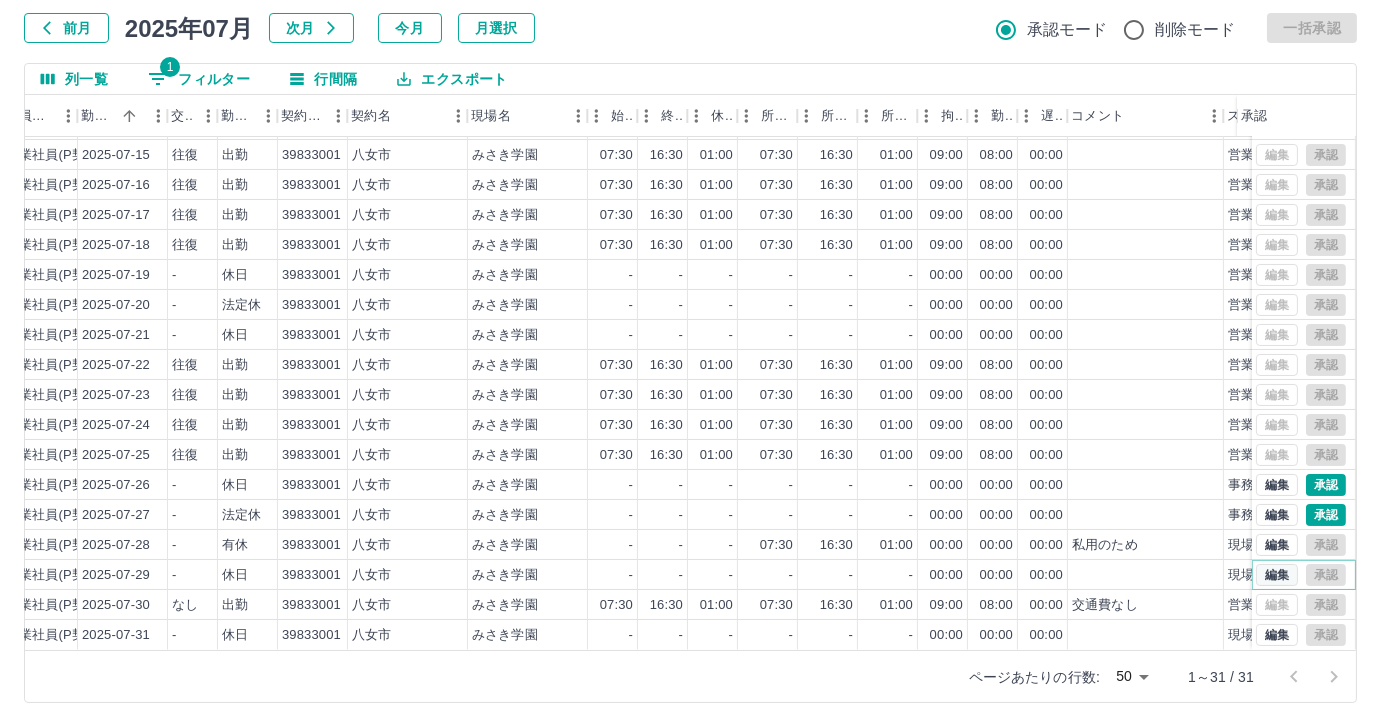 click on "編集" at bounding box center [1277, 575] 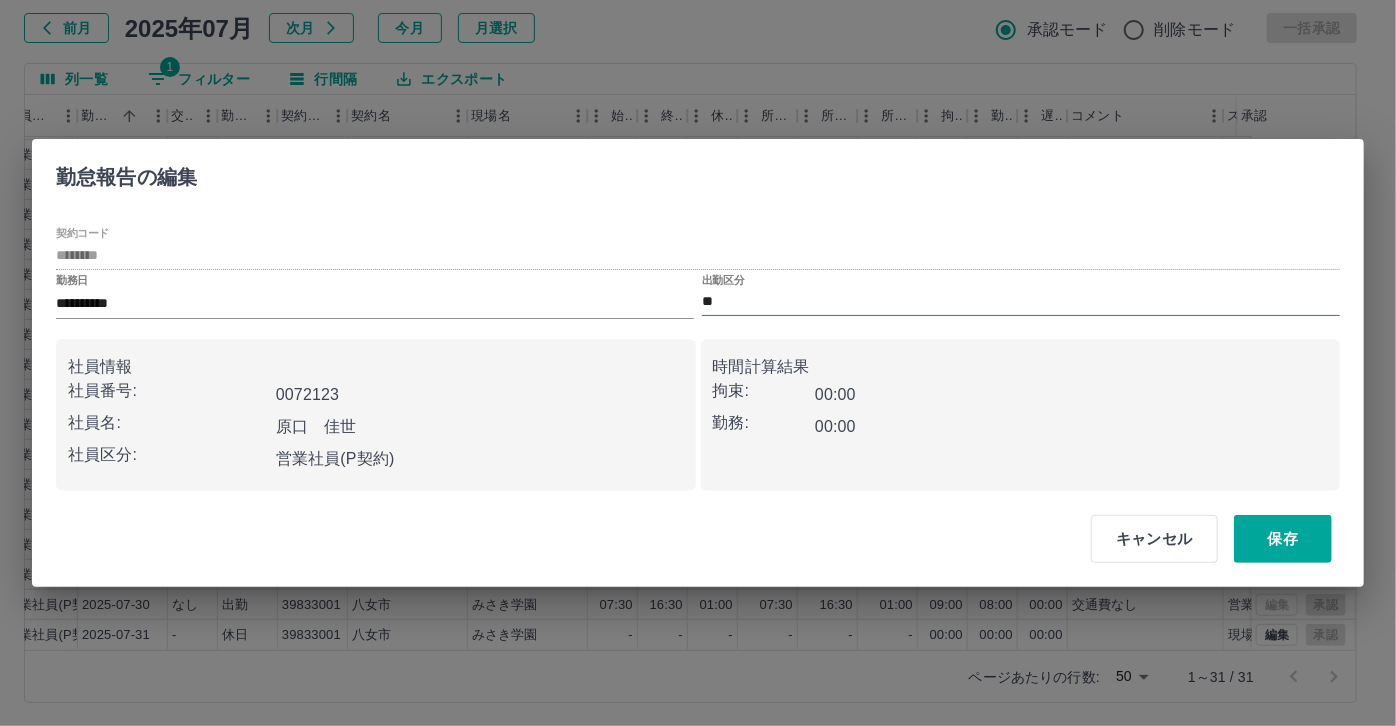 click on "**" at bounding box center (1021, 302) 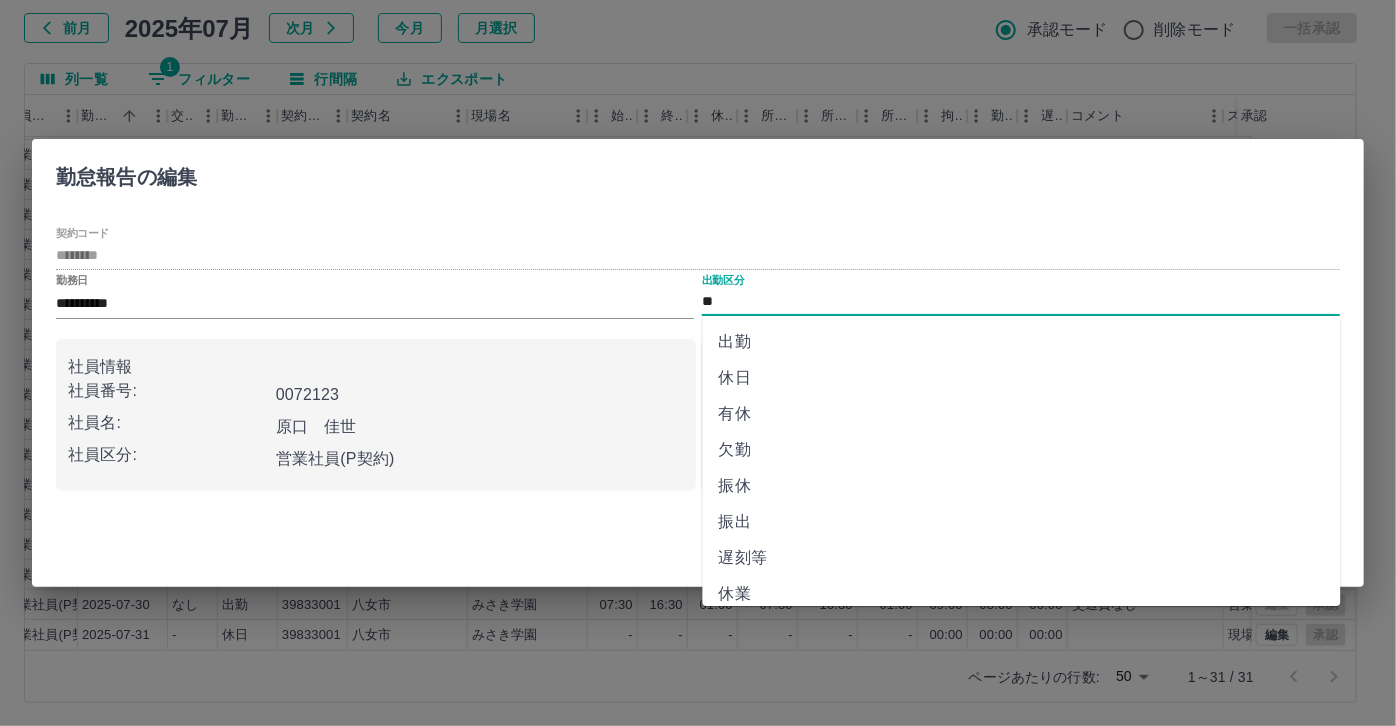 click on "有休" at bounding box center [1022, 414] 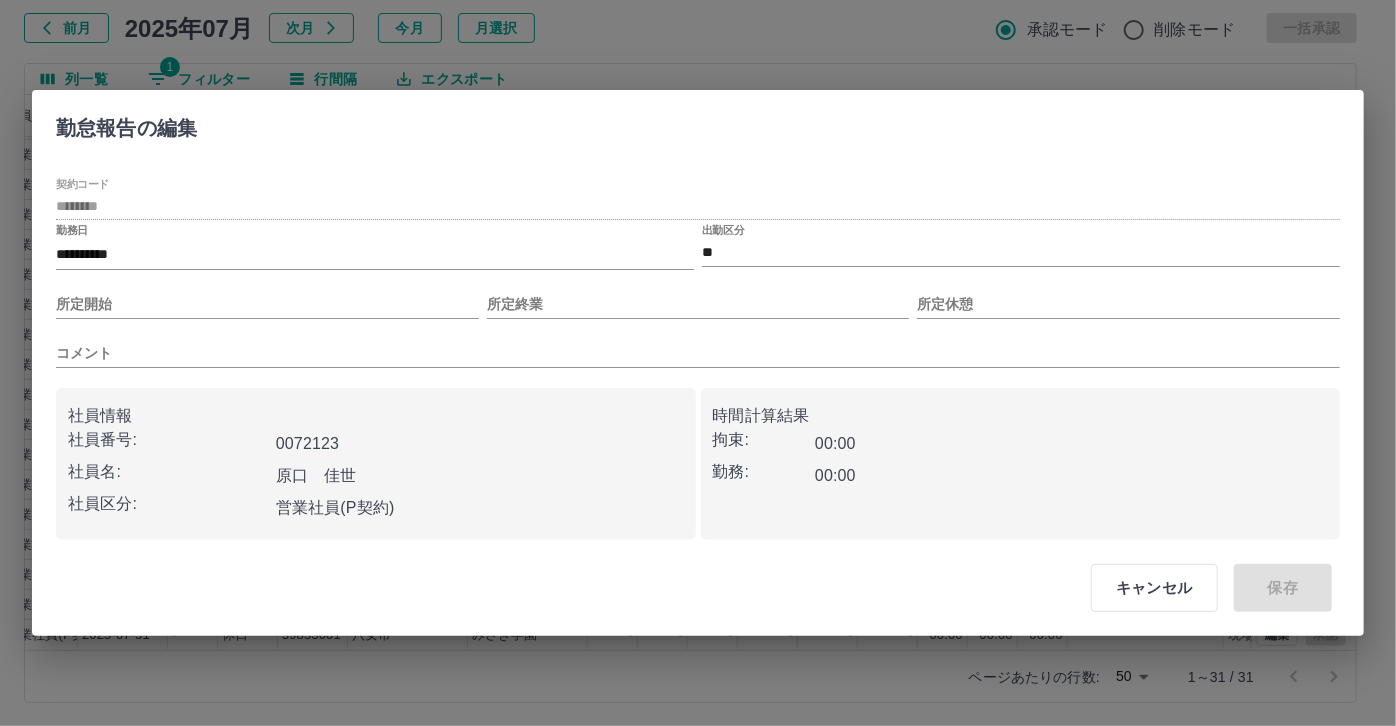 click on "コメント" at bounding box center [698, 345] 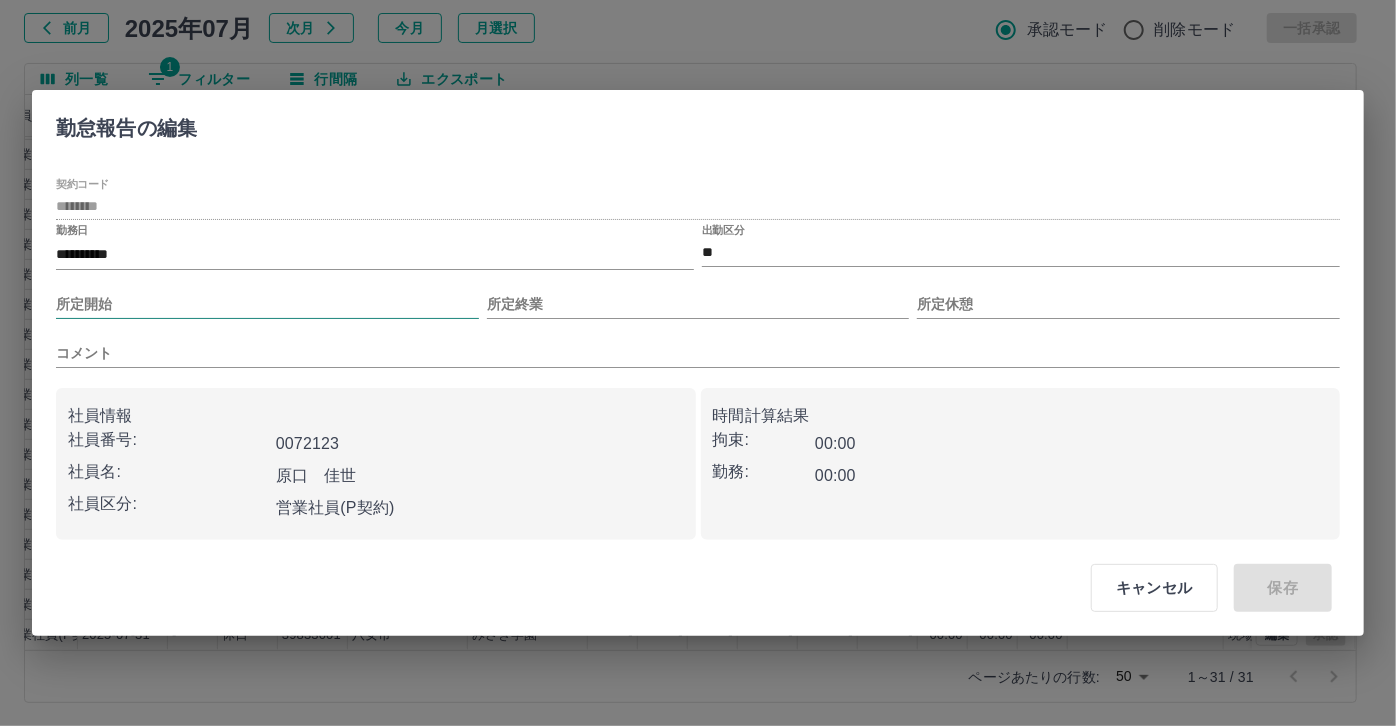 click on "所定開始" at bounding box center (267, 304) 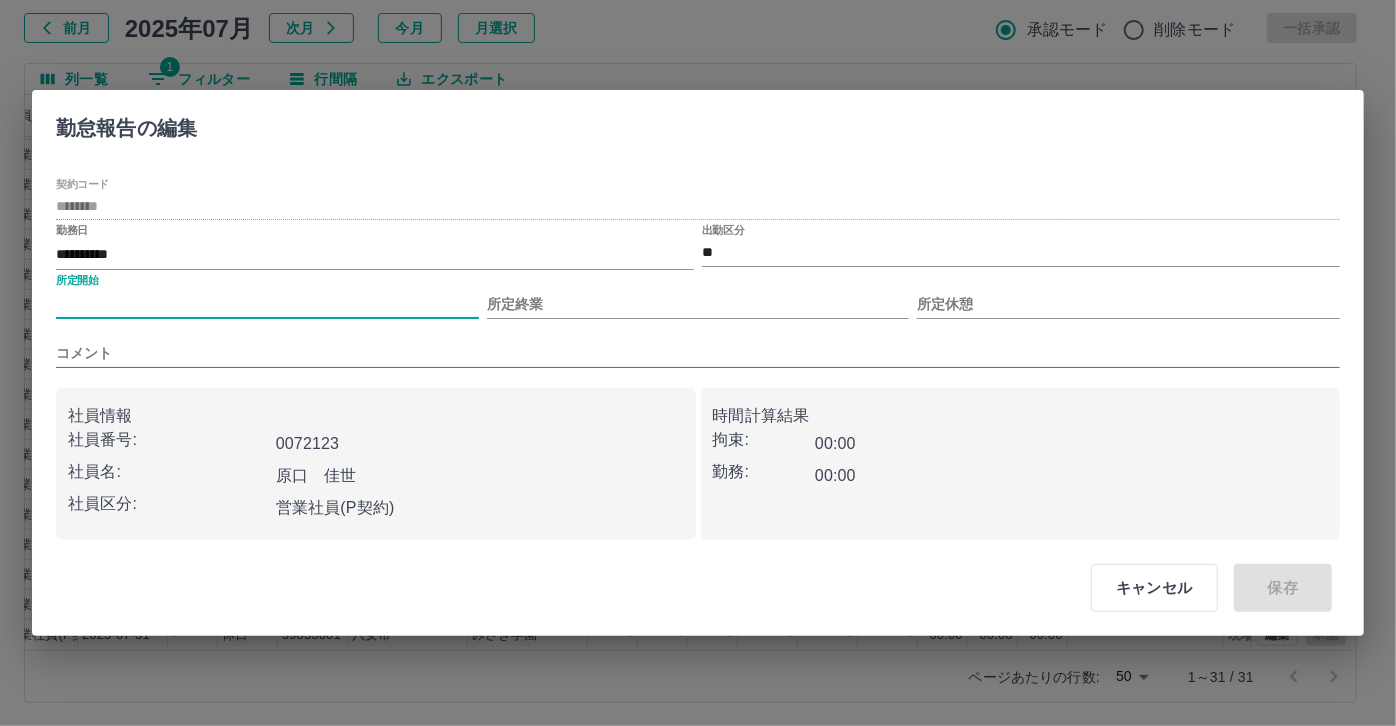 type on "***" 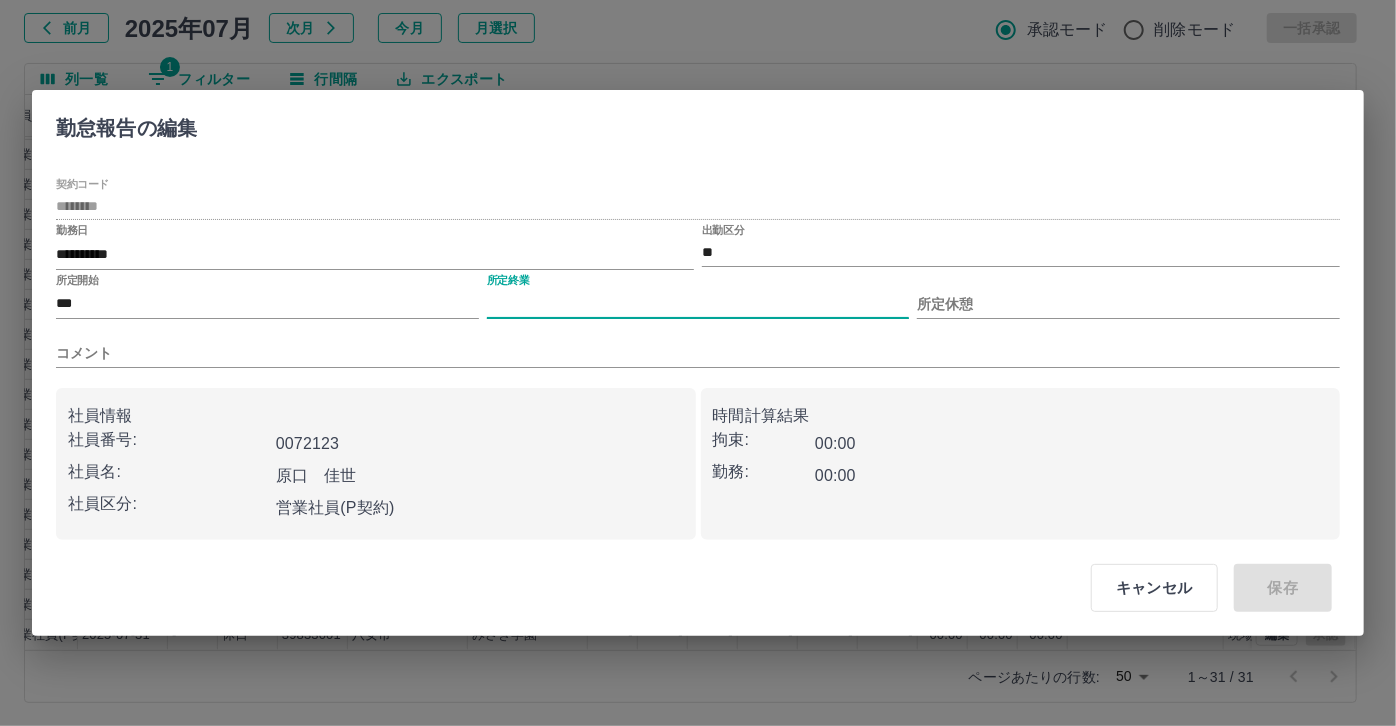 click on "所定終業" at bounding box center [698, 304] 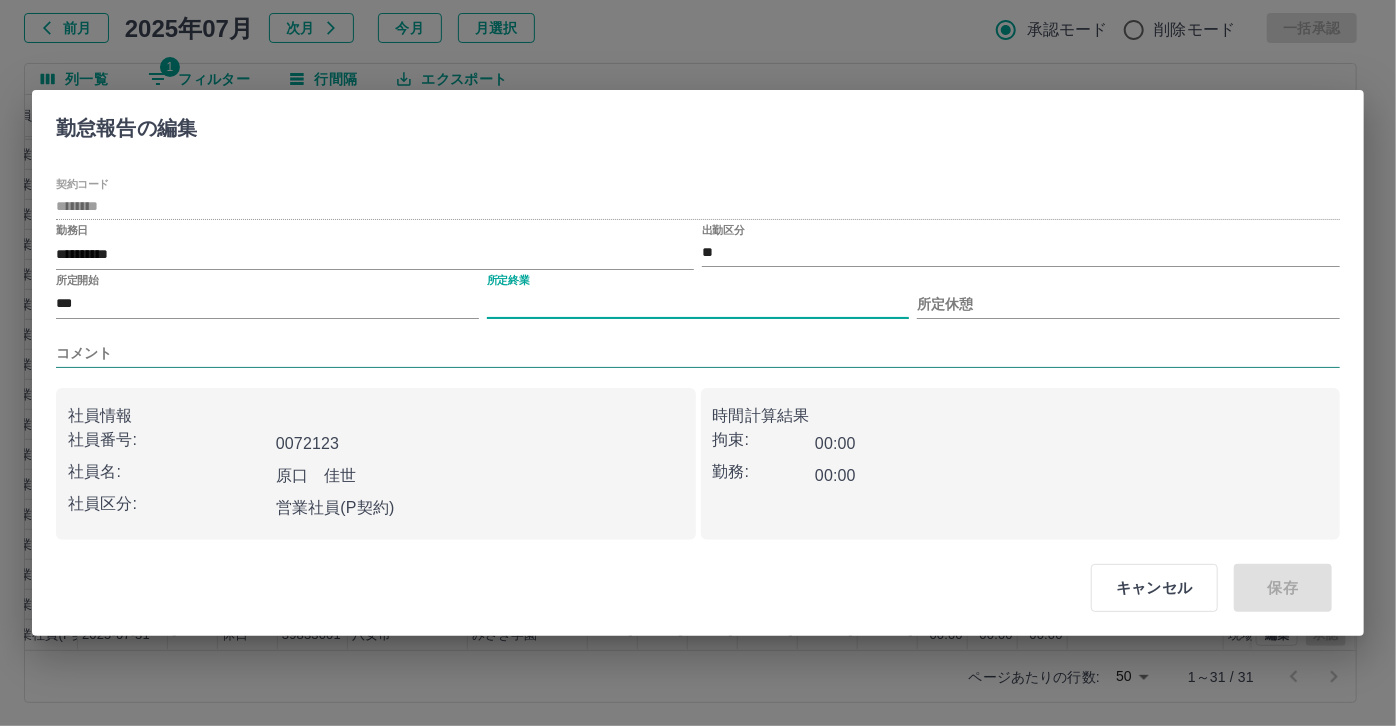 type on "****" 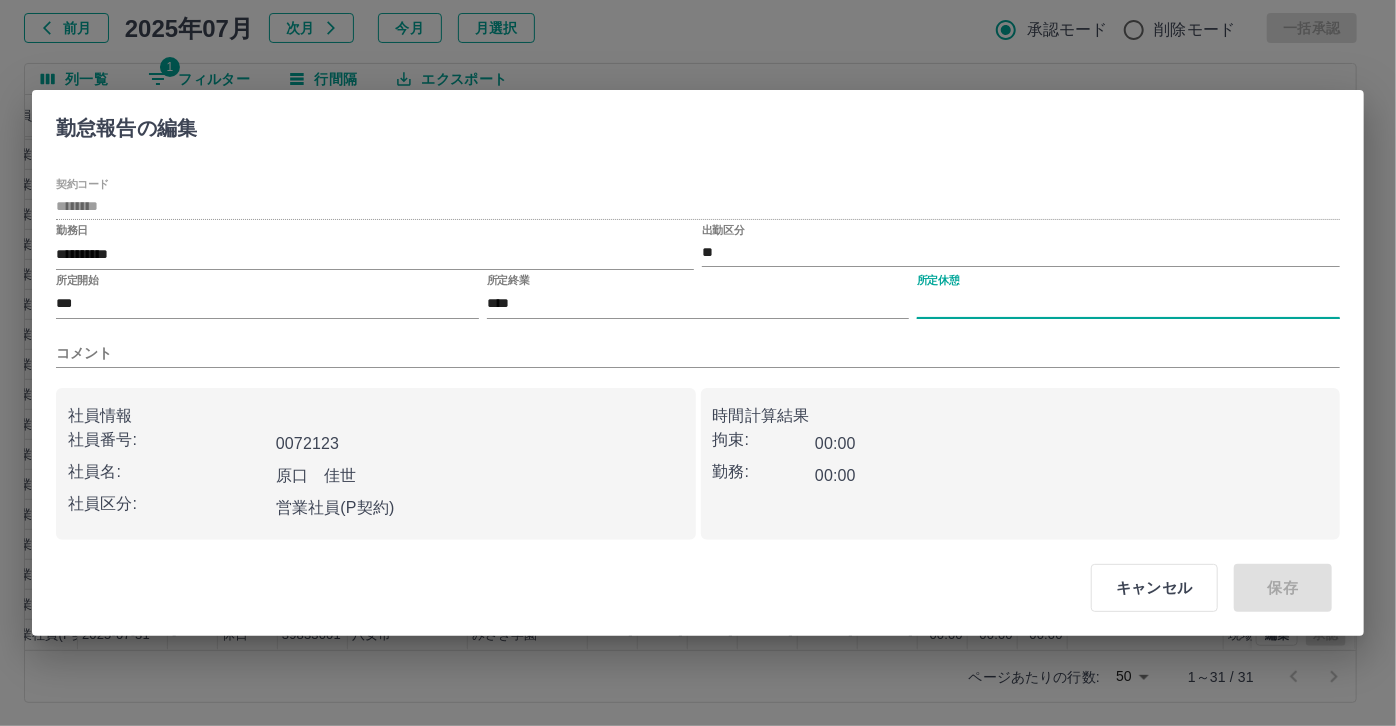click on "所定休憩" at bounding box center [1128, 304] 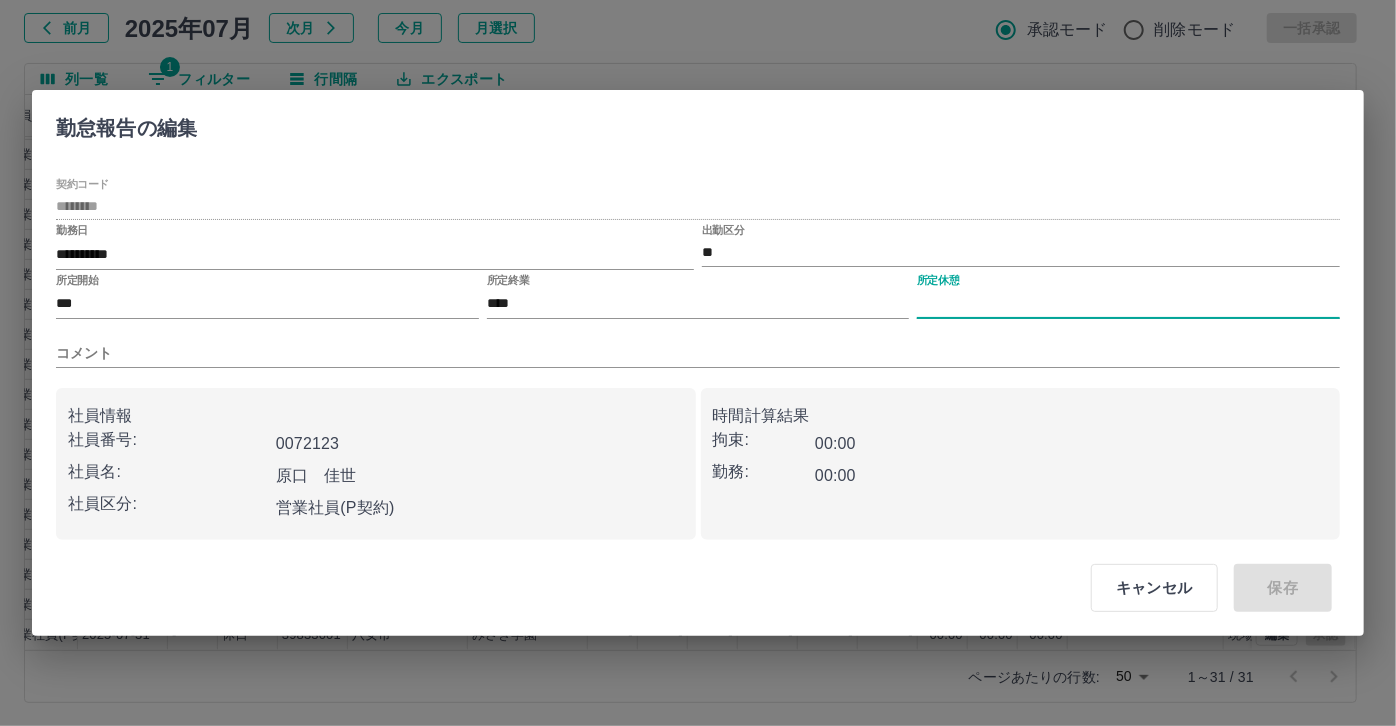 type on "****" 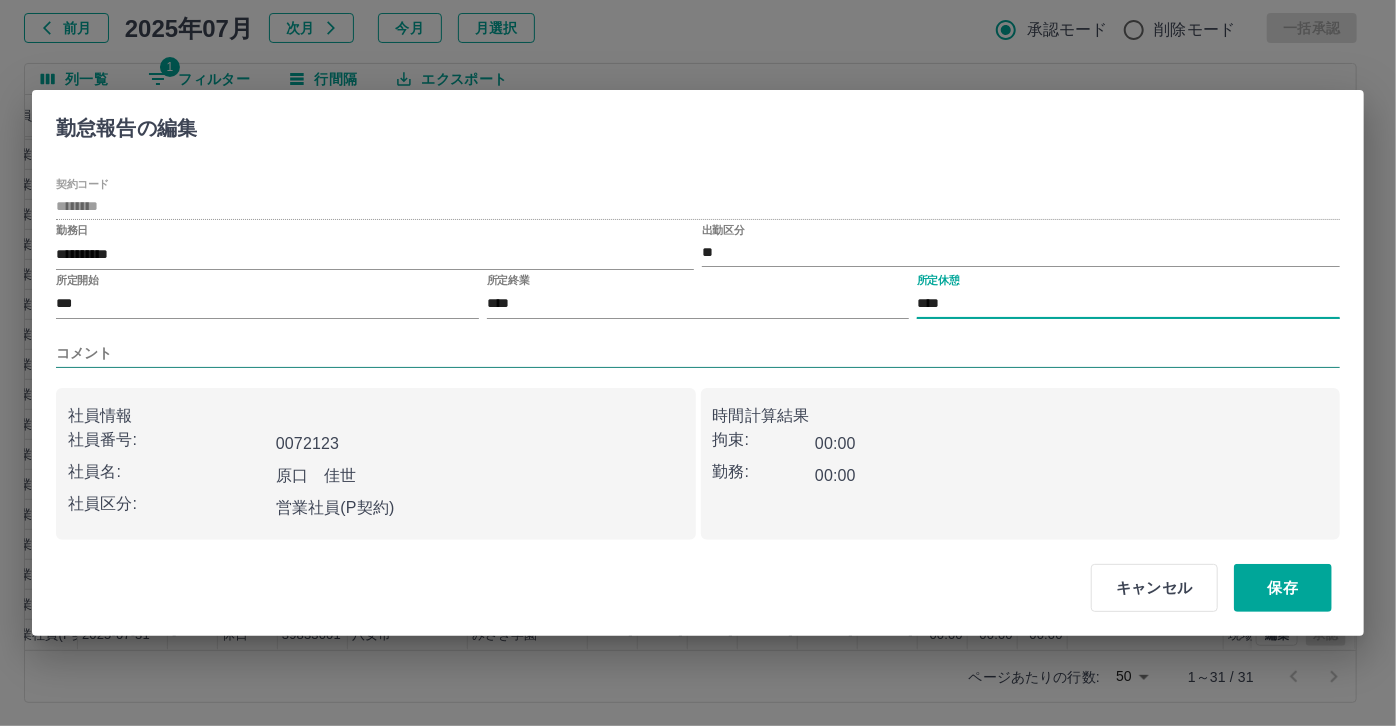 click on "コメント" at bounding box center [698, 353] 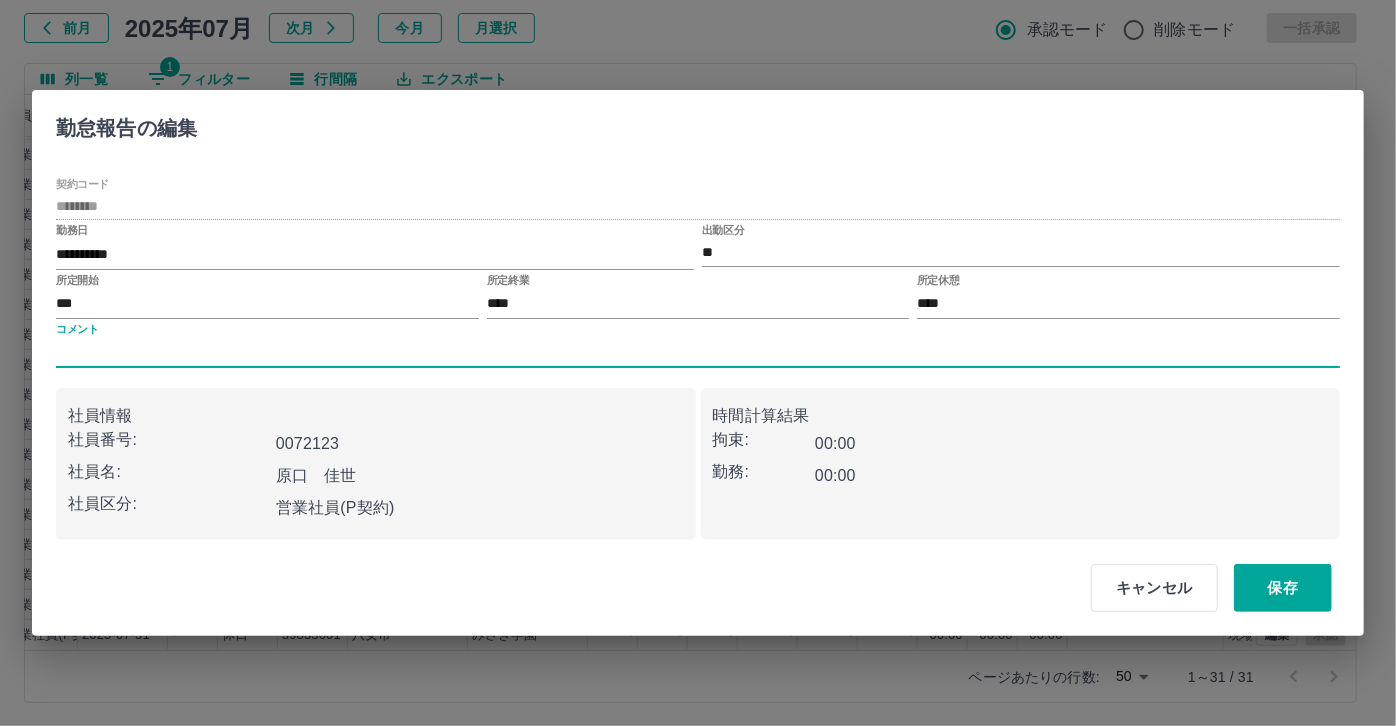 type on "*****" 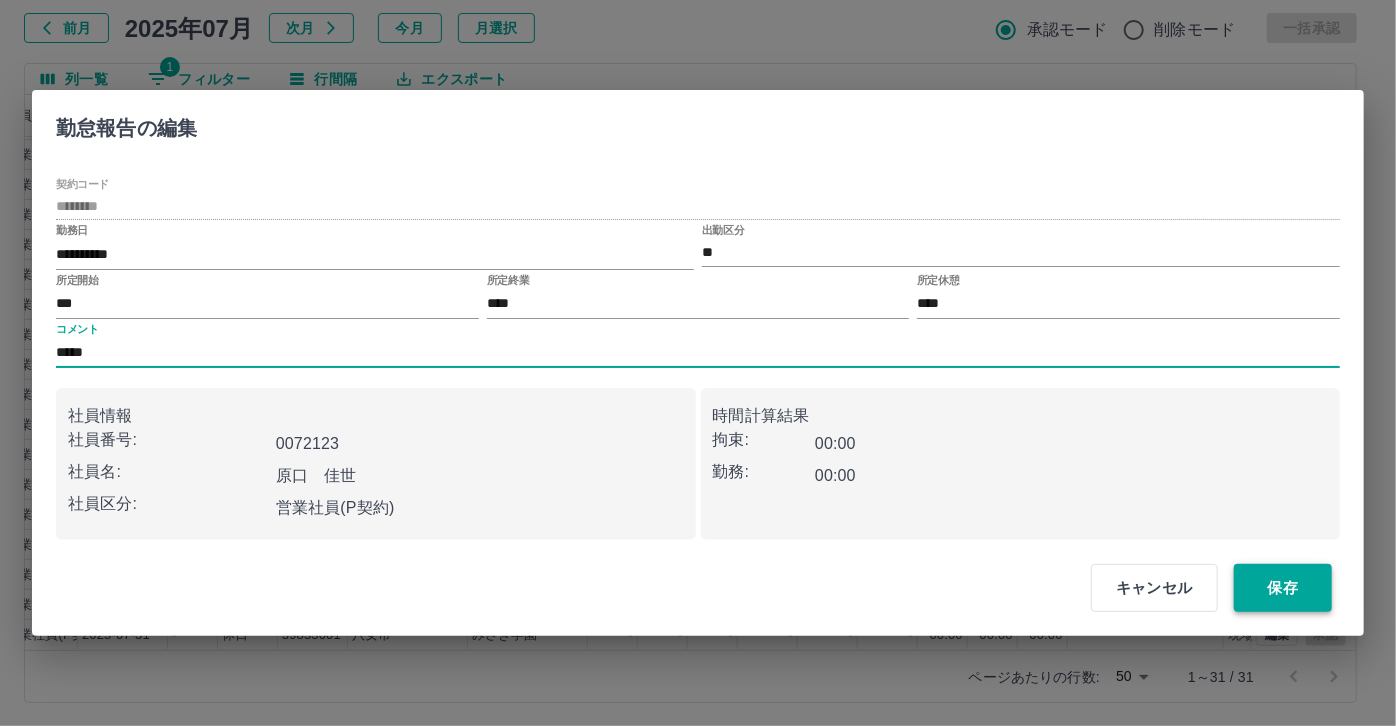 click on "保存" at bounding box center [1283, 588] 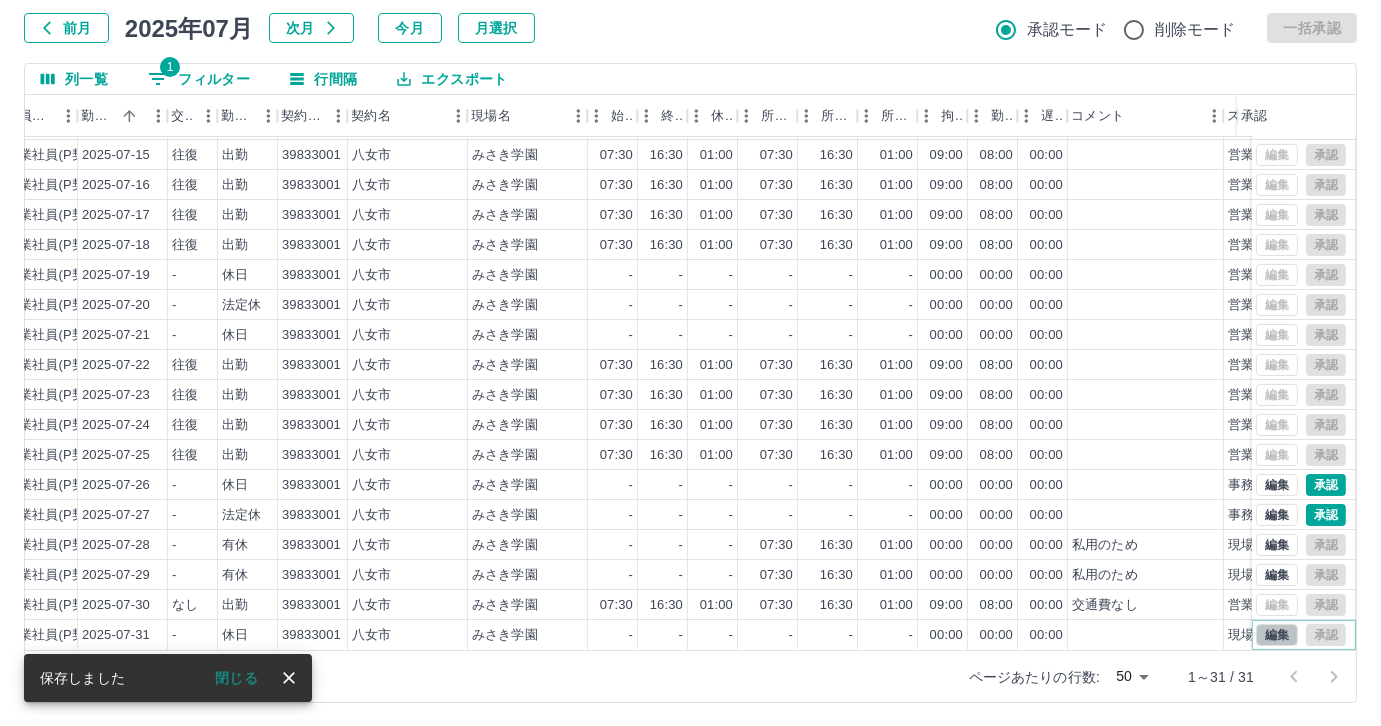 click on "編集" at bounding box center [1277, 635] 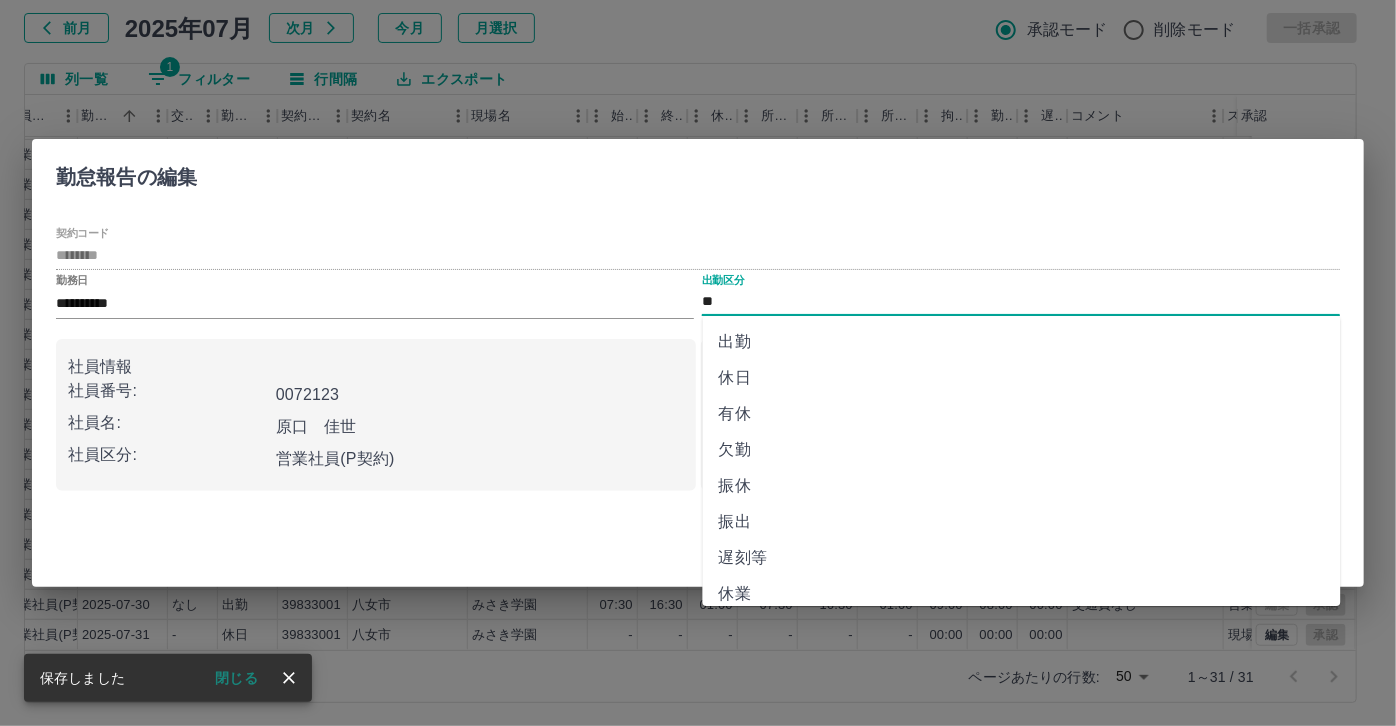 click on "**" at bounding box center [1021, 302] 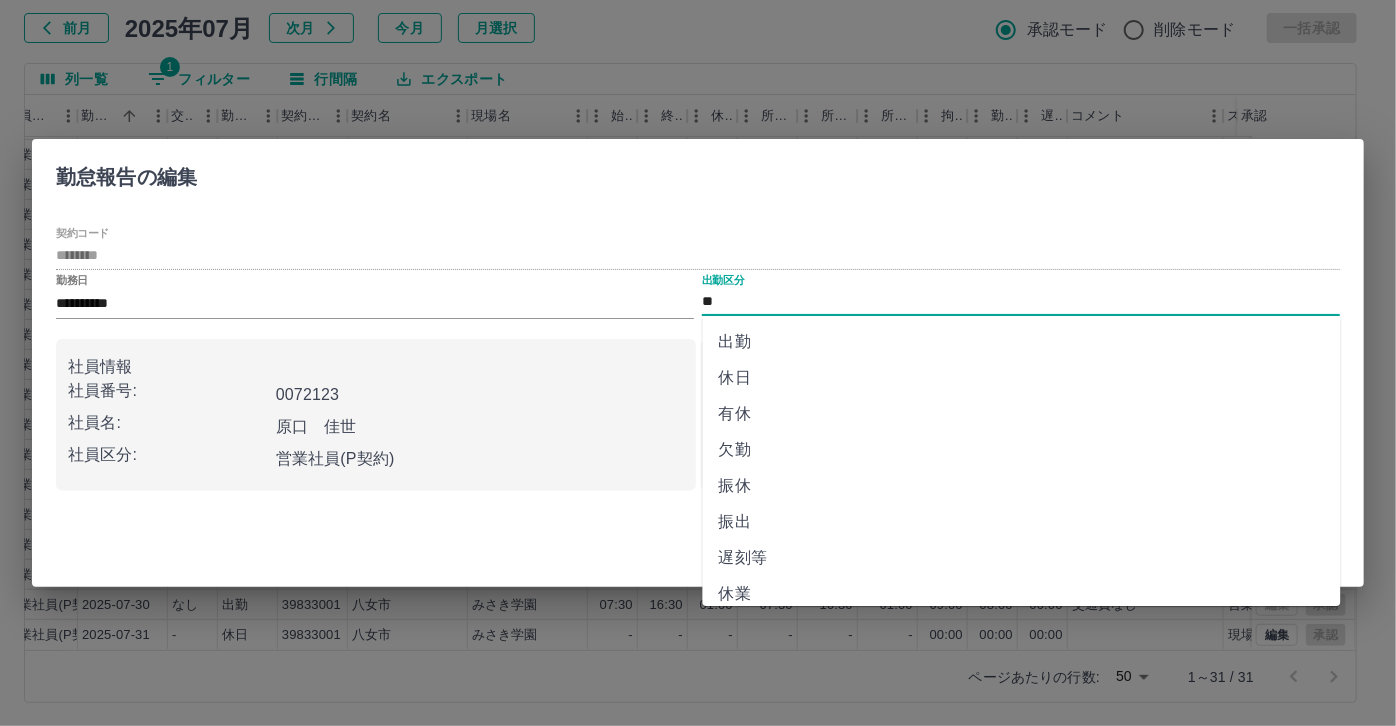 click on "有休" at bounding box center [1022, 414] 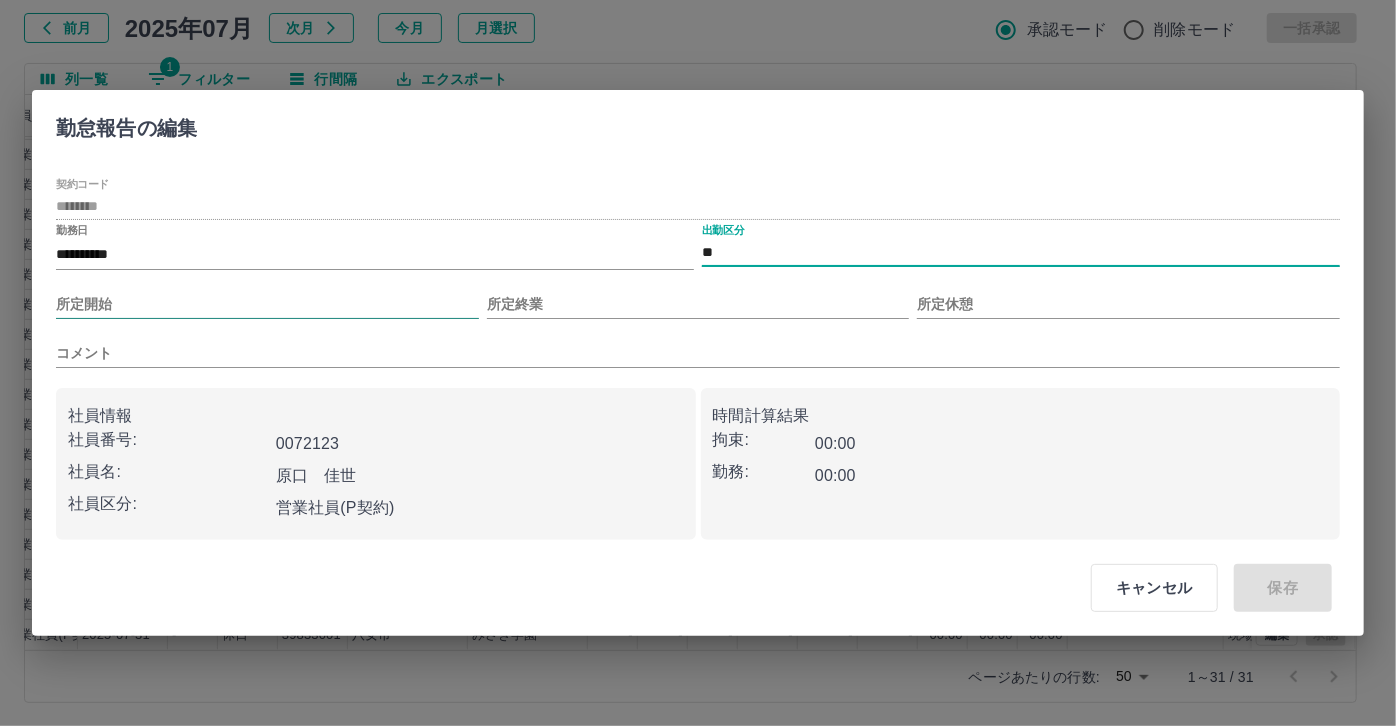 click on "所定開始" at bounding box center (267, 304) 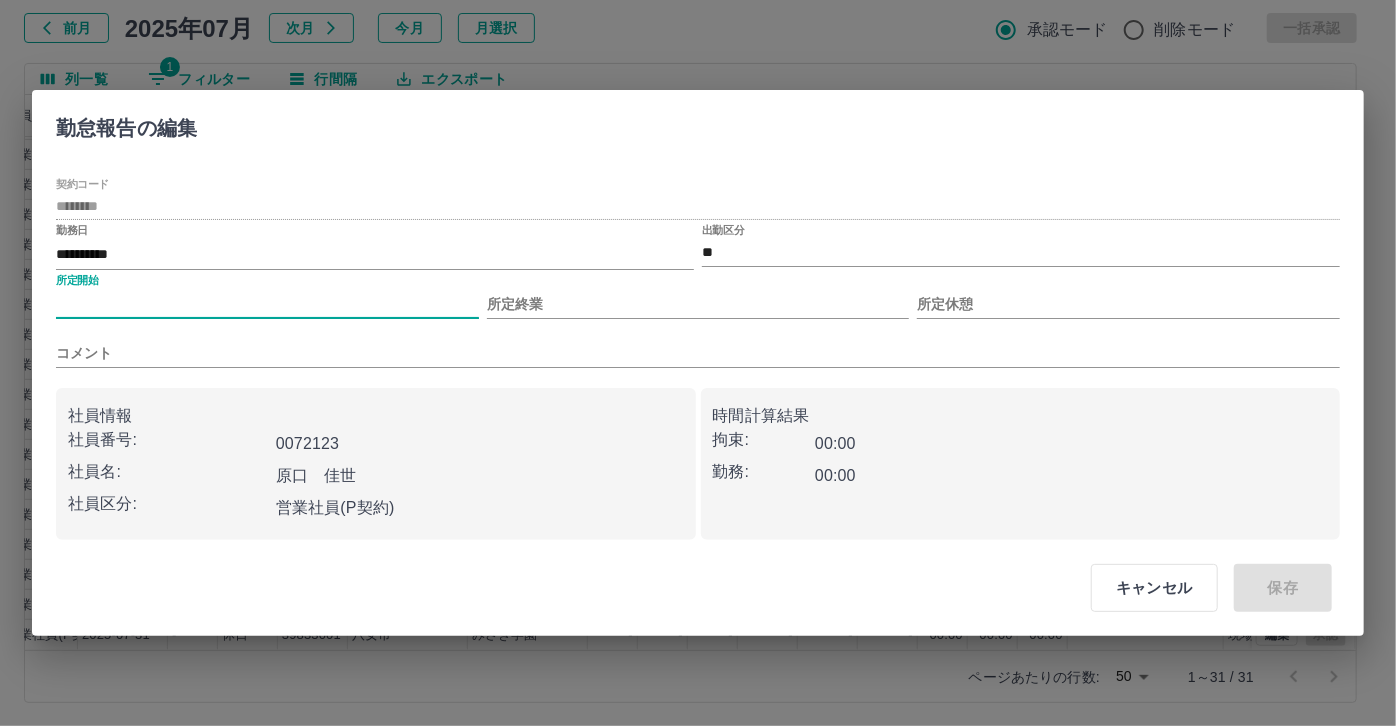 type on "***" 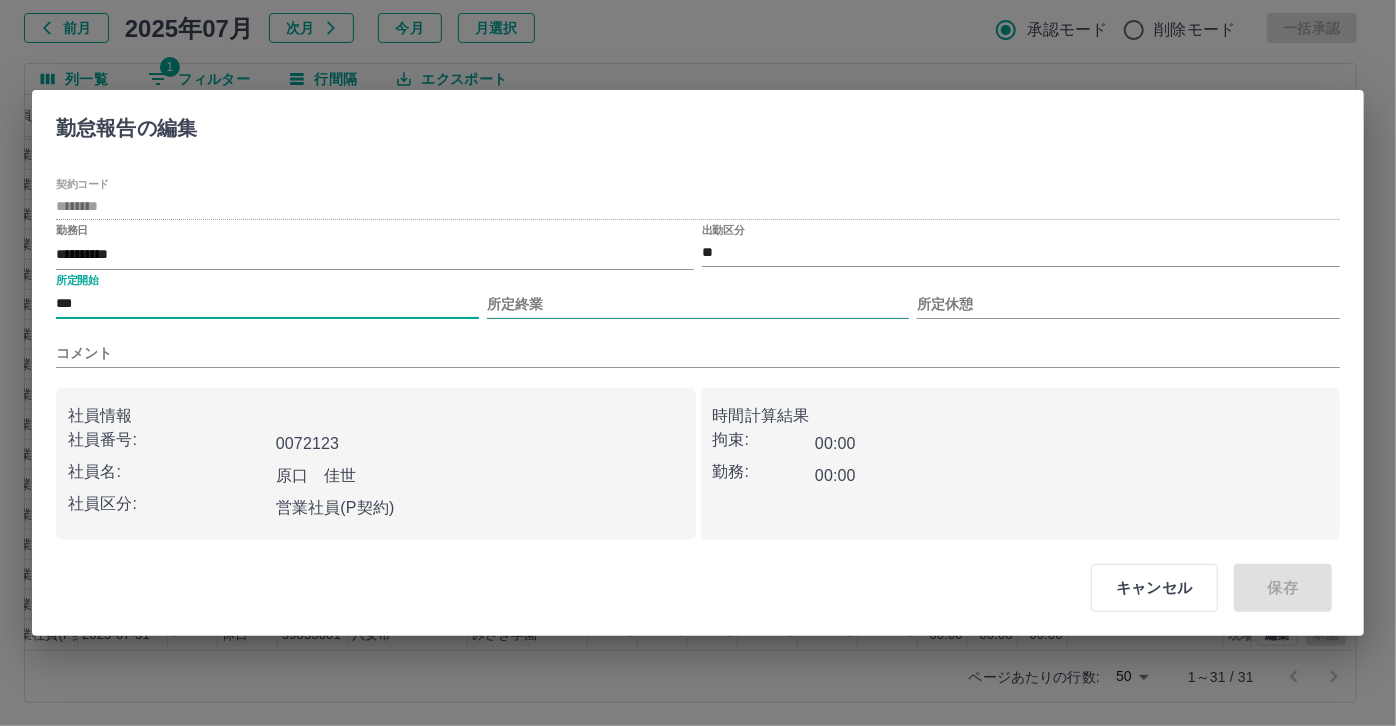 click on "所定終業" at bounding box center (698, 304) 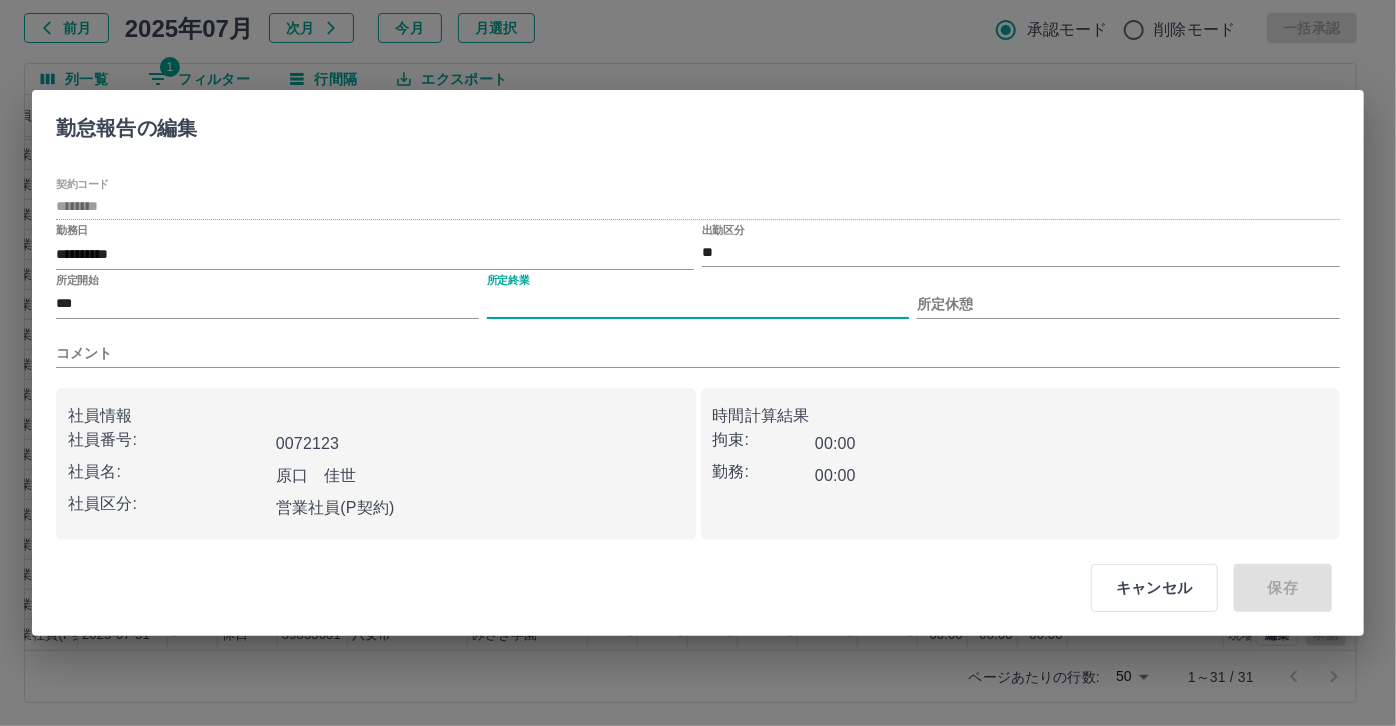 type on "****" 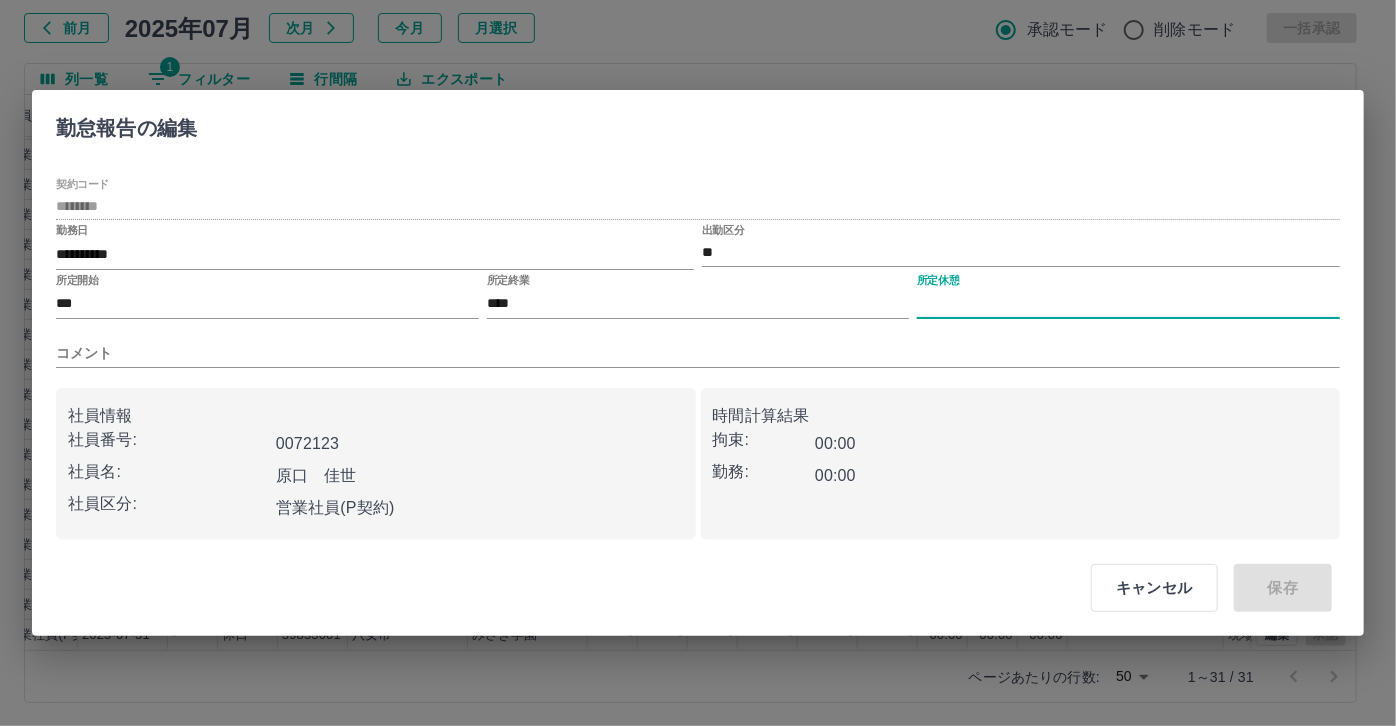 click on "所定休憩" at bounding box center [1128, 304] 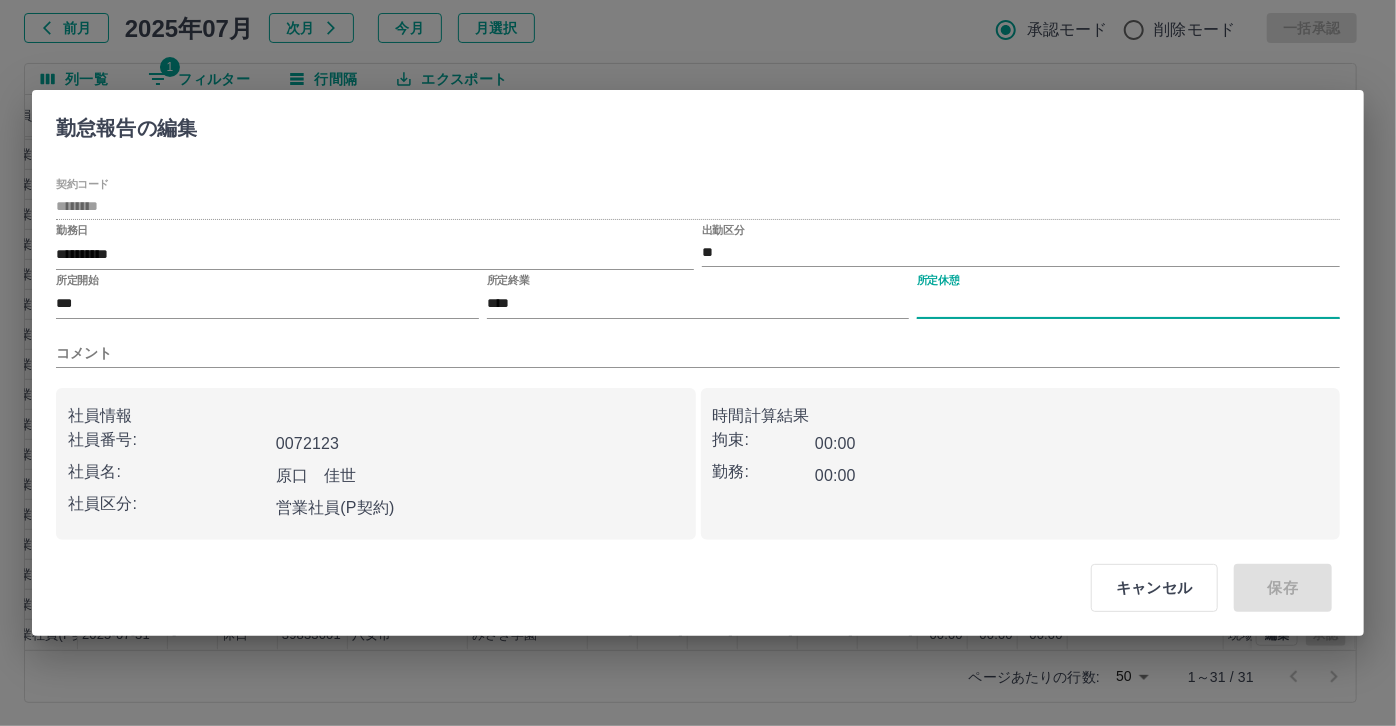 type on "****" 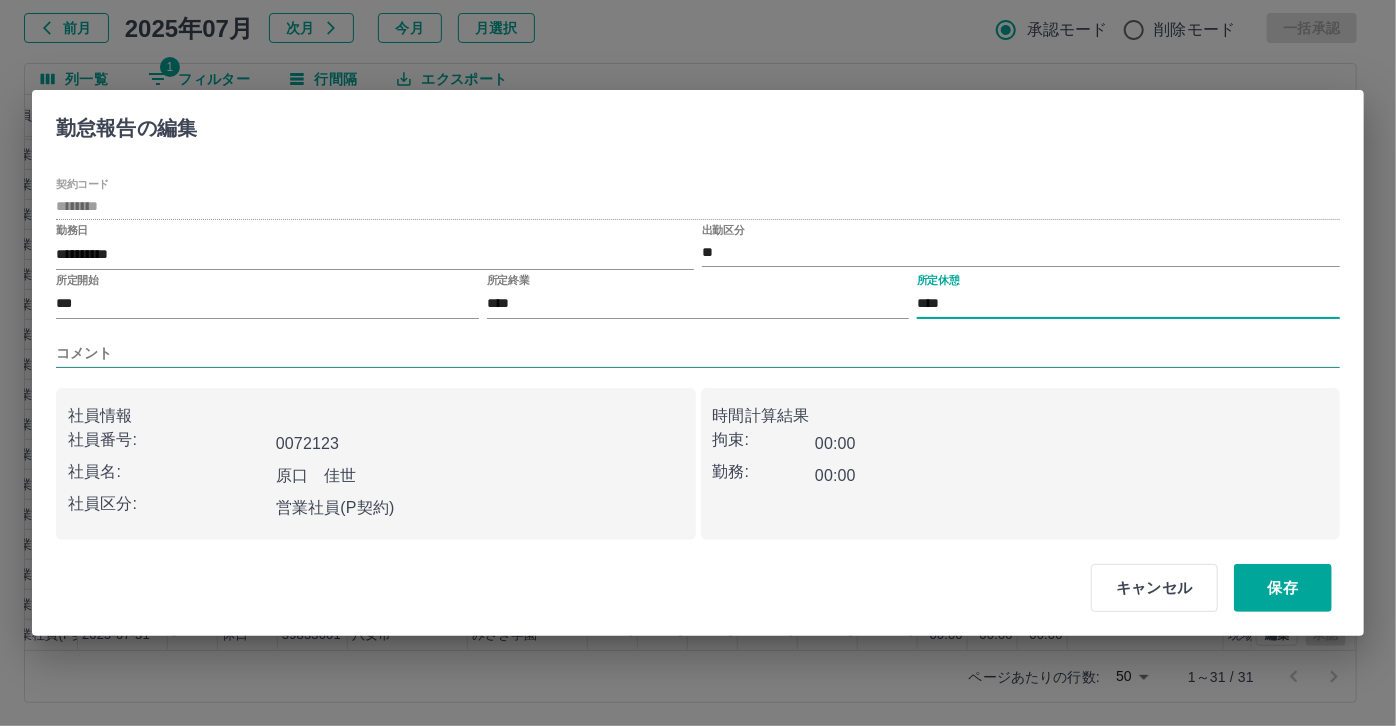 click on "コメント" at bounding box center (698, 353) 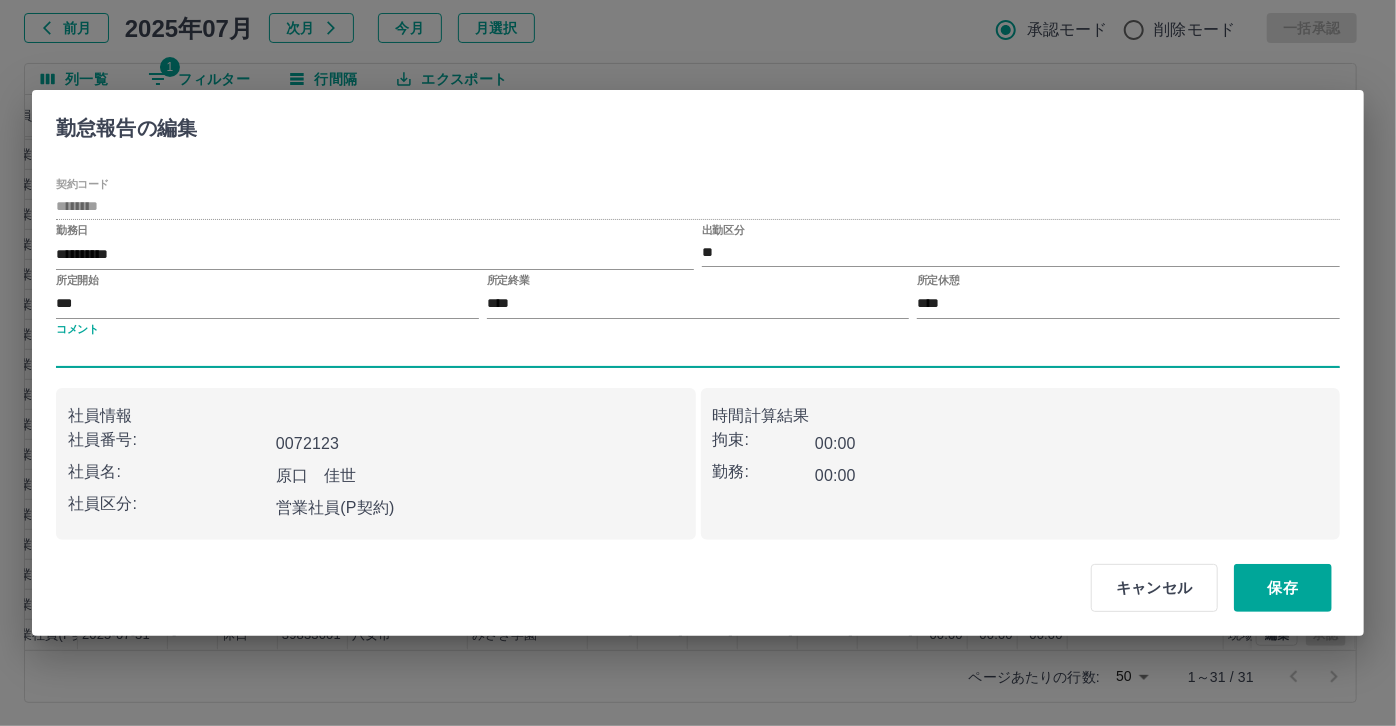 type on "*****" 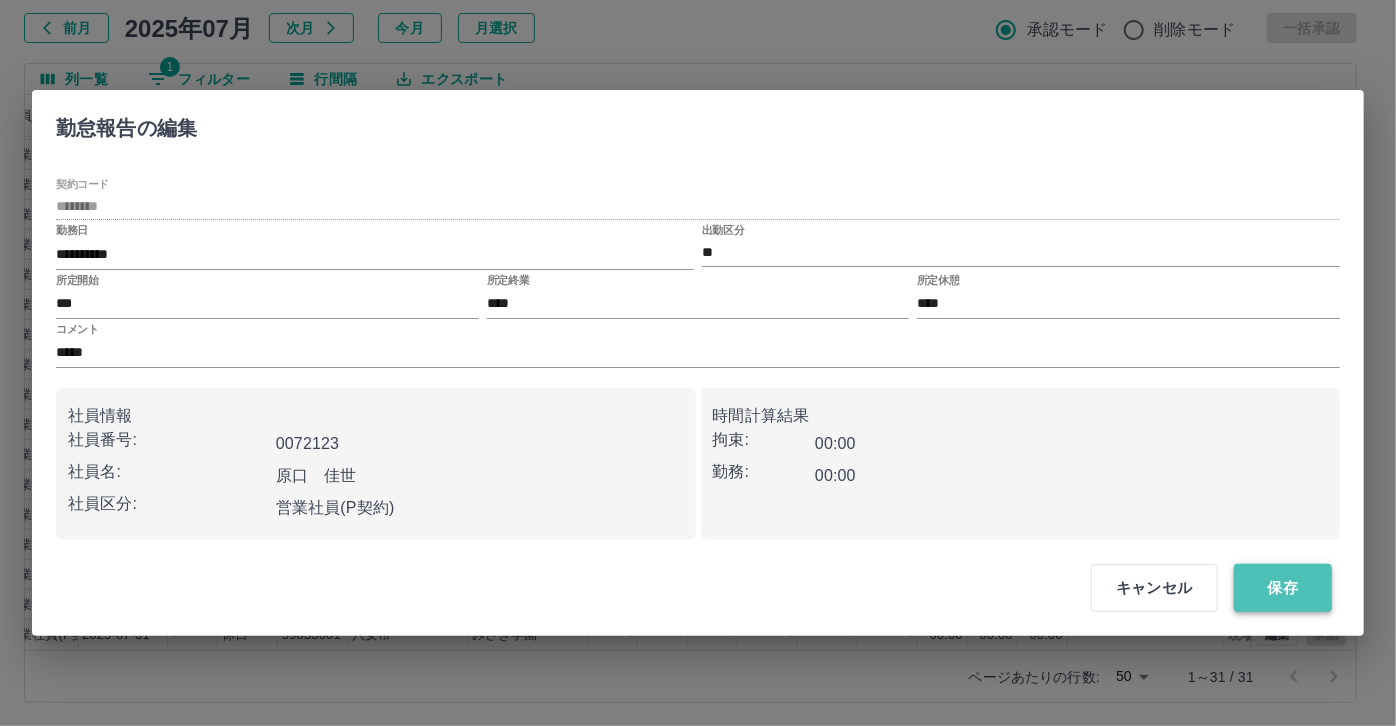 click on "保存" at bounding box center [1283, 588] 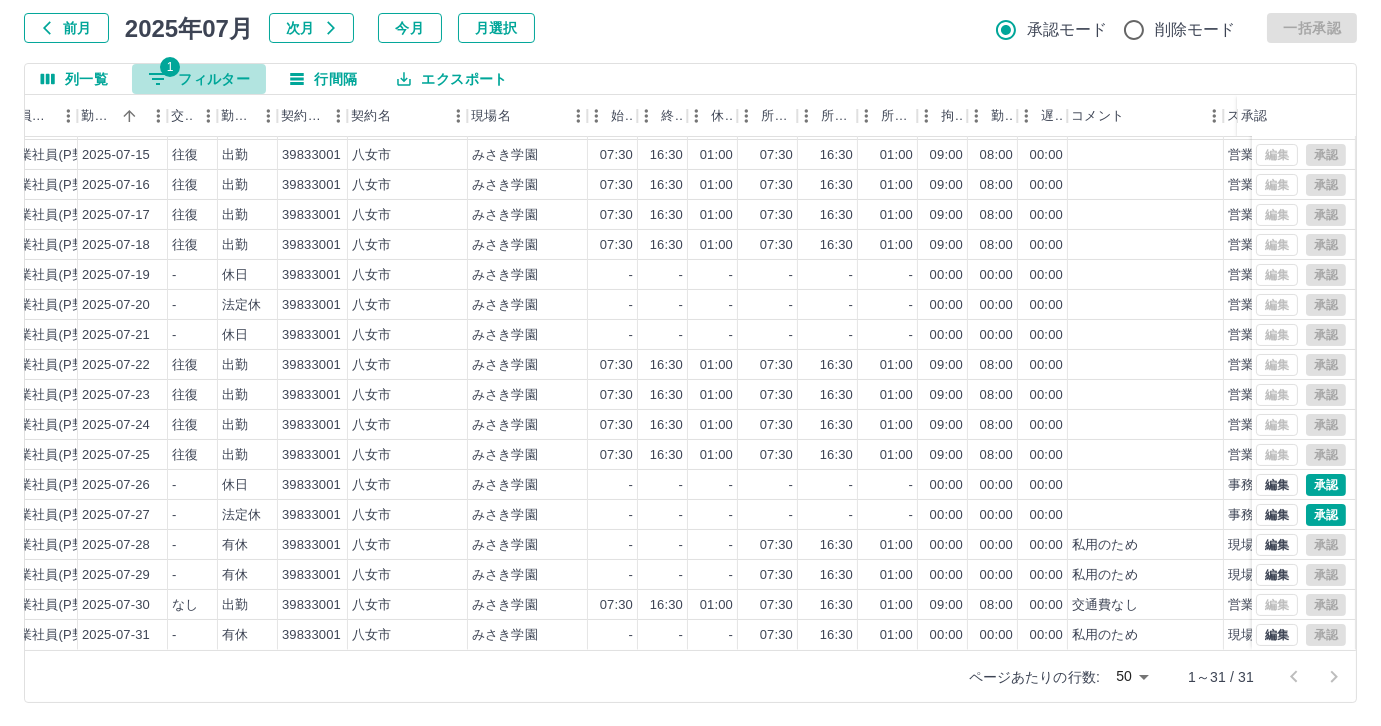 click on "1 フィルター" at bounding box center (199, 79) 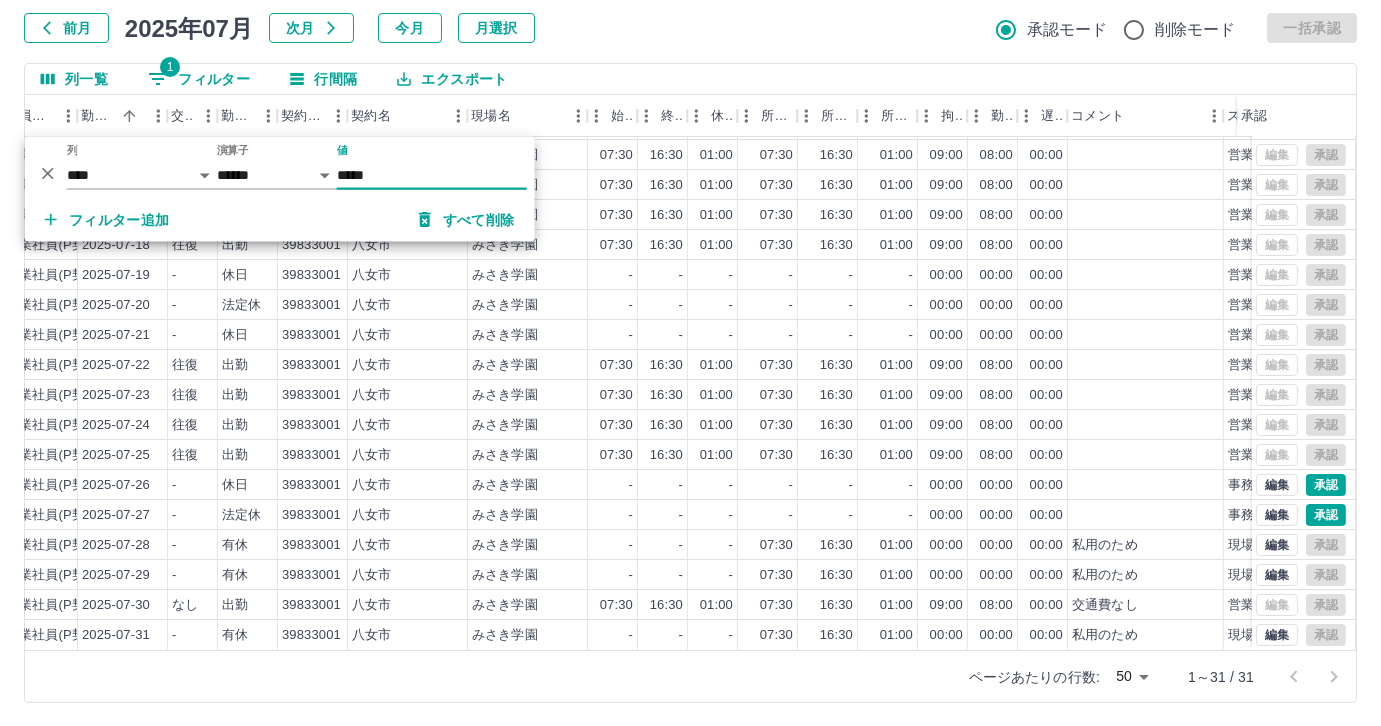 click on "*****" at bounding box center [432, 175] 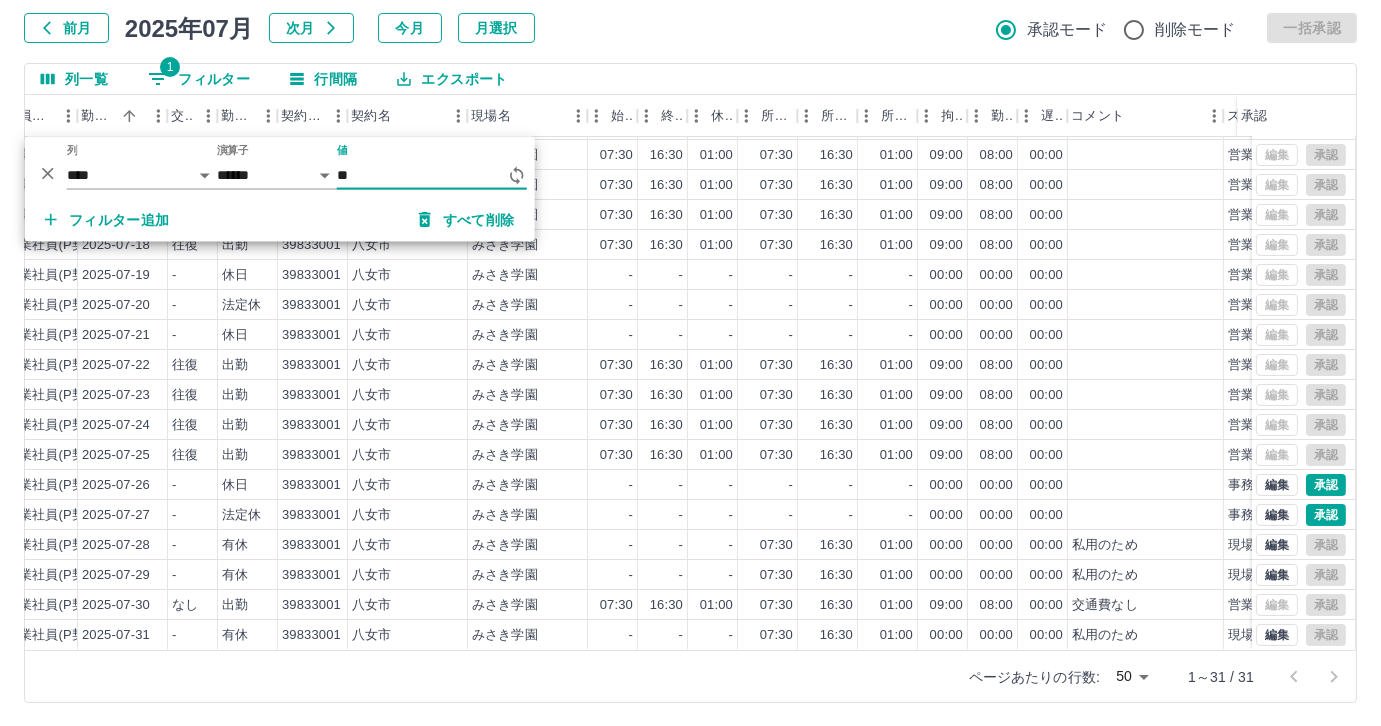 type on "*" 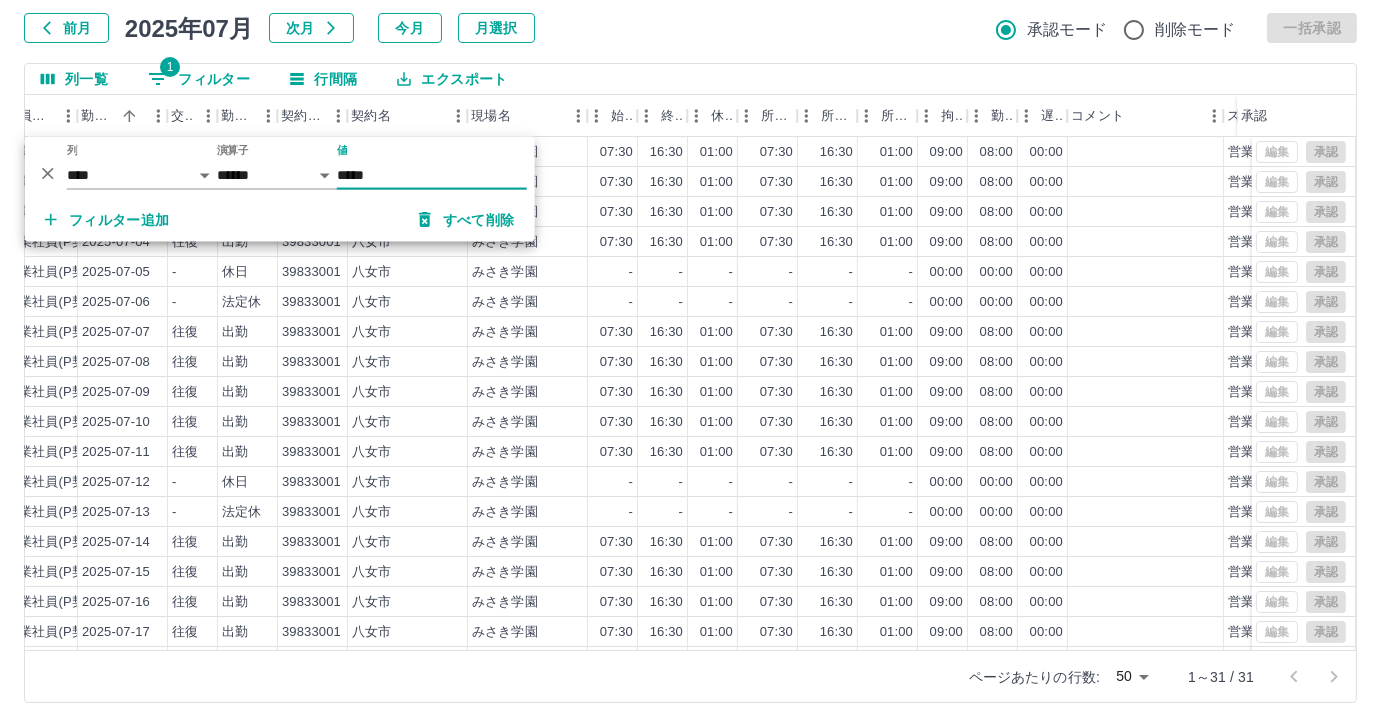 scroll, scrollTop: 431, scrollLeft: 323, axis: both 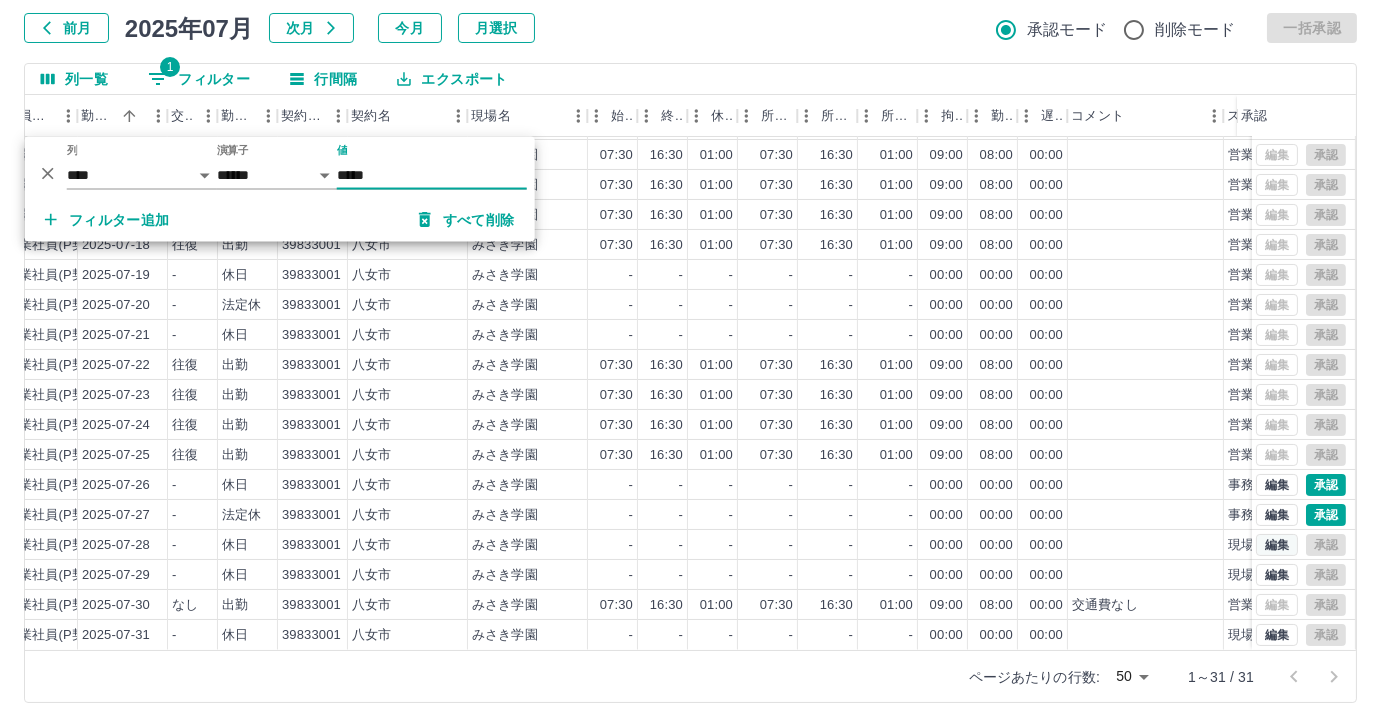 type on "*****" 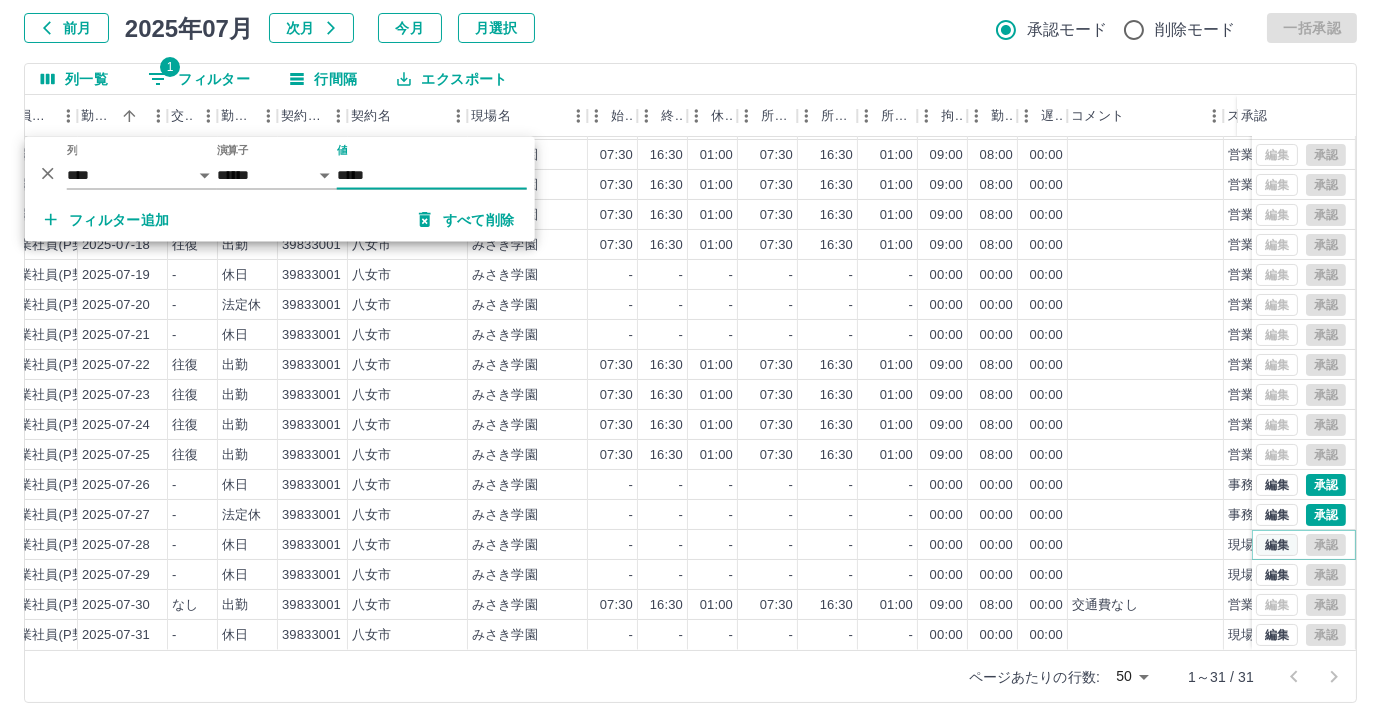 click on "編集" at bounding box center (1277, 545) 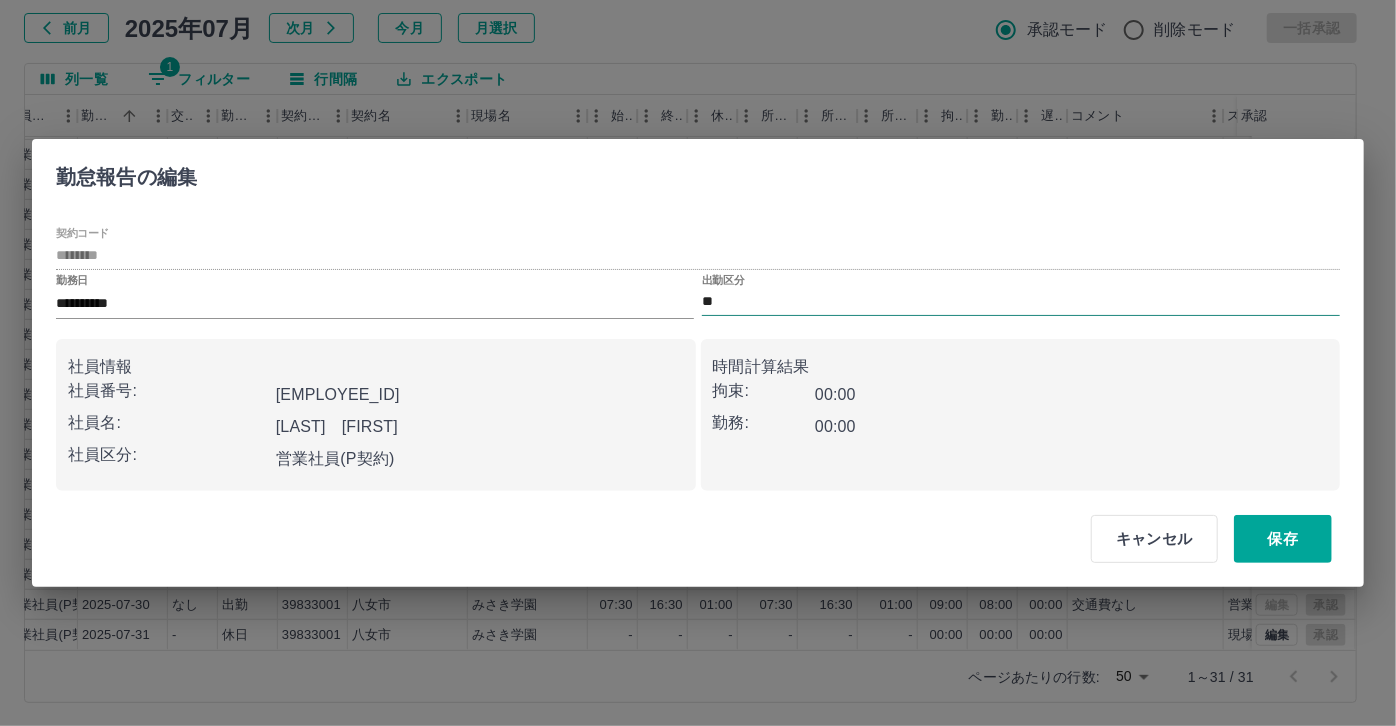 click on "**" at bounding box center [1021, 302] 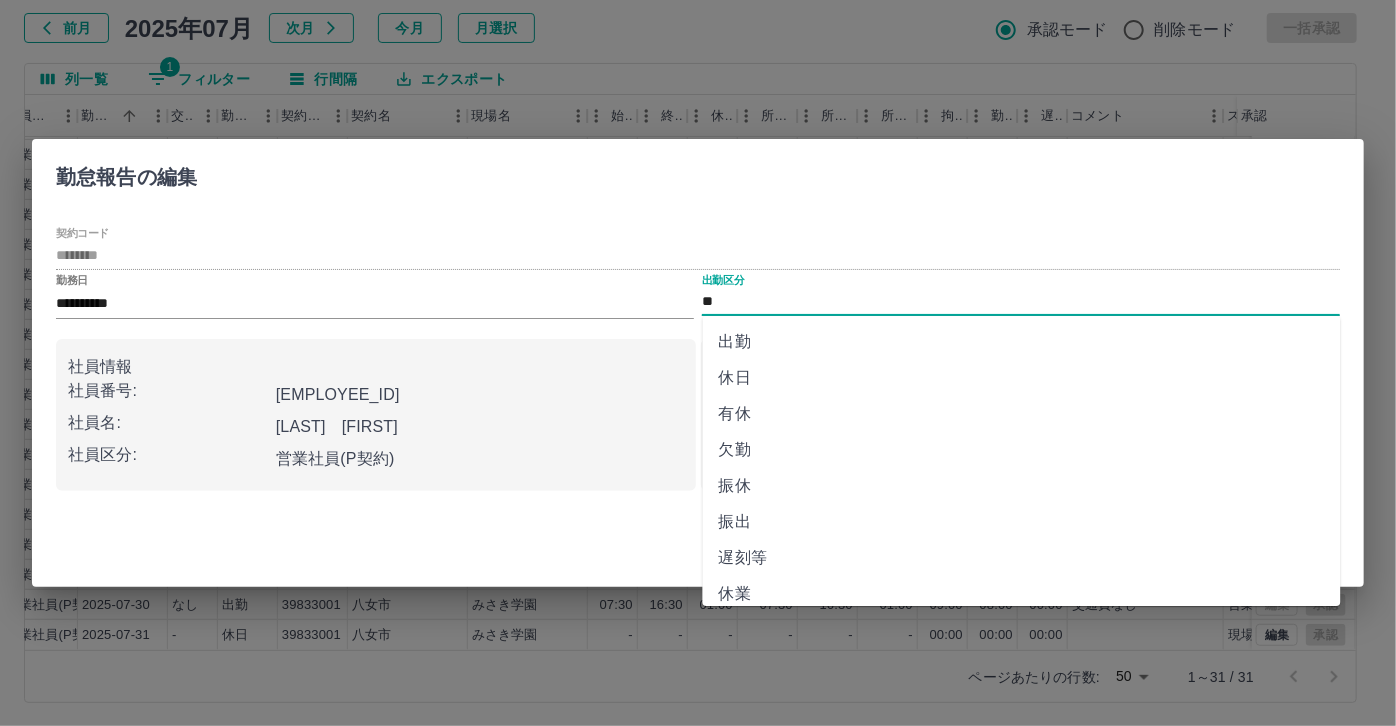 click on "有休" at bounding box center (1022, 414) 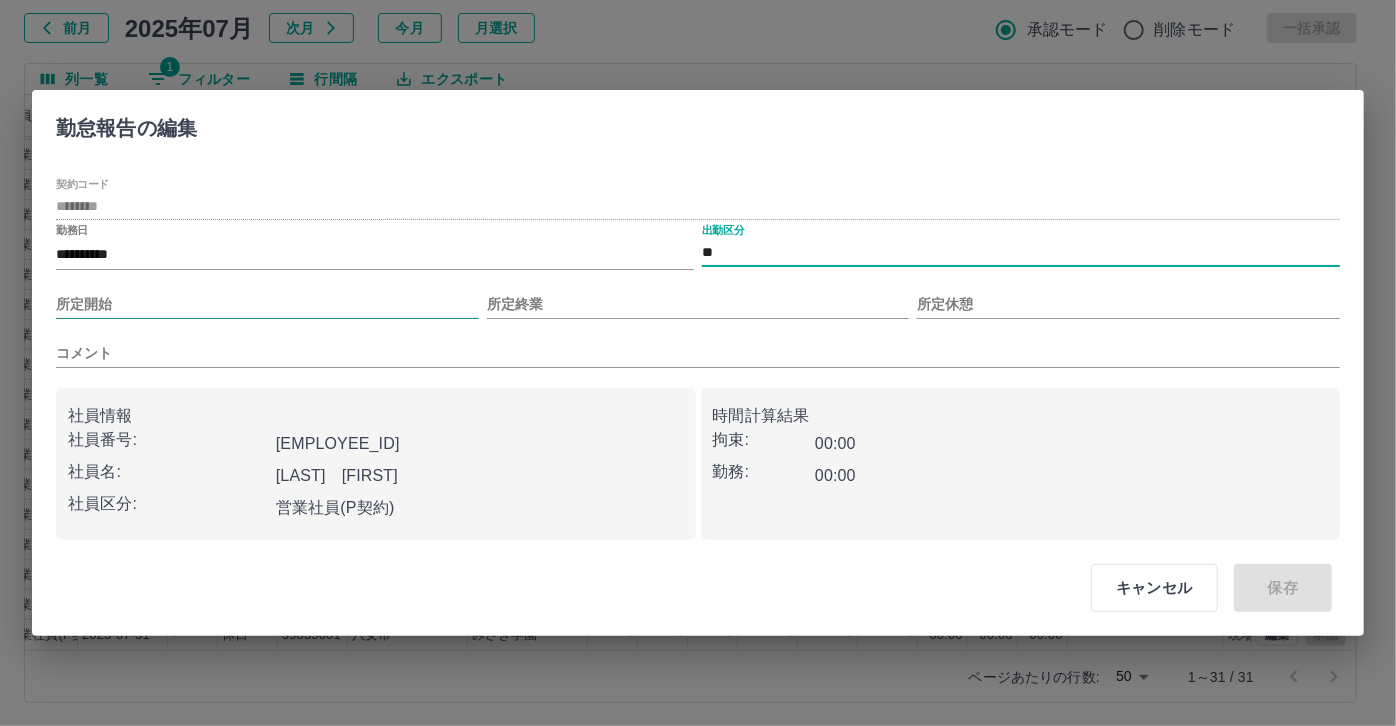 click on "所定開始" at bounding box center (267, 304) 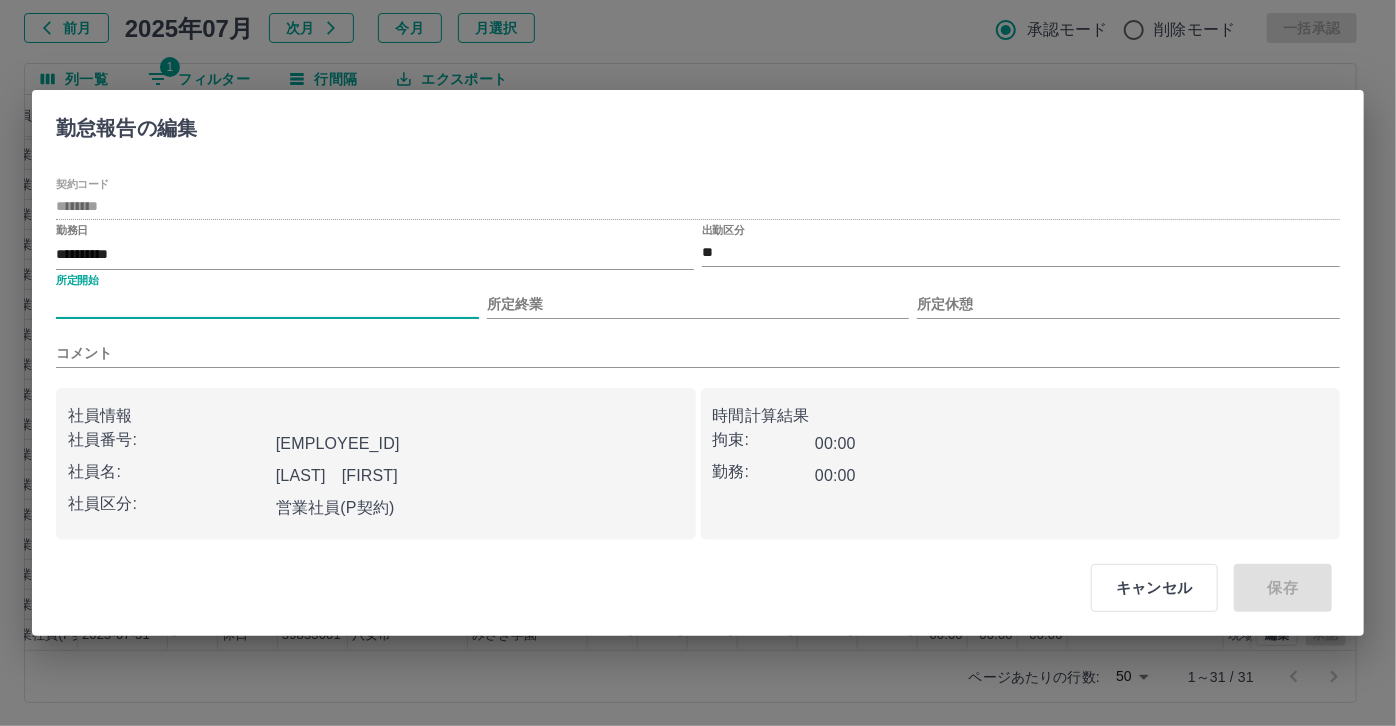 type on "***" 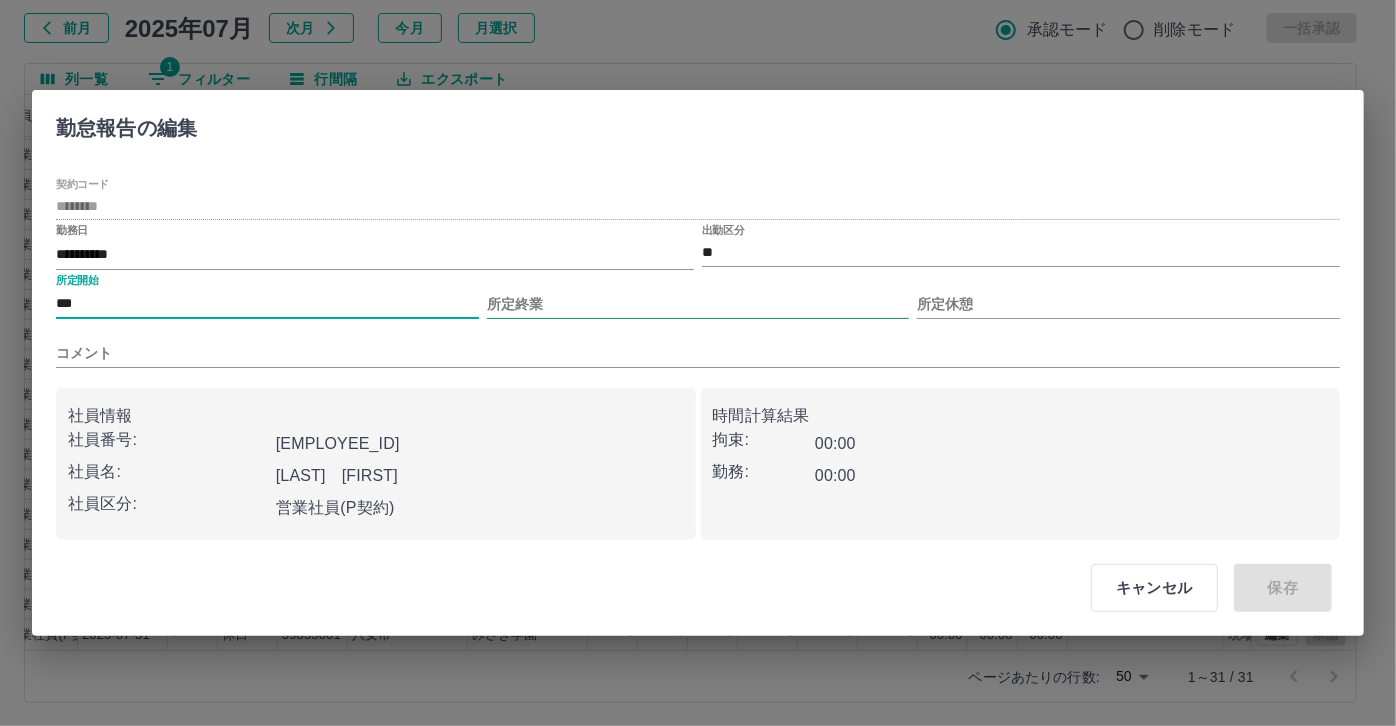 click on "所定終業" at bounding box center (698, 304) 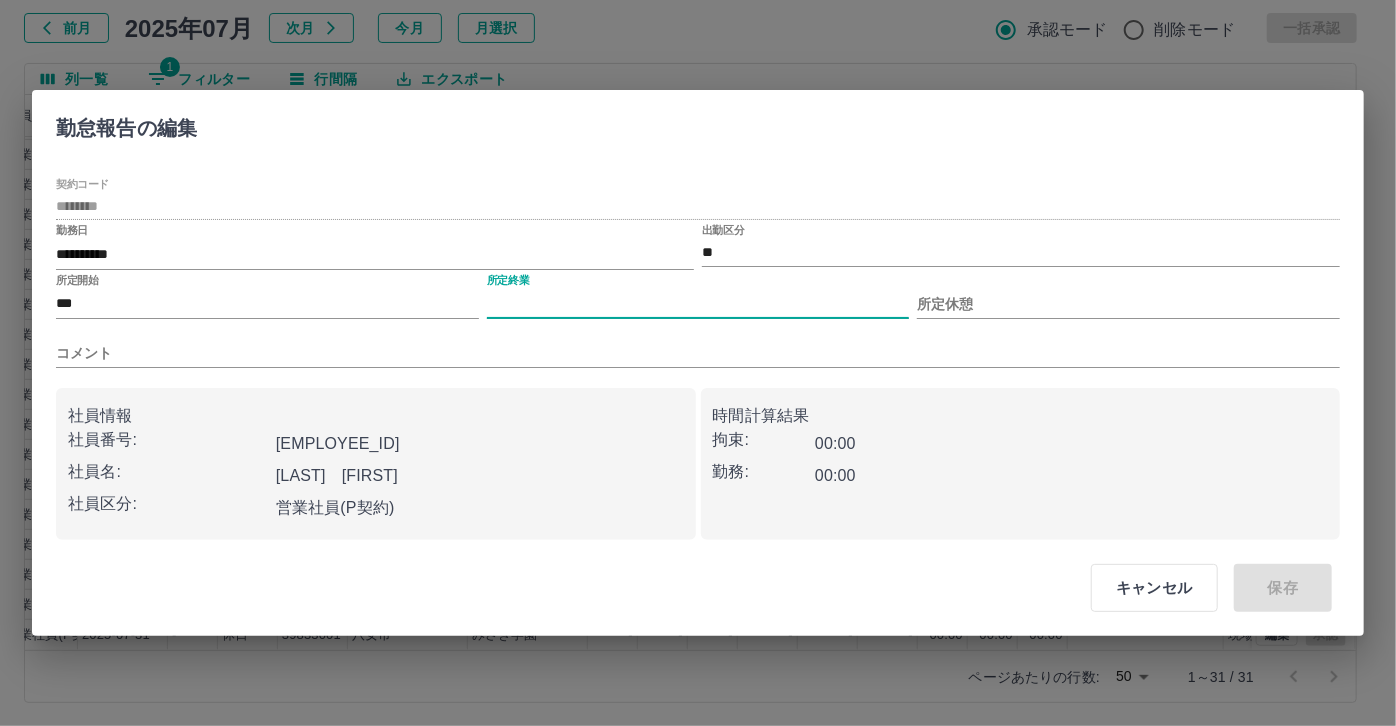 type on "****" 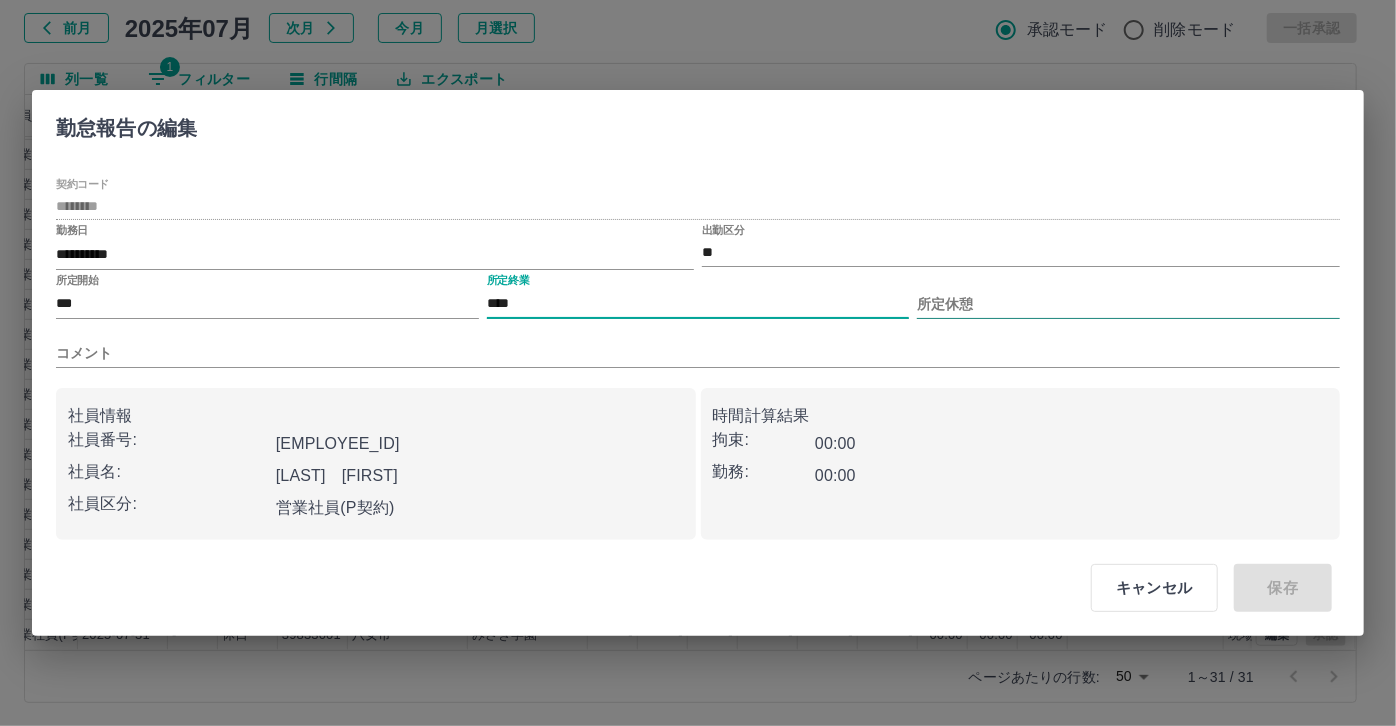 click on "所定休憩" at bounding box center (1128, 304) 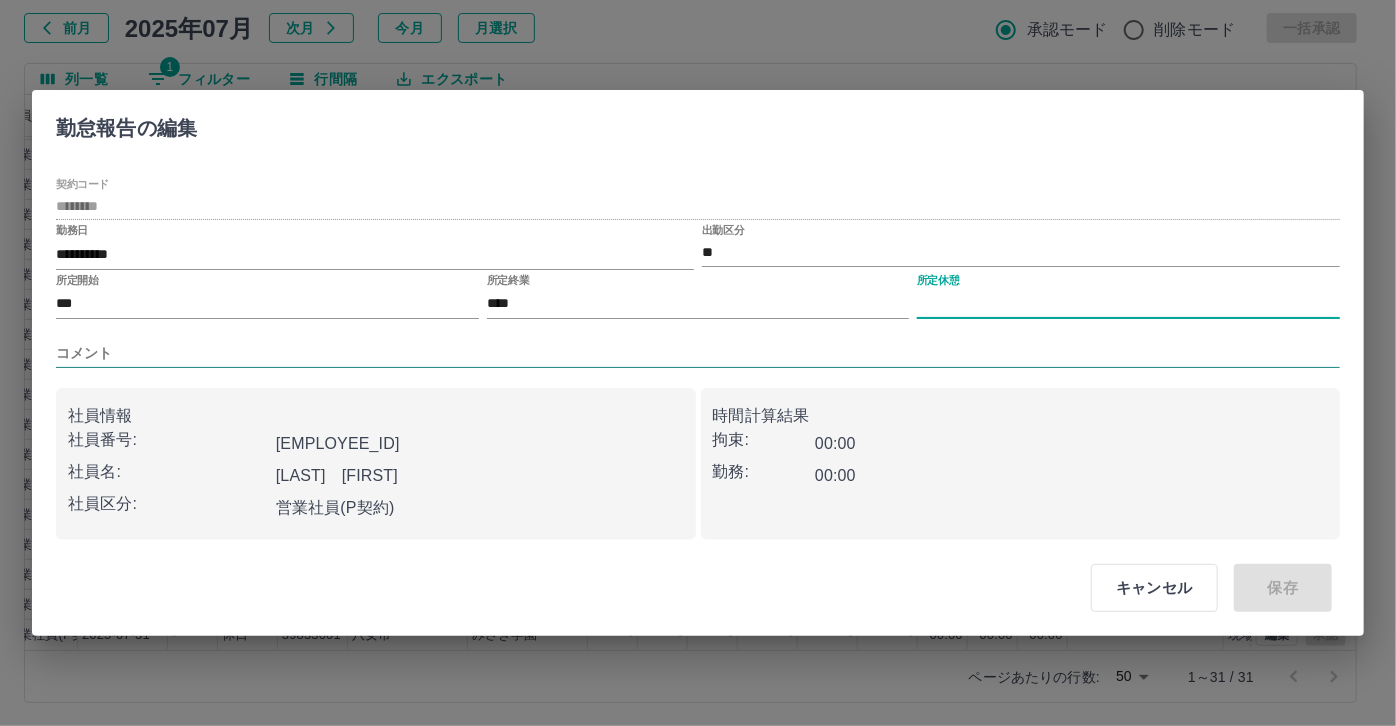 type on "****" 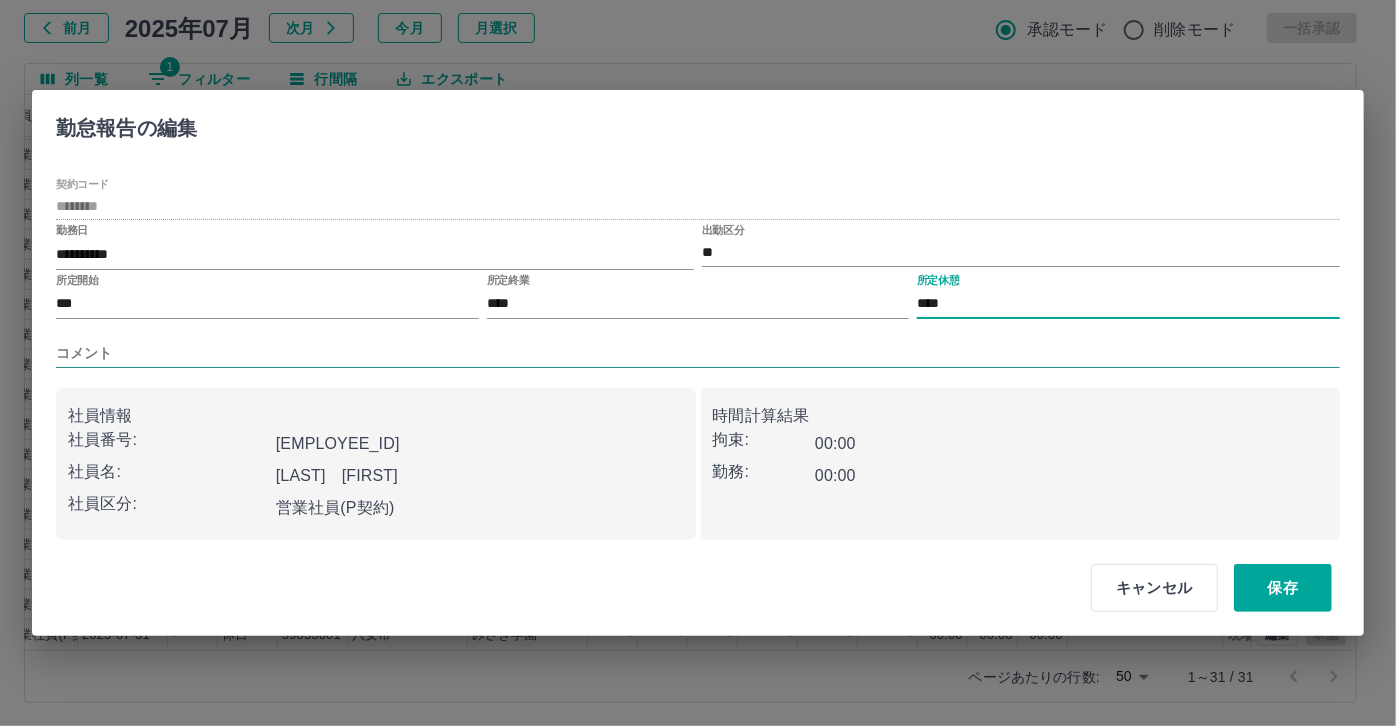 click on "コメント" at bounding box center [698, 353] 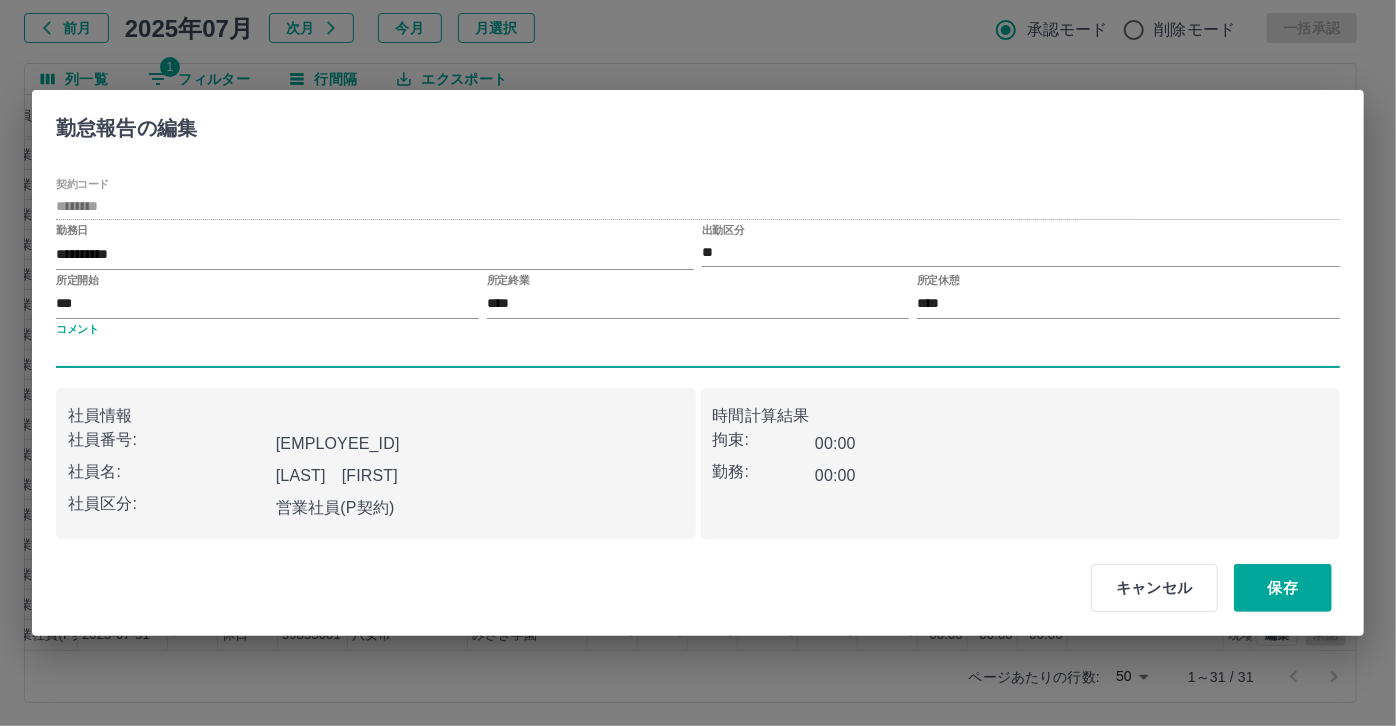type on "*****" 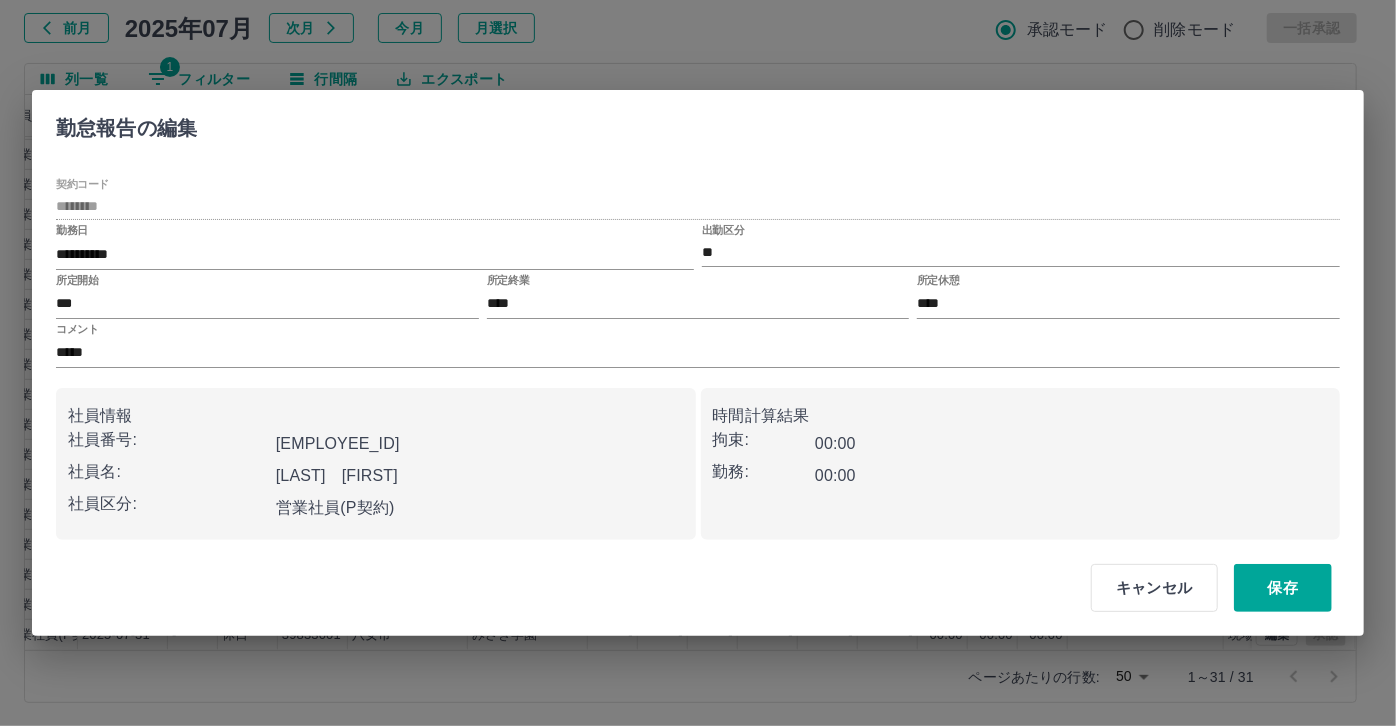 click on "キャンセル 保存" at bounding box center [1203, 588] 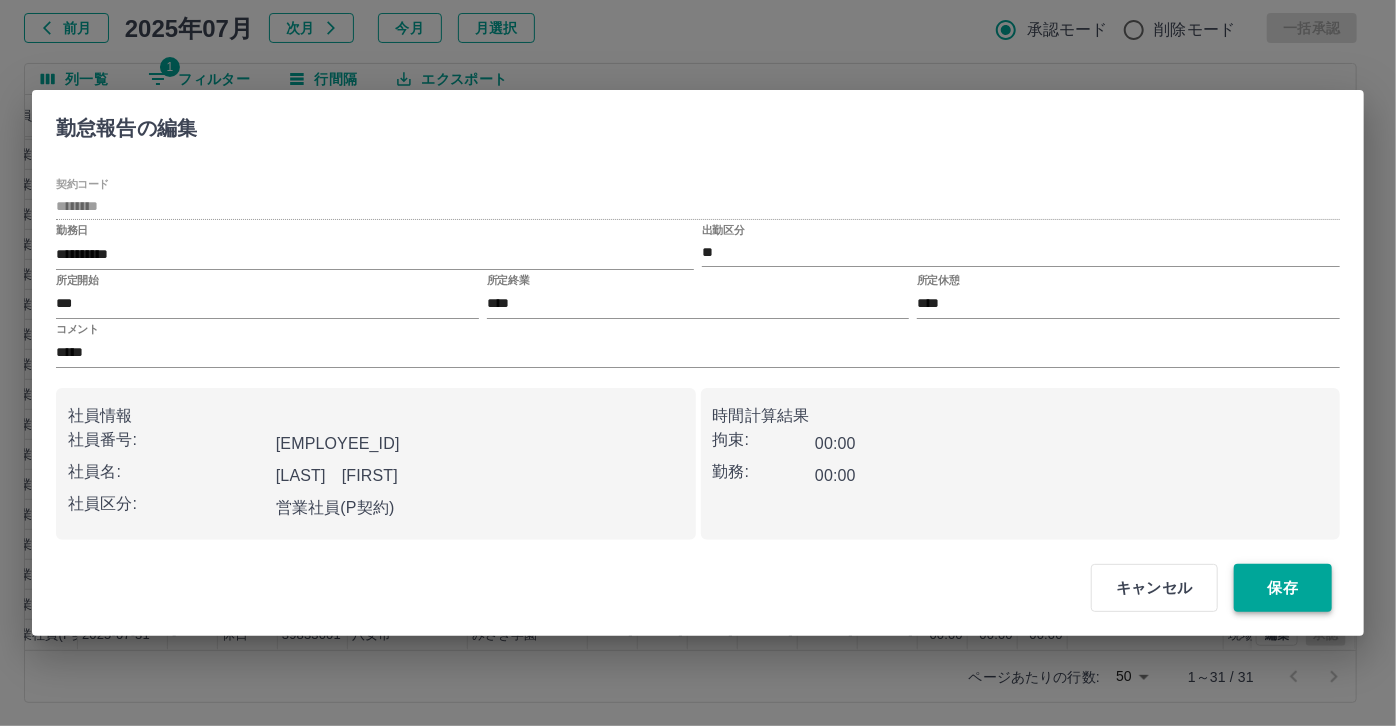 click on "保存" at bounding box center (1283, 588) 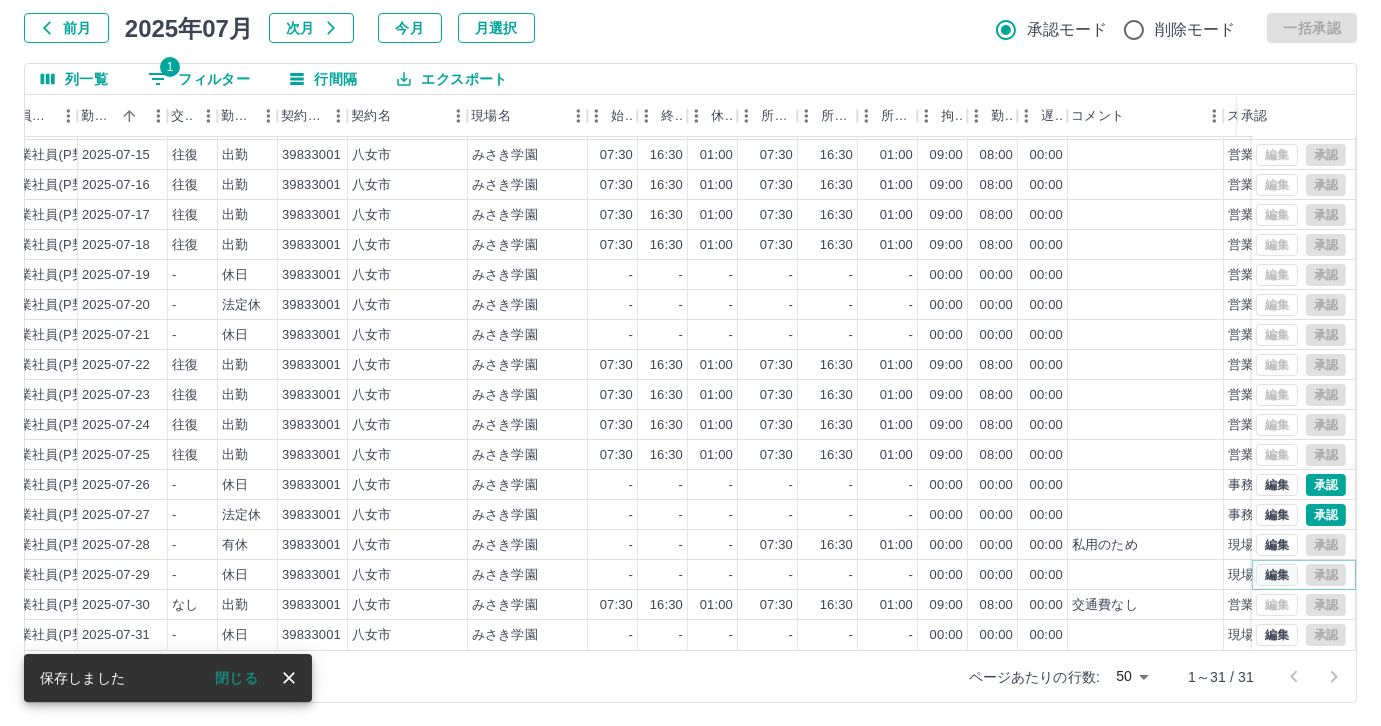 click on "編集" at bounding box center (1277, 575) 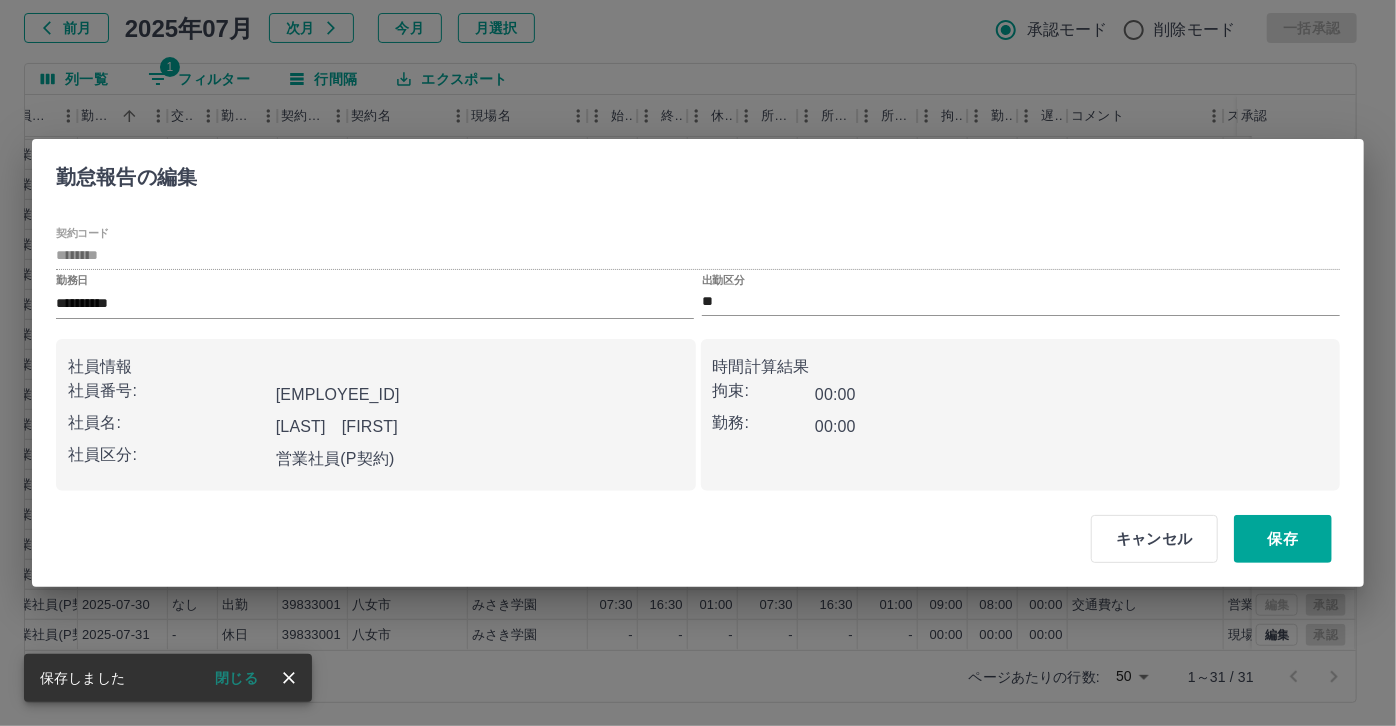 click on "**********" at bounding box center (698, 358) 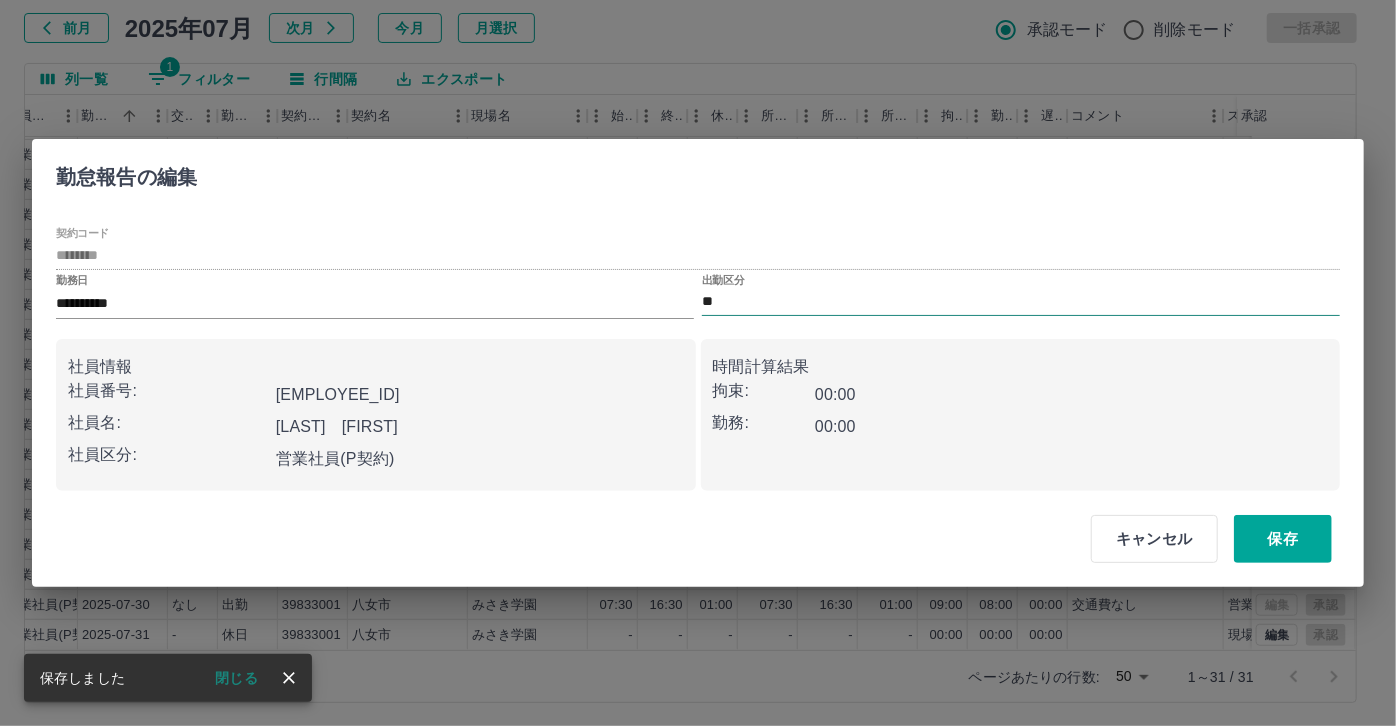 click on "**" at bounding box center [1021, 302] 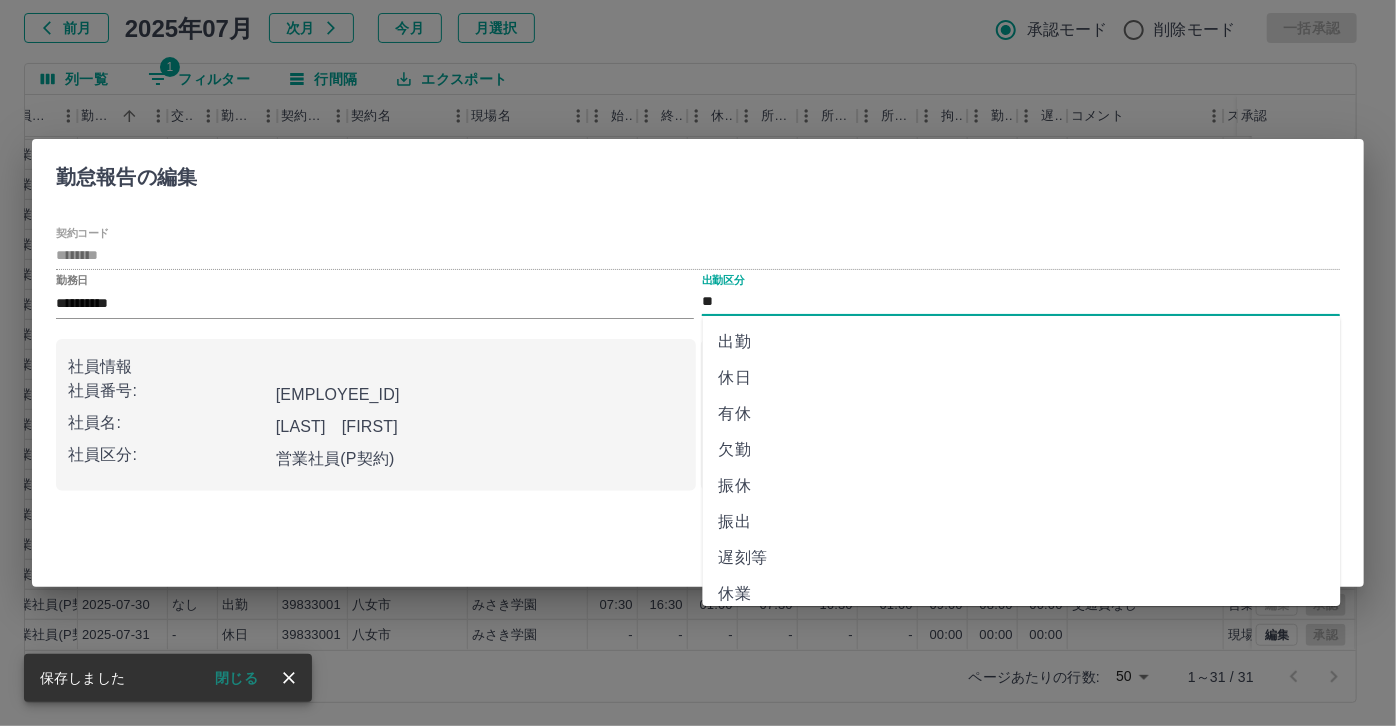 click on "有休" at bounding box center (1022, 414) 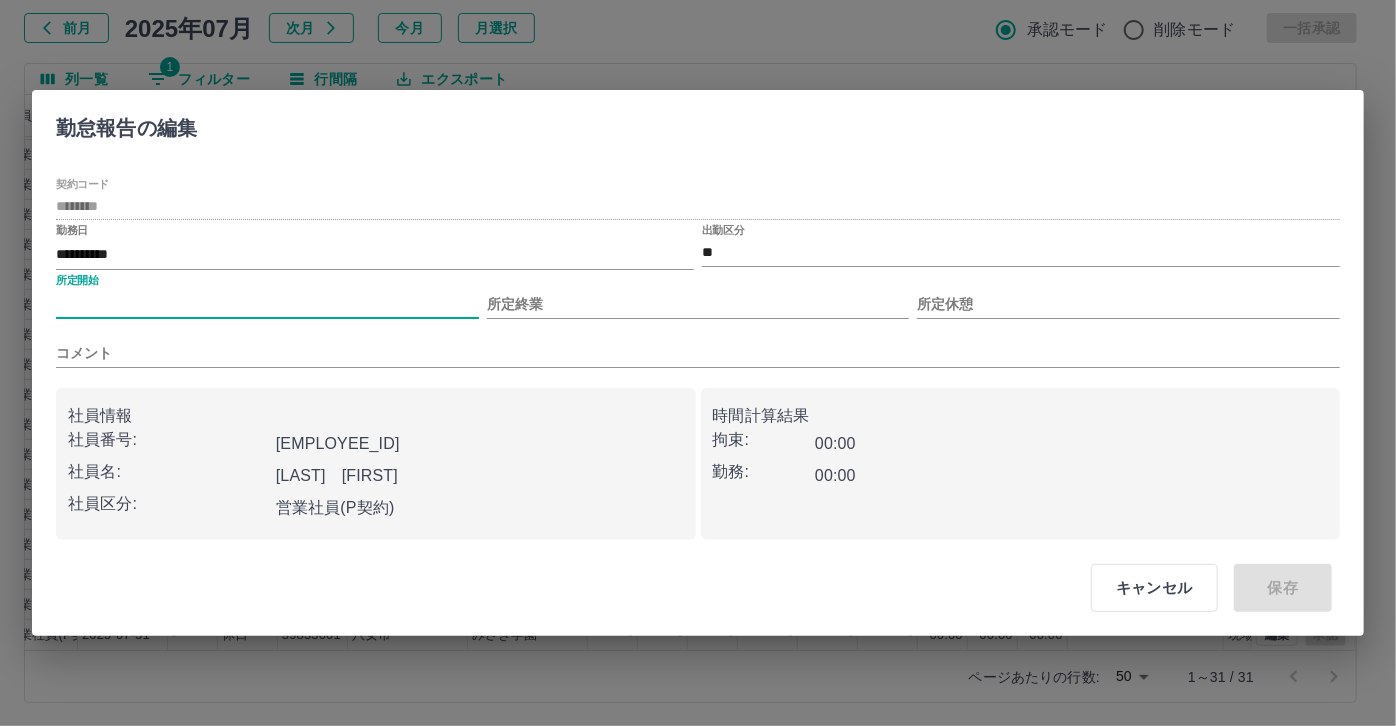 click on "所定開始" at bounding box center (267, 304) 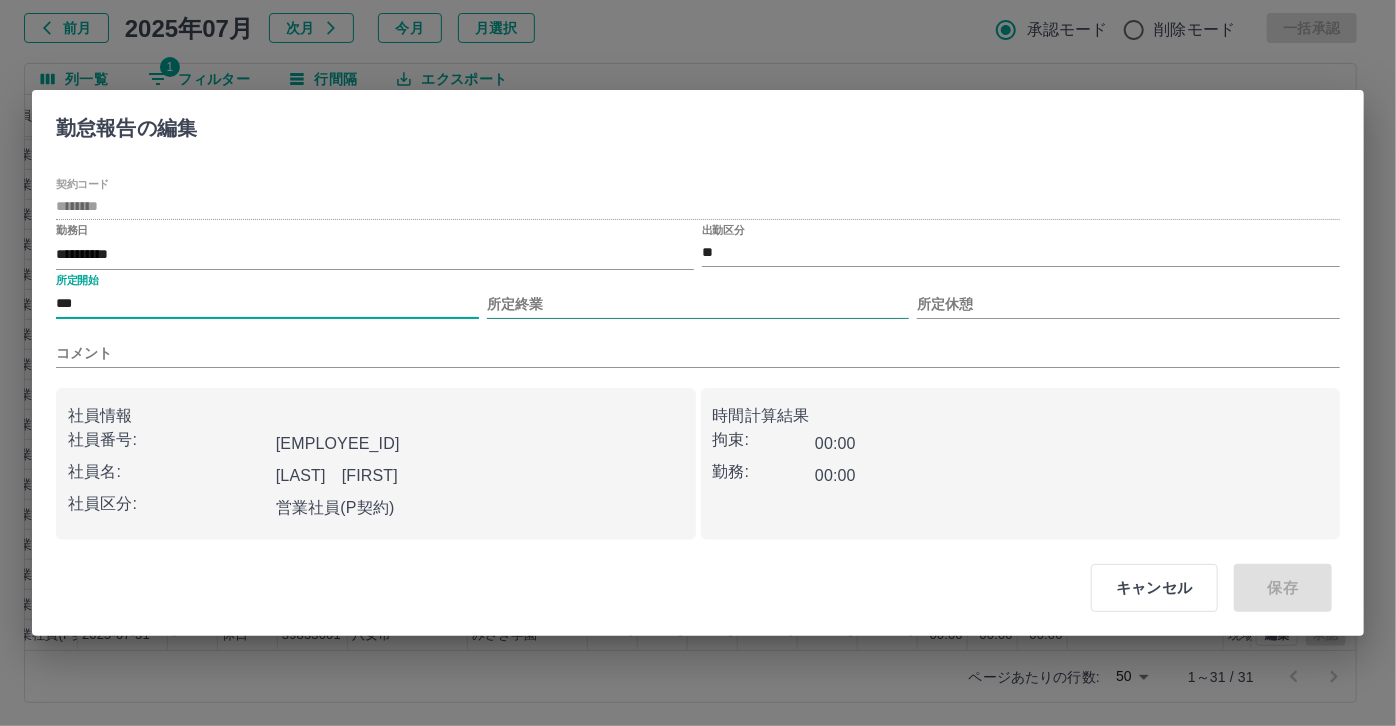 drag, startPoint x: 575, startPoint y: 298, endPoint x: 578, endPoint y: 311, distance: 13.341664 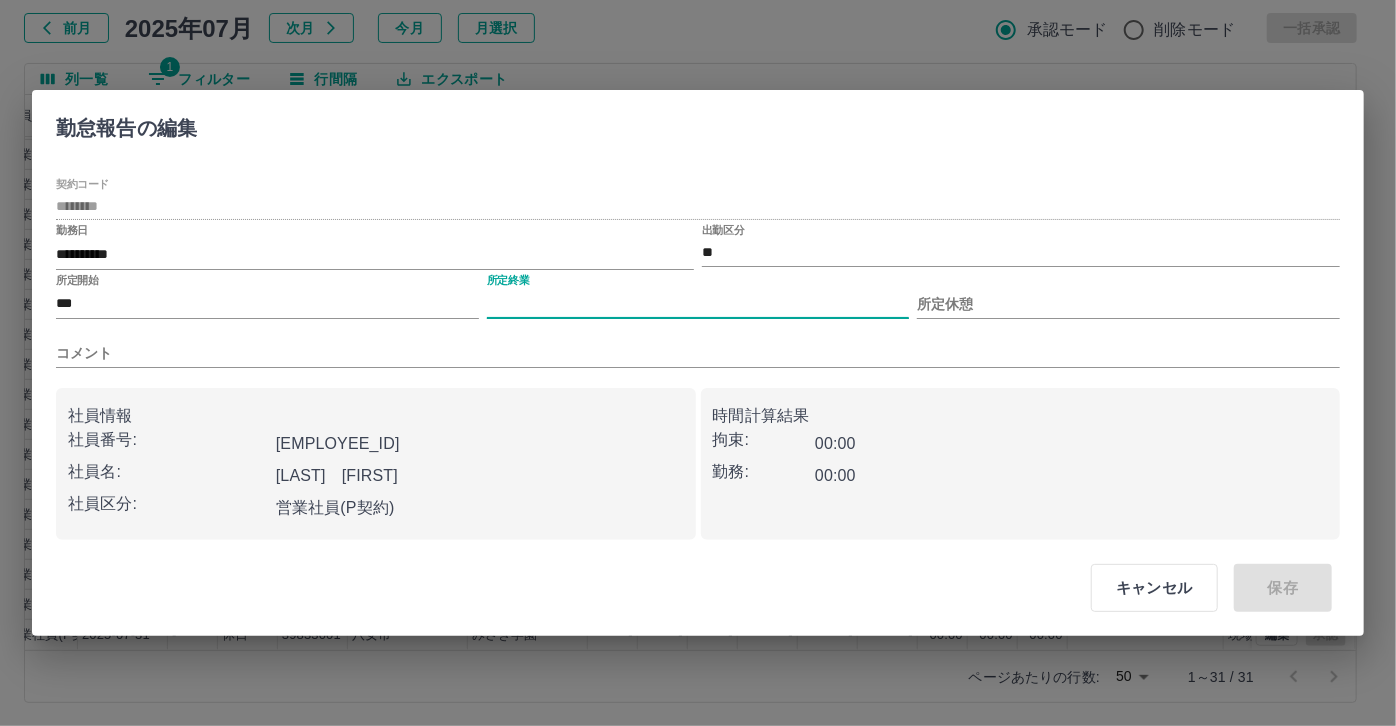 type on "****" 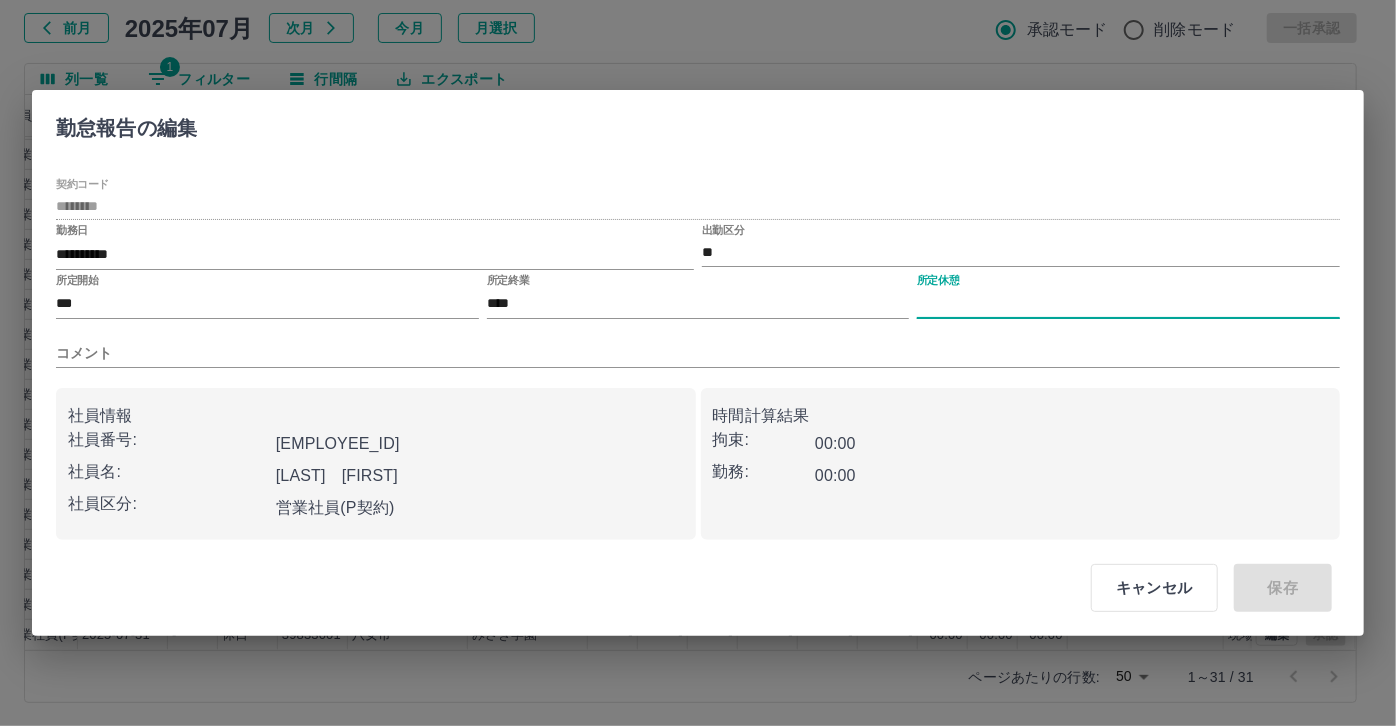 click on "所定休憩" at bounding box center (1128, 304) 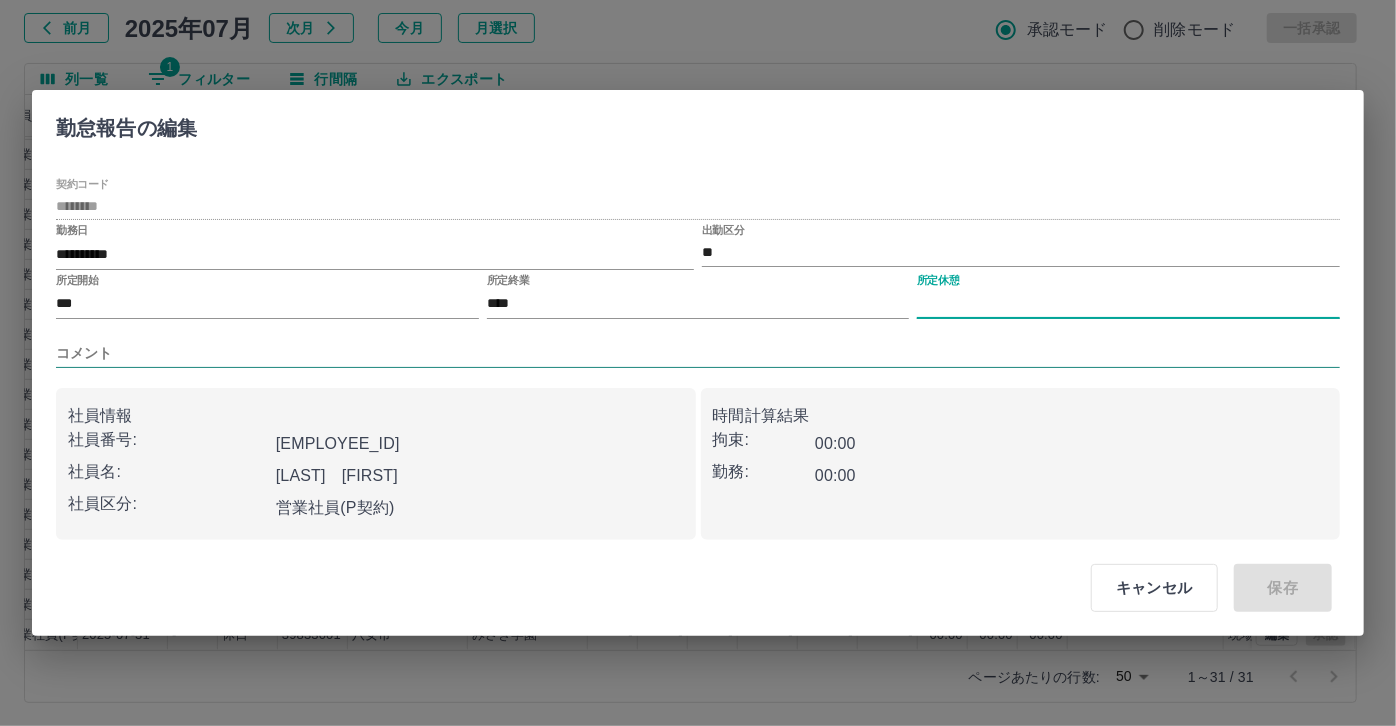 type on "****" 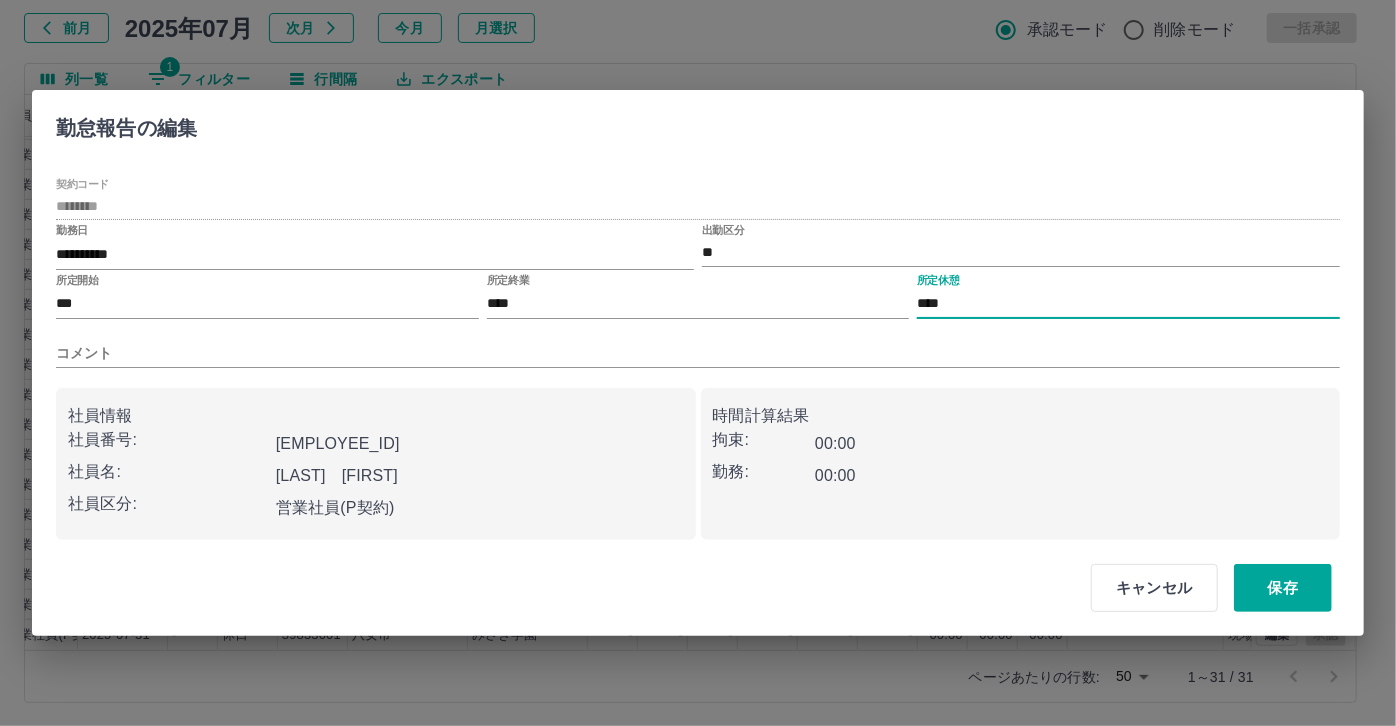 click on "コメント" at bounding box center [698, 345] 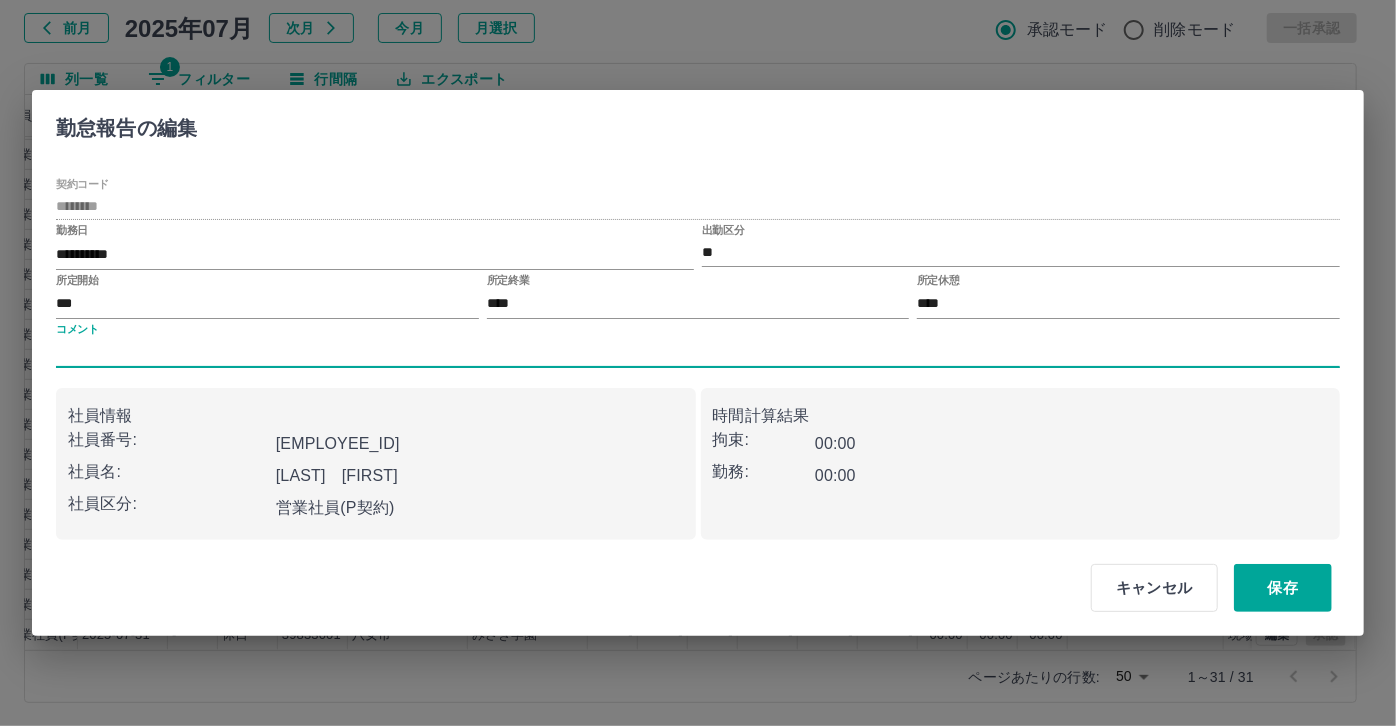 click on "コメント" at bounding box center [698, 353] 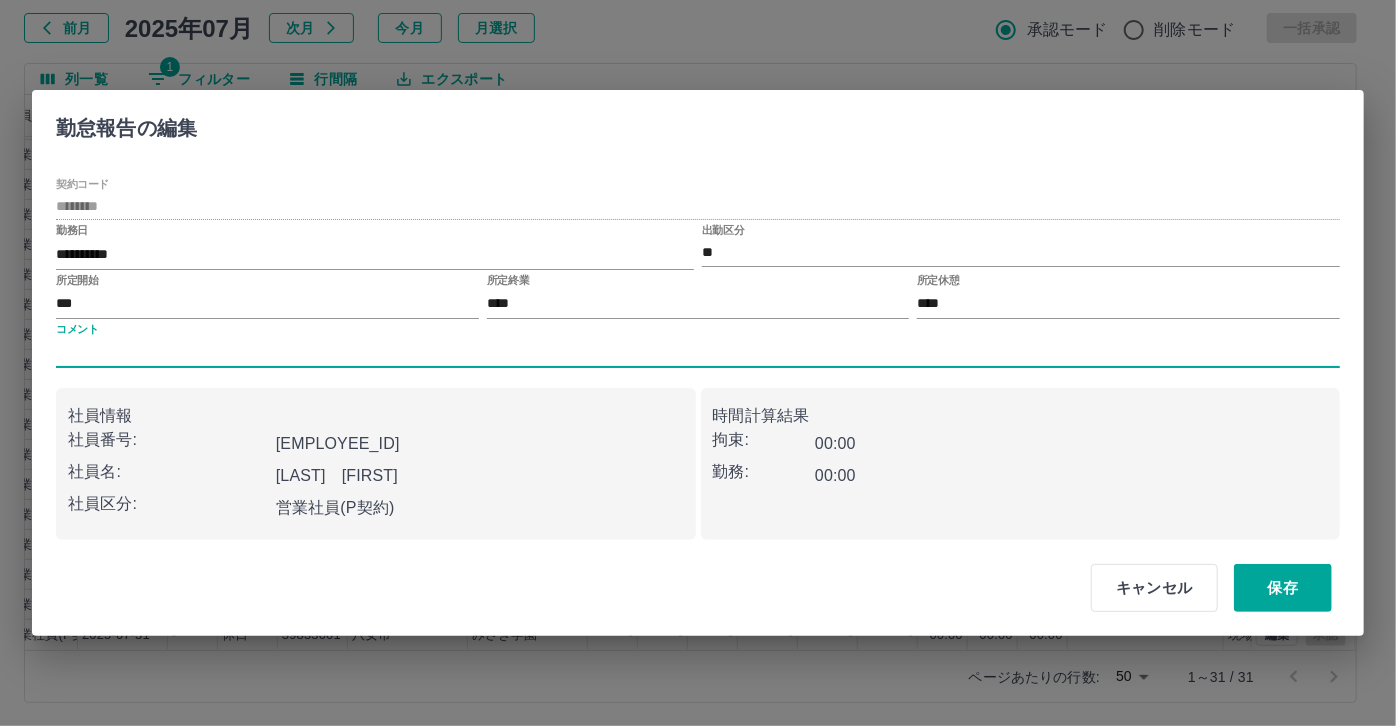 type on "*****" 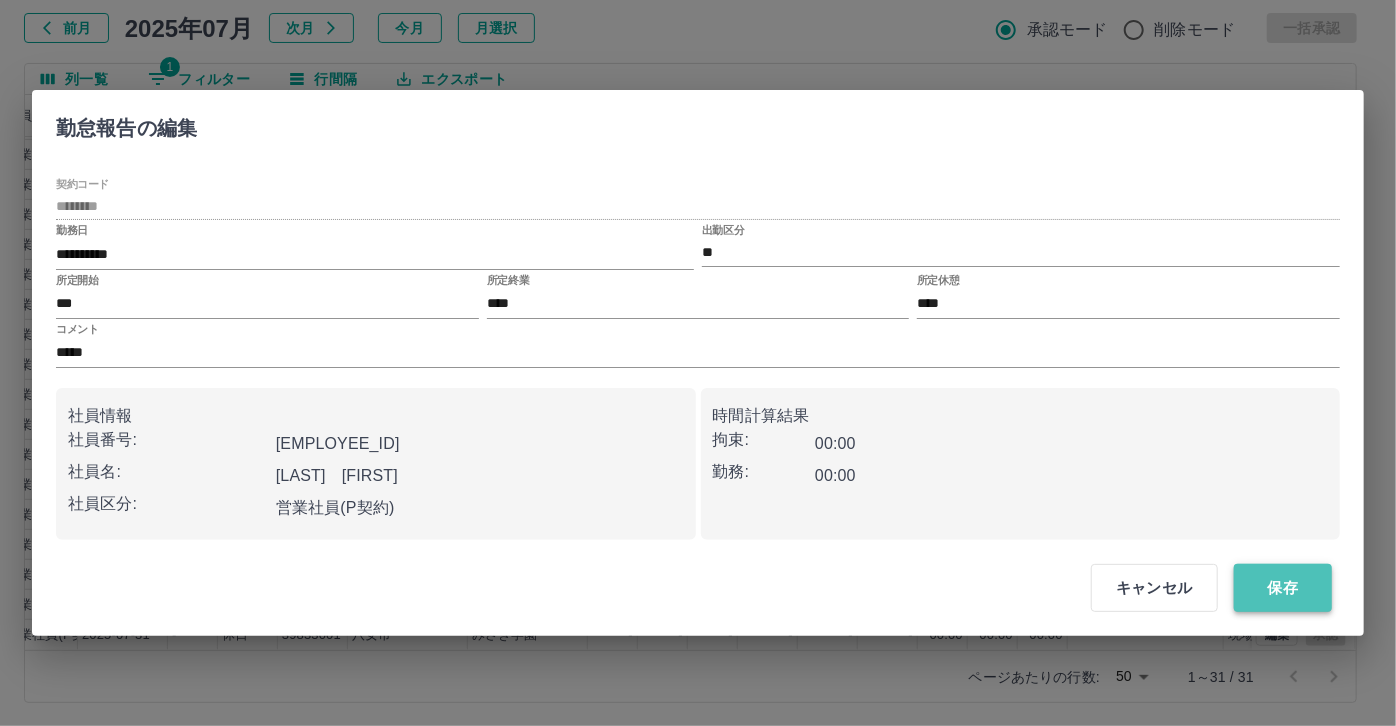 click on "保存" at bounding box center (1283, 588) 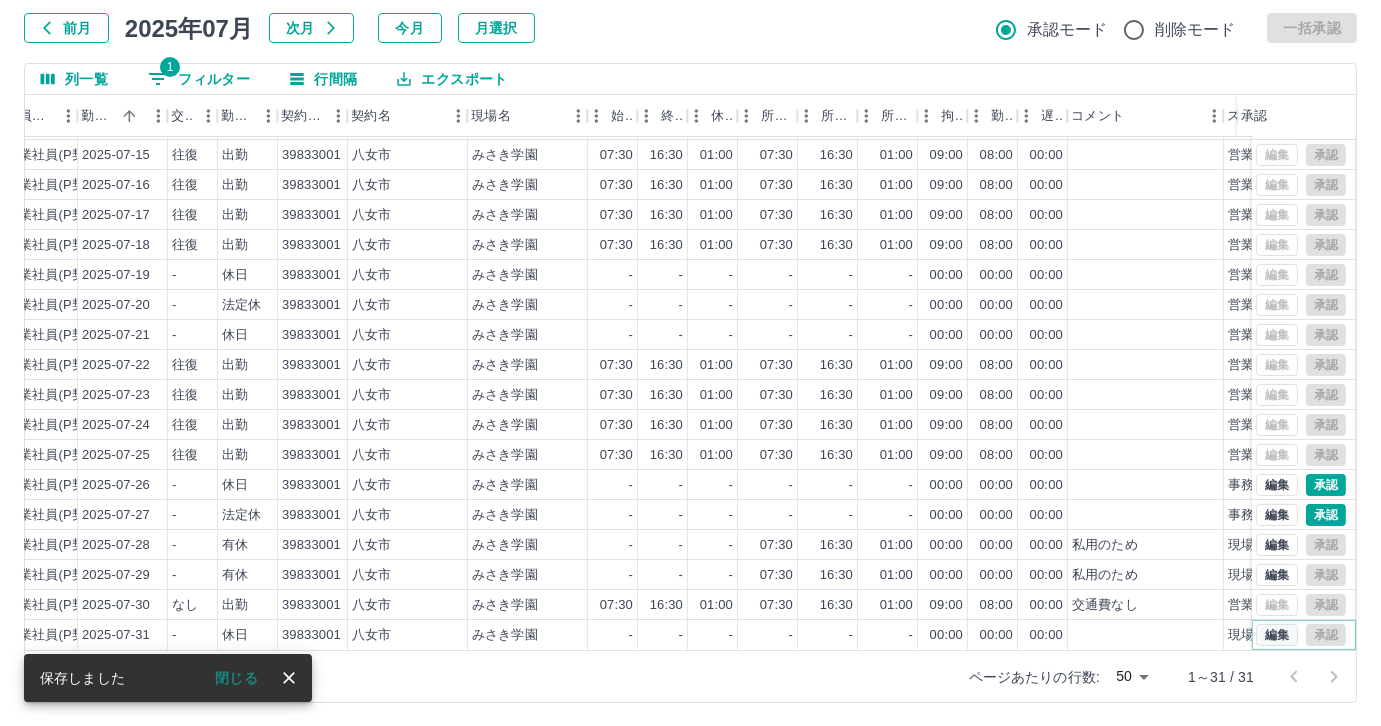 click on "編集" at bounding box center [1277, 635] 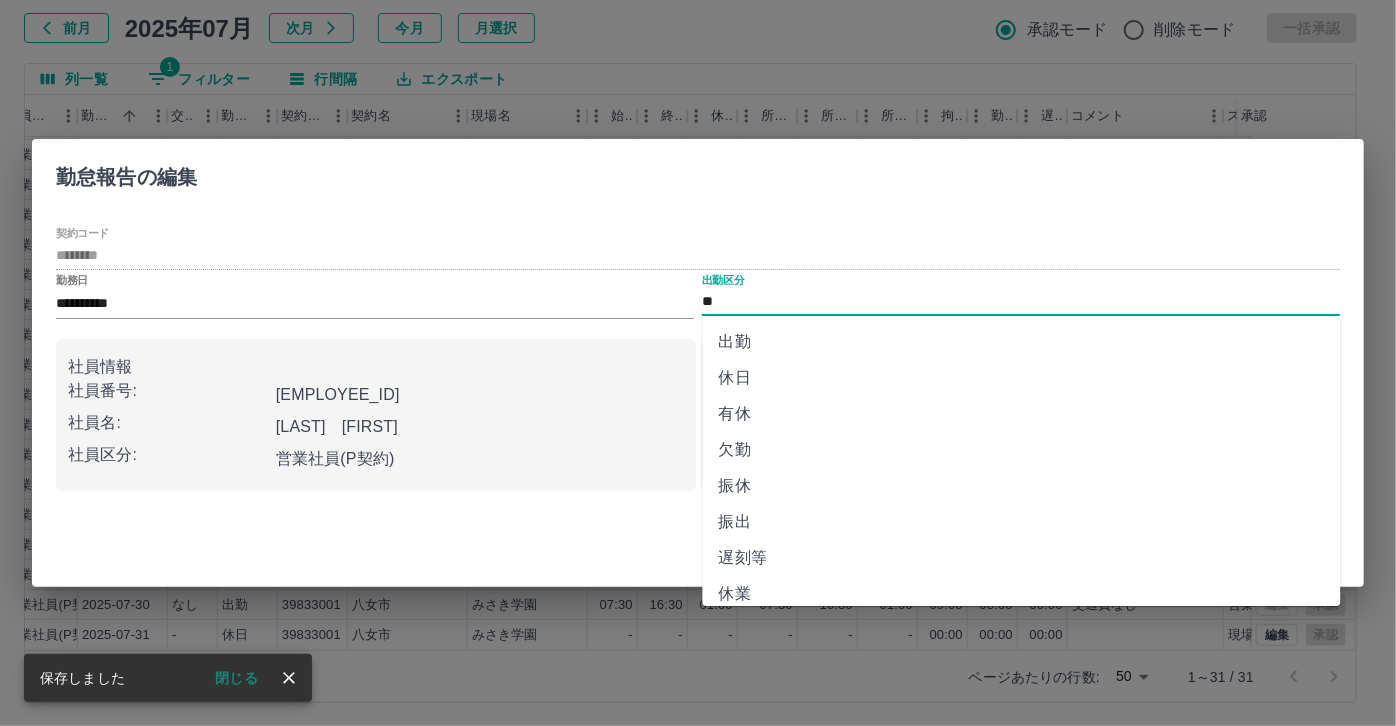 click on "**" at bounding box center [1021, 302] 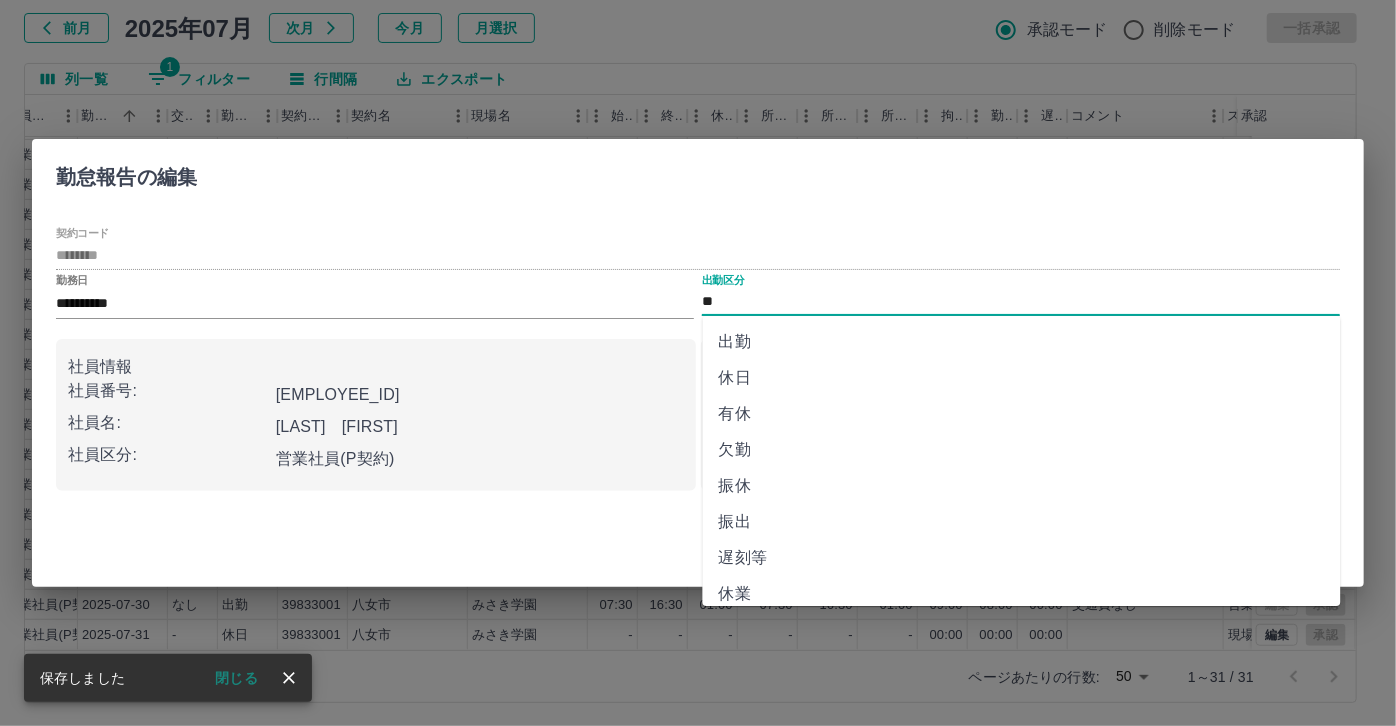 drag, startPoint x: 770, startPoint y: 415, endPoint x: 754, endPoint y: 418, distance: 16.27882 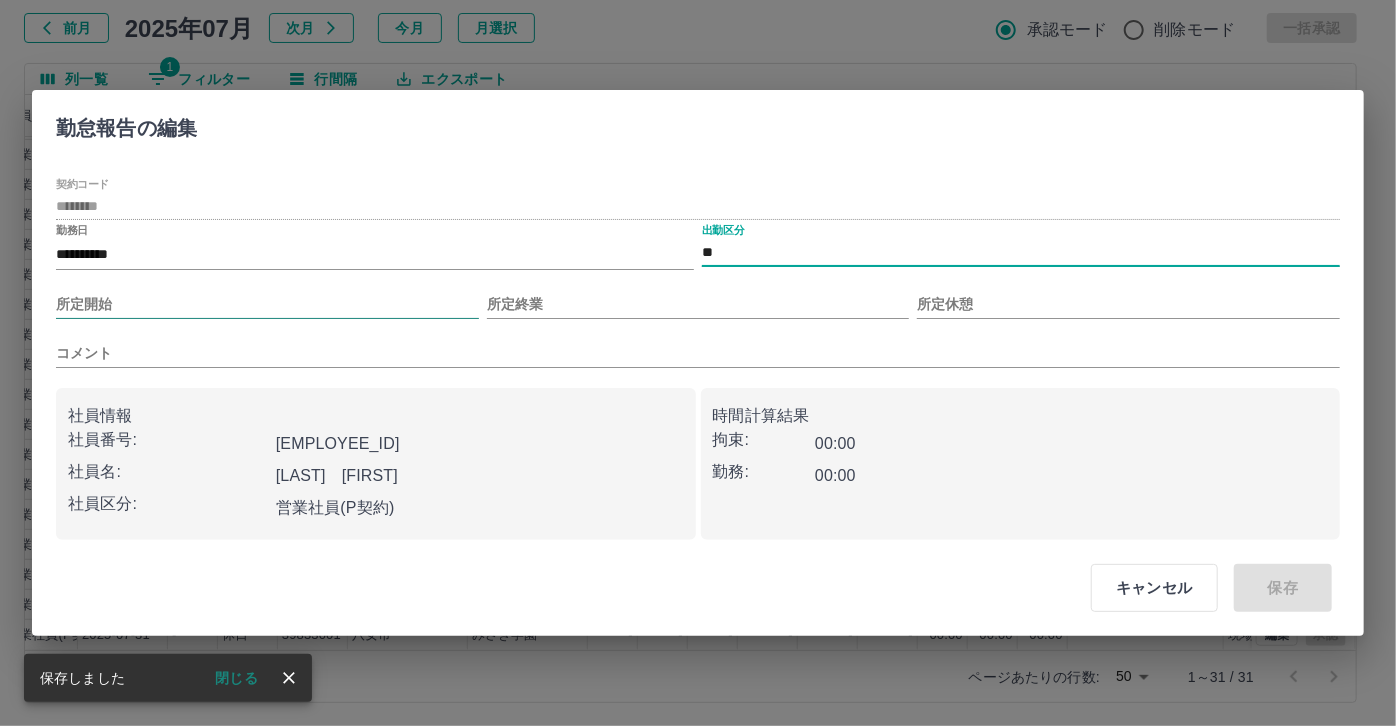 click on "所定開始" at bounding box center (267, 304) 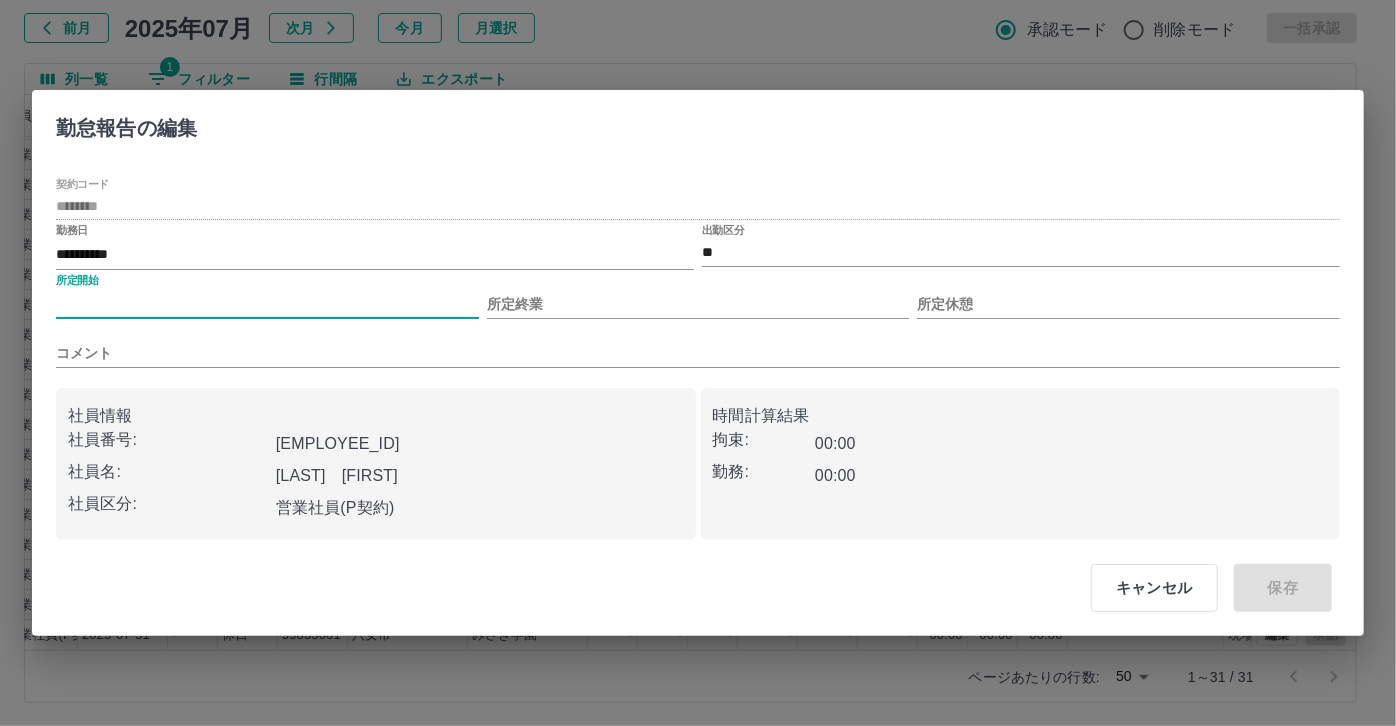click on "所定開始" at bounding box center (267, 304) 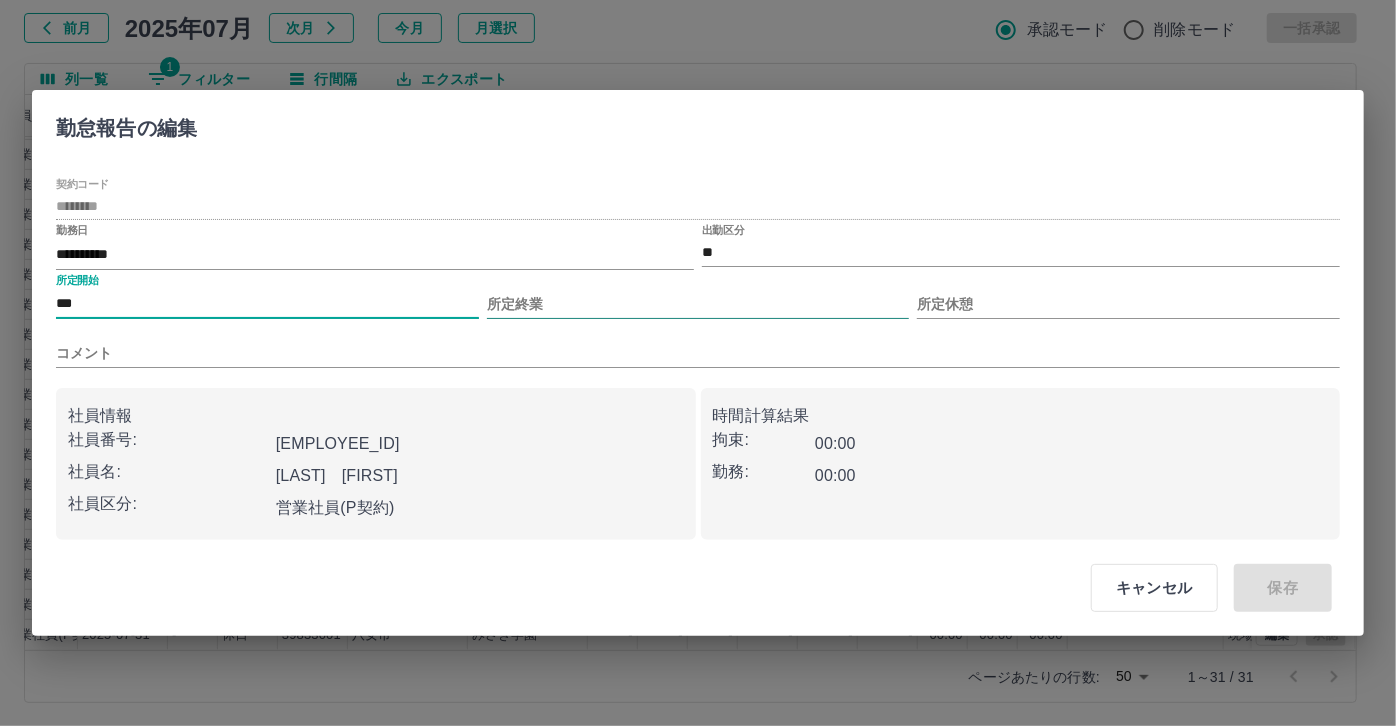 click on "所定終業" at bounding box center [698, 304] 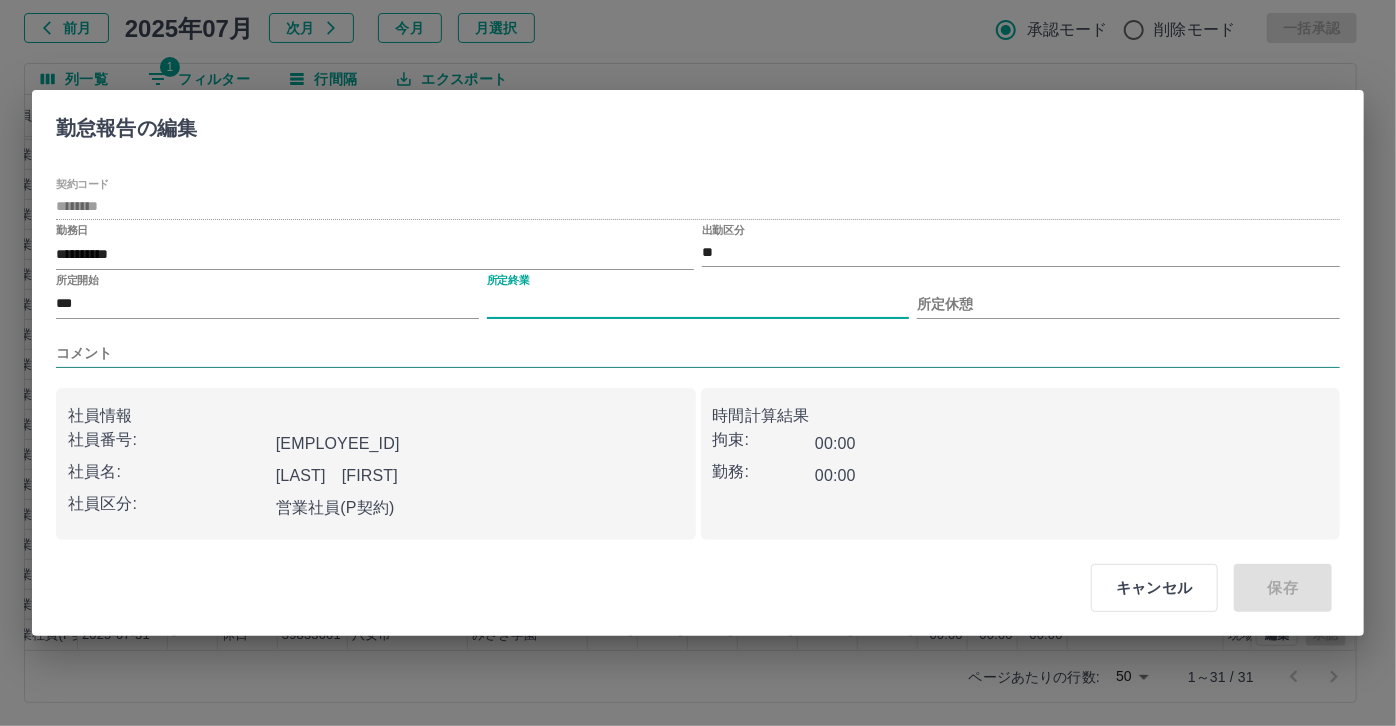 type on "****" 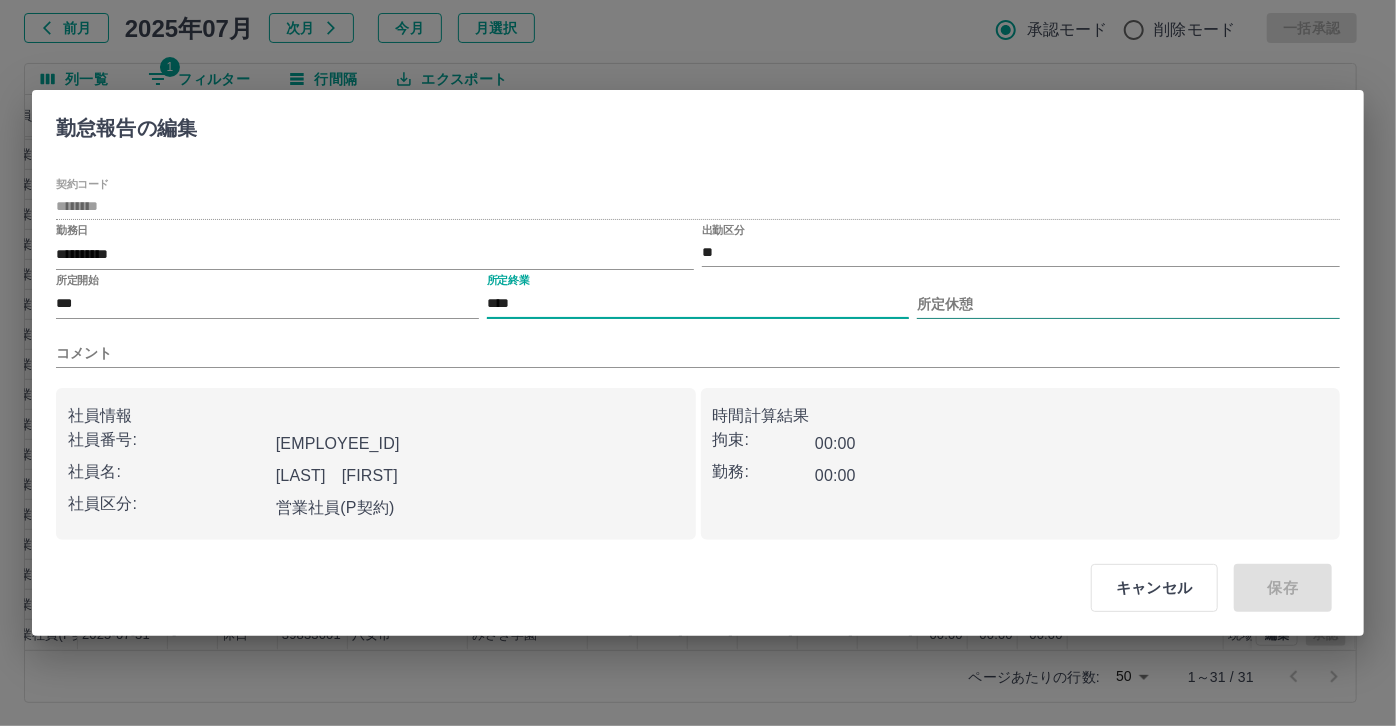 click on "所定休憩" at bounding box center (1128, 304) 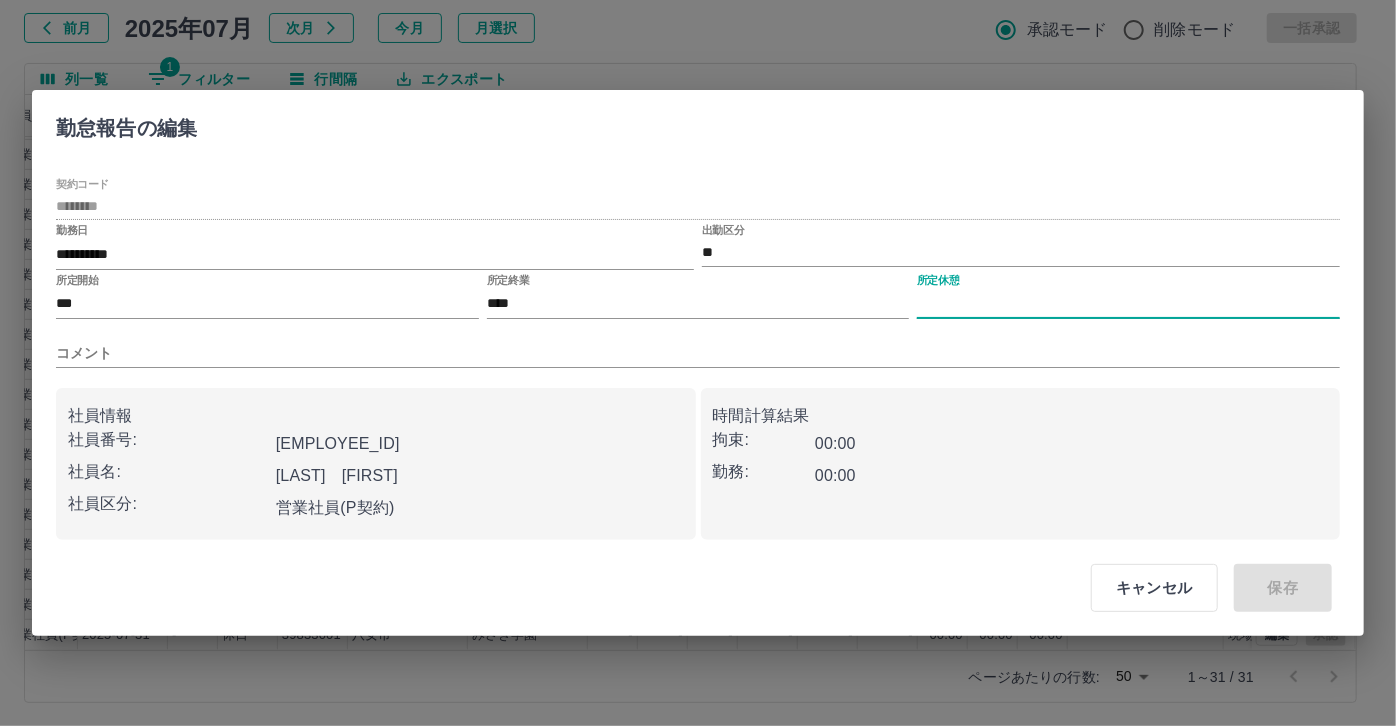 type on "****" 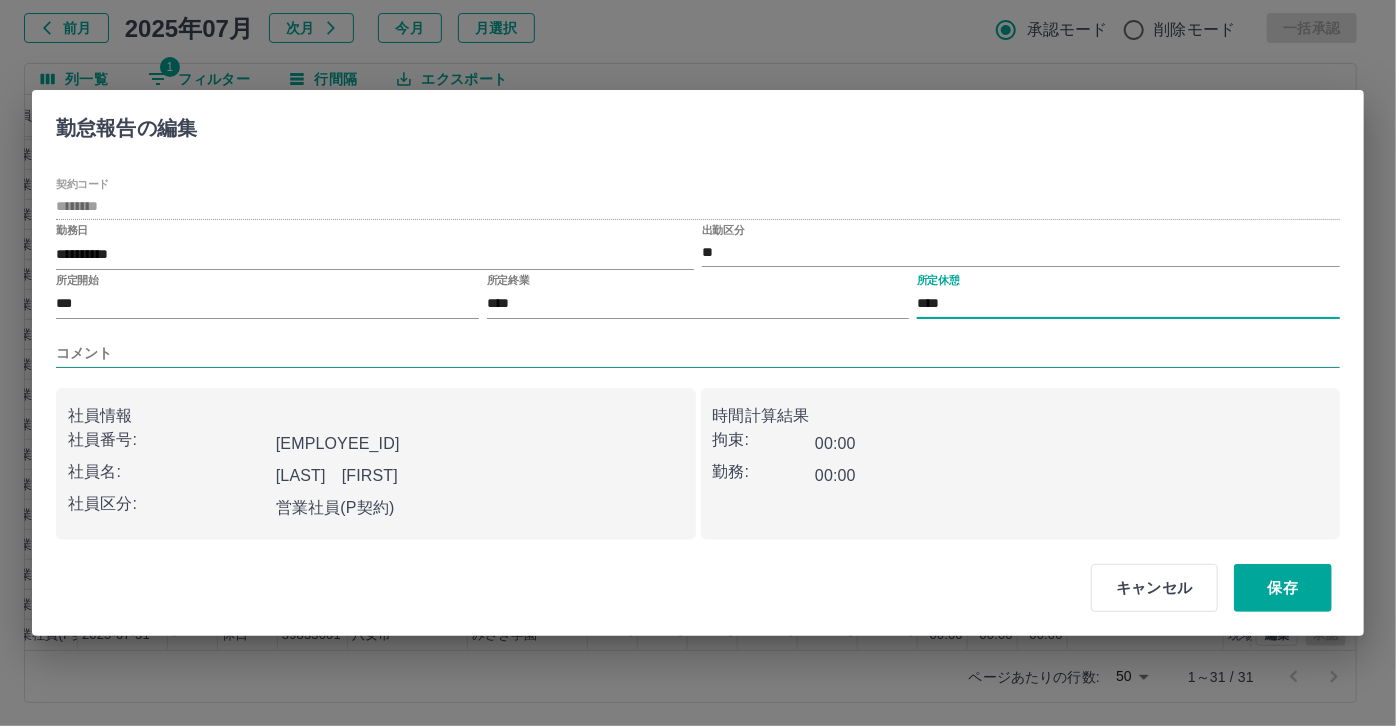 click on "コメント" at bounding box center [698, 353] 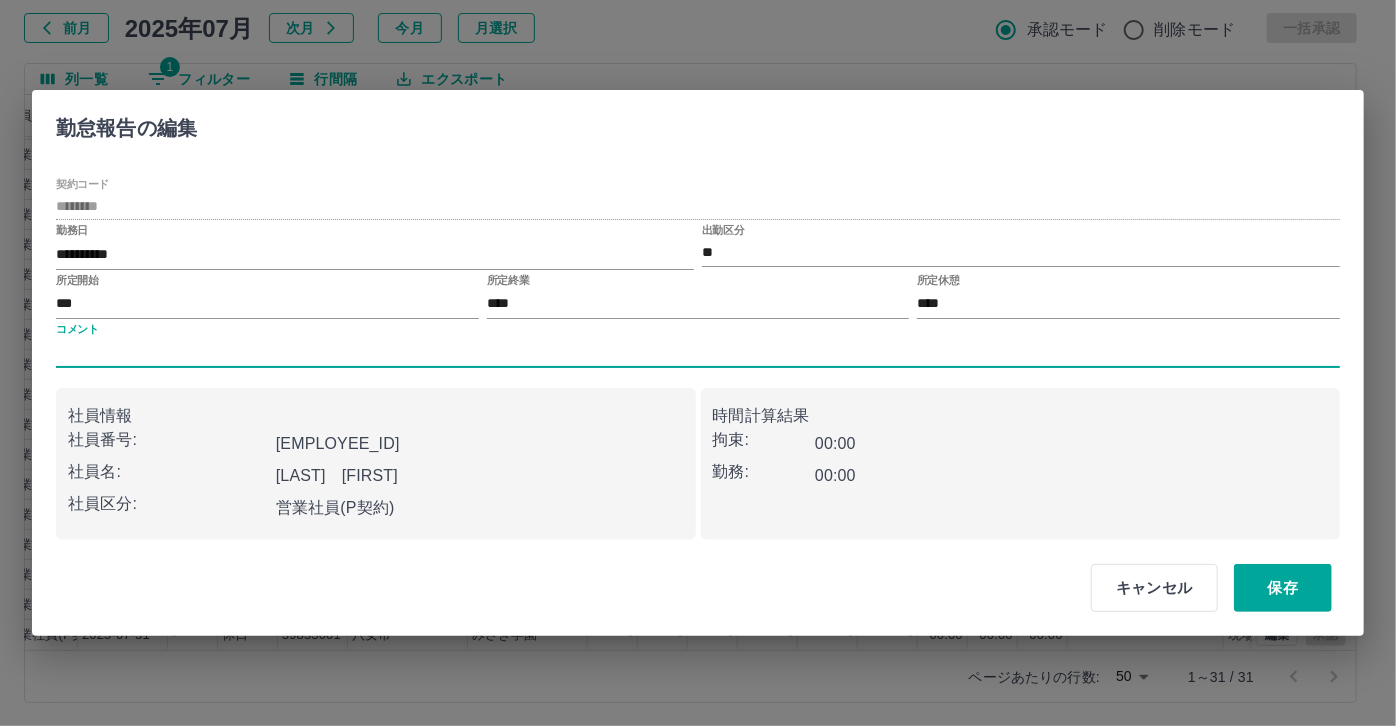 type on "*****" 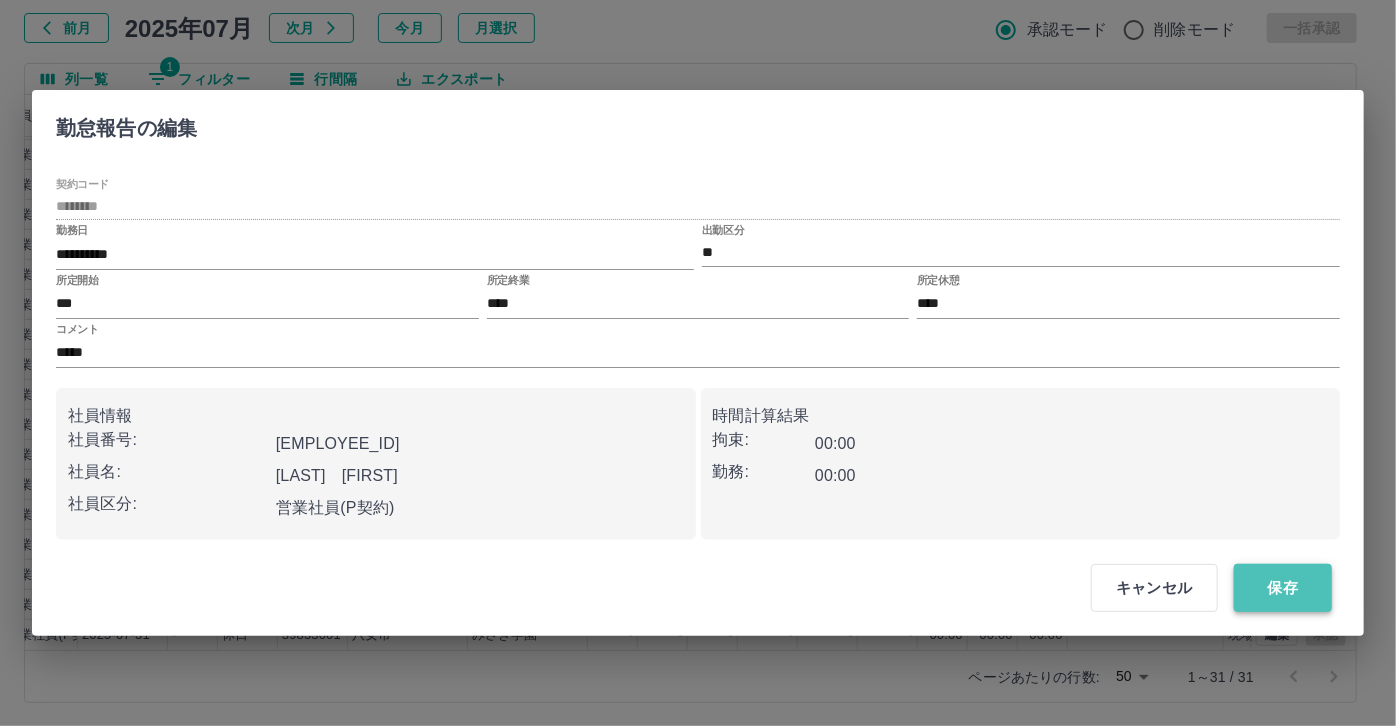 click on "保存" at bounding box center (1283, 588) 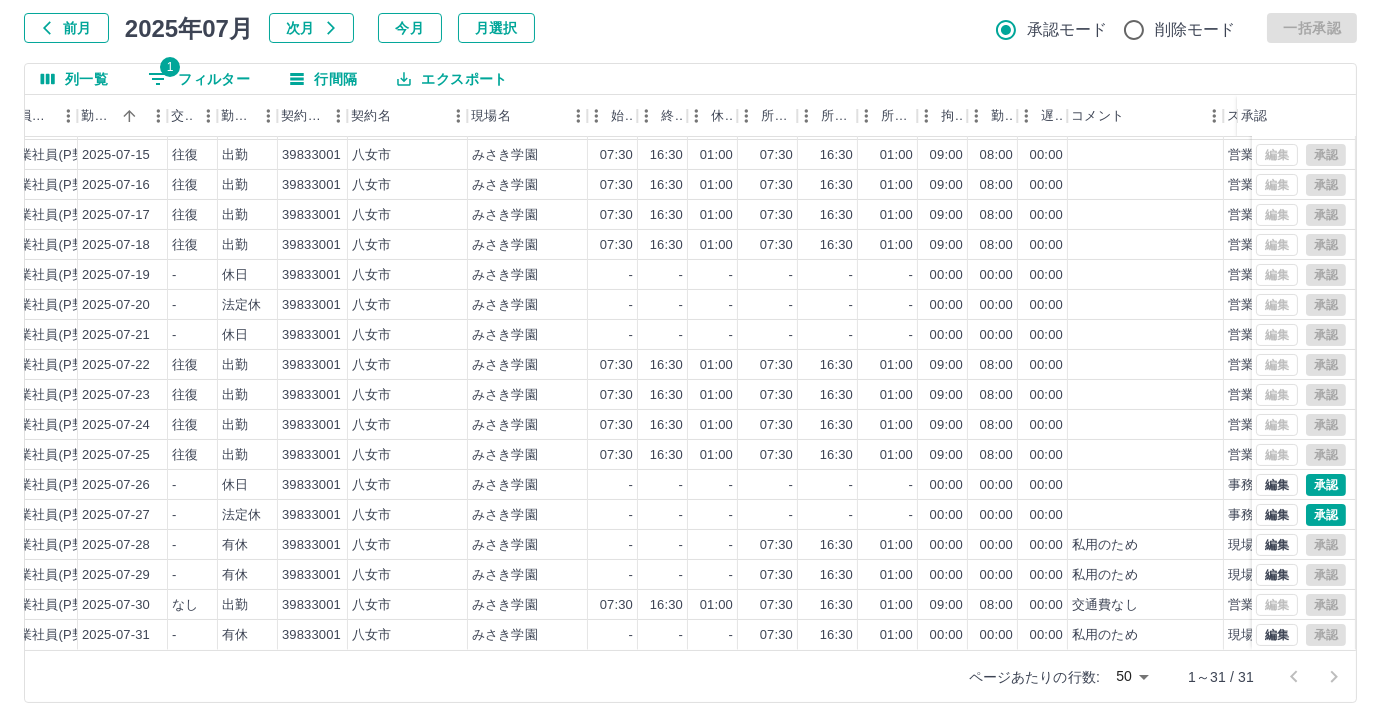 click on "1 フィルター" at bounding box center (199, 79) 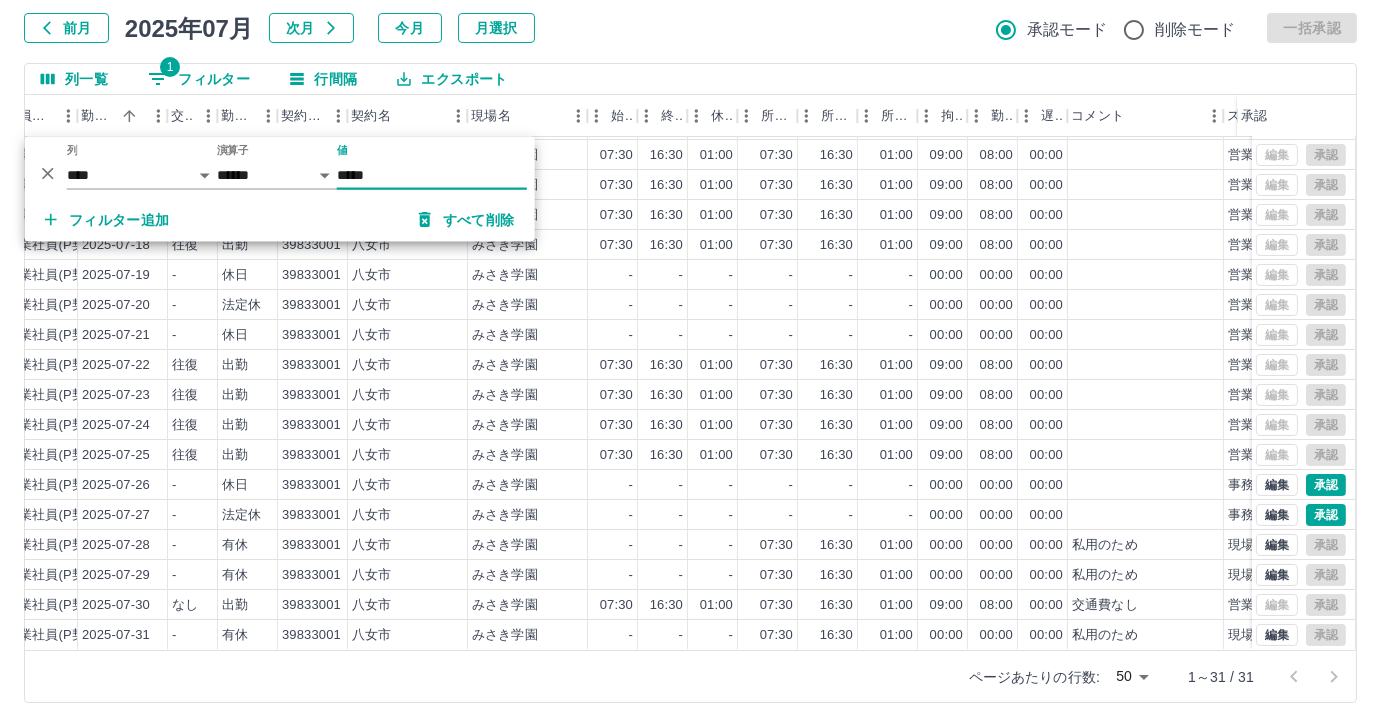 click on "*****" at bounding box center (432, 175) 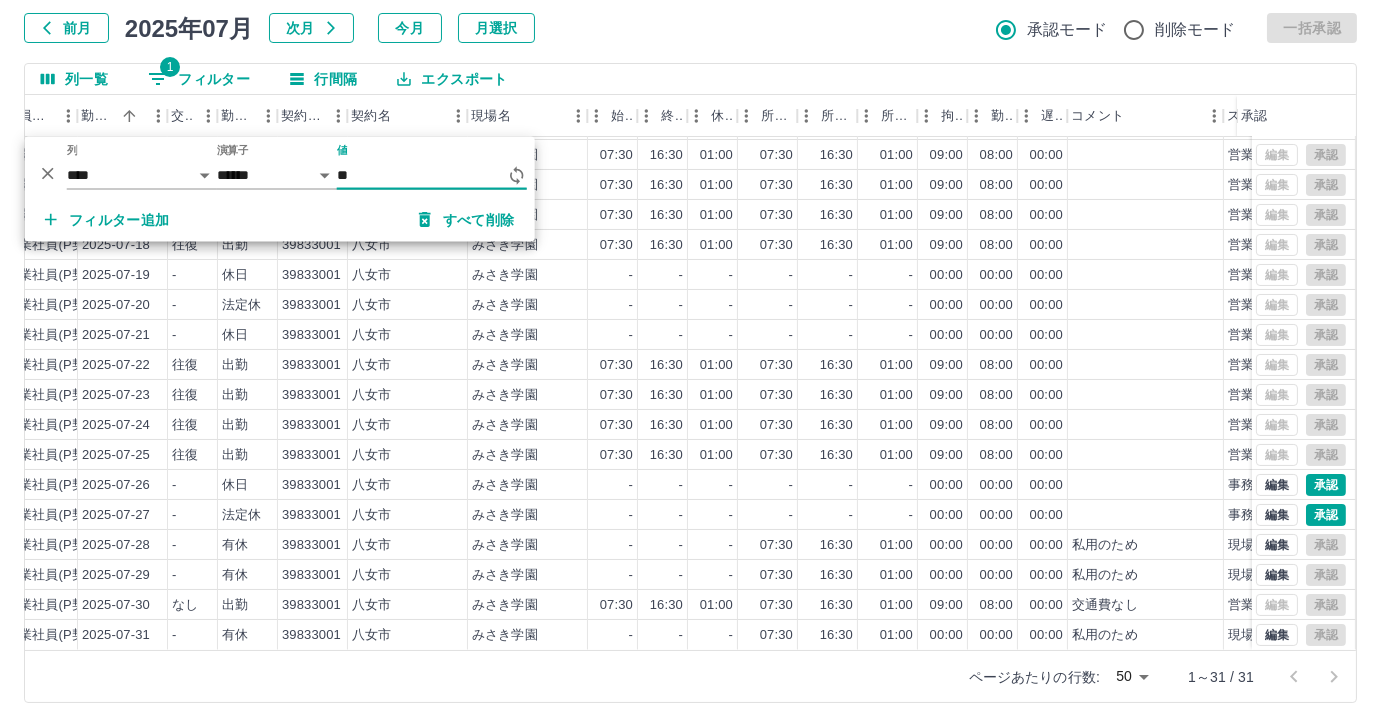 type on "*" 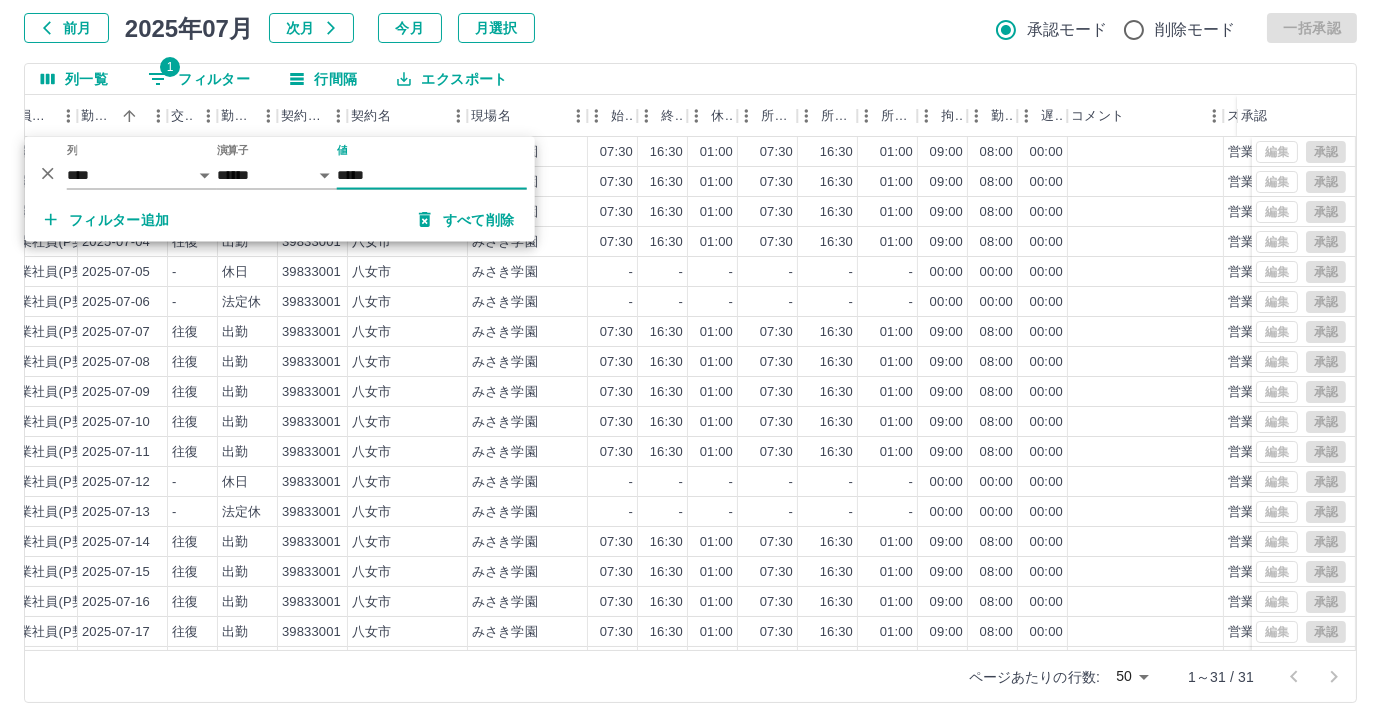 scroll, scrollTop: 431, scrollLeft: 323, axis: both 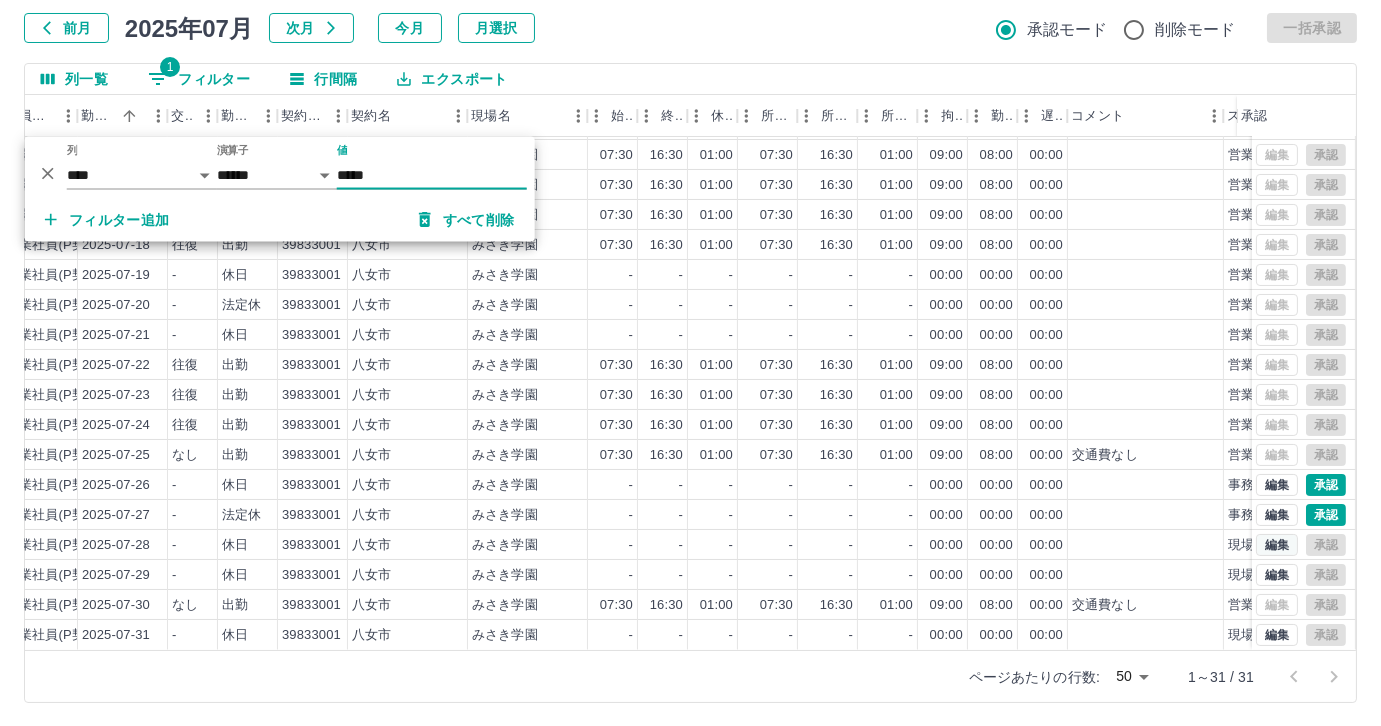 type on "*****" 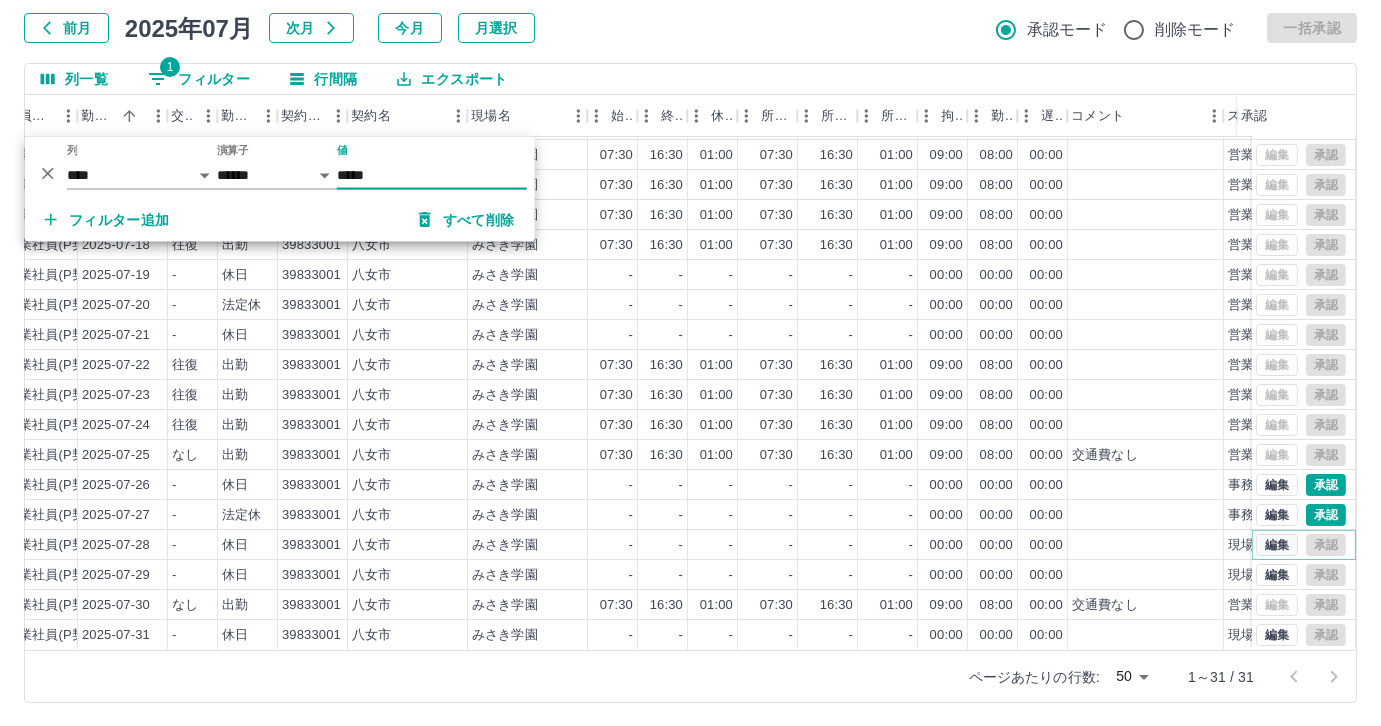 click on "編集" at bounding box center [1277, 545] 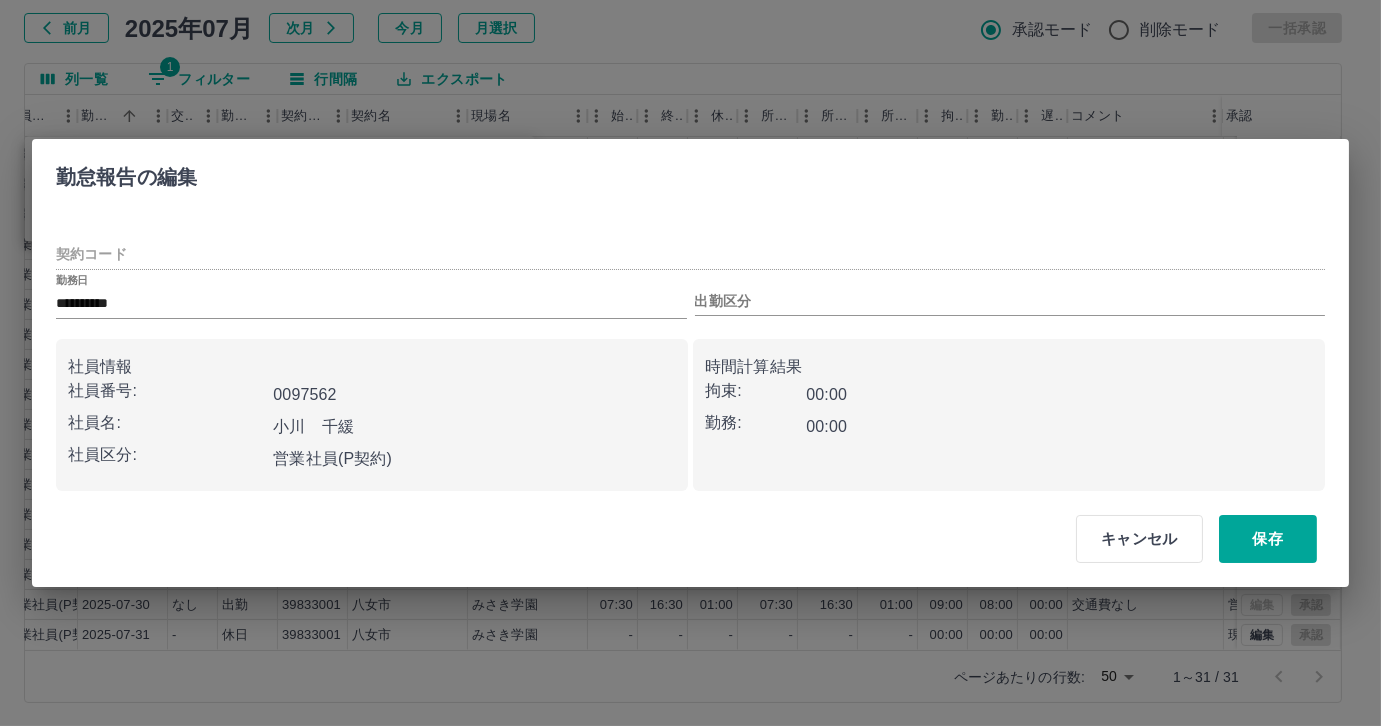 type on "********" 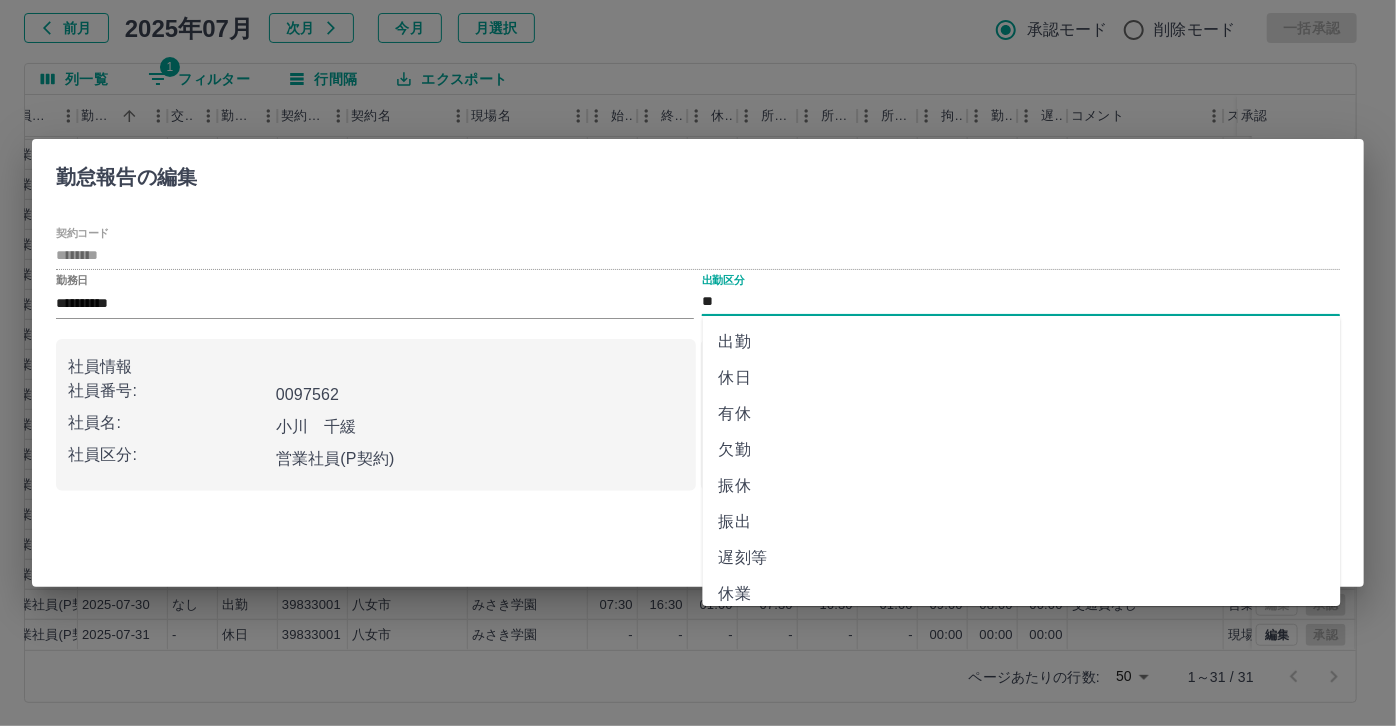 click on "**" at bounding box center (1021, 302) 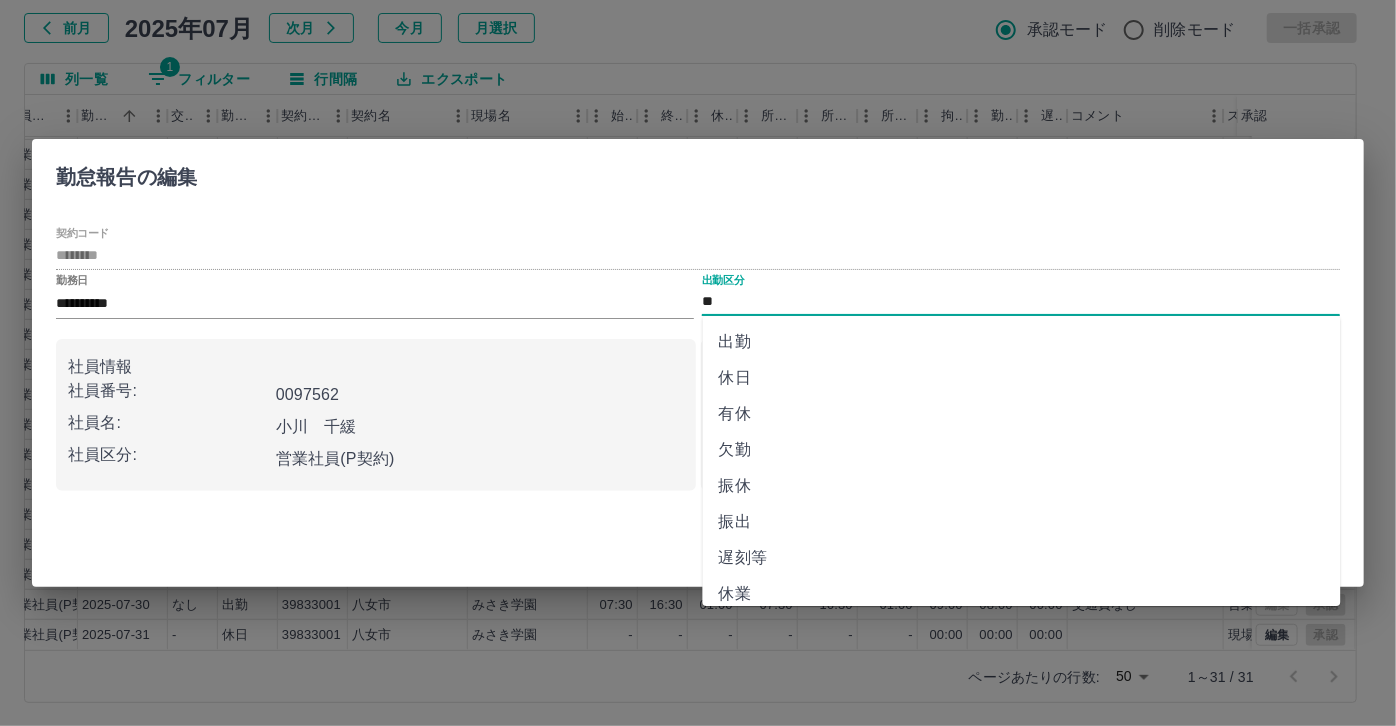 click on "有休" at bounding box center [1022, 414] 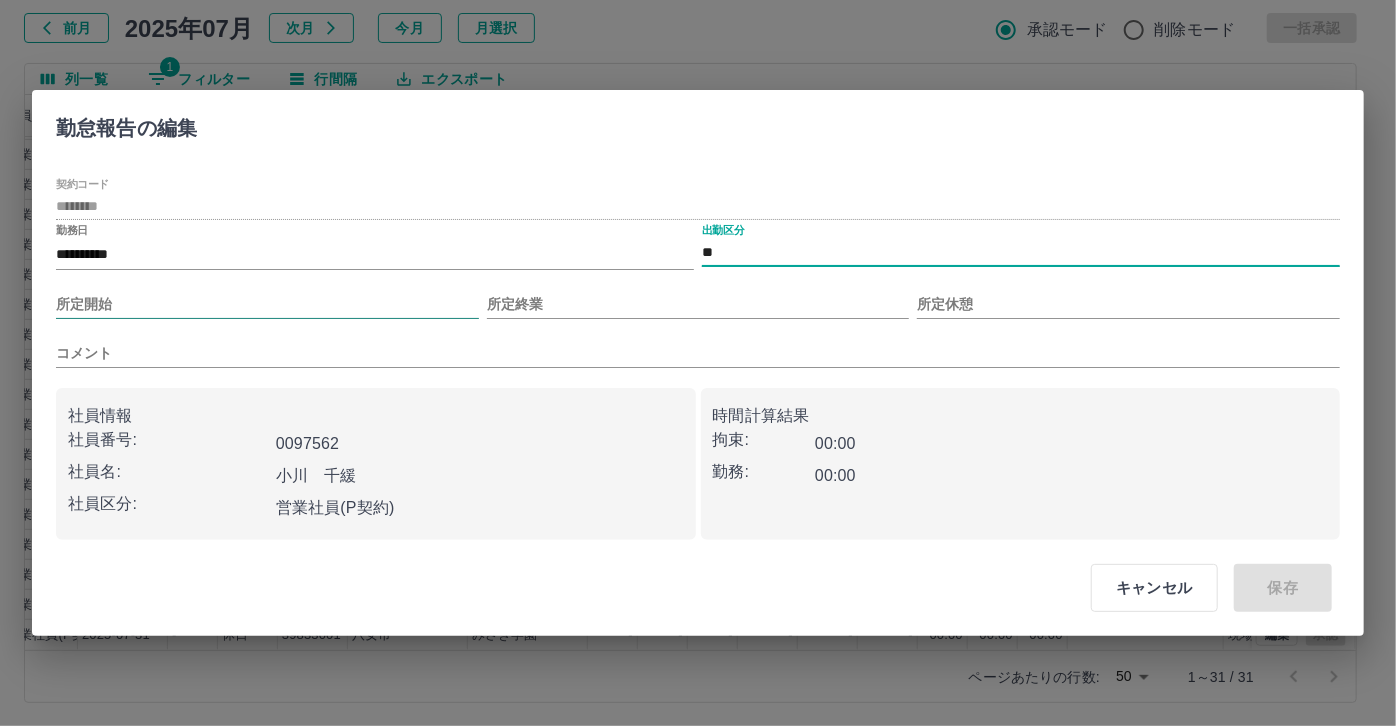 drag, startPoint x: 276, startPoint y: 303, endPoint x: 274, endPoint y: 314, distance: 11.18034 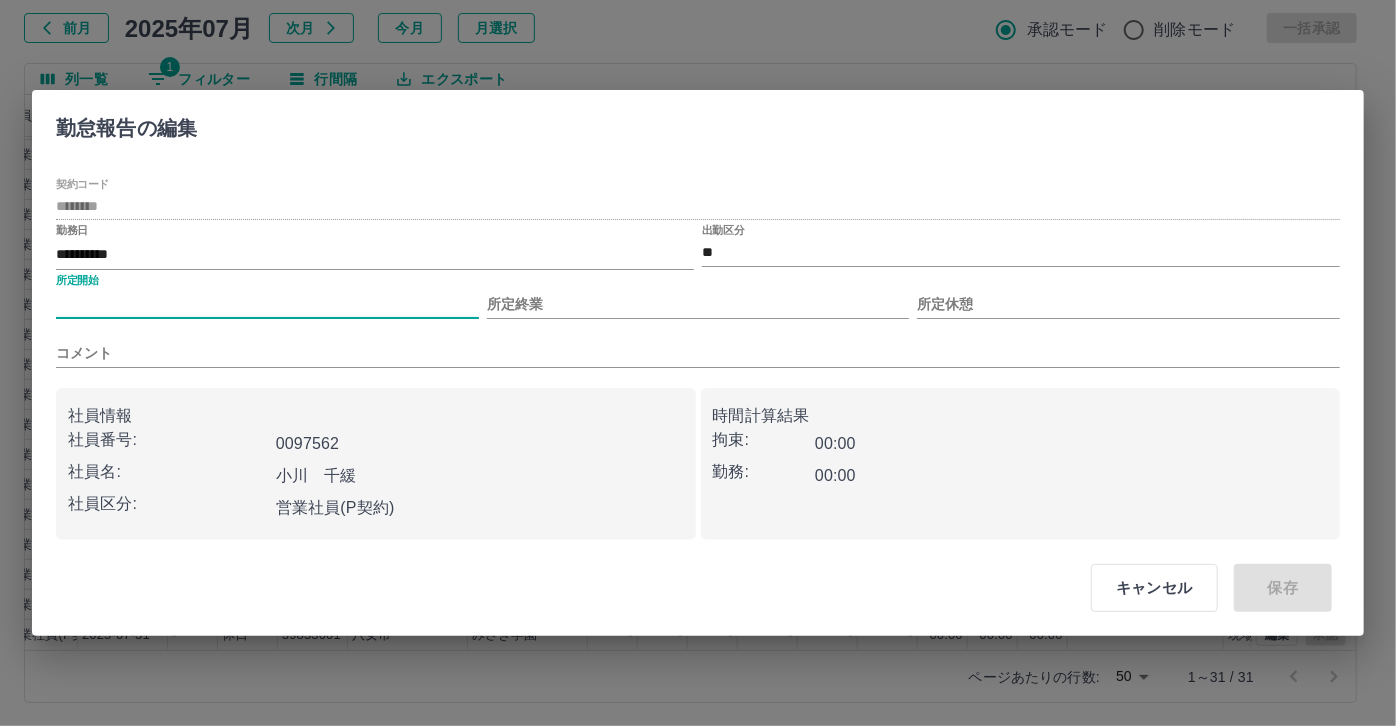 type on "***" 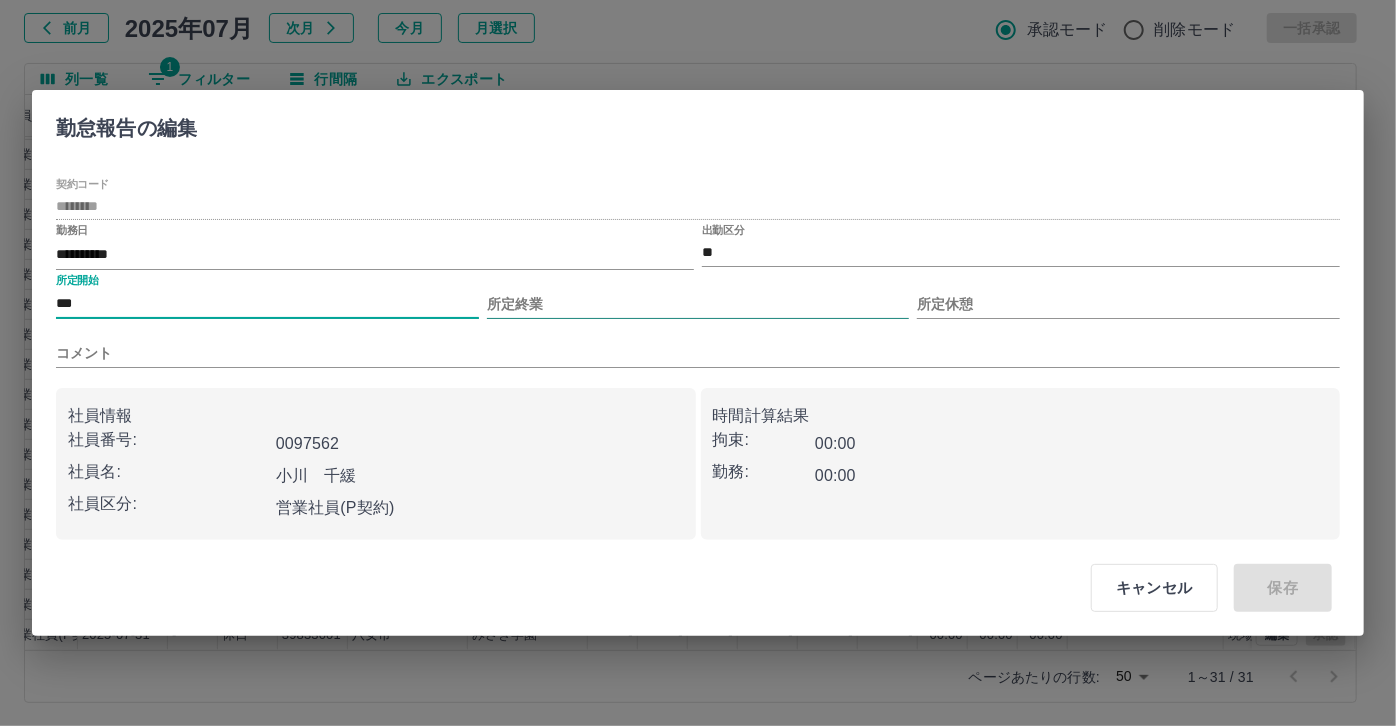click on "所定終業" at bounding box center [698, 304] 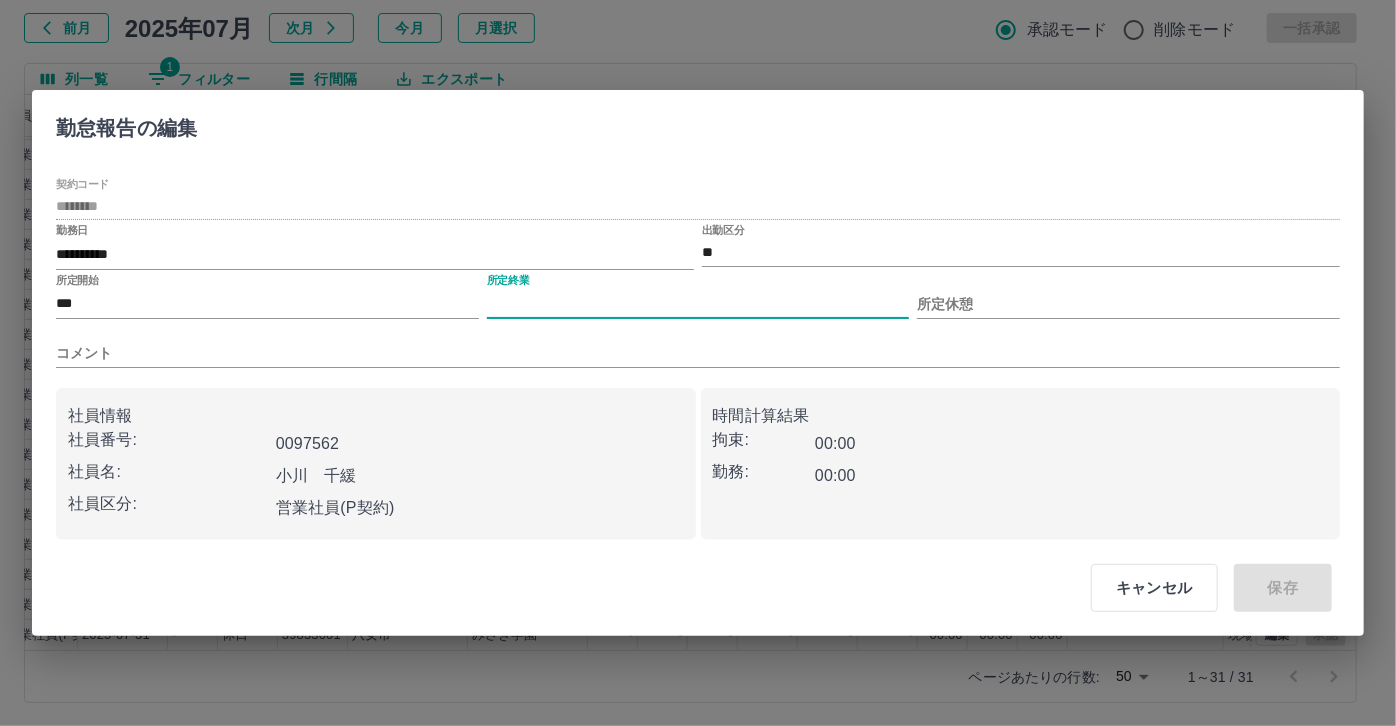 type on "****" 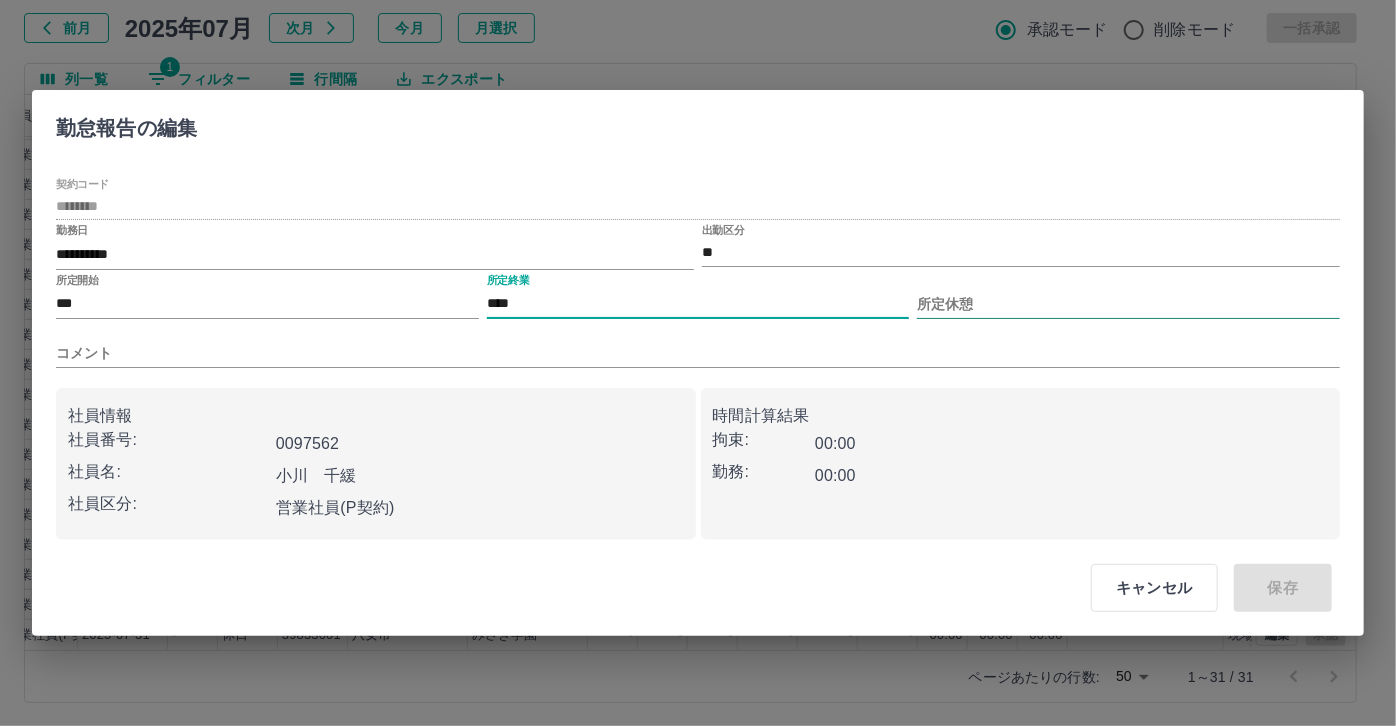 click on "所定休憩" at bounding box center [1128, 304] 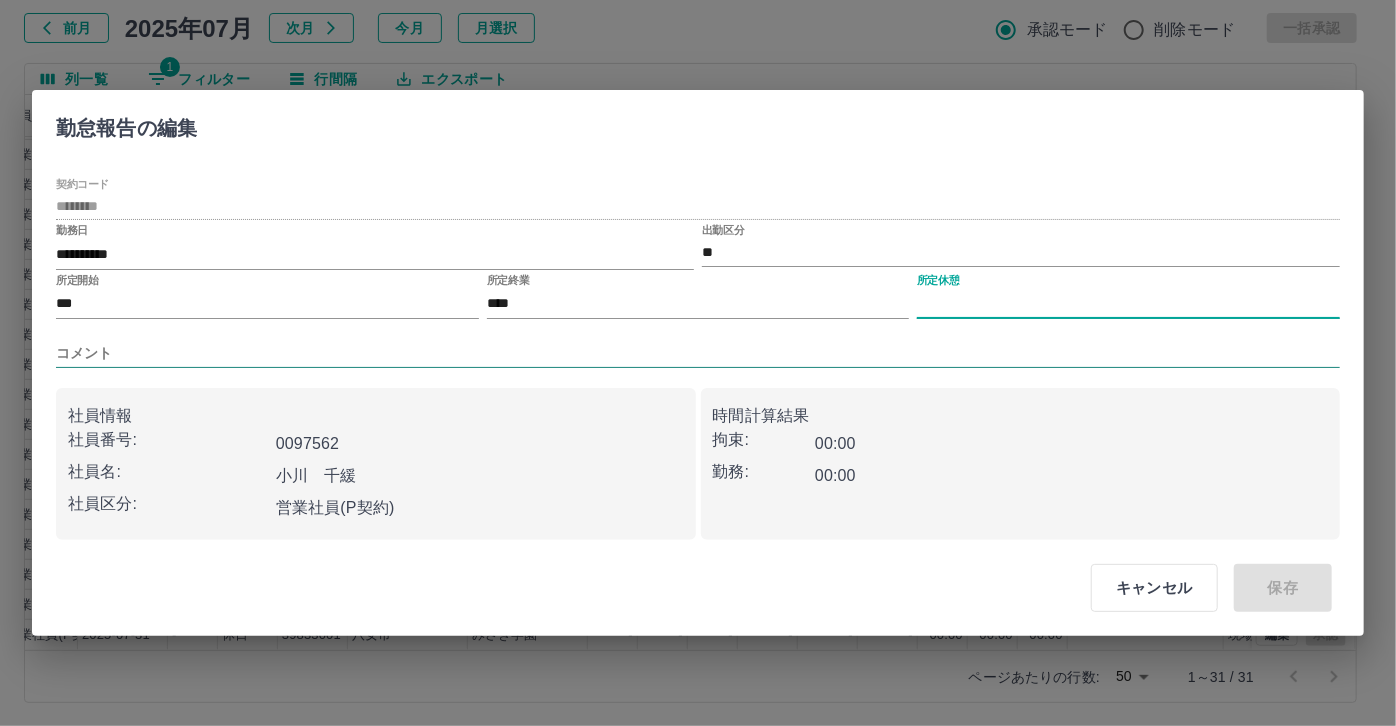 type 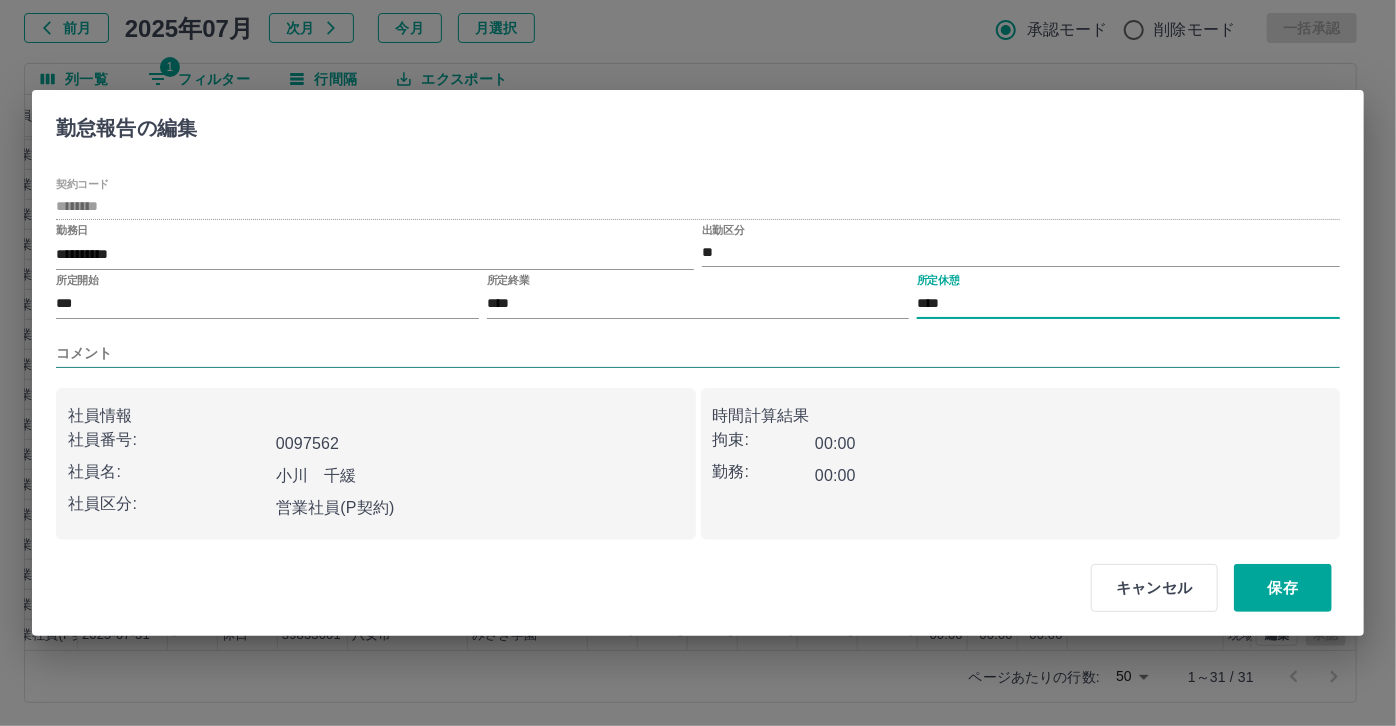 click on "コメント" at bounding box center [698, 353] 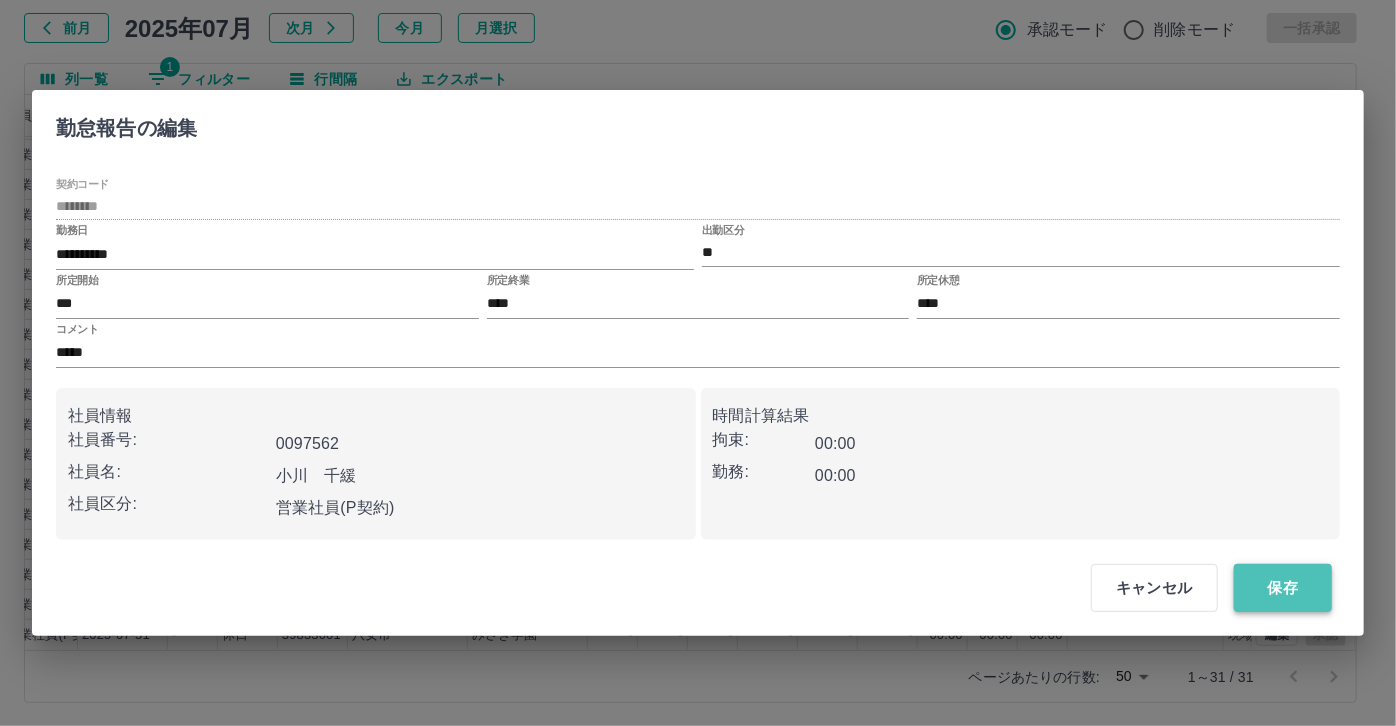 click on "保存" at bounding box center (1283, 588) 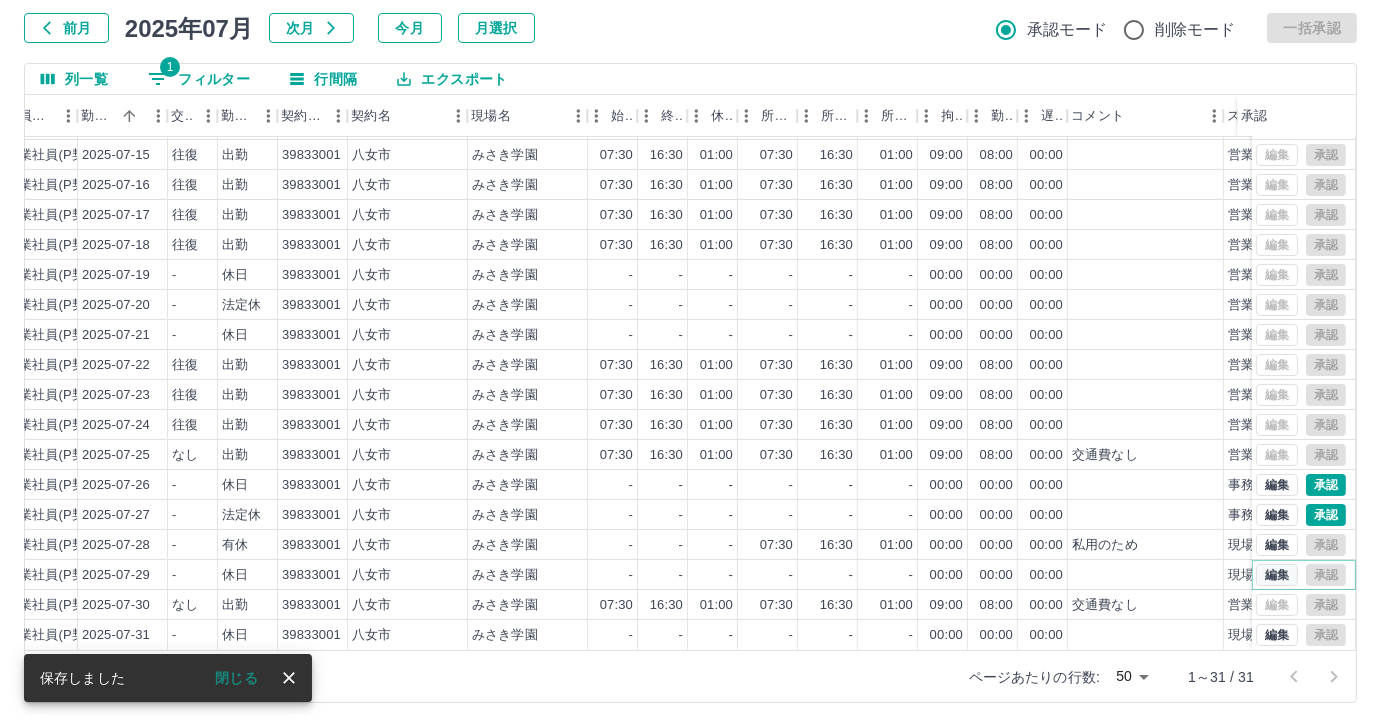 click on "編集" at bounding box center [1277, 575] 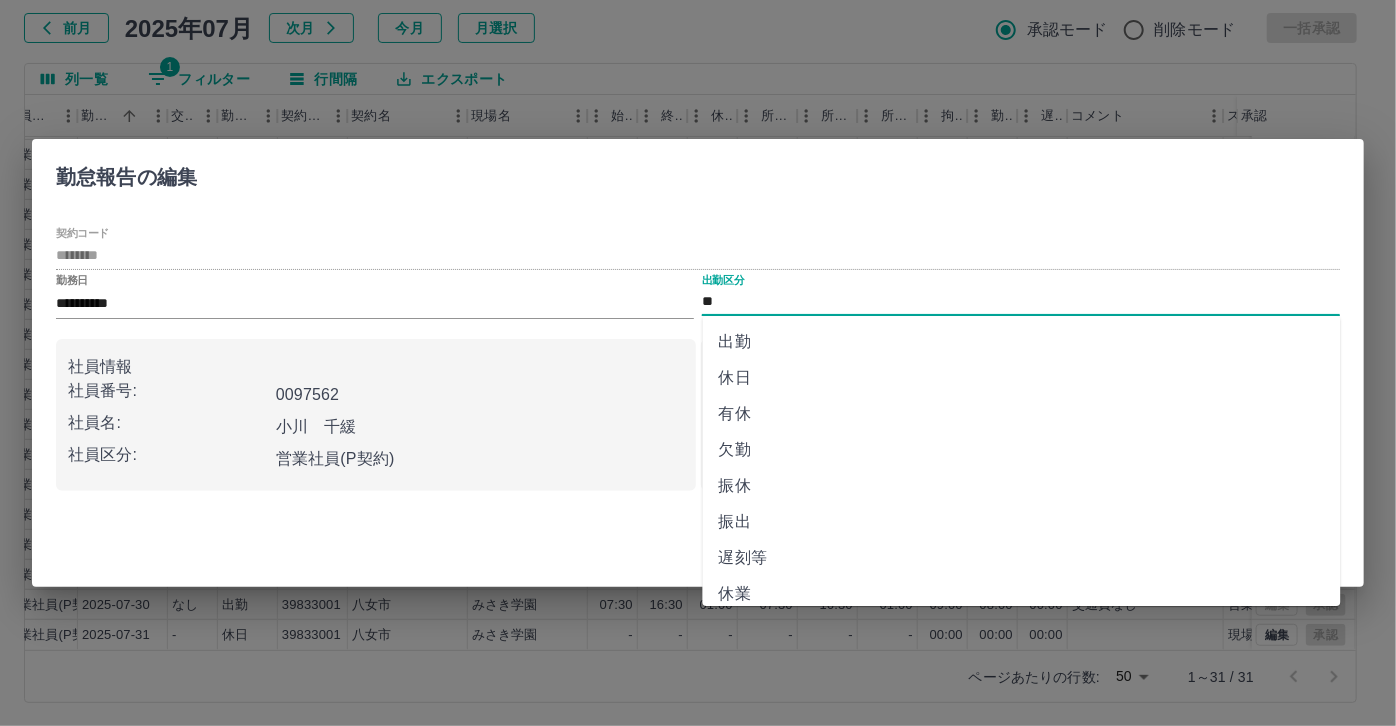 click on "**" at bounding box center [1021, 302] 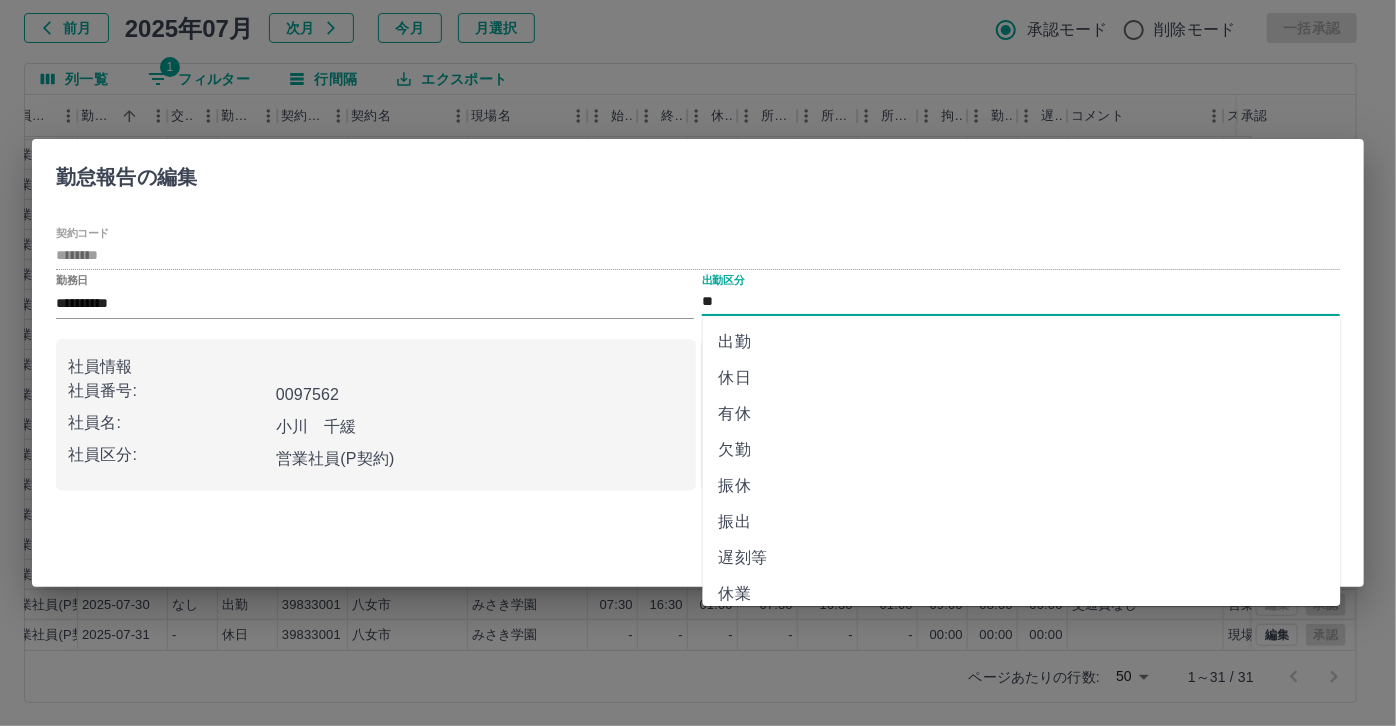 click on "有休" at bounding box center [1022, 414] 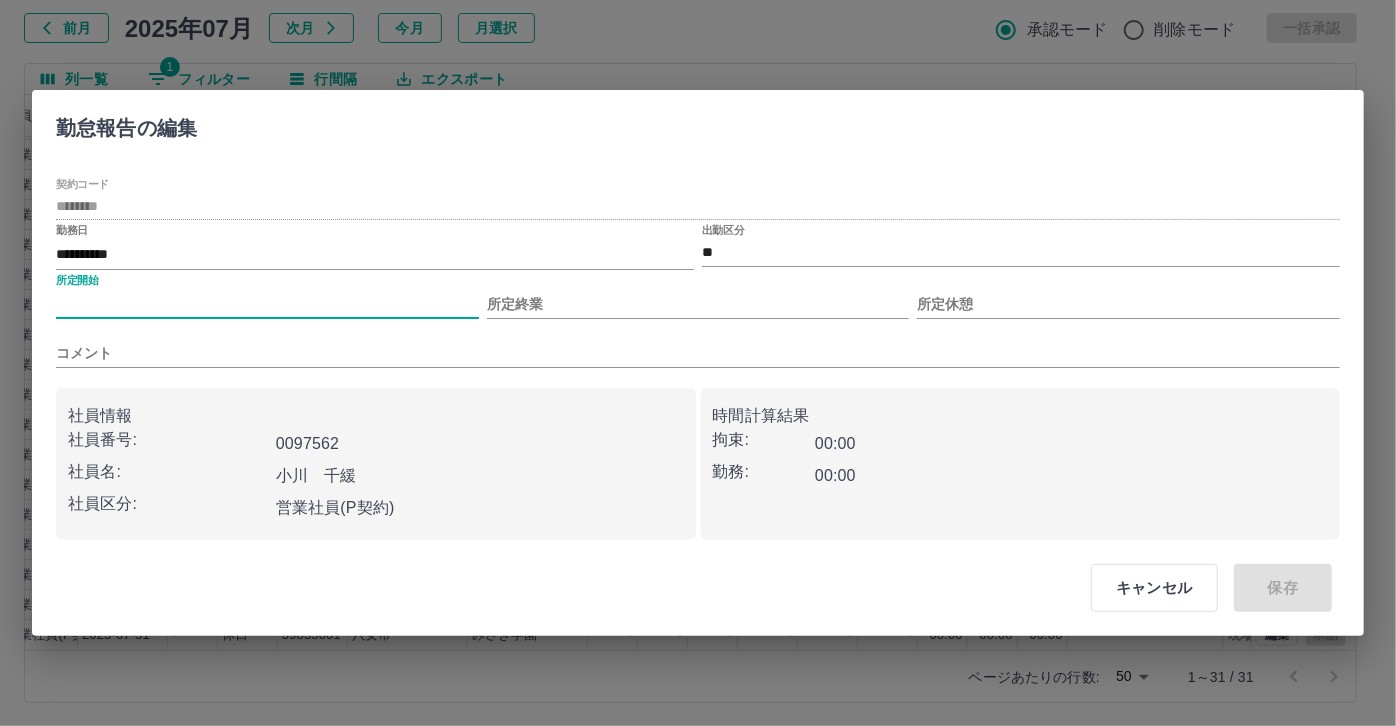 click on "所定開始" at bounding box center (267, 304) 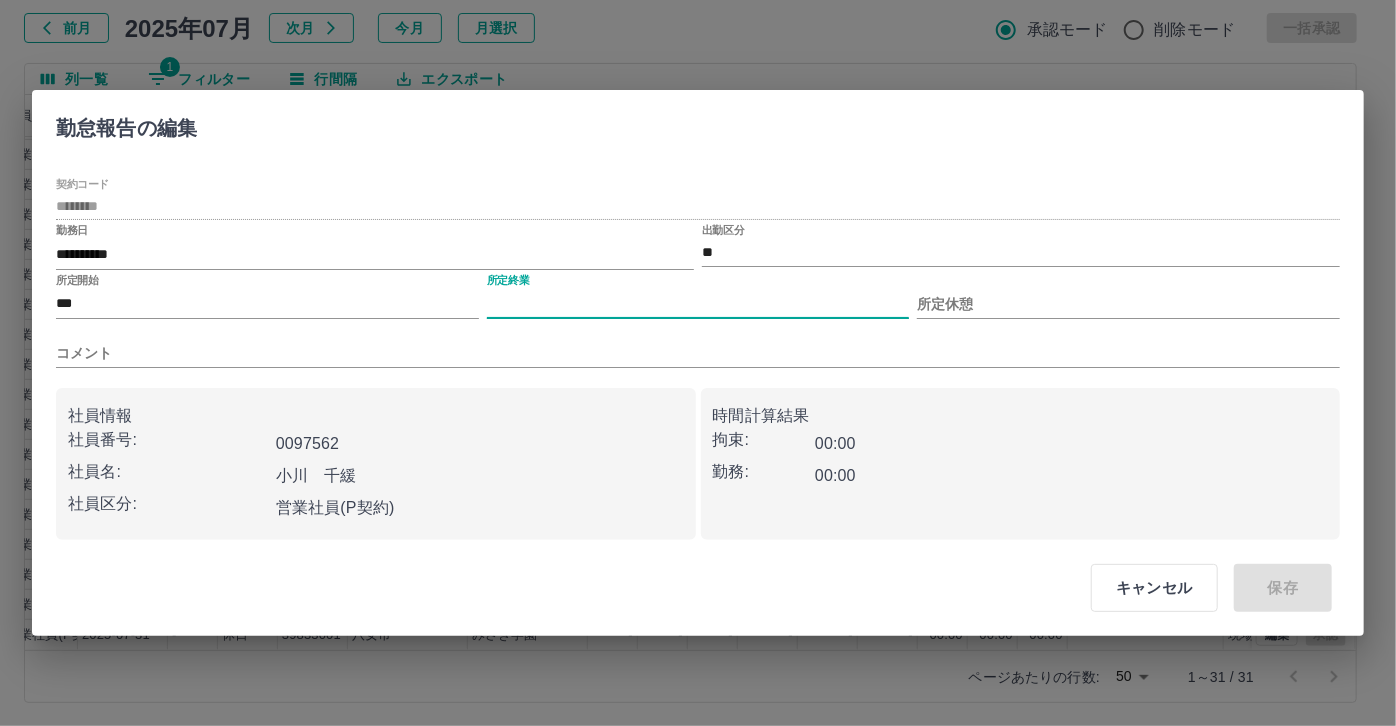 click on "所定終業" at bounding box center [698, 304] 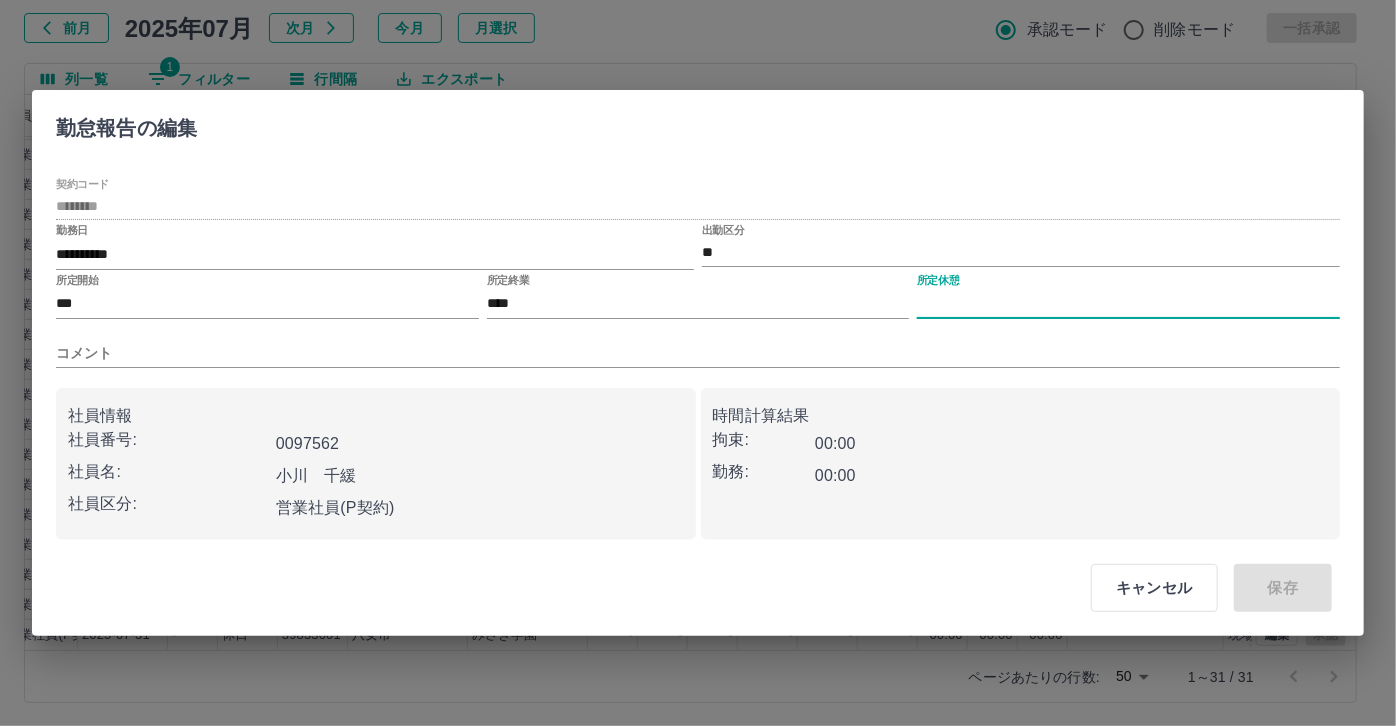 click on "所定休憩" at bounding box center (1128, 304) 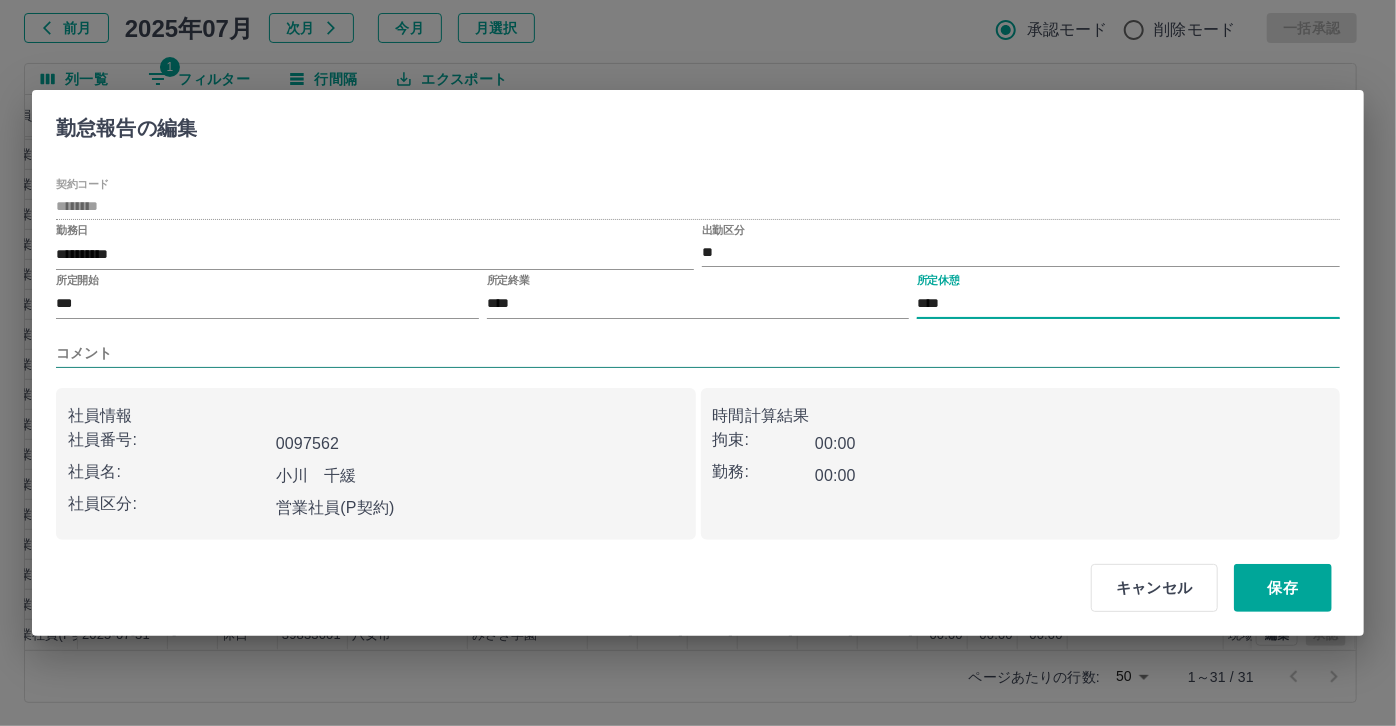 click on "コメント" at bounding box center (698, 353) 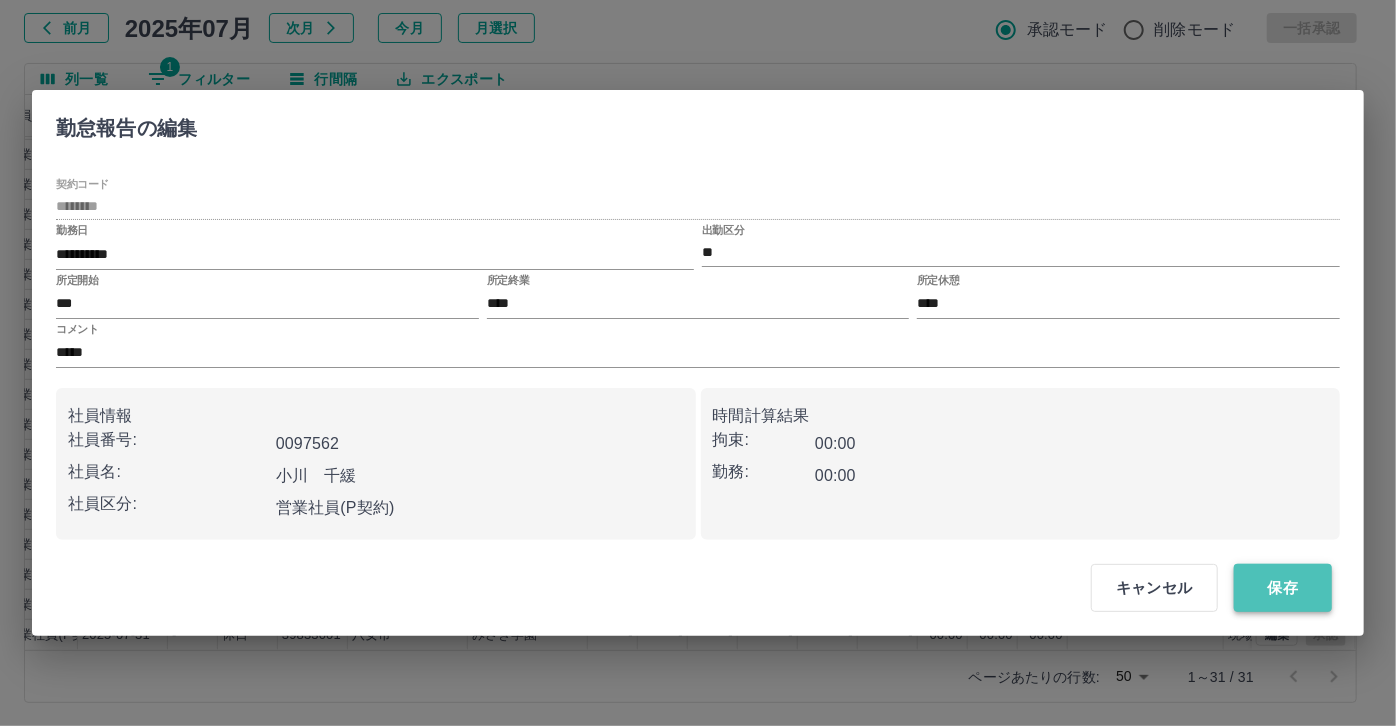 click on "保存" at bounding box center (1283, 588) 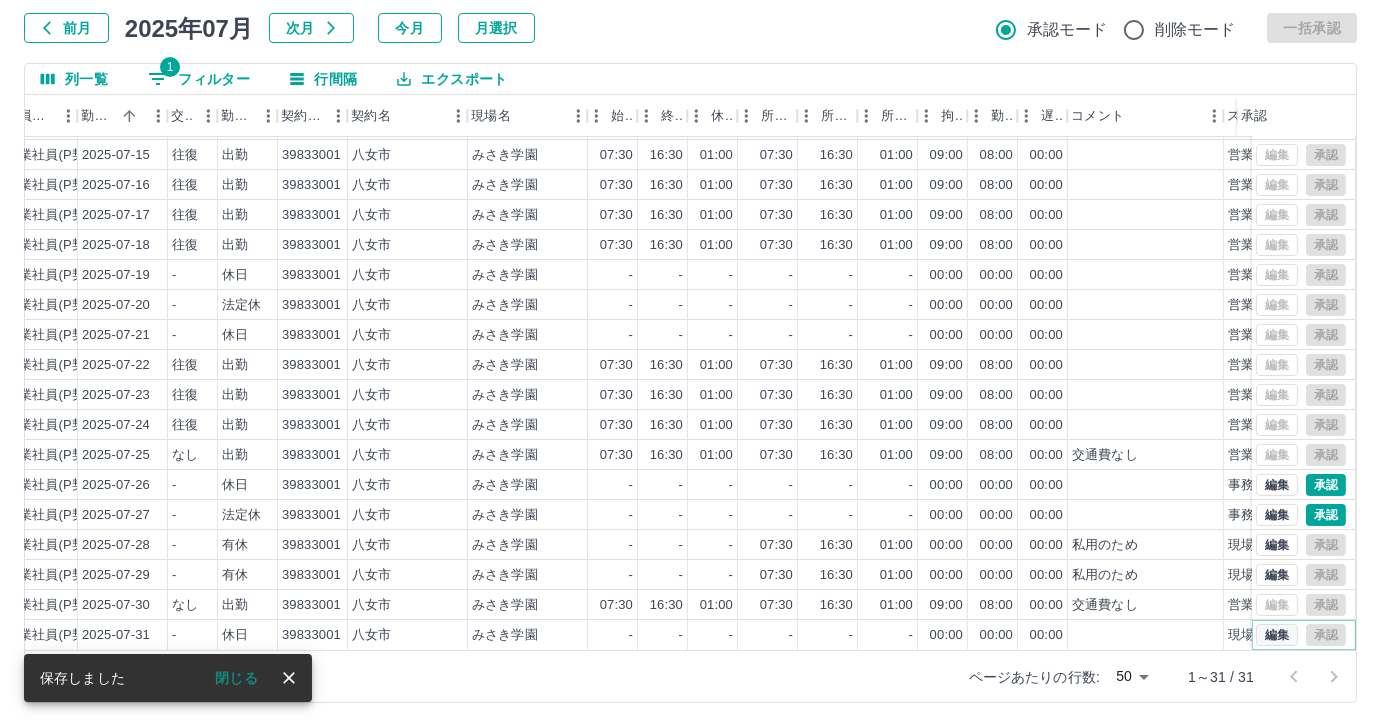 click on "編集" at bounding box center [1277, 635] 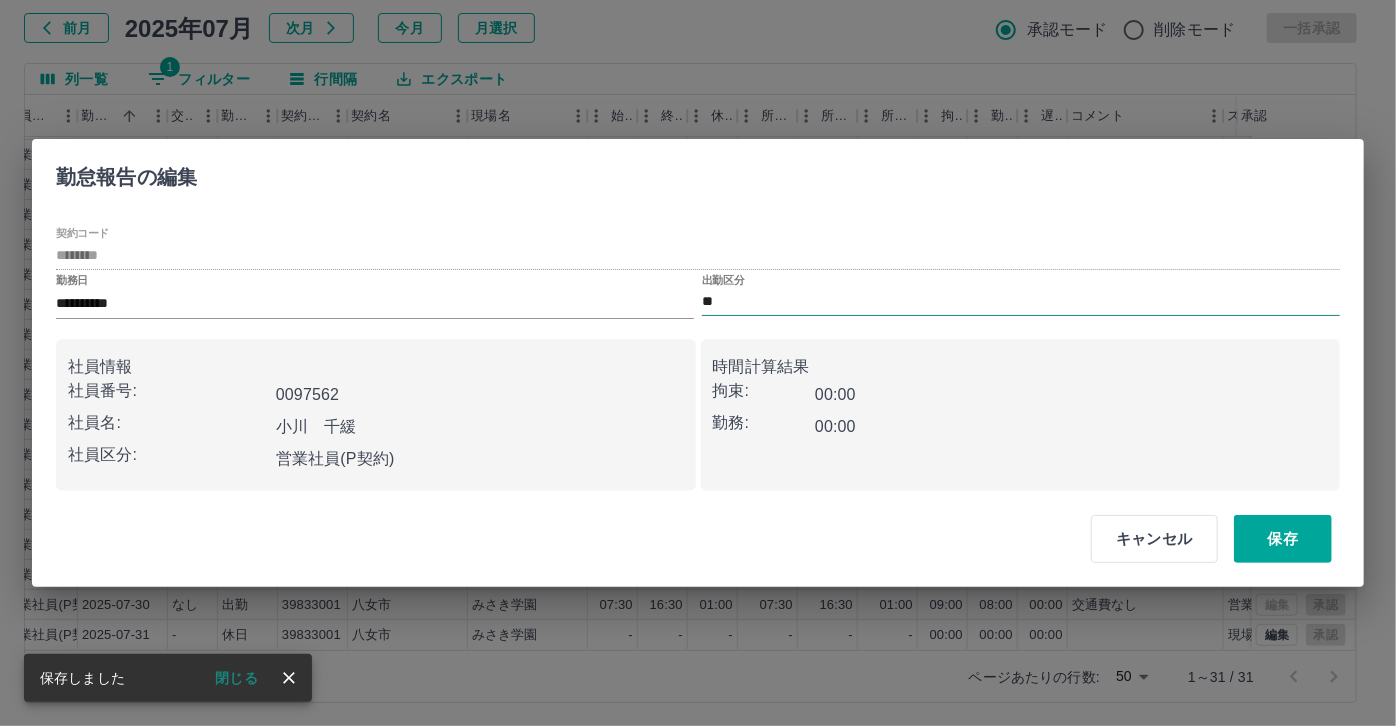 click on "**" at bounding box center [1021, 302] 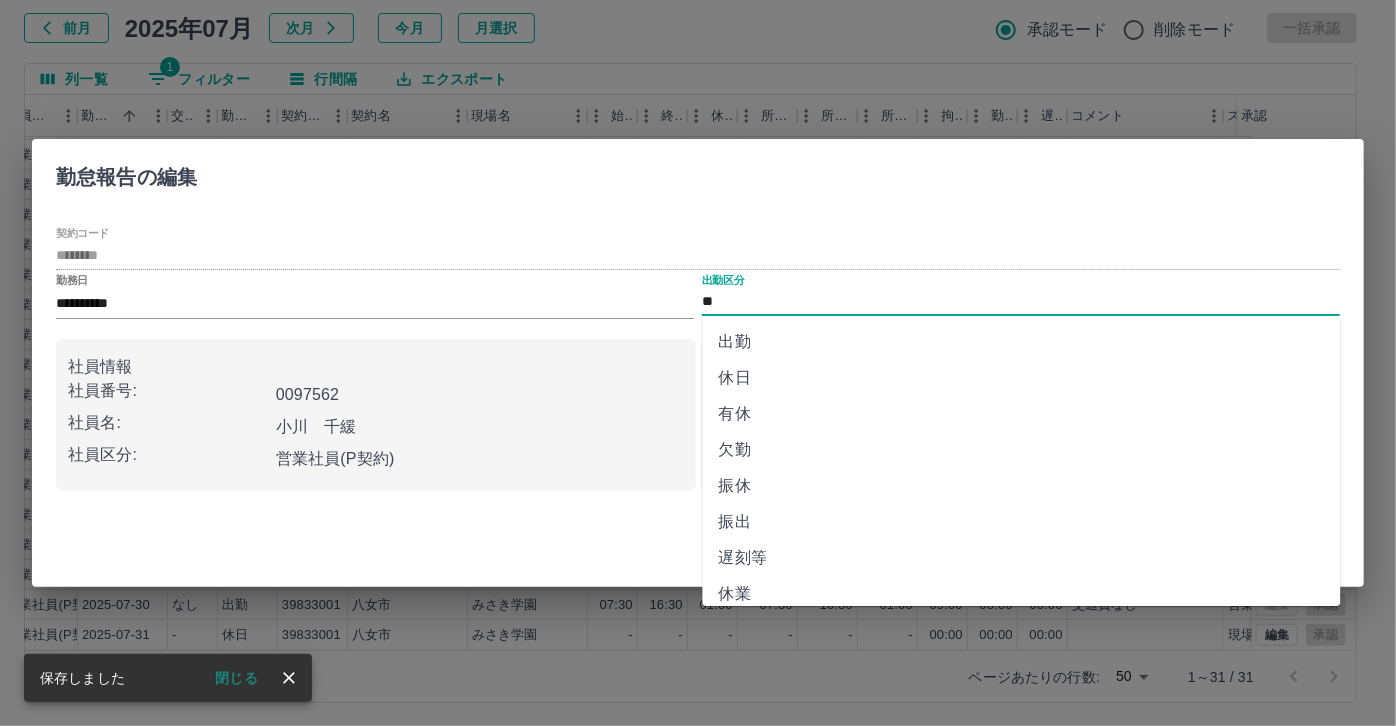 click on "有休" at bounding box center (1022, 414) 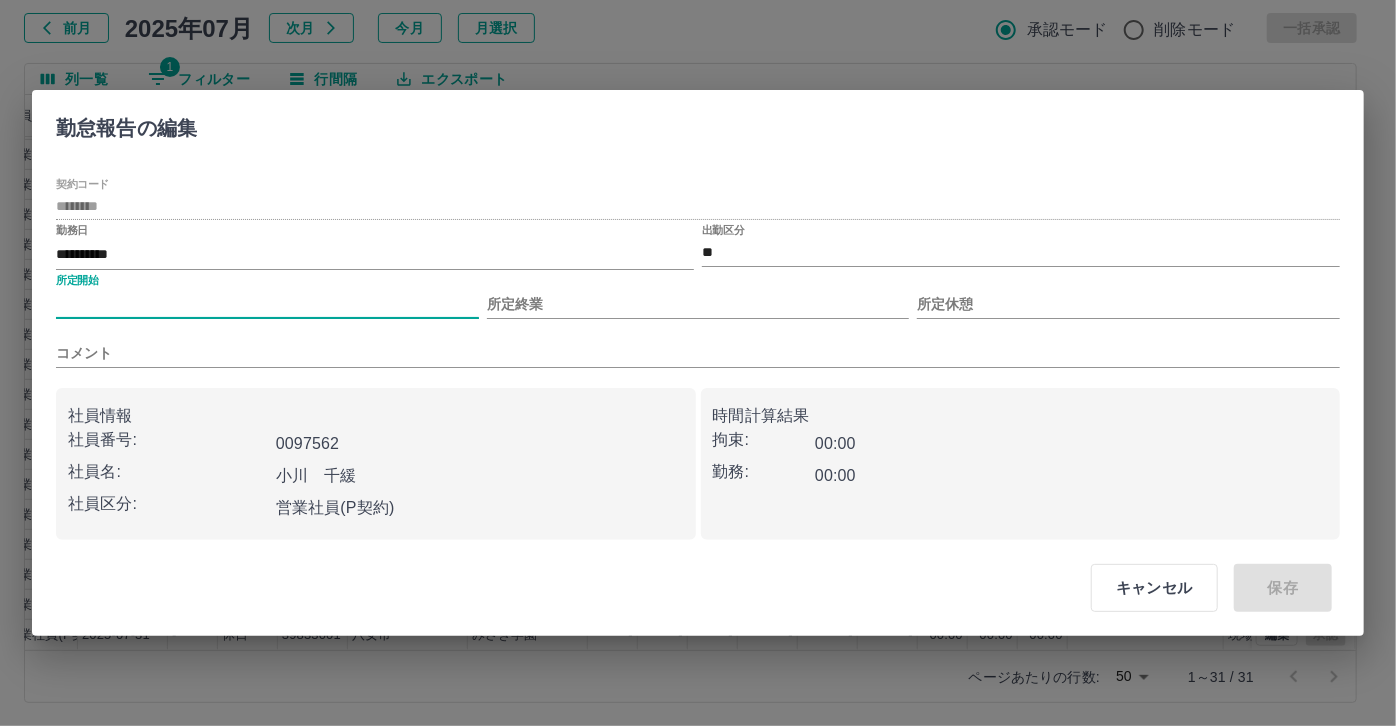click on "所定開始" at bounding box center (267, 304) 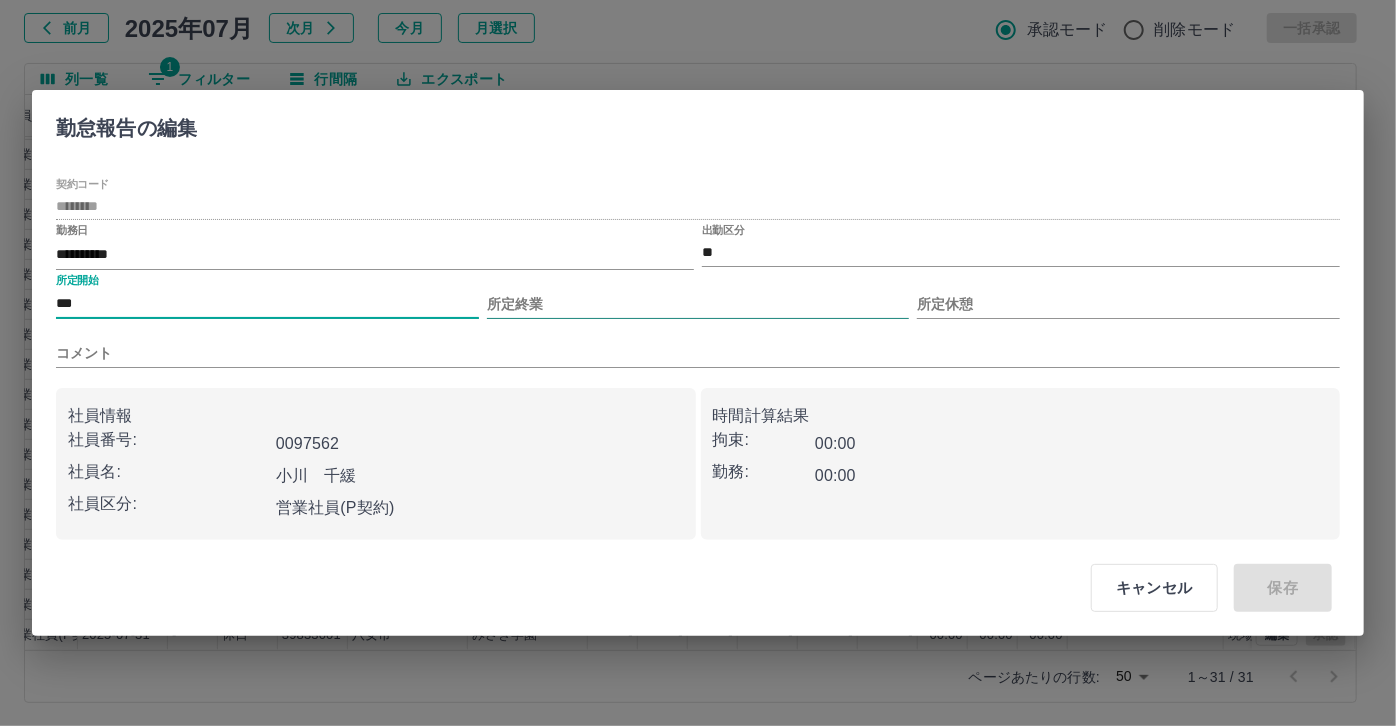 click on "所定終業" at bounding box center [698, 304] 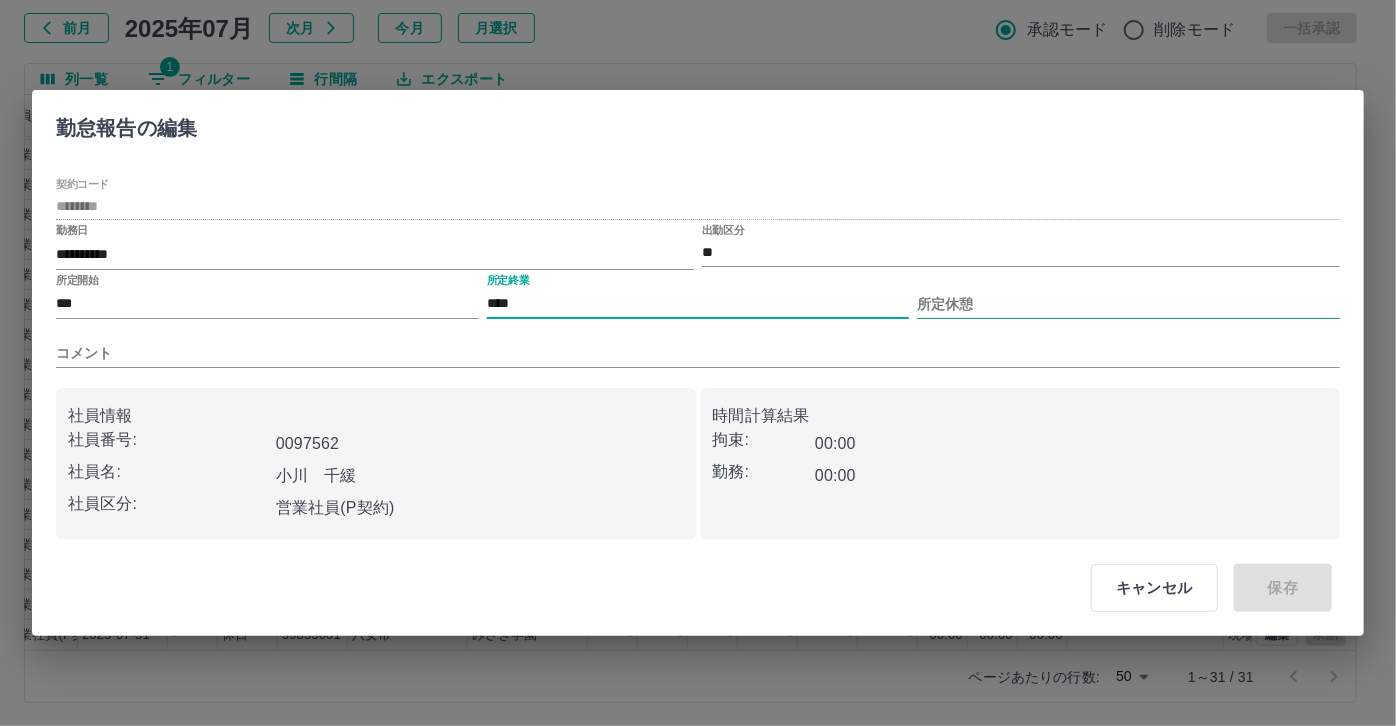 click on "所定休憩" at bounding box center [1128, 304] 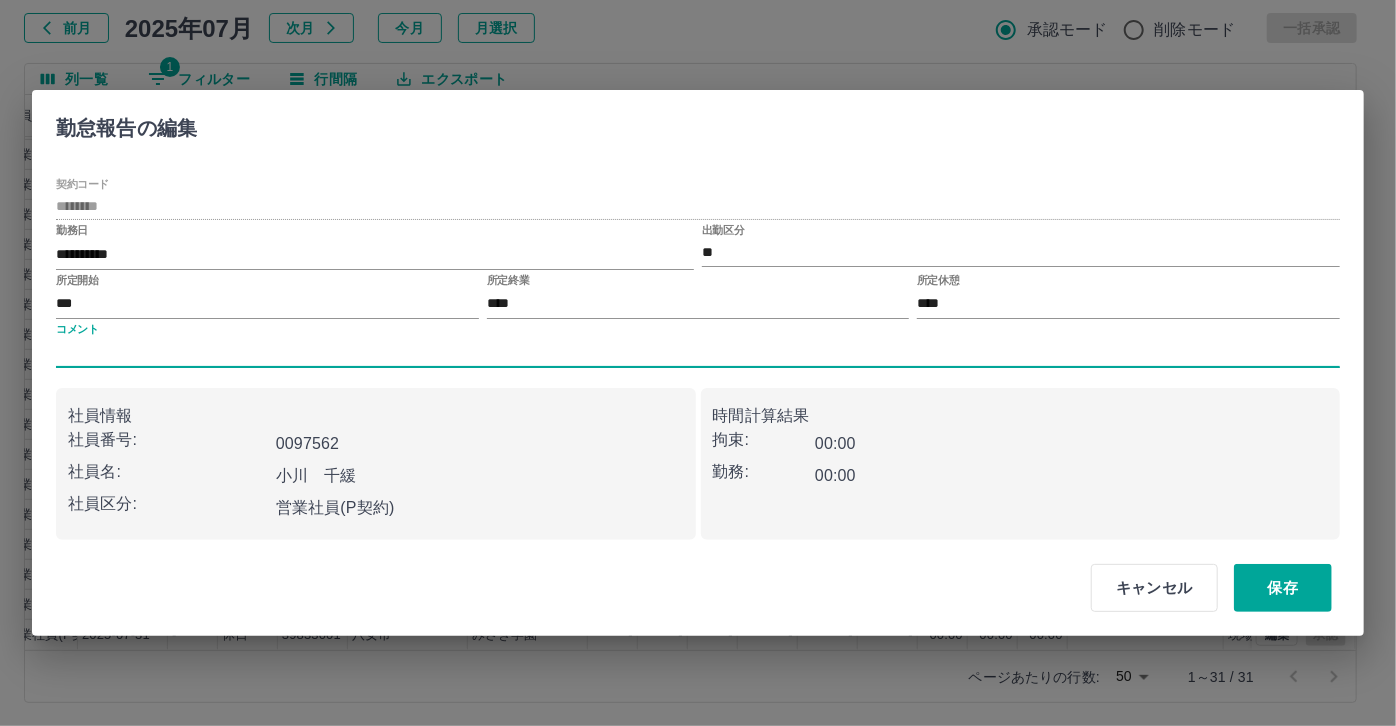 click on "コメント" at bounding box center (698, 353) 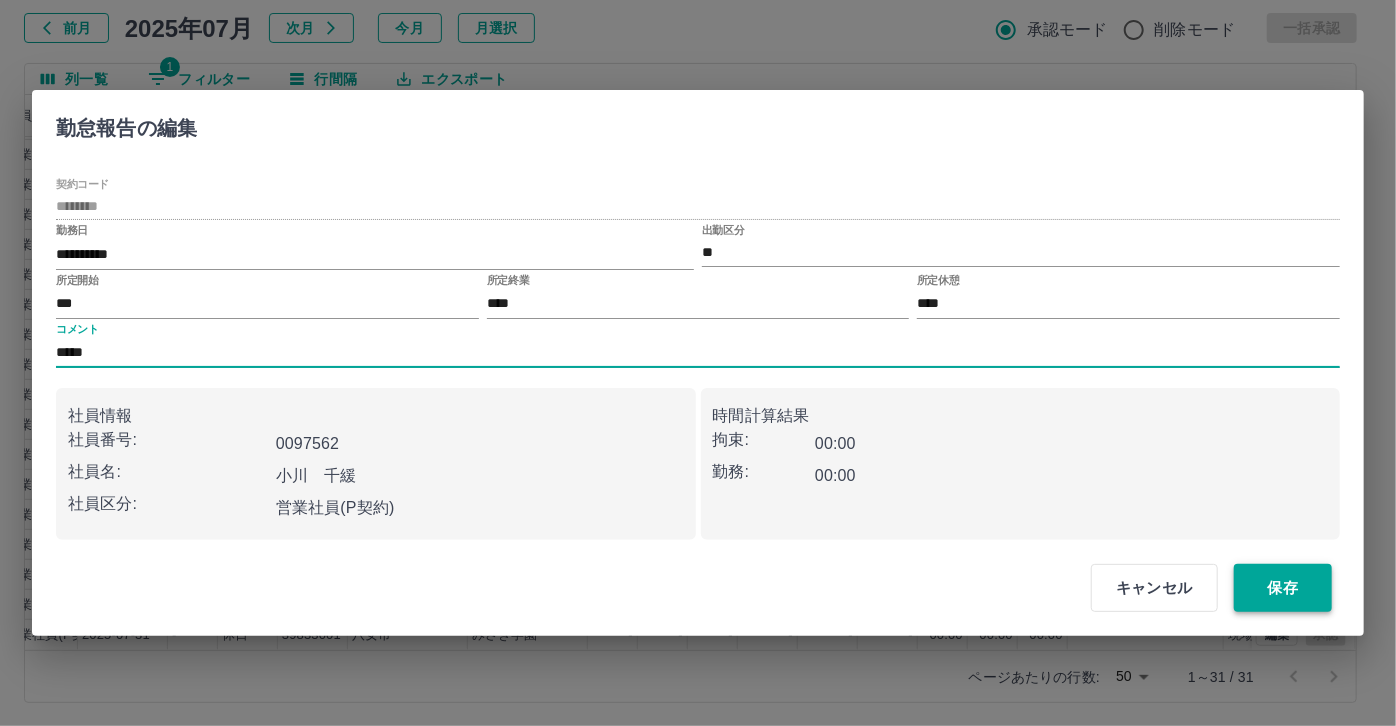 click on "保存" at bounding box center (1283, 588) 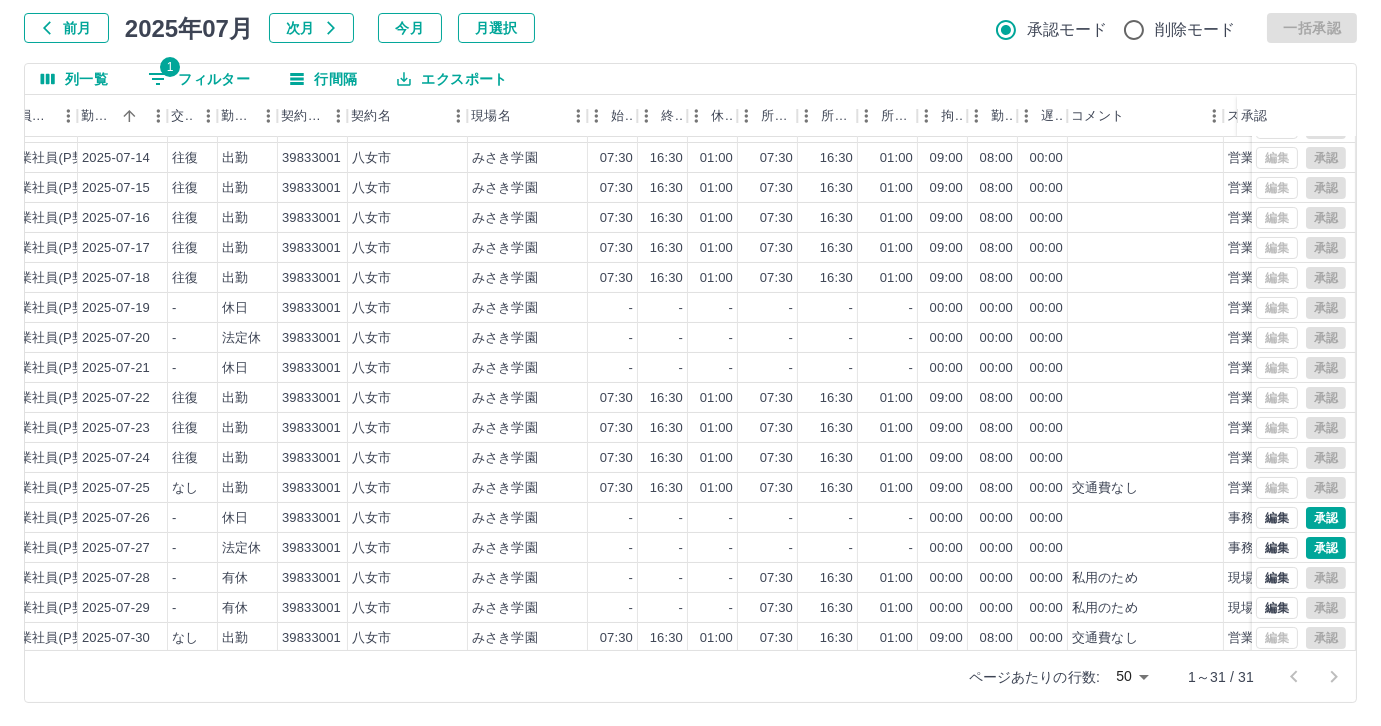 scroll, scrollTop: 431, scrollLeft: 323, axis: both 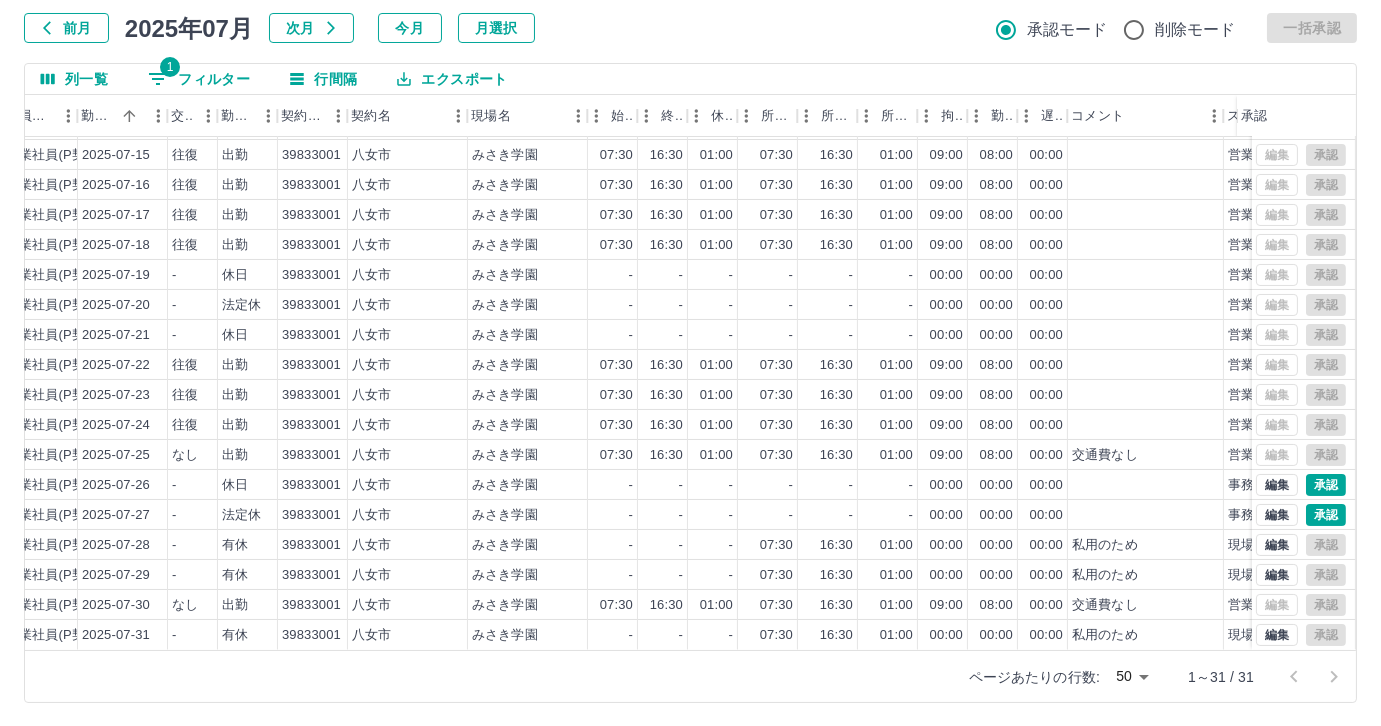 click on "1 フィルター" at bounding box center (199, 79) 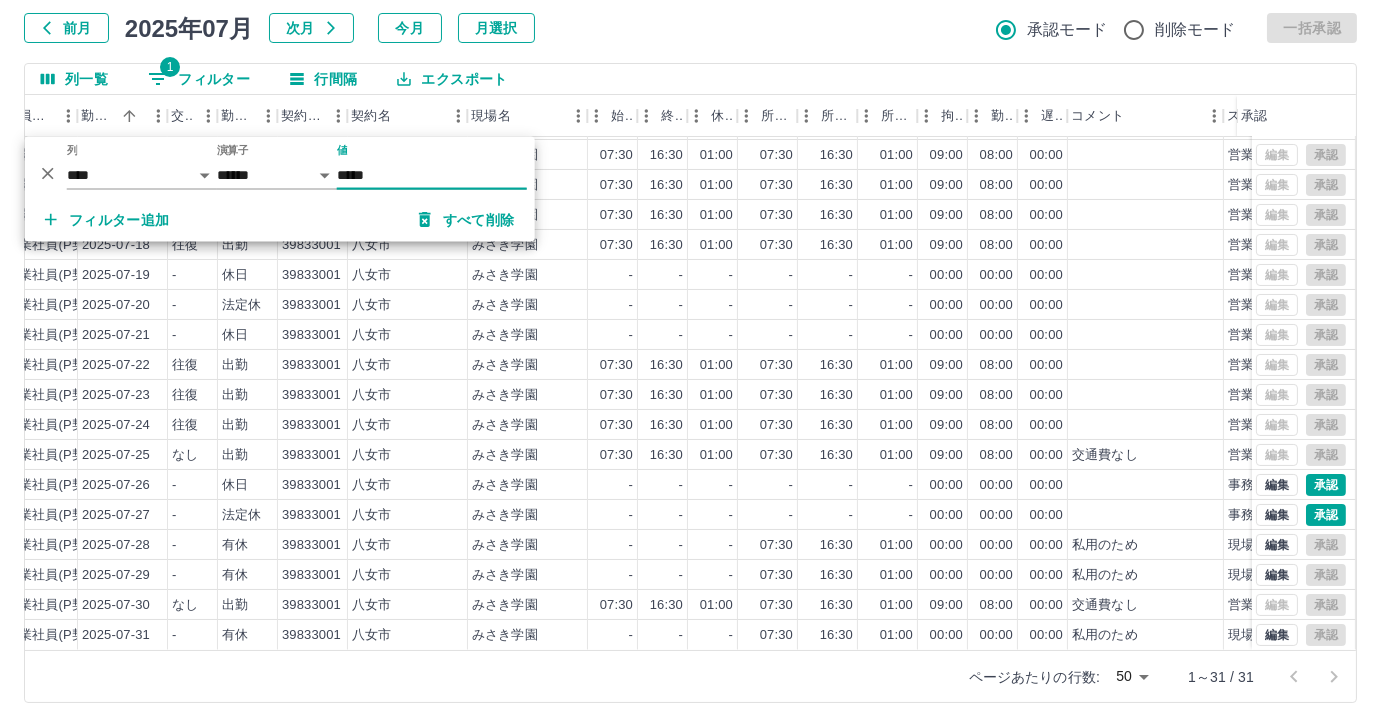 click on "*****" at bounding box center (432, 175) 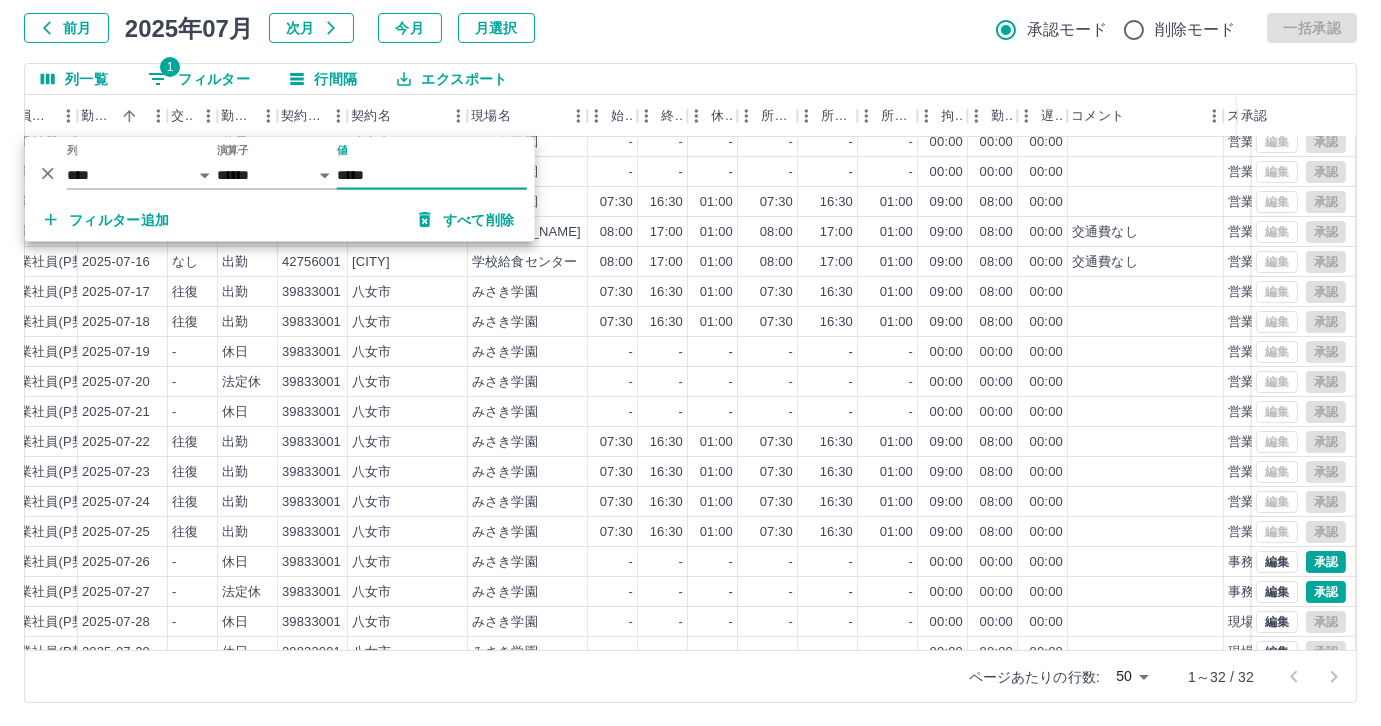 scroll, scrollTop: 461, scrollLeft: 323, axis: both 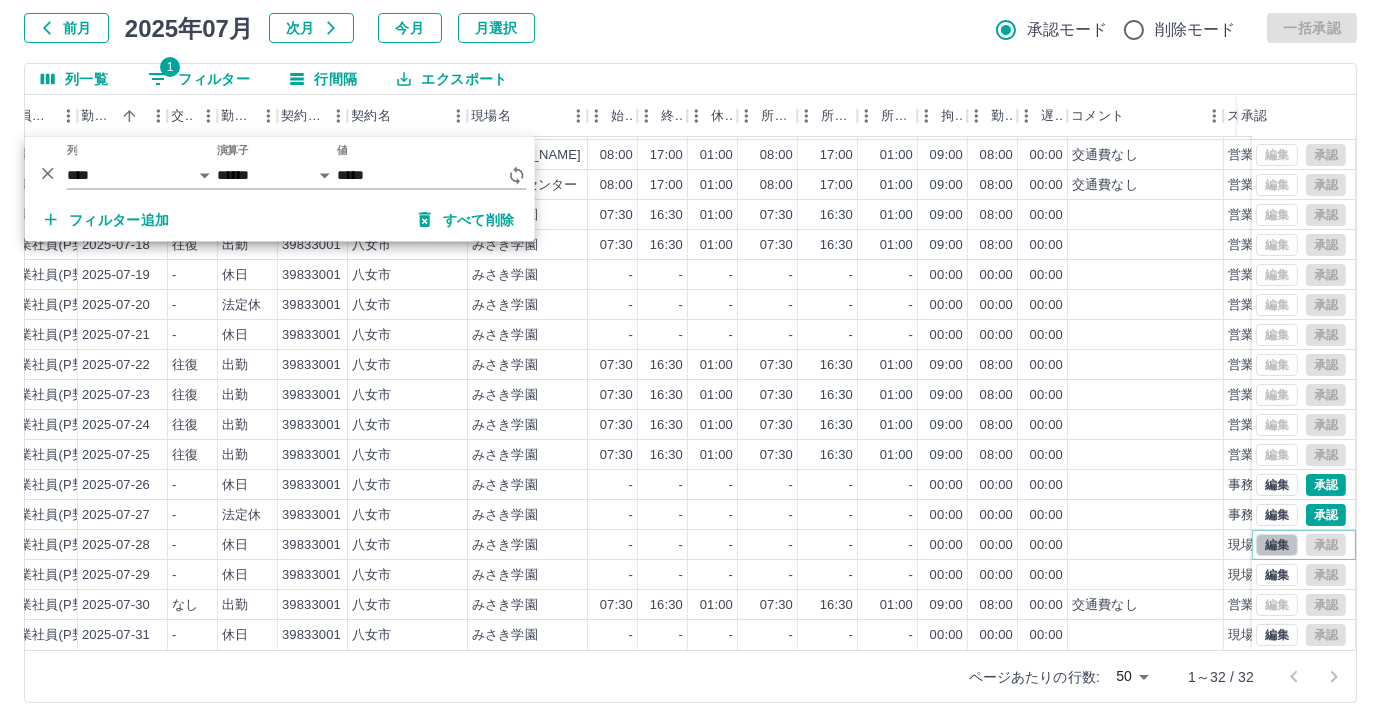 click on "編集" at bounding box center (1277, 545) 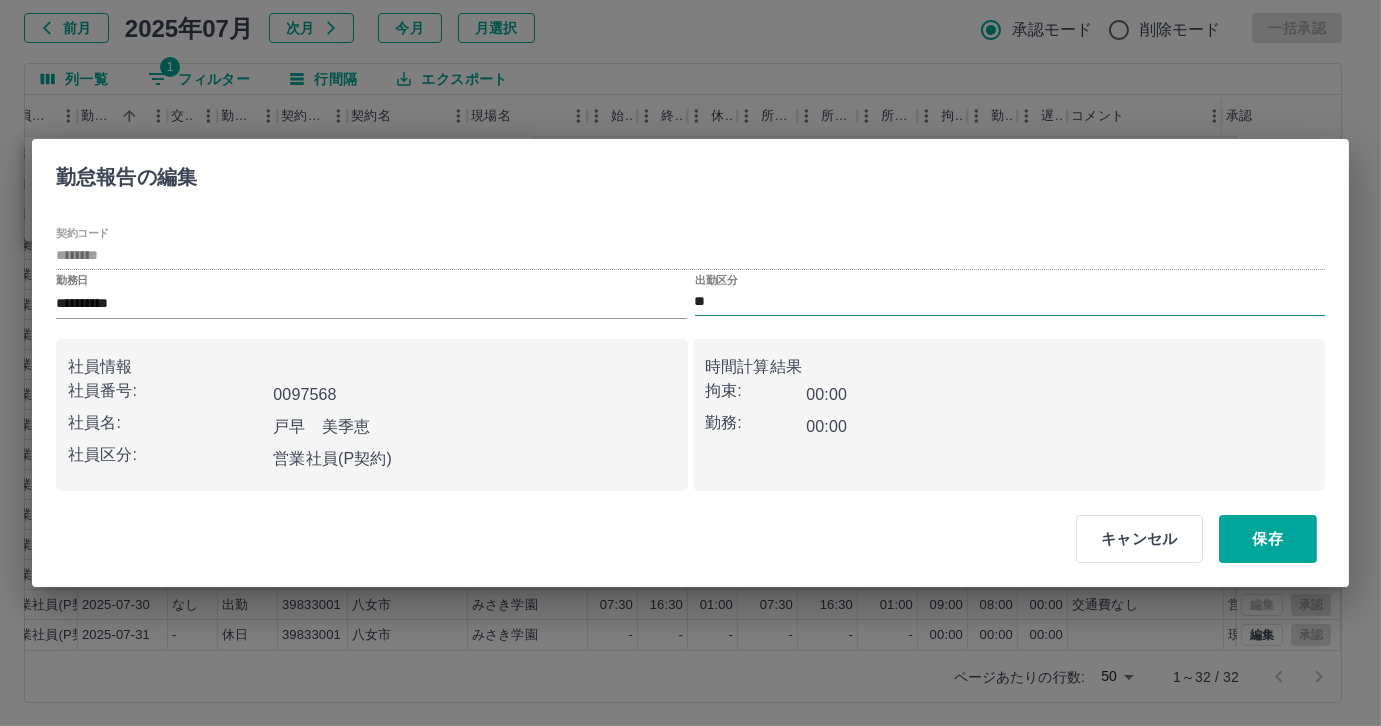 click on "**" at bounding box center (1010, 302) 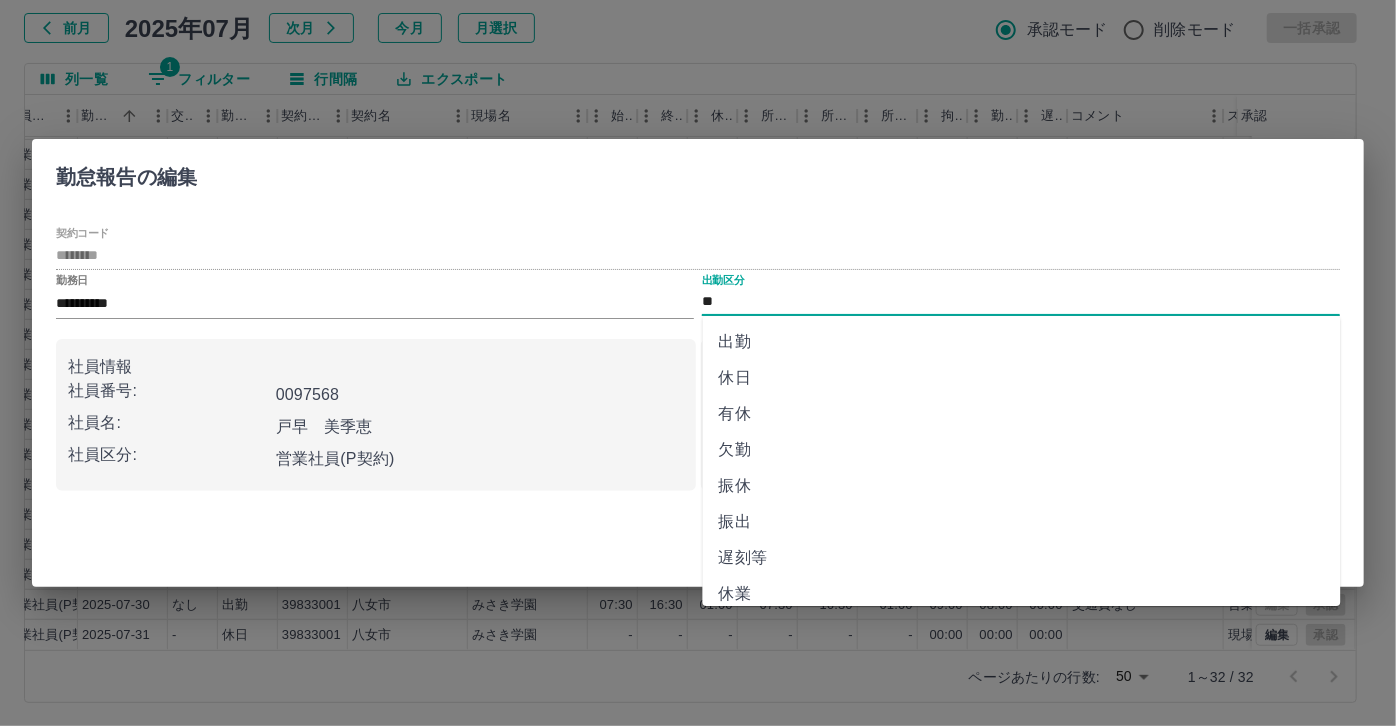 click on "有休" at bounding box center (1022, 414) 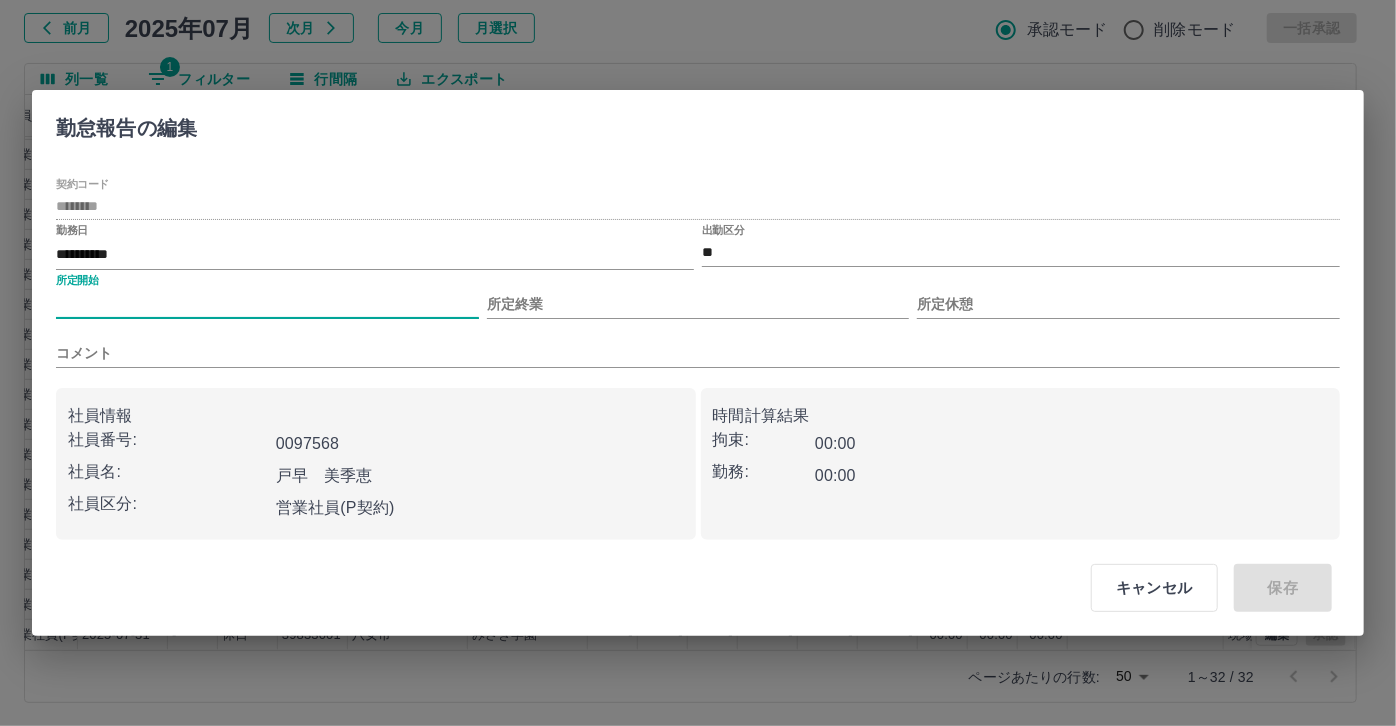 click on "所定開始" at bounding box center (267, 304) 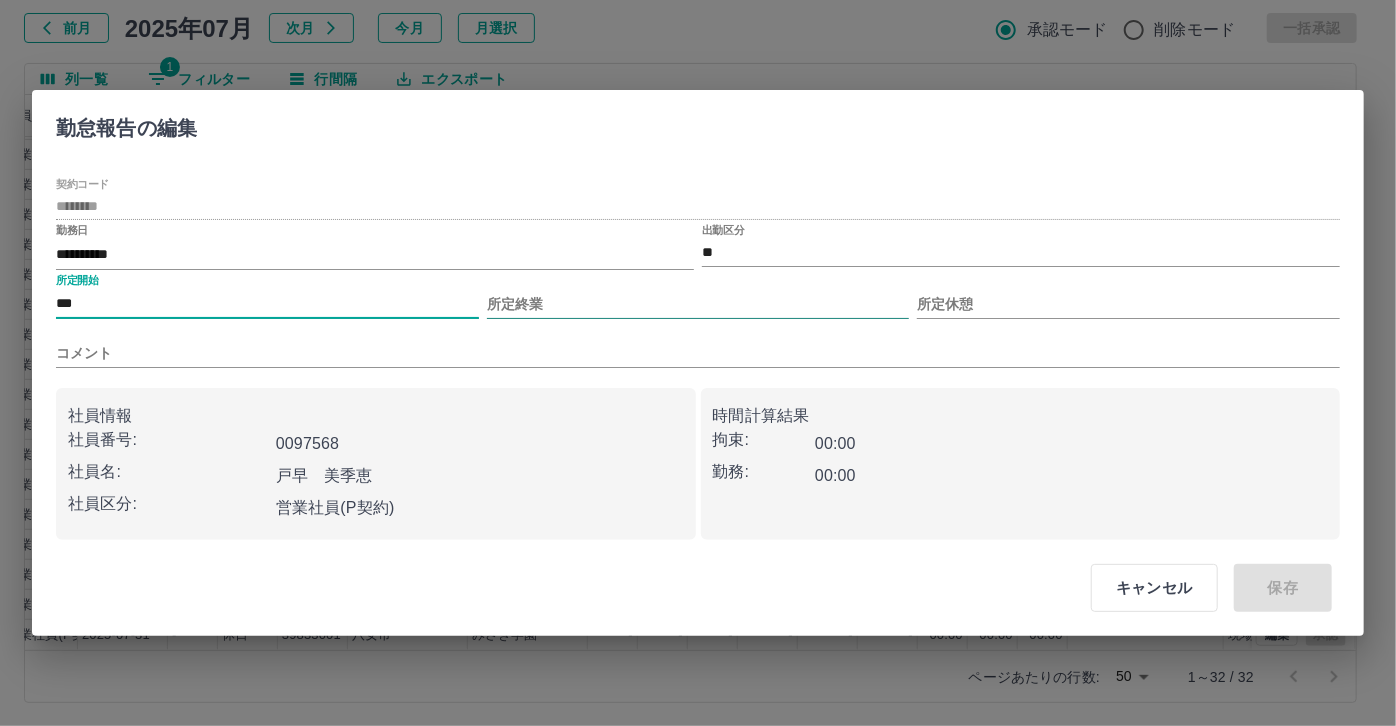 click on "所定終業" at bounding box center [698, 304] 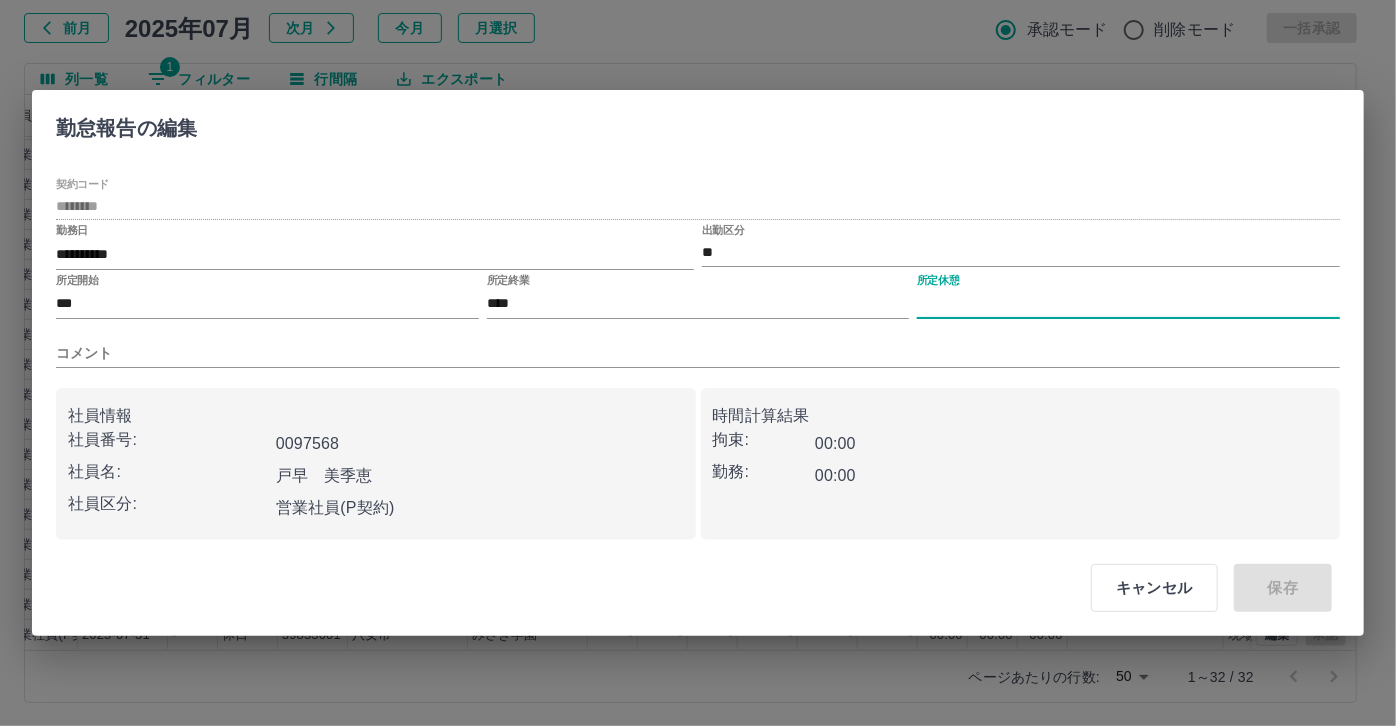 click on "所定休憩" at bounding box center [1128, 304] 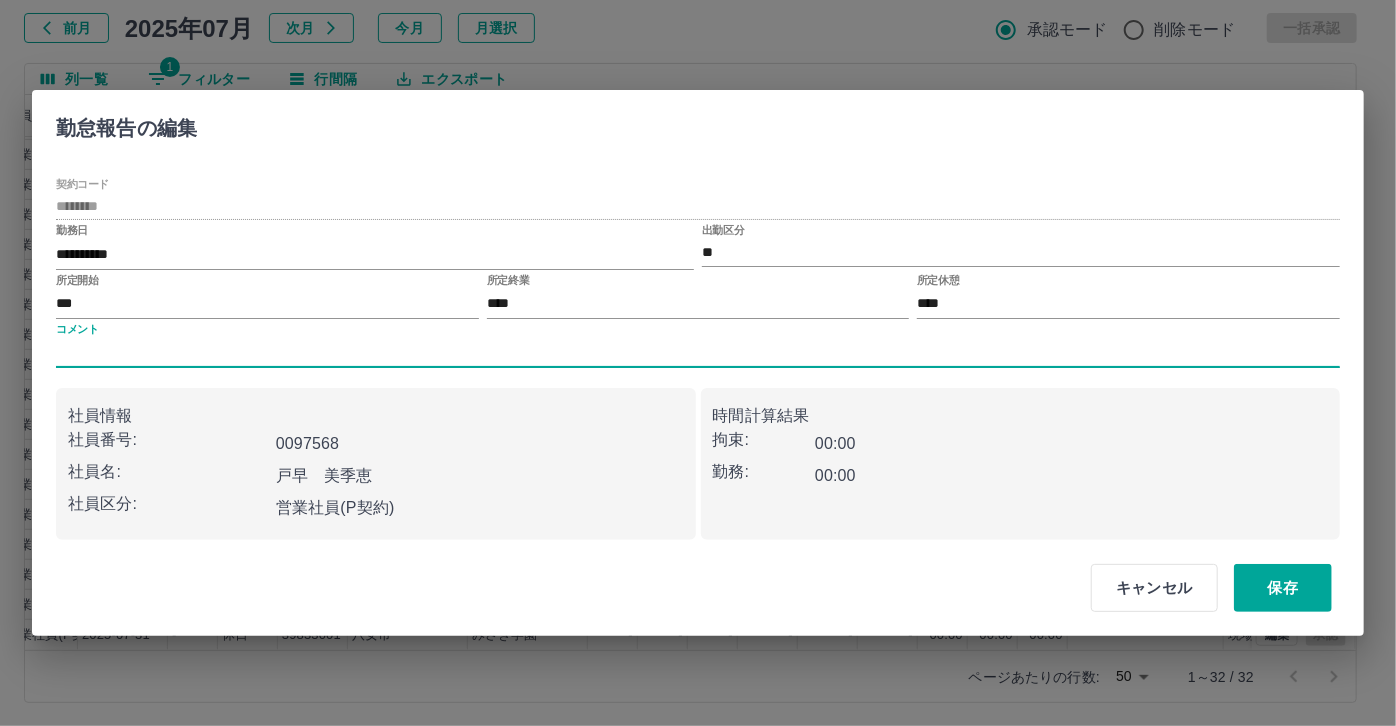 click on "コメント" at bounding box center [698, 353] 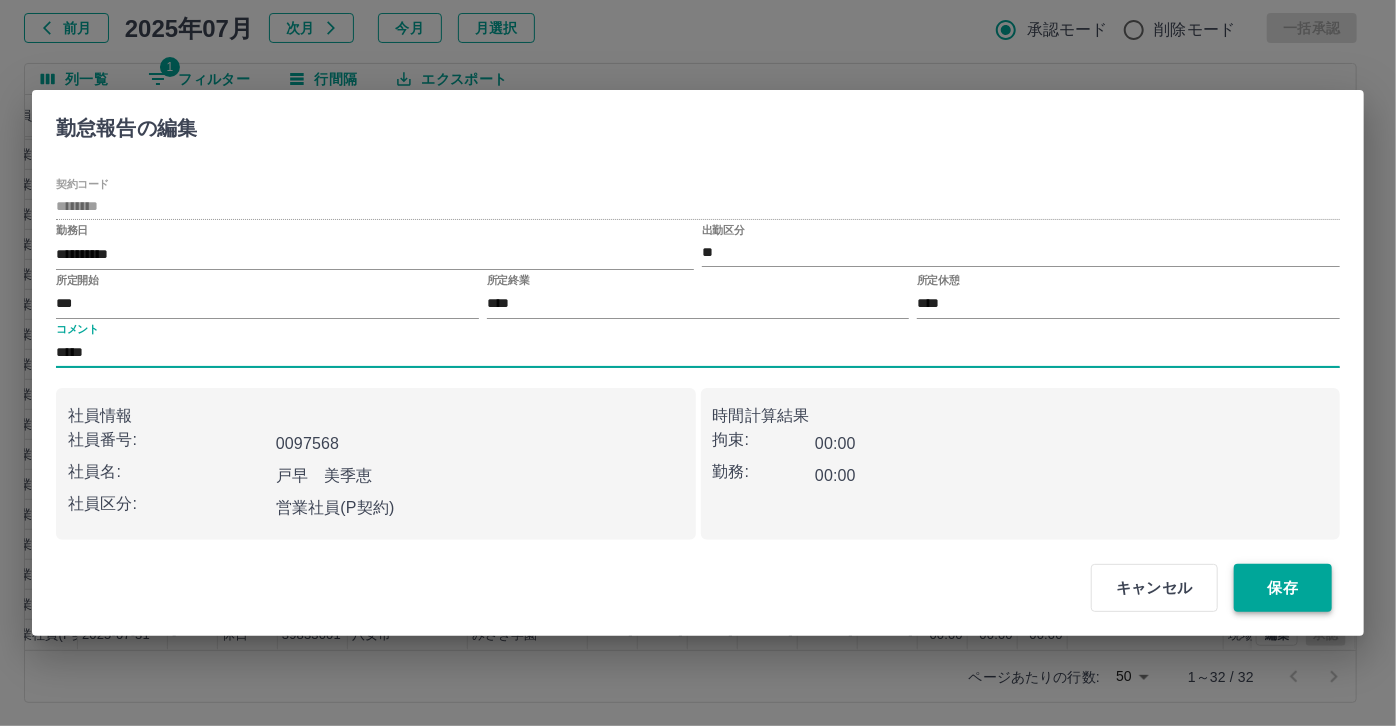 click on "保存" at bounding box center (1283, 588) 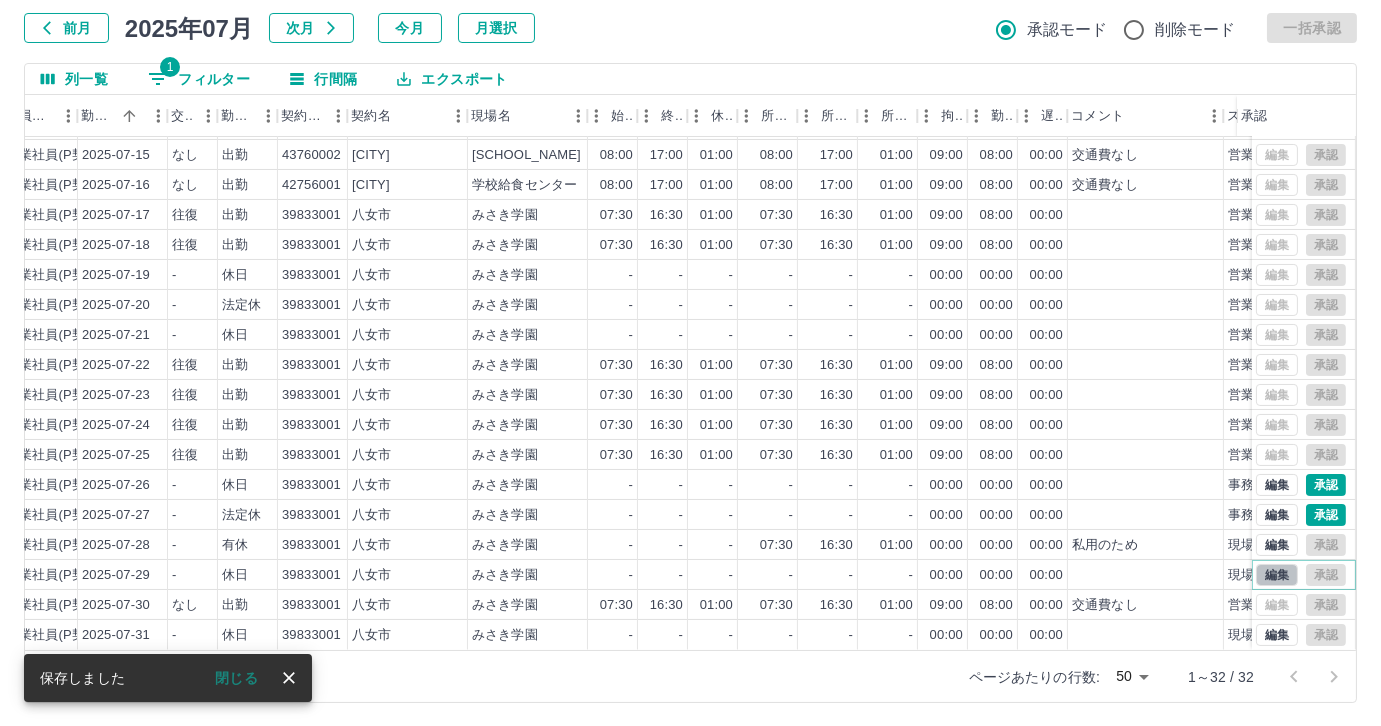 click on "編集" at bounding box center (1277, 575) 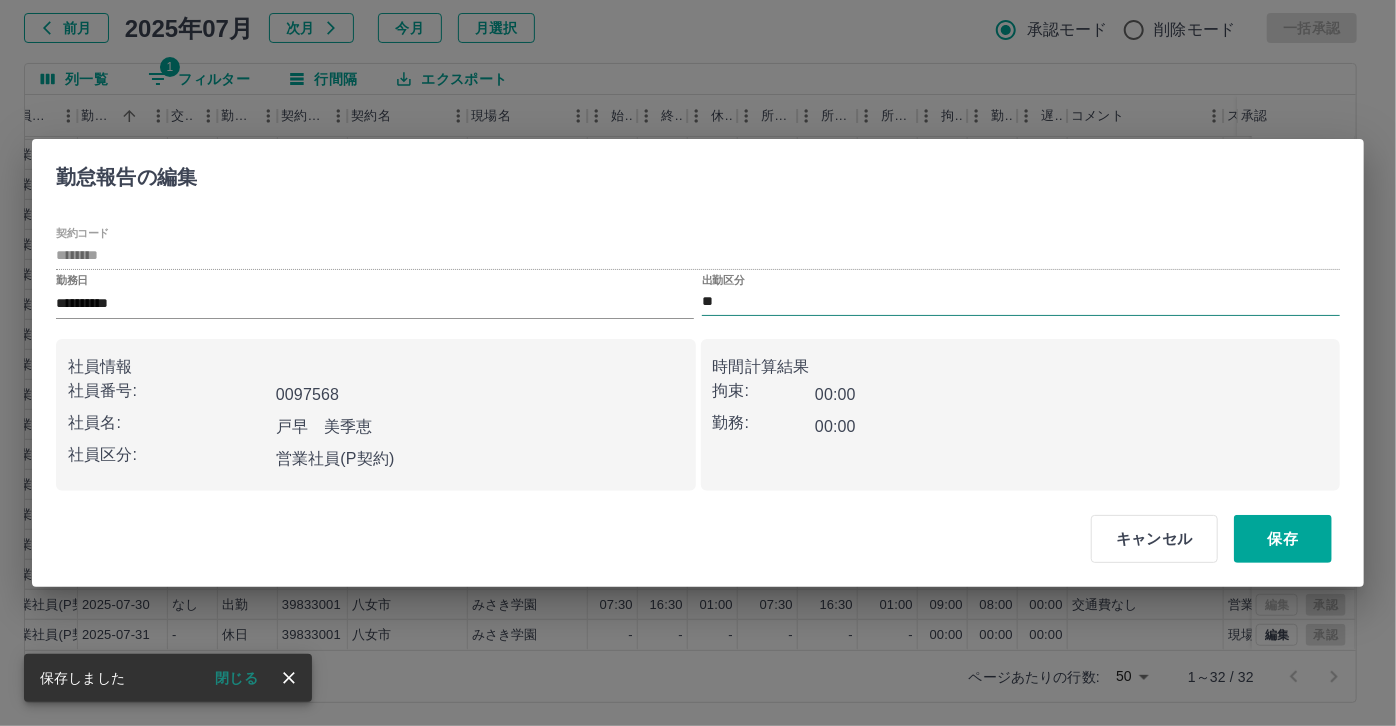 click on "**" at bounding box center (1021, 302) 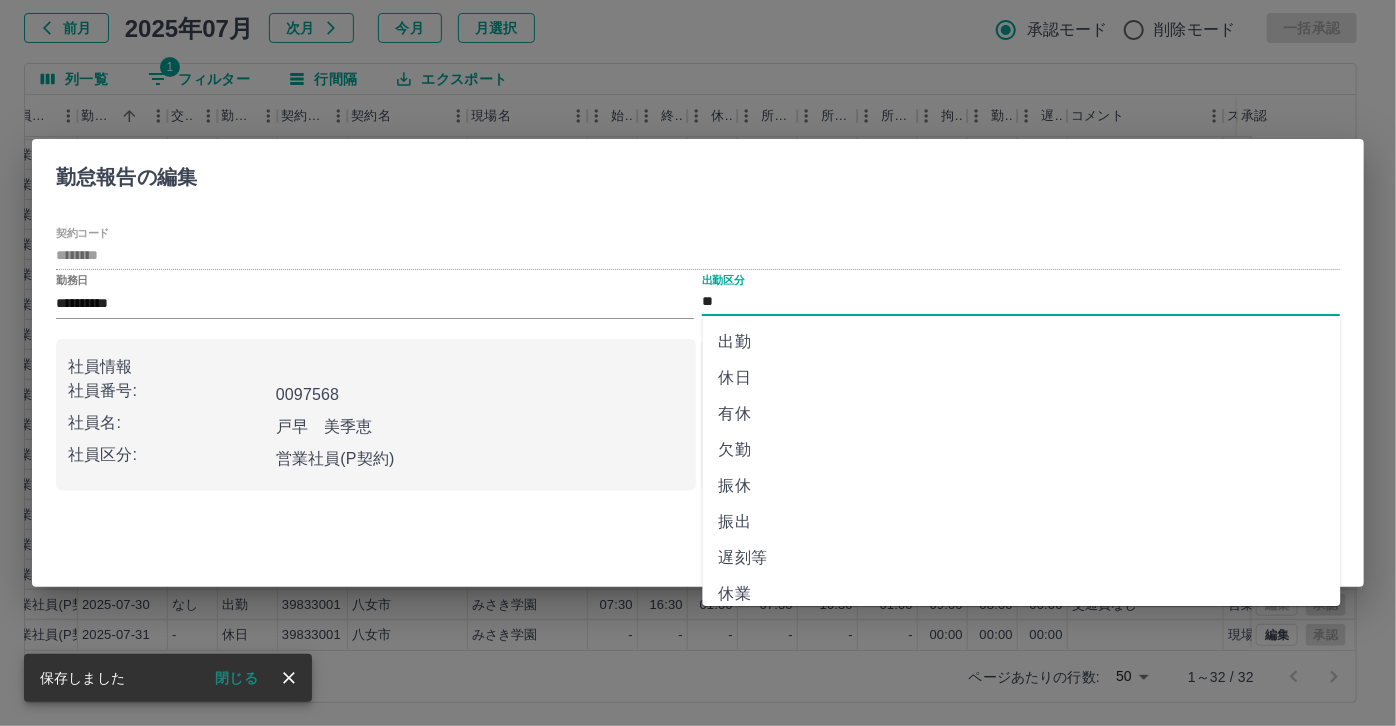 click on "有休" at bounding box center (1022, 414) 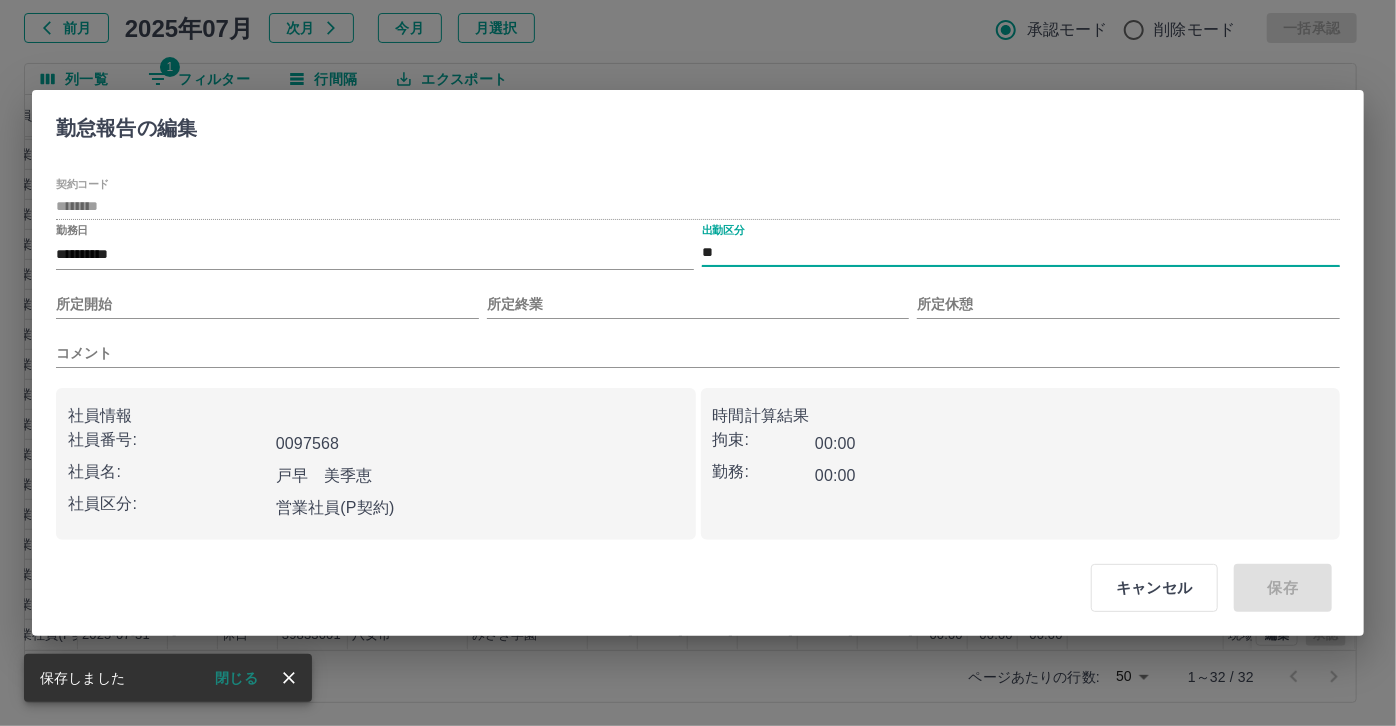 click on "所定開始" at bounding box center (267, 304) 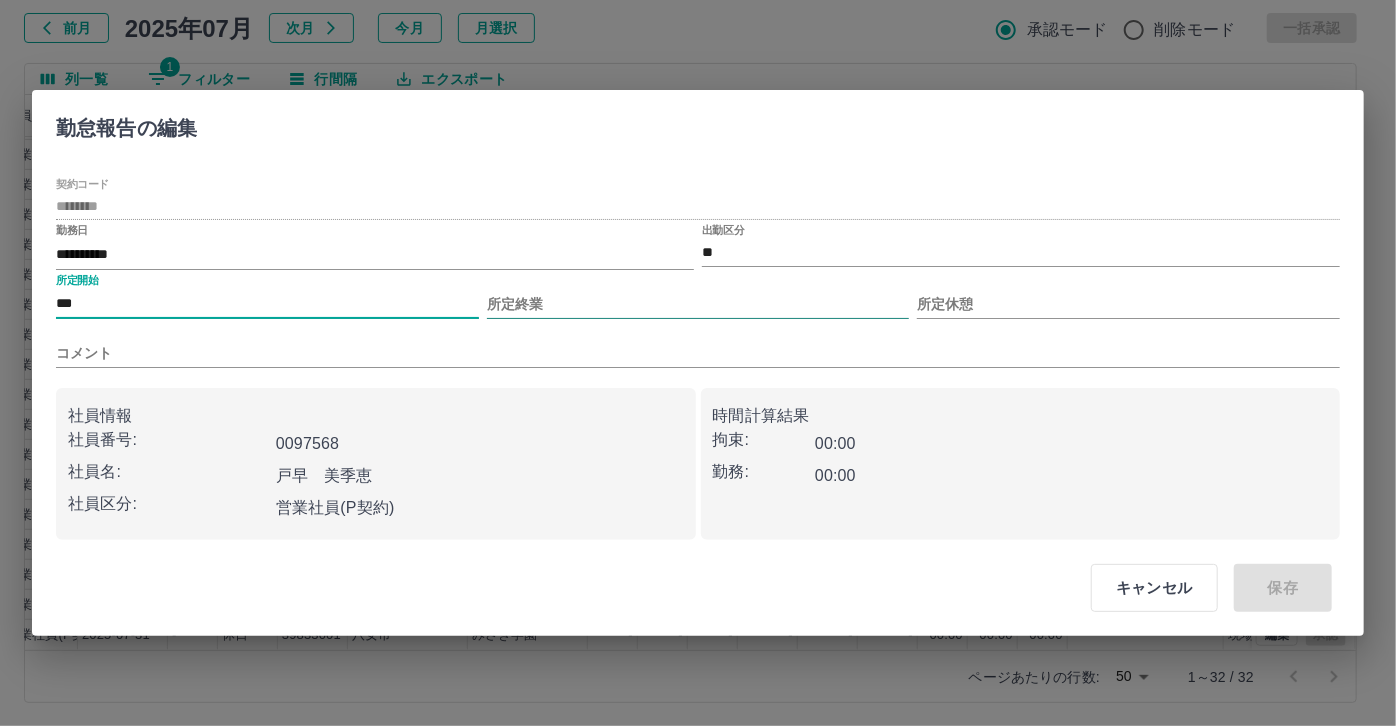 click on "所定終業" at bounding box center [698, 304] 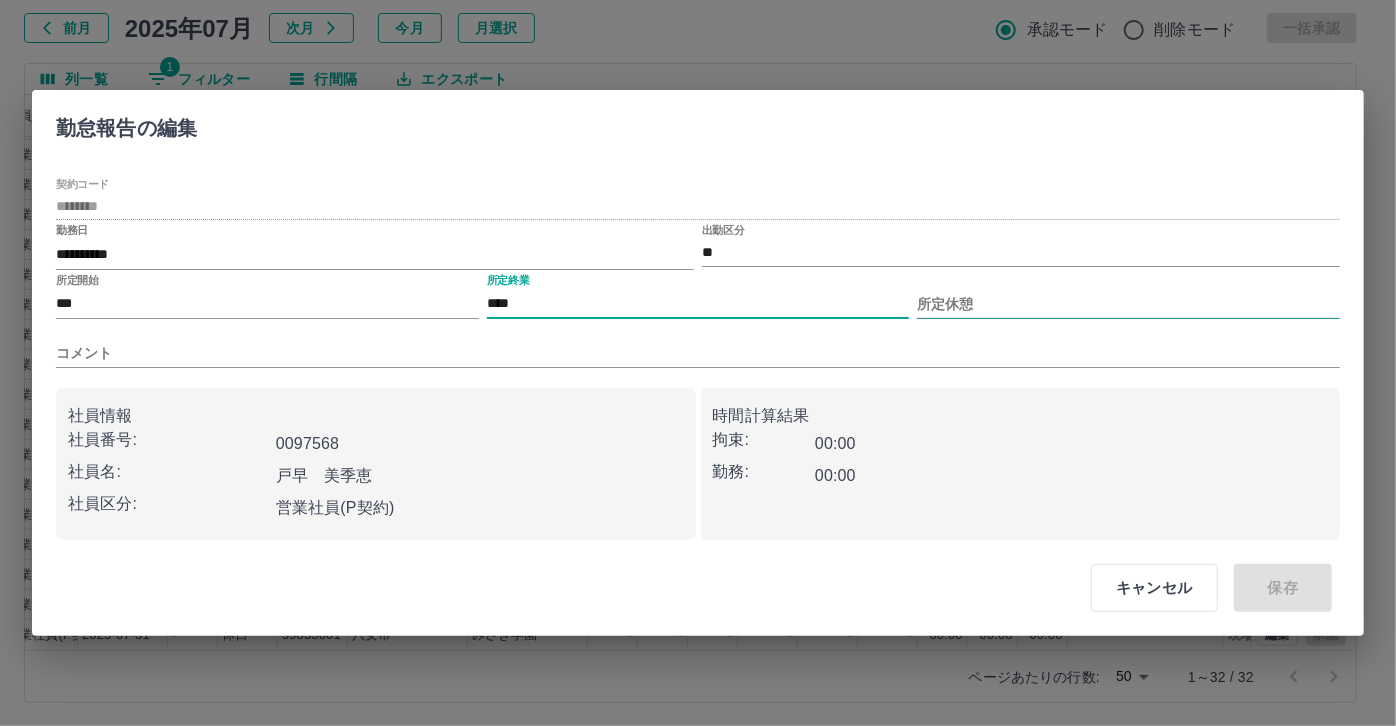 click on "所定休憩" at bounding box center [1128, 304] 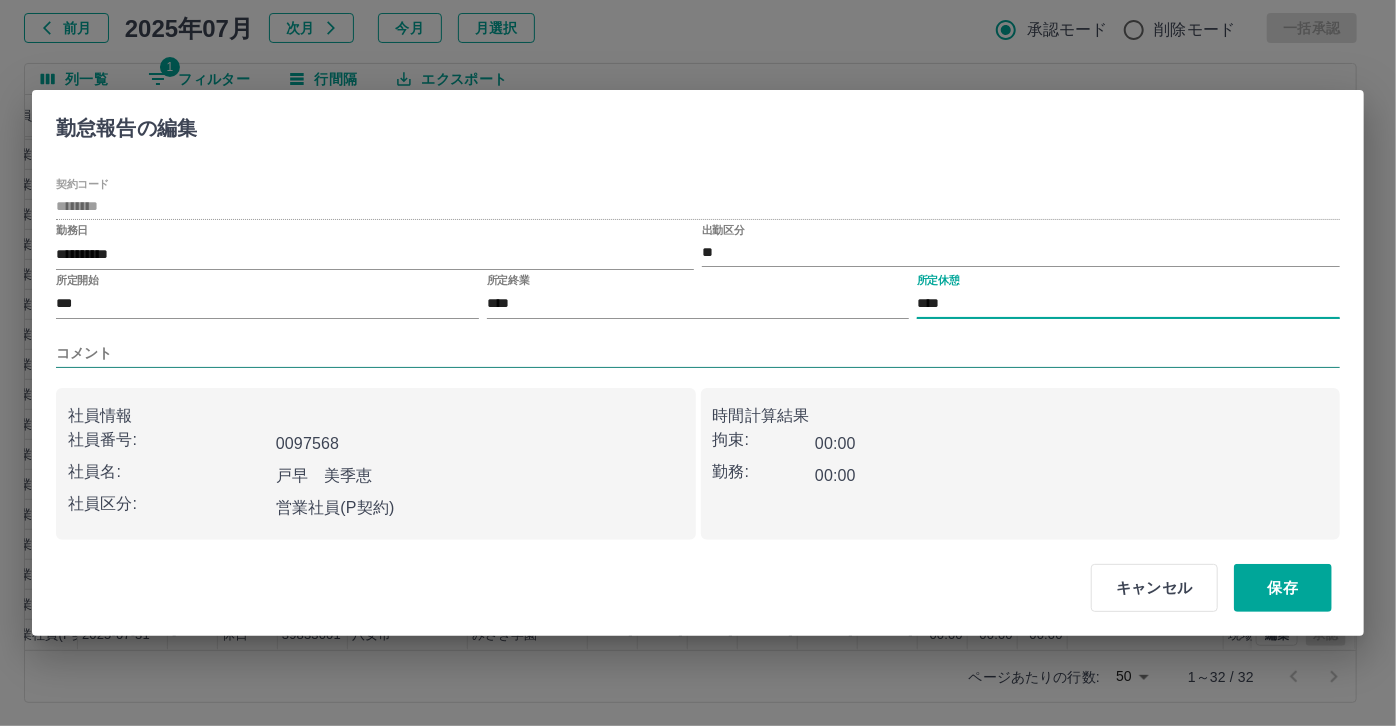 click on "コメント" at bounding box center [698, 353] 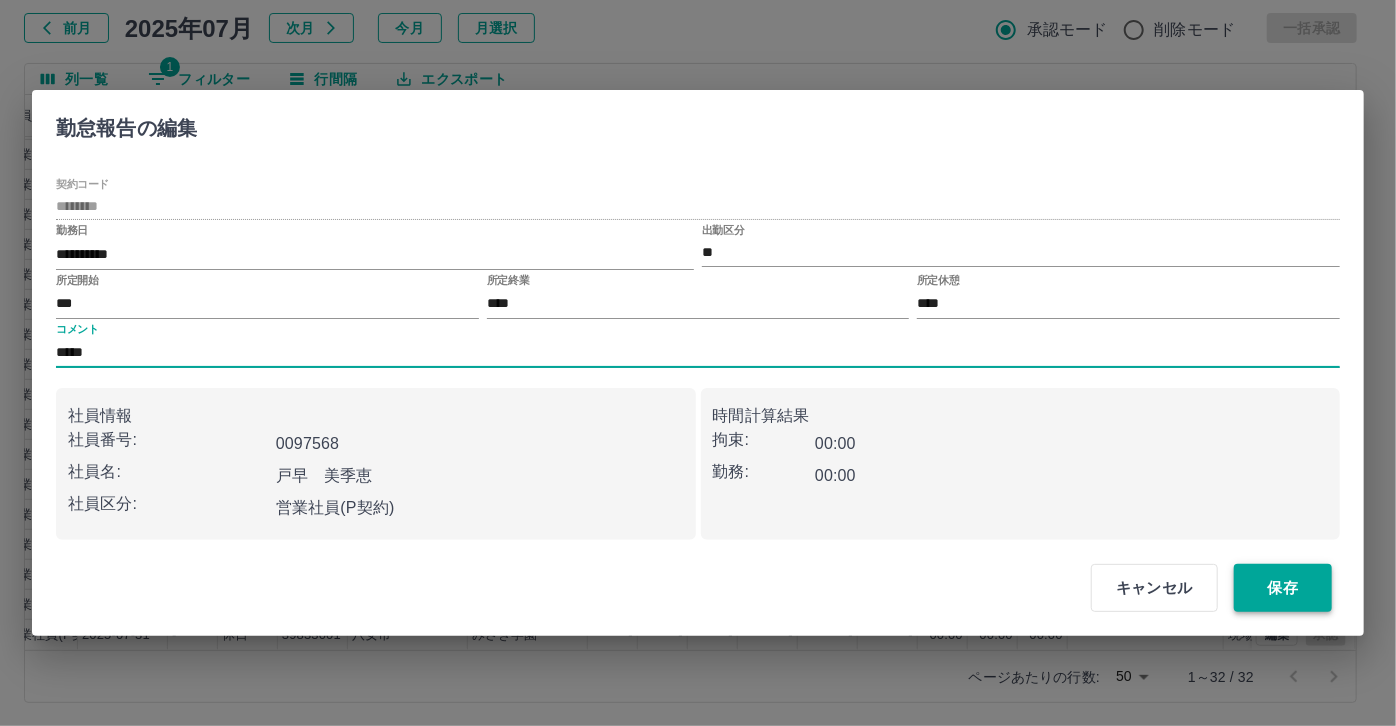 click on "保存" at bounding box center [1283, 588] 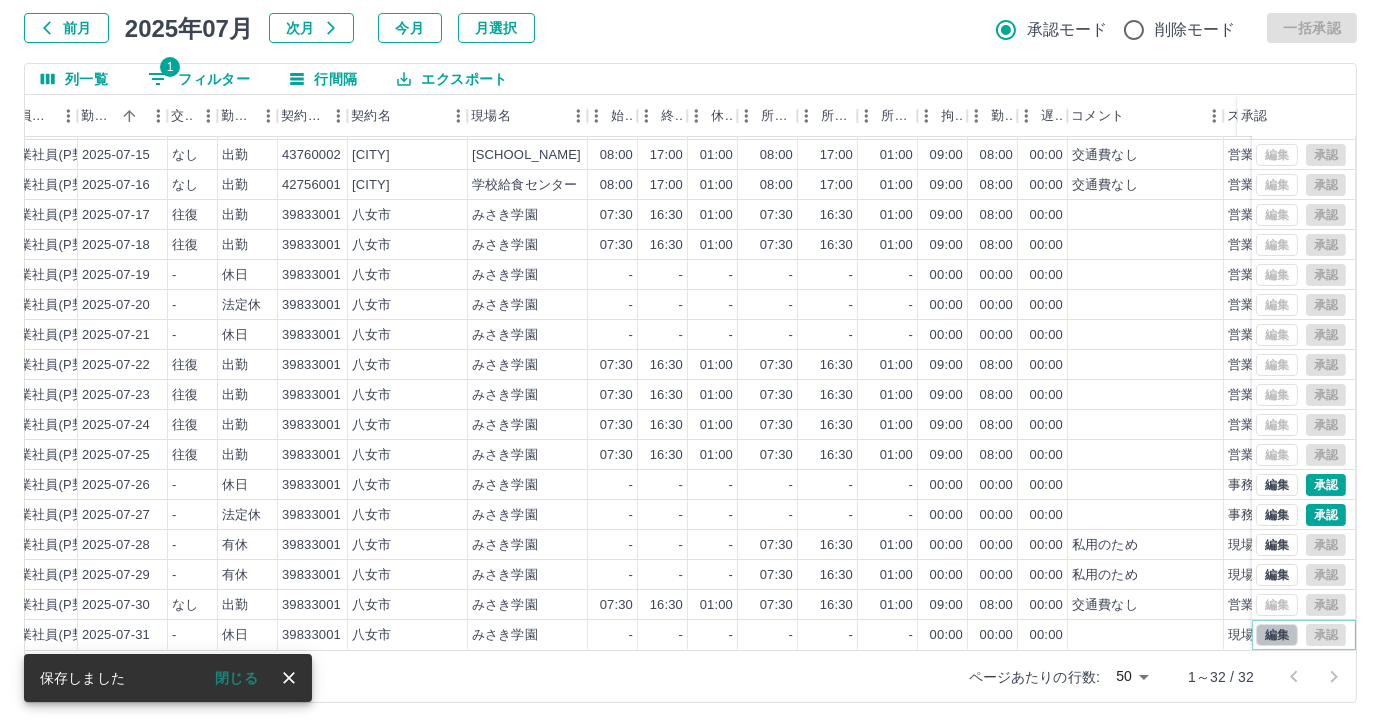 click on "編集" at bounding box center [1277, 635] 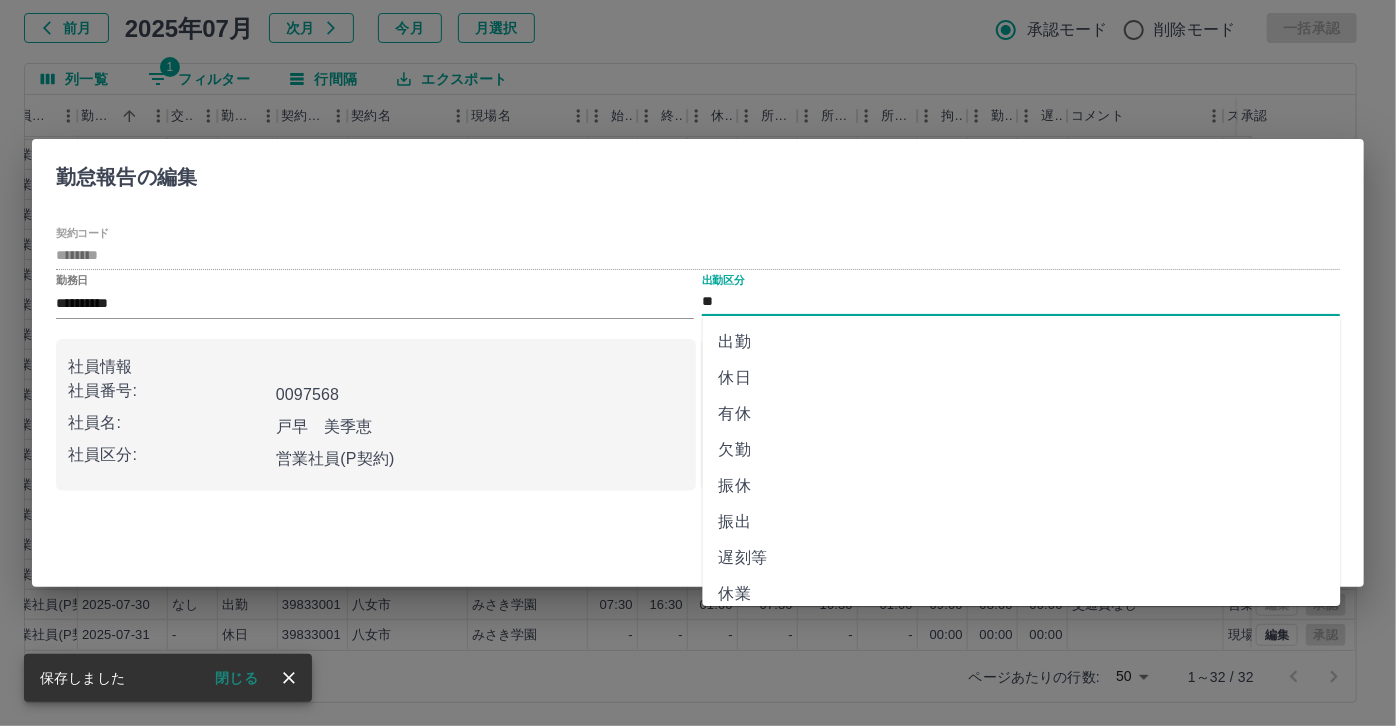 click on "**" at bounding box center (1021, 302) 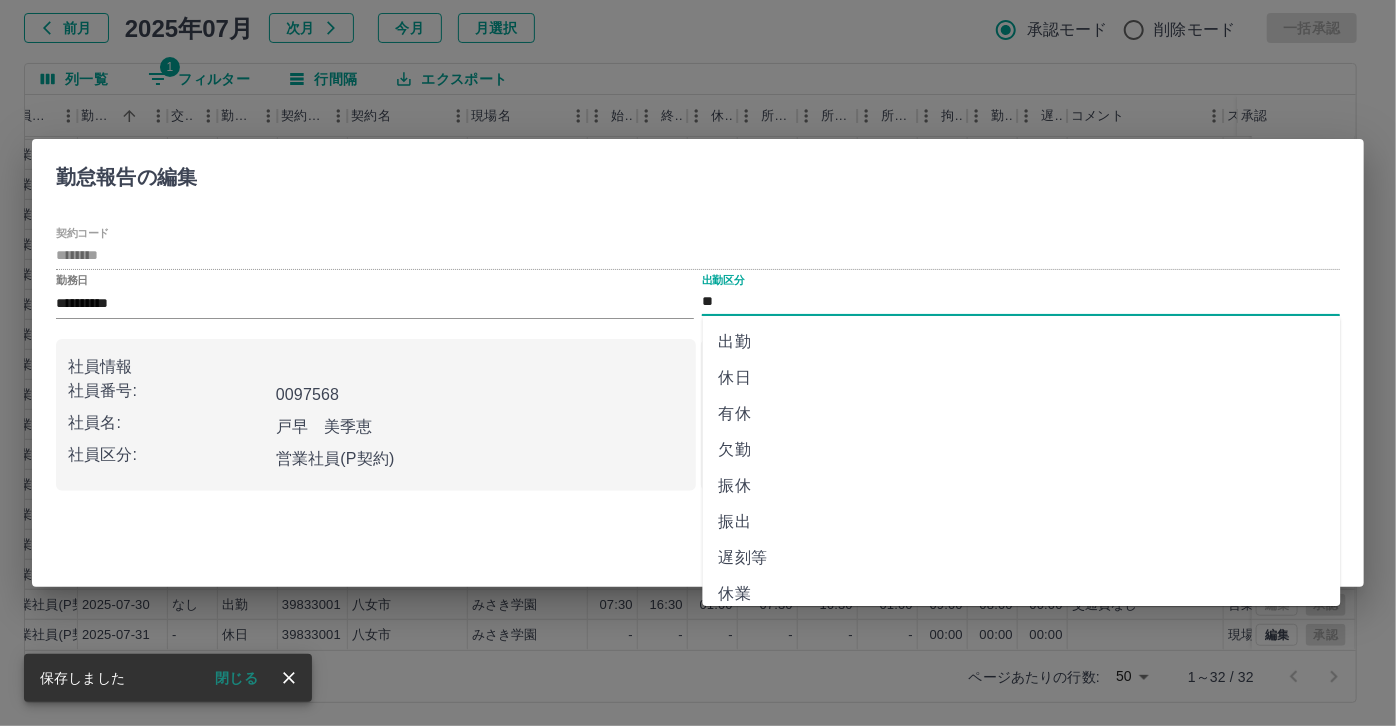 click on "有休" at bounding box center [1022, 414] 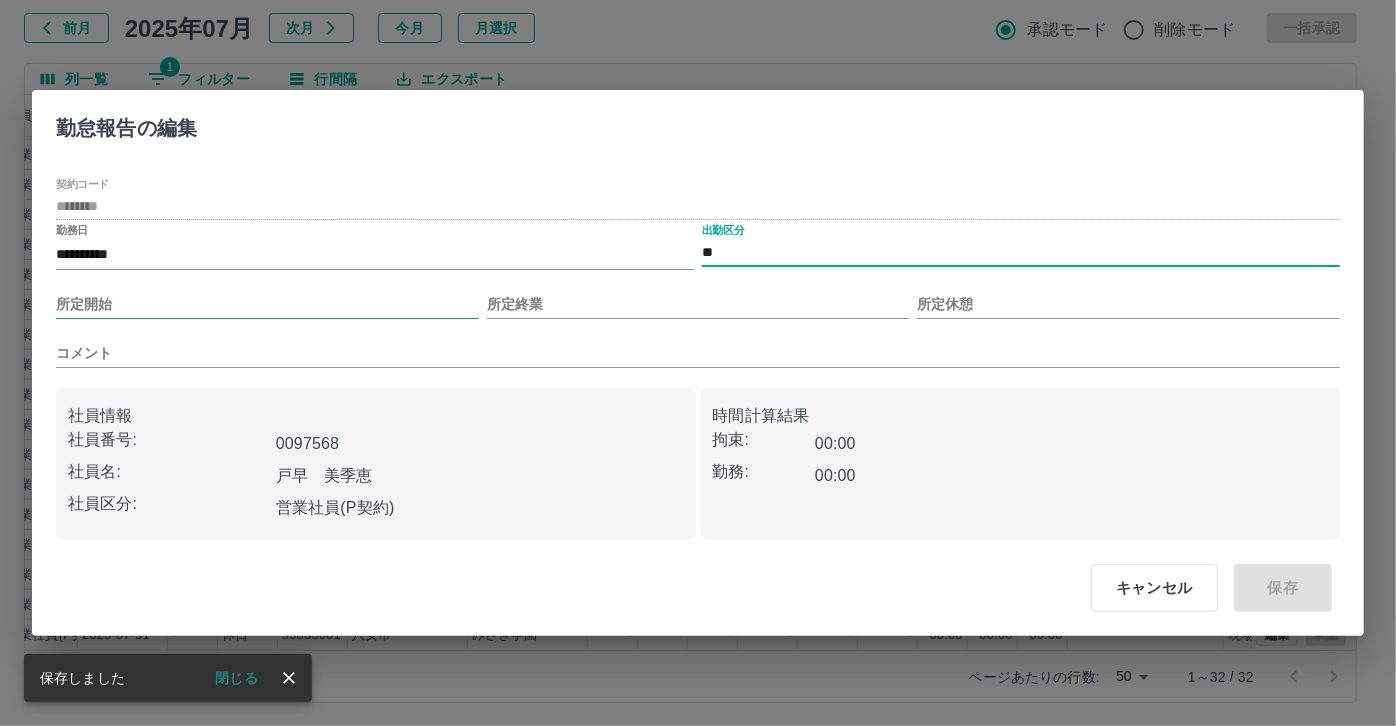 click on "所定開始" at bounding box center [267, 304] 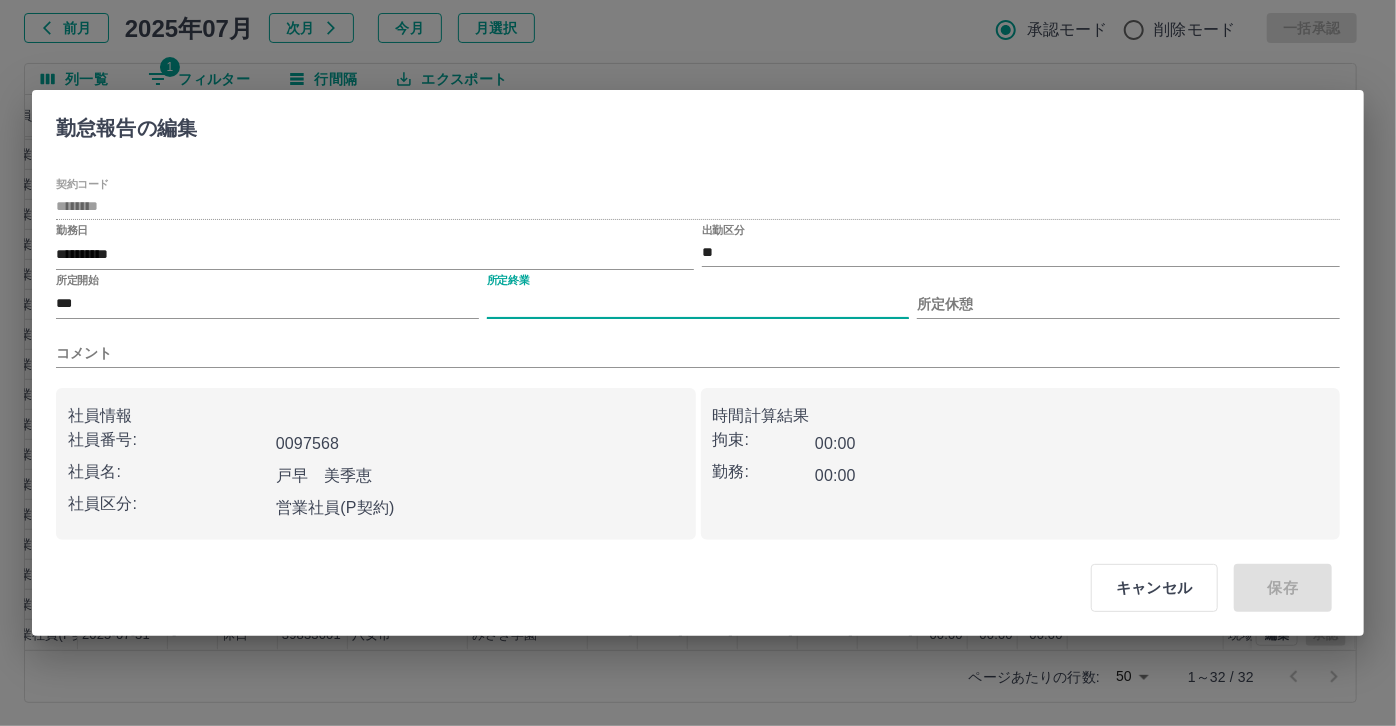 click on "所定終業" at bounding box center [698, 304] 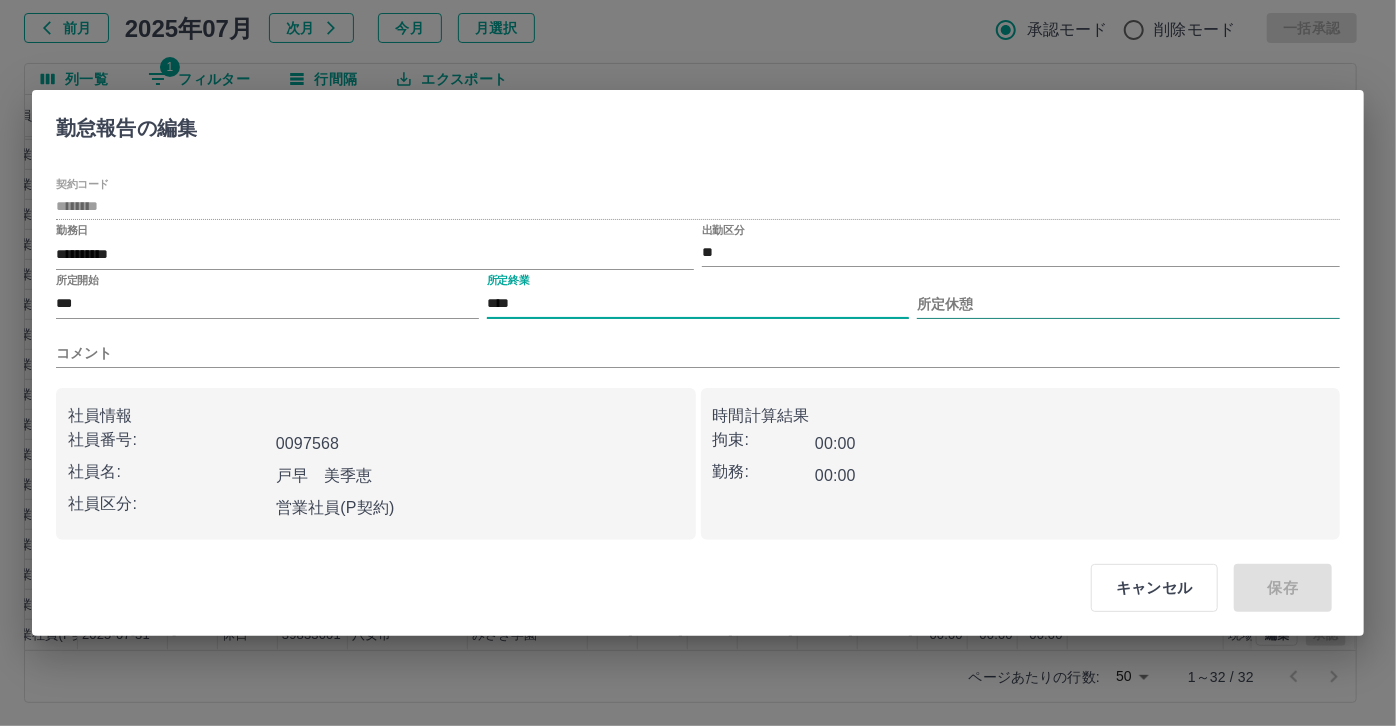 click on "所定休憩" at bounding box center (1128, 304) 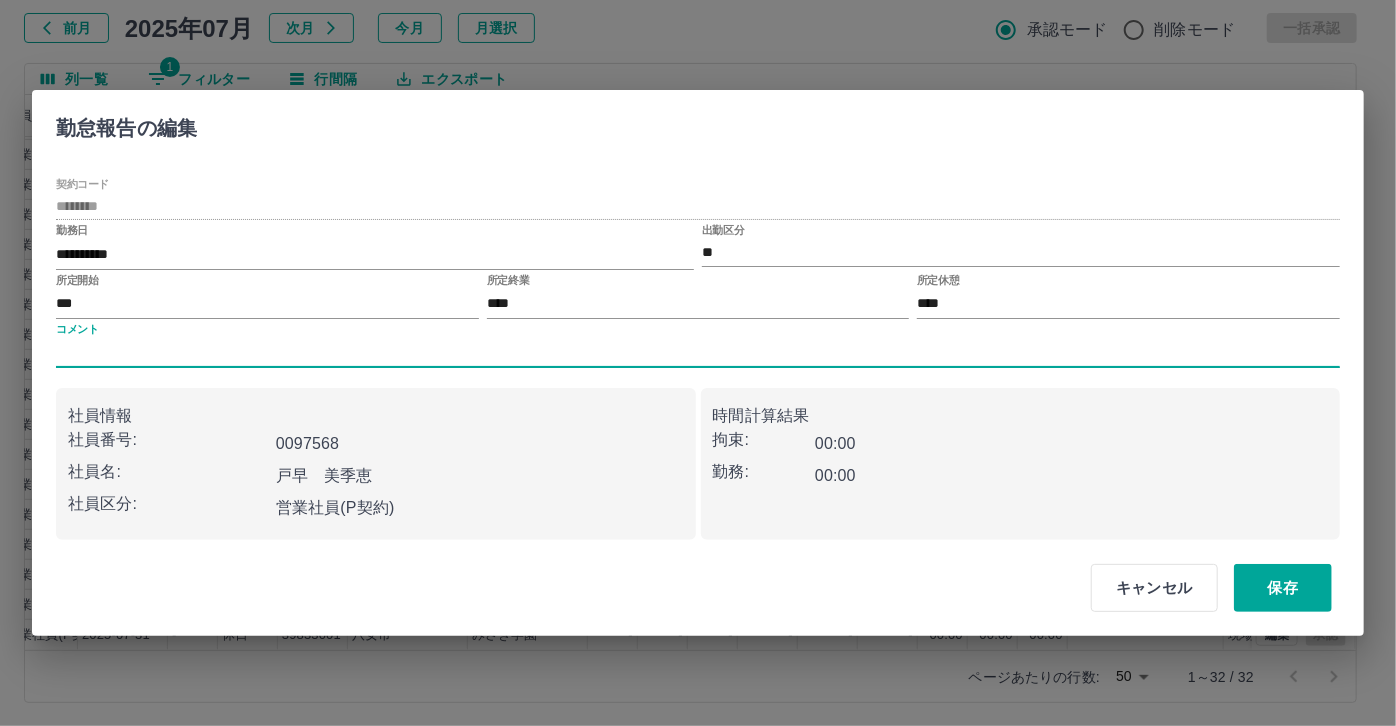 click on "コメント" at bounding box center (698, 353) 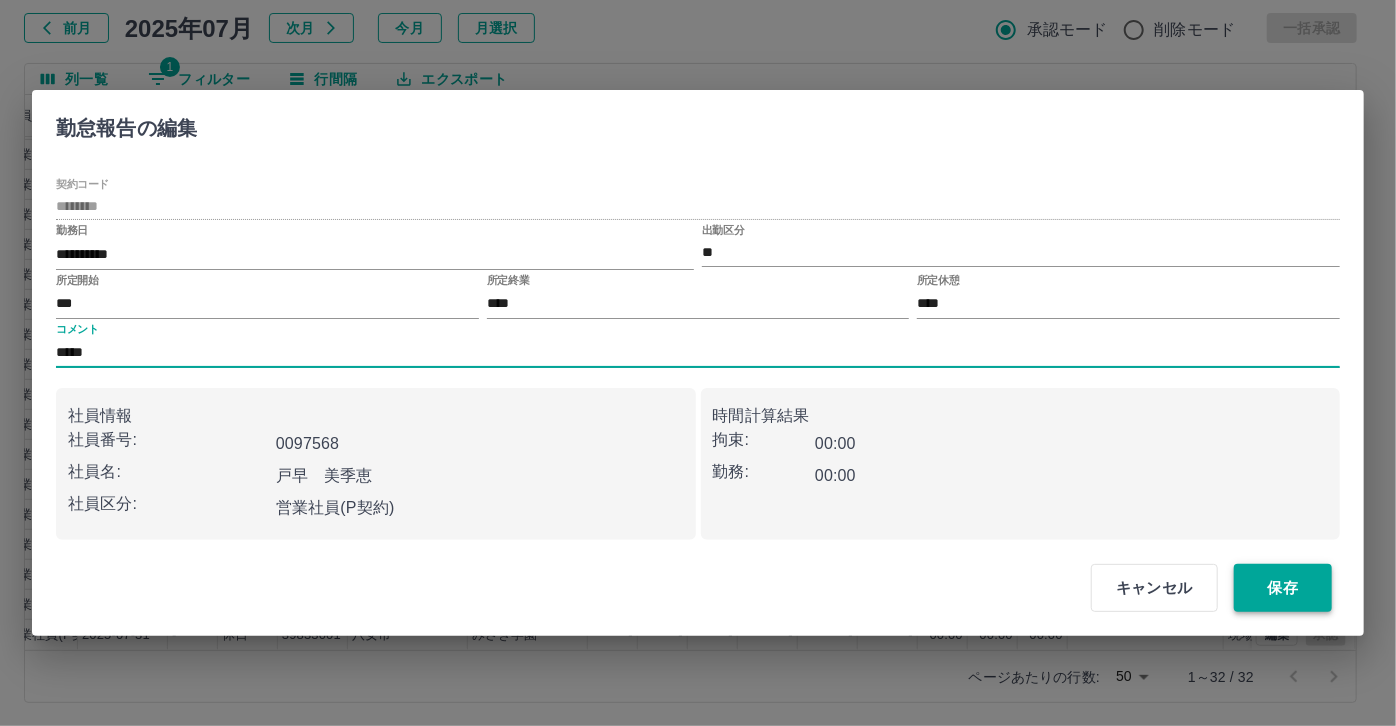 click on "保存" at bounding box center [1283, 588] 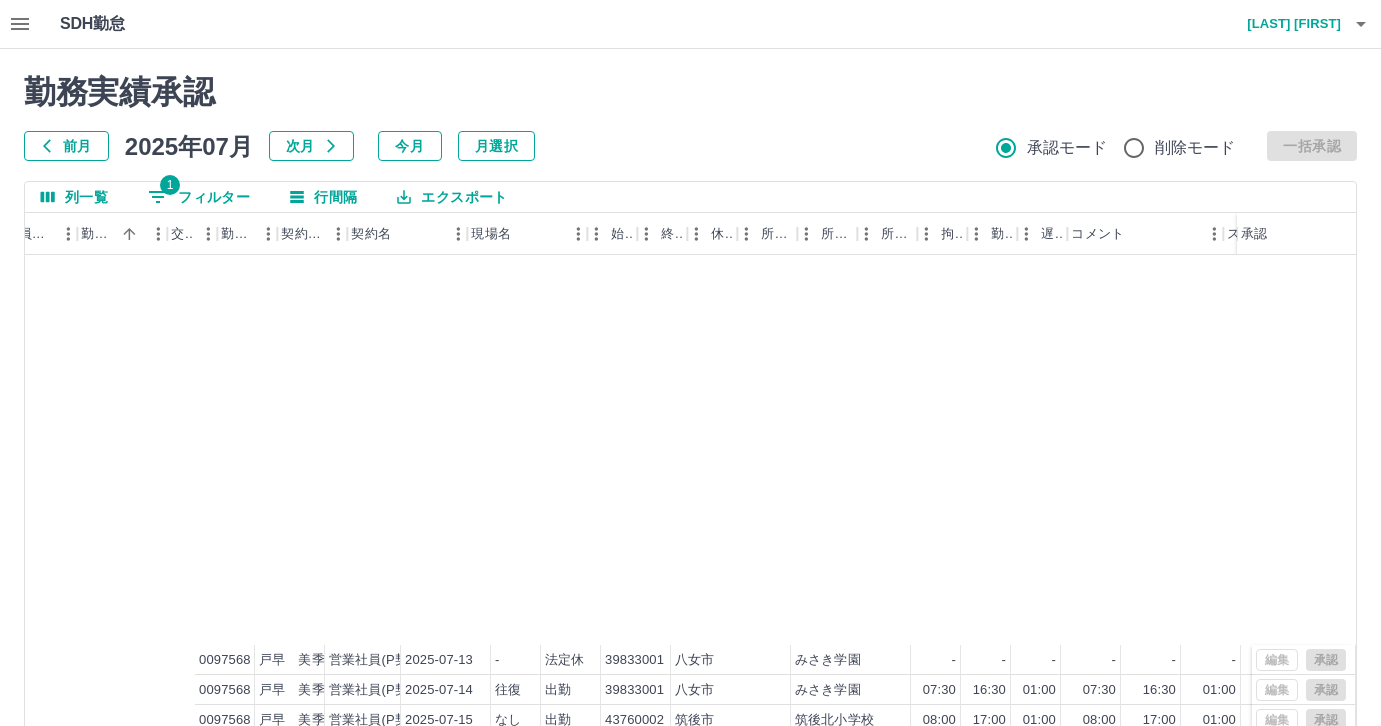 scroll, scrollTop: 118, scrollLeft: 0, axis: vertical 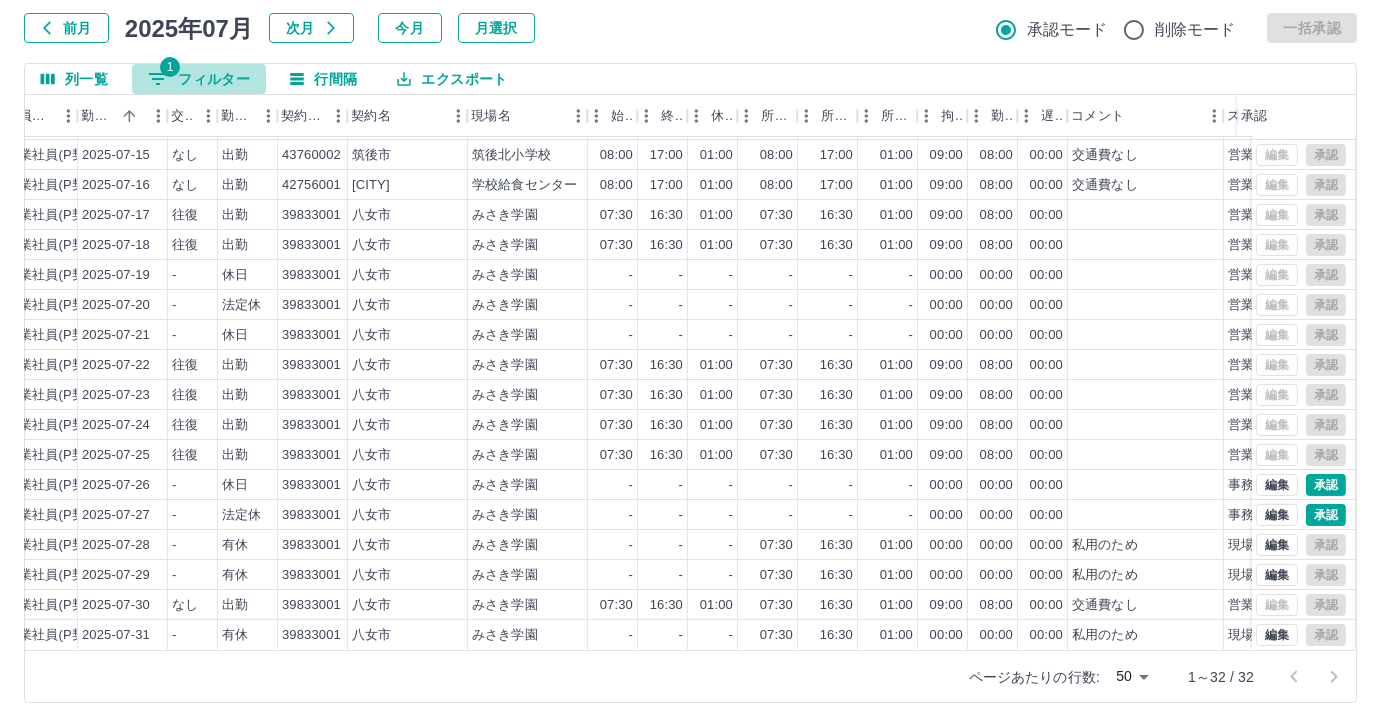 click on "1 フィルター" at bounding box center (199, 79) 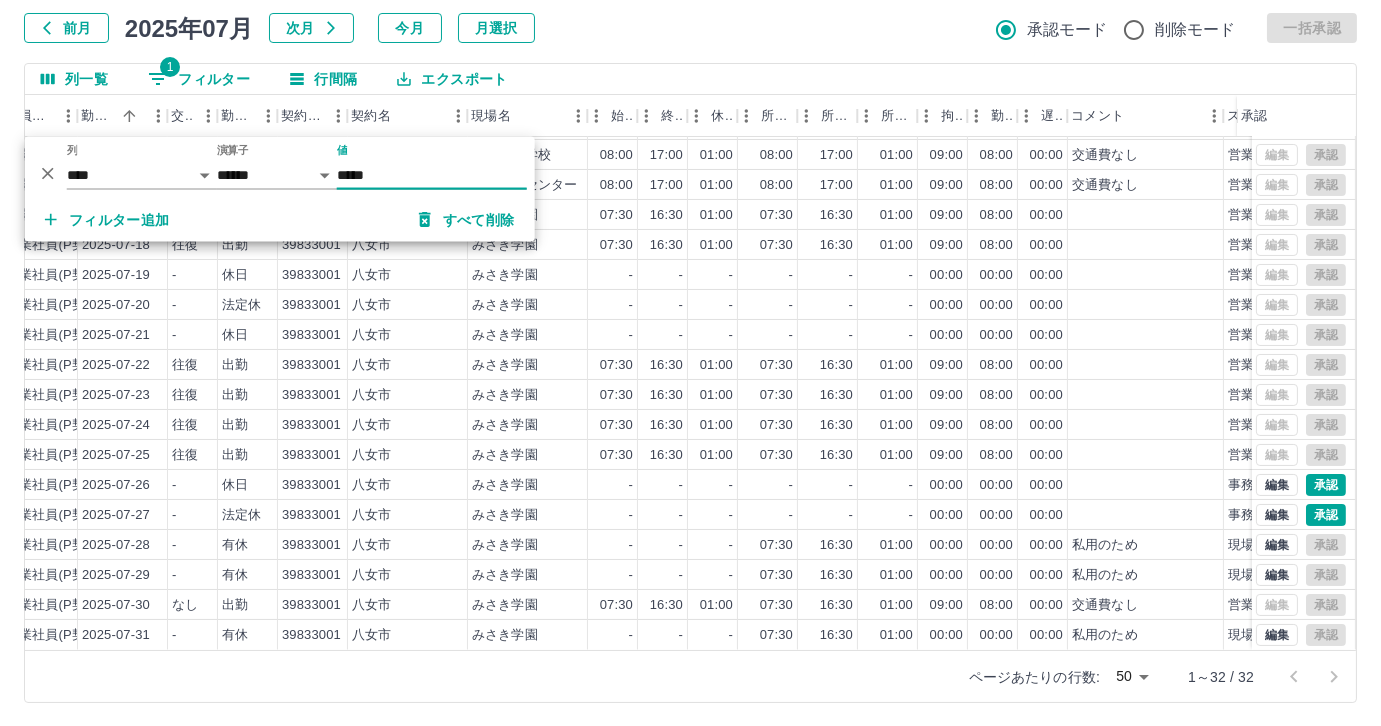 click on "*****" at bounding box center [432, 175] 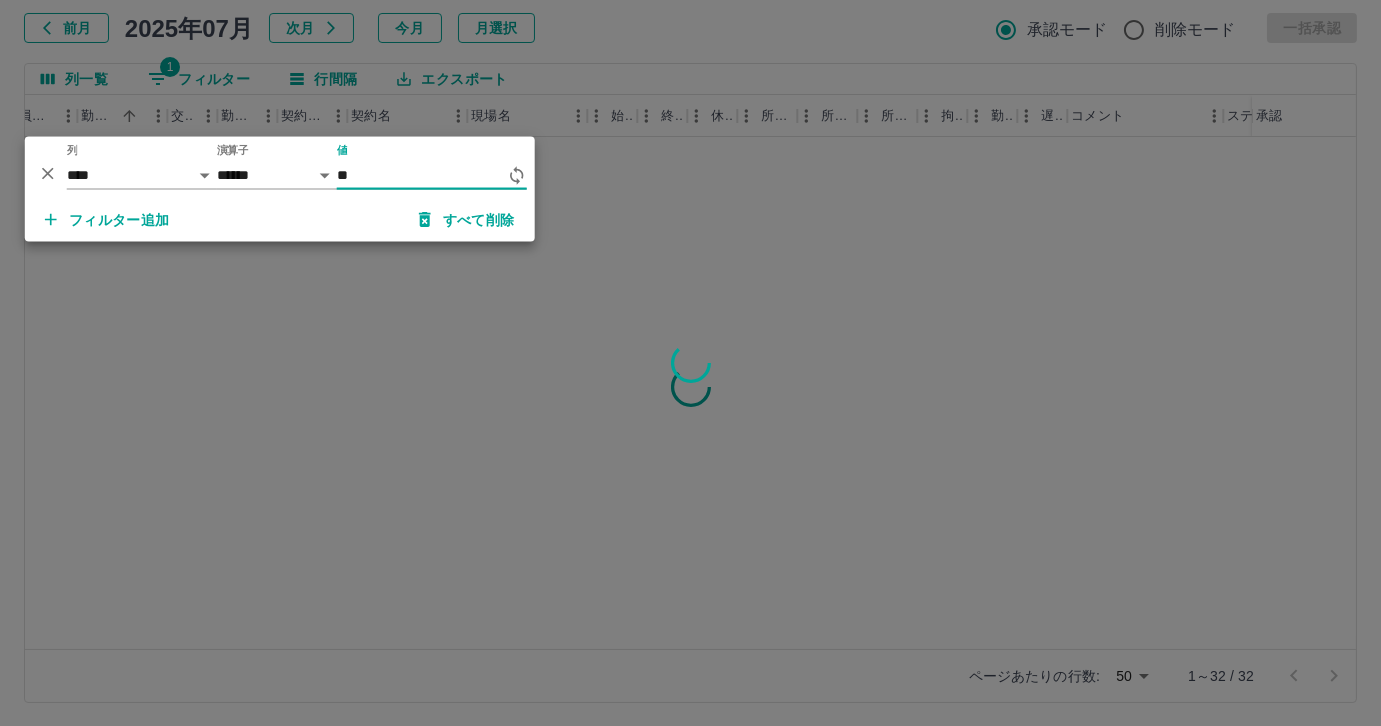 type on "*" 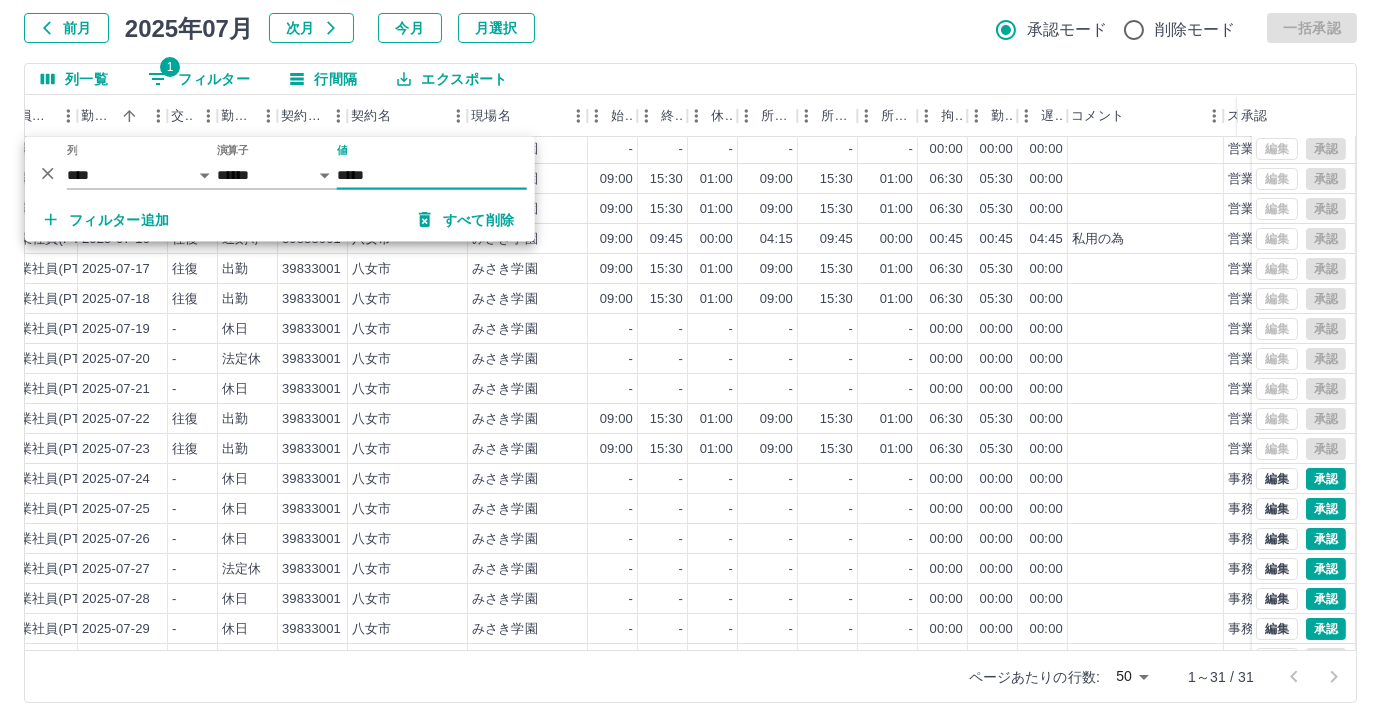 scroll, scrollTop: 431, scrollLeft: 323, axis: both 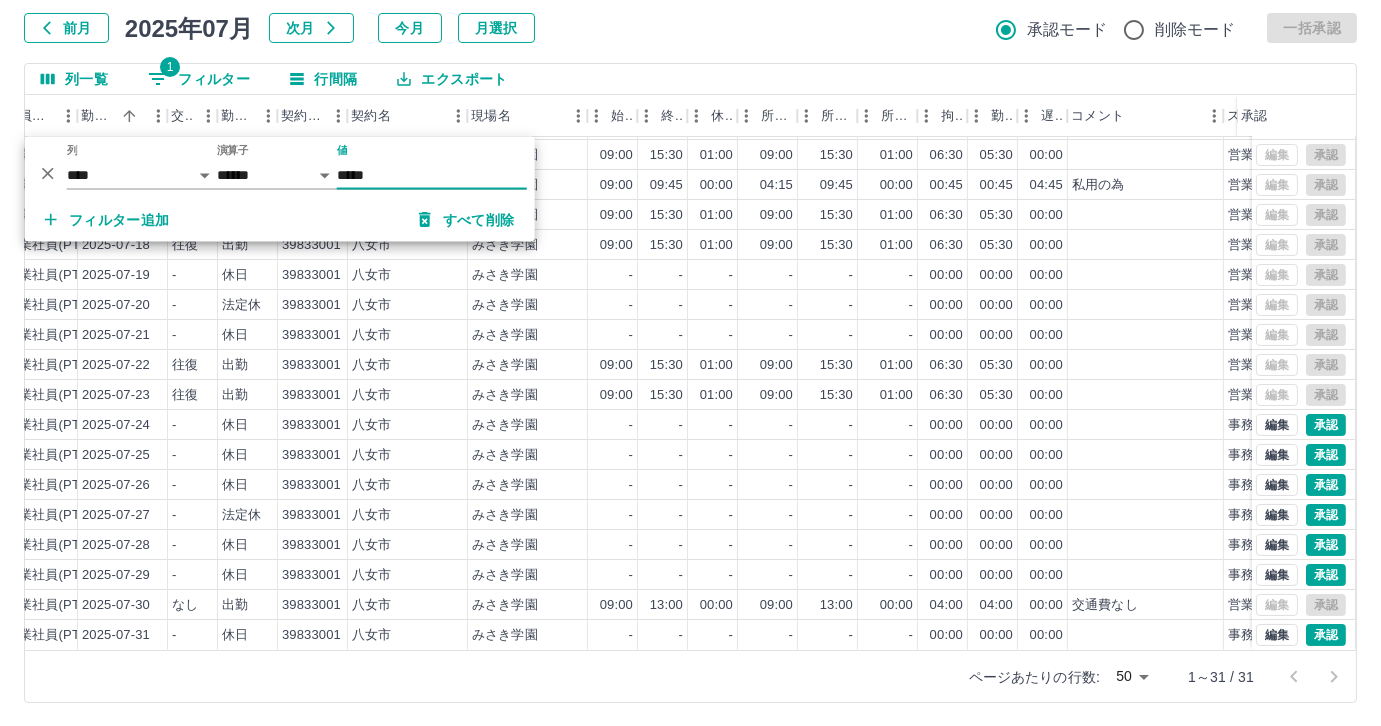 type on "*****" 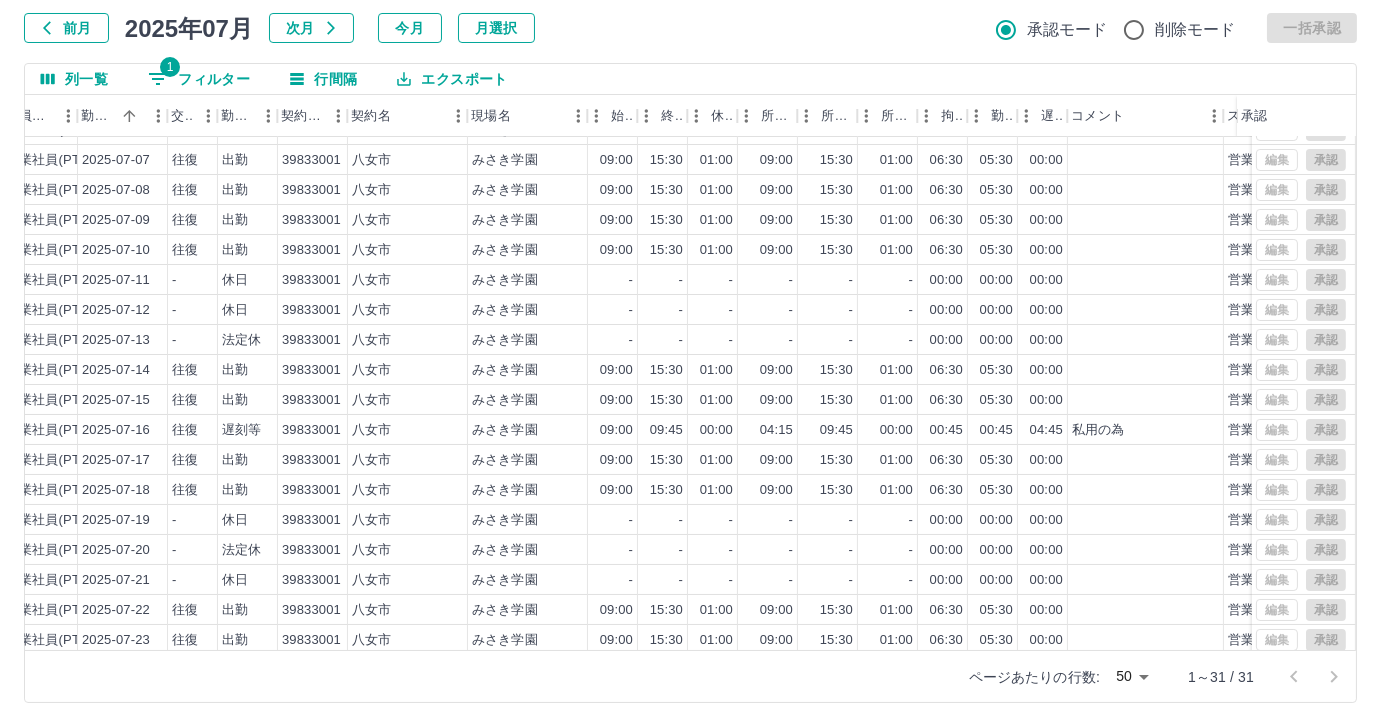scroll, scrollTop: 431, scrollLeft: 323, axis: both 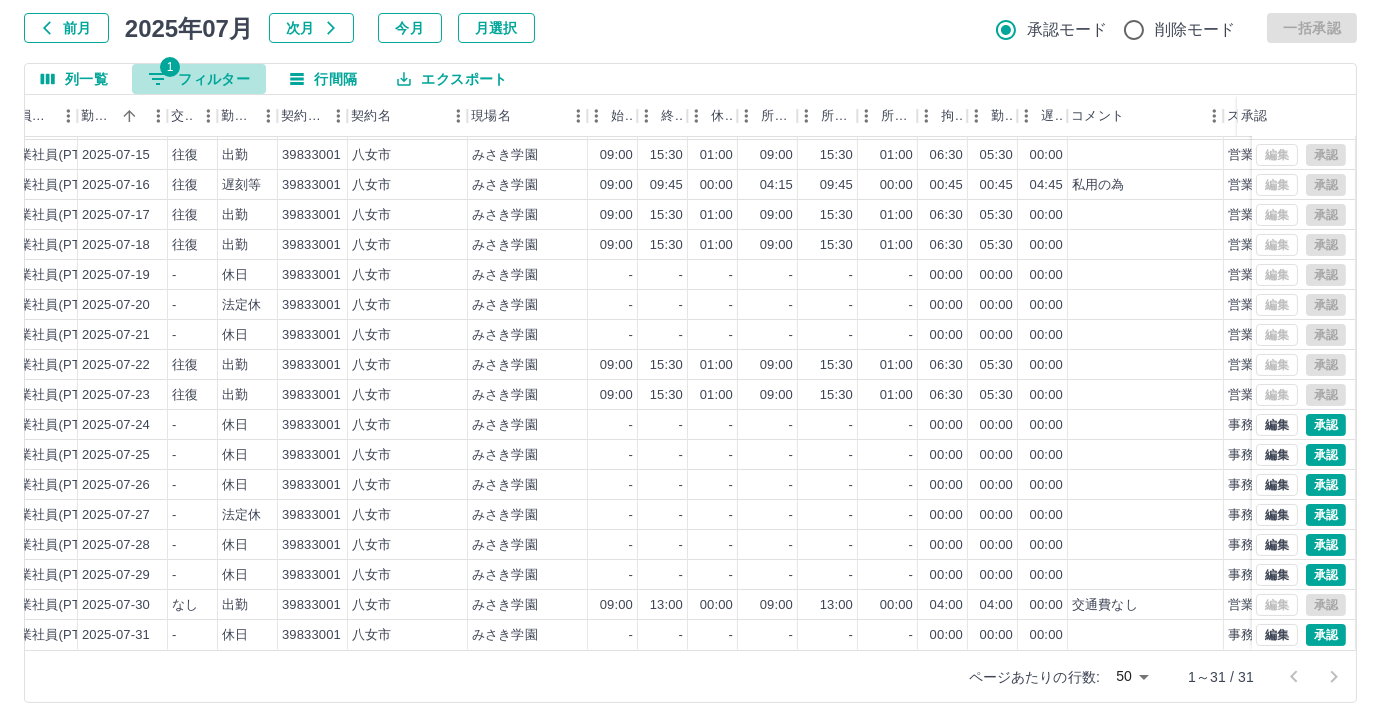 click on "1 フィルター" at bounding box center [199, 79] 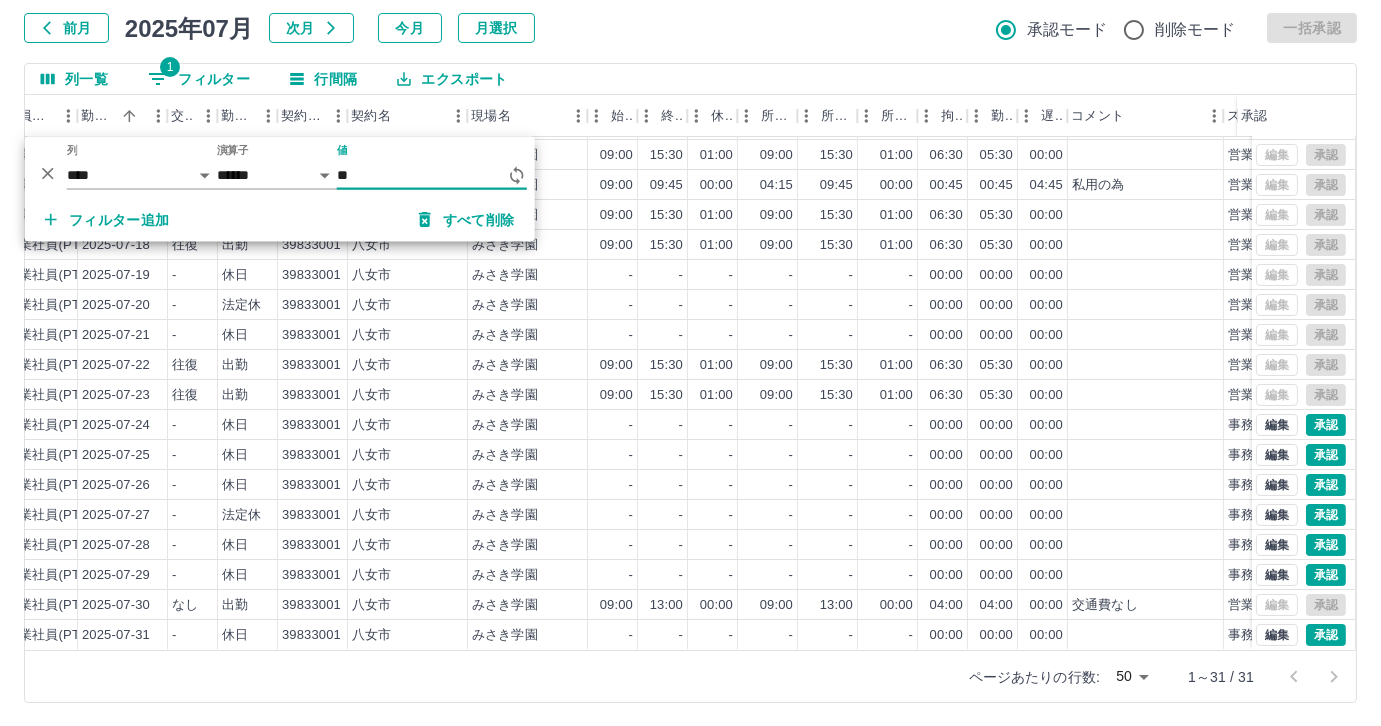type on "*" 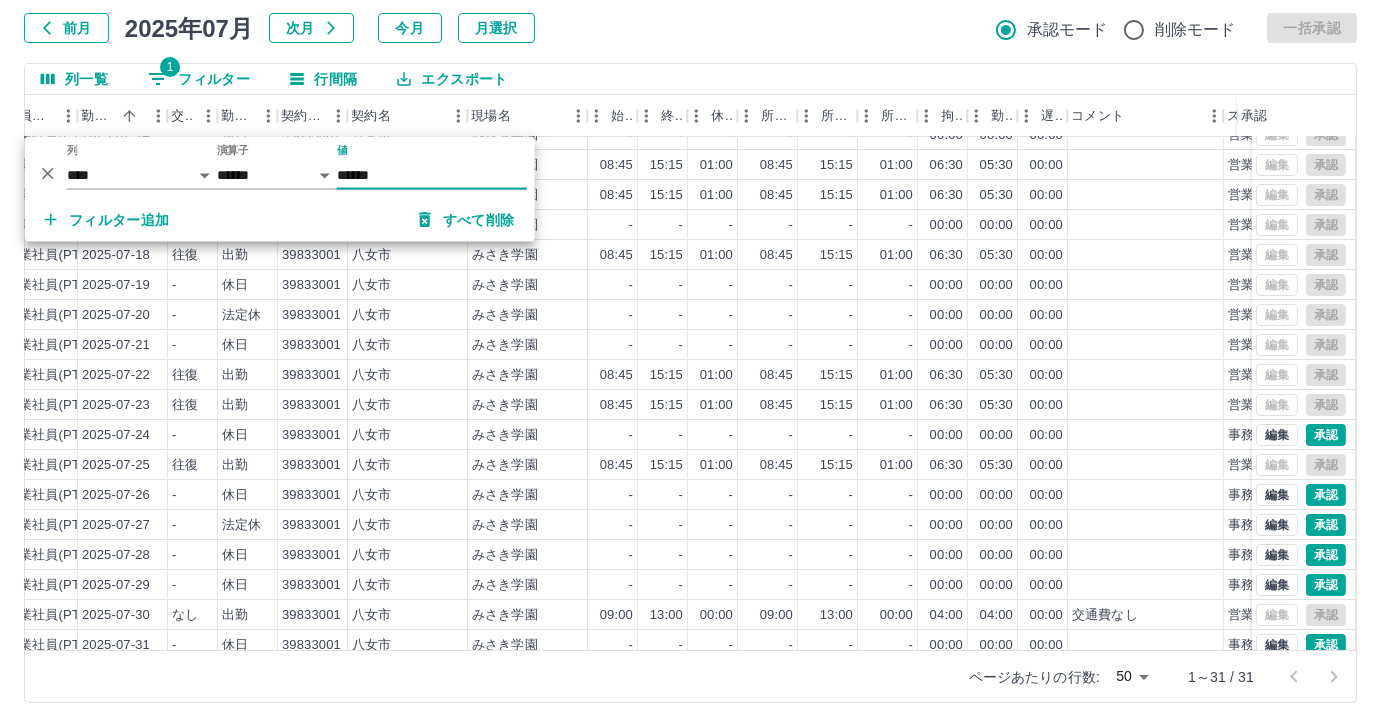 scroll, scrollTop: 431, scrollLeft: 323, axis: both 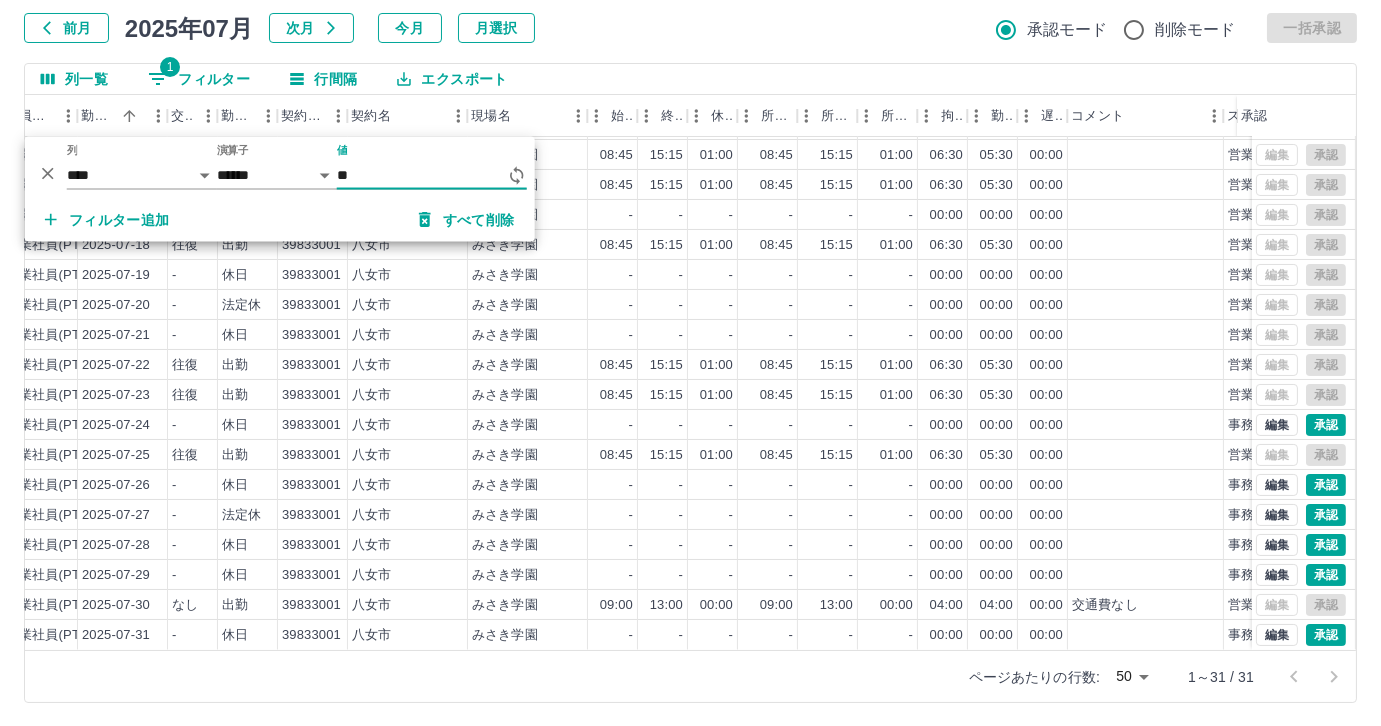 type on "*" 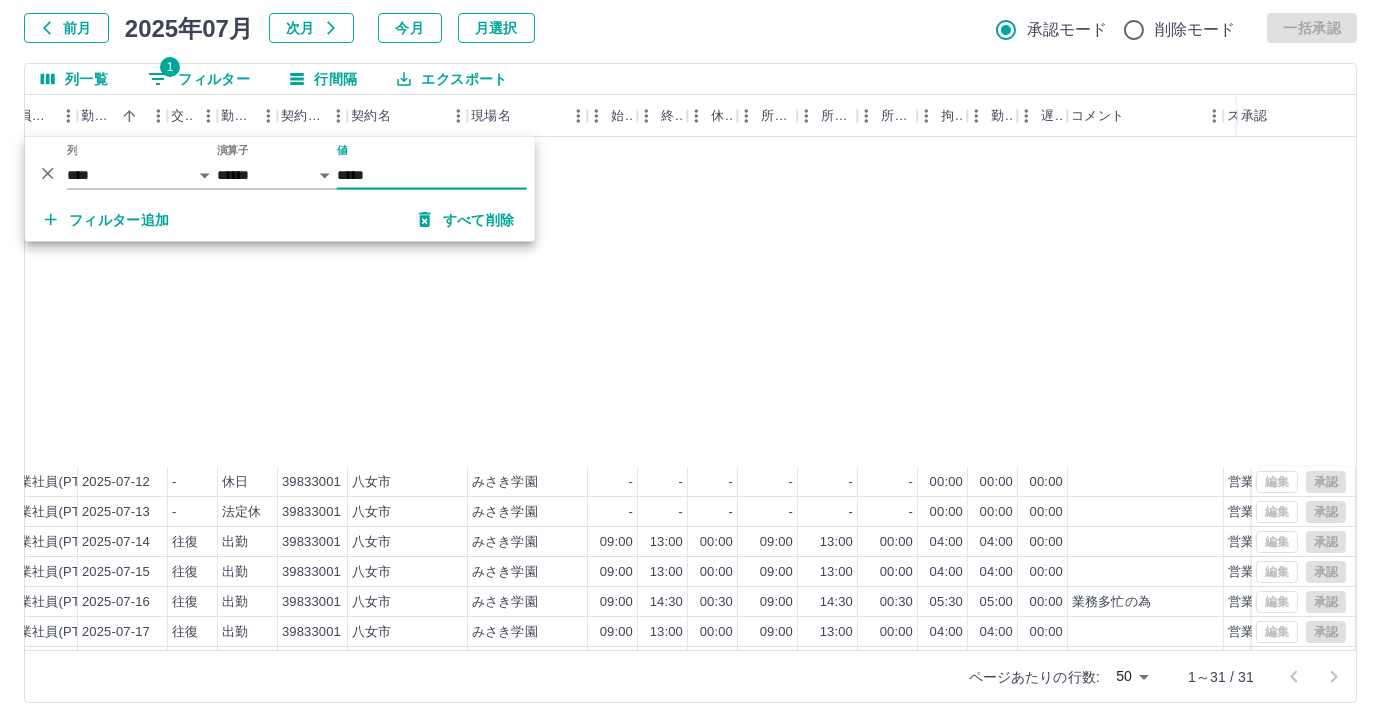scroll, scrollTop: 431, scrollLeft: 323, axis: both 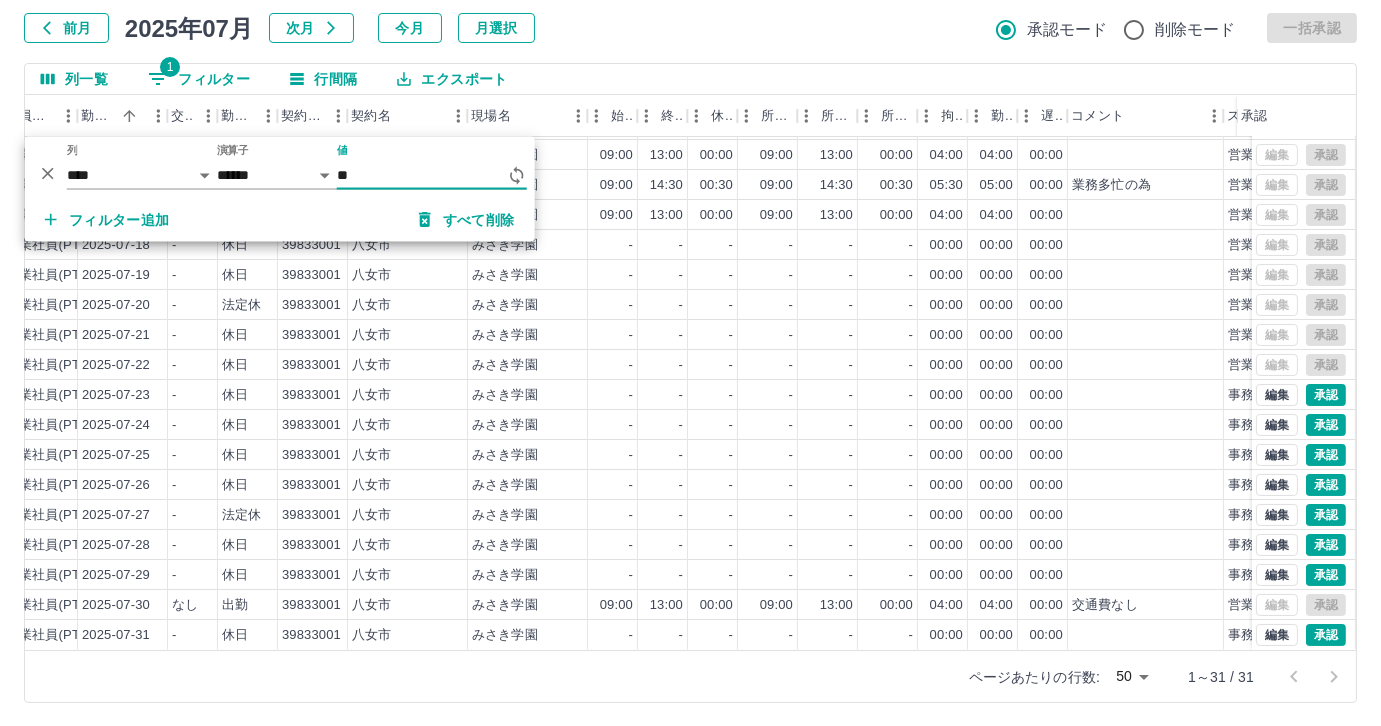 type on "*" 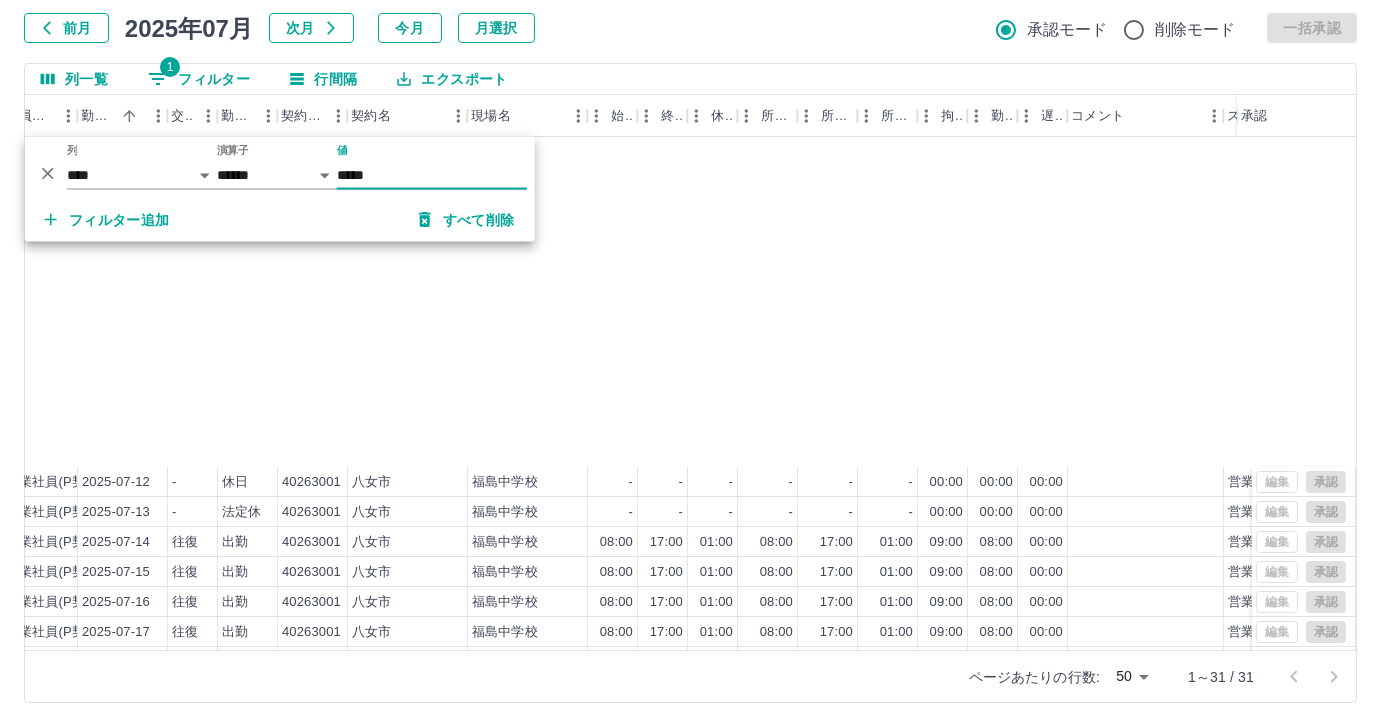 scroll, scrollTop: 431, scrollLeft: 323, axis: both 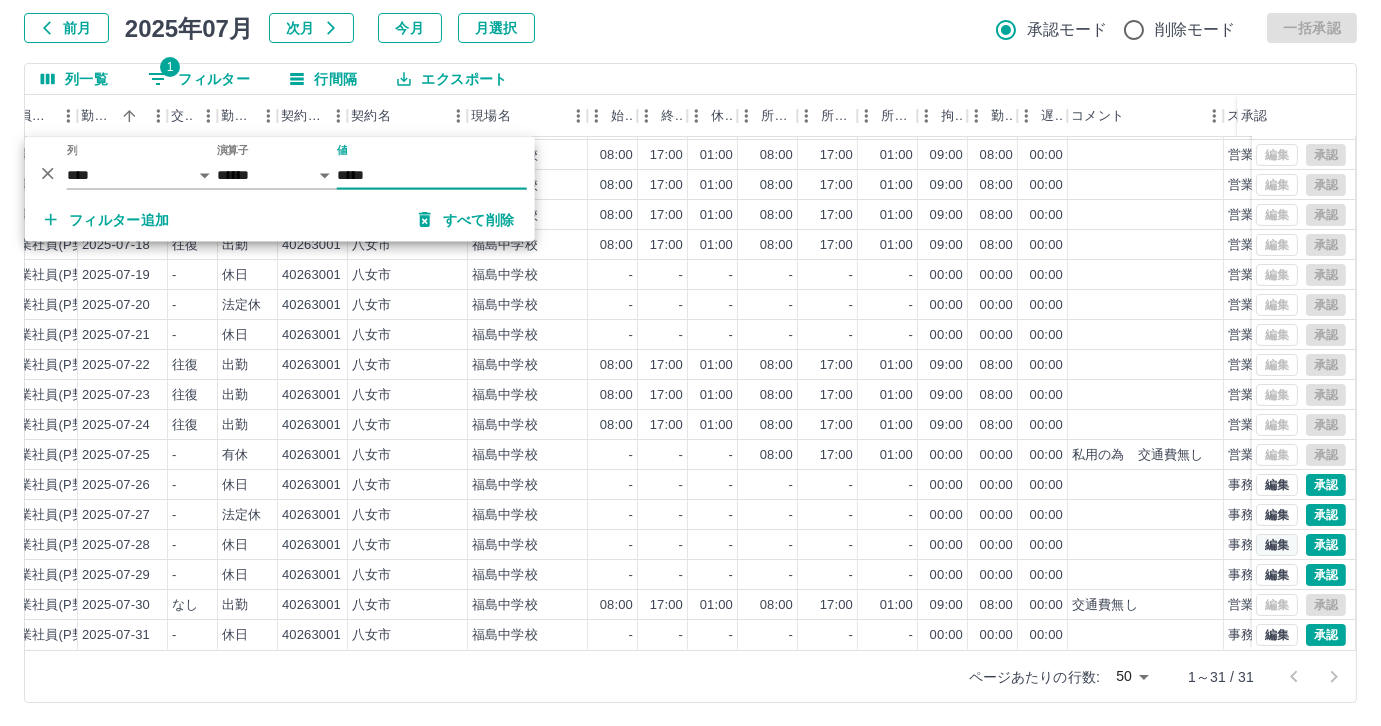 type on "*****" 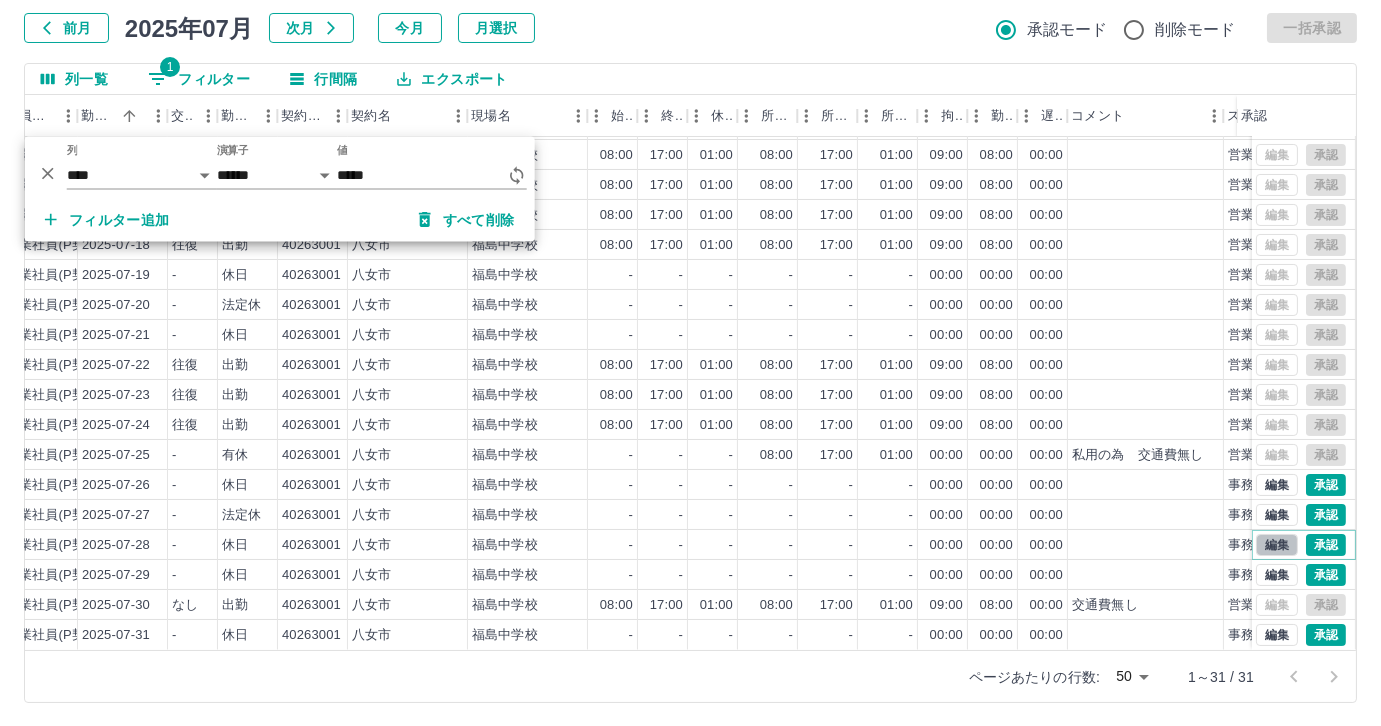 click on "編集" at bounding box center [1277, 545] 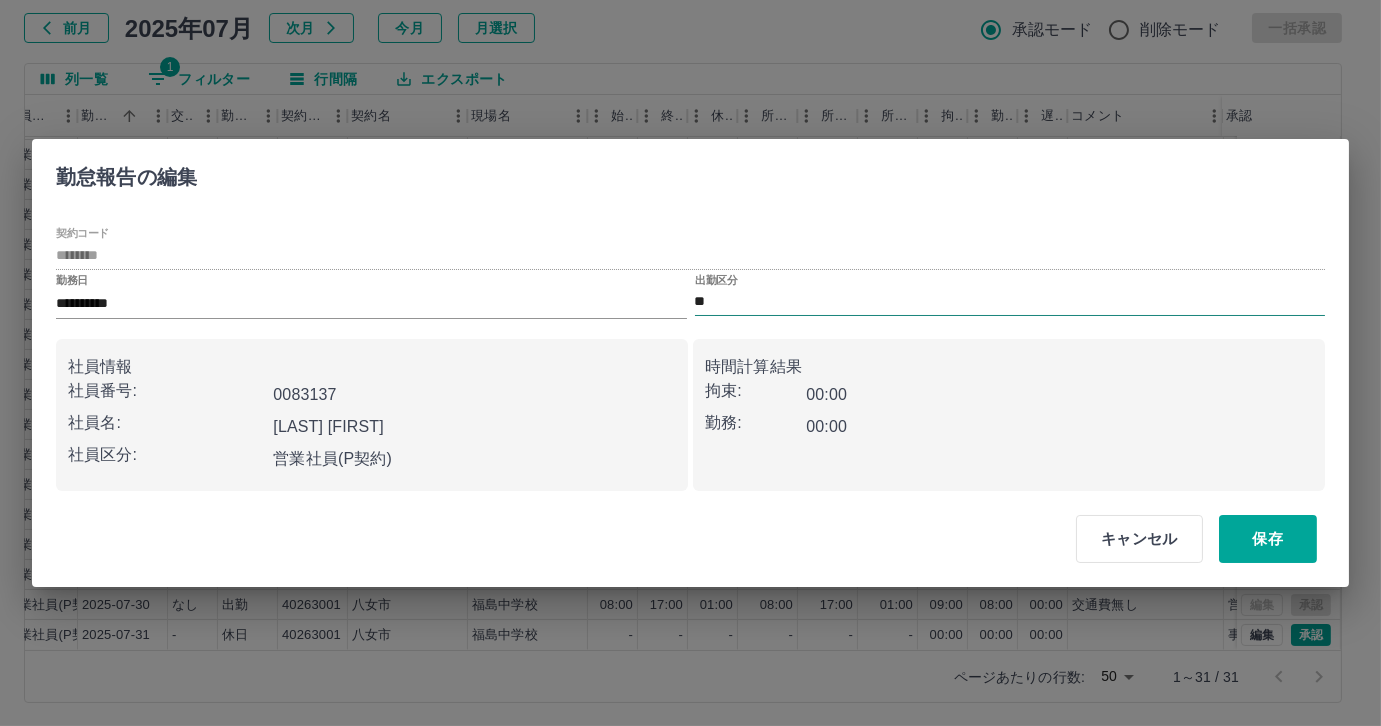 click on "出勤区分 **" at bounding box center (1010, 296) 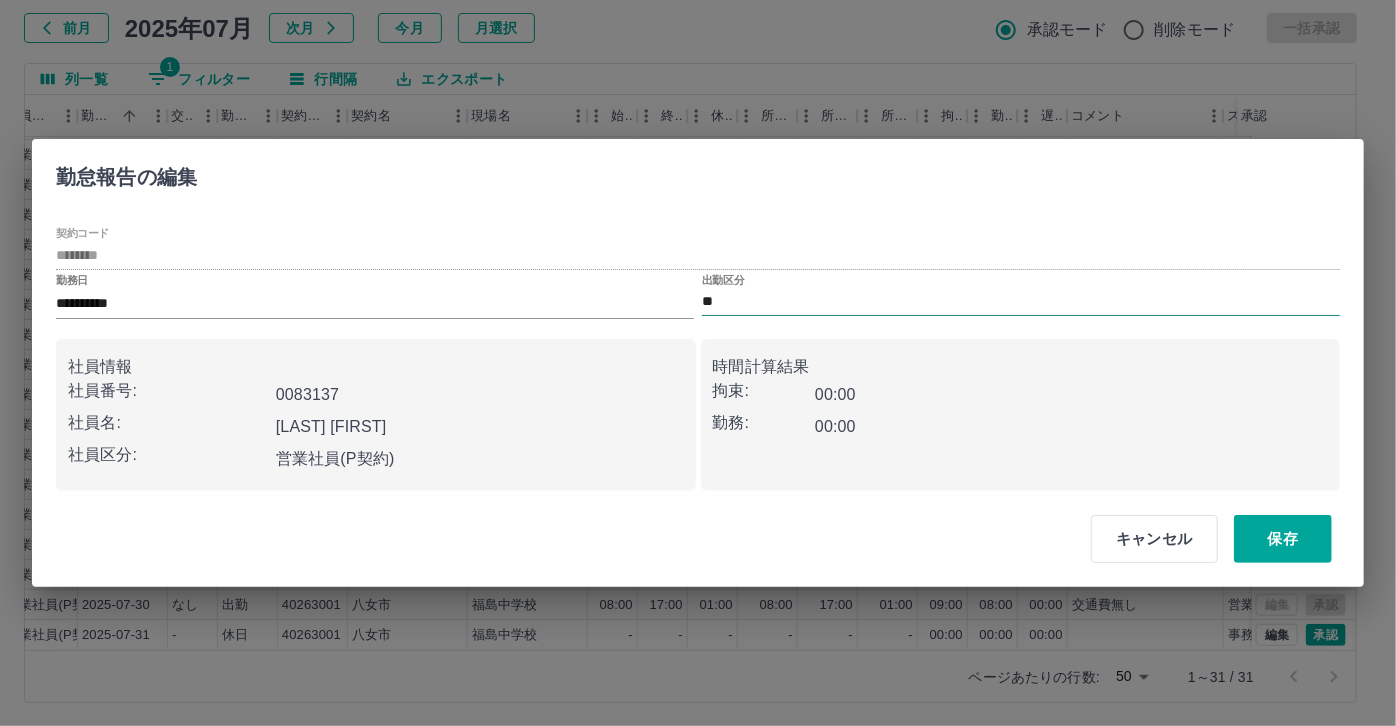 click on "**" at bounding box center (1021, 302) 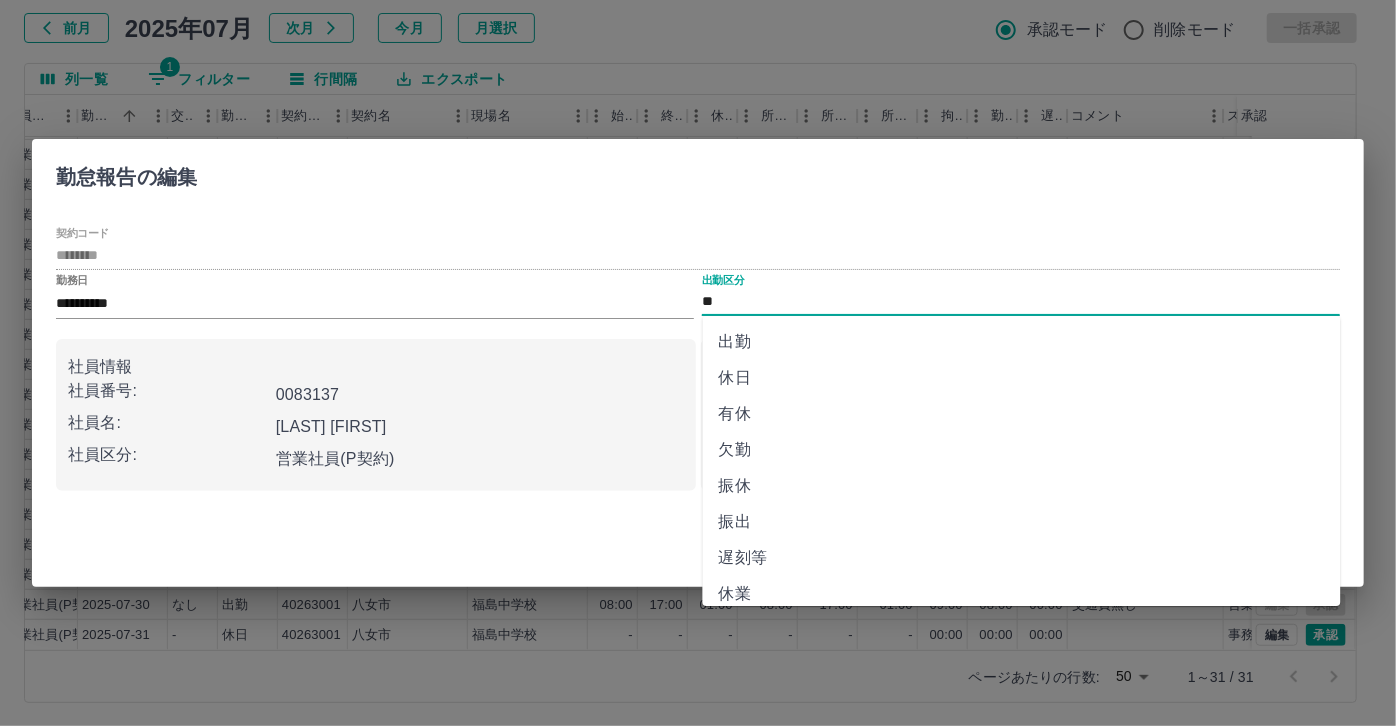 click on "有休" at bounding box center (1022, 414) 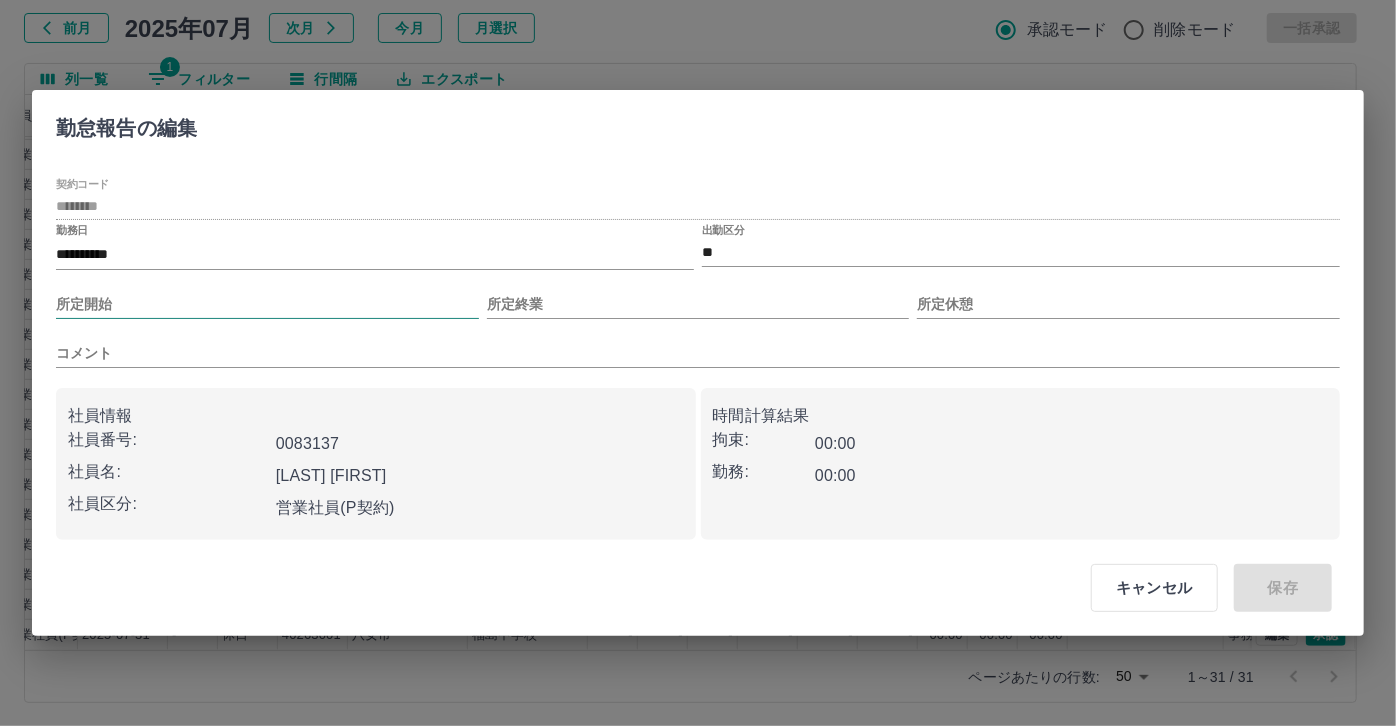 drag, startPoint x: 327, startPoint y: 286, endPoint x: 294, endPoint y: 302, distance: 36.67424 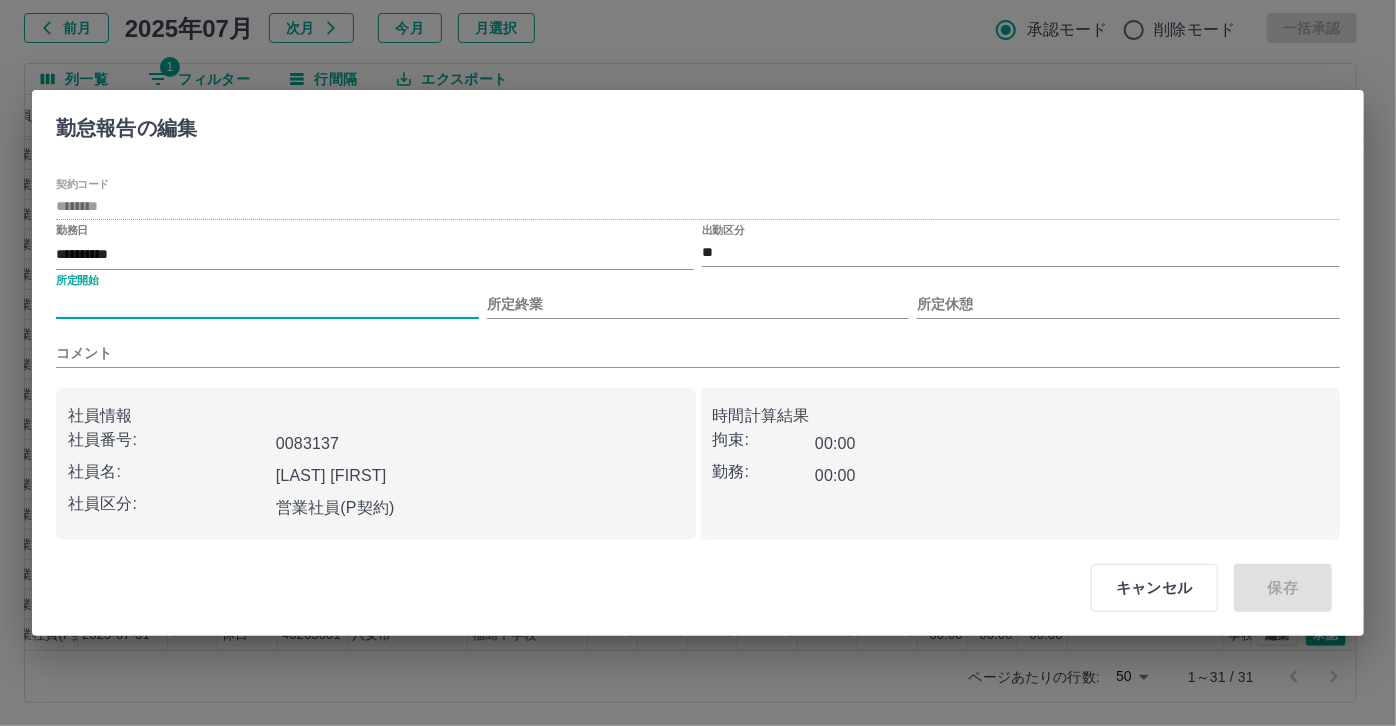 click on "所定開始" at bounding box center [267, 304] 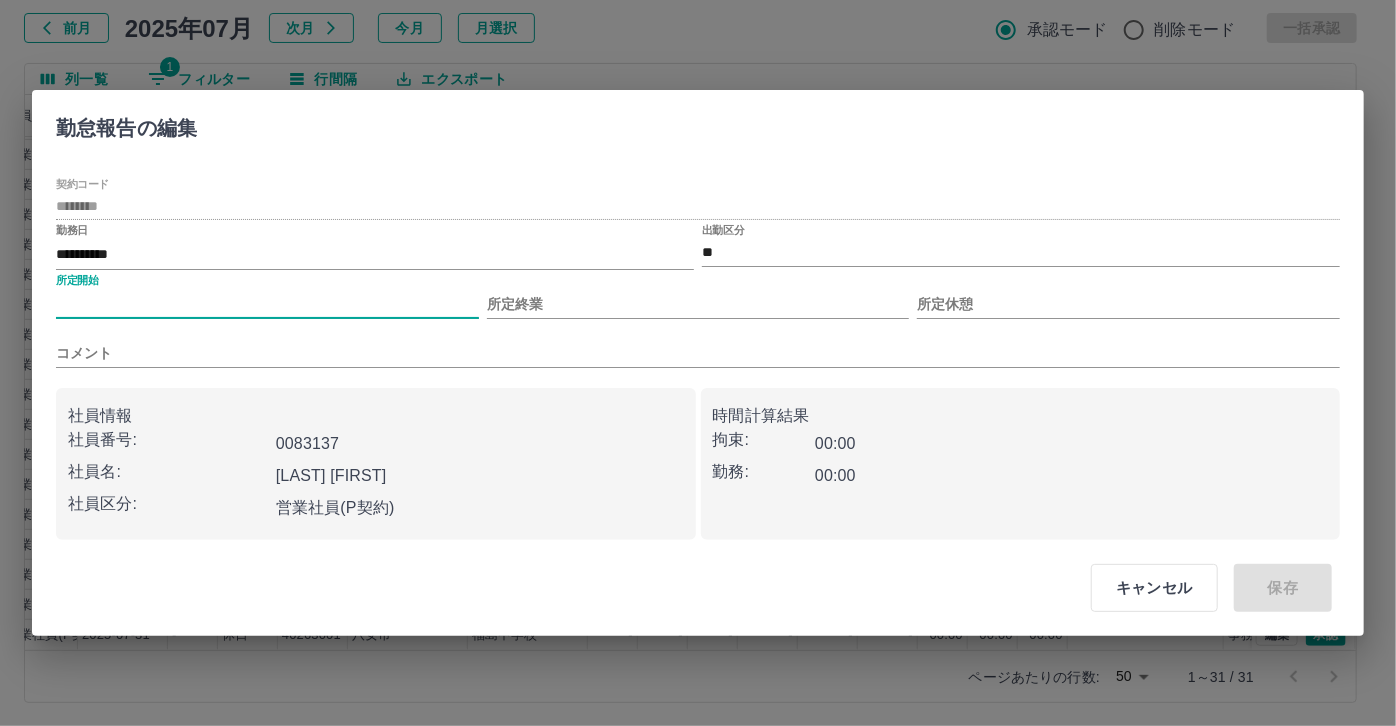 type on "***" 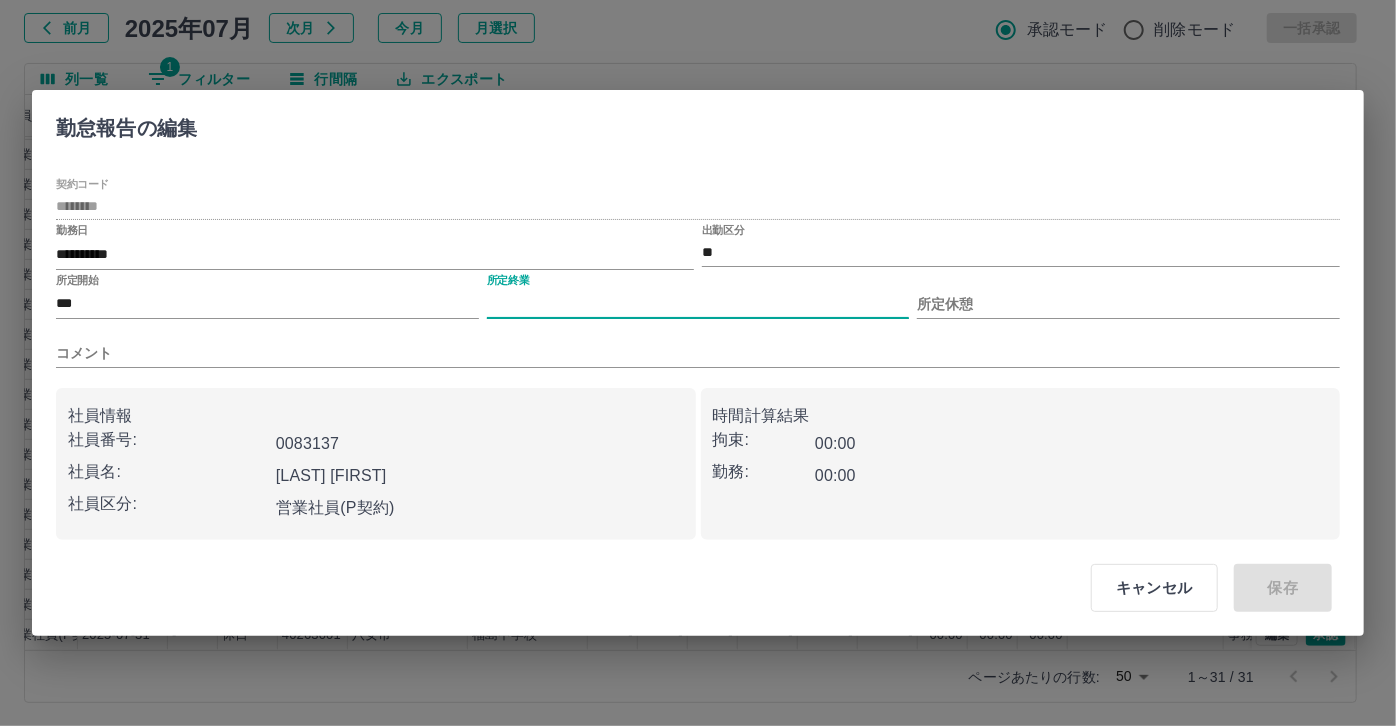 click on "所定終業" at bounding box center (698, 304) 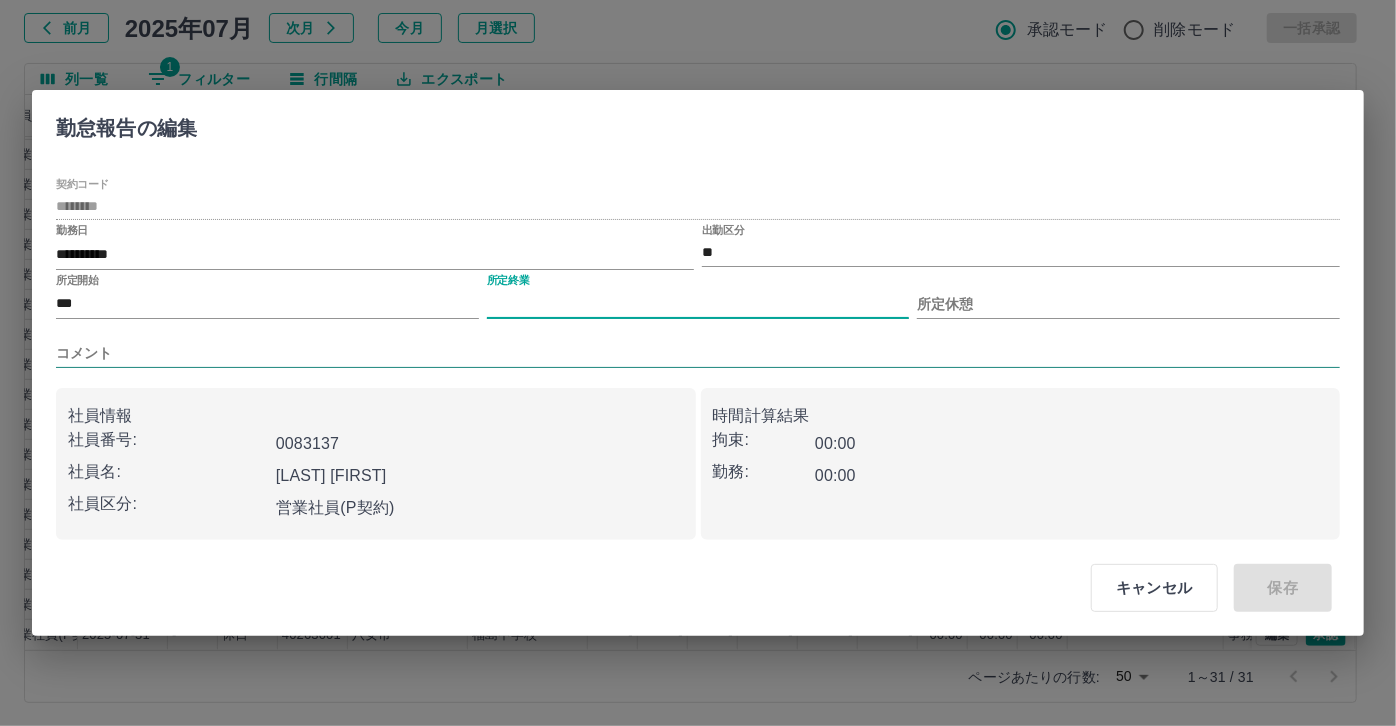 type on "****" 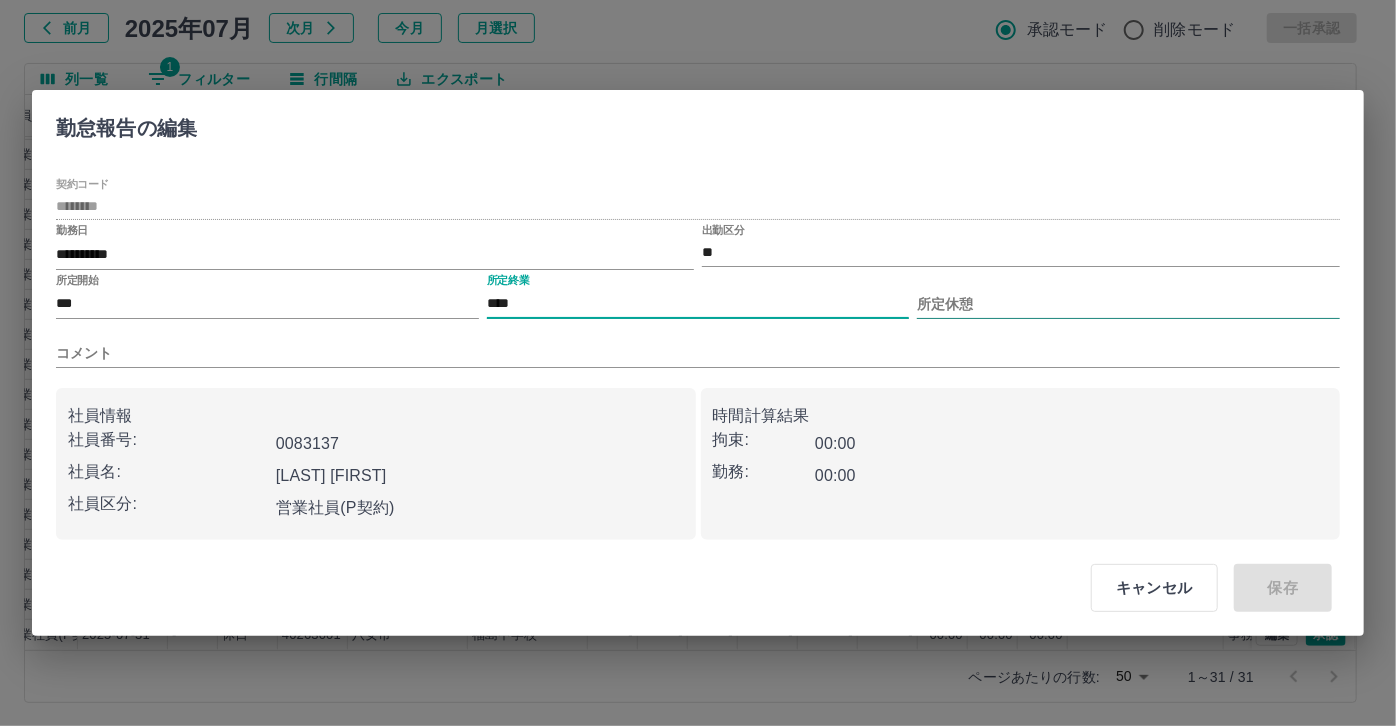 click on "所定休憩" at bounding box center [1128, 304] 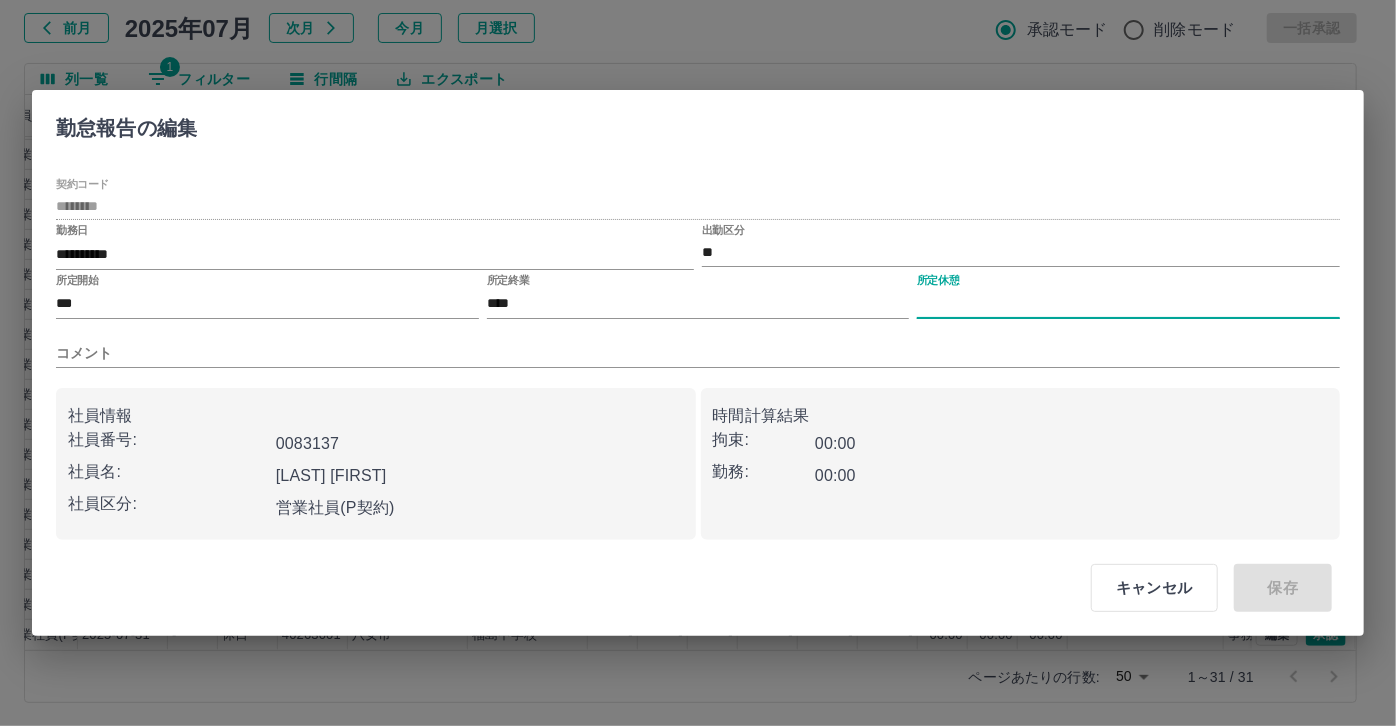 type on "****" 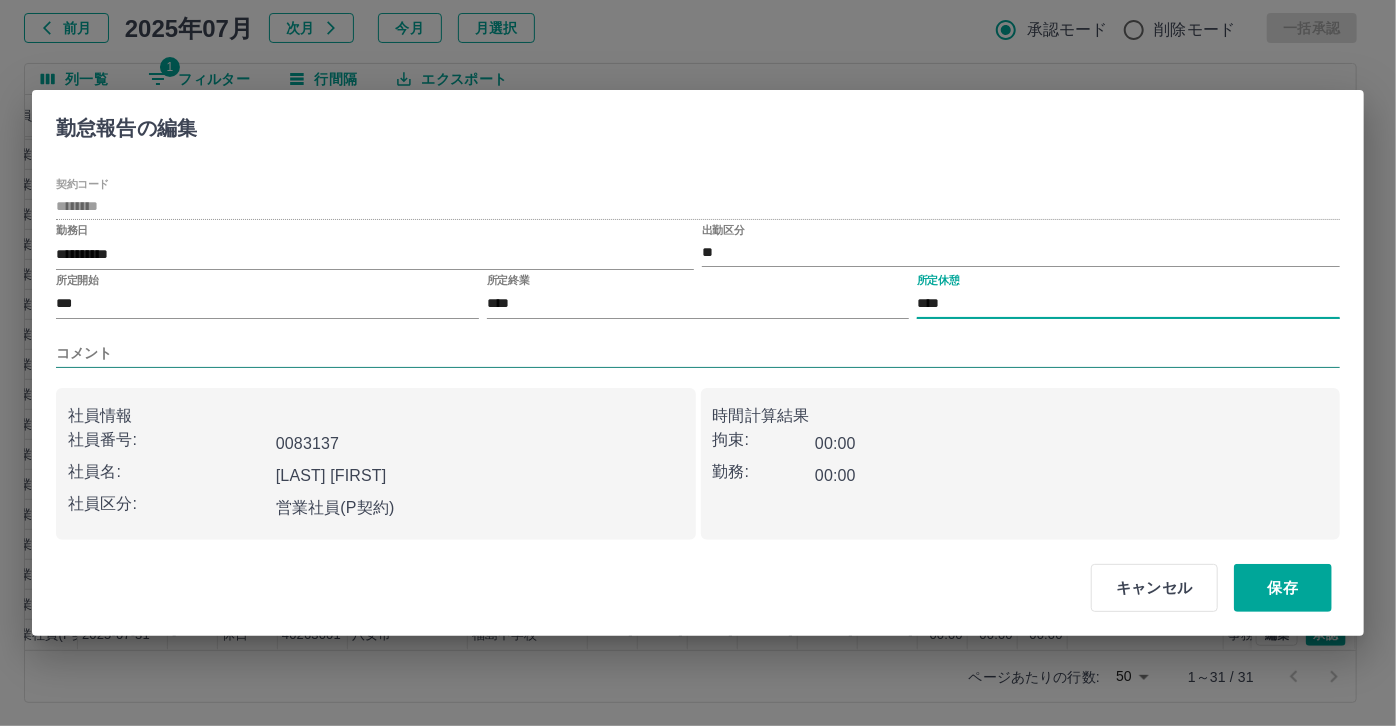drag, startPoint x: 589, startPoint y: 352, endPoint x: 558, endPoint y: 362, distance: 32.572994 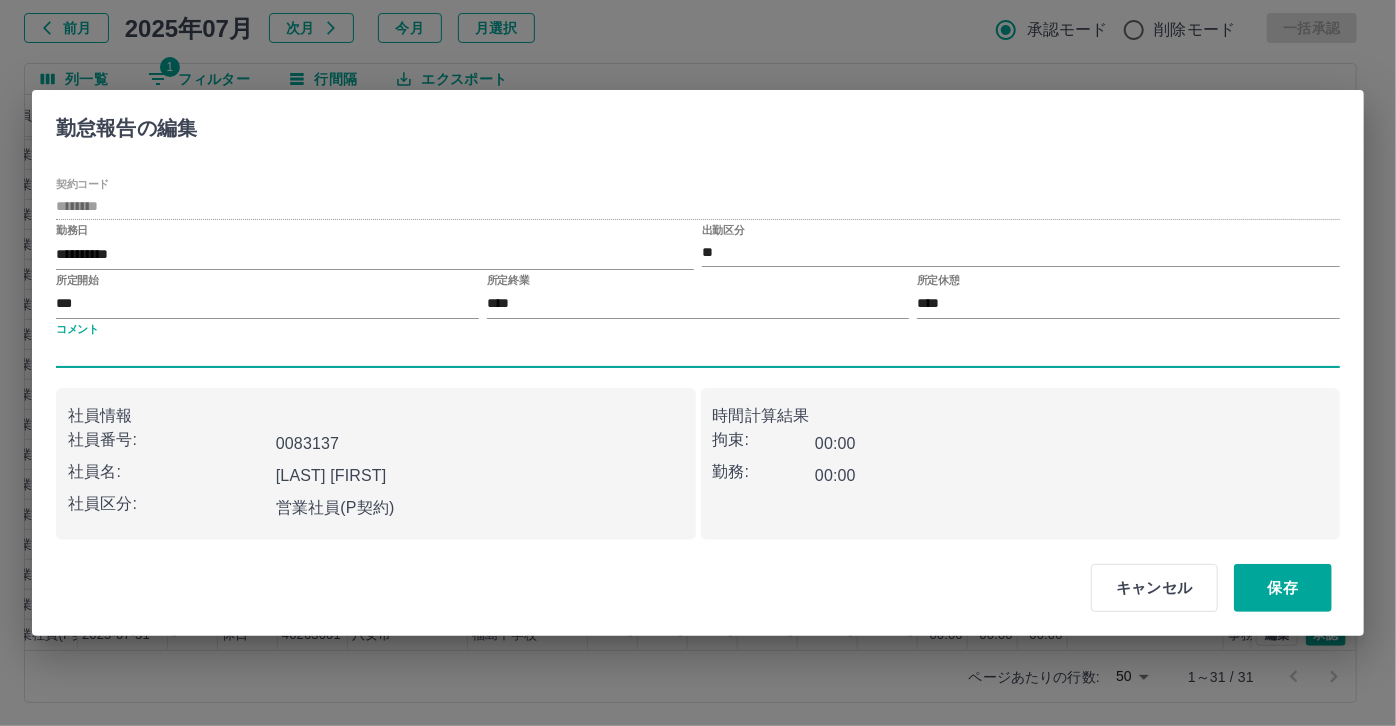 type on "*****" 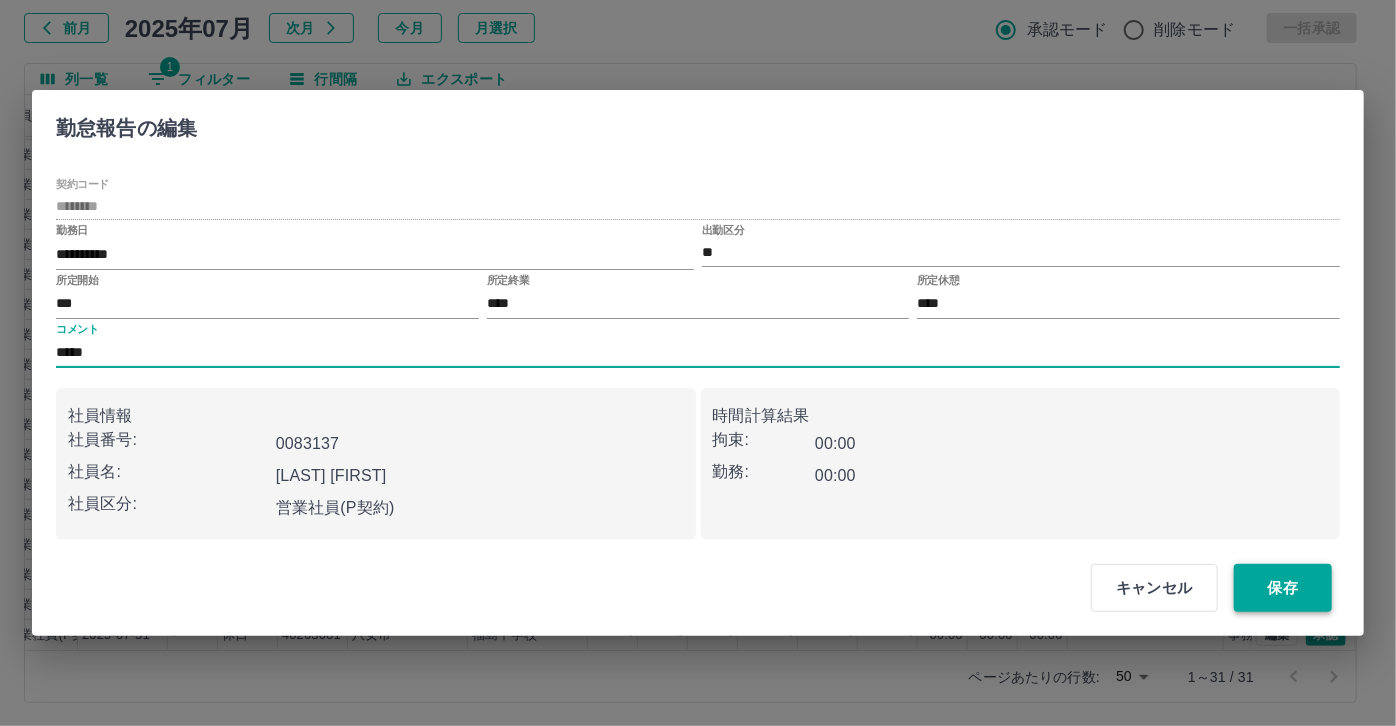 click on "保存" at bounding box center [1283, 588] 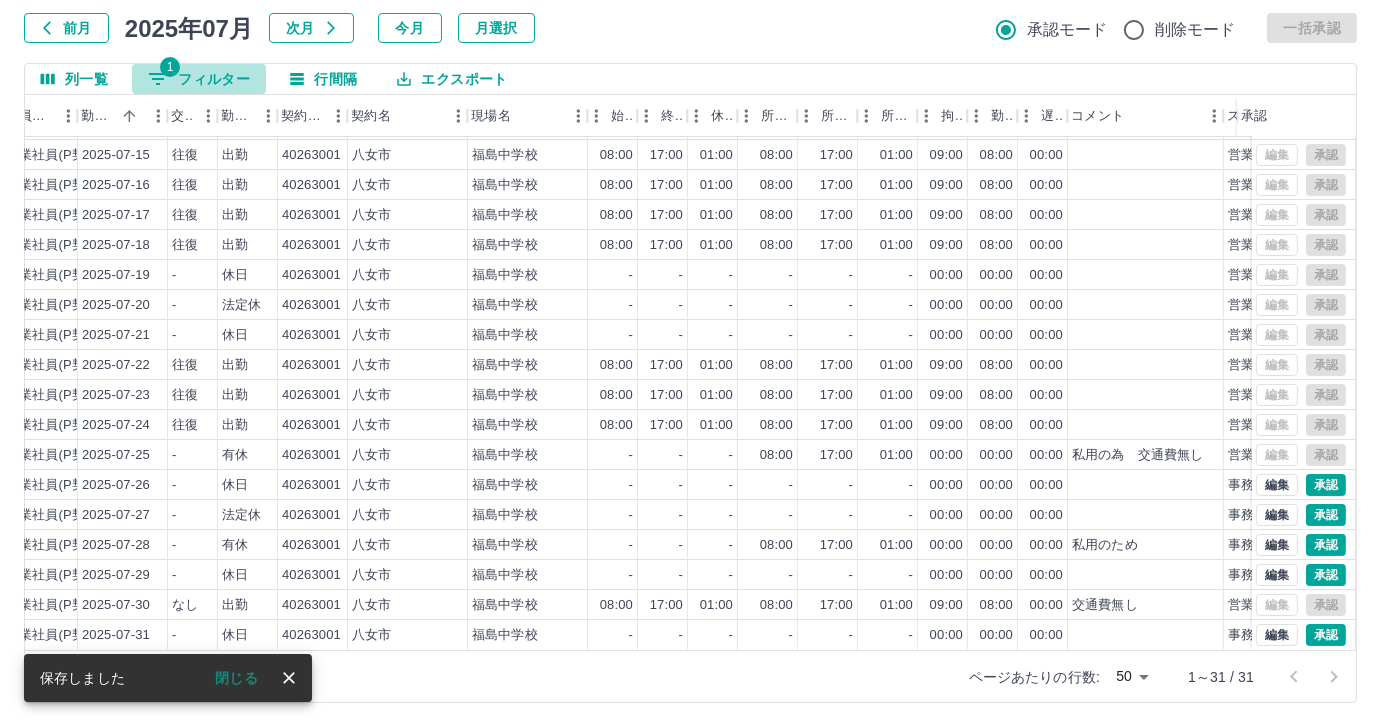 click on "1 フィルター" at bounding box center [199, 79] 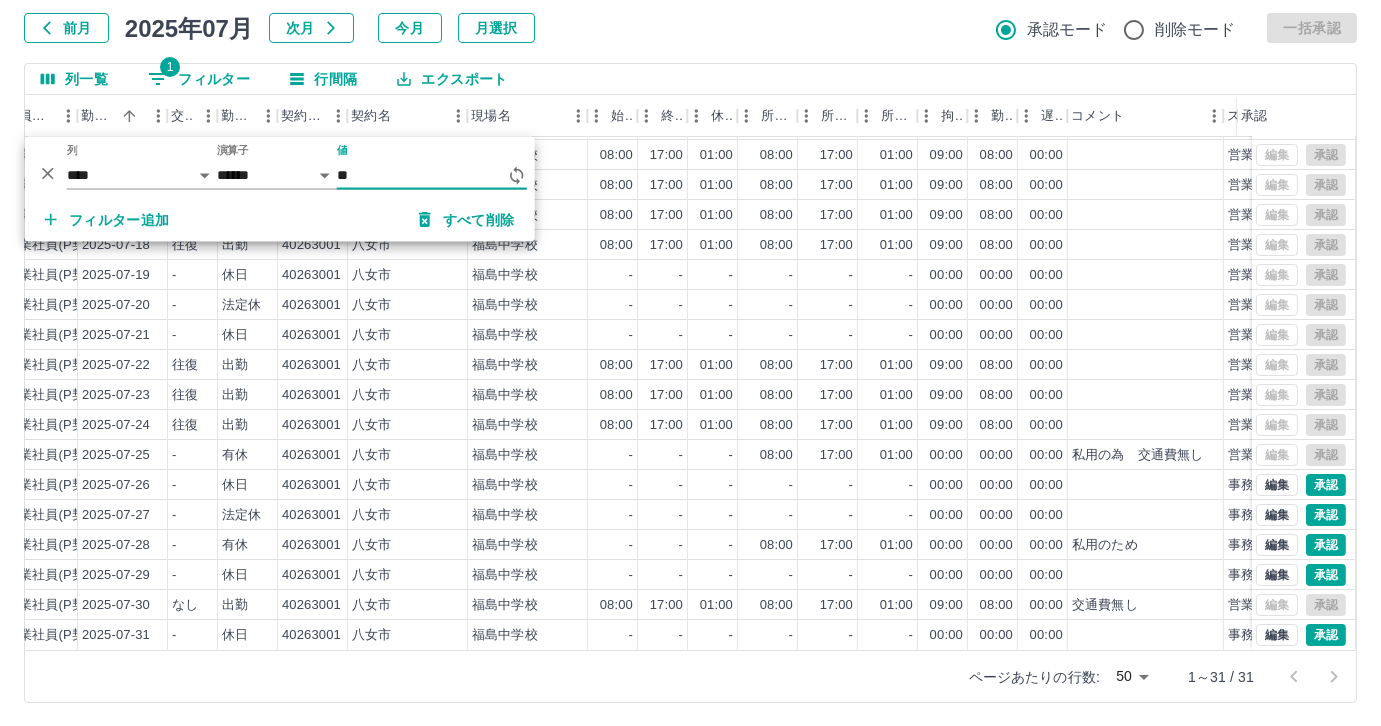type on "*" 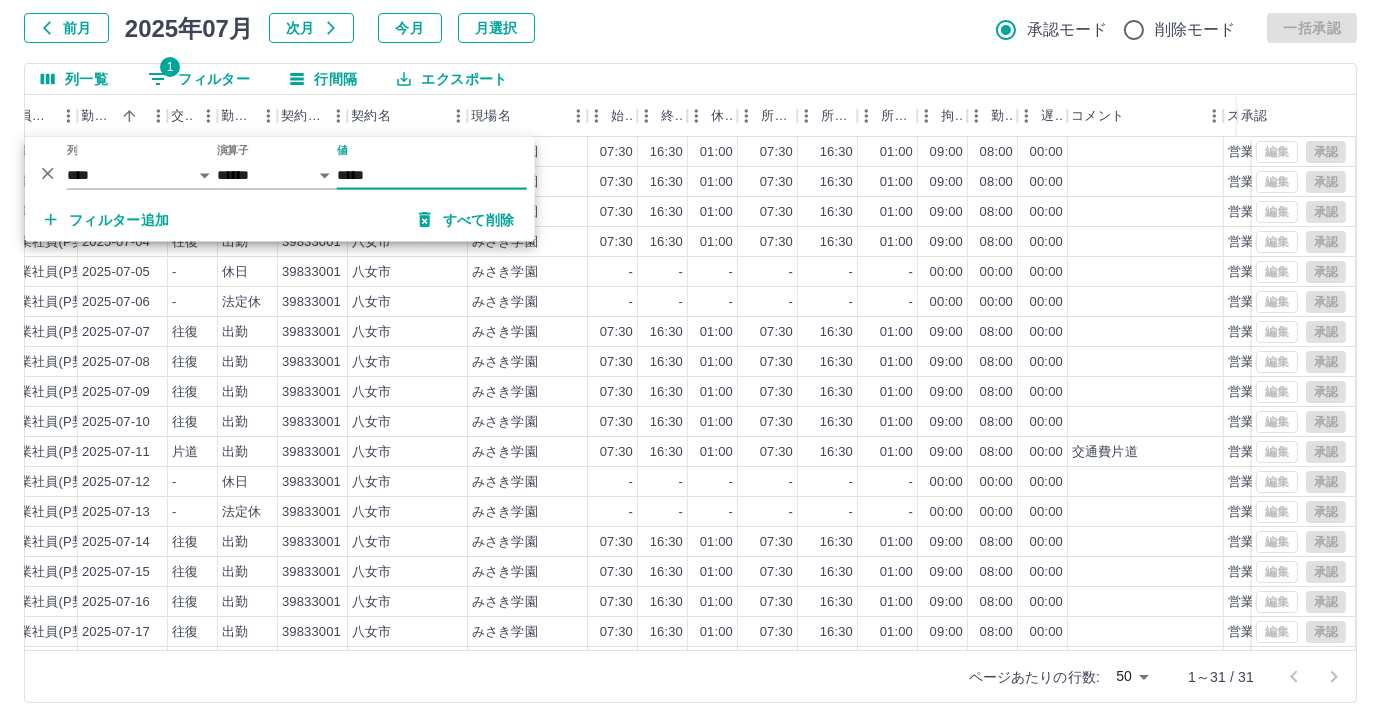 scroll, scrollTop: 431, scrollLeft: 323, axis: both 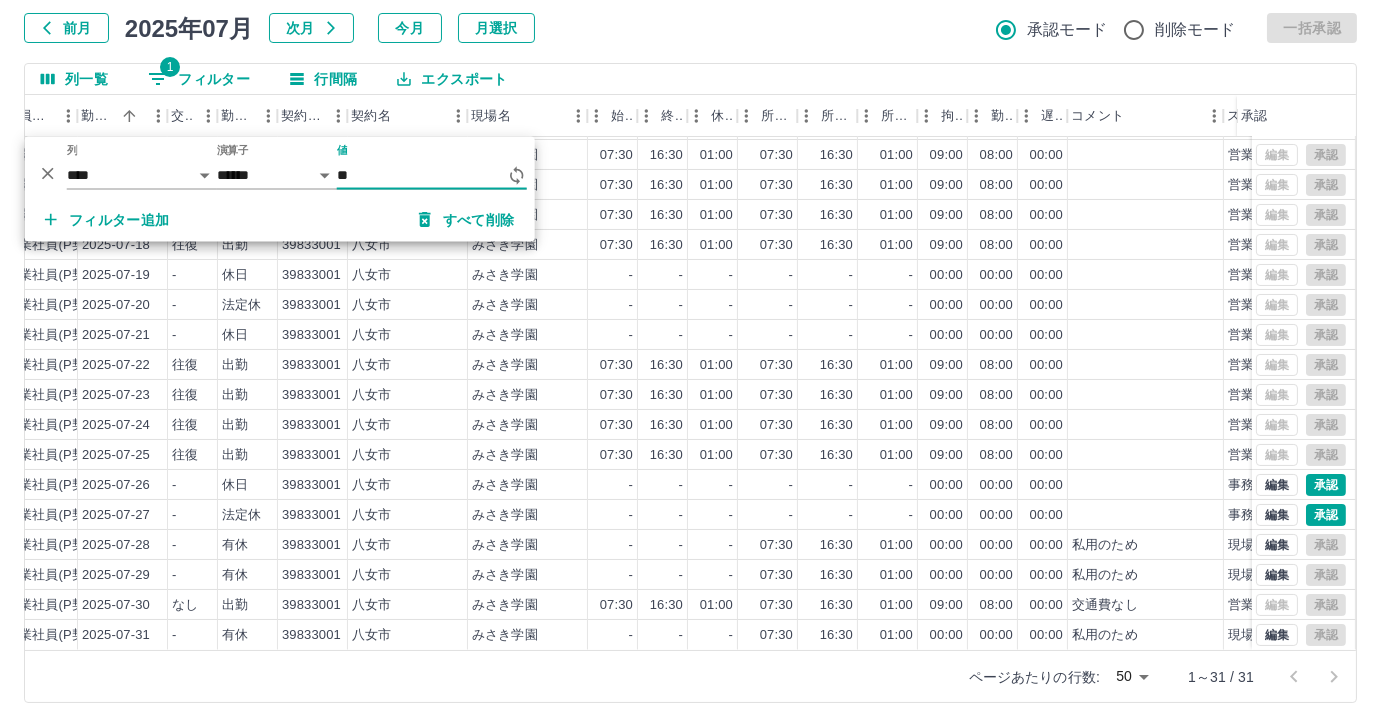 type on "*" 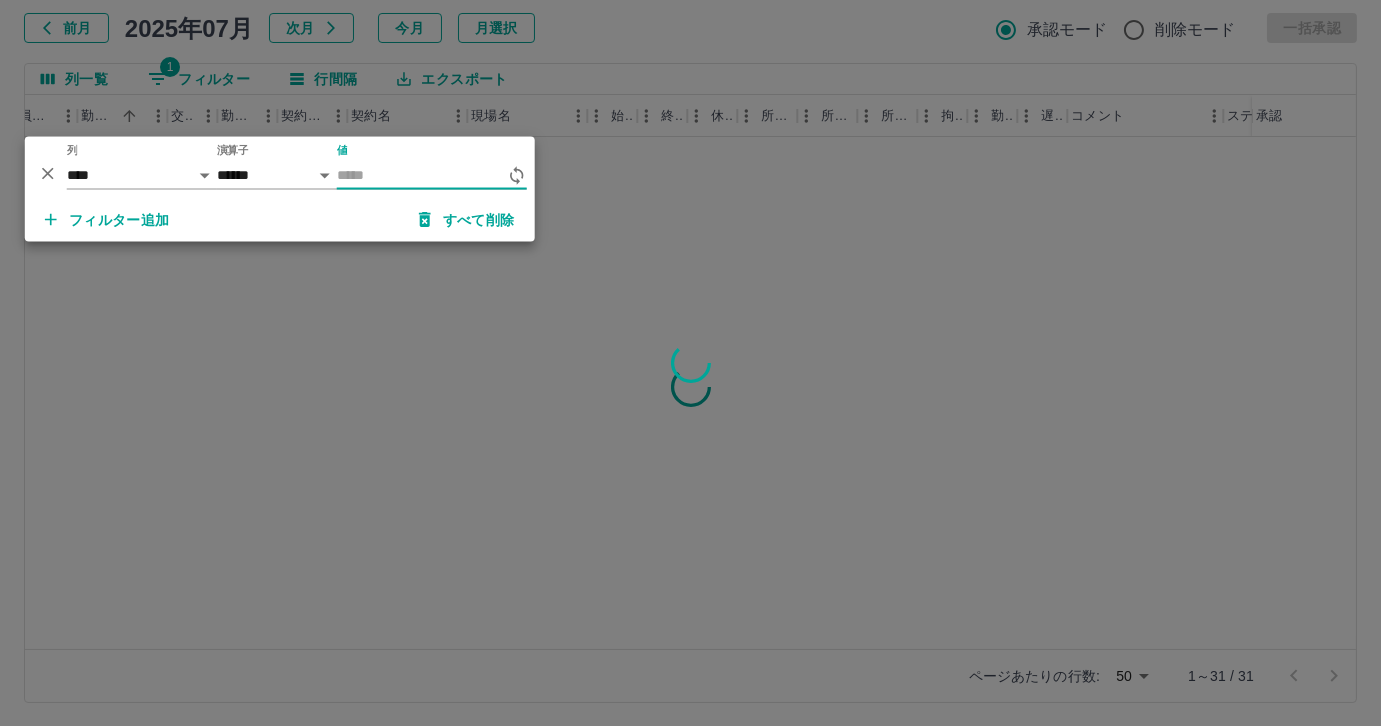 scroll, scrollTop: 0, scrollLeft: 323, axis: horizontal 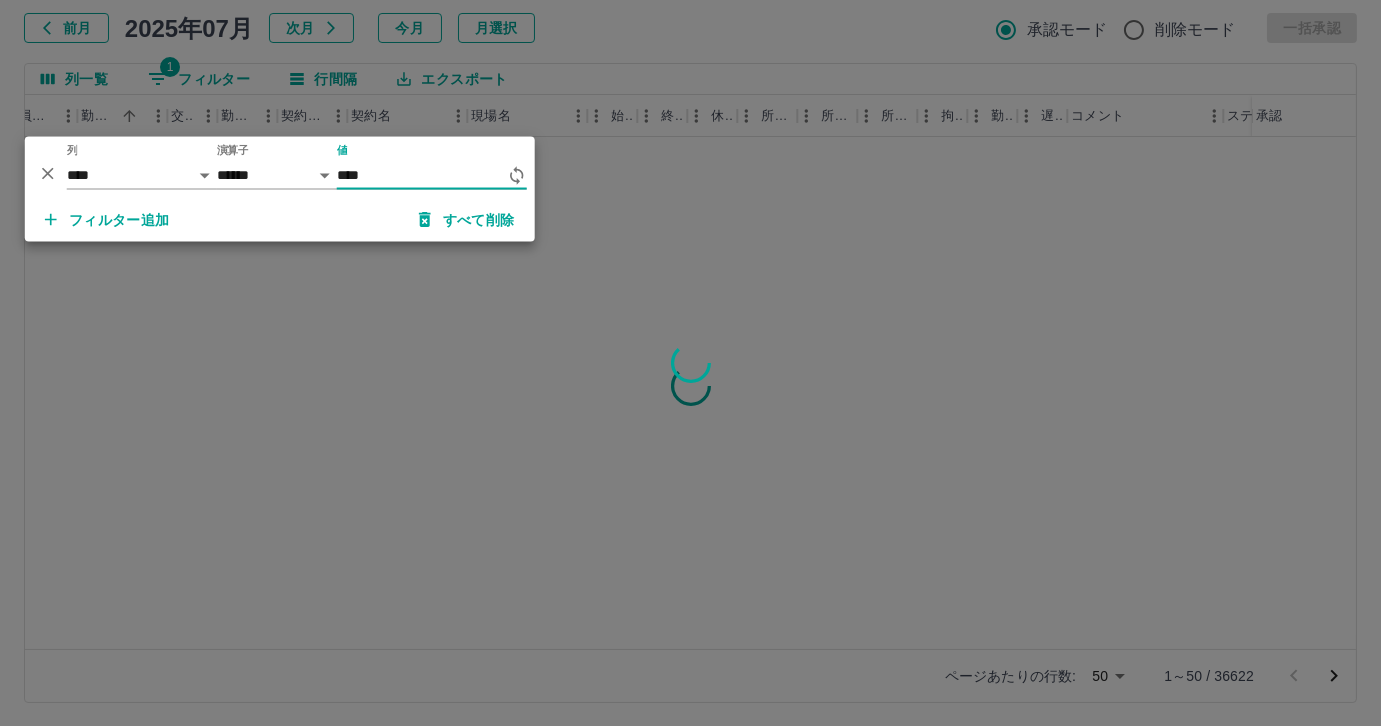 type on "*****" 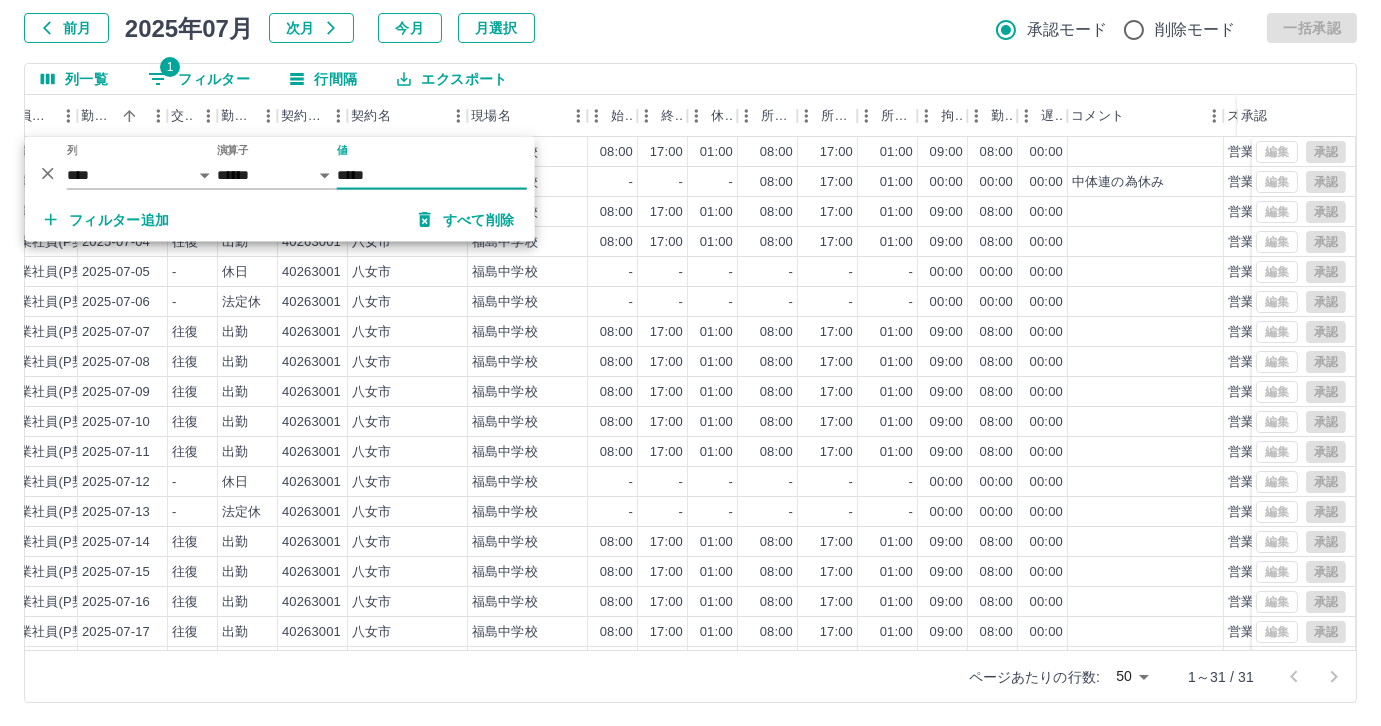 scroll, scrollTop: 431, scrollLeft: 323, axis: both 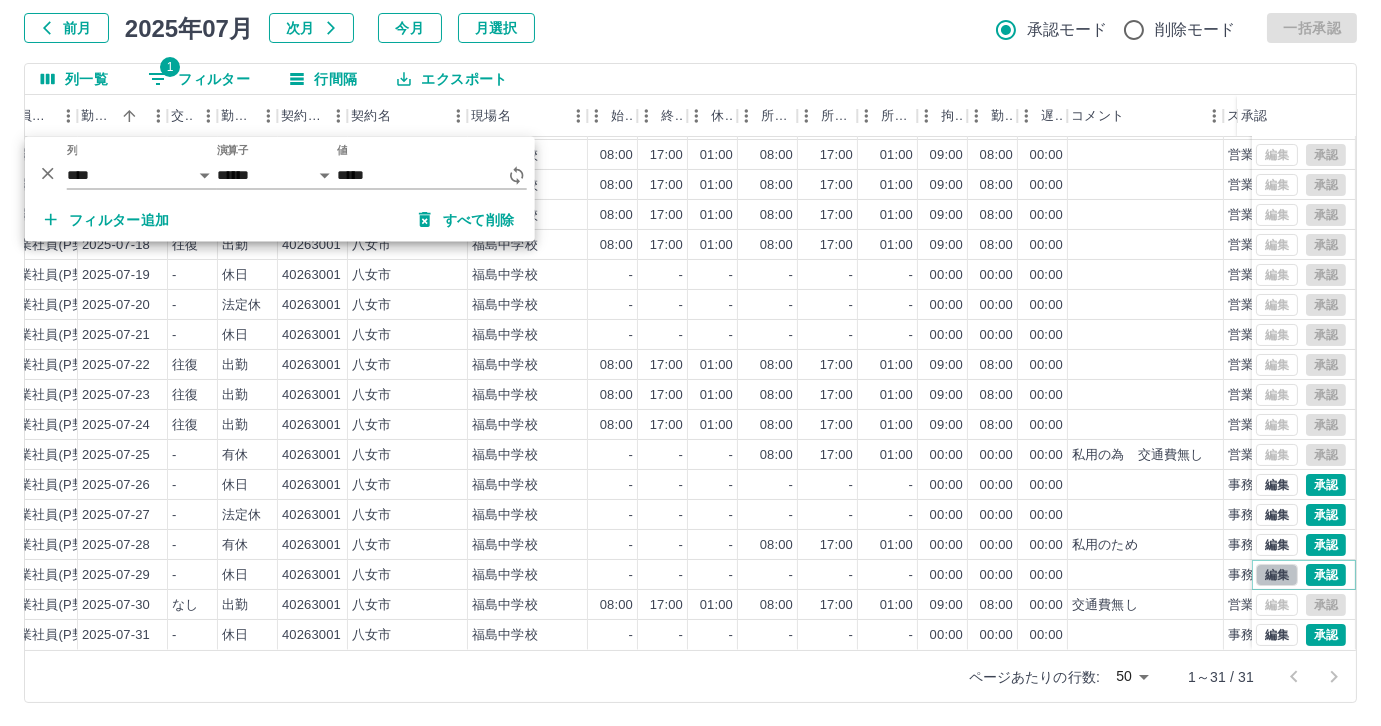 click on "編集" at bounding box center [1277, 575] 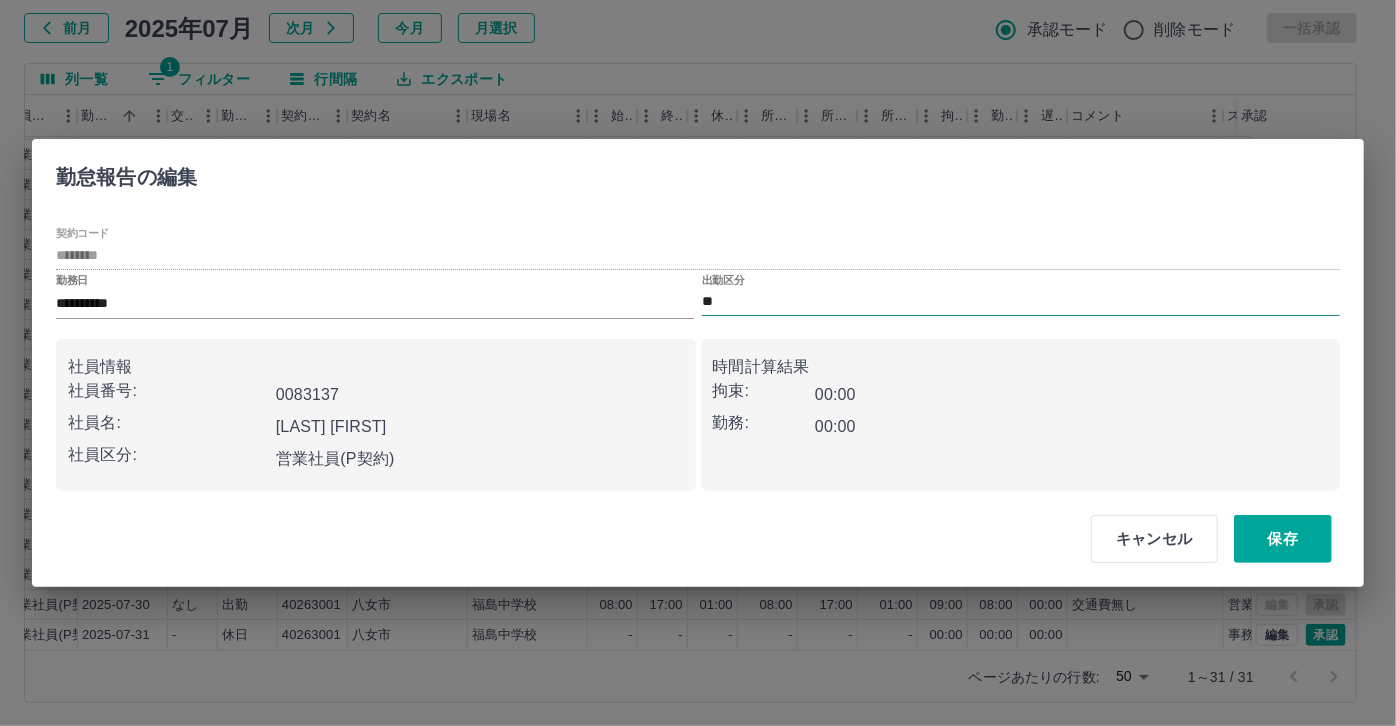 click on "**" at bounding box center [1021, 302] 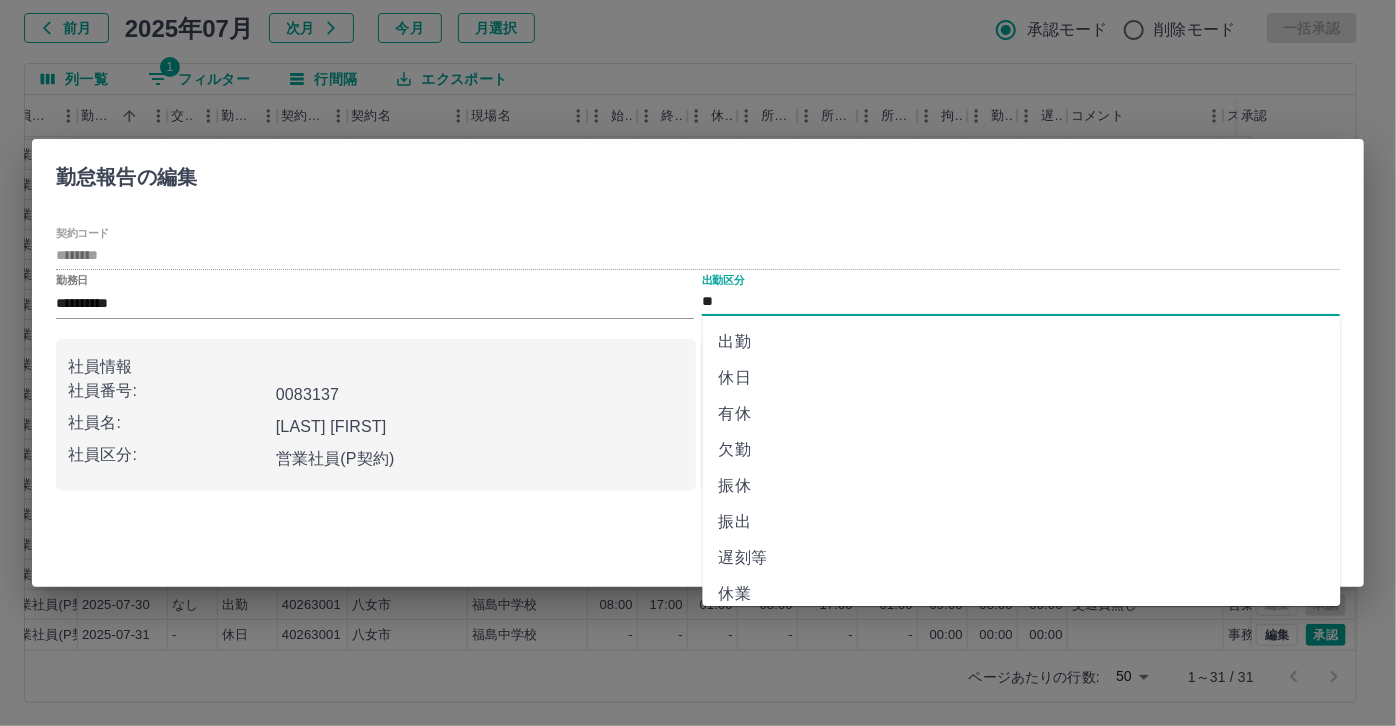 click on "有休" at bounding box center [1022, 414] 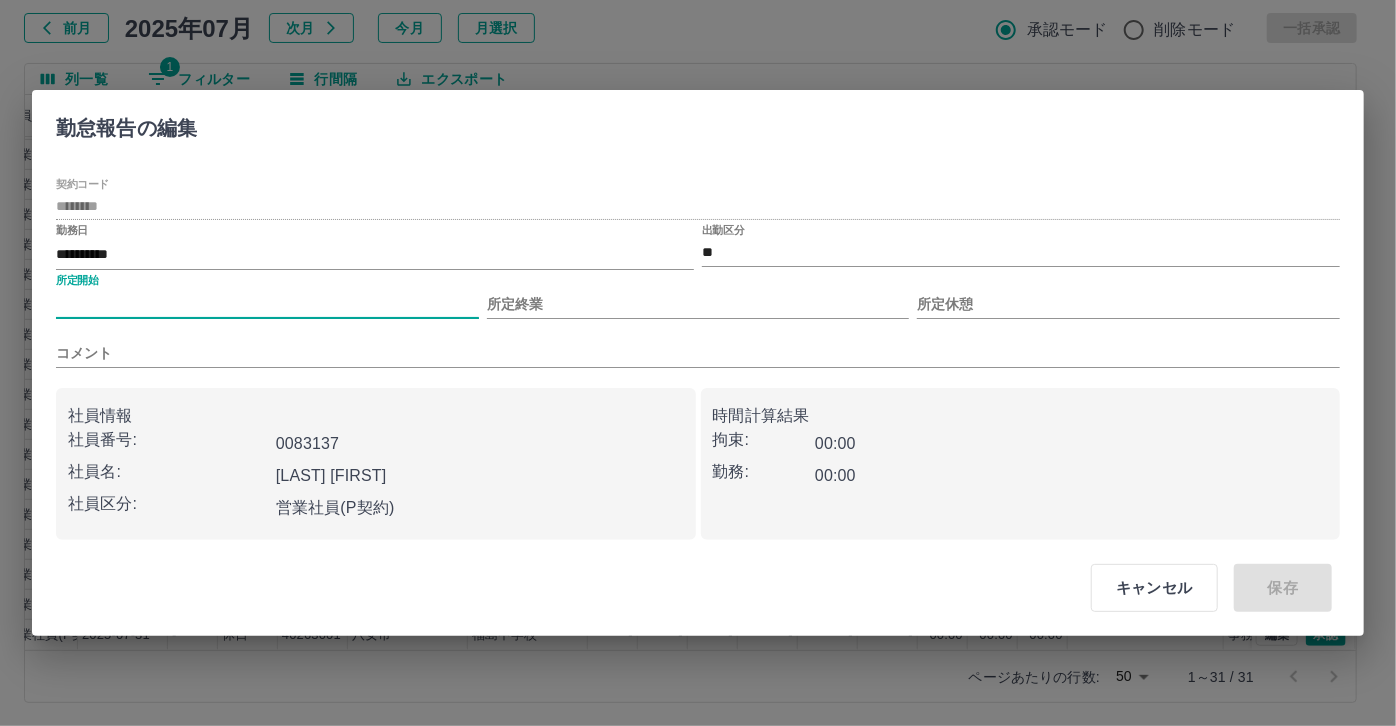 click on "所定開始" at bounding box center [267, 304] 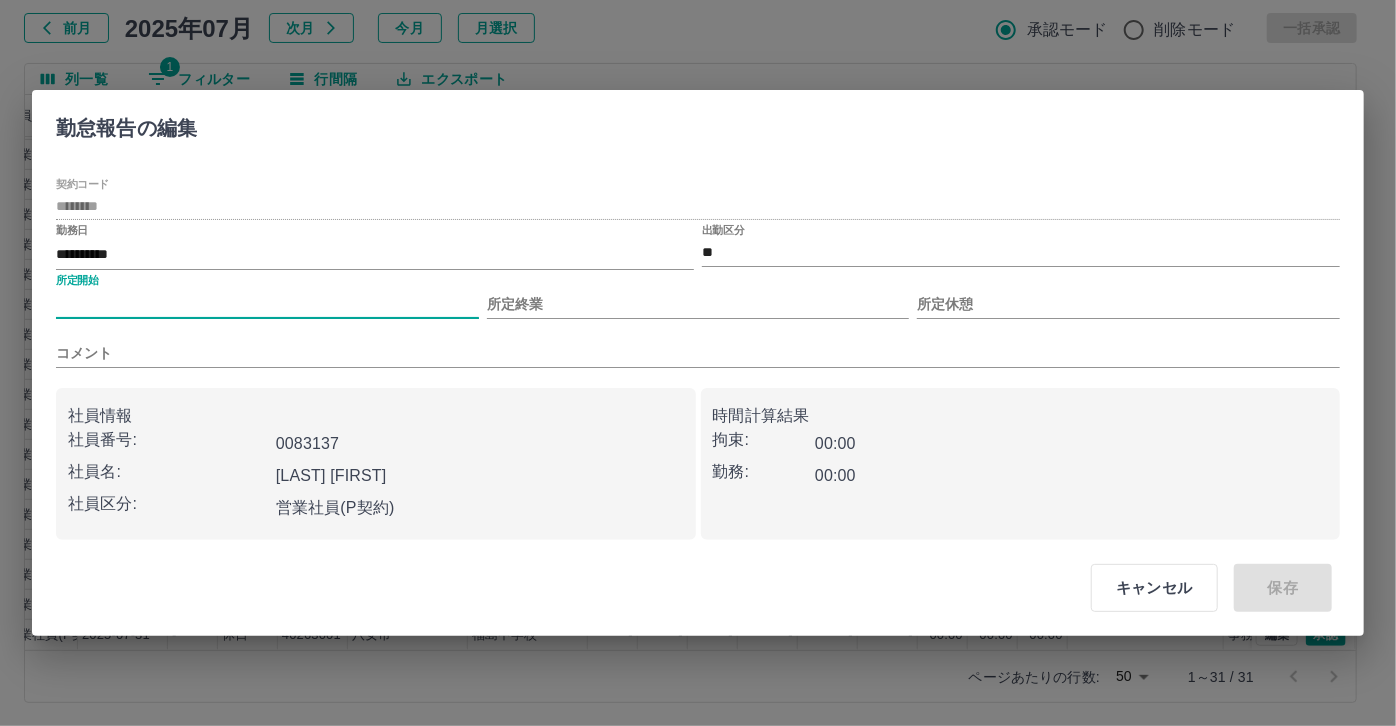 type on "***" 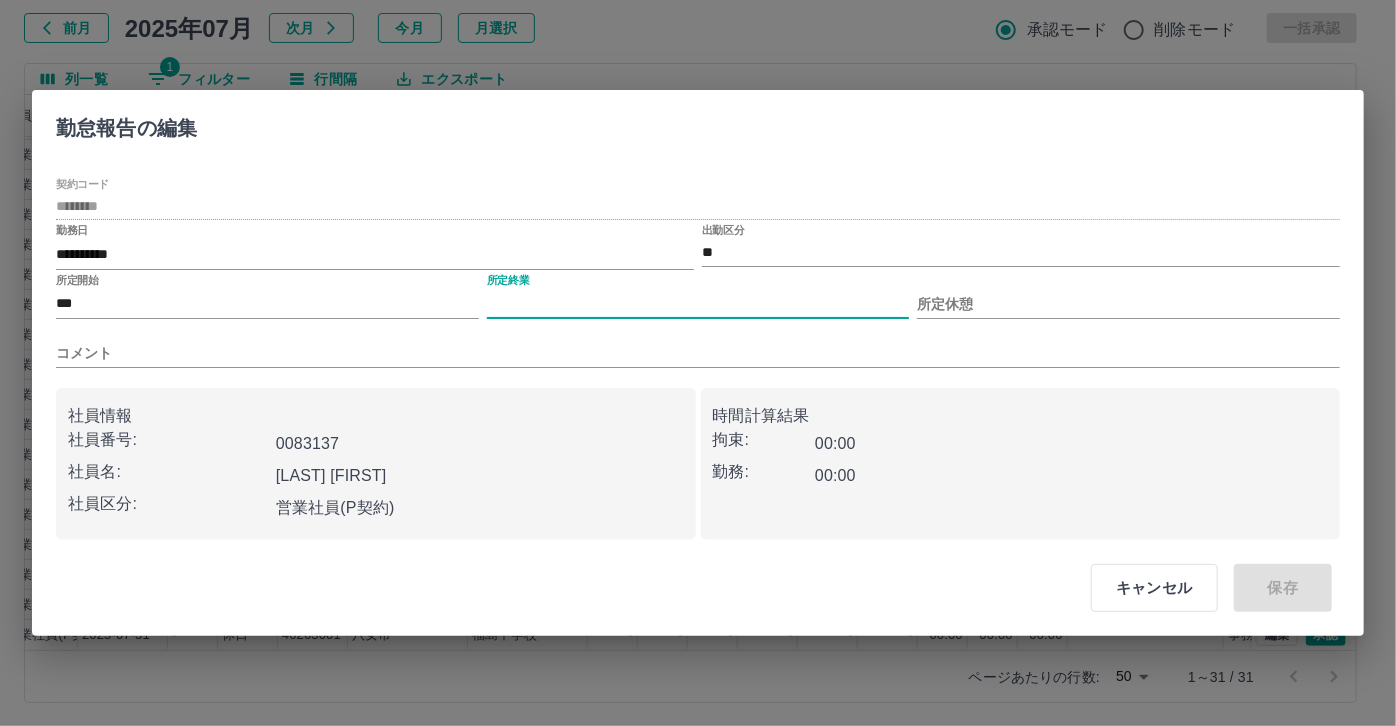click on "所定終業" at bounding box center [698, 304] 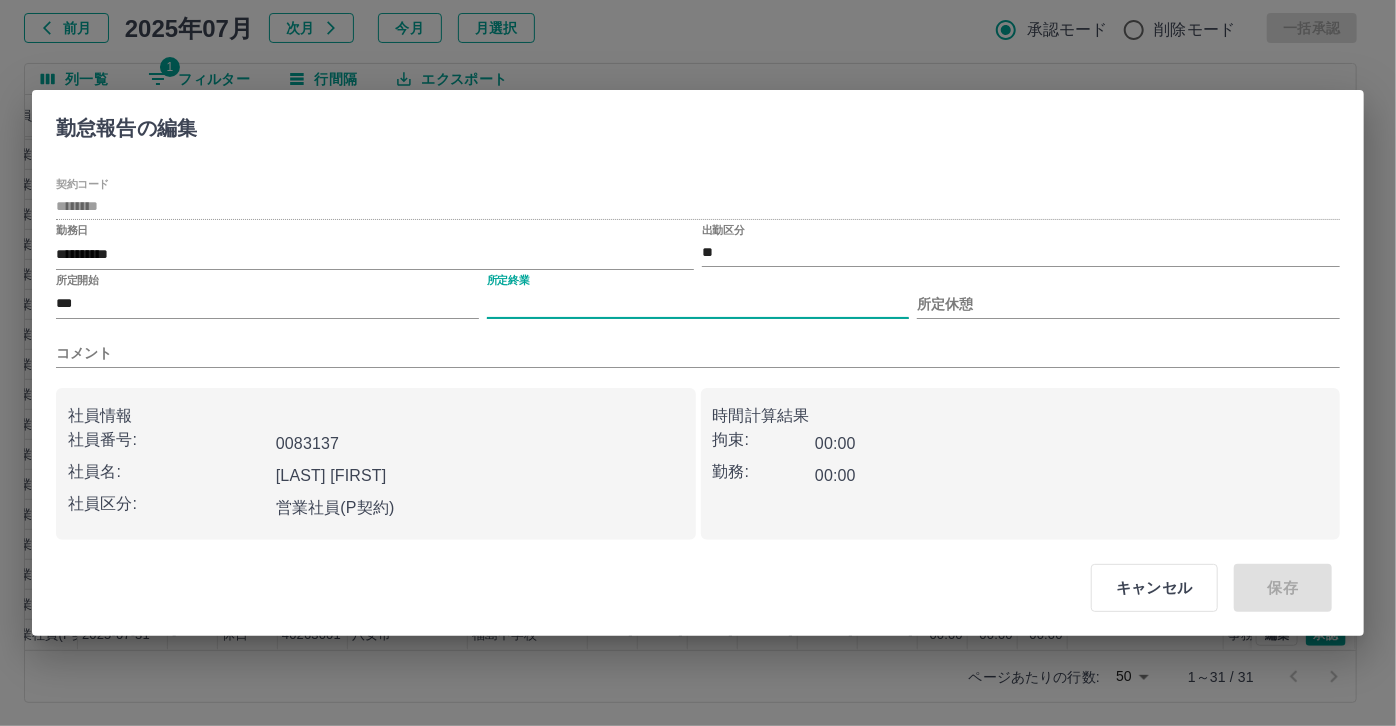type on "****" 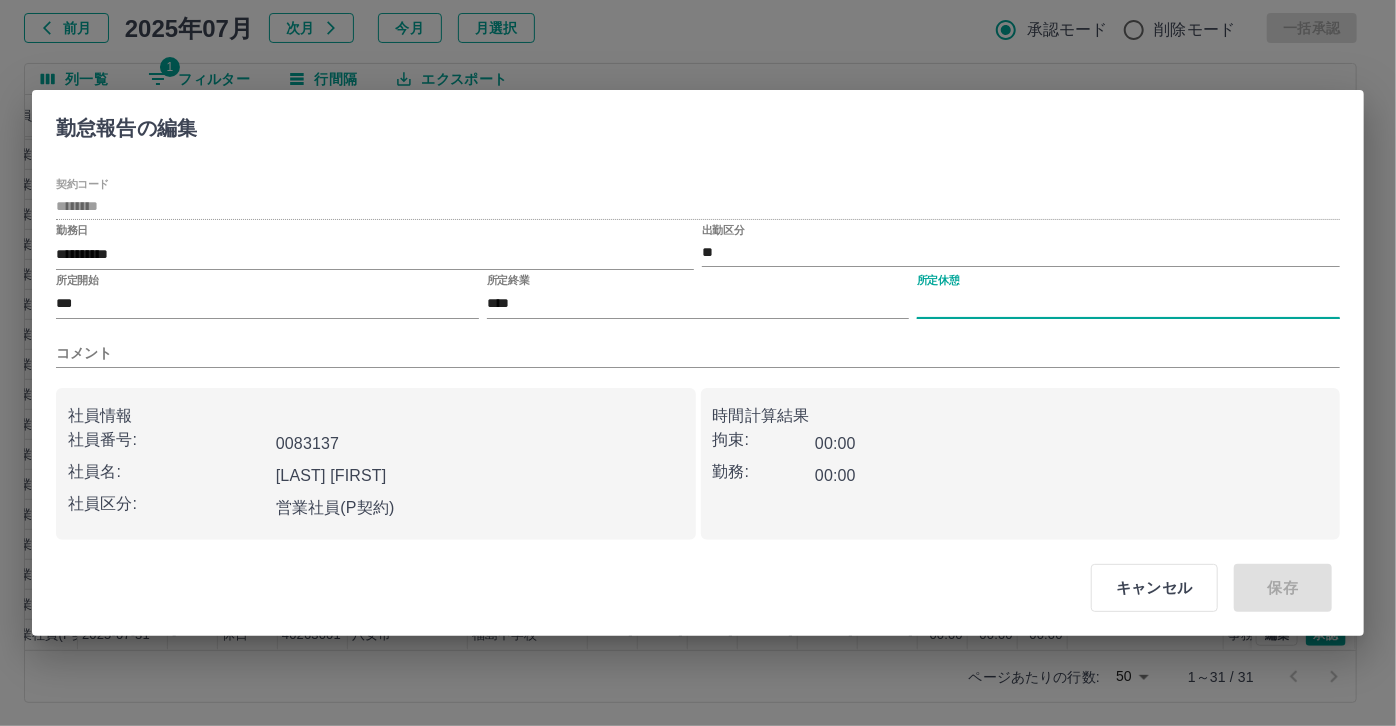 click on "所定休憩" at bounding box center [1128, 304] 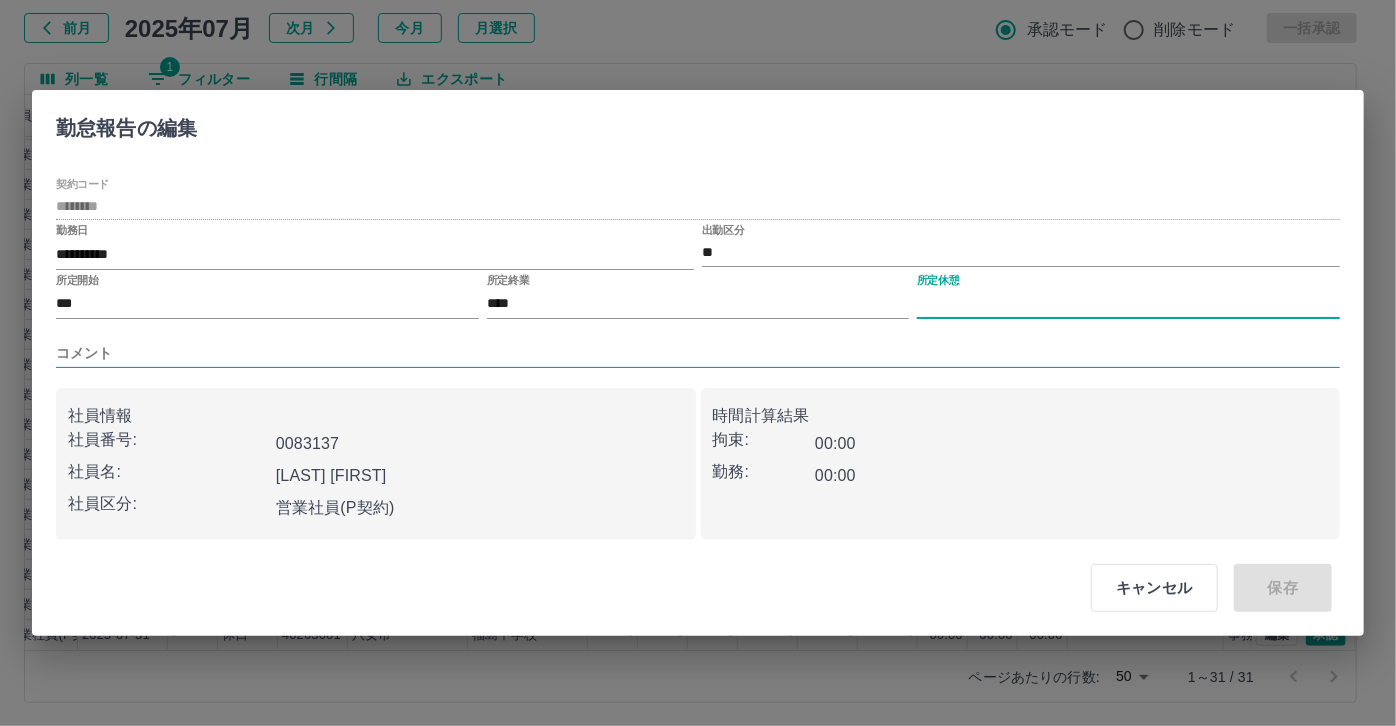 type on "****" 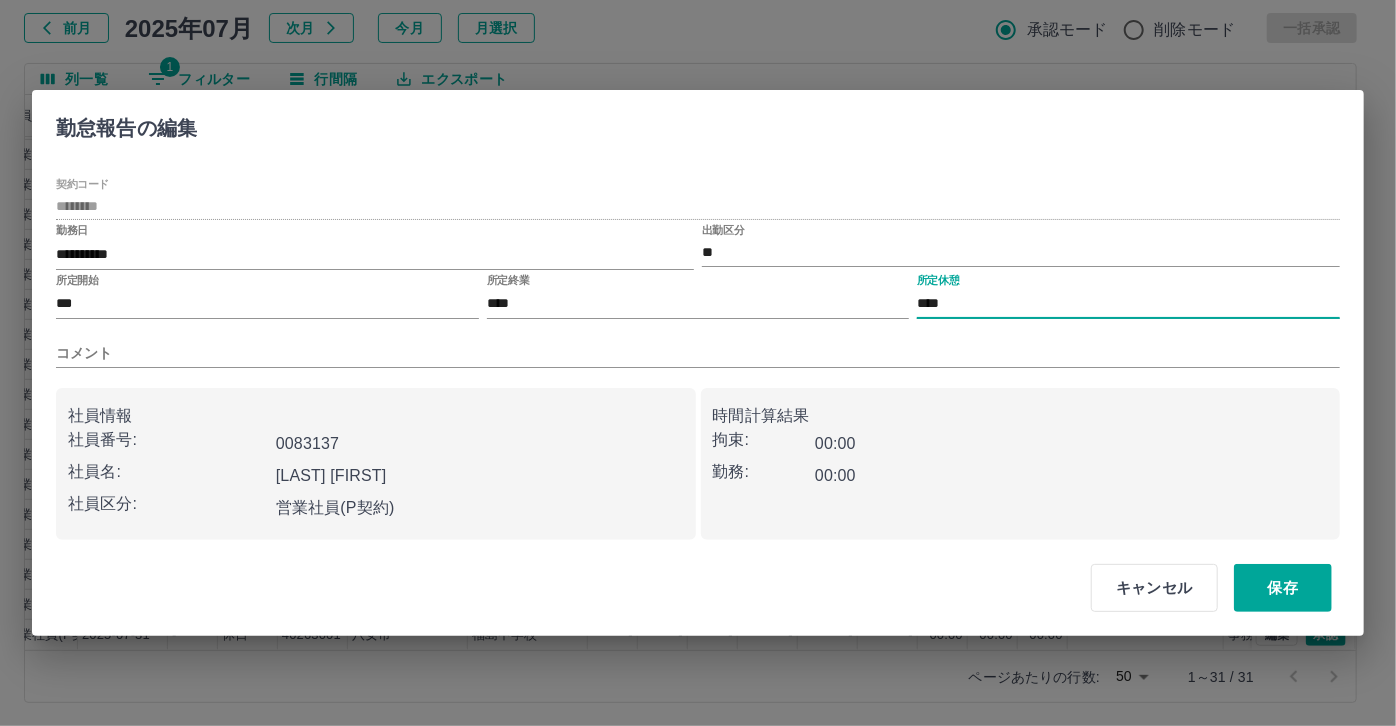 click on "コメント" at bounding box center [698, 345] 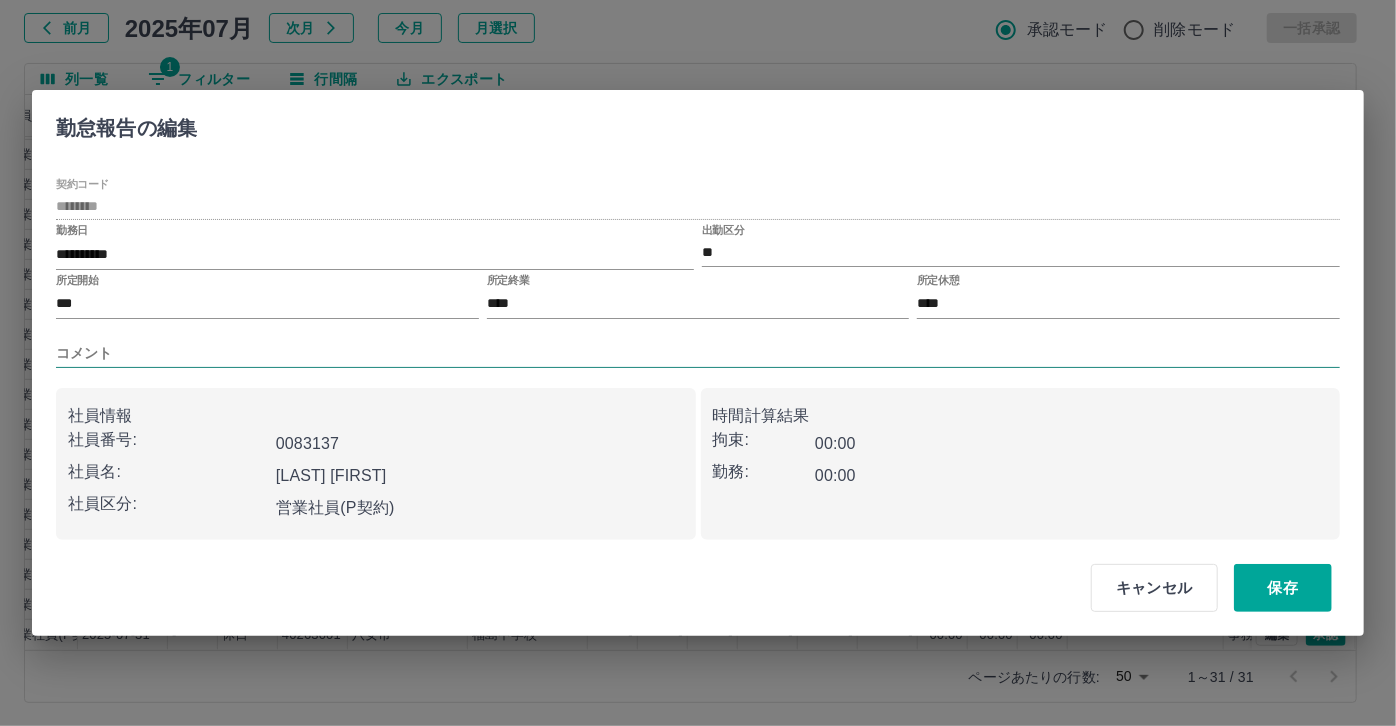 click on "コメント" at bounding box center [698, 353] 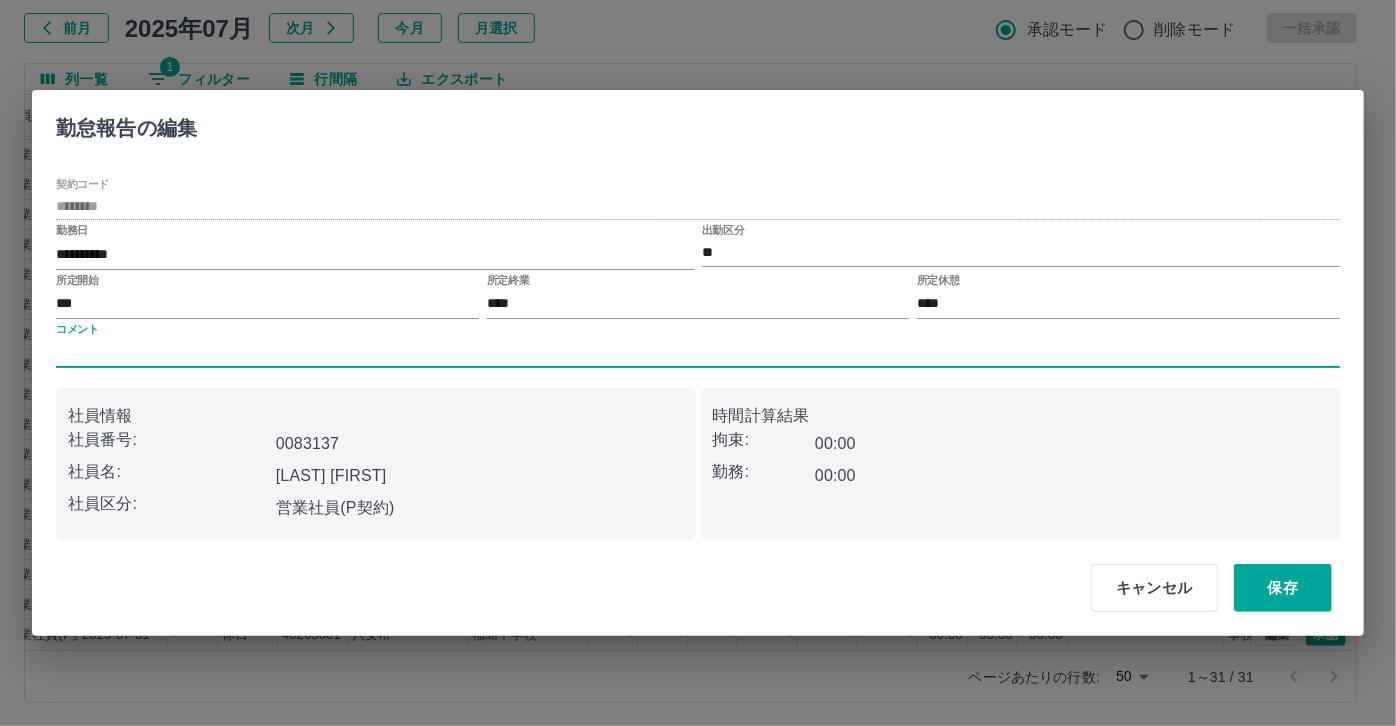 type on "*****" 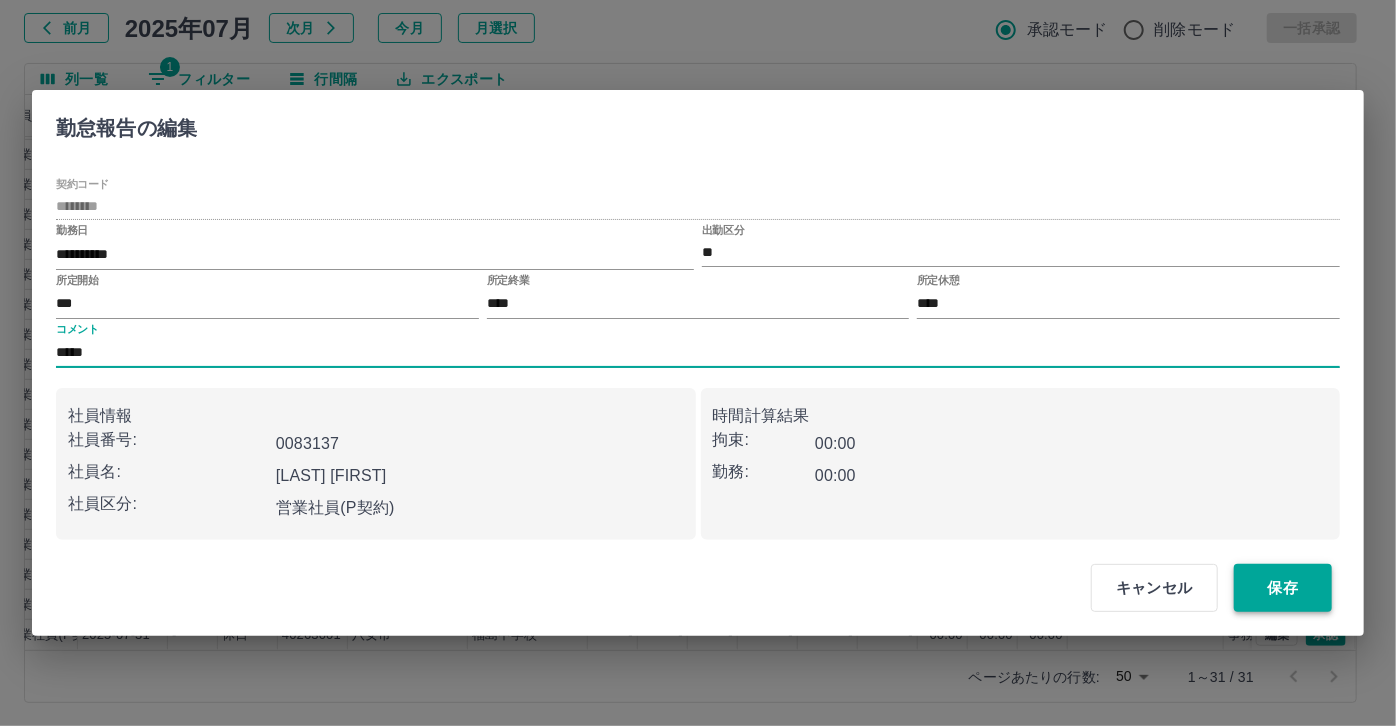 click on "保存" at bounding box center (1283, 588) 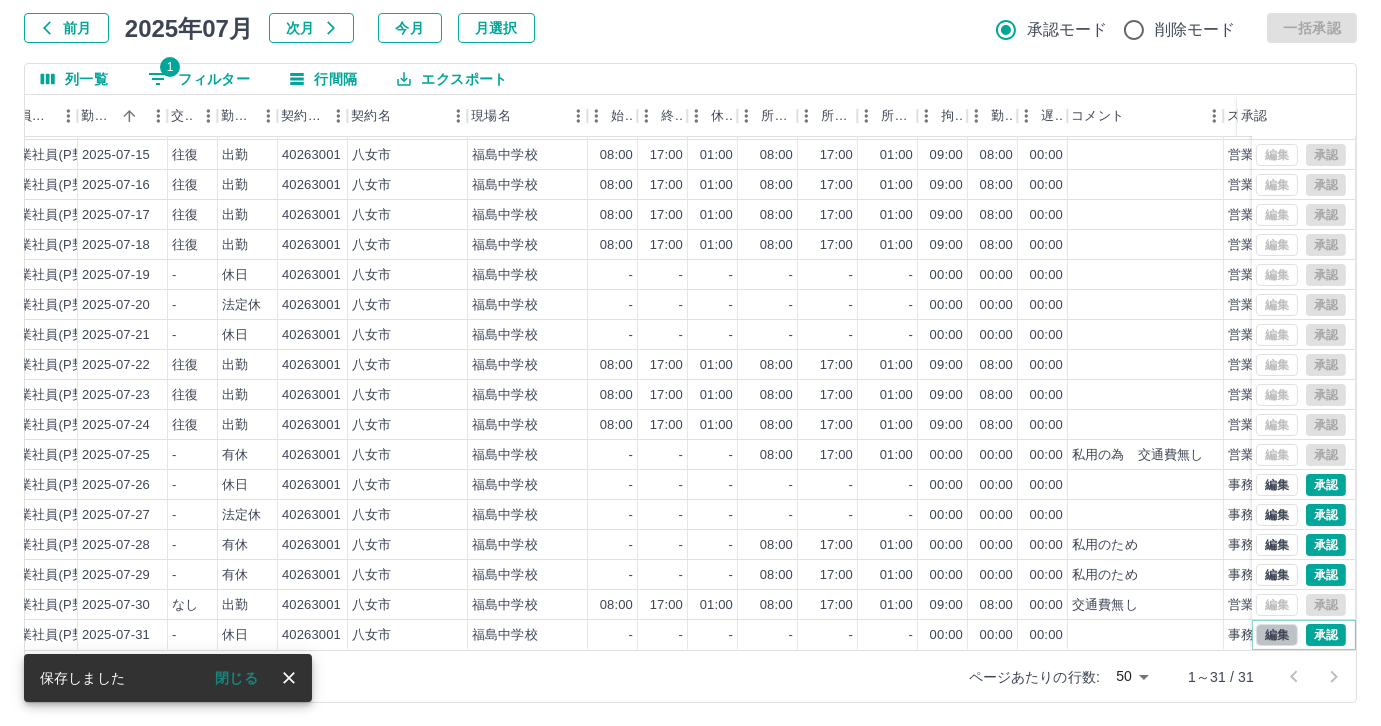 click on "編集" at bounding box center [1277, 635] 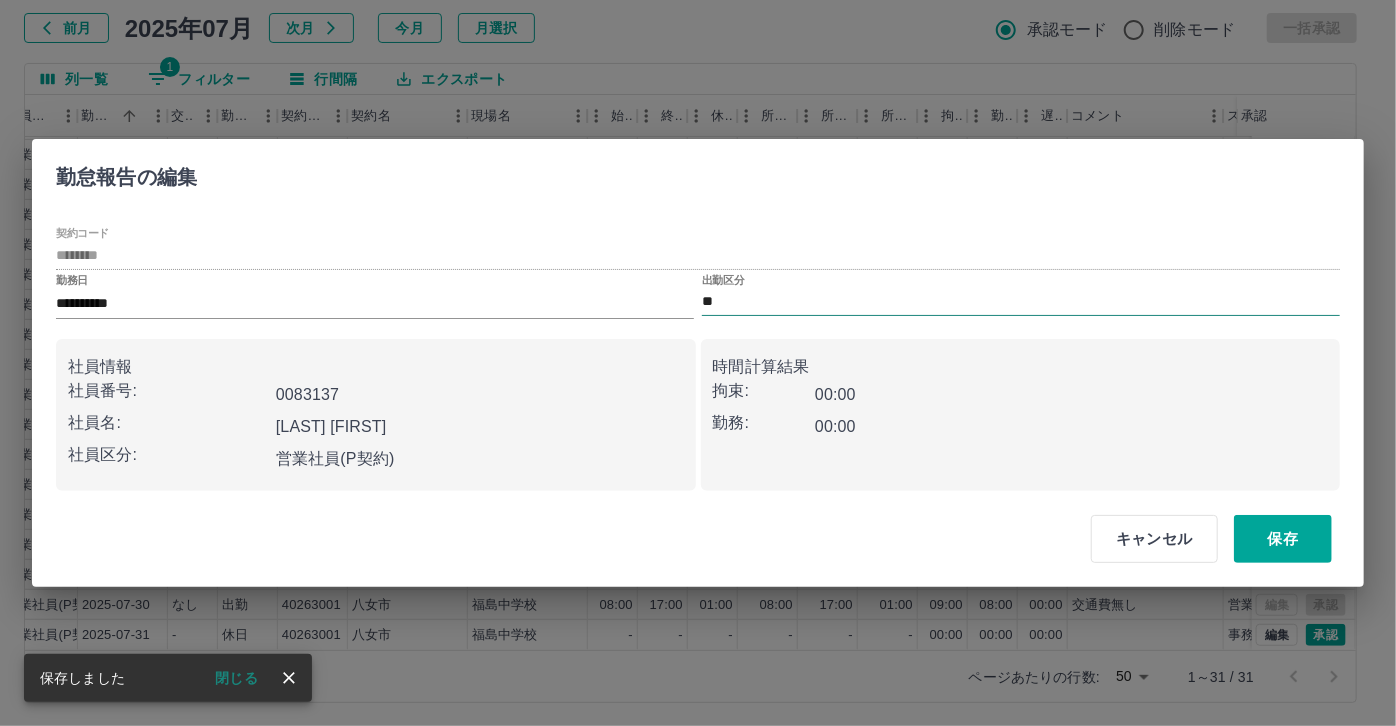 click on "**" at bounding box center (1021, 302) 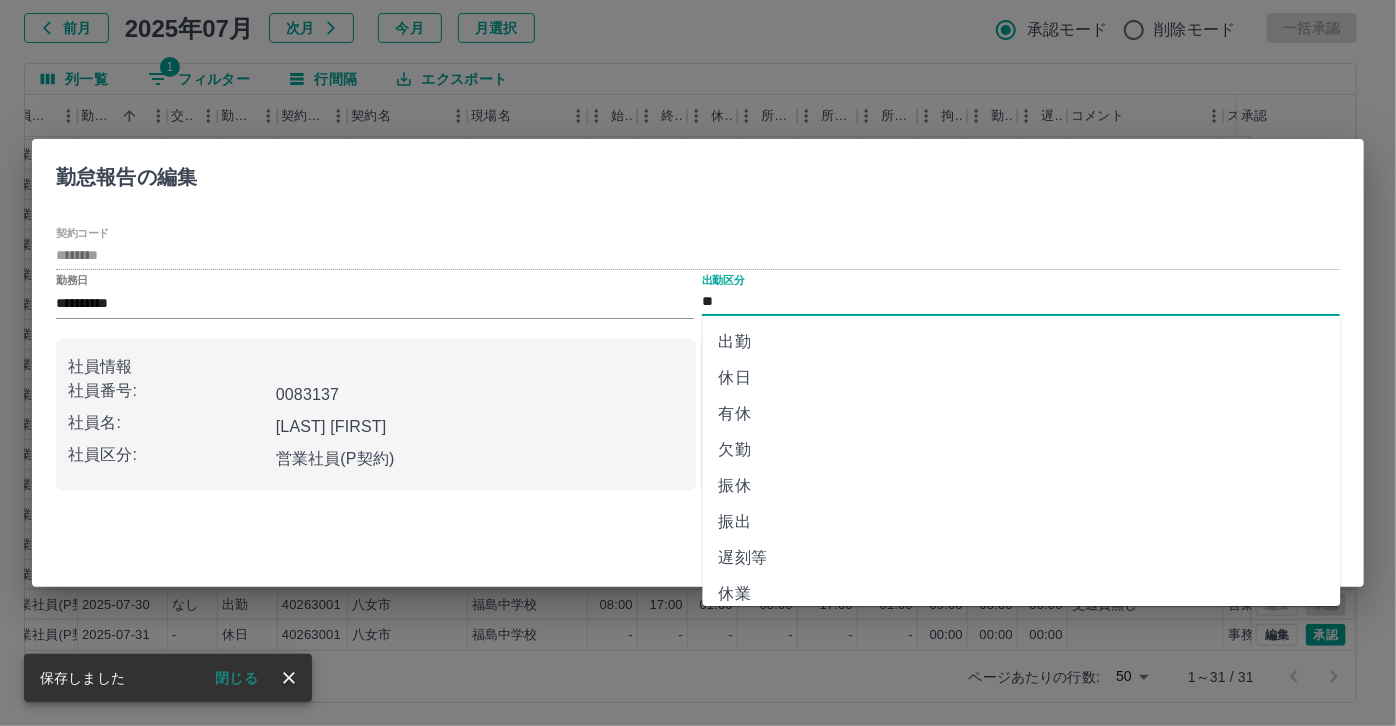 click on "有休" at bounding box center [1022, 414] 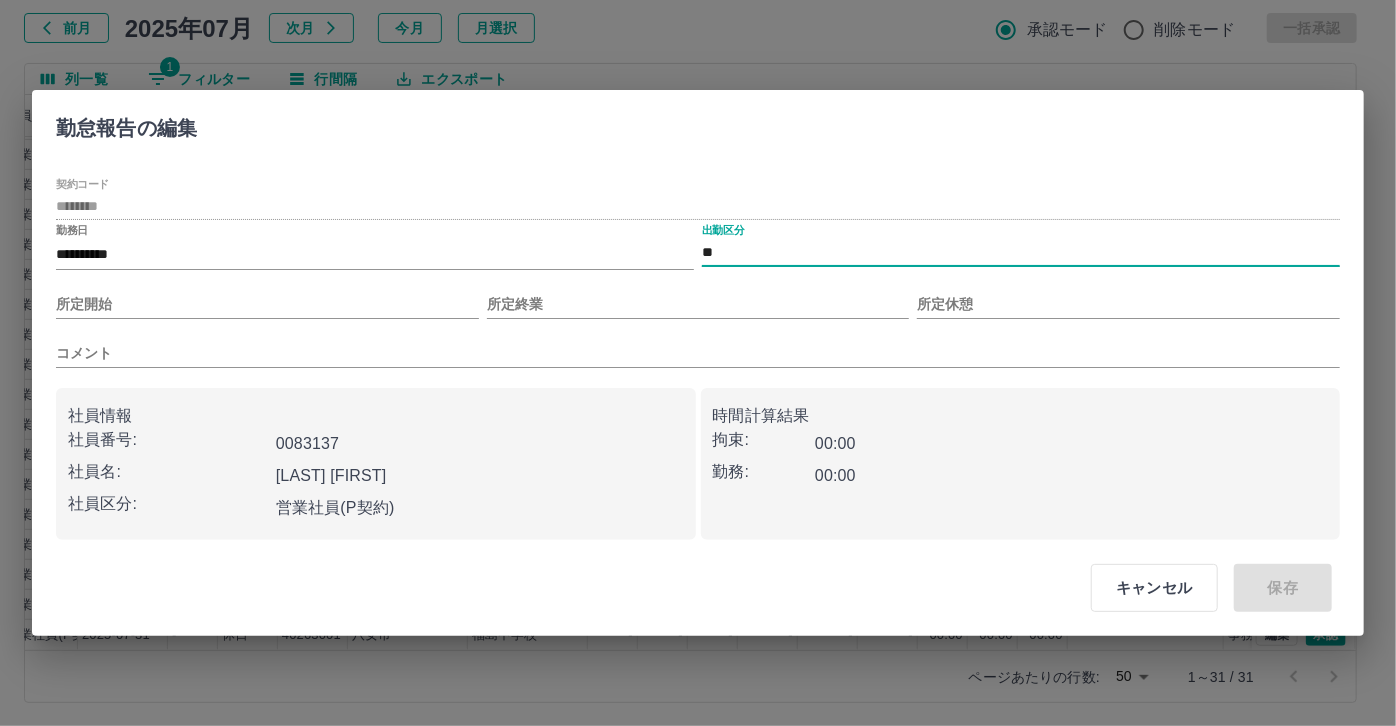 type on "**" 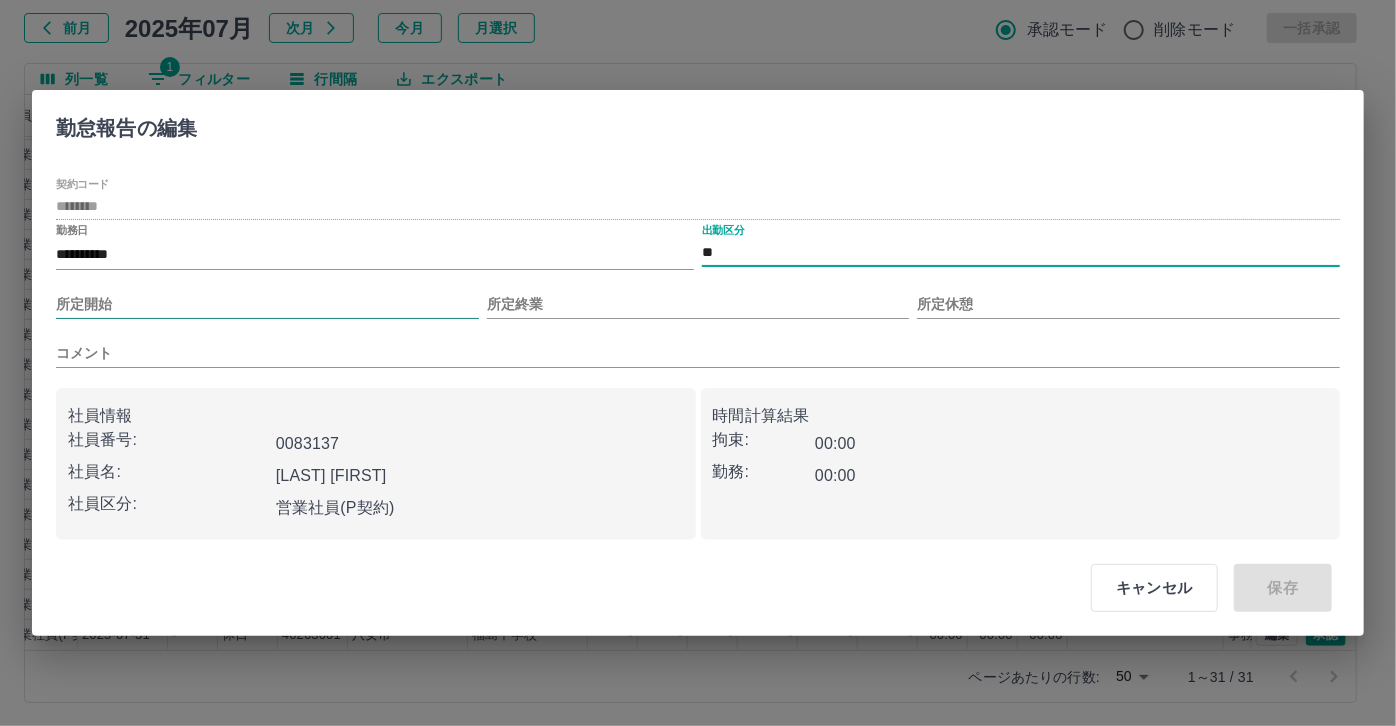 click on "所定開始" at bounding box center (267, 304) 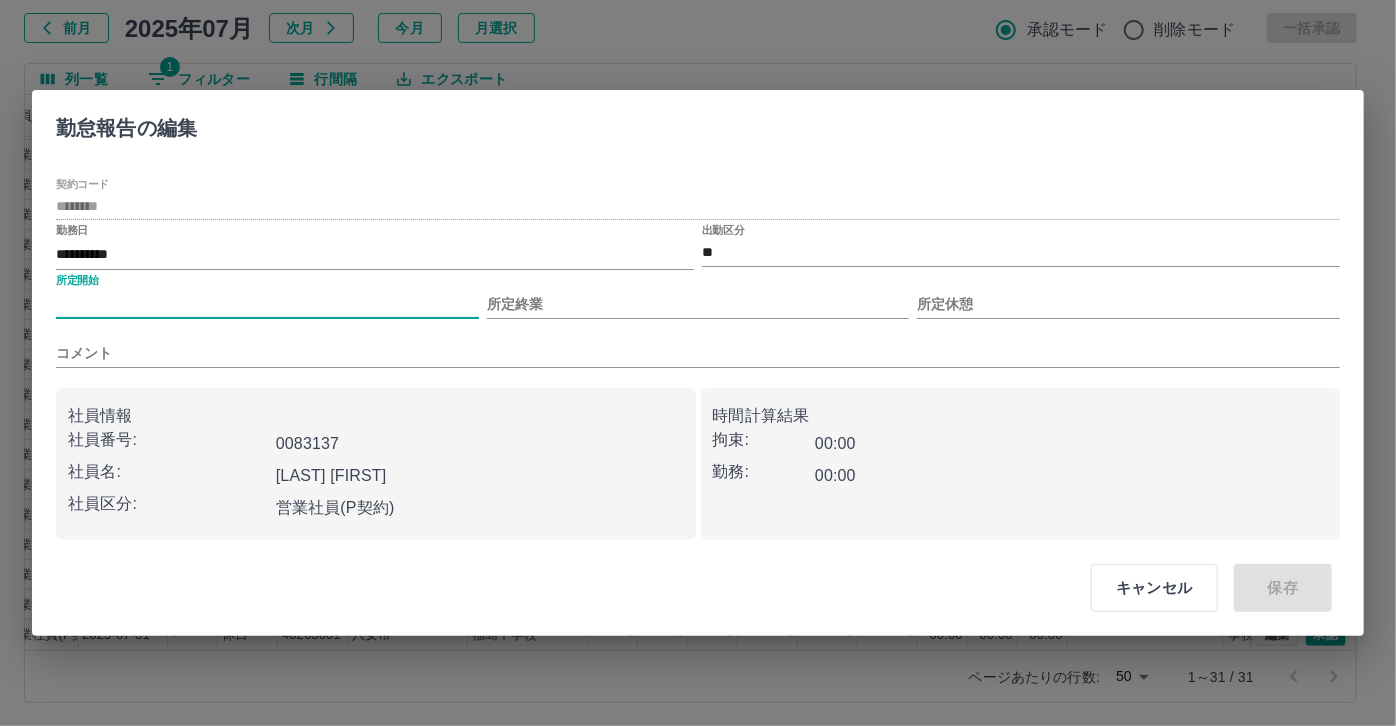 type on "***" 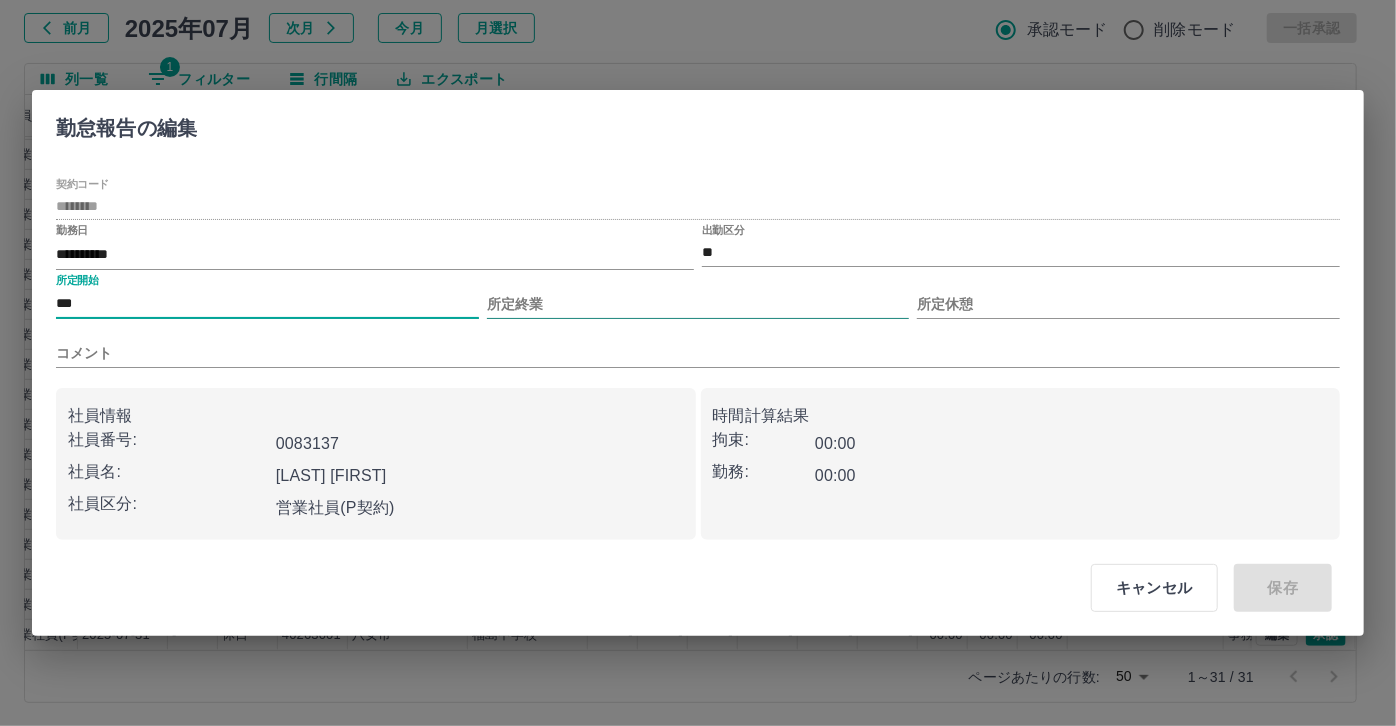 click on "所定終業" at bounding box center [698, 304] 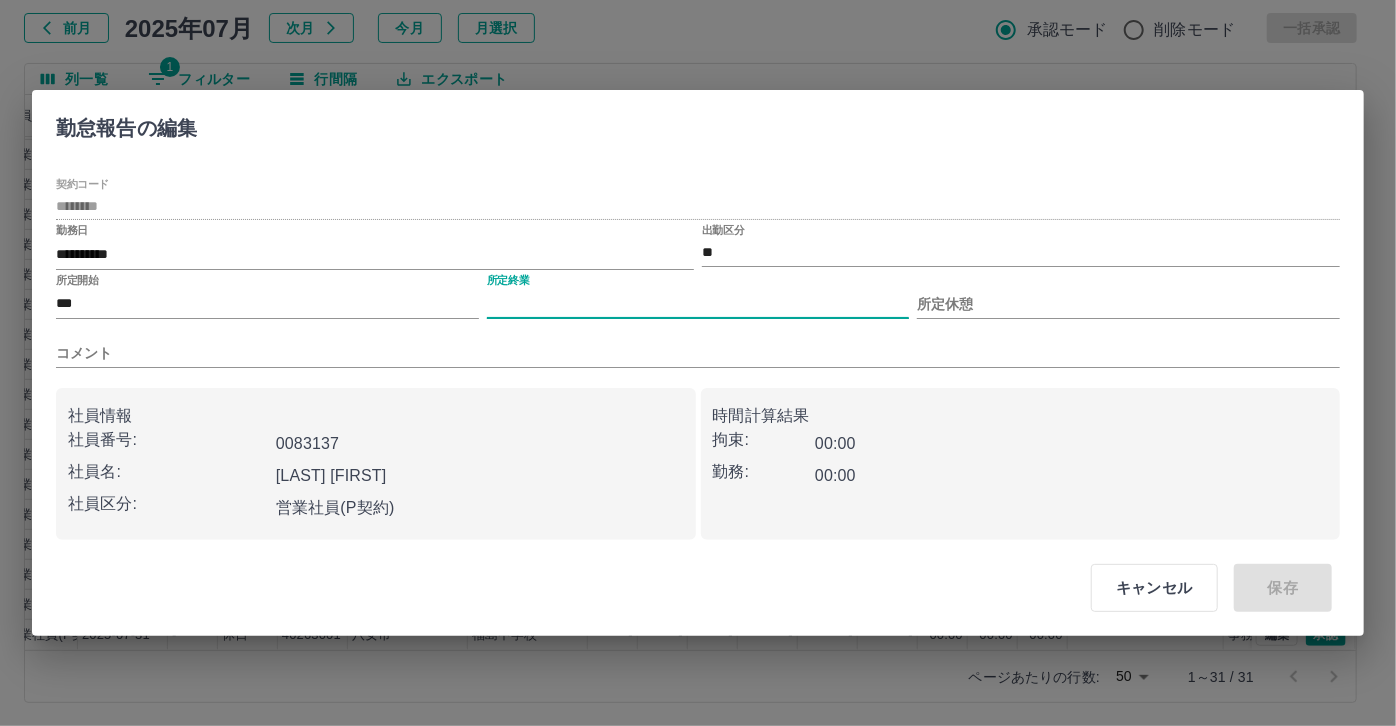 type on "****" 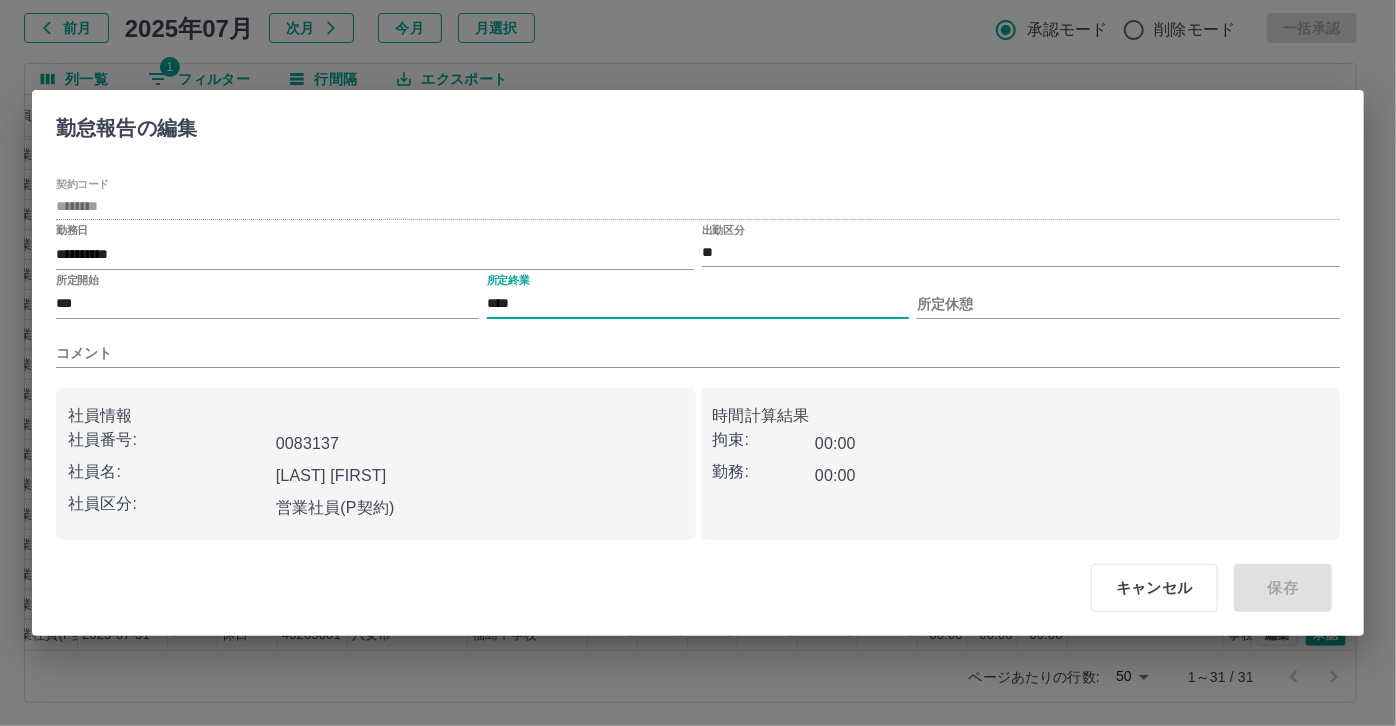 click on "所定休憩" at bounding box center [1128, 296] 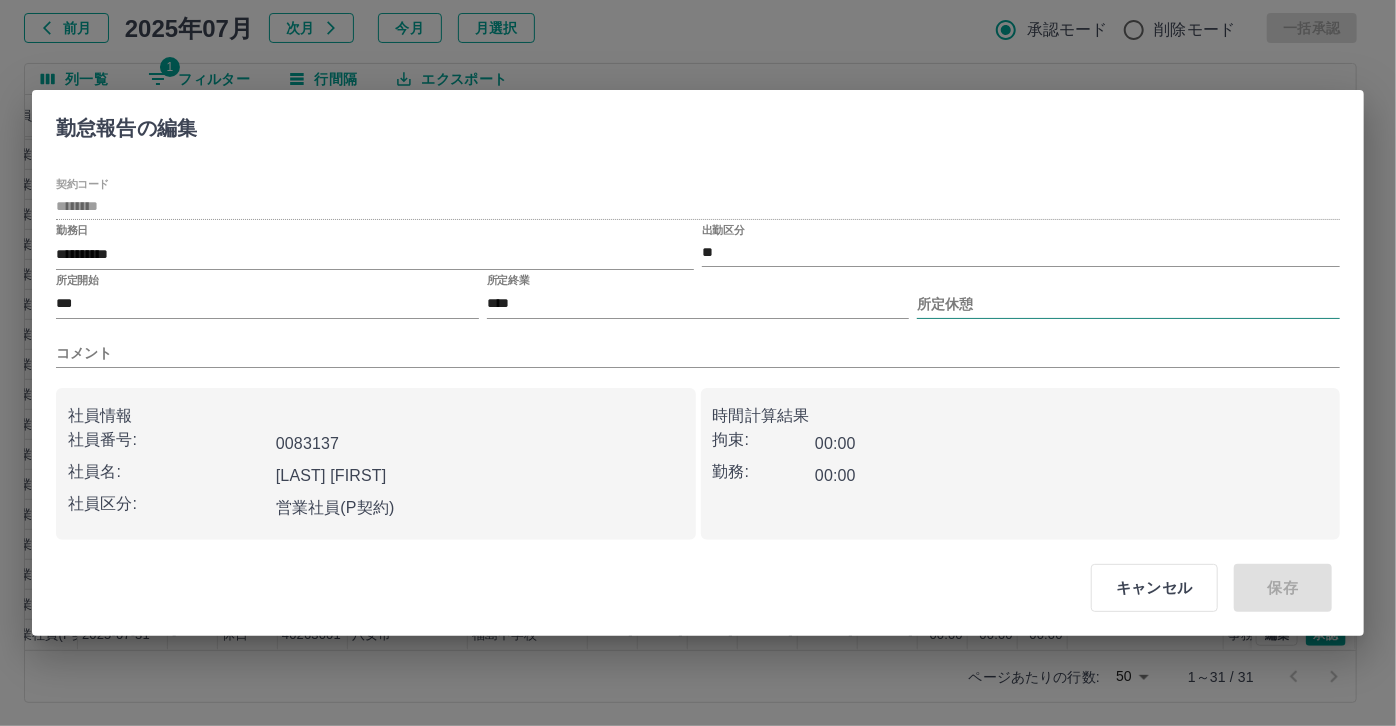 click on "所定休憩" at bounding box center (1128, 304) 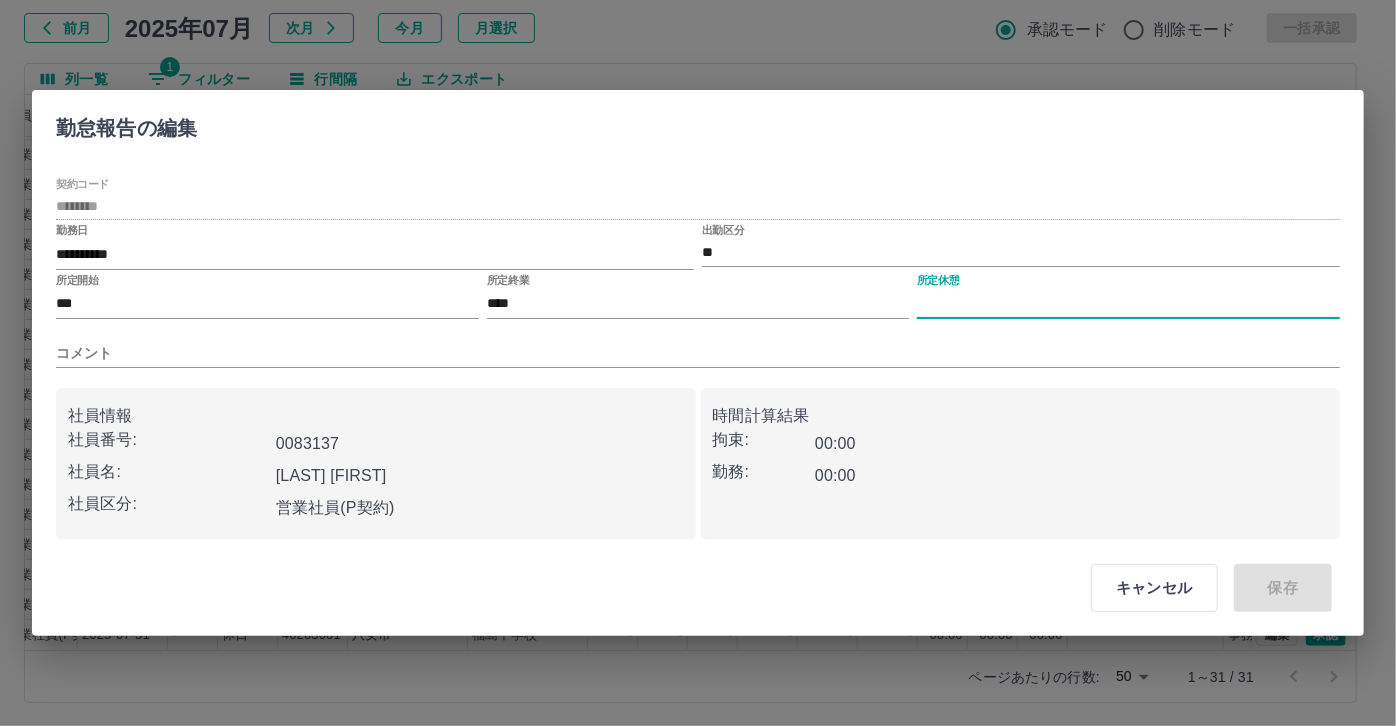 type on "****" 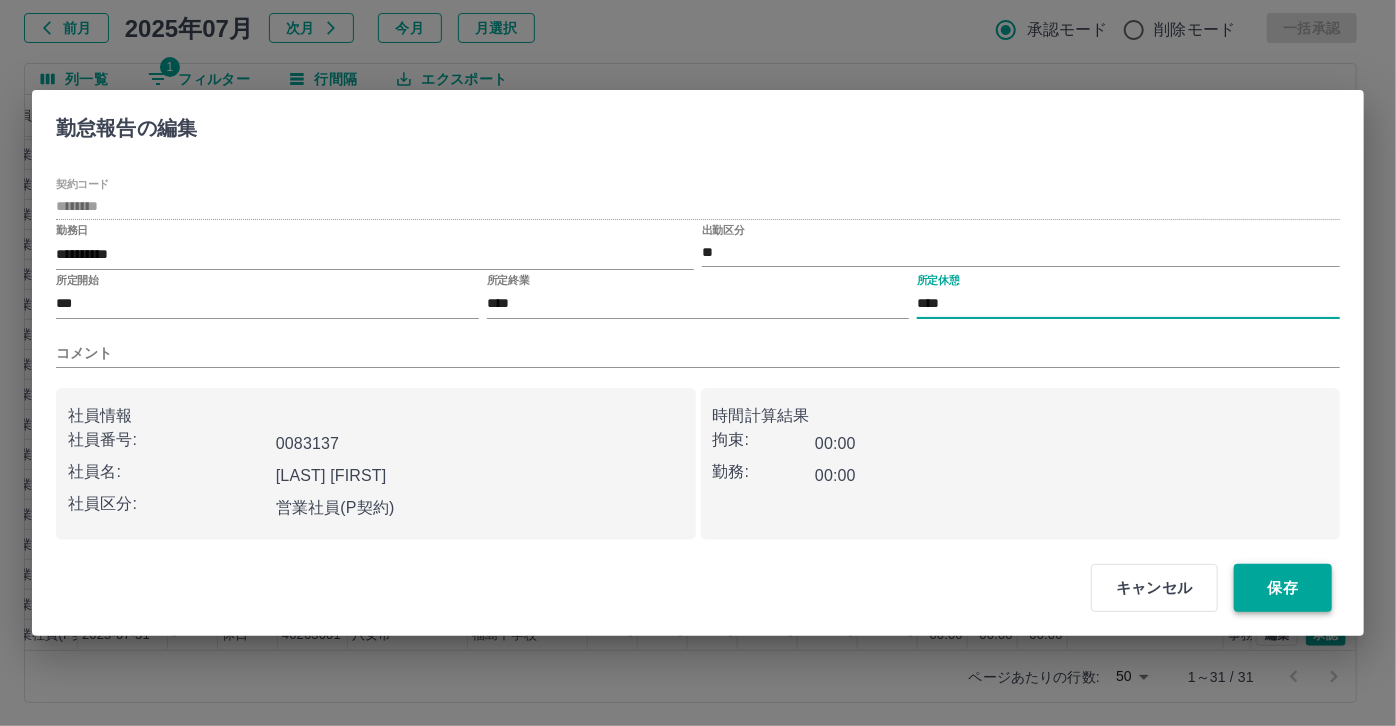 click on "保存" at bounding box center (1283, 588) 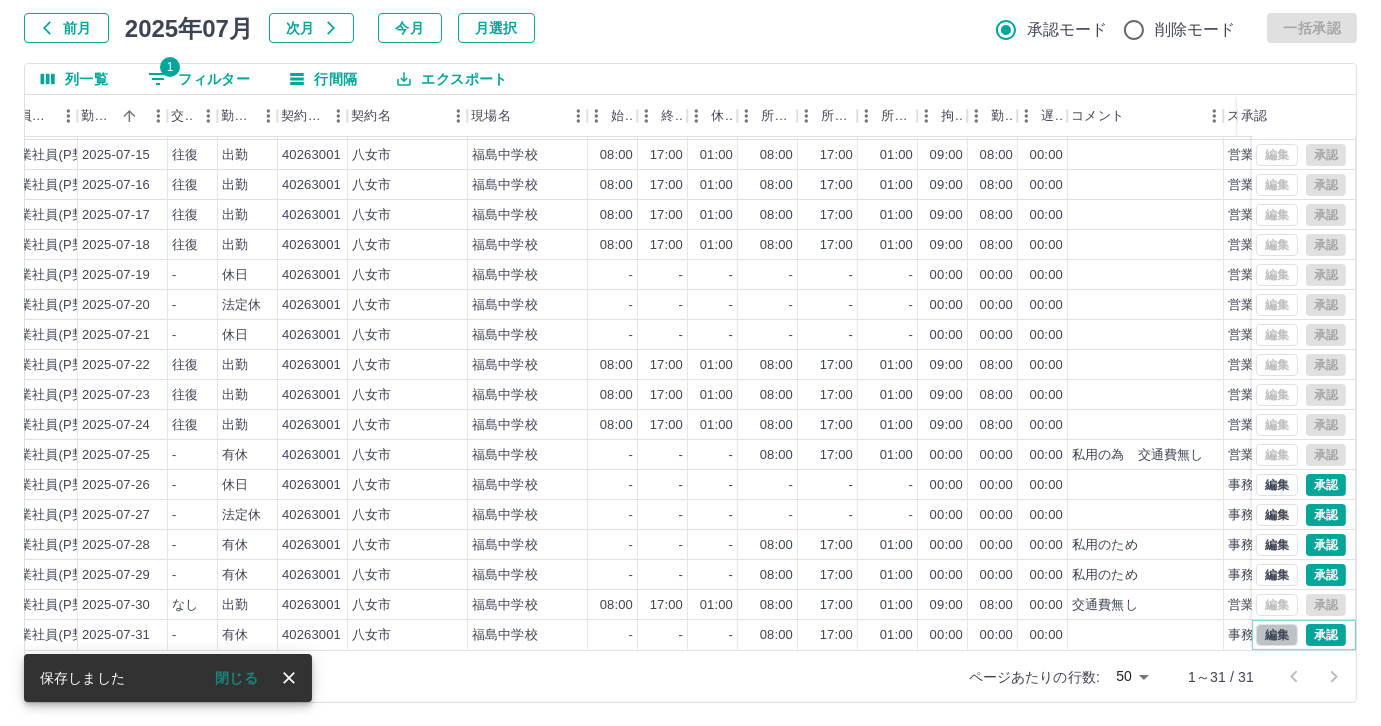 click on "編集" at bounding box center (1277, 635) 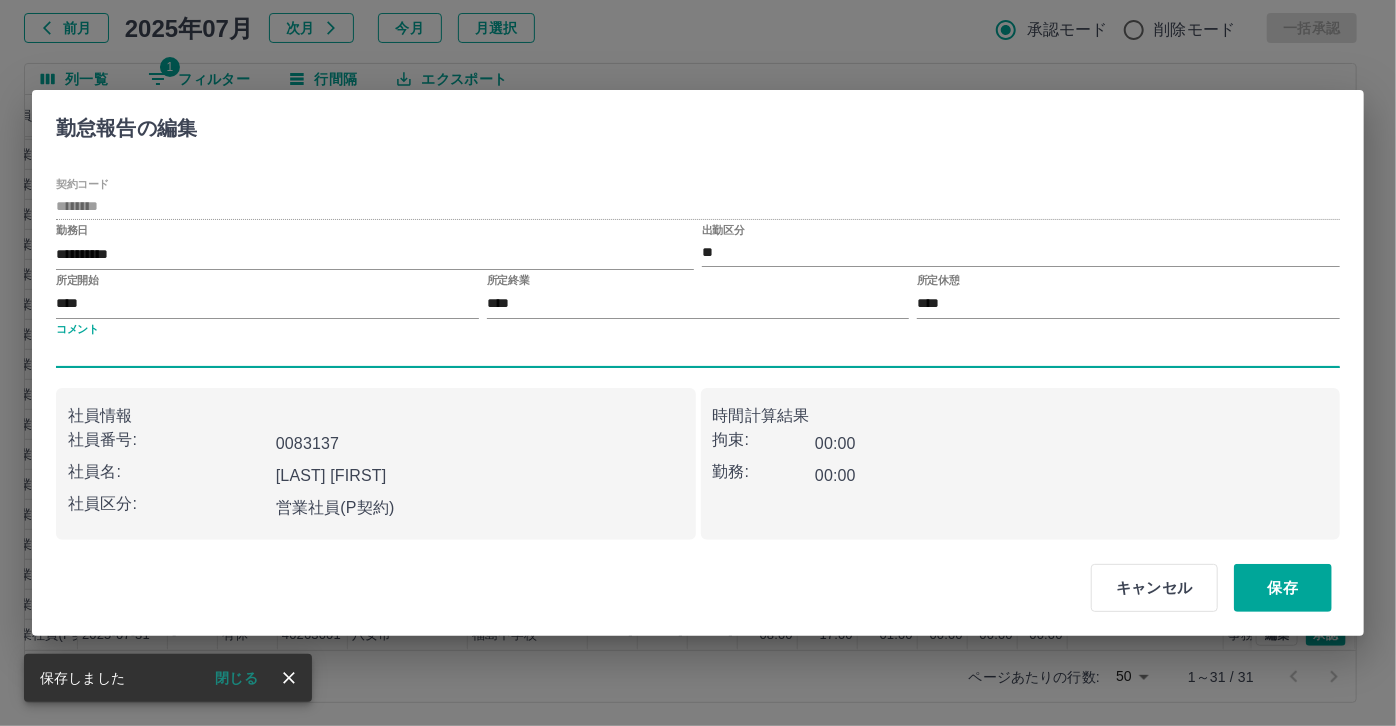 click on "コメント" at bounding box center (698, 353) 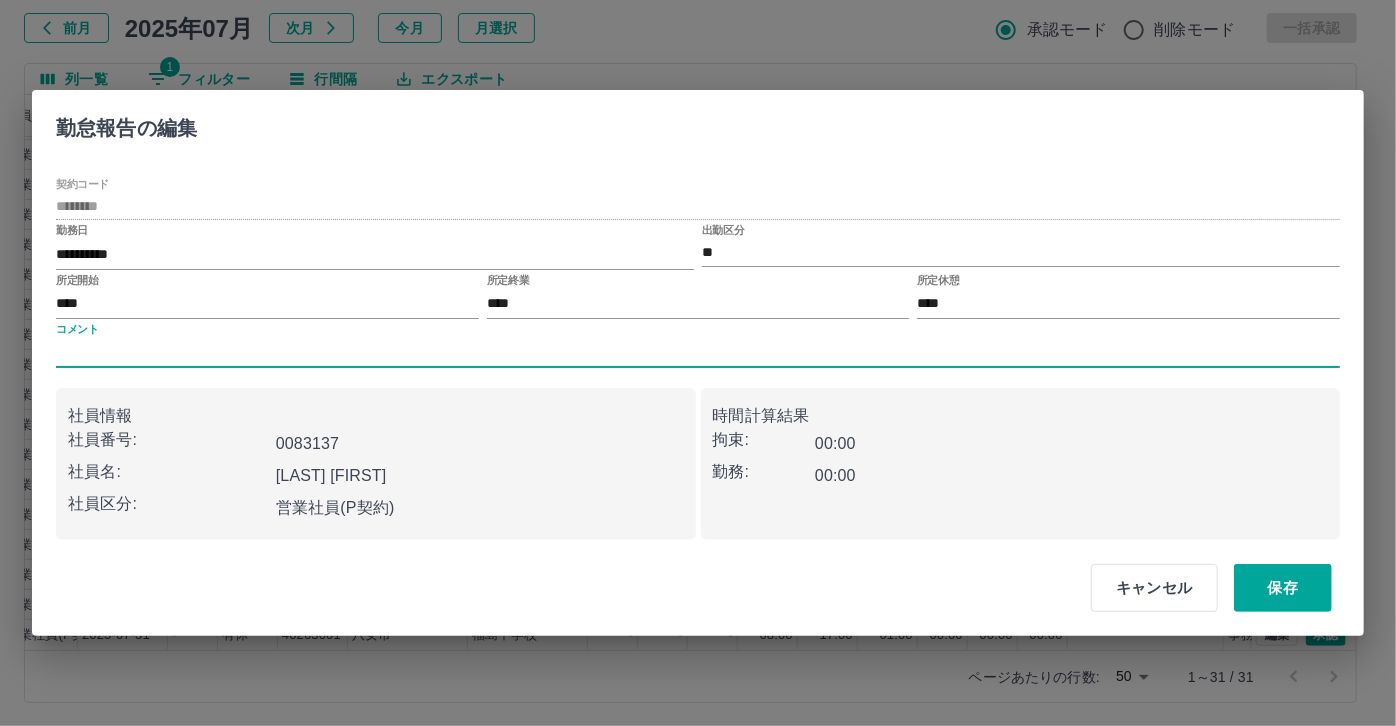 type on "*****" 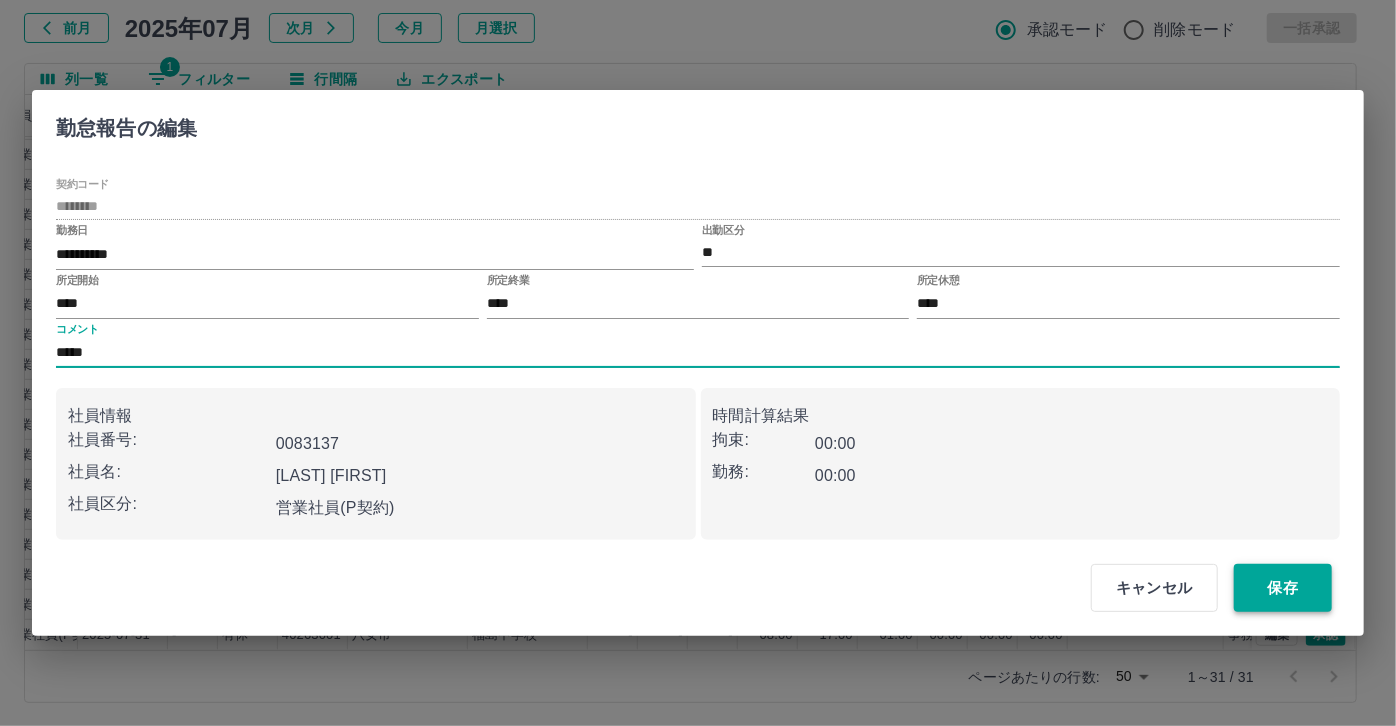 click on "保存" at bounding box center (1283, 588) 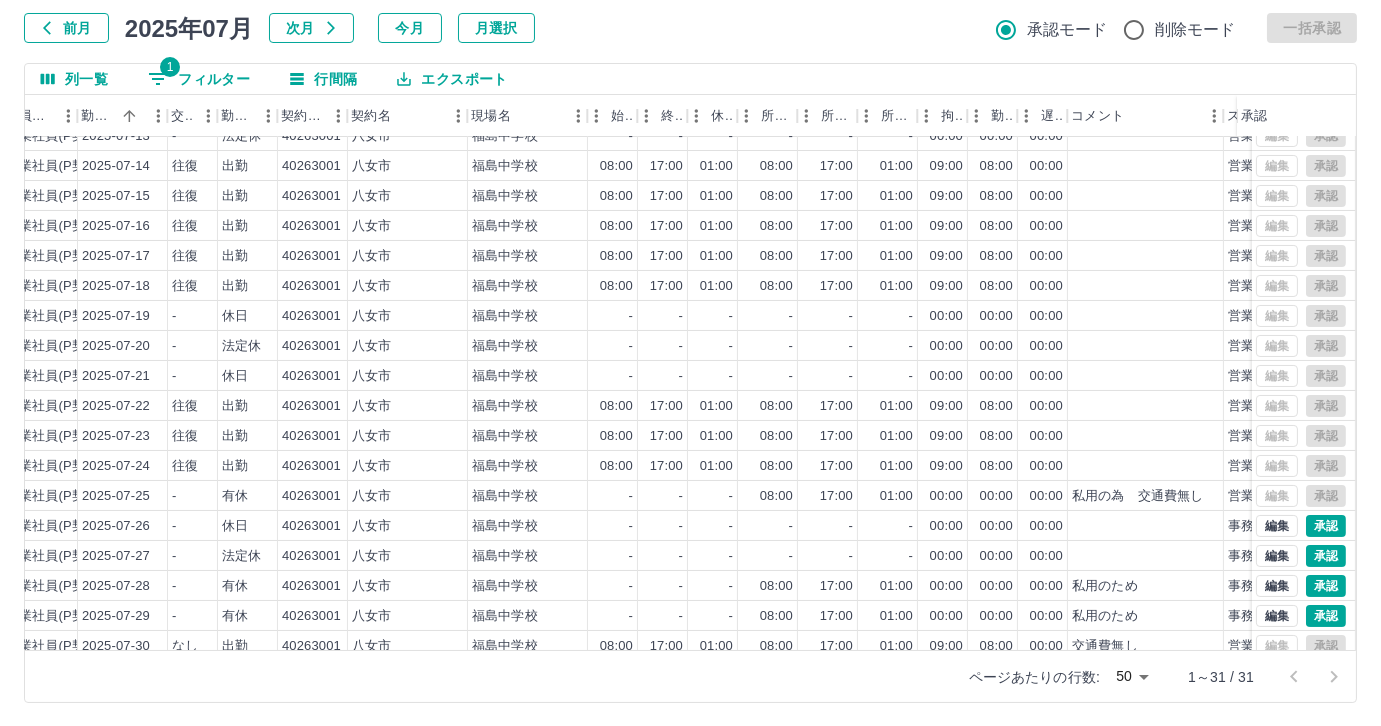 scroll, scrollTop: 431, scrollLeft: 323, axis: both 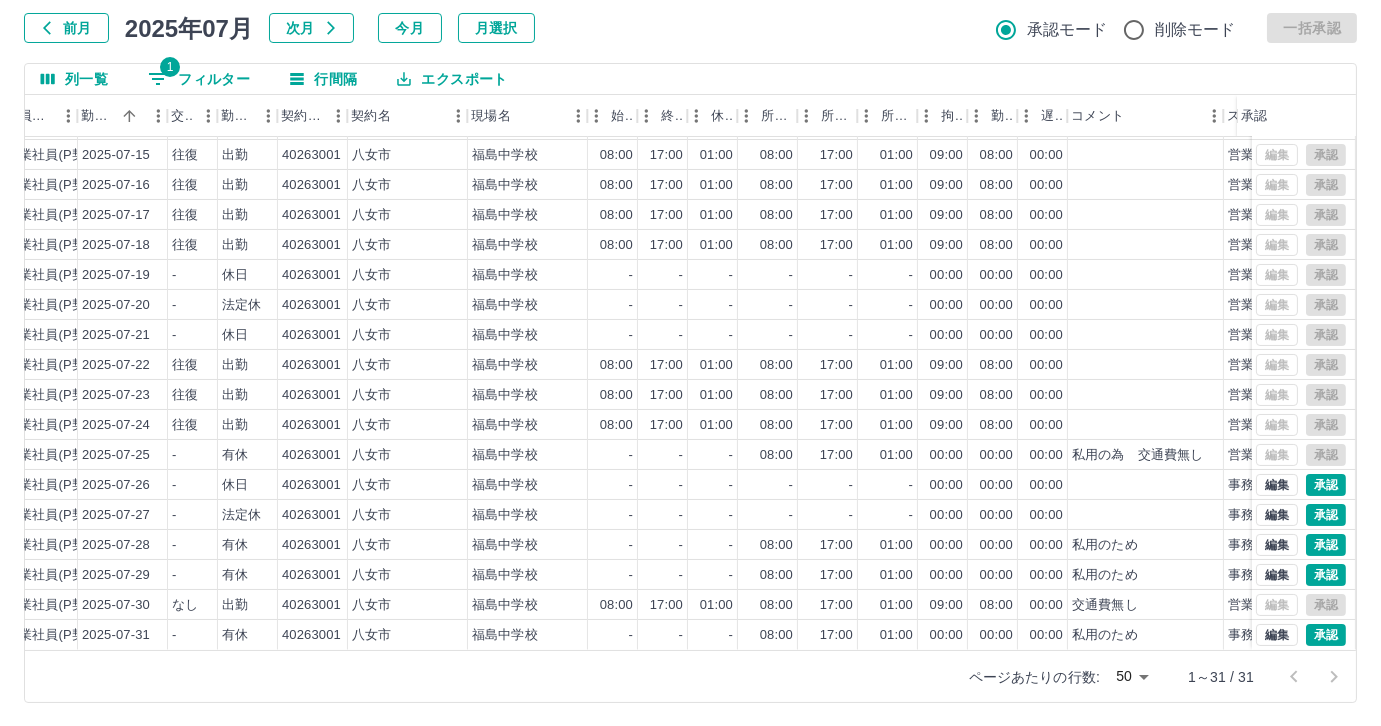 click on "1 フィルター" at bounding box center (199, 79) 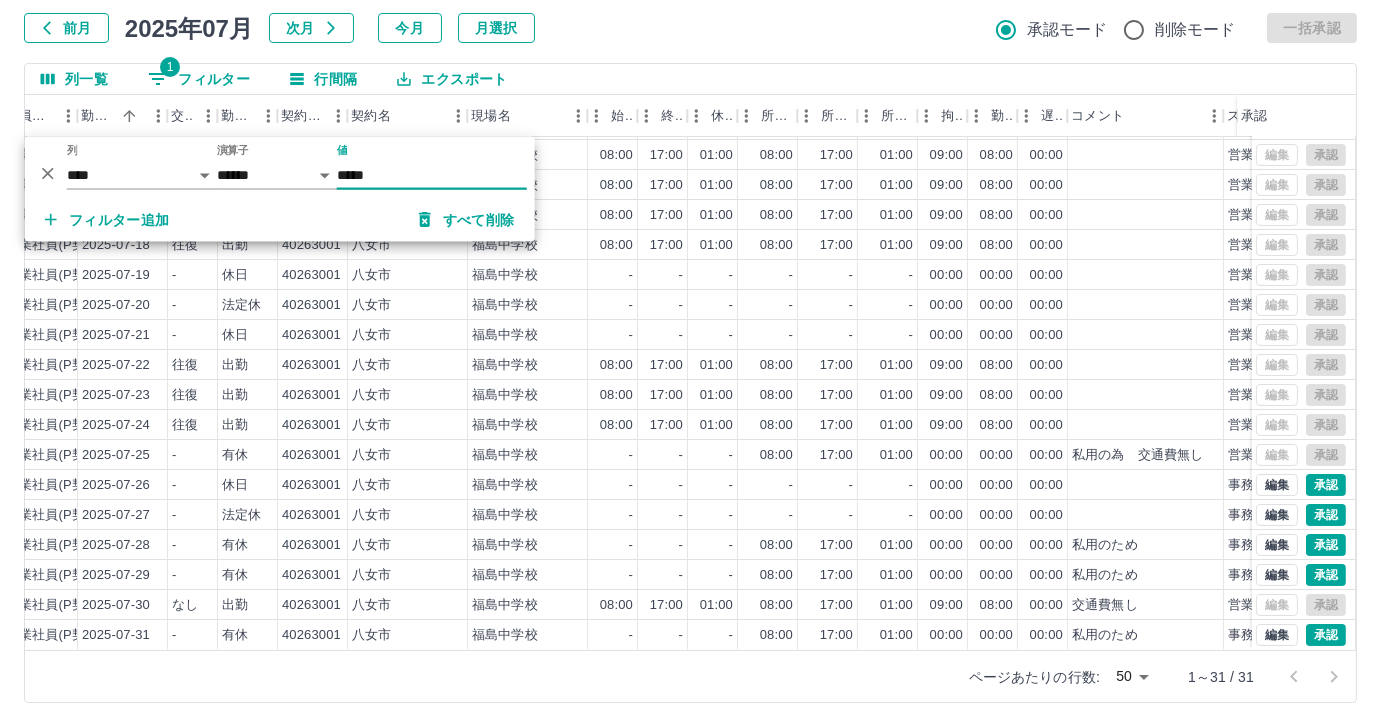 click on "*****" at bounding box center [432, 175] 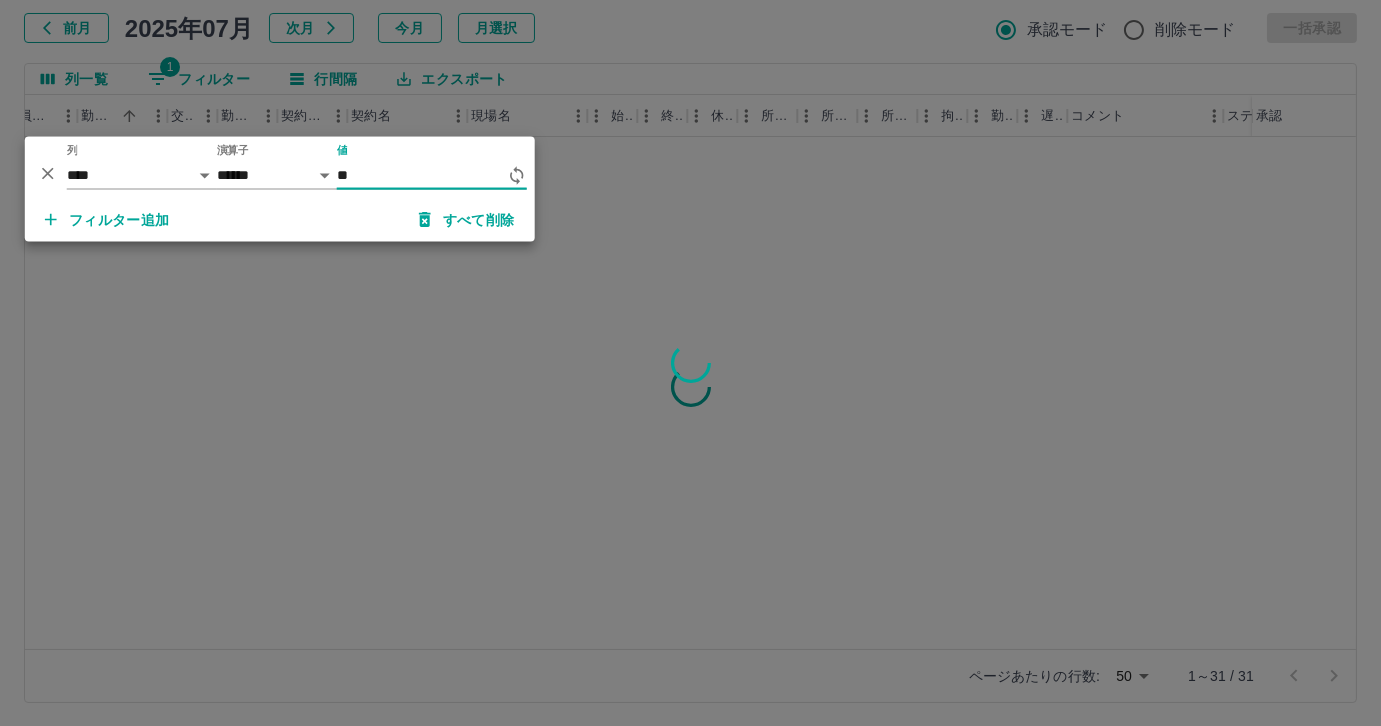 scroll, scrollTop: 0, scrollLeft: 323, axis: horizontal 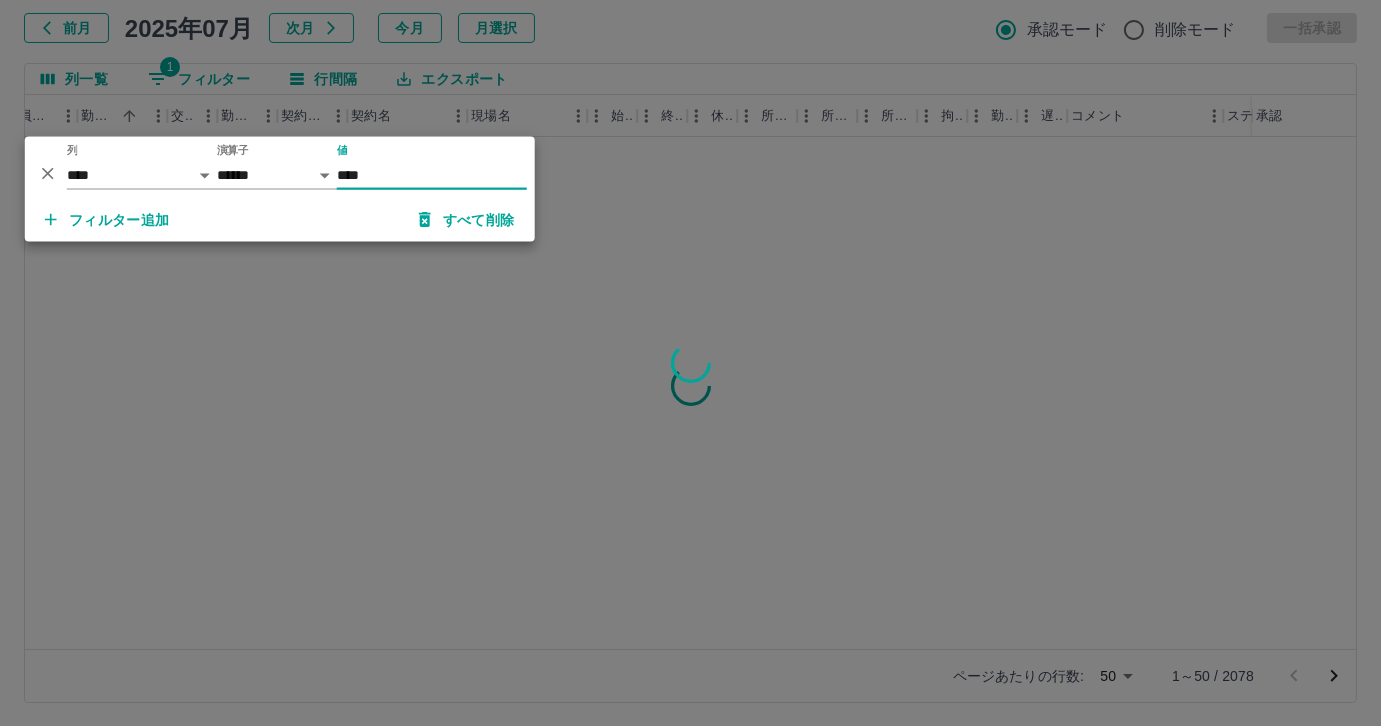 type on "*****" 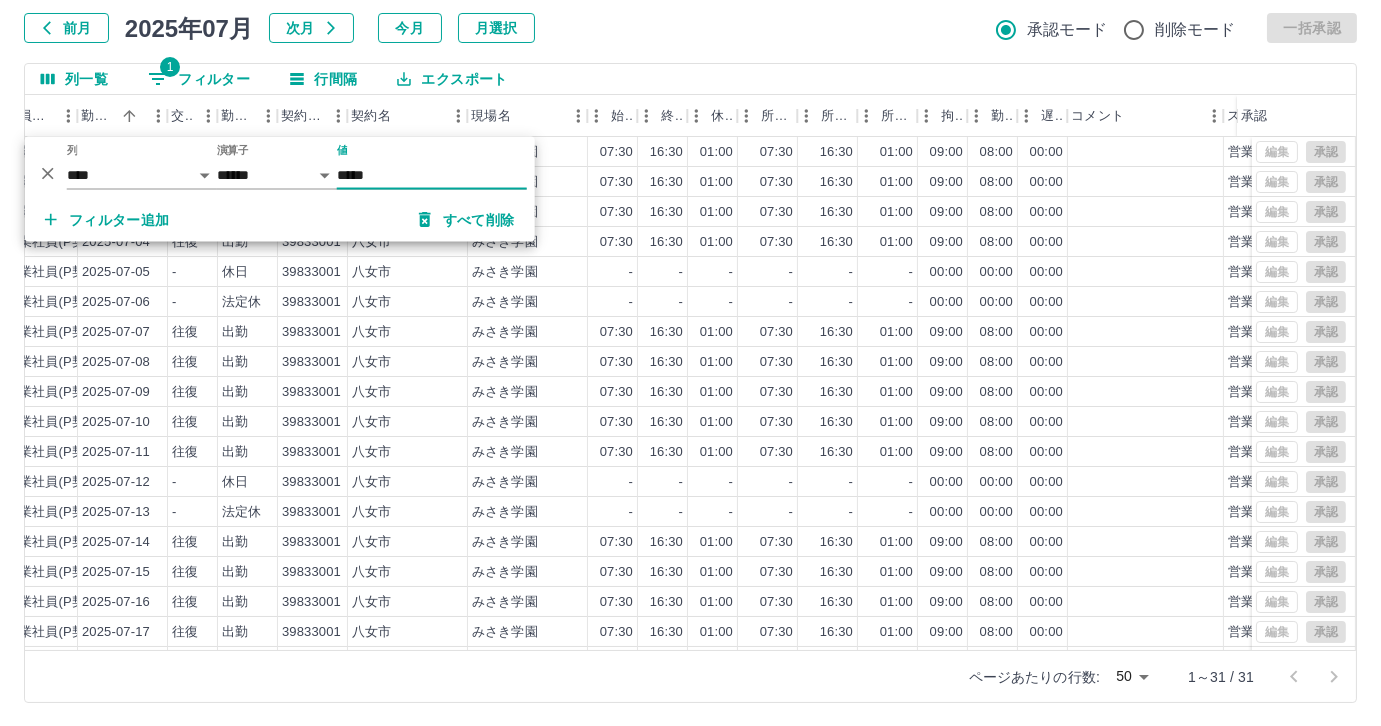 scroll, scrollTop: 431, scrollLeft: 323, axis: both 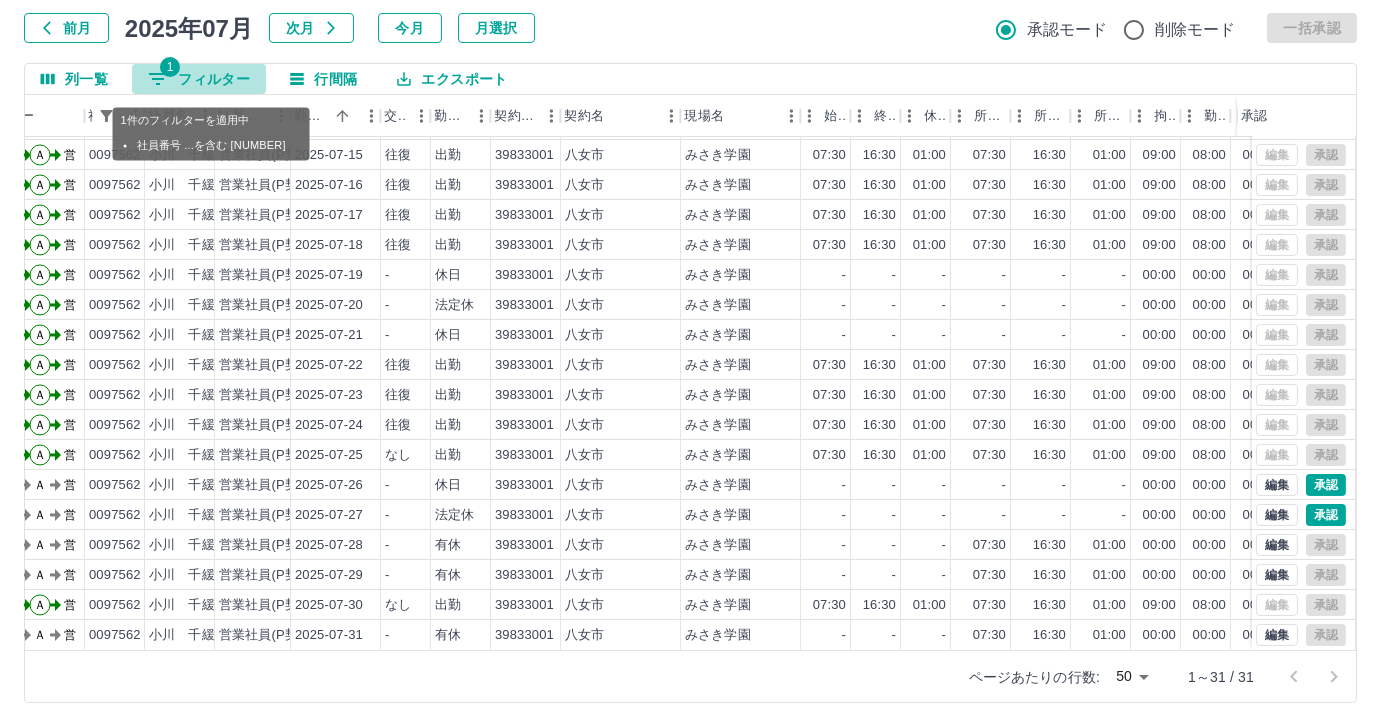 click on "1 フィルター" at bounding box center (199, 79) 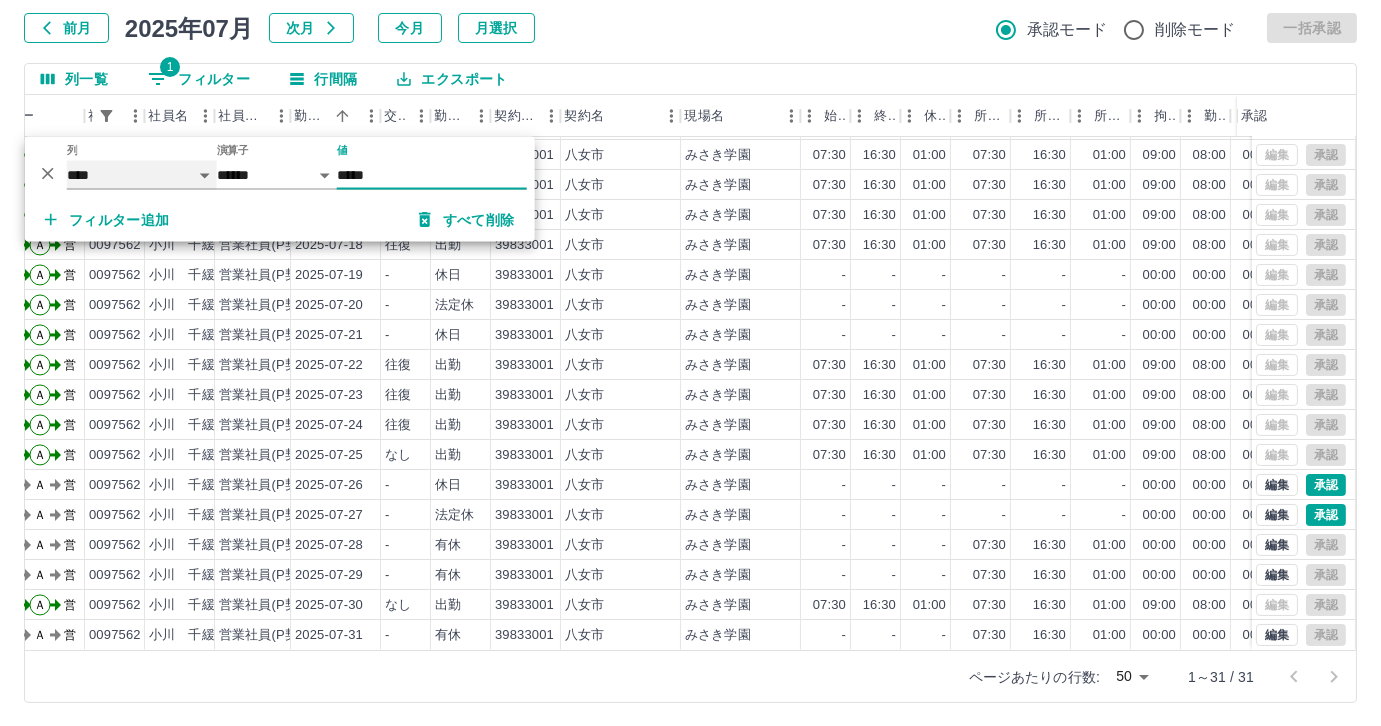 click on "**** *** **** *** *** **** ***** *** *** ** ** ** **** **** **** ** ** *** **** *****" at bounding box center [142, 175] 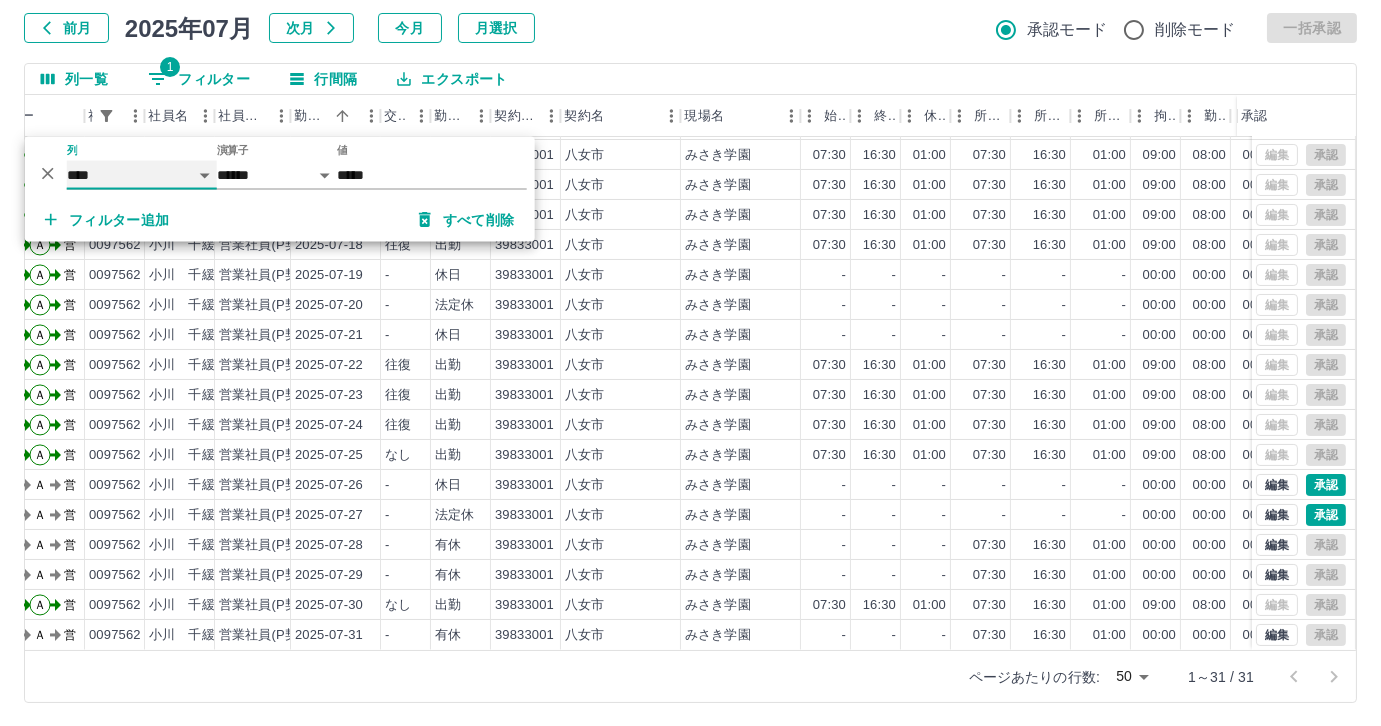 click on "**** *** **** *** *** **** ***** *** *** ** ** ** **** **** **** ** ** *** **** *****" at bounding box center (142, 175) 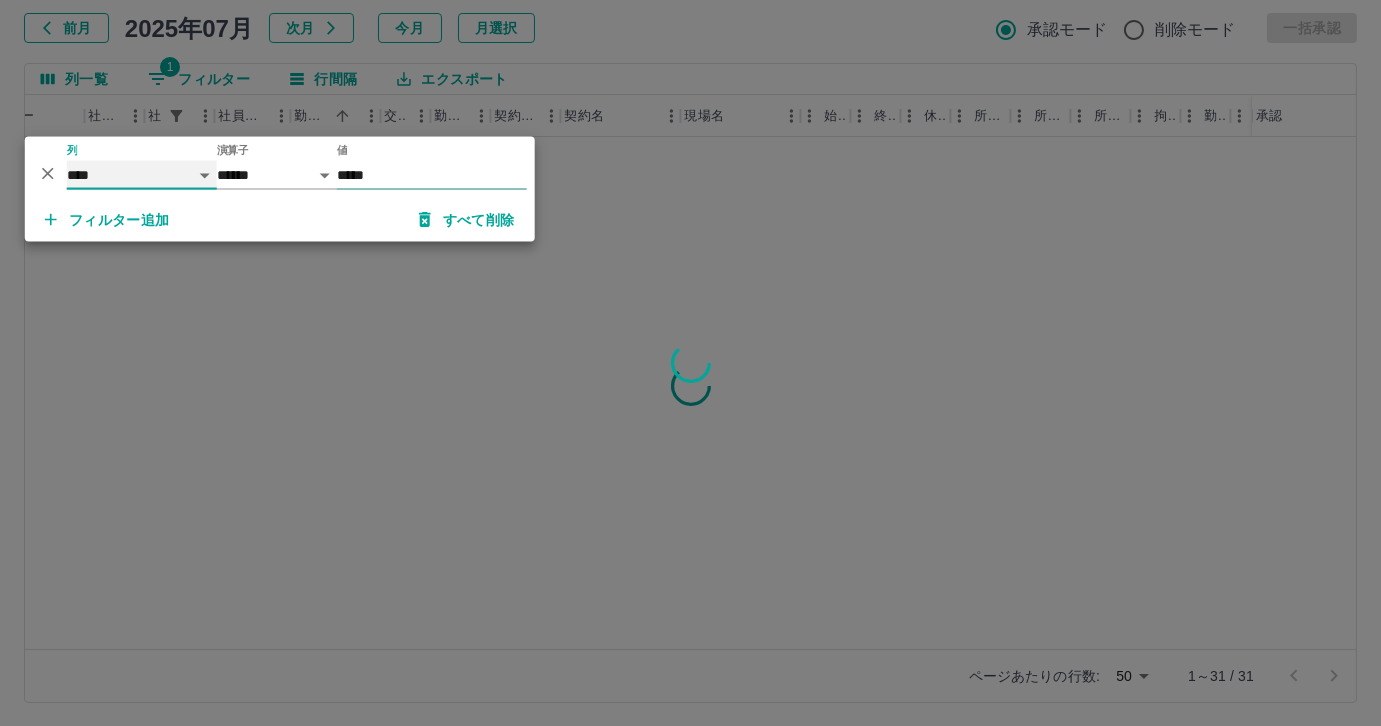 scroll, scrollTop: 0, scrollLeft: 110, axis: horizontal 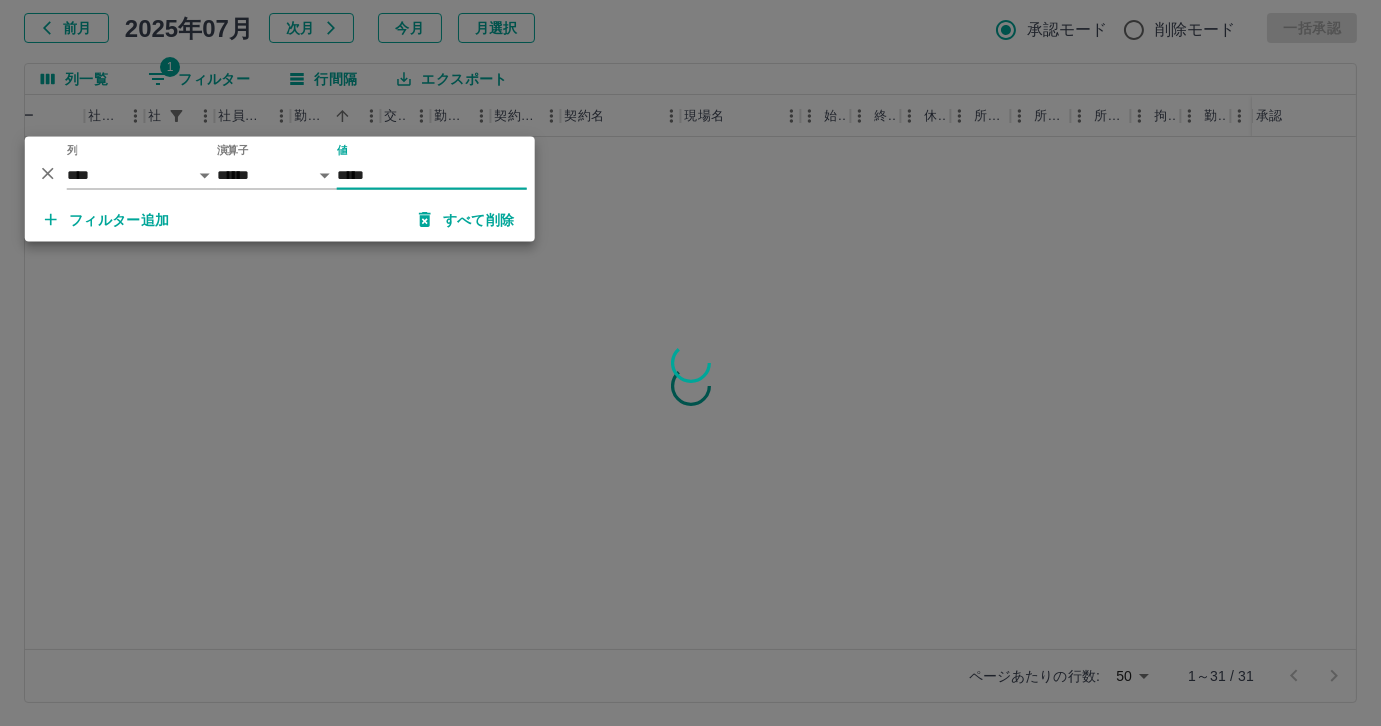 click on "*****" at bounding box center (432, 175) 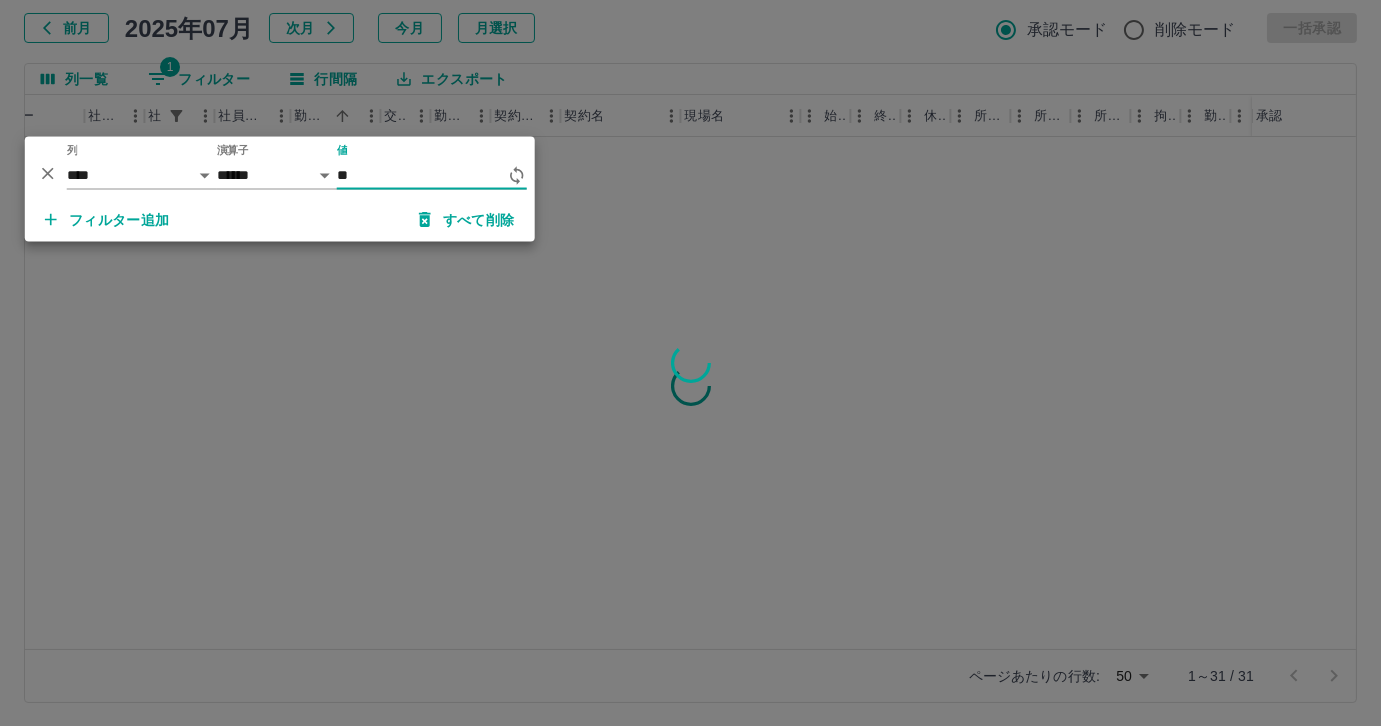 type on "*" 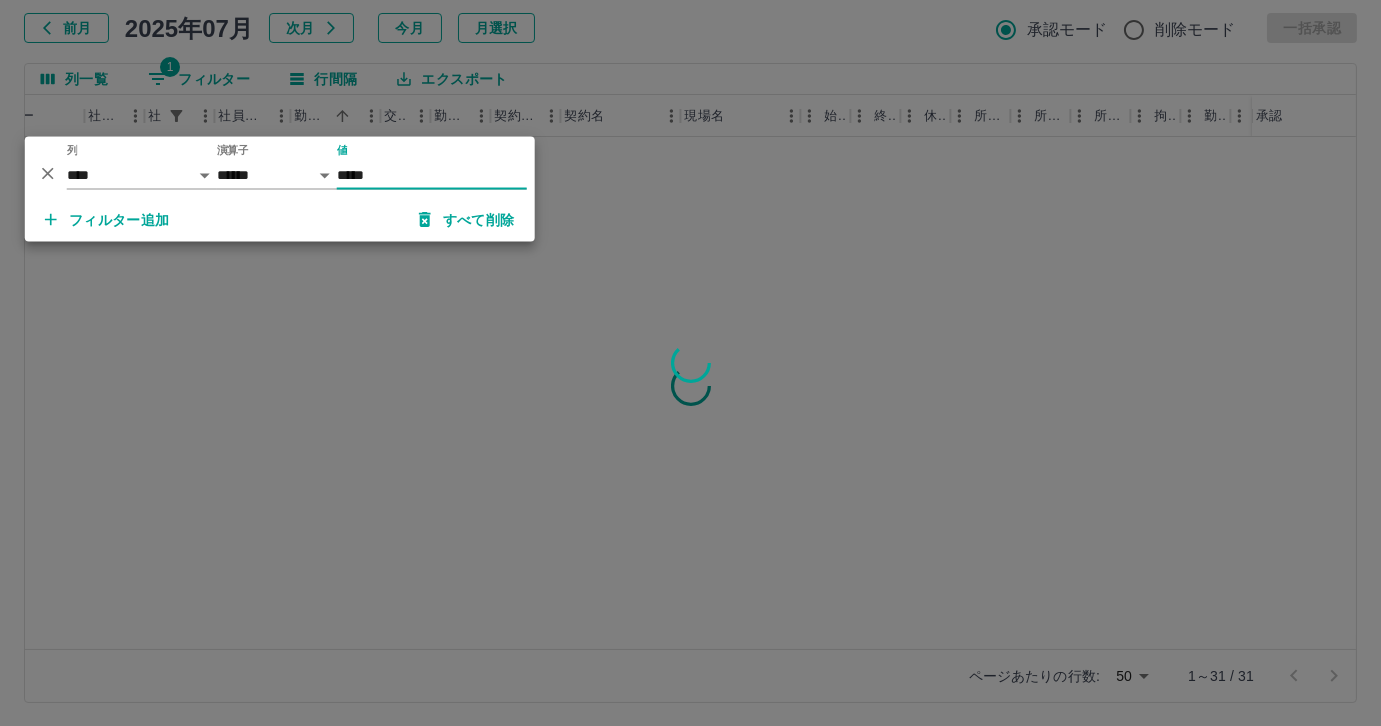 type on "*****" 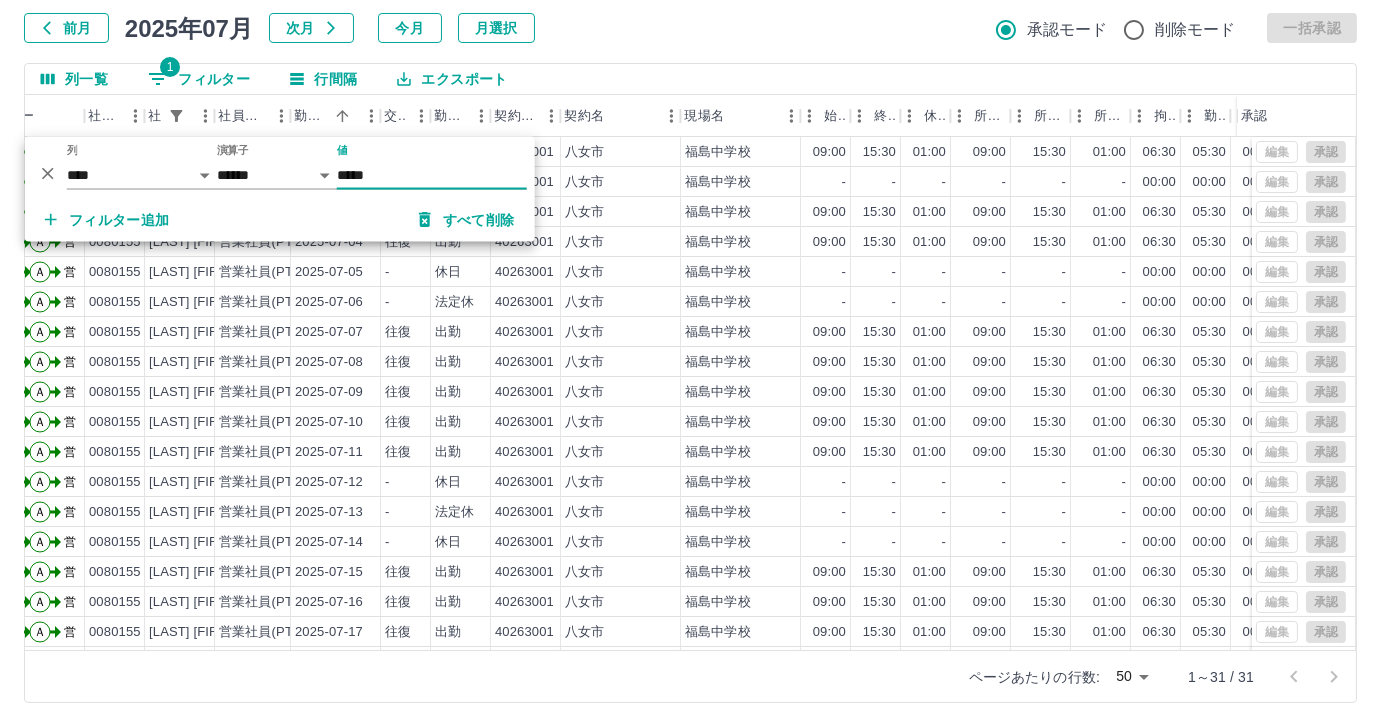 click on "前月 2025年07月 次月 今月 月選択 承認モード 削除モード 一括承認" at bounding box center [690, 28] 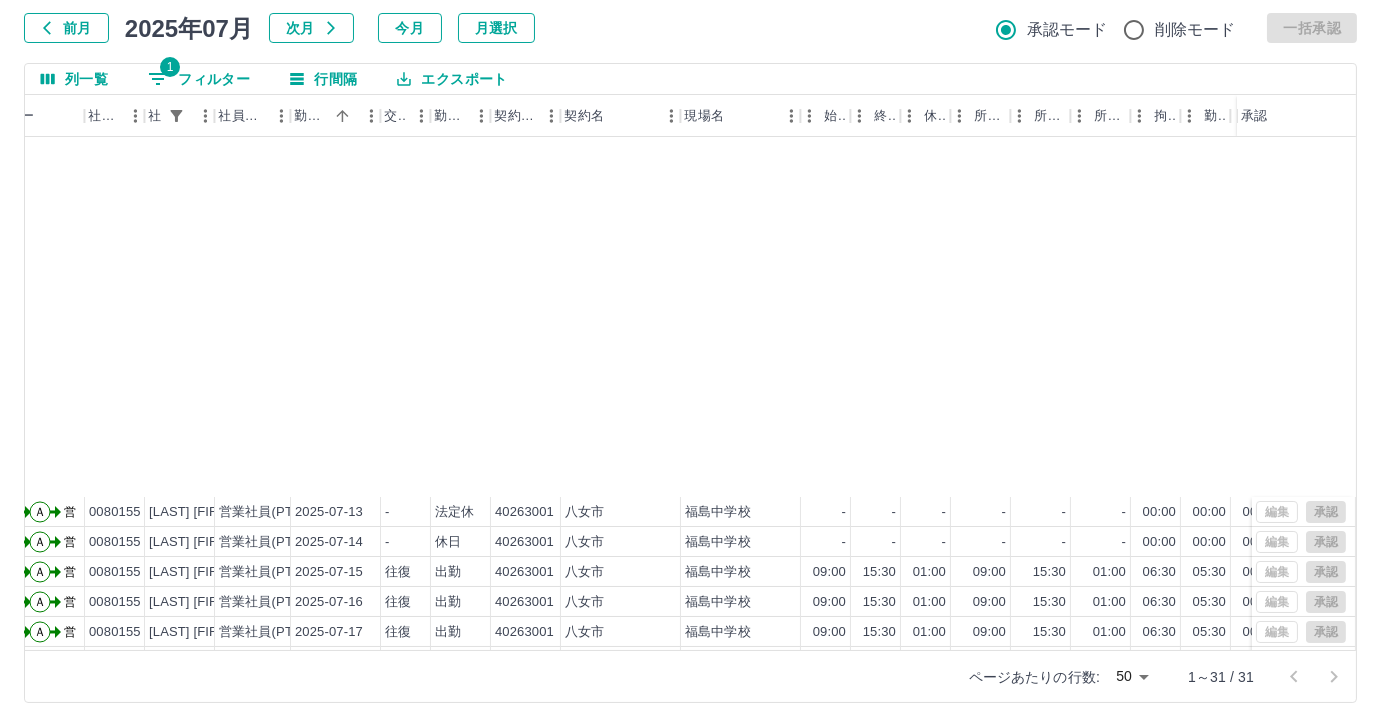 scroll, scrollTop: 431, scrollLeft: 110, axis: both 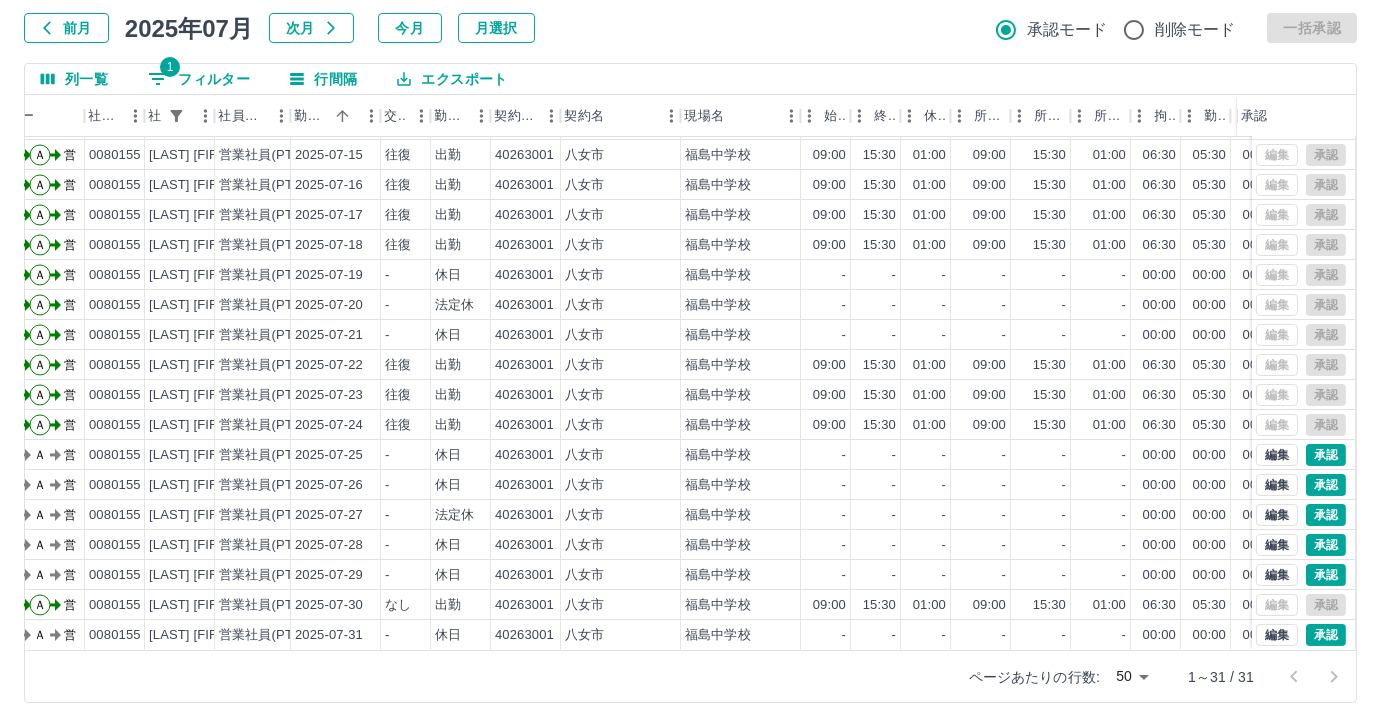 click on "1 フィルター" at bounding box center [199, 79] 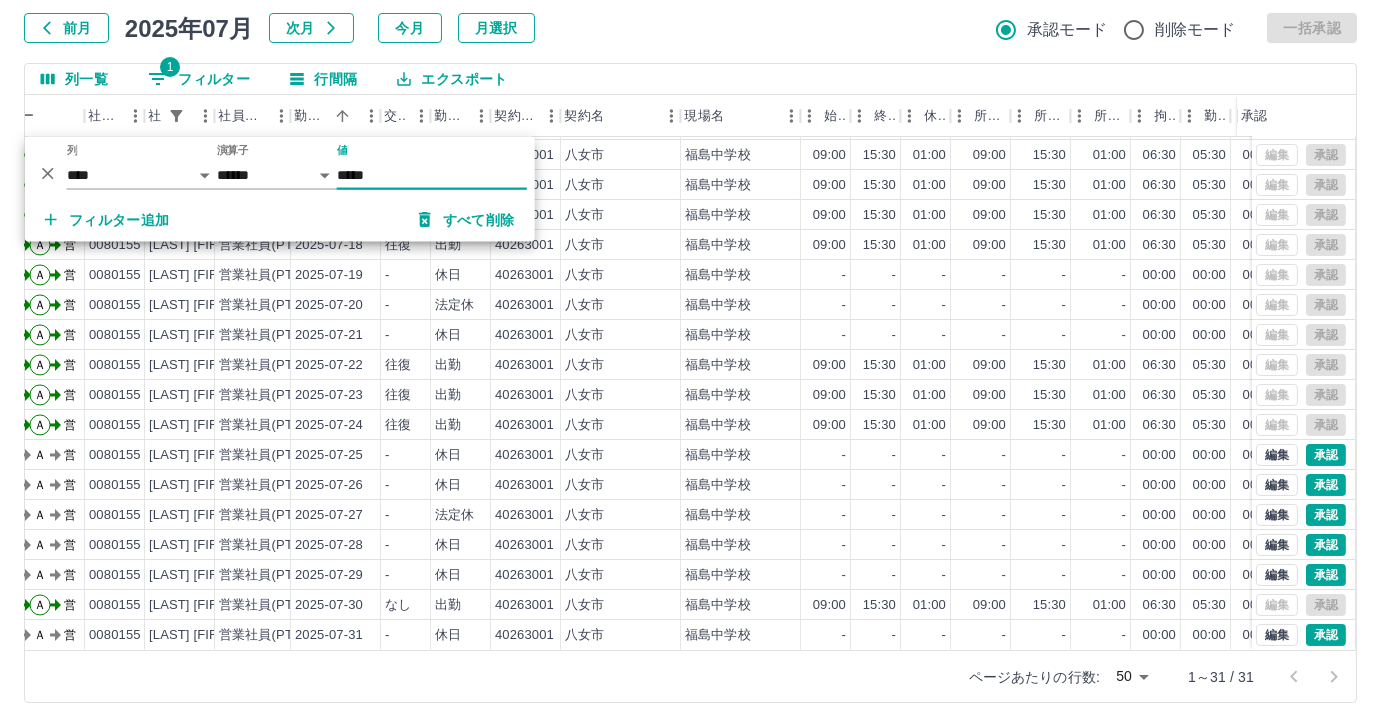 click on "*****" at bounding box center [432, 175] 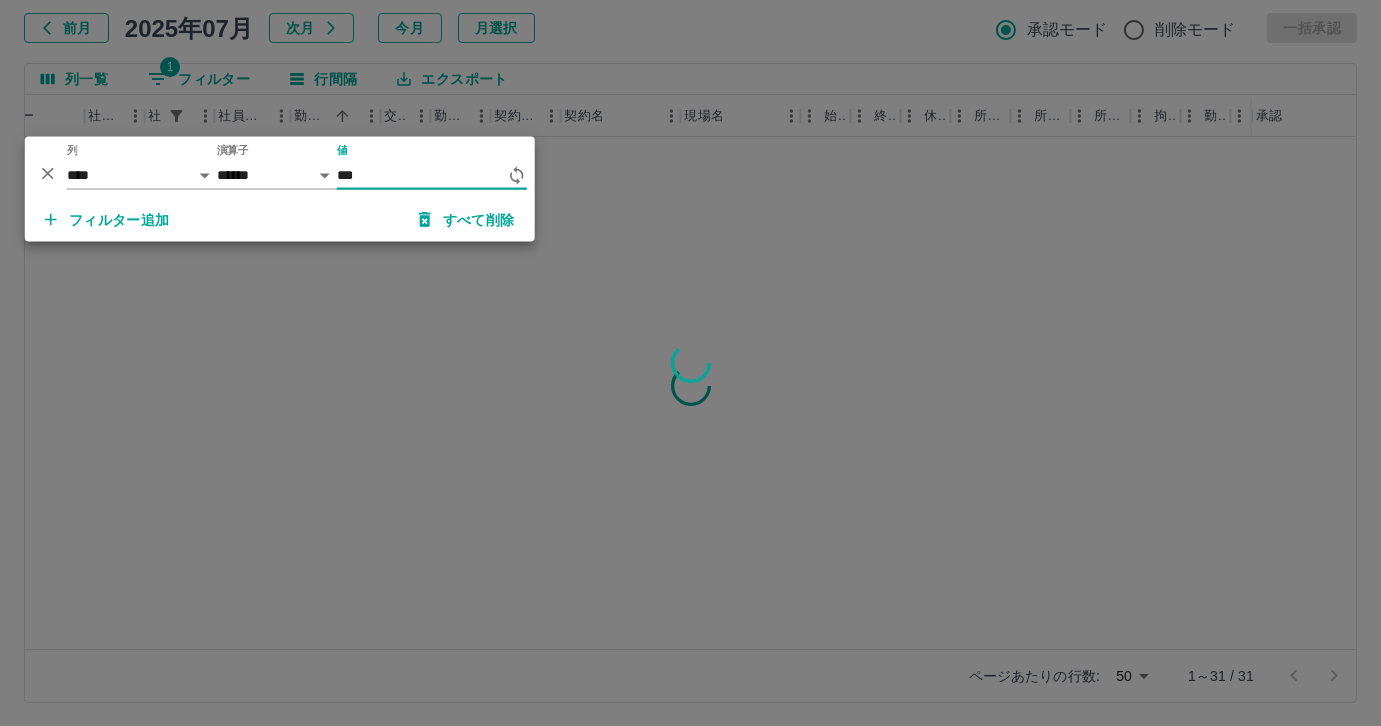scroll, scrollTop: 0, scrollLeft: 110, axis: horizontal 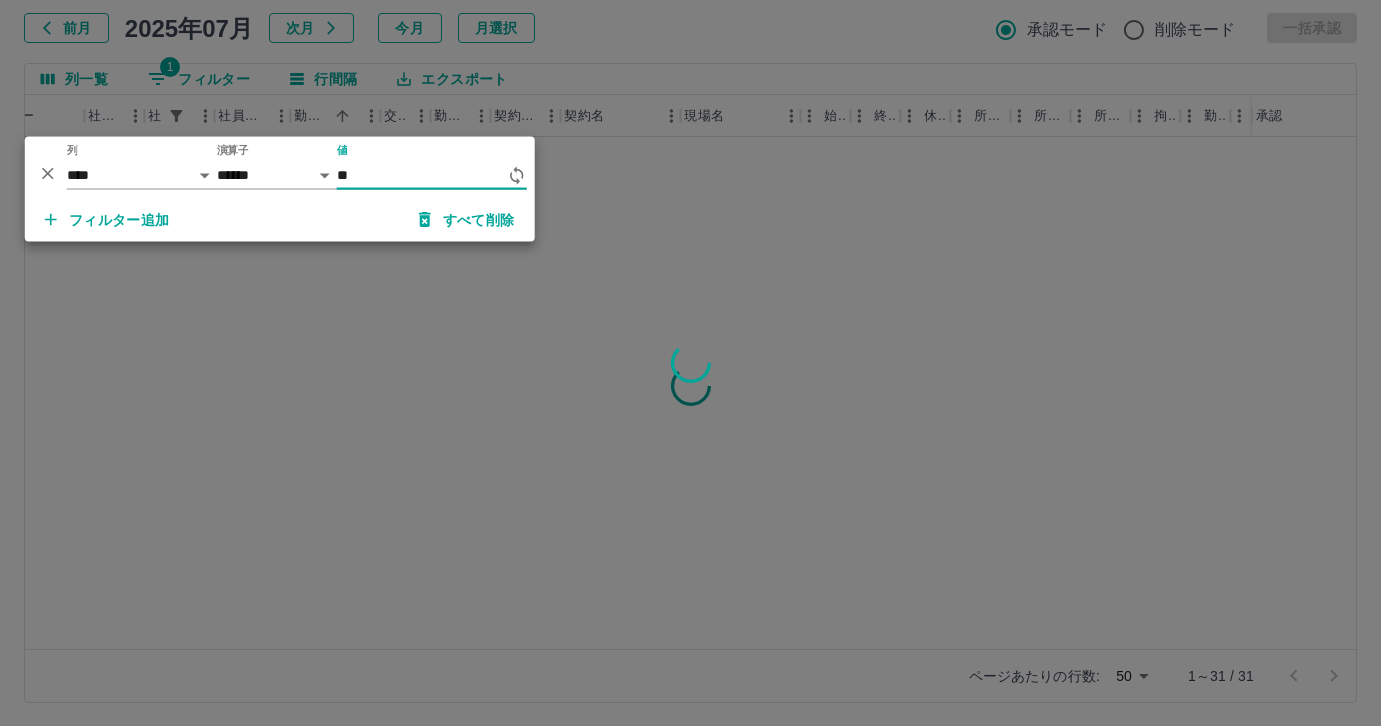 type on "*" 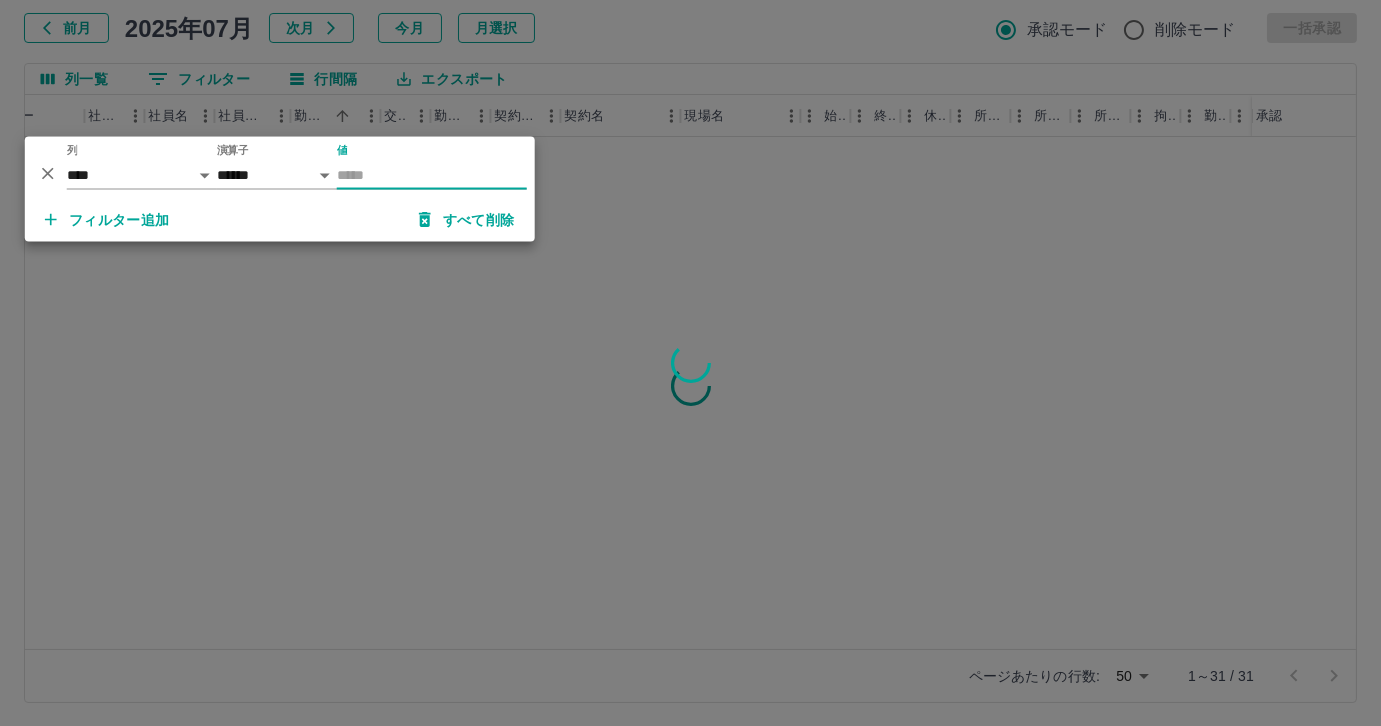 type 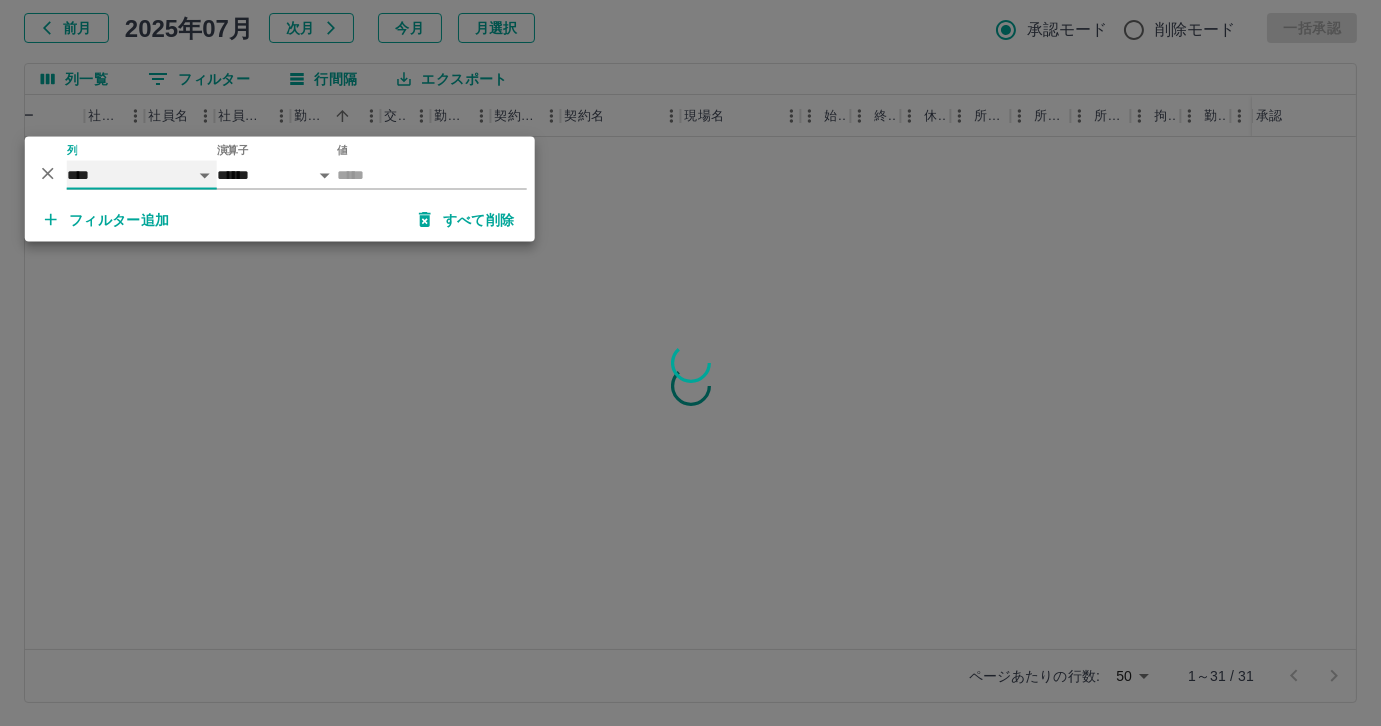 click on "**** *** **** *** *** **** ***** *** *** ** ** ** **** **** **** ** ** *** **** *****" at bounding box center (142, 175) 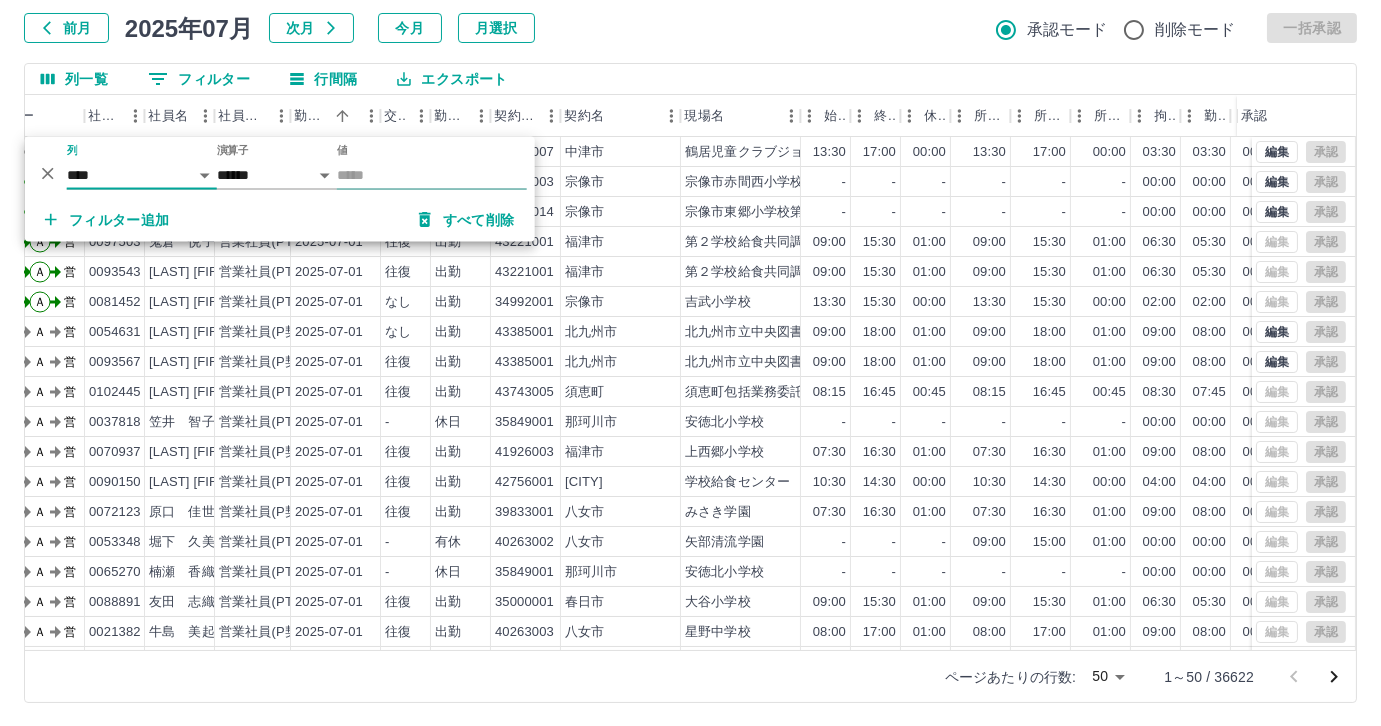 click on "値" at bounding box center [432, 175] 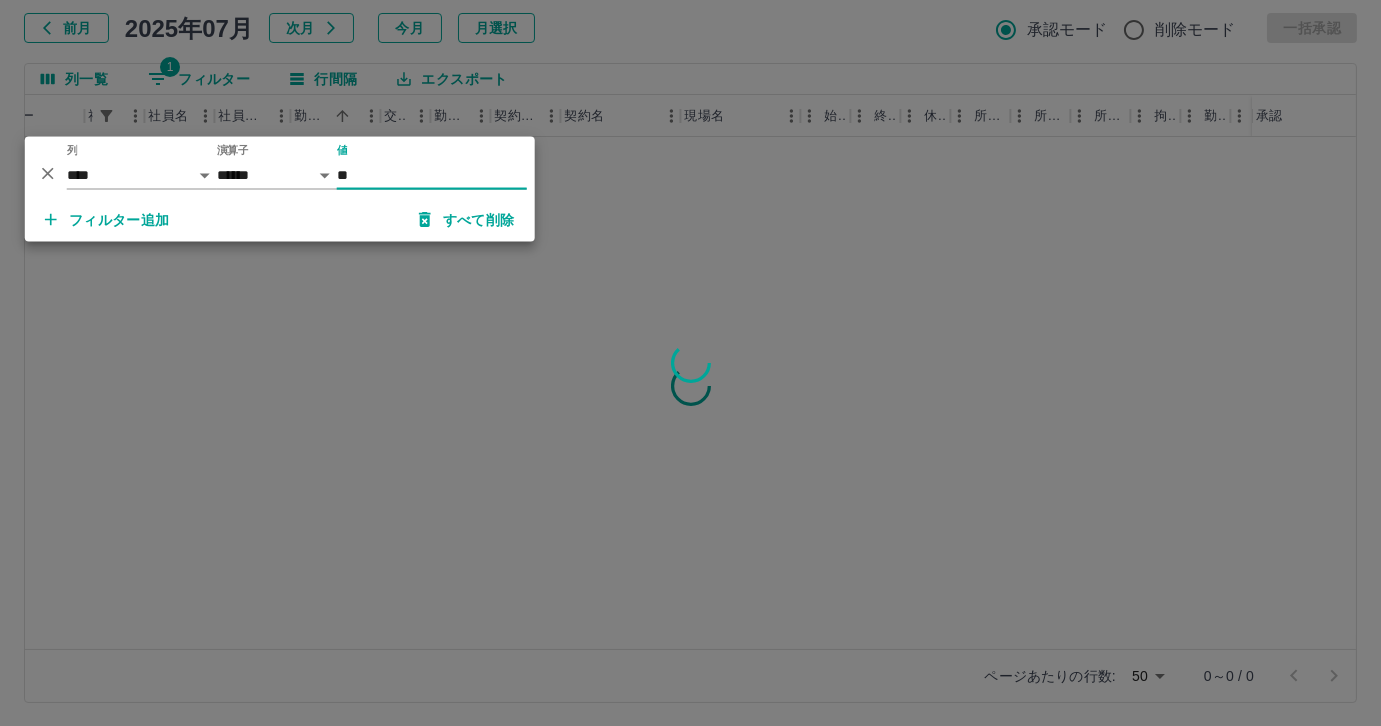 type on "*" 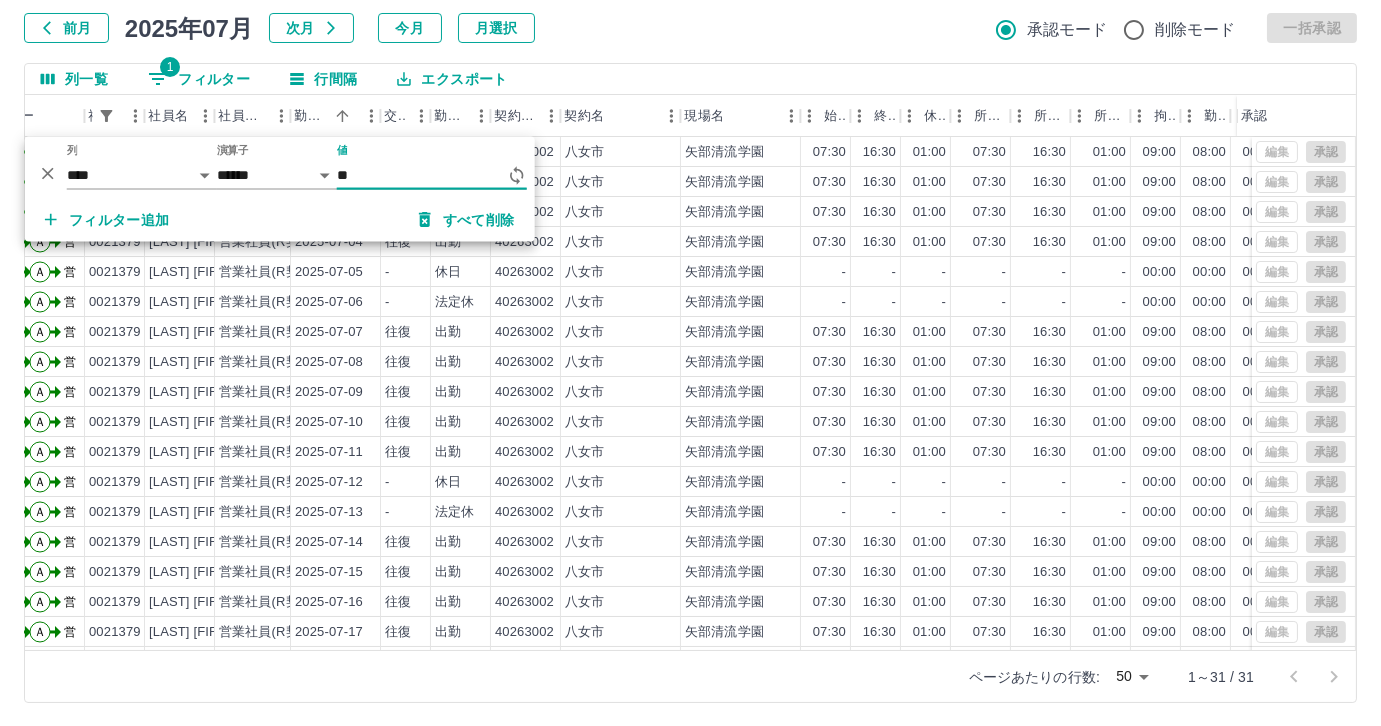 type on "*" 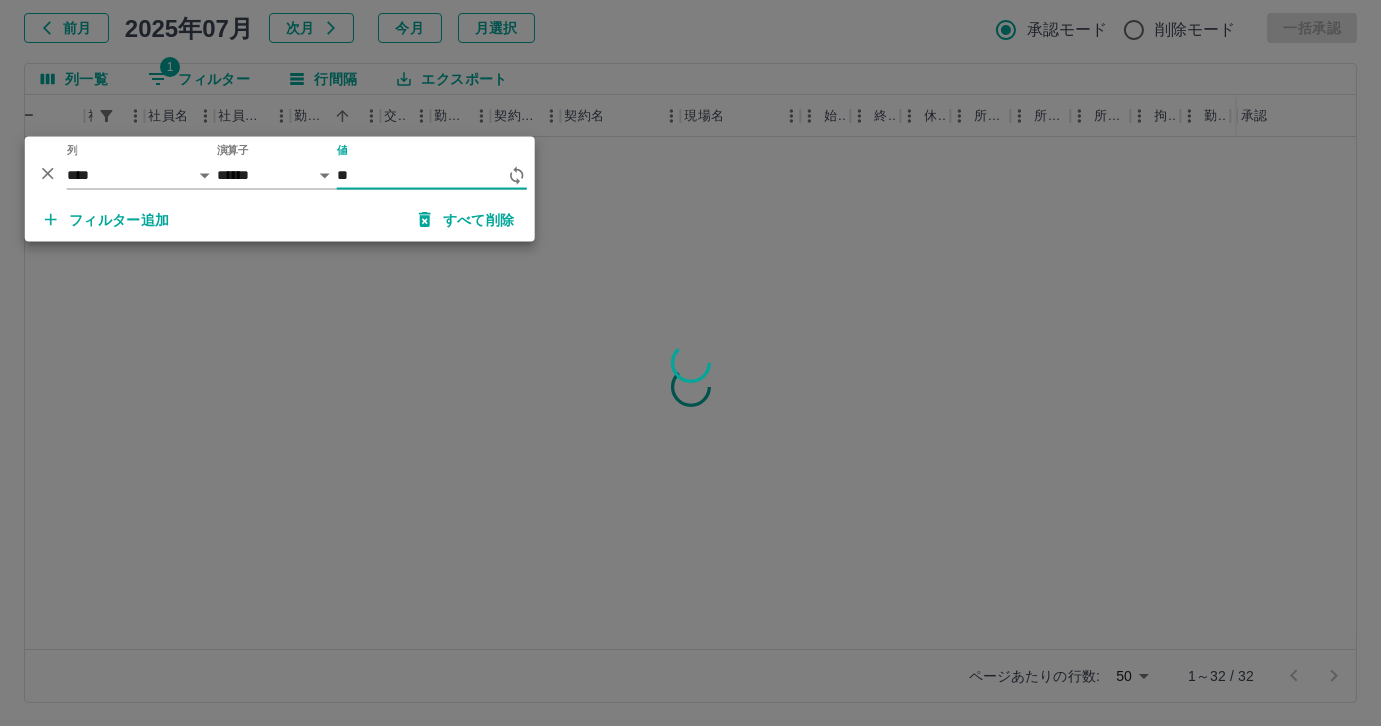 scroll, scrollTop: 0, scrollLeft: 110, axis: horizontal 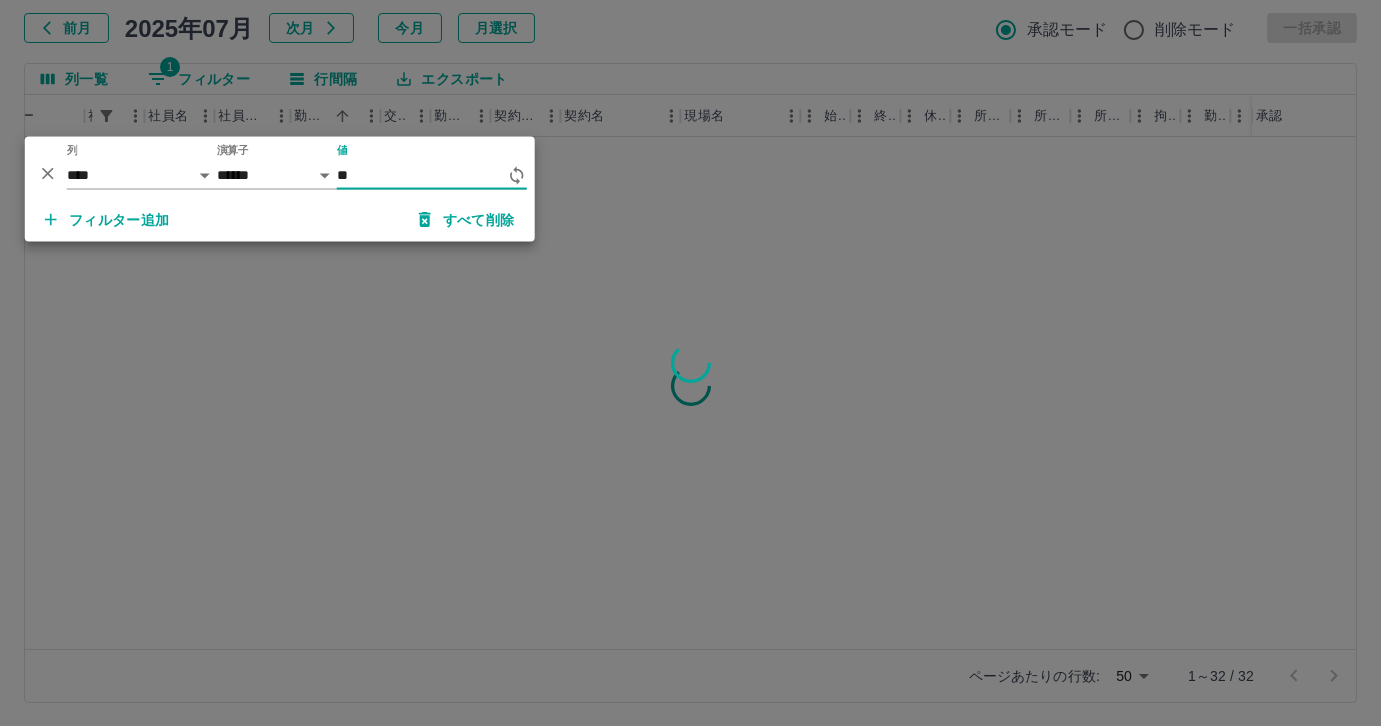 type on "*" 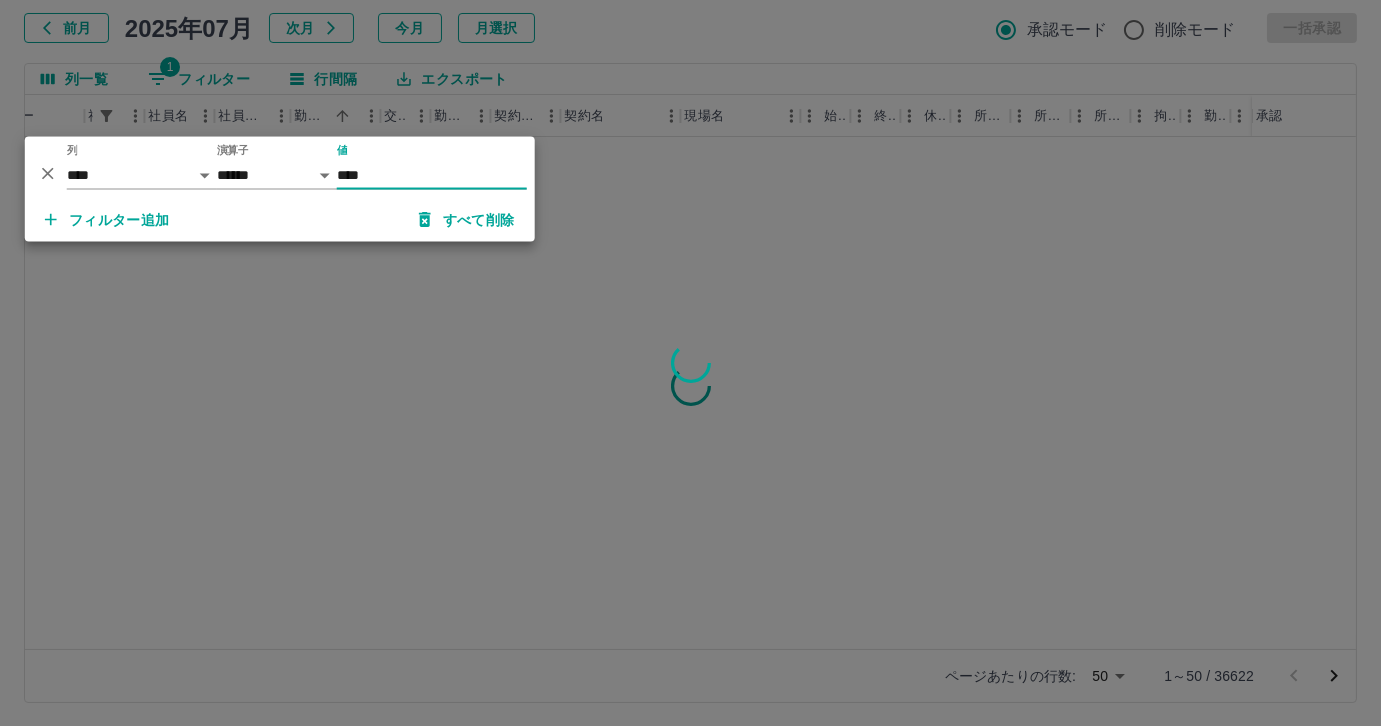 type on "*****" 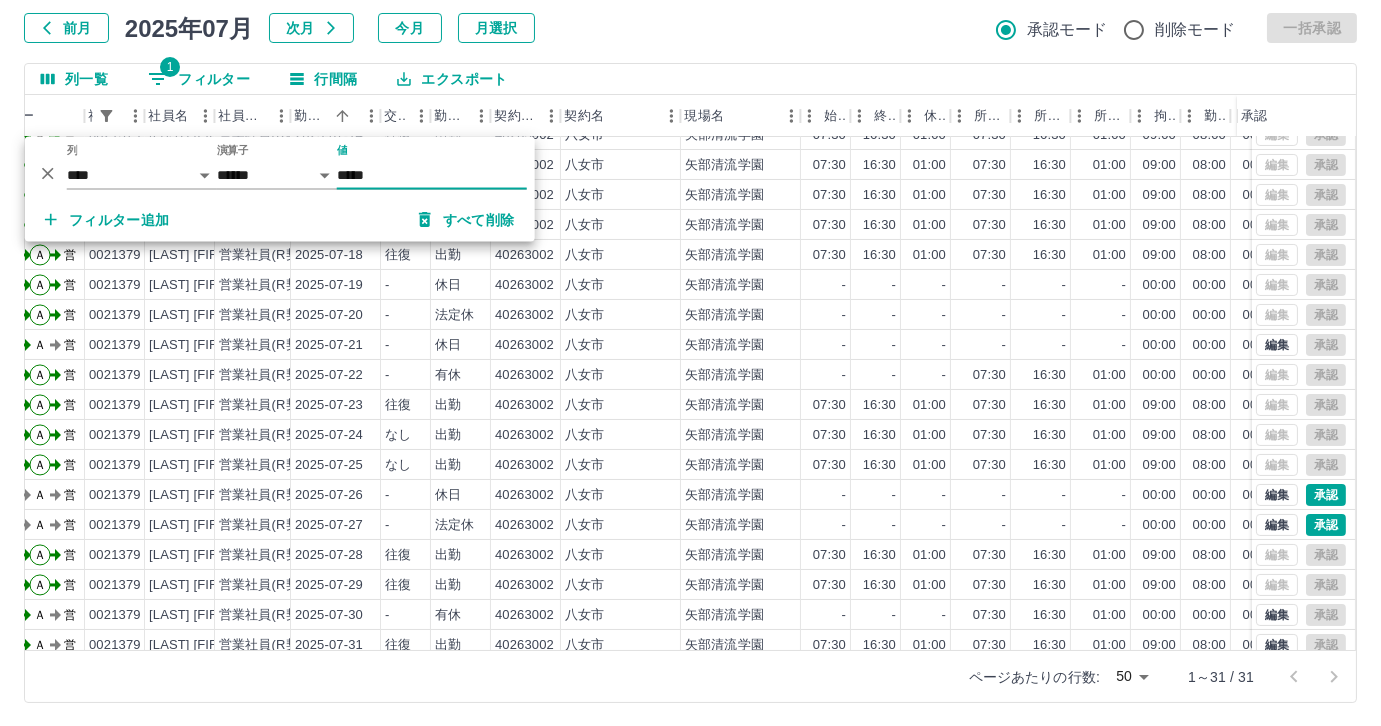 scroll, scrollTop: 431, scrollLeft: 110, axis: both 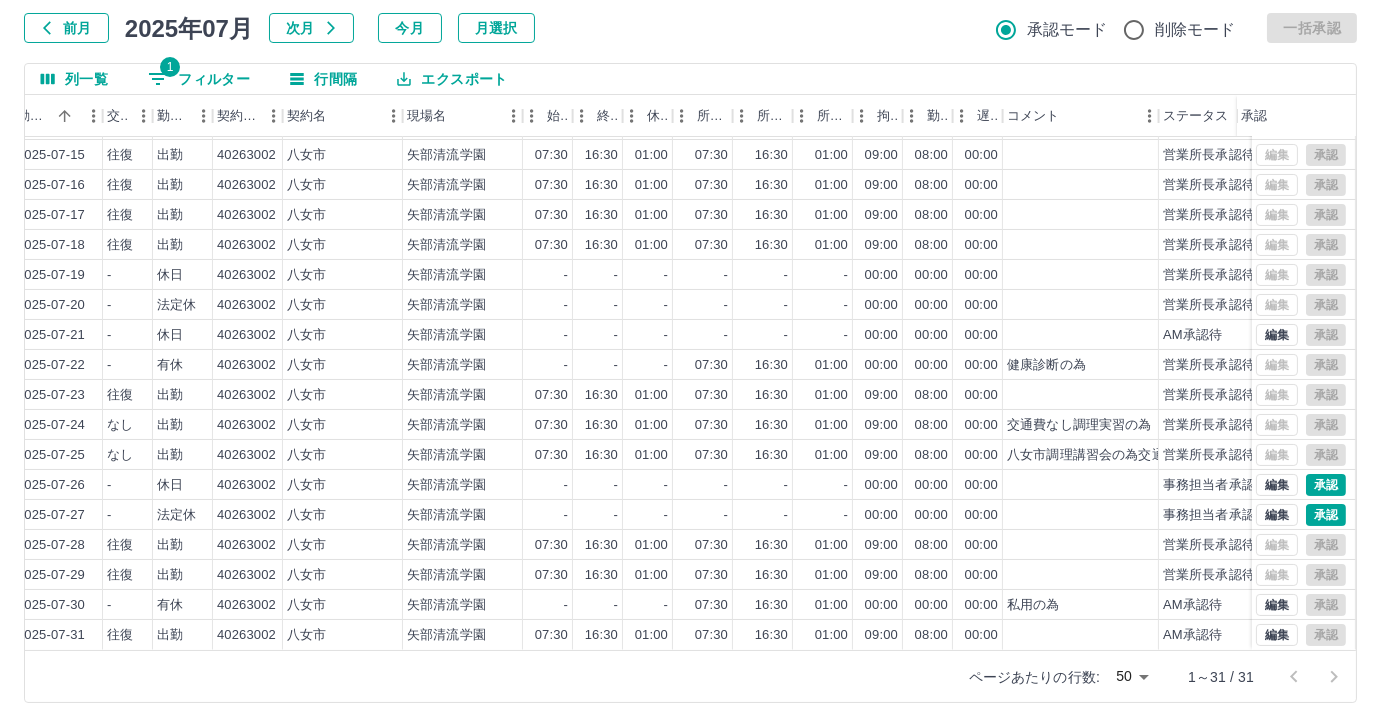 click on "1 フィルター" at bounding box center [199, 79] 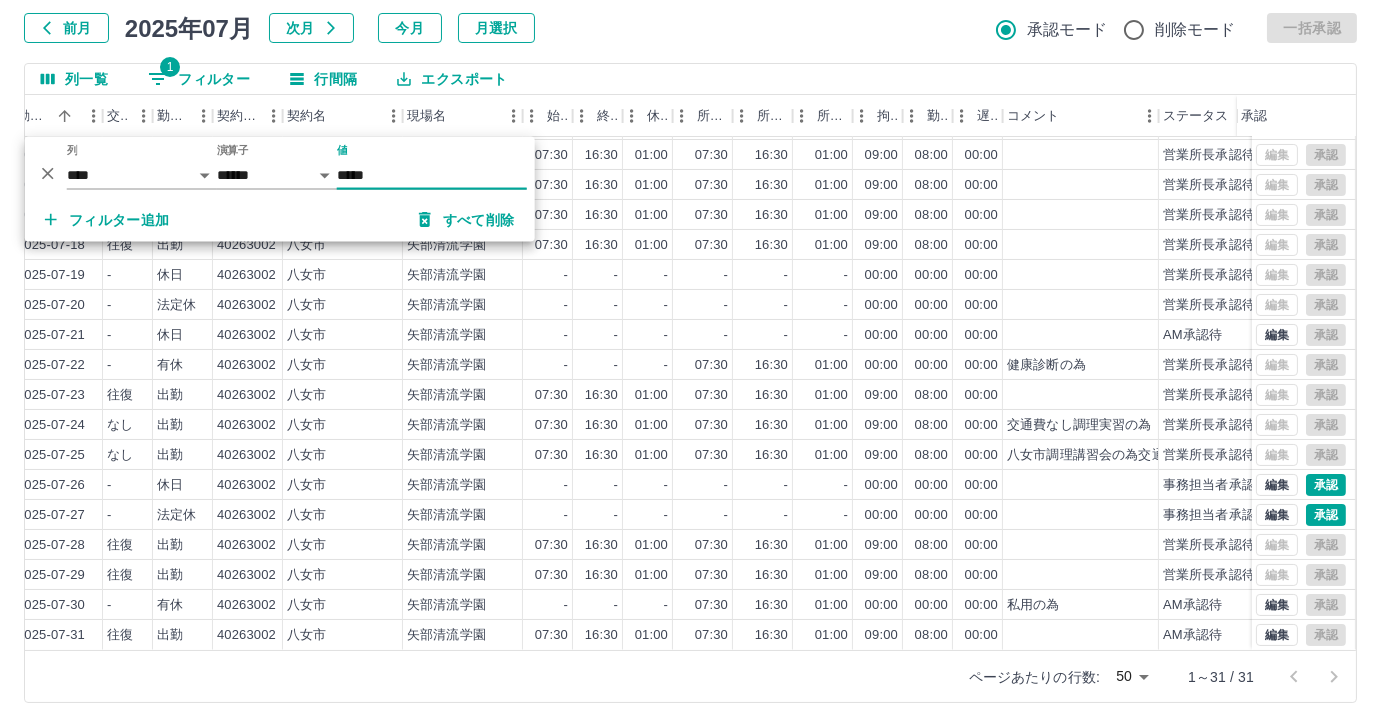 click on "*****" at bounding box center (432, 175) 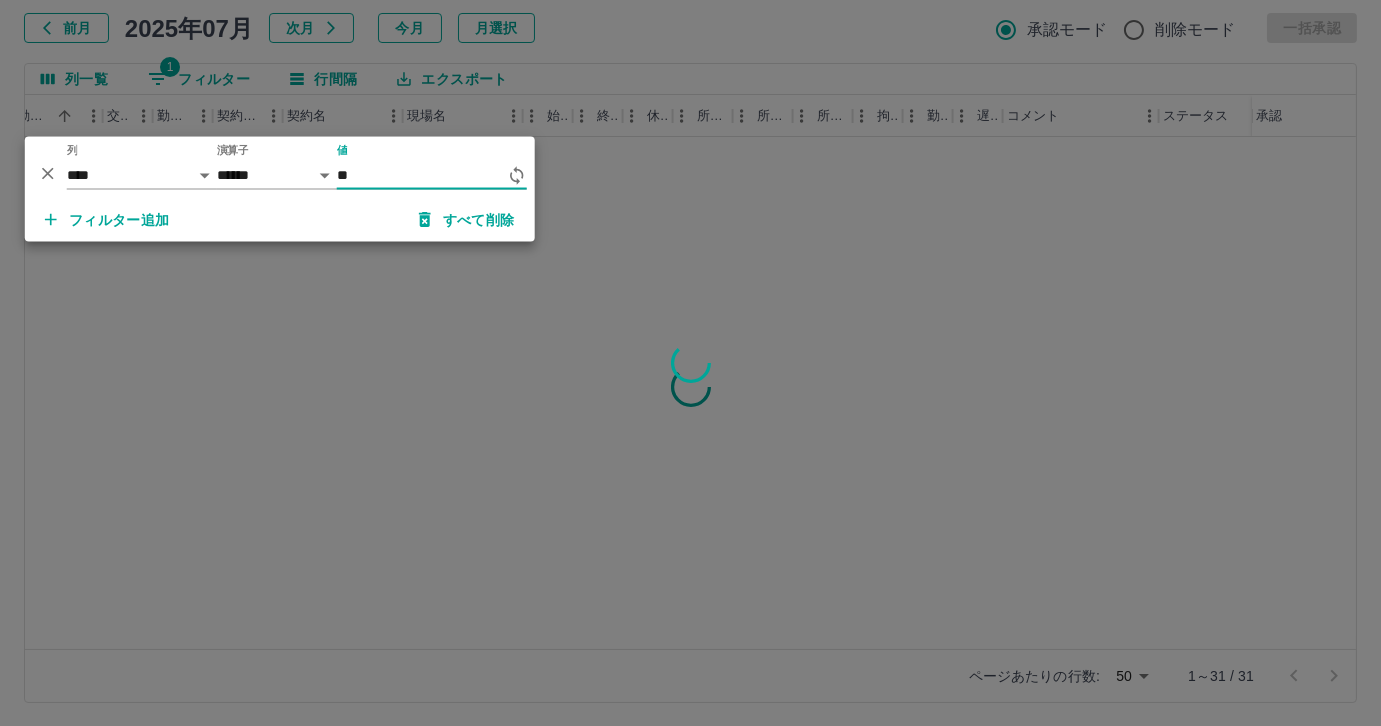 type on "*" 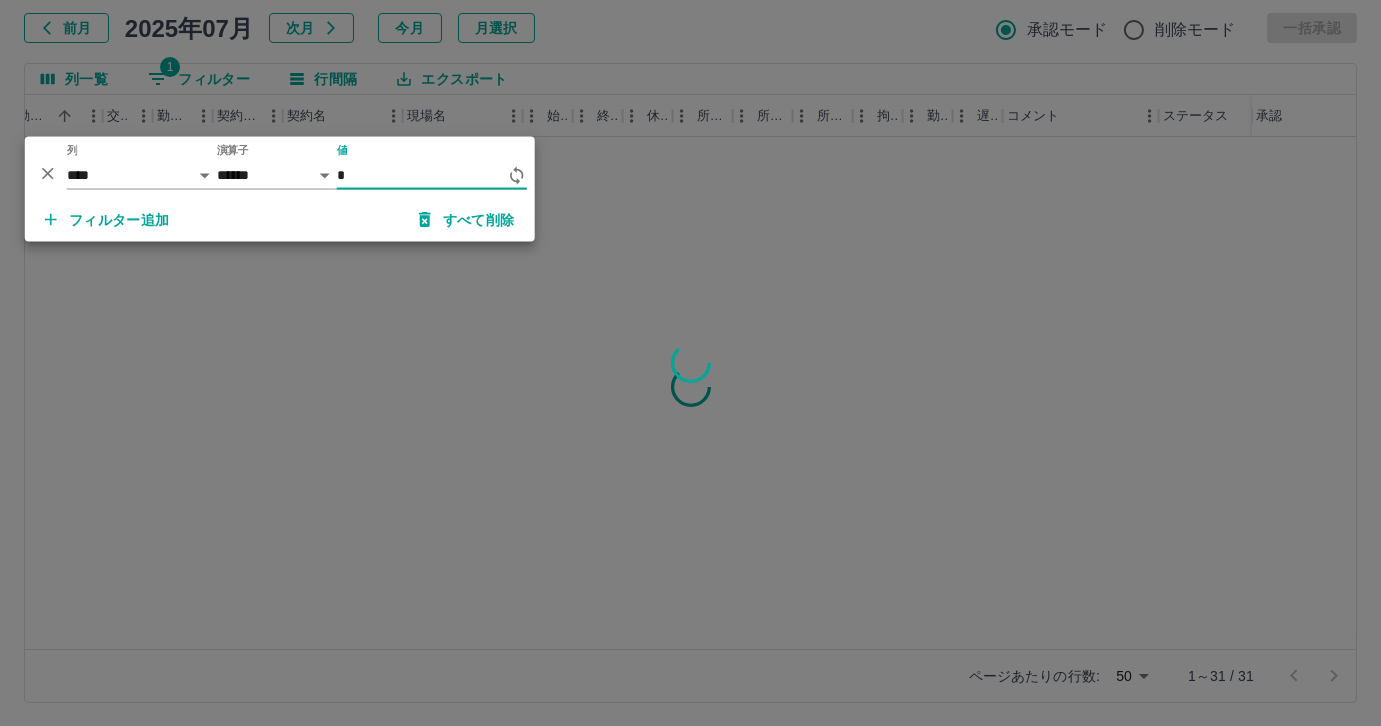 scroll, scrollTop: 0, scrollLeft: 388, axis: horizontal 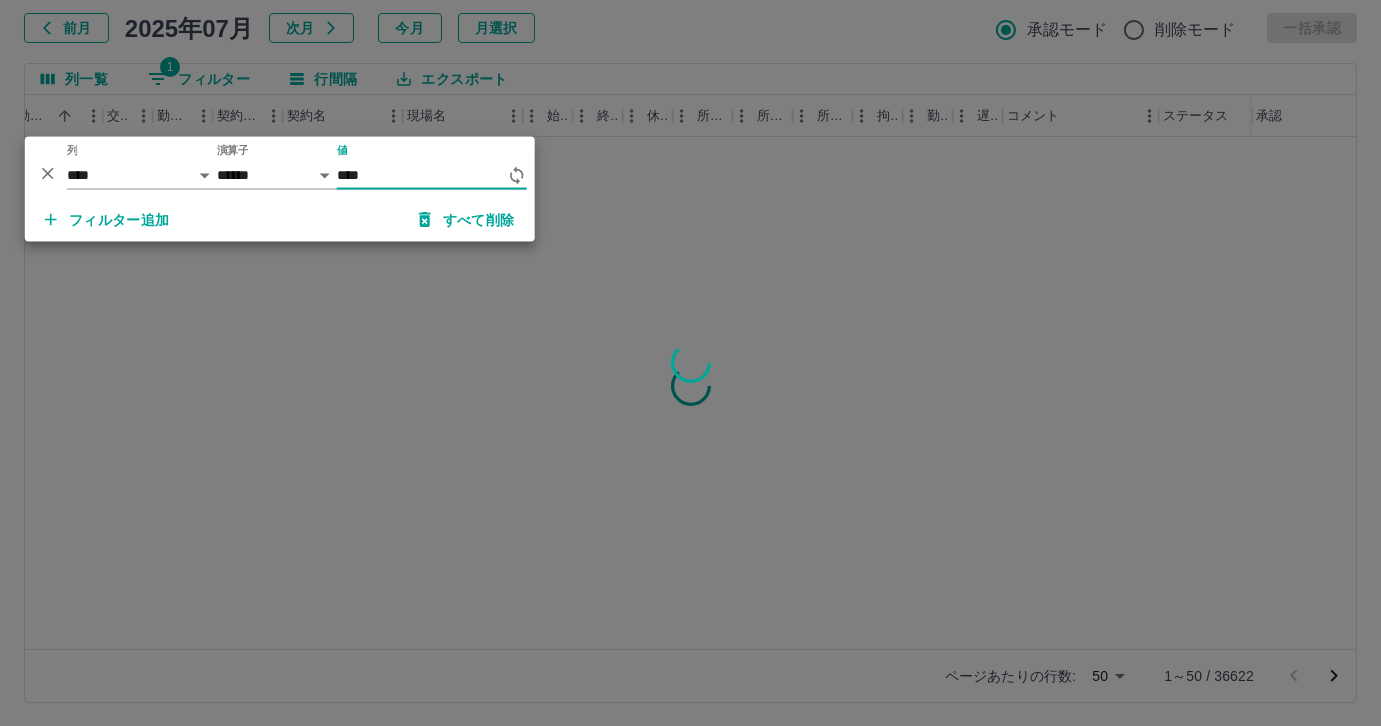 type on "*****" 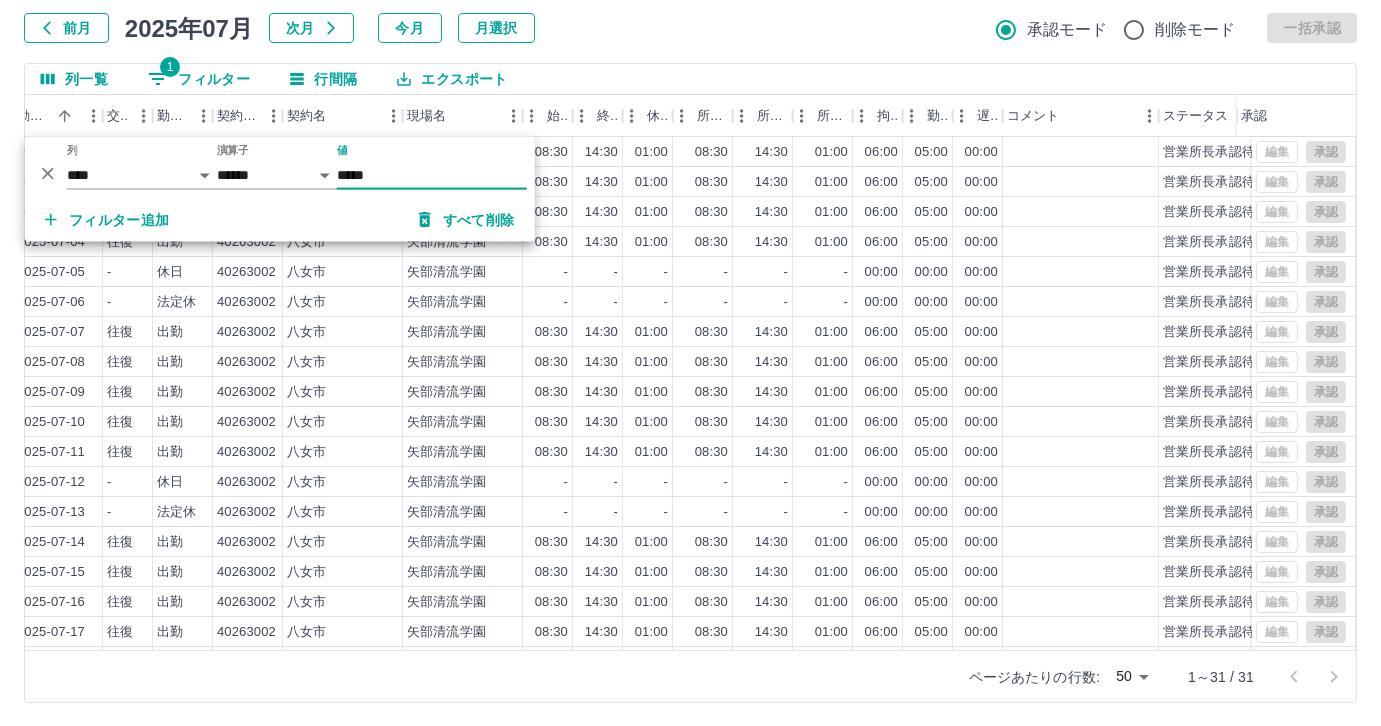 scroll, scrollTop: 431, scrollLeft: 388, axis: both 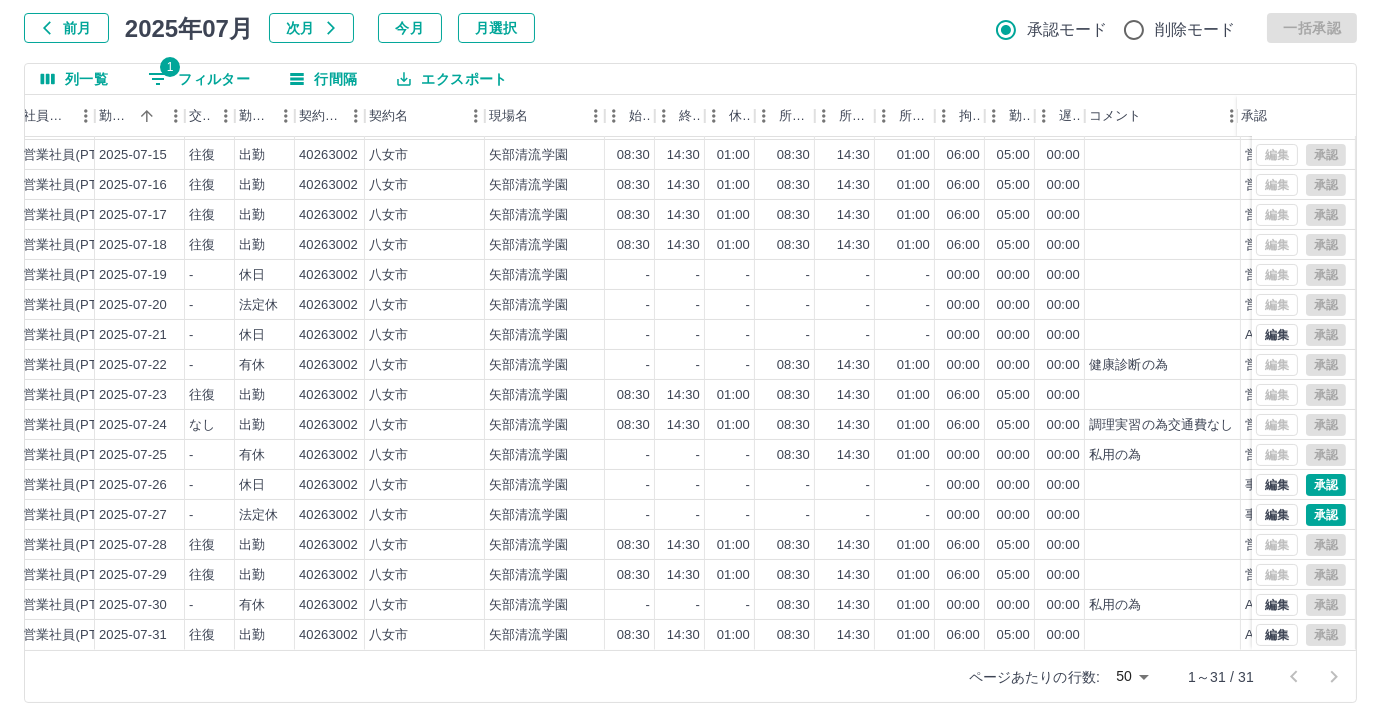 click on "1 フィルター" at bounding box center (199, 79) 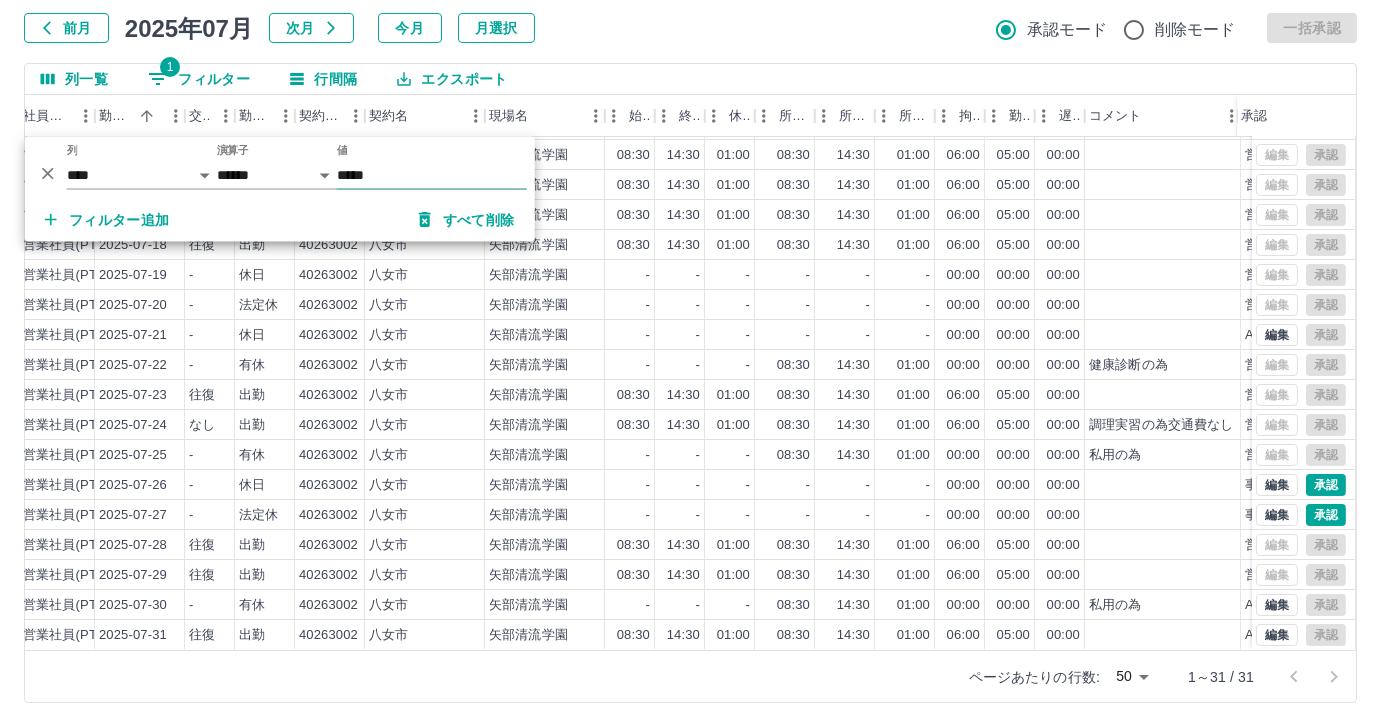 drag, startPoint x: 381, startPoint y: 152, endPoint x: 381, endPoint y: 166, distance: 14 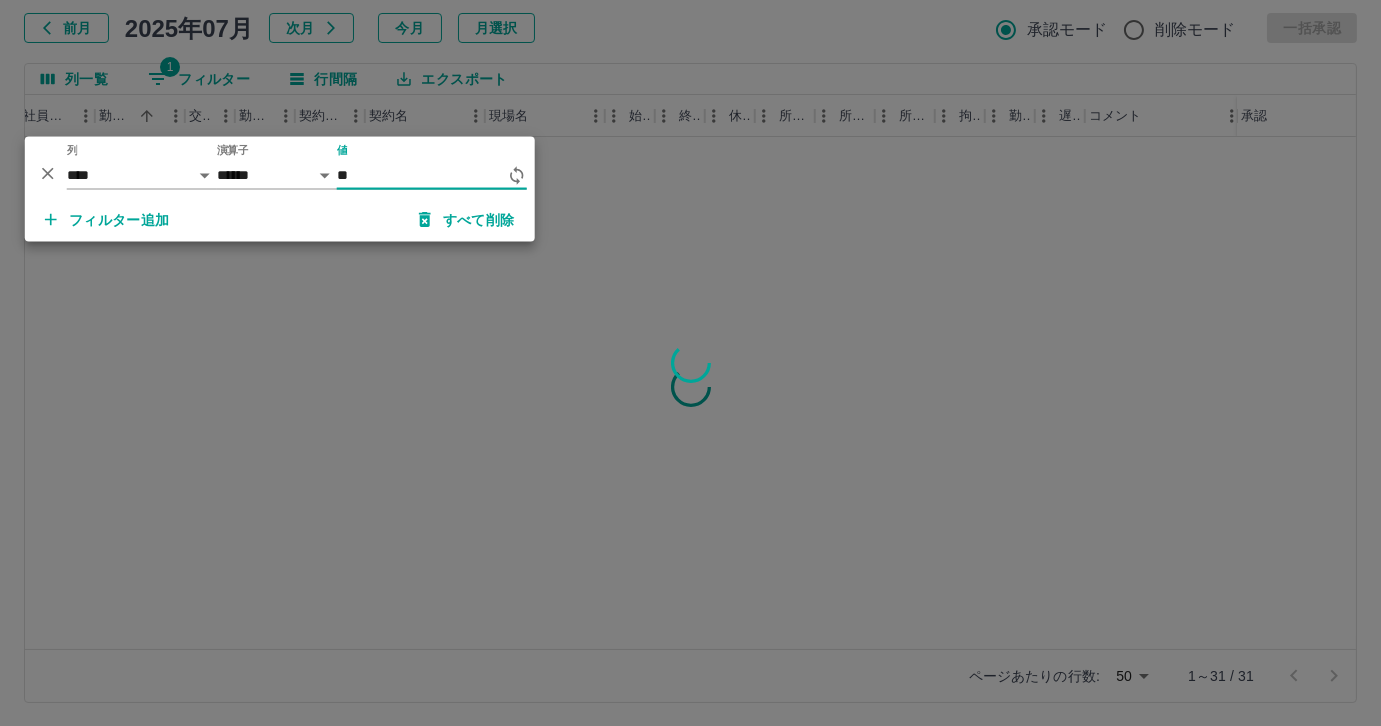 type on "*" 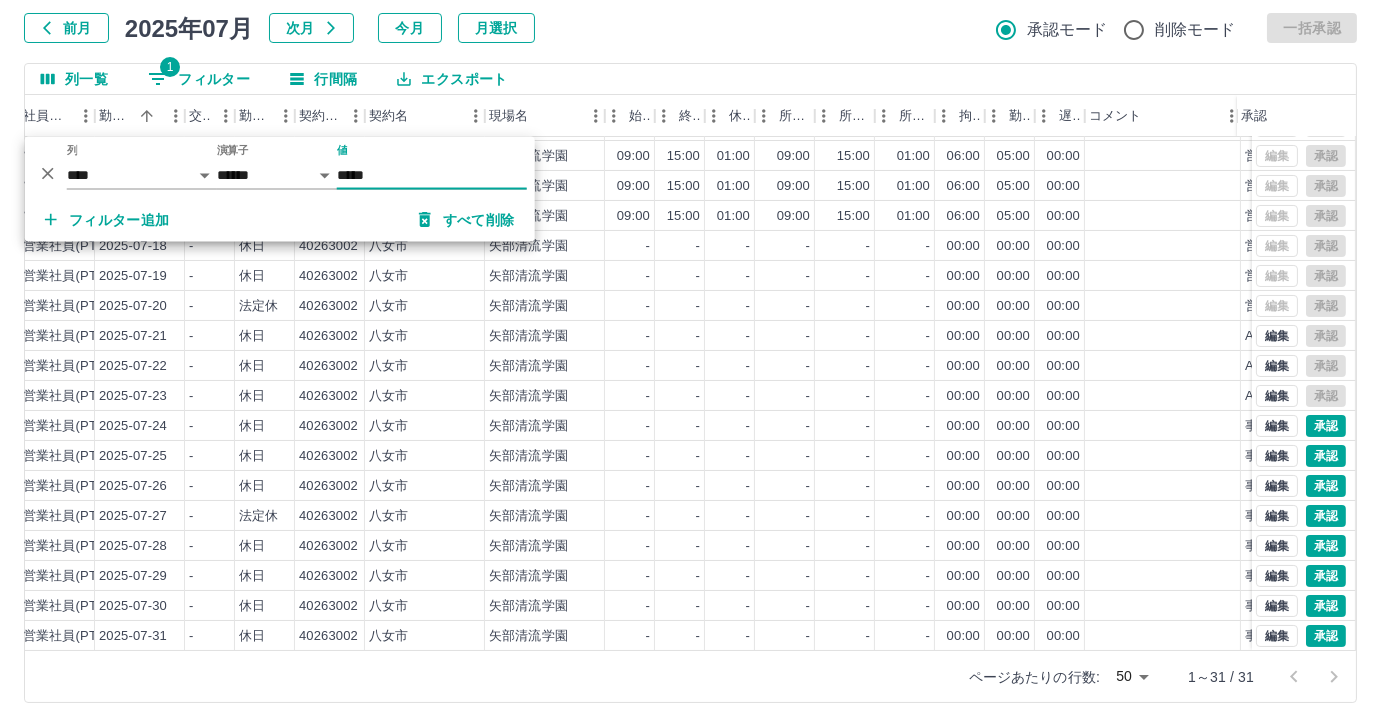 scroll, scrollTop: 431, scrollLeft: 306, axis: both 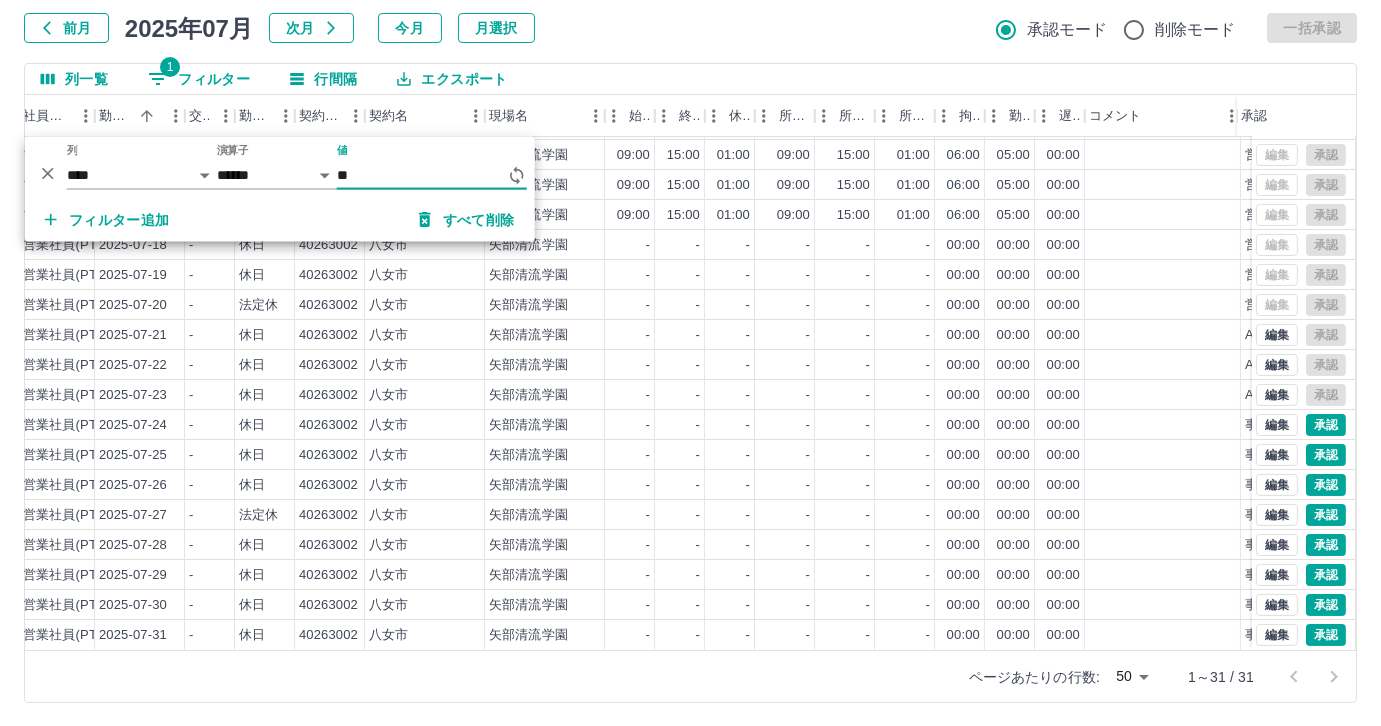 type on "*" 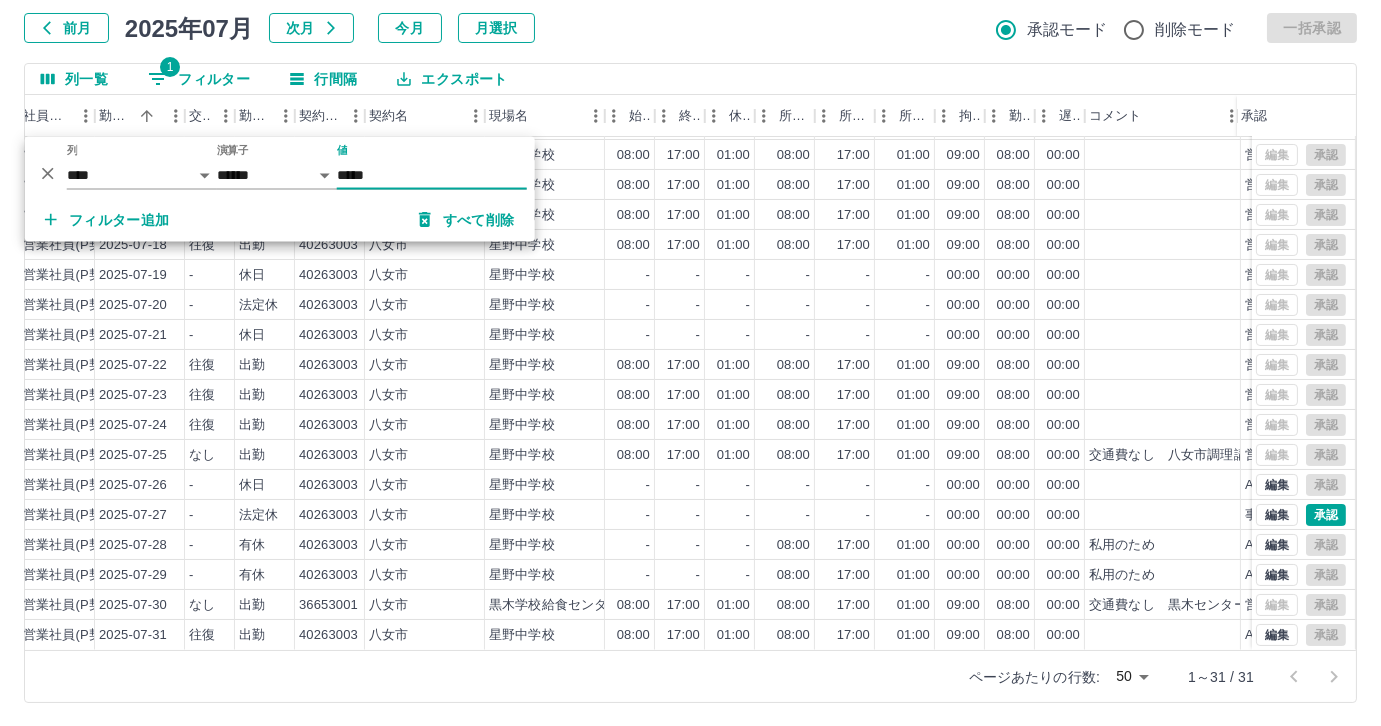 scroll, scrollTop: 431, scrollLeft: 306, axis: both 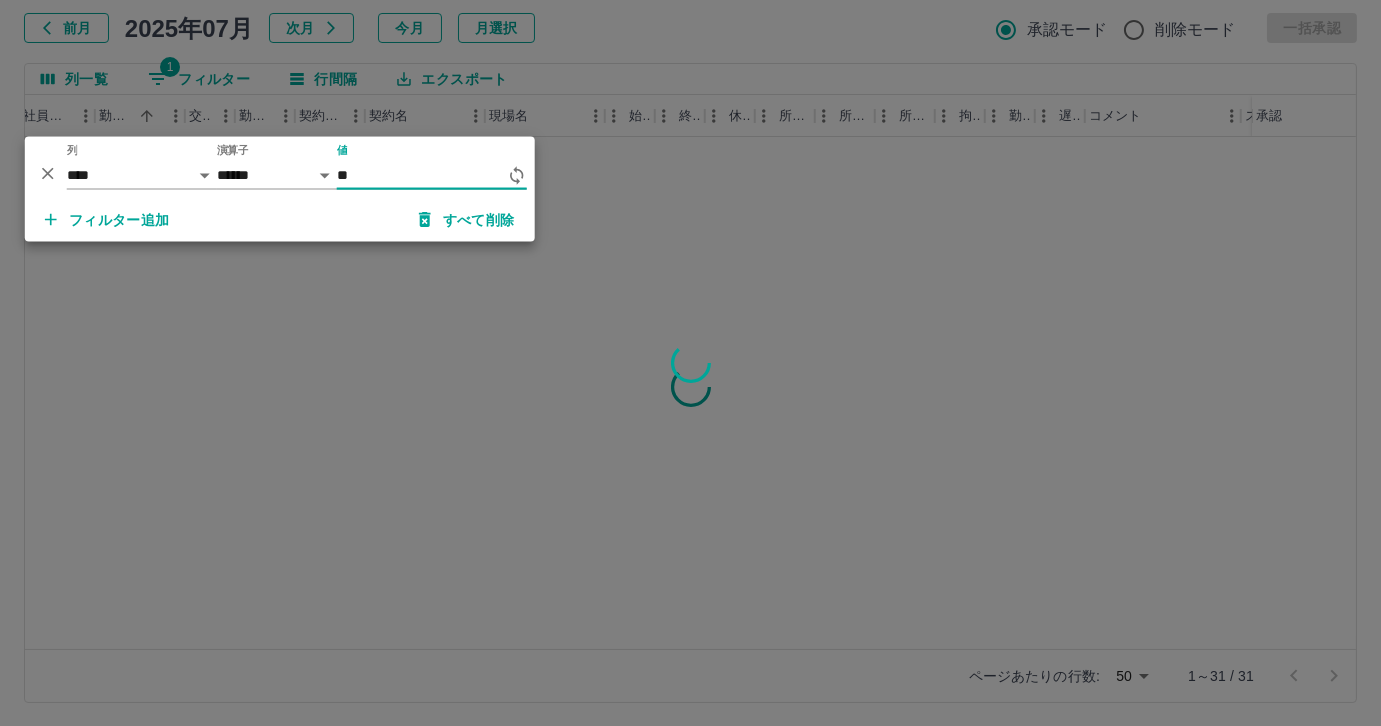 type on "*" 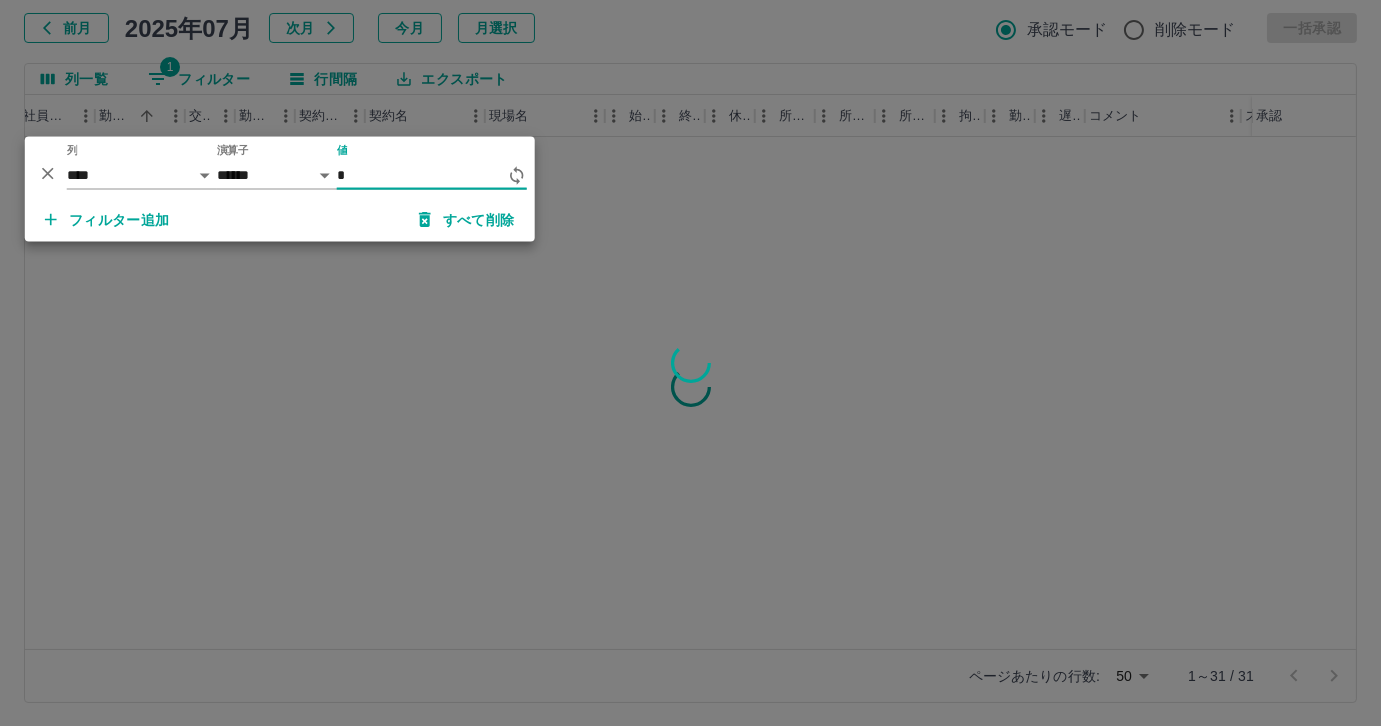 scroll, scrollTop: 0, scrollLeft: 306, axis: horizontal 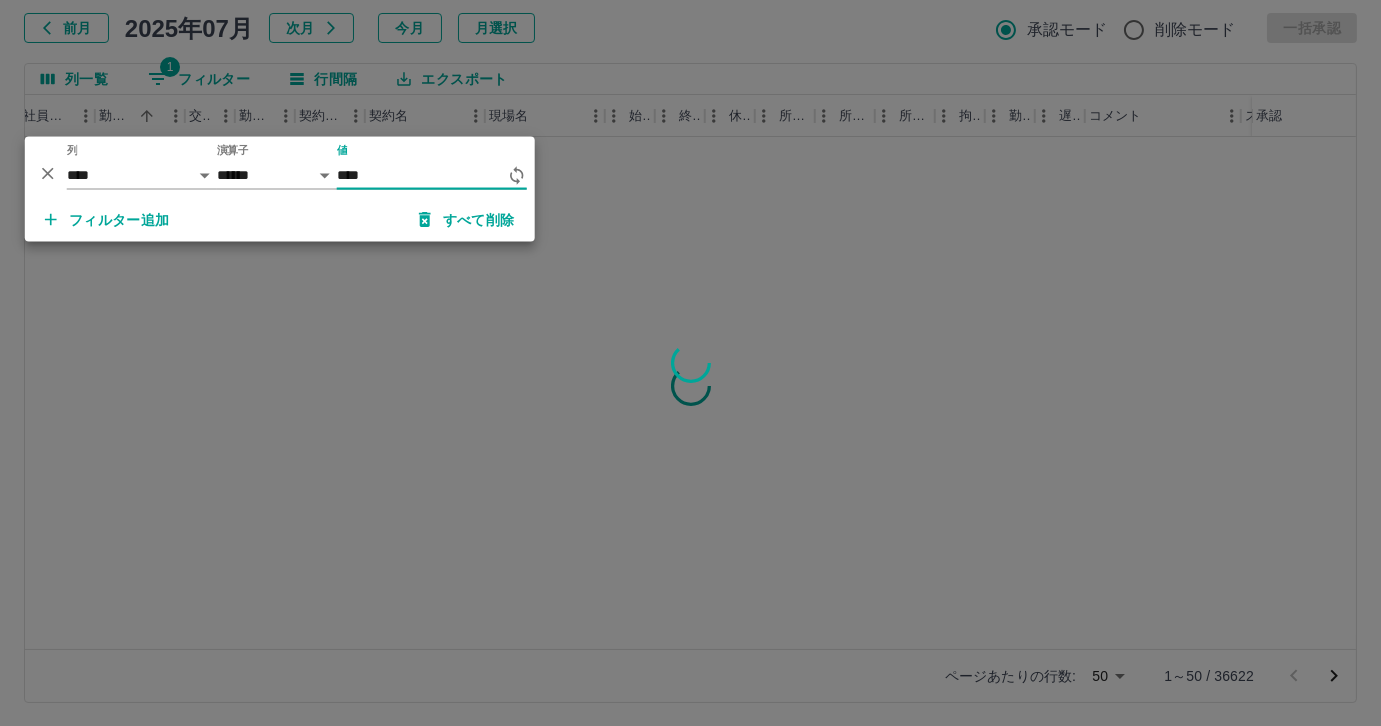 type on "*****" 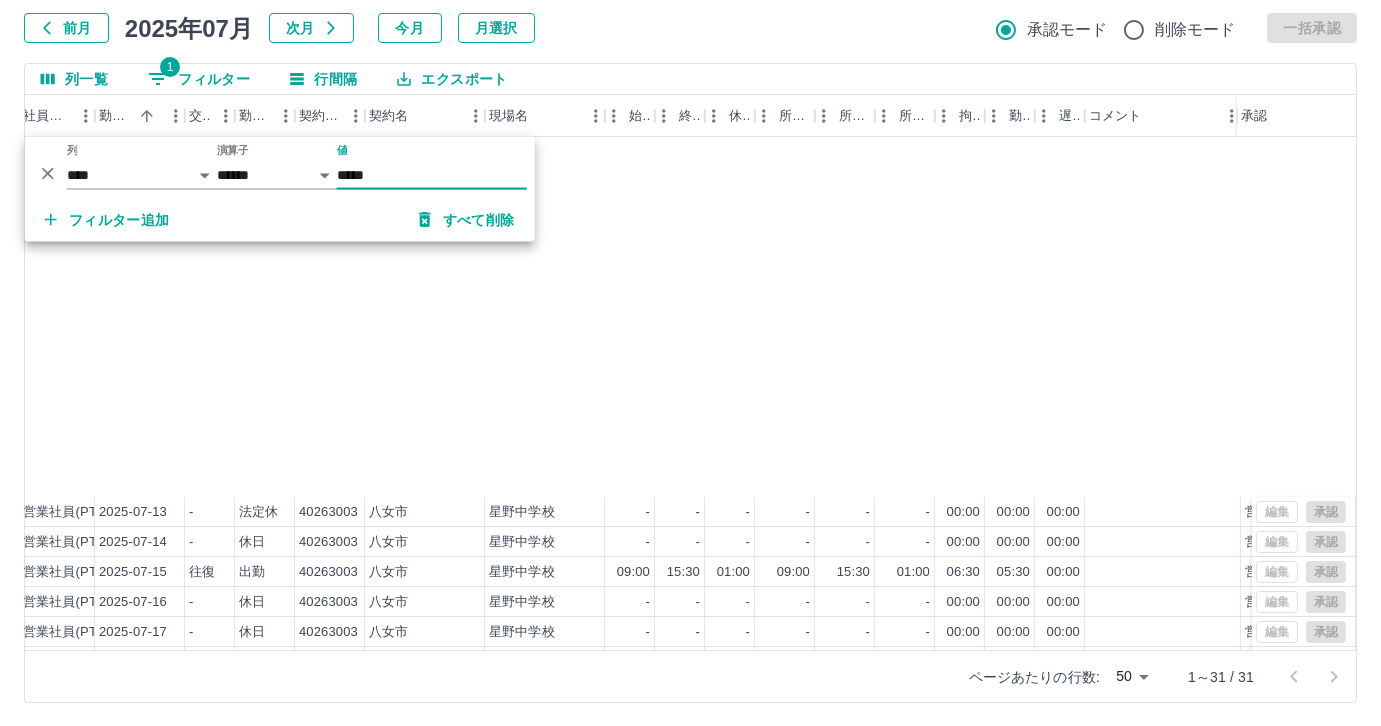 scroll, scrollTop: 431, scrollLeft: 306, axis: both 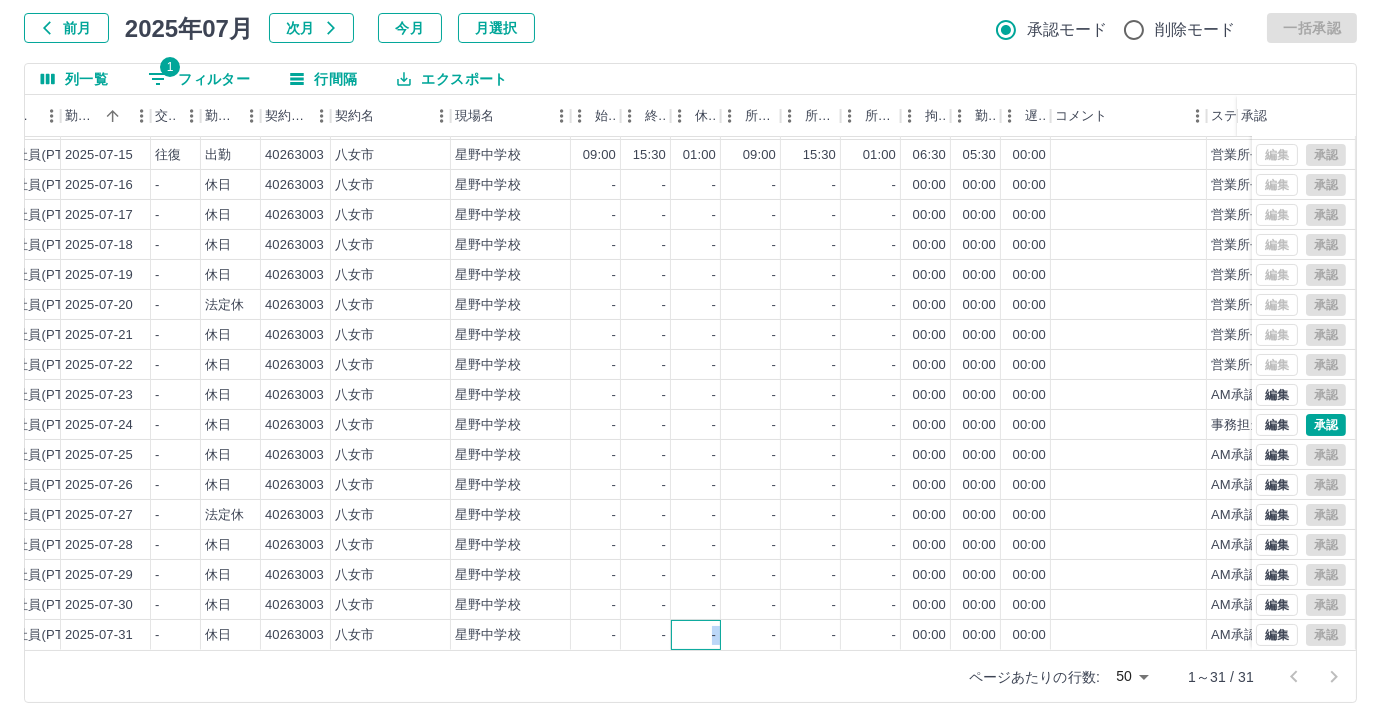 drag, startPoint x: 677, startPoint y: 627, endPoint x: 728, endPoint y: 615, distance: 52.392746 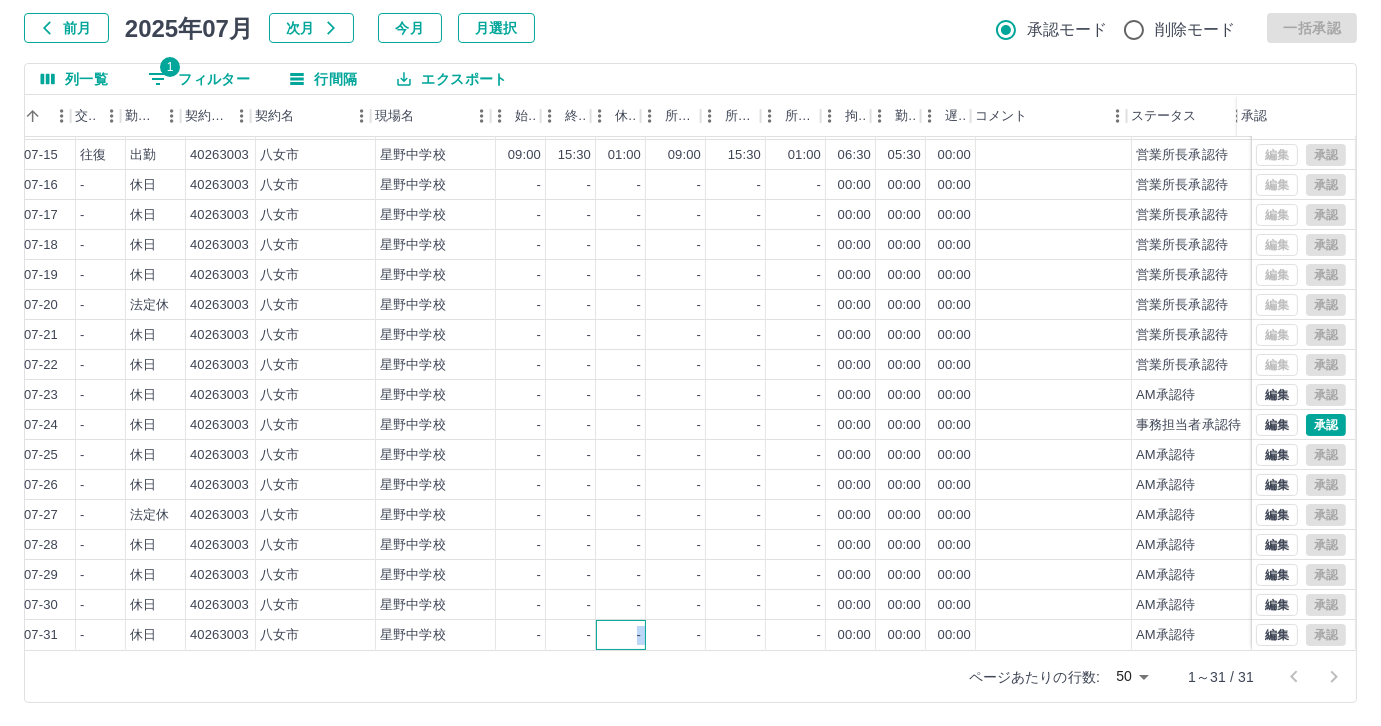 scroll, scrollTop: 431, scrollLeft: 420, axis: both 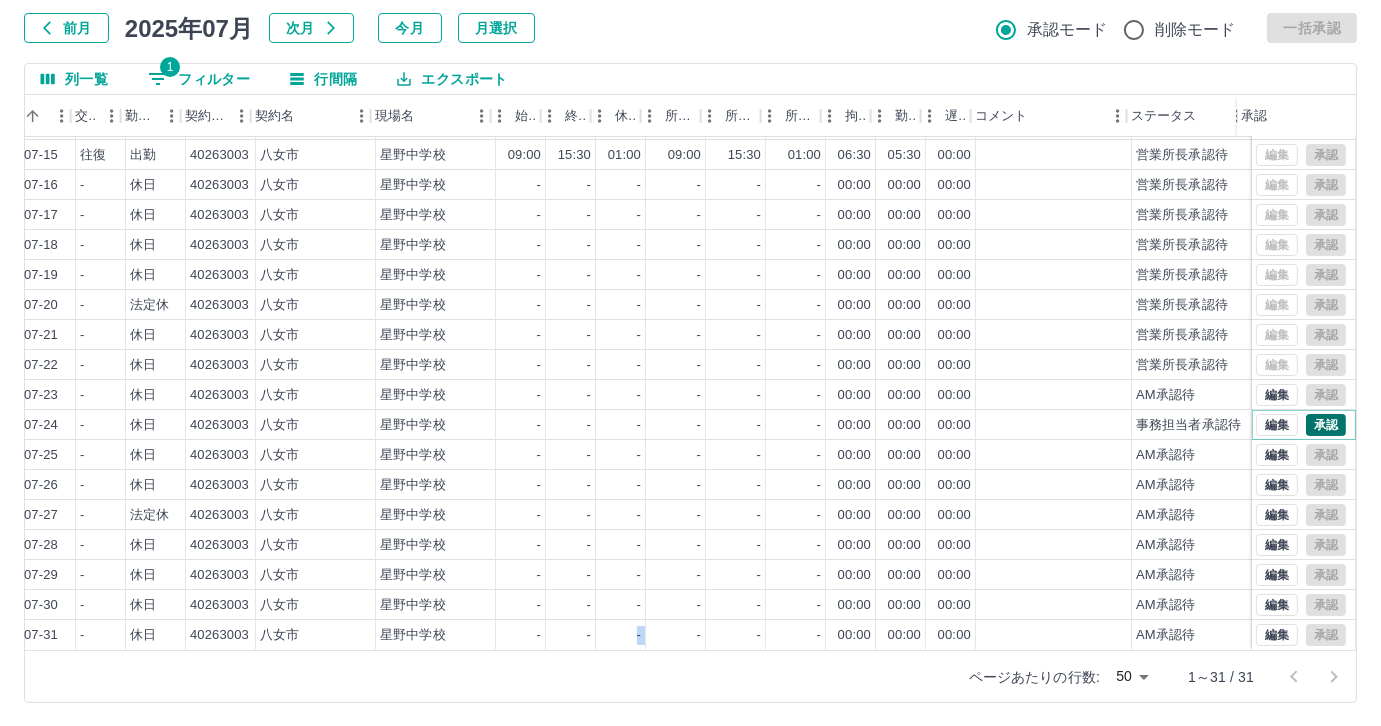 click on "承認" at bounding box center [1326, 425] 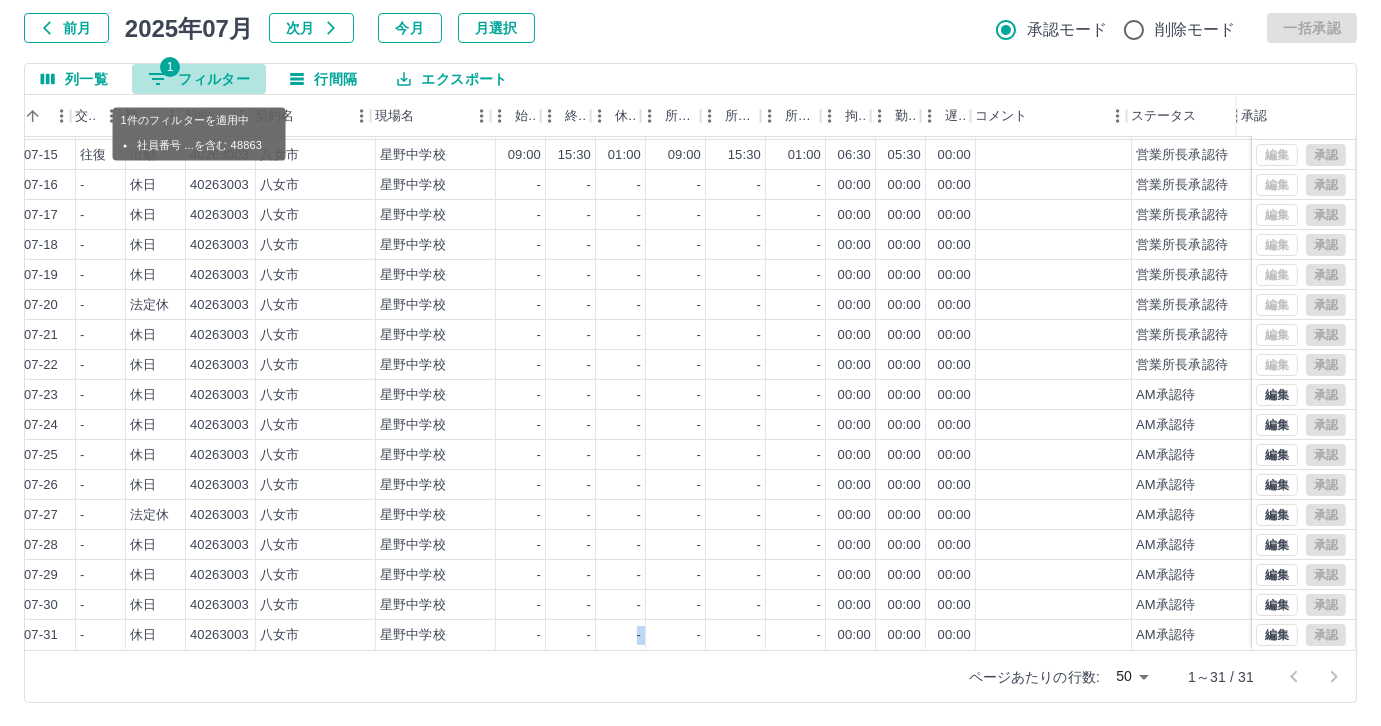 click on "1 フィルター" at bounding box center (199, 79) 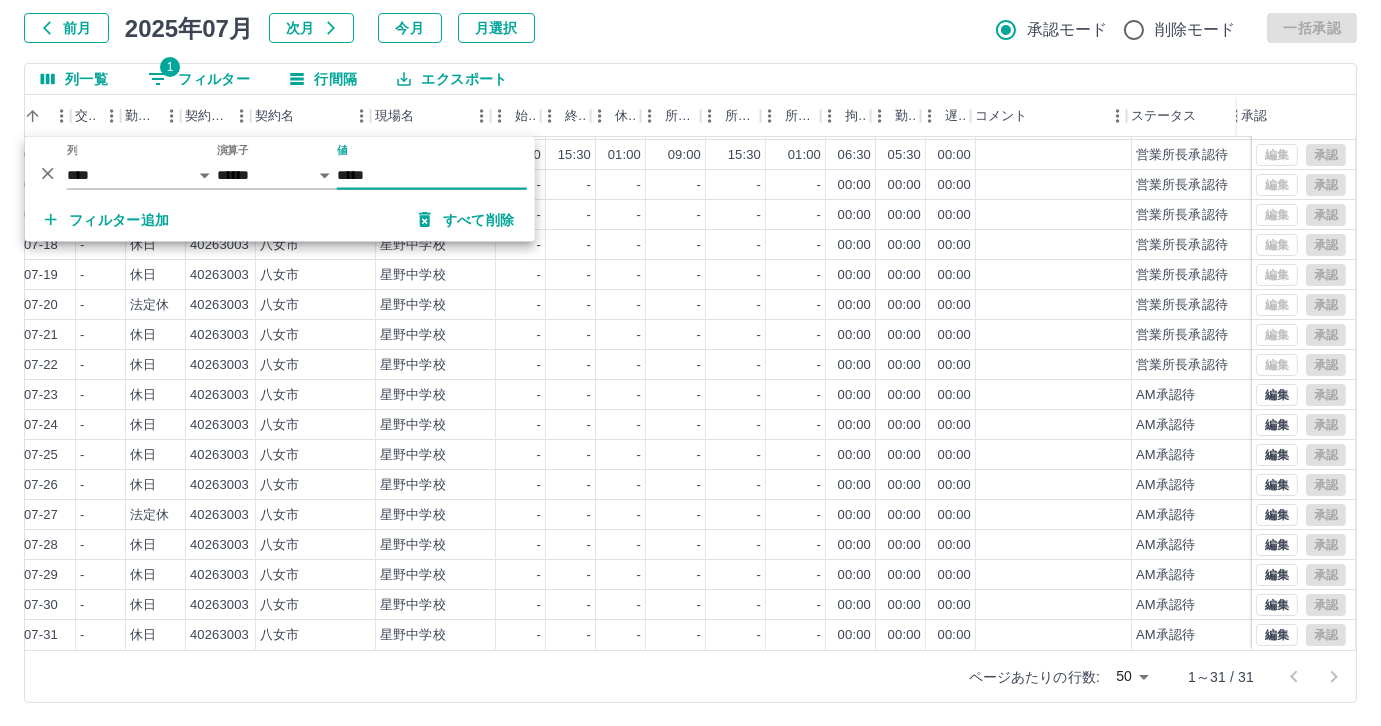 click on "*****" at bounding box center [432, 175] 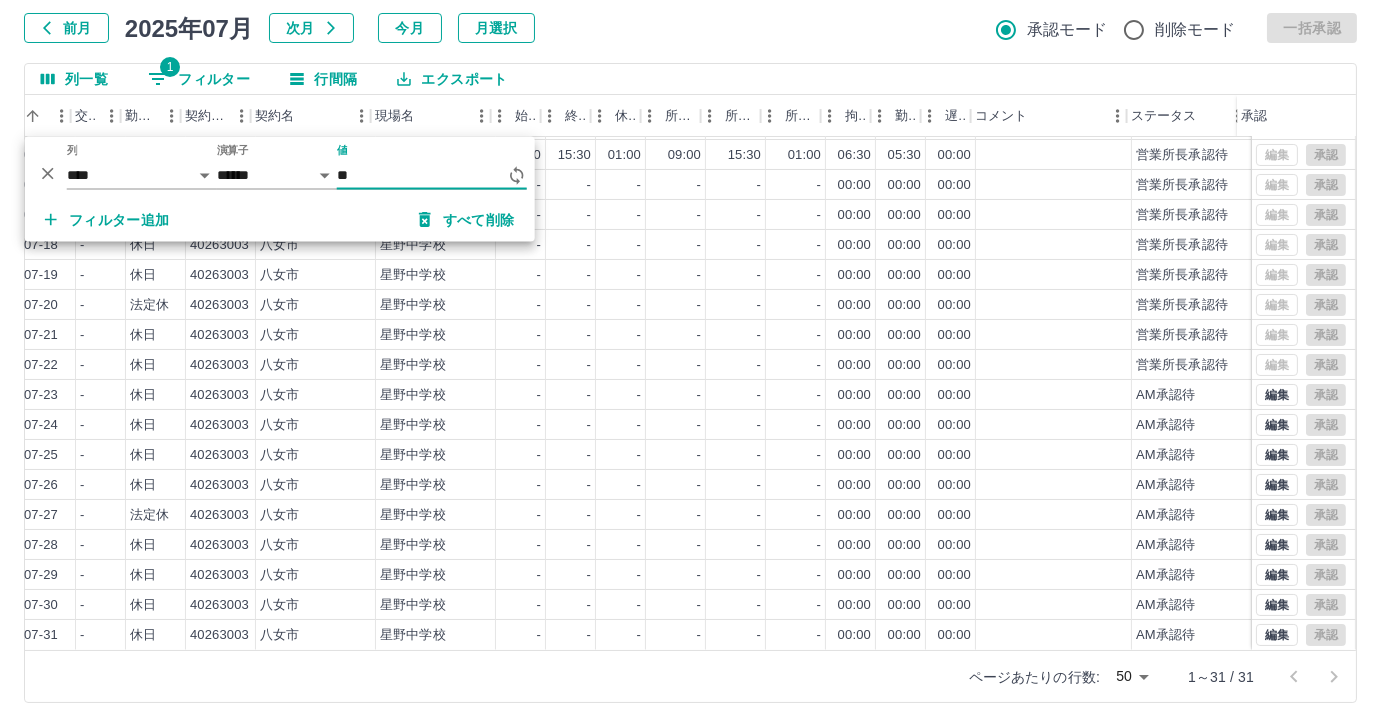 type on "*" 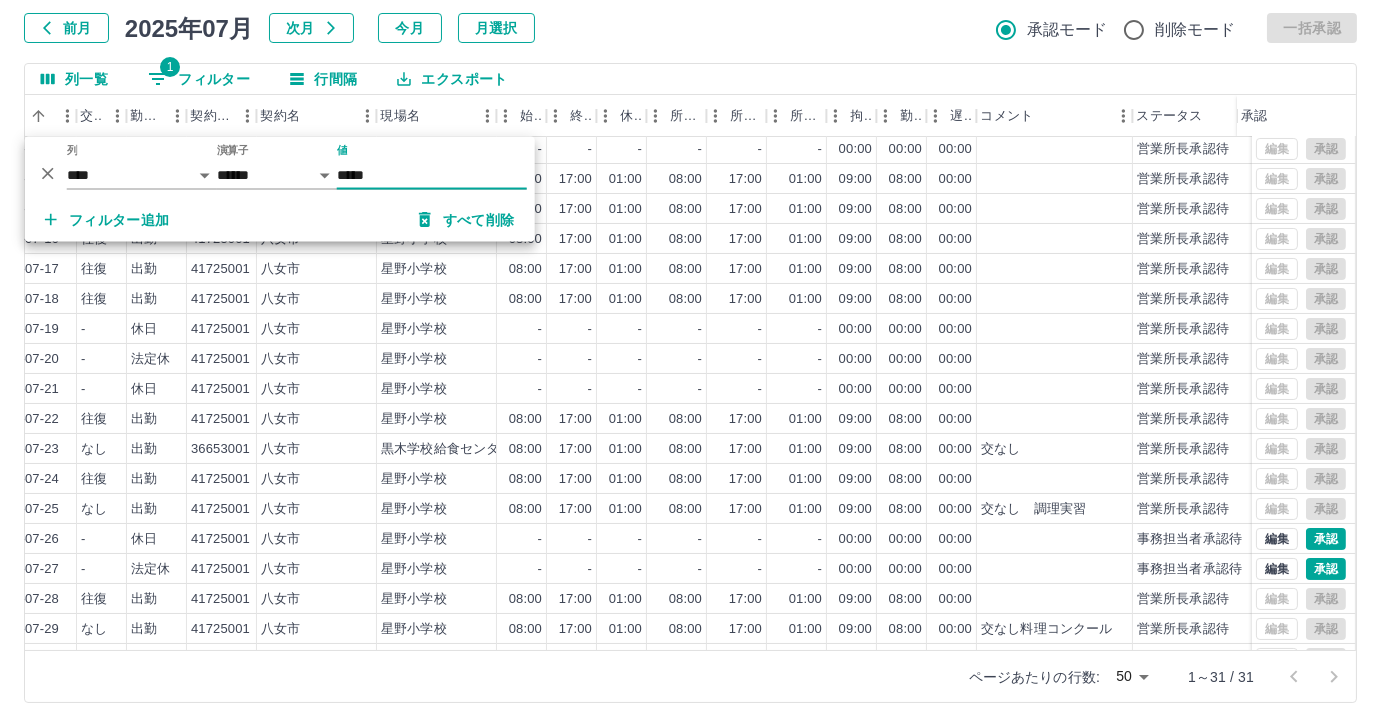 scroll, scrollTop: 431, scrollLeft: 414, axis: both 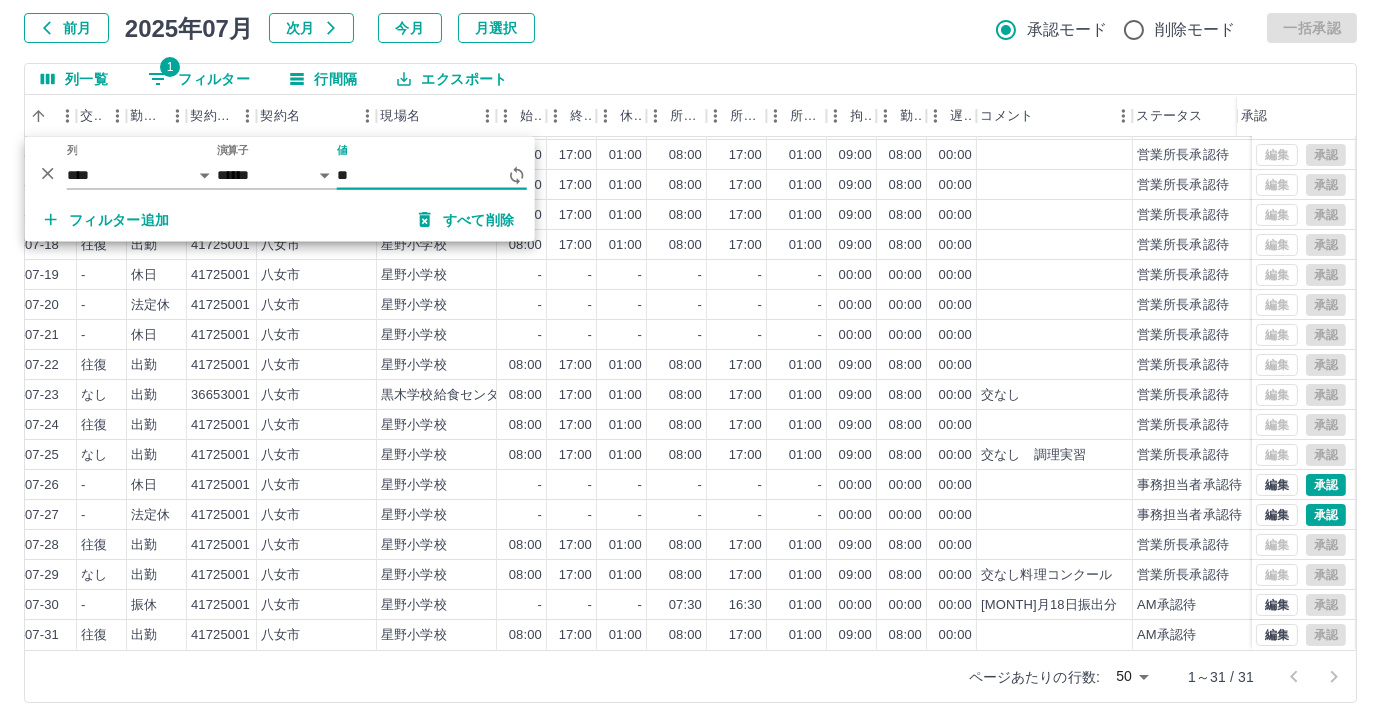 type on "*" 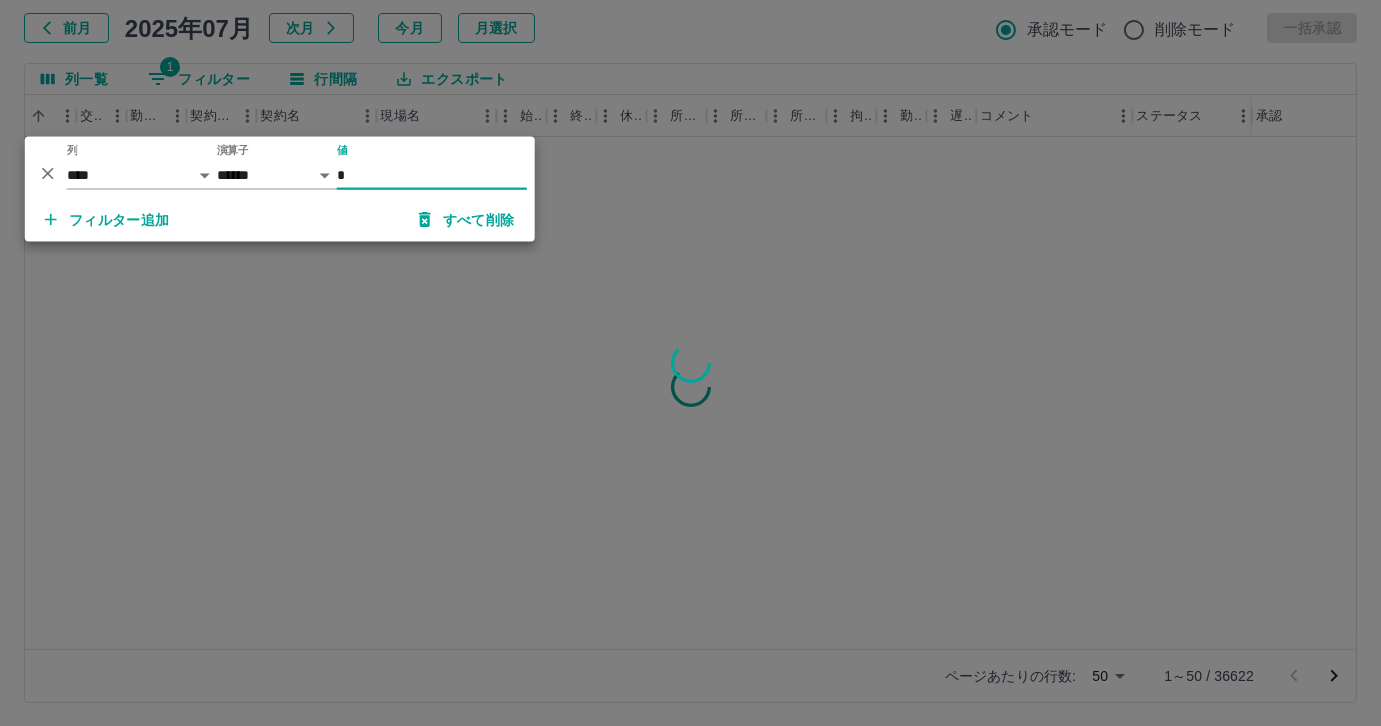 scroll, scrollTop: 0, scrollLeft: 414, axis: horizontal 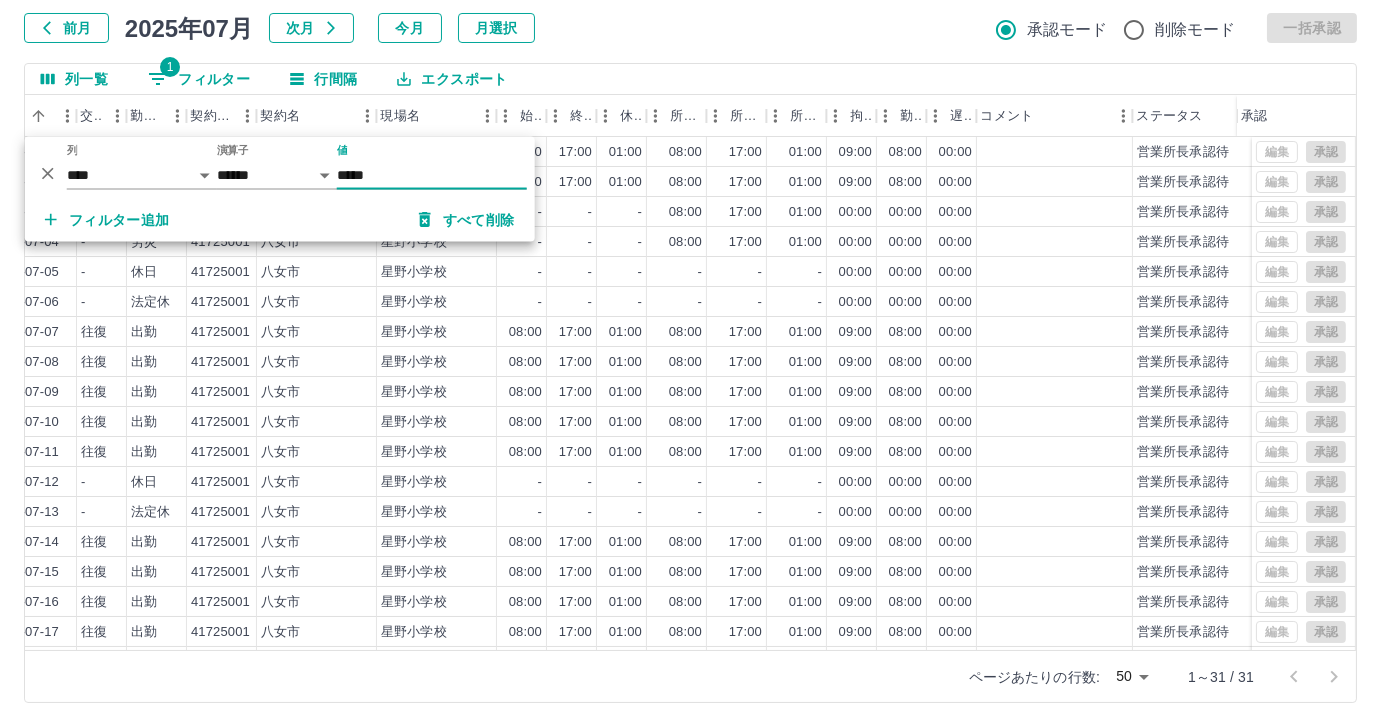 type on "*****" 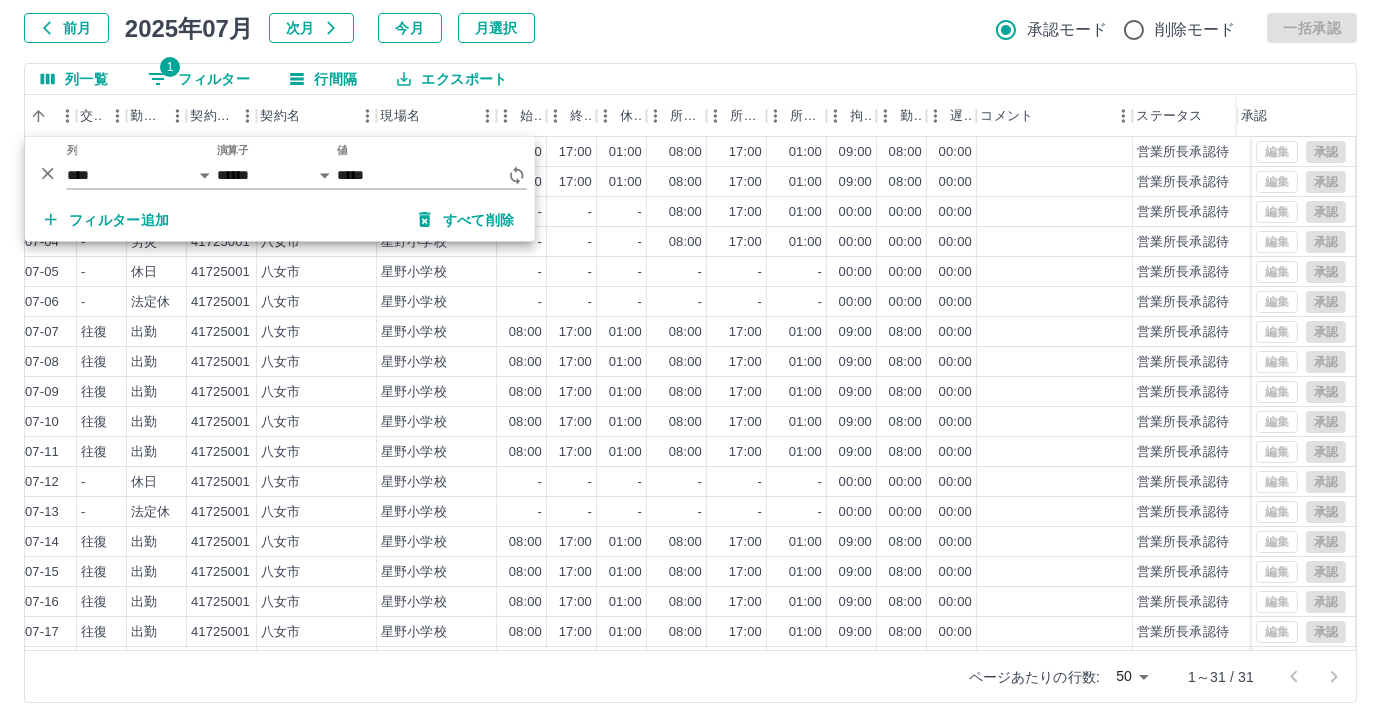 click on "勤務実績承認 前月 2025年07月 次月 今月 月選択 承認モード 削除モード 一括承認" at bounding box center [690, -1] 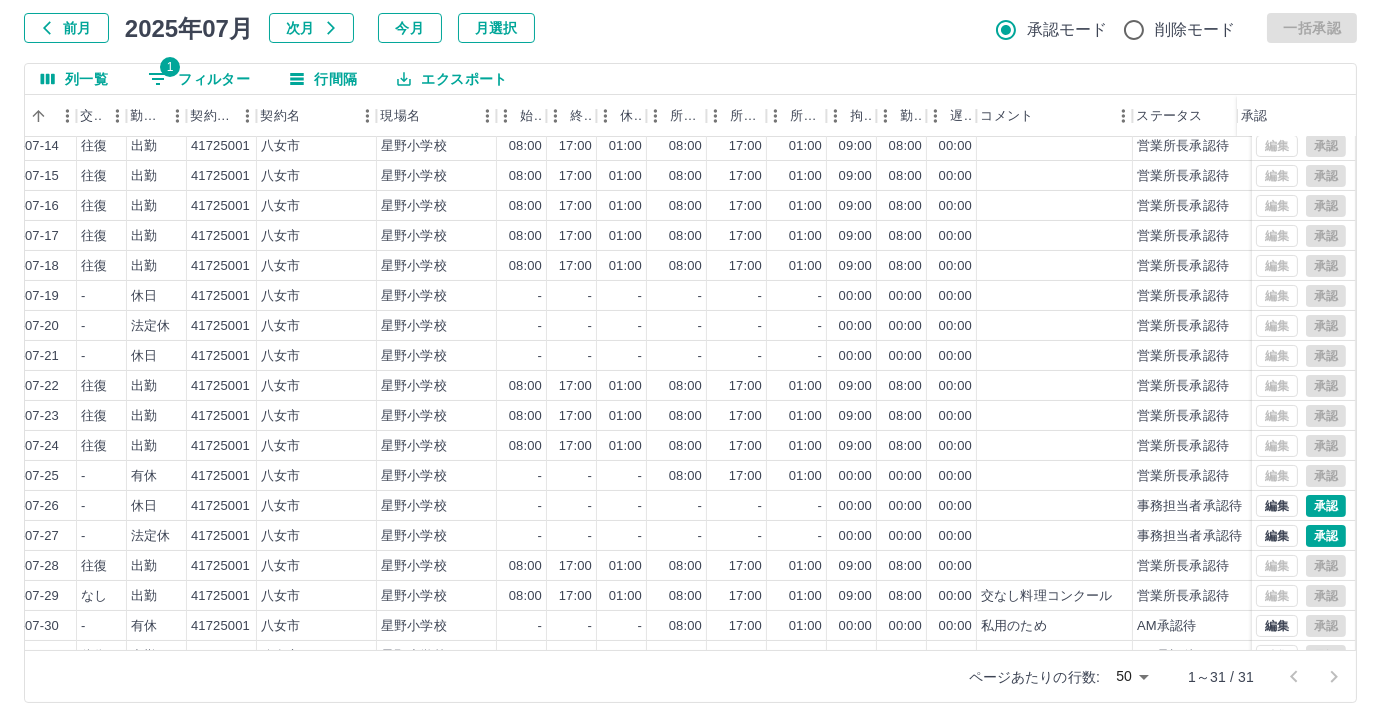 scroll, scrollTop: 431, scrollLeft: 414, axis: both 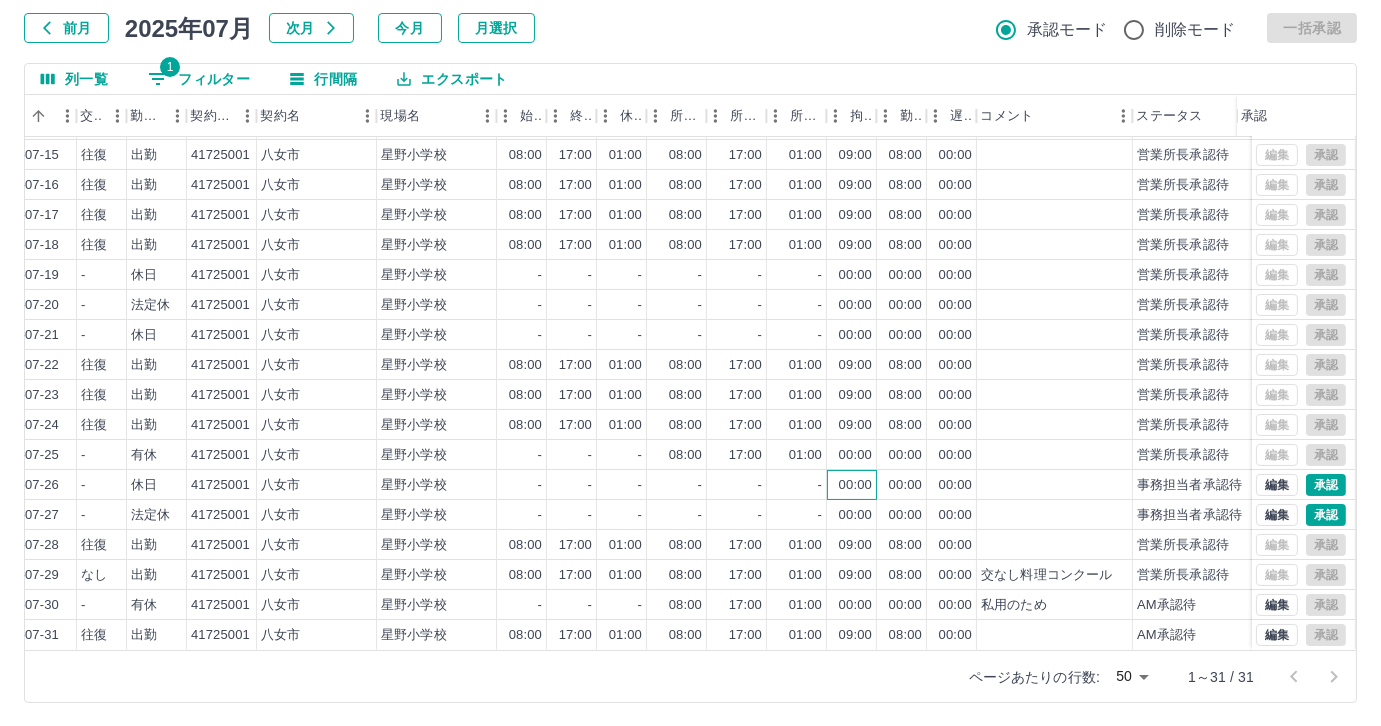 click on "00:00" at bounding box center (855, 485) 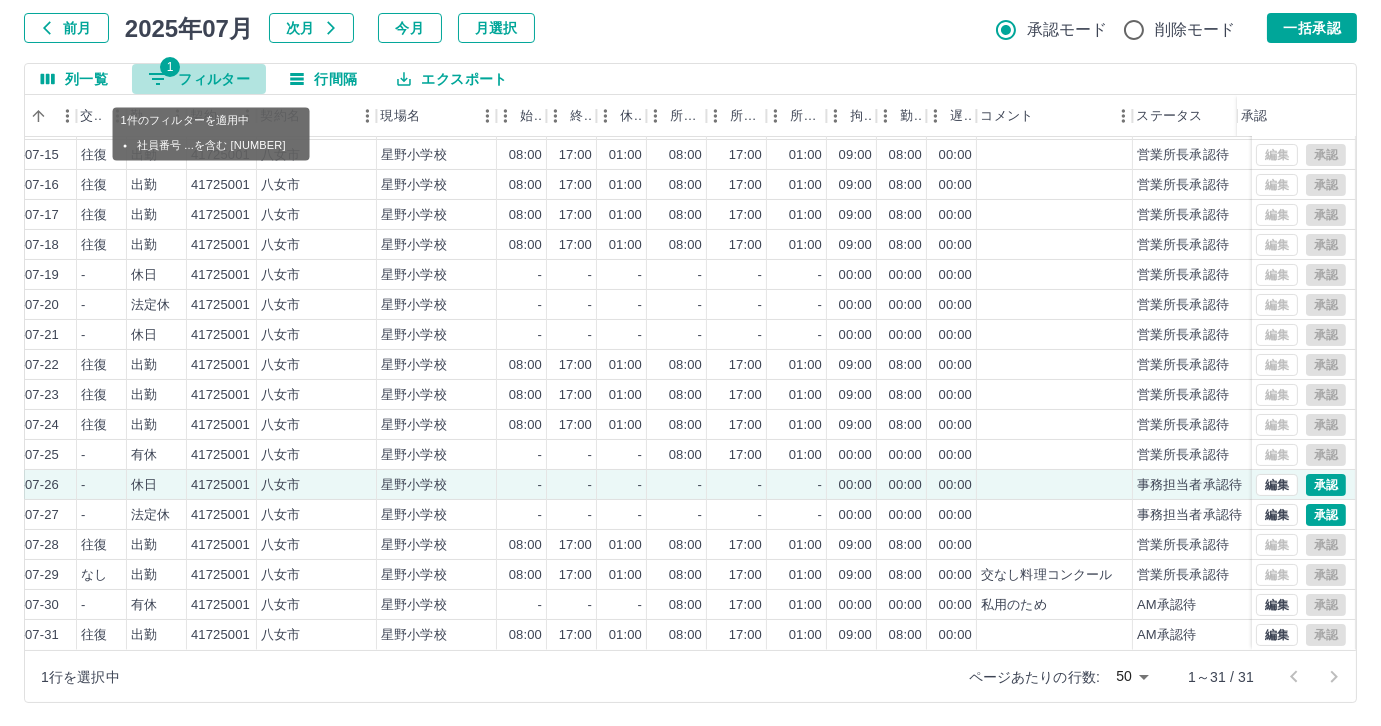 click on "1 フィルター" at bounding box center (199, 79) 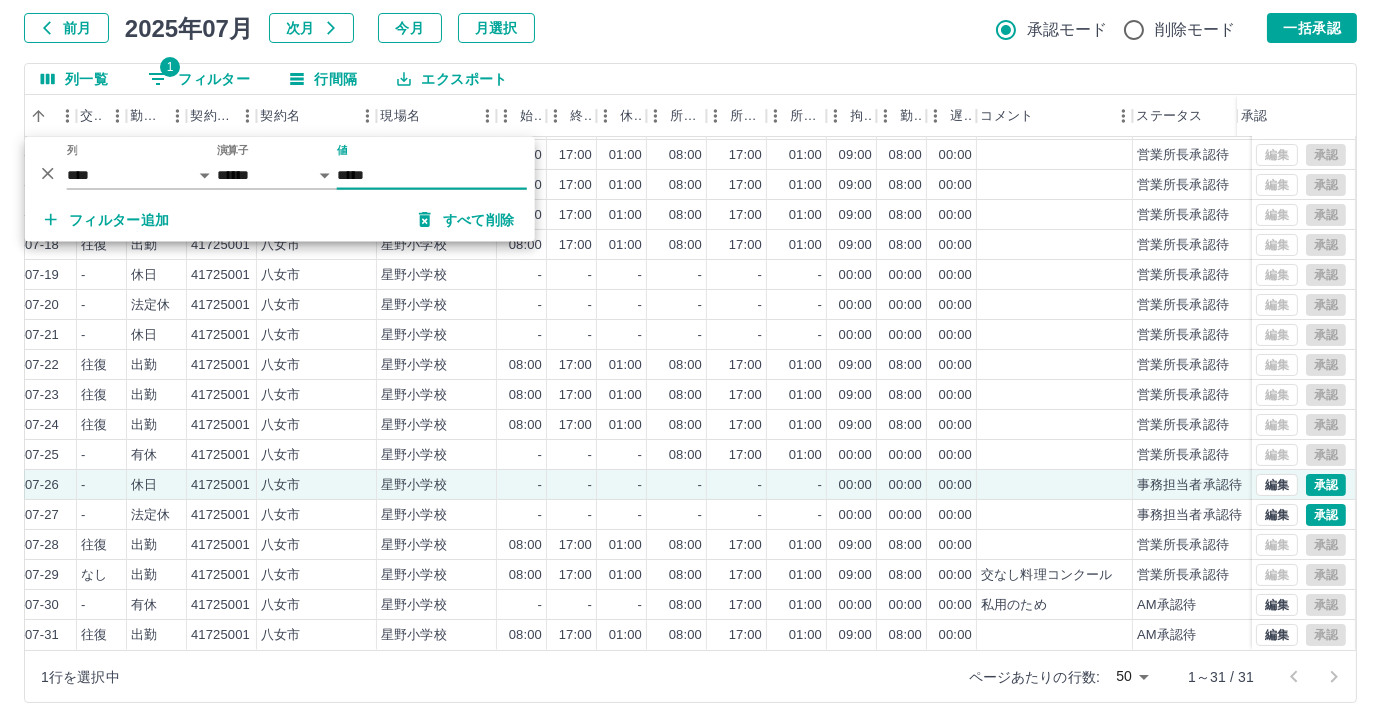 click on "*****" at bounding box center (432, 175) 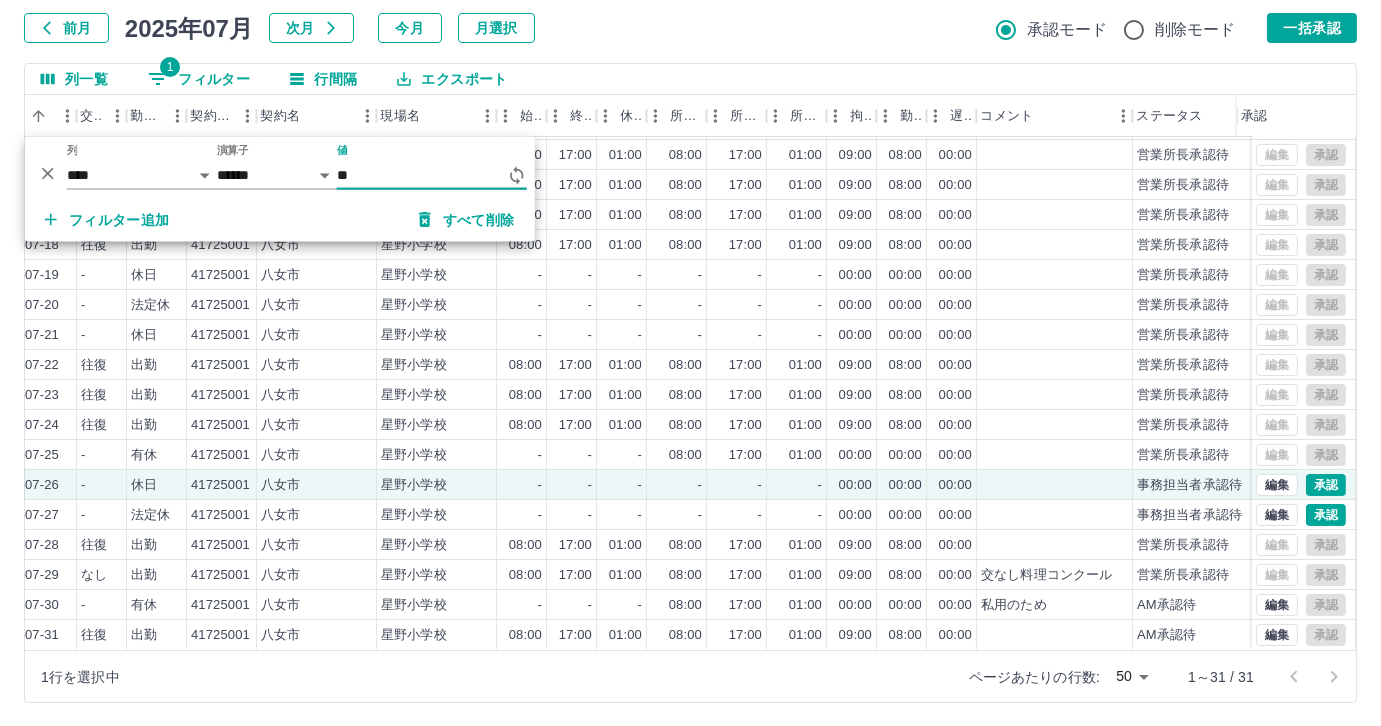type on "*" 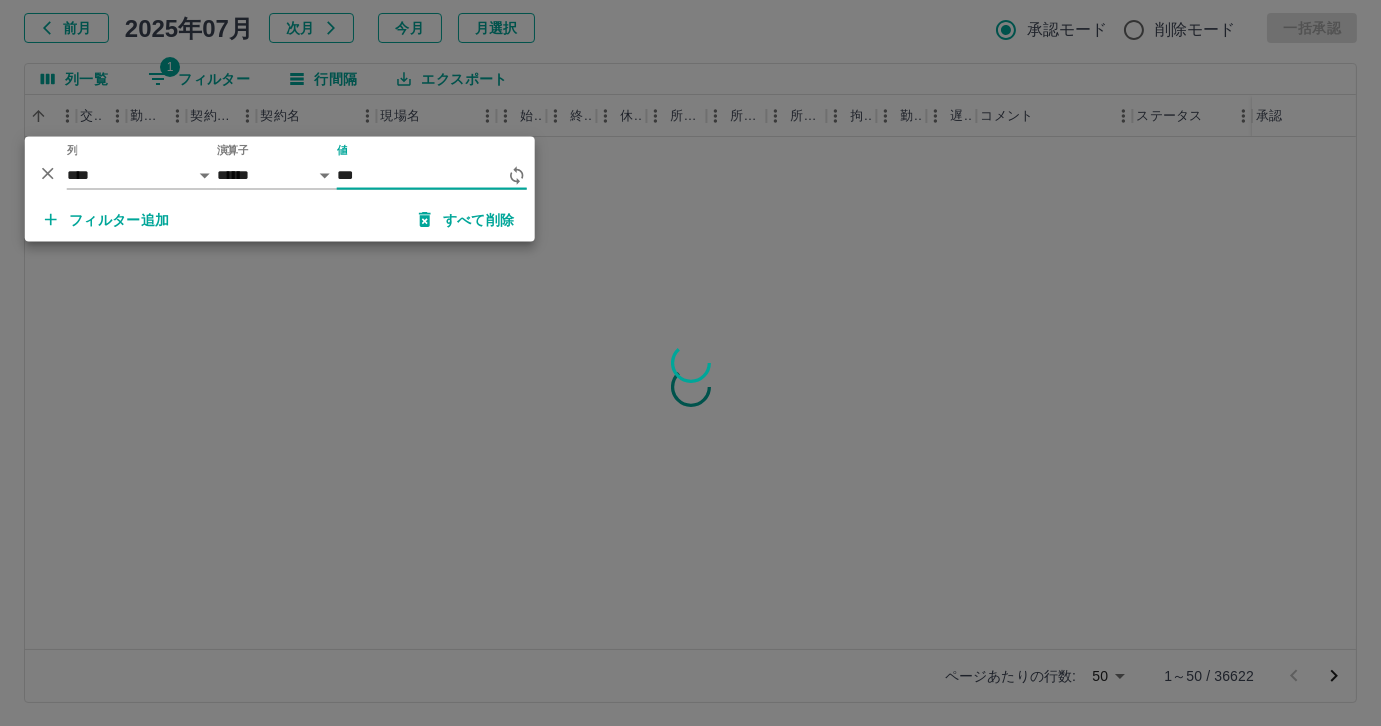 scroll, scrollTop: 0, scrollLeft: 414, axis: horizontal 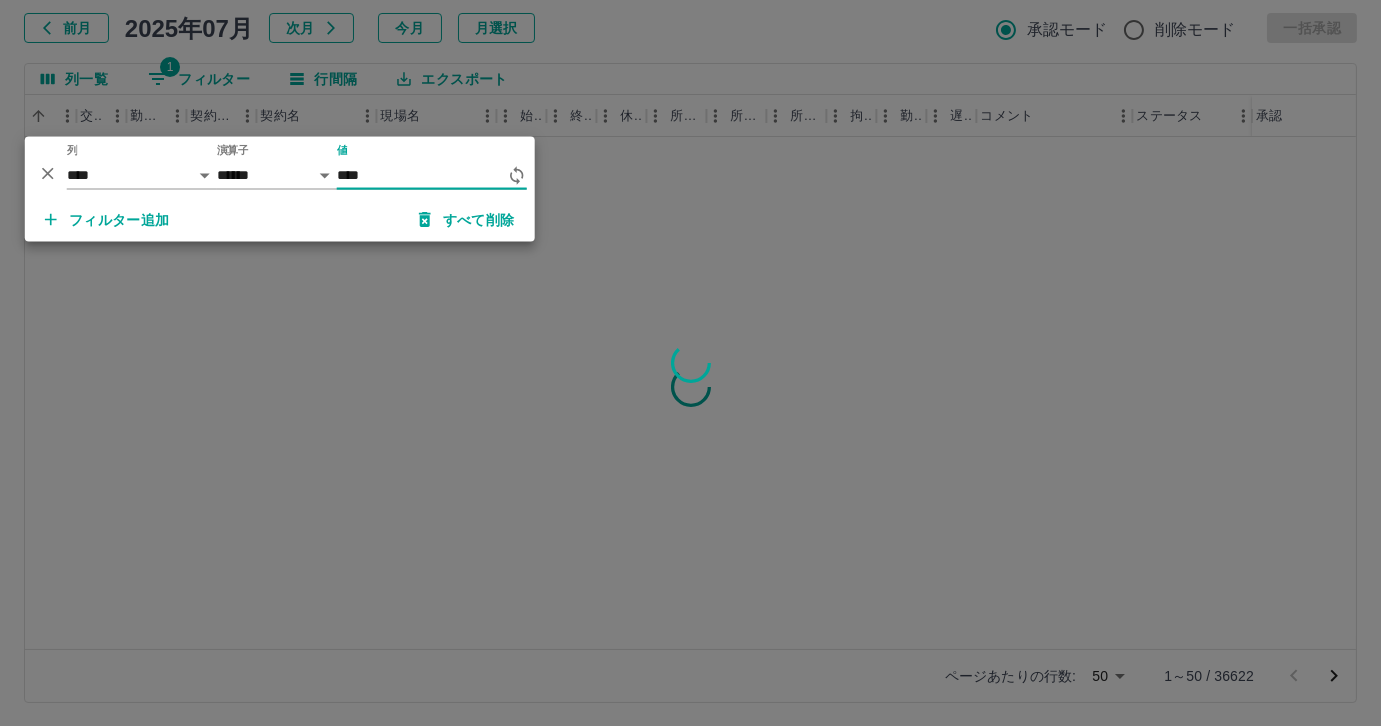 type on "*****" 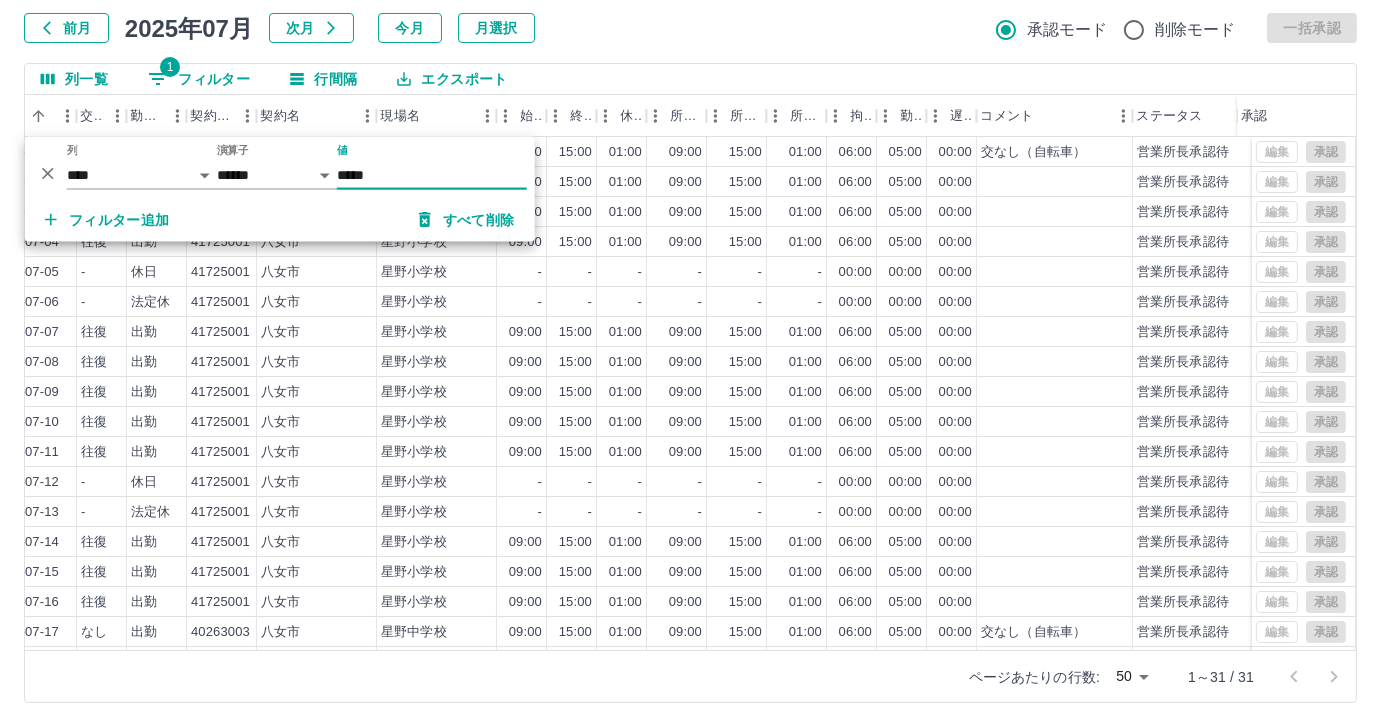scroll, scrollTop: 431, scrollLeft: 414, axis: both 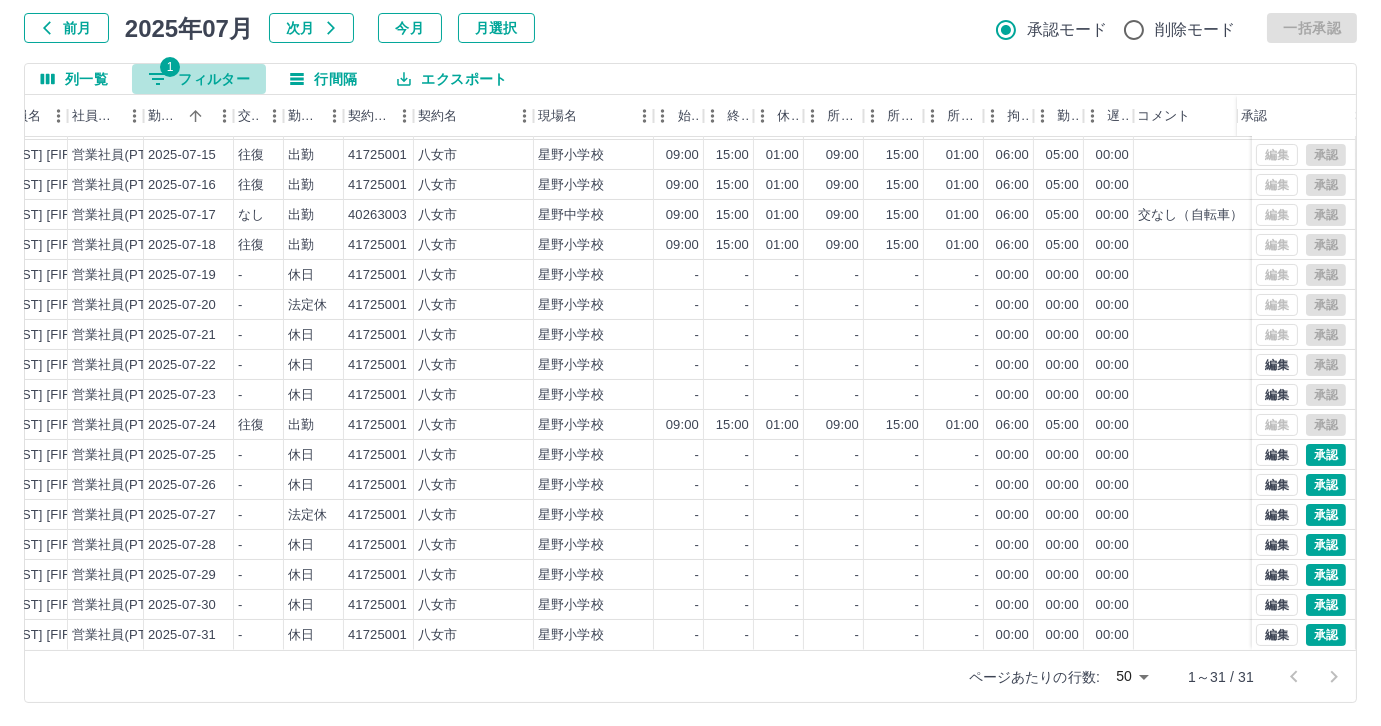 click on "1 フィルター" at bounding box center (199, 79) 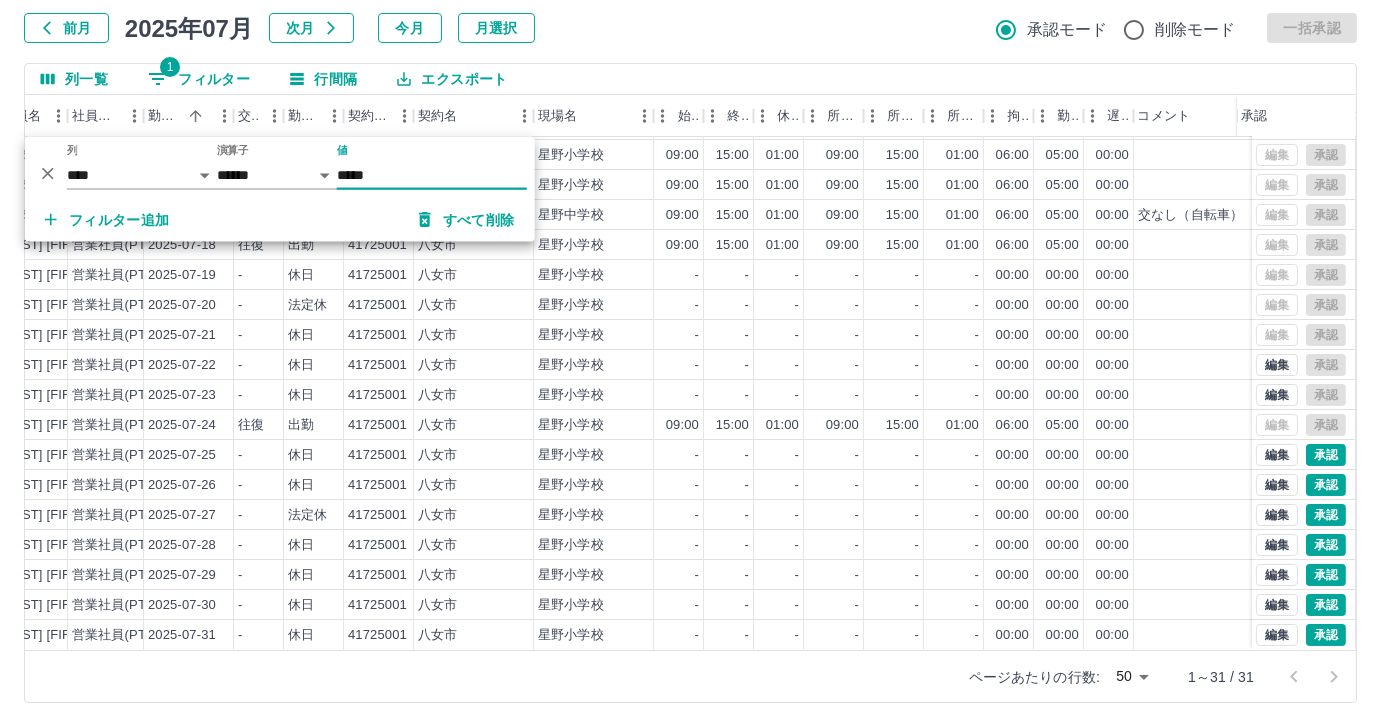 click on "*****" at bounding box center (432, 175) 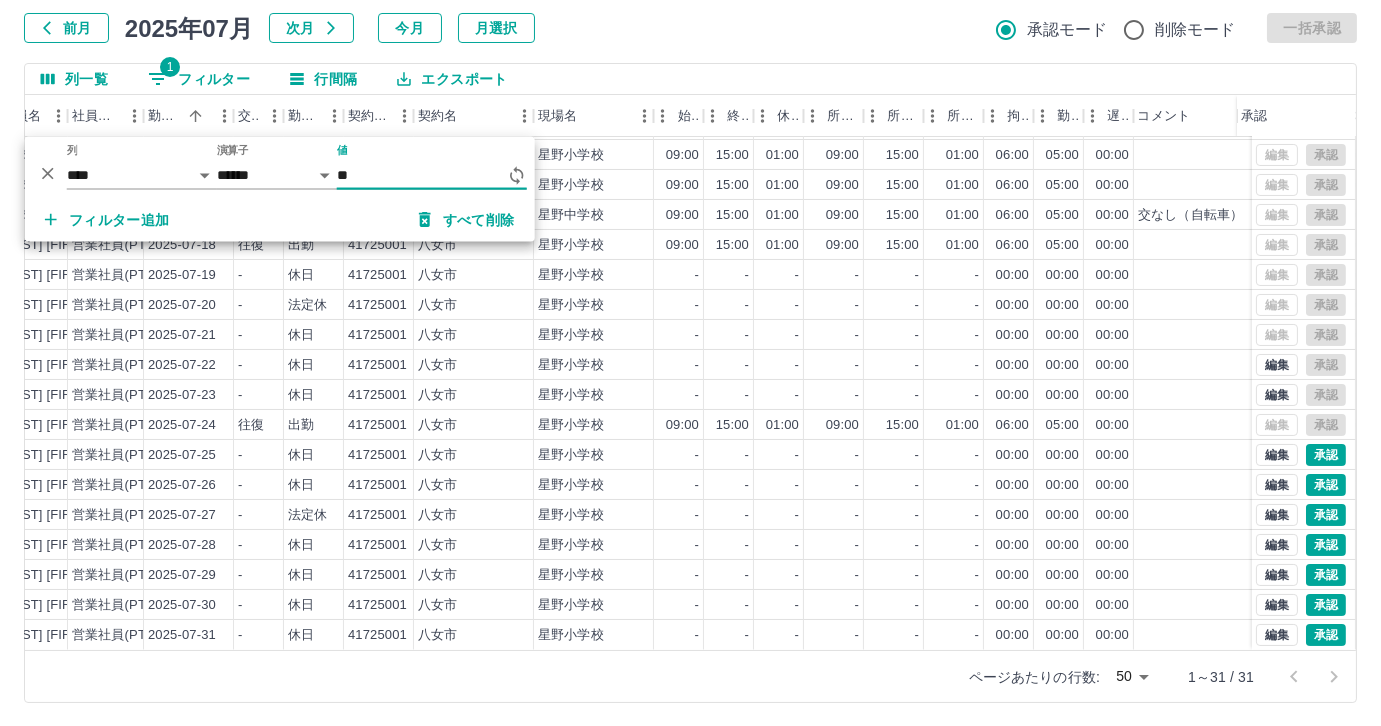 type on "*" 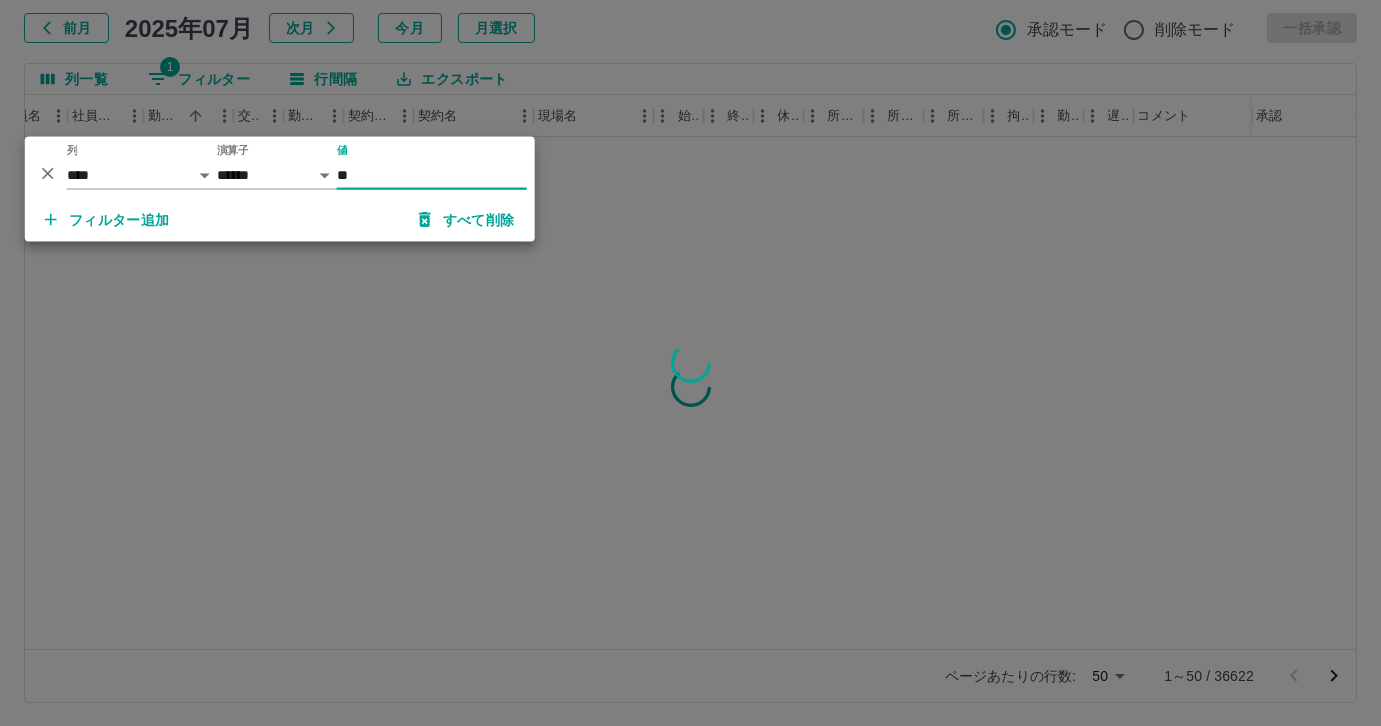 scroll, scrollTop: 0, scrollLeft: 257, axis: horizontal 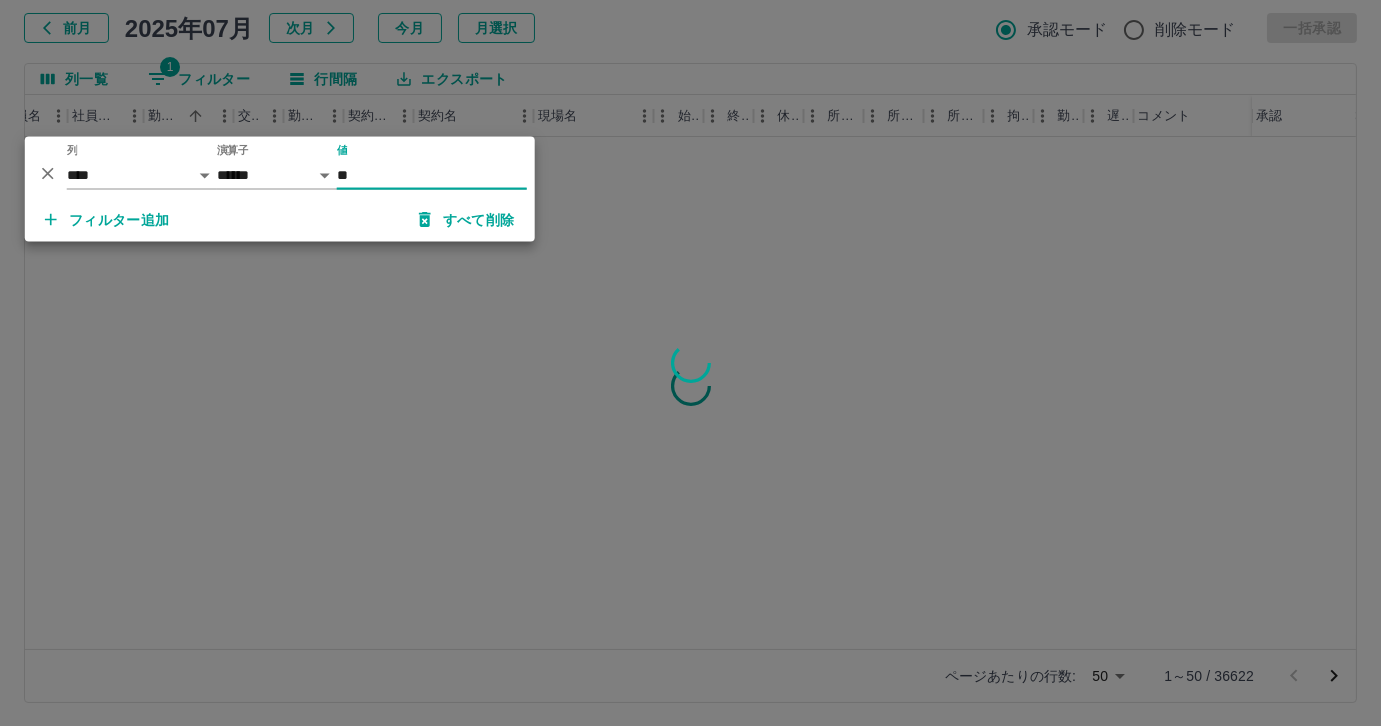 type on "*" 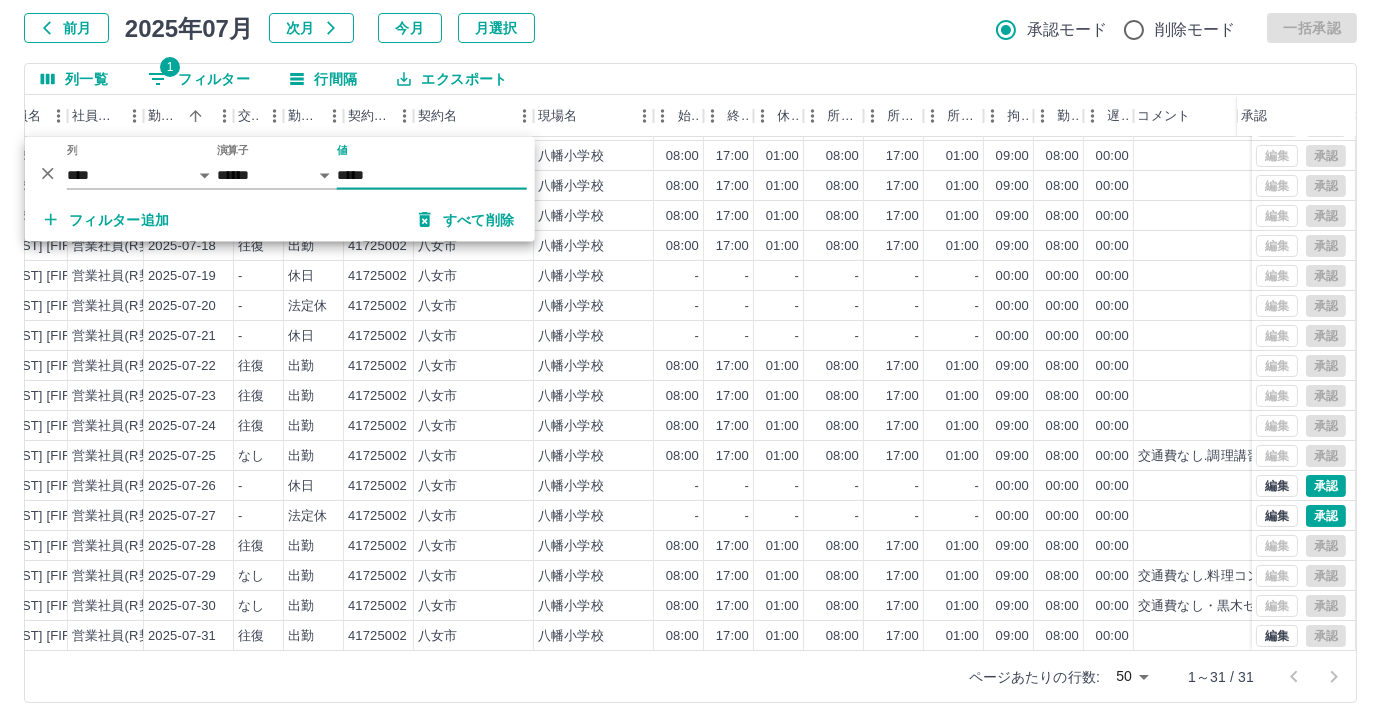 scroll, scrollTop: 431, scrollLeft: 257, axis: both 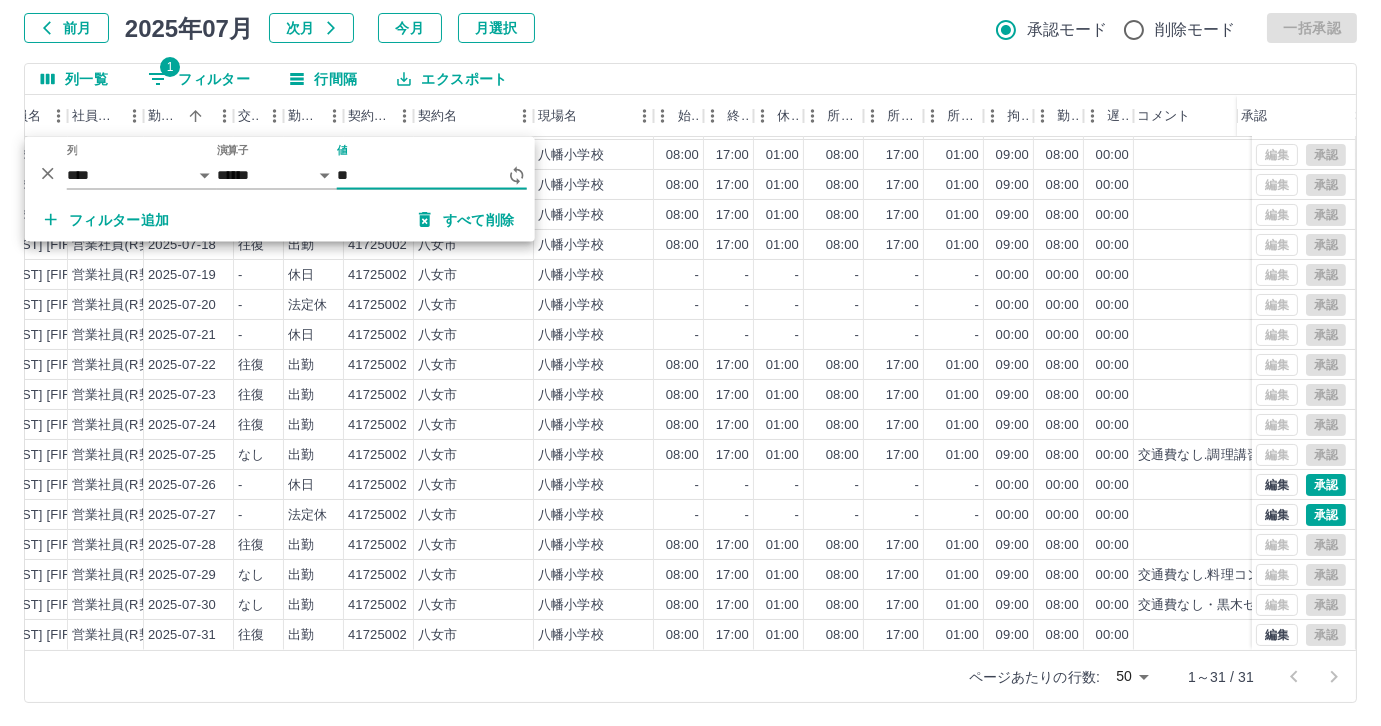 type on "*" 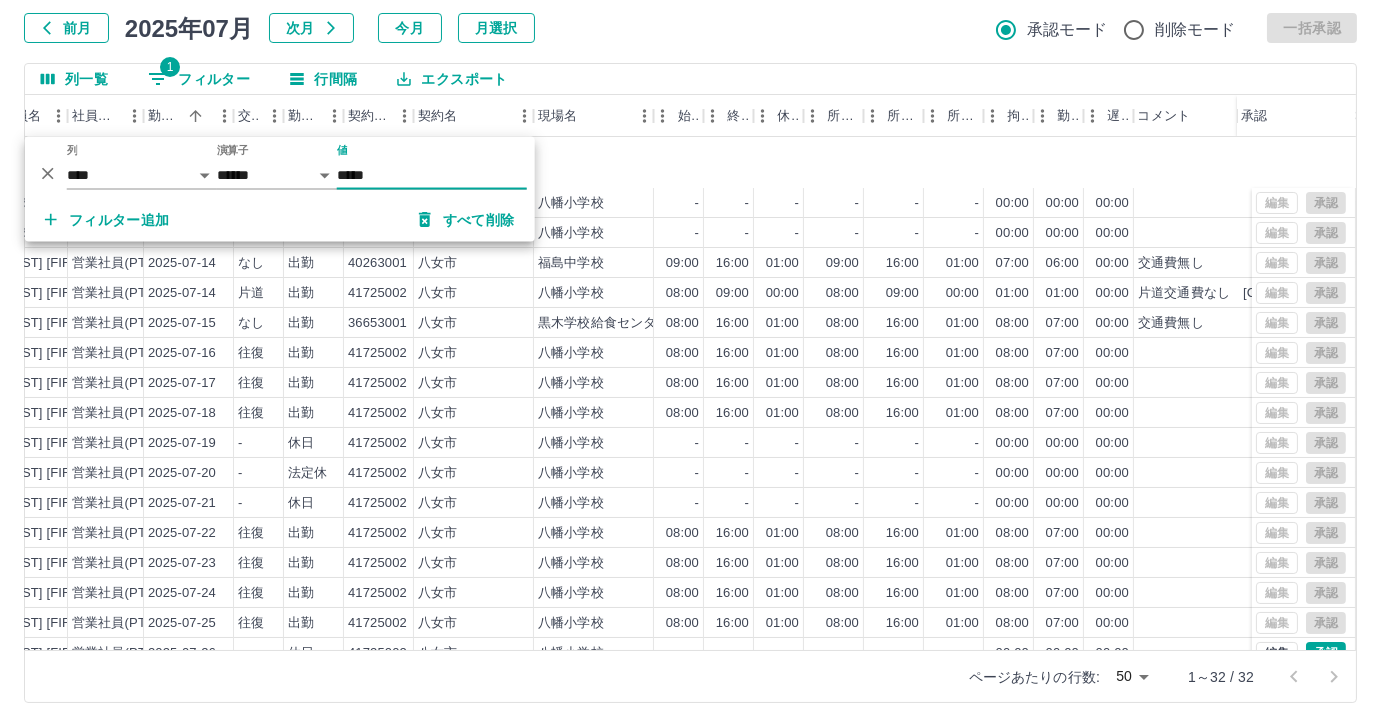 scroll, scrollTop: 461, scrollLeft: 257, axis: both 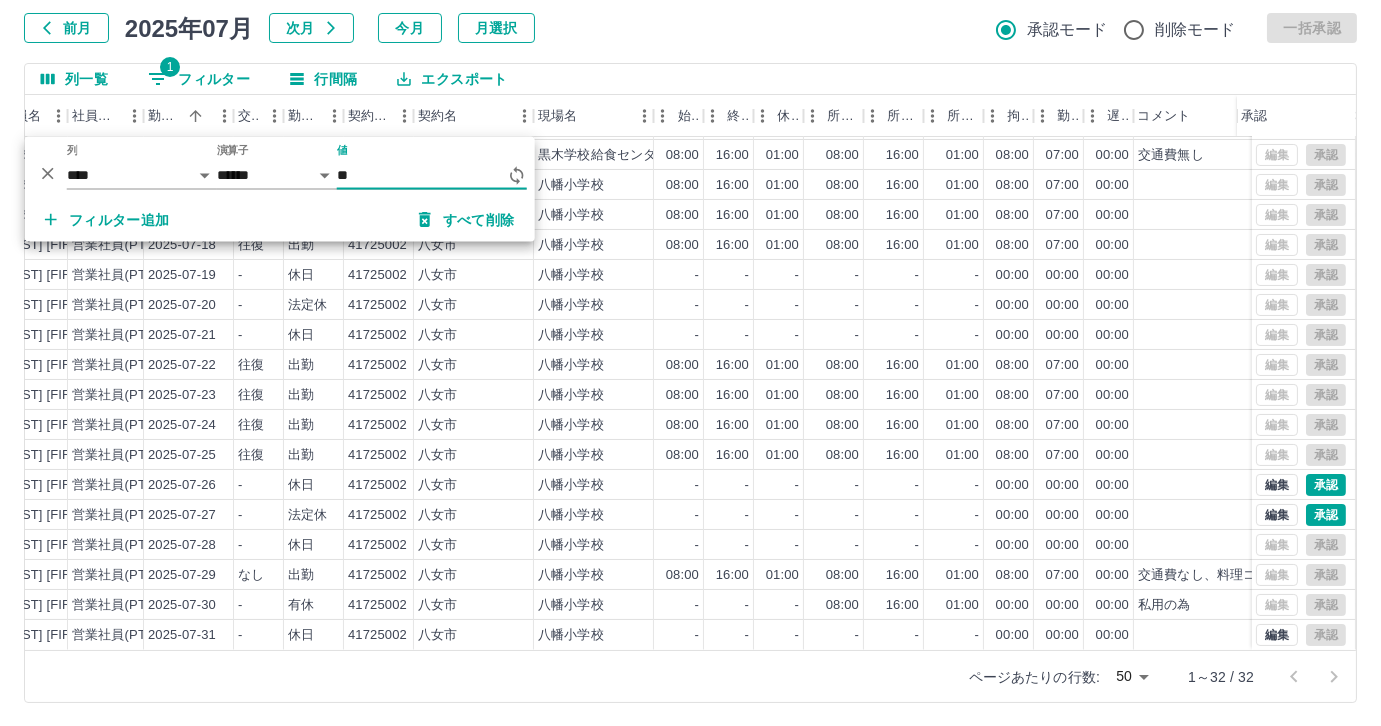 type on "*" 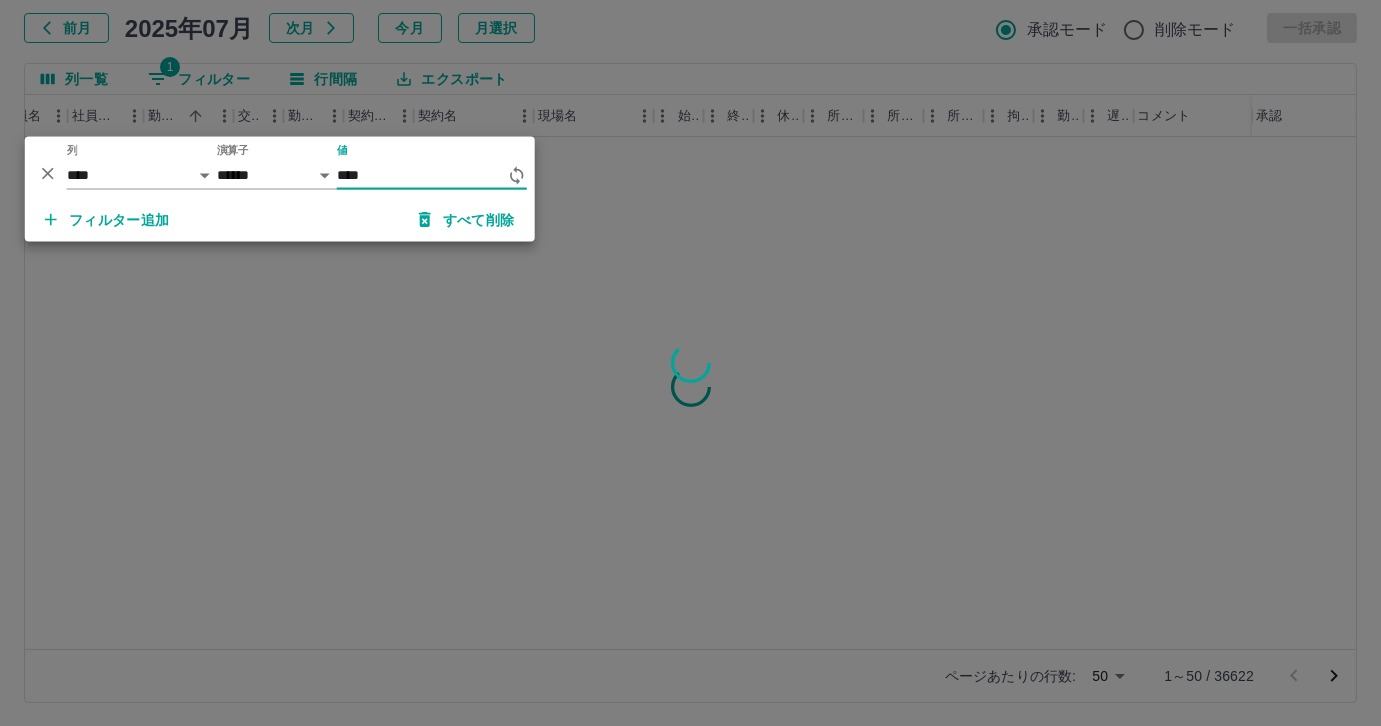 scroll, scrollTop: 0, scrollLeft: 257, axis: horizontal 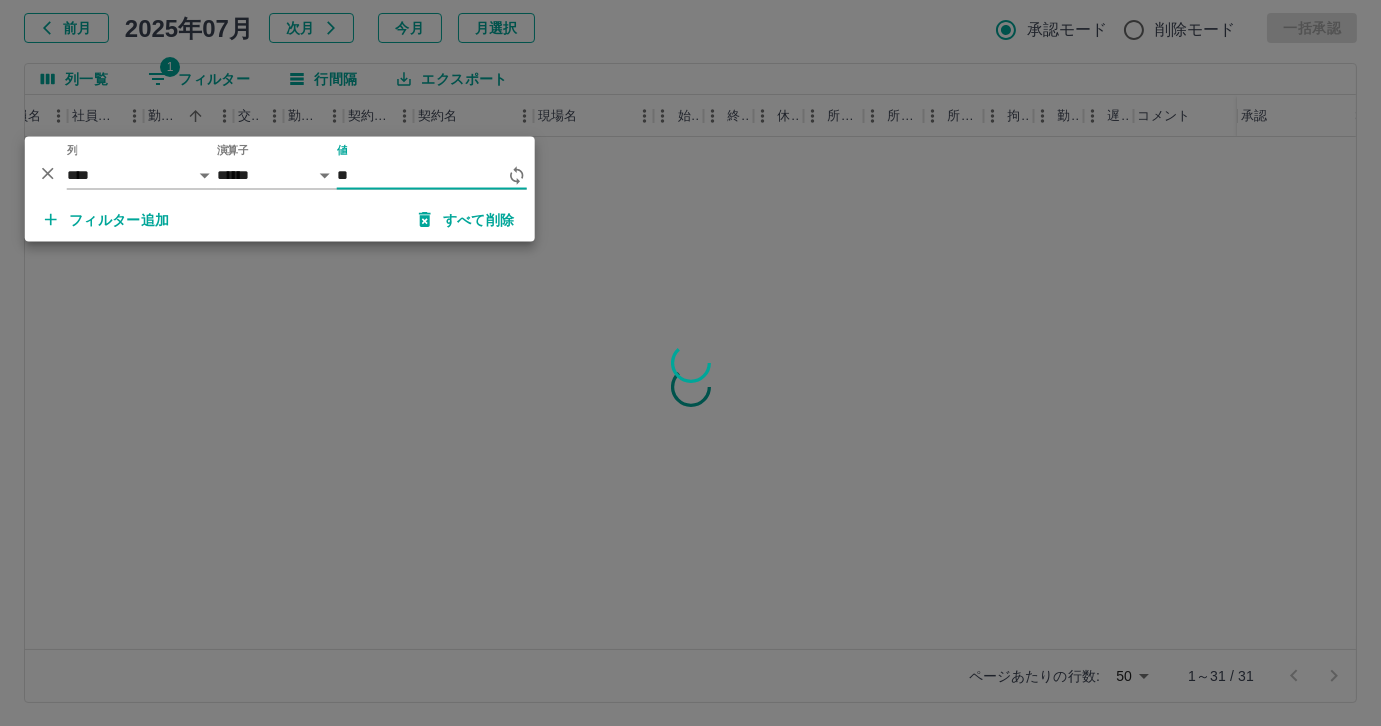 type on "*" 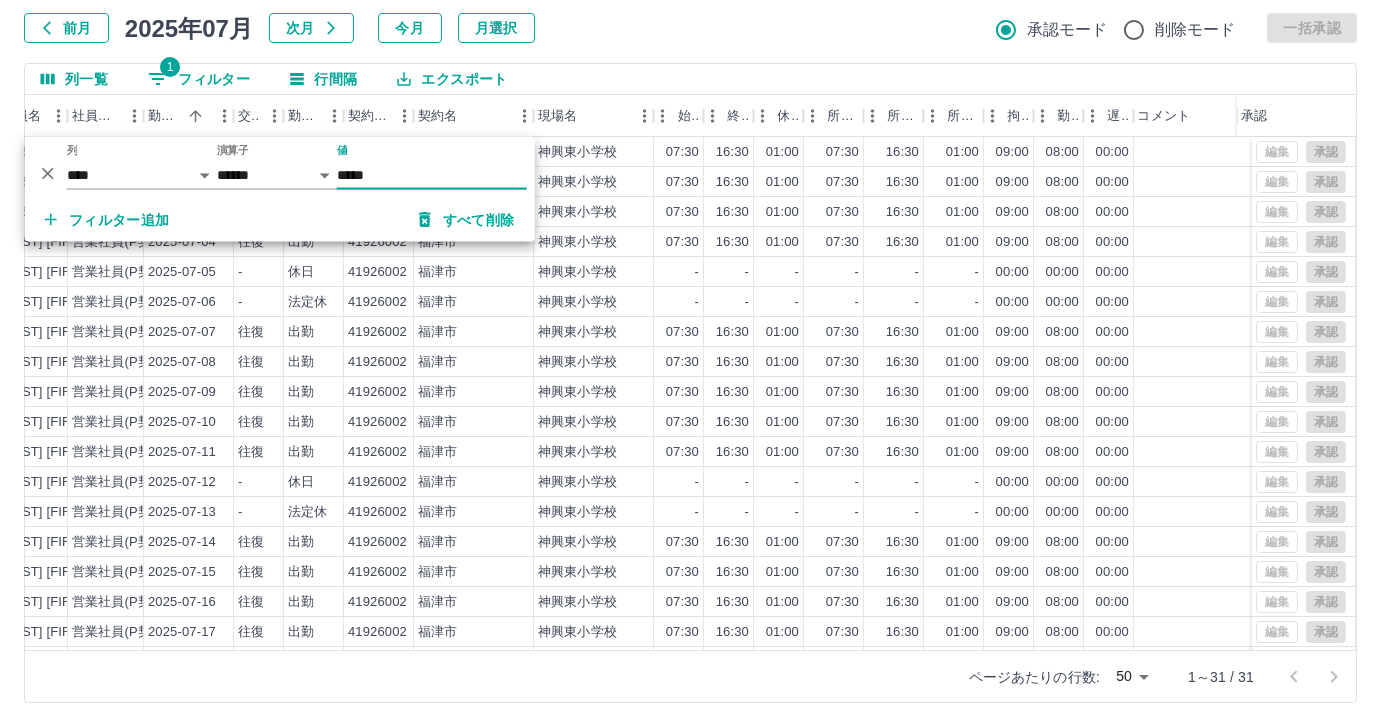 scroll, scrollTop: 431, scrollLeft: 257, axis: both 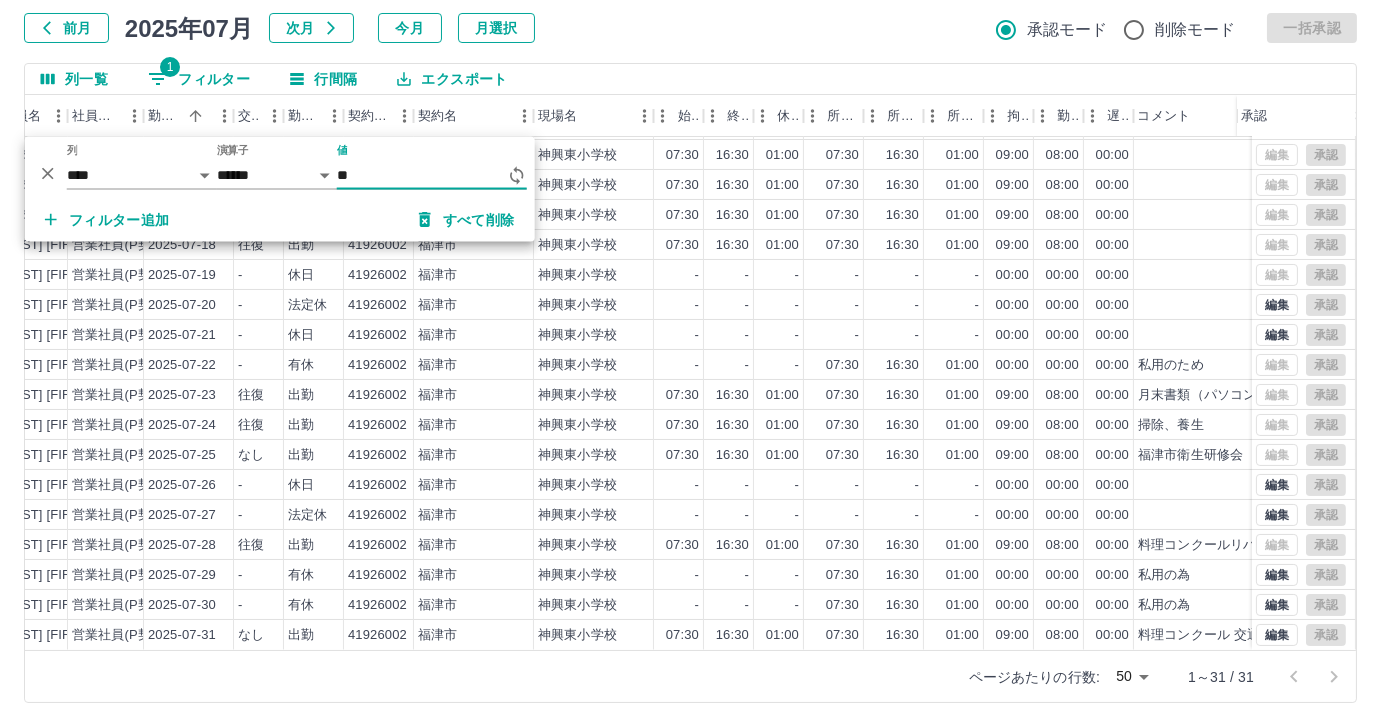 type on "*" 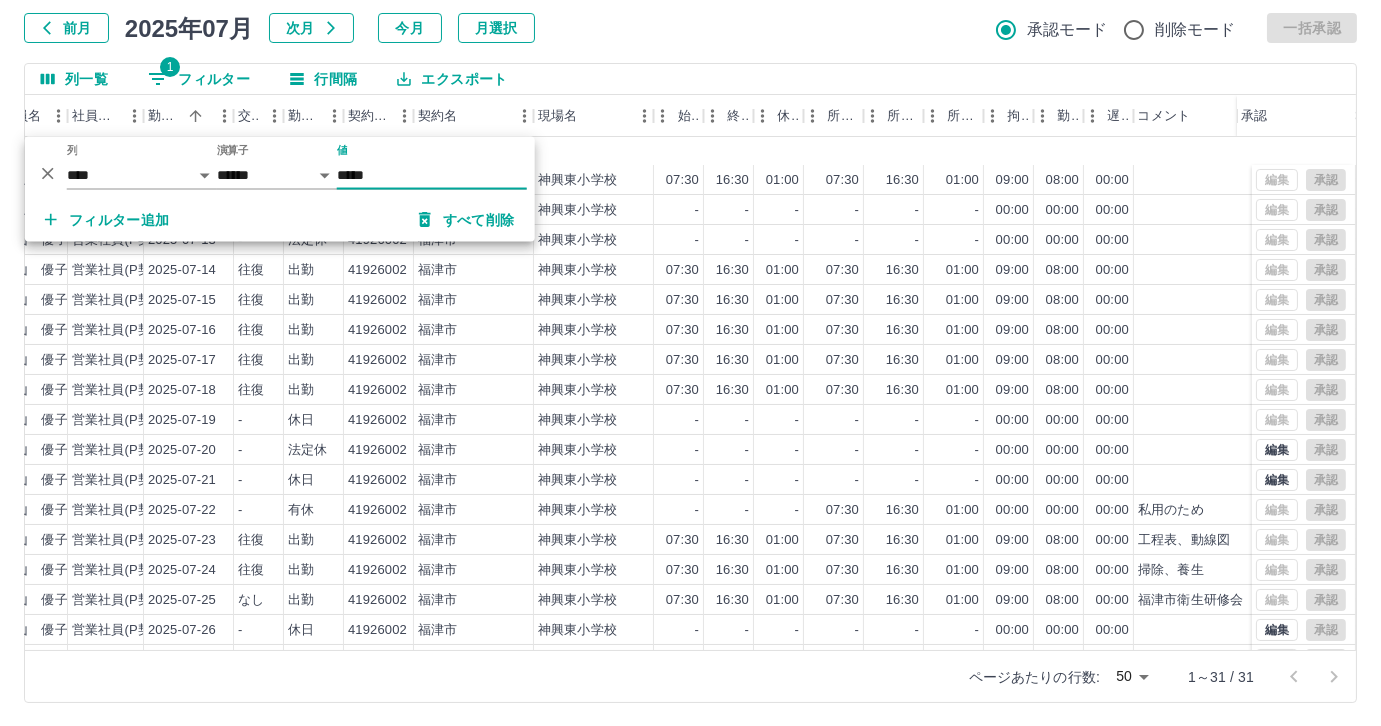 scroll, scrollTop: 431, scrollLeft: 257, axis: both 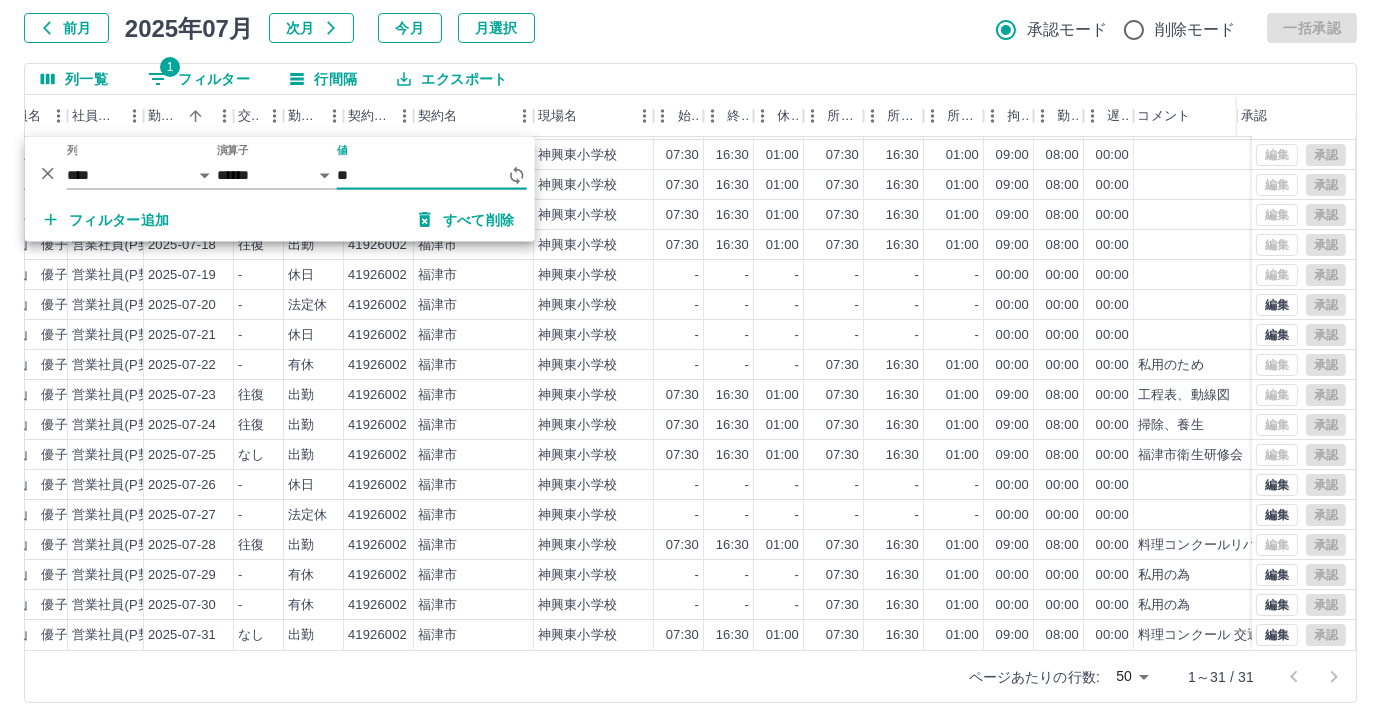 type on "*" 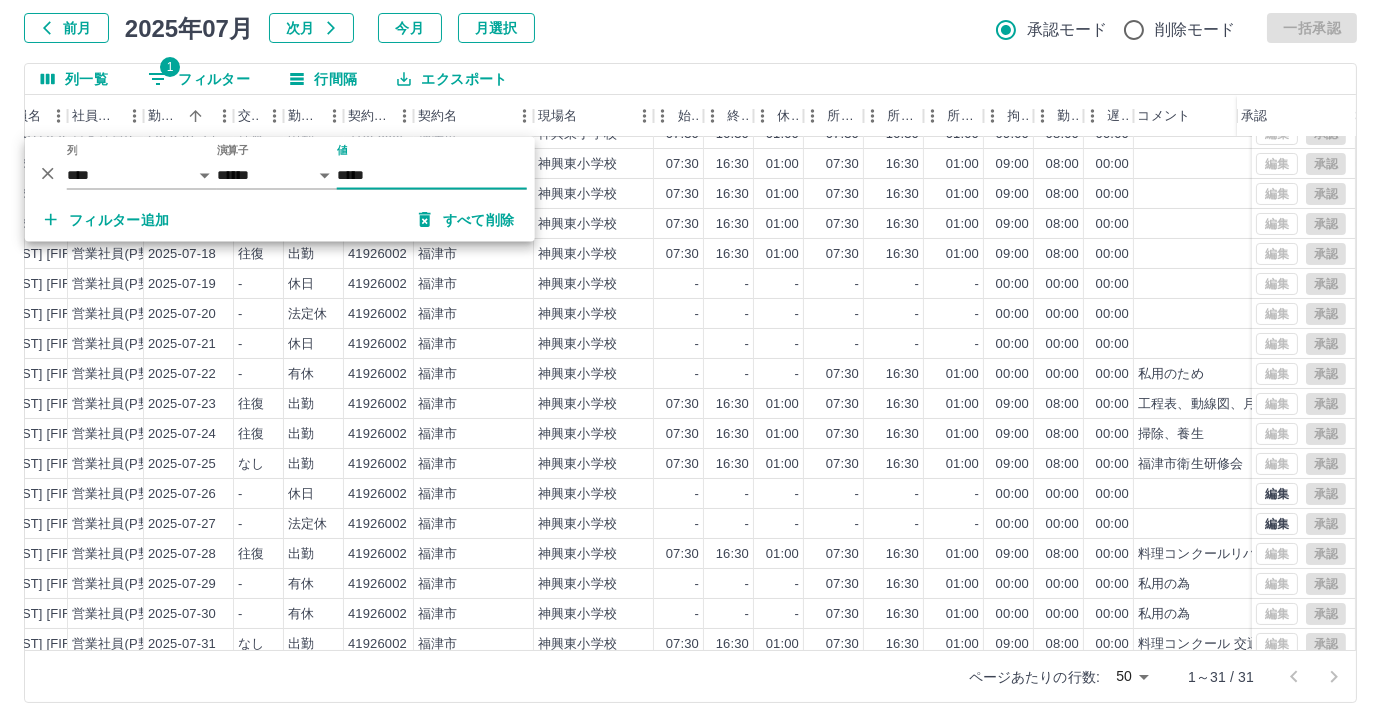 scroll, scrollTop: 431, scrollLeft: 257, axis: both 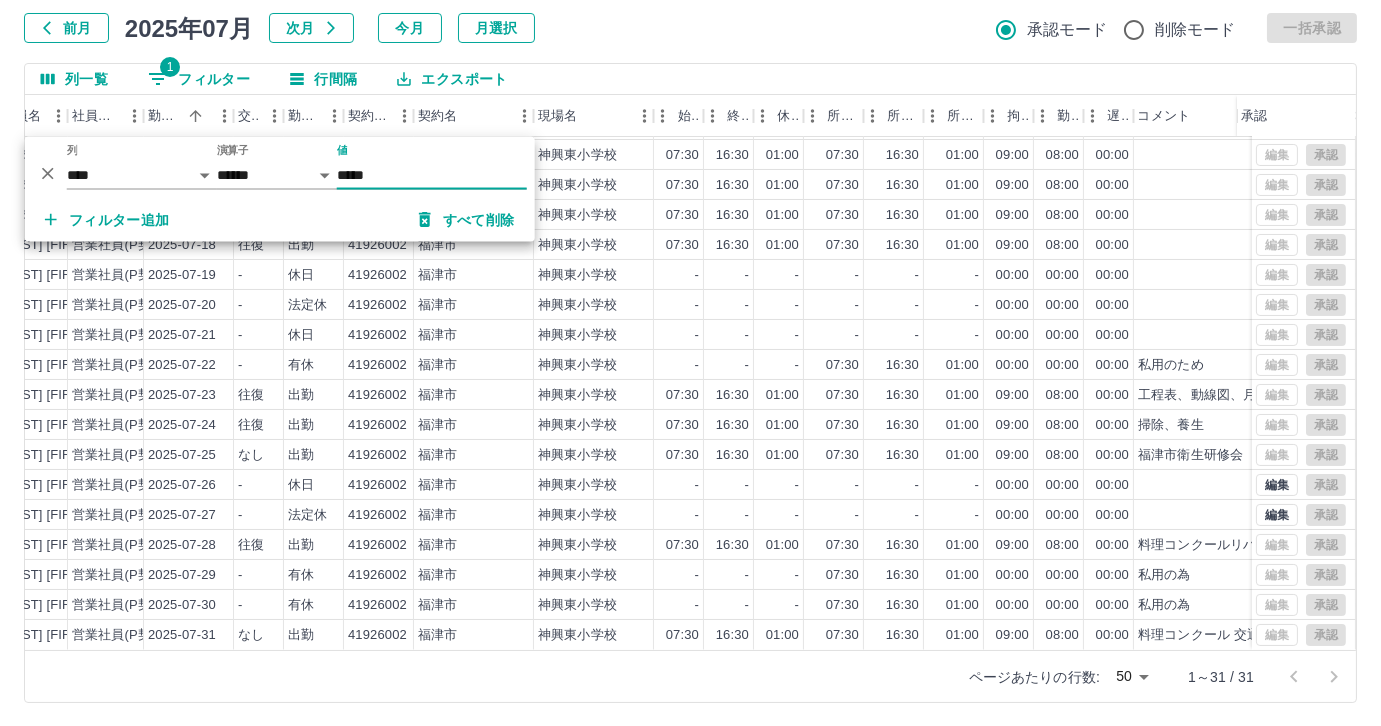 type on "*****" 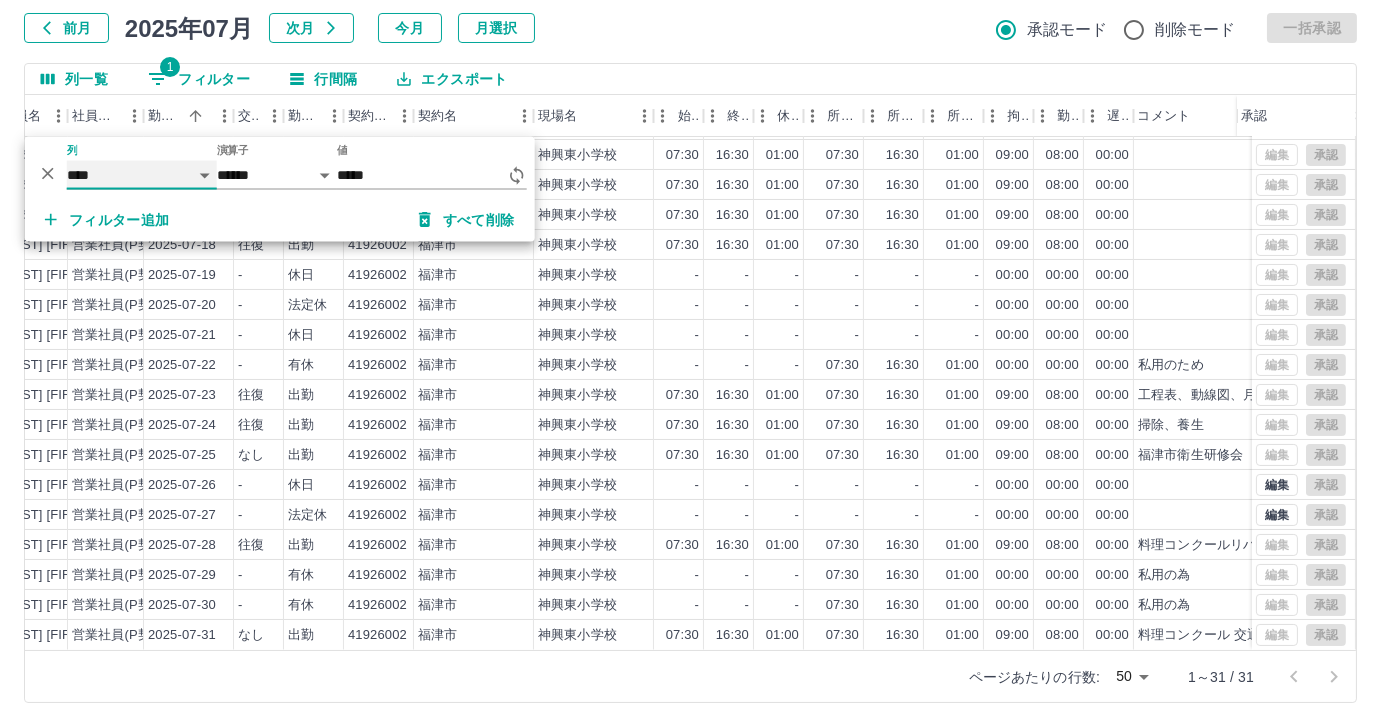 click on "**** *** **** *** *** **** ***** *** *** ** ** ** **** **** **** ** ** *** **** *****" at bounding box center [142, 175] 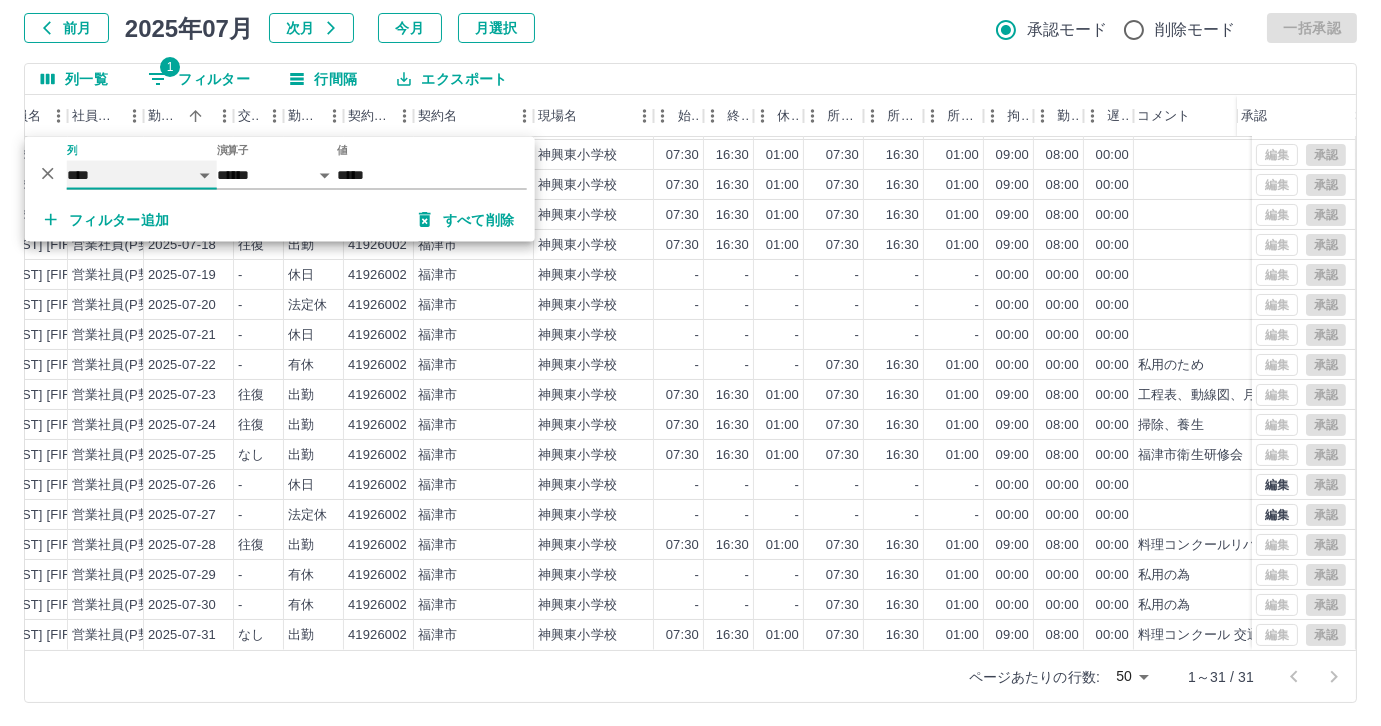 click on "**** *** **** *** *** **** ***** *** *** ** ** ** **** **** **** ** ** *** **** *****" at bounding box center (142, 175) 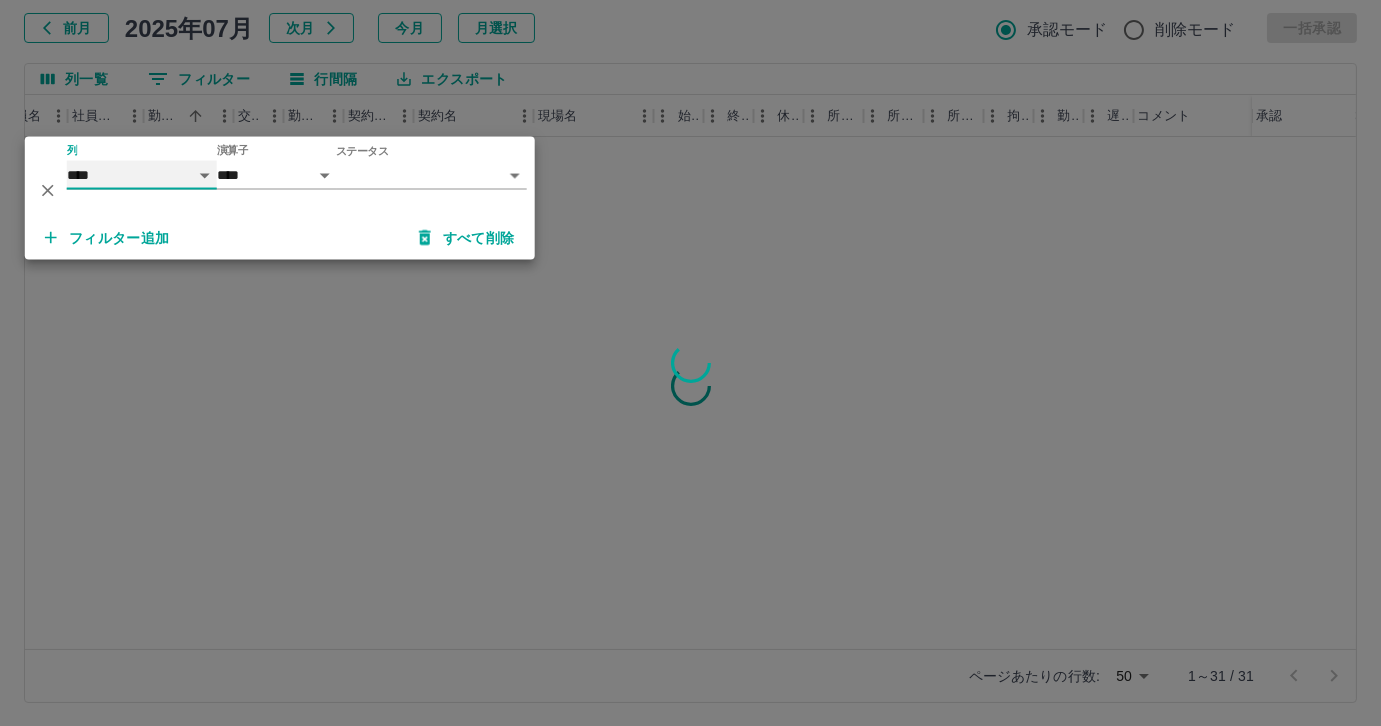 scroll, scrollTop: 0, scrollLeft: 257, axis: horizontal 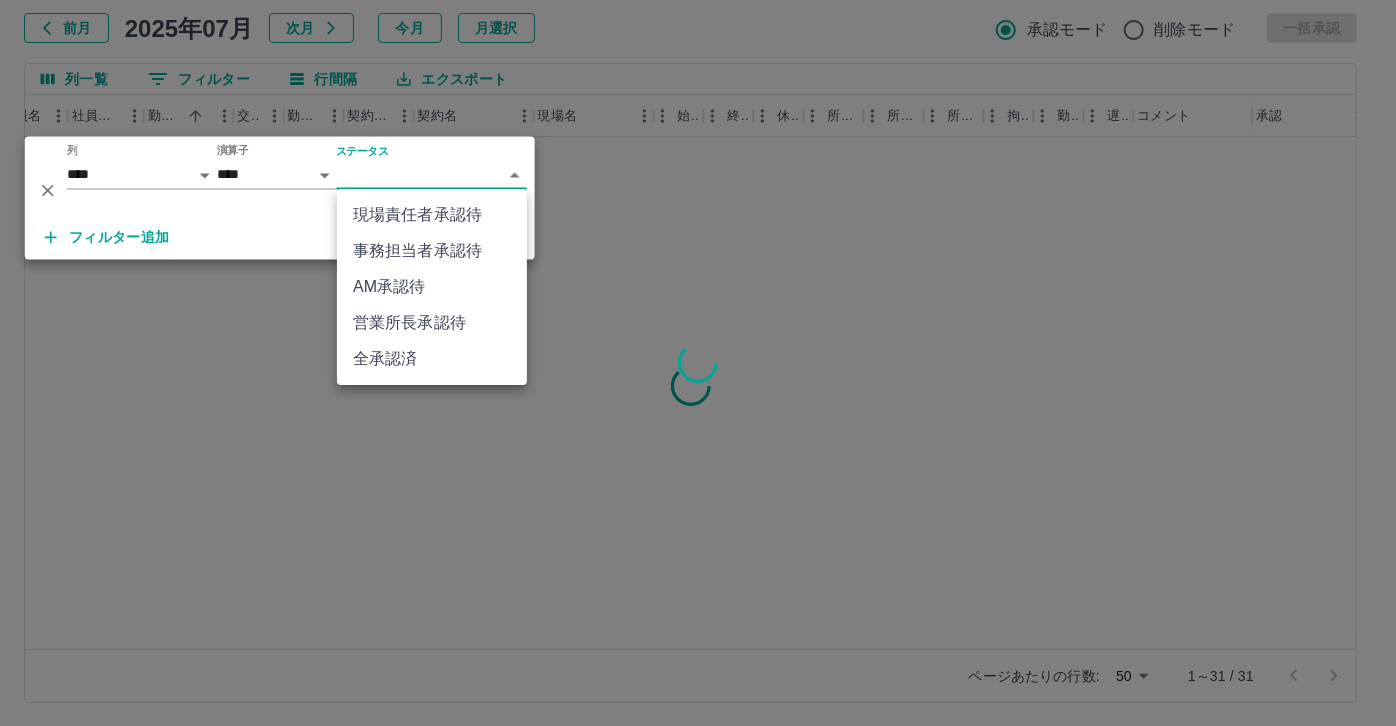 click on "SDH勤怠 尾嵜　杏茄 勤務実績承認 前月 2025年07月 次月 今月 月選択 承認モード 削除モード 一括承認 列一覧 0 フィルター 行間隔 エクスポート 承認フロー 社員番号 社員名 社員区分 勤務日 交通費 勤務区分 契約コード 契約名 現場名 始業 終業 休憩 所定開始 所定終業 所定休憩 拘束 勤務 遅刻等 コメント ステータス 承認 ページあたりの行数: 50 ** 1～31 / 31 SDH勤怠 *** ** 列 **** *** **** *** *** **** ***** *** *** ** ** ** **** **** **** ** ** *** **** ***** 演算子 **** ****** ステータス ​ ********* フィルター追加 すべて削除 現場責任者承認待 事務担当者承認待 AM承認待 営業所長承認待 全承認済" at bounding box center (698, 304) 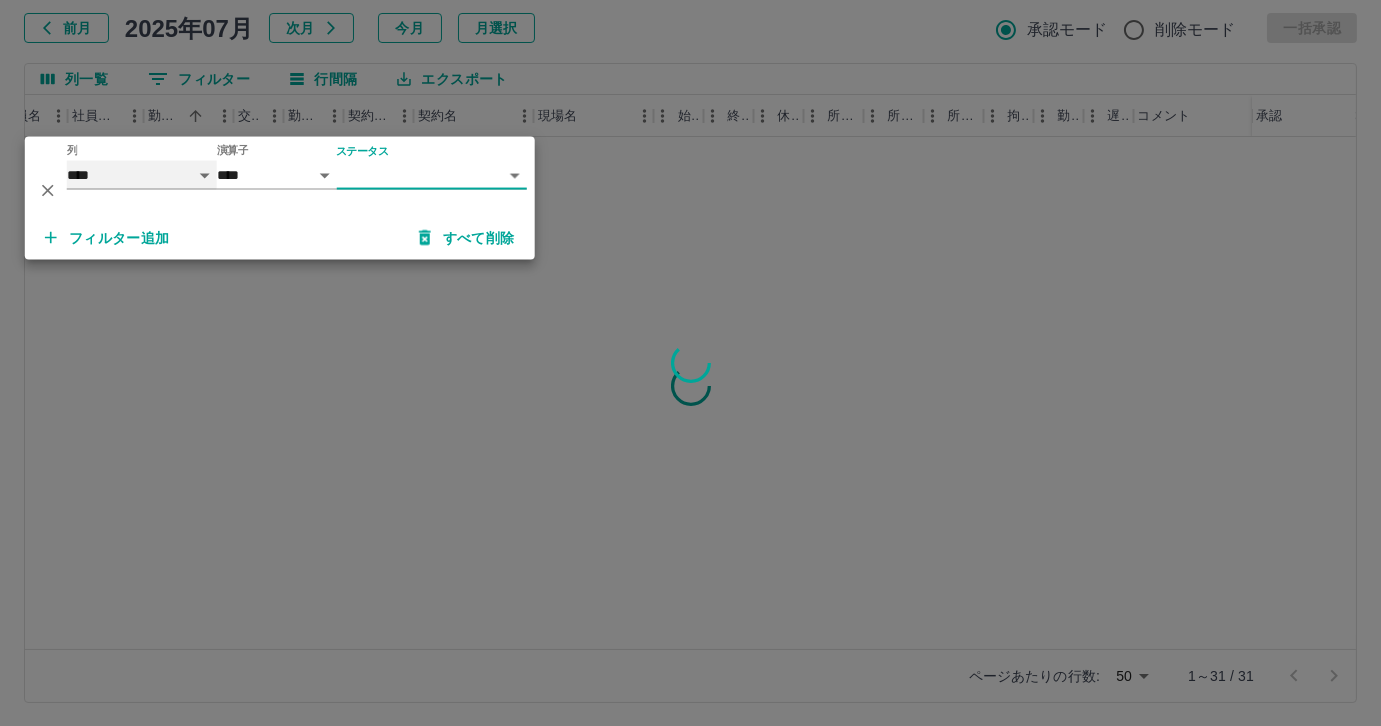 click on "**** *** **** *** *** **** ***** *** *** ** ** ** **** **** **** ** ** *** **** *****" at bounding box center (142, 175) 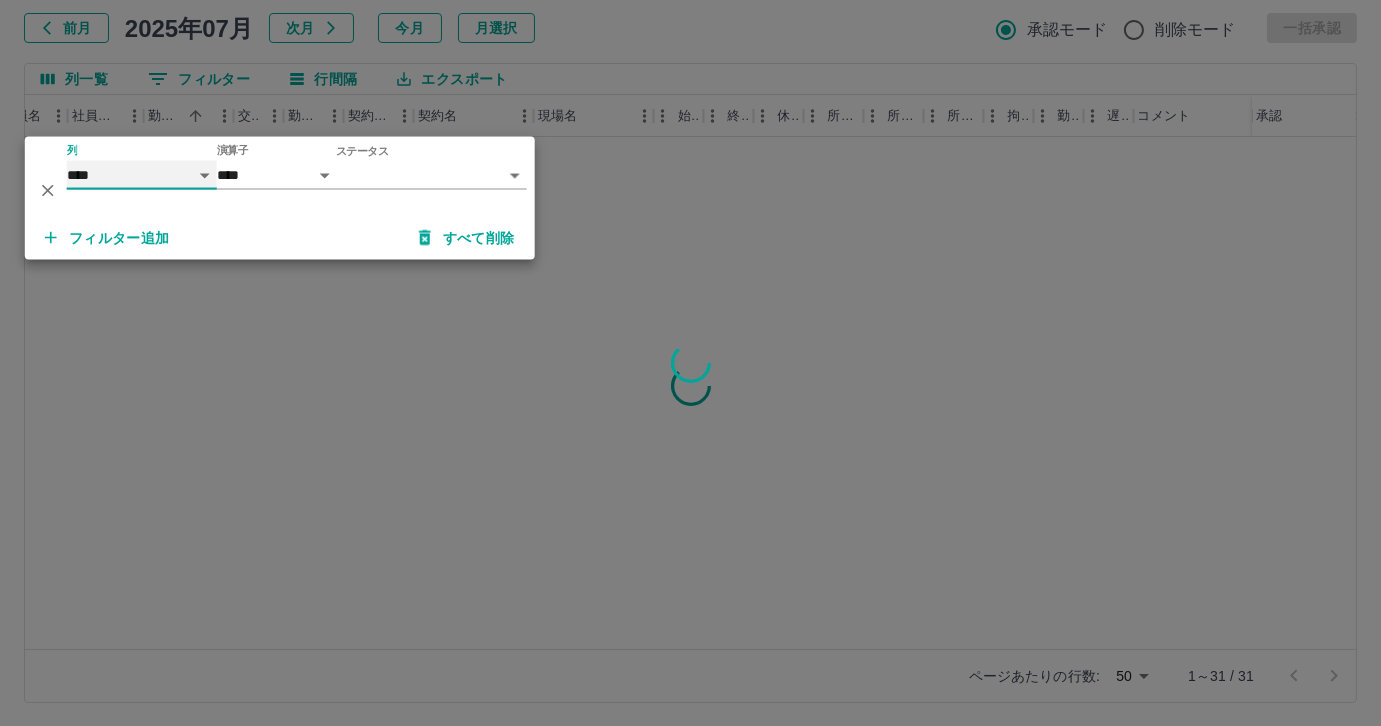 click on "**** *** **** *** *** **** ***** *** *** ** ** ** **** **** **** ** ** *** **** *****" at bounding box center [142, 175] 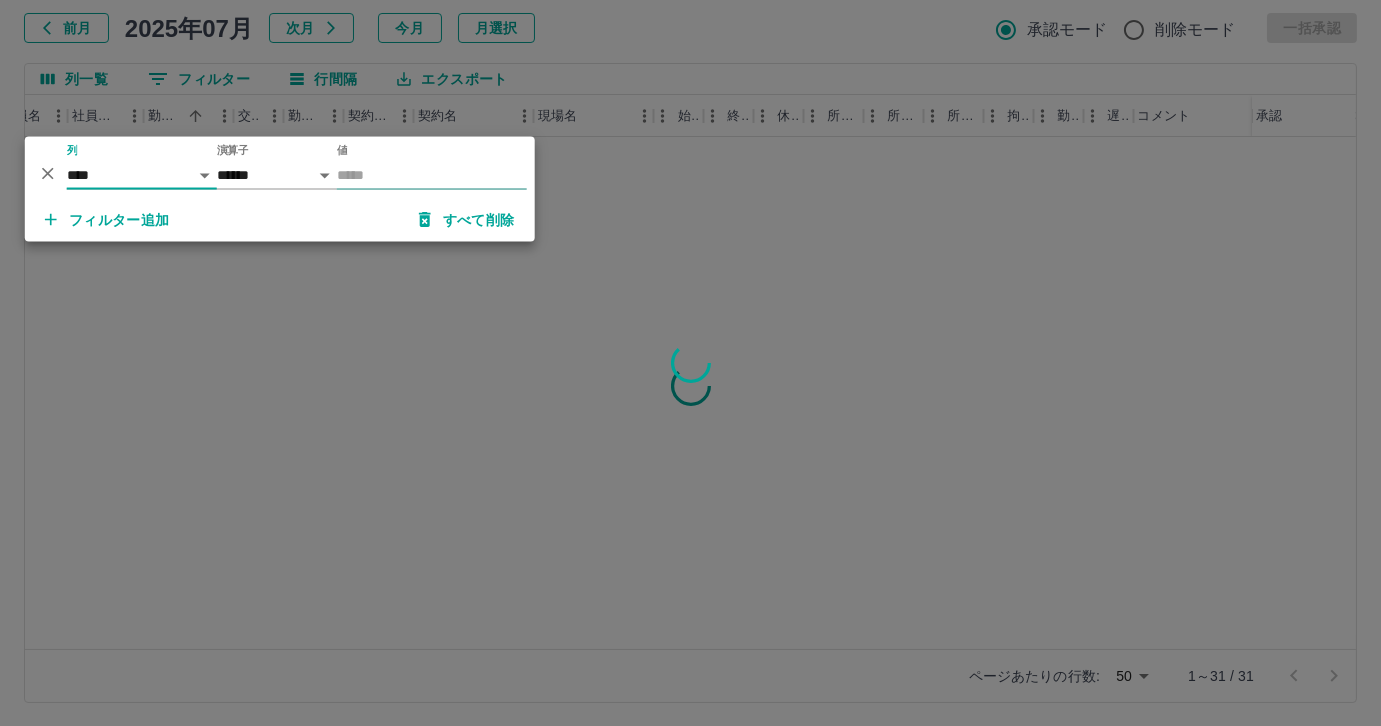 click on "値" at bounding box center (432, 175) 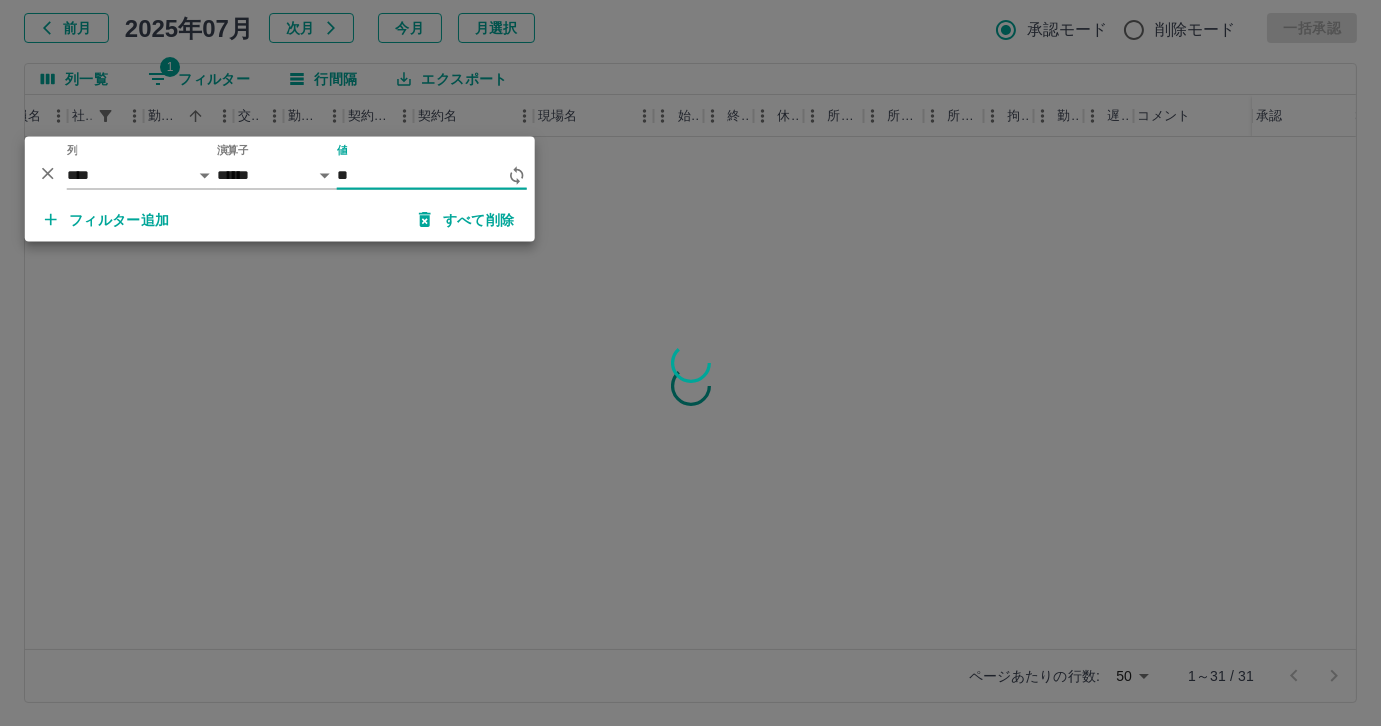 type on "*" 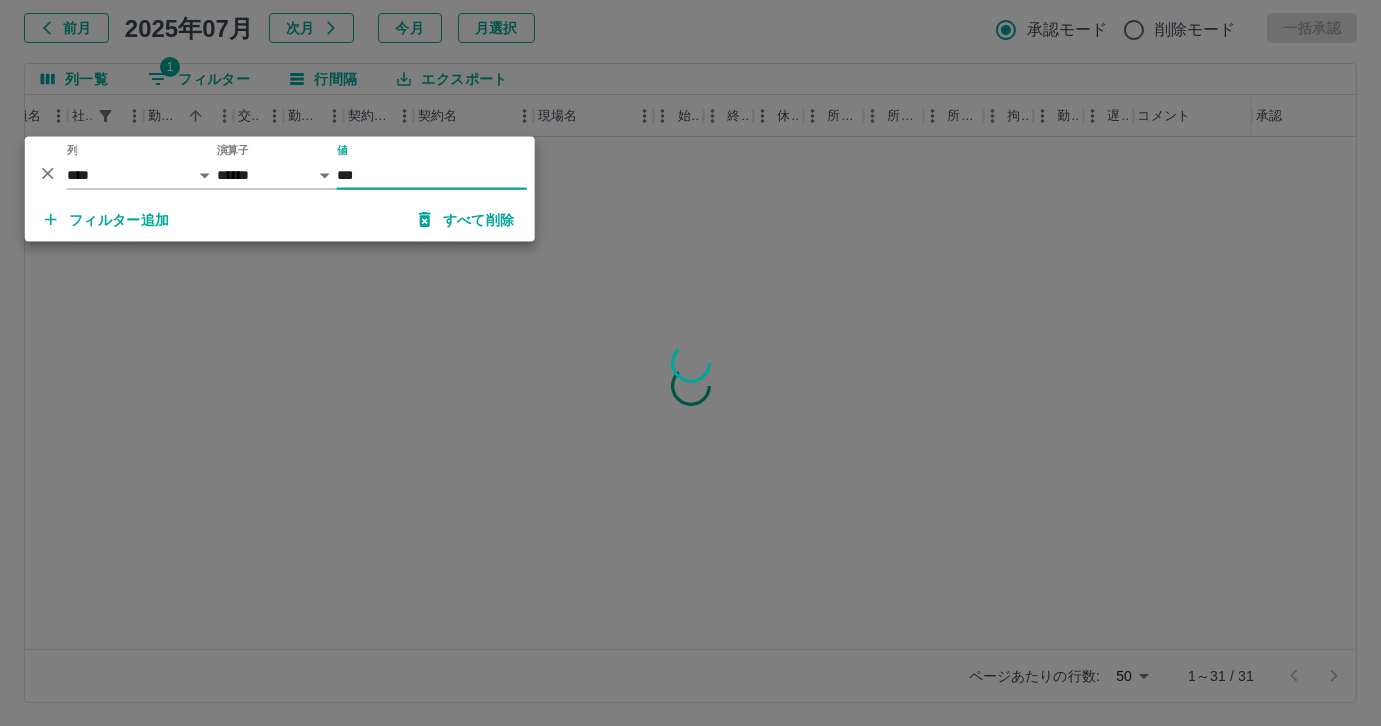 type on "***" 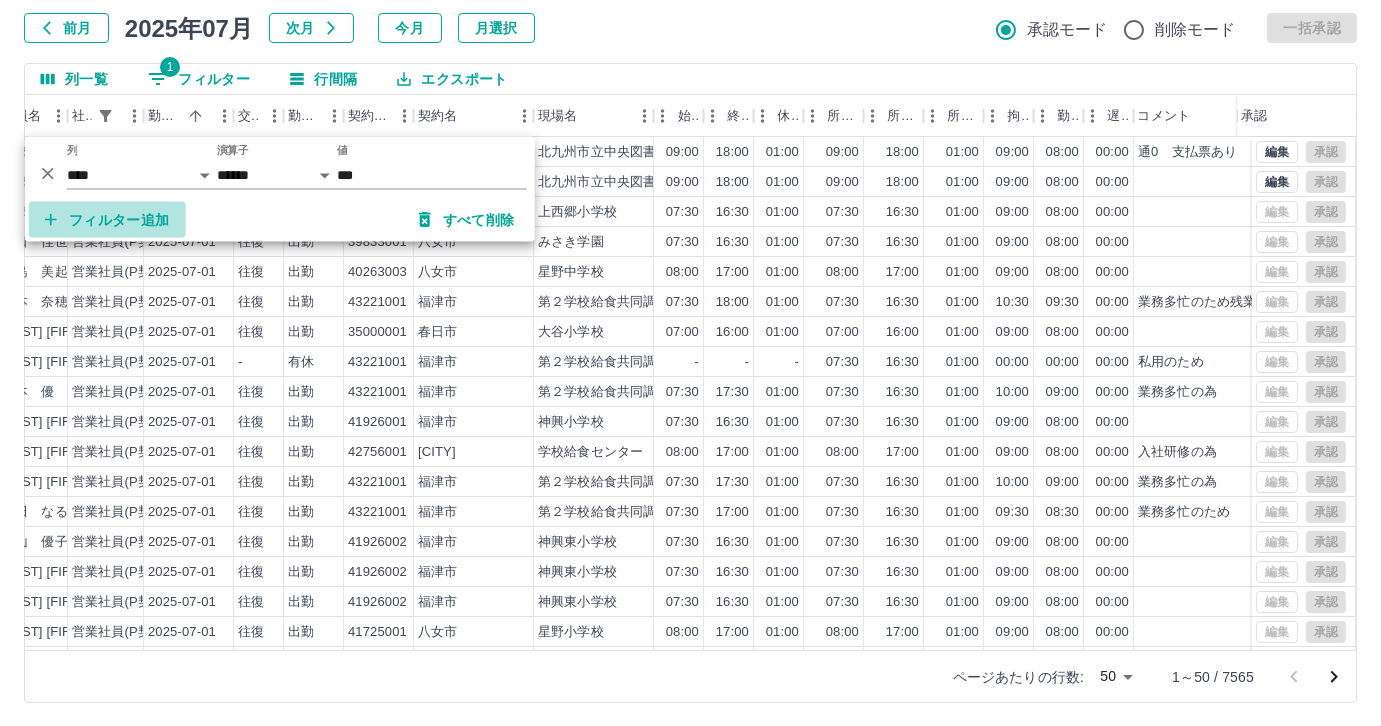 click on "フィルター追加" at bounding box center (107, 220) 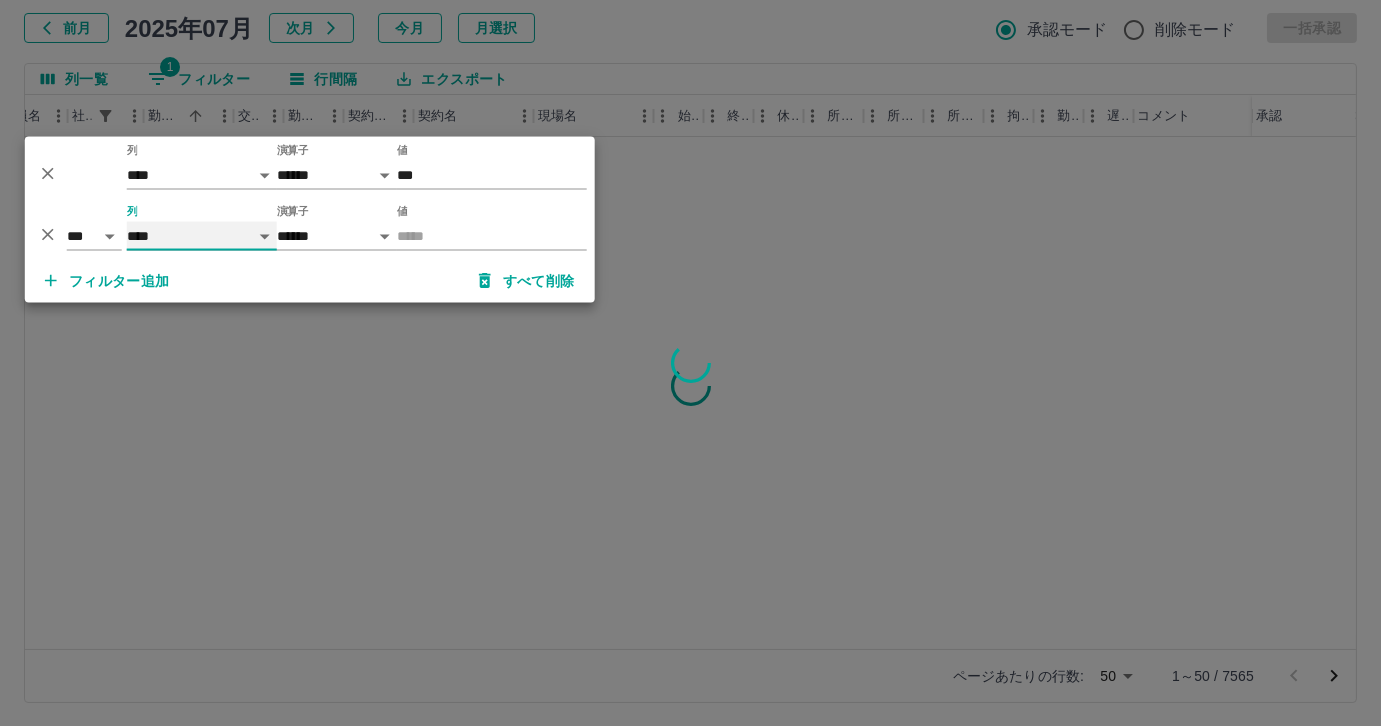 click on "**** *** **** *** *** **** ***** *** *** ** ** ** **** **** **** ** ** *** **** *****" at bounding box center (202, 236) 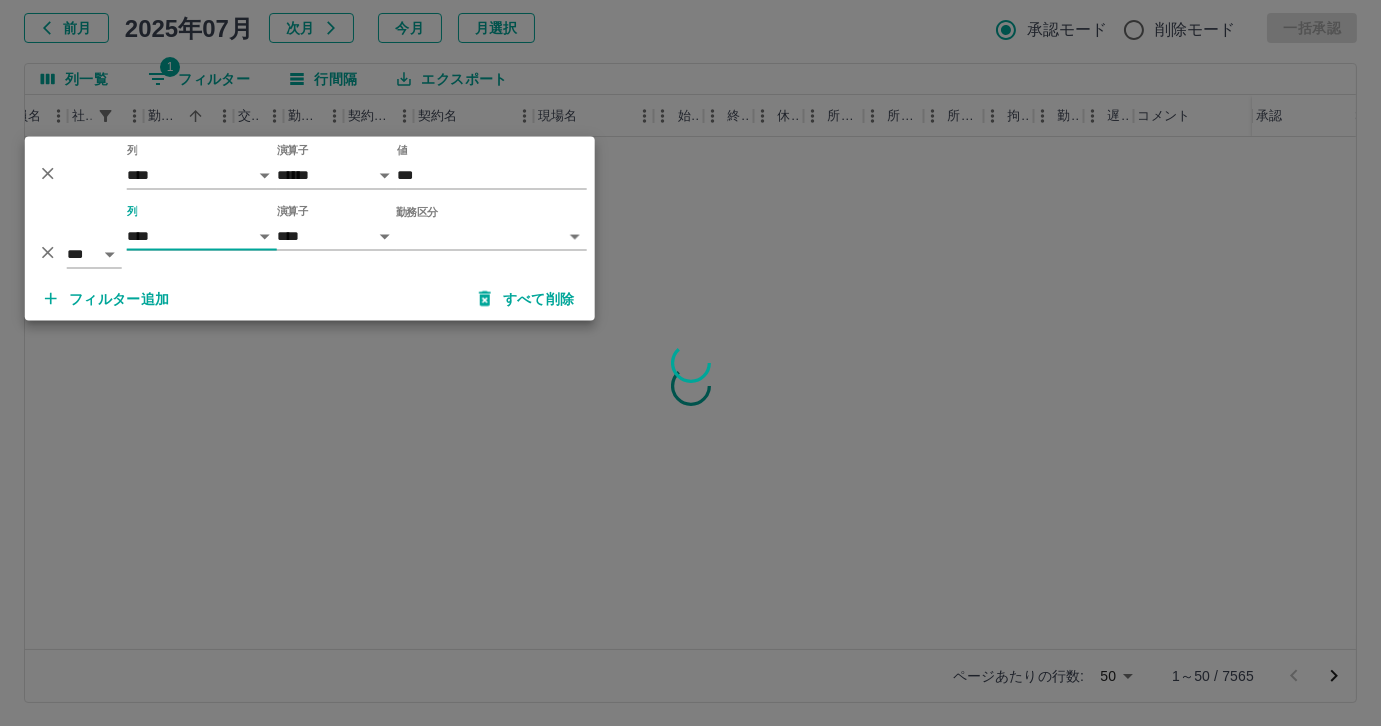 click on "SDH勤怠 尾嵜　杏茄 勤務実績承認 前月 2025年07月 次月 今月 月選択 承認モード 削除モード 一括承認 列一覧 1 フィルター 行間隔 エクスポート 承認フロー 社員番号 社員名 社員区分 勤務日 交通費 勤務区分 契約コード 契約名 現場名 始業 終業 休憩 所定開始 所定終業 所定休憩 拘束 勤務 遅刻等 コメント ステータス 承認 ページあたりの行数: 50 ** 1～50 / 7565 SDH勤怠 *** ** 列 **** *** **** *** *** **** ***** *** *** ** ** ** **** **** **** ** ** *** **** ***** 演算子 ****** ******* 値 *** *** ** 列 **** *** **** *** *** **** ***** *** *** ** ** ** **** **** **** ** ** *** **** ***** 演算子 **** ****** 勤務区分 ​ ********* フィルター追加 すべて削除" at bounding box center (690, 304) 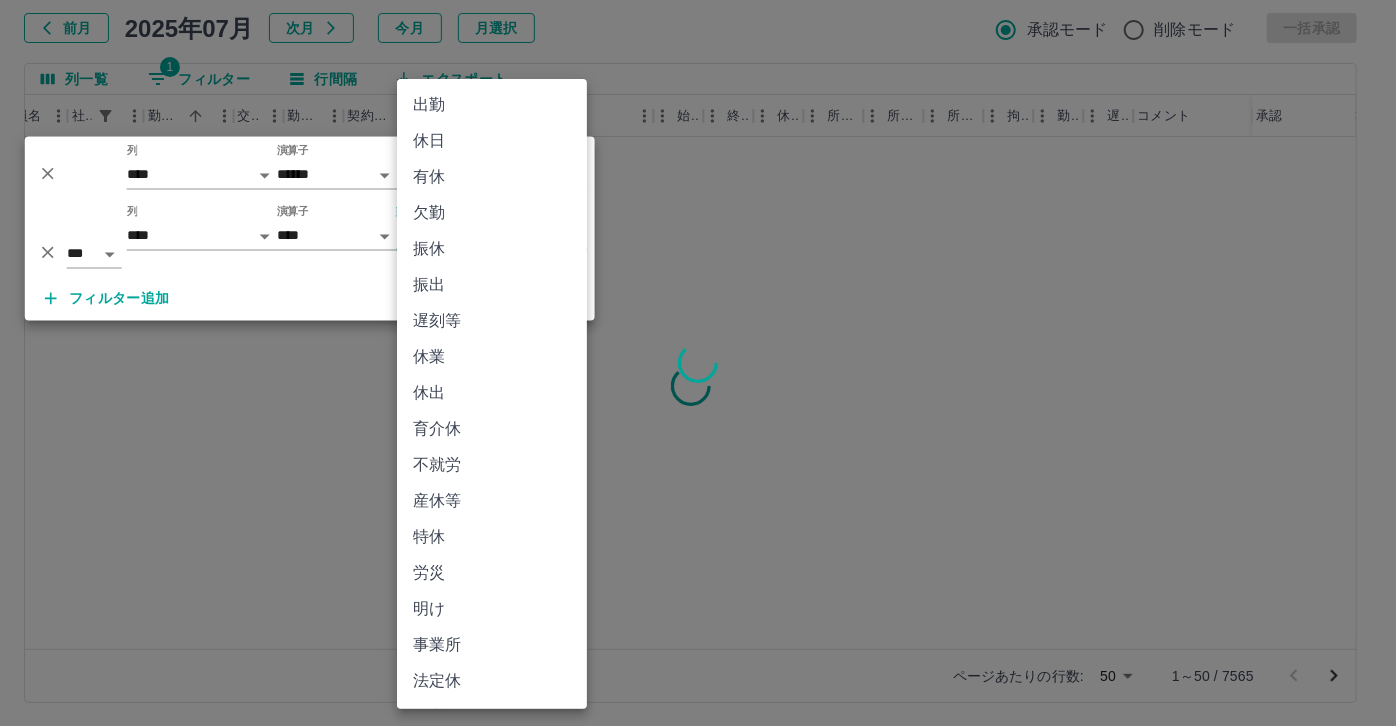 click on "休日" at bounding box center [492, 141] 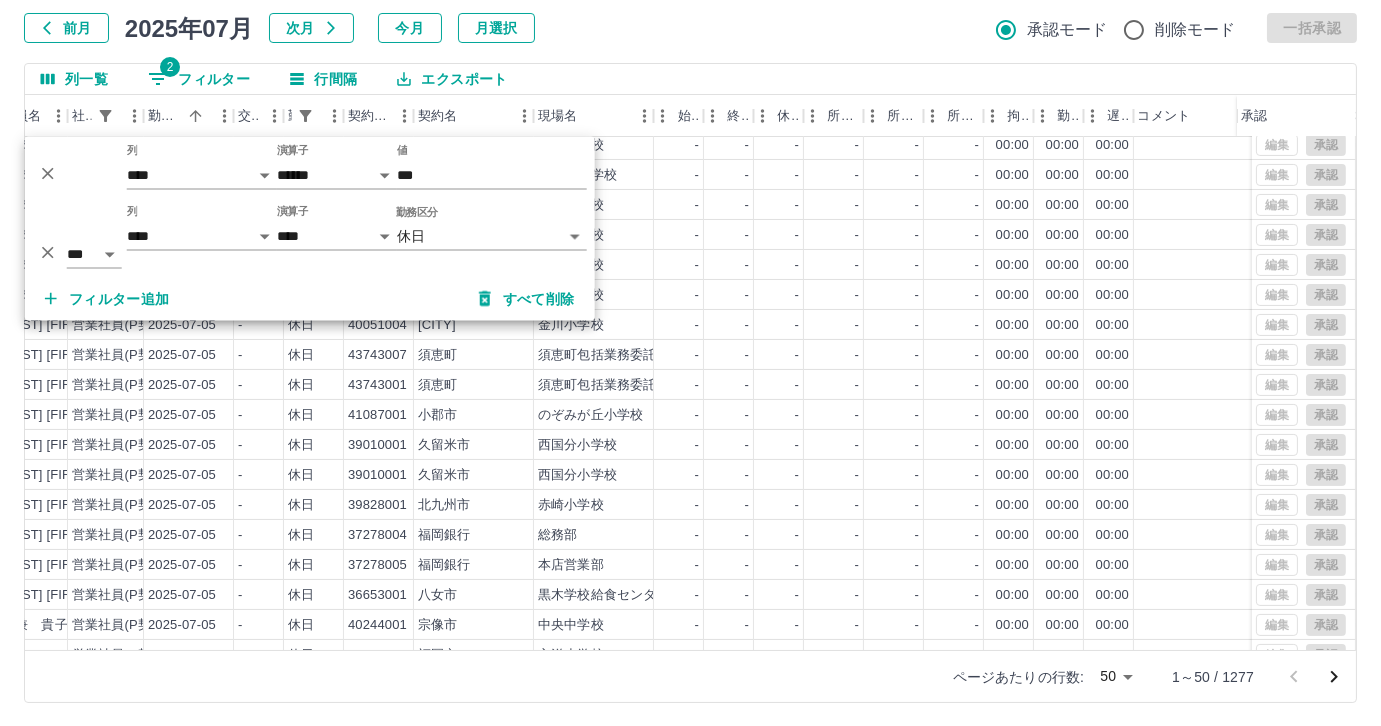 scroll, scrollTop: 1001, scrollLeft: 257, axis: both 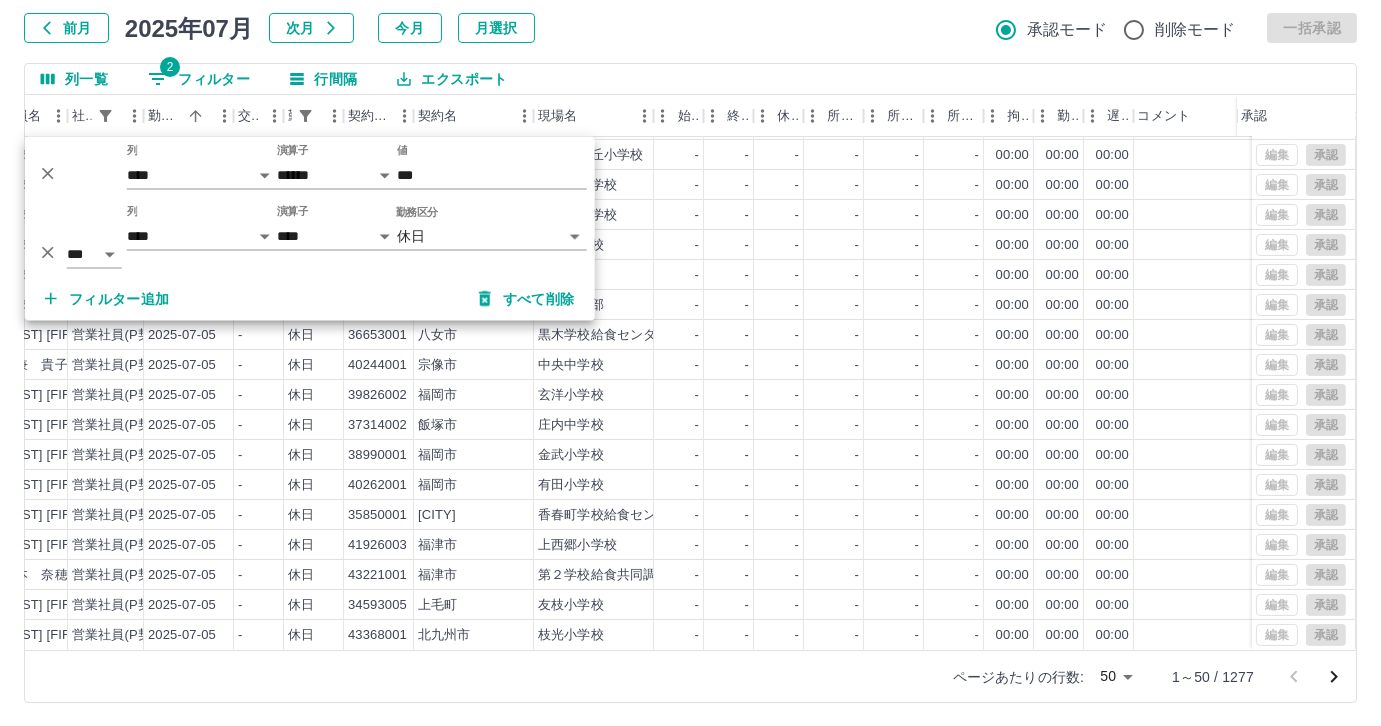 drag, startPoint x: 1142, startPoint y: 674, endPoint x: 1125, endPoint y: 676, distance: 17.117243 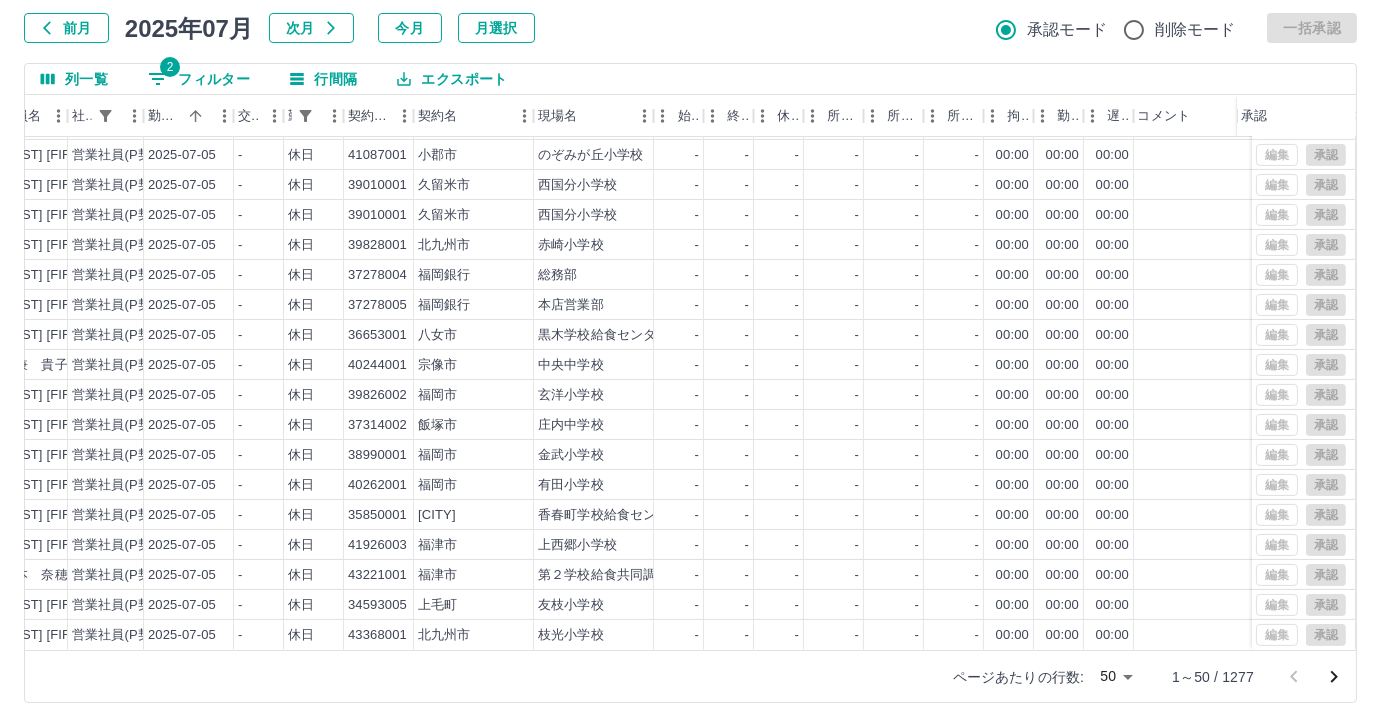 click on "SDH勤怠 尾嵜　杏茄 勤務実績承認 前月 2025年07月 次月 今月 月選択 承認モード 削除モード 一括承認 列一覧 2 フィルター 行間隔 エクスポート 承認フロー 社員番号 社員名 社員区分 勤務日 交通費 勤務区分 契約コード 契約名 現場名 始業 終業 休憩 所定開始 所定終業 所定休憩 拘束 勤務 遅刻等 コメント ステータス 承認 現 事 Ａ 営 0055395 中上　航 営業社員(P契約) 2025-07-05  -  休日 43743007 須恵町 須恵町包括業務委託（運営サポート） - - - - - - 00:00 00:00 00:00 営業所長承認待 現 事 Ａ 営 0102403 吉松　千春 営業社員(P契約) 2025-07-05  -  休日 43743001 須恵町 須恵町包括業務委託 - - - - - - 00:00 00:00 00:00 営業所長承認待 現 事 Ａ 営 0080151 松田　衣里子 営業社員(P契約) 2025-07-05  -  休日 41087001 小郡市 のぞみが丘小学校 - - - - - - 00:00 00:00 00:00 営業所長承認待 現 事 Ａ 営  -  -" at bounding box center (690, 304) 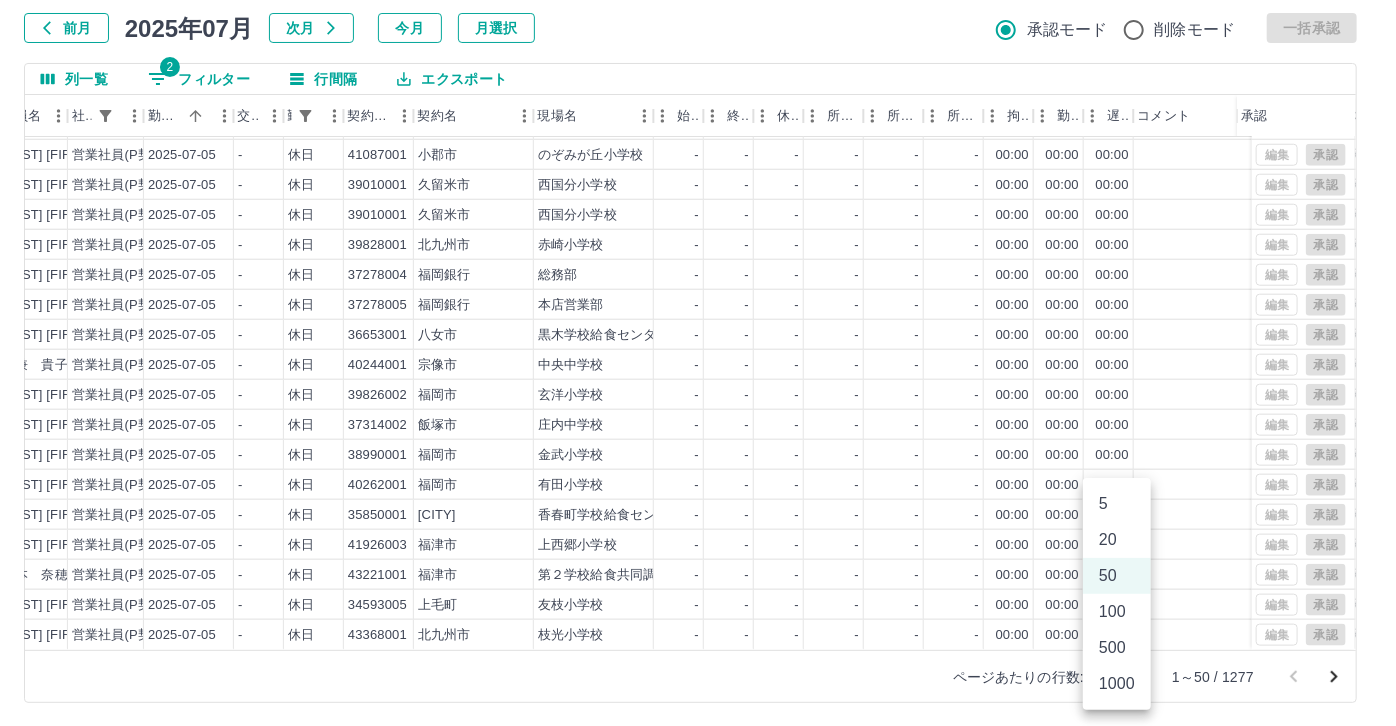 click on "1000" at bounding box center (1117, 684) 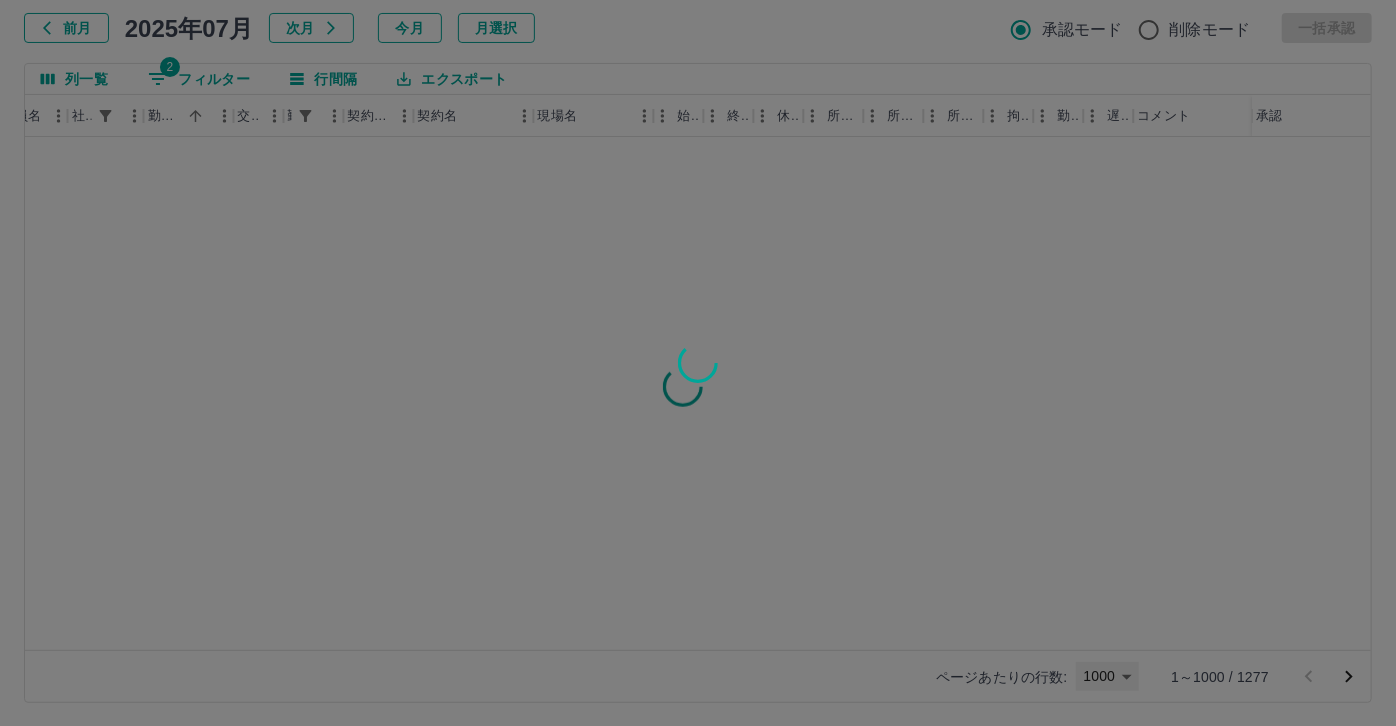 type on "****" 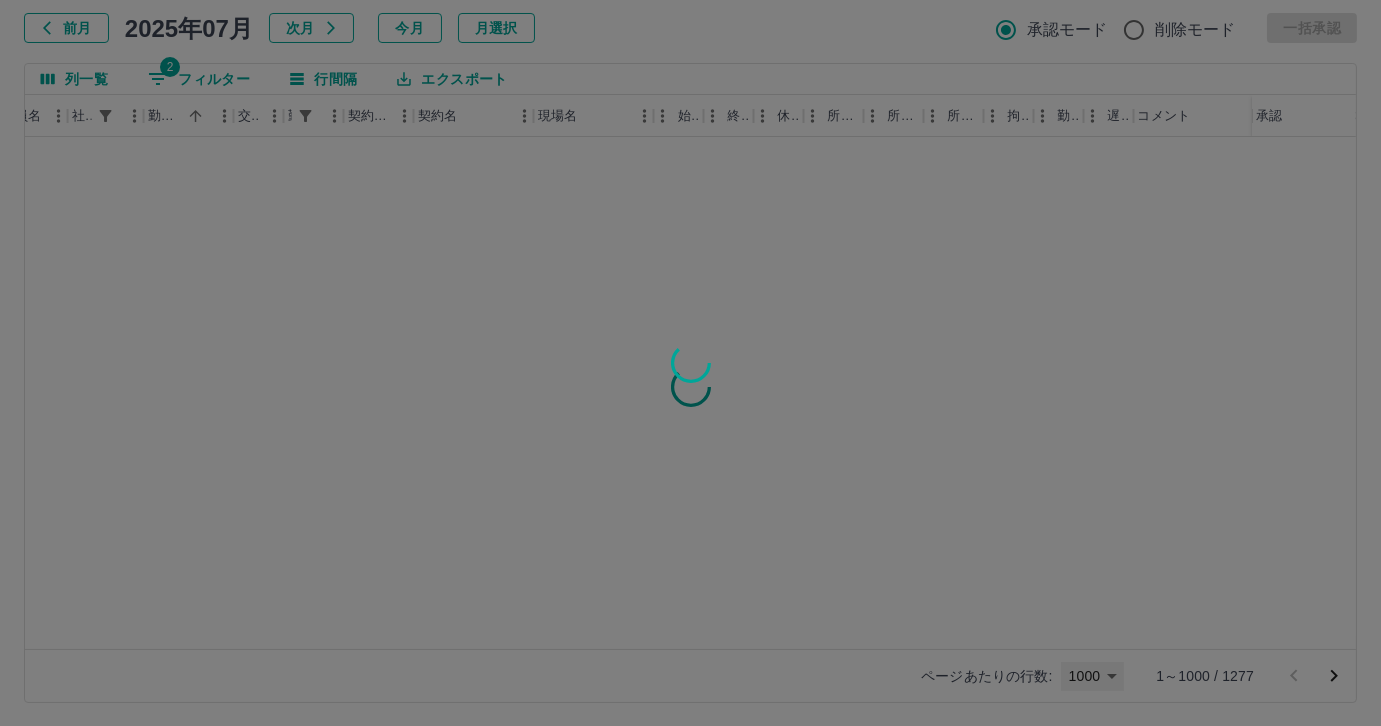 scroll, scrollTop: 0, scrollLeft: 257, axis: horizontal 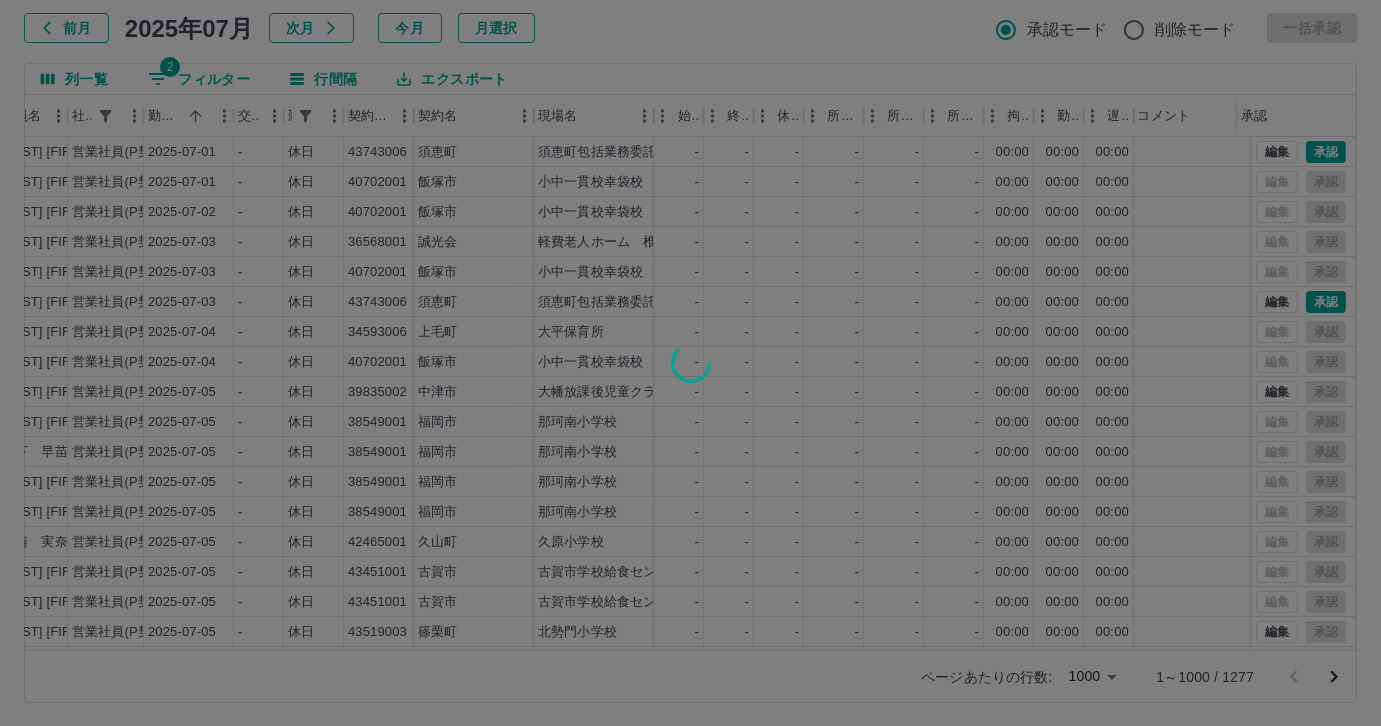 click at bounding box center [690, 363] 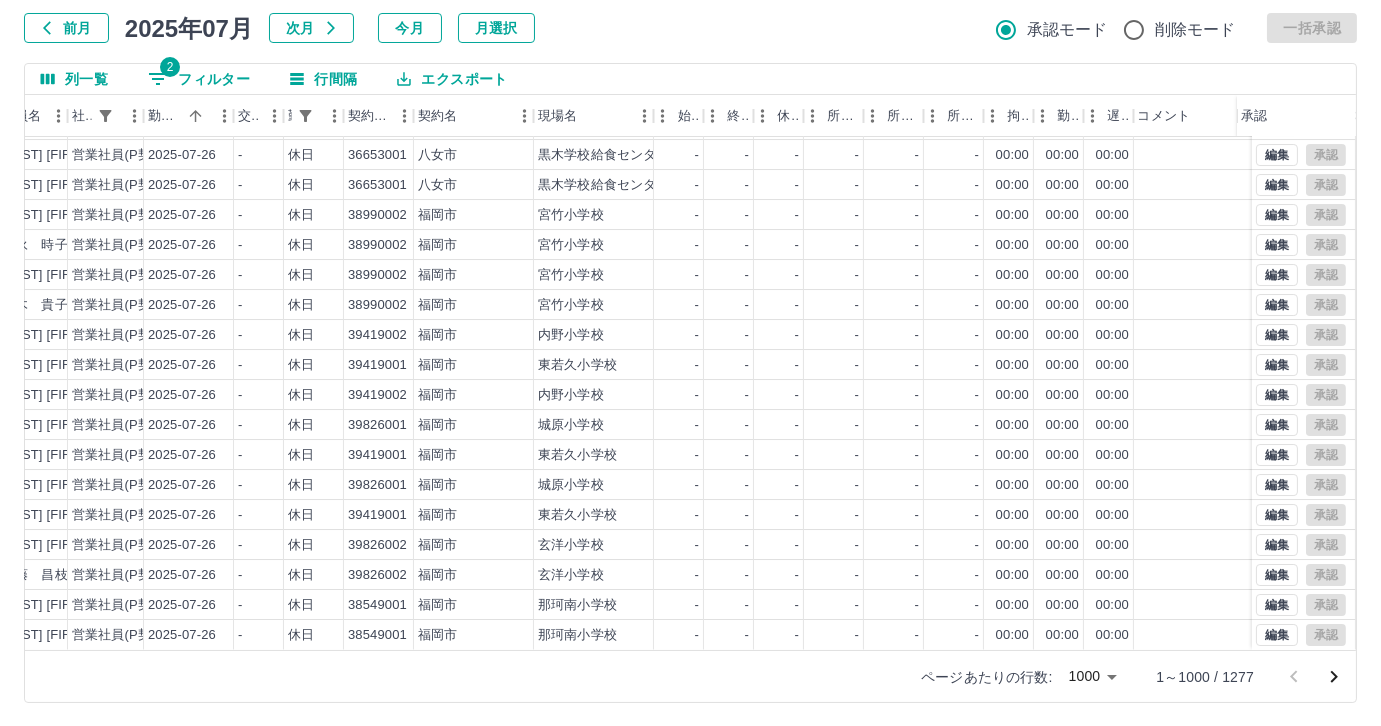 scroll, scrollTop: 29501, scrollLeft: 257, axis: both 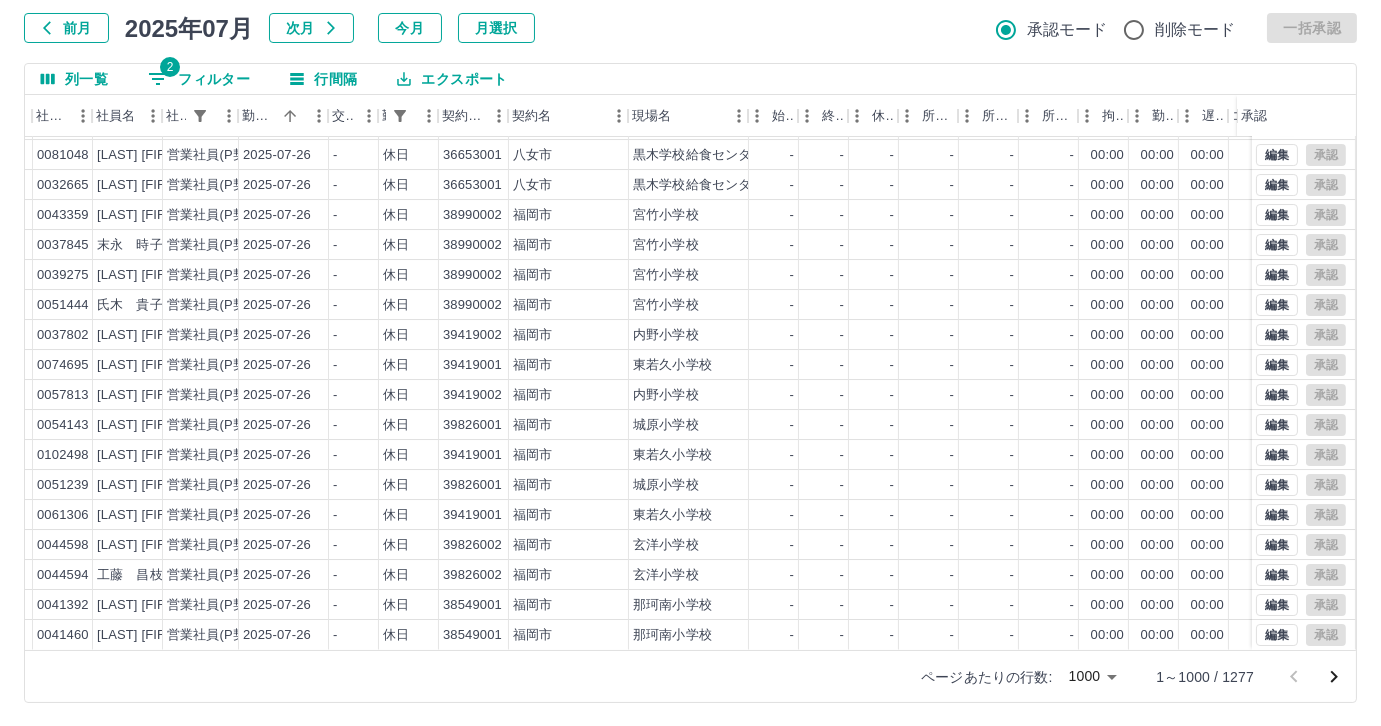 click 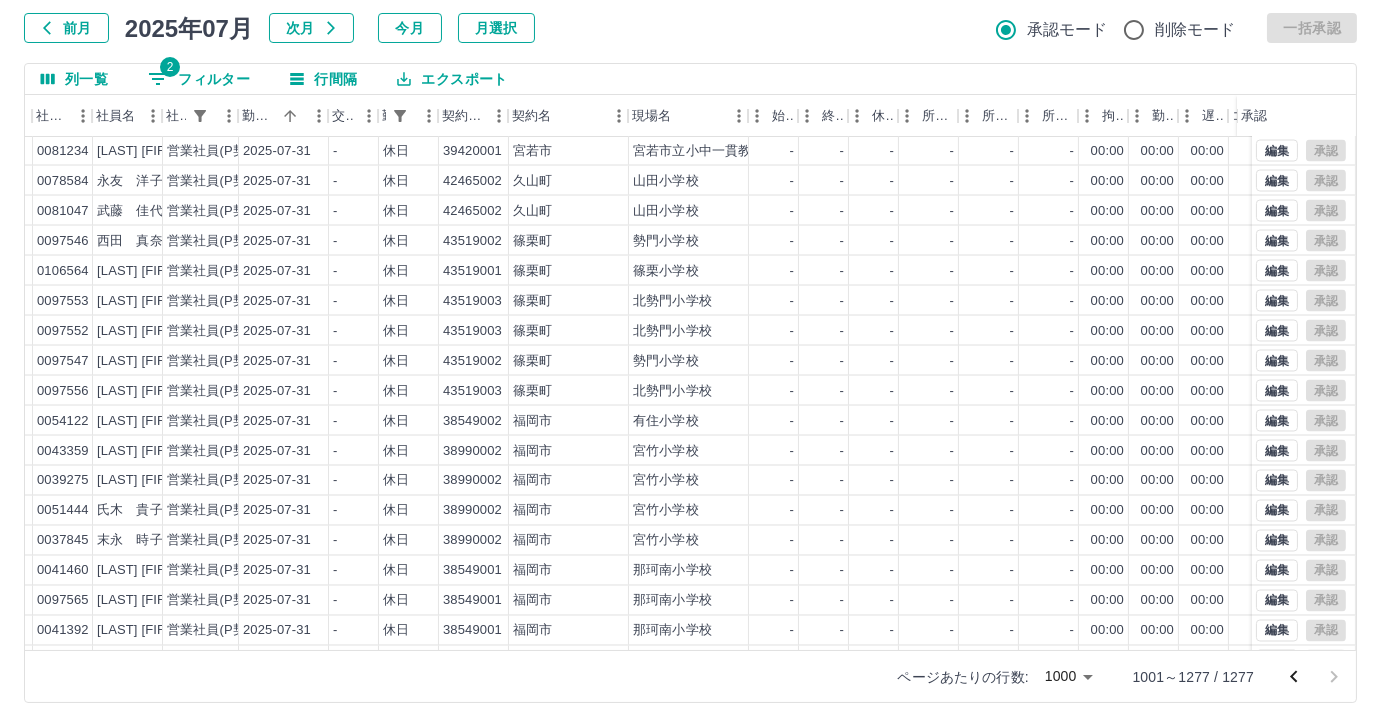 scroll, scrollTop: 7174, scrollLeft: 162, axis: both 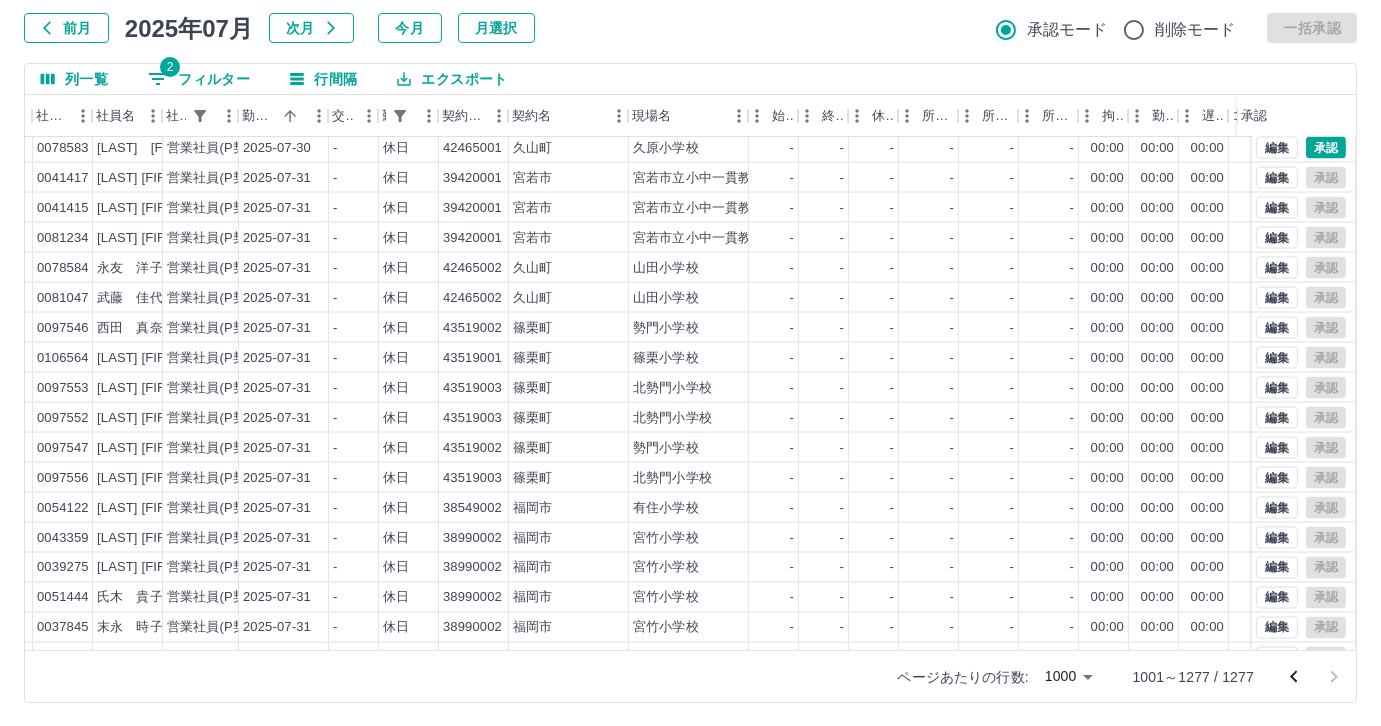 click on "2 フィルター" at bounding box center (199, 79) 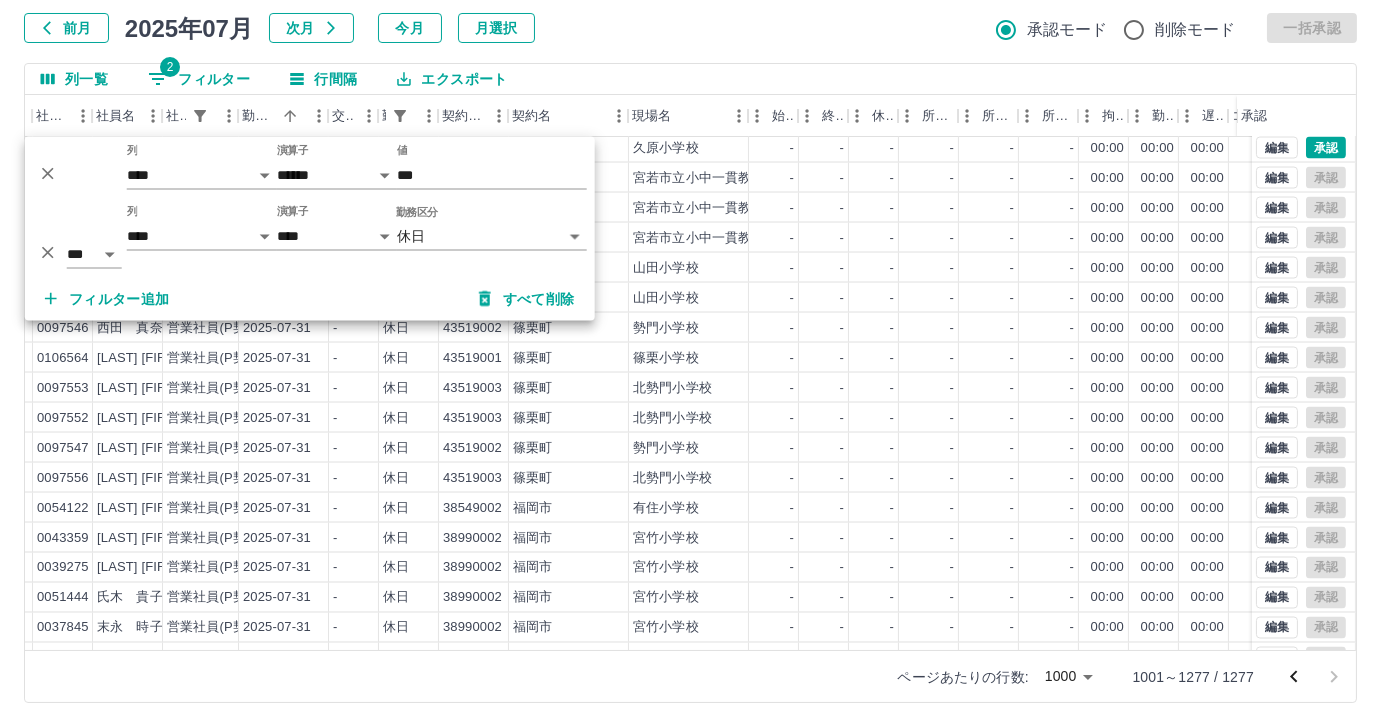 click at bounding box center (48, 252) 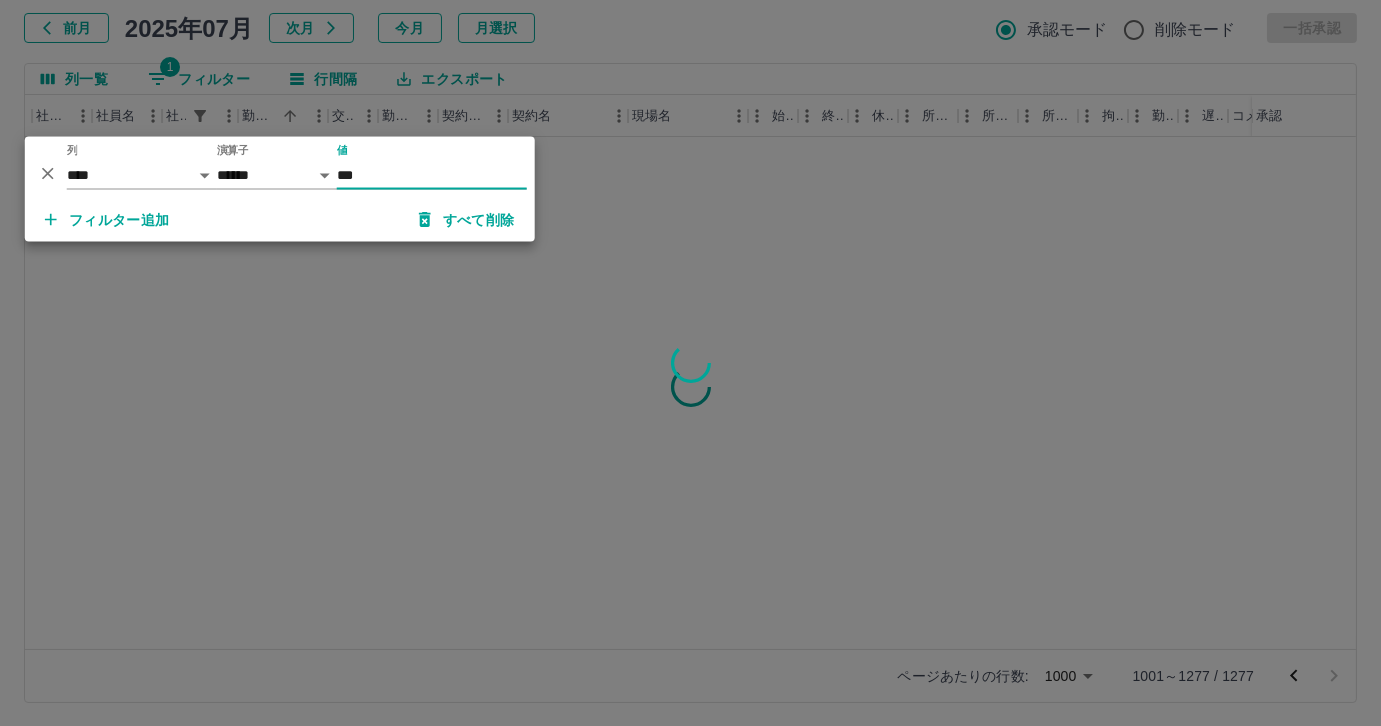 scroll, scrollTop: 0, scrollLeft: 162, axis: horizontal 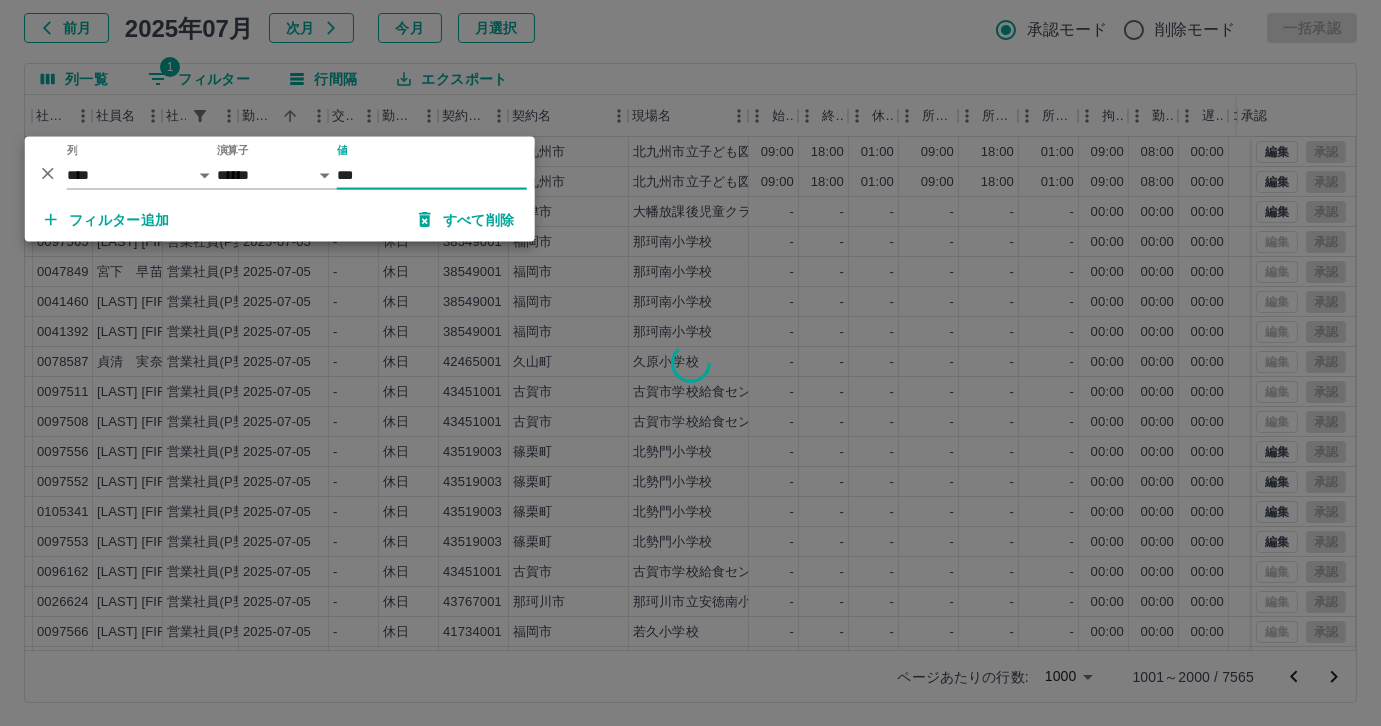 click at bounding box center (690, 363) 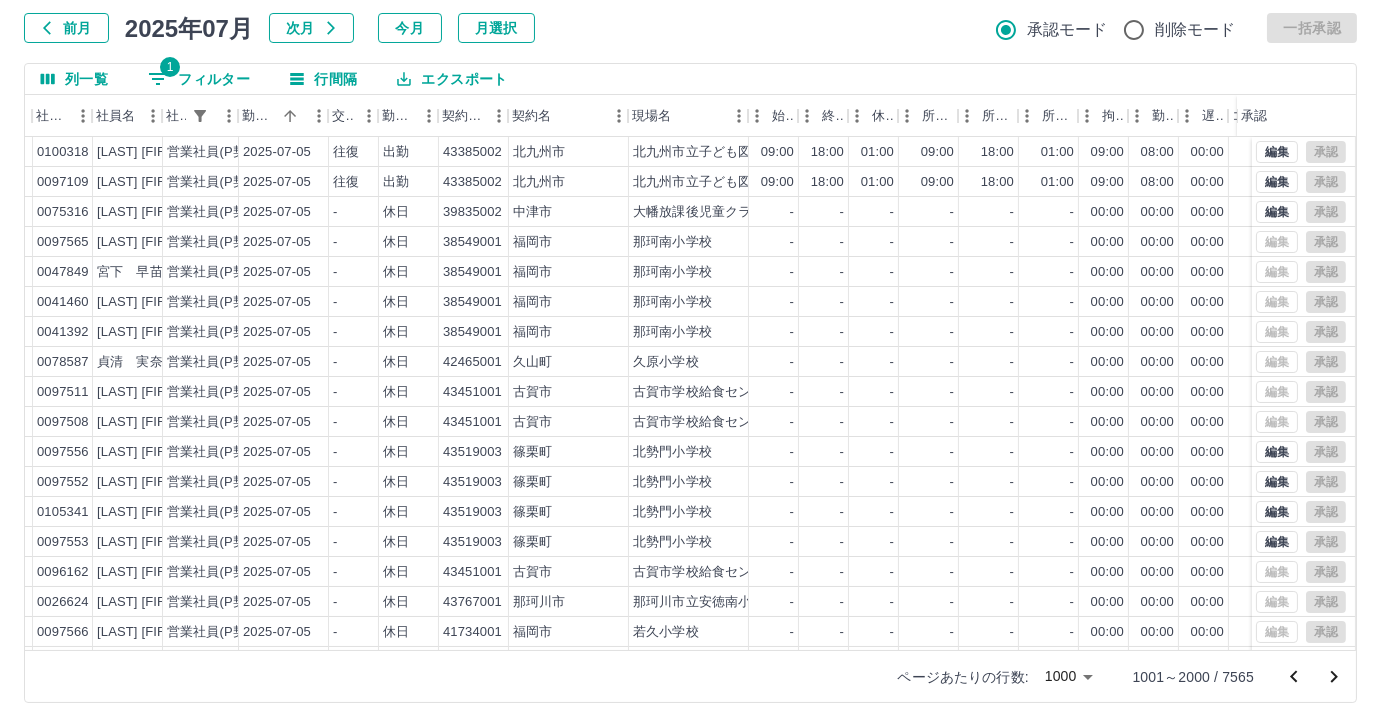 click on "1 フィルター" at bounding box center [199, 79] 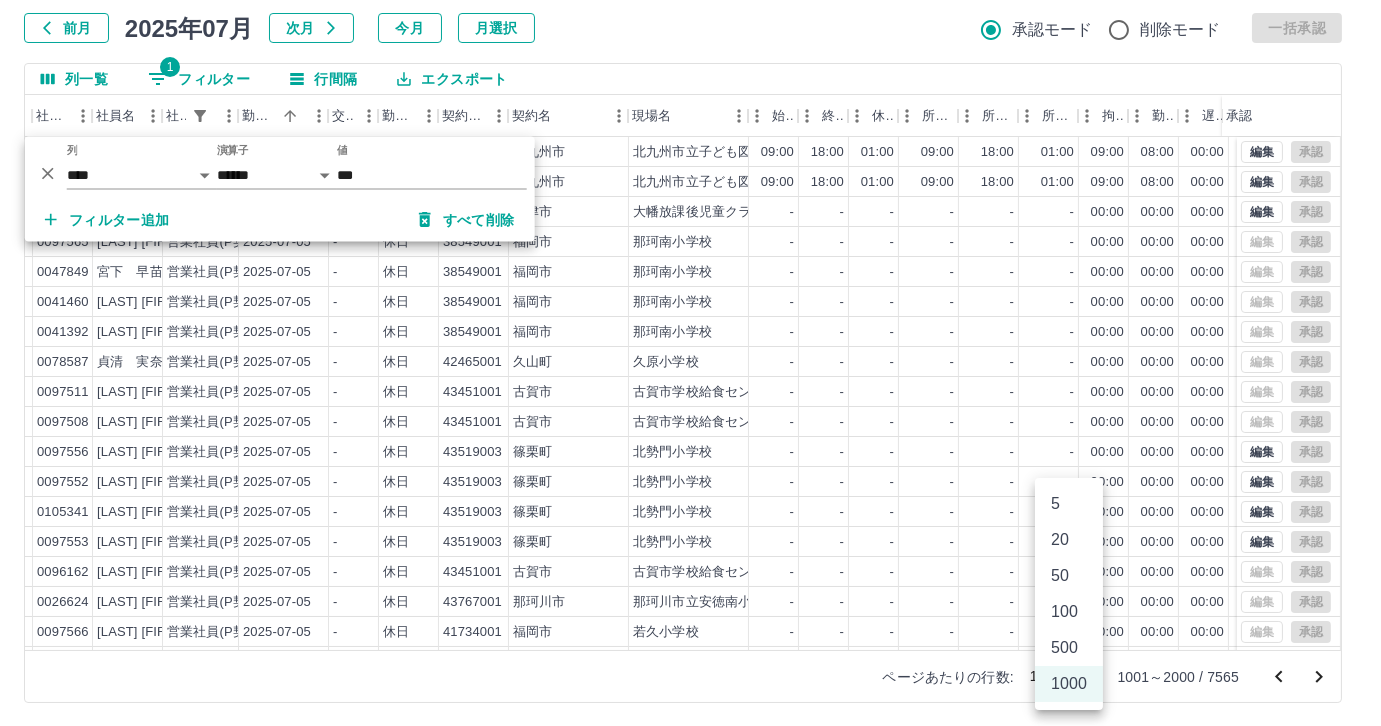 click on "SDH勤怠 尾嵜　杏茄 勤務実績承認 前月 2025年07月 次月 今月 月選択 承認モード 削除モード 一括承認 列一覧 1 フィルター 行間隔 エクスポート 承認フロー 社員番号 社員名 社員区分 勤務日 交通費 勤務区分 契約コード 契約名 現場名 始業 終業 休憩 所定開始 所定終業 所定休憩 拘束 勤務 遅刻等 コメント ステータス 承認 現 事 Ａ 営 0100318 八尋　翔馬 営業社員(P契約) 2025-07-05 往復 出勤 43385002 北九州市 北九州市立子ども図書館 09:00 18:00 01:00 09:00 18:00 01:00 09:00 08:00 00:00 AM承認待 現 事 Ａ 営 0097109 山本　舞 営業社員(P契約) 2025-07-05 往復 出勤 43385002 北九州市 北九州市立子ども図書館 09:00 18:00 01:00 09:00 18:00 01:00 09:00 08:00 00:00 AM承認待 現 事 Ａ 営 0075316 岩西　夏帆 営業社員(P契約) 2025-07-05  -  休日 39835002 中津市 大幡放課後児童クラブB - - - - - - 00:00 00:00 00:00 AM承認待" at bounding box center (690, 304) 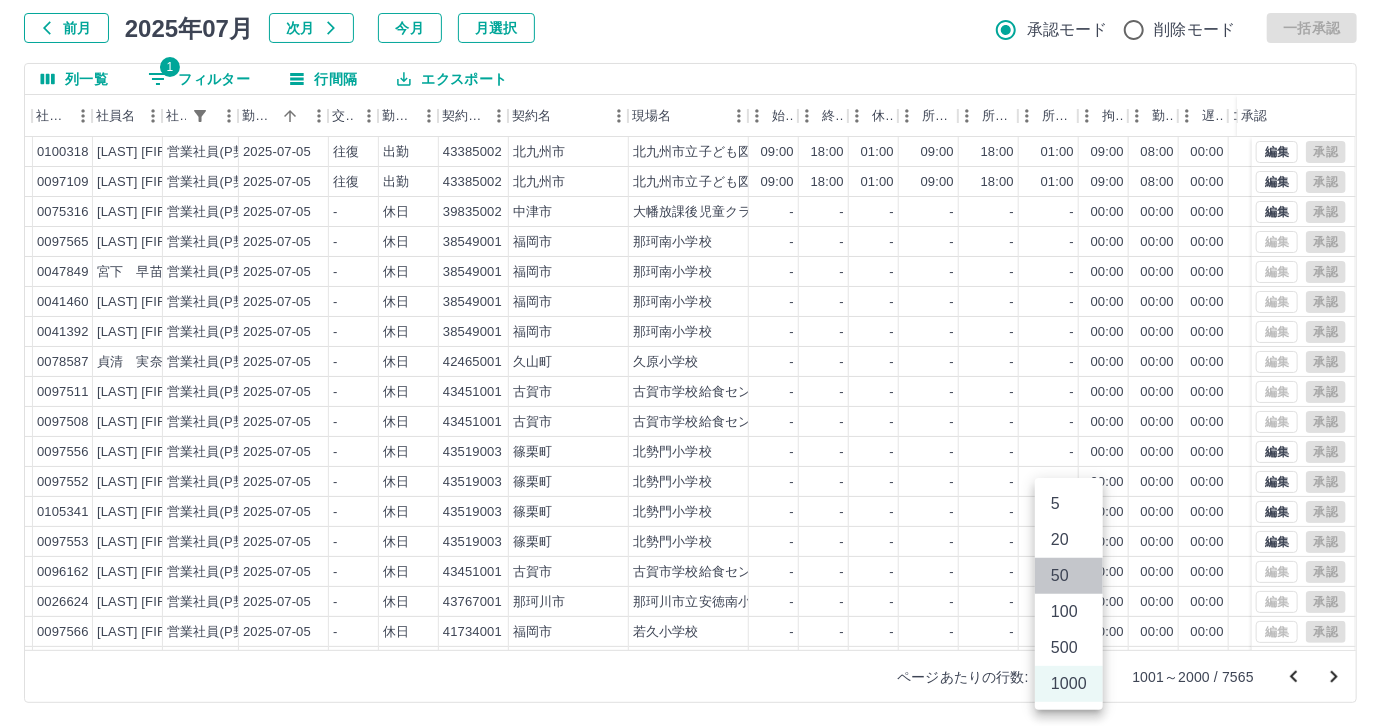 click on "50" at bounding box center [1069, 576] 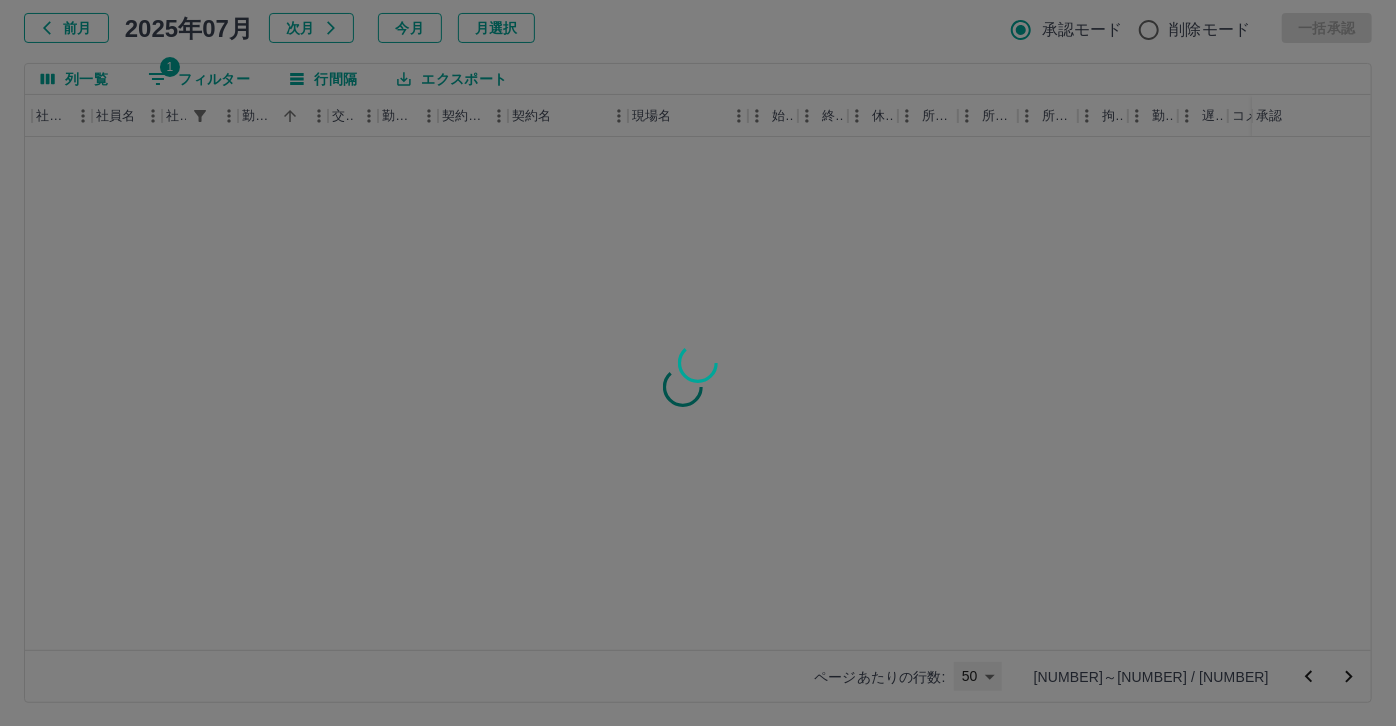 type on "**" 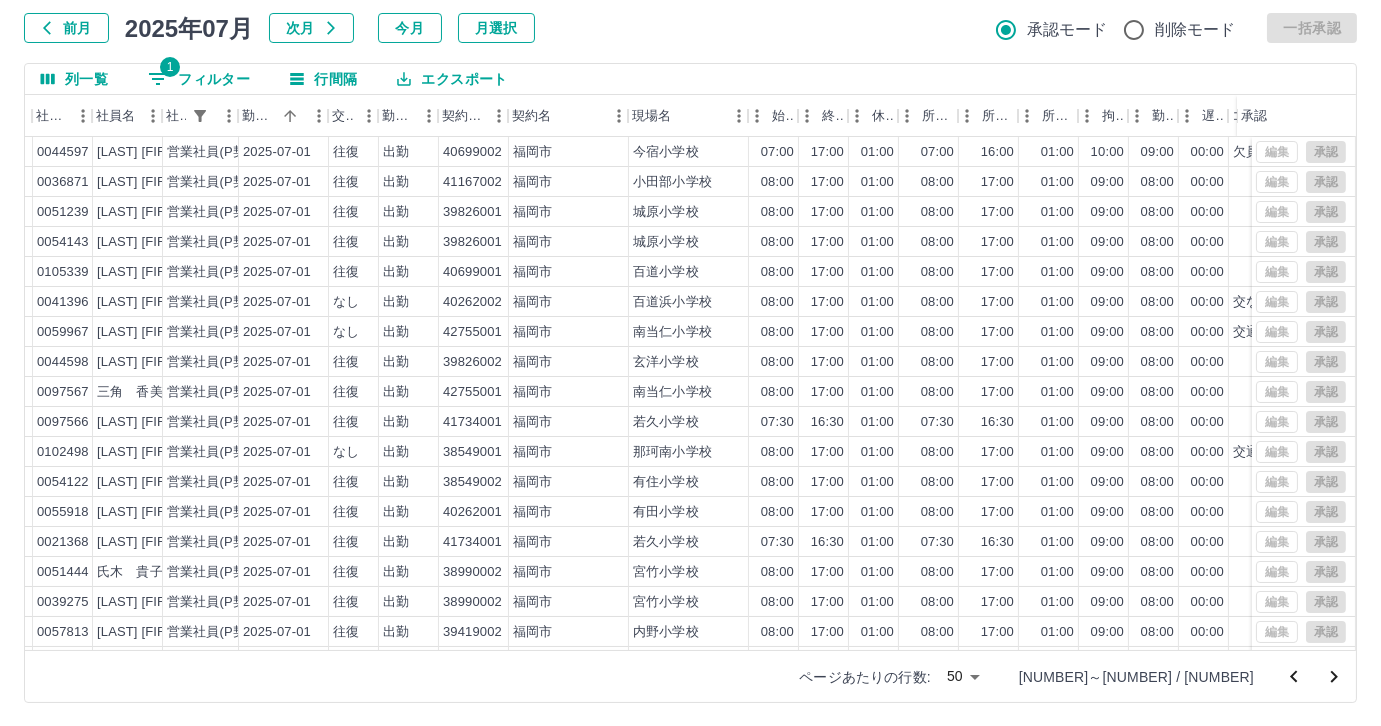 click on "1 フィルター" at bounding box center [199, 79] 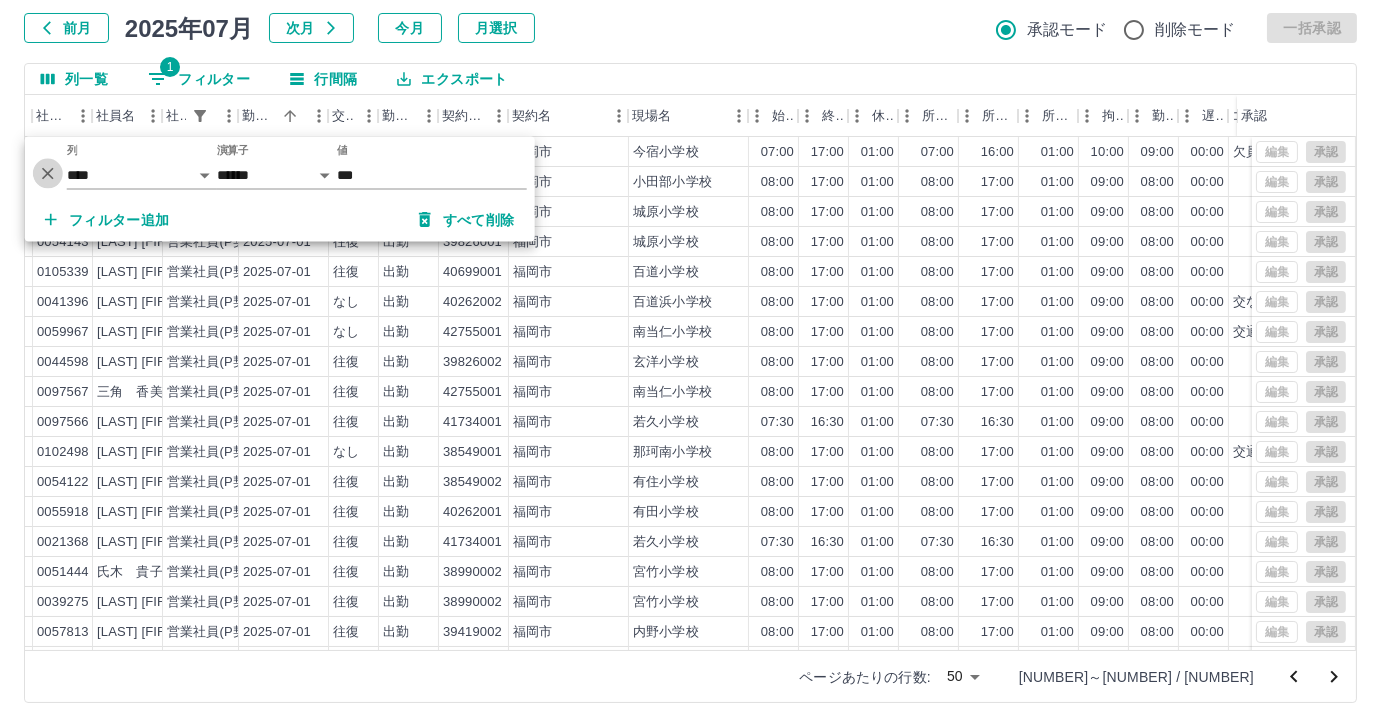 click 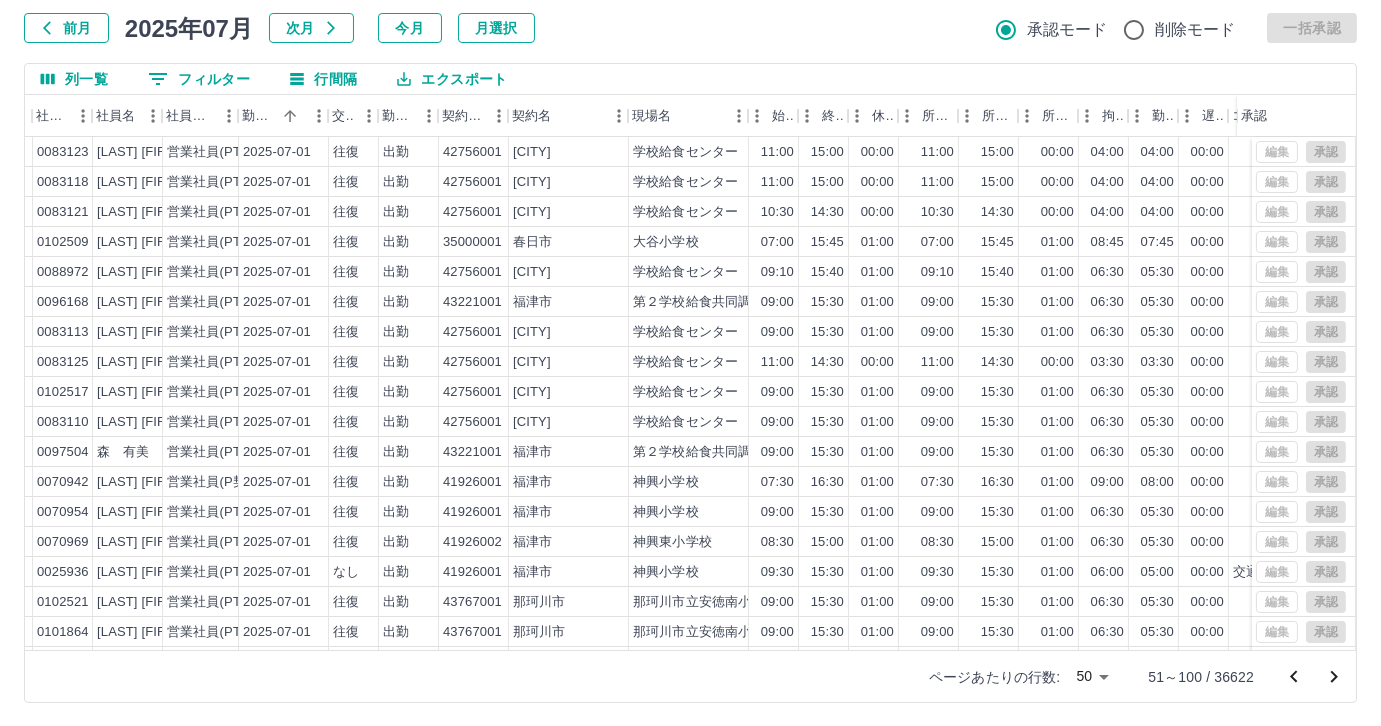 click on "0 フィルター" at bounding box center [199, 79] 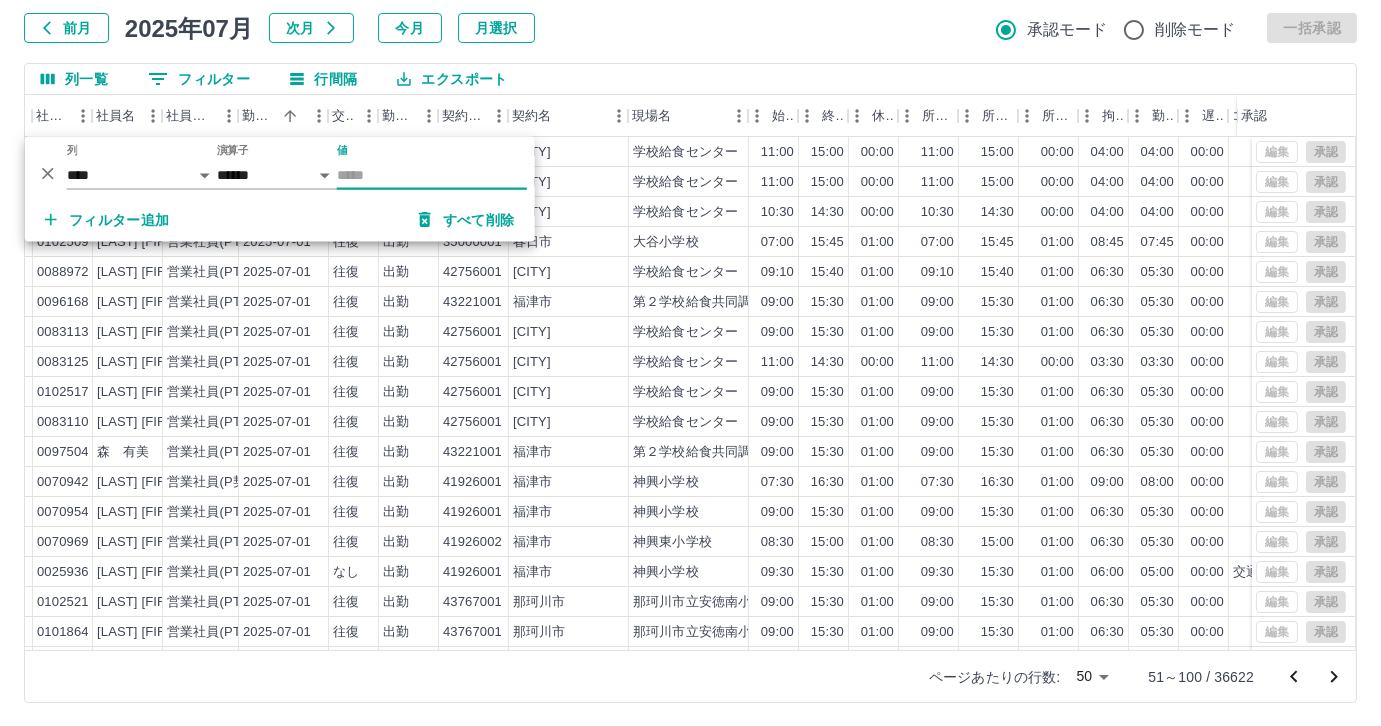 click on "値" at bounding box center (432, 175) 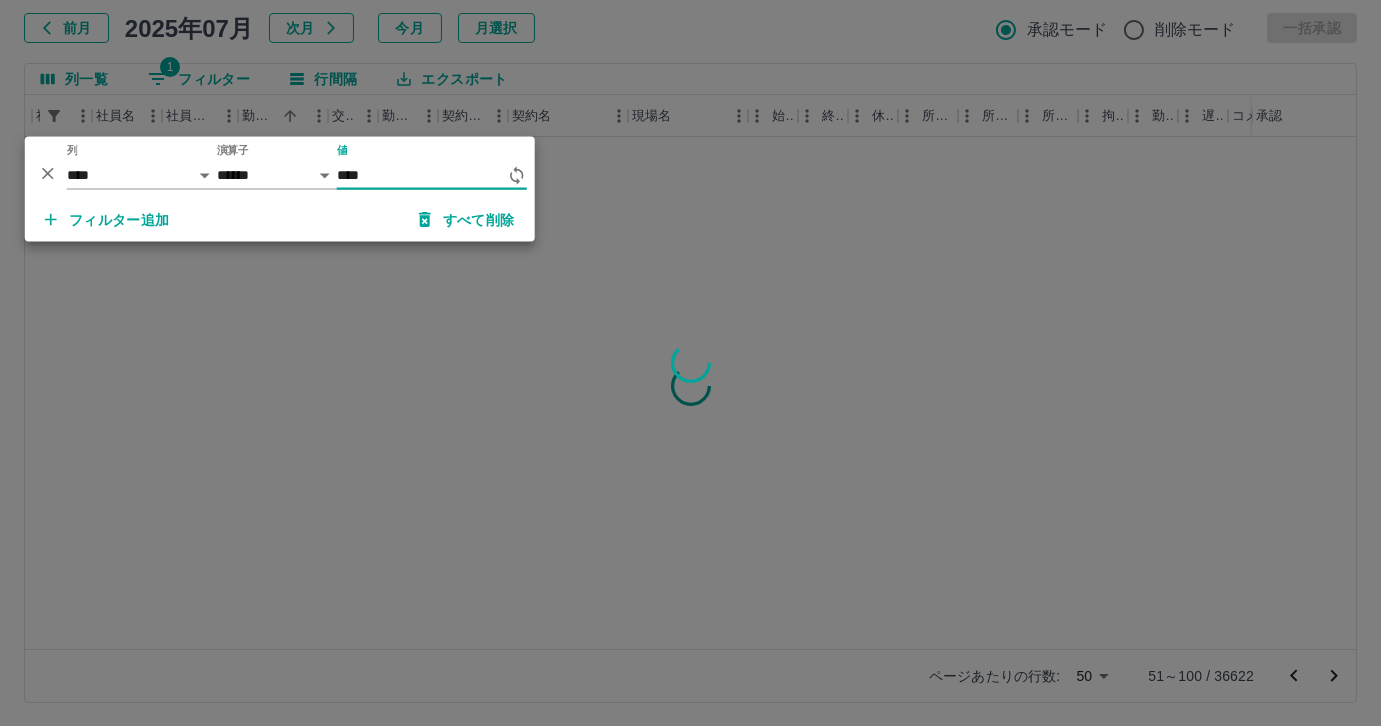 type on "*****" 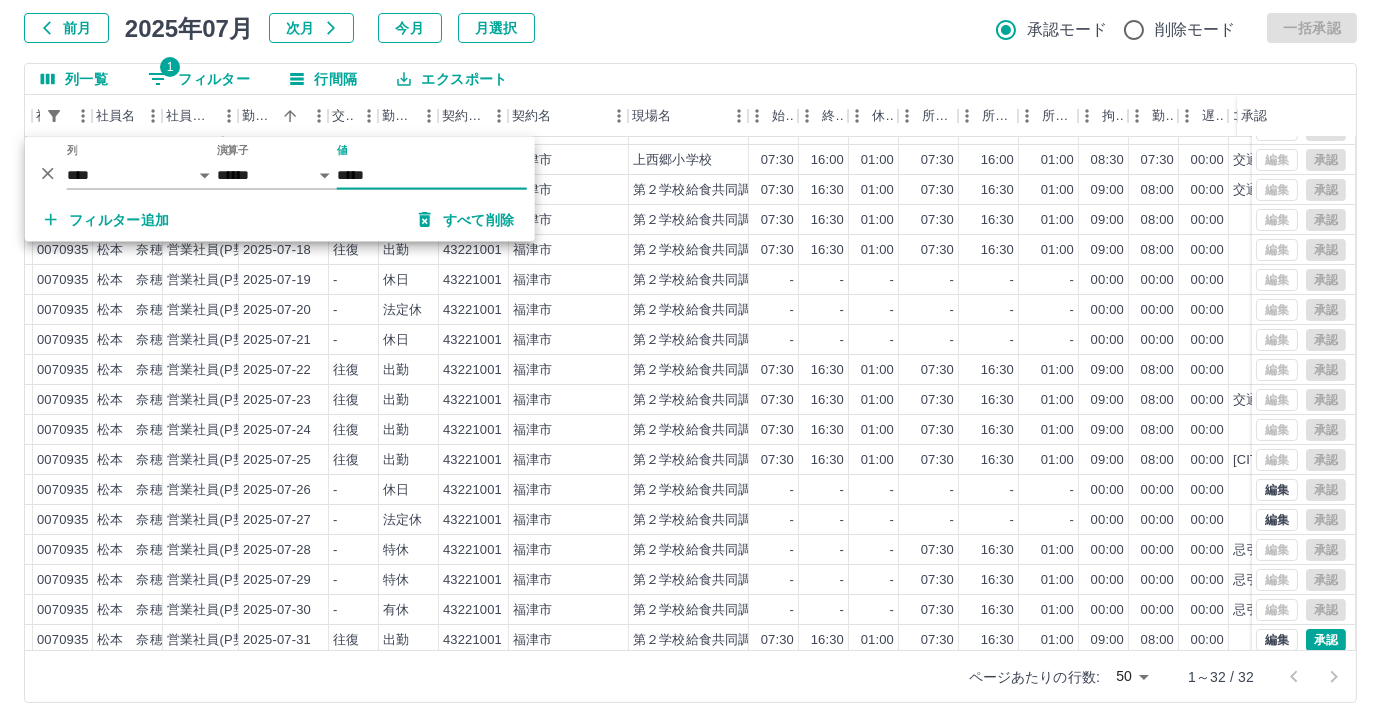 scroll, scrollTop: 461, scrollLeft: 162, axis: both 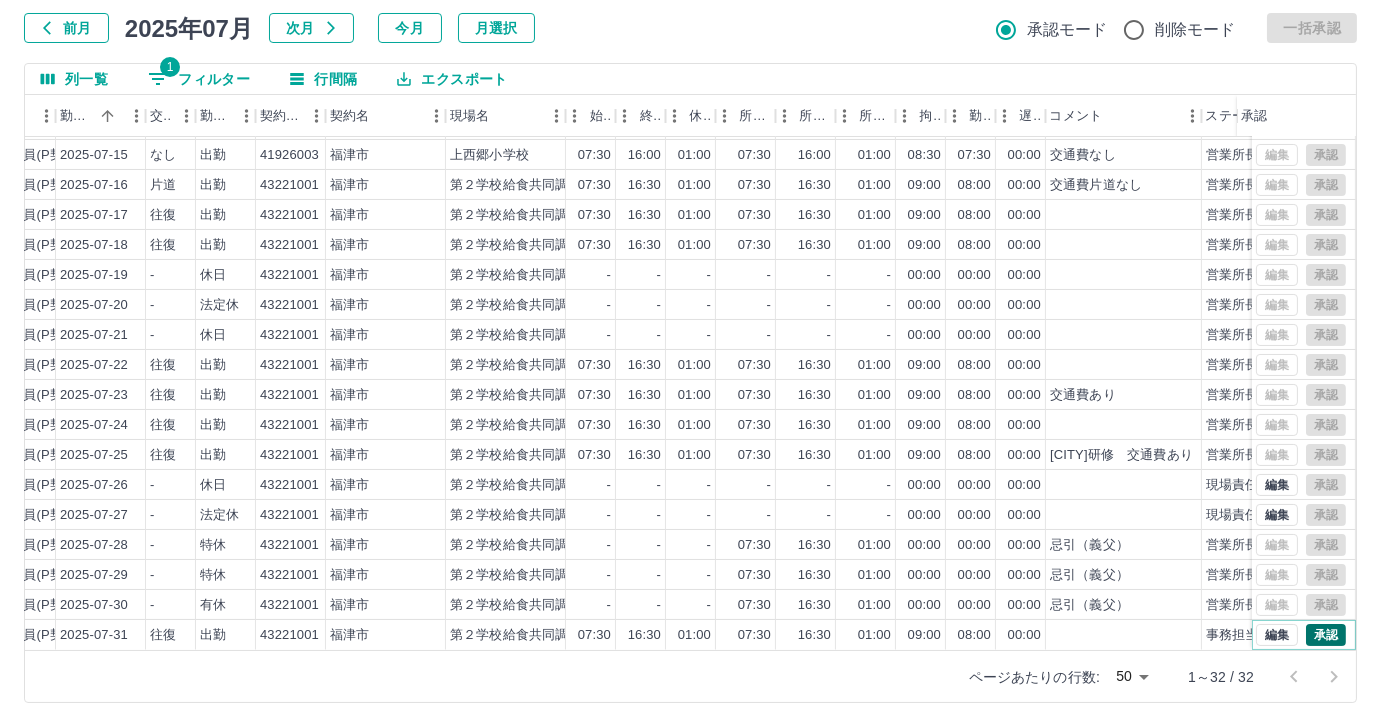 click on "承認" at bounding box center (1326, 635) 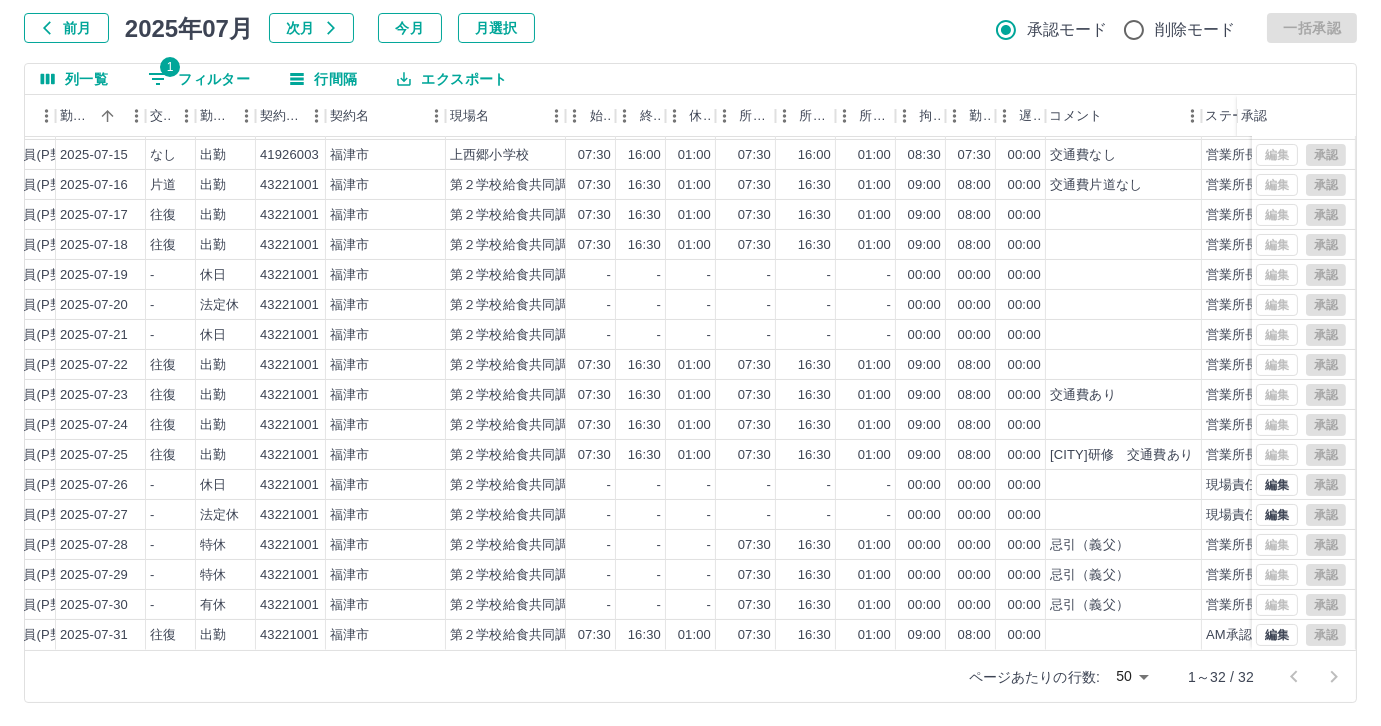 click on "1 フィルター" at bounding box center (199, 79) 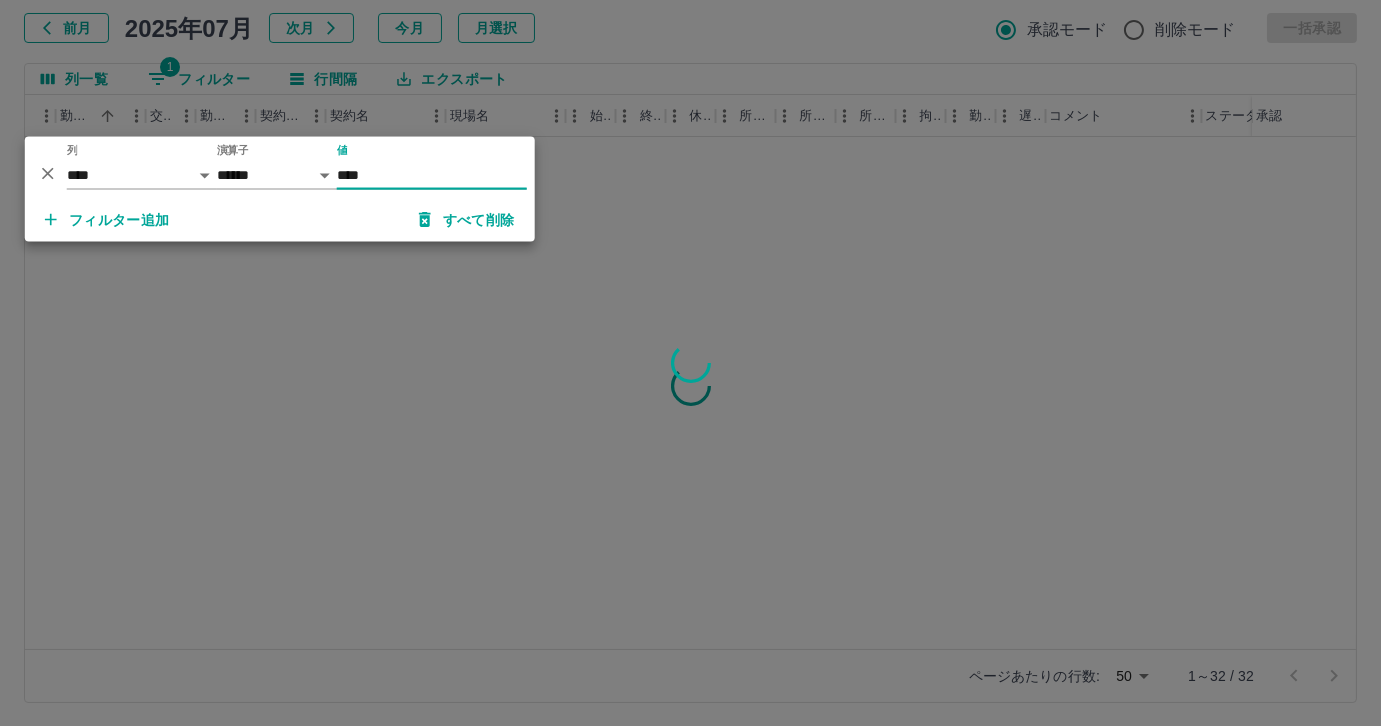 scroll, scrollTop: 0, scrollLeft: 345, axis: horizontal 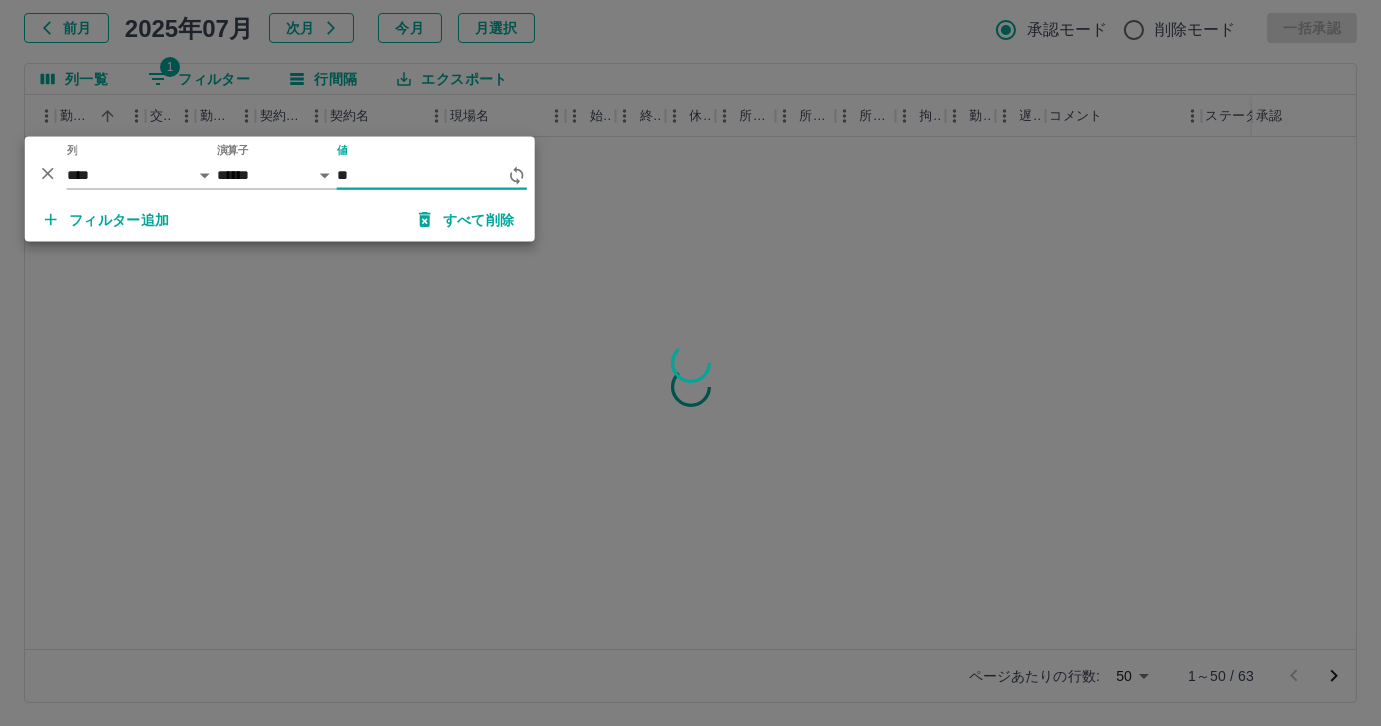 type on "*" 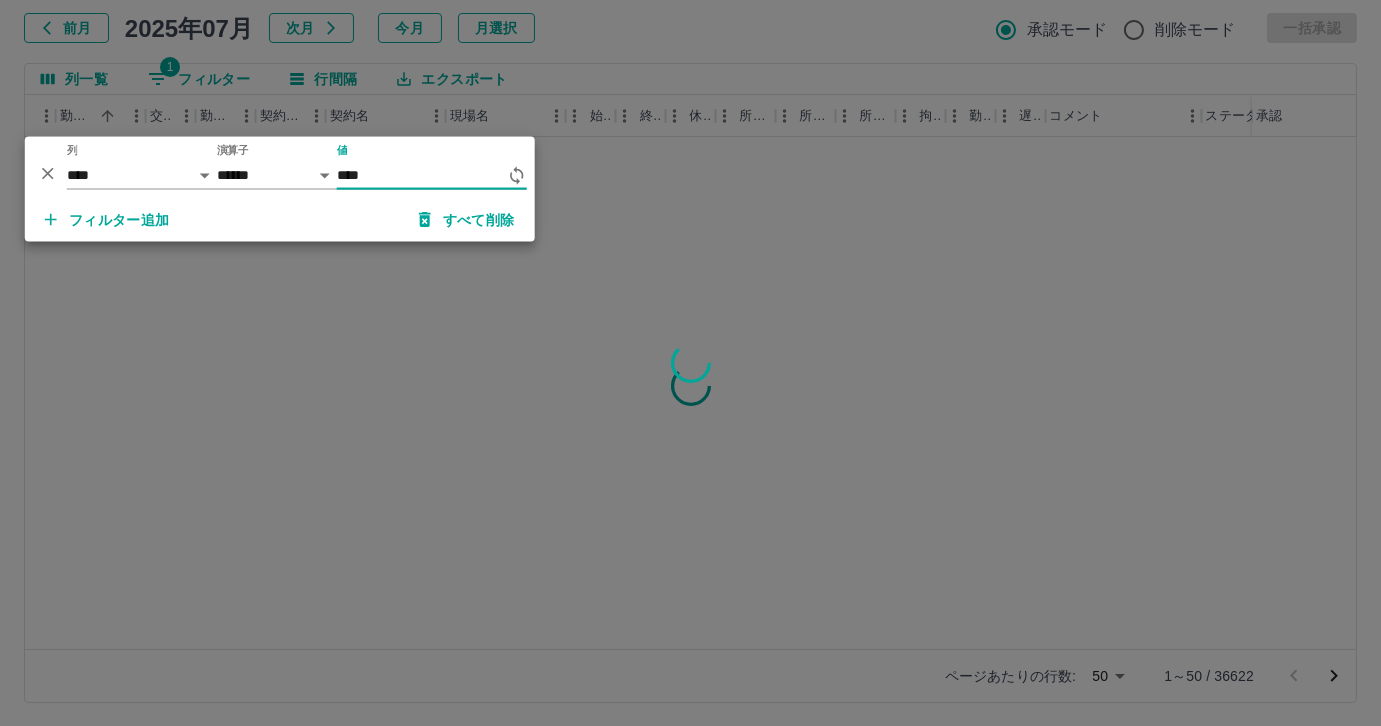 type on "*****" 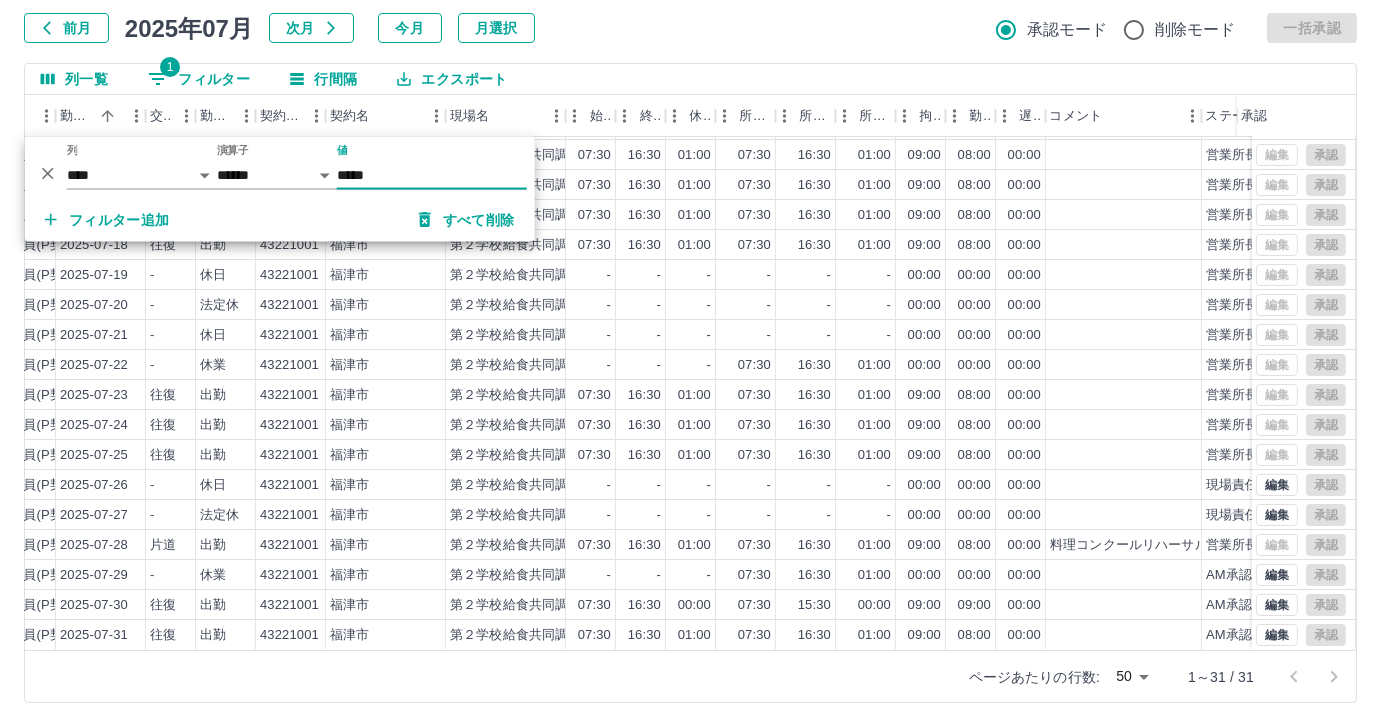 scroll, scrollTop: 431, scrollLeft: 345, axis: both 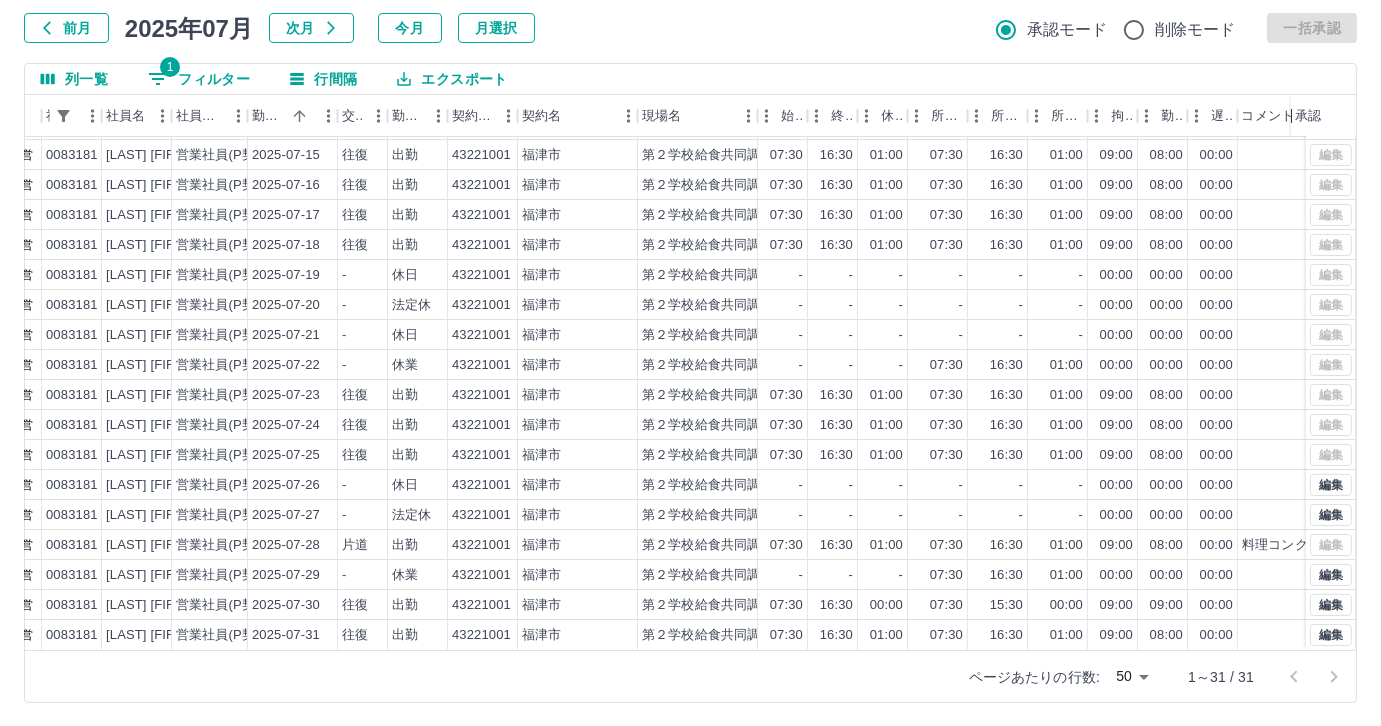 drag, startPoint x: 1245, startPoint y: 121, endPoint x: 1331, endPoint y: 120, distance: 86.00581 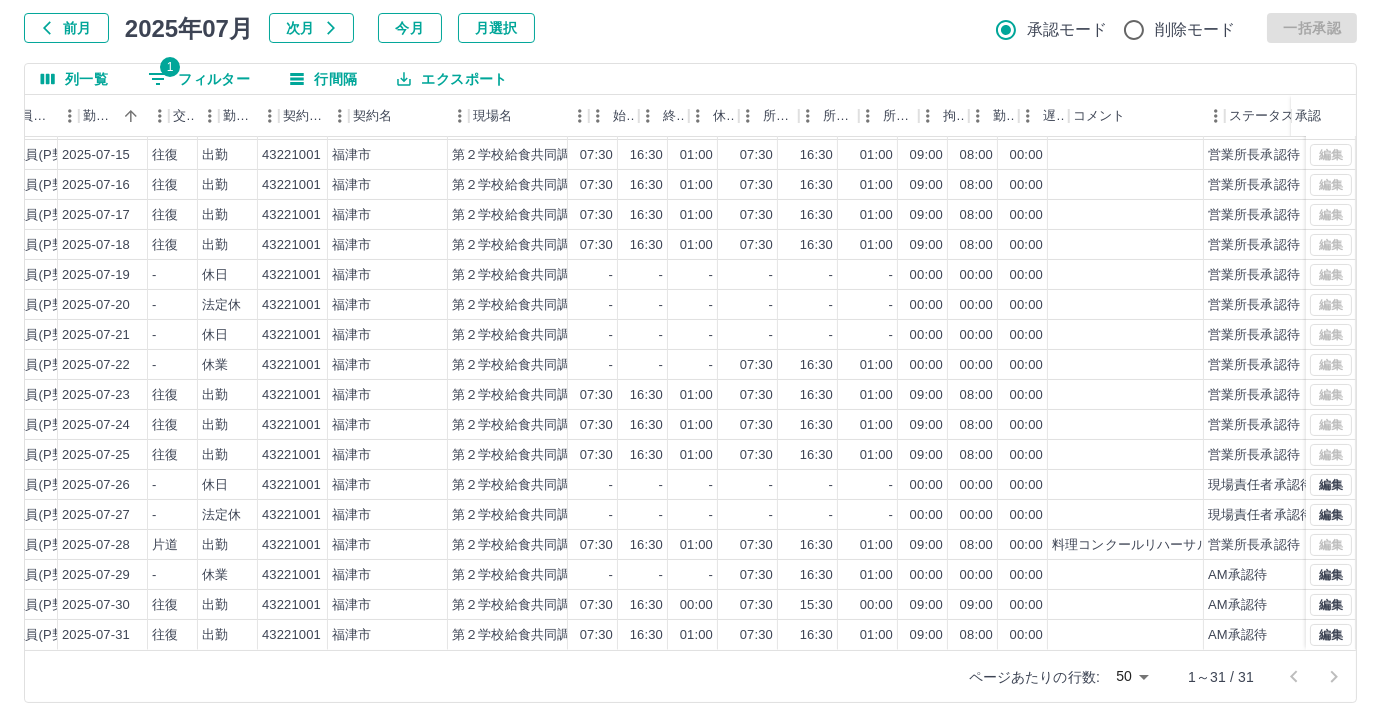 scroll, scrollTop: 431, scrollLeft: 356, axis: both 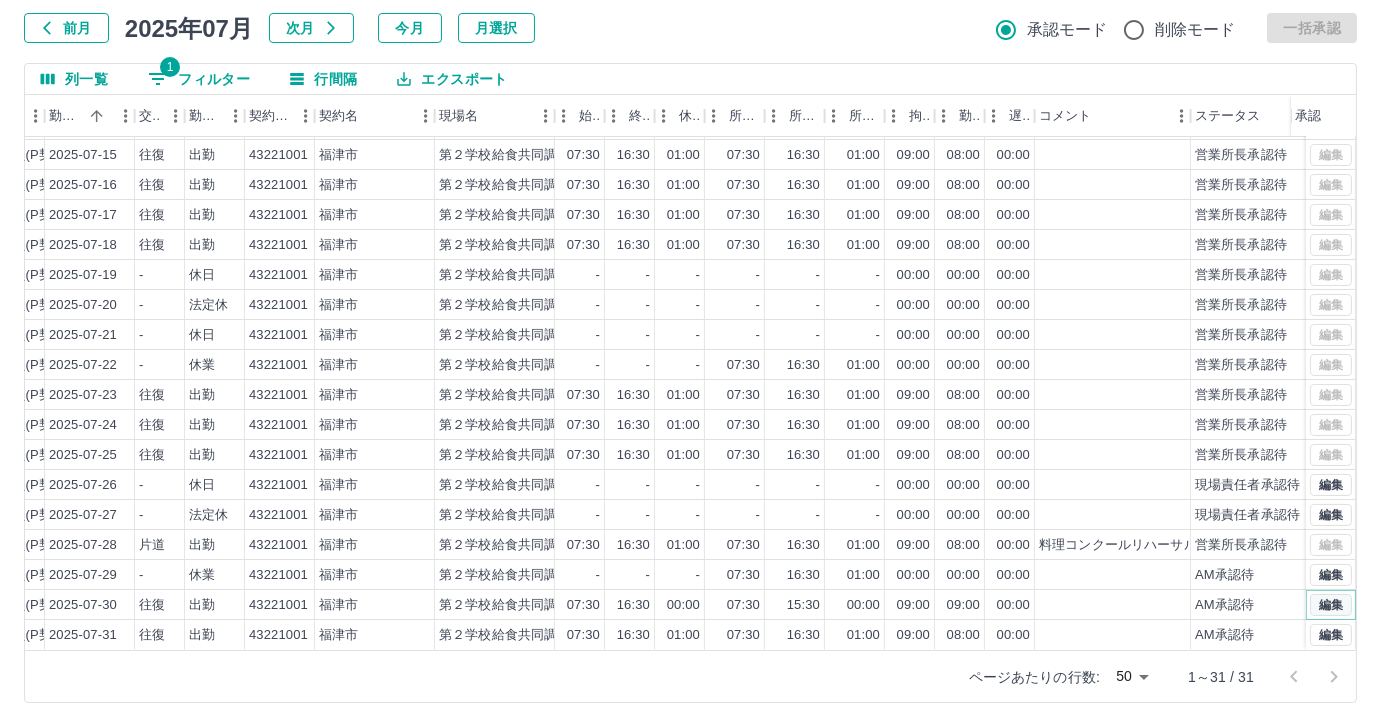click on "編集" at bounding box center [1331, 605] 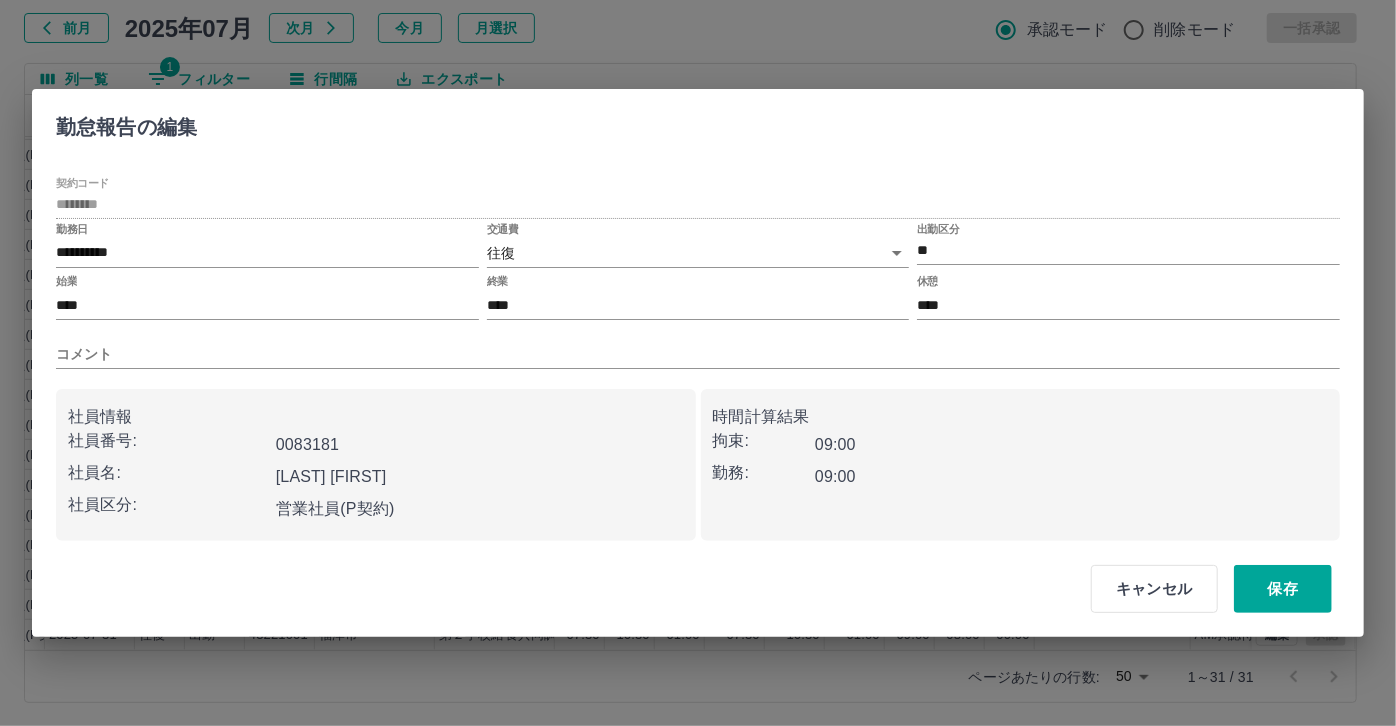 click on "コメント" at bounding box center (698, 346) 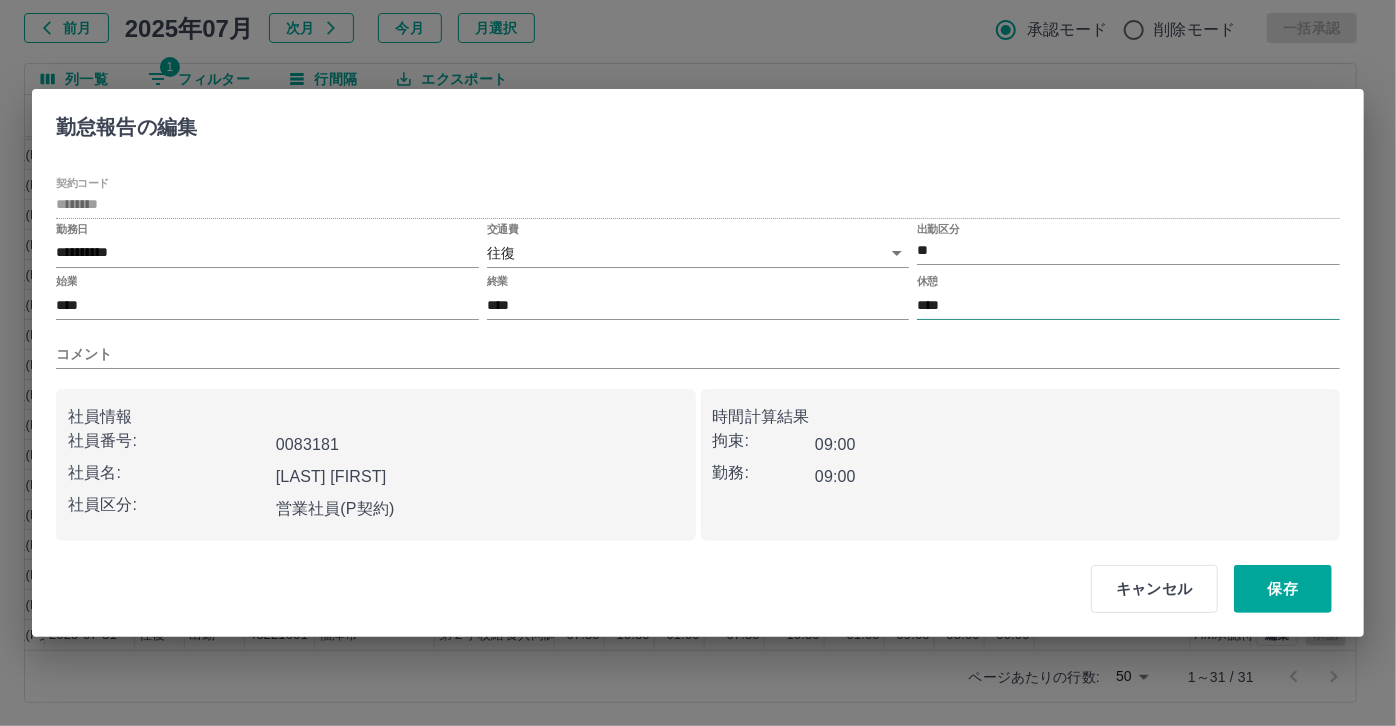 click on "****" at bounding box center (1128, 305) 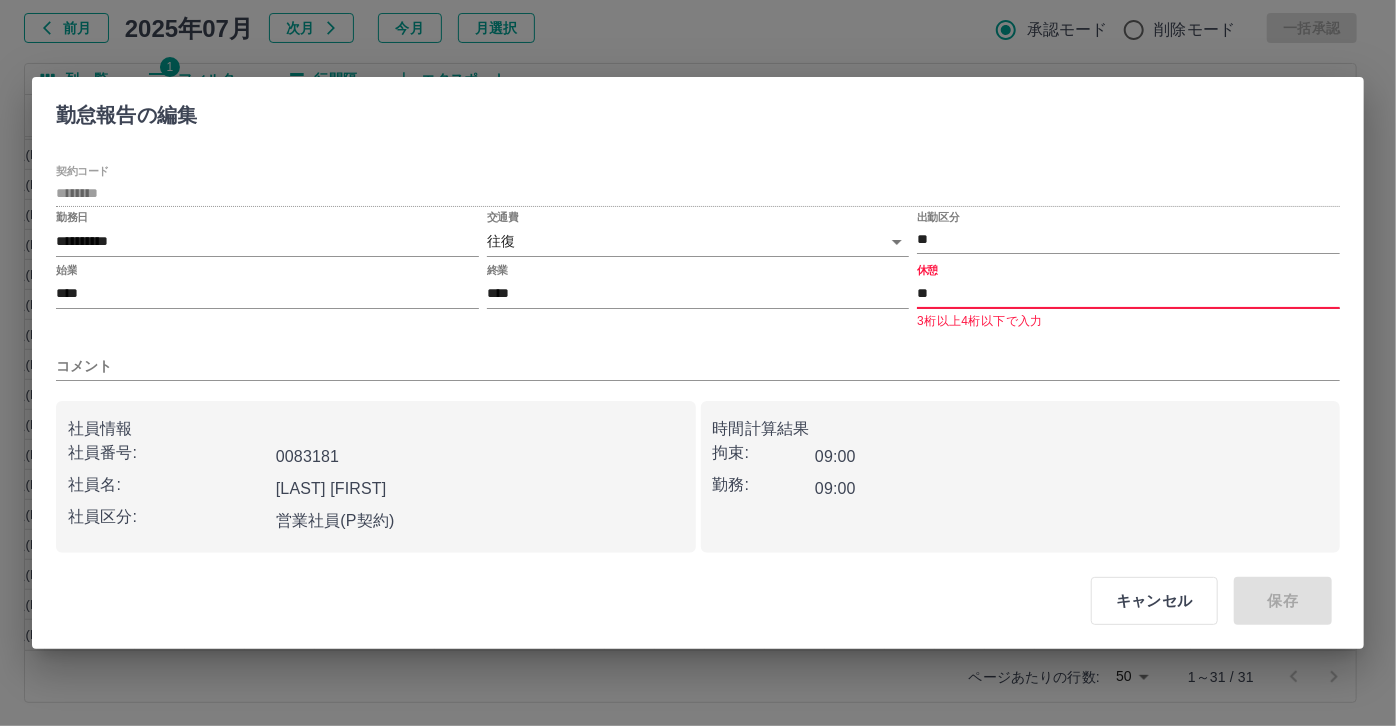 type on "*" 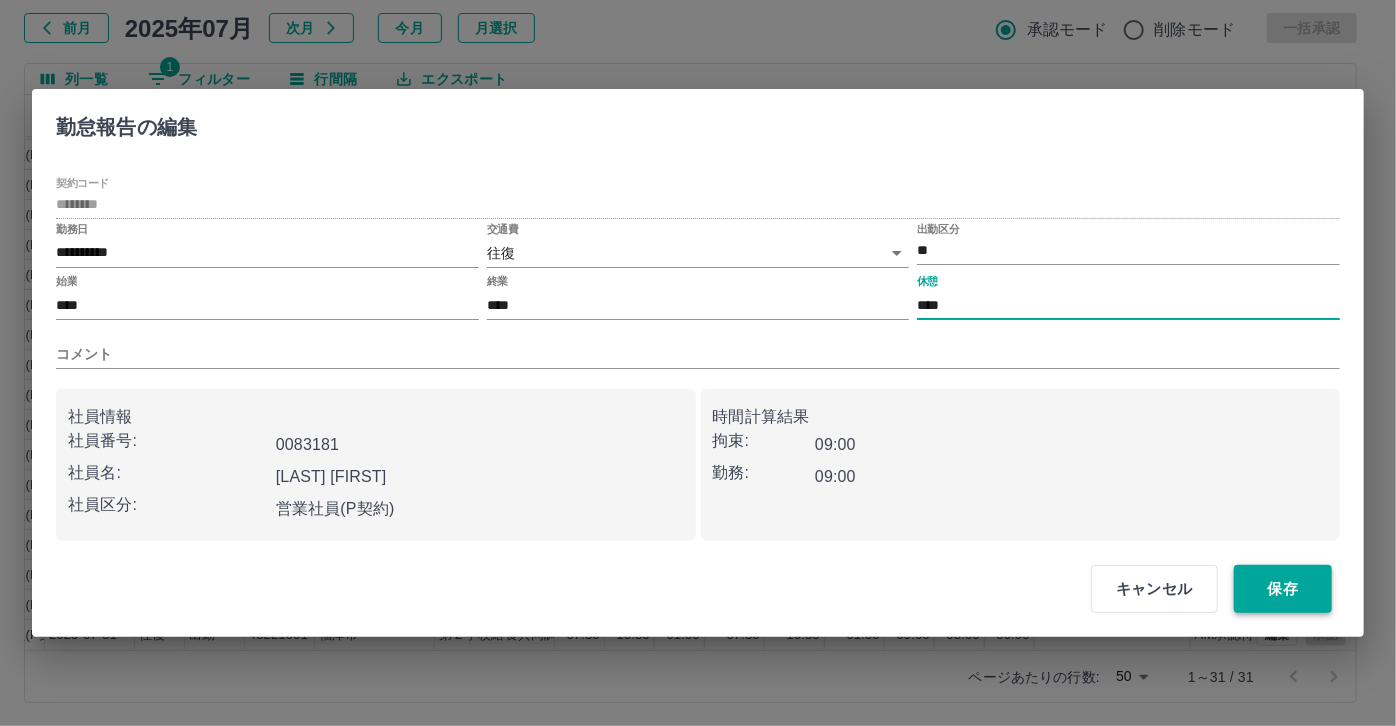type on "****" 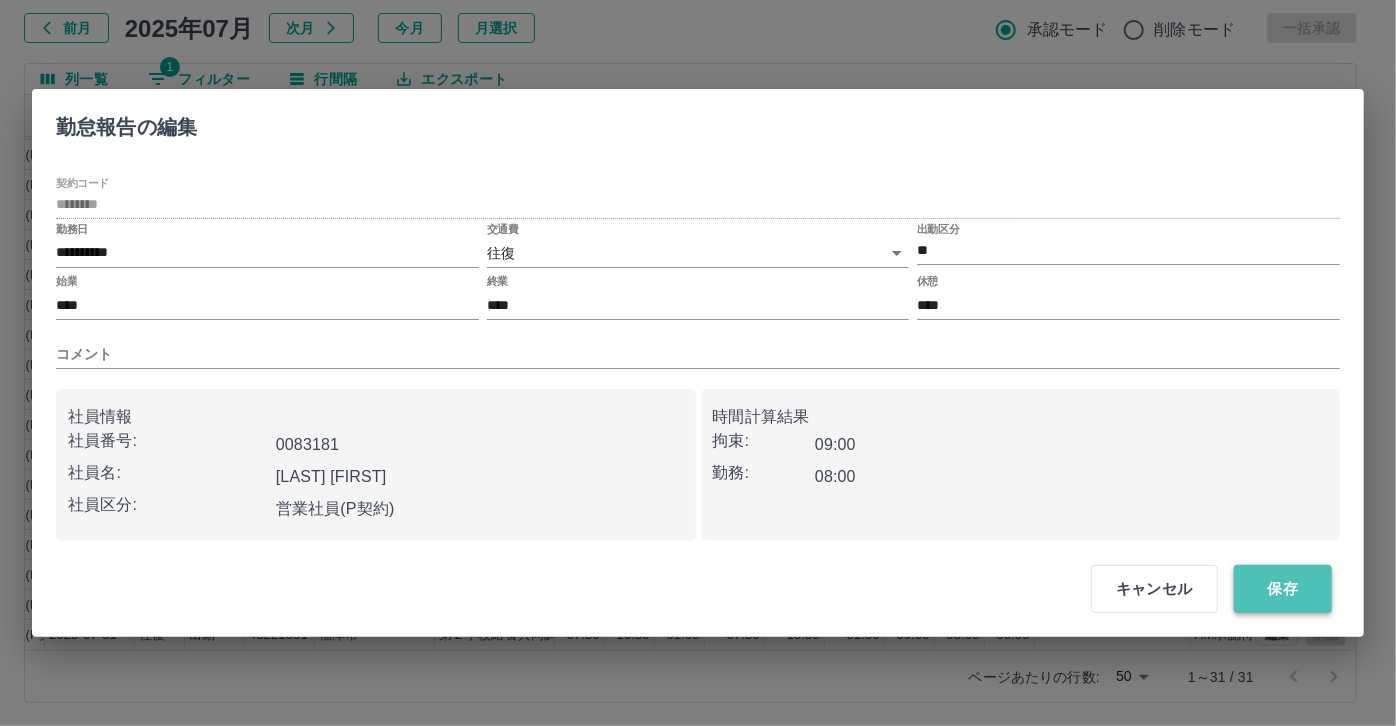 click on "保存" at bounding box center (1283, 589) 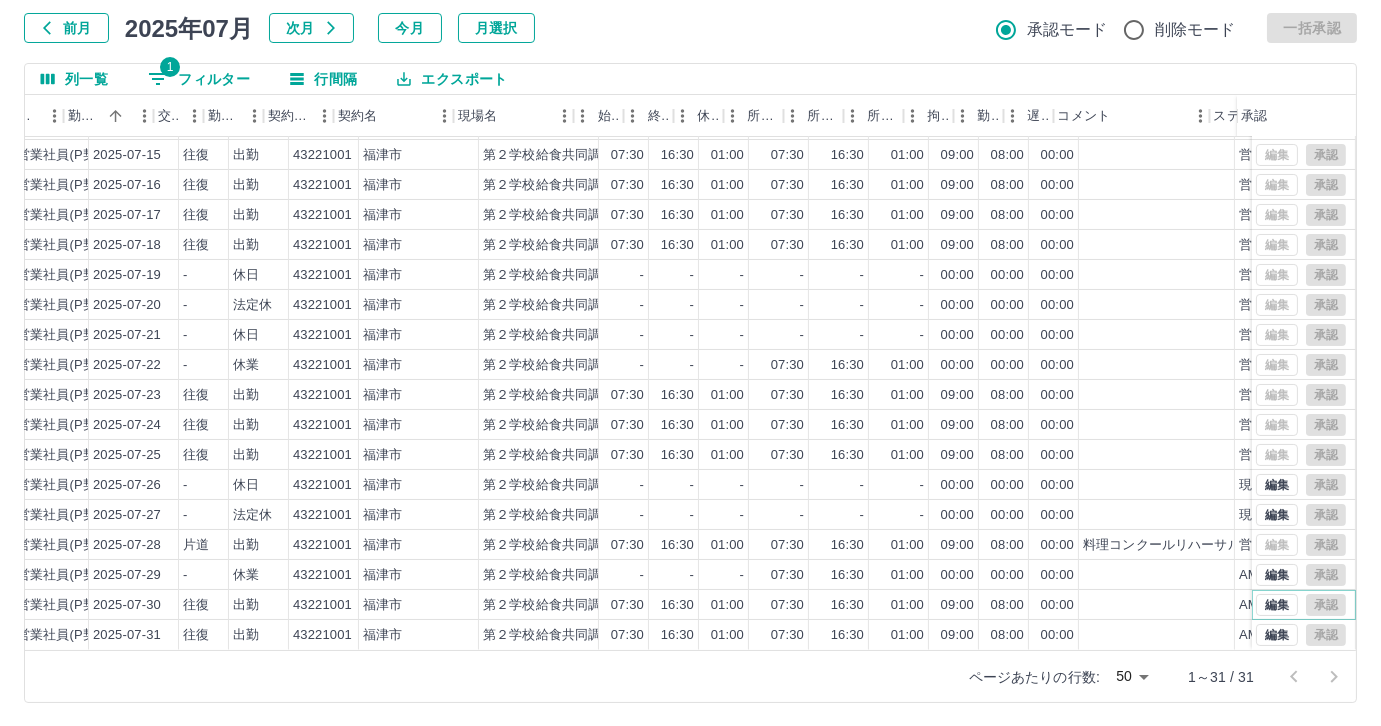 scroll, scrollTop: 431, scrollLeft: 344, axis: both 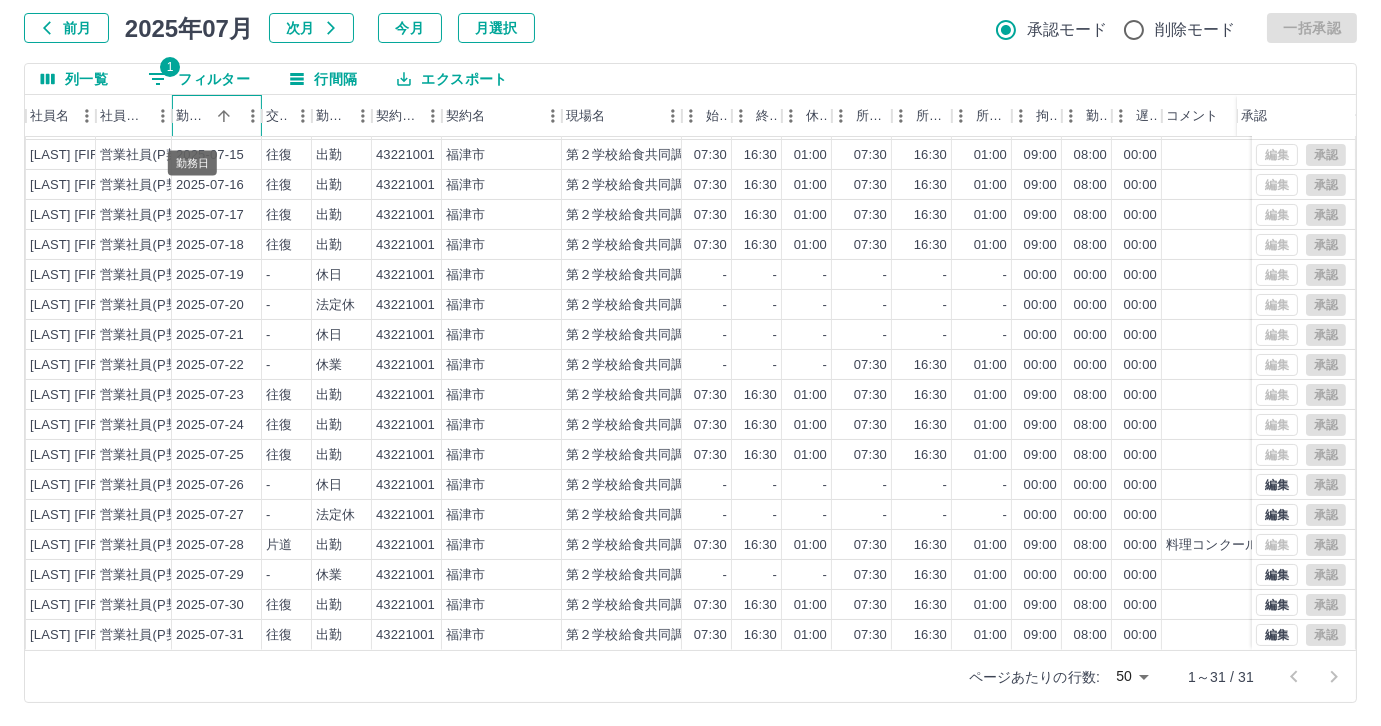click on "勤務日" at bounding box center (193, 116) 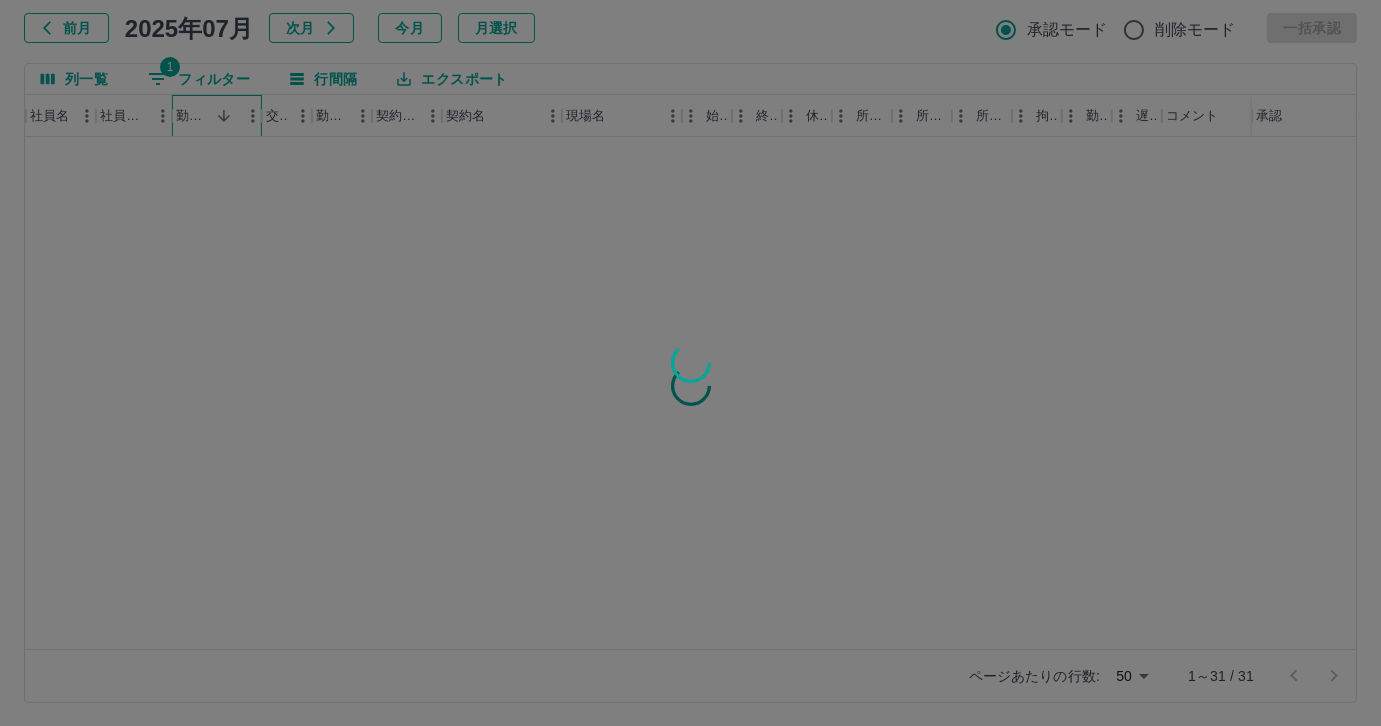 scroll, scrollTop: 0, scrollLeft: 229, axis: horizontal 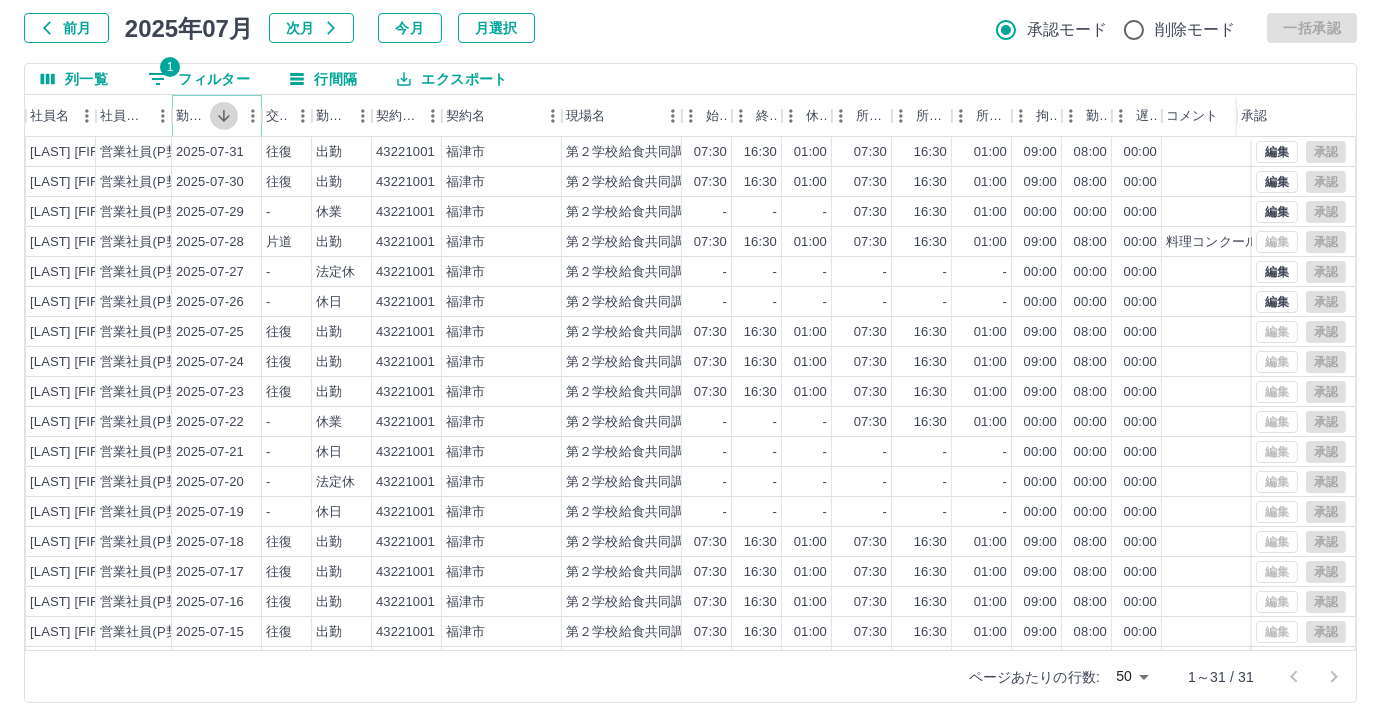 click at bounding box center [224, 116] 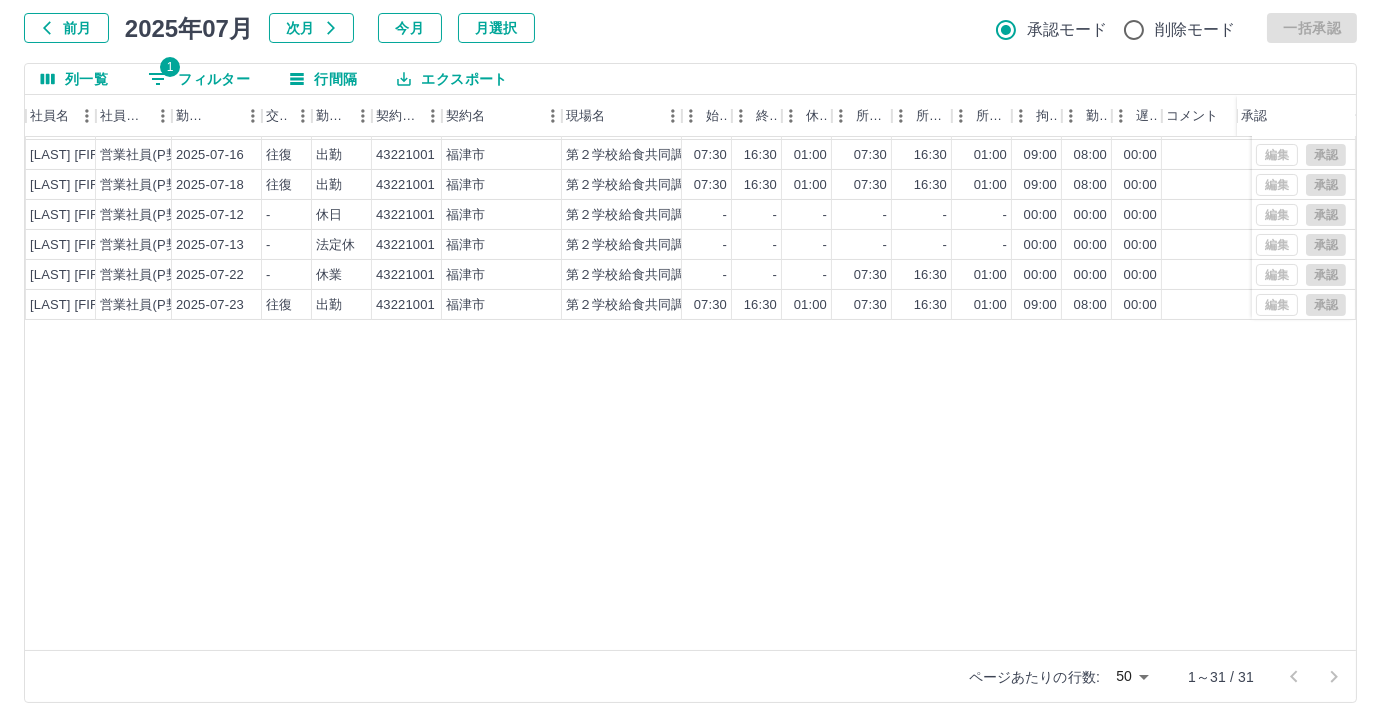 scroll, scrollTop: 0, scrollLeft: 229, axis: horizontal 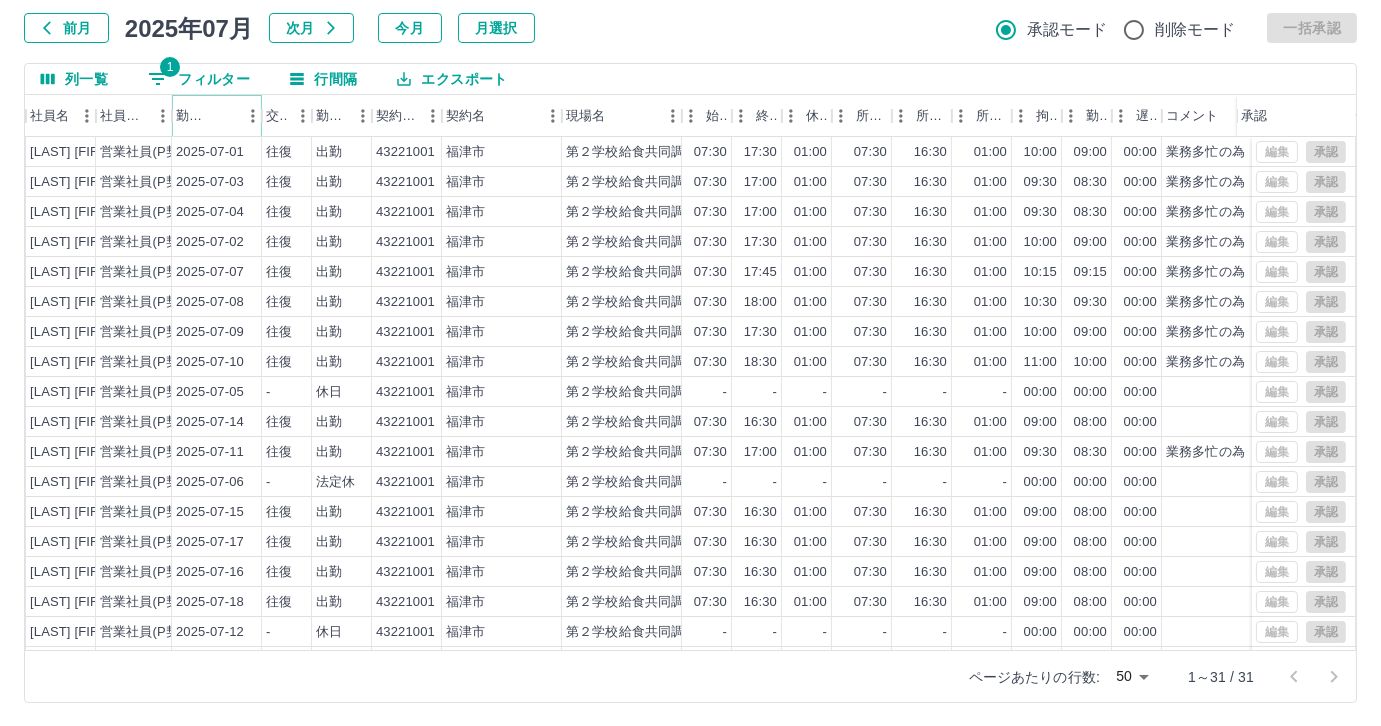 click 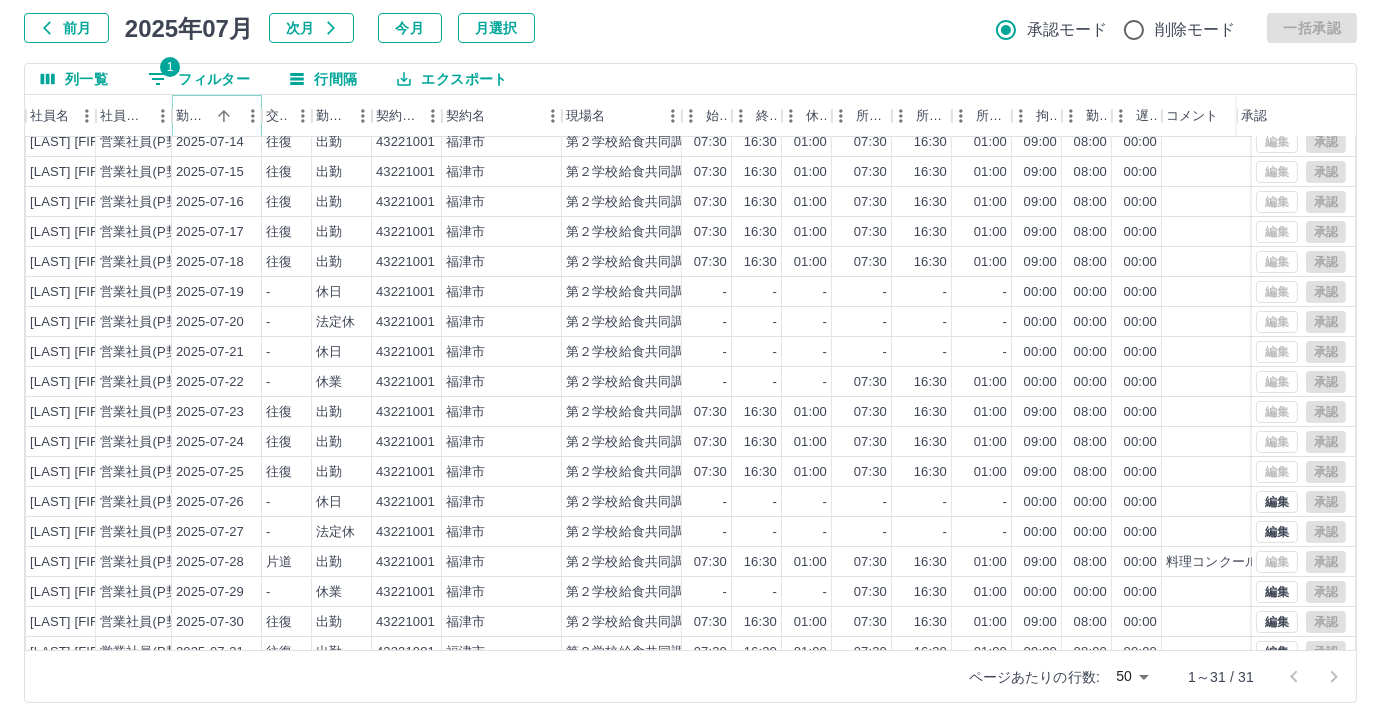 scroll, scrollTop: 431, scrollLeft: 229, axis: both 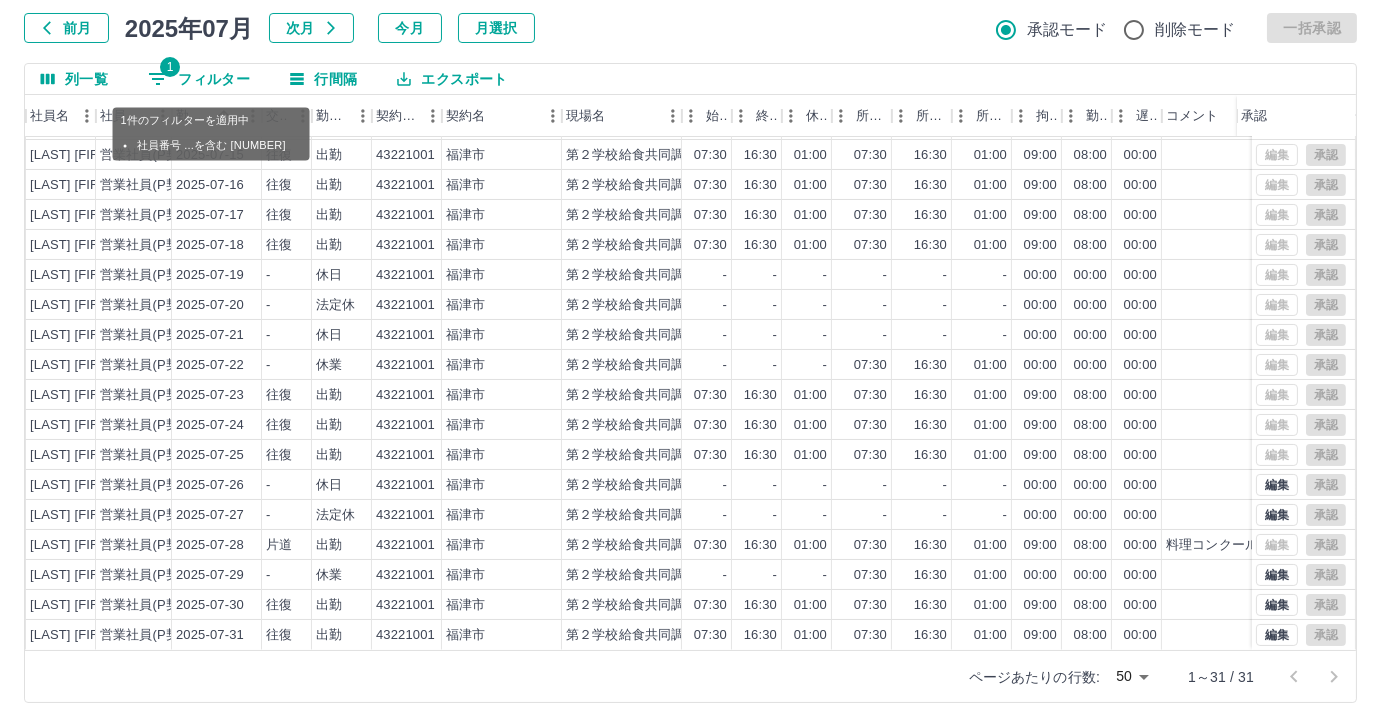 click on "1 フィルター" at bounding box center [199, 79] 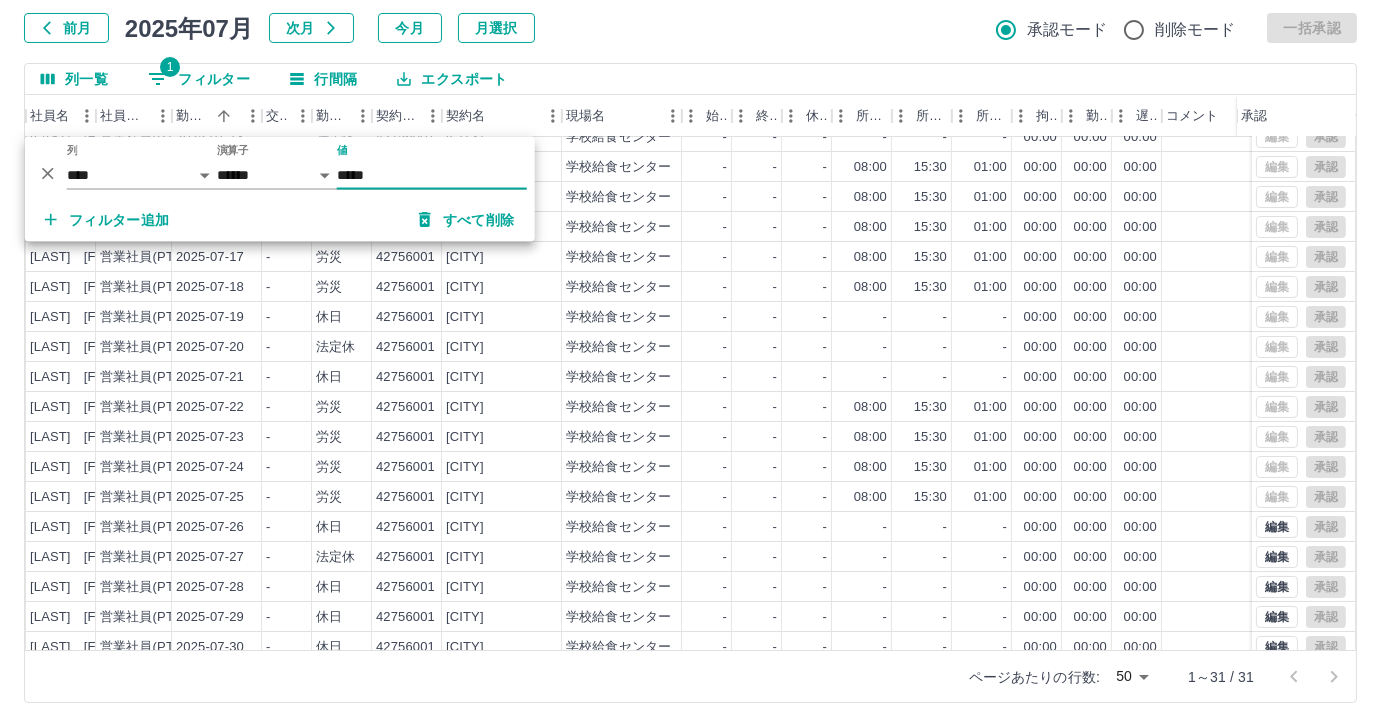 scroll, scrollTop: 431, scrollLeft: 229, axis: both 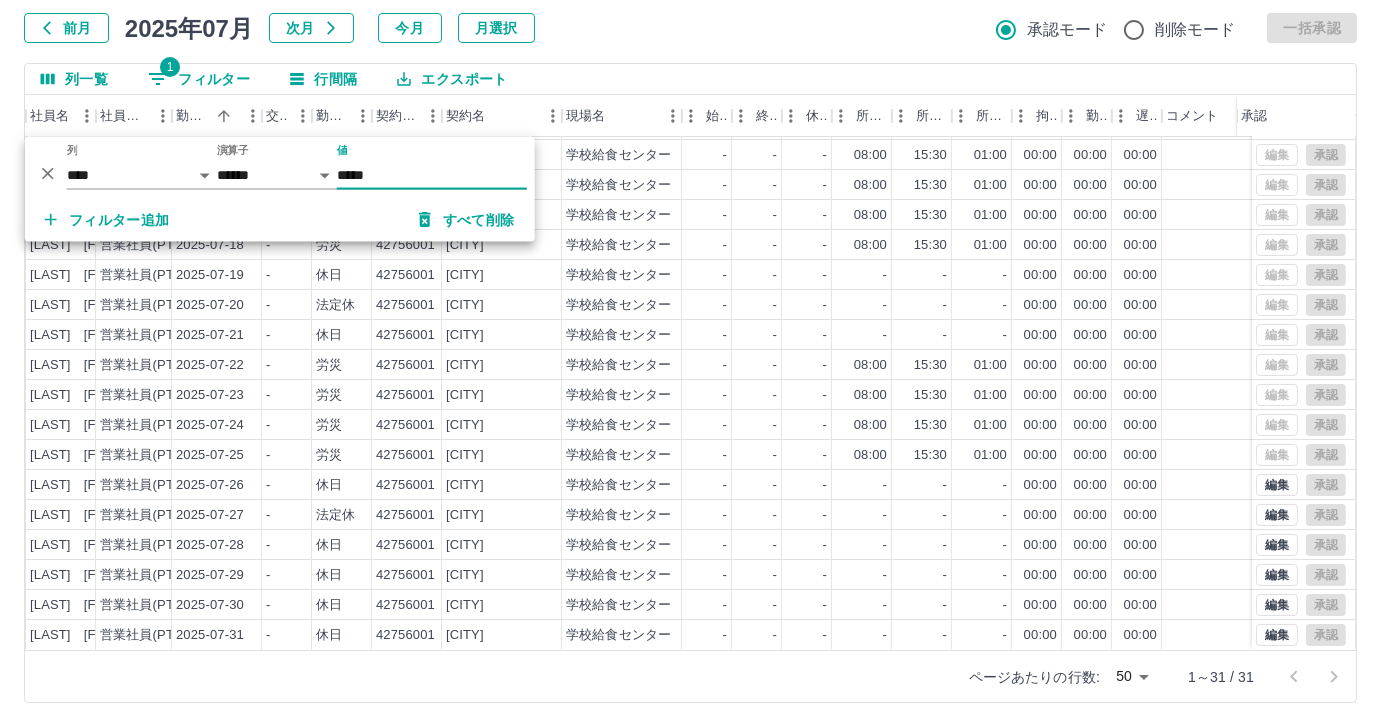 type on "*****" 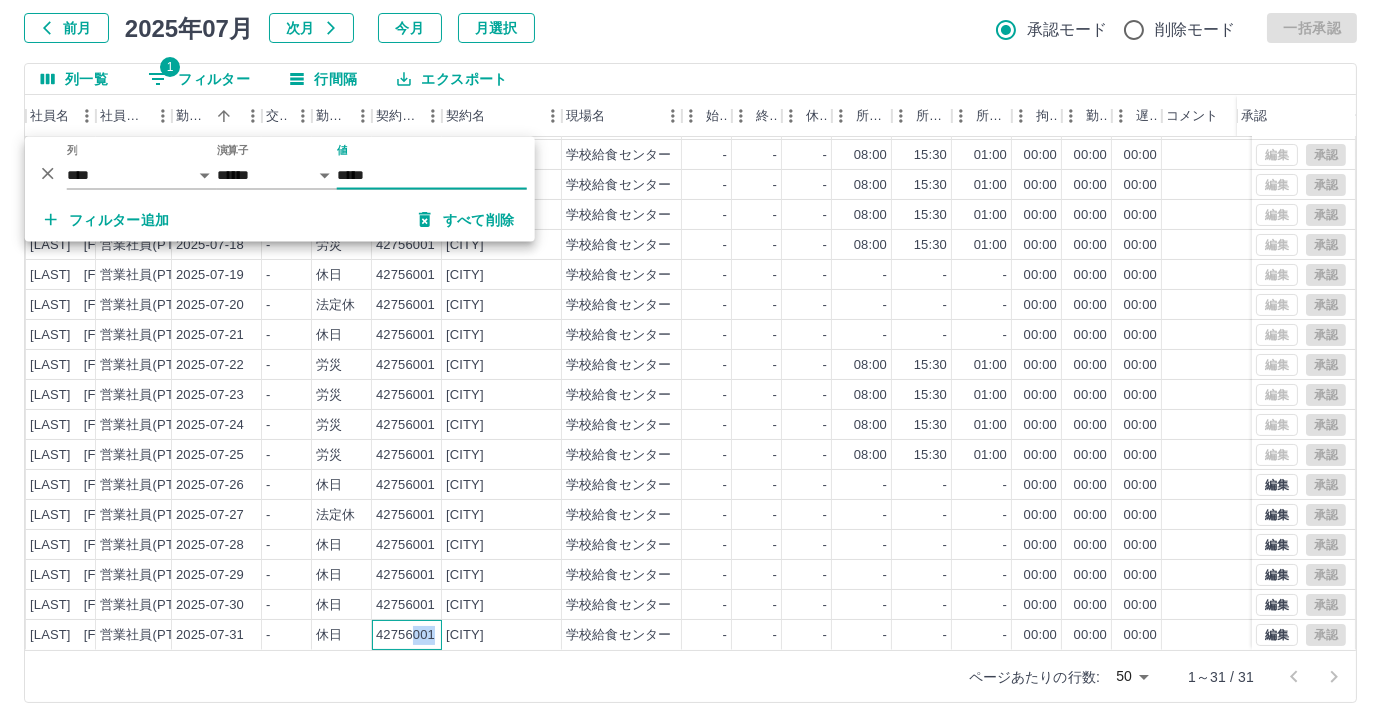 drag, startPoint x: 434, startPoint y: 633, endPoint x: 488, endPoint y: 638, distance: 54.230988 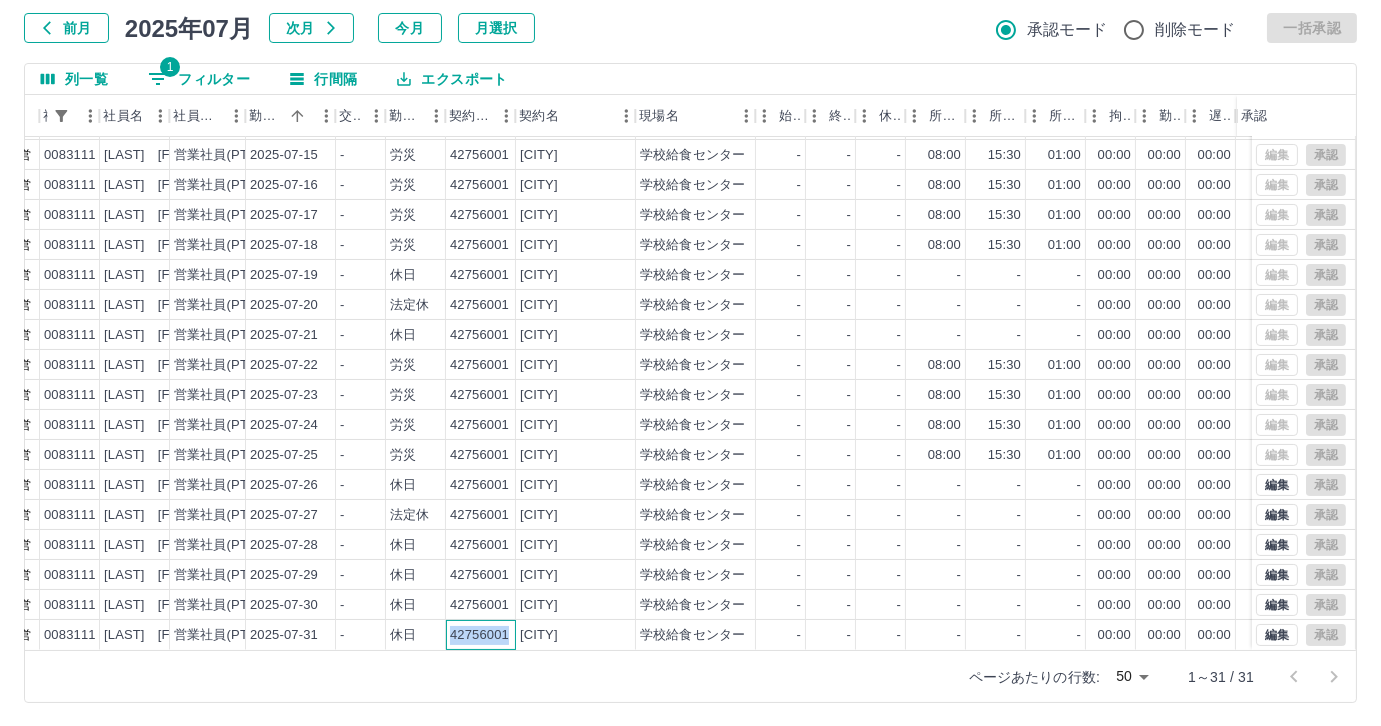 scroll, scrollTop: 431, scrollLeft: 157, axis: both 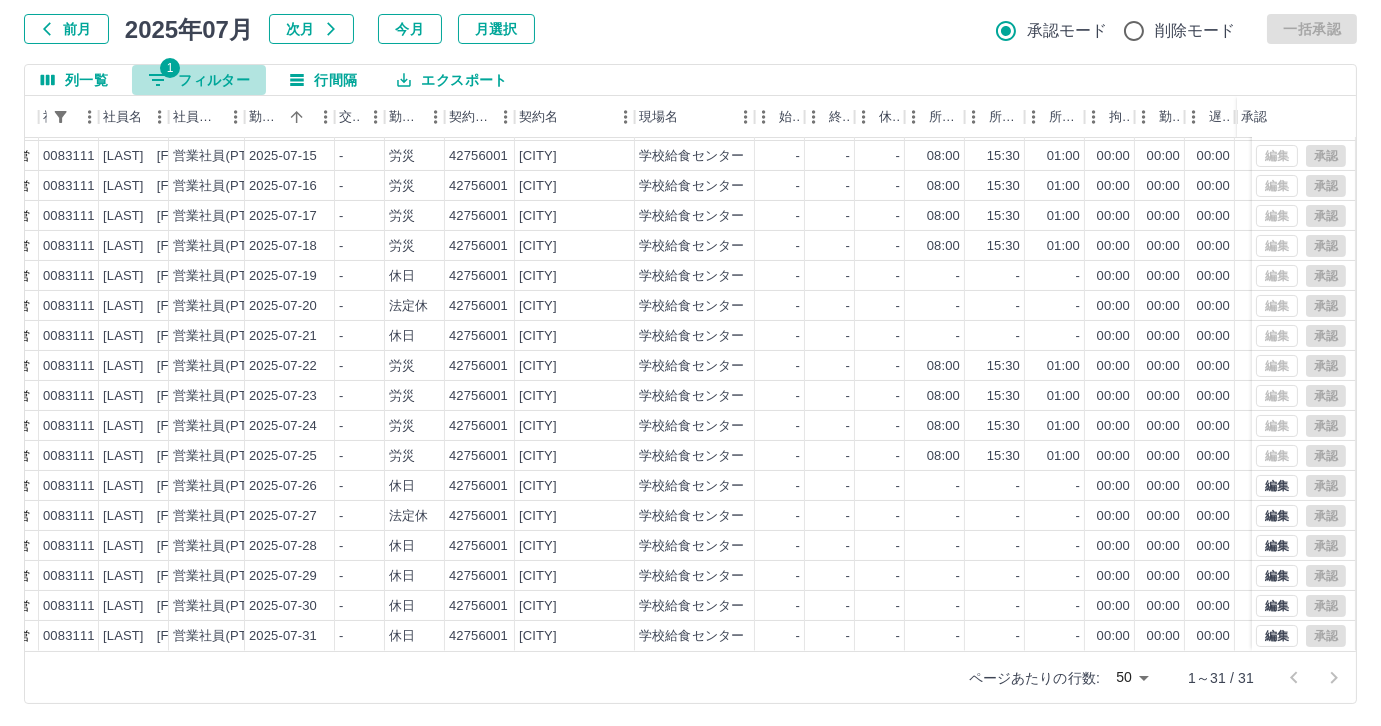 click on "1 フィルター" at bounding box center [199, 80] 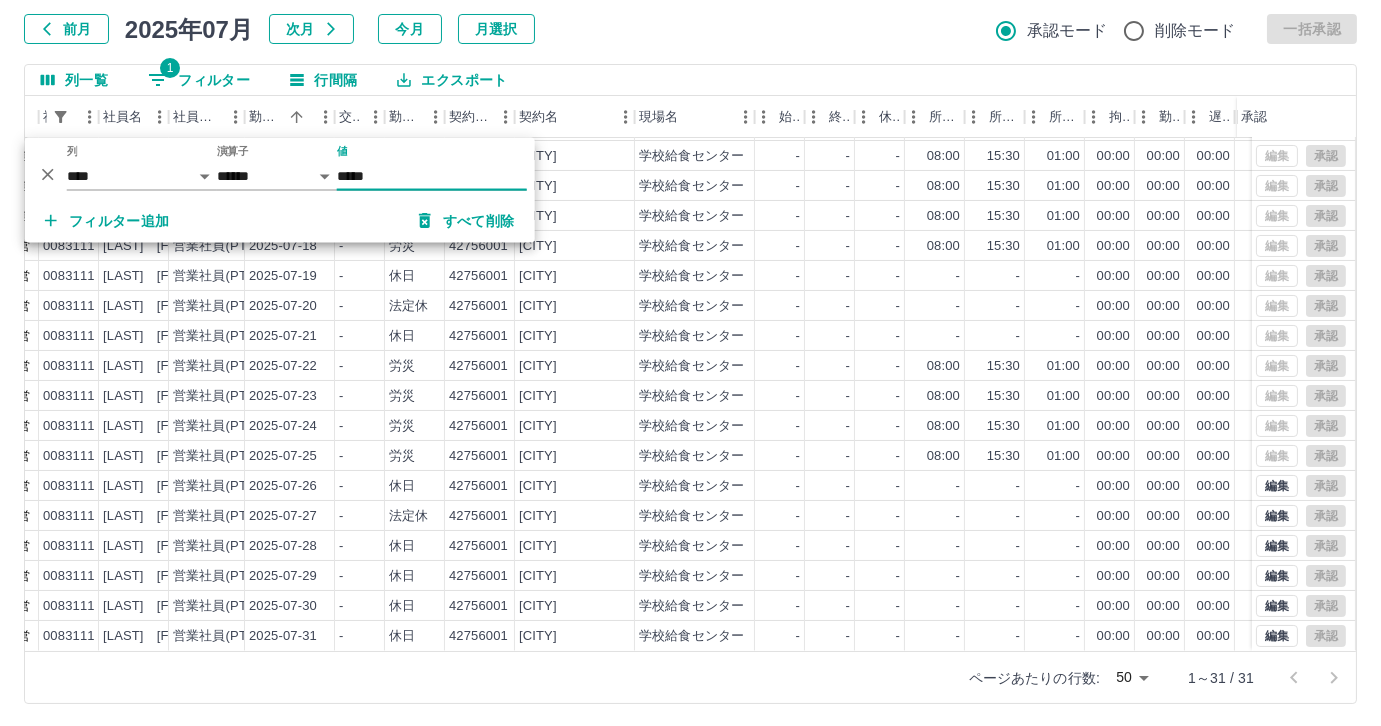 click on "*****" at bounding box center (432, 176) 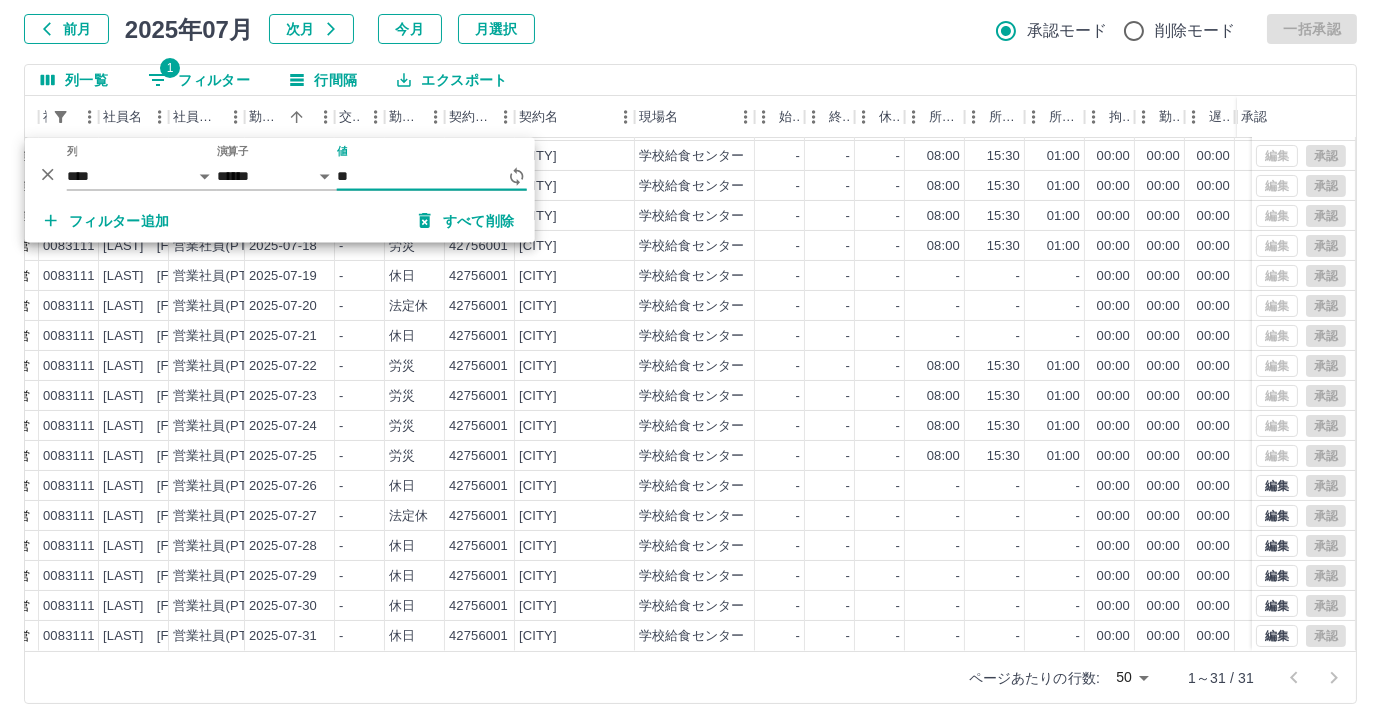 type on "*" 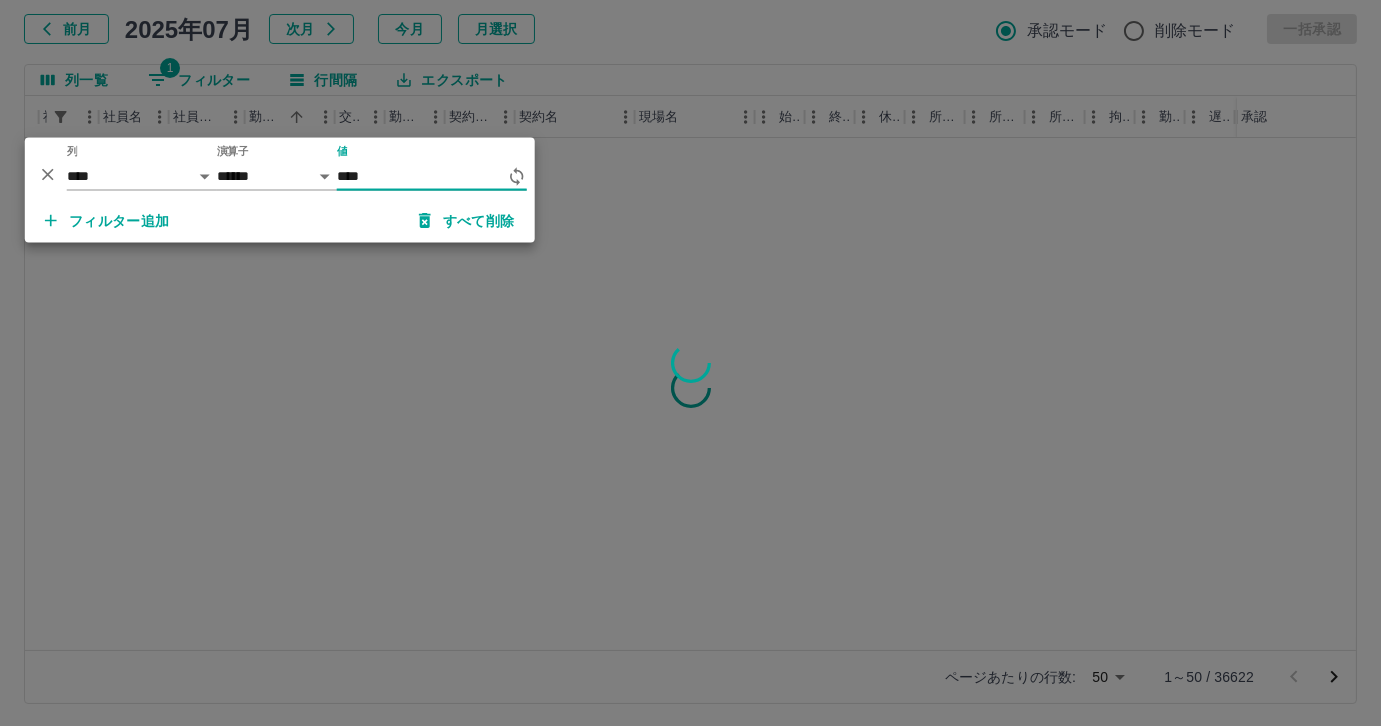 type on "*****" 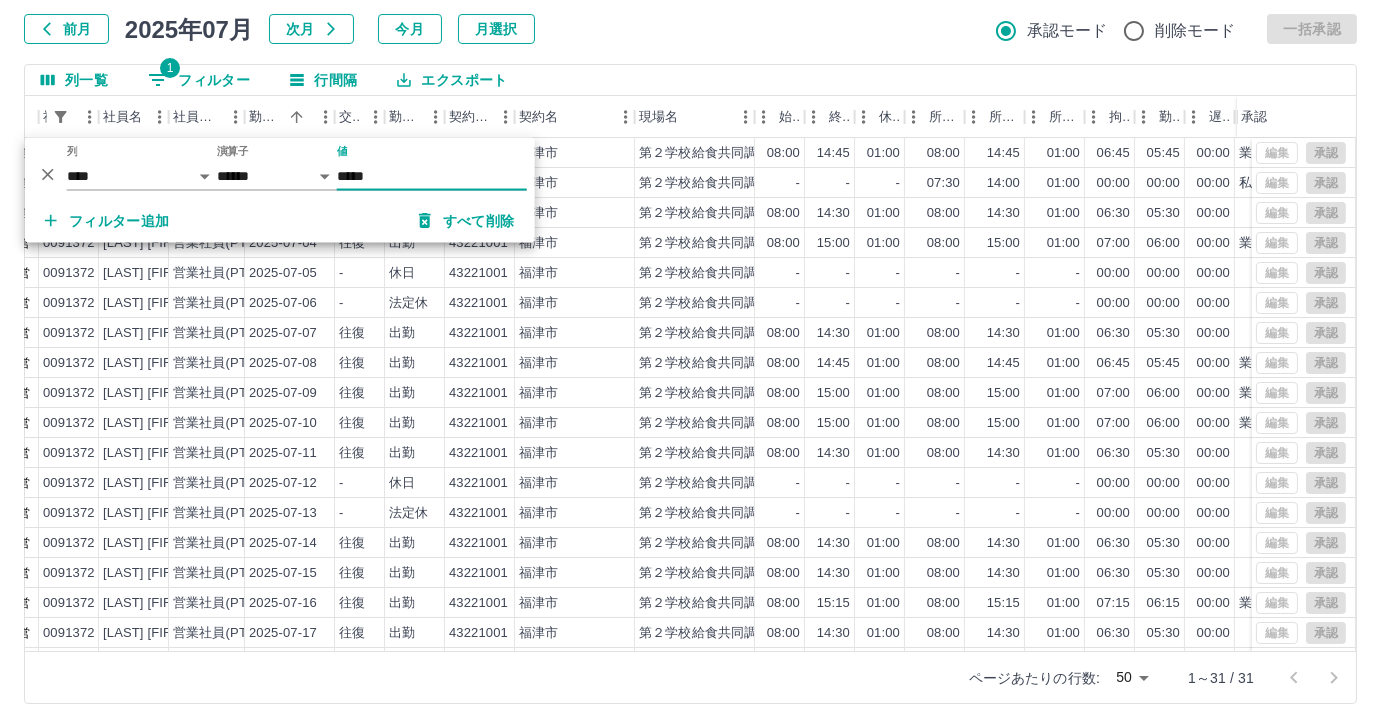 scroll, scrollTop: 431, scrollLeft: 156, axis: both 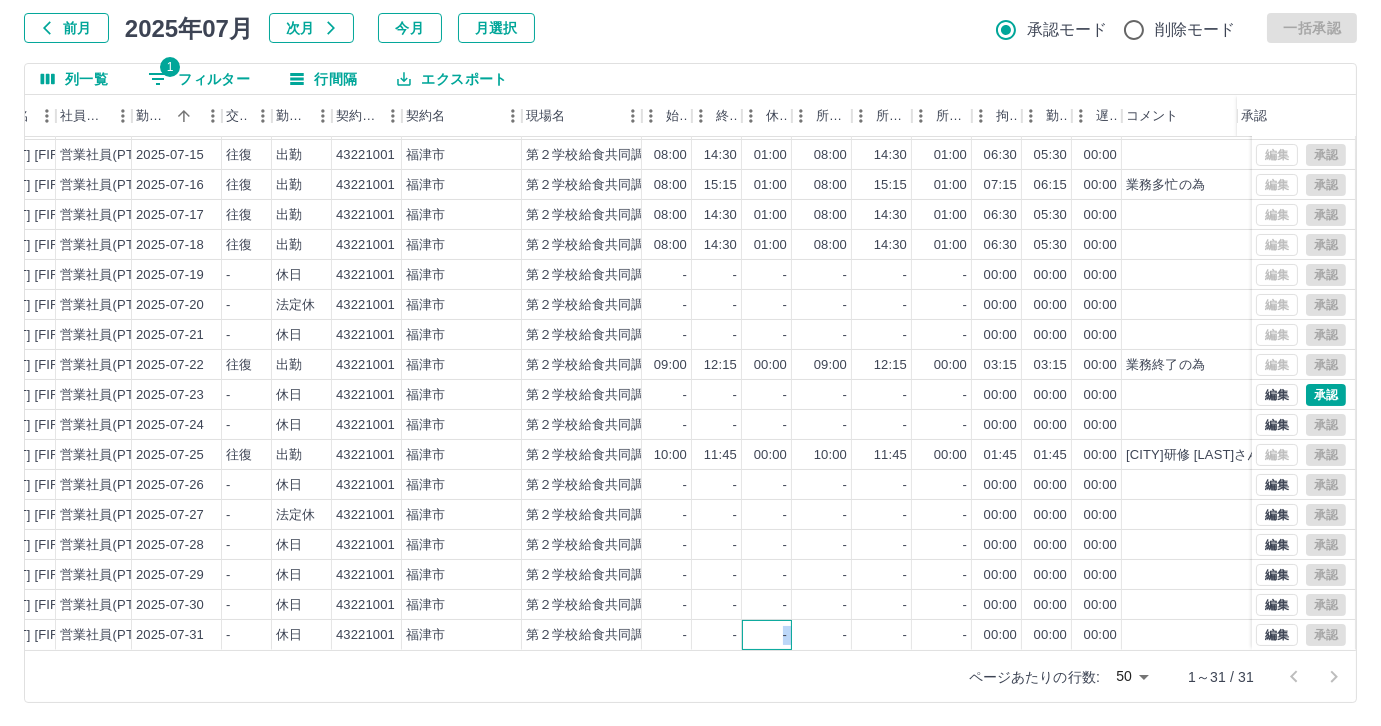 drag, startPoint x: 780, startPoint y: 633, endPoint x: 824, endPoint y: 628, distance: 44.28318 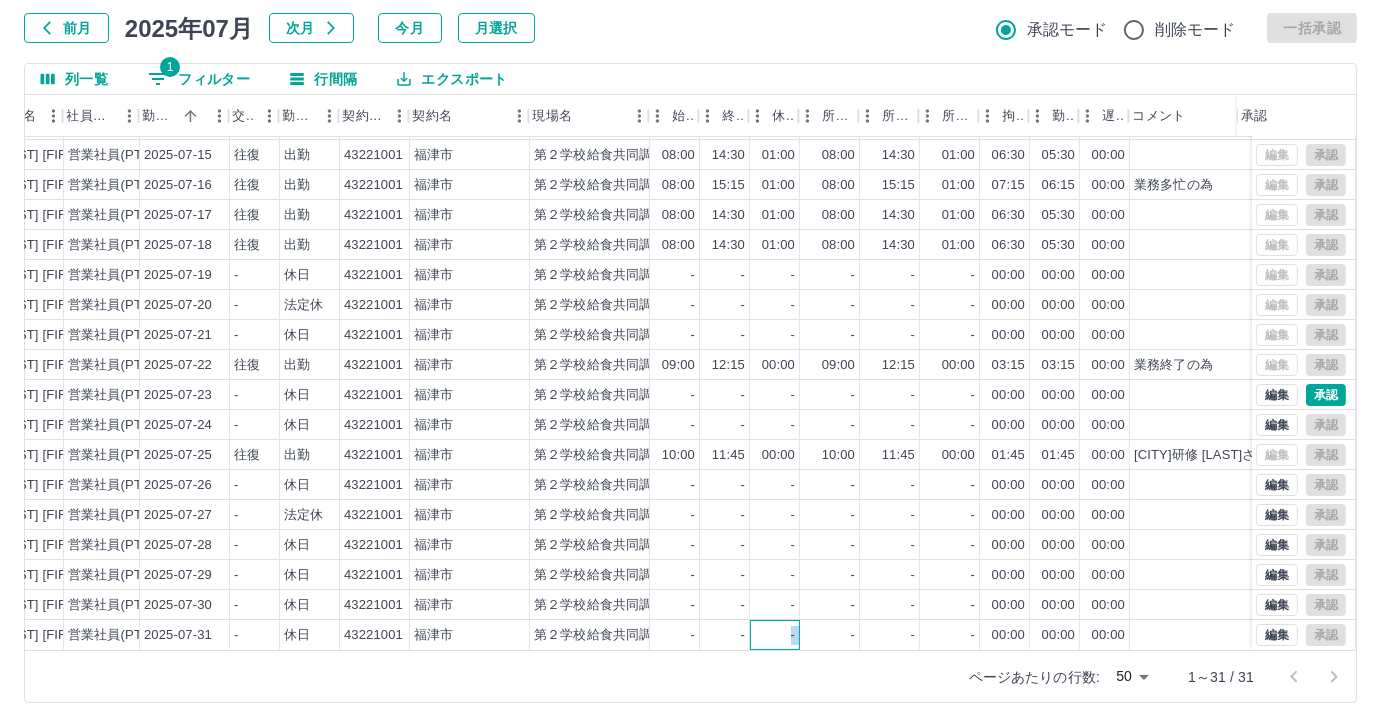 scroll, scrollTop: 431, scrollLeft: 259, axis: both 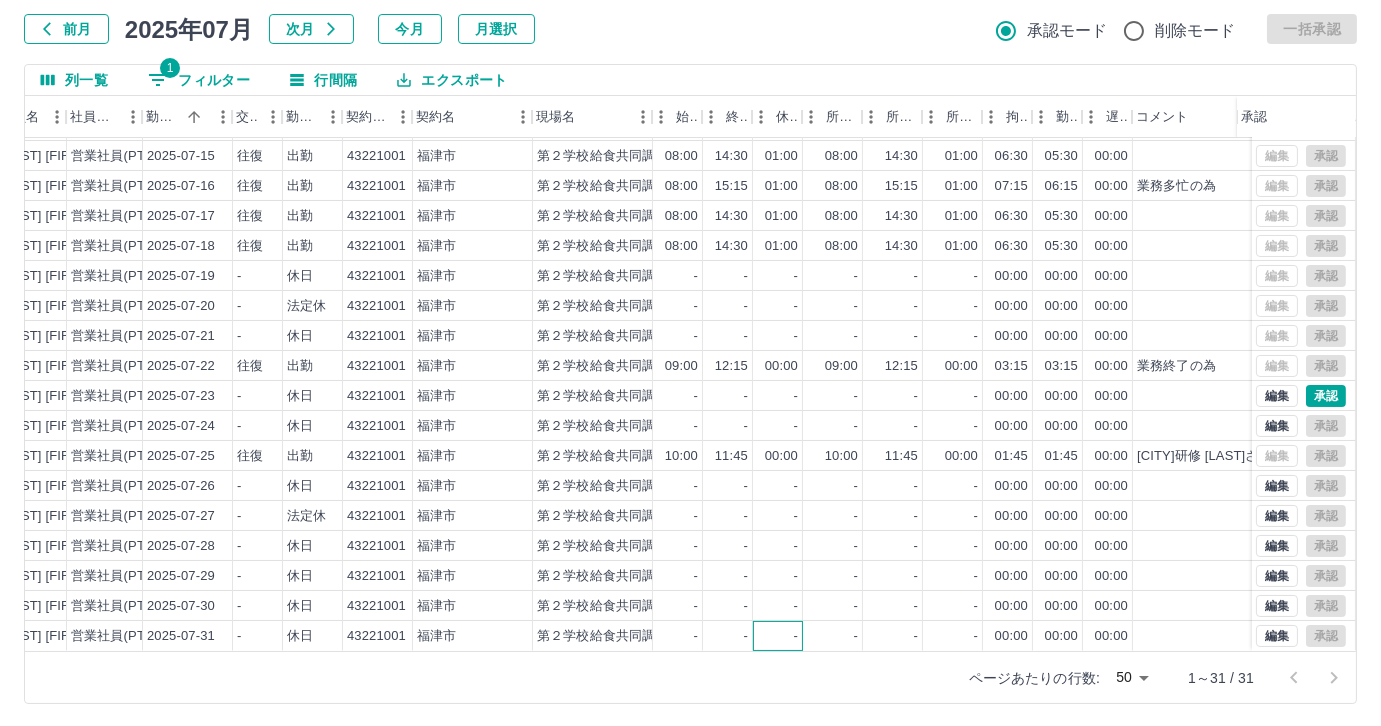 click on "-" at bounding box center [778, 636] 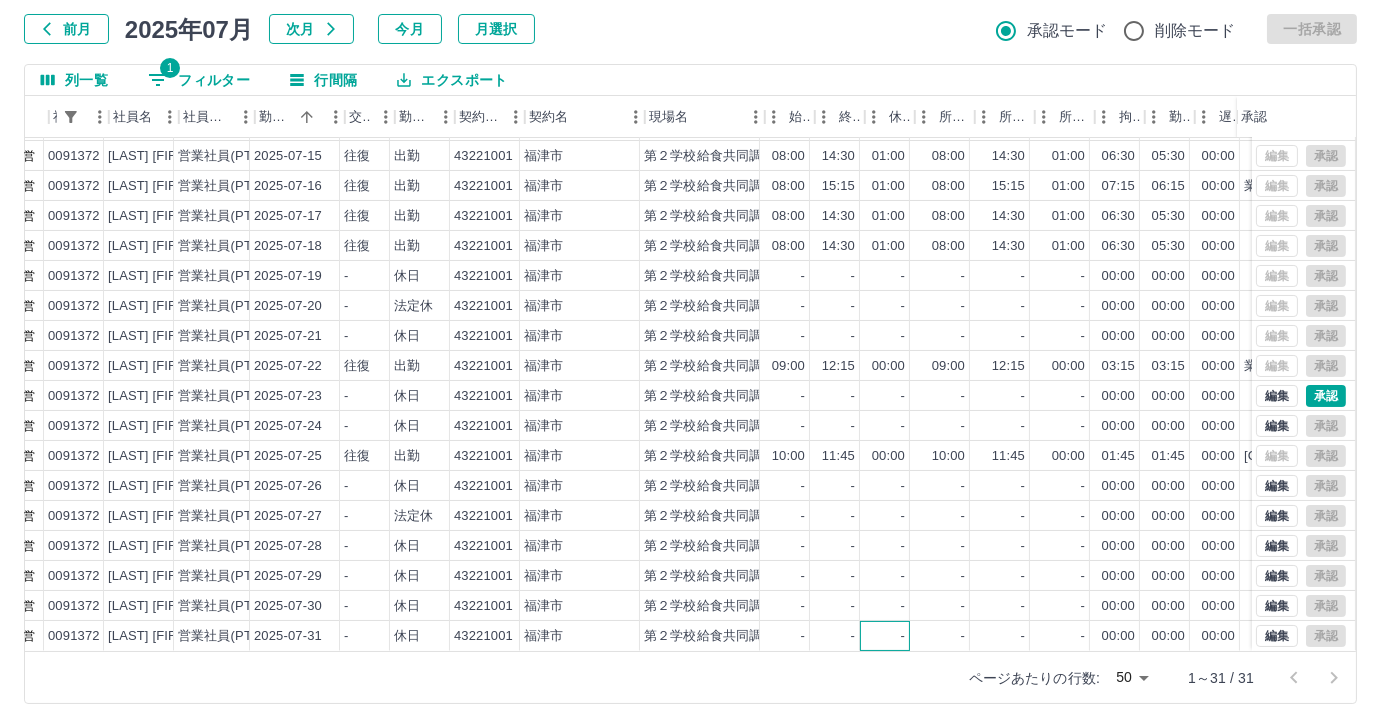 scroll, scrollTop: 430, scrollLeft: 152, axis: both 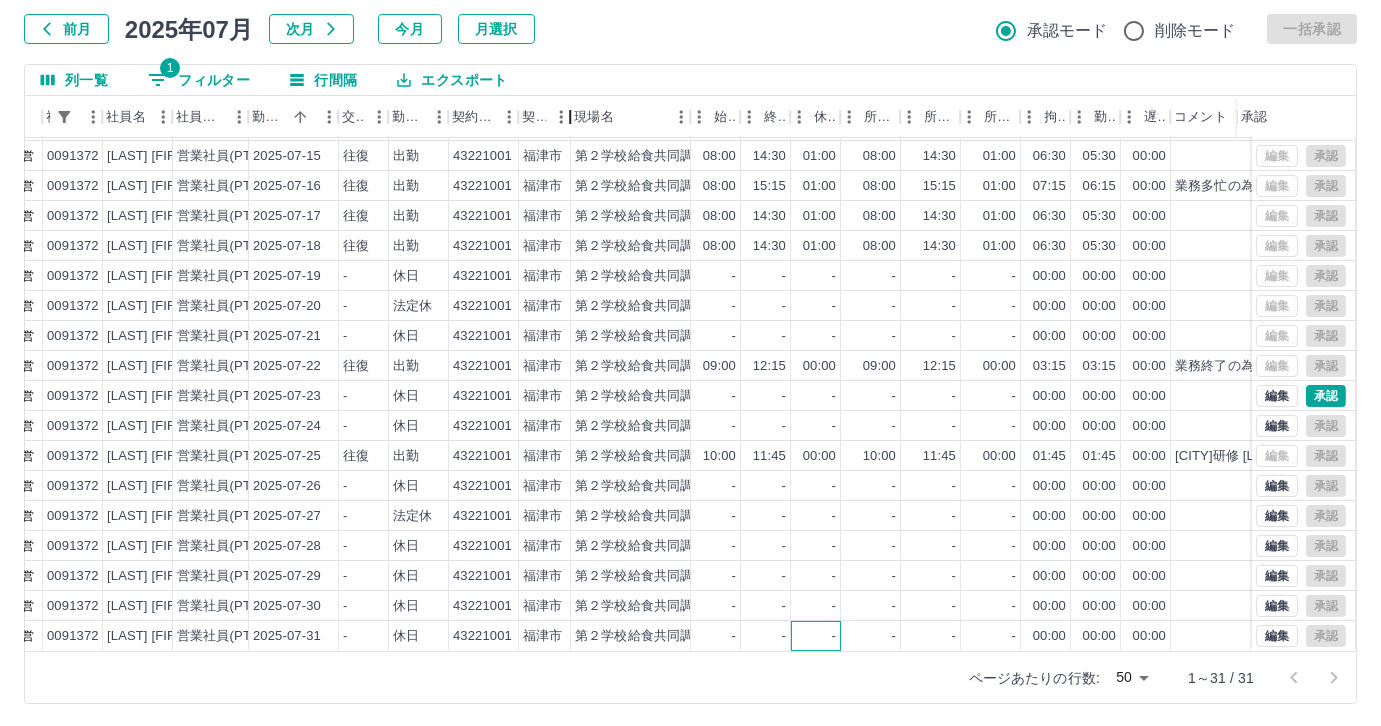 drag, startPoint x: 635, startPoint y: 126, endPoint x: 567, endPoint y: 126, distance: 68 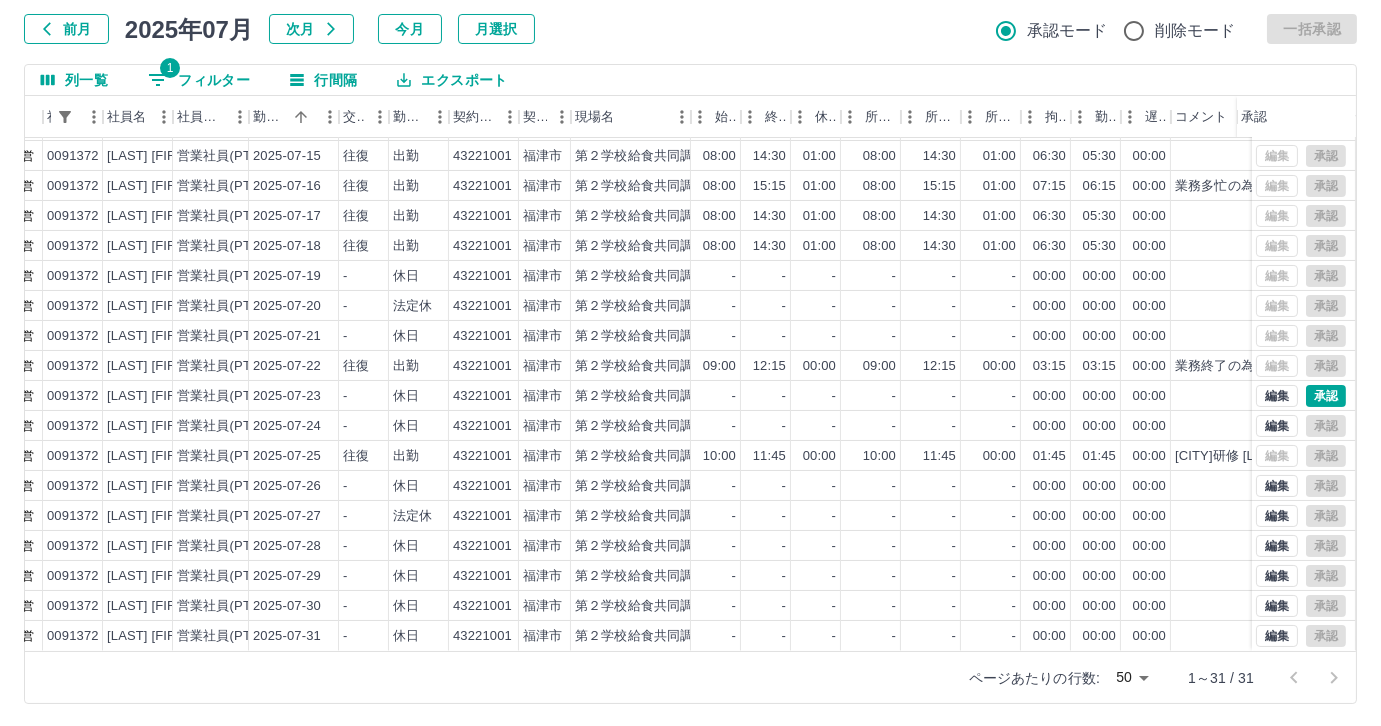 scroll, scrollTop: 116, scrollLeft: 0, axis: vertical 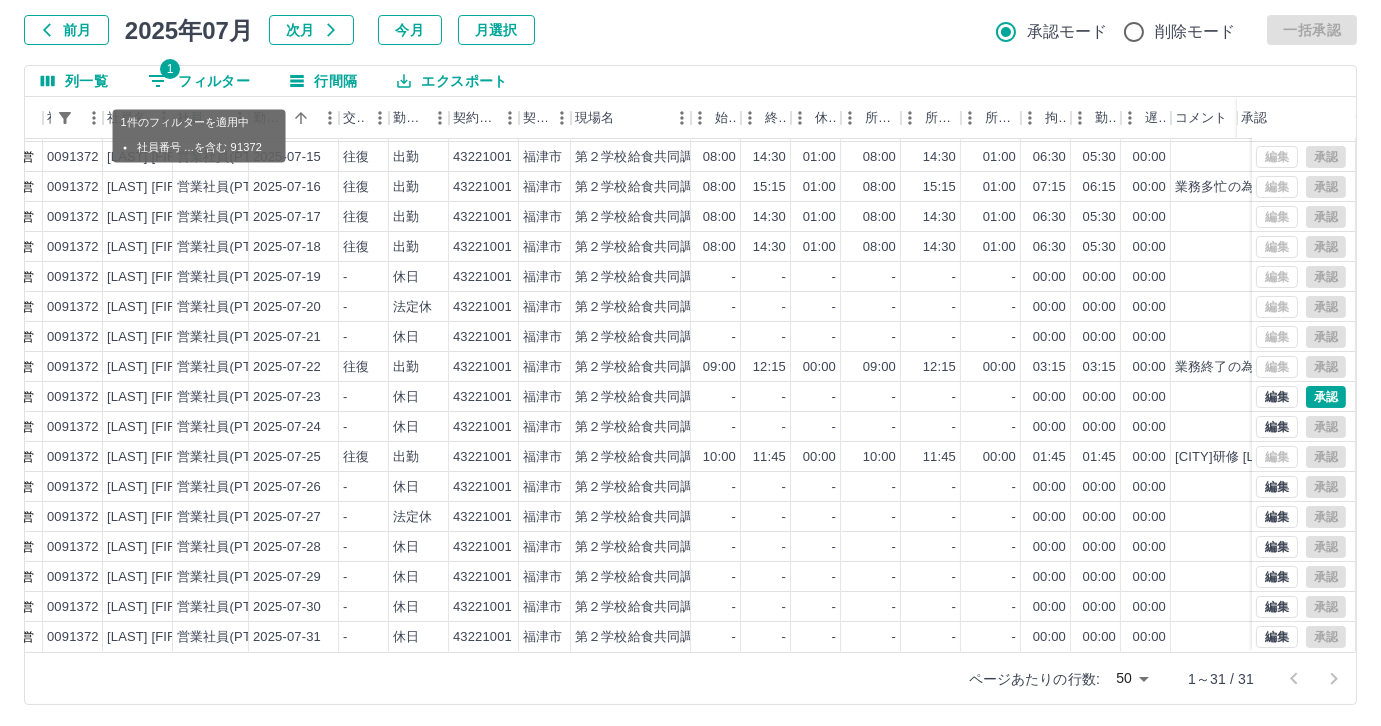 click on "1 フィルター" at bounding box center [199, 81] 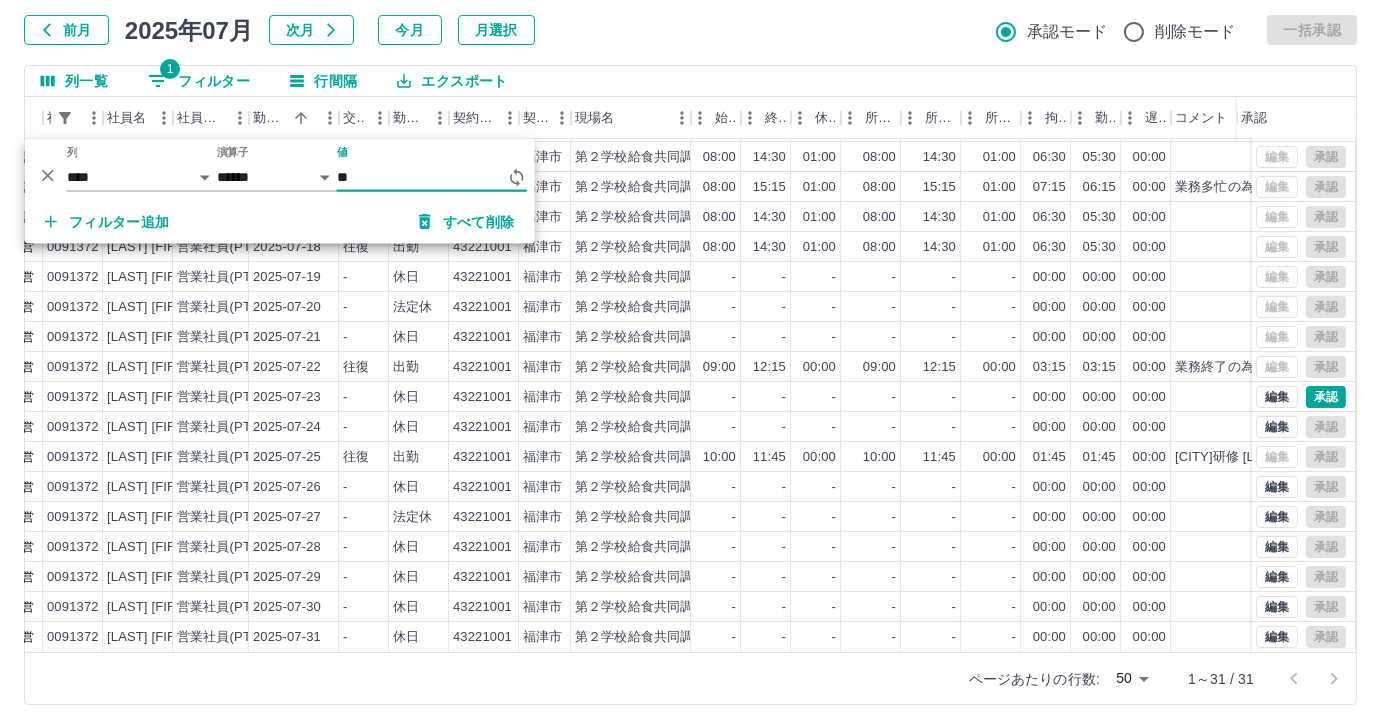 type on "*" 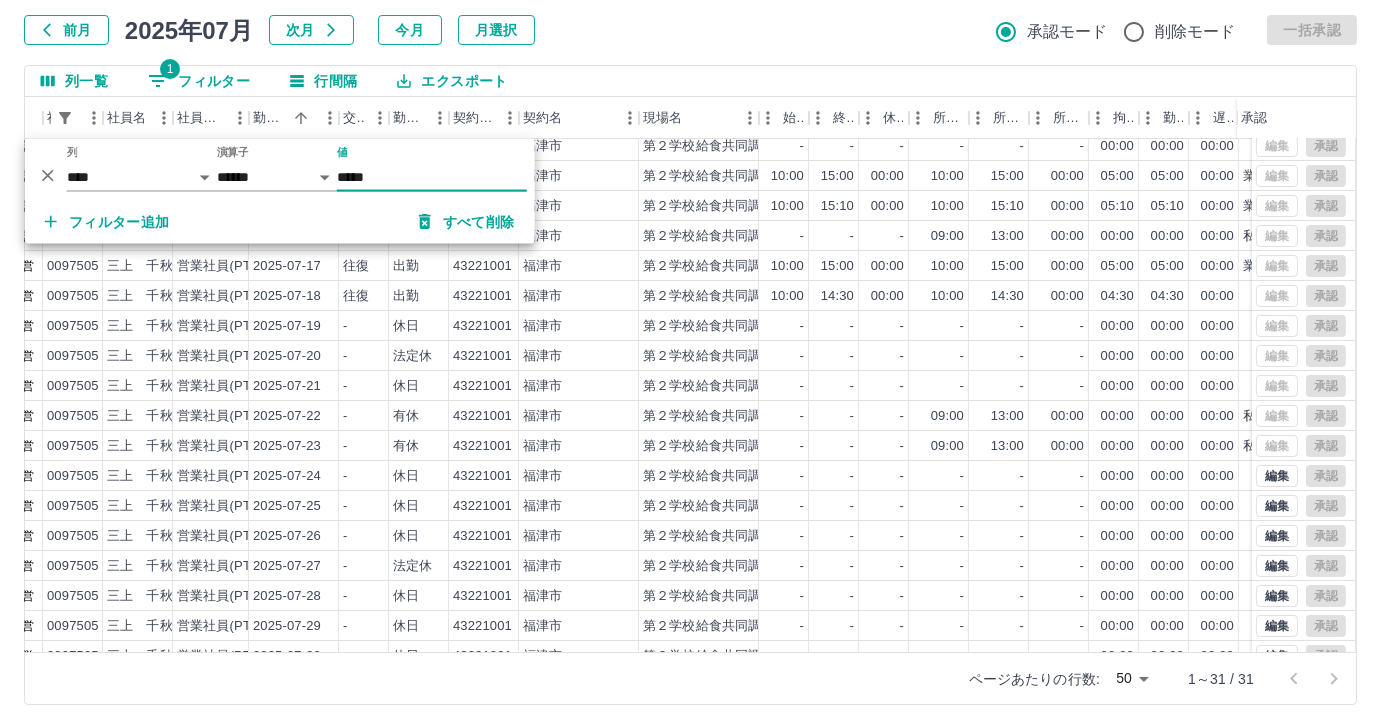scroll, scrollTop: 431, scrollLeft: 152, axis: both 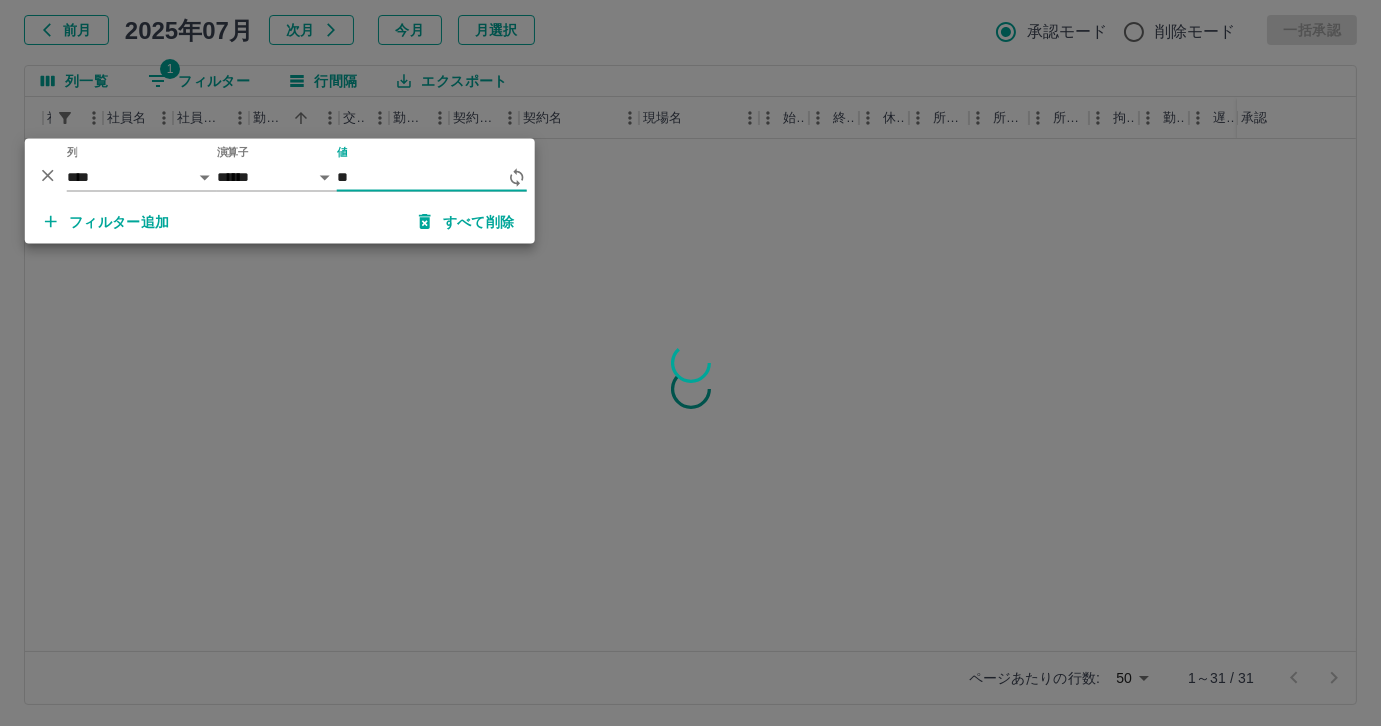 type on "*" 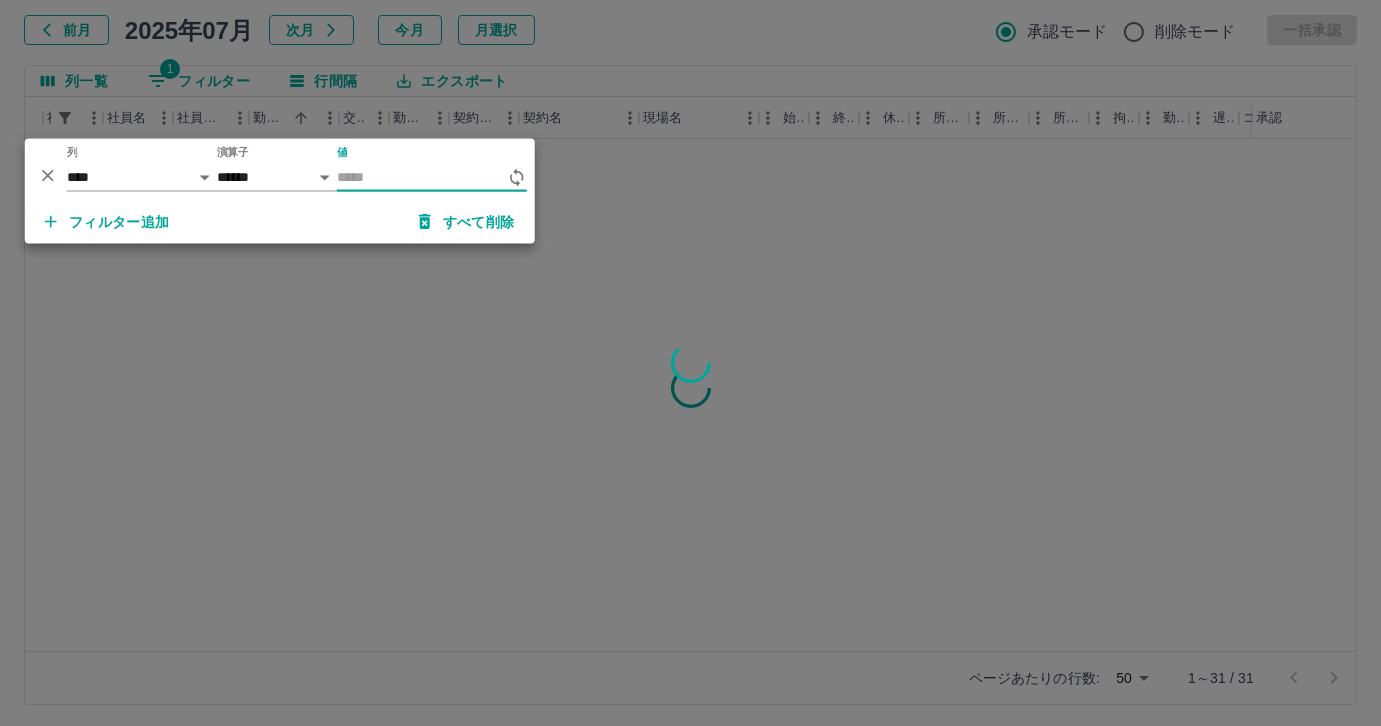 scroll, scrollTop: 0, scrollLeft: 152, axis: horizontal 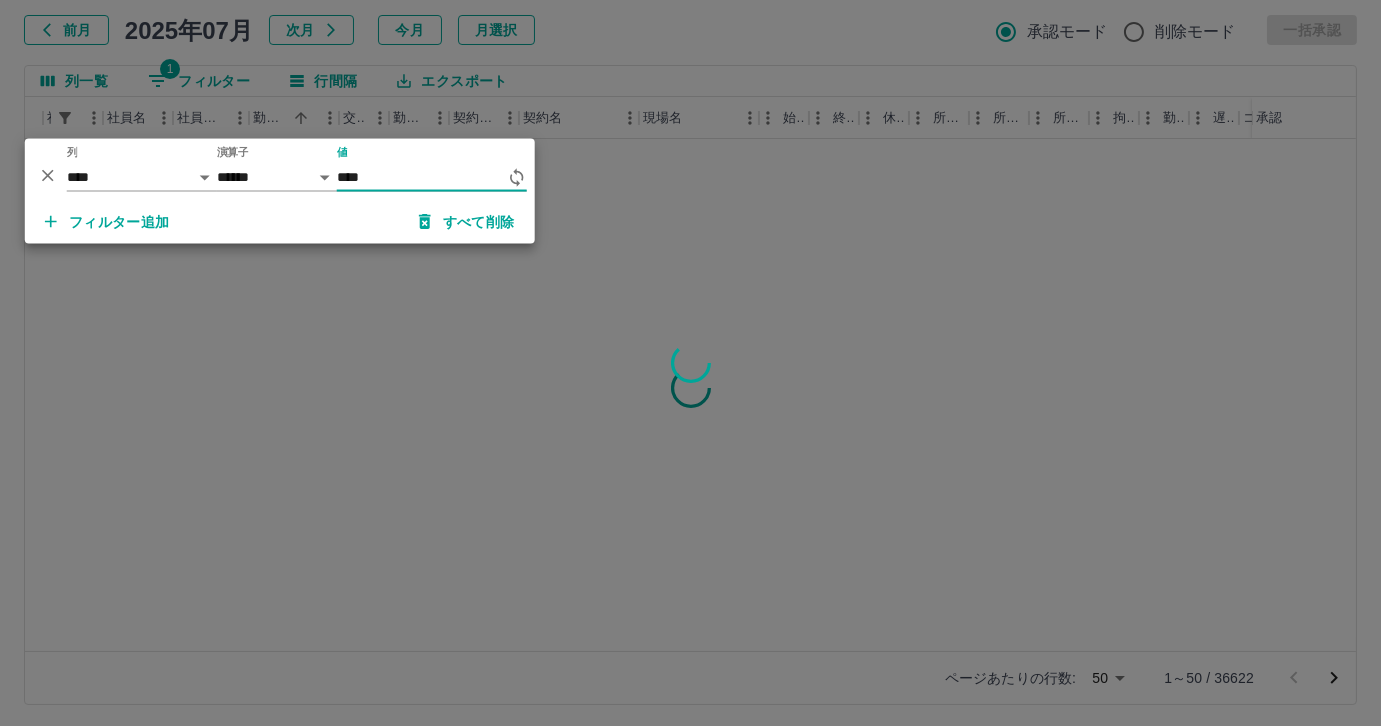type on "*****" 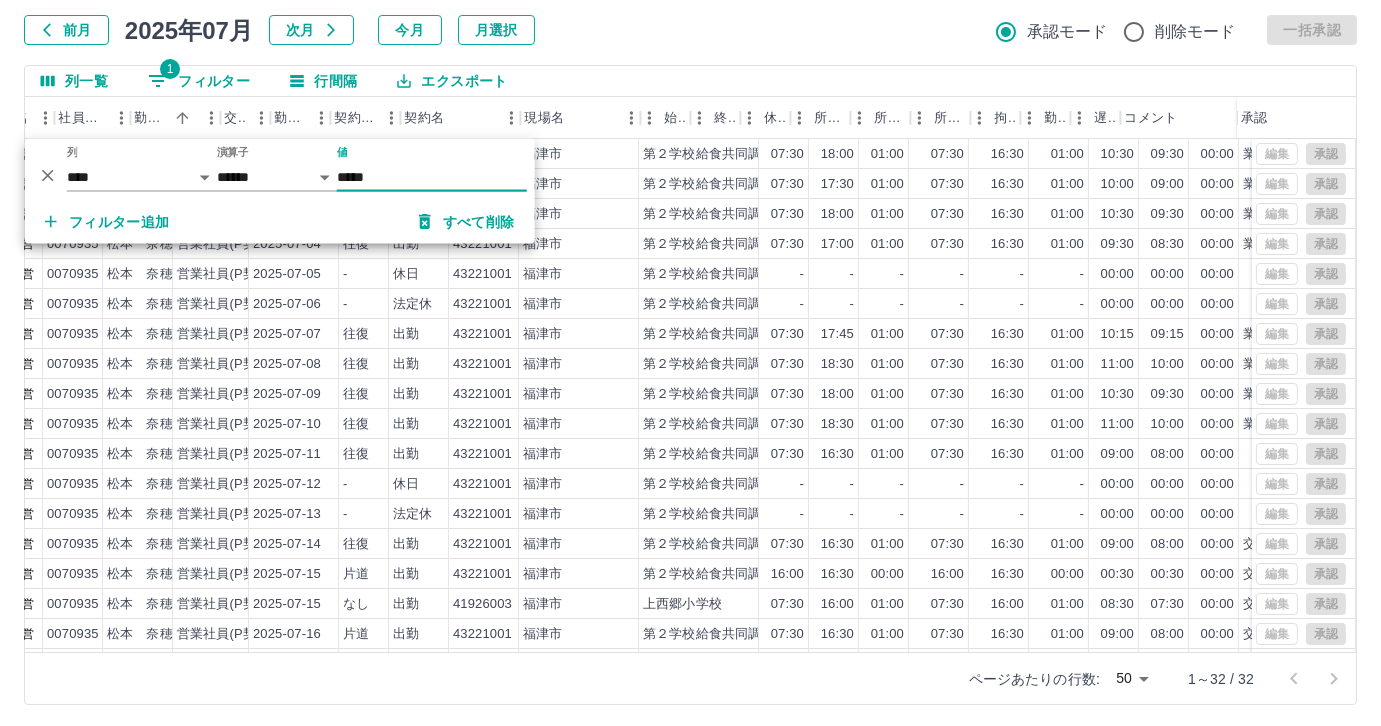scroll, scrollTop: 0, scrollLeft: 376, axis: horizontal 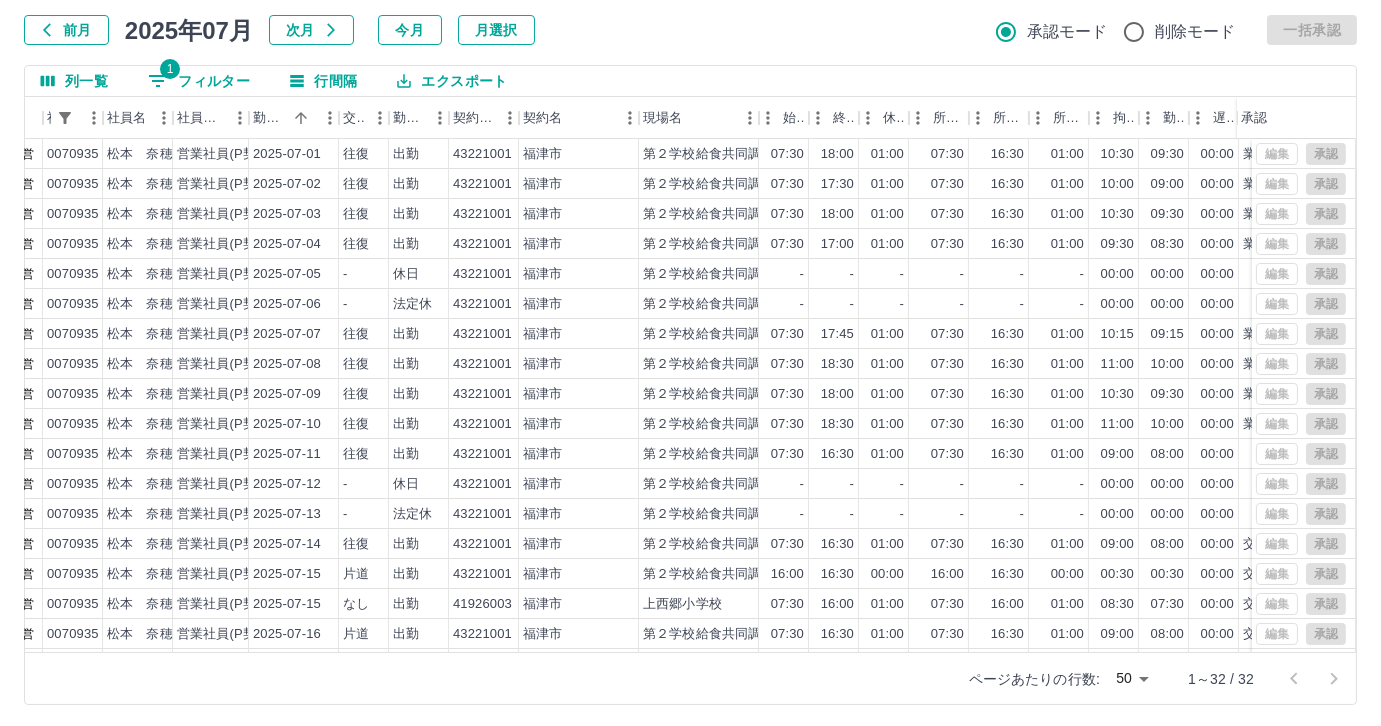 click on "1 フィルター" at bounding box center (199, 81) 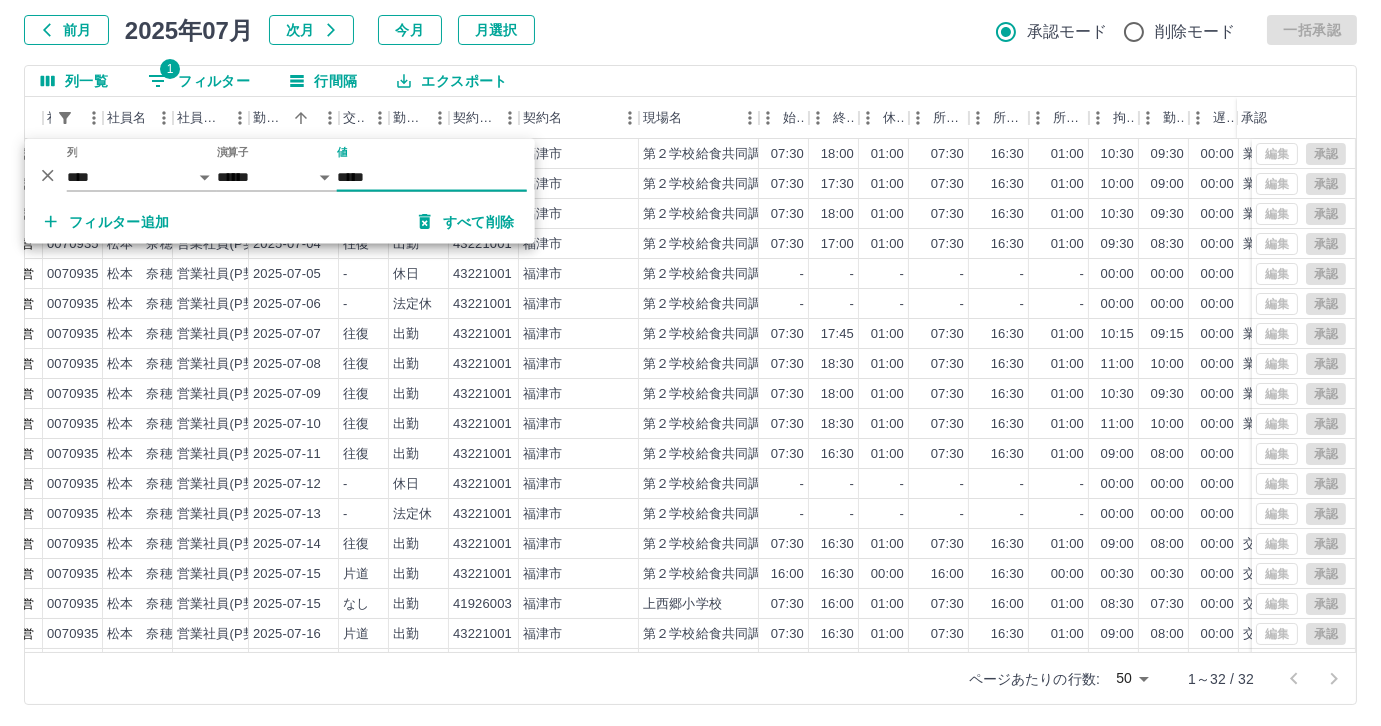 click on "*****" at bounding box center (432, 177) 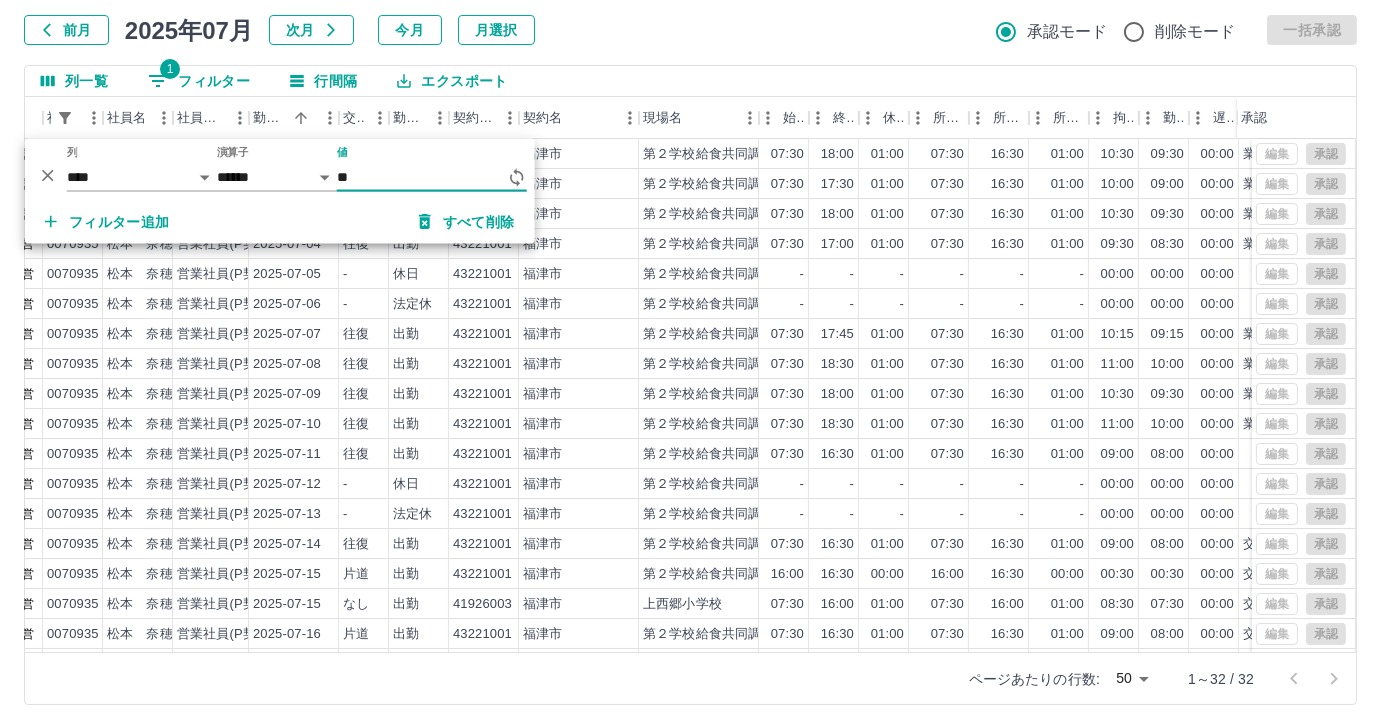type on "*" 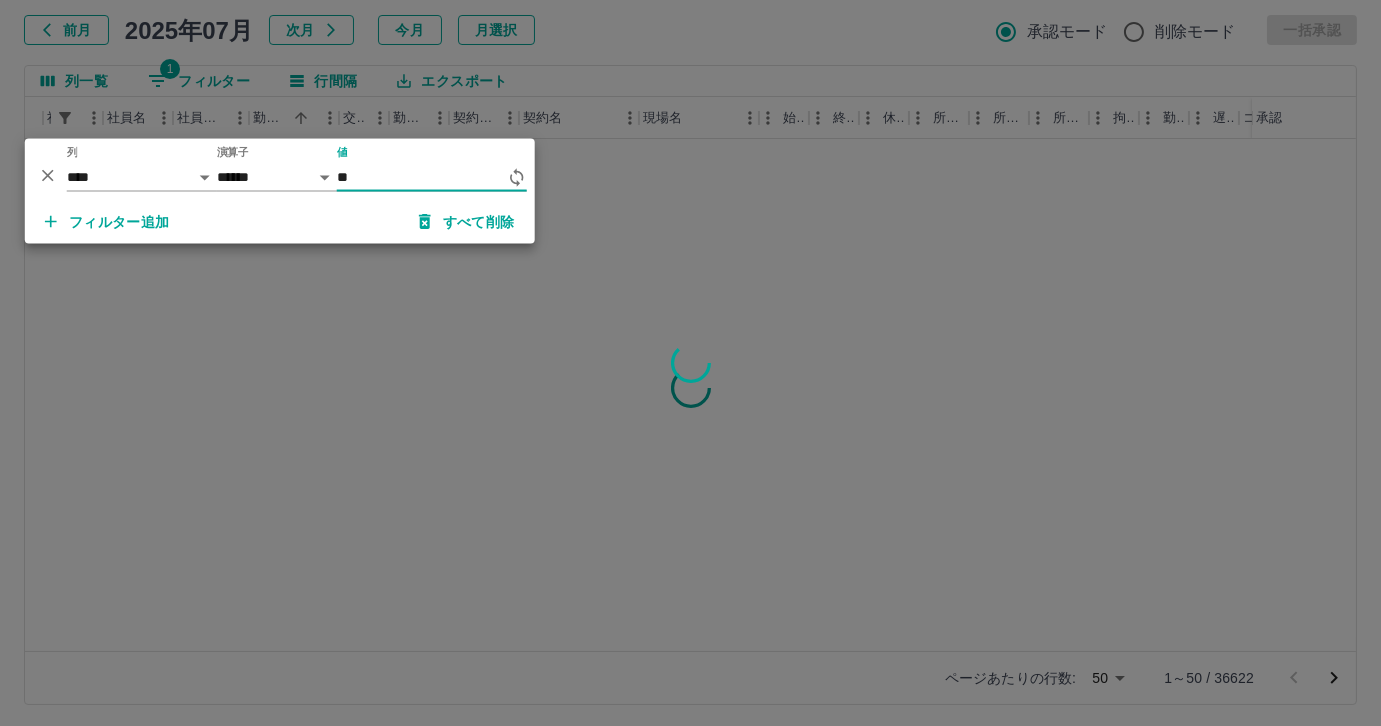 type on "*" 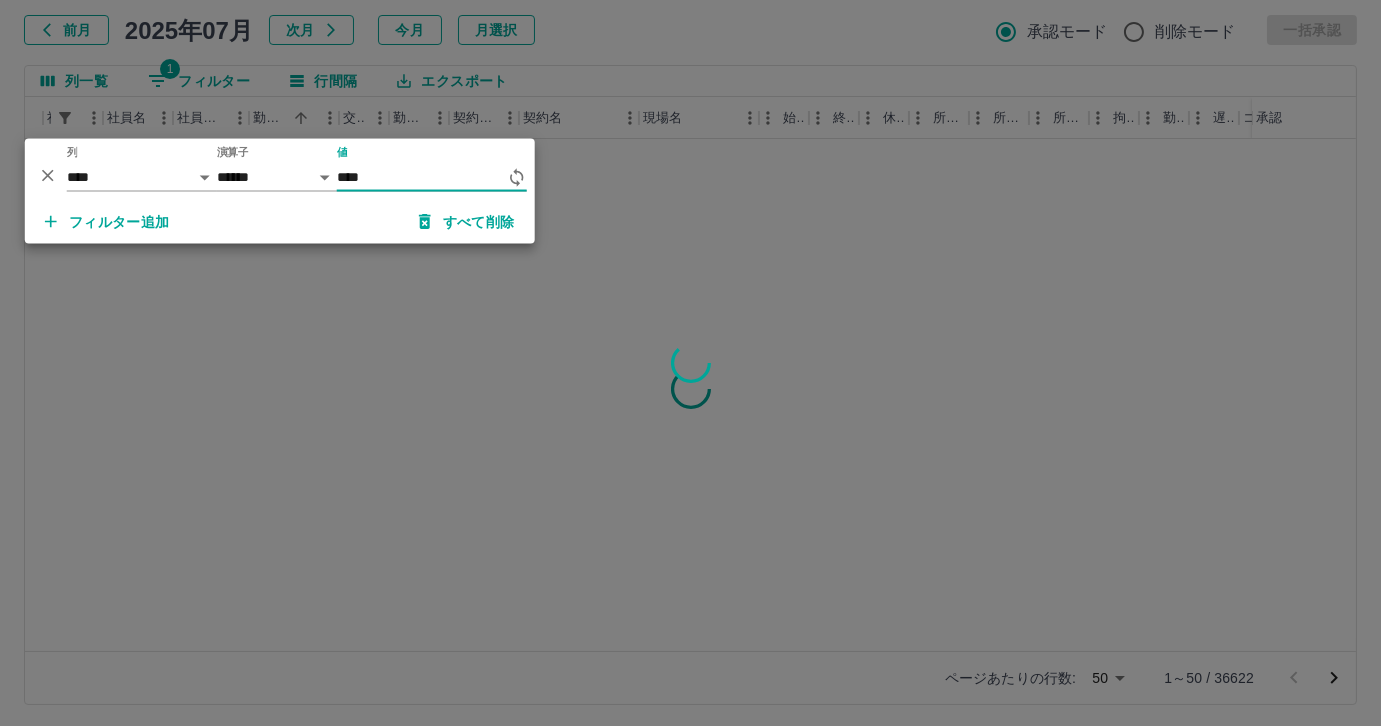 type on "*****" 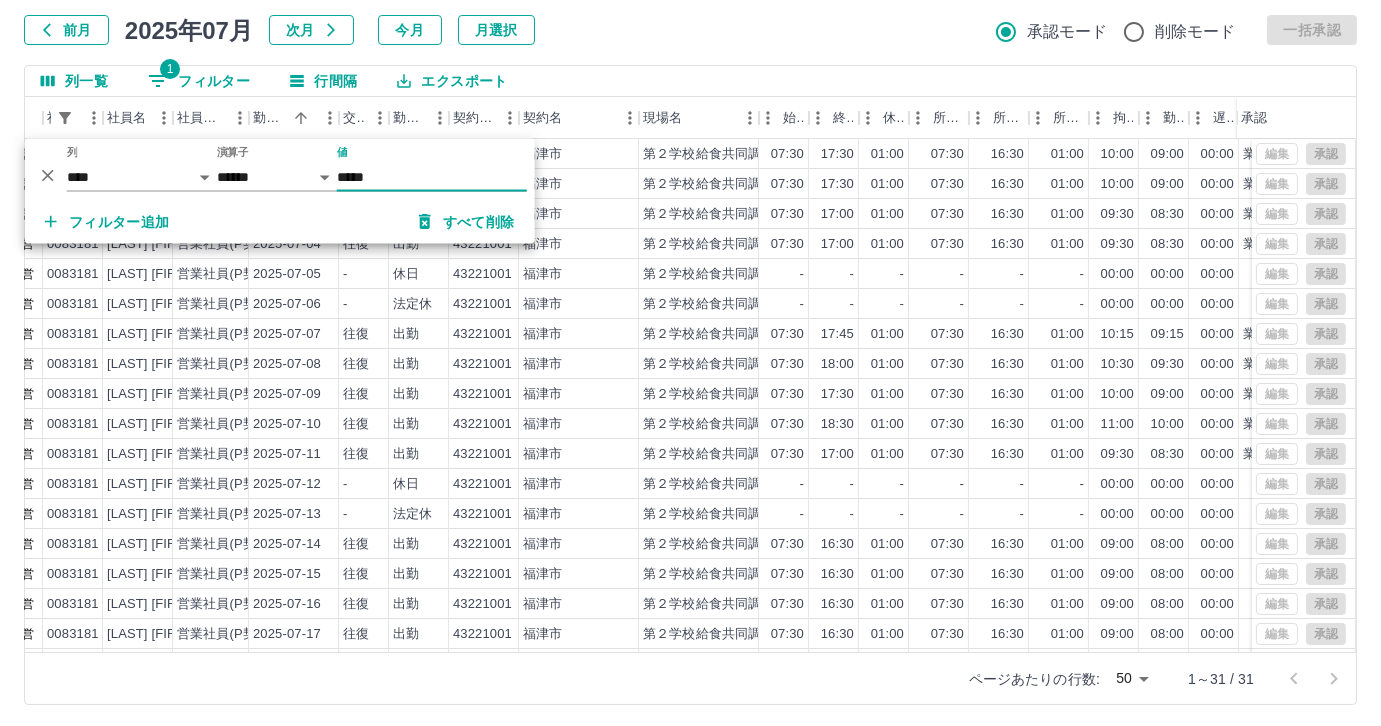 scroll, scrollTop: 118, scrollLeft: 0, axis: vertical 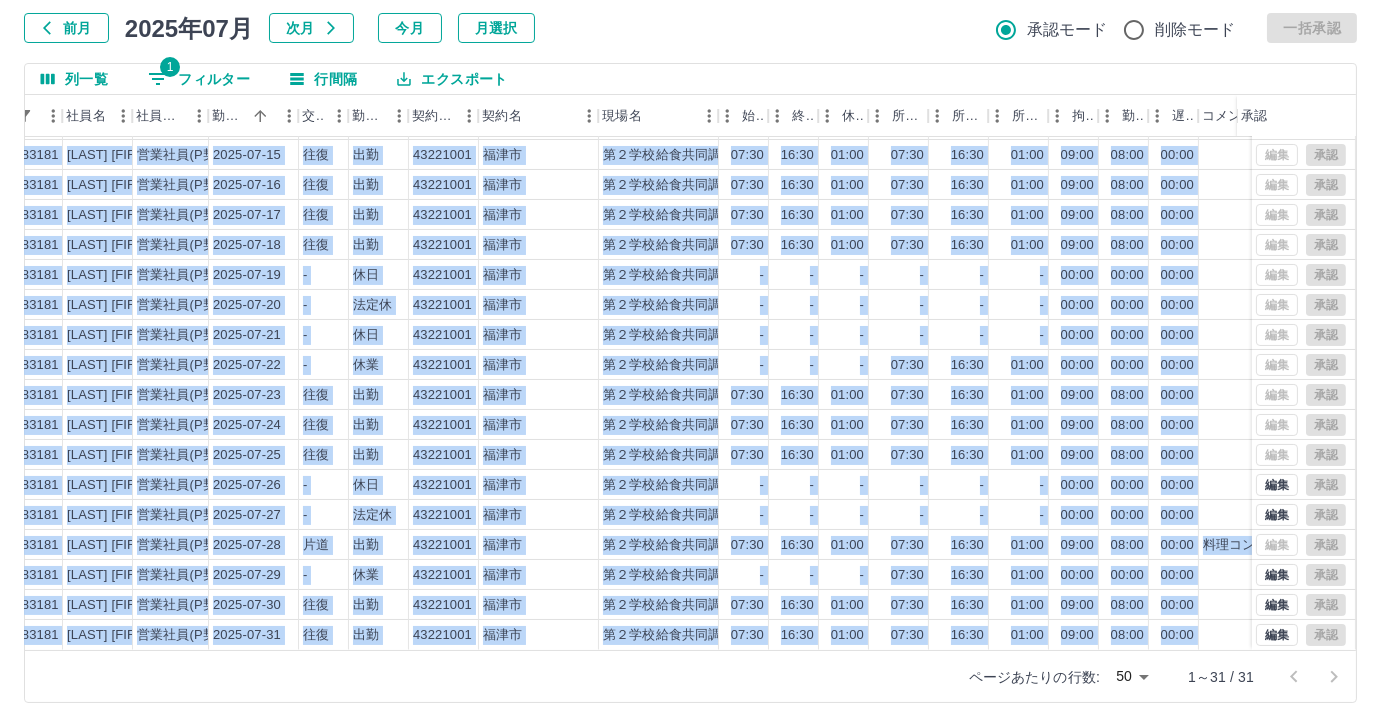 drag, startPoint x: 897, startPoint y: 647, endPoint x: 927, endPoint y: 636, distance: 31.95309 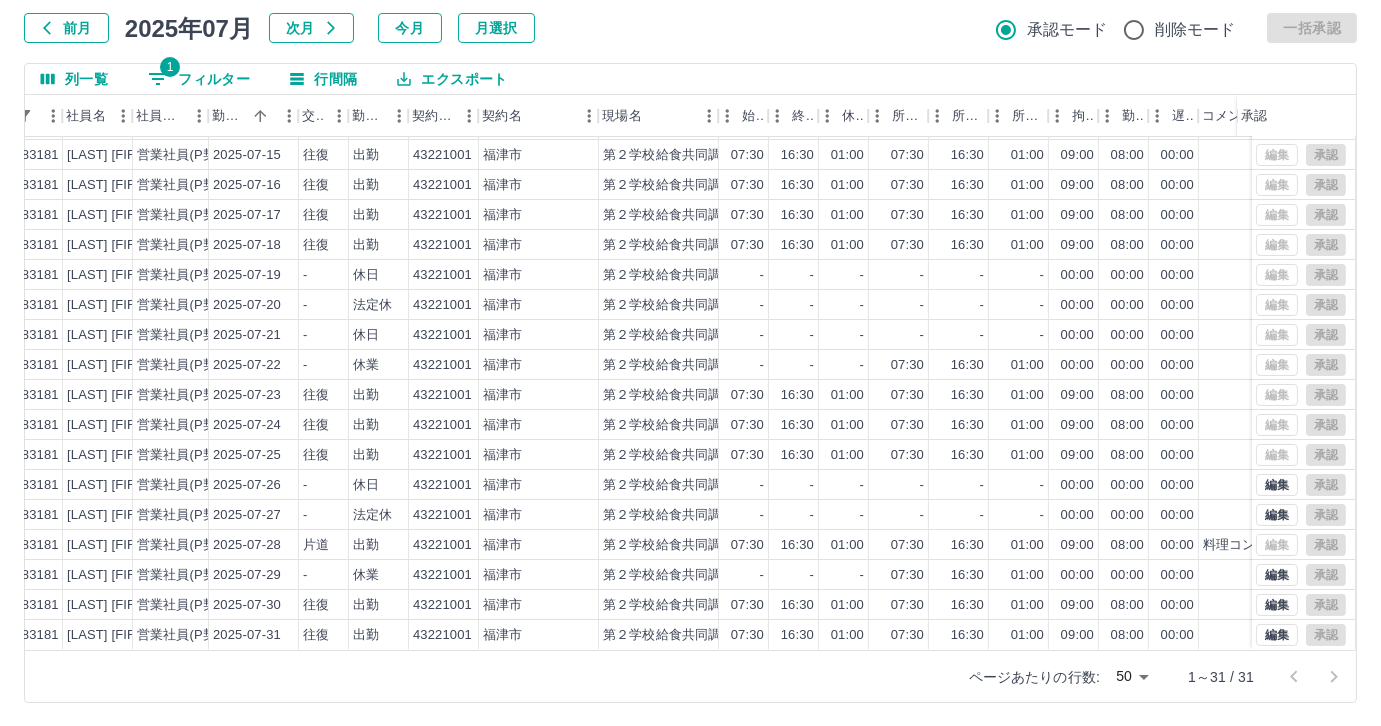 click on "勤務実績承認 前月 2025年07月 次月 今月 月選択 承認モード 削除モード 一括承認 列一覧 1 フィルター 行間隔 エクスポート 承認フロー 社員番号 社員名 社員区分 勤務日 交通費 勤務区分 契約コード 契約名 現場名 始業 終業 休憩 所定開始 所定終業 所定休憩 拘束 勤務 遅刻等 コメント ステータス 承認 現 事 Ａ 営 0083181 田中　明子 営業社員(P契約) 2025-07-13  -  法定休 43221001 福津市 第２学校給食共同調理場 - - - - - - 00:00 00:00 00:00 営業所長承認待 現 事 Ａ 営 0083181 田中　明子 営業社員(P契約) 2025-07-14 往復 出勤 43221001 福津市 第２学校給食共同調理場 07:30 16:30 01:00 07:30 16:30 01:00 09:00 08:00 00:00 営業所長承認待 現 事 Ａ 営 0083181 田中　明子 営業社員(P契約) 2025-07-15 往復 出勤 43221001 福津市 第２学校給食共同調理場 07:30 16:30 01:00 07:30 16:30 01:00 09:00 08:00 00:00 現 事 Ａ 営" at bounding box center (690, 329) 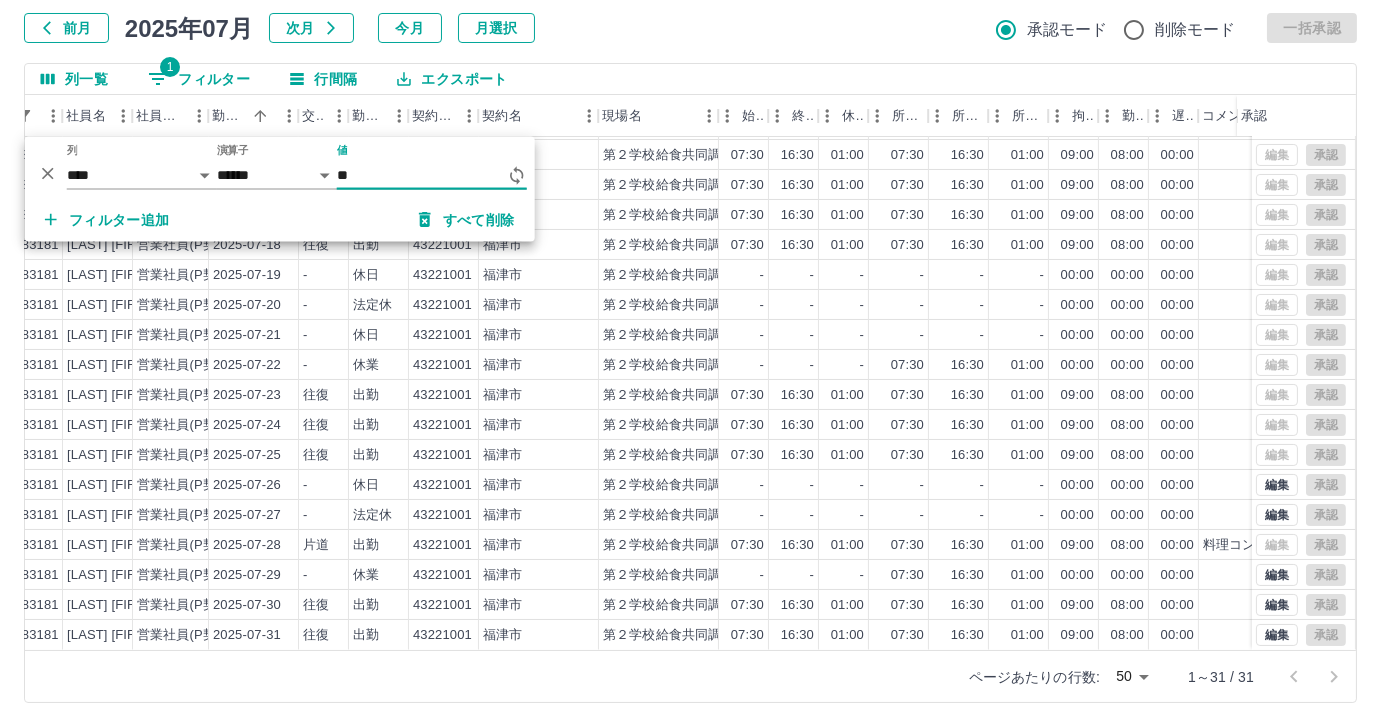 type on "*" 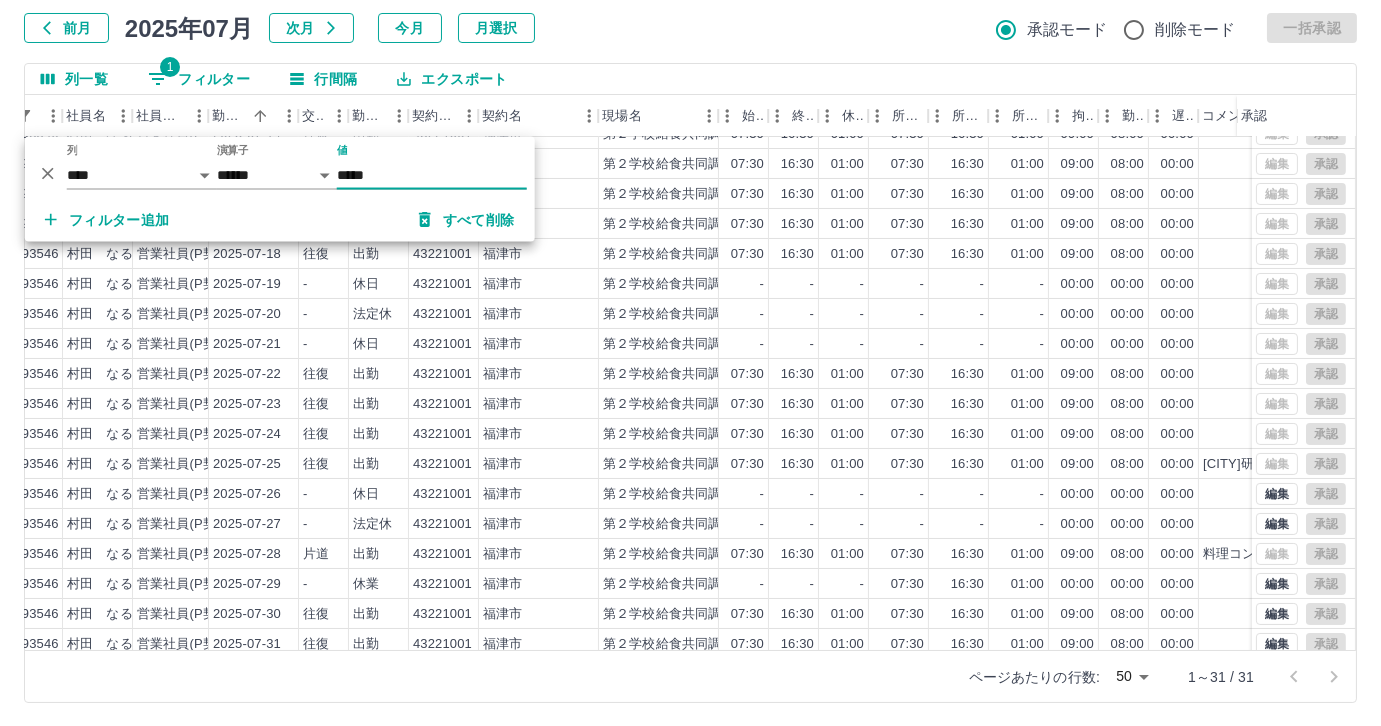 scroll, scrollTop: 431, scrollLeft: 192, axis: both 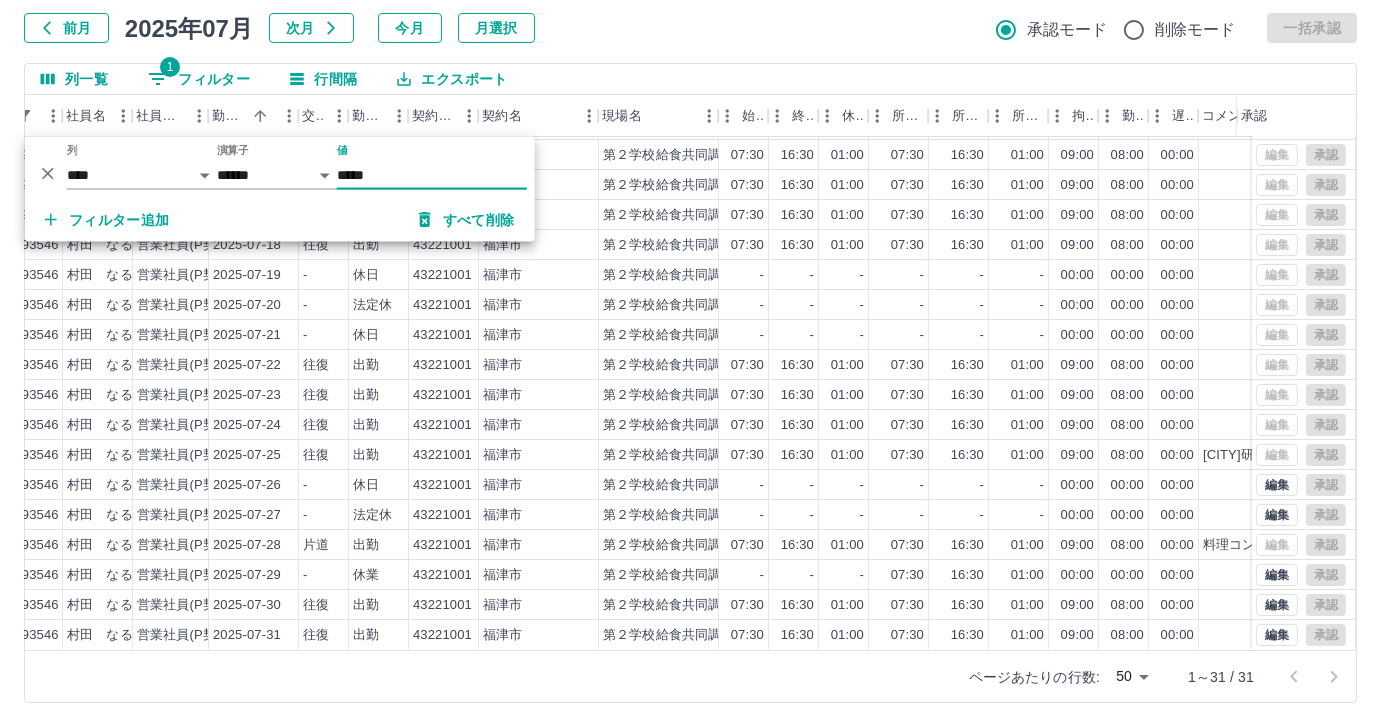 type on "*****" 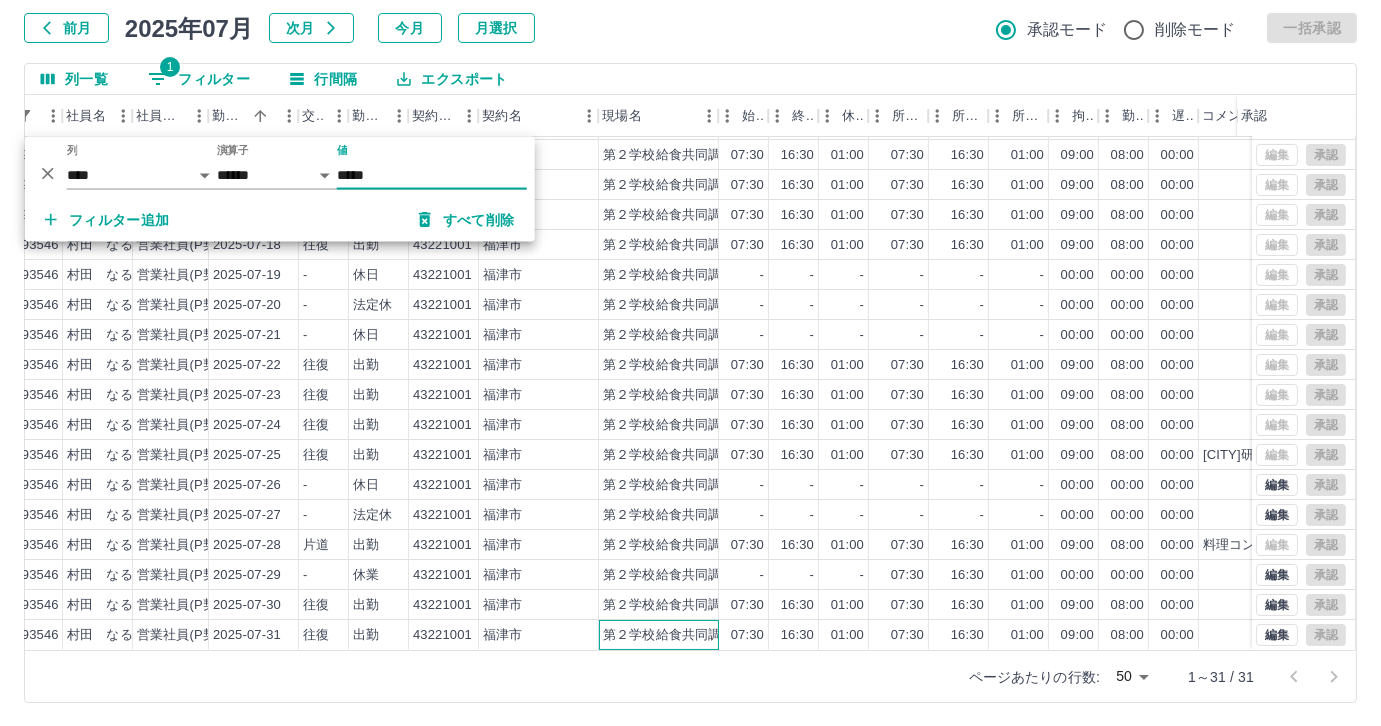 drag, startPoint x: 680, startPoint y: 632, endPoint x: 754, endPoint y: 633, distance: 74.00676 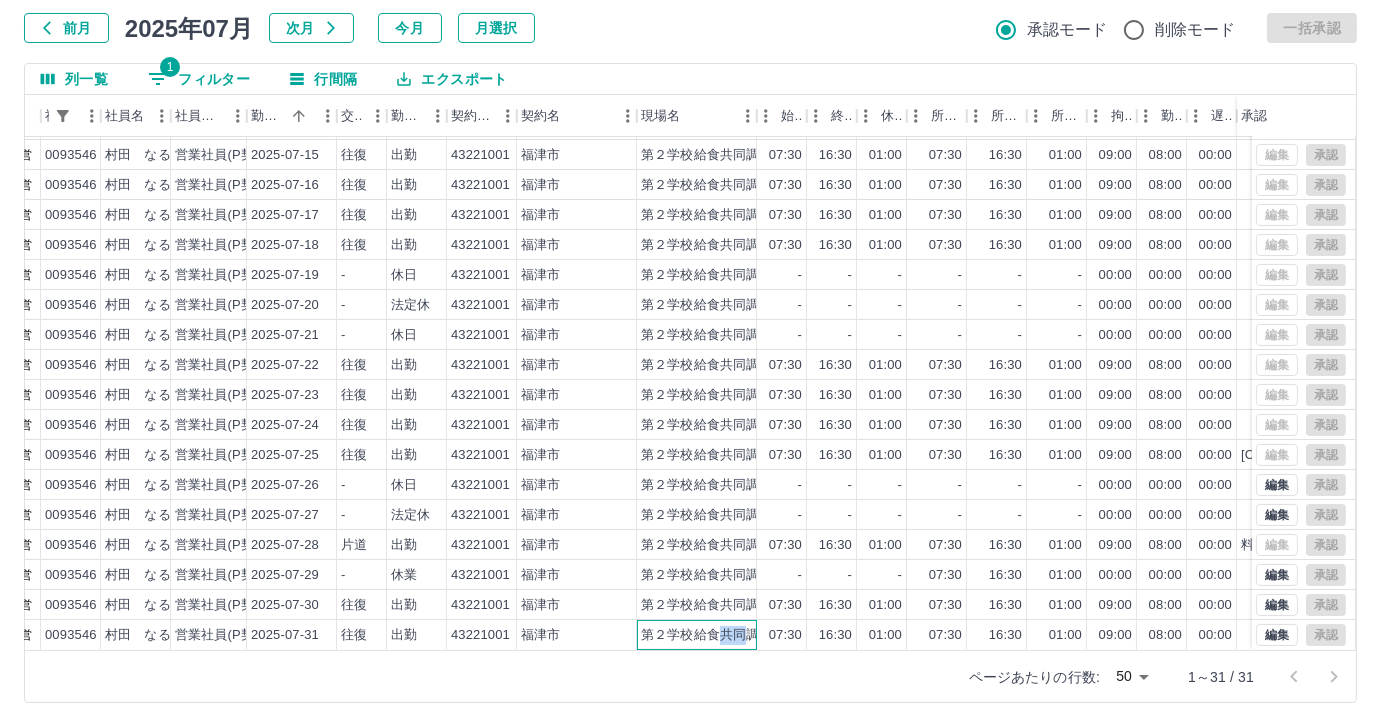 scroll, scrollTop: 431, scrollLeft: 154, axis: both 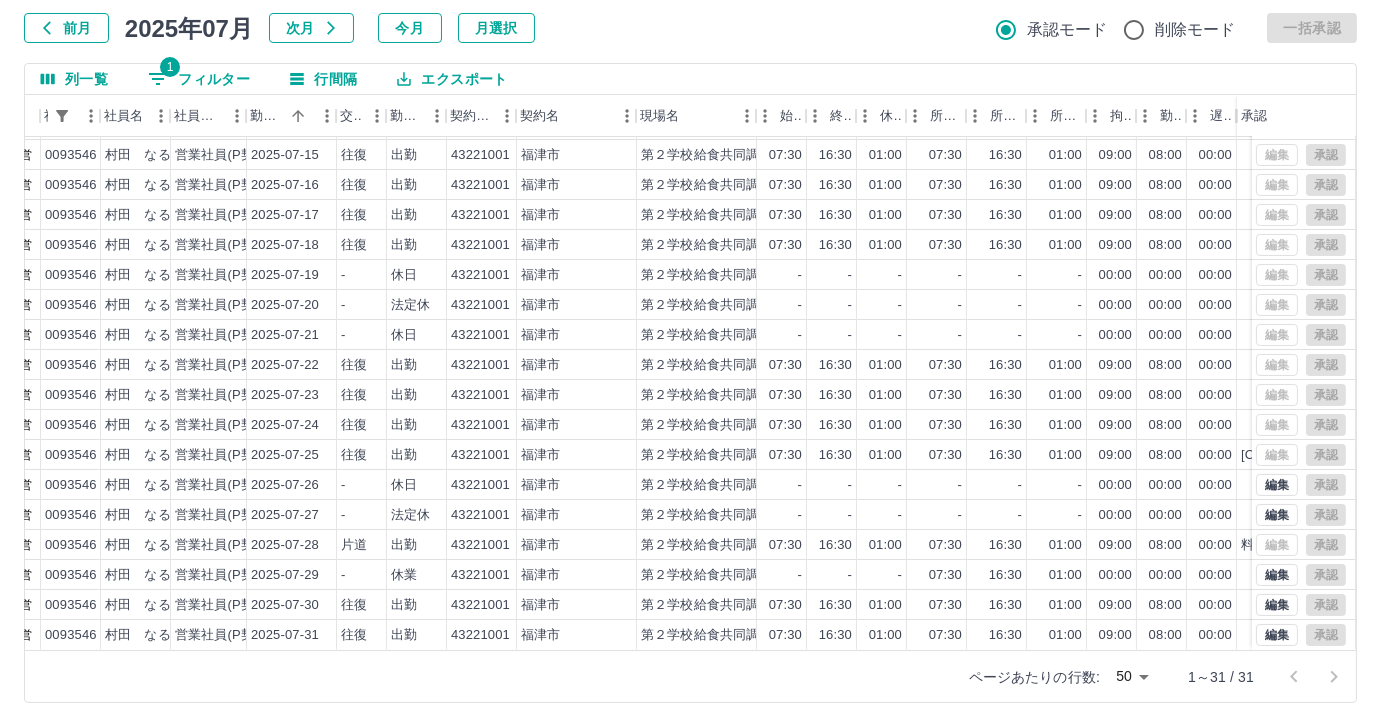 click on "前月 2025年07月 次月 今月 月選択 承認モード 削除モード 一括承認" at bounding box center [690, 28] 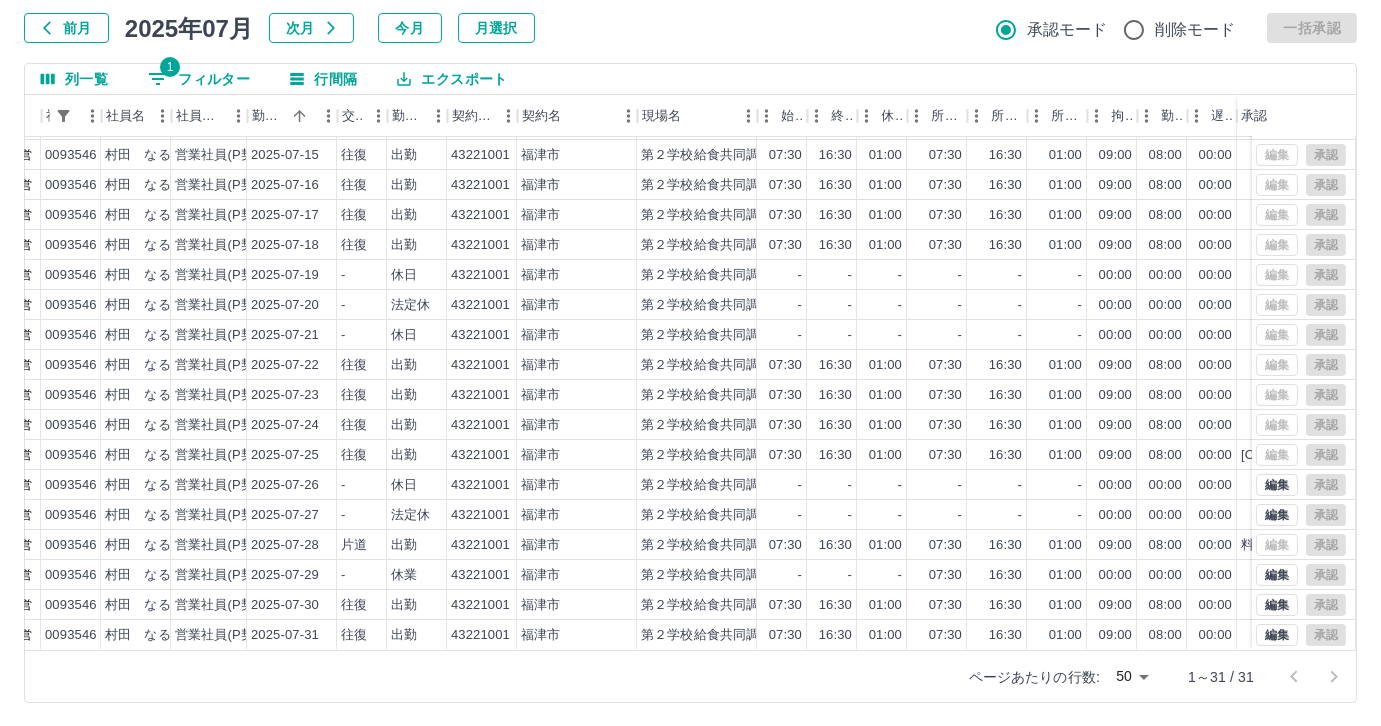 scroll, scrollTop: 117, scrollLeft: 0, axis: vertical 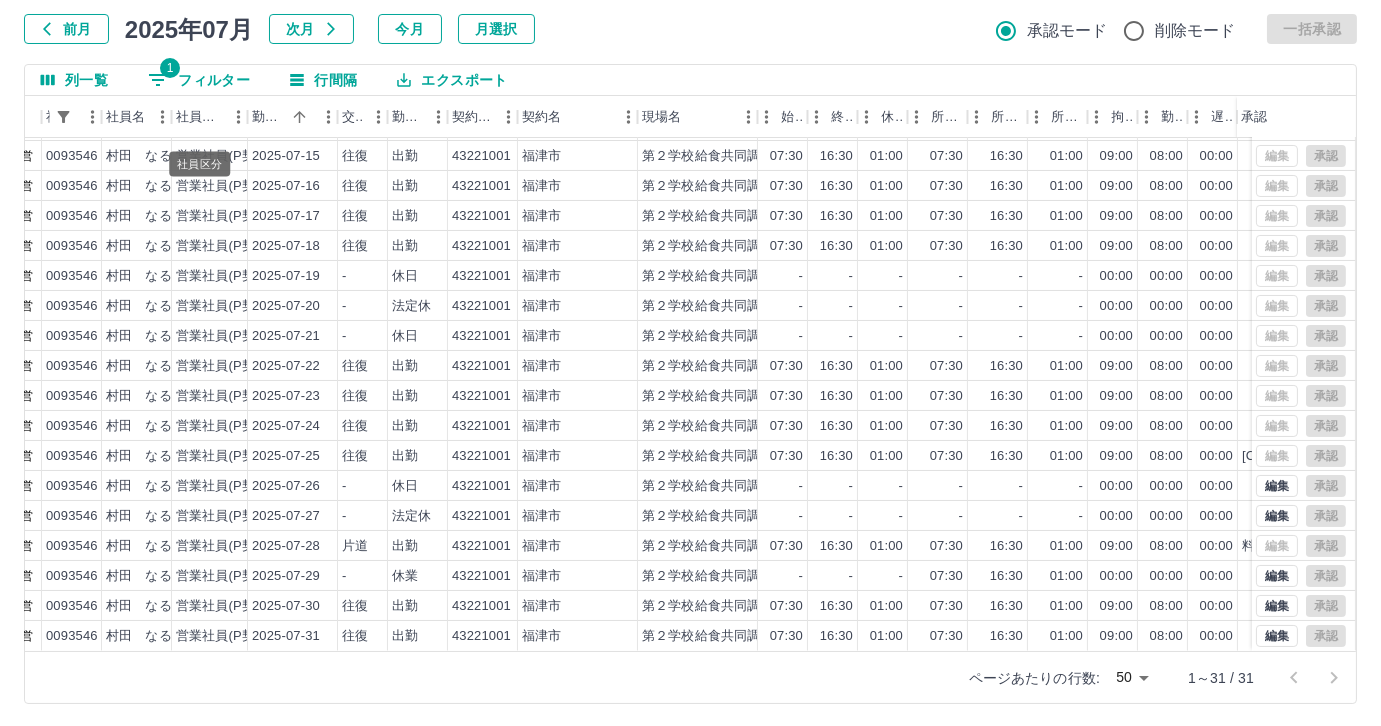 click on "1 フィルター" at bounding box center [199, 80] 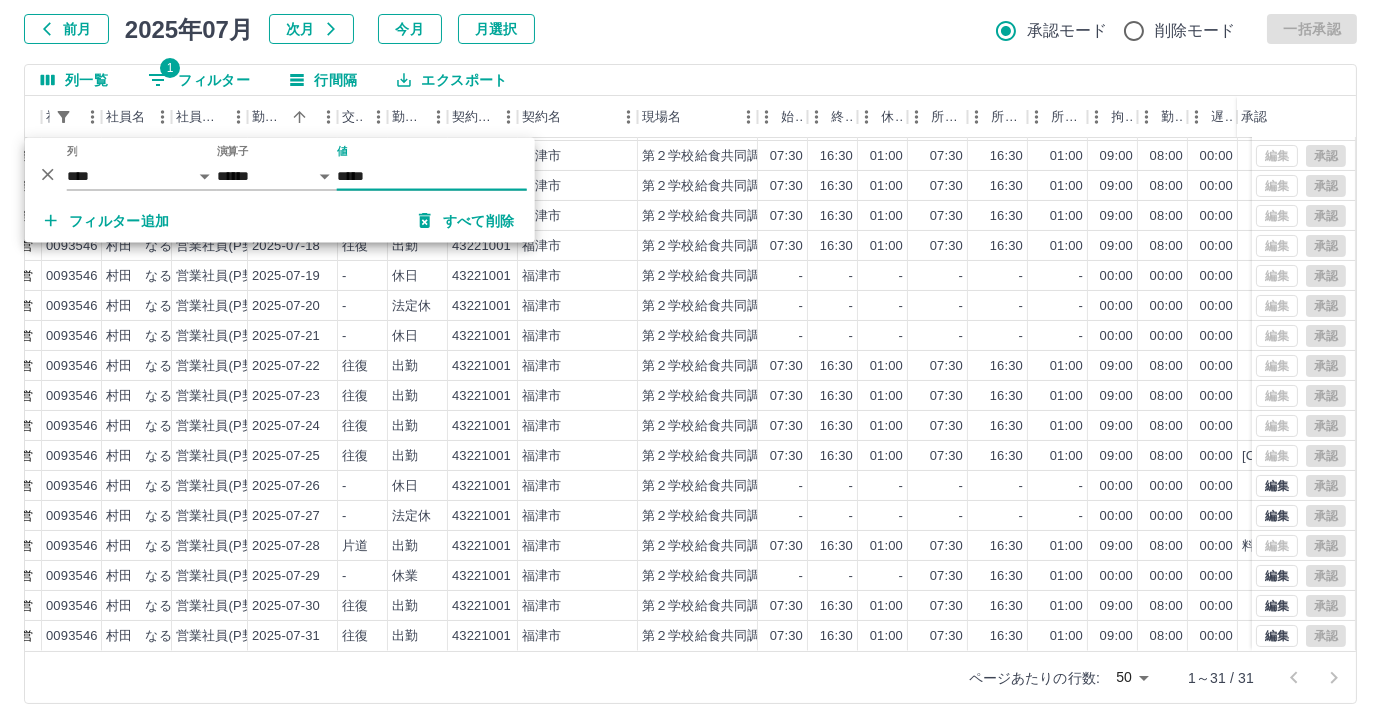 click on "*****" at bounding box center (432, 176) 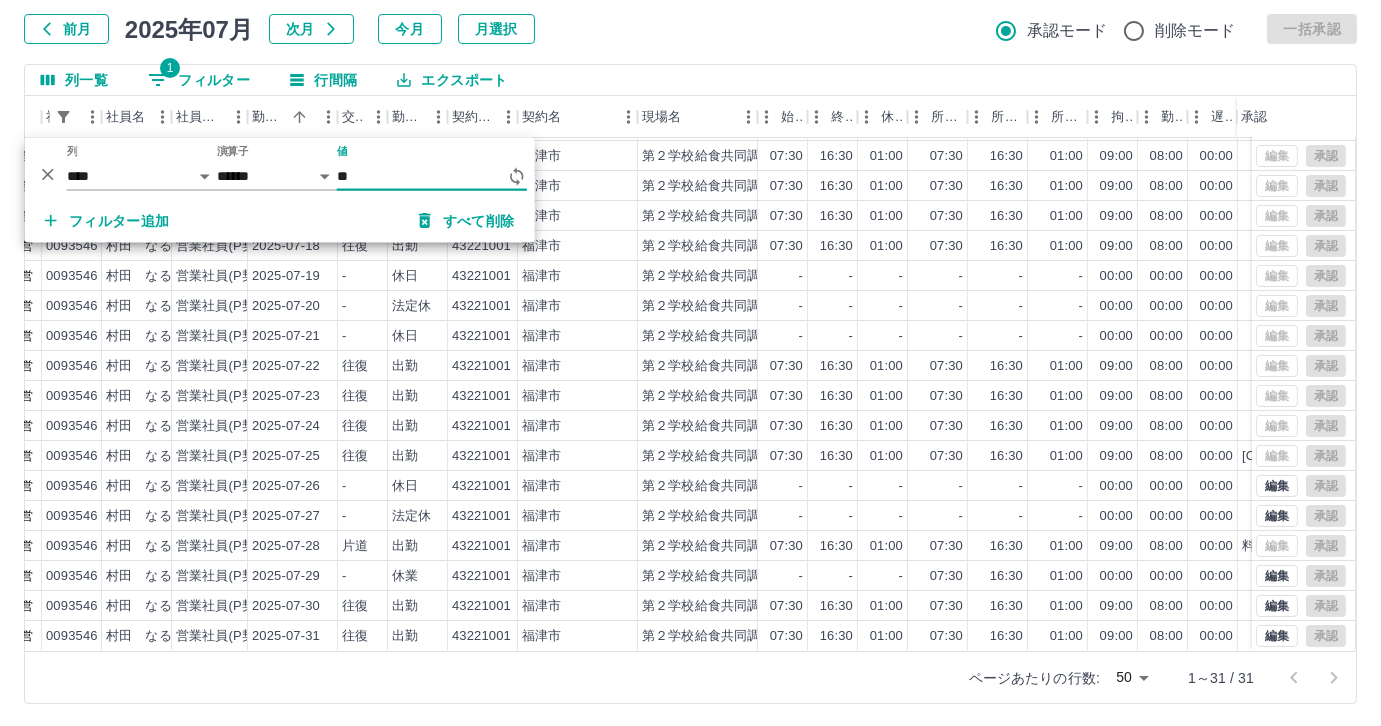 type on "*" 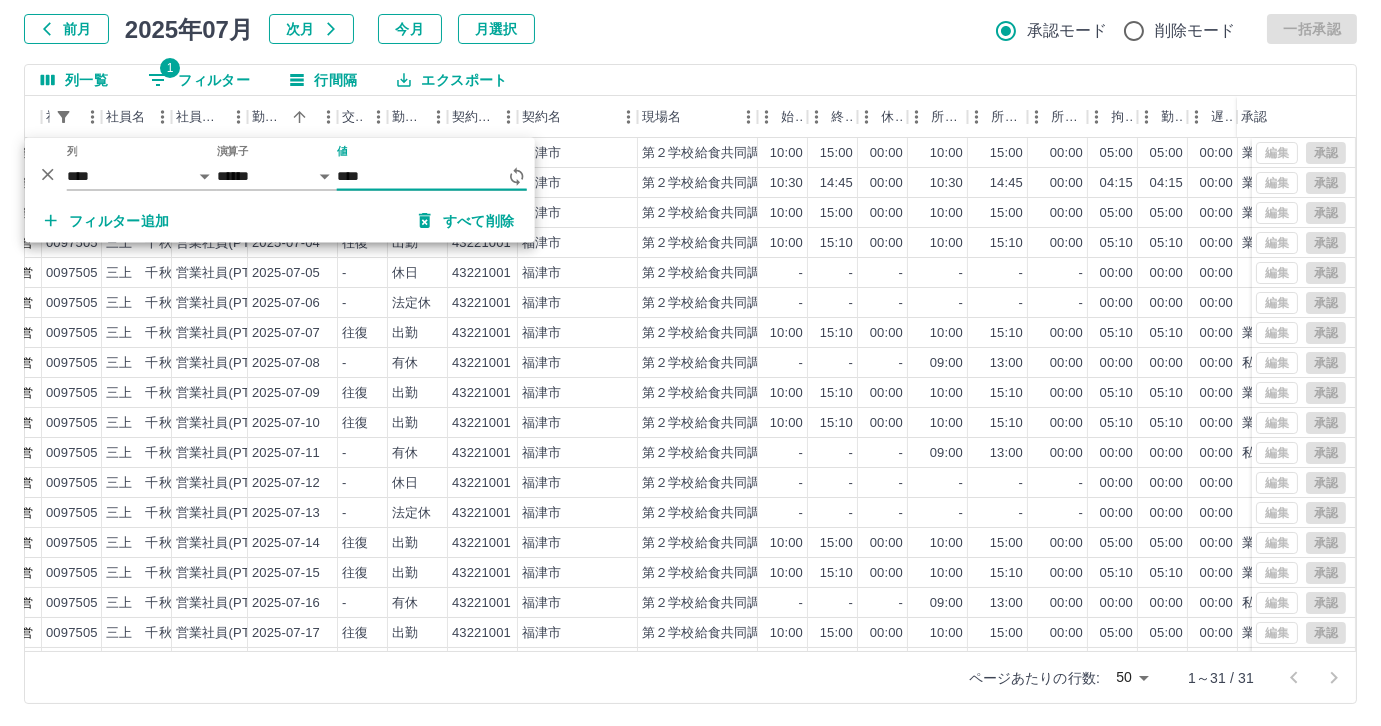 scroll, scrollTop: 0, scrollLeft: 153, axis: horizontal 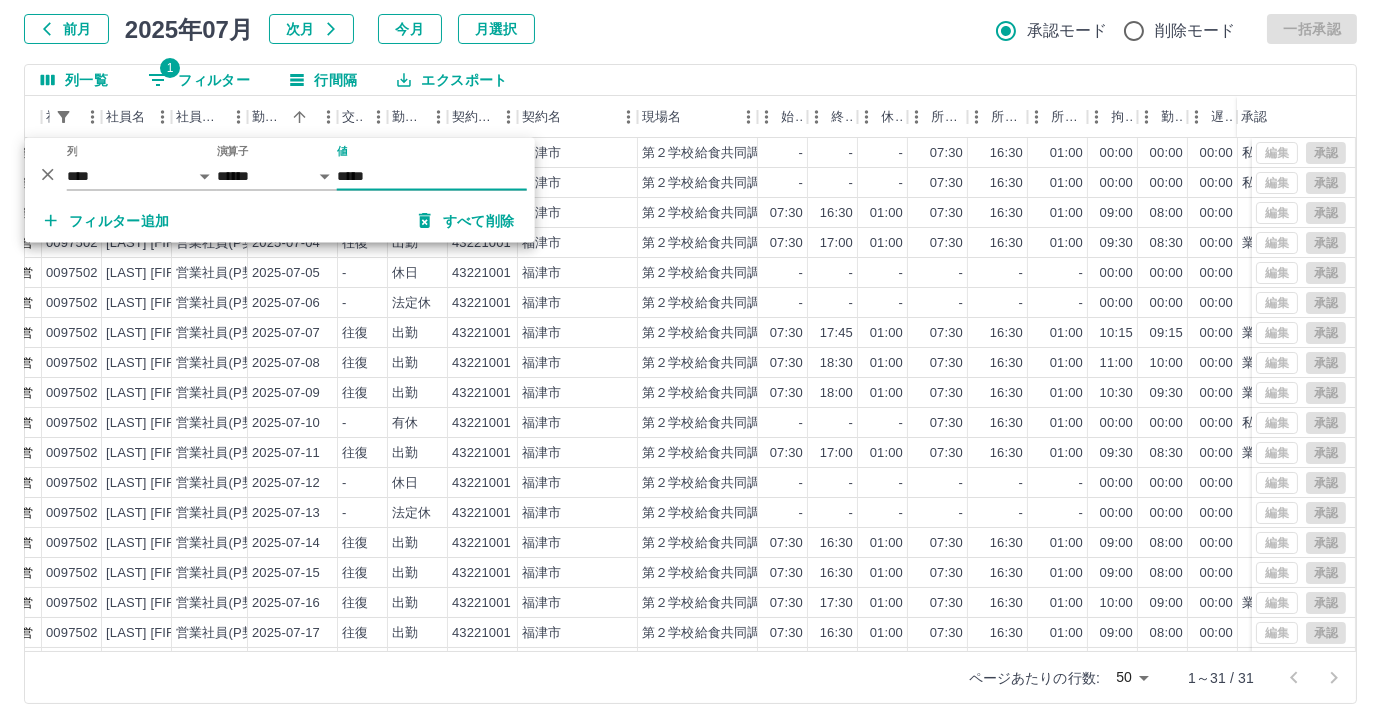 type on "*****" 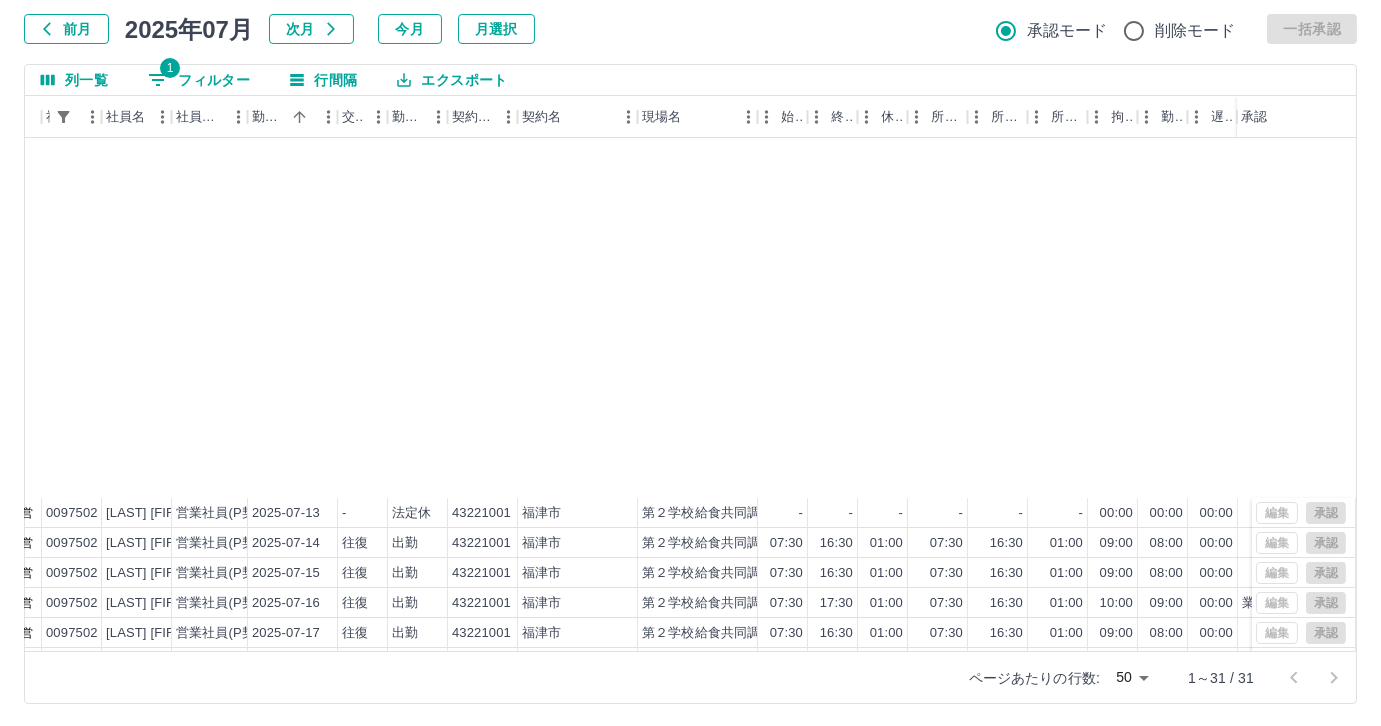 scroll, scrollTop: 431, scrollLeft: 153, axis: both 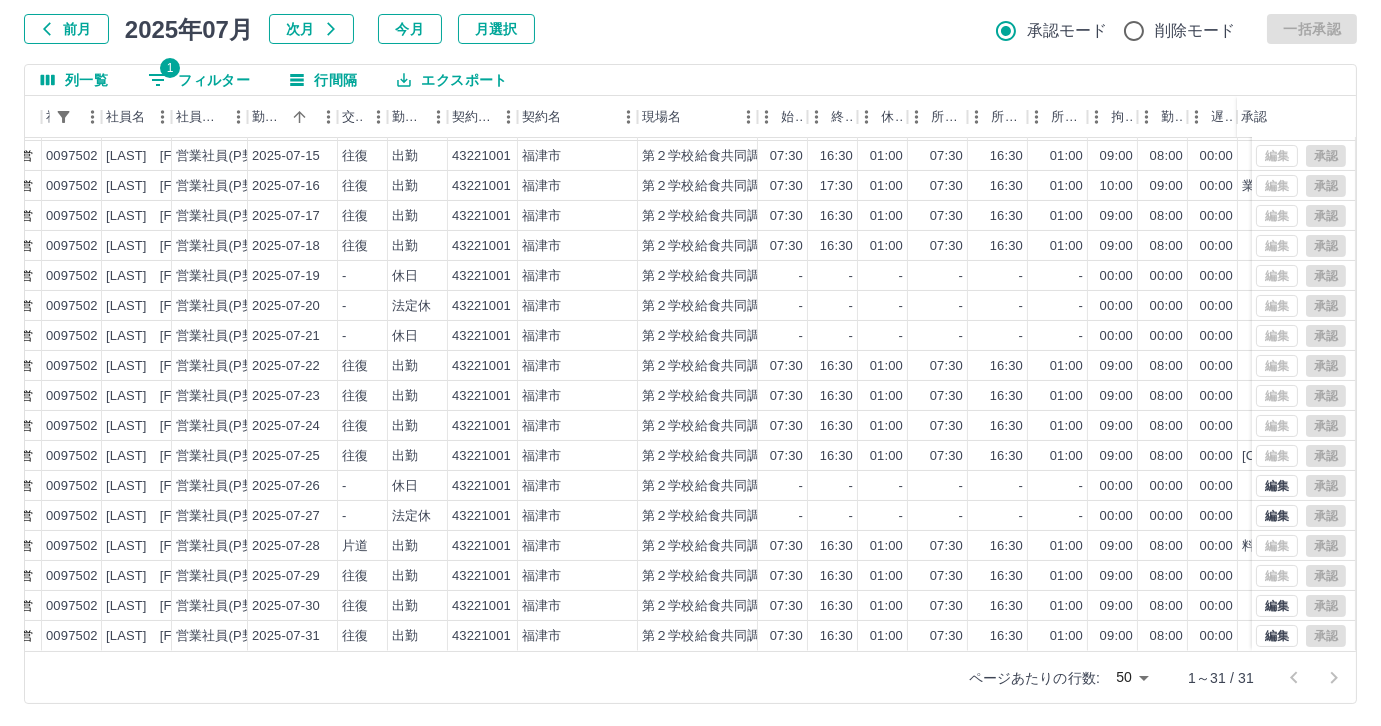 click on "1 フィルター" at bounding box center [199, 80] 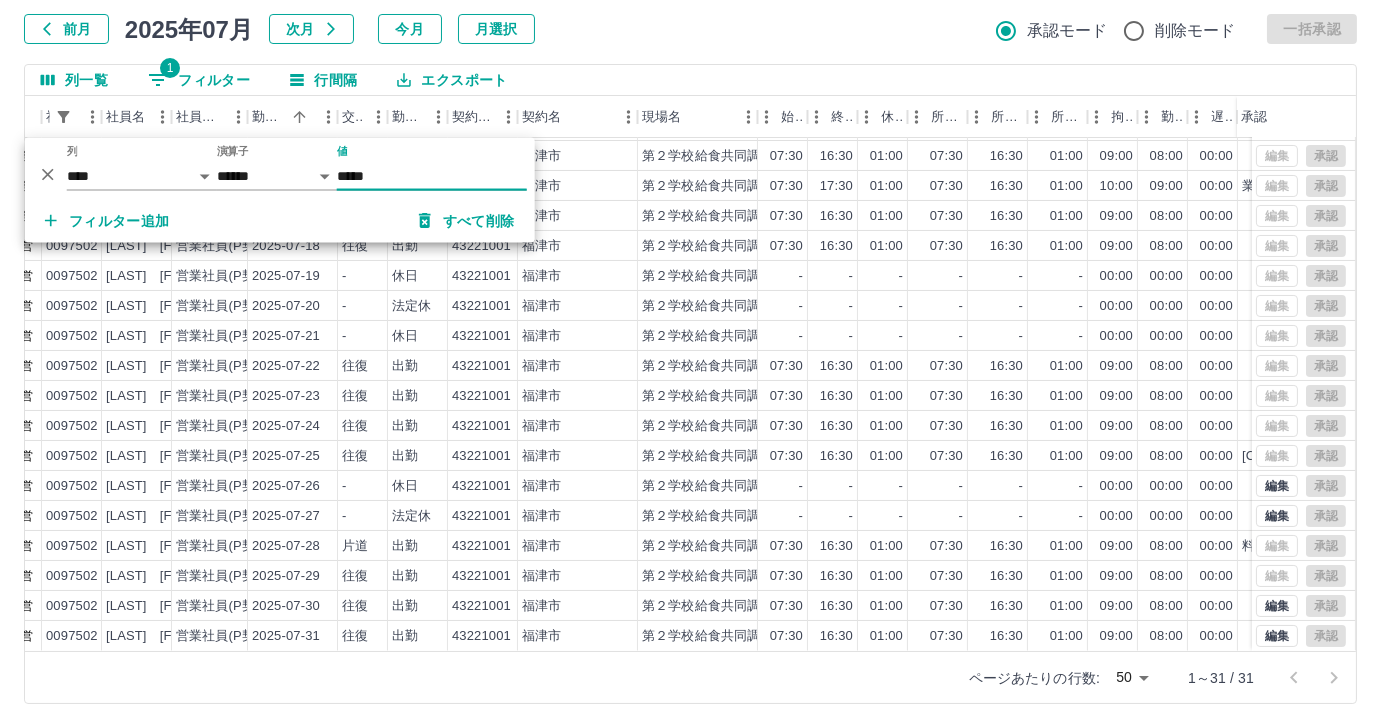 click on "*****" at bounding box center (432, 176) 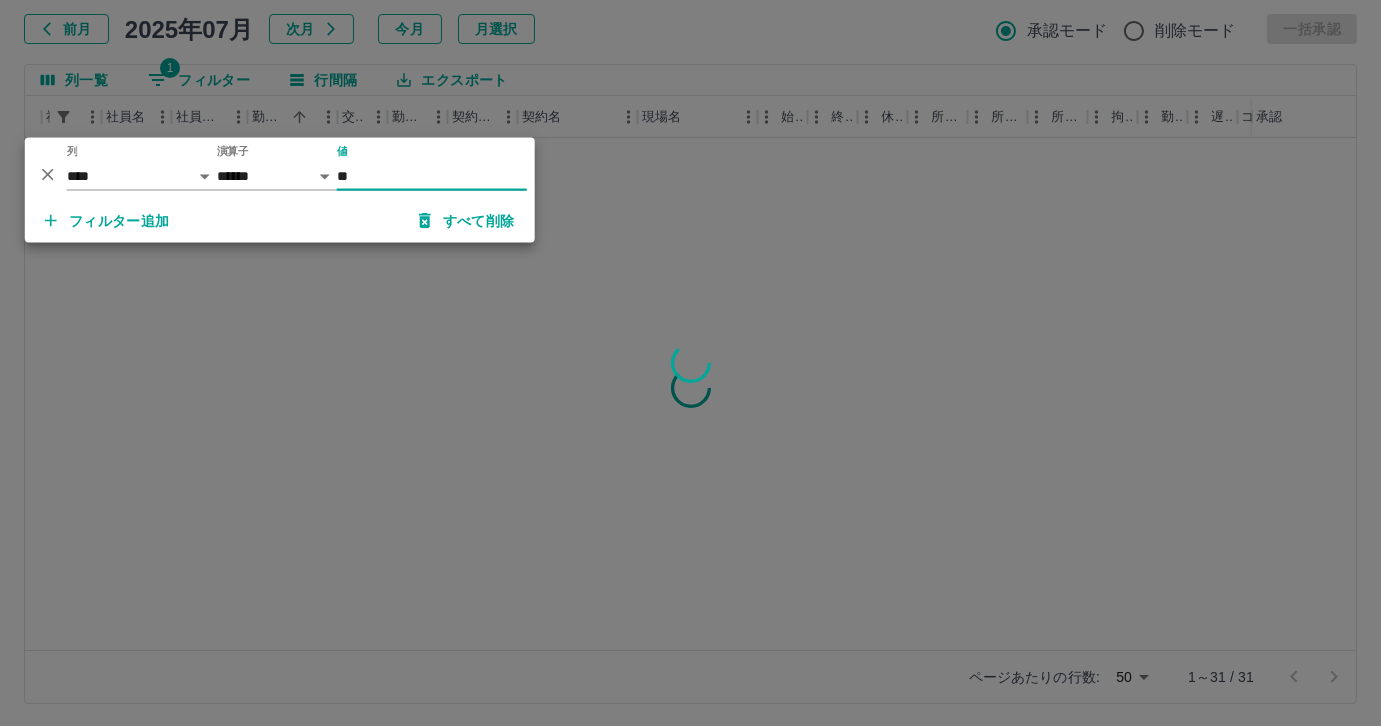 scroll, scrollTop: 0, scrollLeft: 153, axis: horizontal 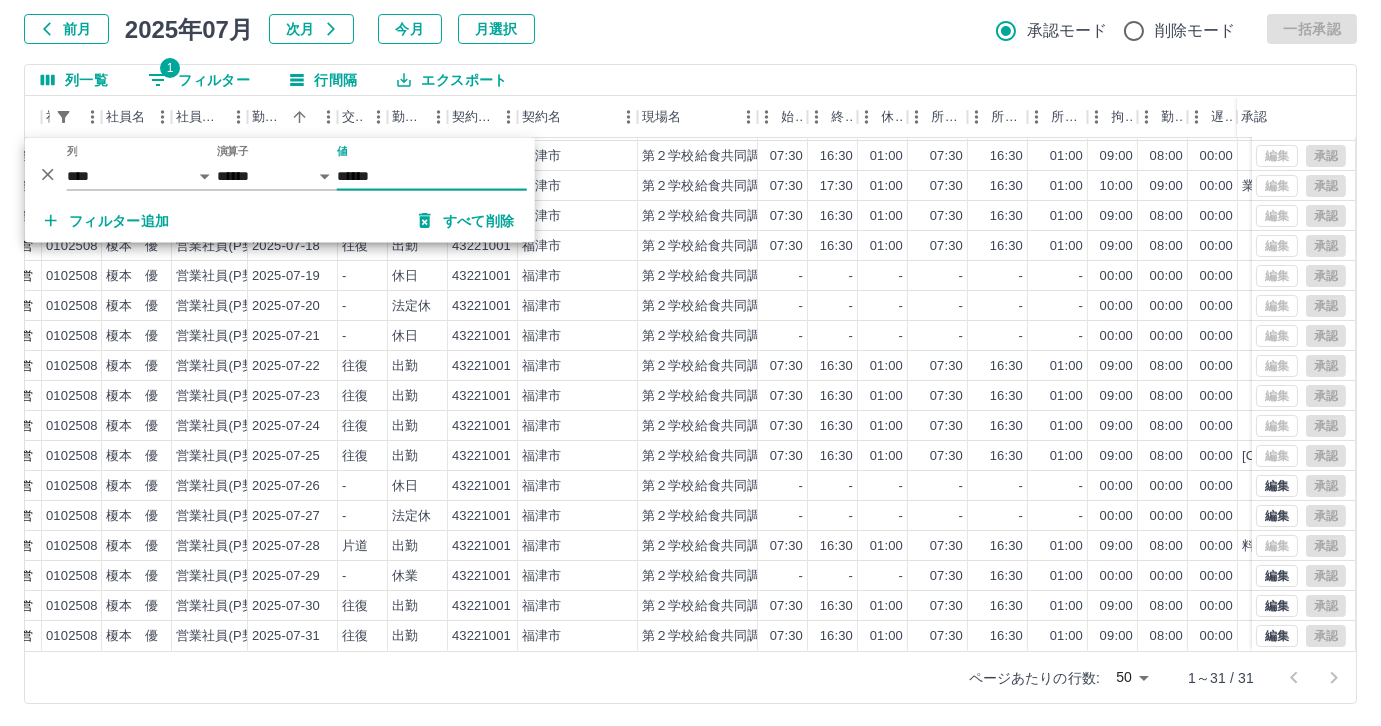 type on "******" 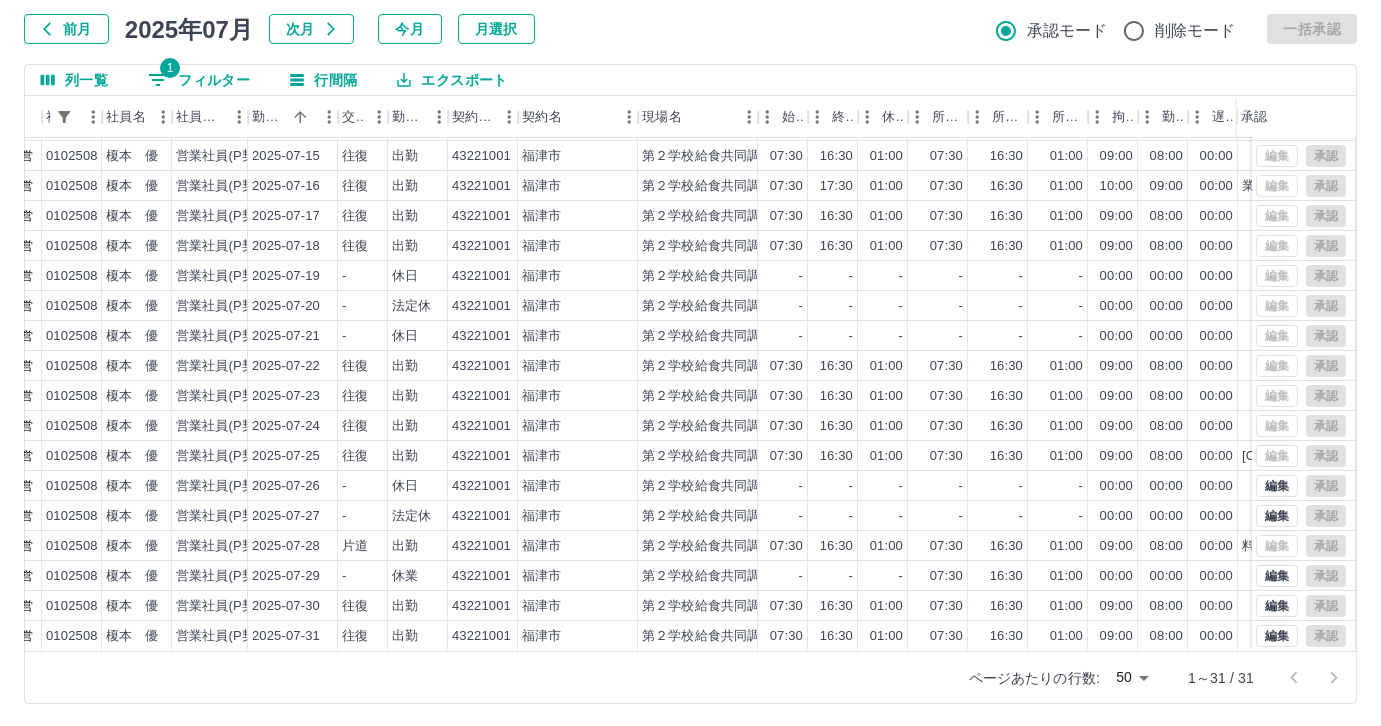 scroll, scrollTop: 116, scrollLeft: 0, axis: vertical 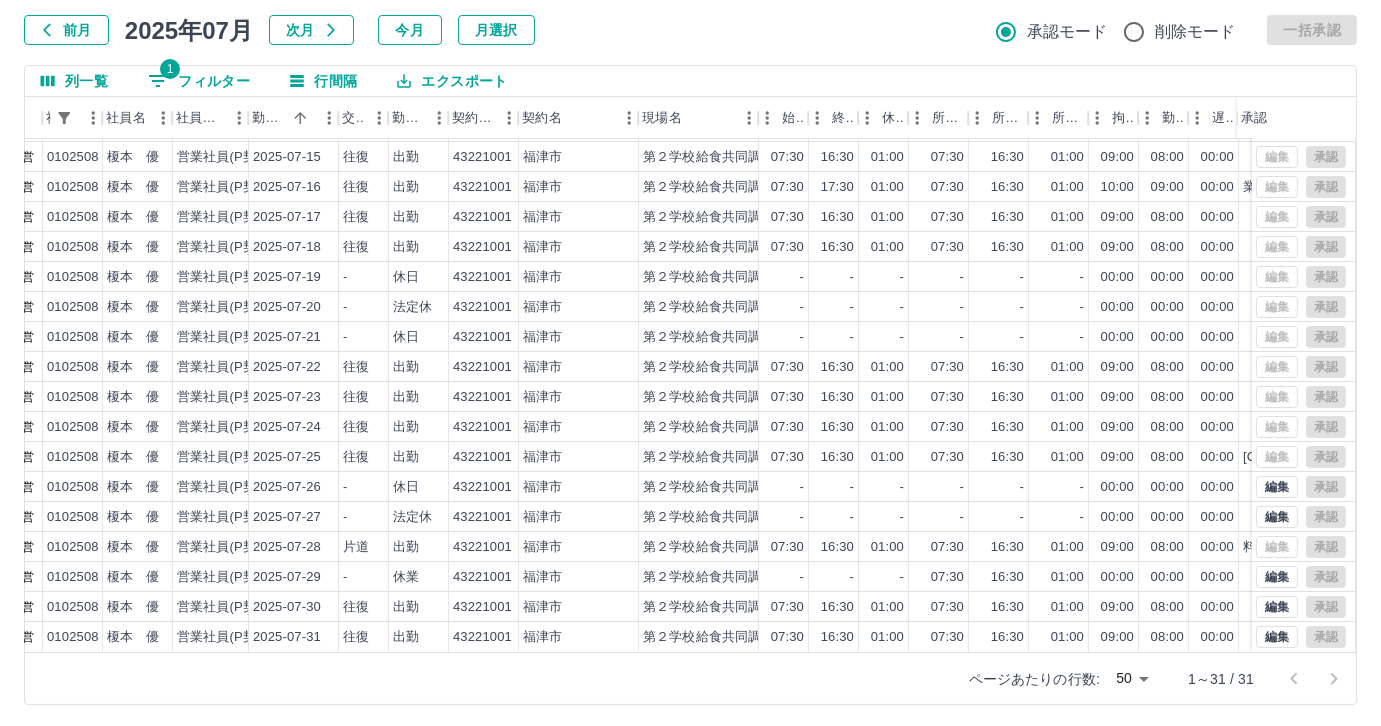 click on "1 フィルター" at bounding box center [199, 81] 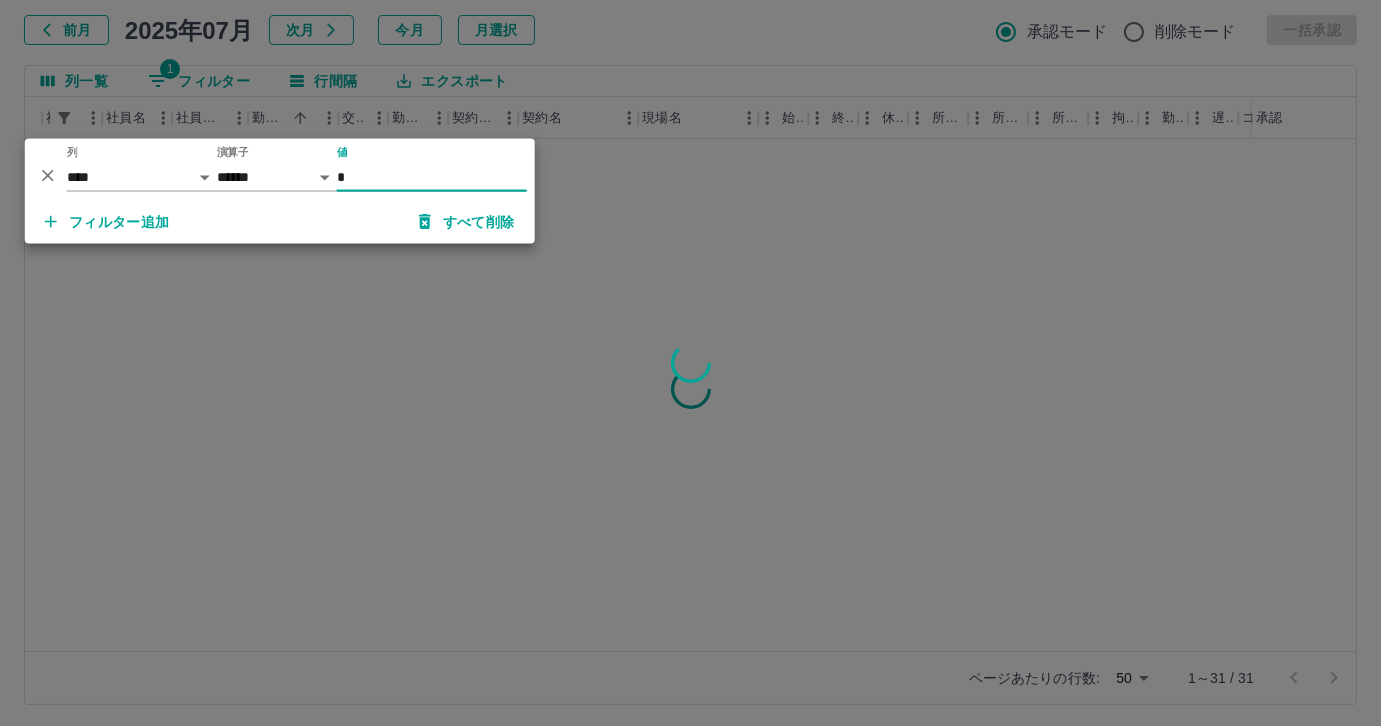 scroll, scrollTop: 0, scrollLeft: 152, axis: horizontal 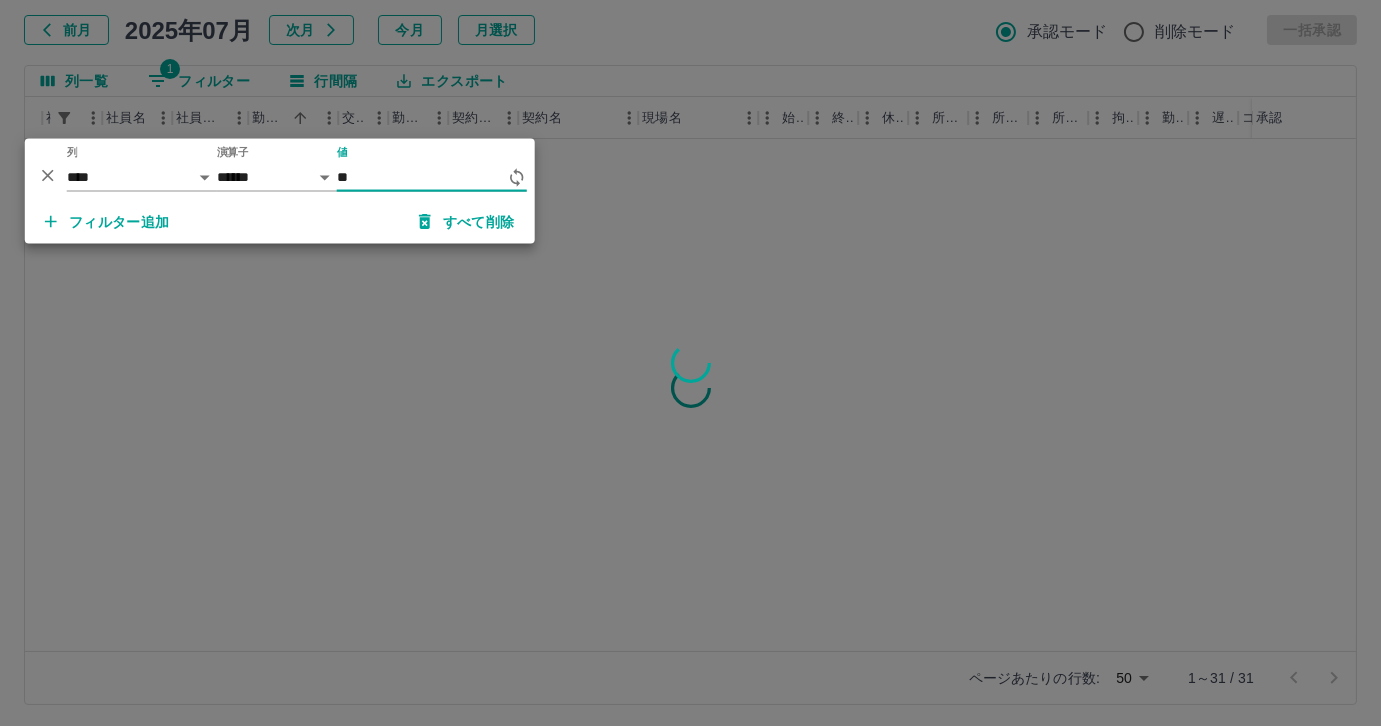 type on "*" 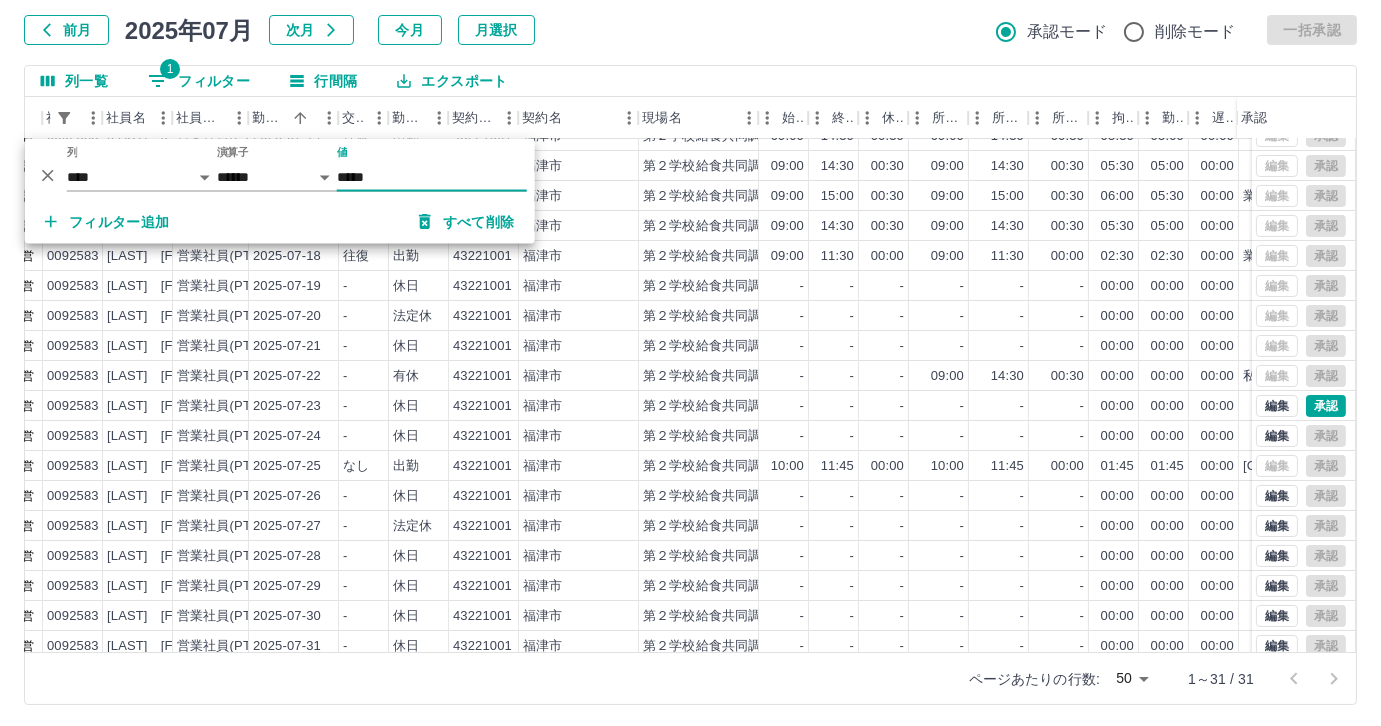 scroll, scrollTop: 431, scrollLeft: 152, axis: both 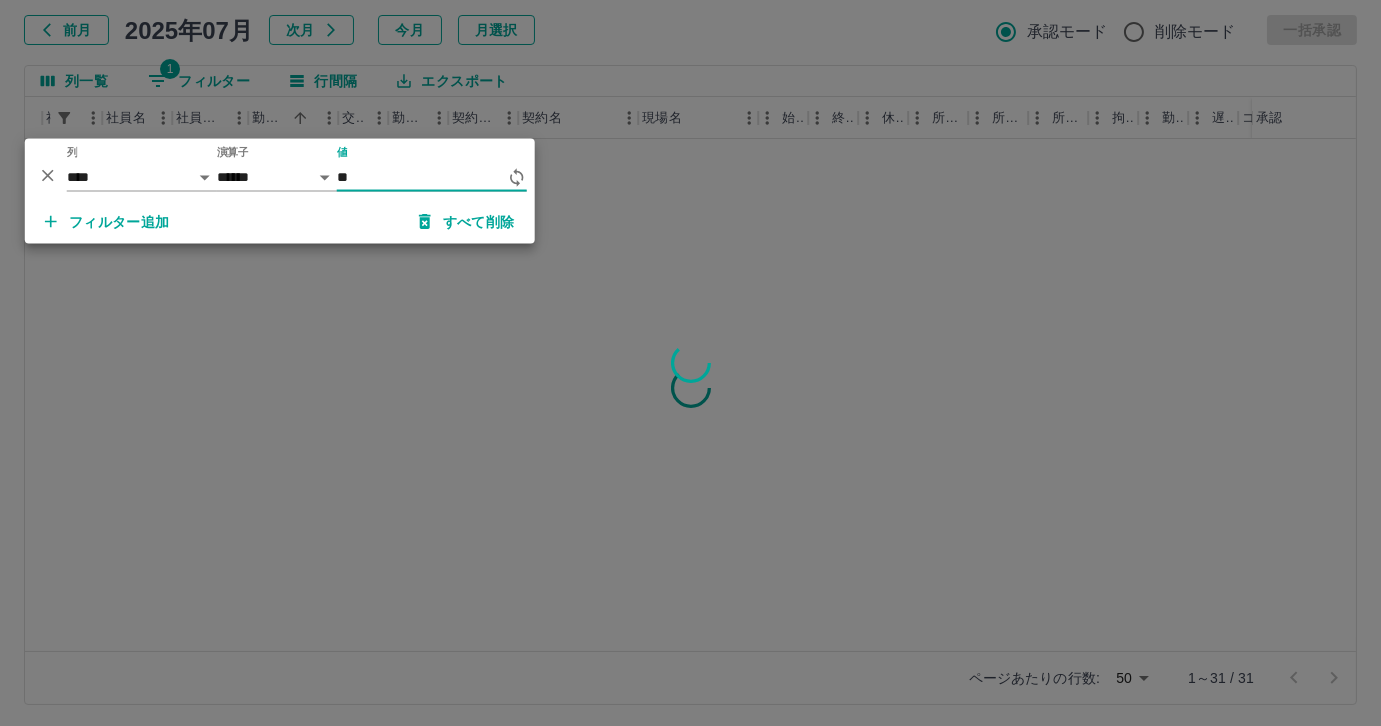 type on "*" 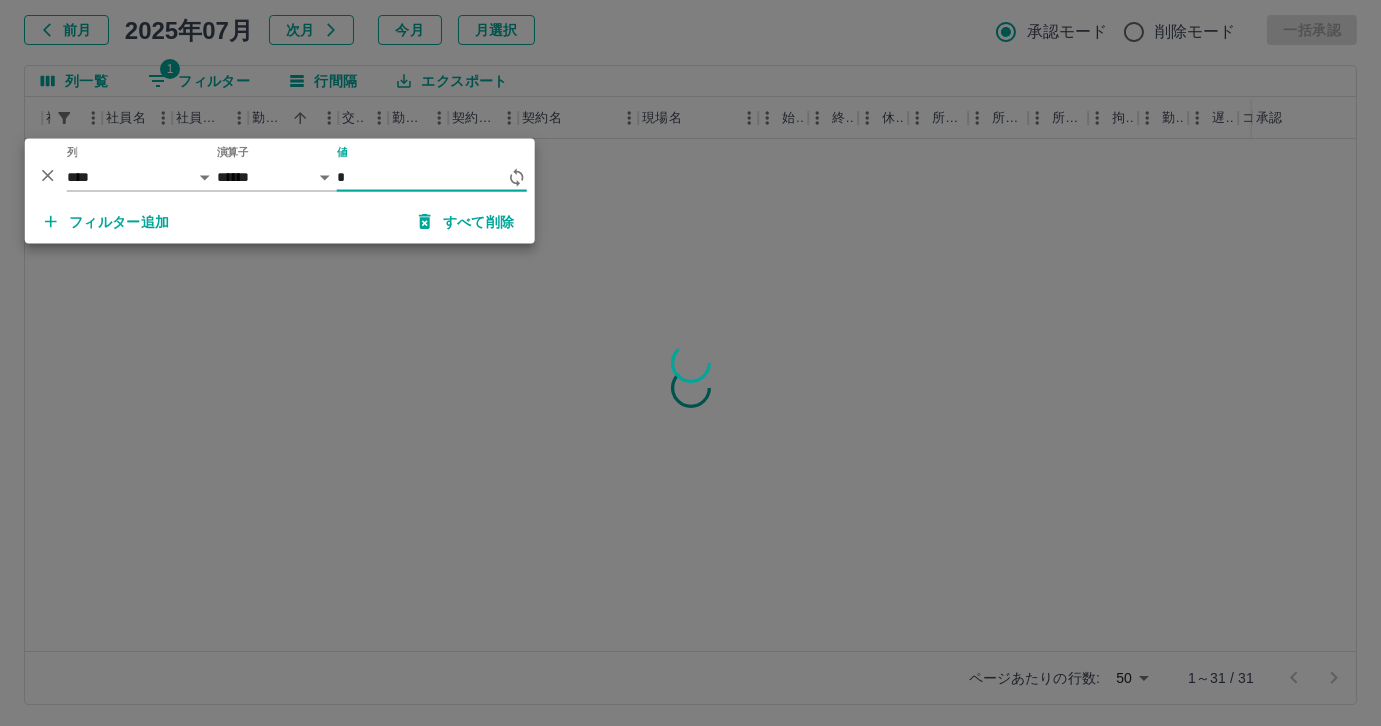 scroll, scrollTop: 0, scrollLeft: 152, axis: horizontal 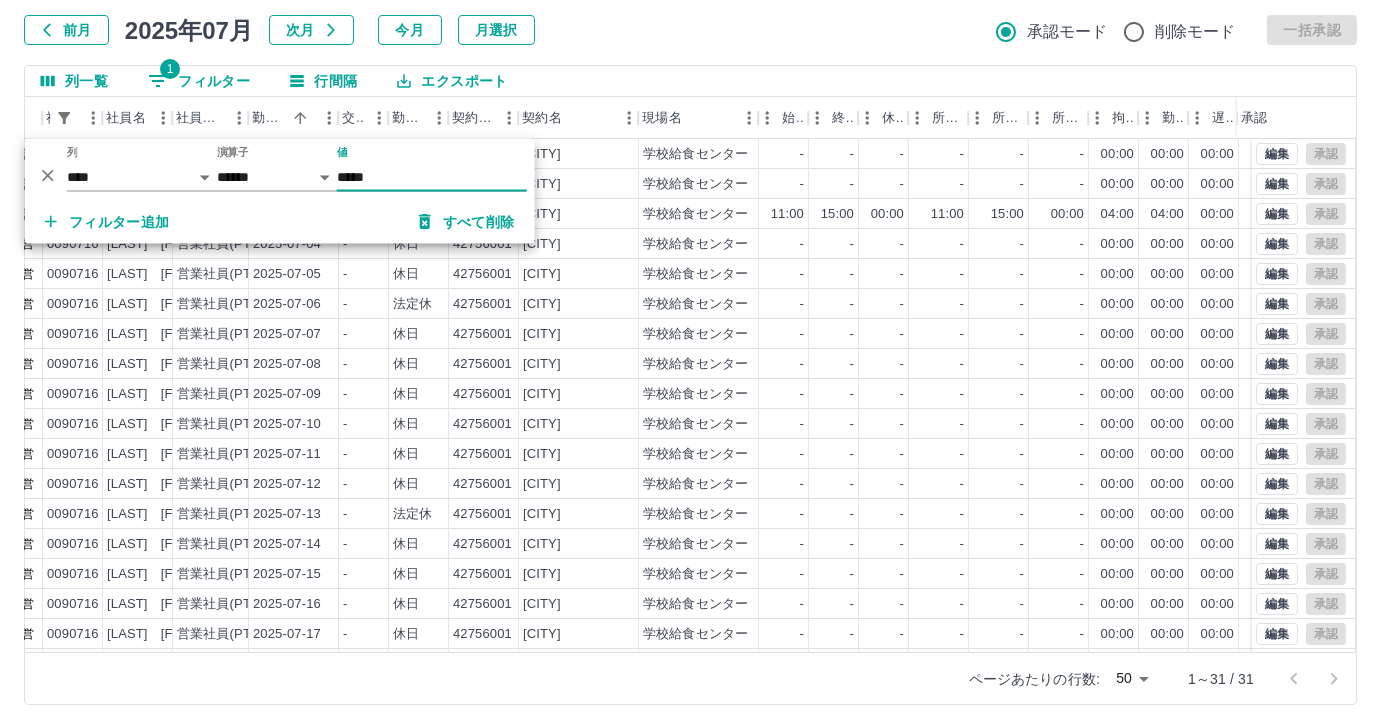 type on "*****" 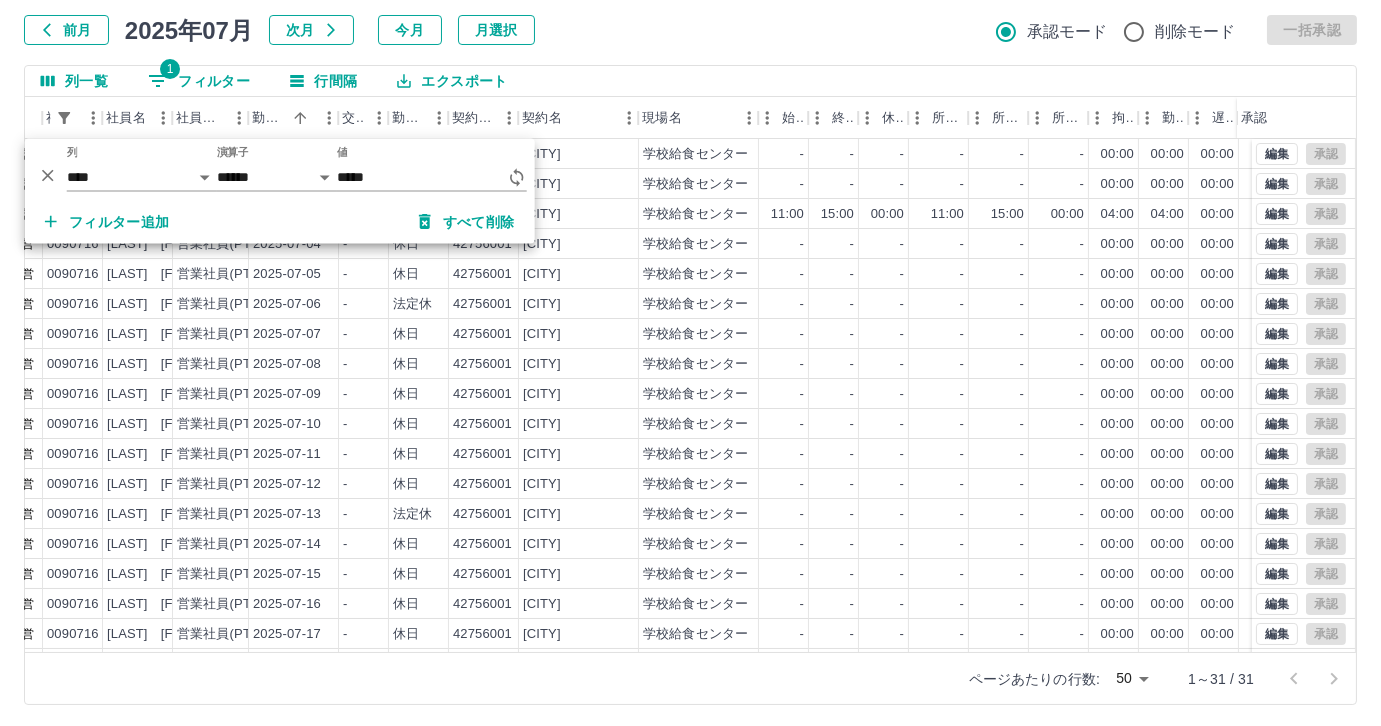 click on "前月 2025年07月 次月 今月 月選択 承認モード 削除モード 一括承認" at bounding box center [690, 30] 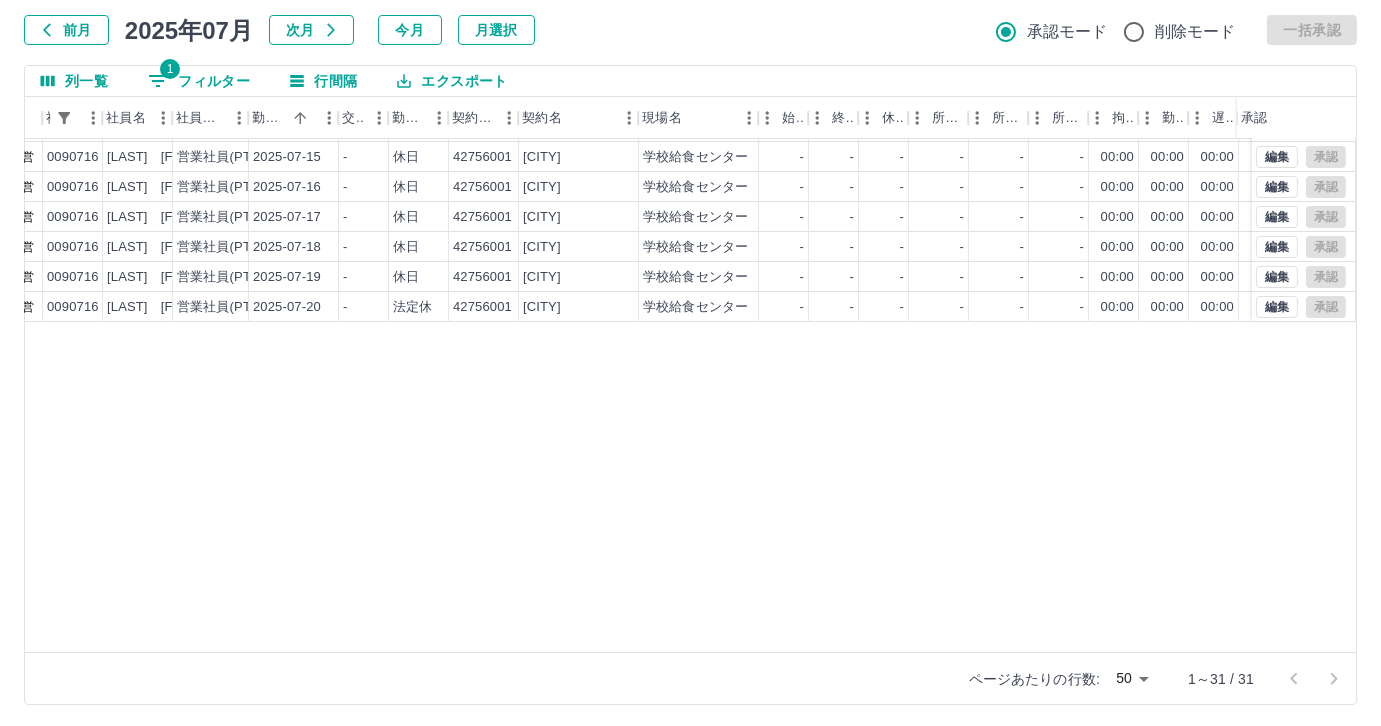 scroll, scrollTop: 0, scrollLeft: 152, axis: horizontal 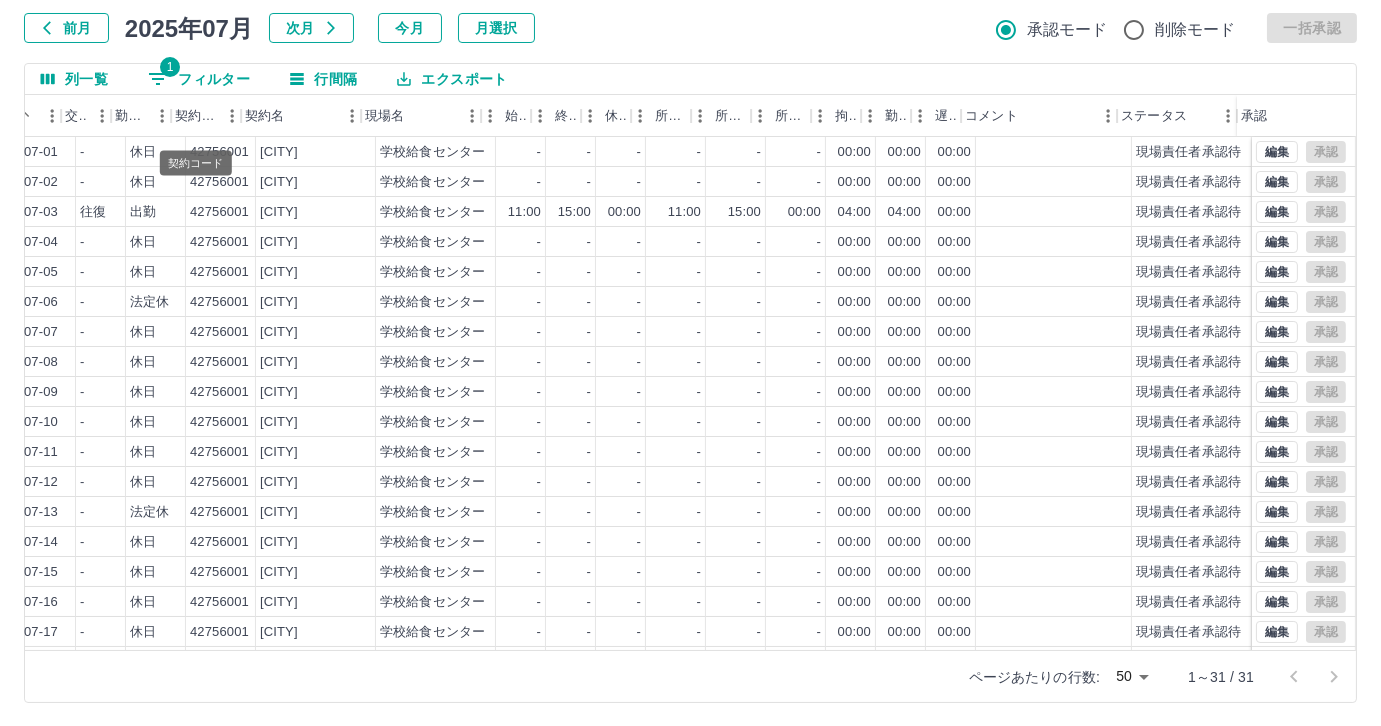 click on "1 フィルター" at bounding box center [199, 79] 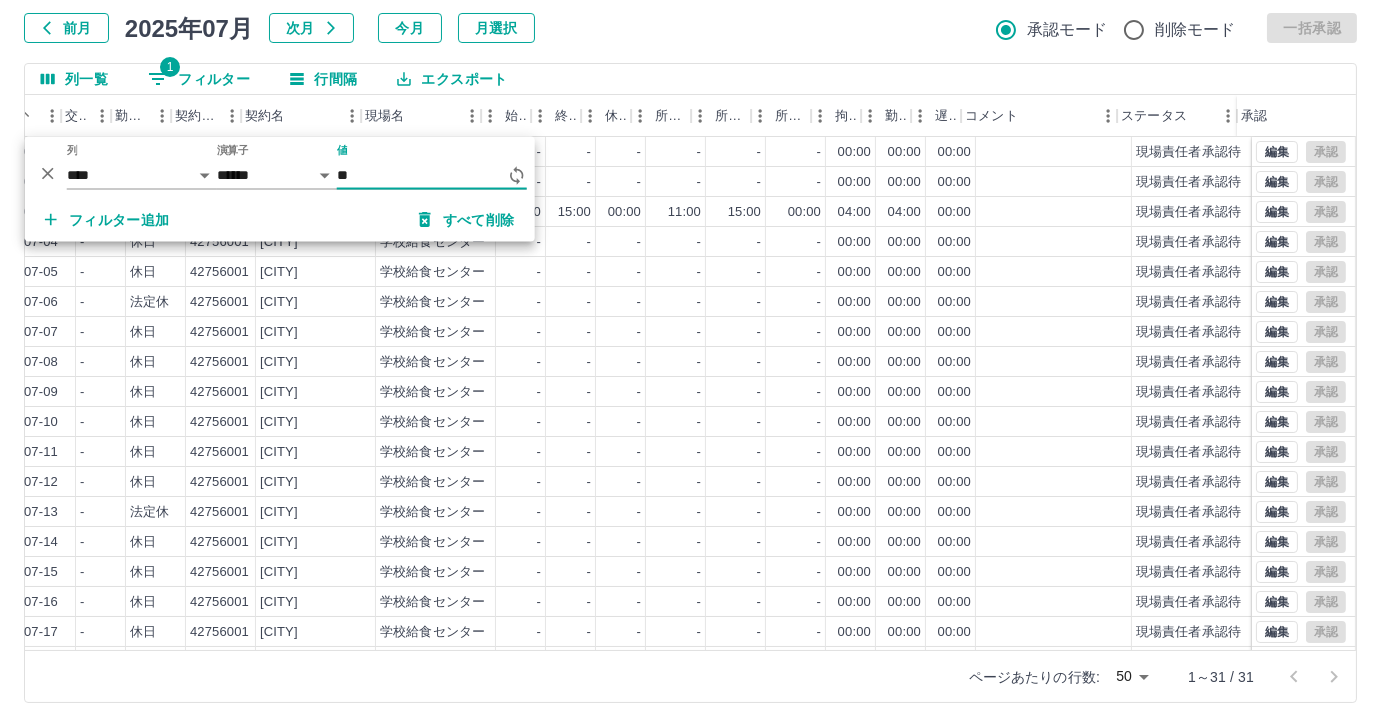 type on "*" 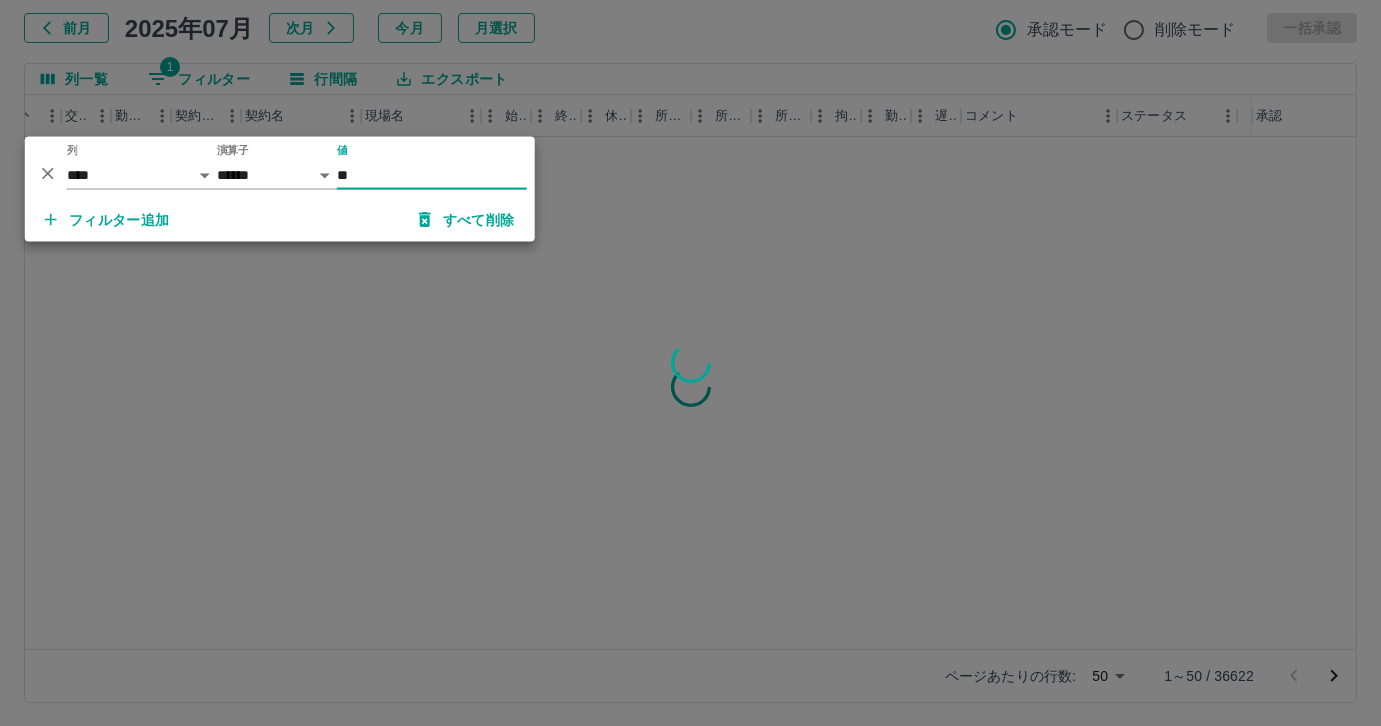 scroll, scrollTop: 0, scrollLeft: 414, axis: horizontal 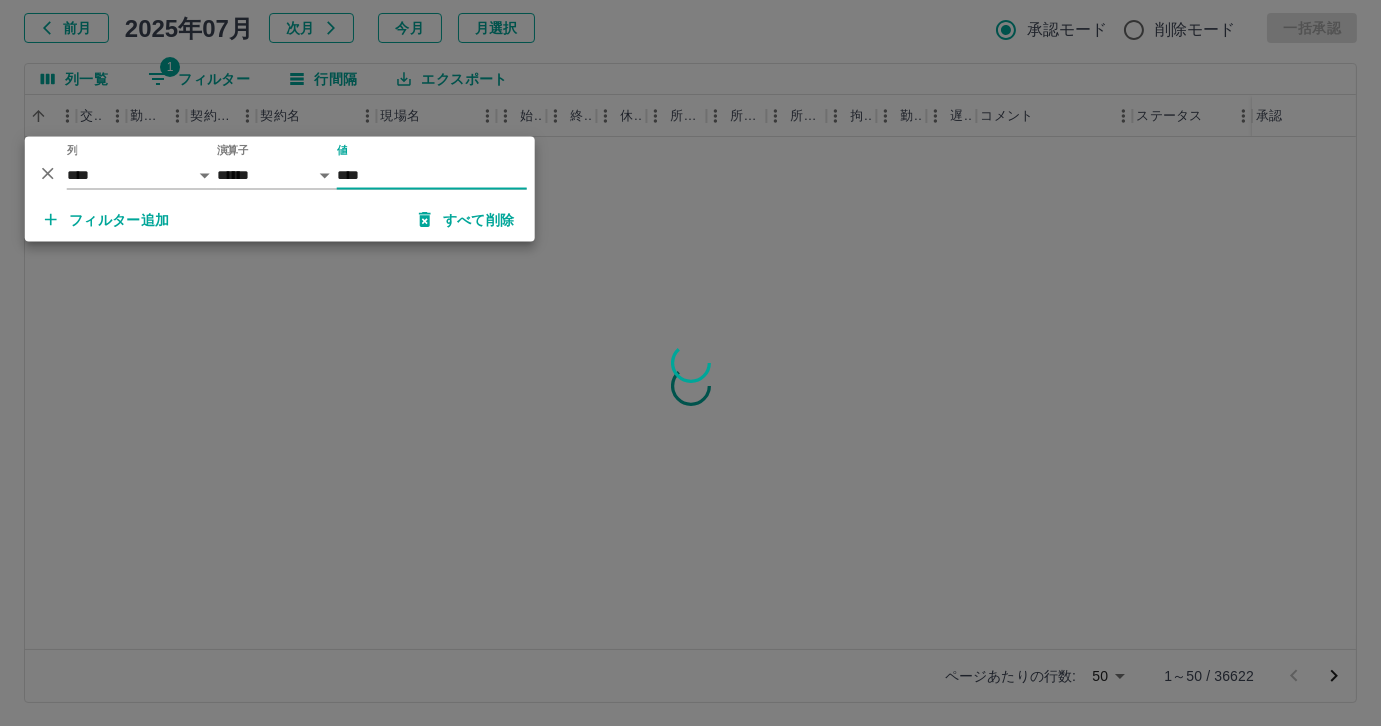 type on "*****" 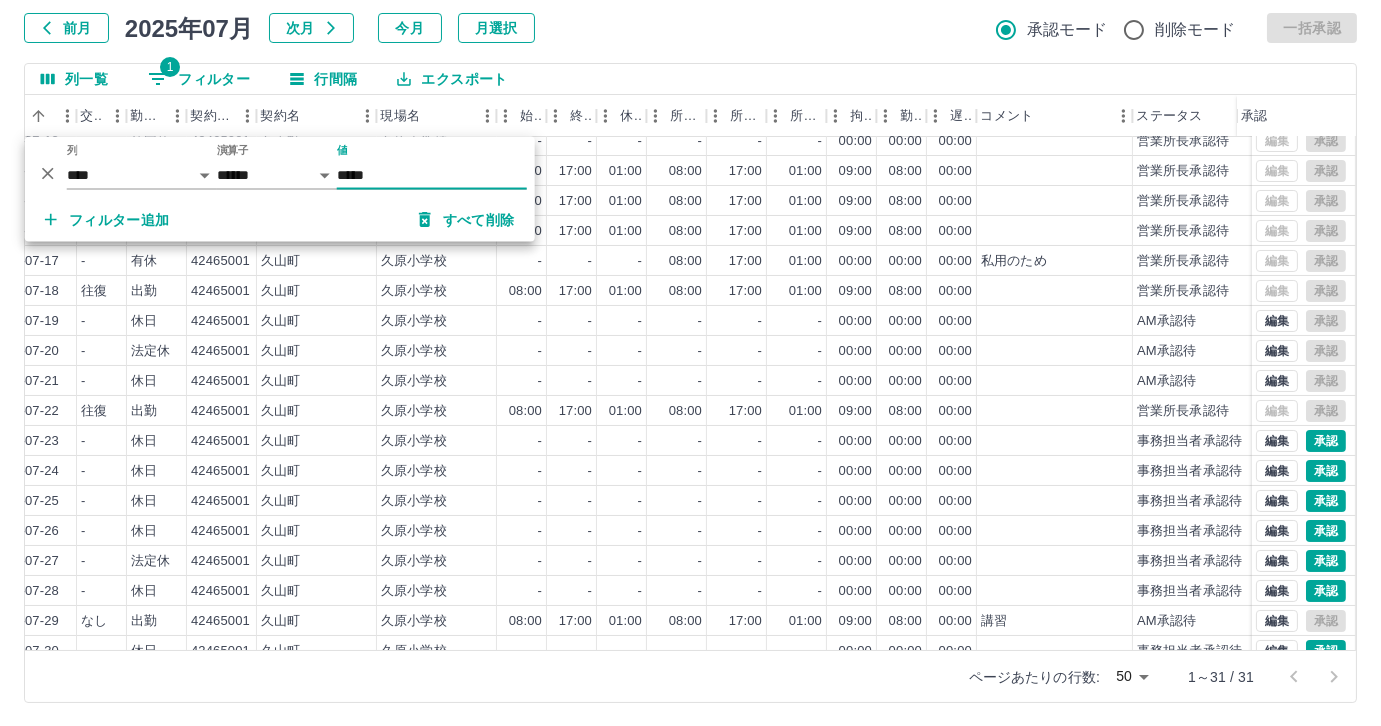 scroll, scrollTop: 340, scrollLeft: 414, axis: both 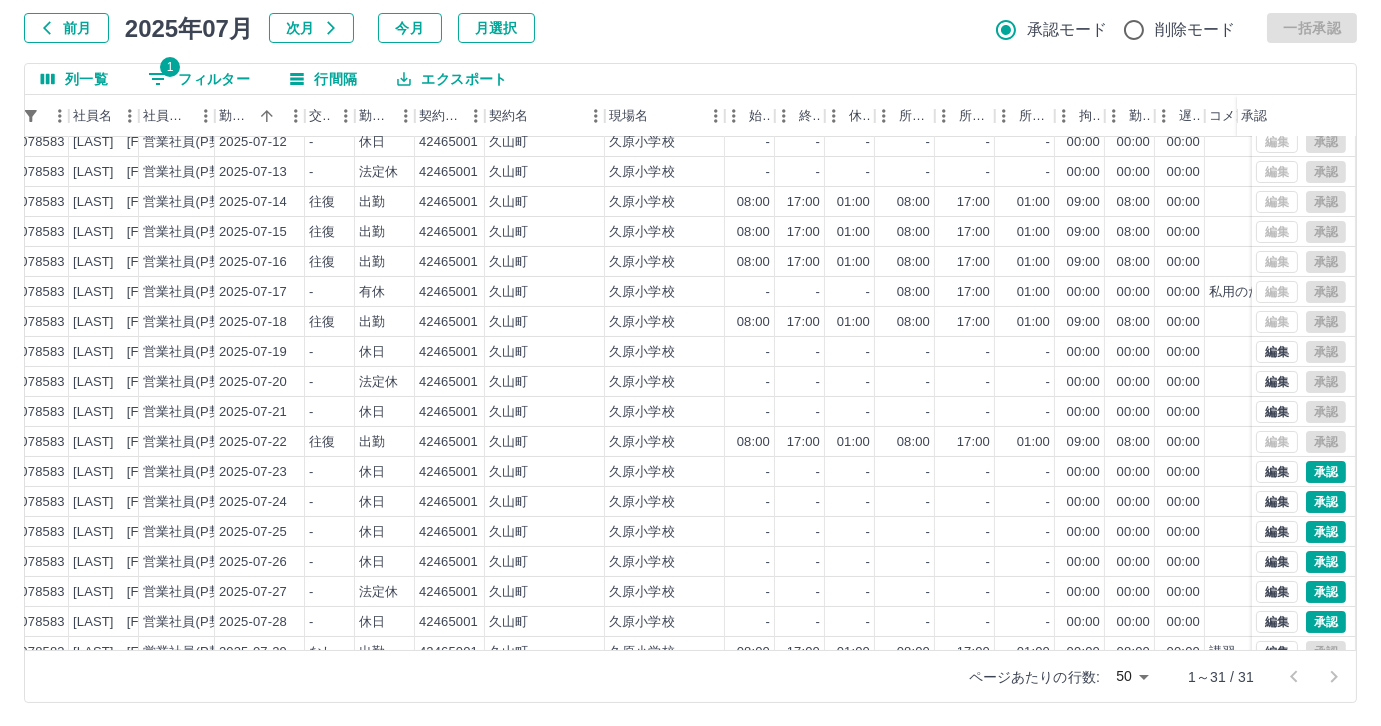 click on "列一覧 1 フィルター 行間隔 エクスポート" at bounding box center [690, 79] 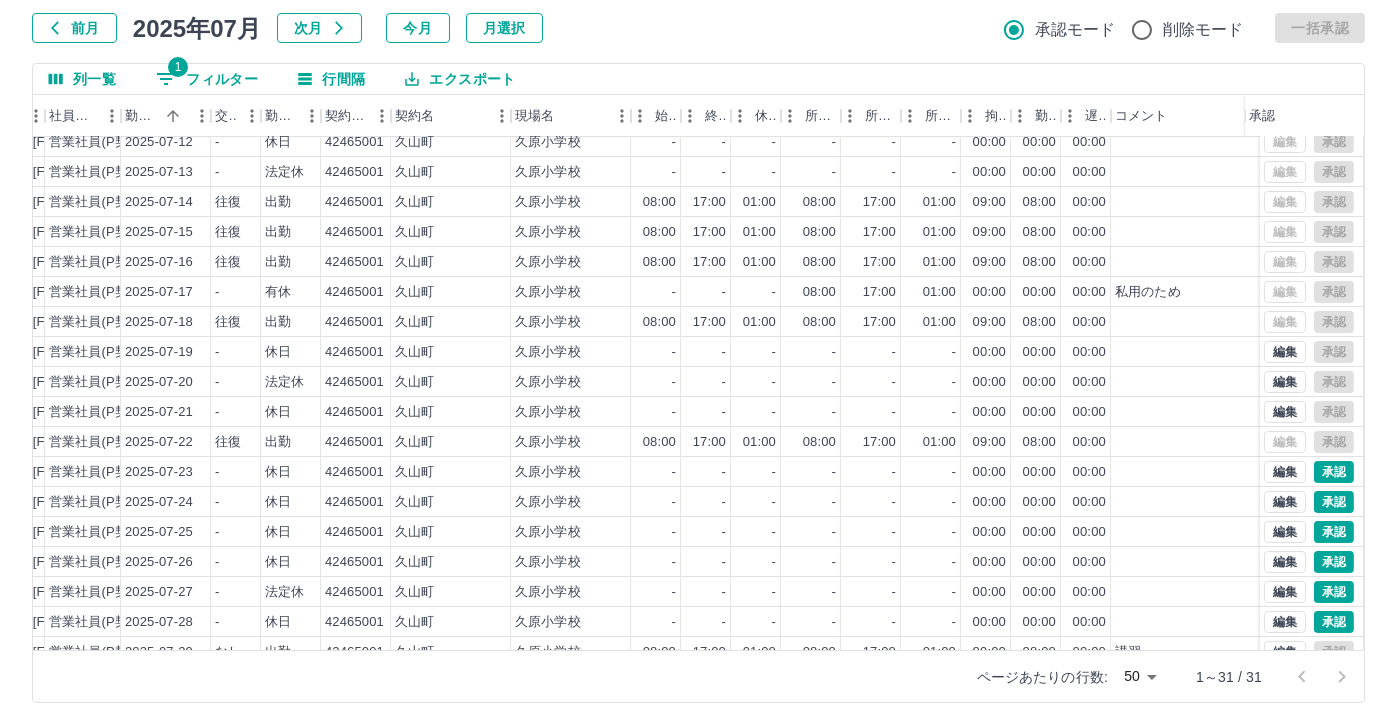 scroll, scrollTop: 340, scrollLeft: 291, axis: both 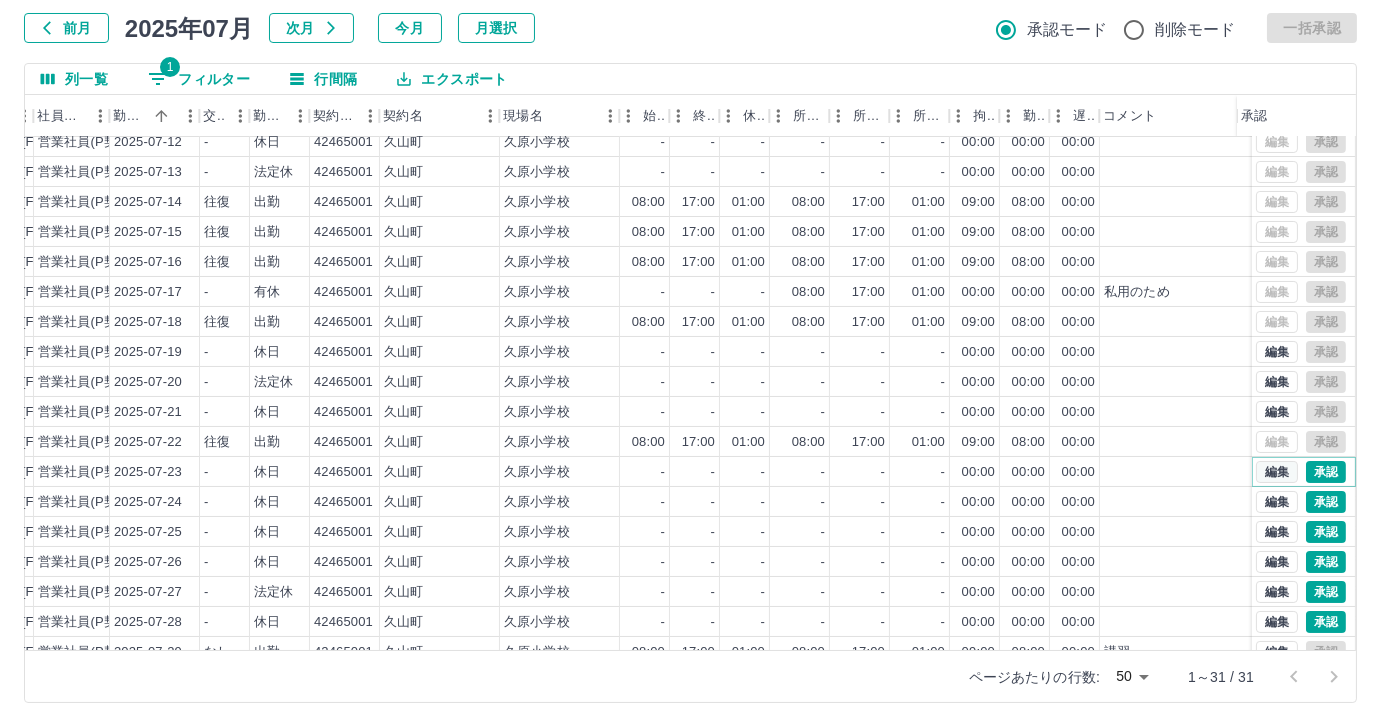click on "編集" at bounding box center (1277, 472) 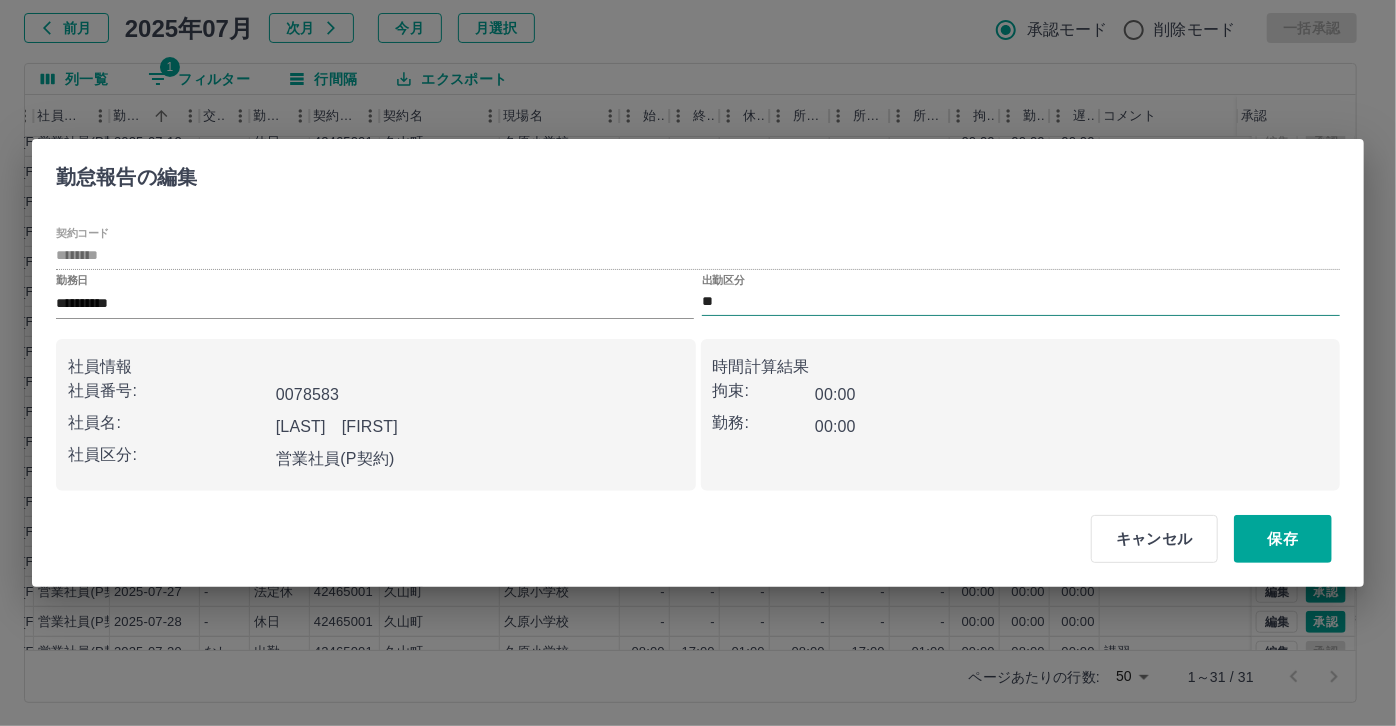 click on "**" at bounding box center [1021, 302] 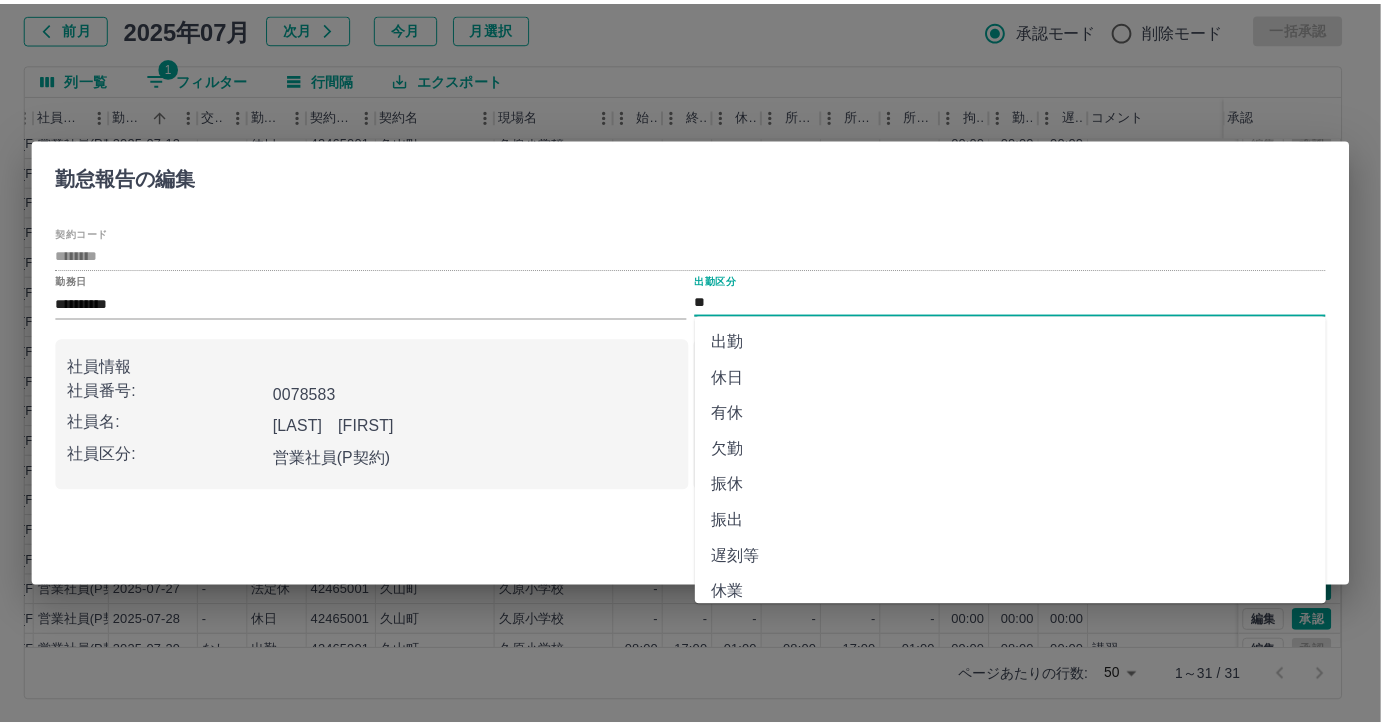 scroll, scrollTop: 181, scrollLeft: 0, axis: vertical 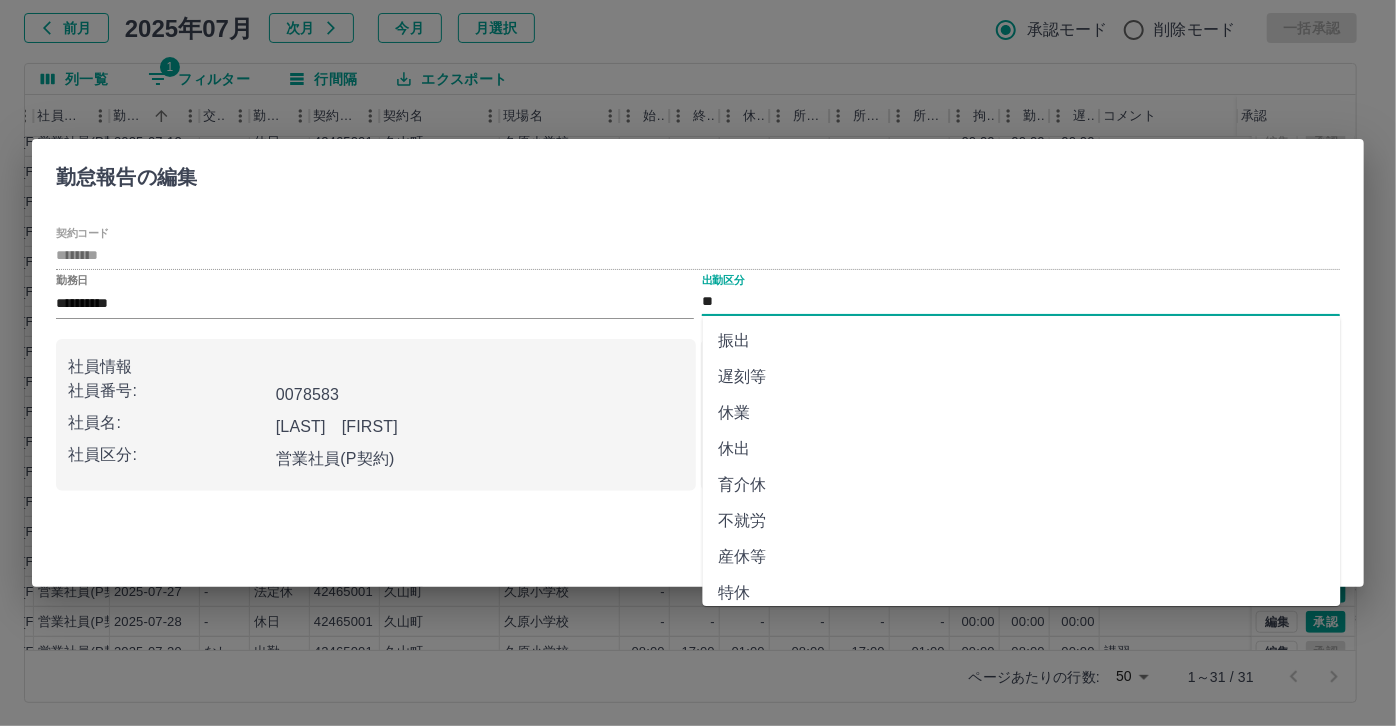 click on "休業" at bounding box center [1022, 413] 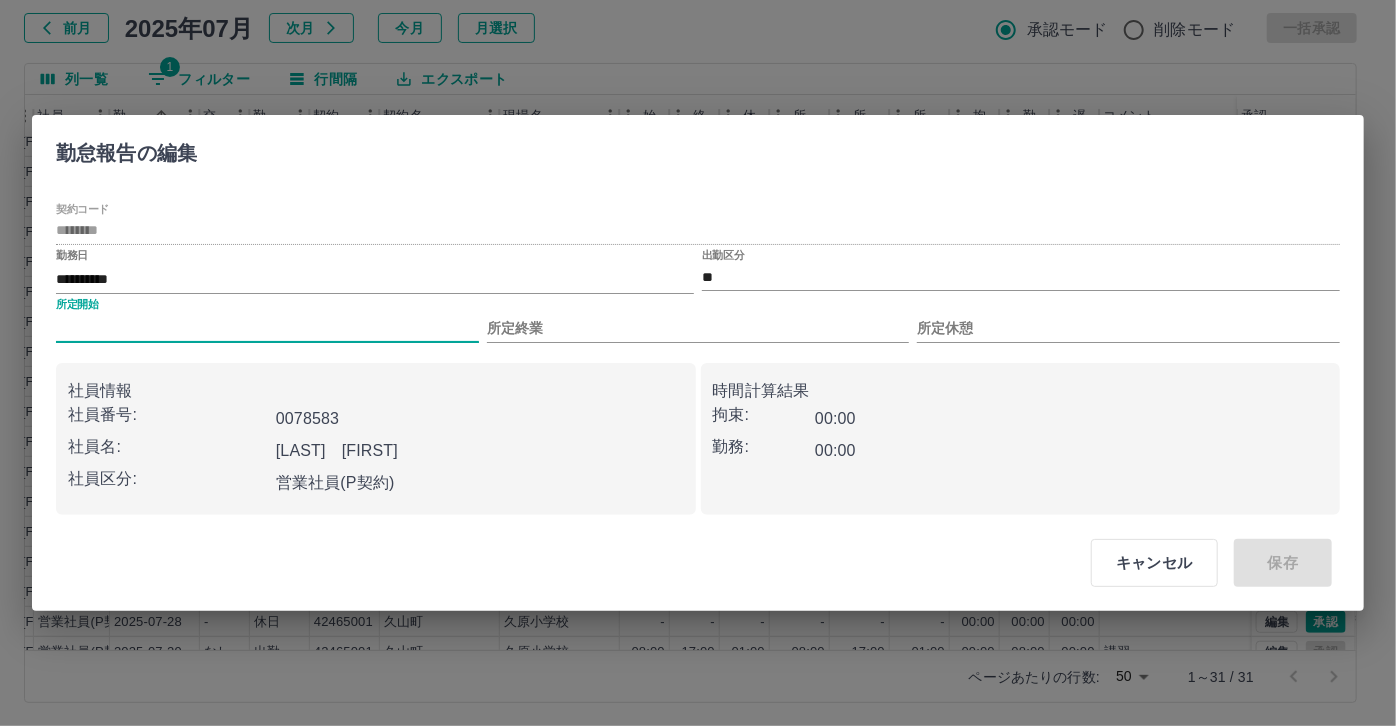 click on "所定開始" at bounding box center (267, 328) 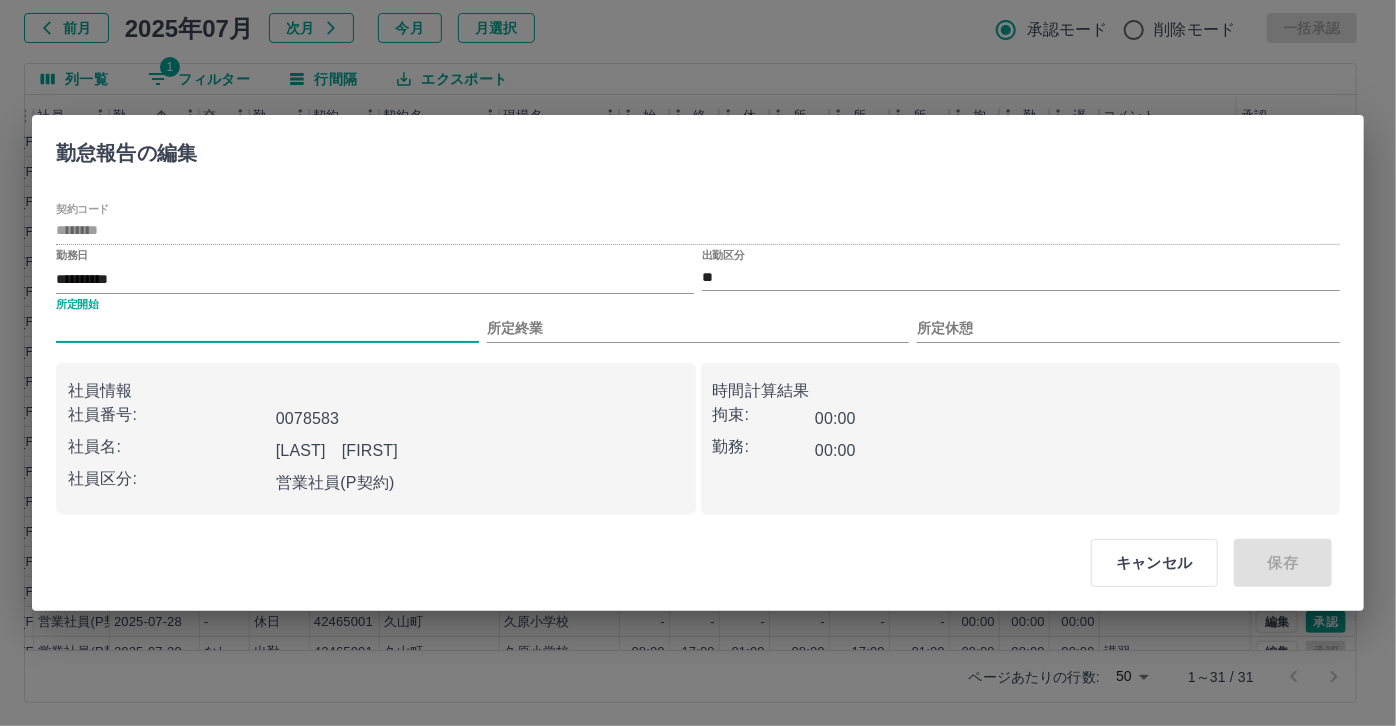 type on "***" 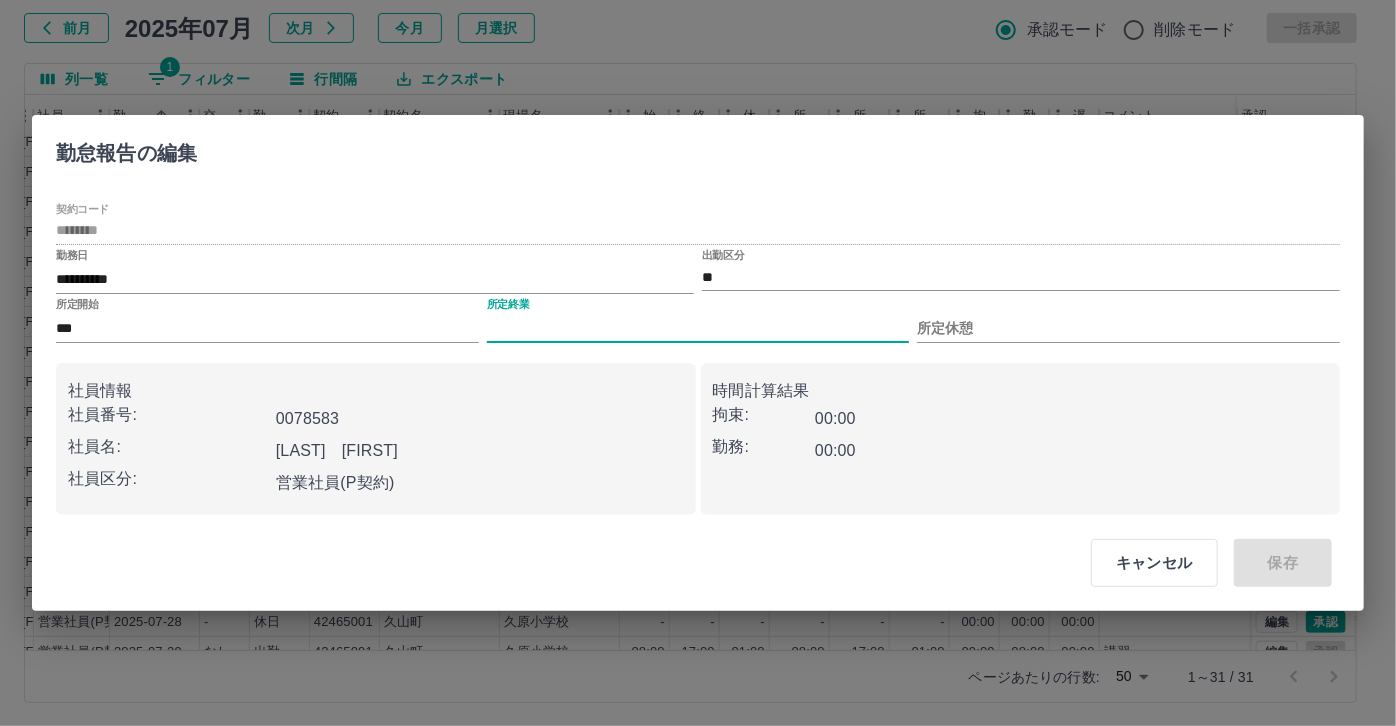 click on "所定終業" at bounding box center [698, 328] 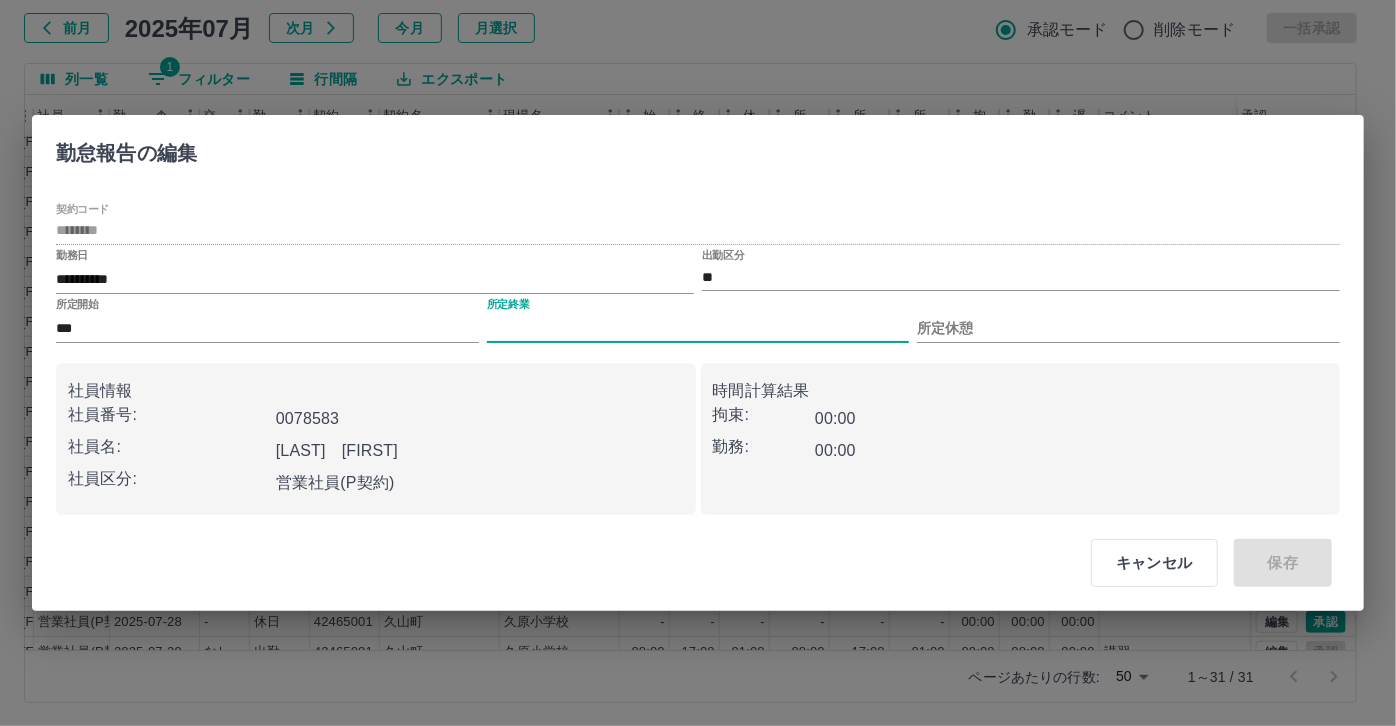 type on "****" 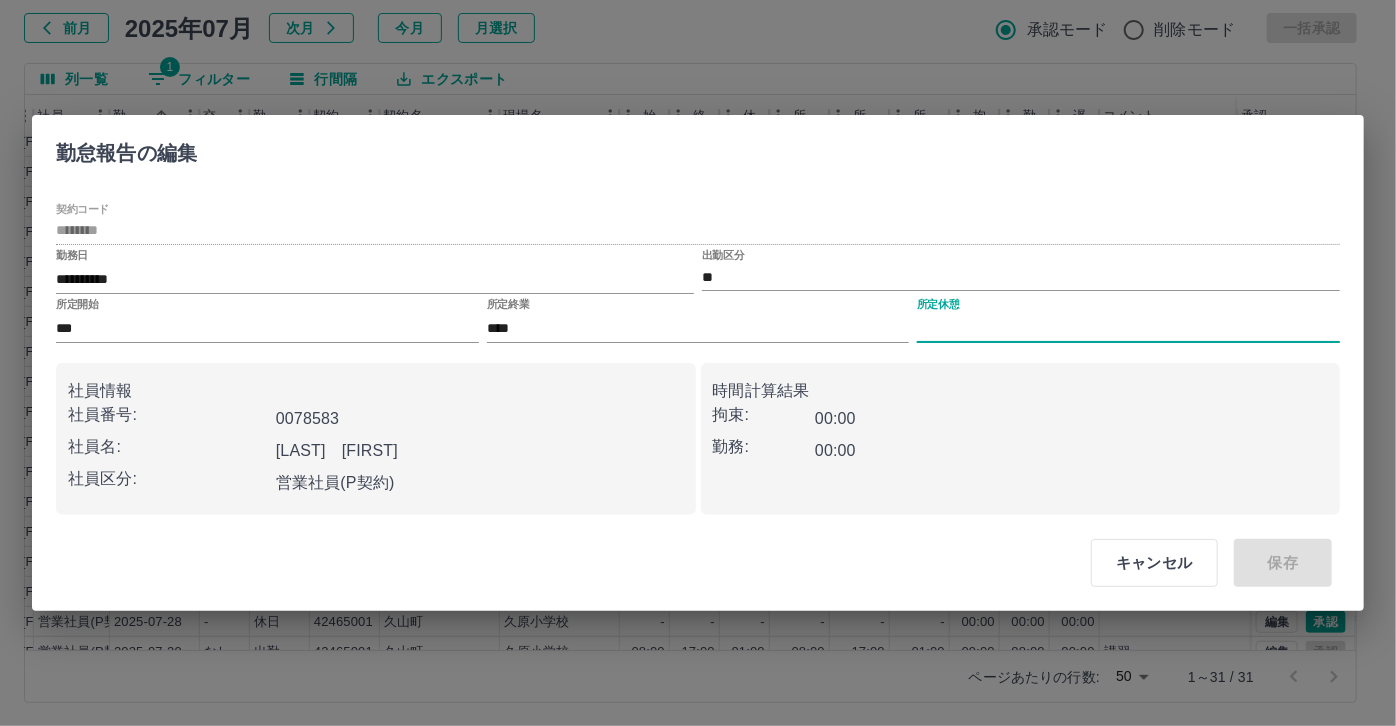 click on "所定休憩" at bounding box center [1128, 328] 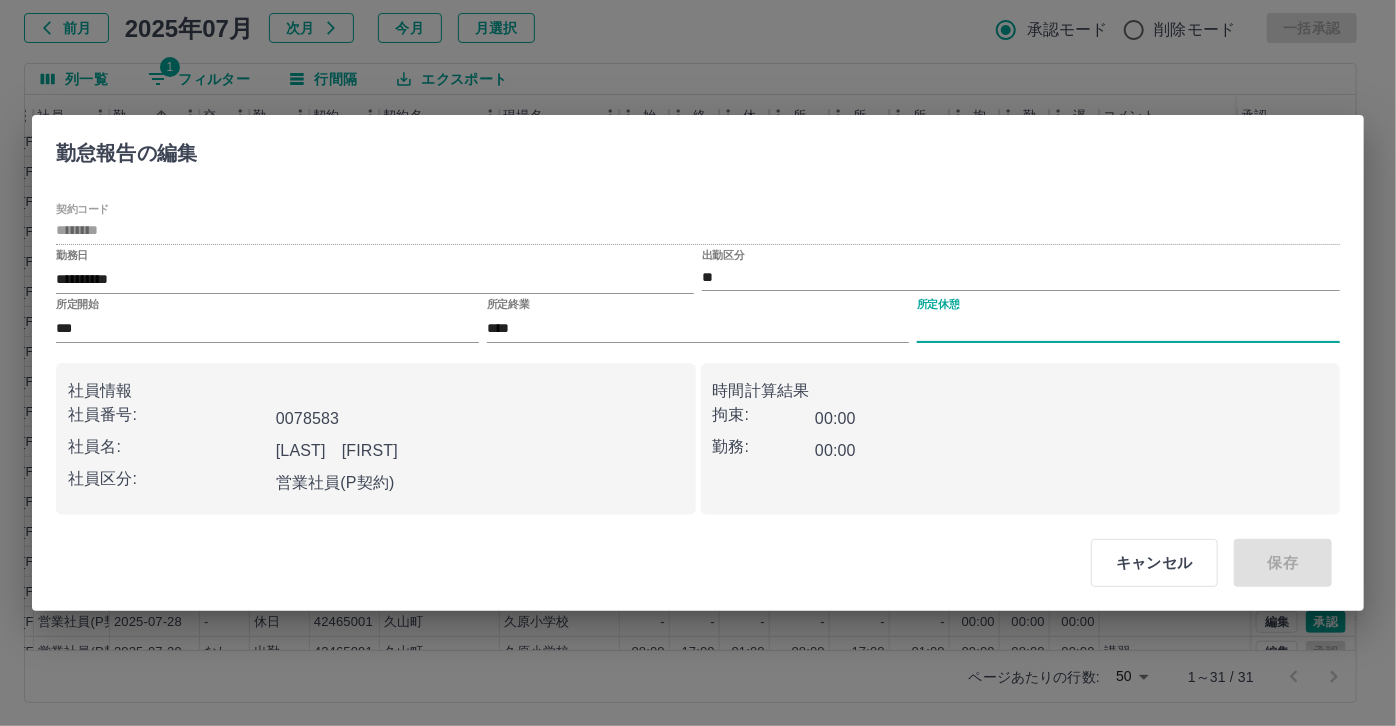 type on "****" 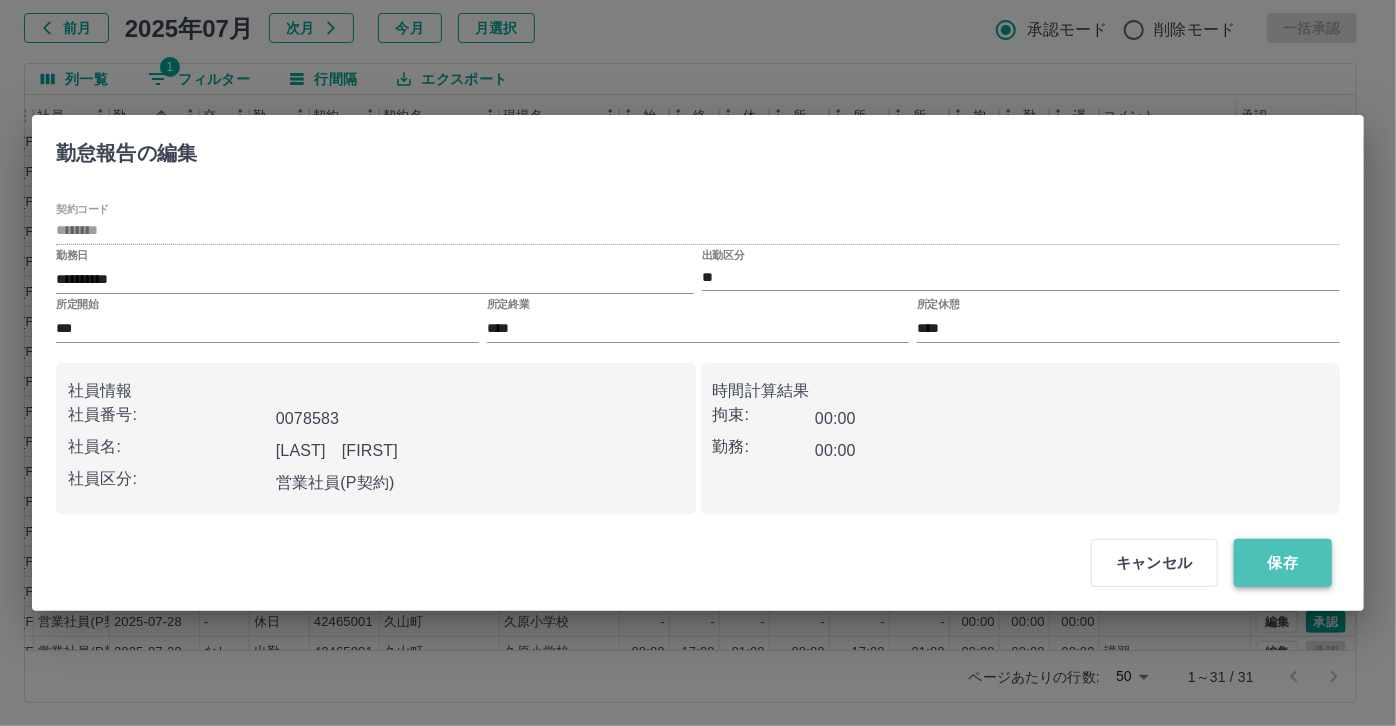 click on "保存" at bounding box center (1283, 563) 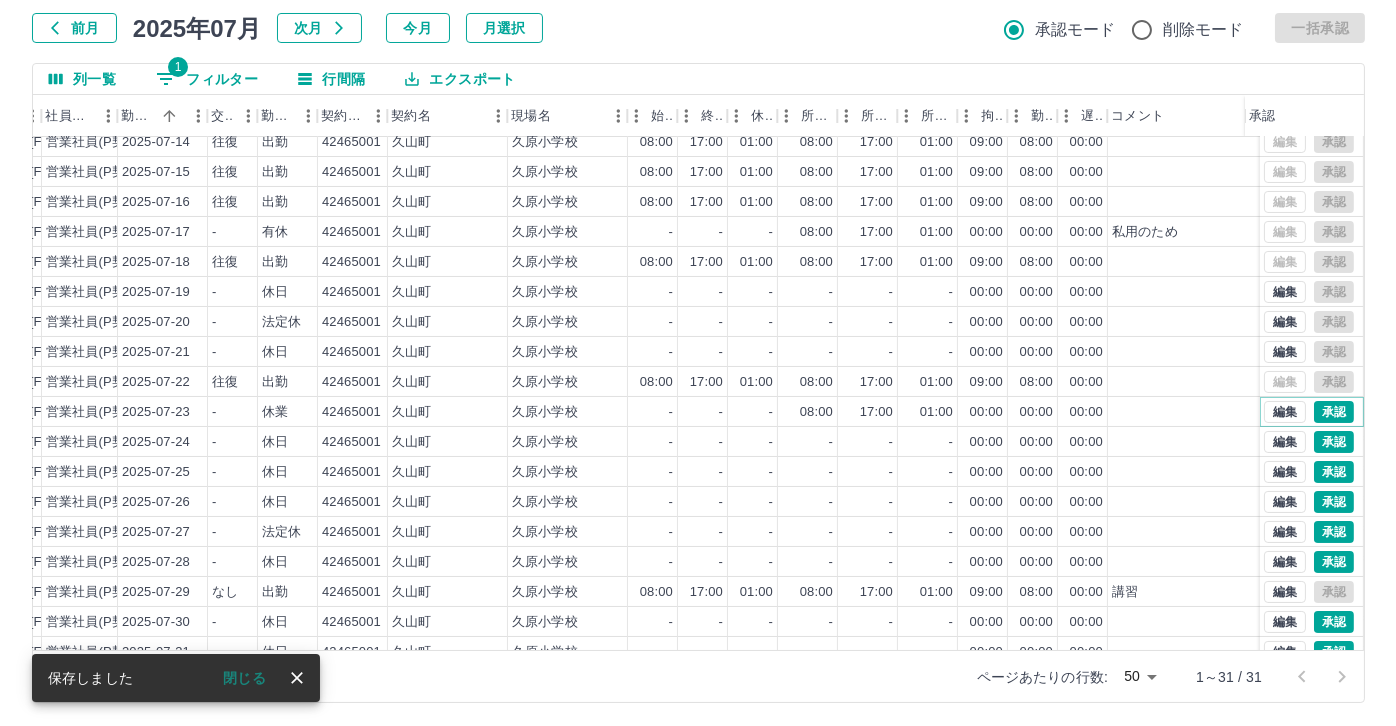 scroll, scrollTop: 431, scrollLeft: 291, axis: both 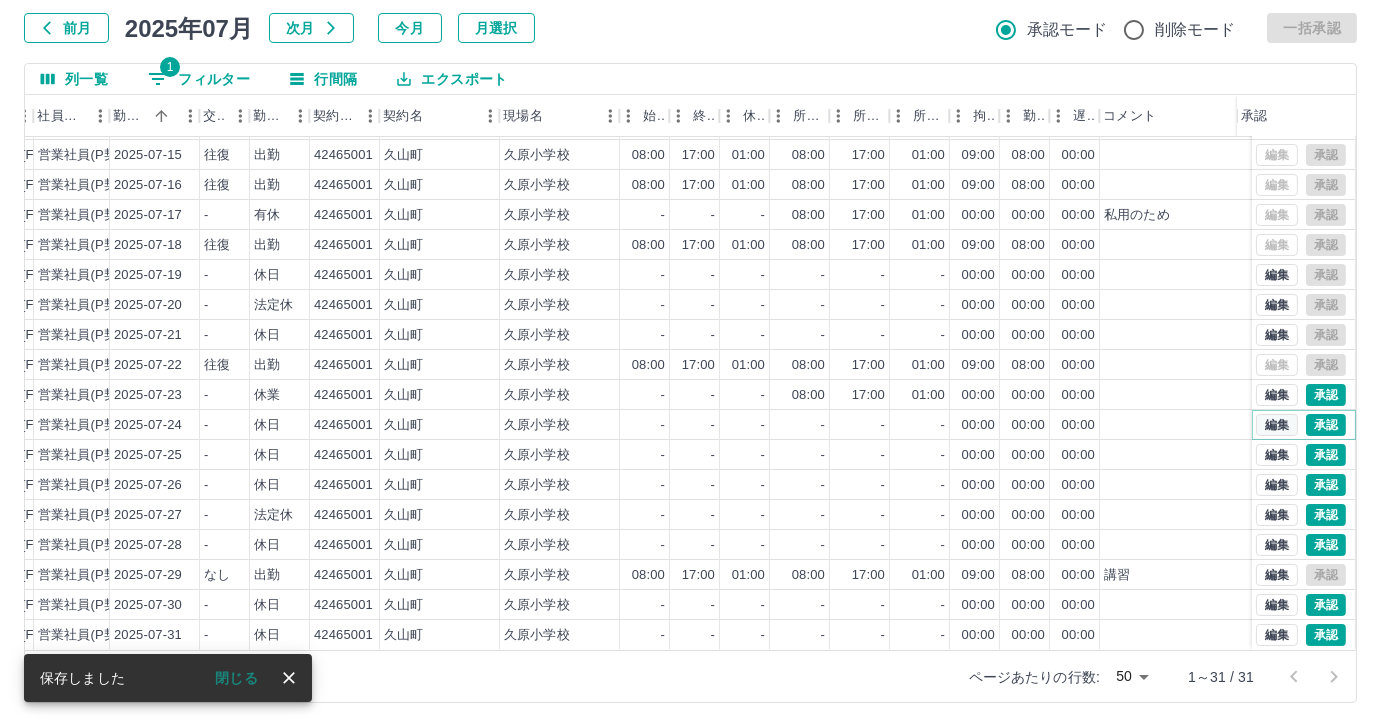 click on "編集" at bounding box center [1277, 425] 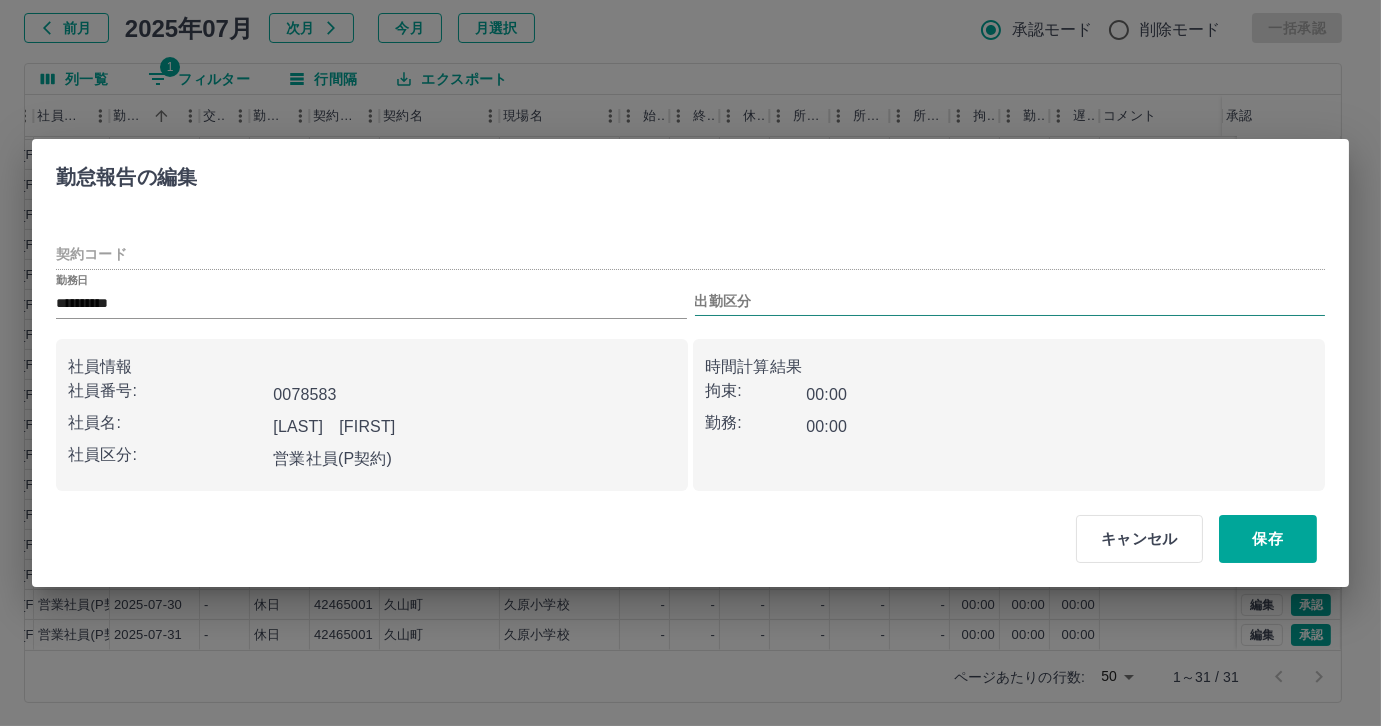 type on "********" 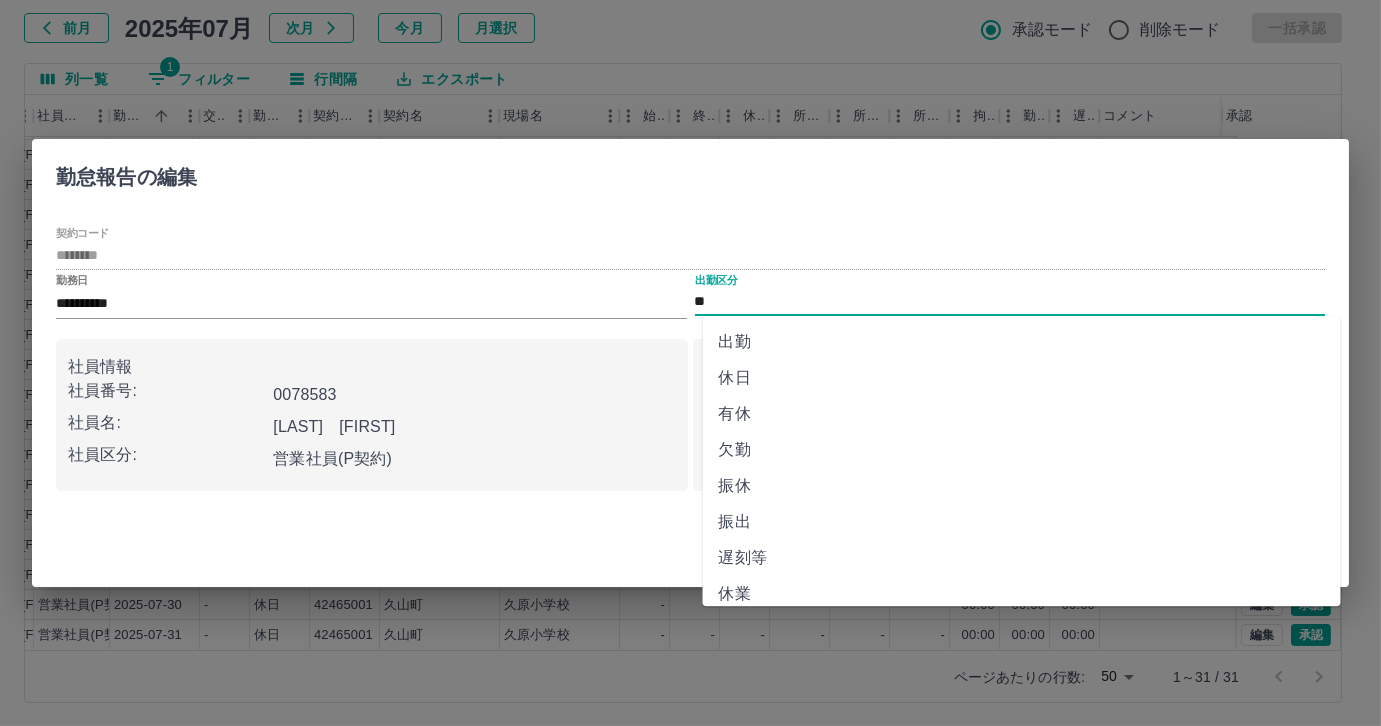 click on "**" at bounding box center [1010, 302] 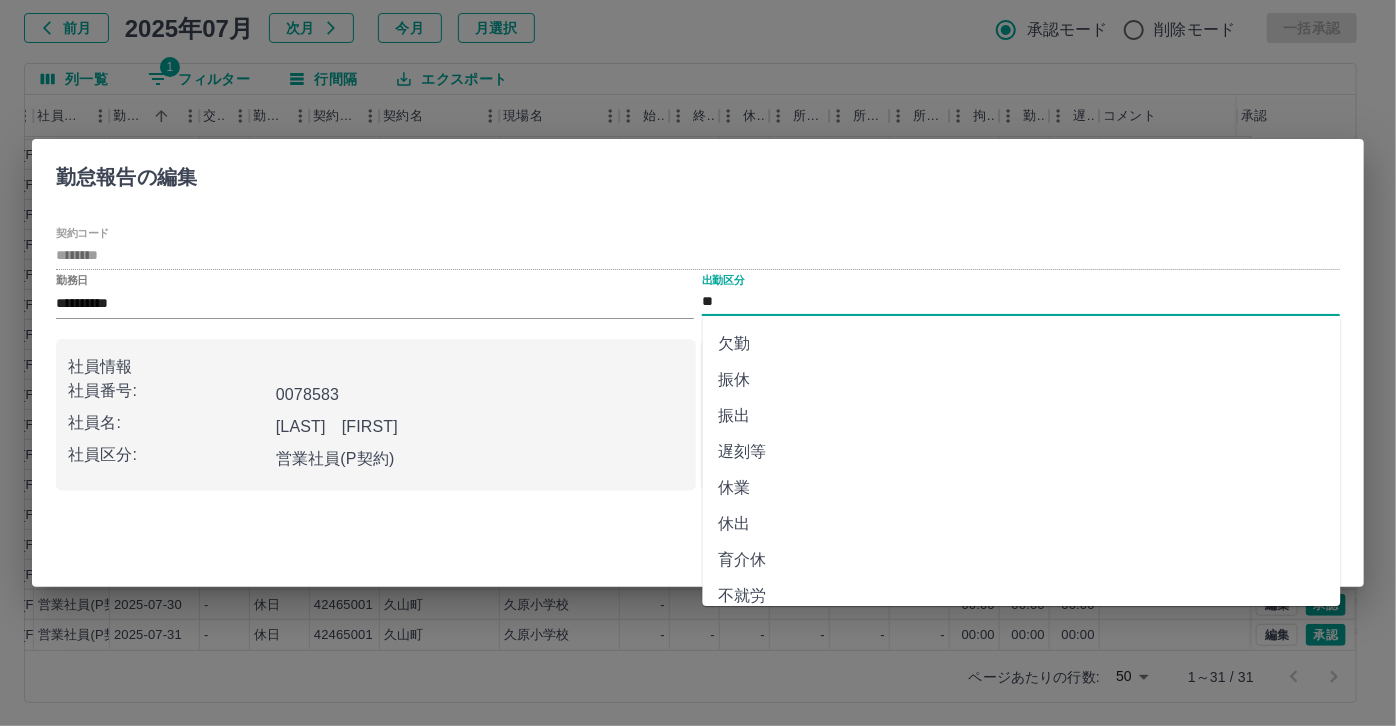 scroll, scrollTop: 181, scrollLeft: 0, axis: vertical 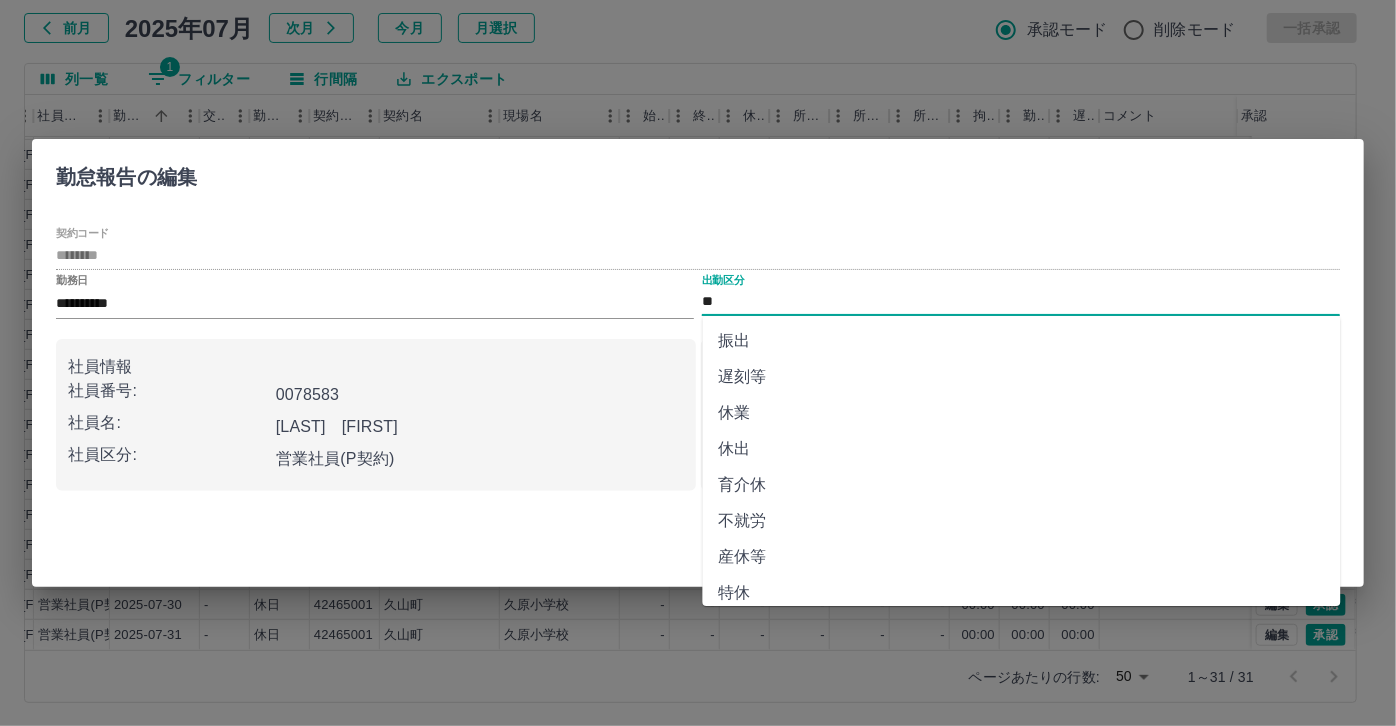 click on "休業" at bounding box center (1022, 413) 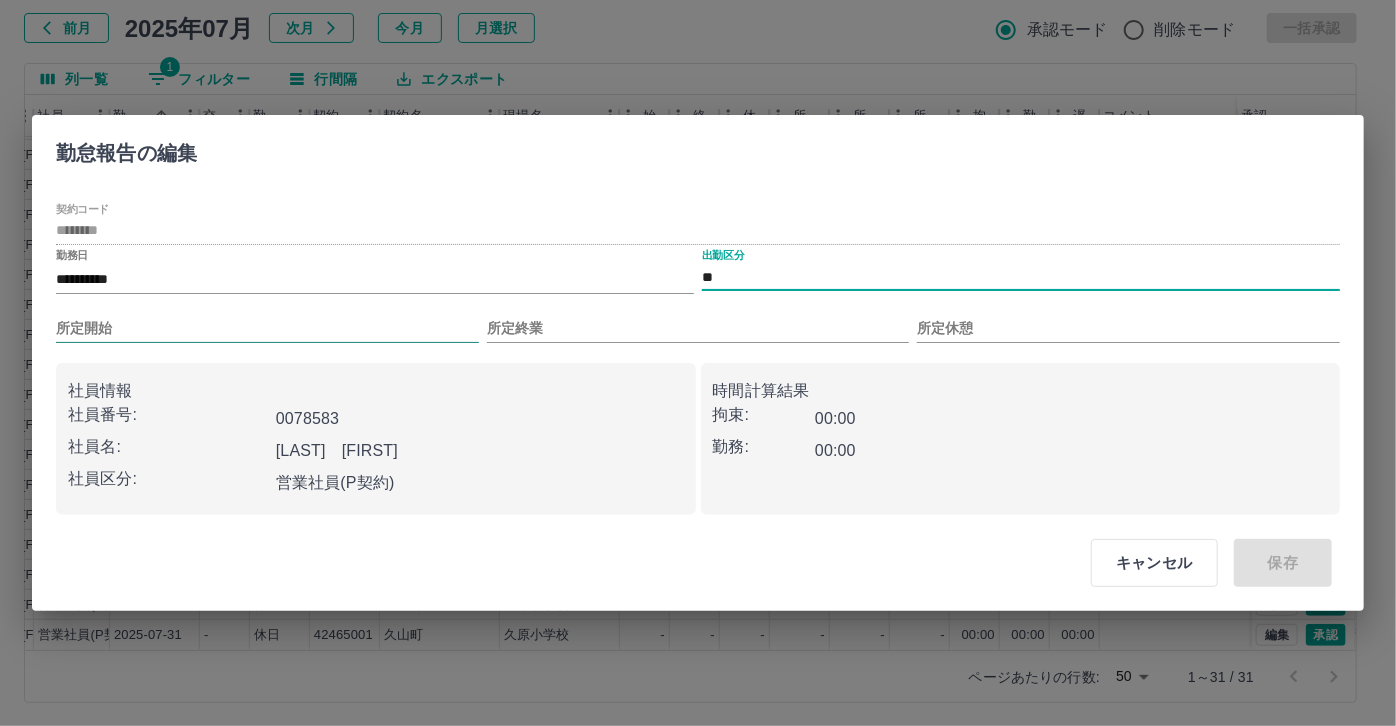 click on "所定開始" at bounding box center (267, 328) 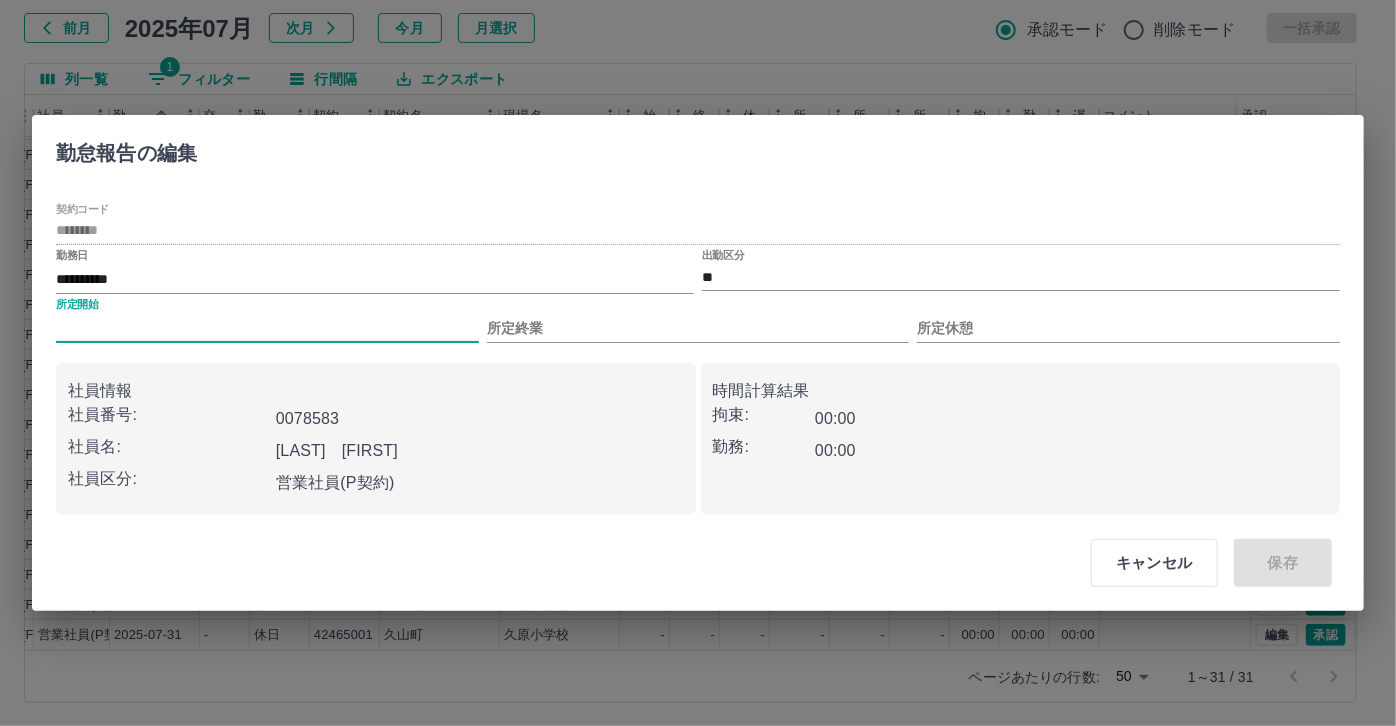 type on "***" 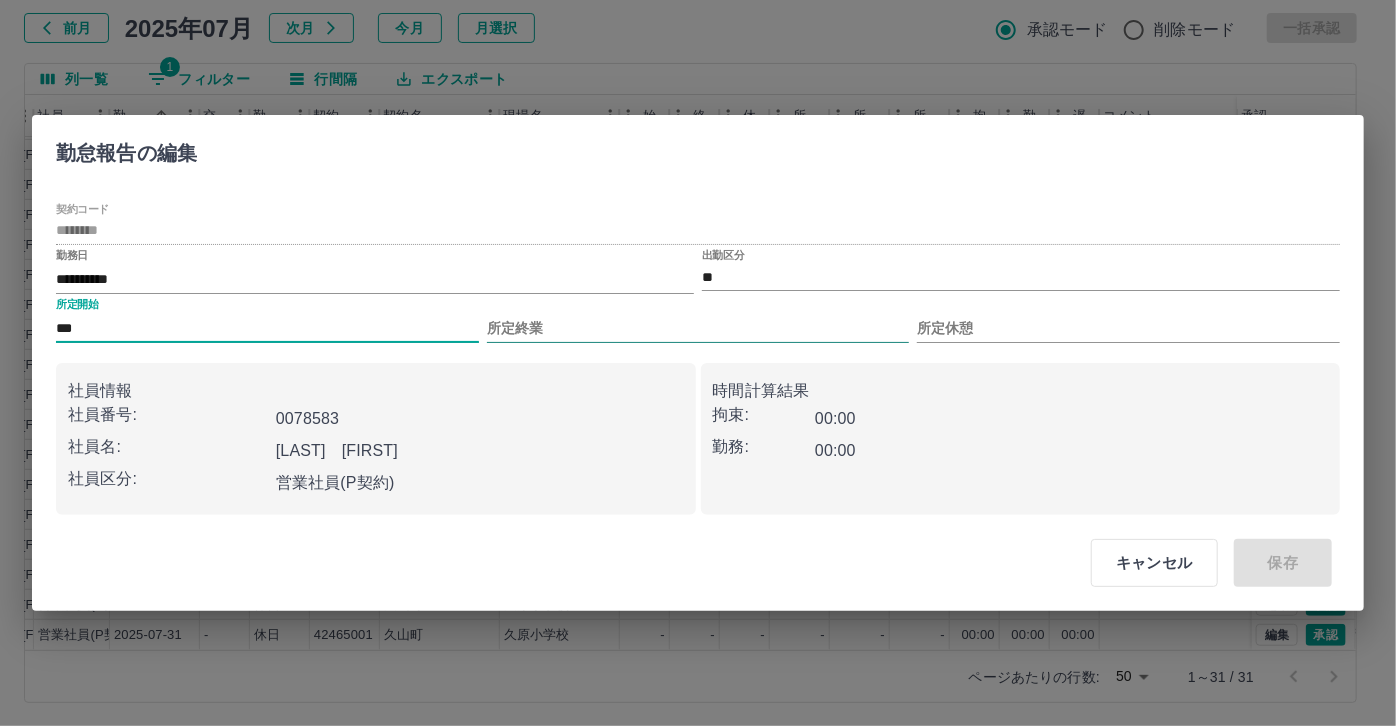 click on "所定終業" at bounding box center [698, 328] 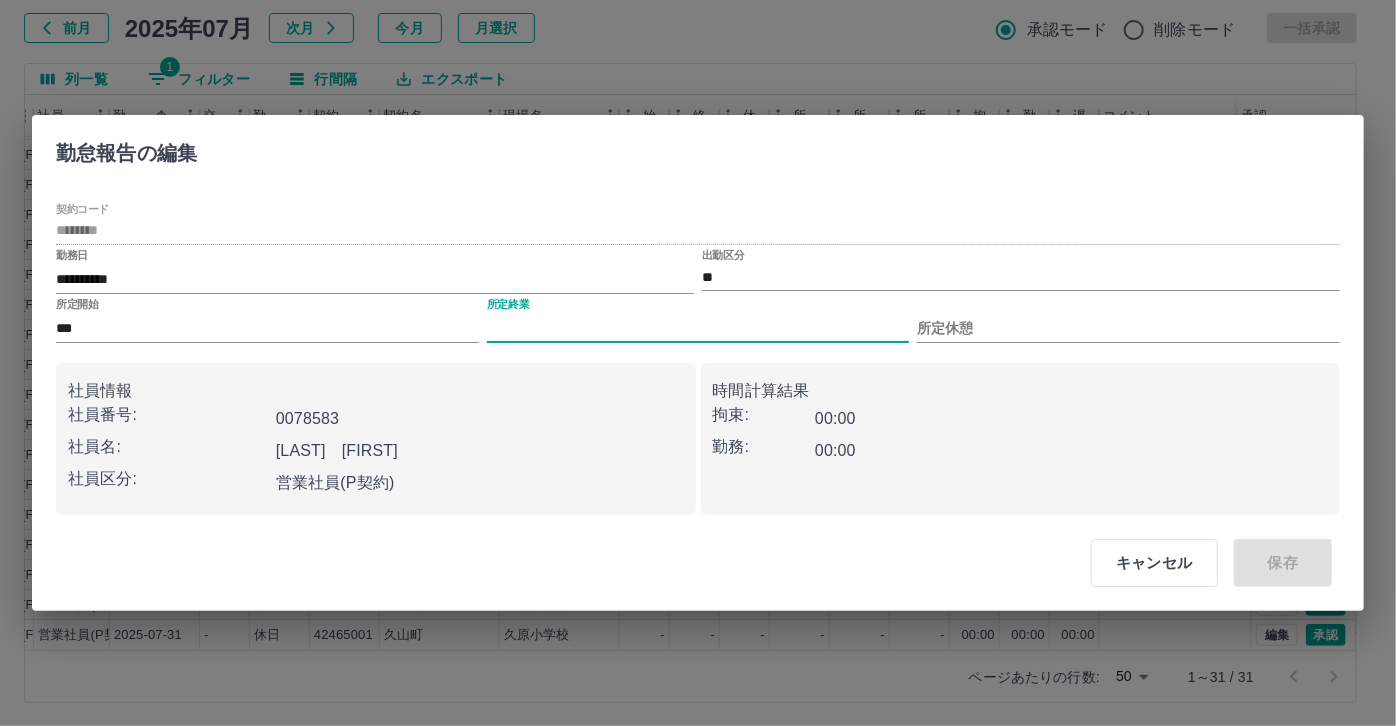 type on "****" 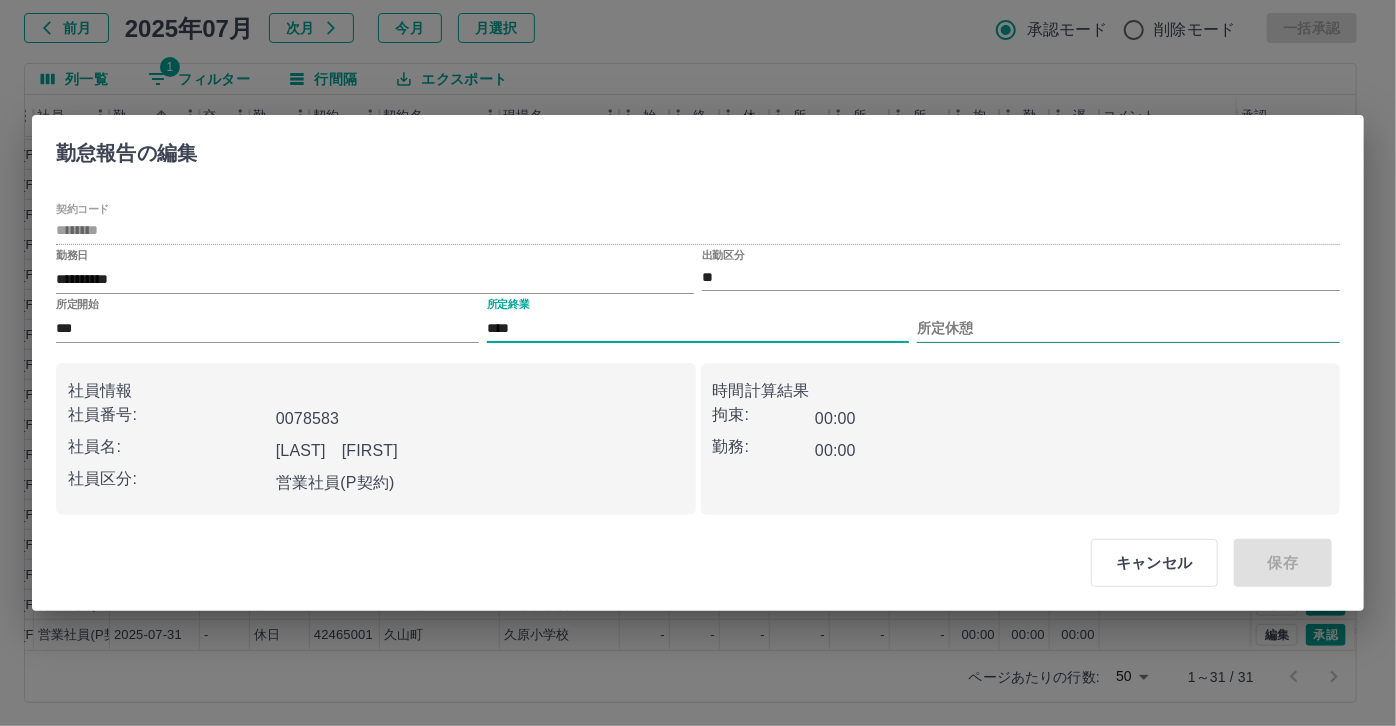 click on "所定休憩" at bounding box center [1128, 328] 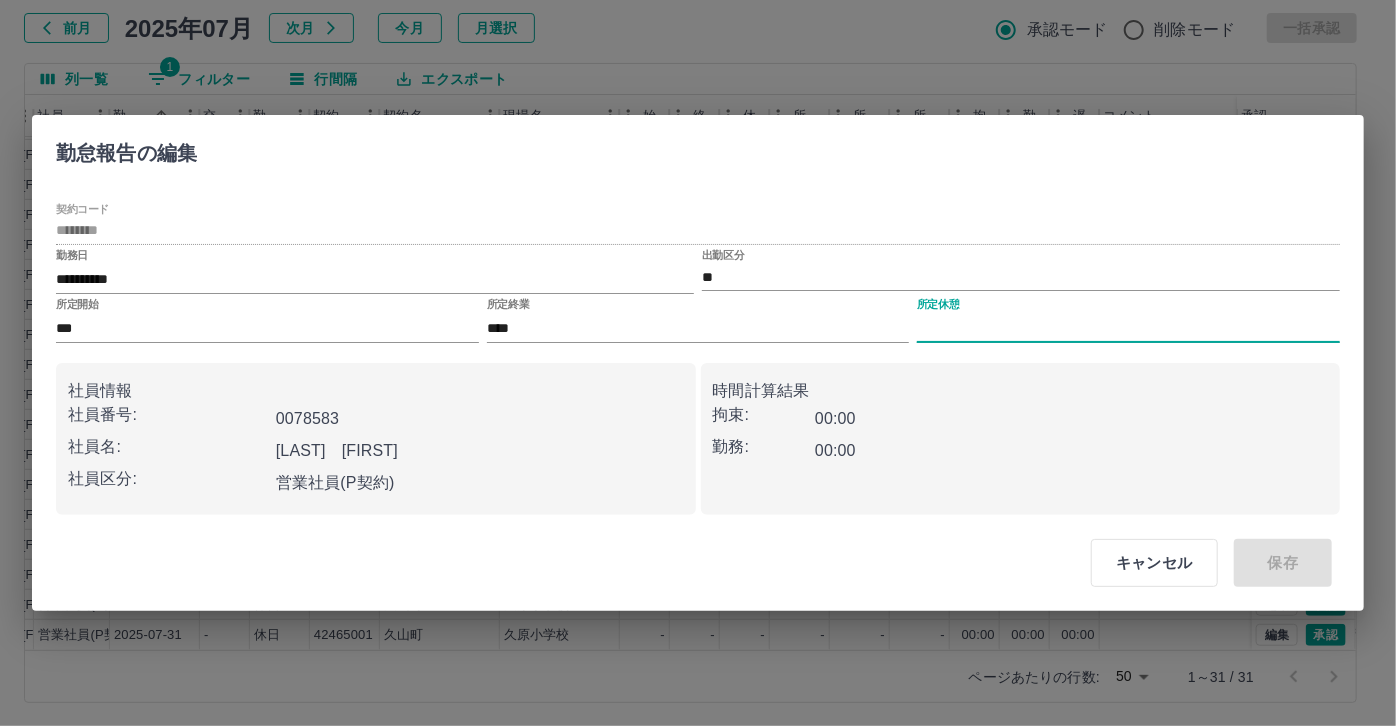 type on "****" 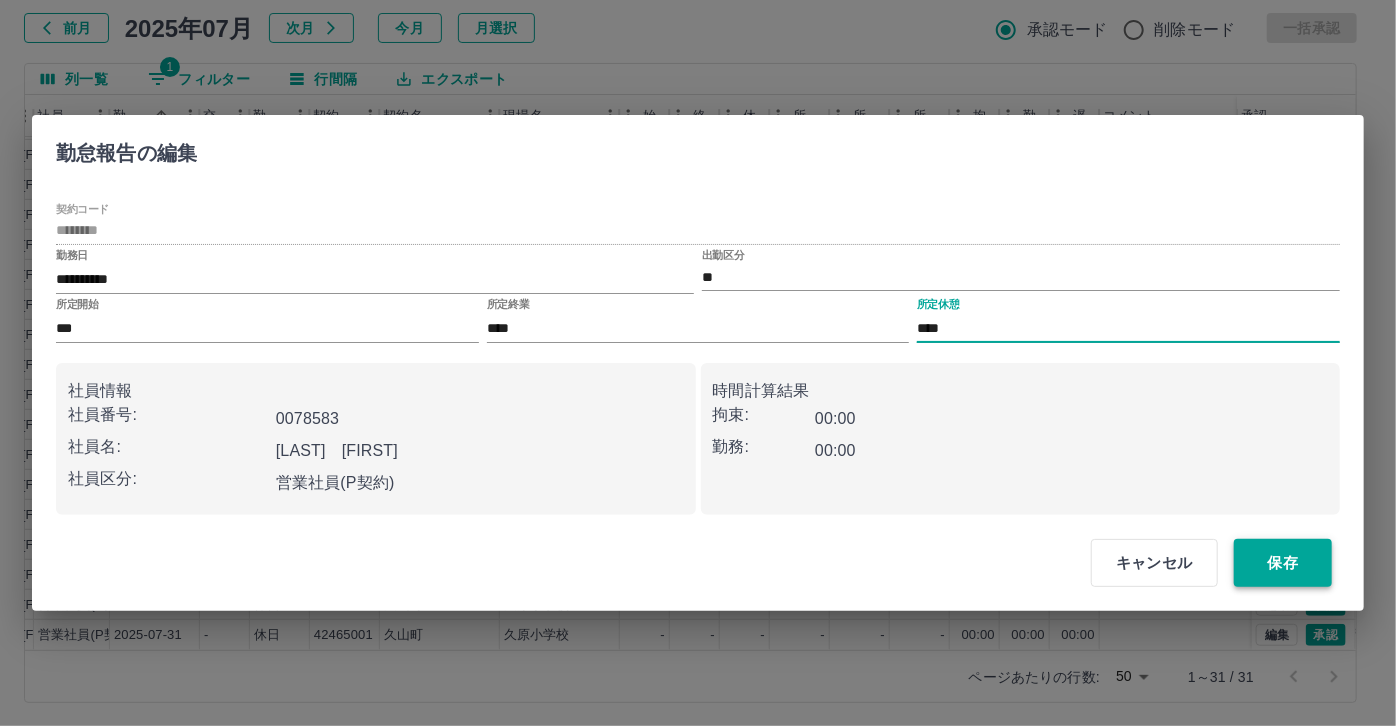 click on "保存" at bounding box center (1283, 563) 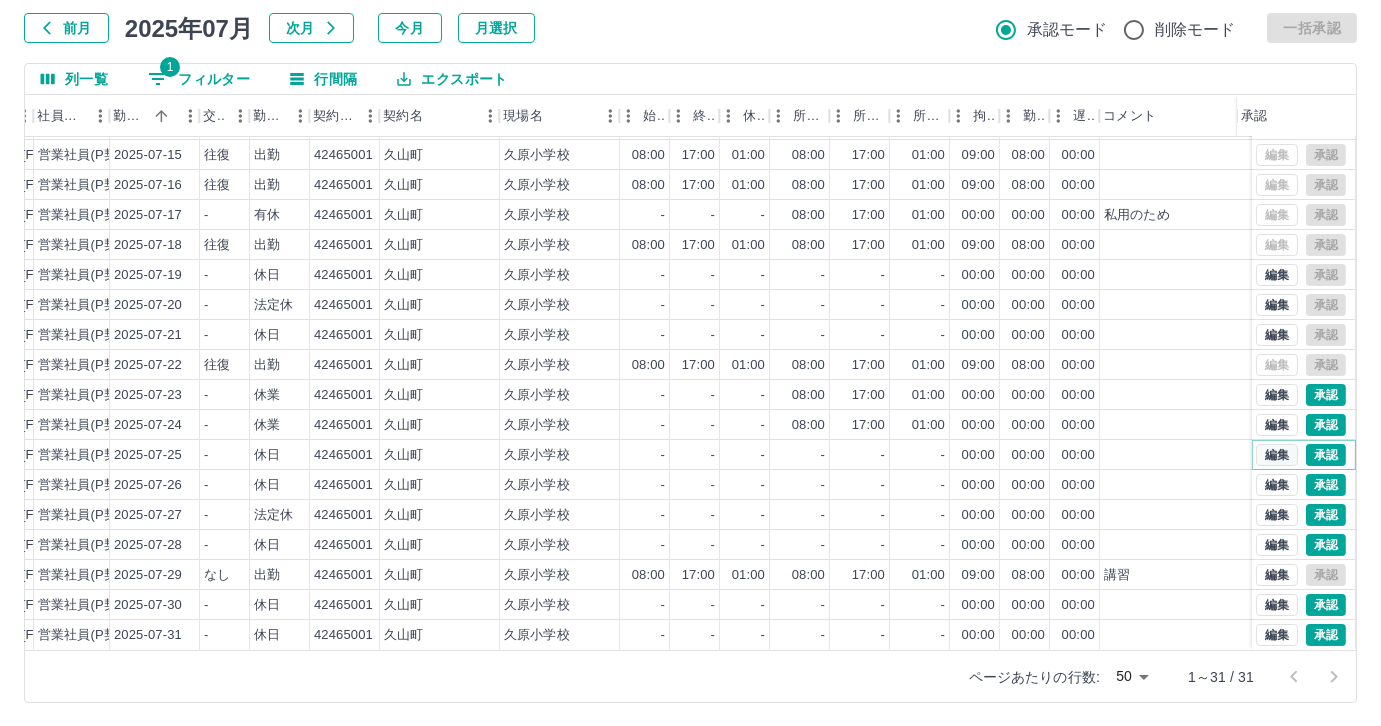 click on "編集" at bounding box center [1277, 455] 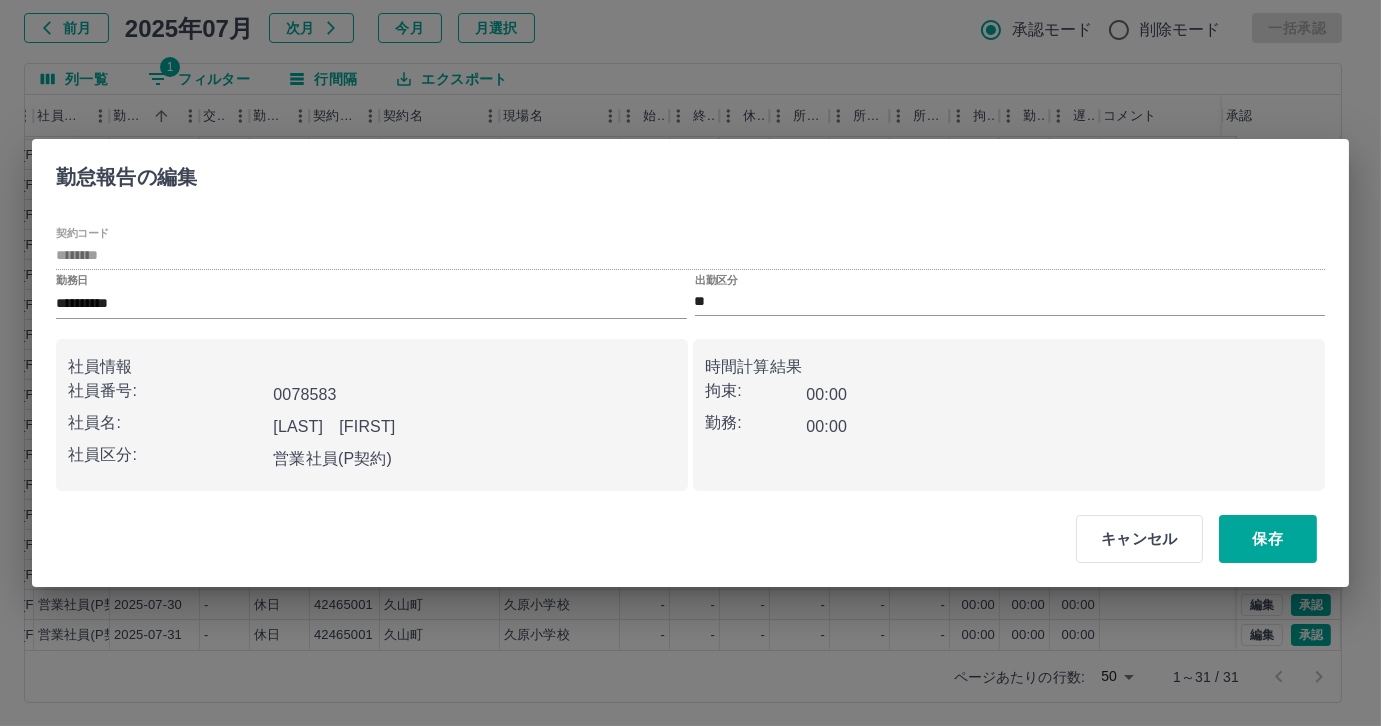 click on "**" at bounding box center (1010, 302) 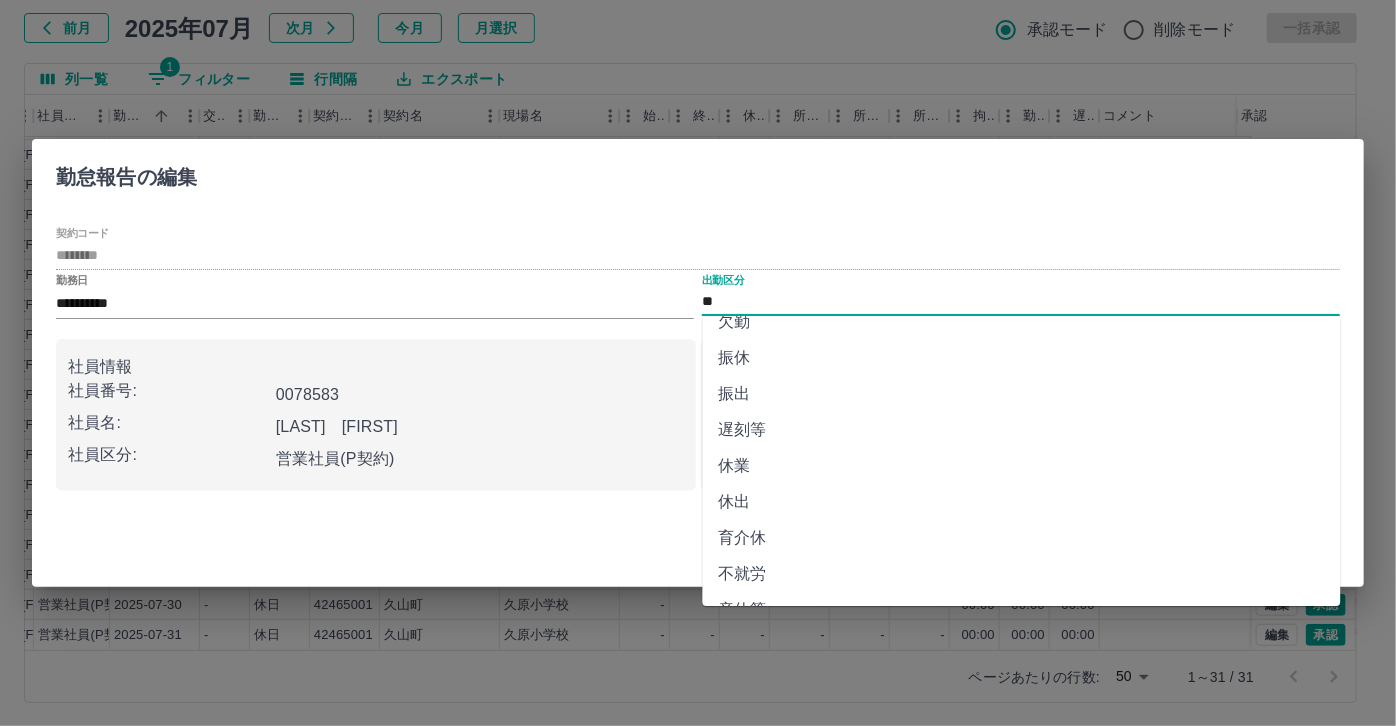 scroll, scrollTop: 181, scrollLeft: 0, axis: vertical 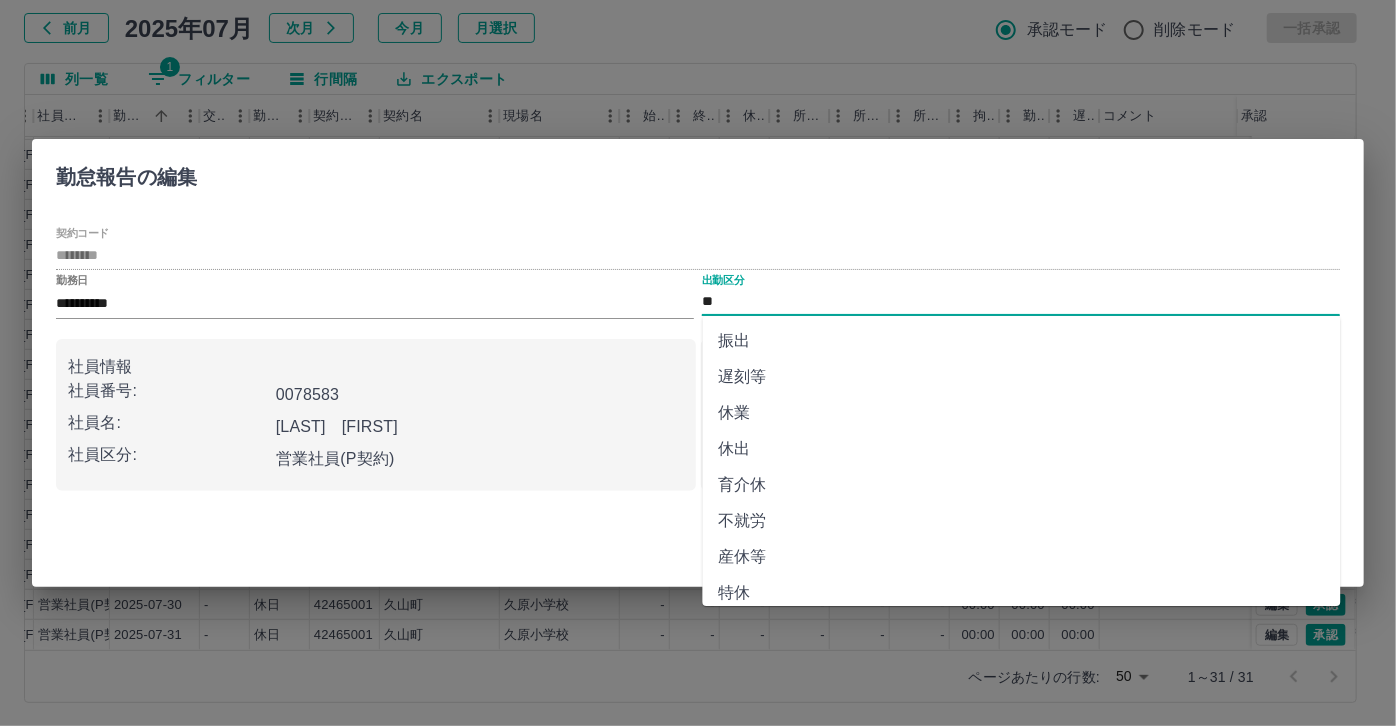 click on "休業" at bounding box center (1022, 413) 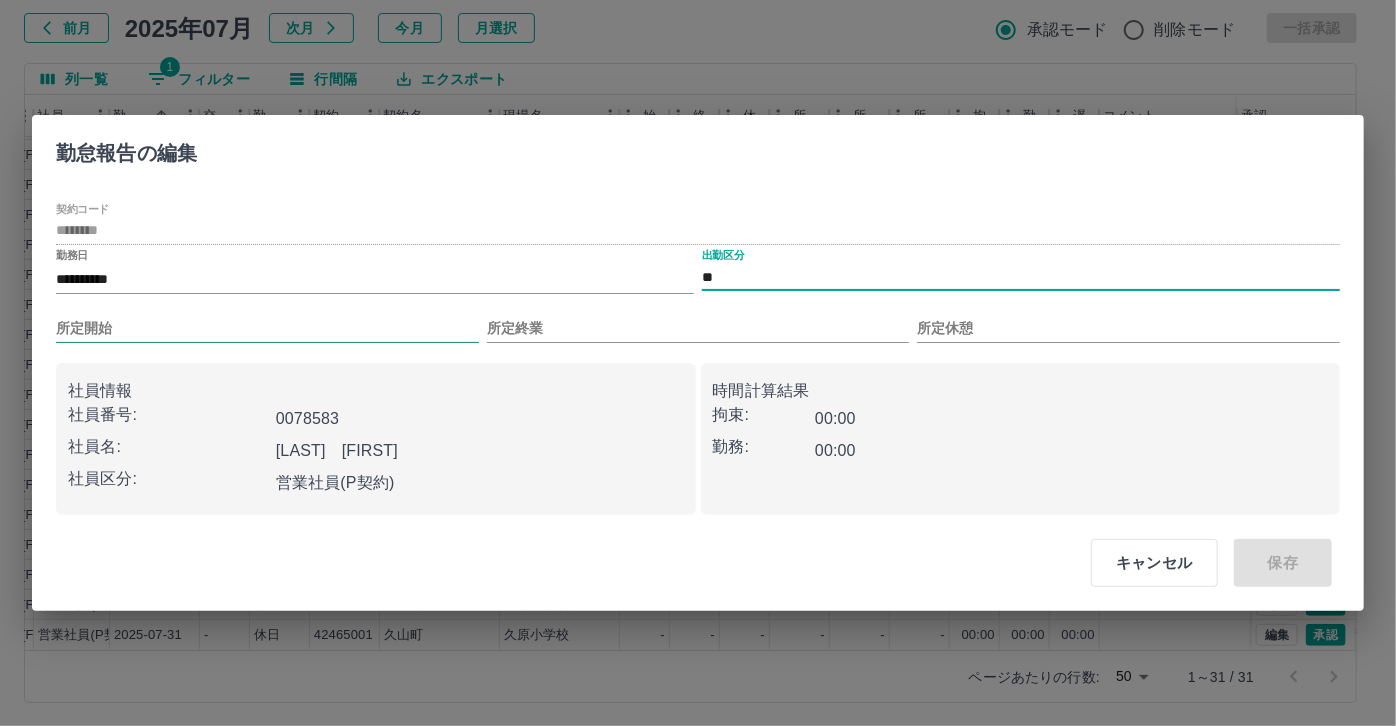 click on "所定開始" at bounding box center (267, 328) 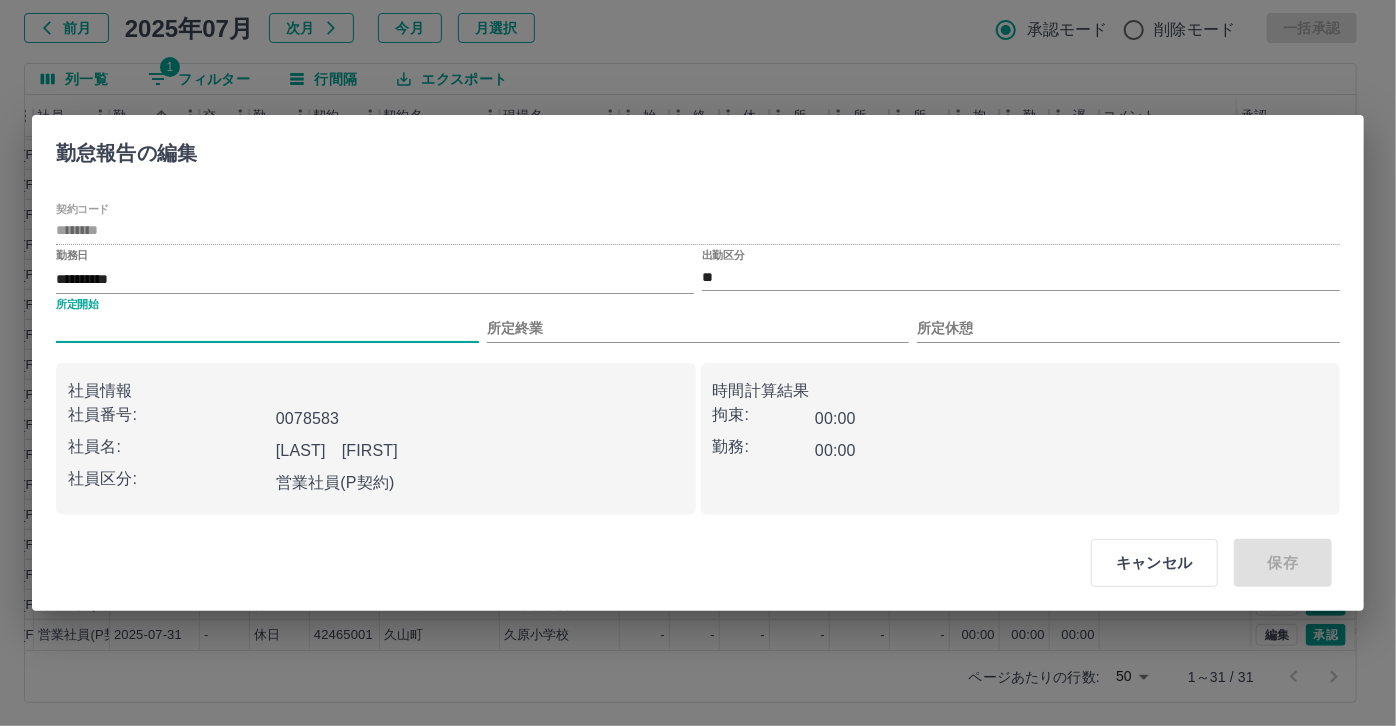 type on "***" 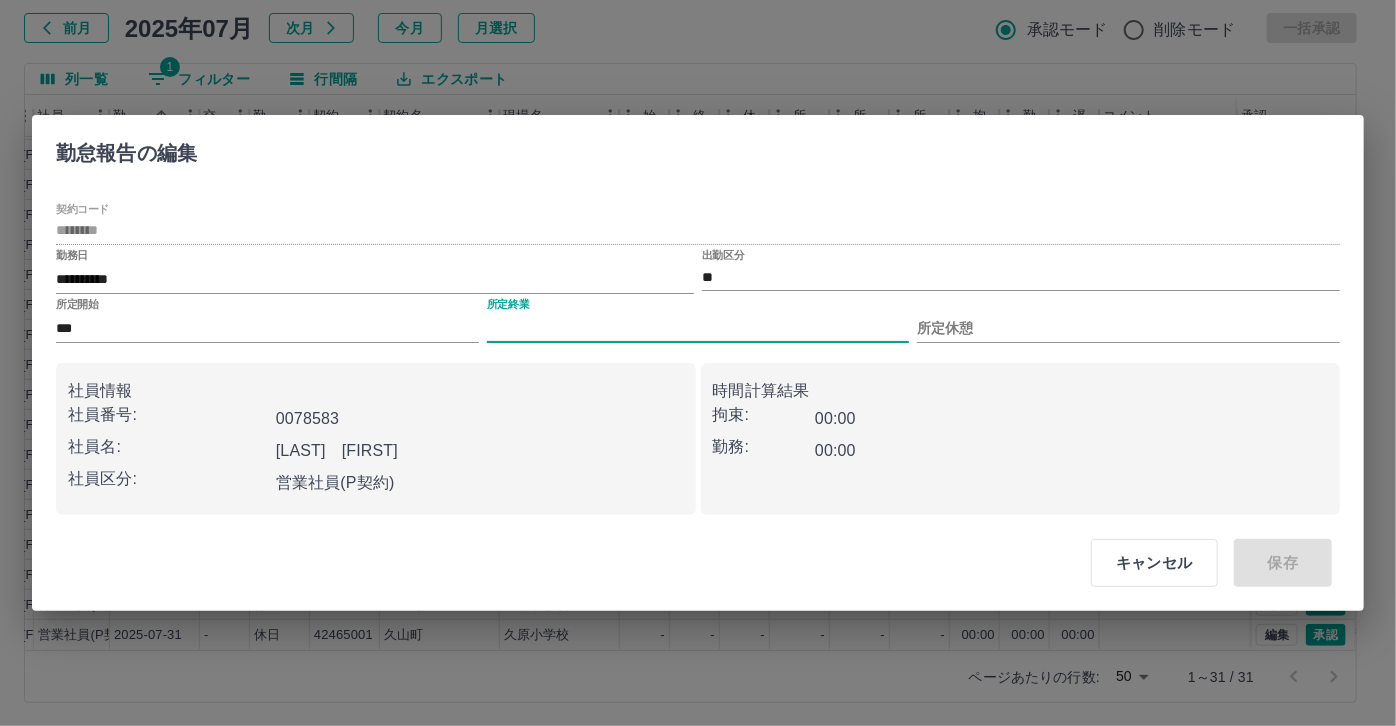 click on "所定終業" at bounding box center (698, 328) 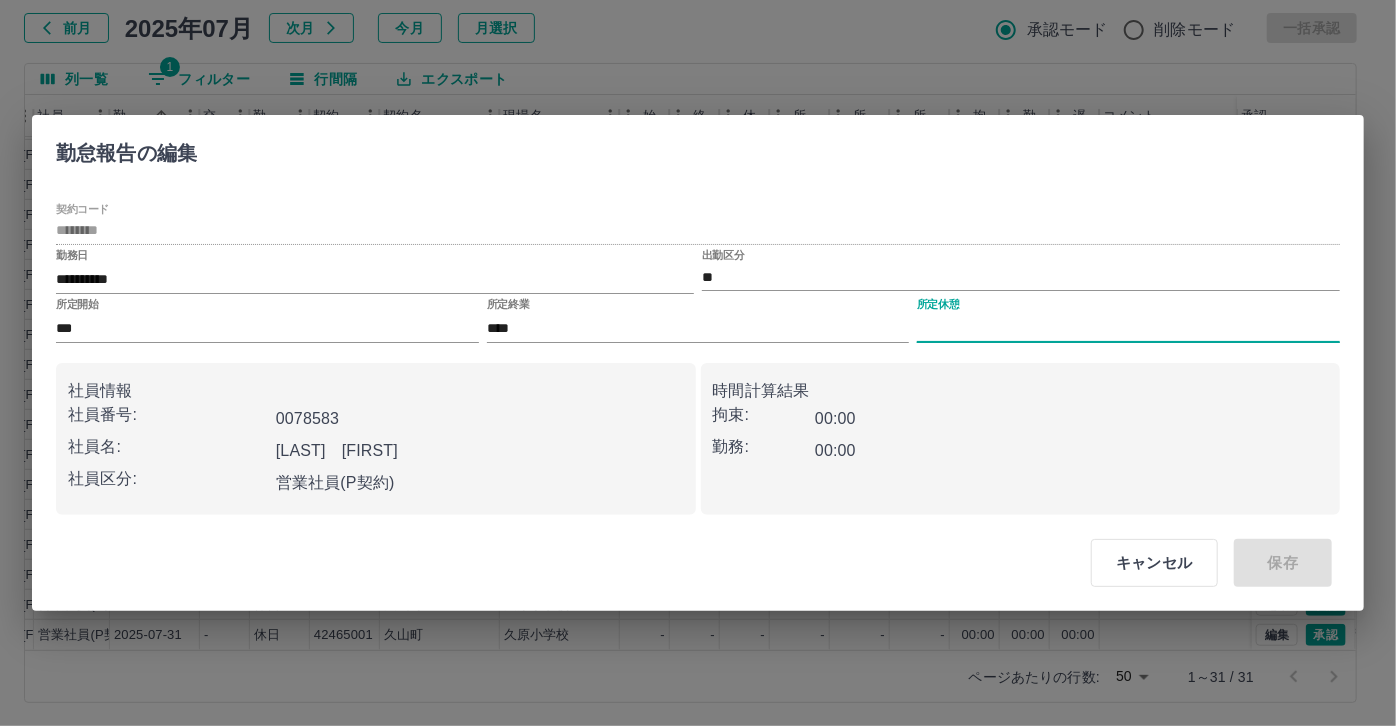 click on "所定休憩" at bounding box center (1128, 328) 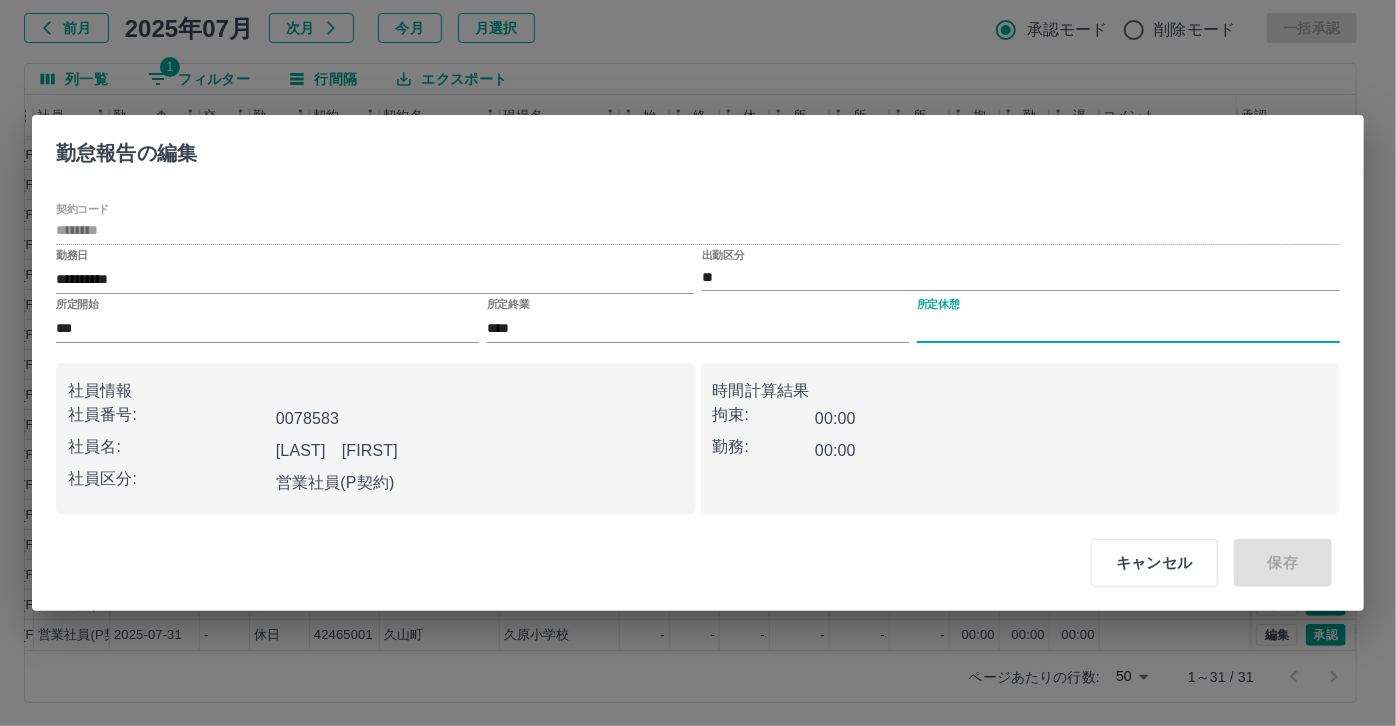 type on "****" 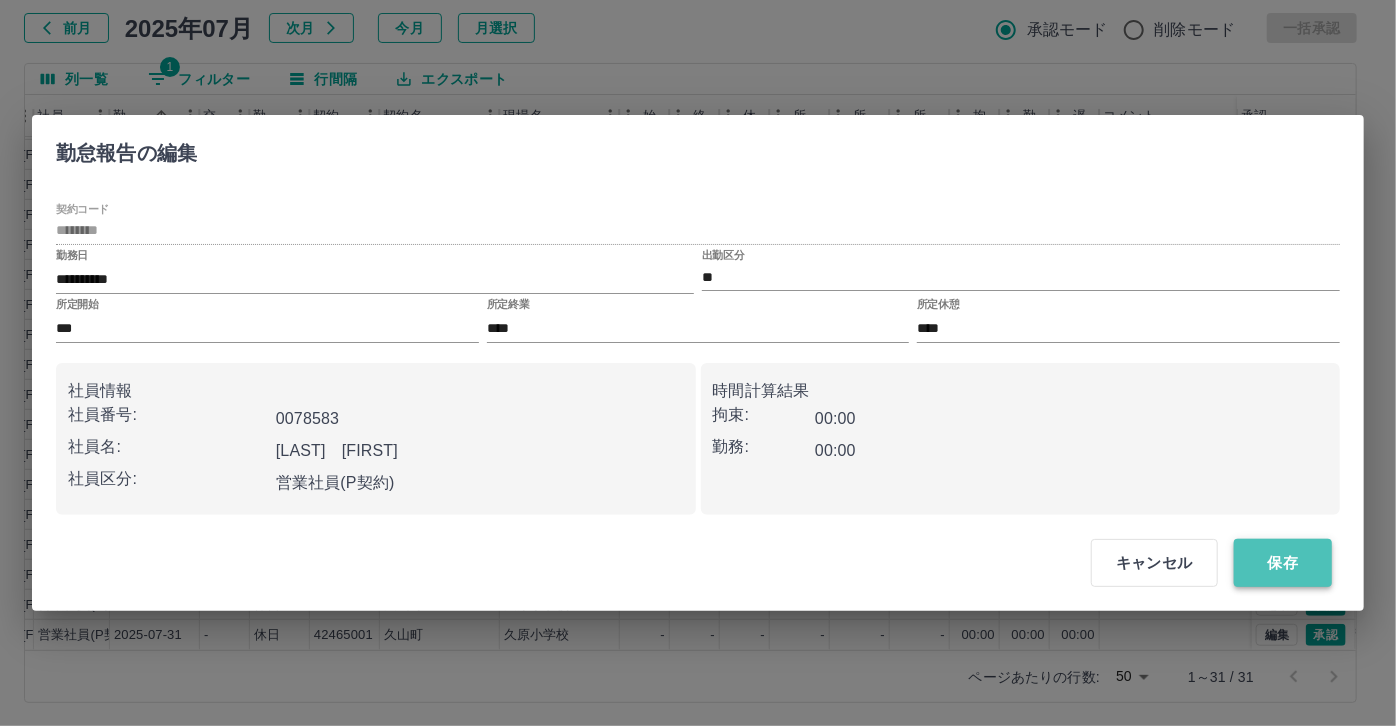 click on "保存" at bounding box center [1283, 563] 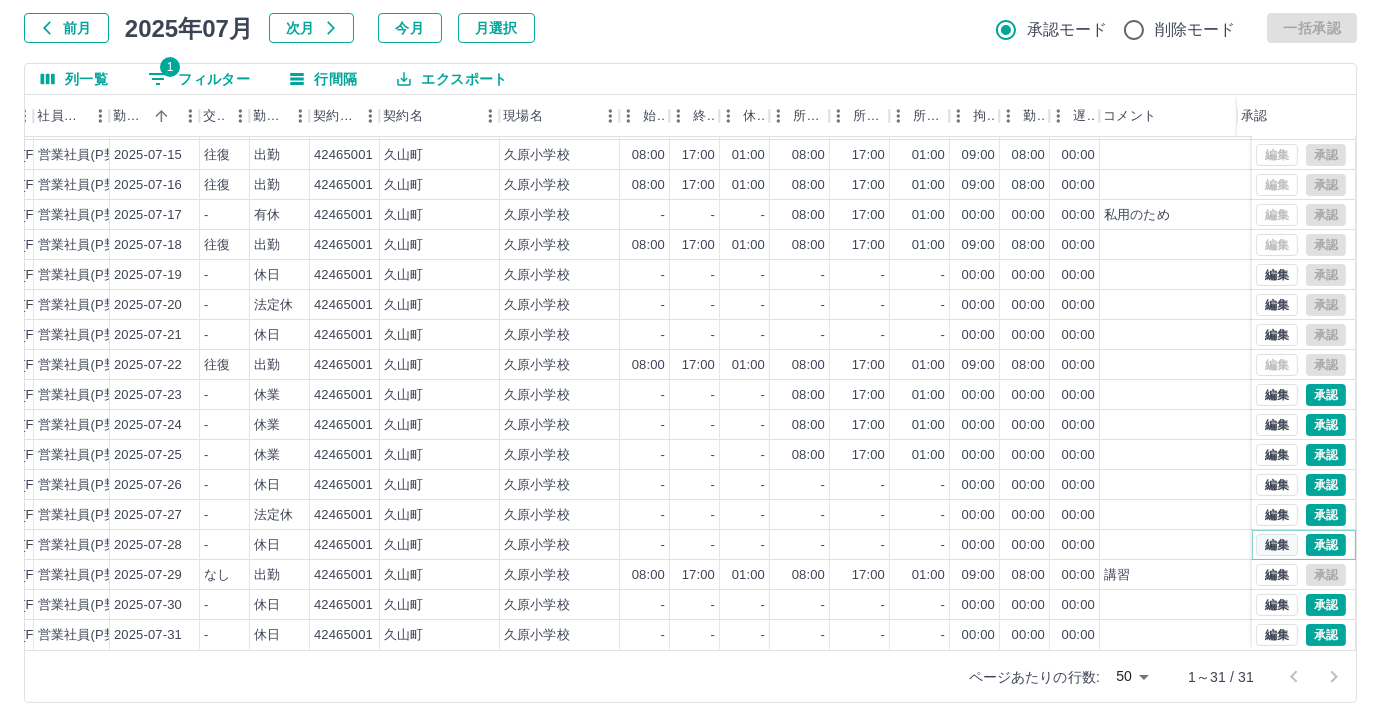 click on "編集" at bounding box center (1277, 545) 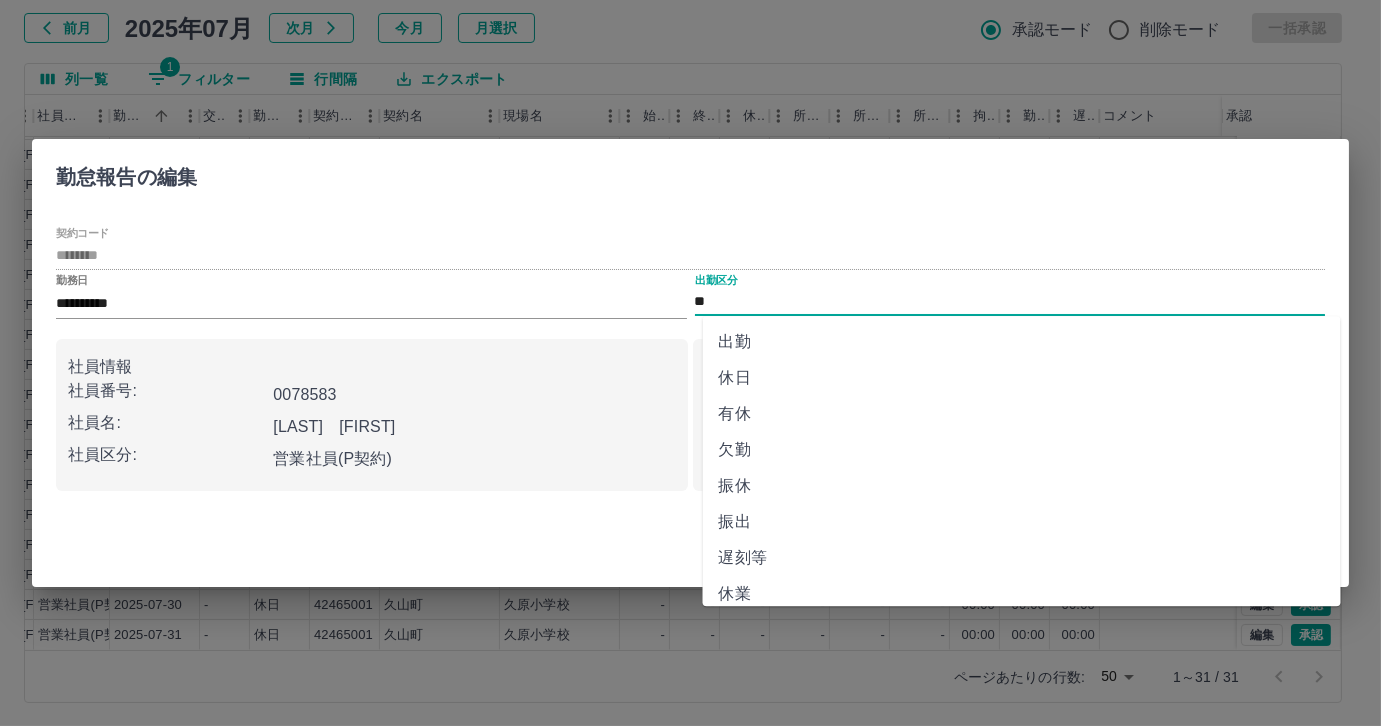 click on "**" at bounding box center (1010, 302) 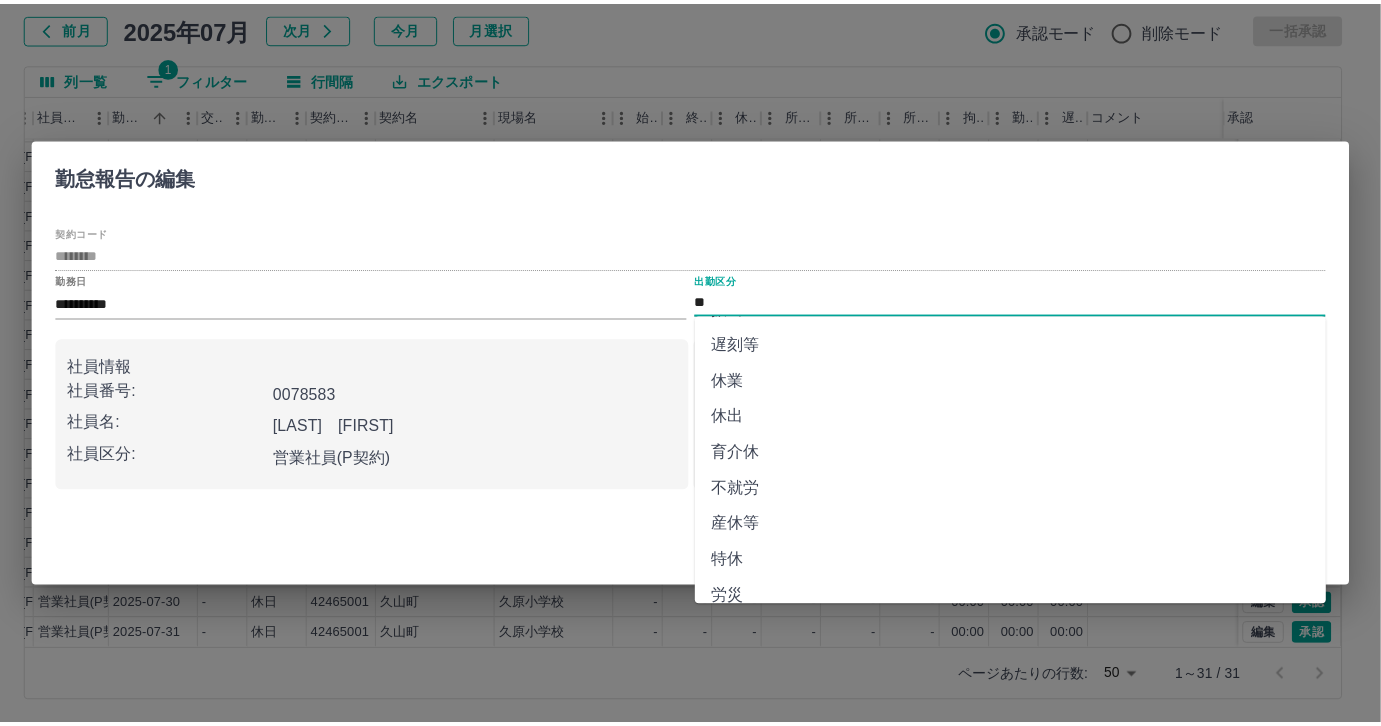scroll, scrollTop: 181, scrollLeft: 0, axis: vertical 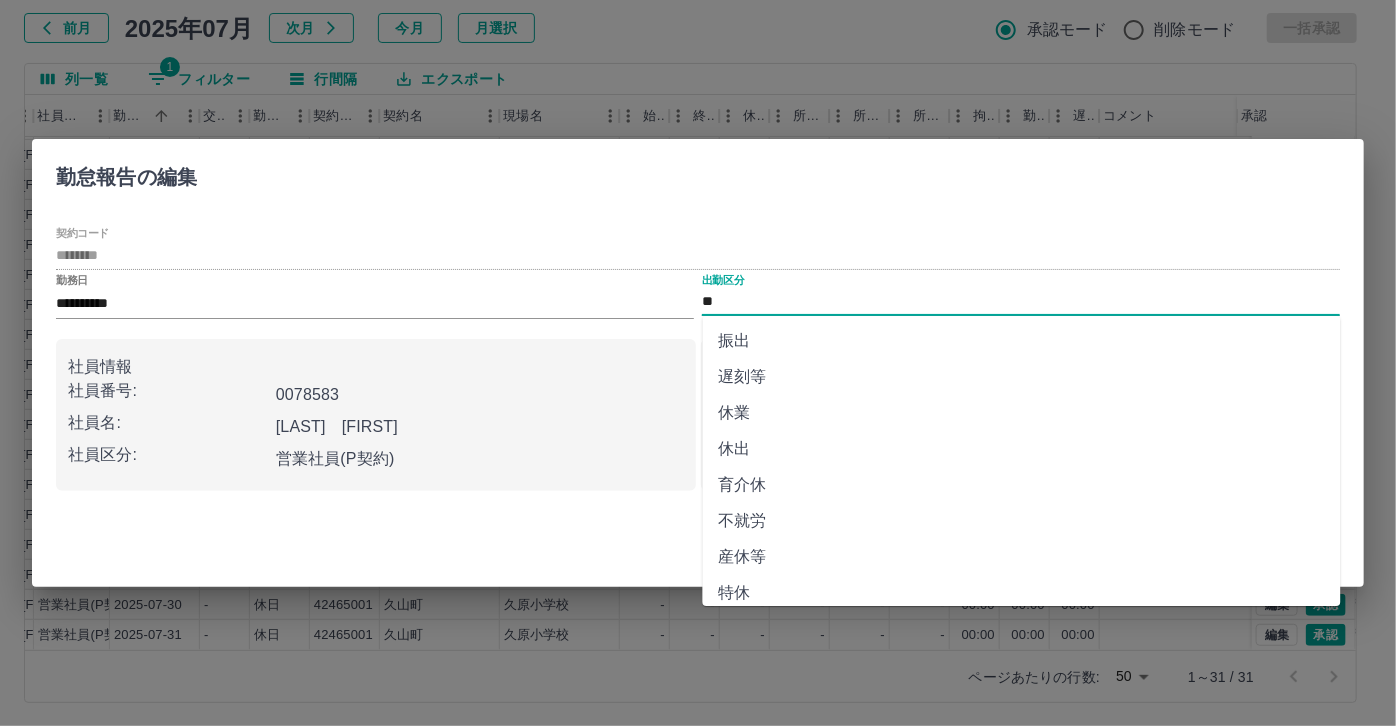 click on "休業" at bounding box center [1022, 413] 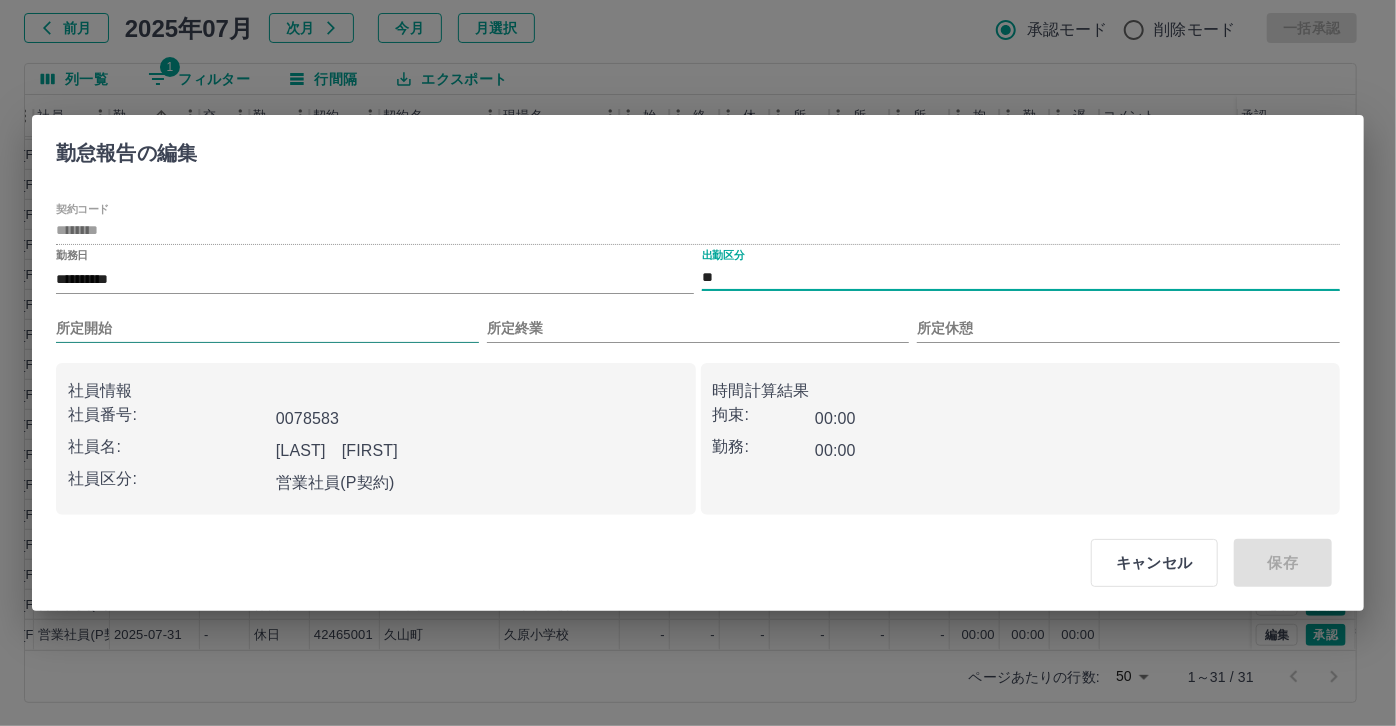 click on "所定開始" at bounding box center (267, 328) 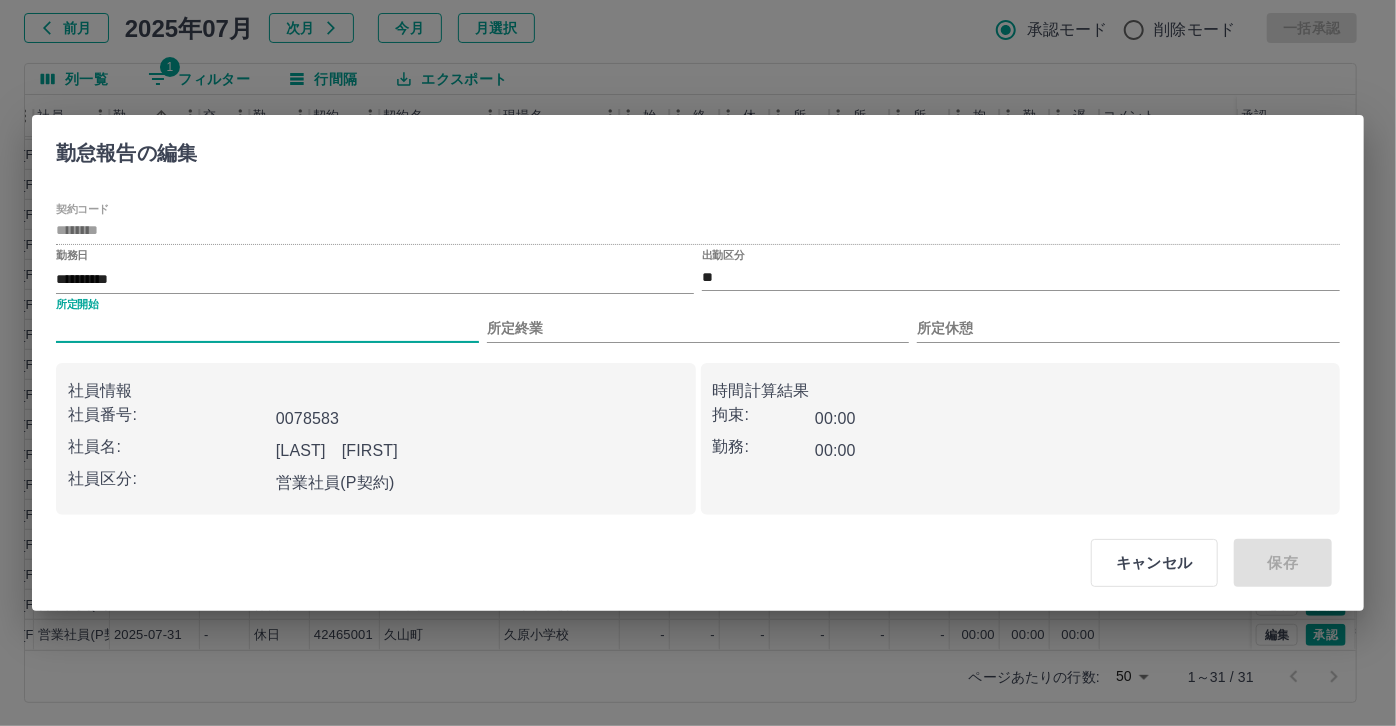 type on "***" 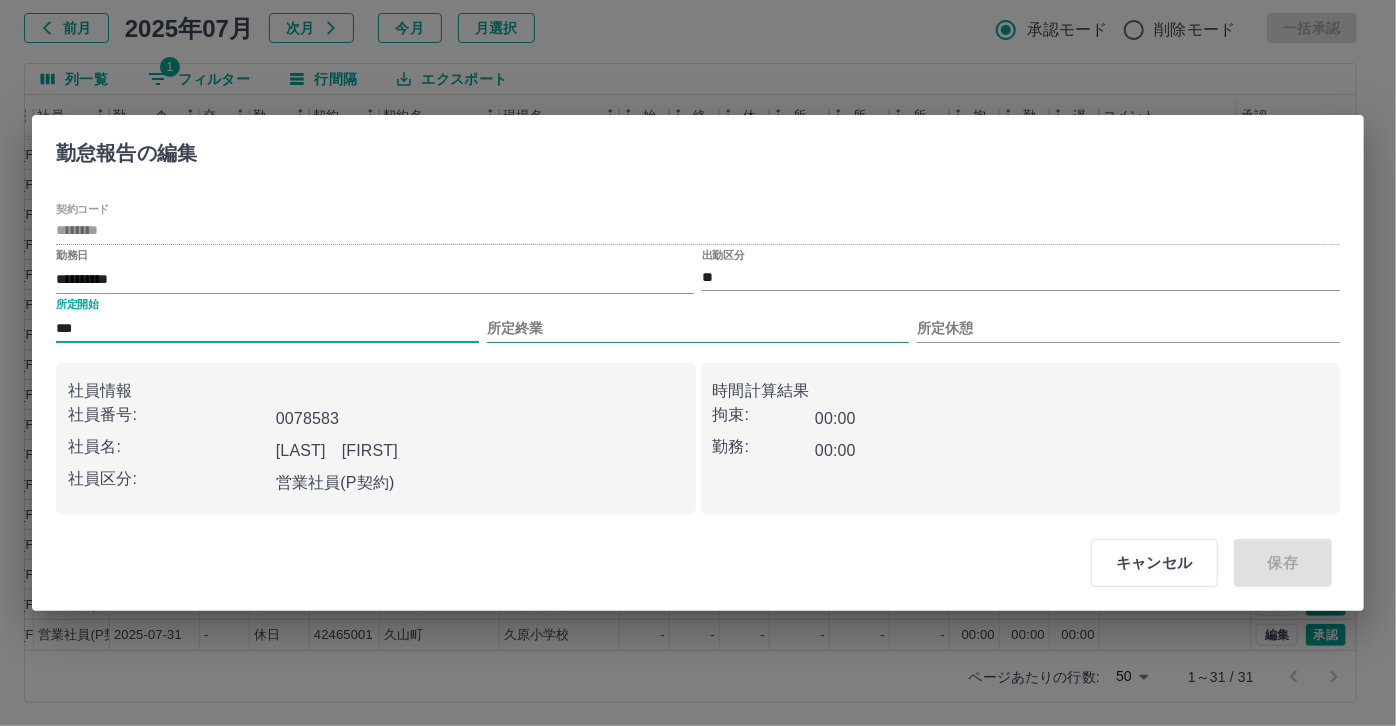 click on "所定終業" at bounding box center [698, 328] 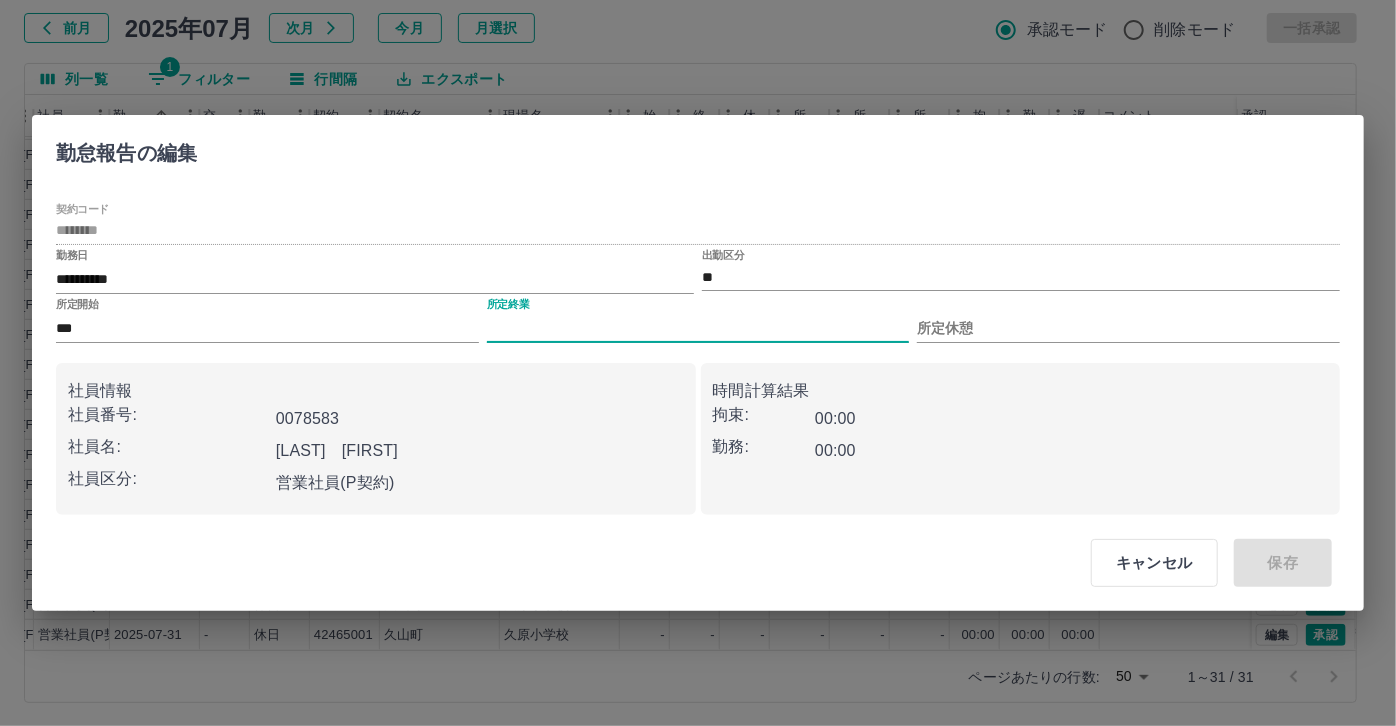 type on "****" 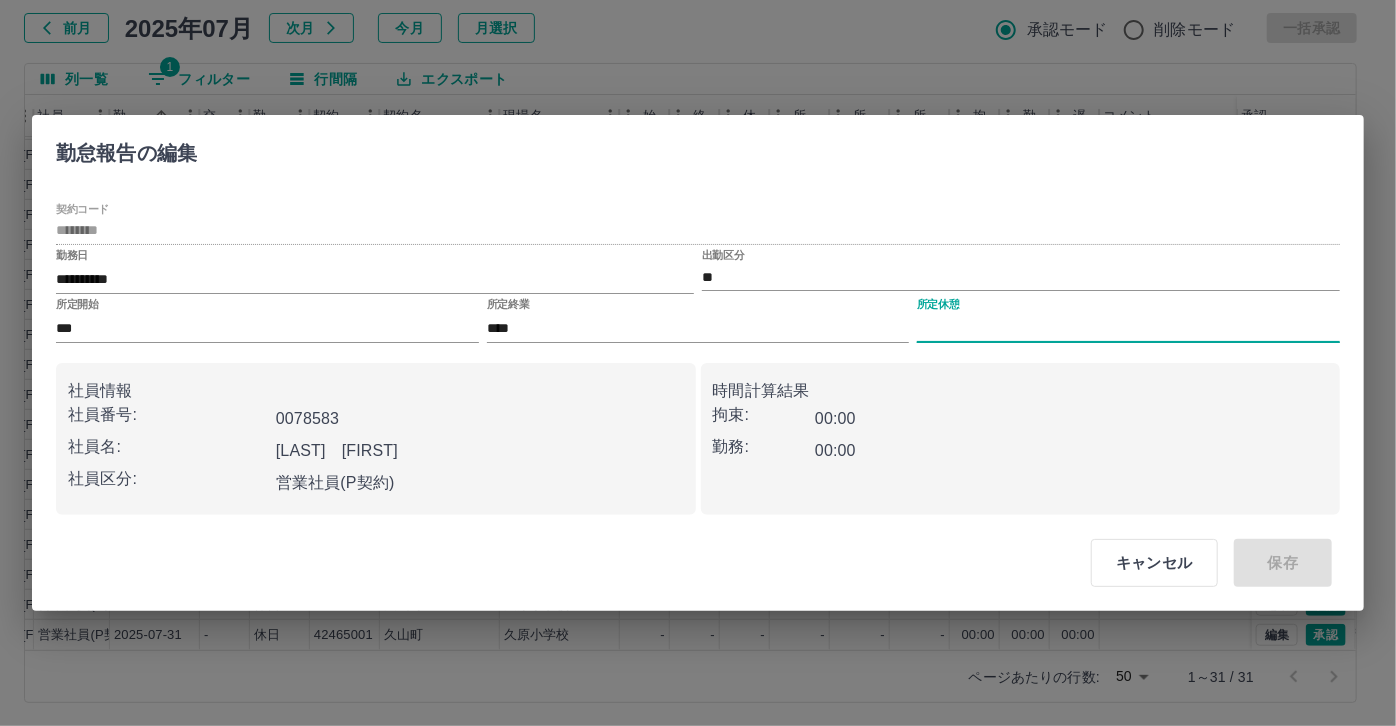 click on "所定休憩" at bounding box center [1128, 328] 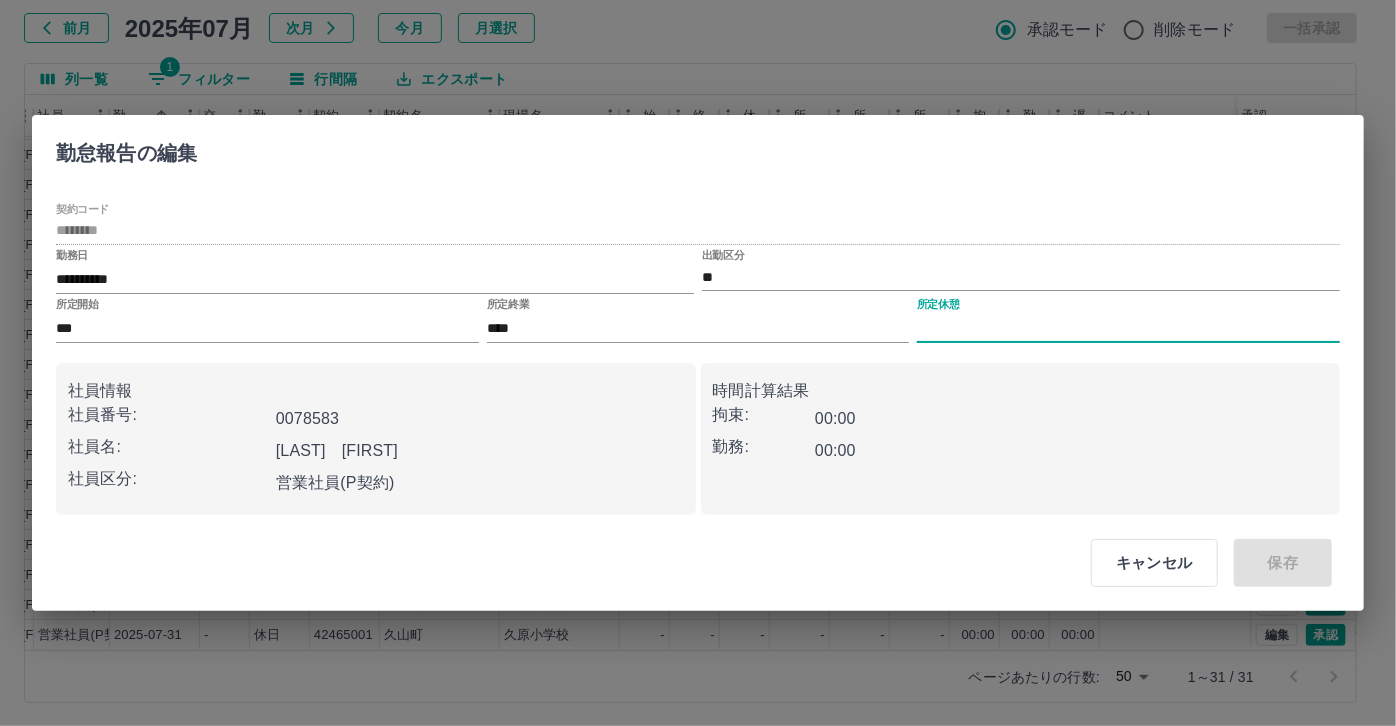 type on "****" 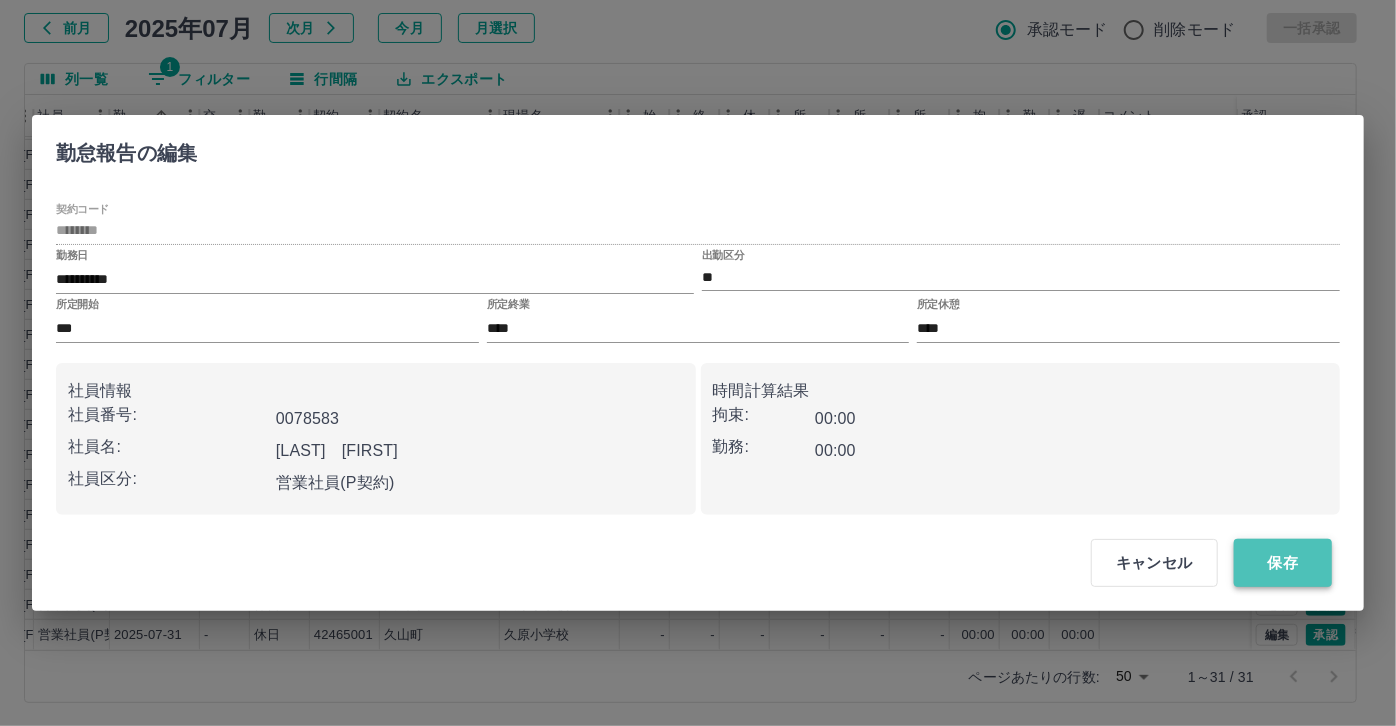 click on "保存" at bounding box center [1283, 563] 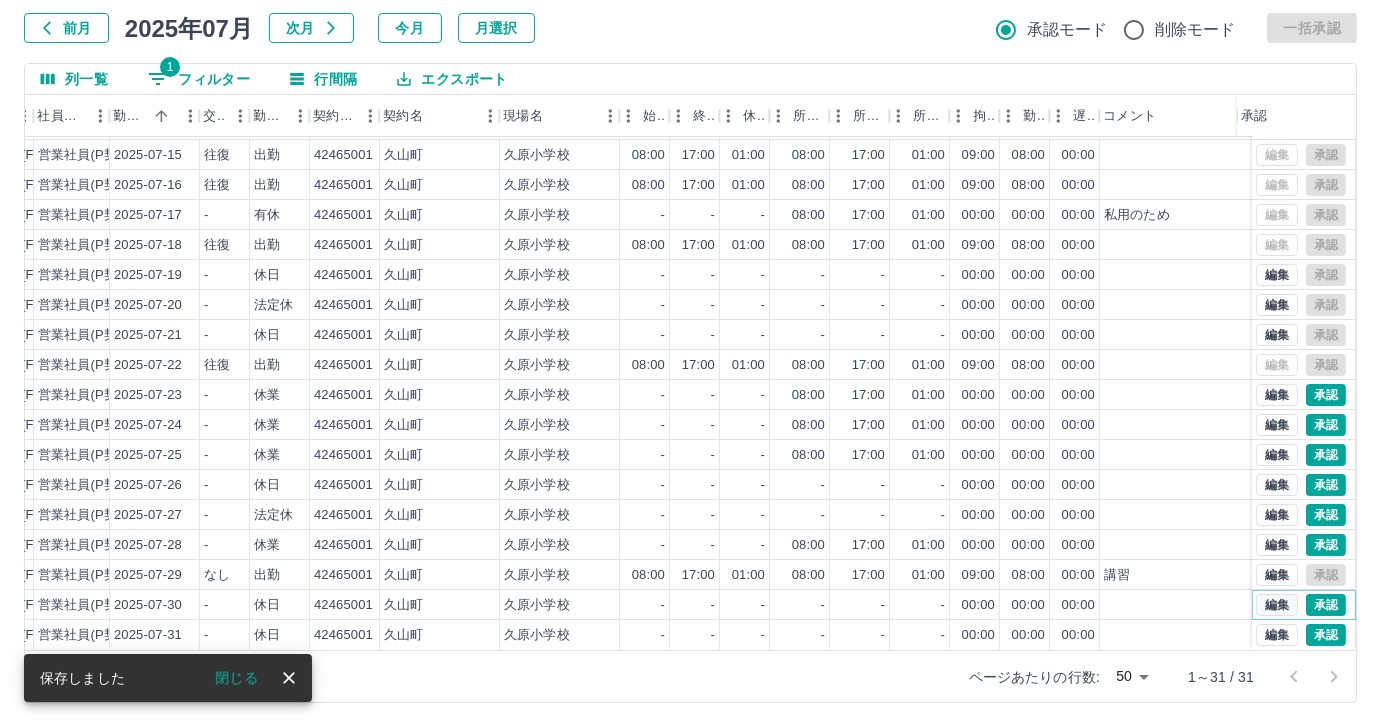click on "編集" at bounding box center (1277, 605) 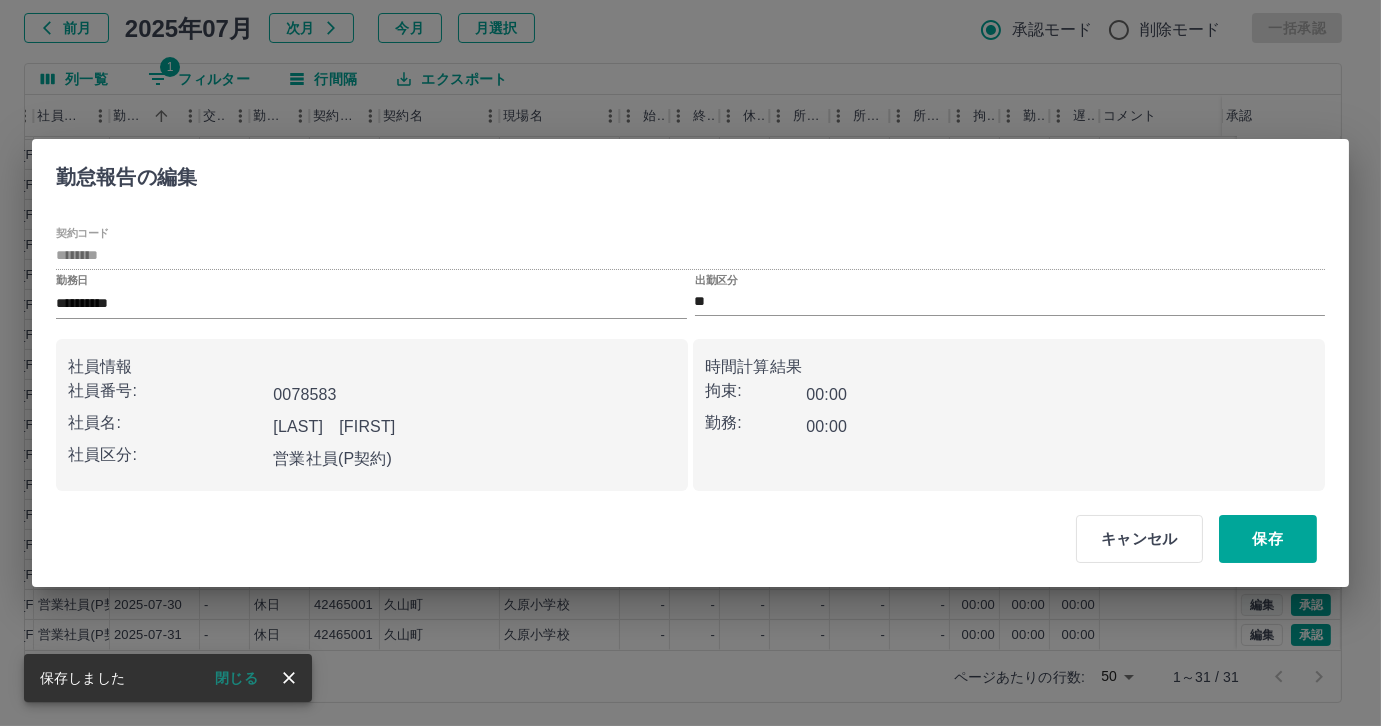click on "**" at bounding box center [1010, 302] 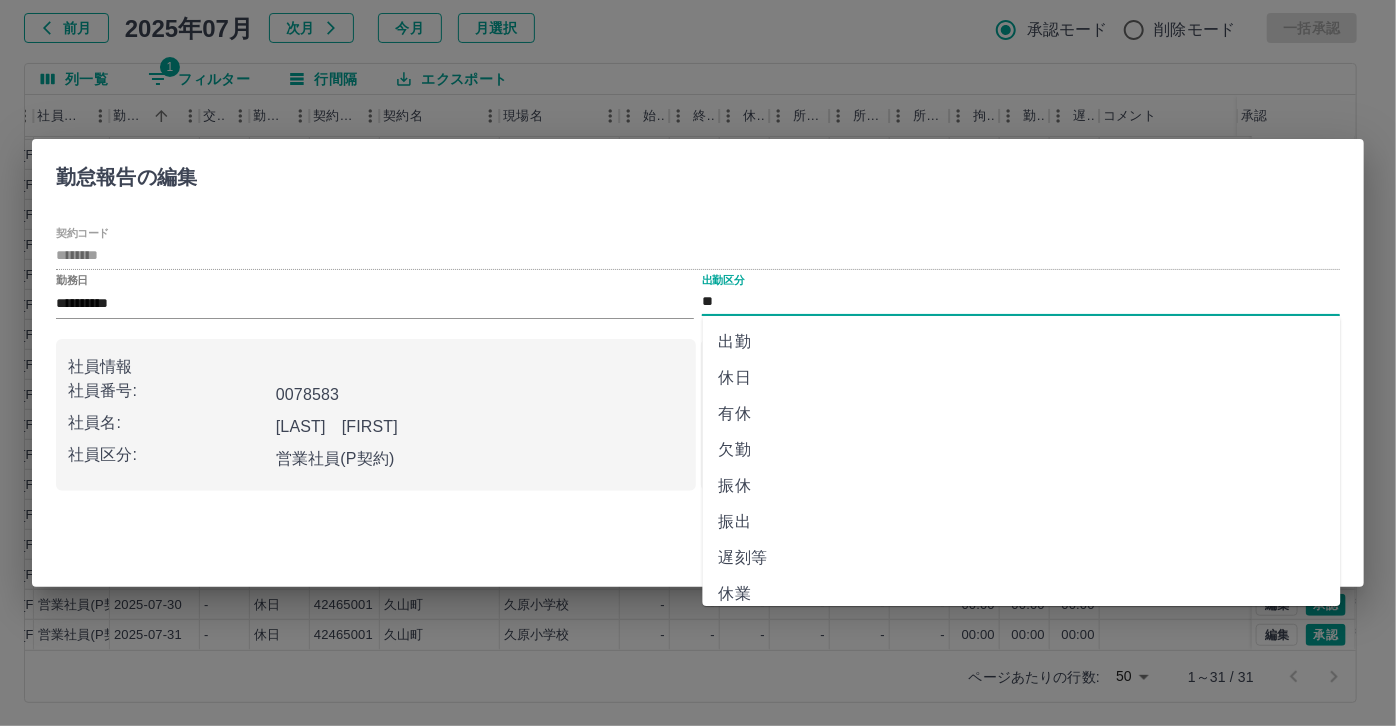 click on "休業" at bounding box center (1022, 594) 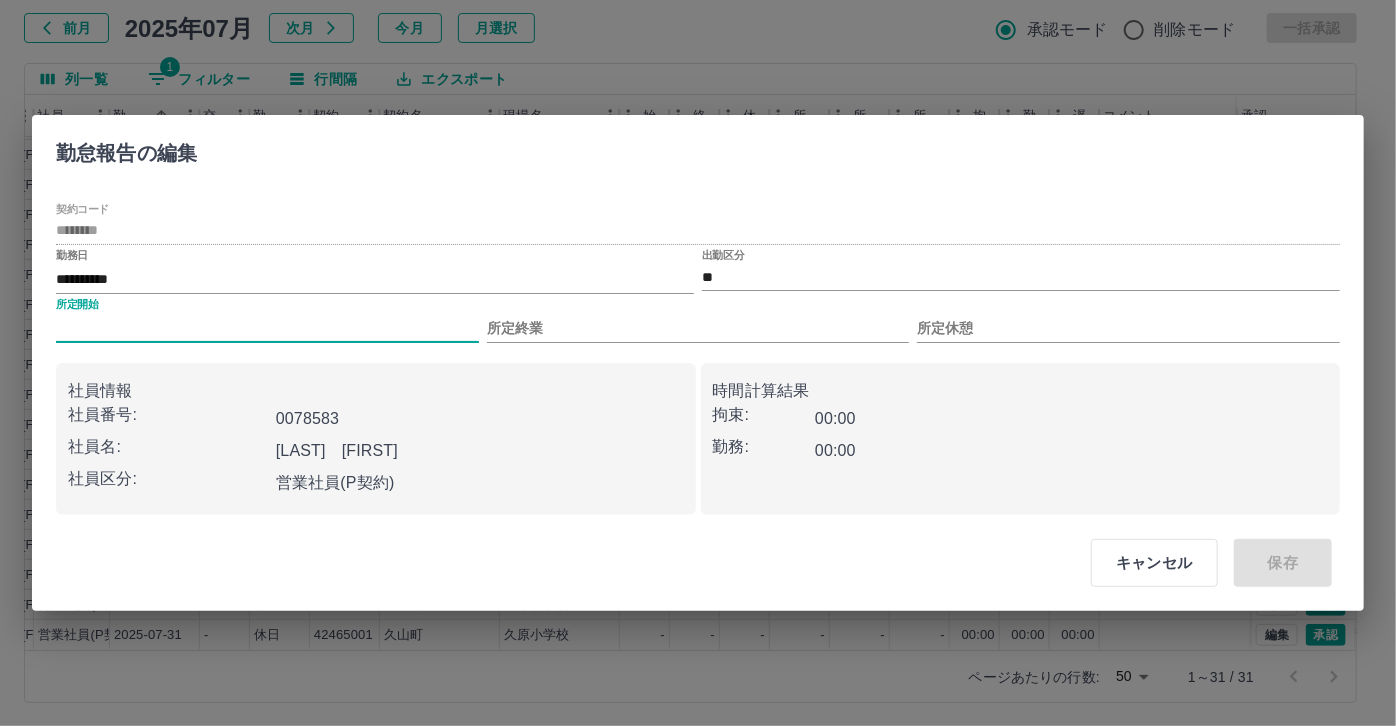 click on "所定開始" at bounding box center [267, 328] 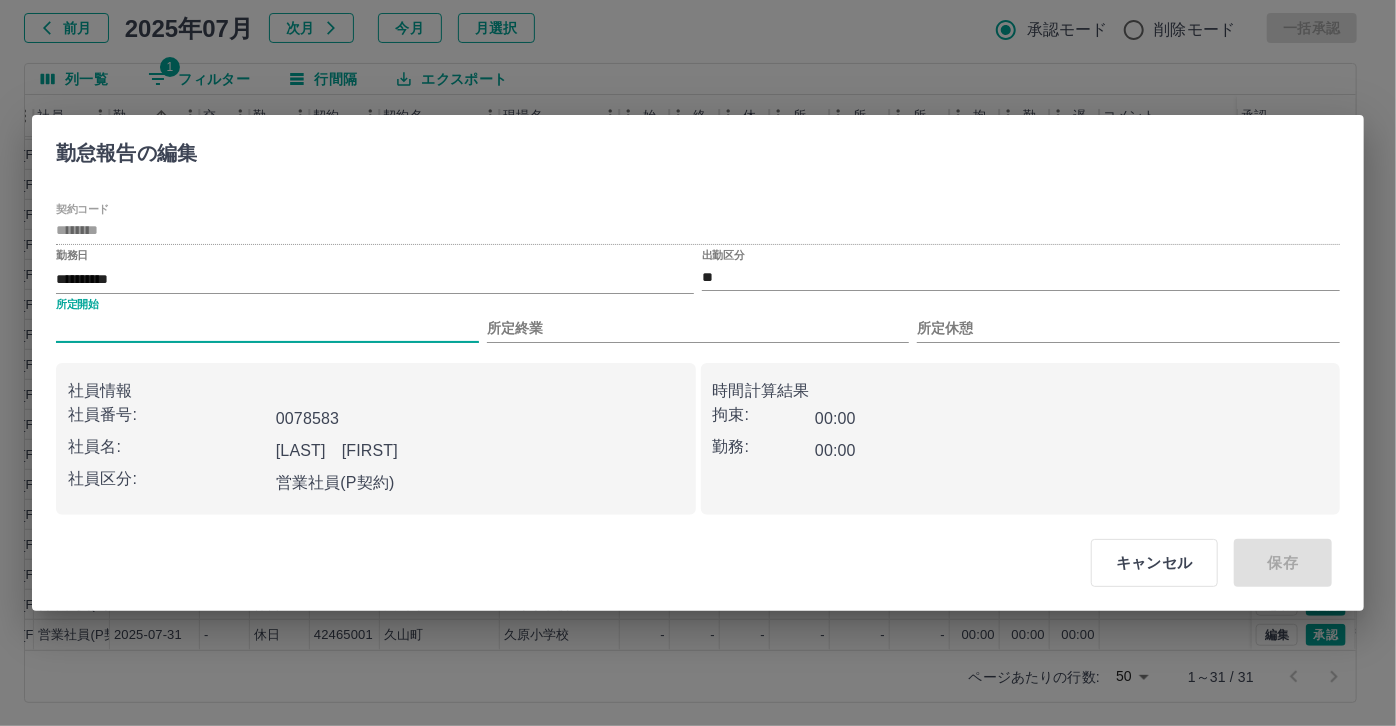 type on "***" 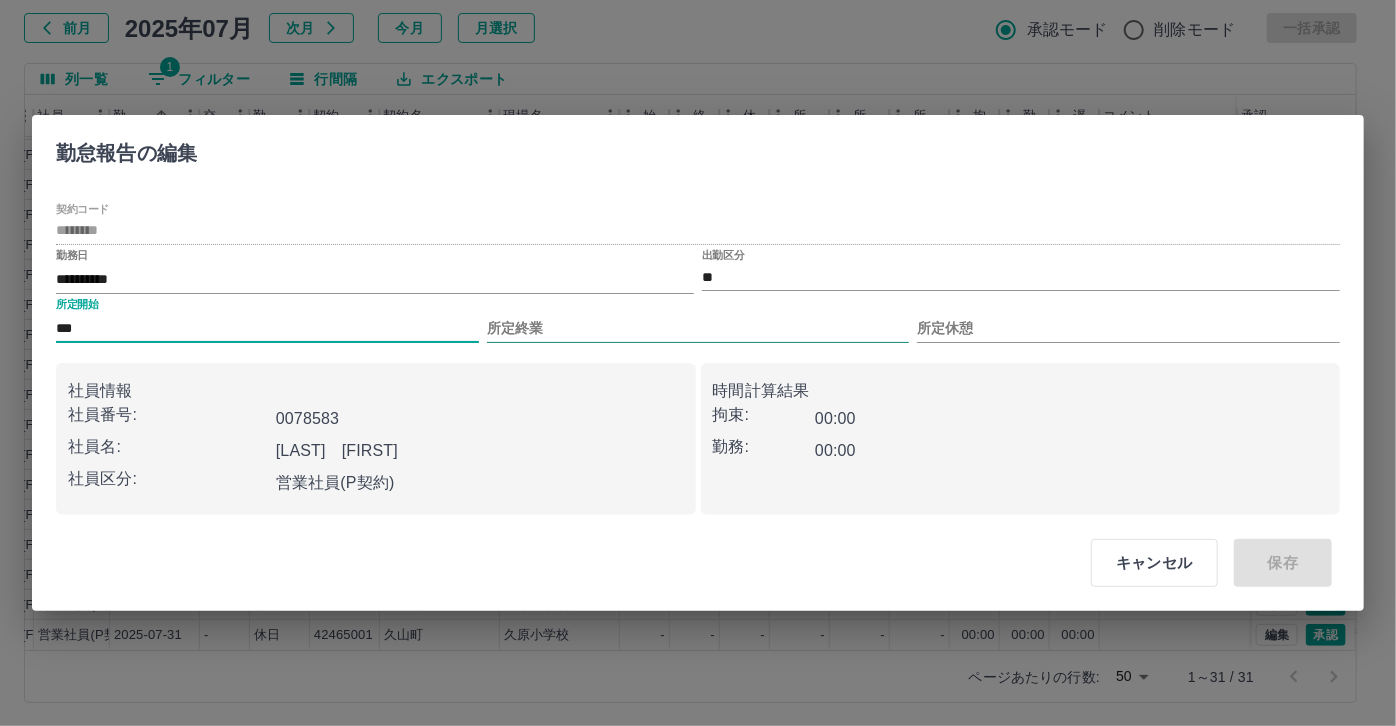 click on "所定終業" at bounding box center (698, 328) 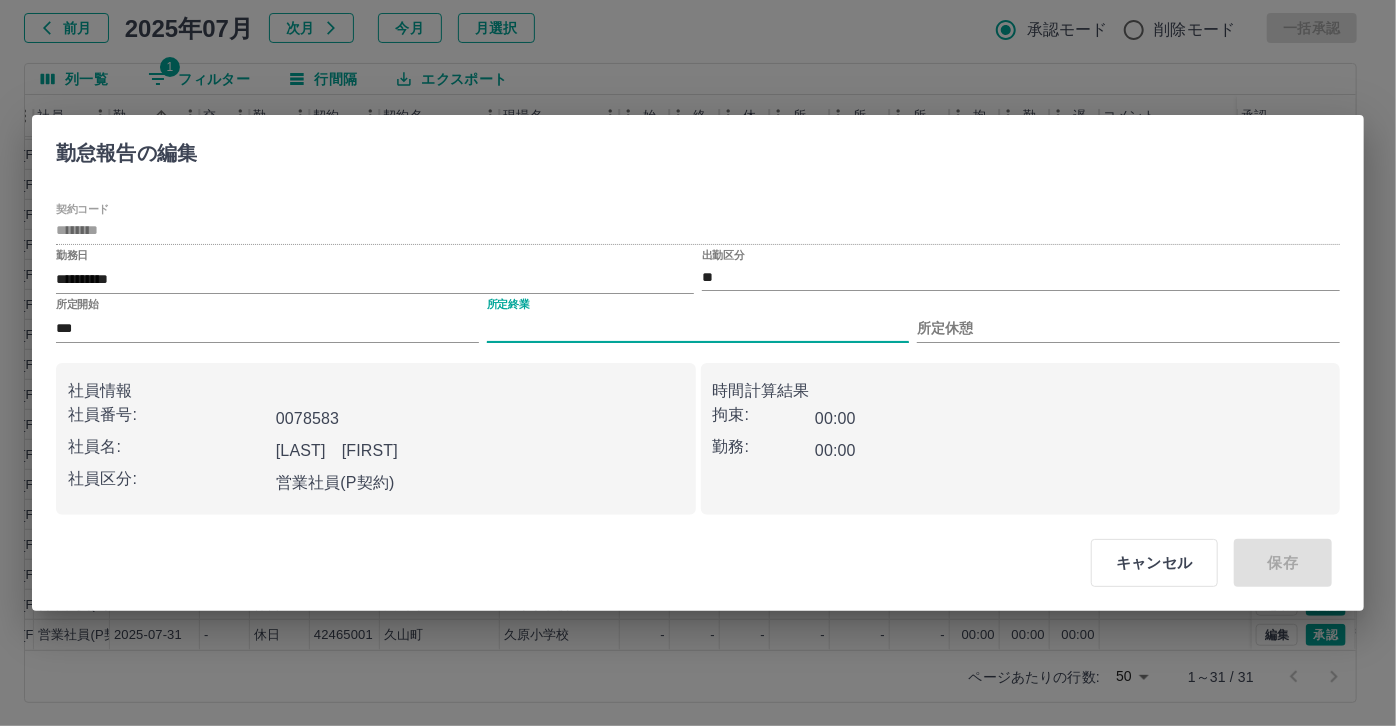 type on "****" 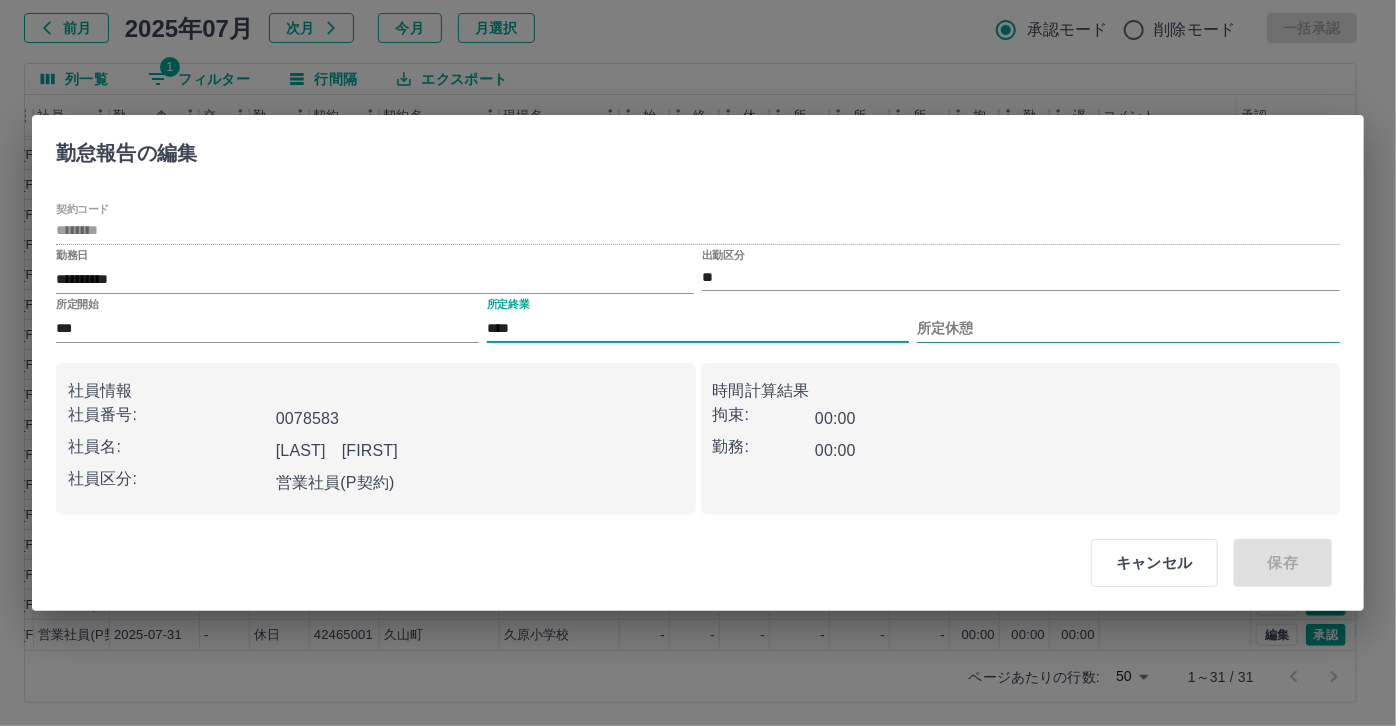 click on "所定休憩" at bounding box center [1128, 328] 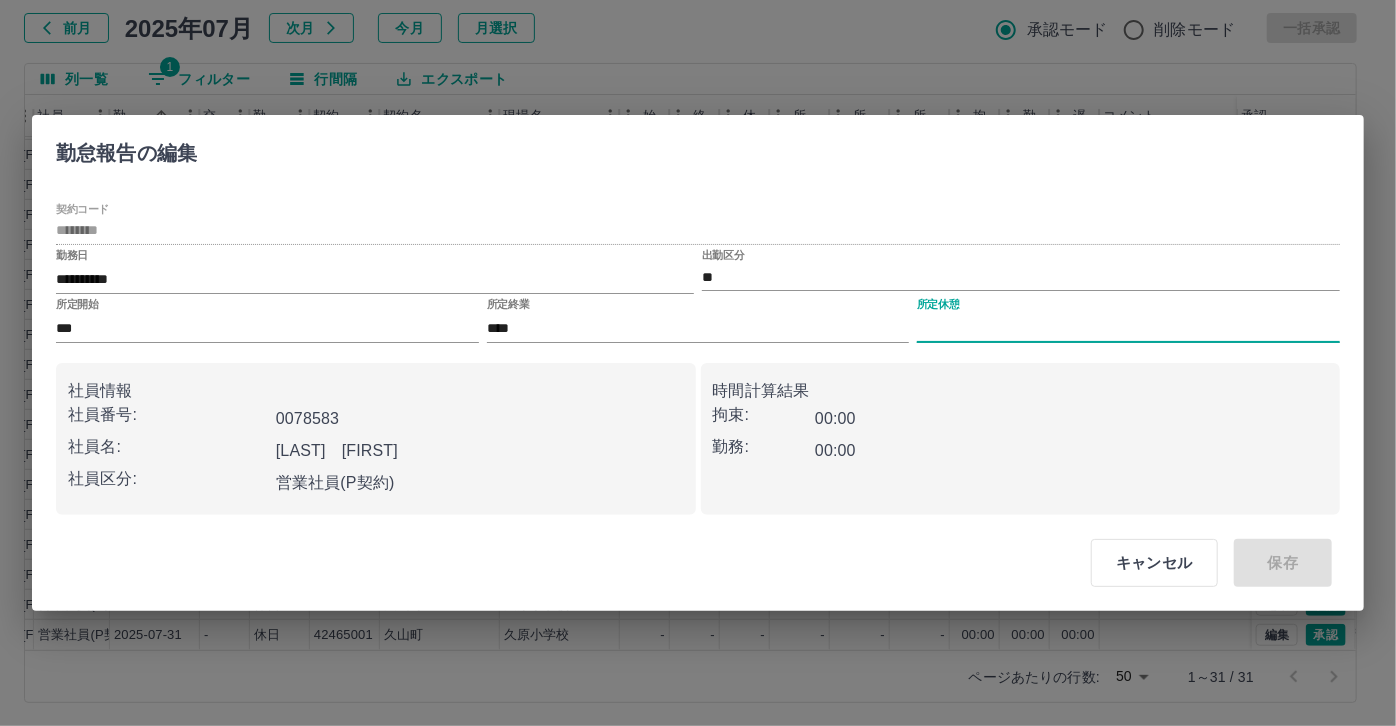 type on "****" 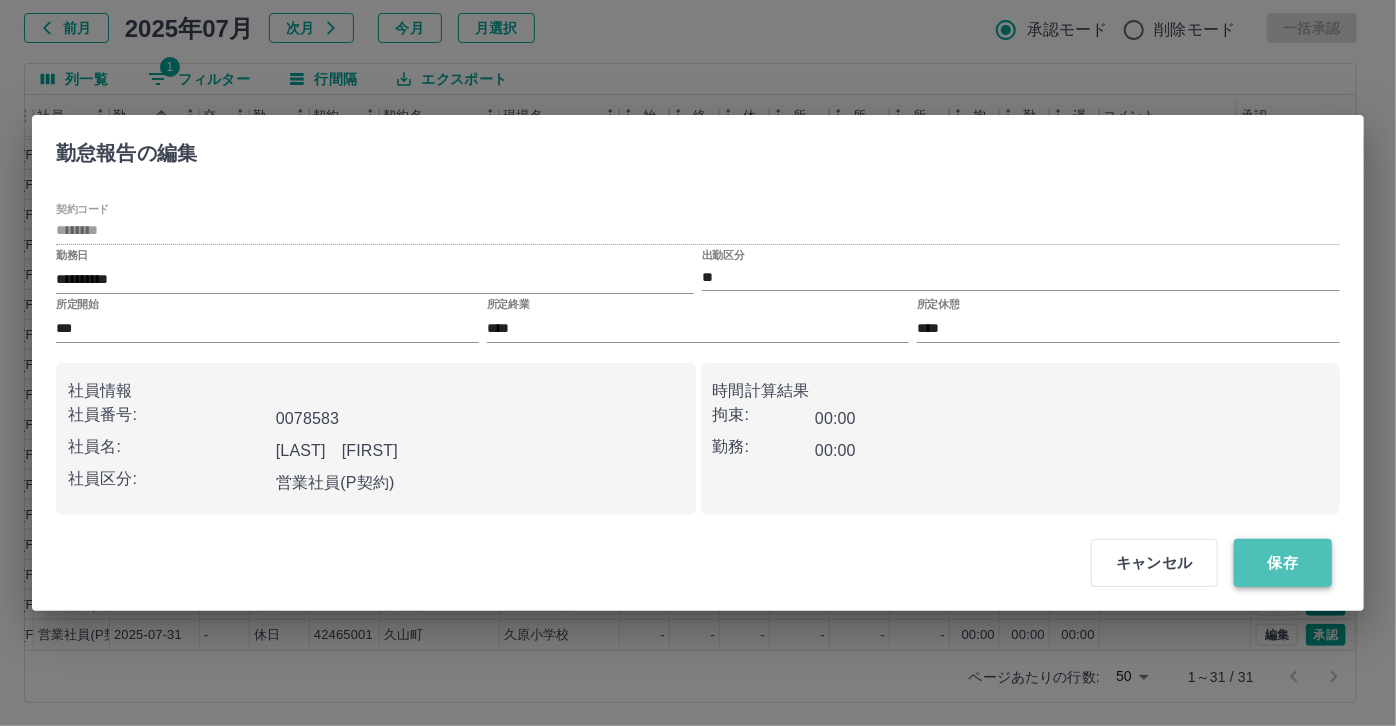 click on "保存" at bounding box center (1283, 563) 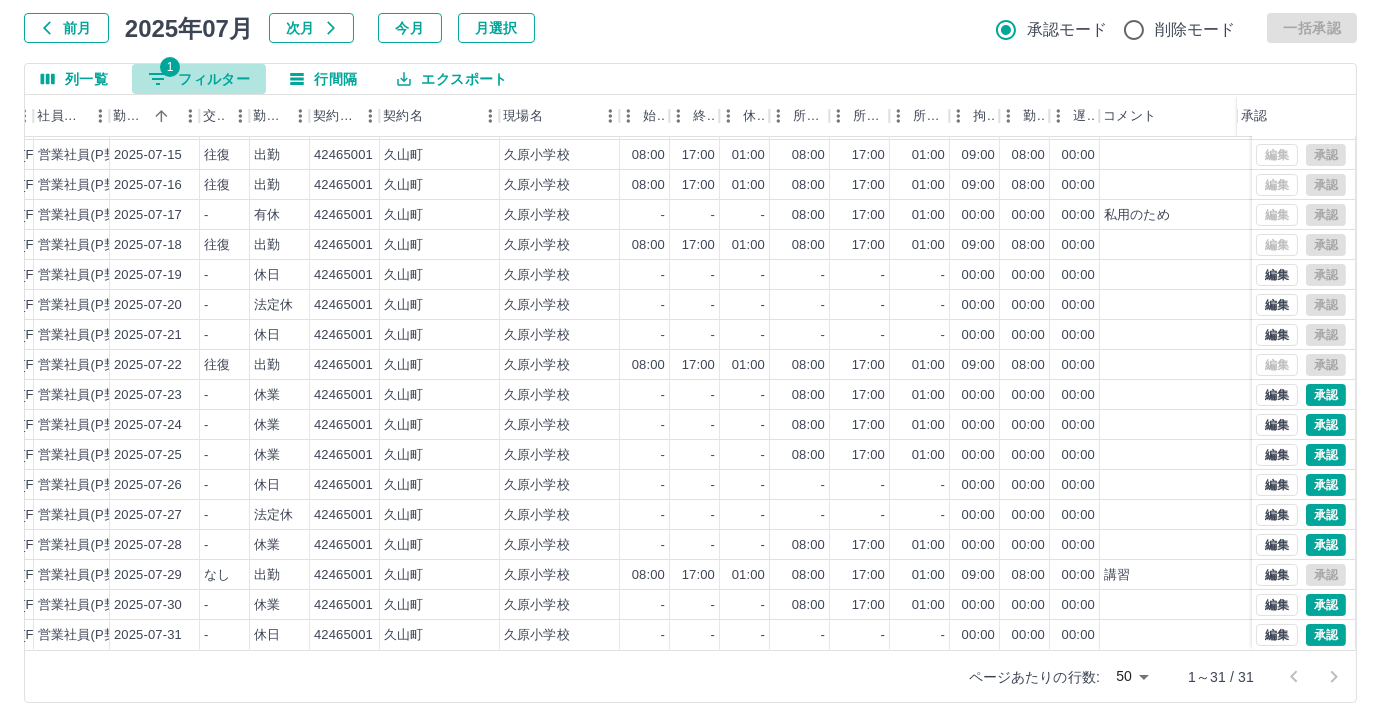 click on "1 フィルター" at bounding box center [199, 79] 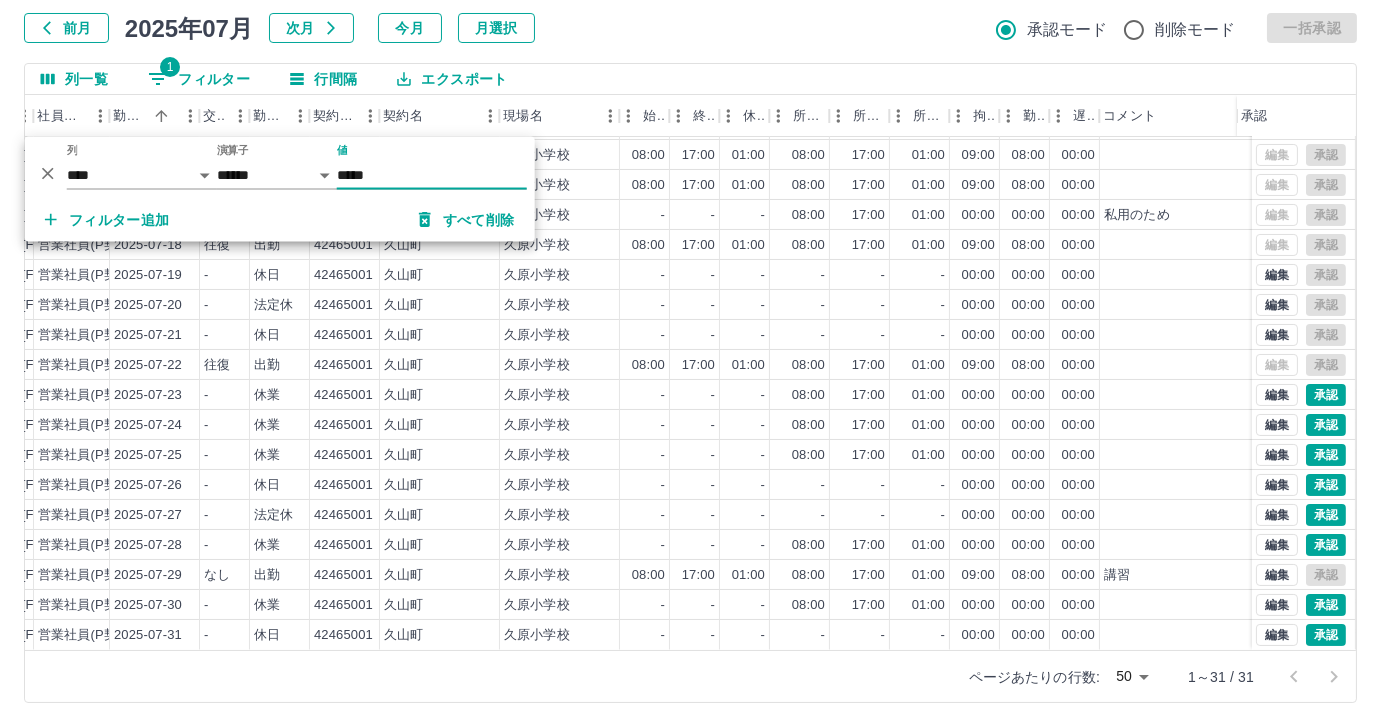click on "前月 2025年07月 次月 今月 月選択 承認モード 削除モード 一括承認" at bounding box center [690, 28] 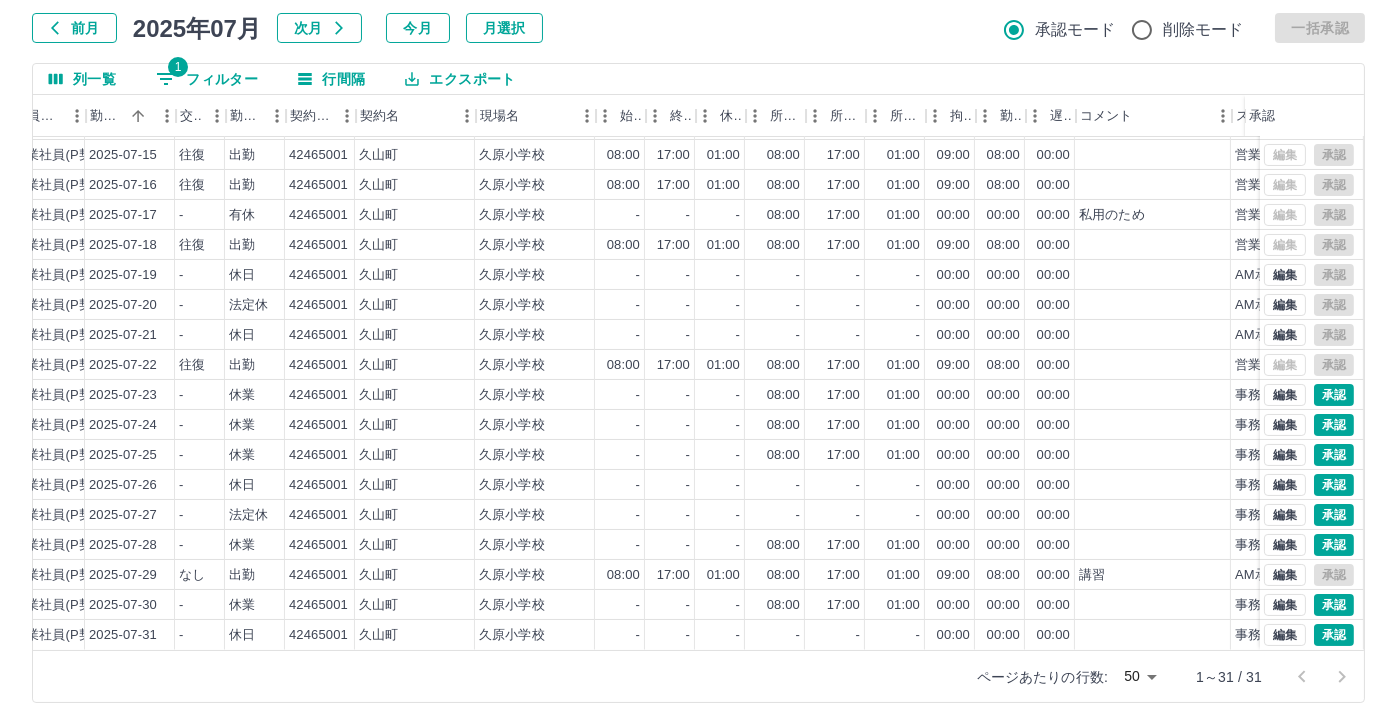 scroll, scrollTop: 431, scrollLeft: 322, axis: both 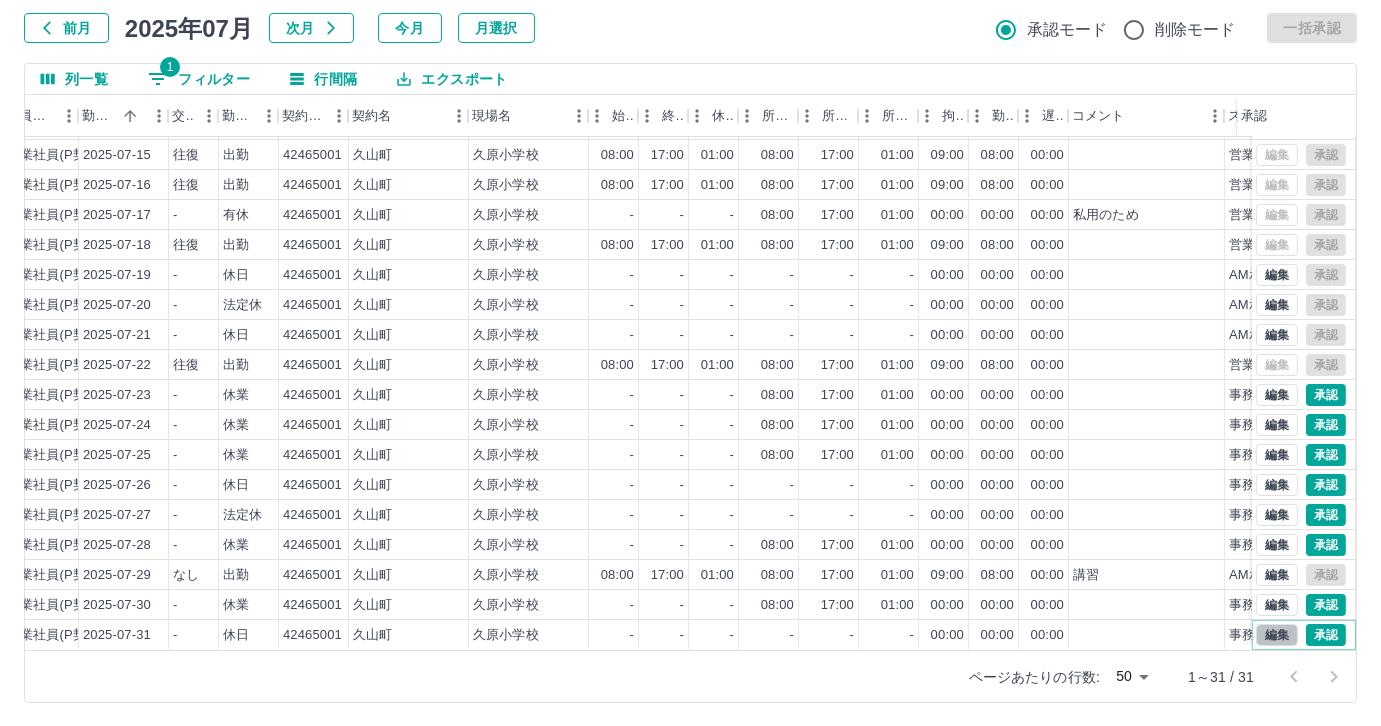 click on "編集" at bounding box center [1277, 635] 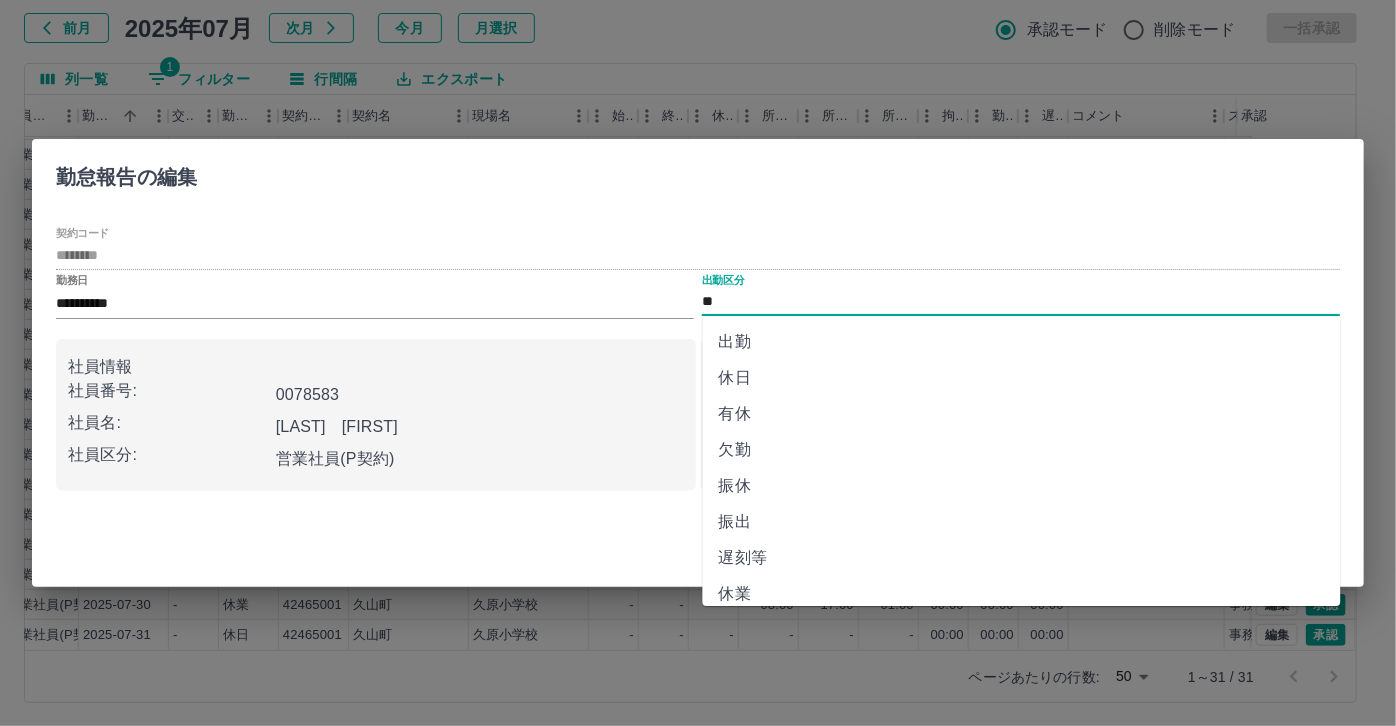 click on "**" at bounding box center (1021, 302) 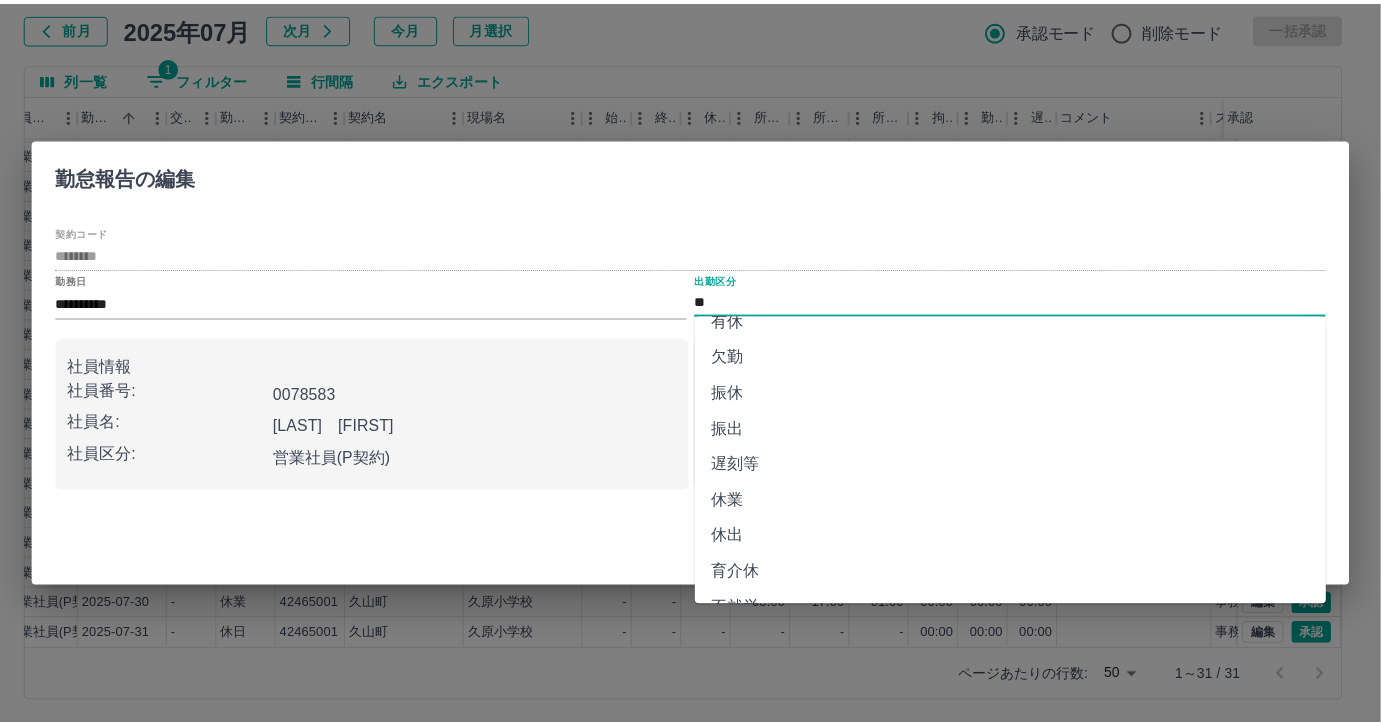scroll, scrollTop: 90, scrollLeft: 0, axis: vertical 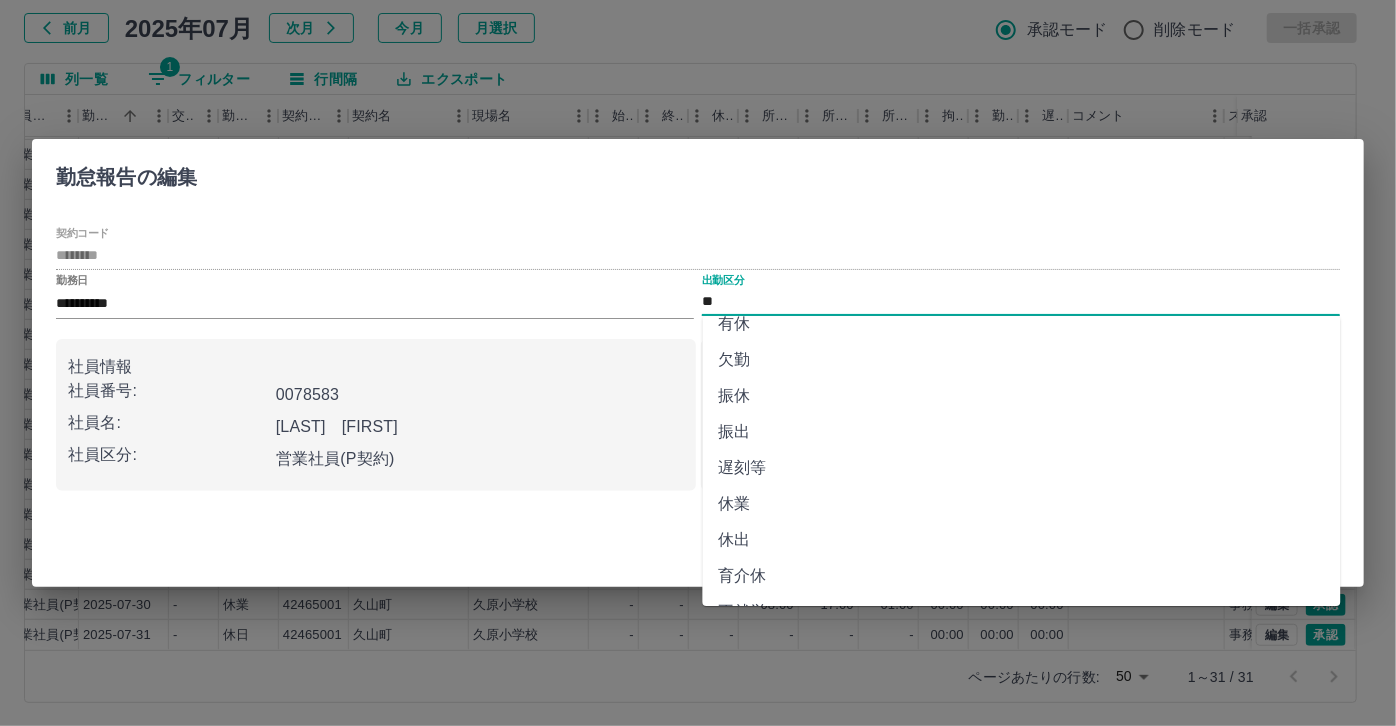drag, startPoint x: 747, startPoint y: 503, endPoint x: 780, endPoint y: 502, distance: 33.01515 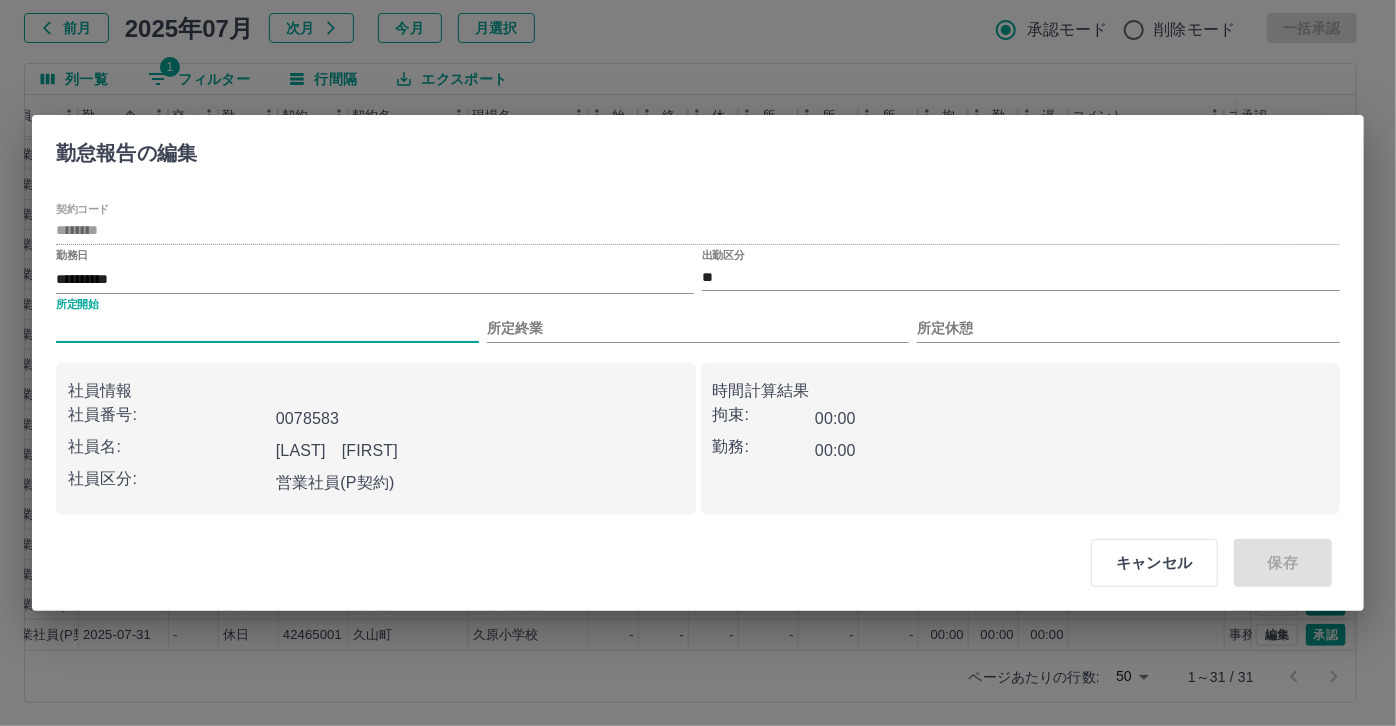 click on "所定開始" at bounding box center [267, 328] 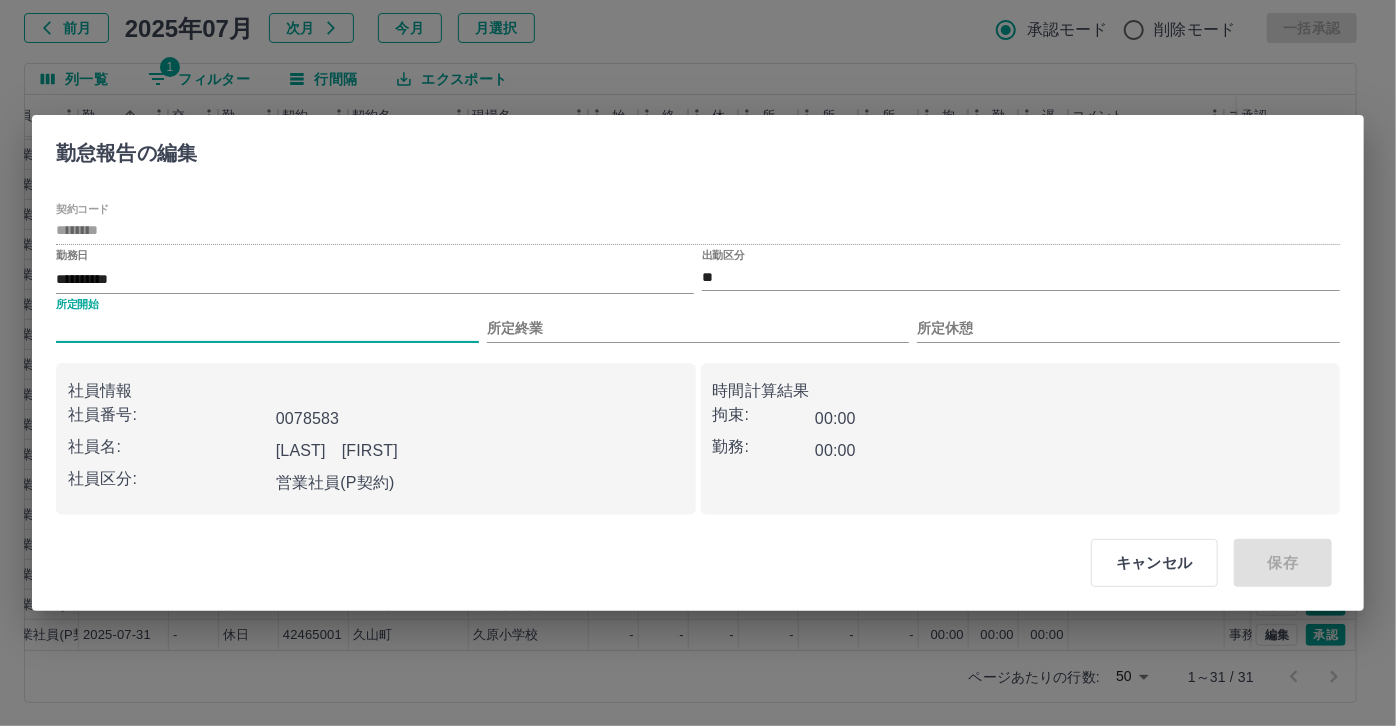 type on "***" 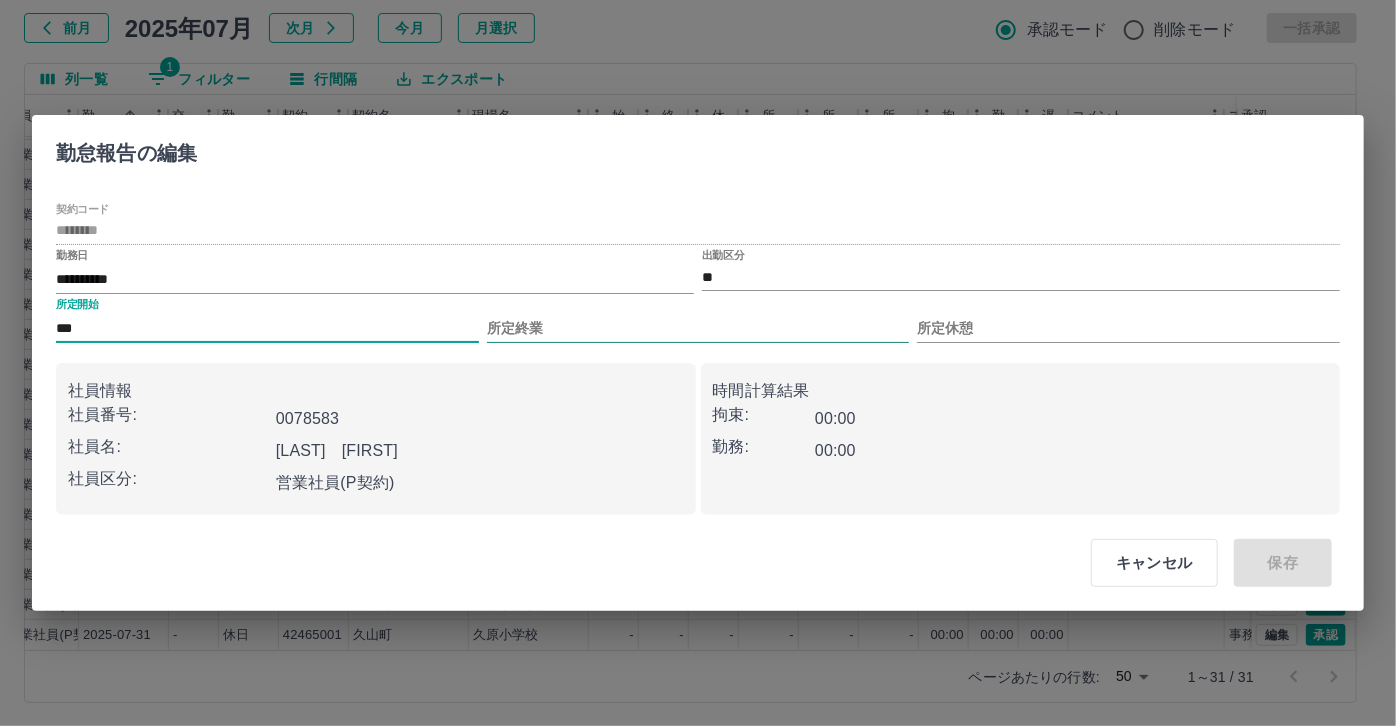 click on "所定終業" at bounding box center (698, 328) 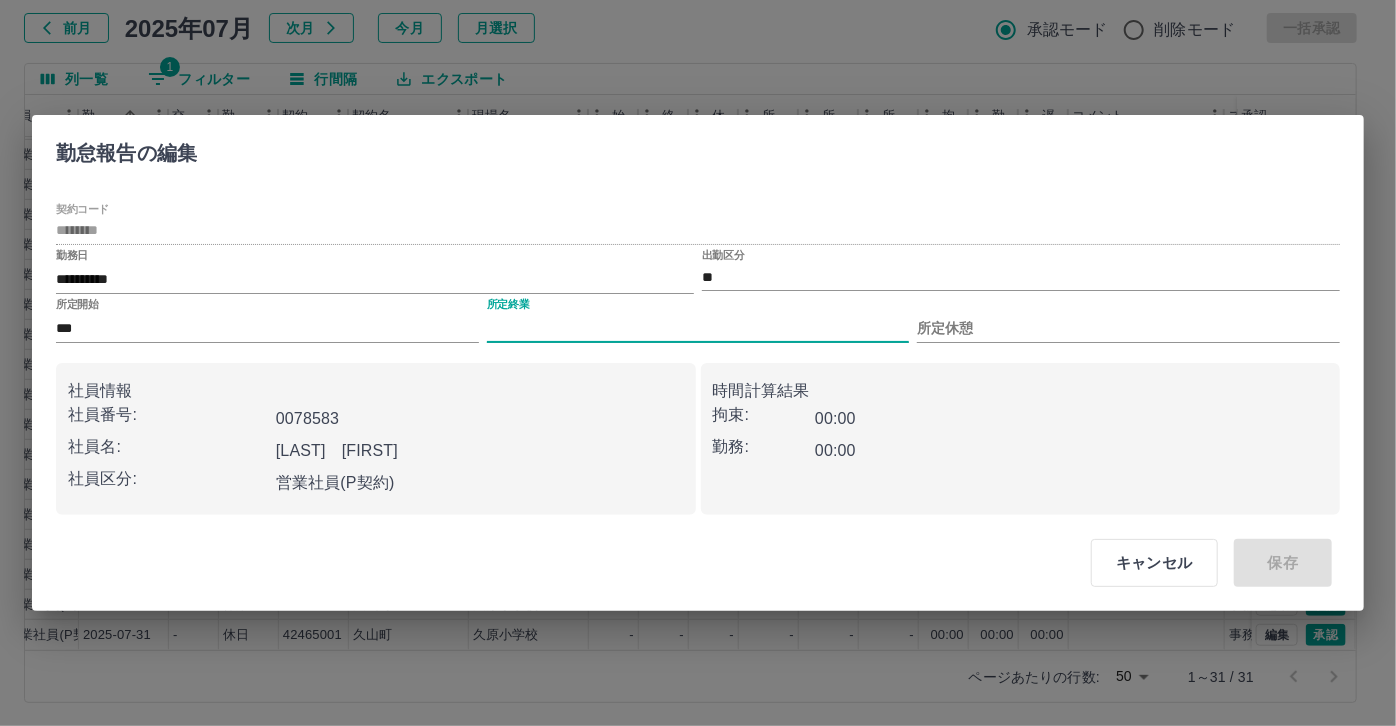 type on "****" 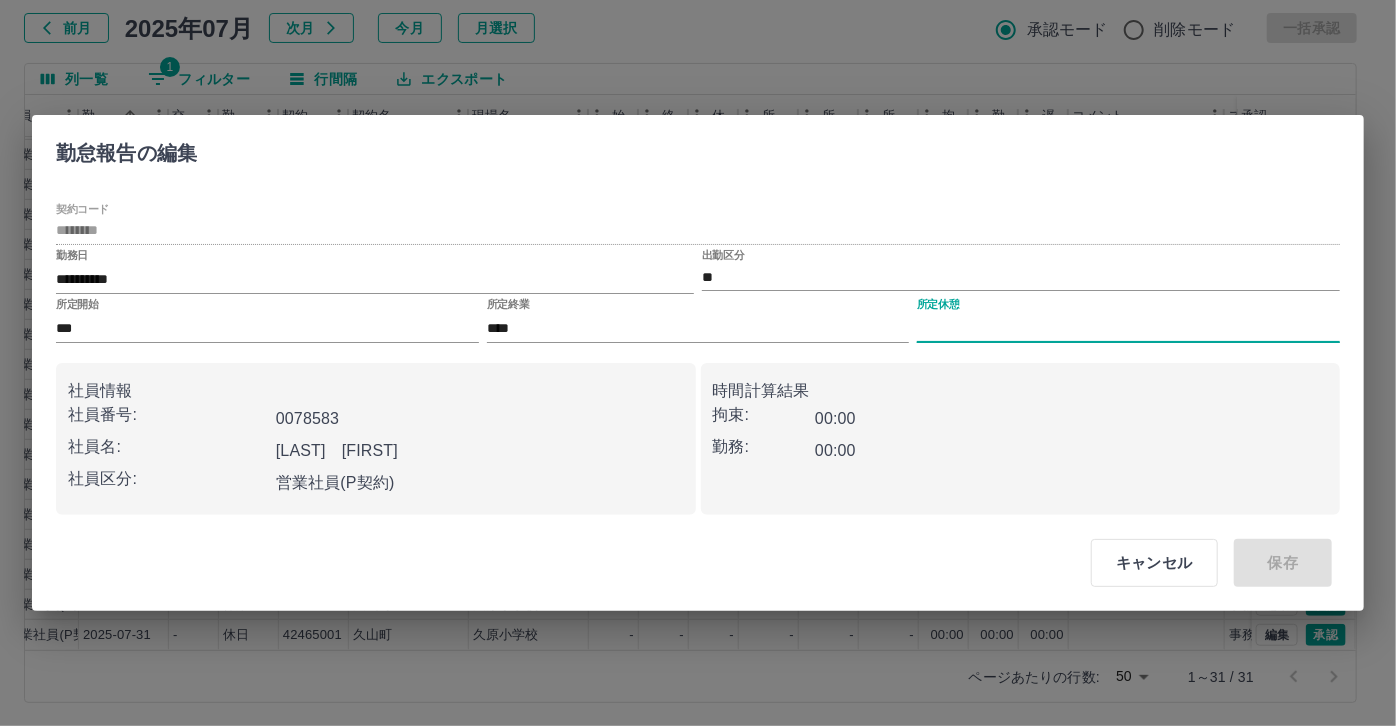 click on "所定休憩" at bounding box center [1128, 328] 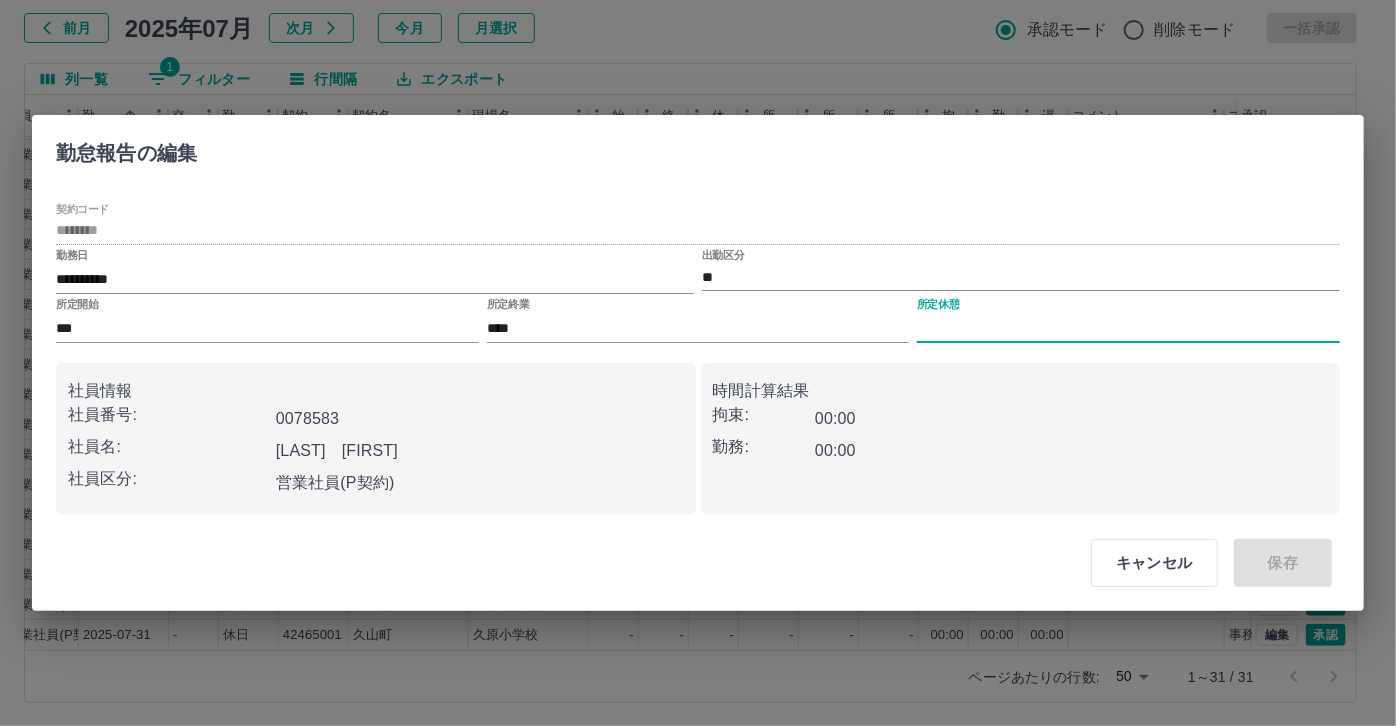 type on "****" 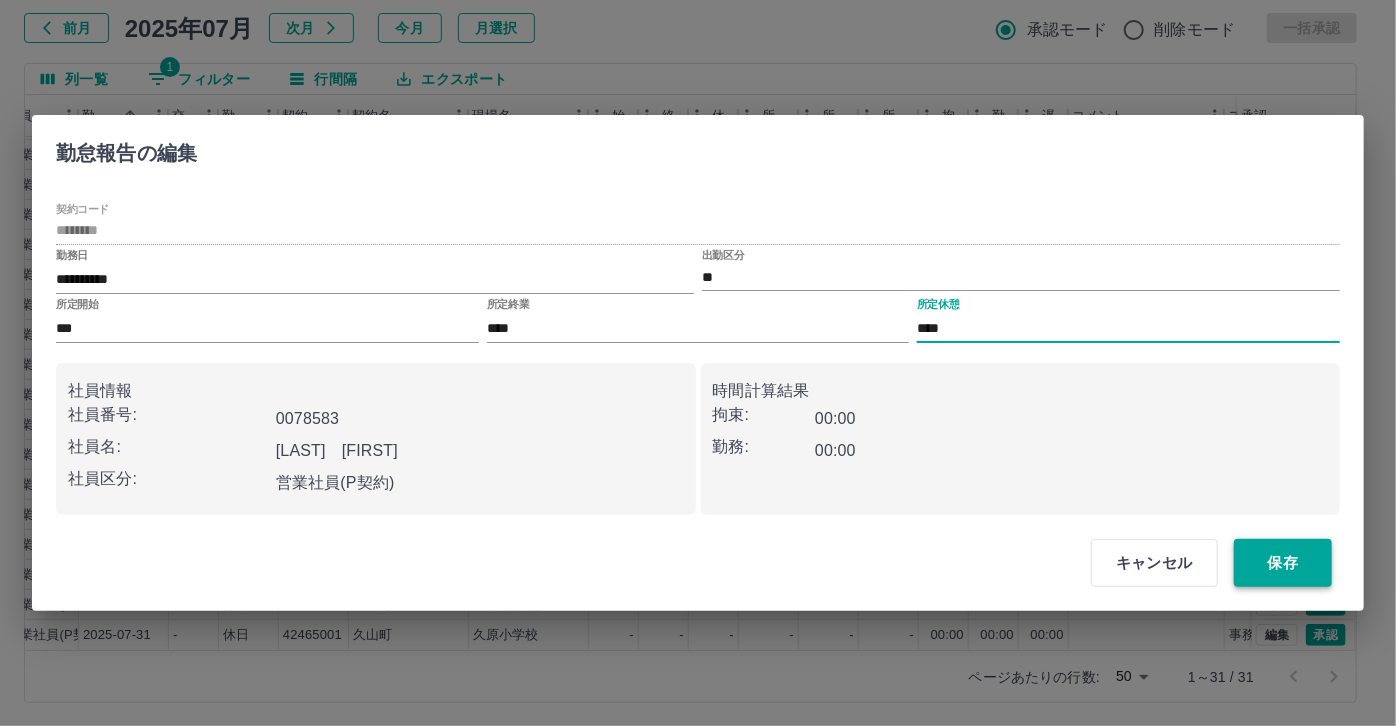 click on "保存" at bounding box center (1283, 563) 